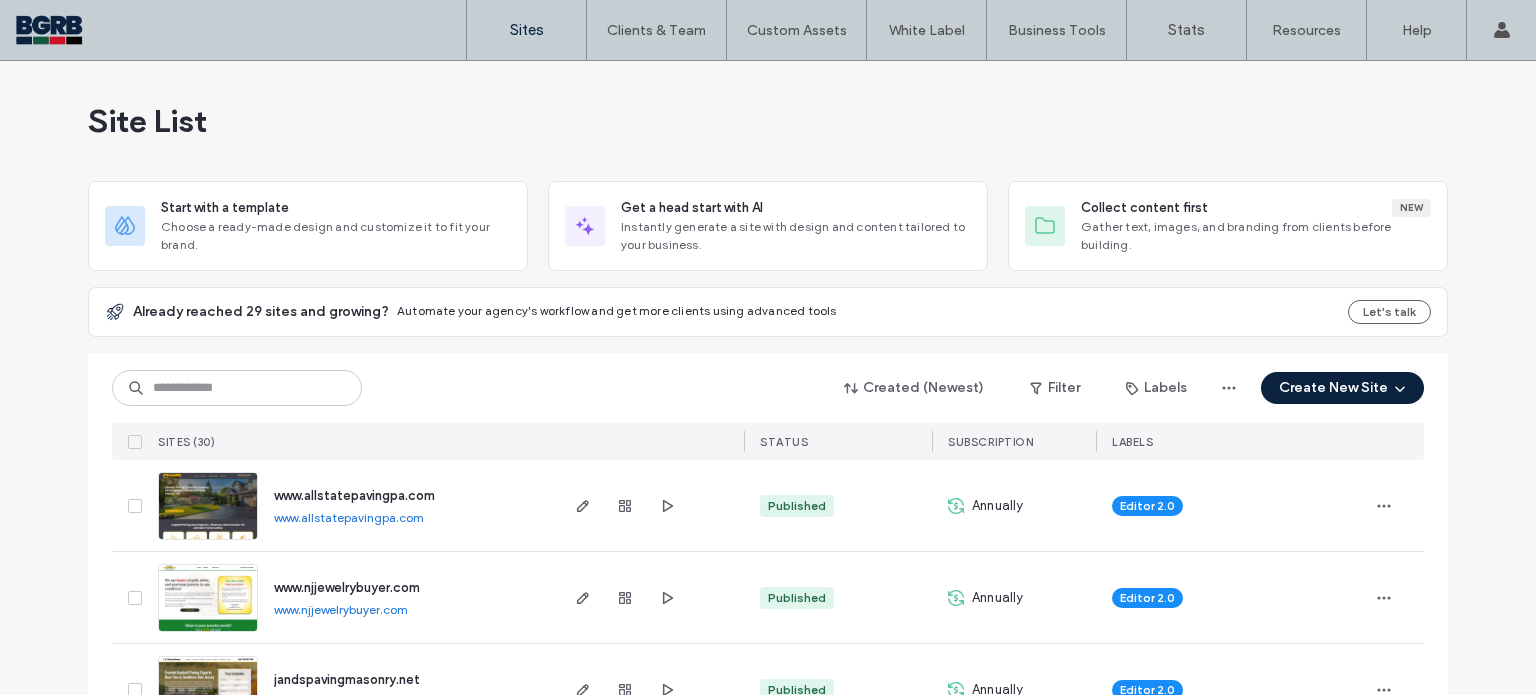 scroll, scrollTop: 0, scrollLeft: 0, axis: both 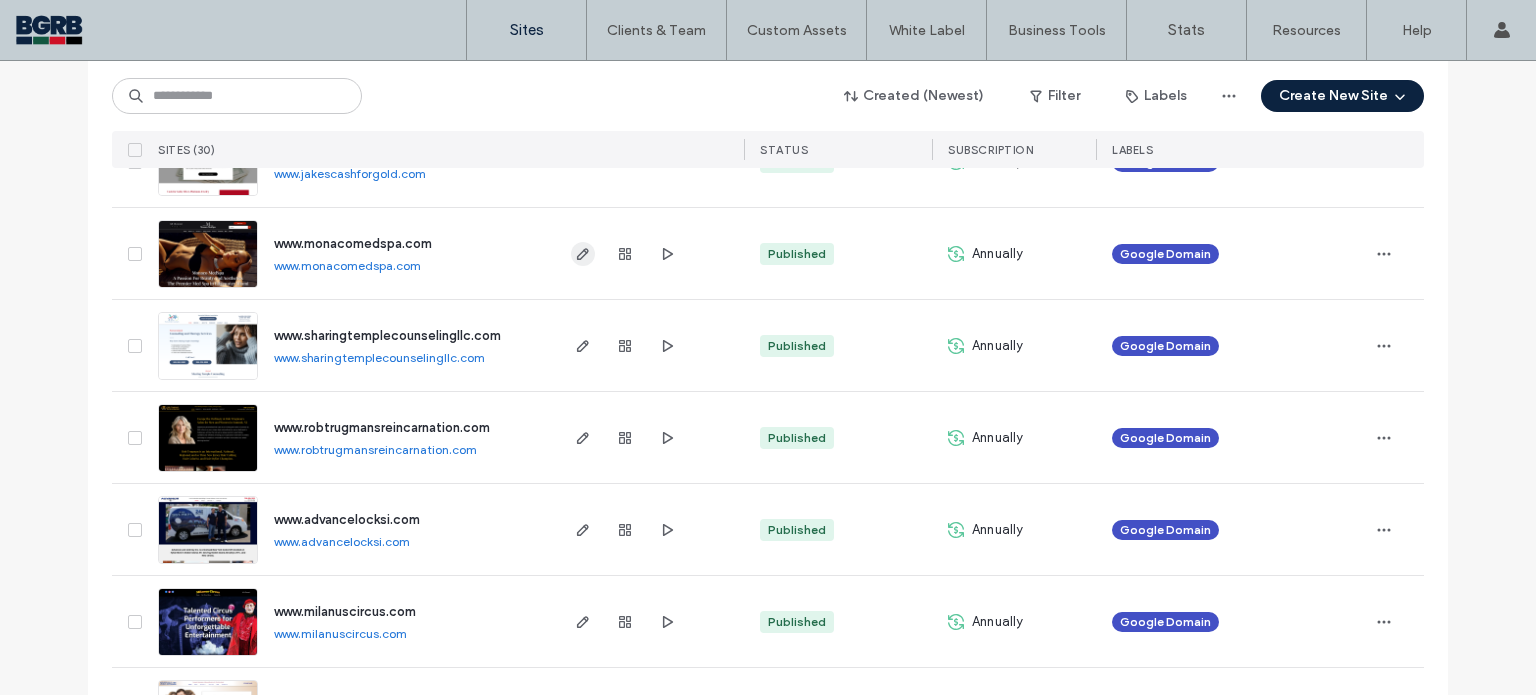 click 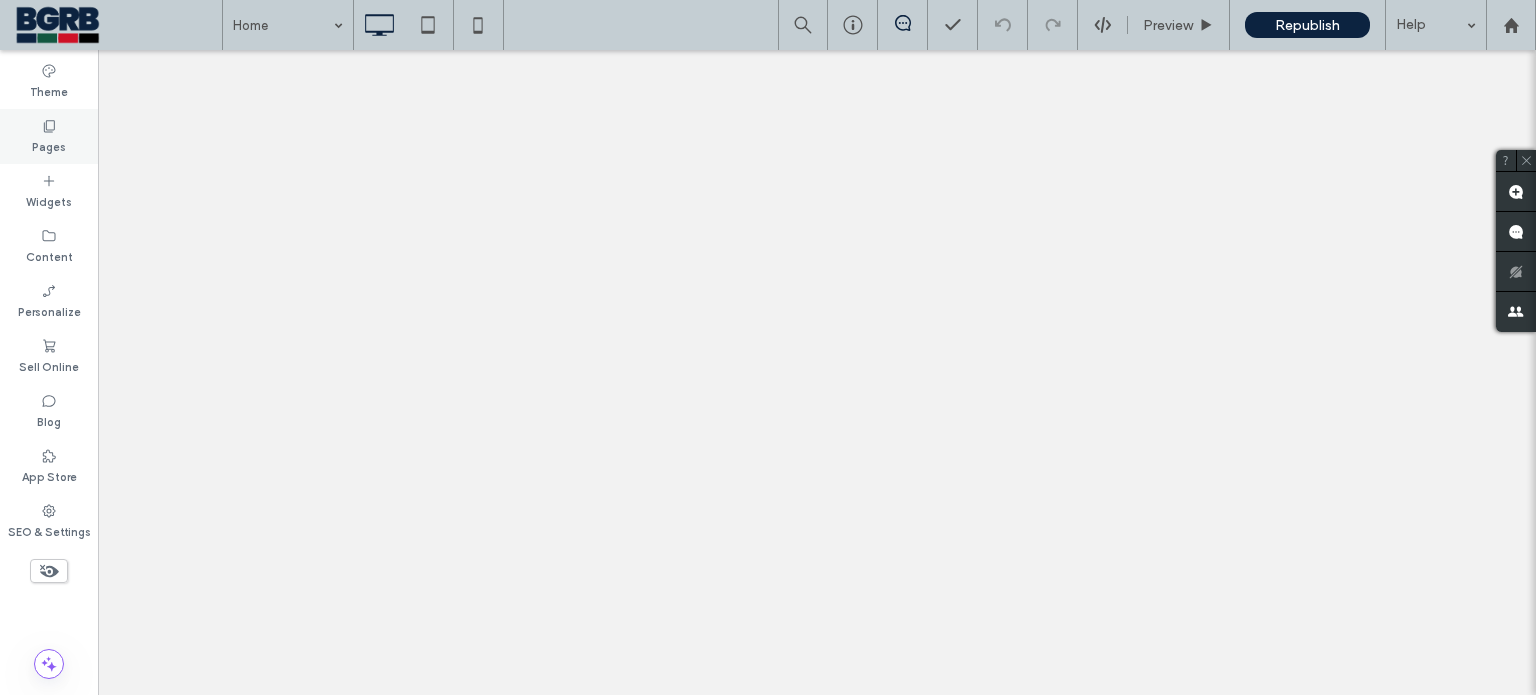click on "Pages" at bounding box center [49, 145] 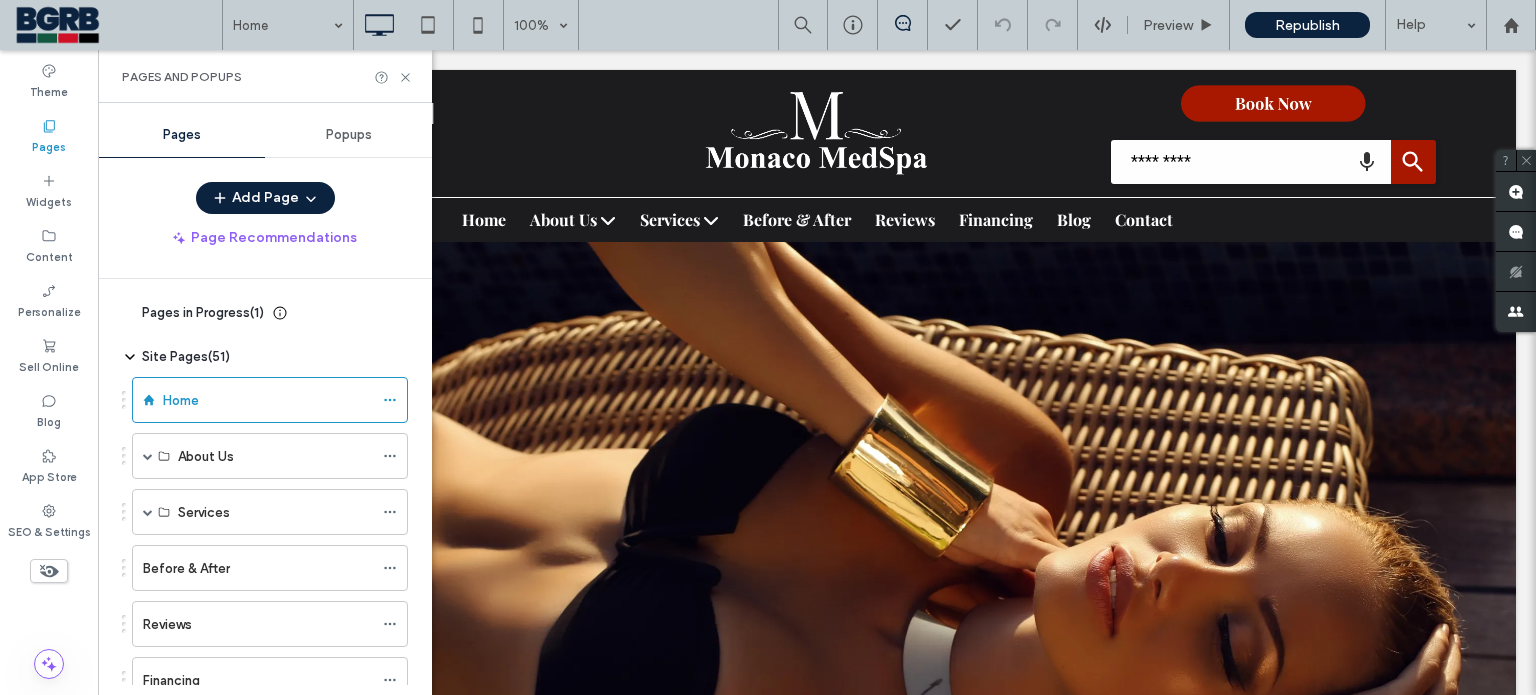 scroll, scrollTop: 0, scrollLeft: 0, axis: both 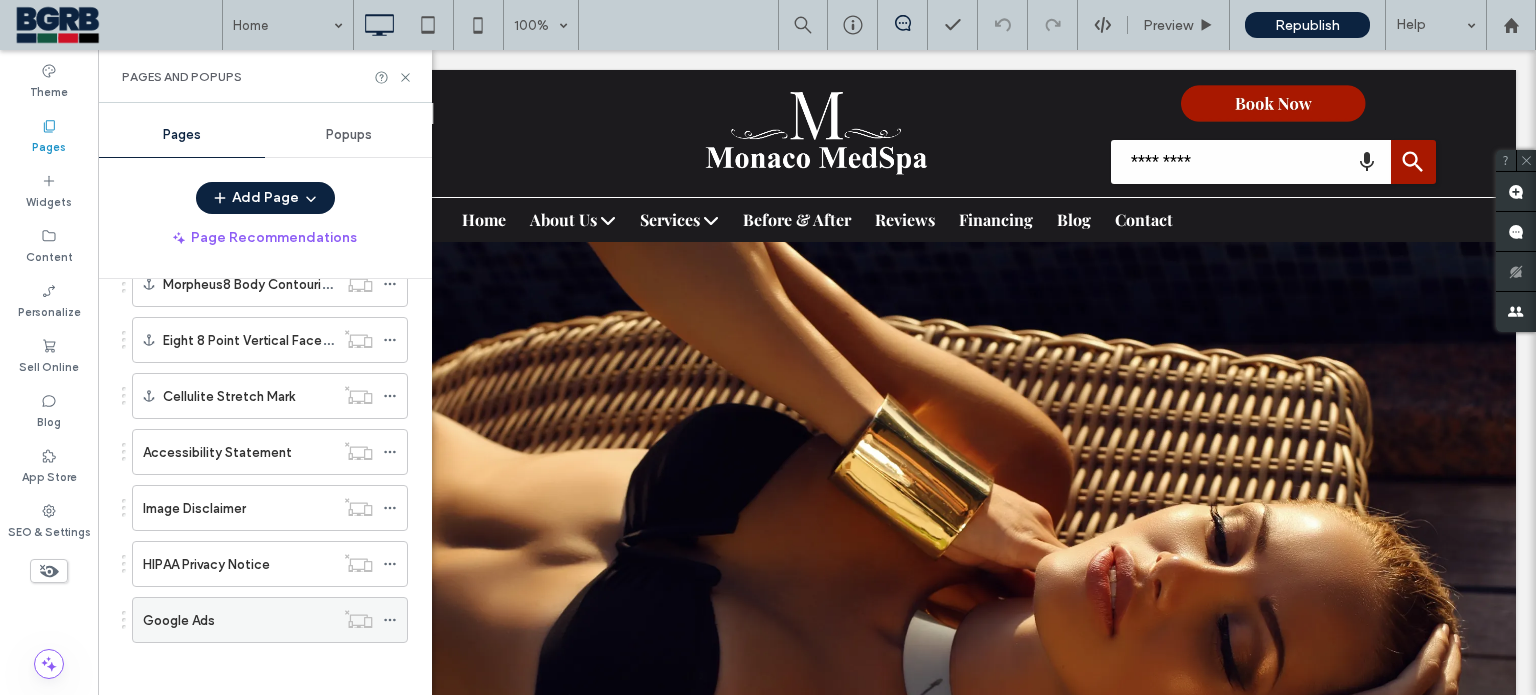 click on "Google Ads" at bounding box center (238, 620) 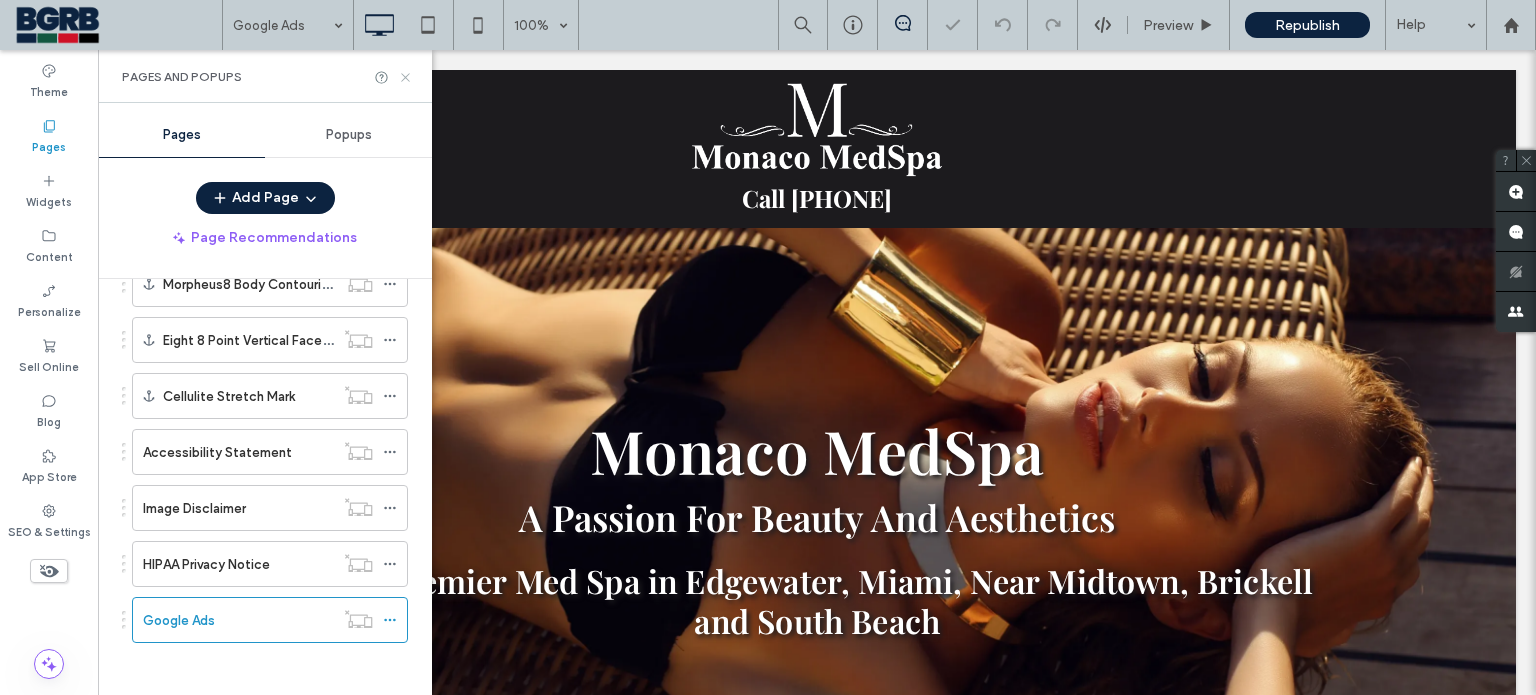 scroll, scrollTop: 0, scrollLeft: 0, axis: both 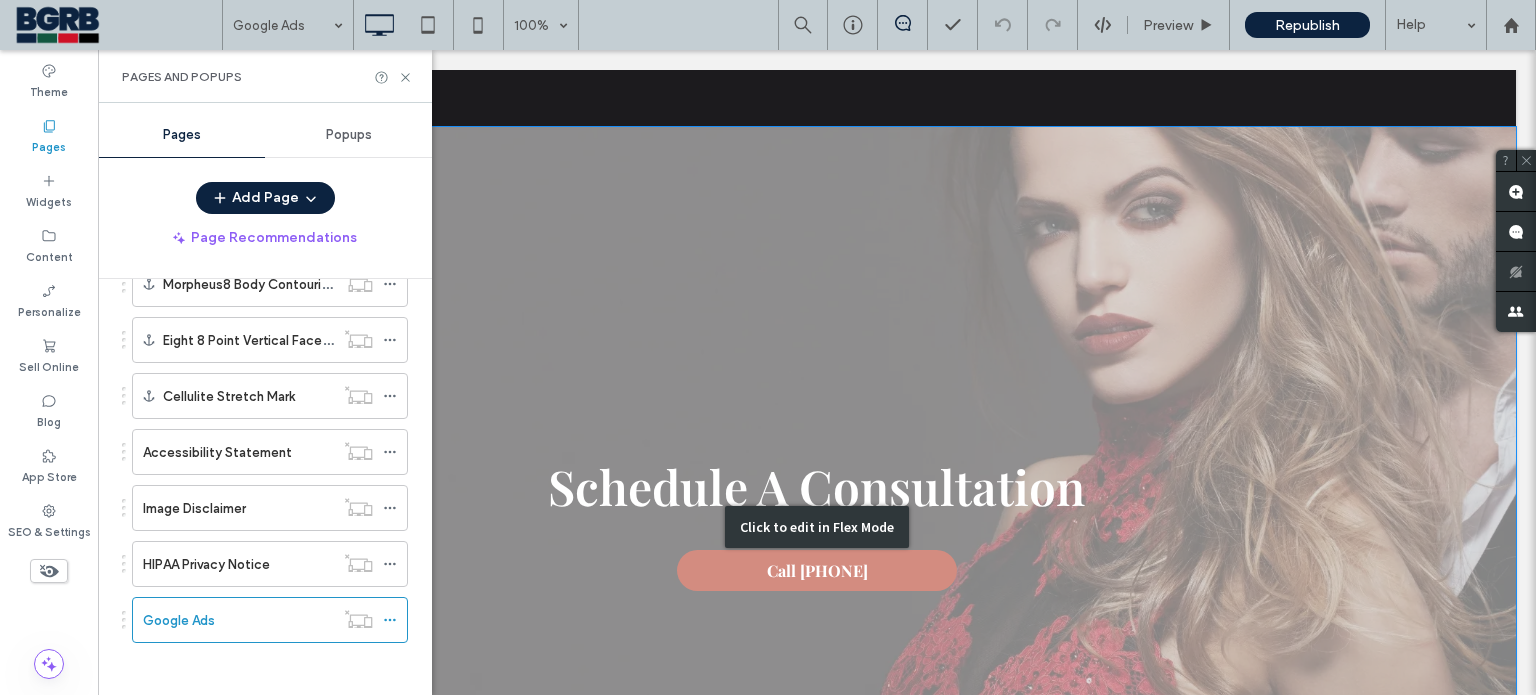 click on "Click to edit in Flex Mode" at bounding box center [817, 527] 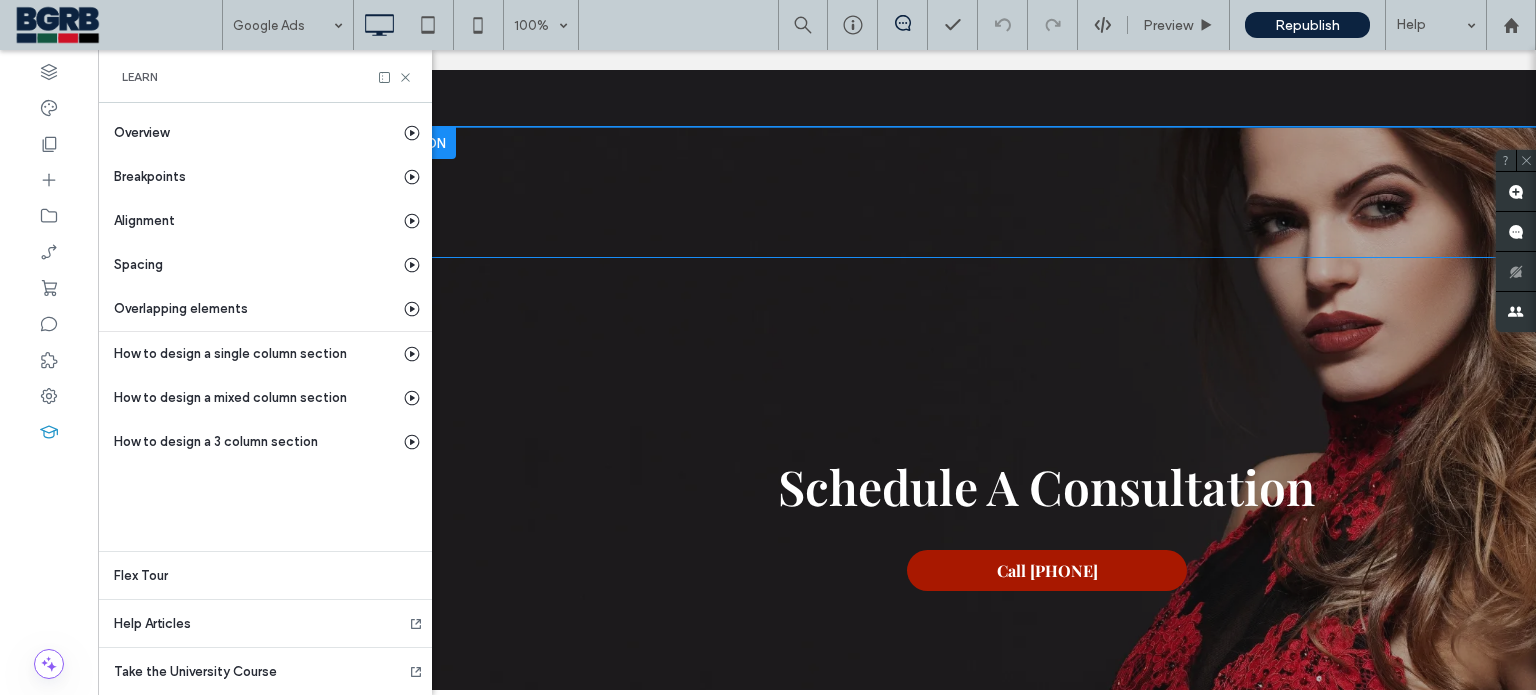 scroll, scrollTop: 0, scrollLeft: 488, axis: horizontal 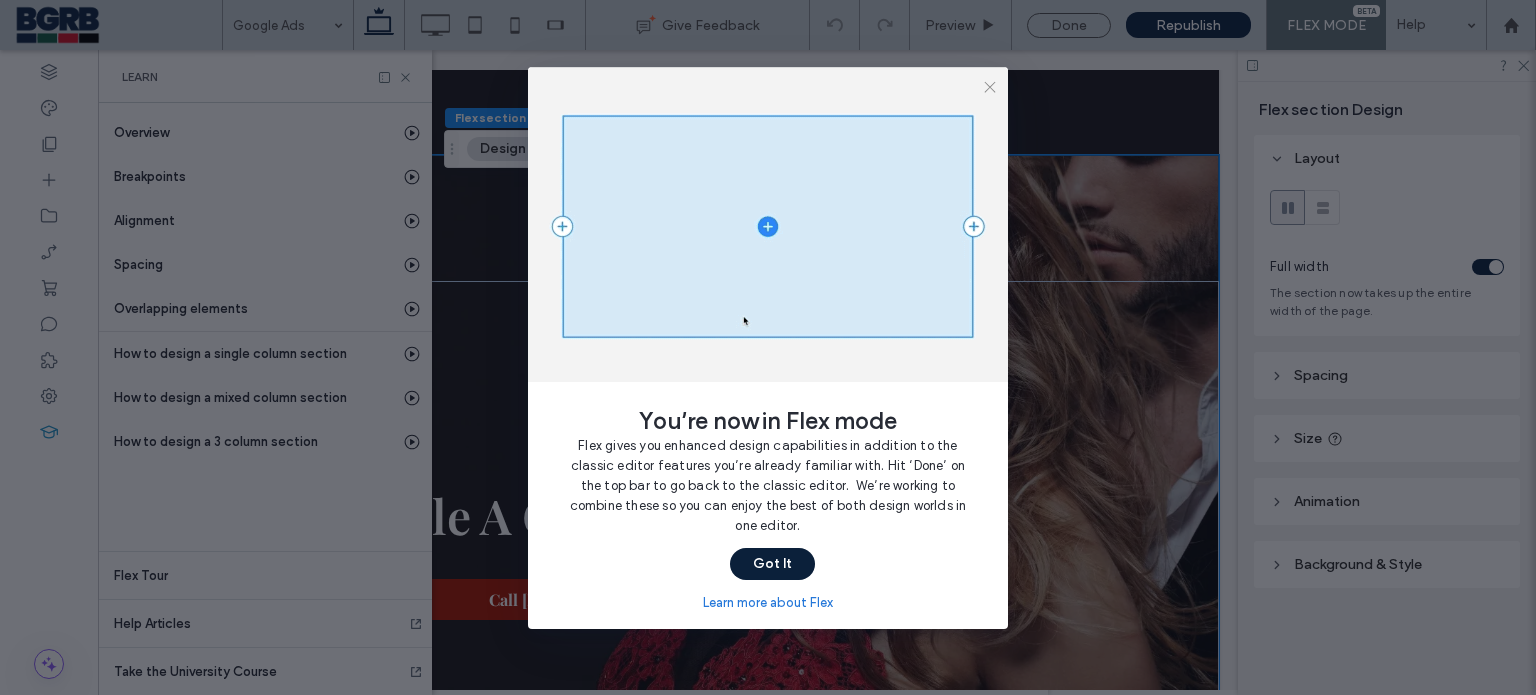 drag, startPoint x: 796, startPoint y: 575, endPoint x: 949, endPoint y: 509, distance: 166.62833 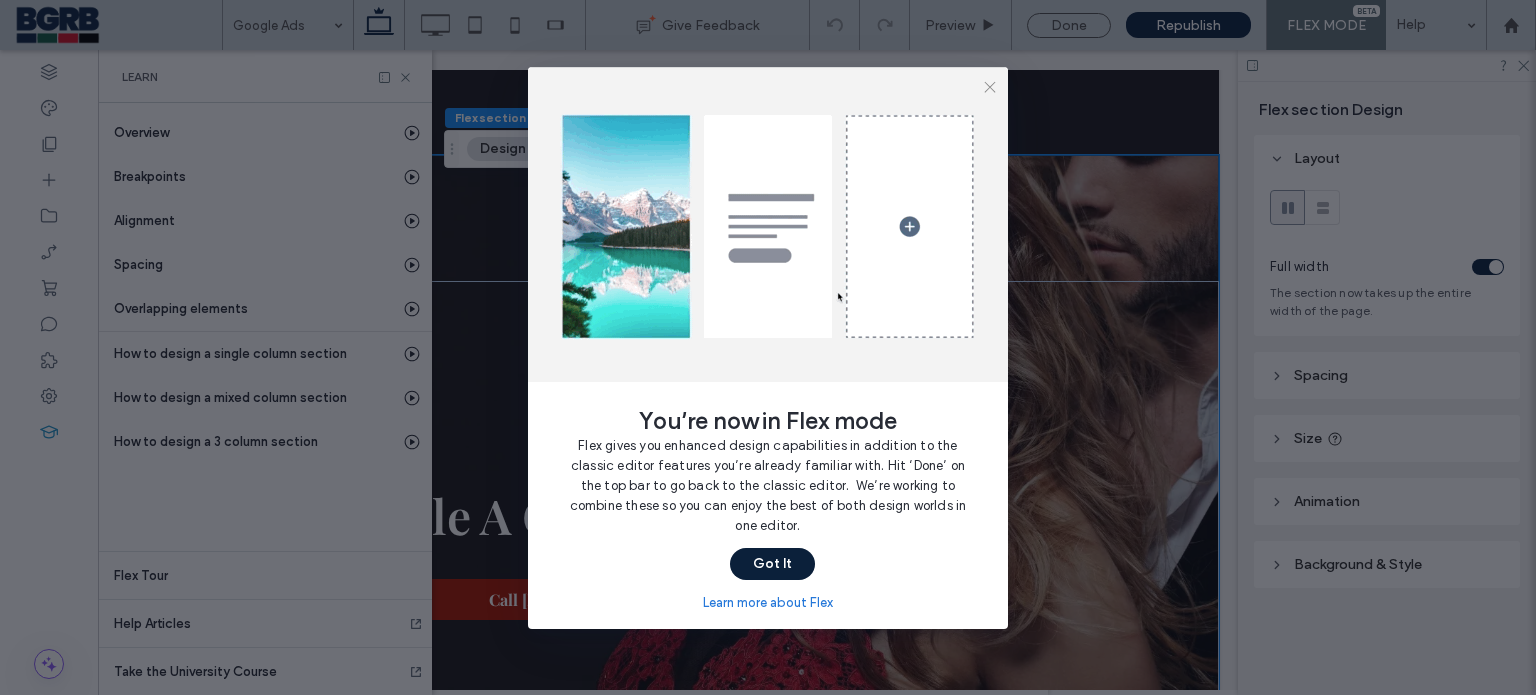 click on "Got It" at bounding box center (772, 564) 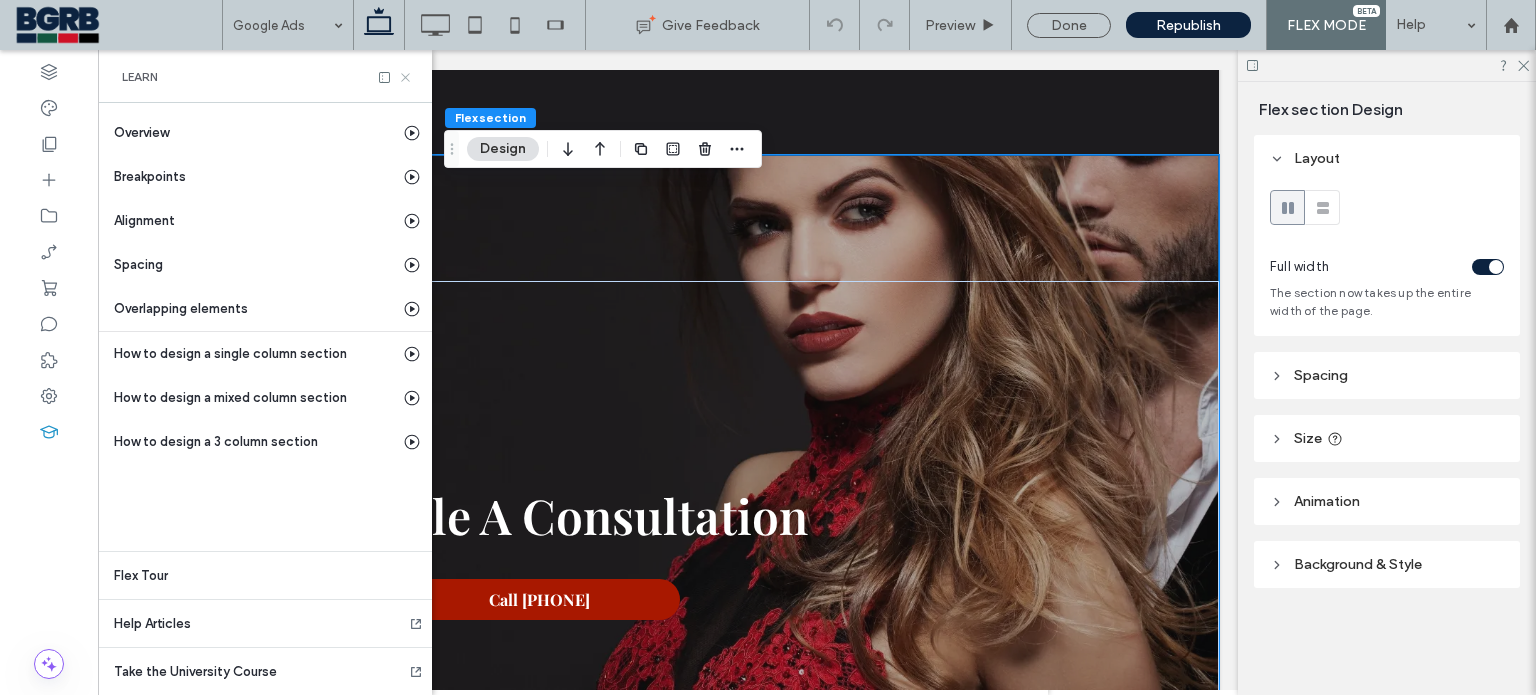 click 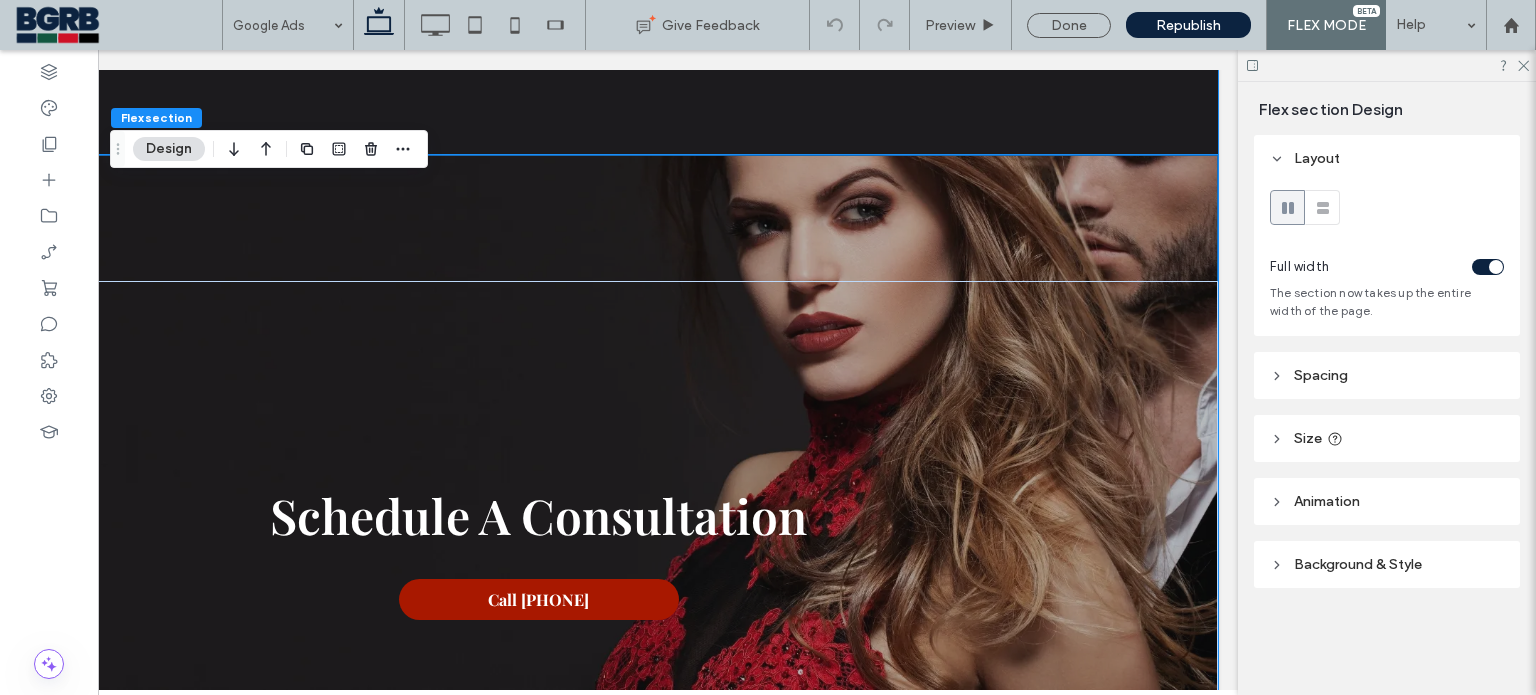 scroll, scrollTop: 0, scrollLeft: 258, axis: horizontal 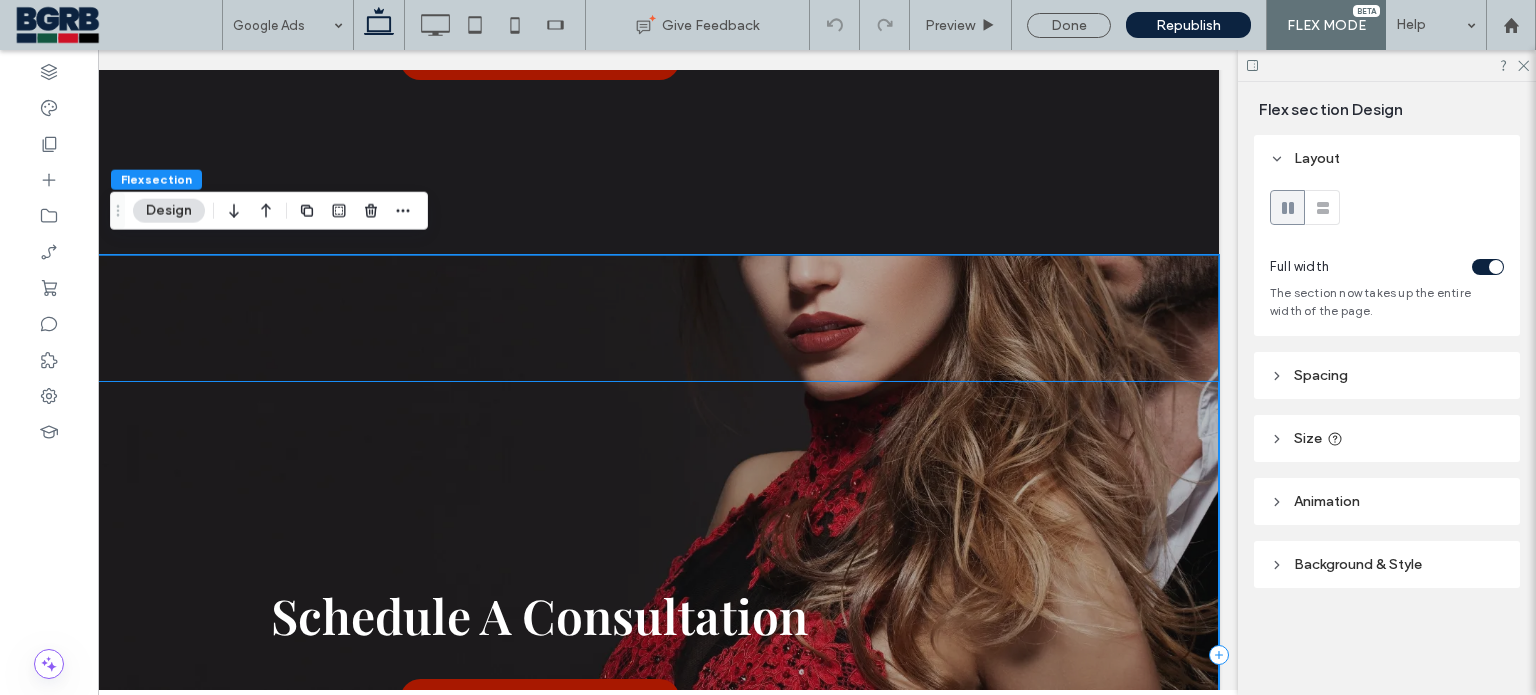 click on "Schedule A Consultation
Call   786-536-6117" at bounding box center [539, 655] 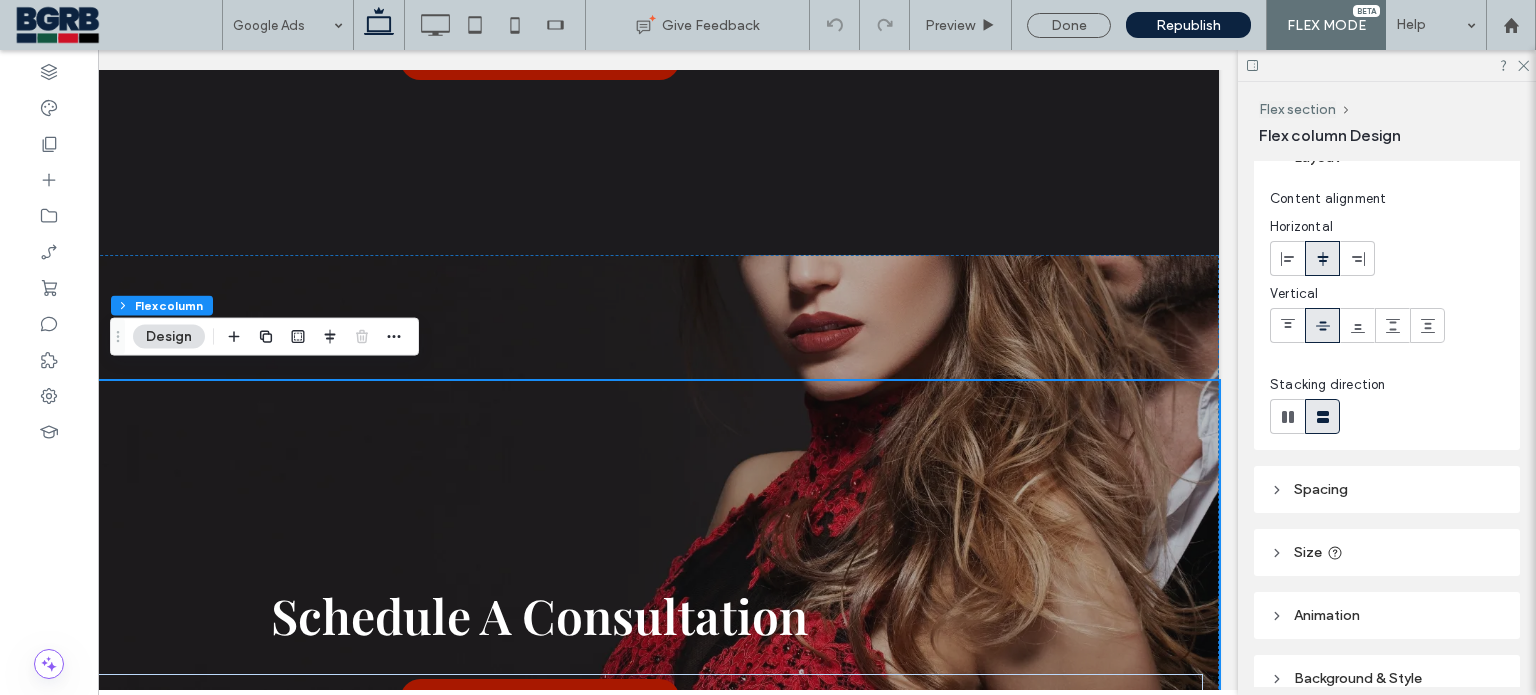 scroll, scrollTop: 120, scrollLeft: 0, axis: vertical 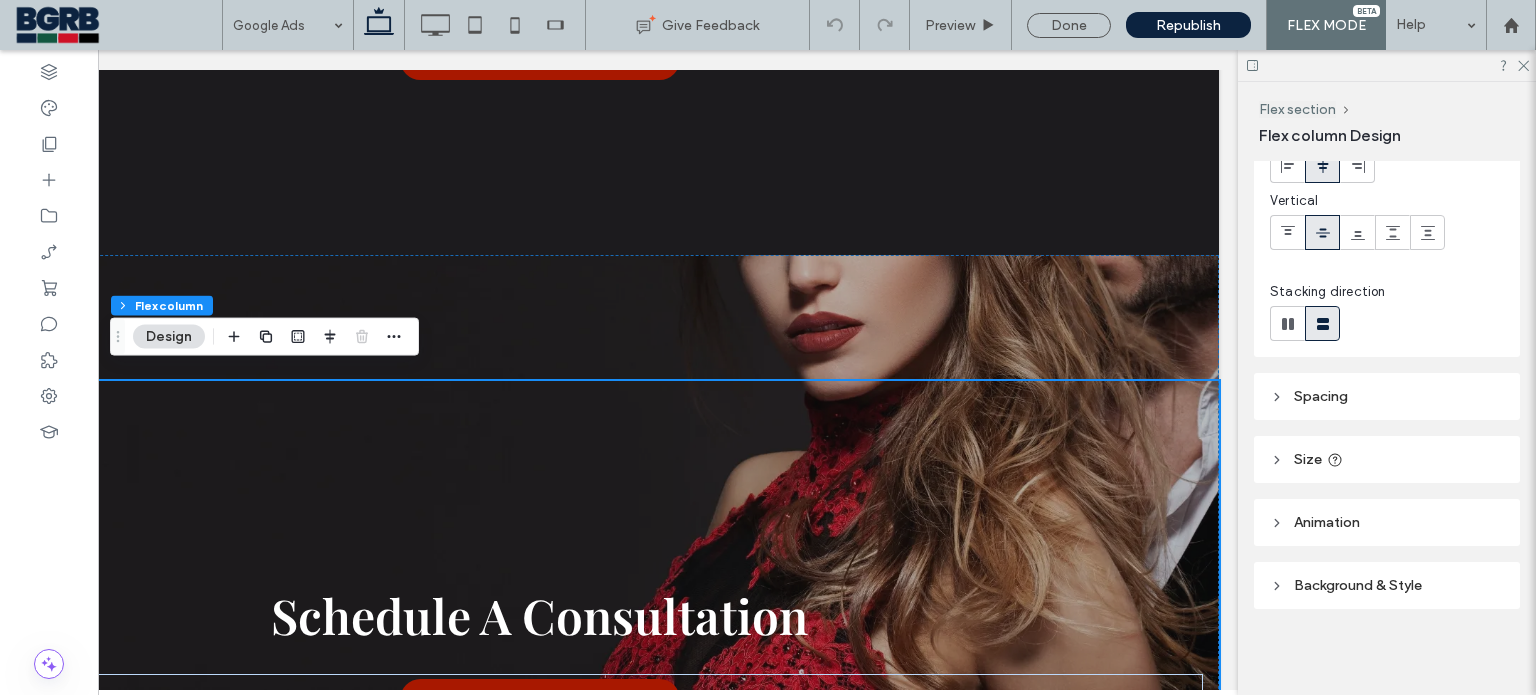 click 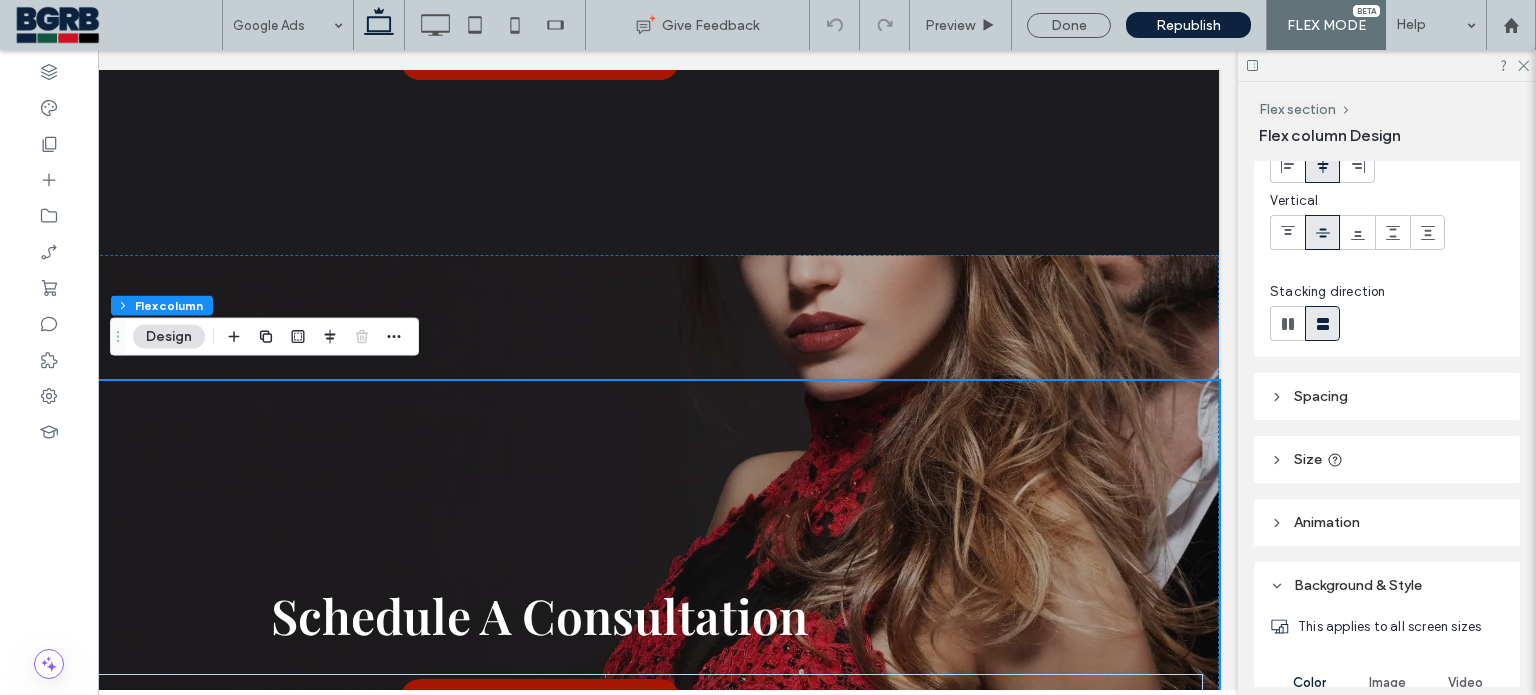 scroll, scrollTop: 520, scrollLeft: 0, axis: vertical 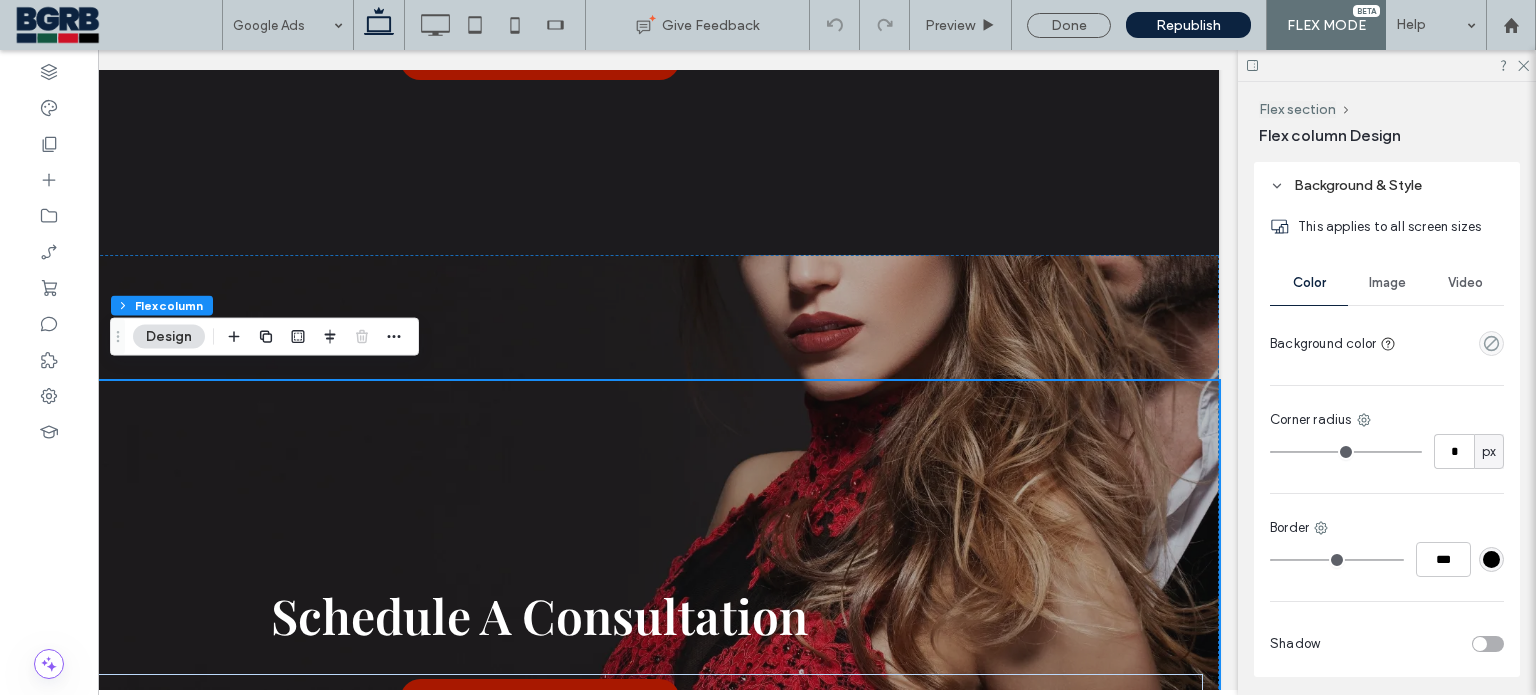 click on "Image" at bounding box center (1387, 283) 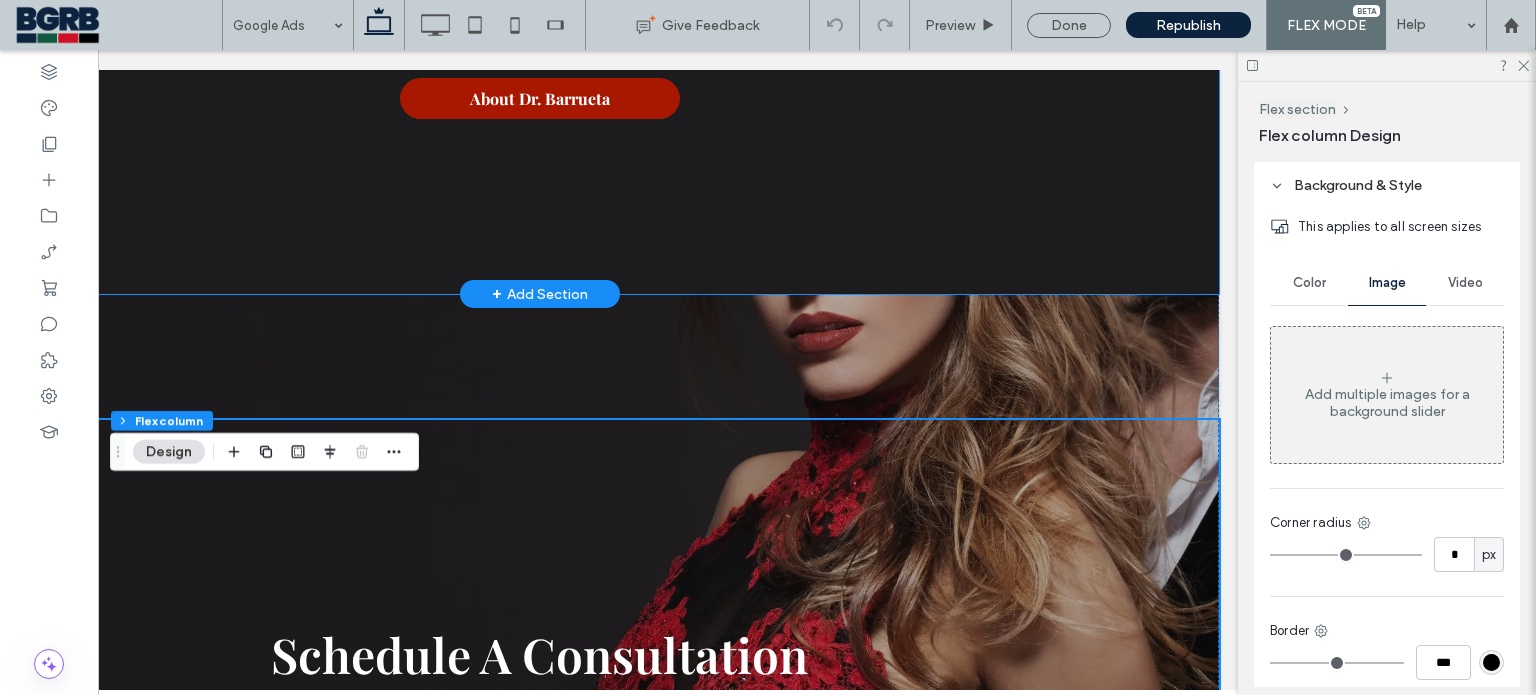 scroll, scrollTop: 4552, scrollLeft: 0, axis: vertical 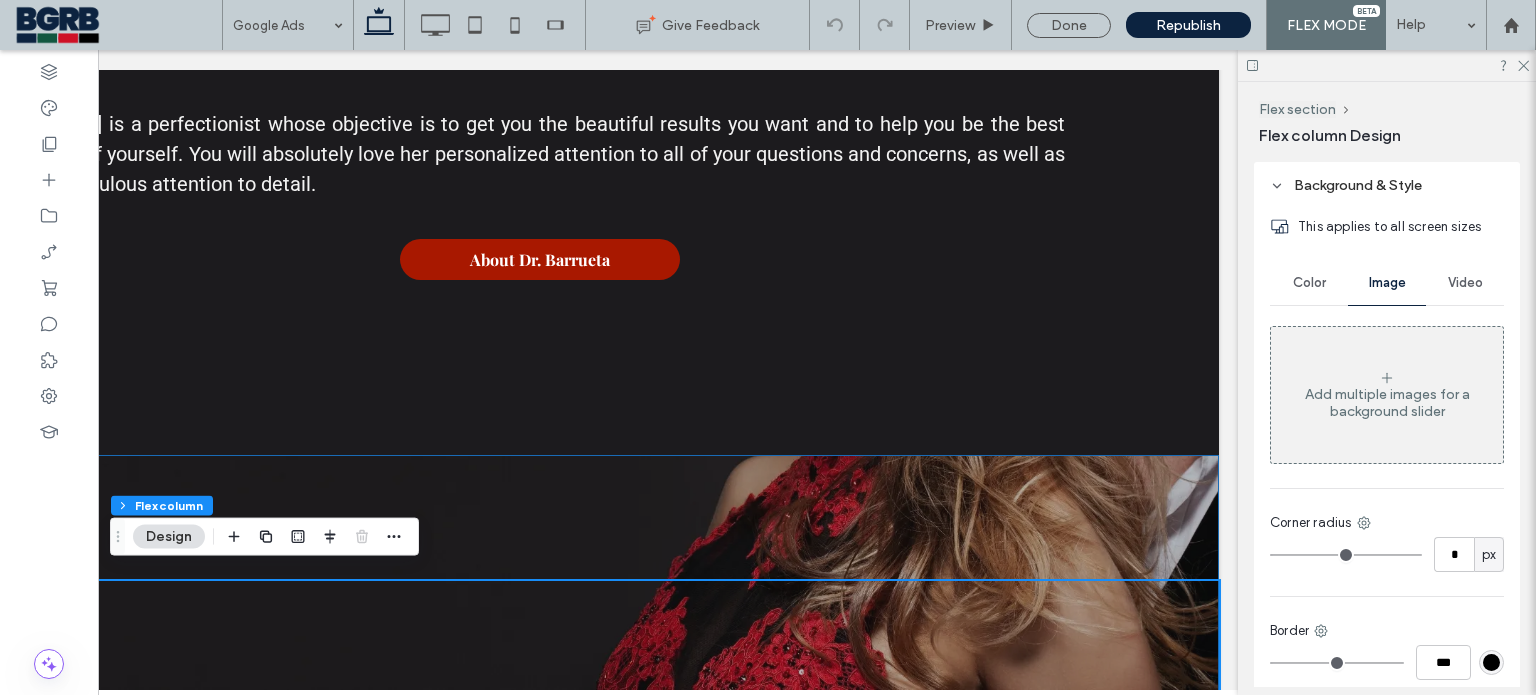 click on "Schedule A Consultation
Call   786-536-6117" at bounding box center (539, 855) 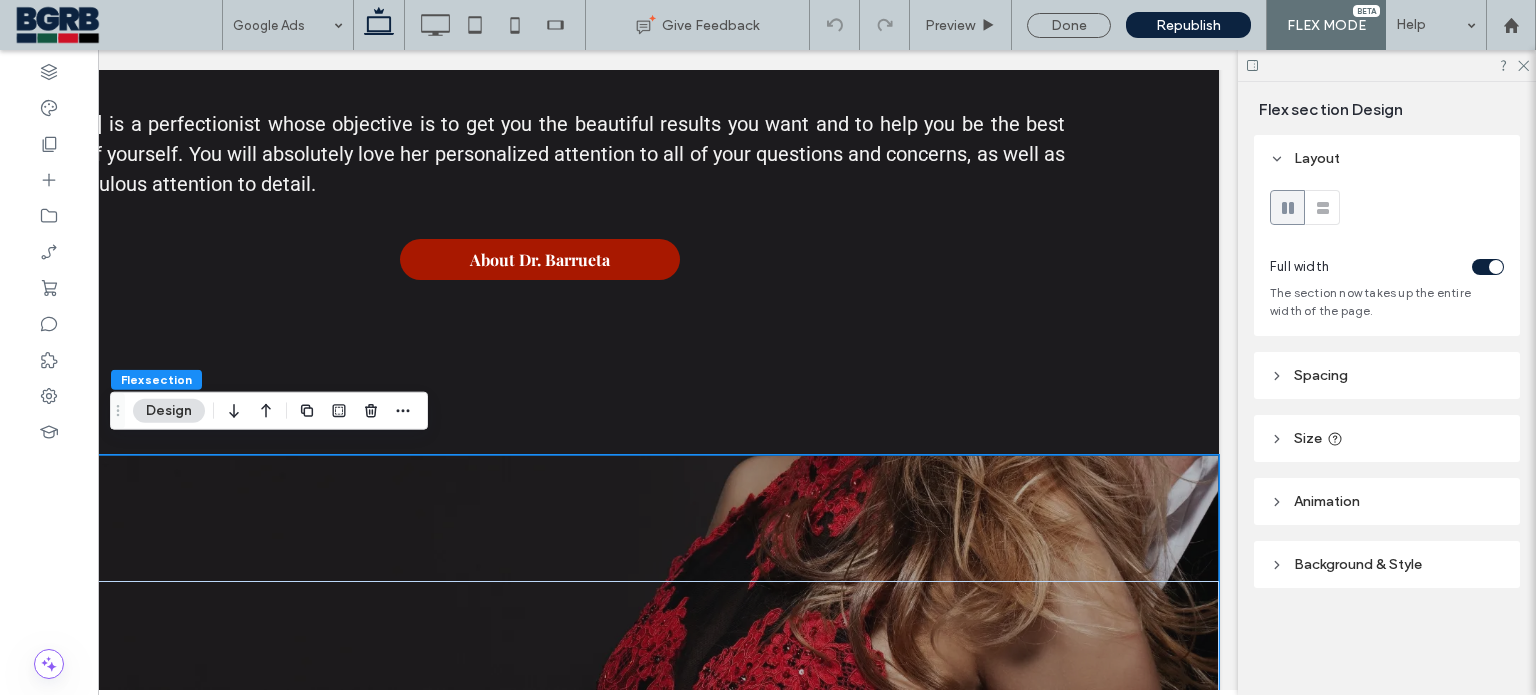 click 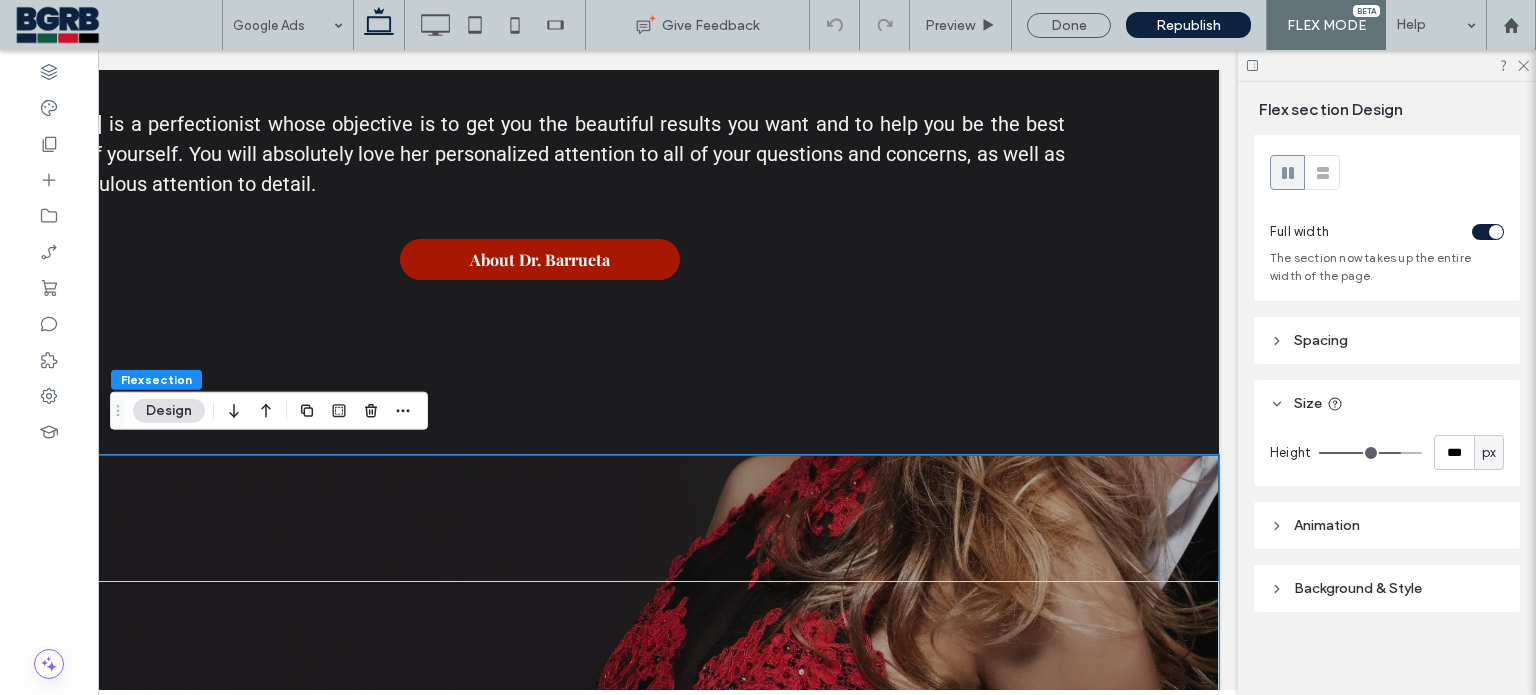 scroll, scrollTop: 40, scrollLeft: 0, axis: vertical 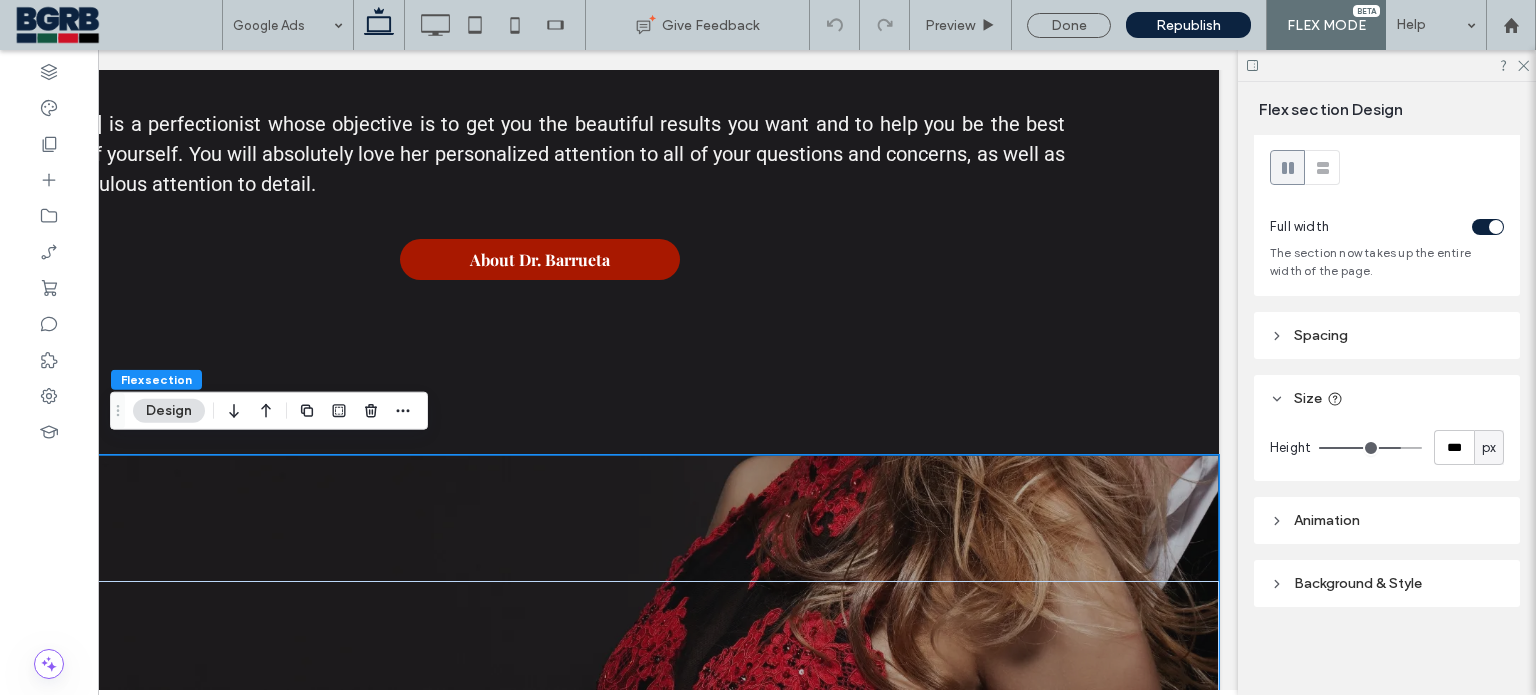 click on "Background & Style" at bounding box center [1358, 583] 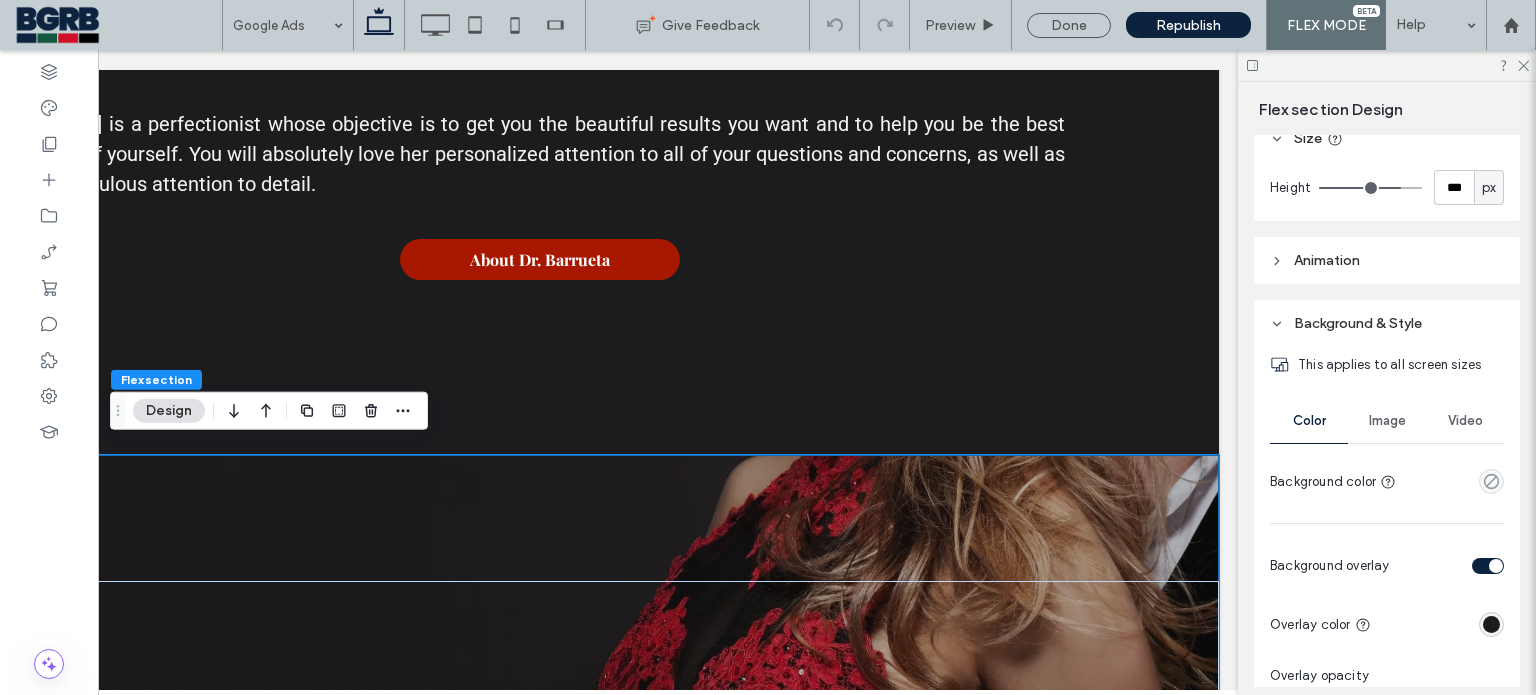 scroll, scrollTop: 440, scrollLeft: 0, axis: vertical 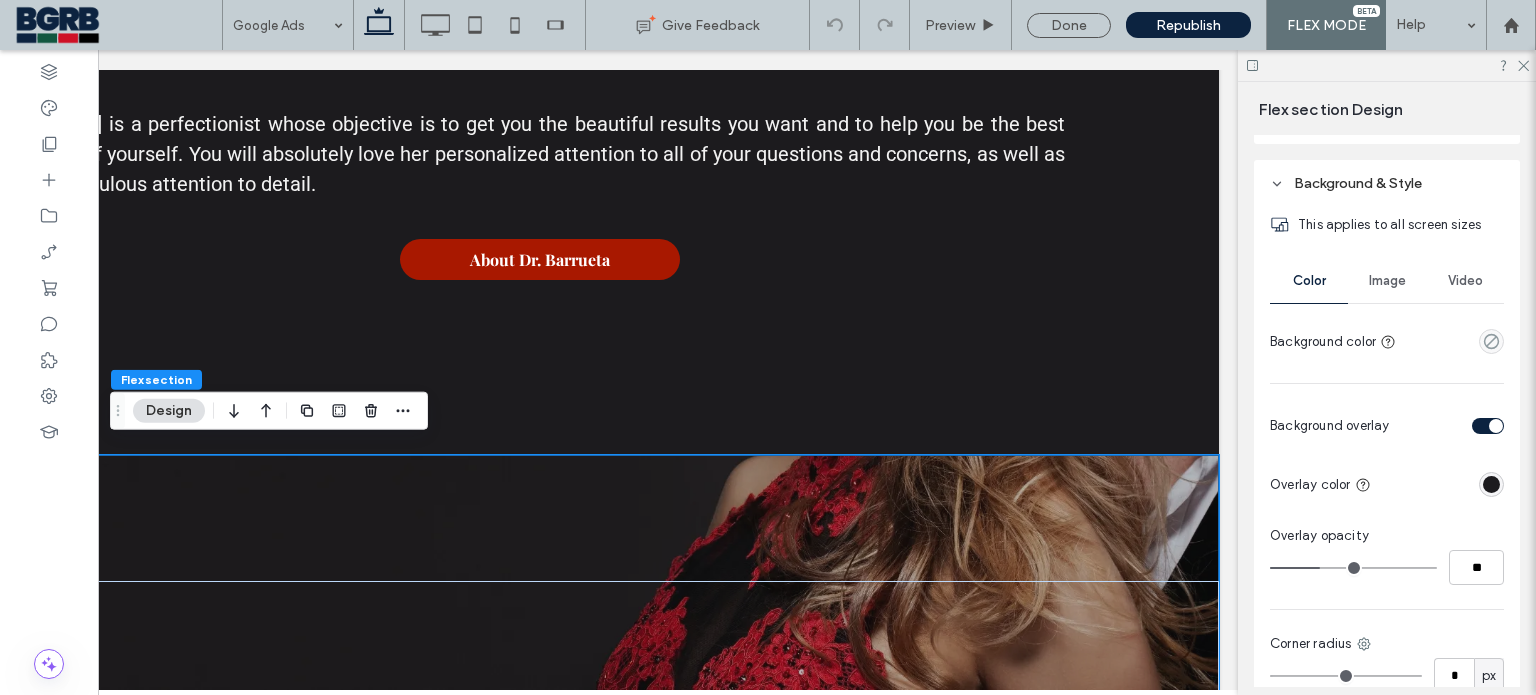 click on "Image" at bounding box center (1387, 281) 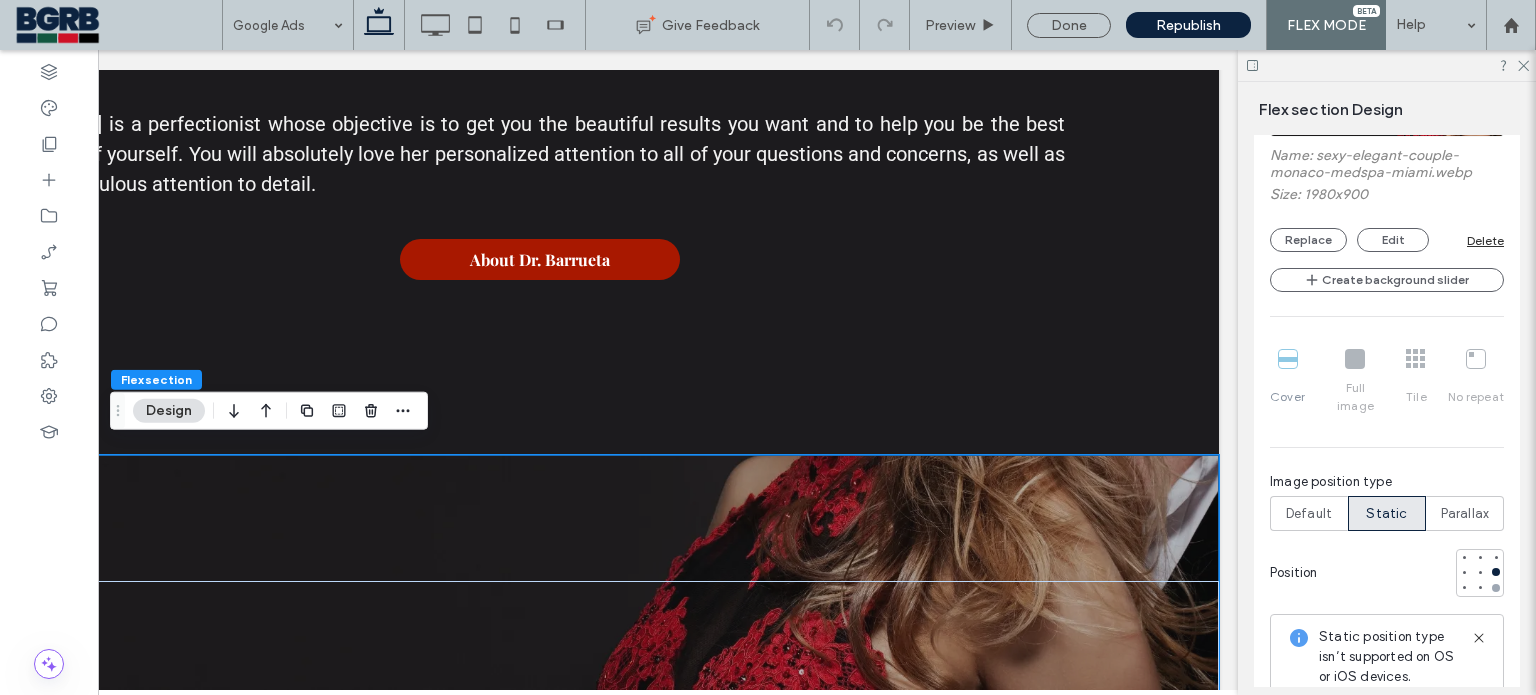 scroll, scrollTop: 940, scrollLeft: 0, axis: vertical 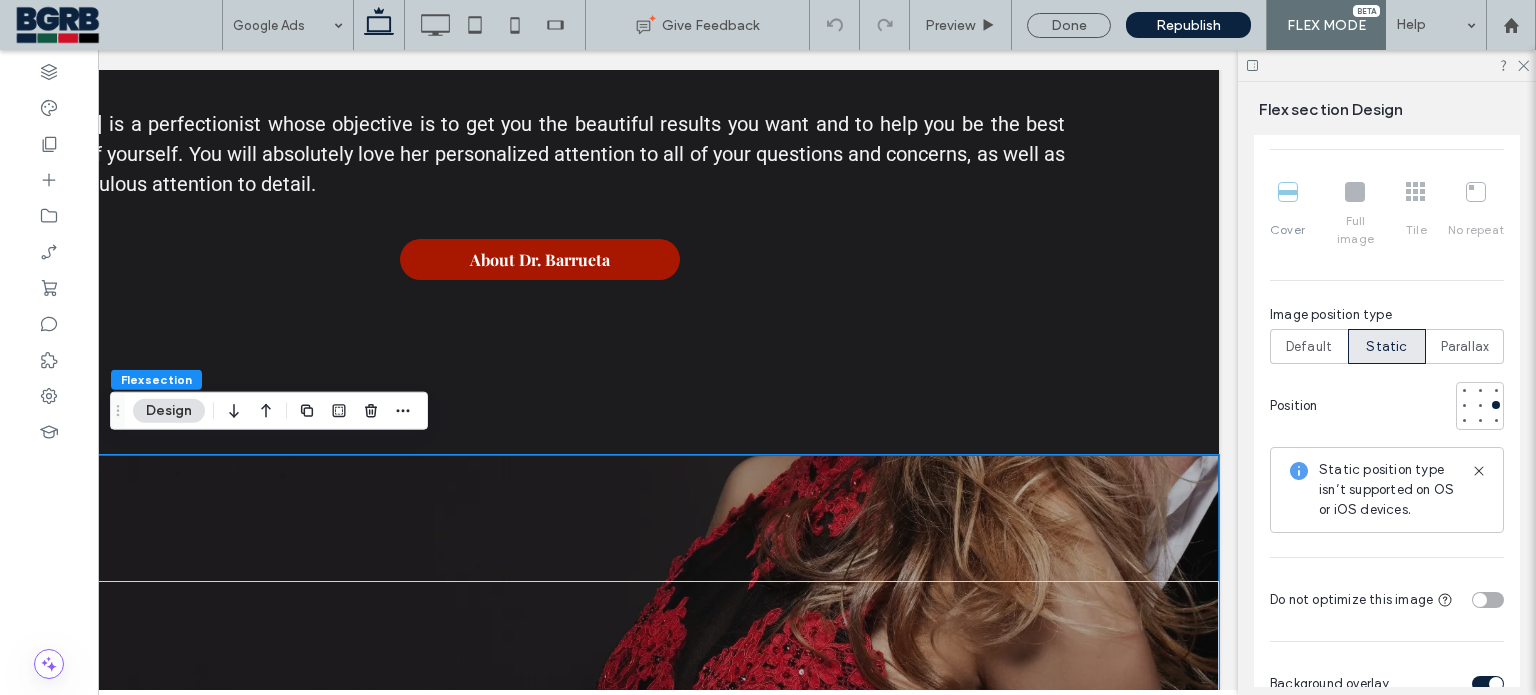click at bounding box center [1480, 600] 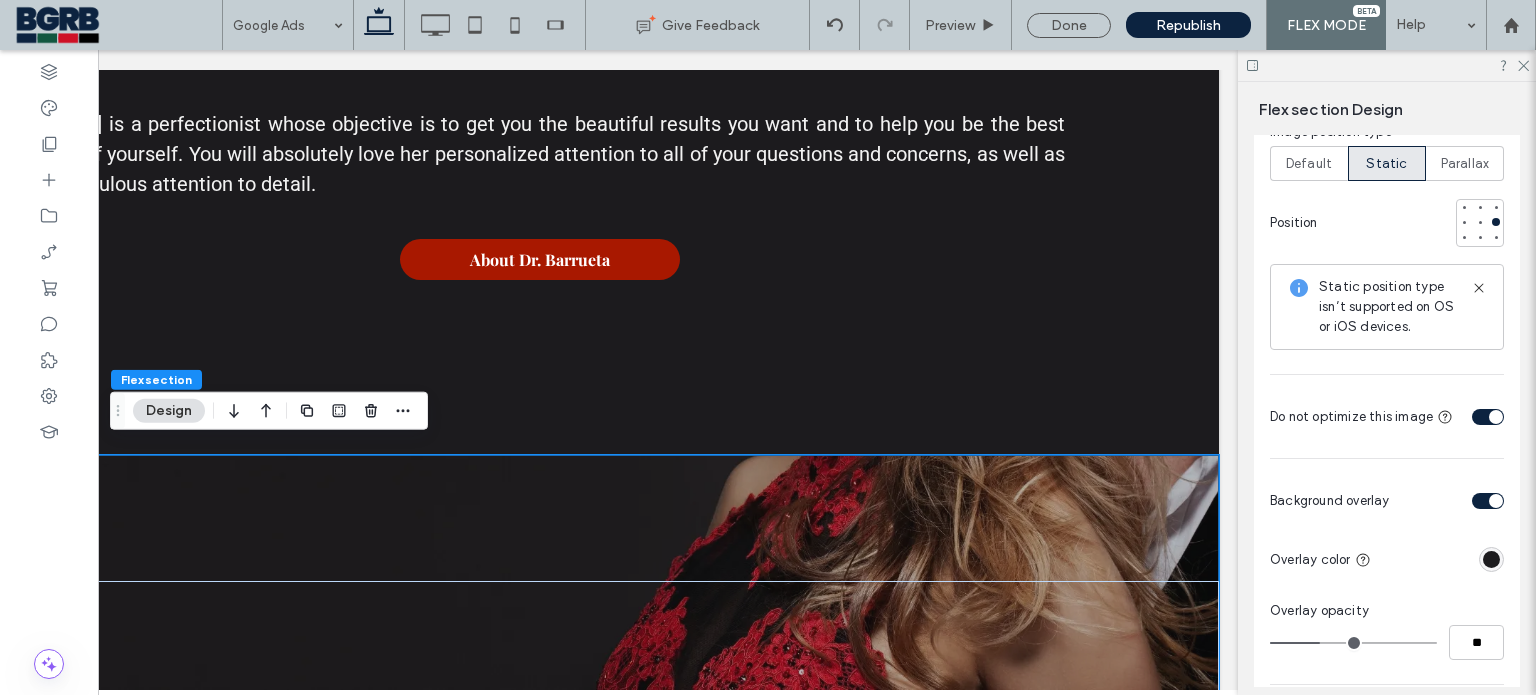 scroll, scrollTop: 1140, scrollLeft: 0, axis: vertical 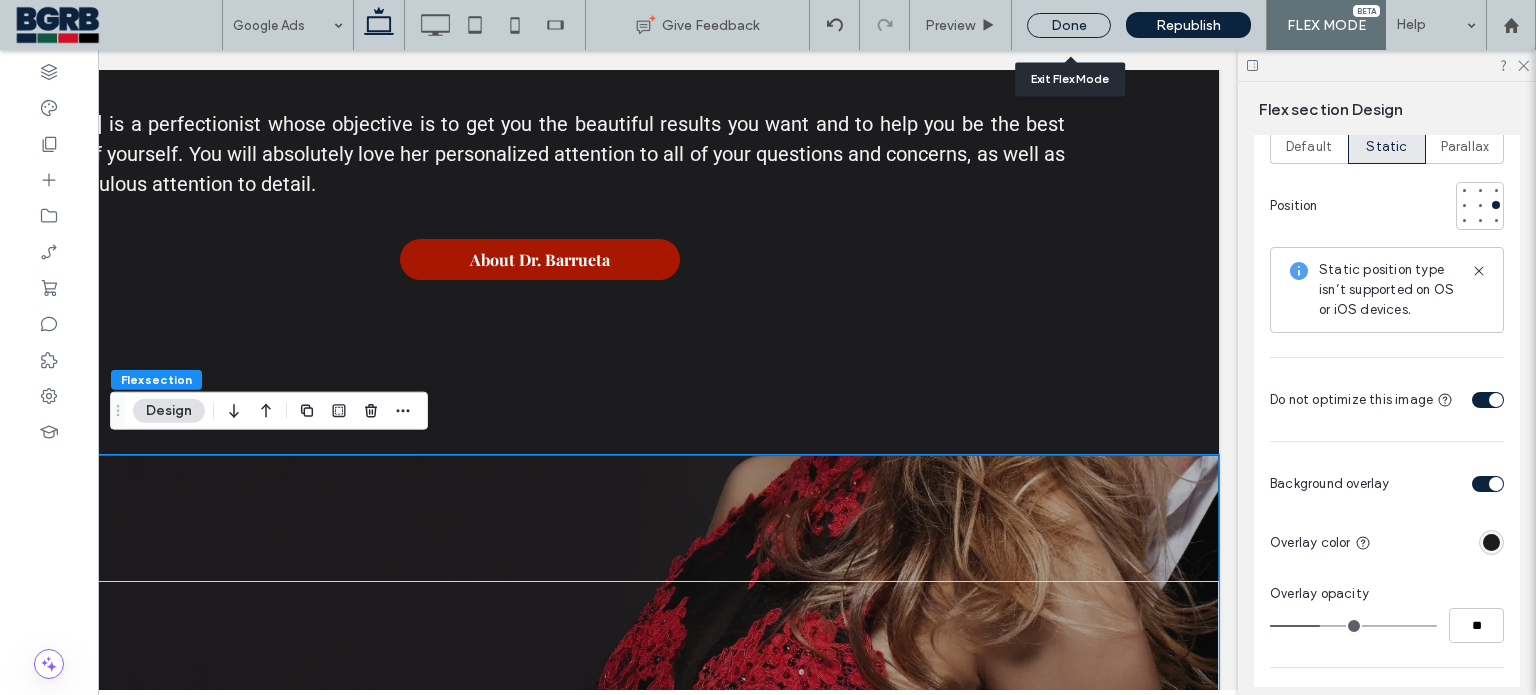 click on "Done" at bounding box center (1069, 25) 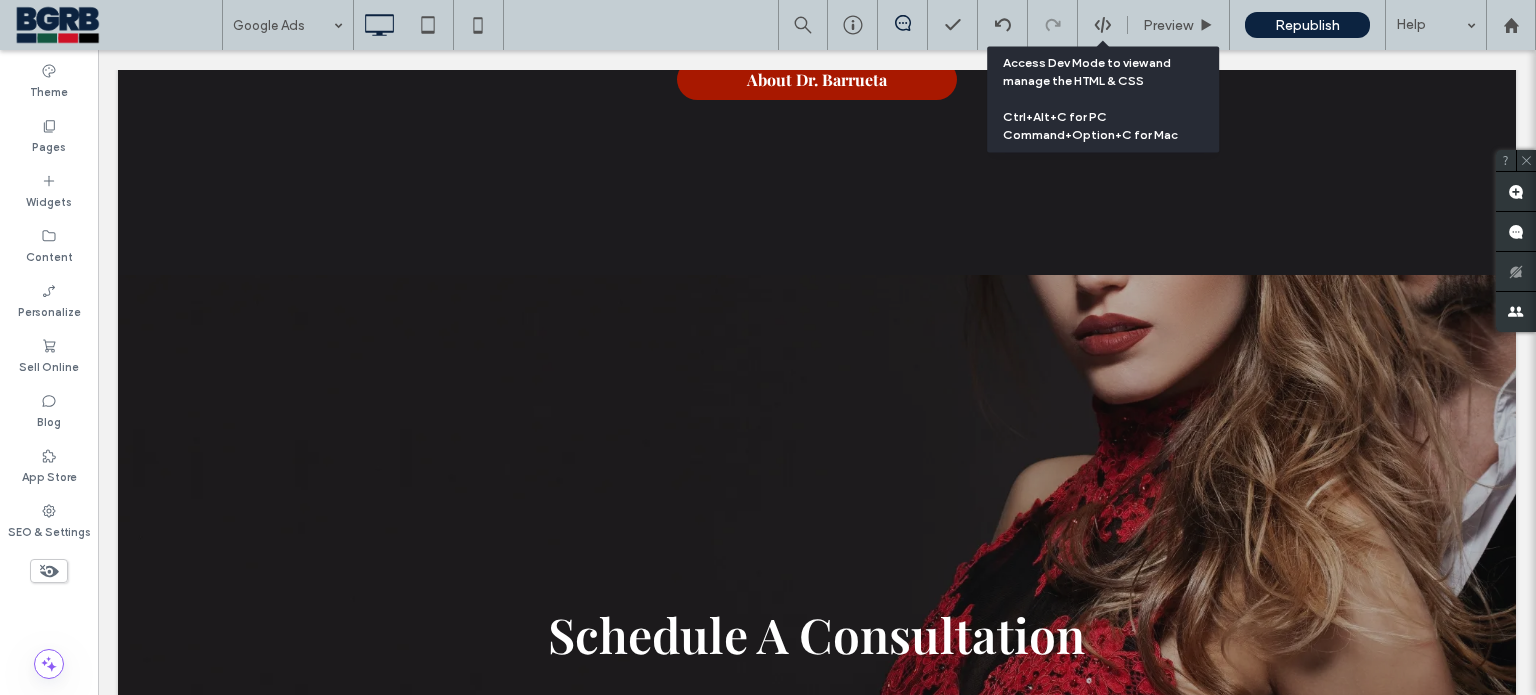 scroll, scrollTop: 4400, scrollLeft: 0, axis: vertical 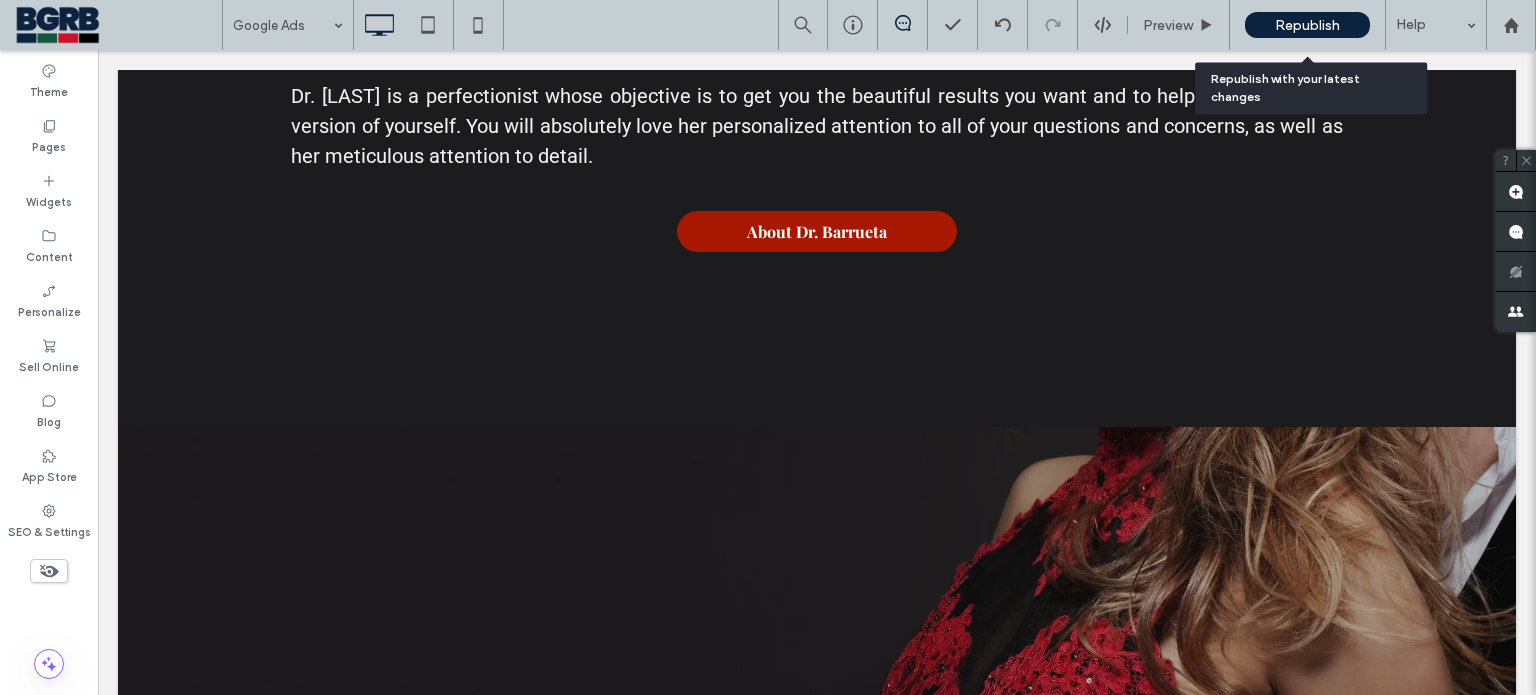 click on "Republish" at bounding box center (1307, 25) 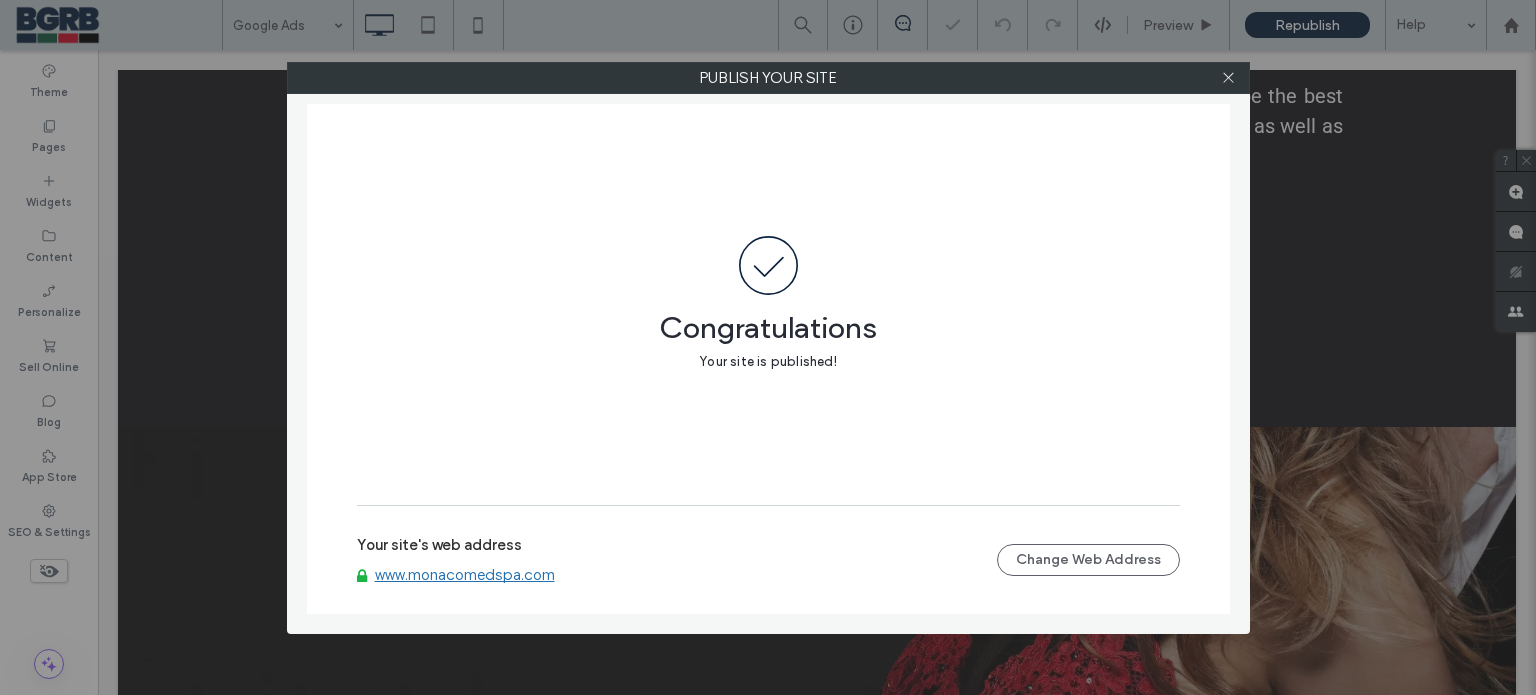 click on "www.monacomedspa.com" at bounding box center [465, 575] 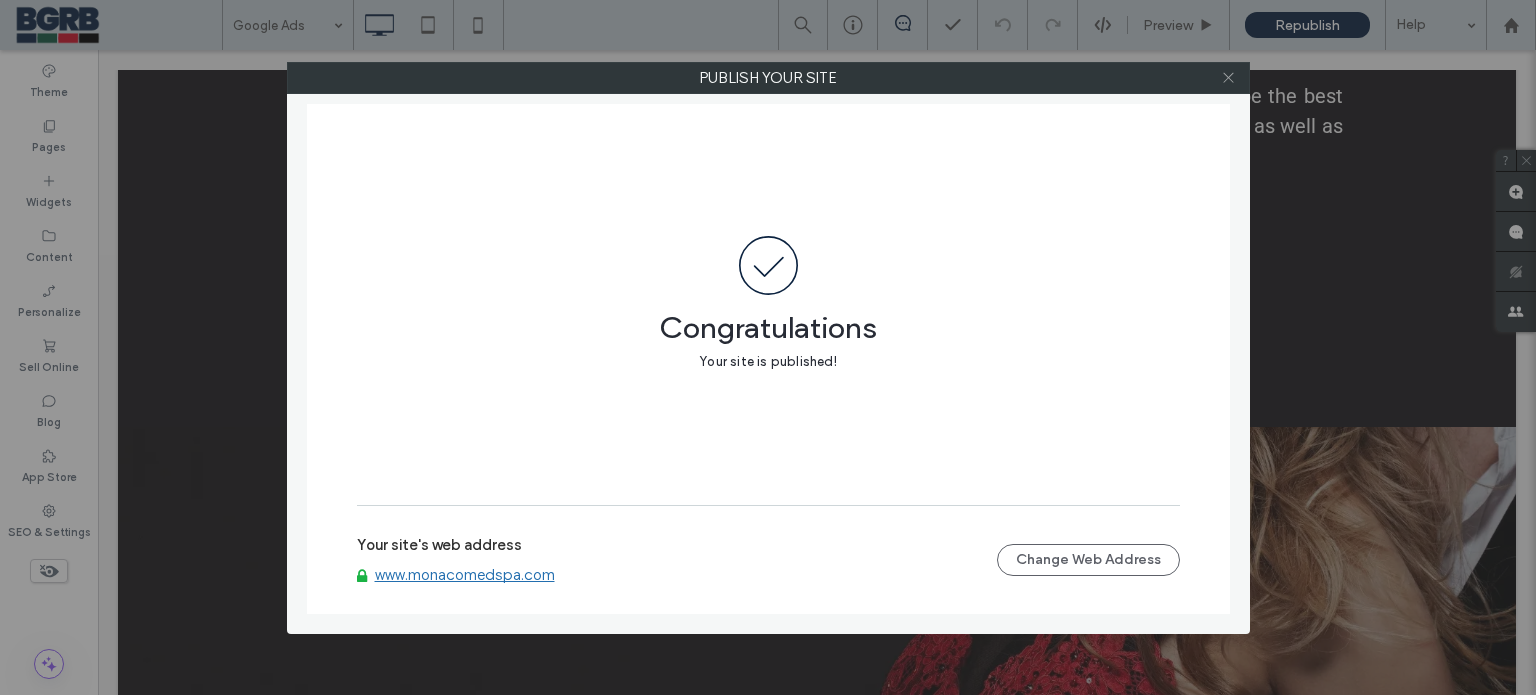 click 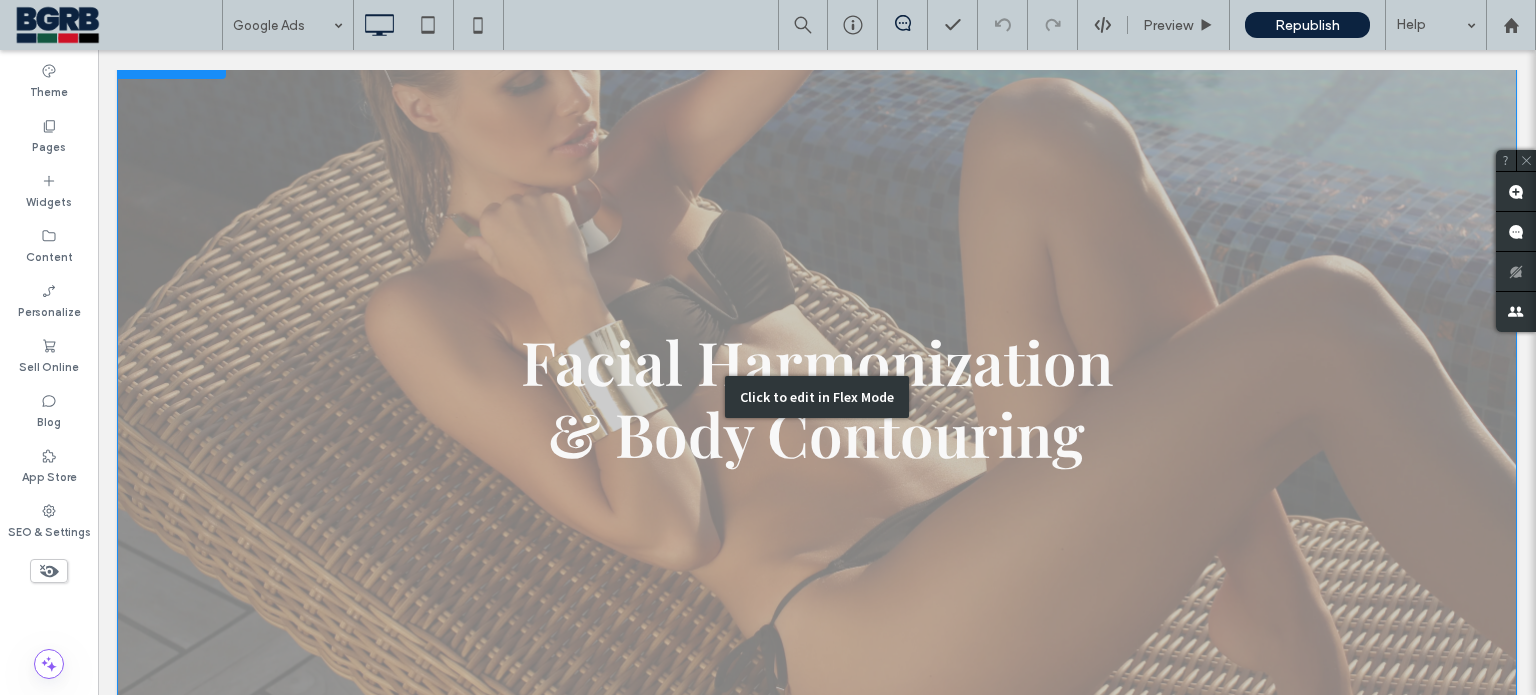 click on "Click to edit in Flex Mode" at bounding box center (817, 397) 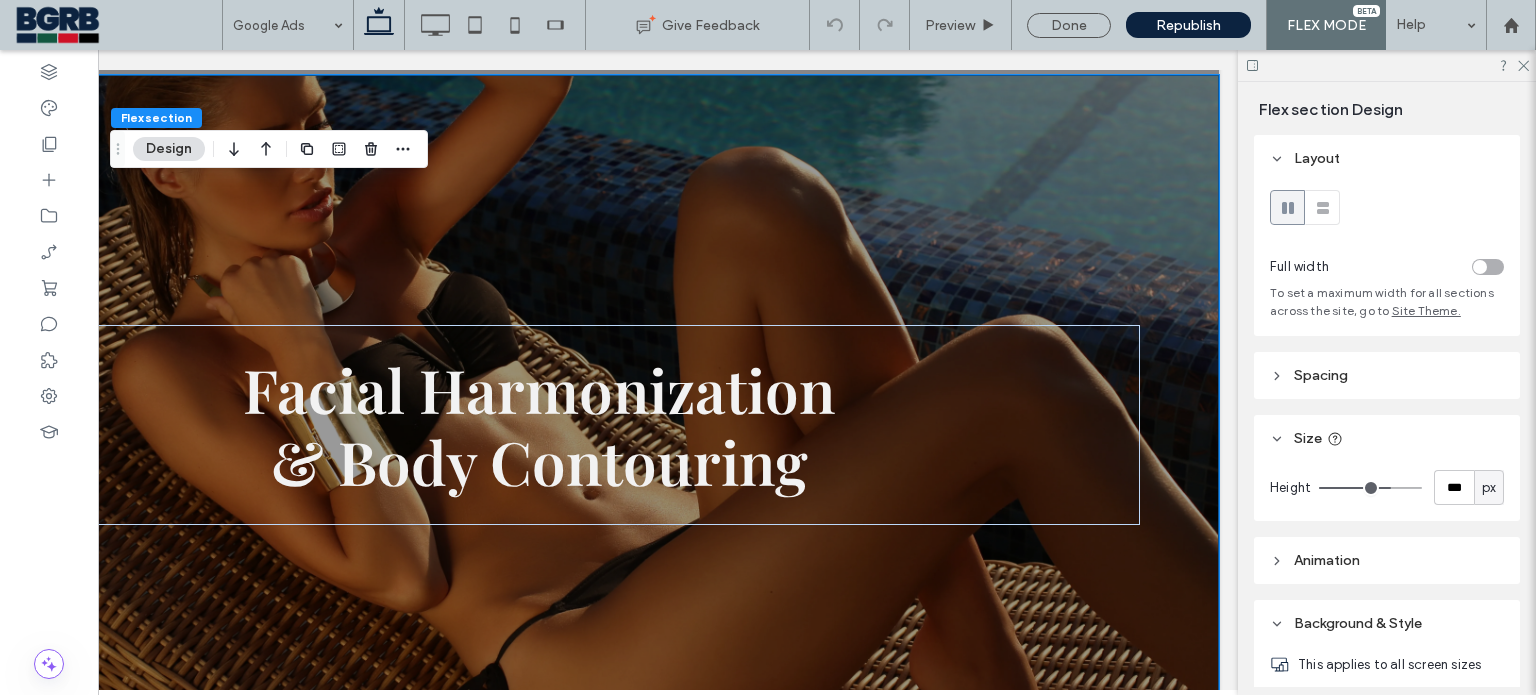 click on "Facial Harmonization
& Body Contouring" at bounding box center (540, 425) 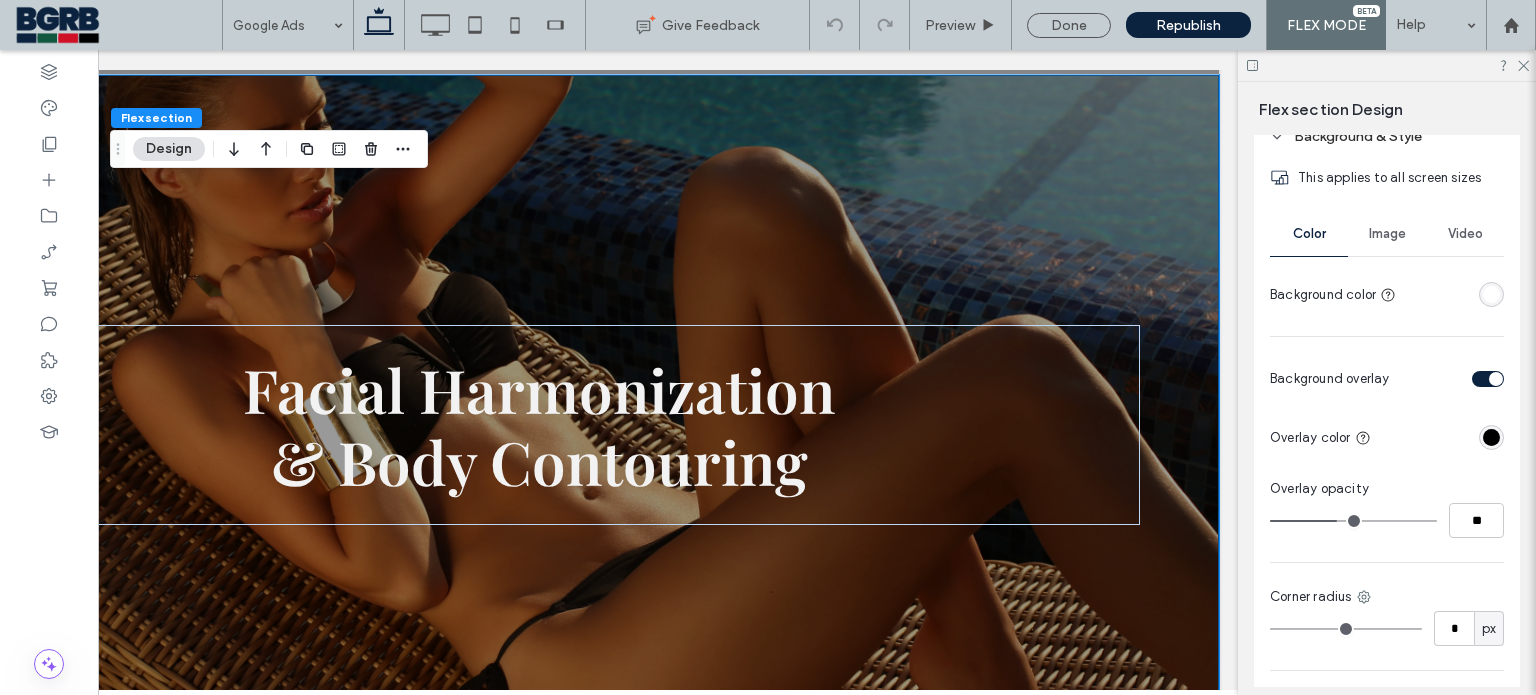 scroll, scrollTop: 433, scrollLeft: 0, axis: vertical 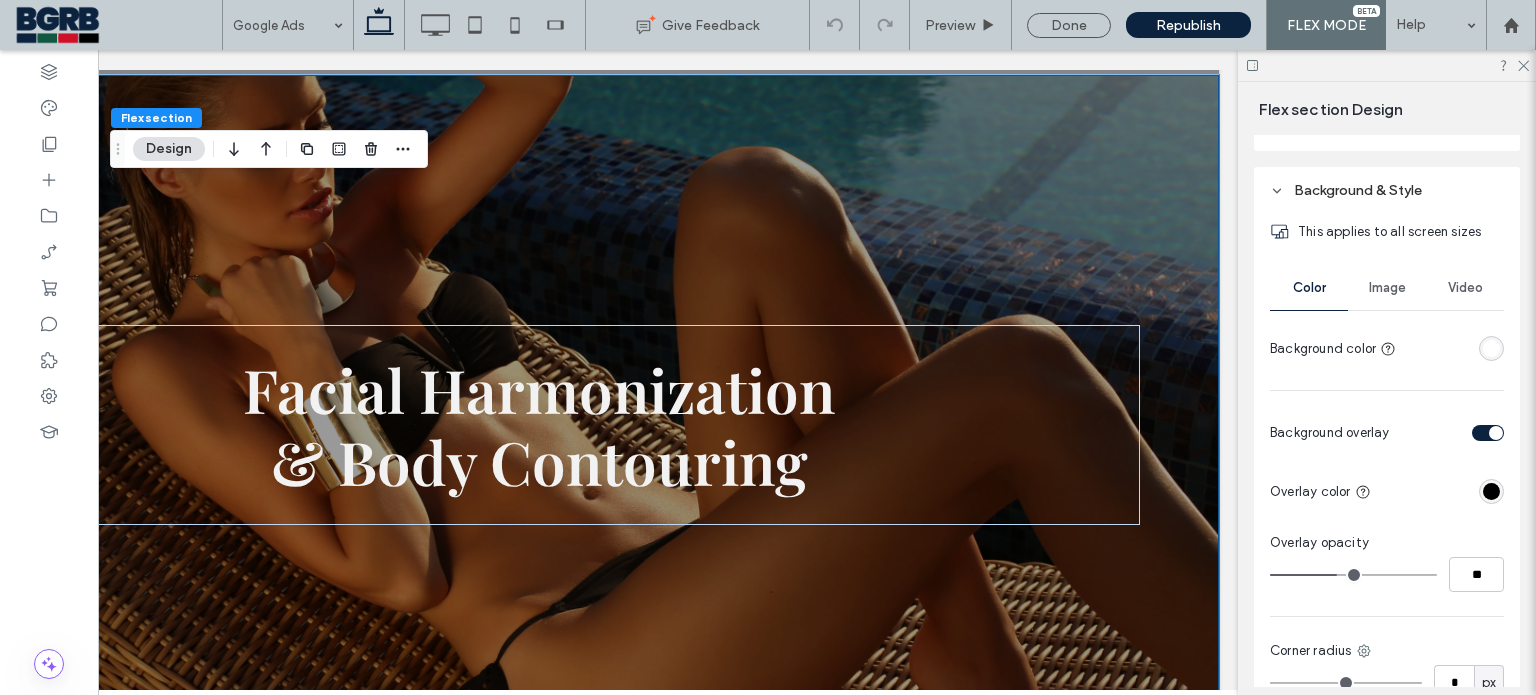 click on "Image" at bounding box center [1387, 288] 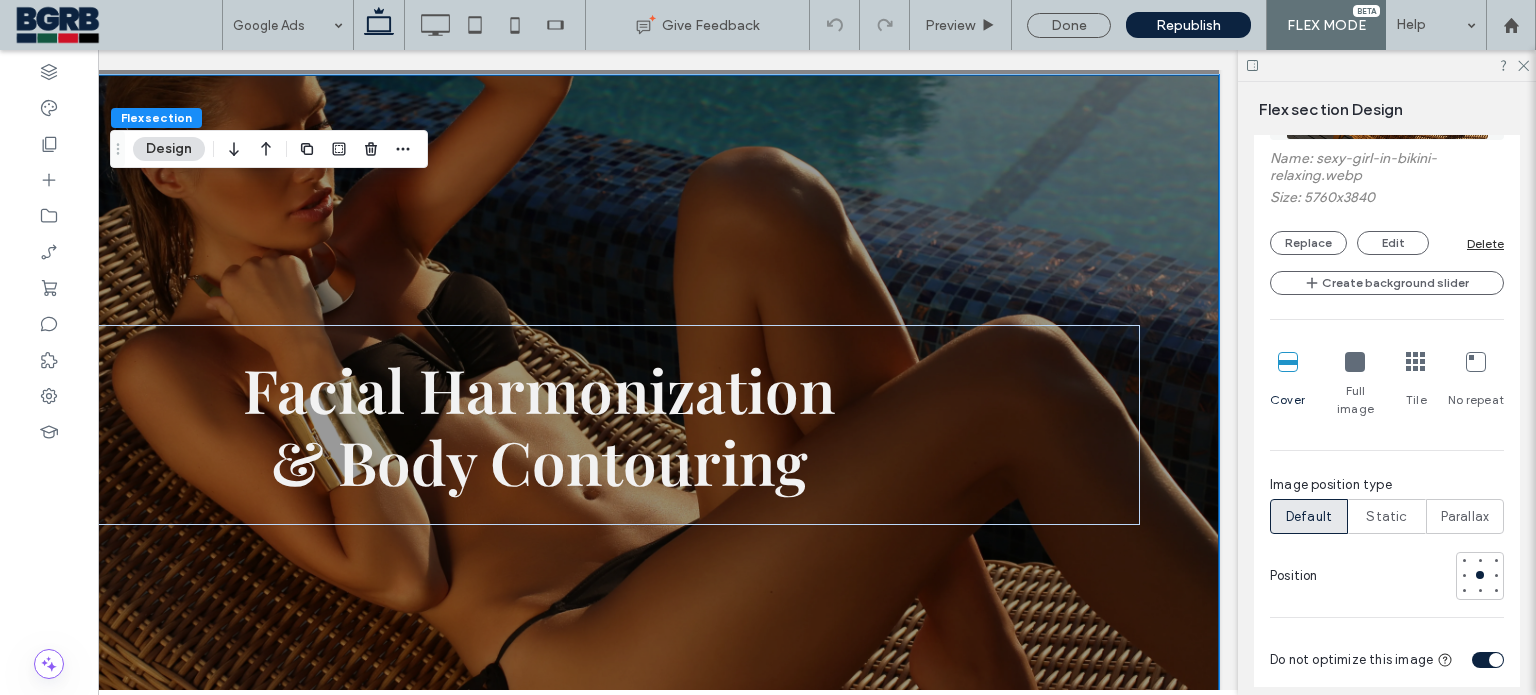 scroll, scrollTop: 933, scrollLeft: 0, axis: vertical 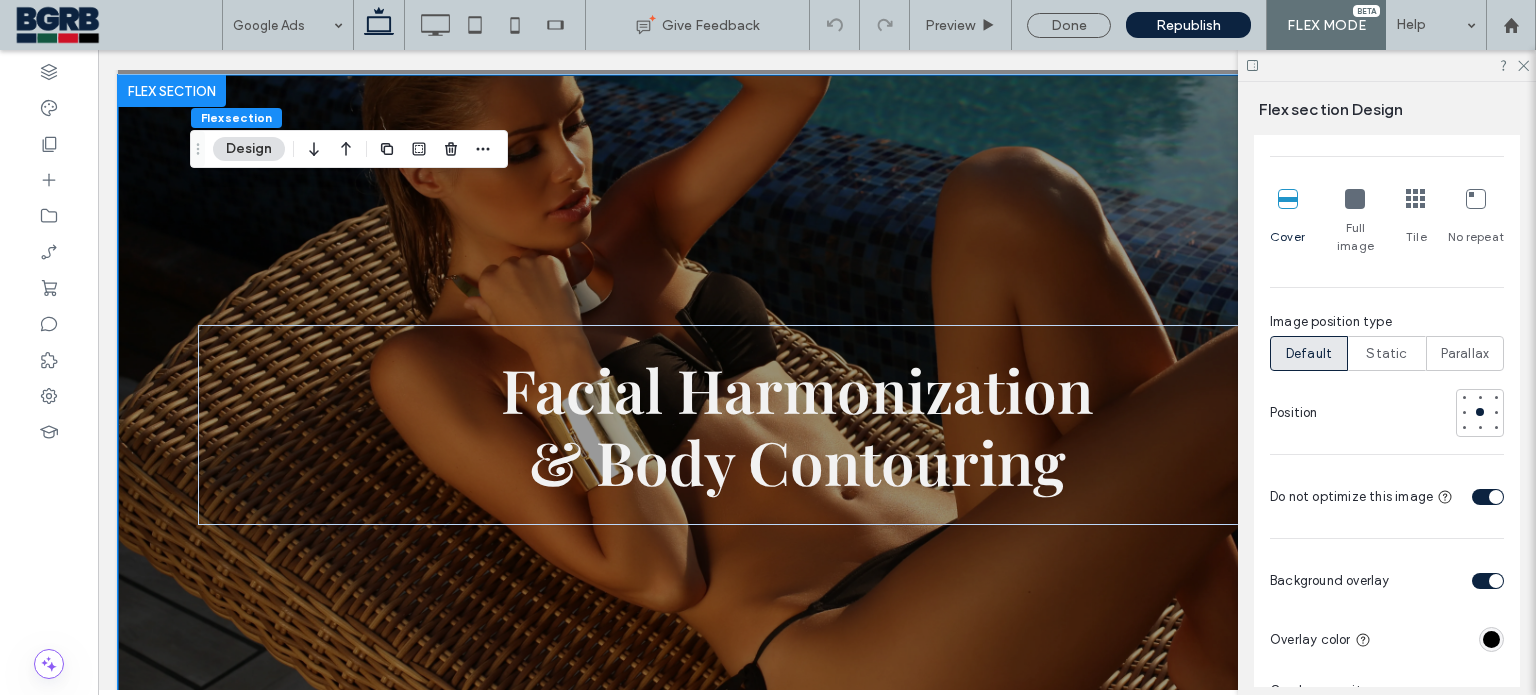drag, startPoint x: 568, startPoint y: 685, endPoint x: 98, endPoint y: 381, distance: 559.7464 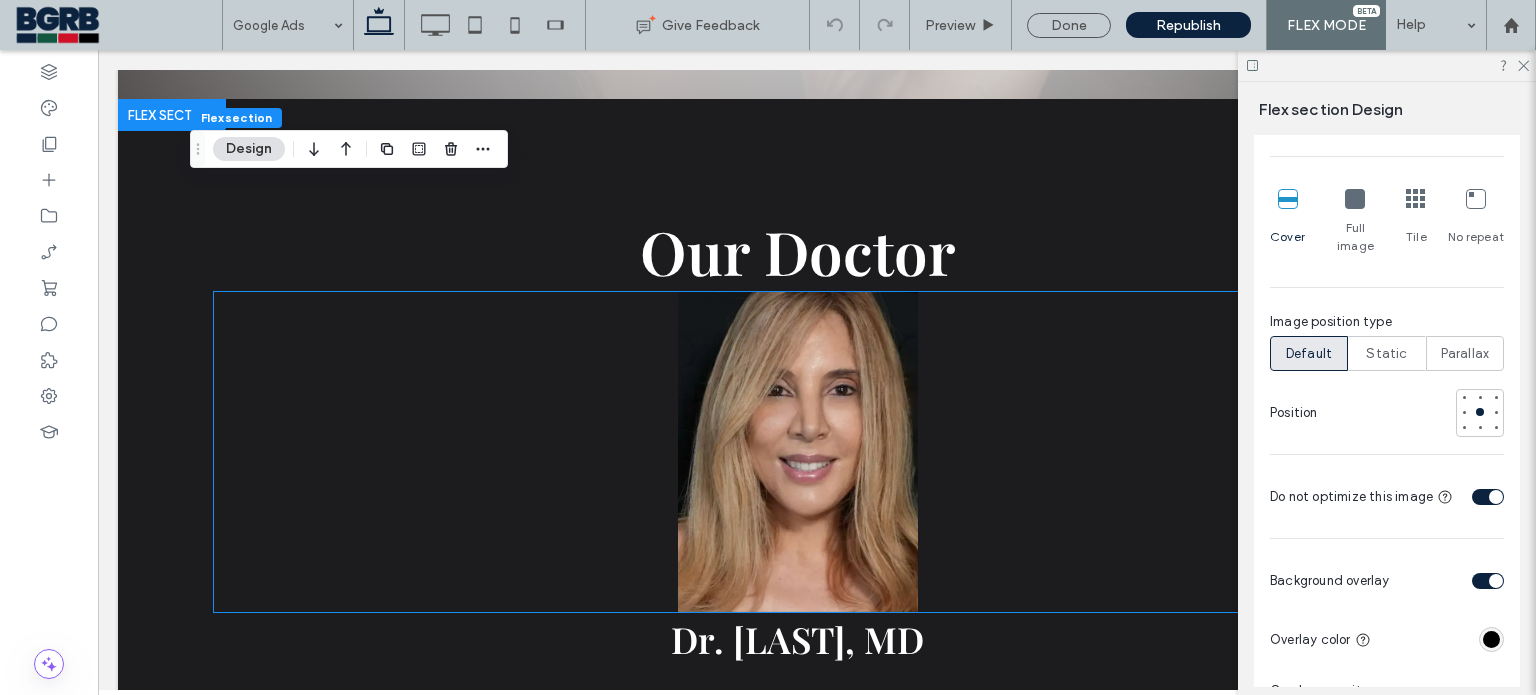 click at bounding box center [798, 452] 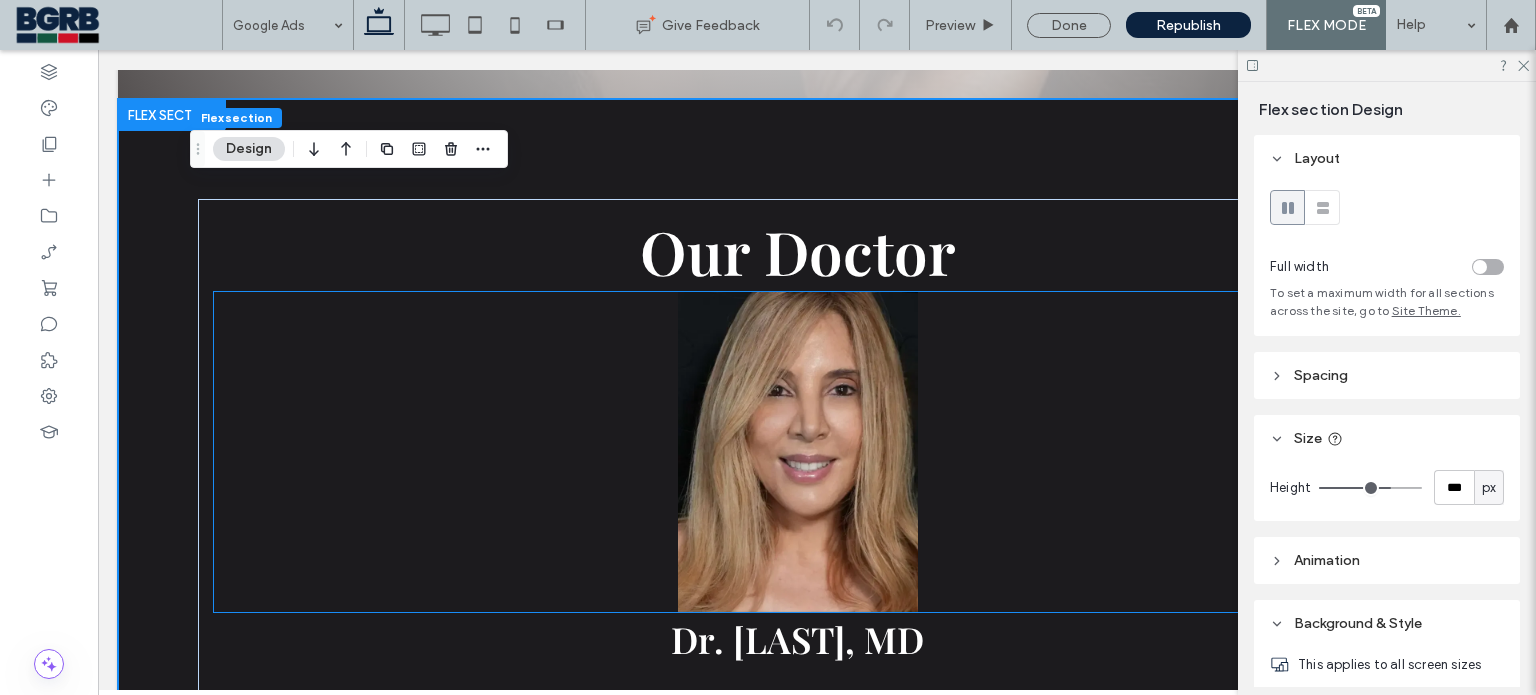 scroll, scrollTop: 3991, scrollLeft: 0, axis: vertical 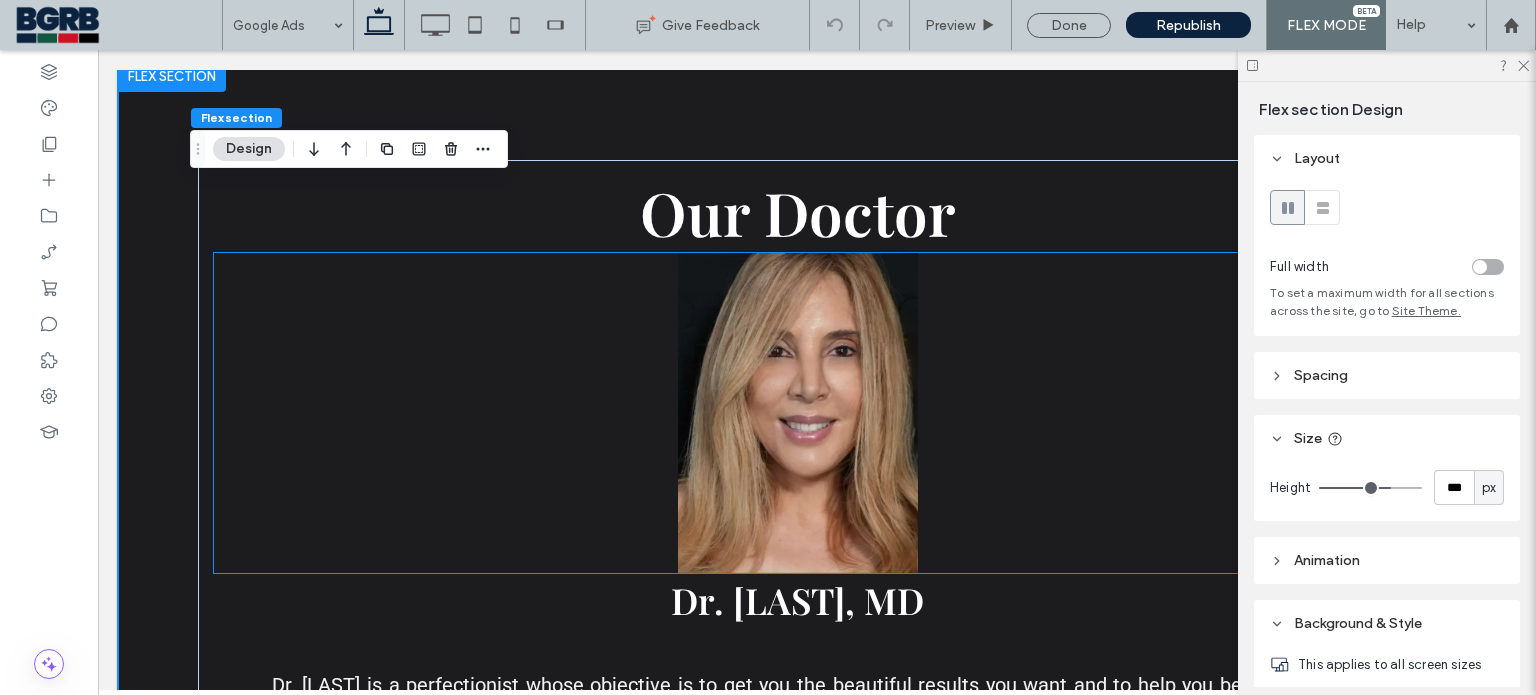 click at bounding box center [798, 413] 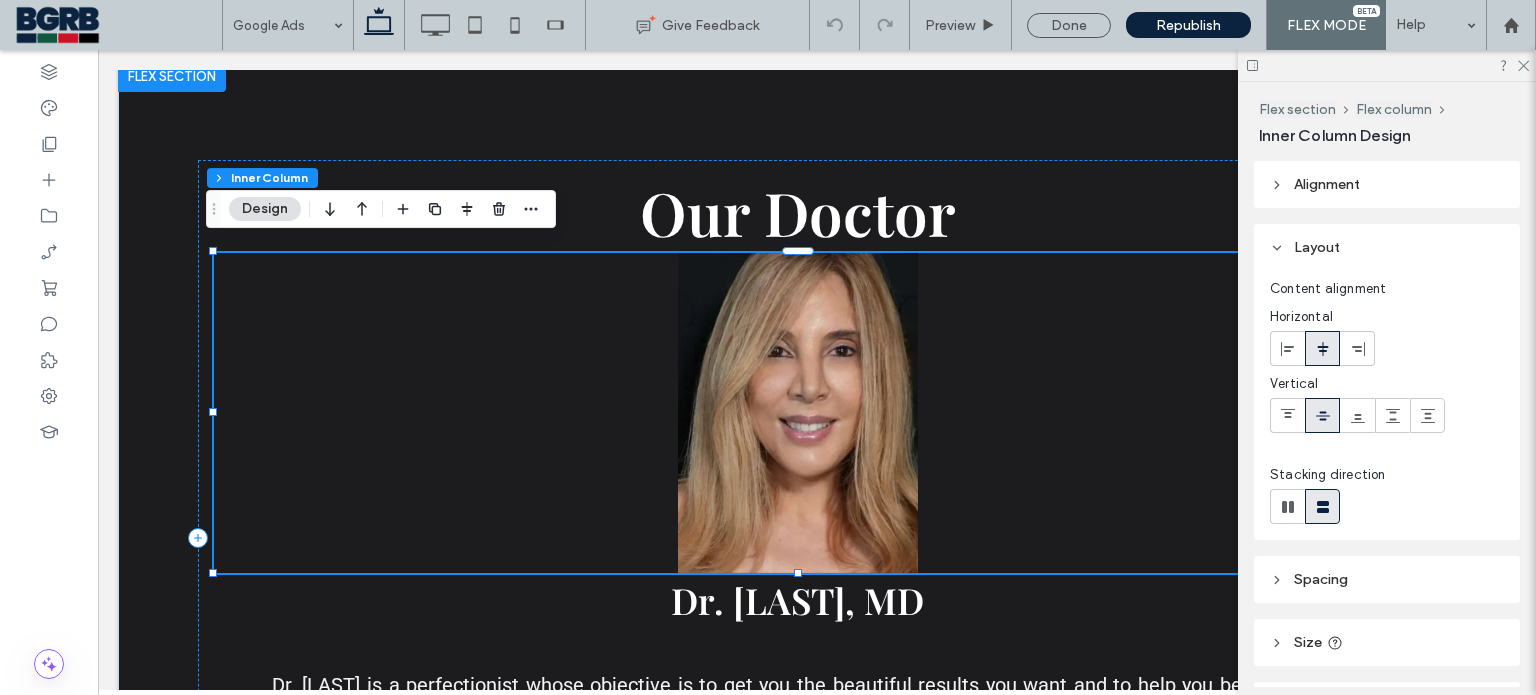 scroll, scrollTop: 183, scrollLeft: 0, axis: vertical 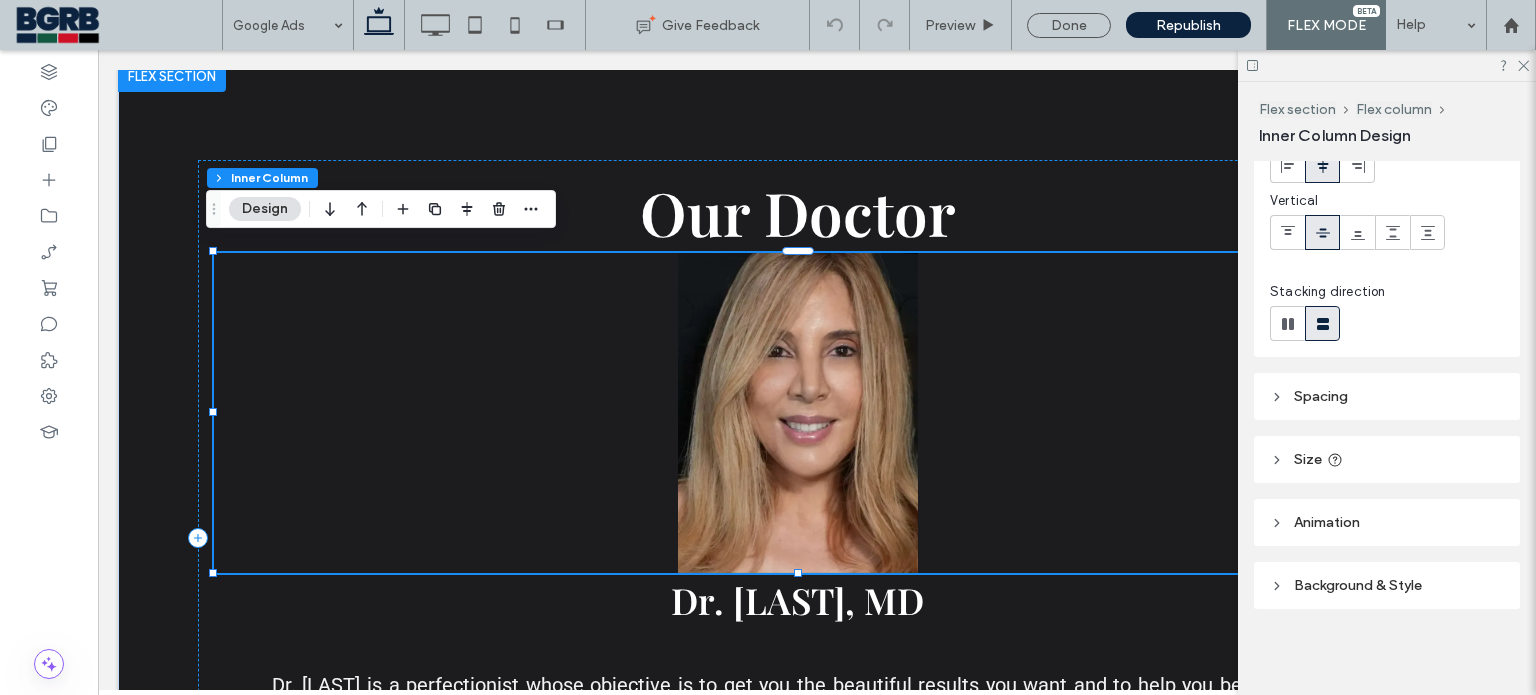 drag, startPoint x: 1357, startPoint y: 585, endPoint x: 1368, endPoint y: 583, distance: 11.18034 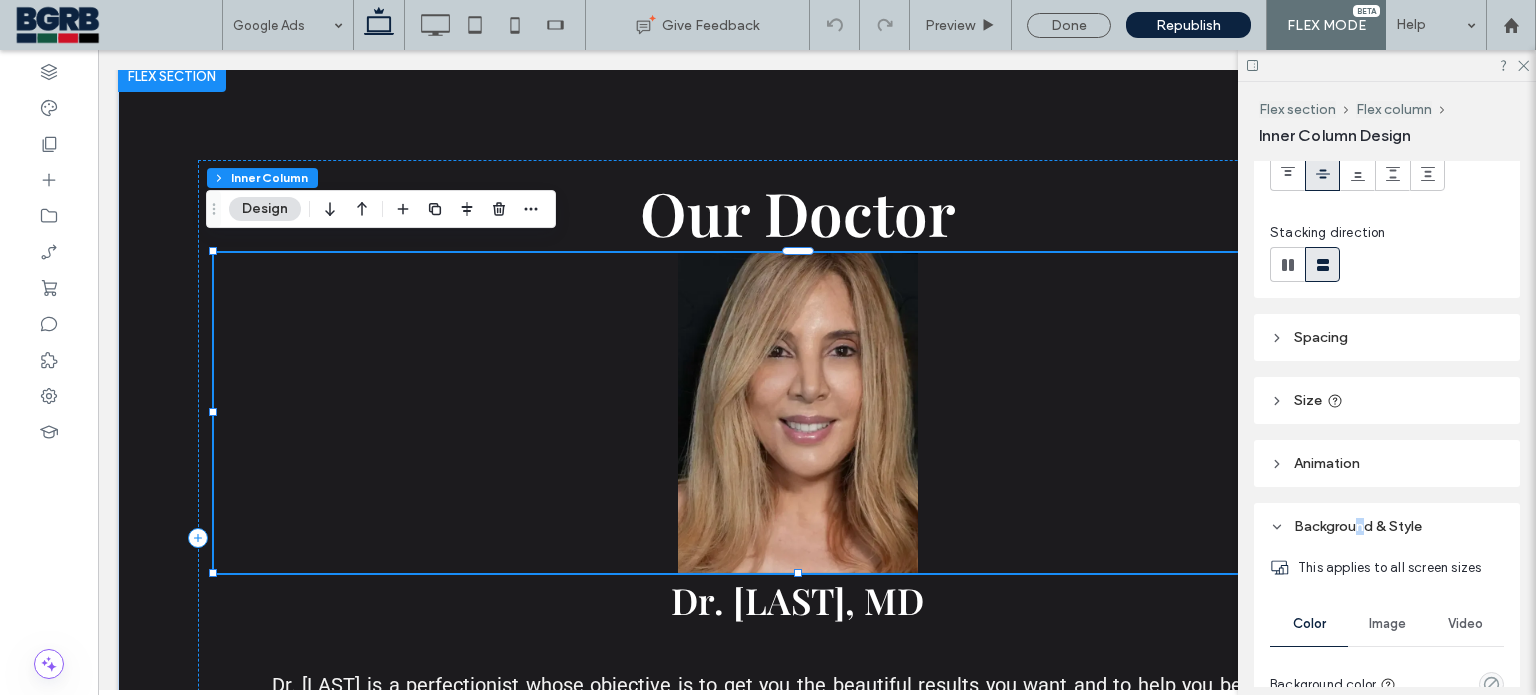 scroll, scrollTop: 483, scrollLeft: 0, axis: vertical 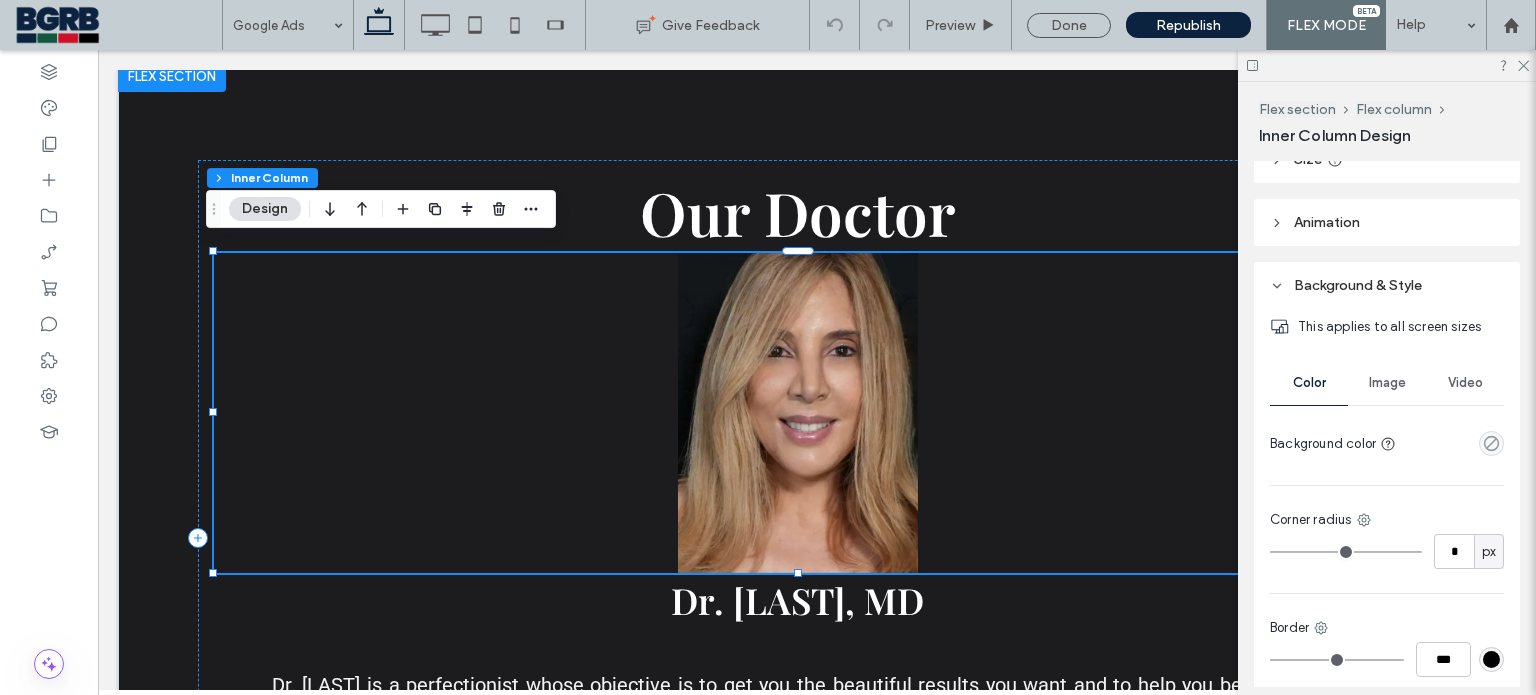 click on "Image" at bounding box center [1387, 383] 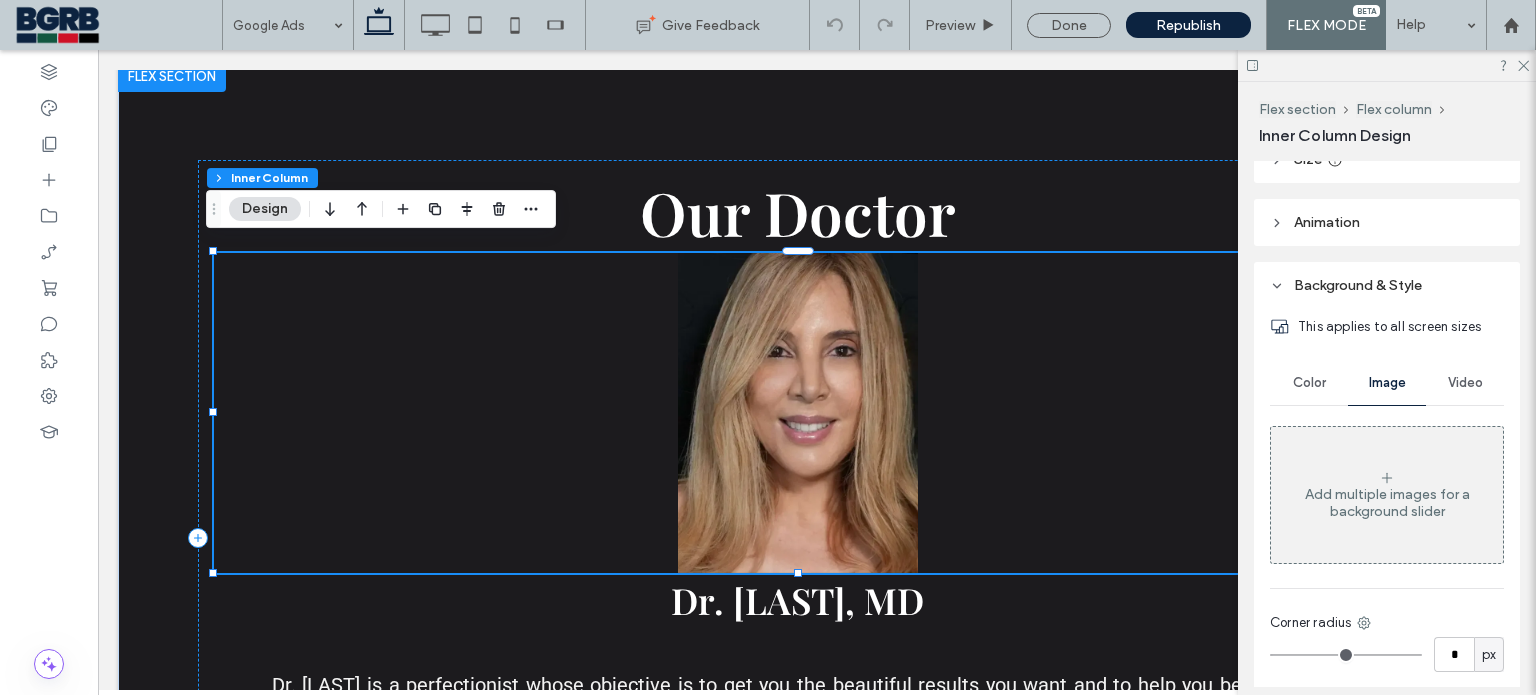 click at bounding box center (798, 413) 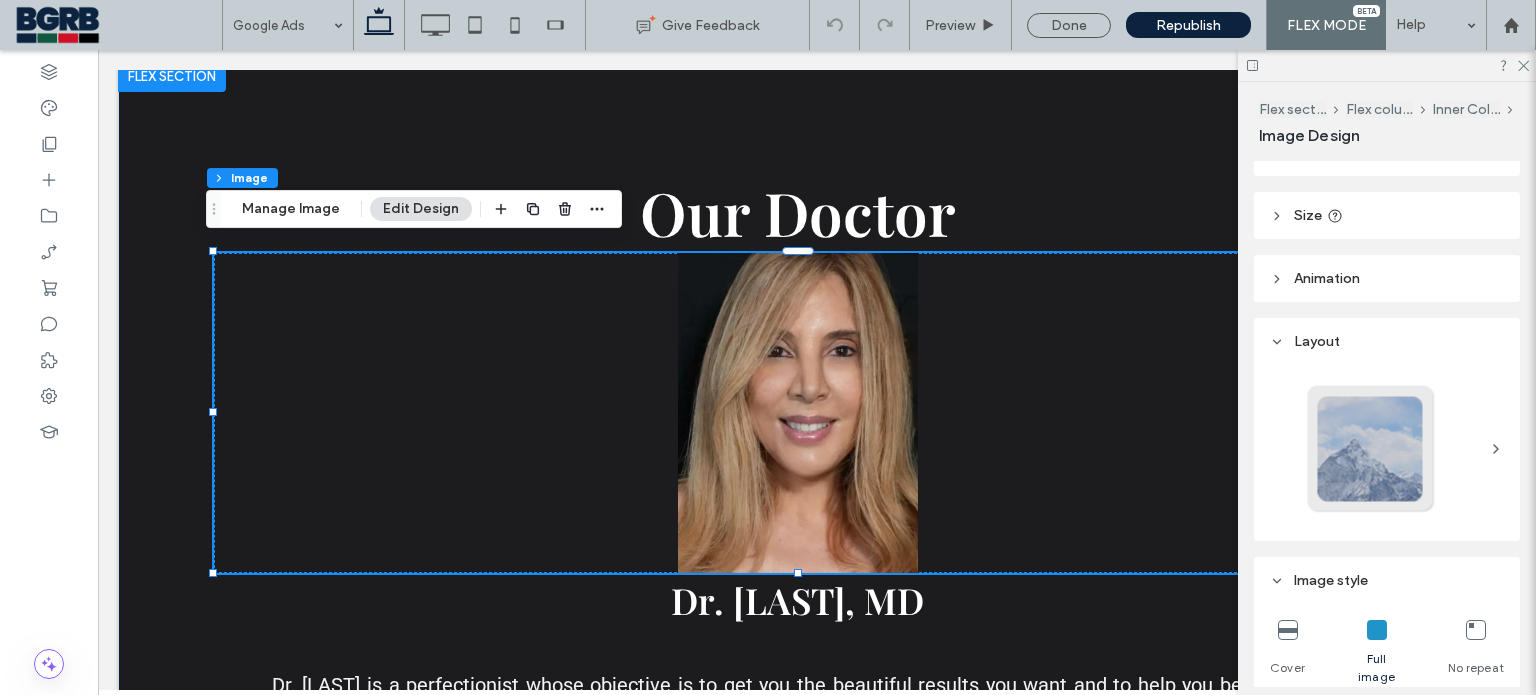 scroll, scrollTop: 400, scrollLeft: 0, axis: vertical 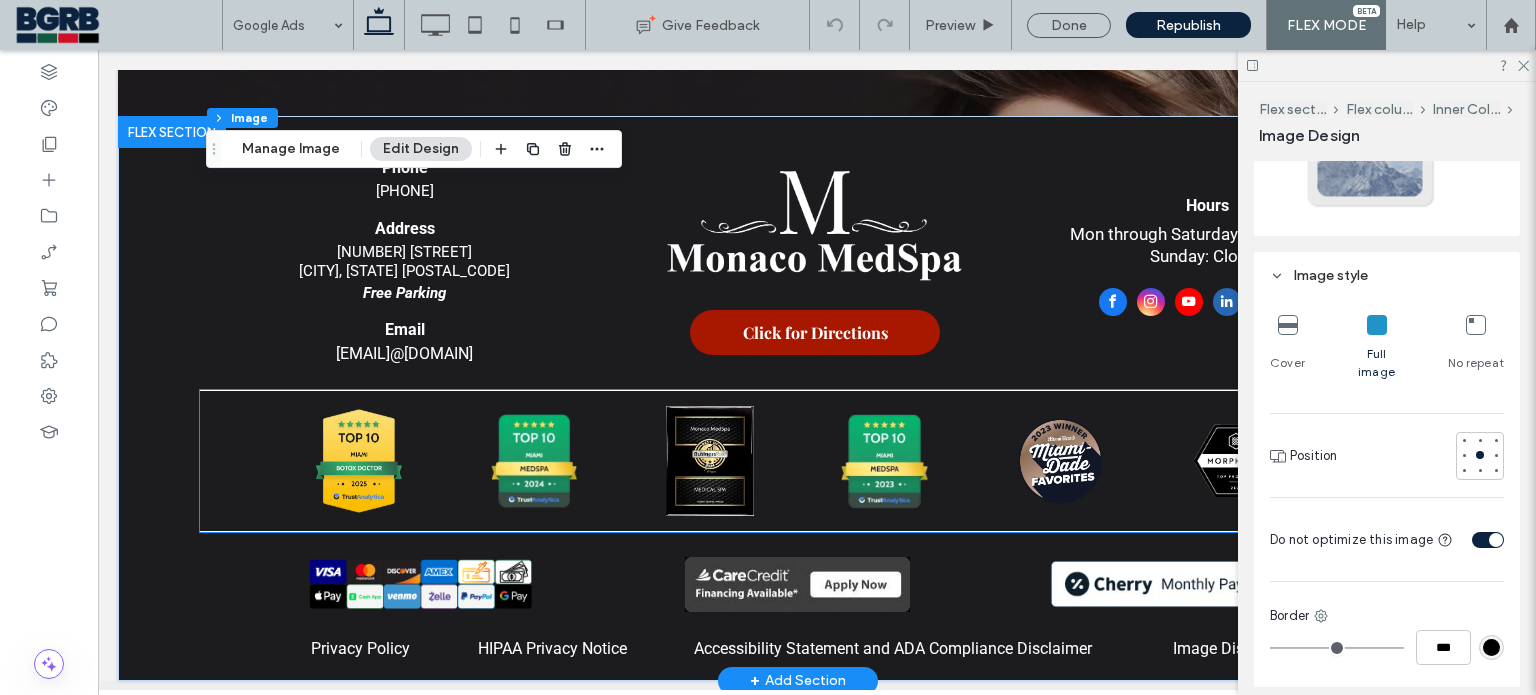 click at bounding box center [709, 461] 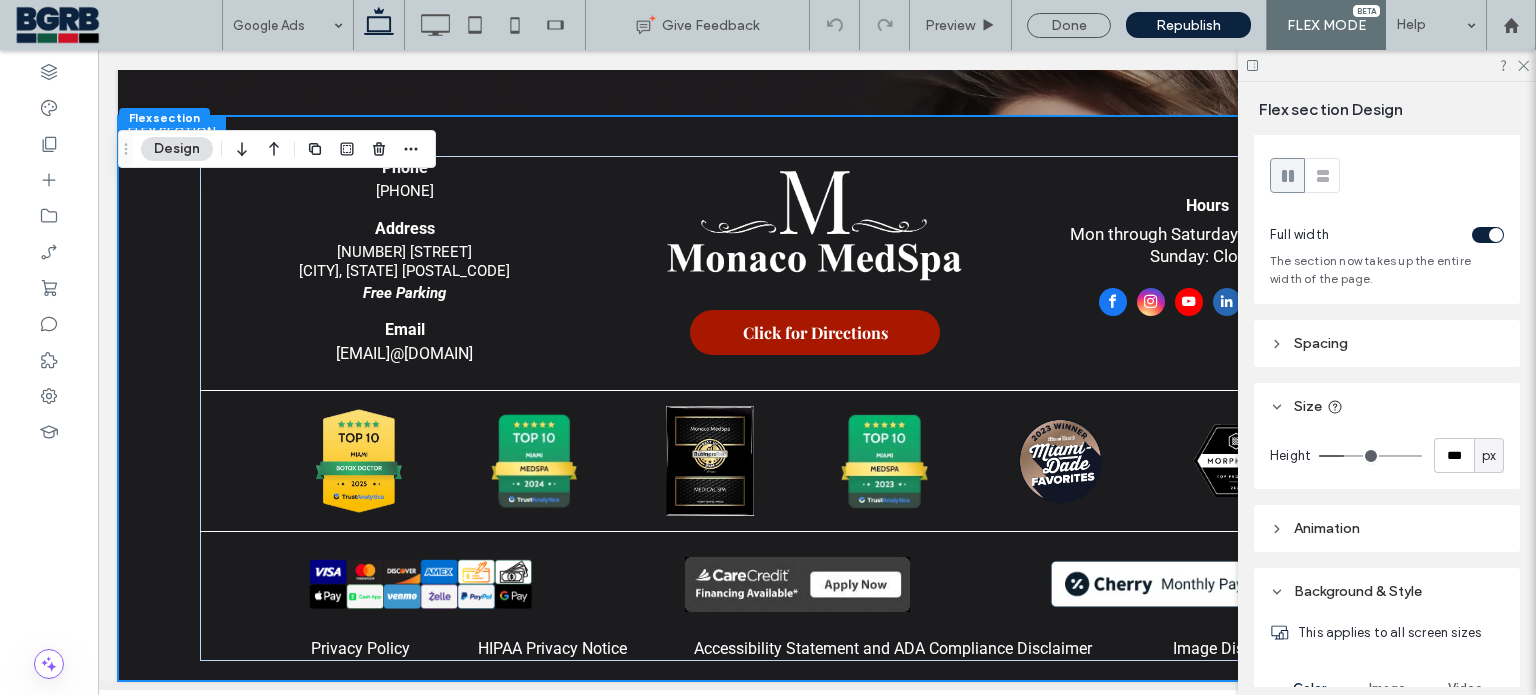 scroll, scrollTop: 300, scrollLeft: 0, axis: vertical 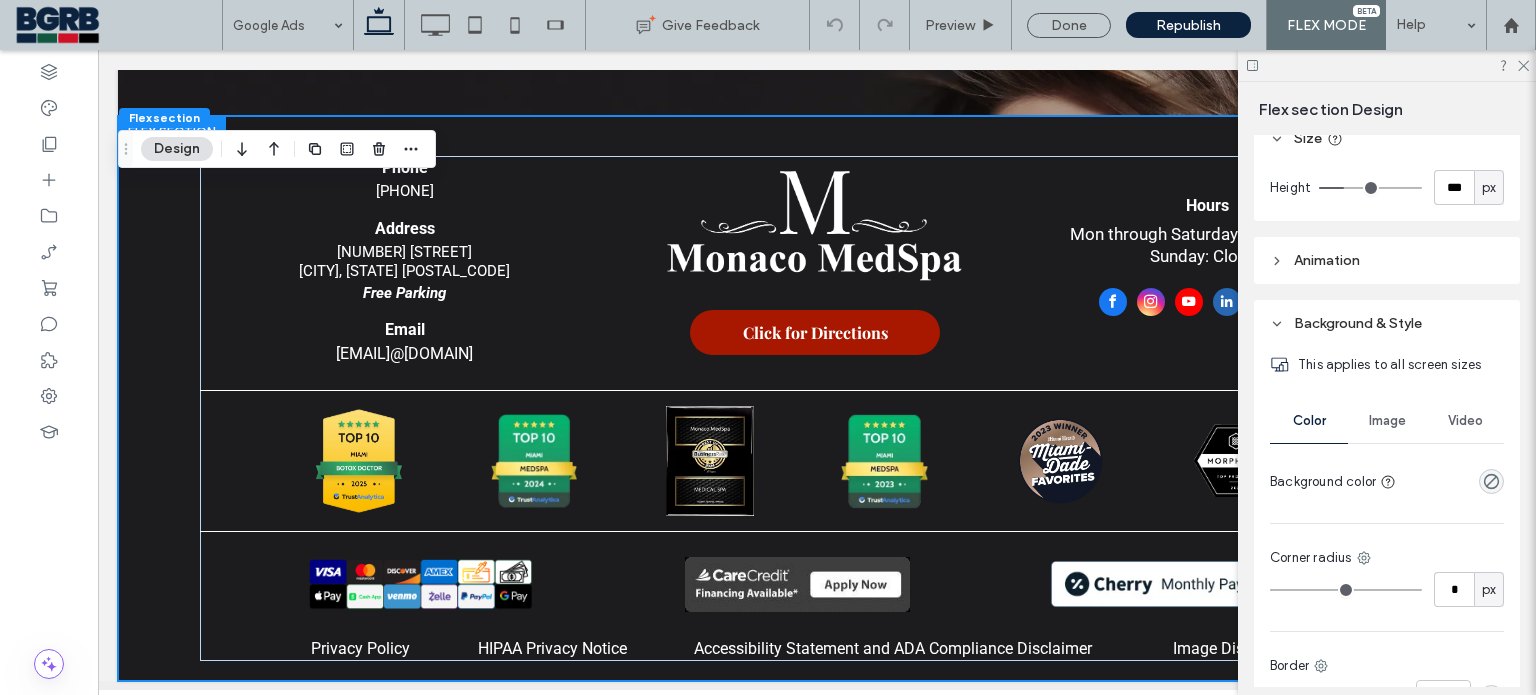 click on "Image" at bounding box center (1387, 421) 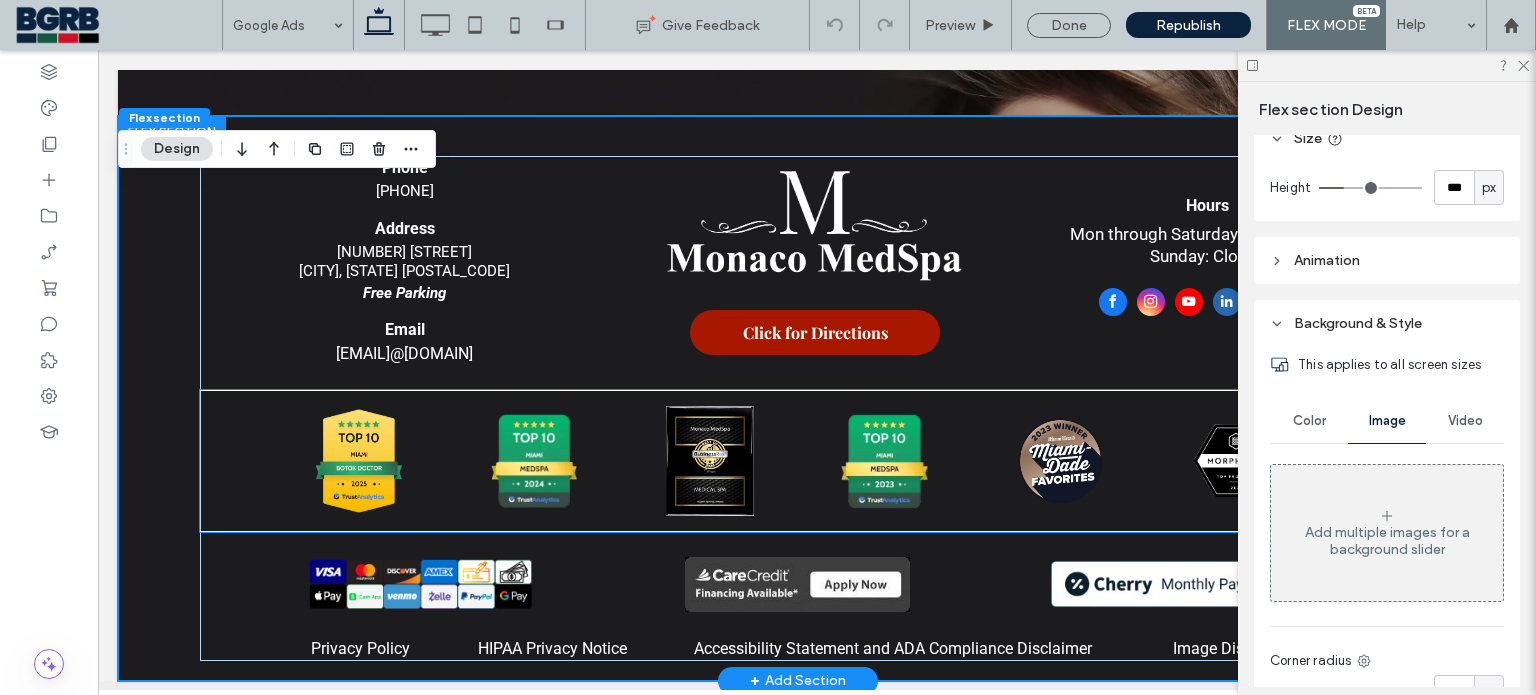 click at bounding box center [359, 461] 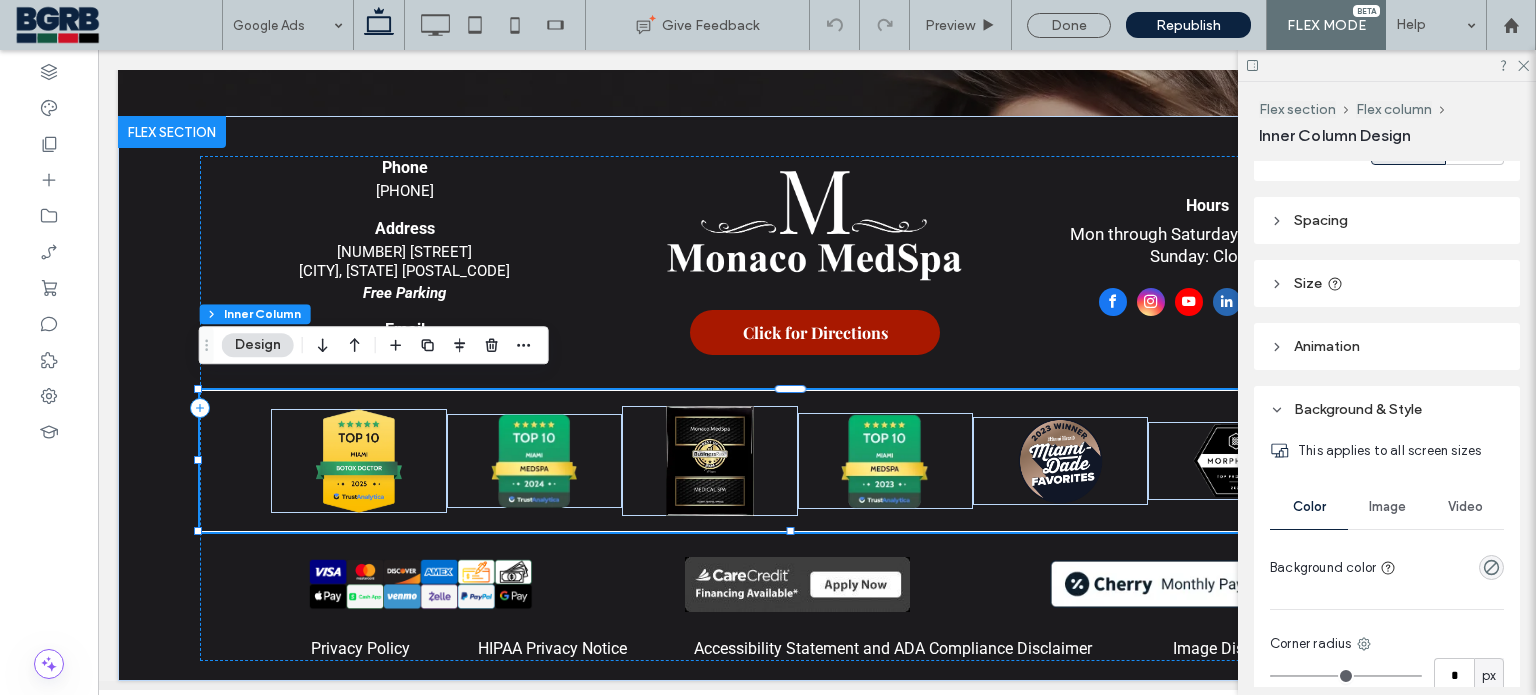 scroll, scrollTop: 600, scrollLeft: 0, axis: vertical 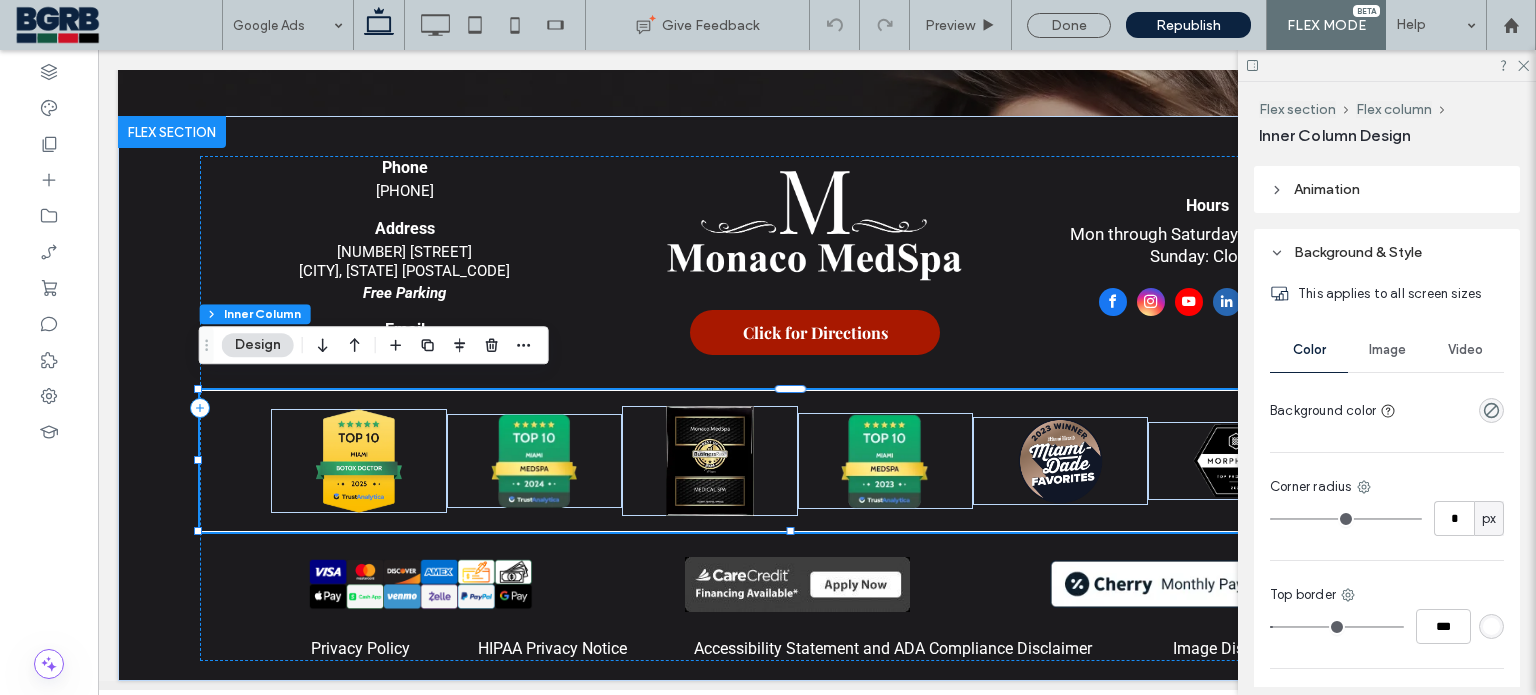 click on "Image" at bounding box center (1387, 350) 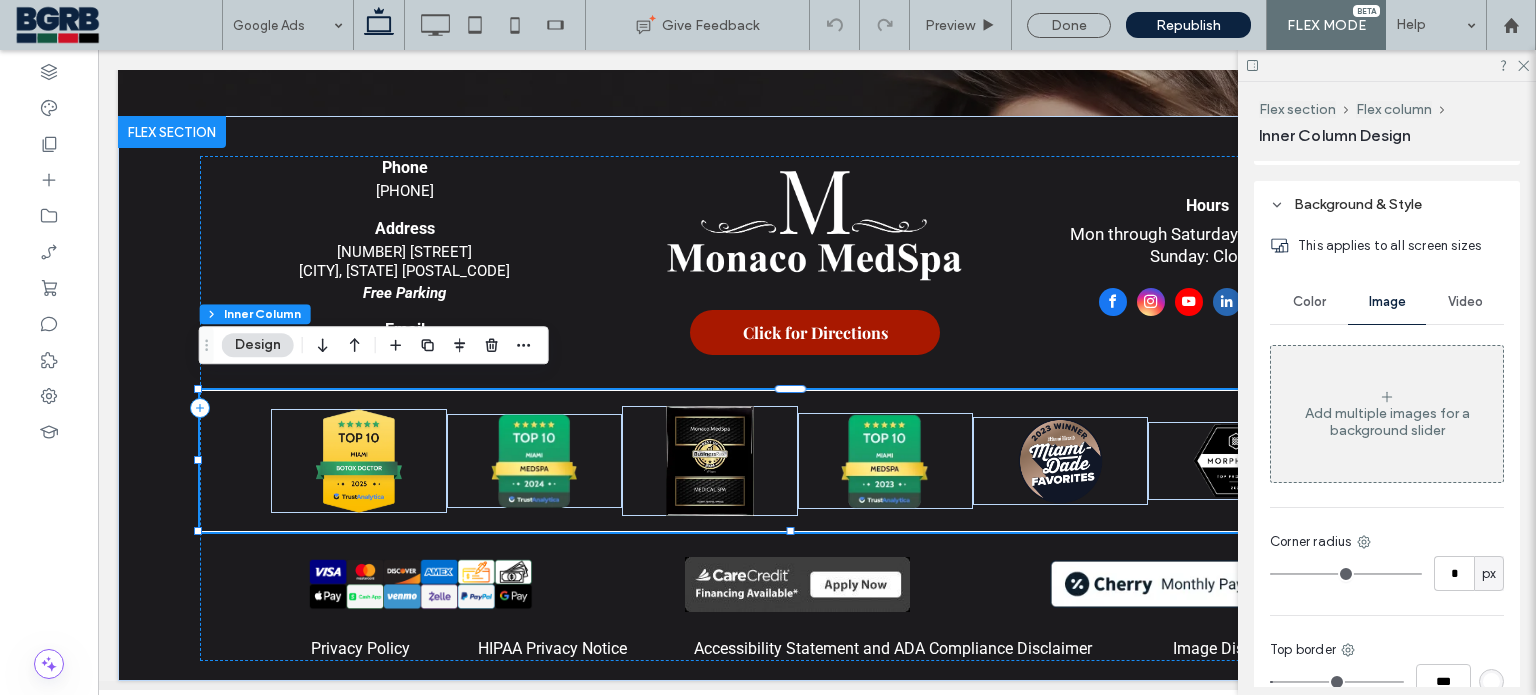 scroll, scrollTop: 837, scrollLeft: 0, axis: vertical 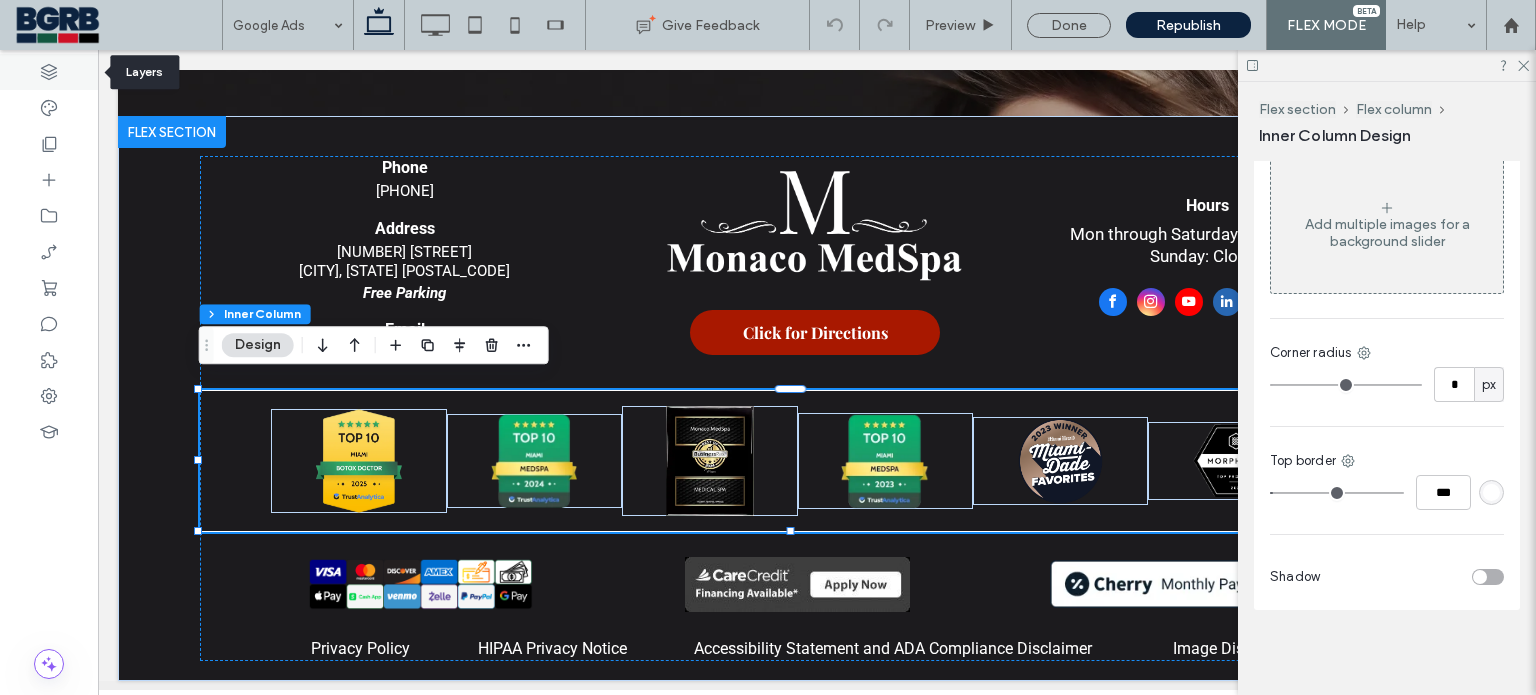 click 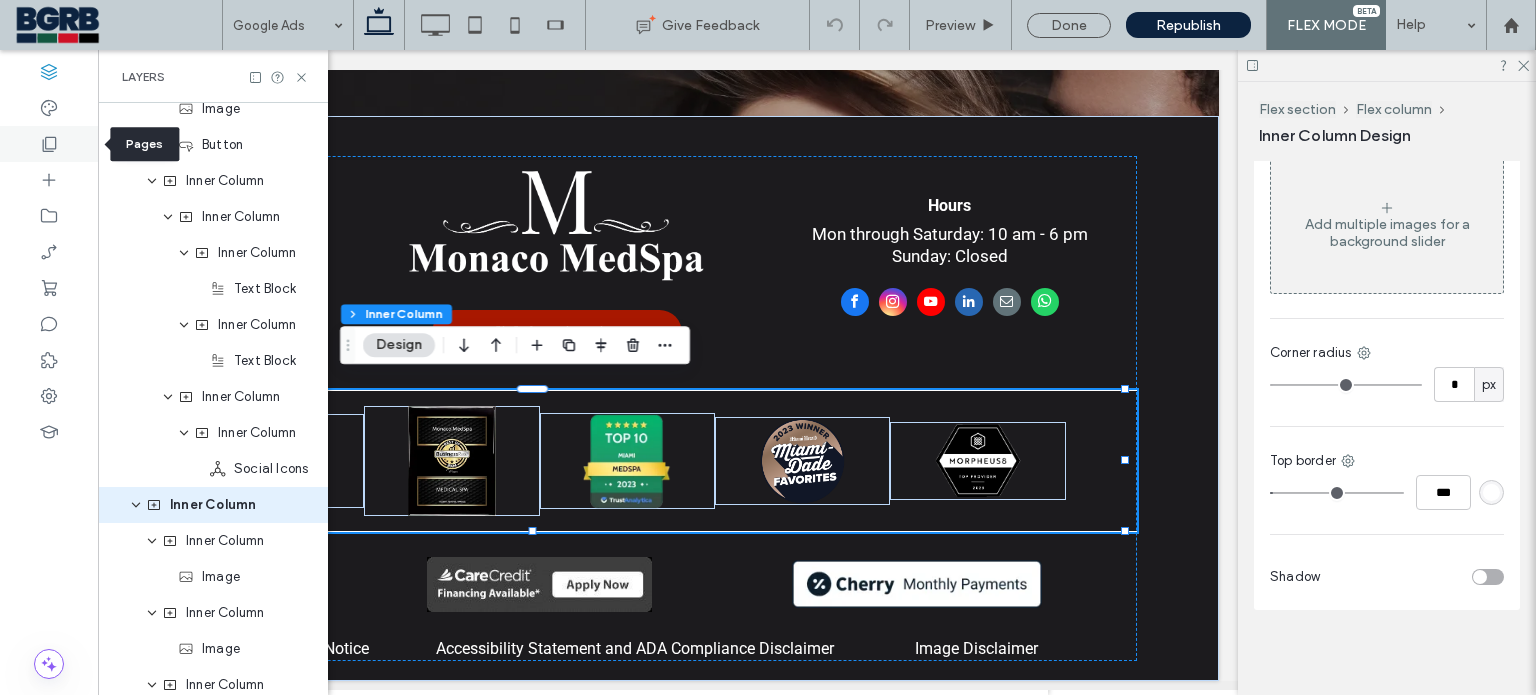 scroll, scrollTop: 910, scrollLeft: 0, axis: vertical 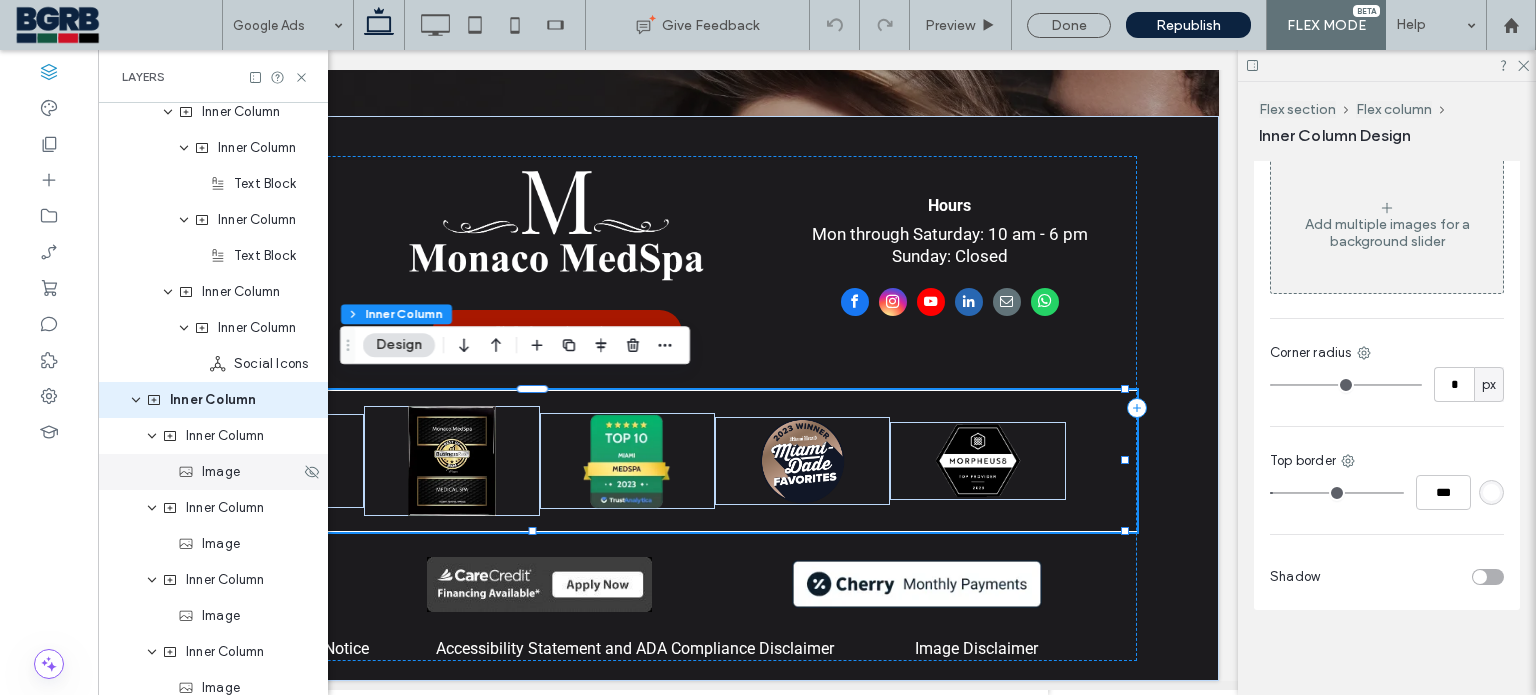 drag, startPoint x: 240, startPoint y: 478, endPoint x: 964, endPoint y: 418, distance: 726.48193 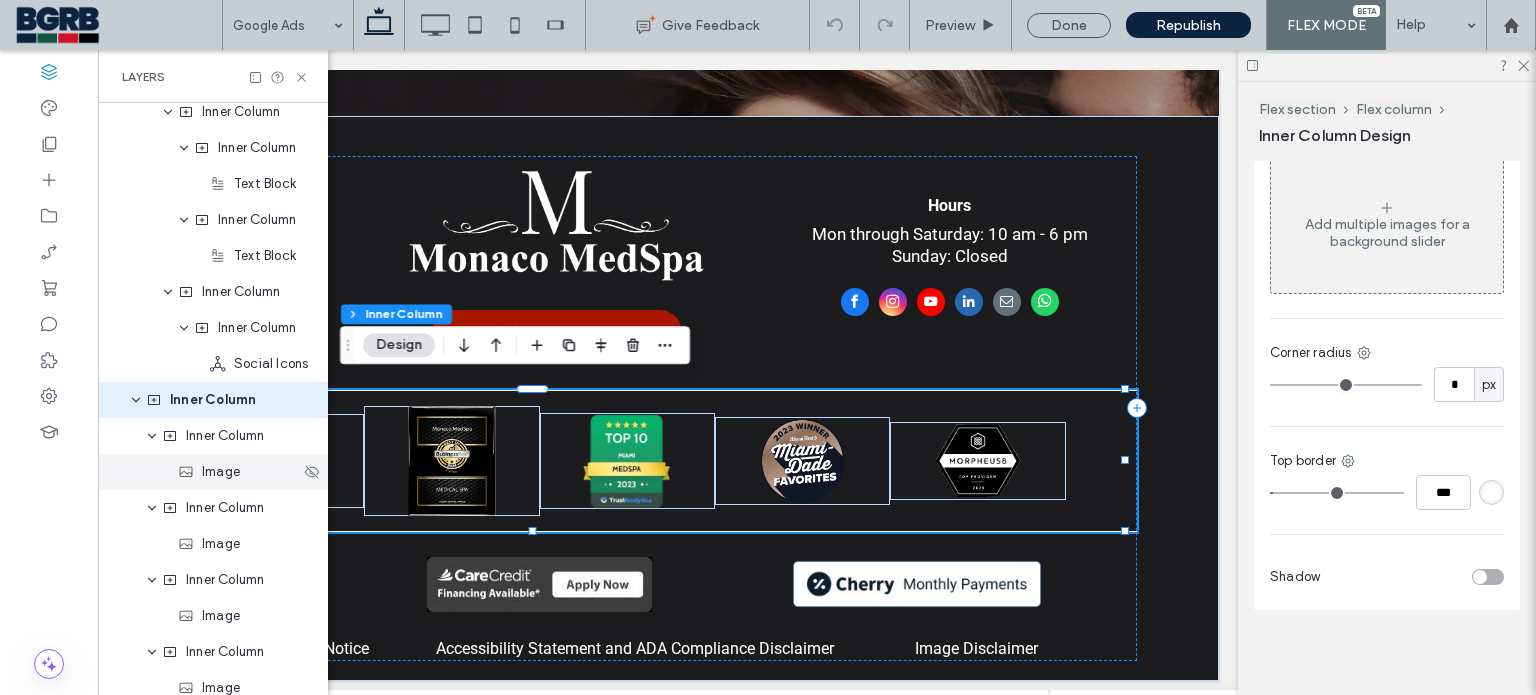 click on "Image" at bounding box center (239, 472) 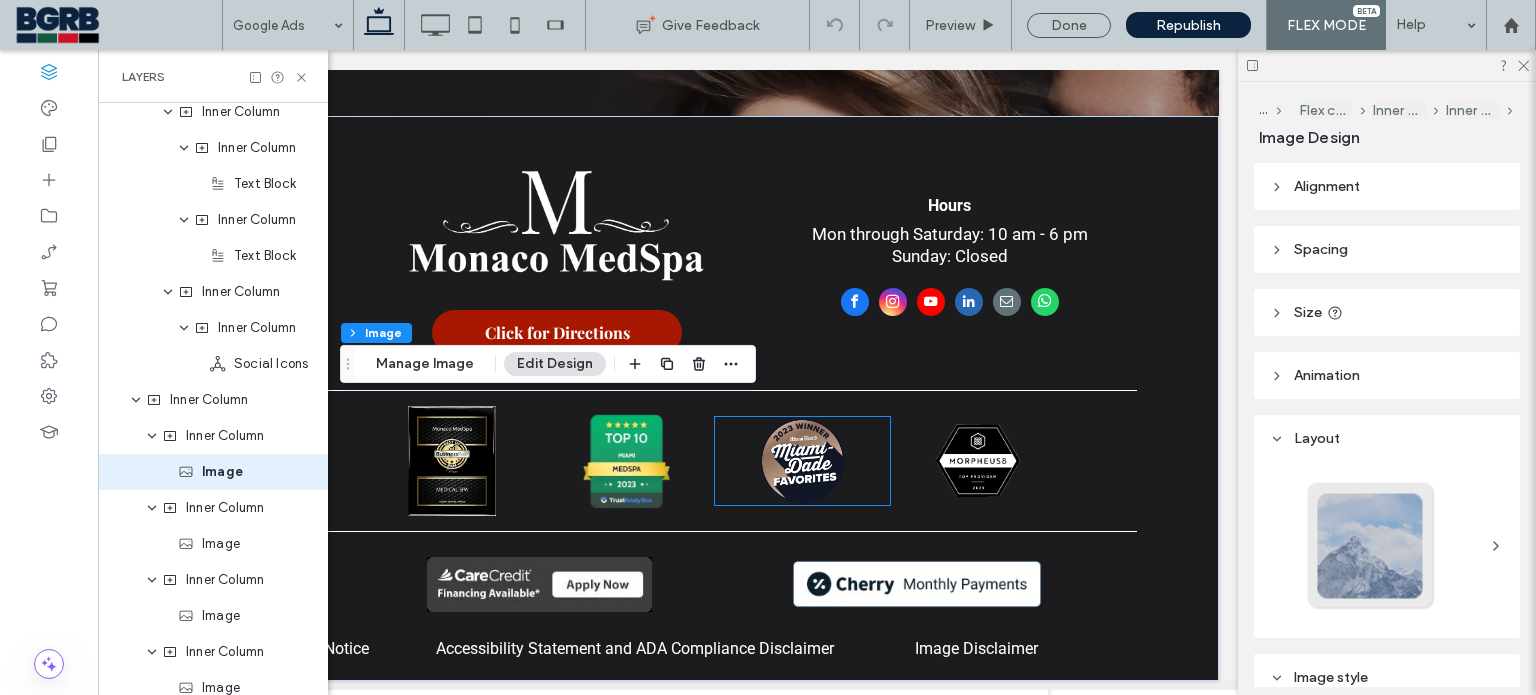 scroll, scrollTop: 982, scrollLeft: 0, axis: vertical 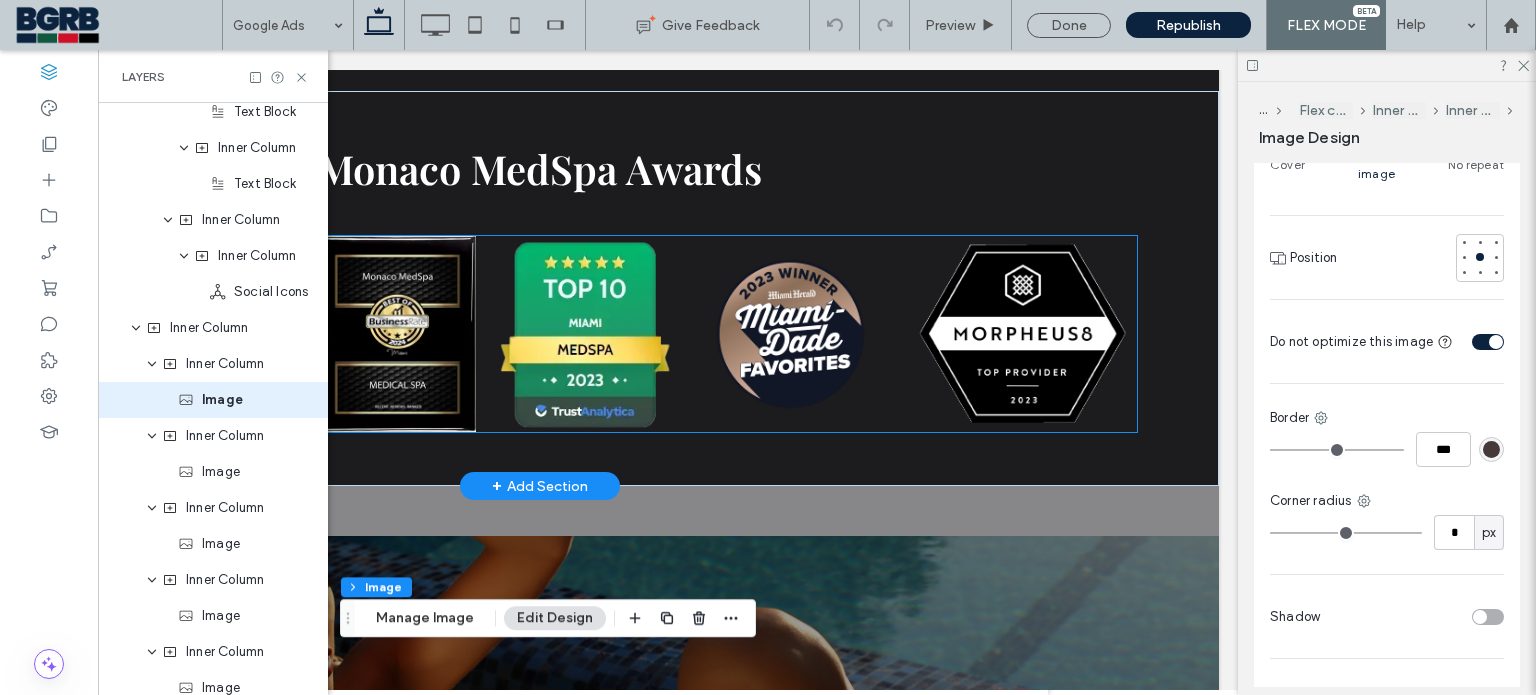 click at bounding box center (586, 334) 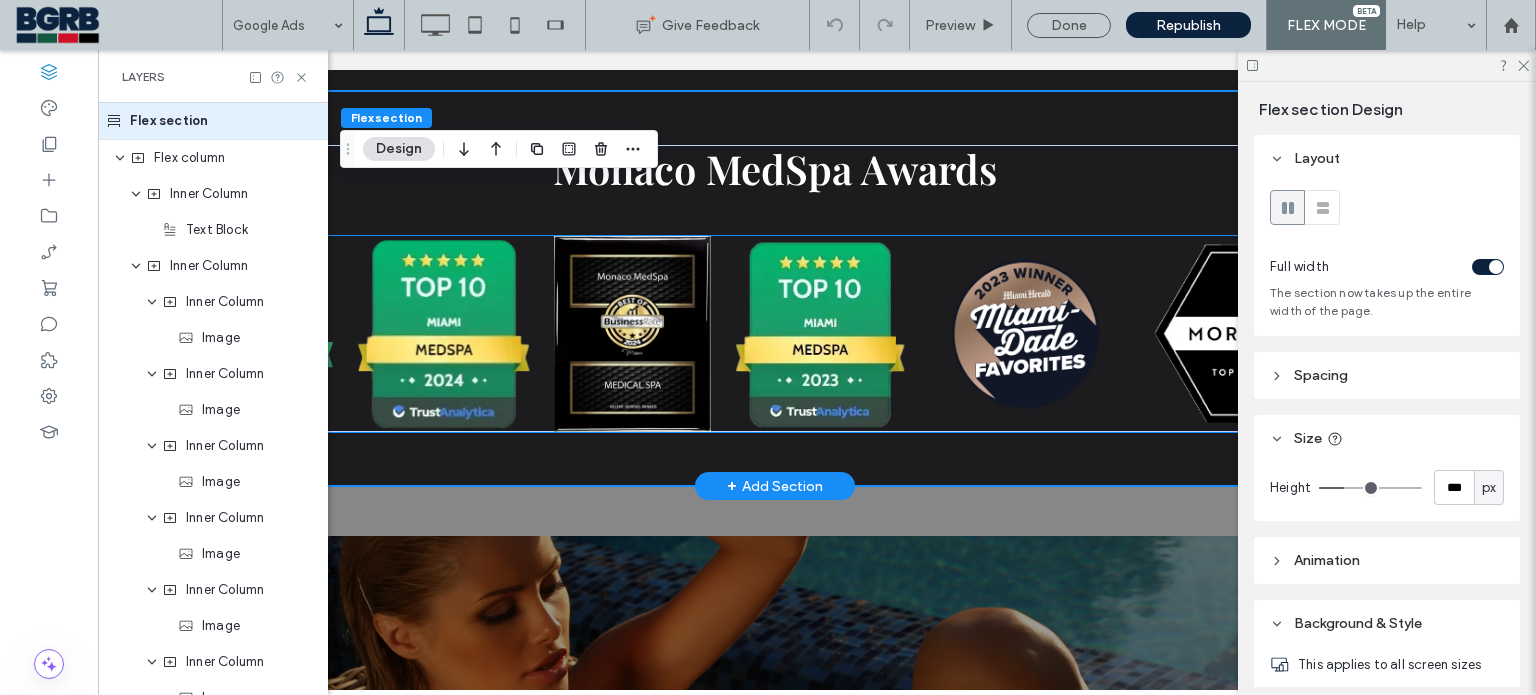 scroll, scrollTop: 0, scrollLeft: 250, axis: horizontal 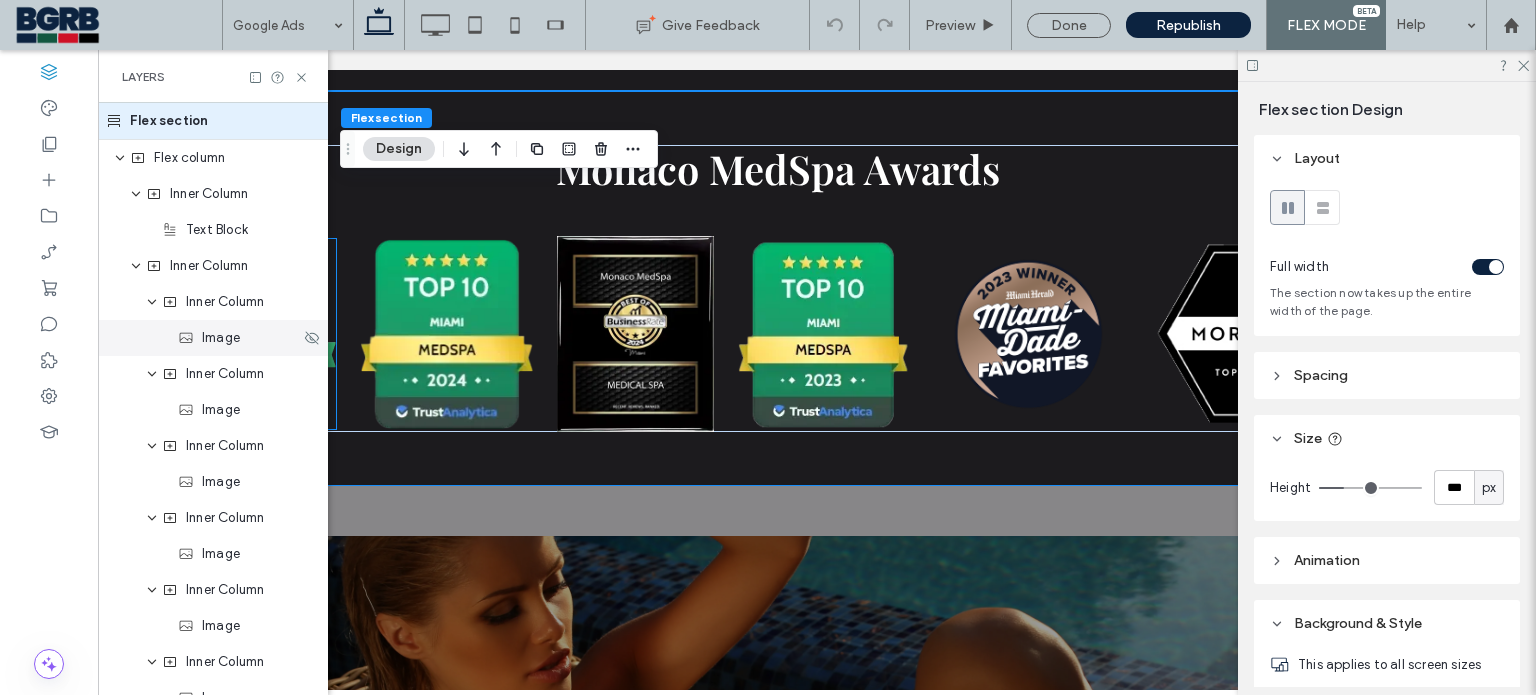 click on "Image" at bounding box center (221, 338) 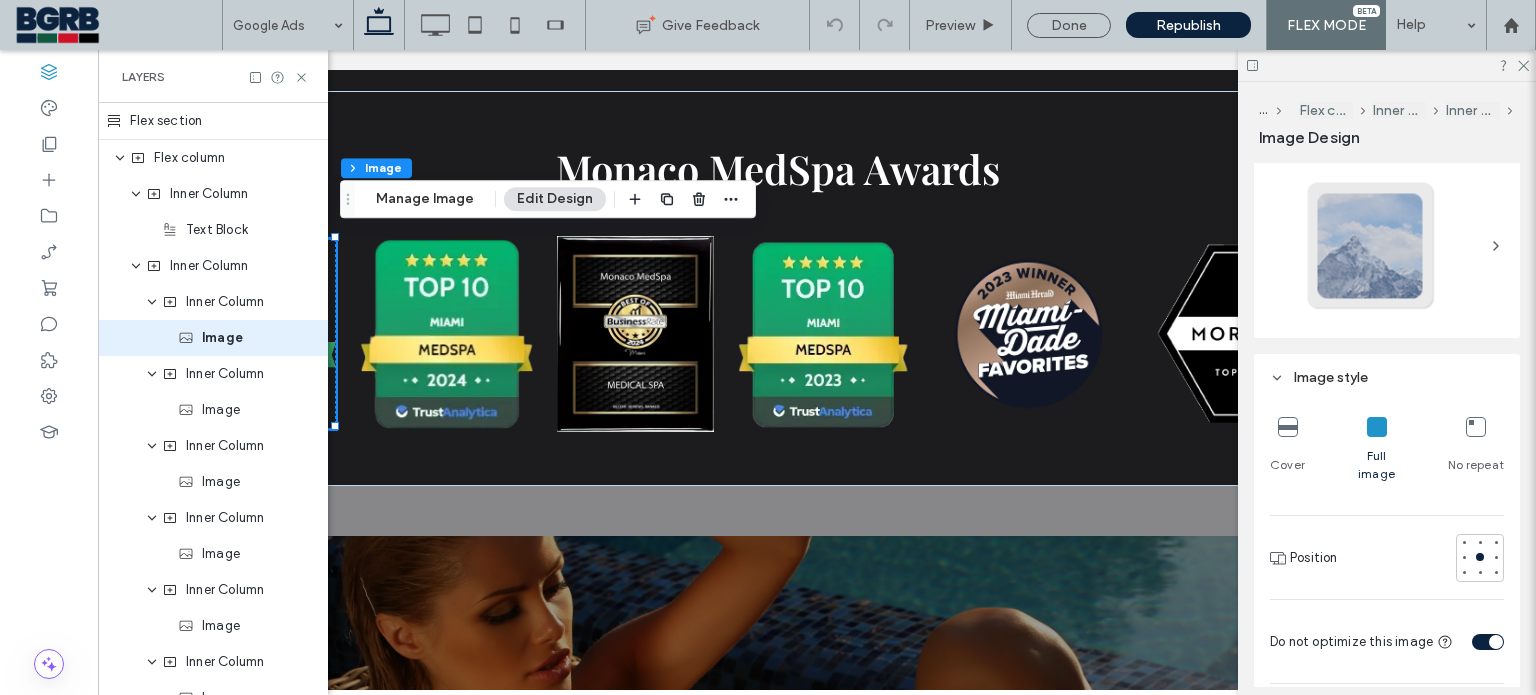 scroll, scrollTop: 400, scrollLeft: 0, axis: vertical 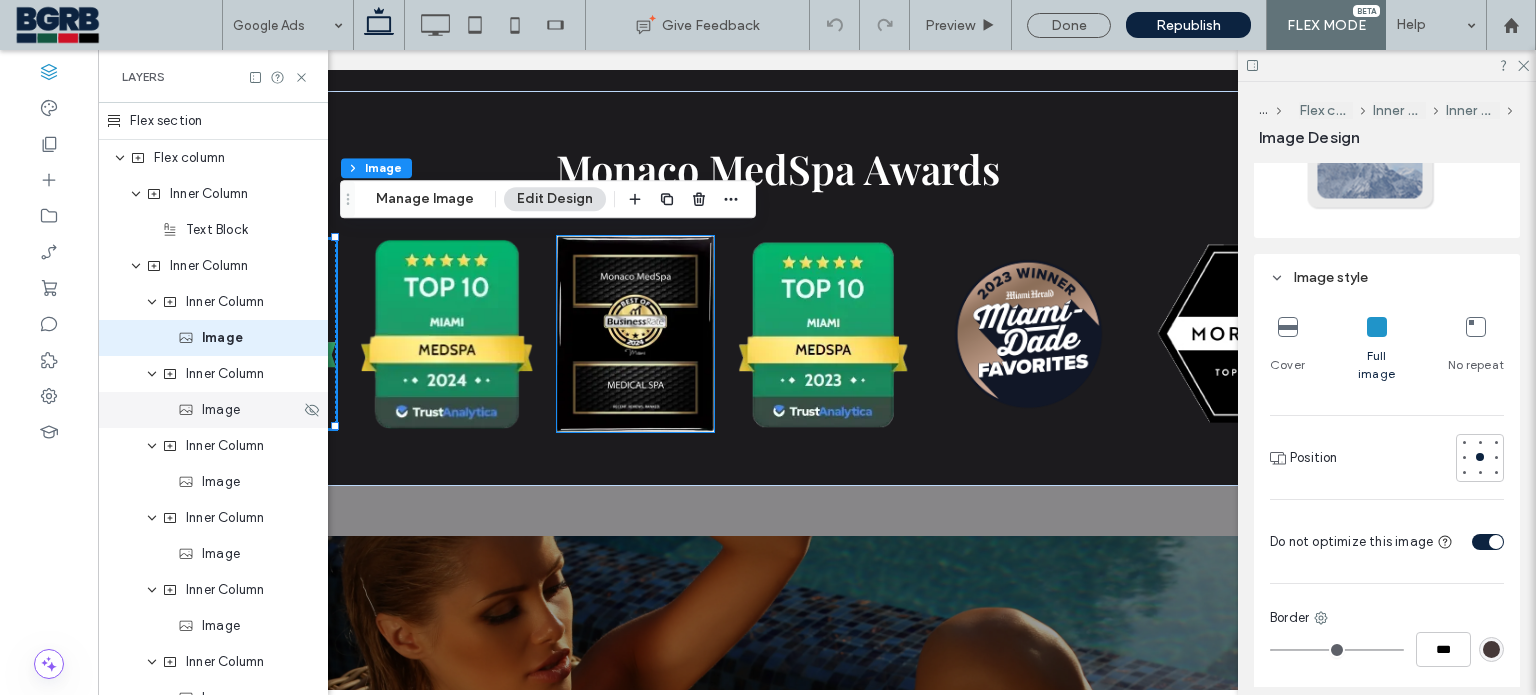 click on "Image" at bounding box center [221, 410] 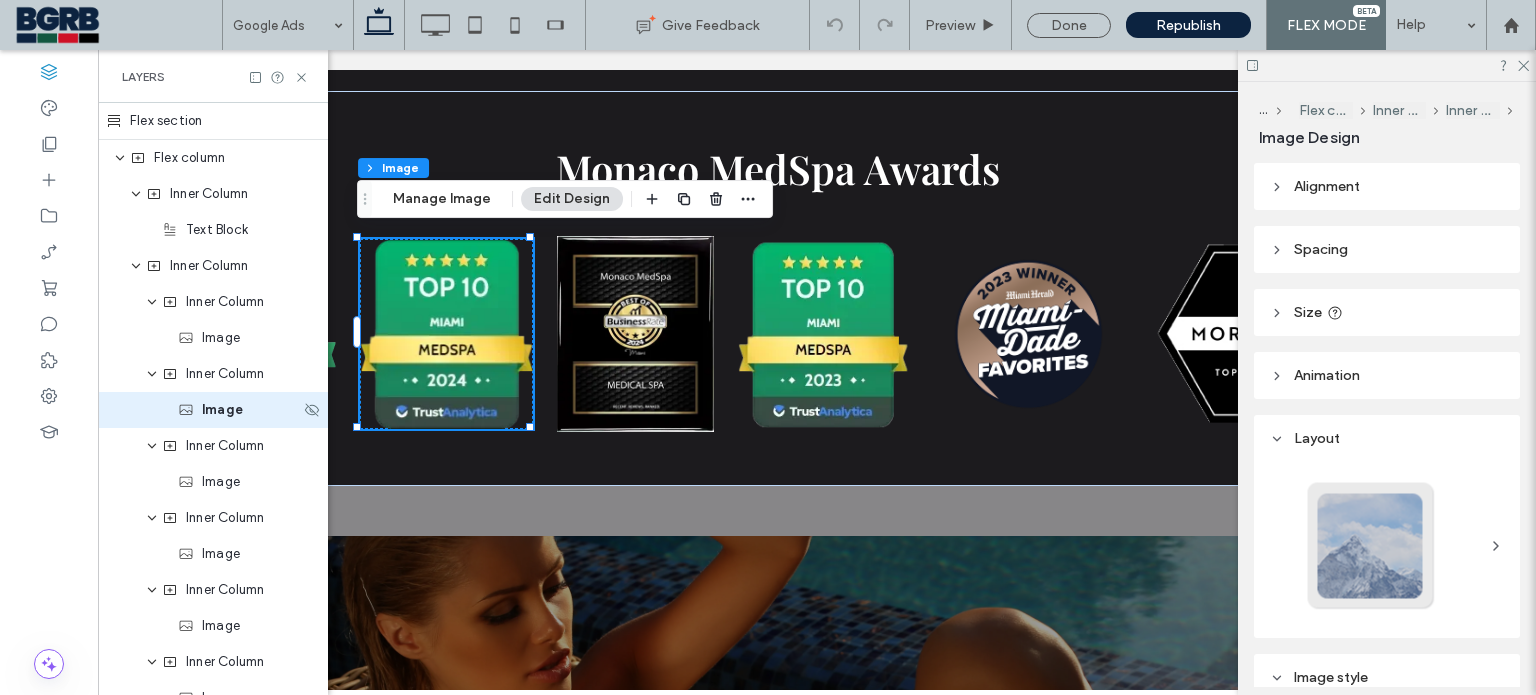 scroll, scrollTop: 10, scrollLeft: 0, axis: vertical 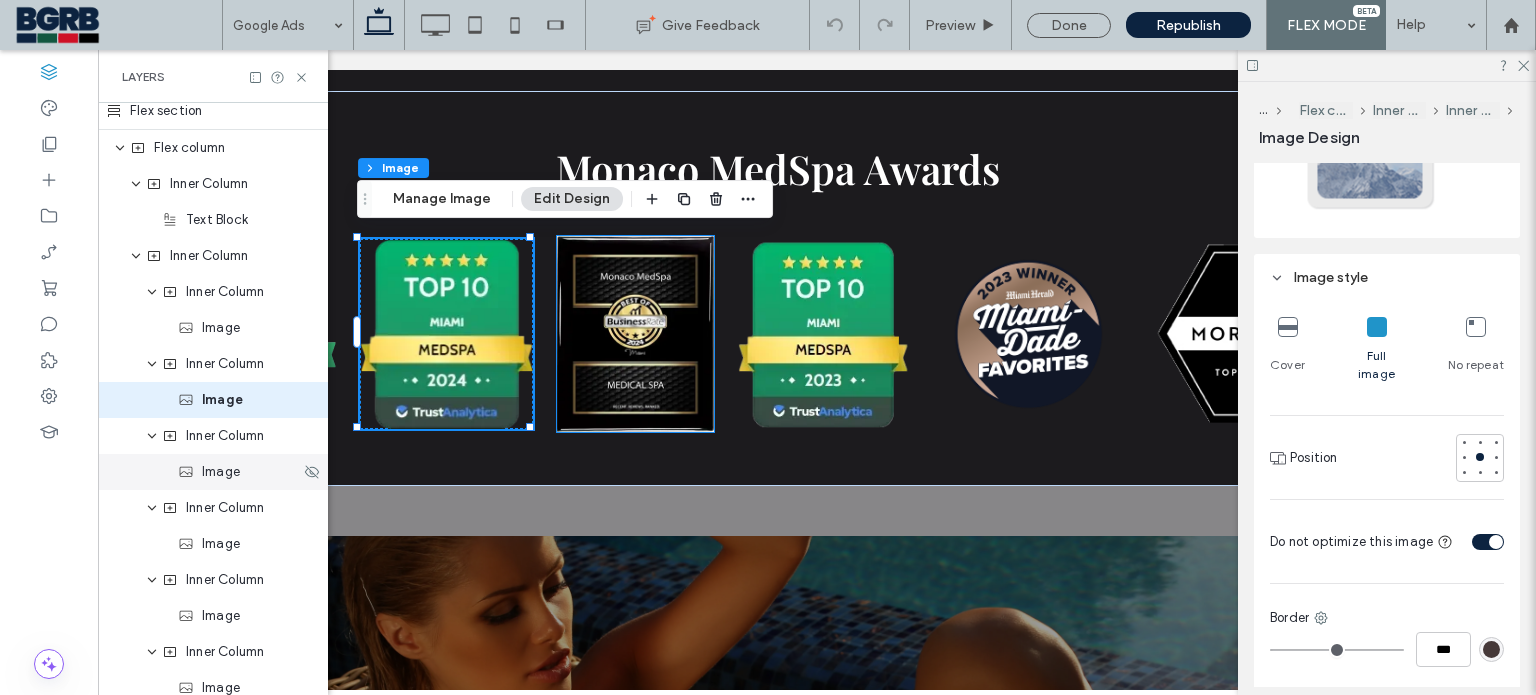 click on "Image" at bounding box center (213, 472) 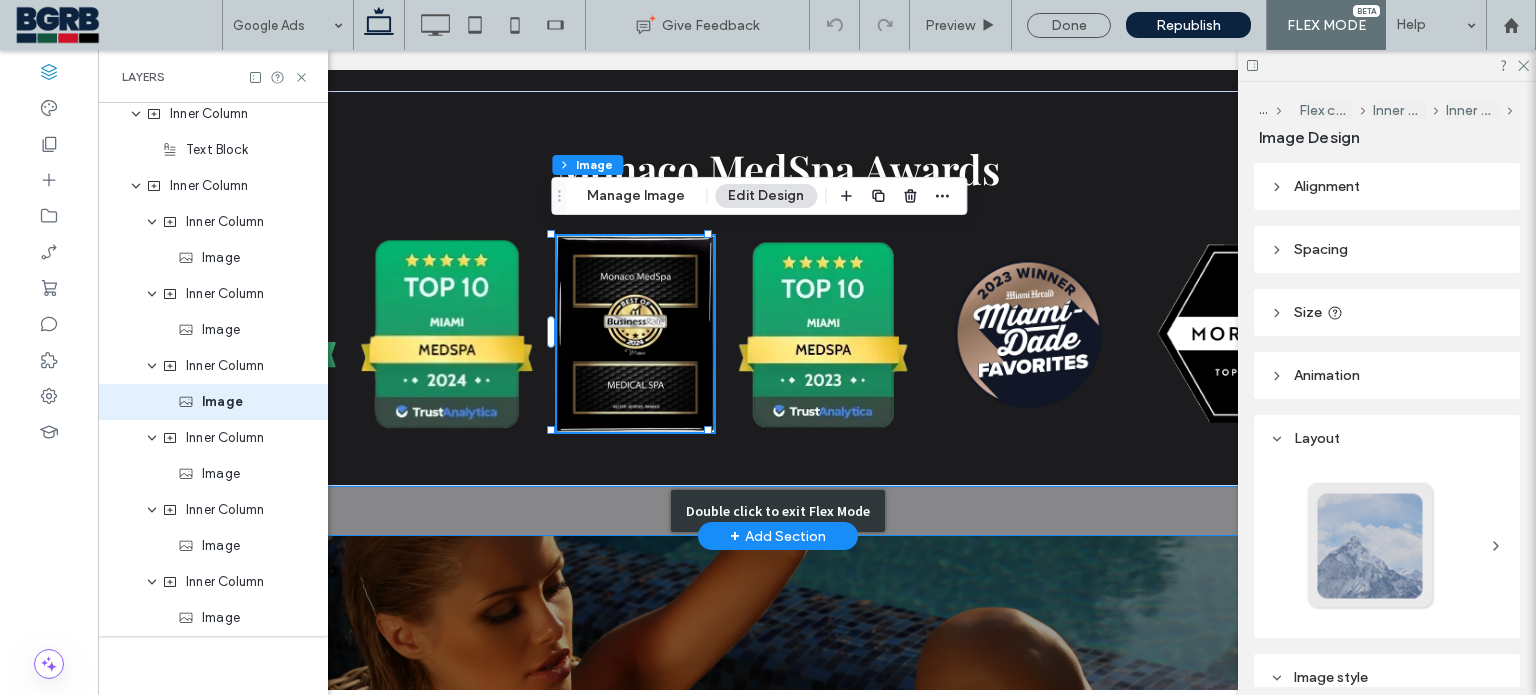 scroll, scrollTop: 82, scrollLeft: 0, axis: vertical 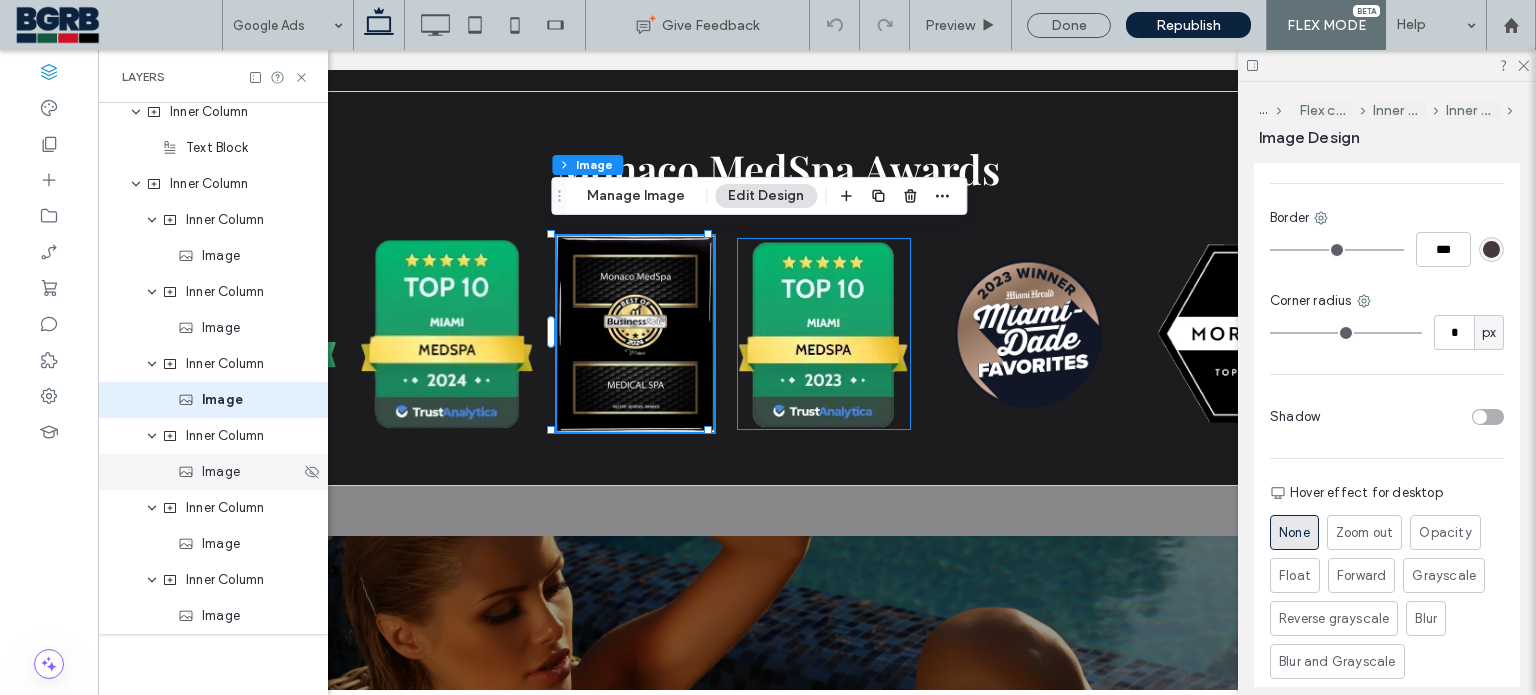 click on "Image" at bounding box center [221, 472] 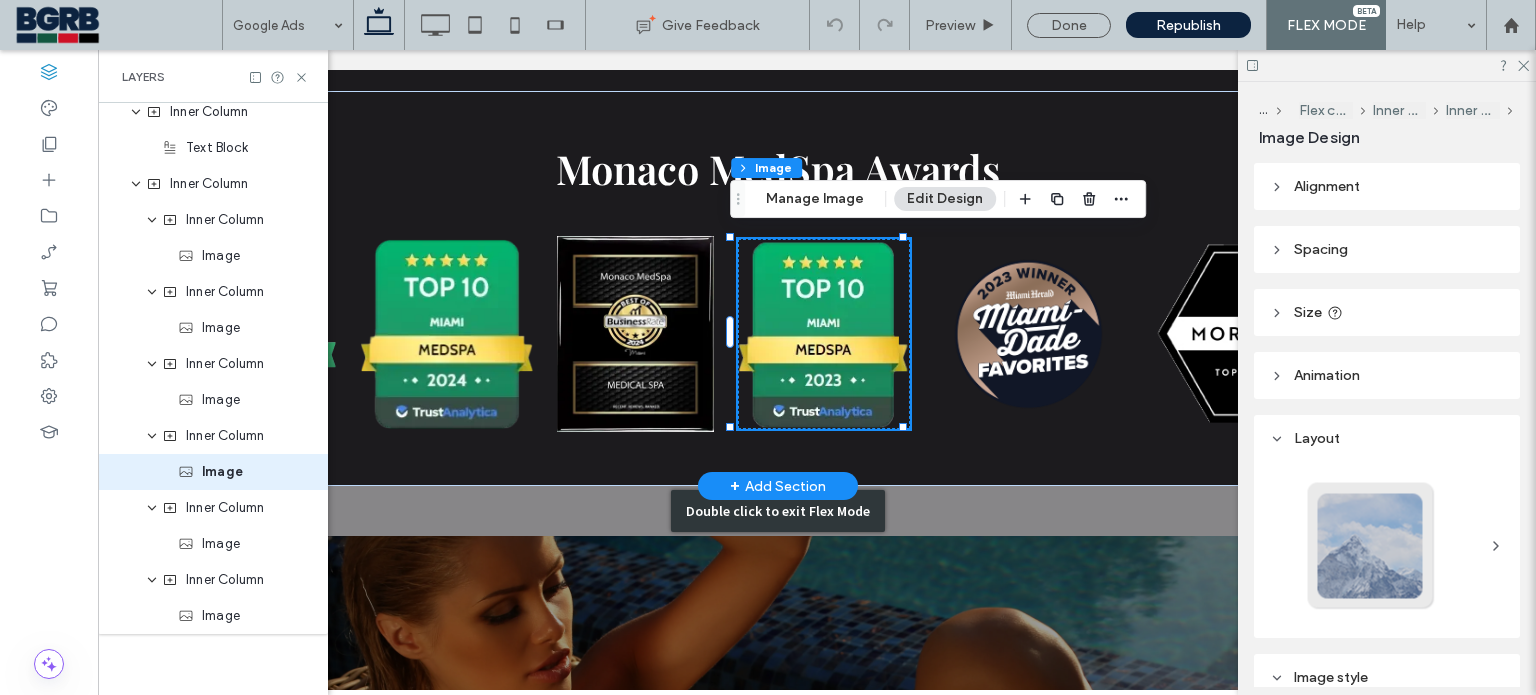 scroll, scrollTop: 100, scrollLeft: 0, axis: vertical 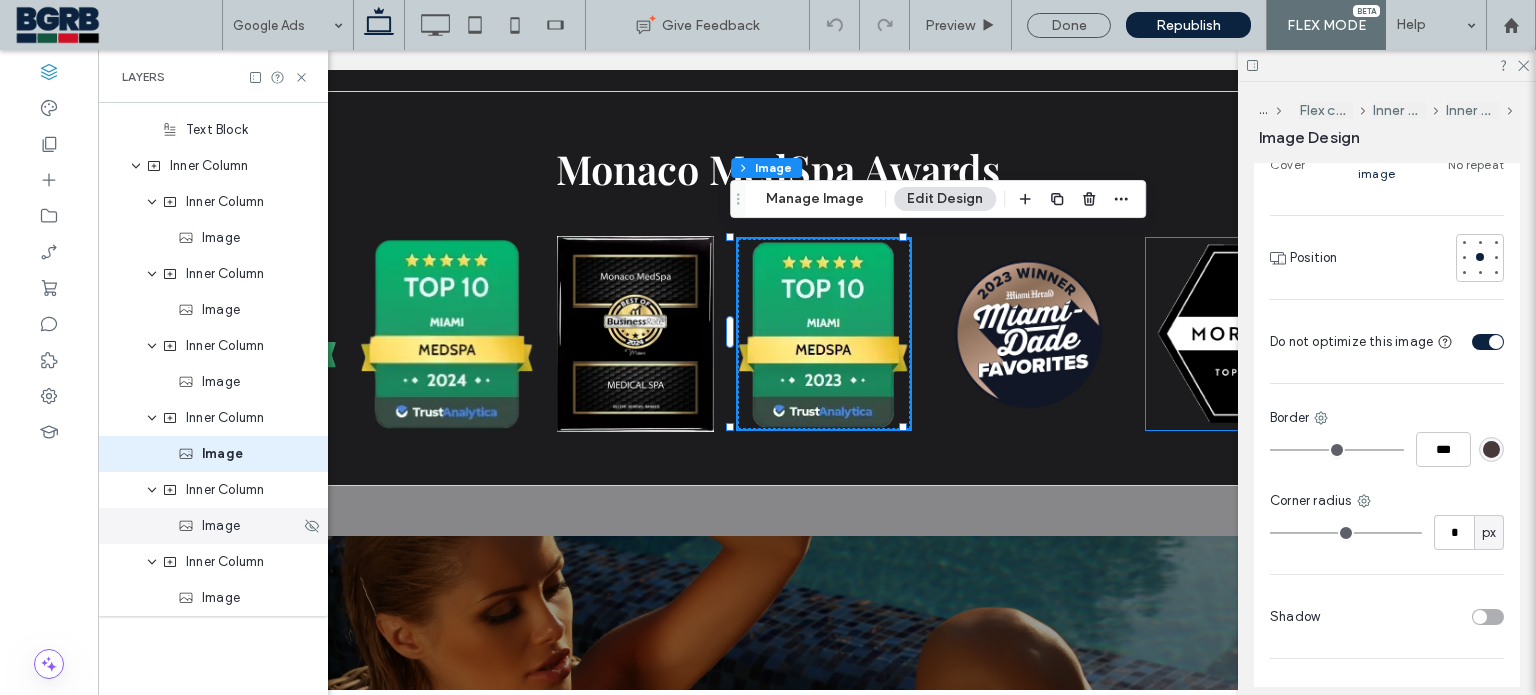 click on "Image" at bounding box center [213, 526] 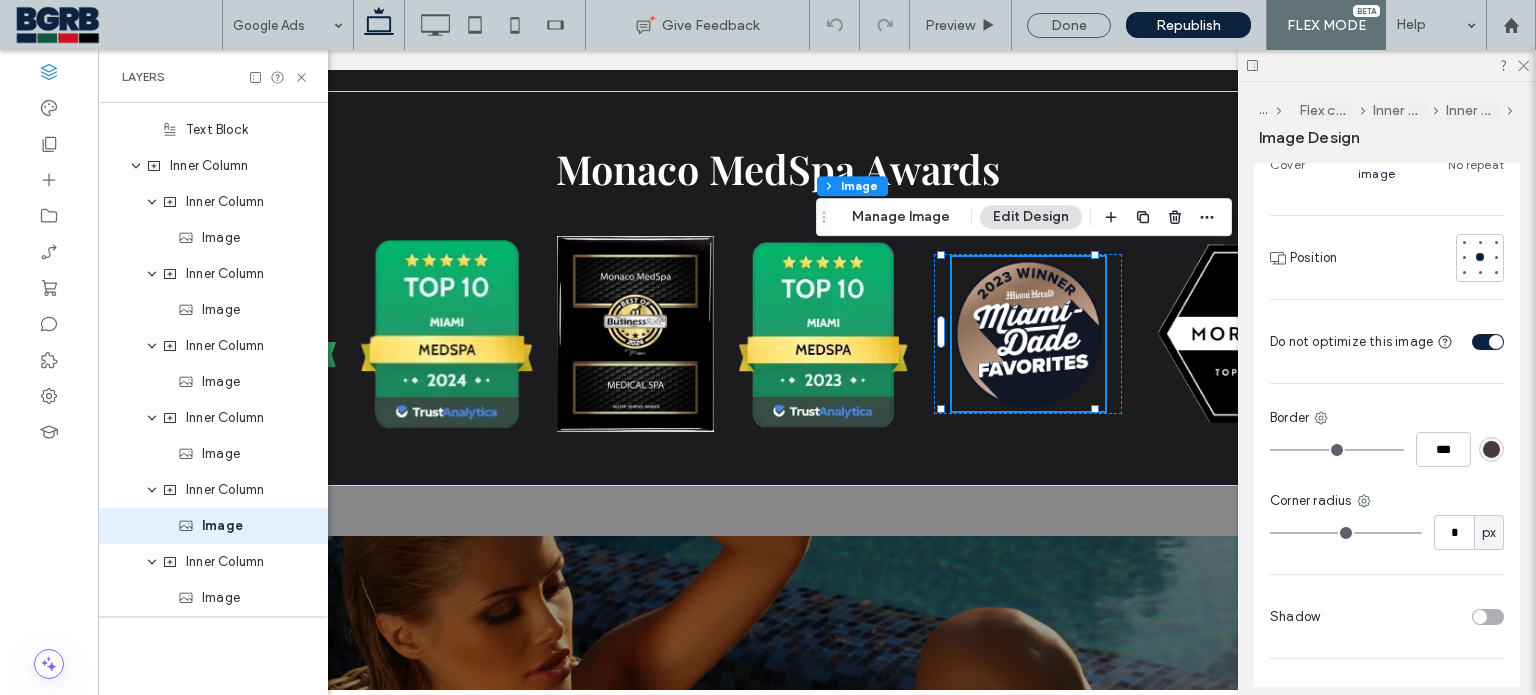 scroll, scrollTop: 700, scrollLeft: 0, axis: vertical 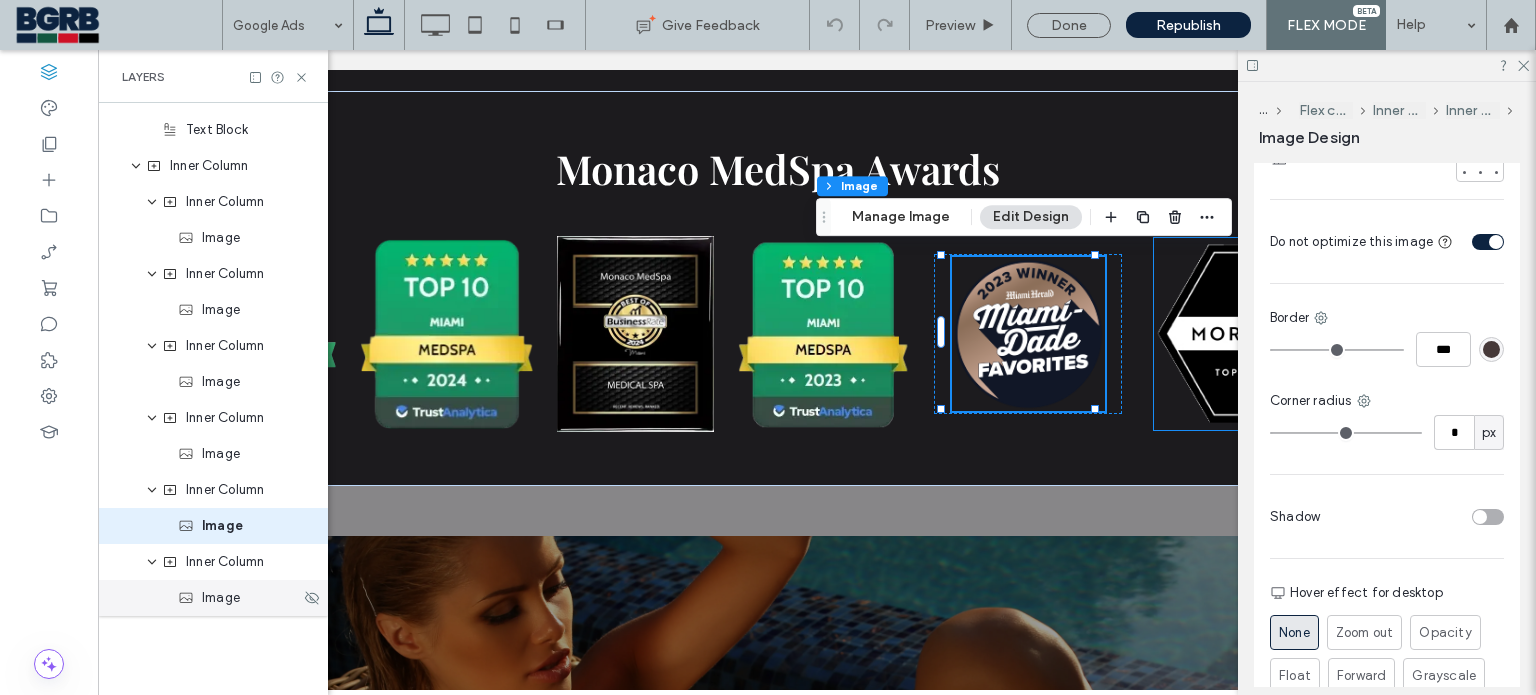 click on "Image" at bounding box center [221, 598] 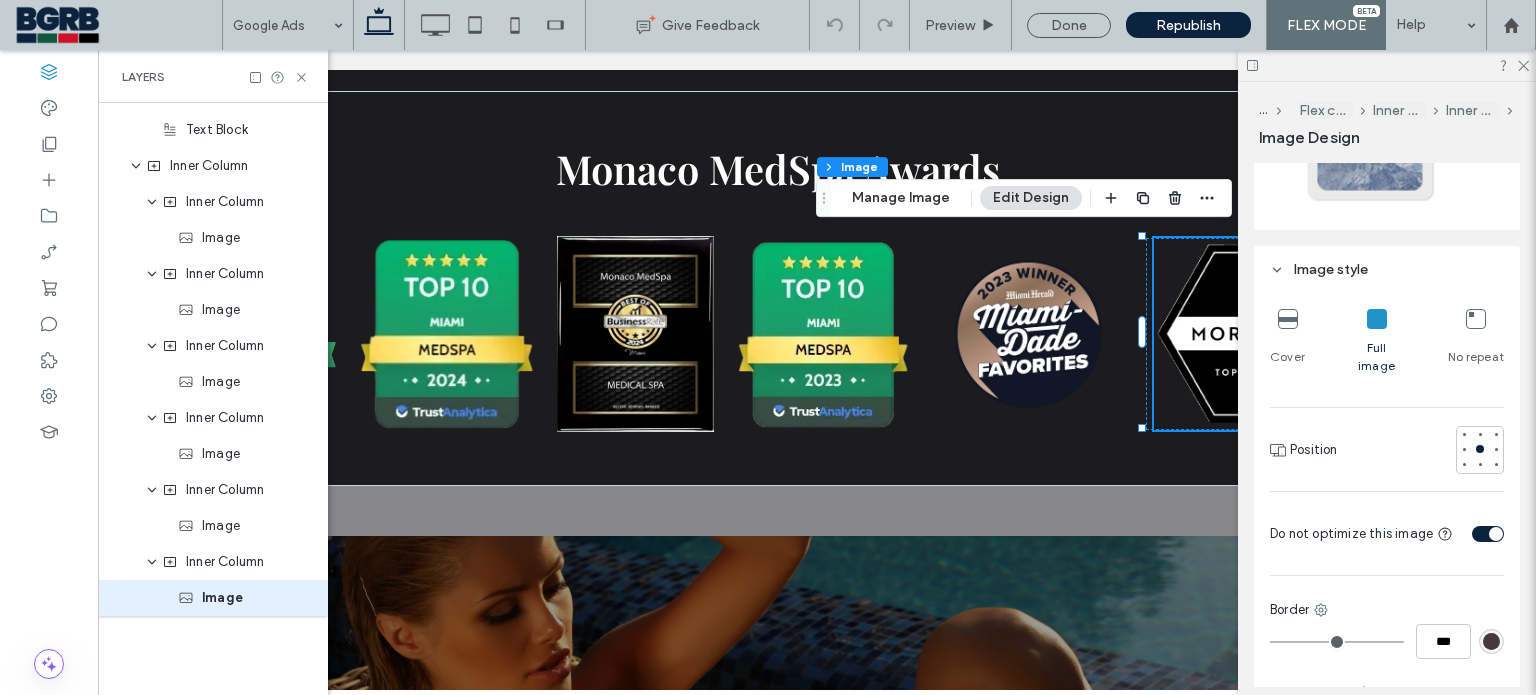 scroll, scrollTop: 0, scrollLeft: 0, axis: both 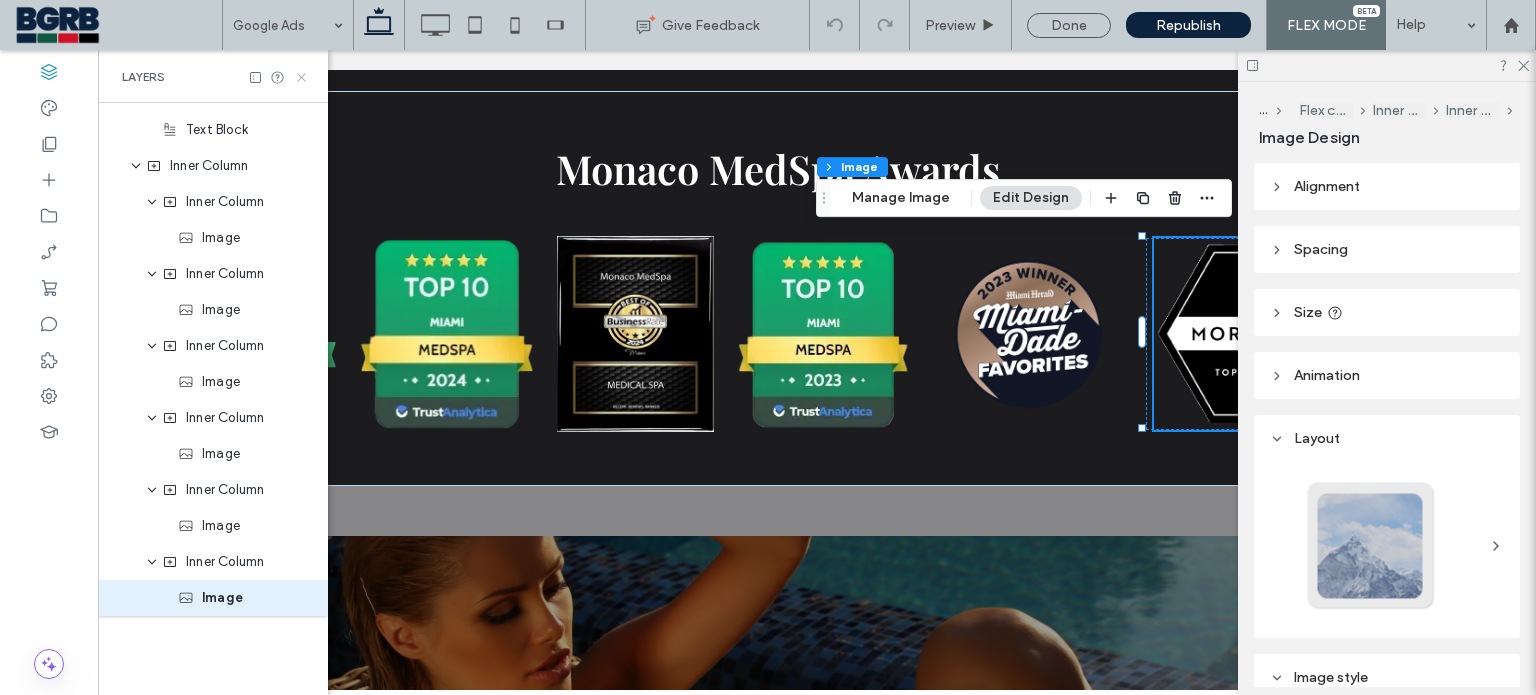 click 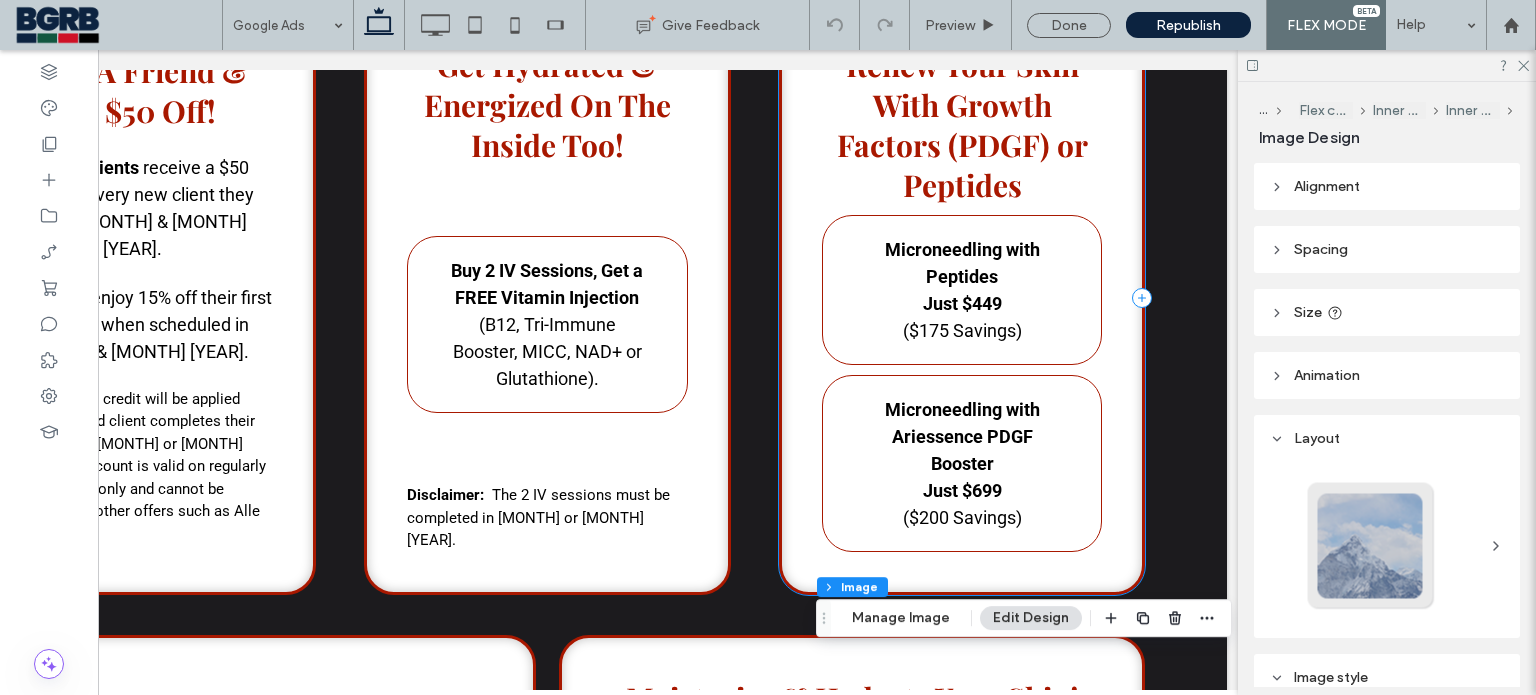 scroll, scrollTop: 991, scrollLeft: 0, axis: vertical 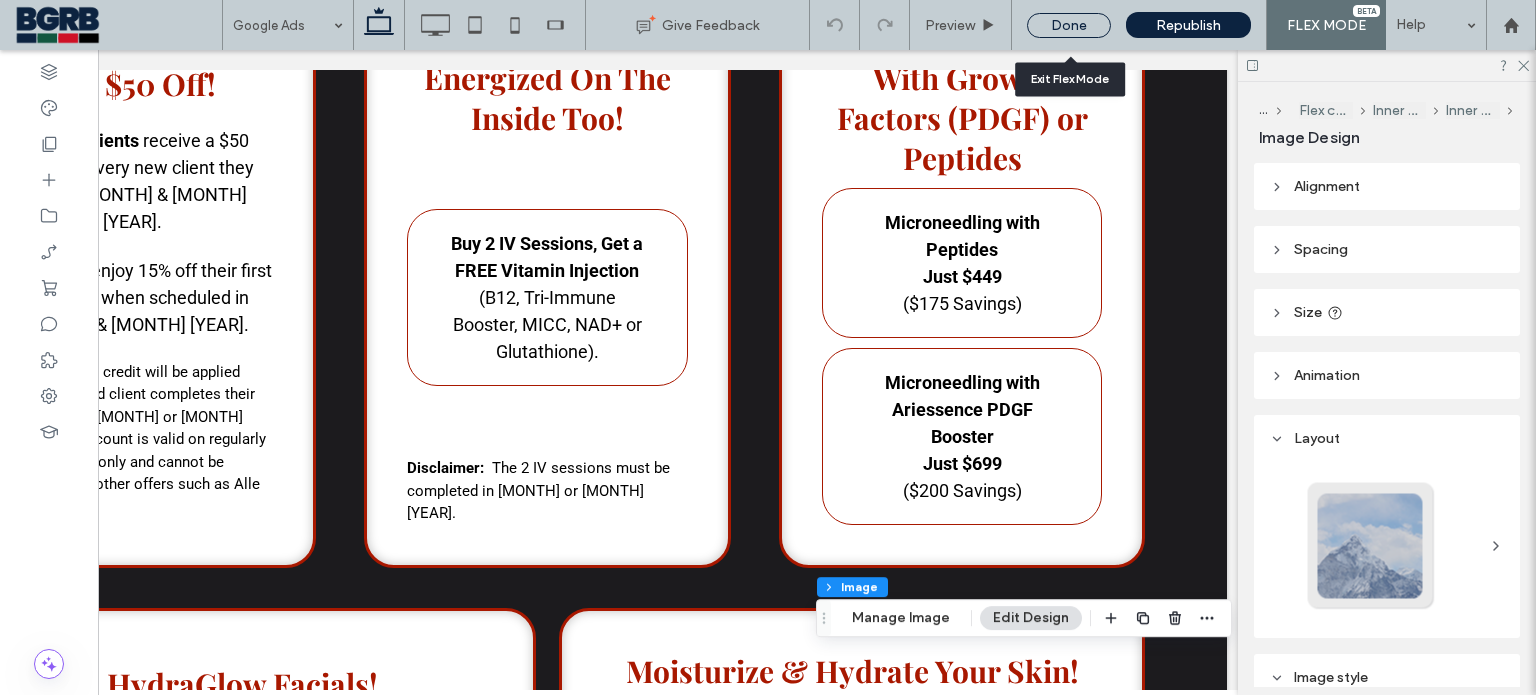 drag, startPoint x: 1085, startPoint y: 25, endPoint x: 879, endPoint y: 27, distance: 206.0097 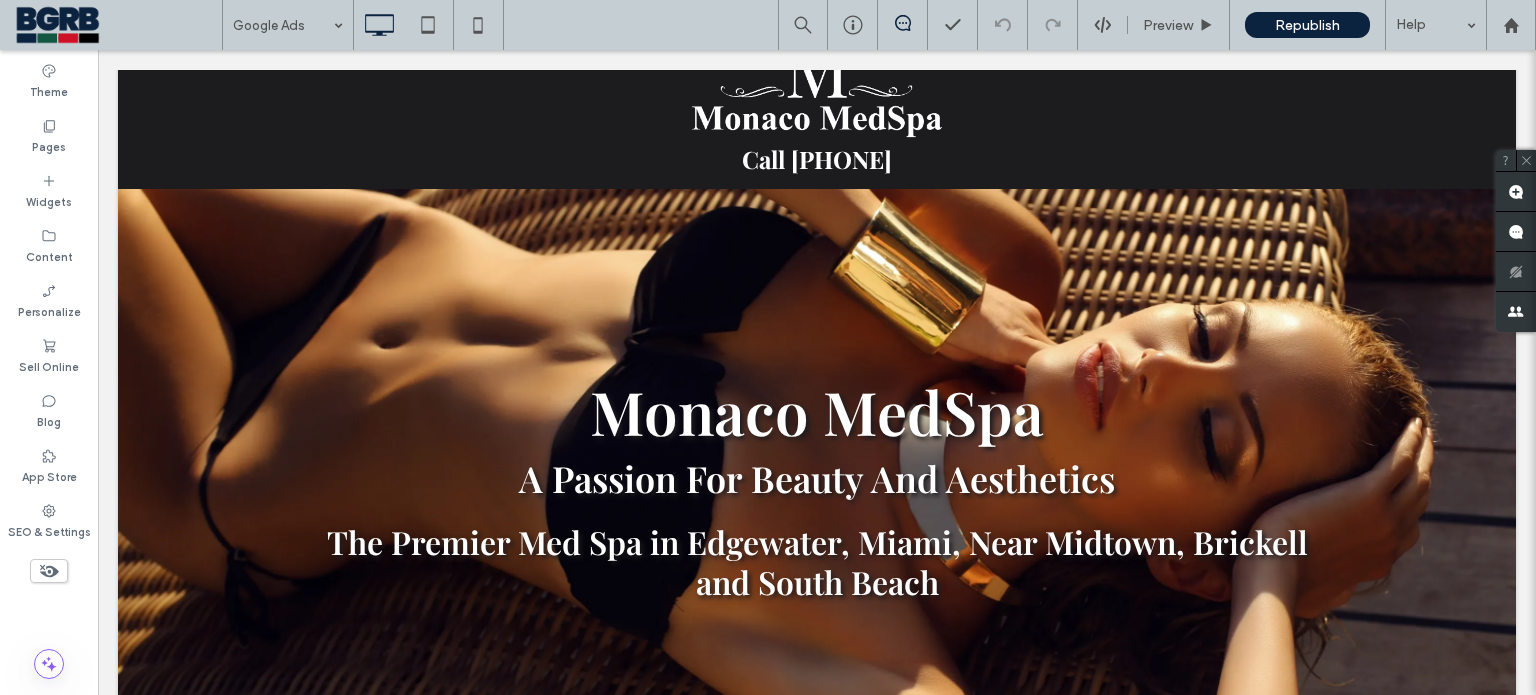scroll, scrollTop: 0, scrollLeft: 0, axis: both 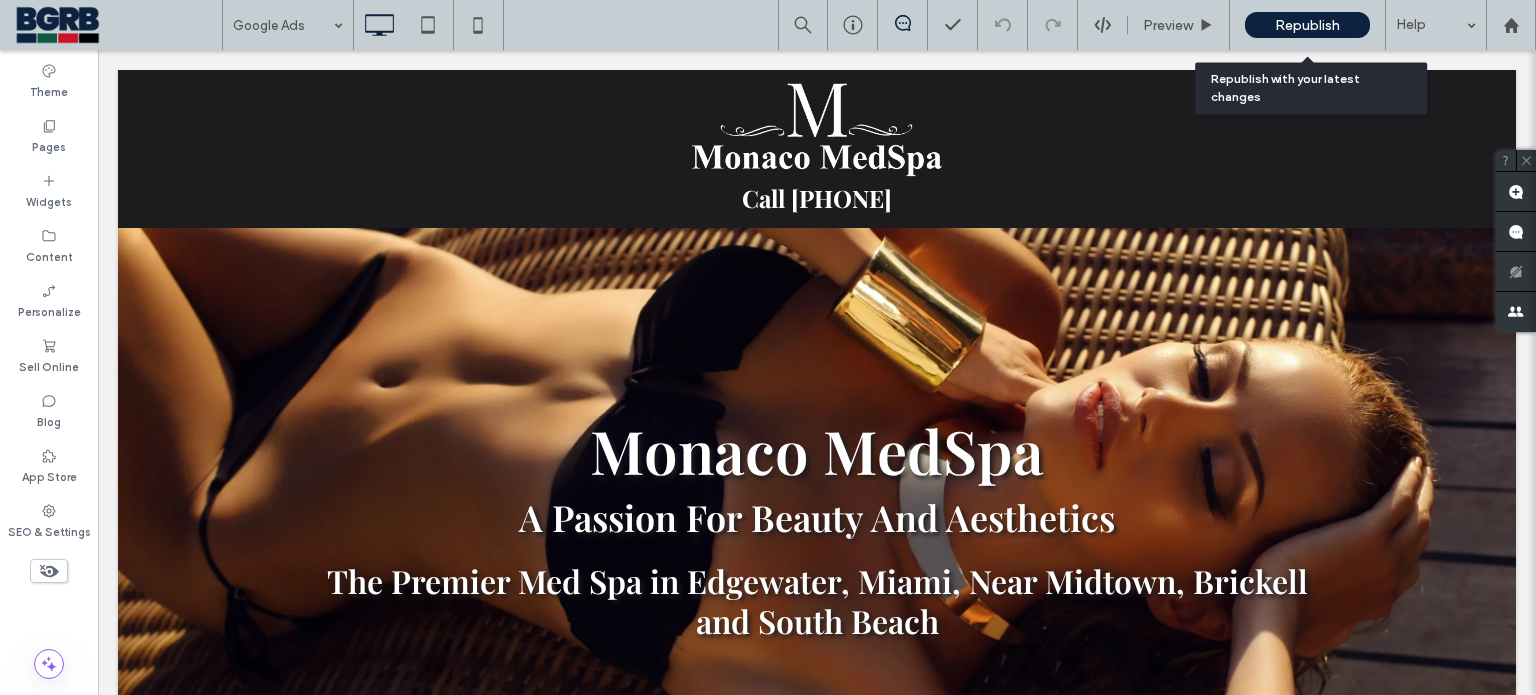 click on "Republish" at bounding box center (1307, 25) 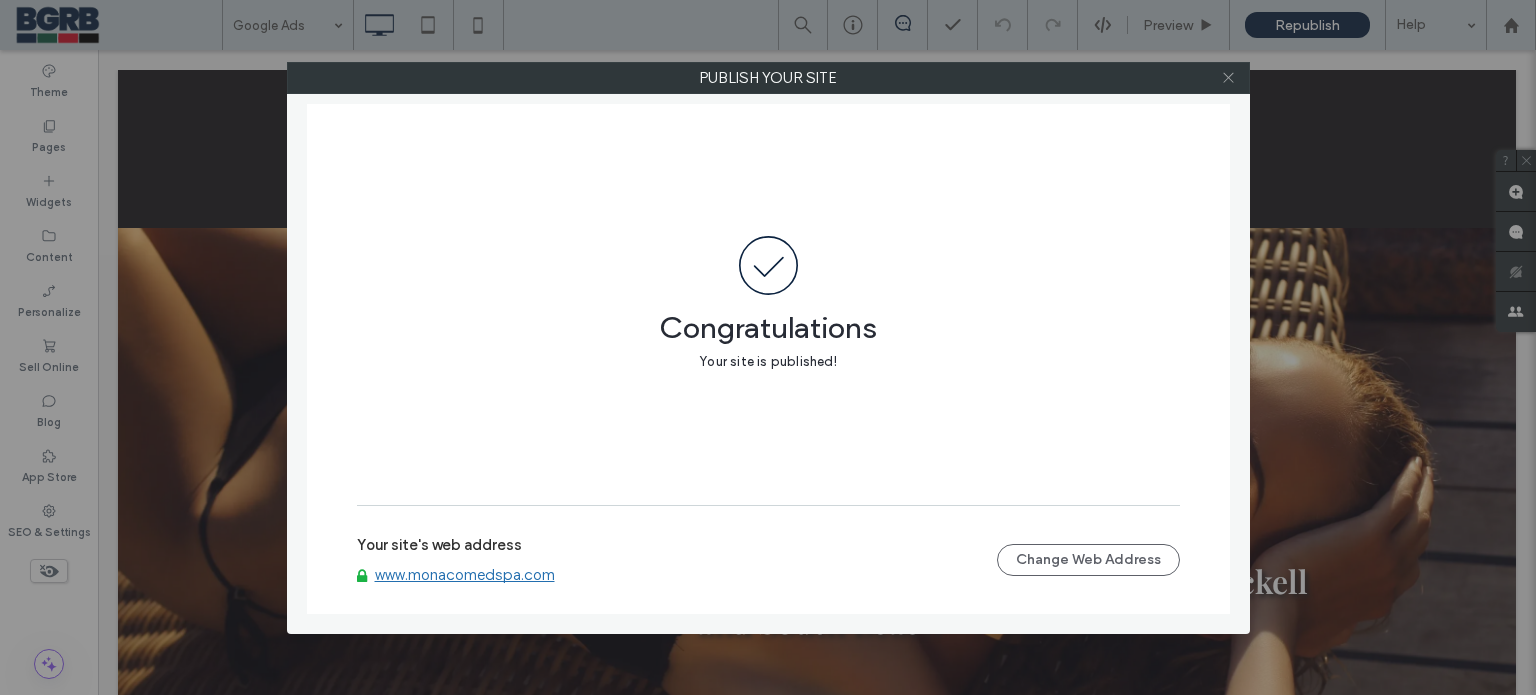 click 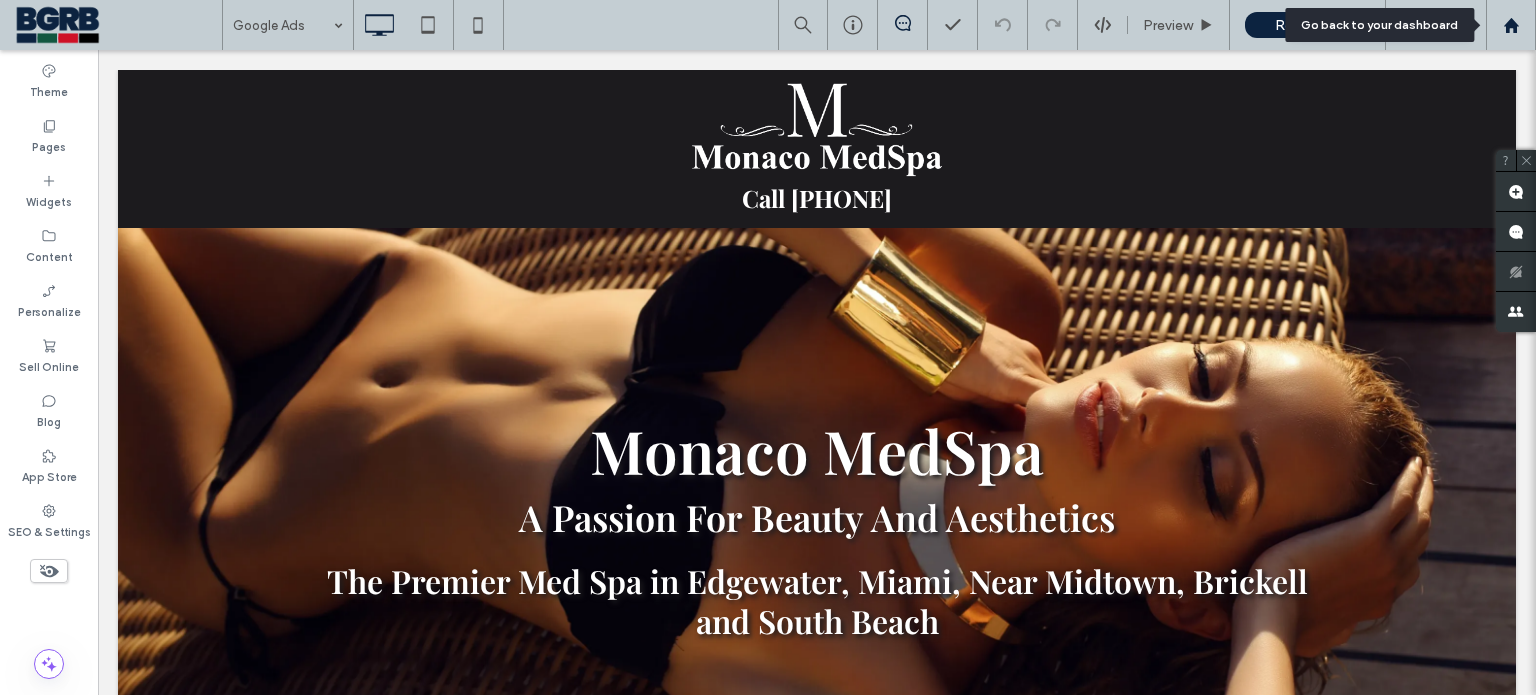 click 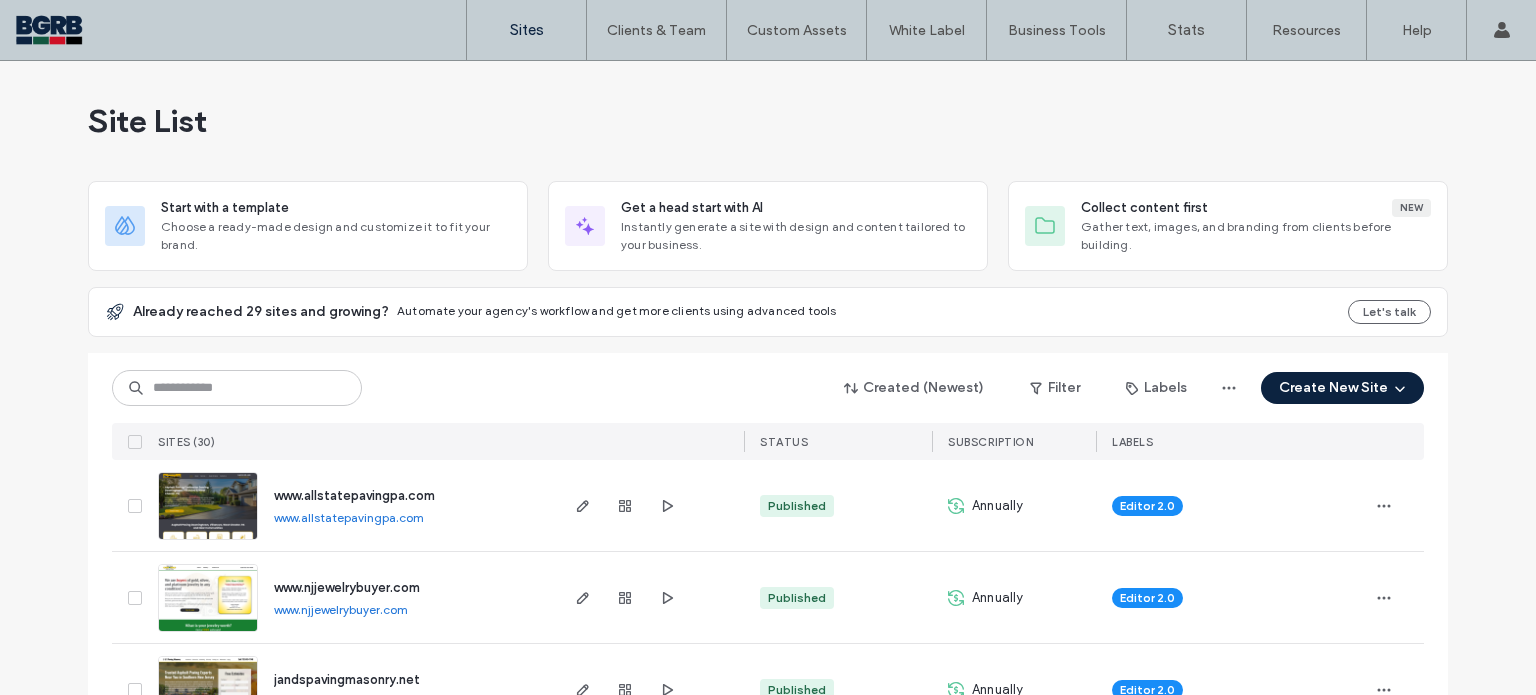 scroll, scrollTop: 0, scrollLeft: 0, axis: both 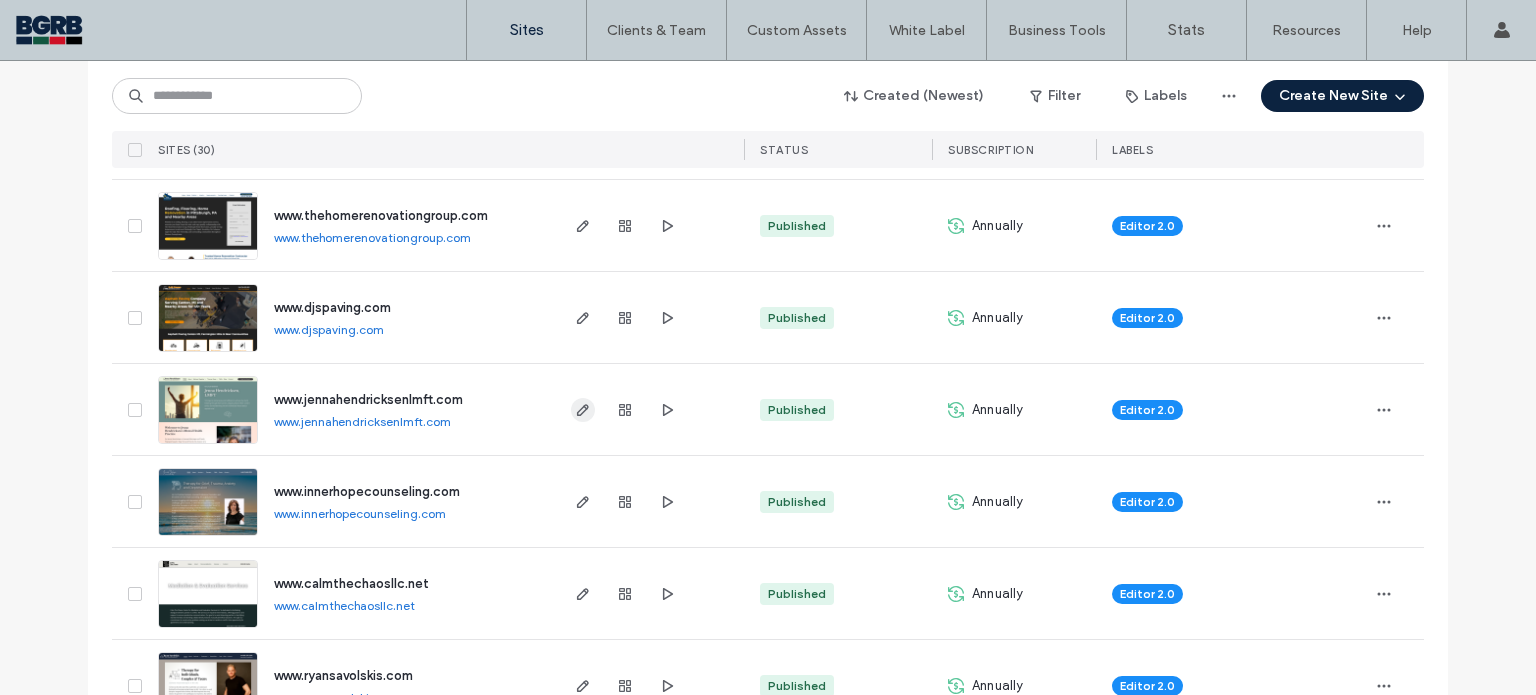 click 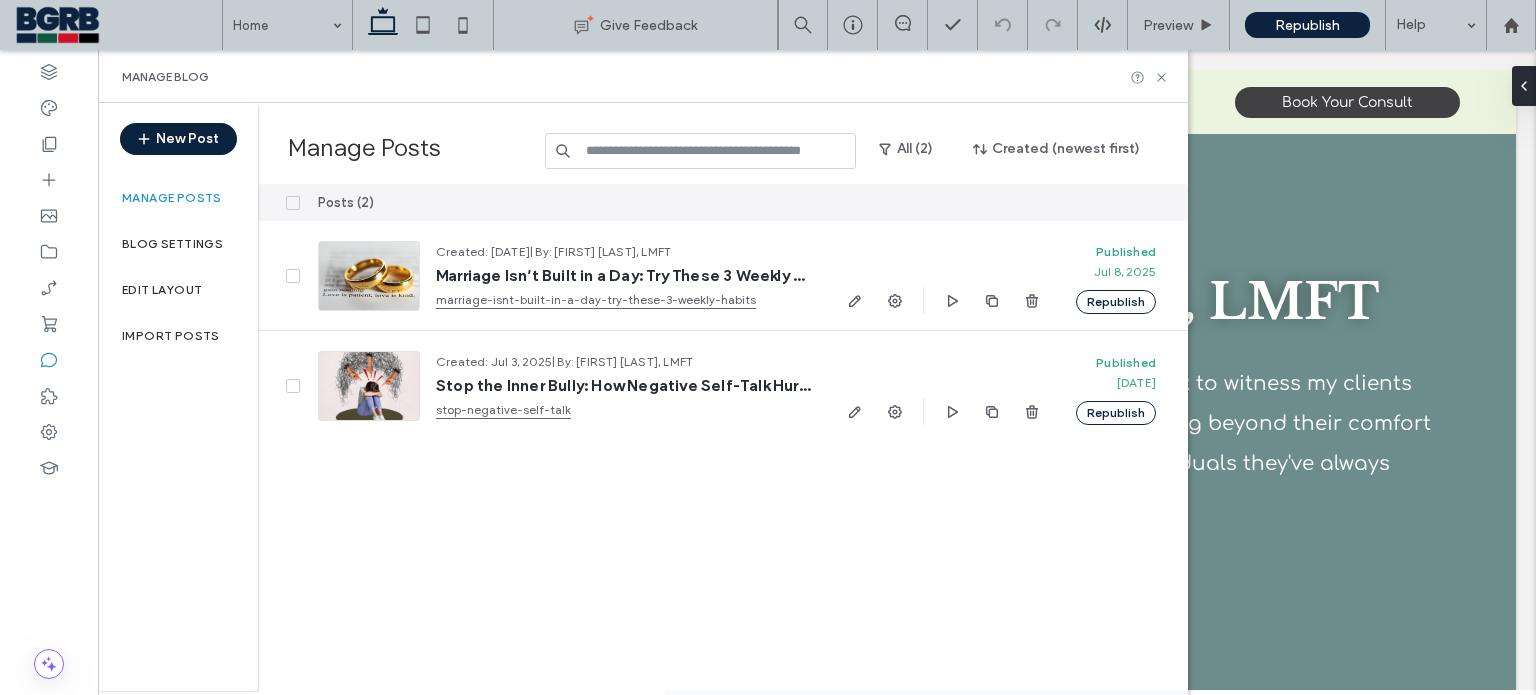 scroll, scrollTop: 0, scrollLeft: 0, axis: both 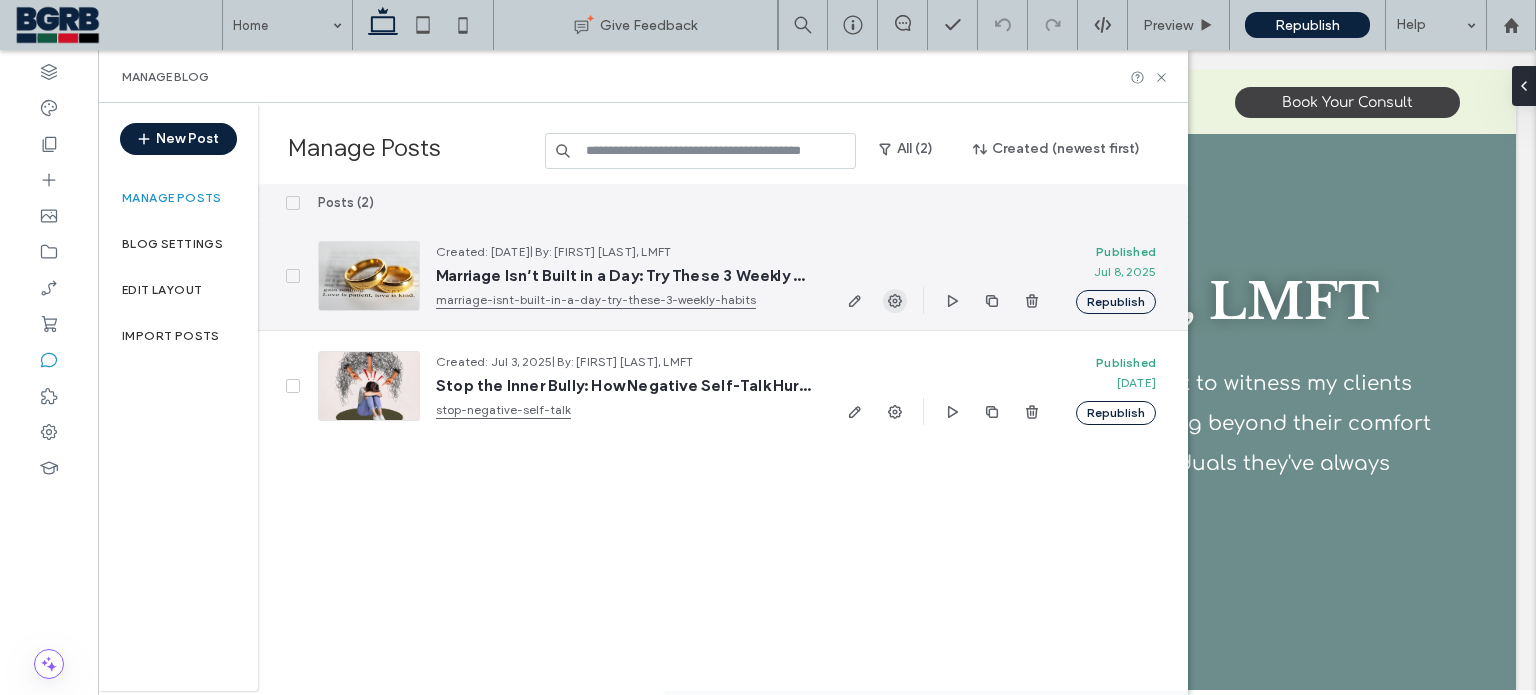 click 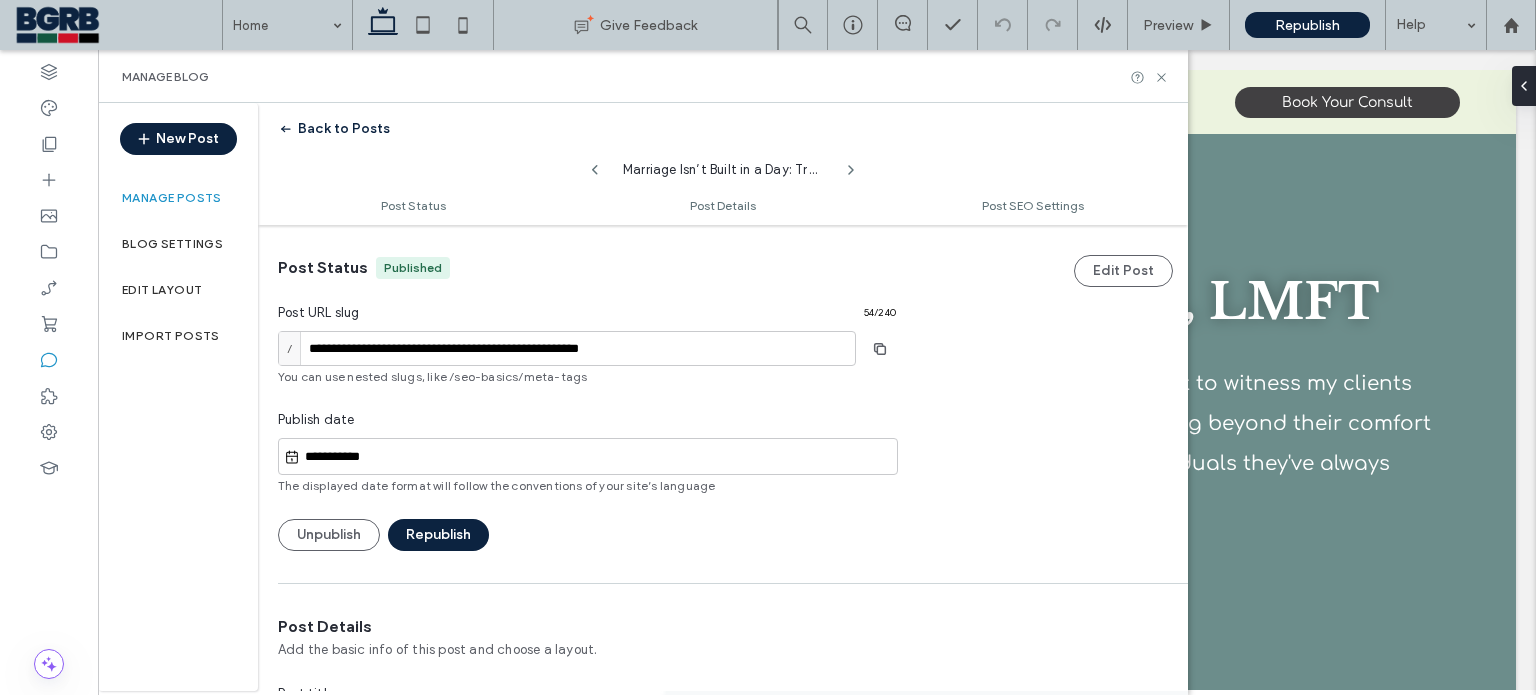scroll, scrollTop: 0, scrollLeft: 0, axis: both 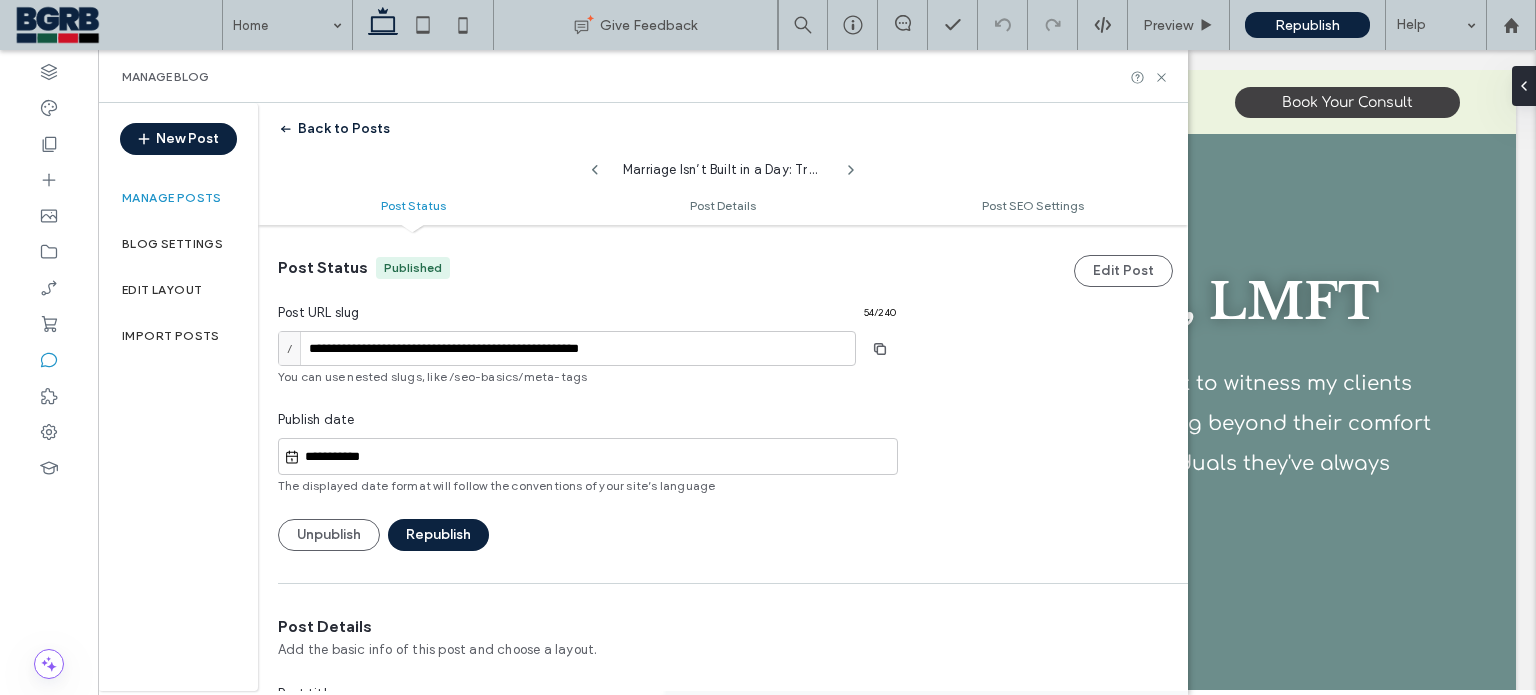 click 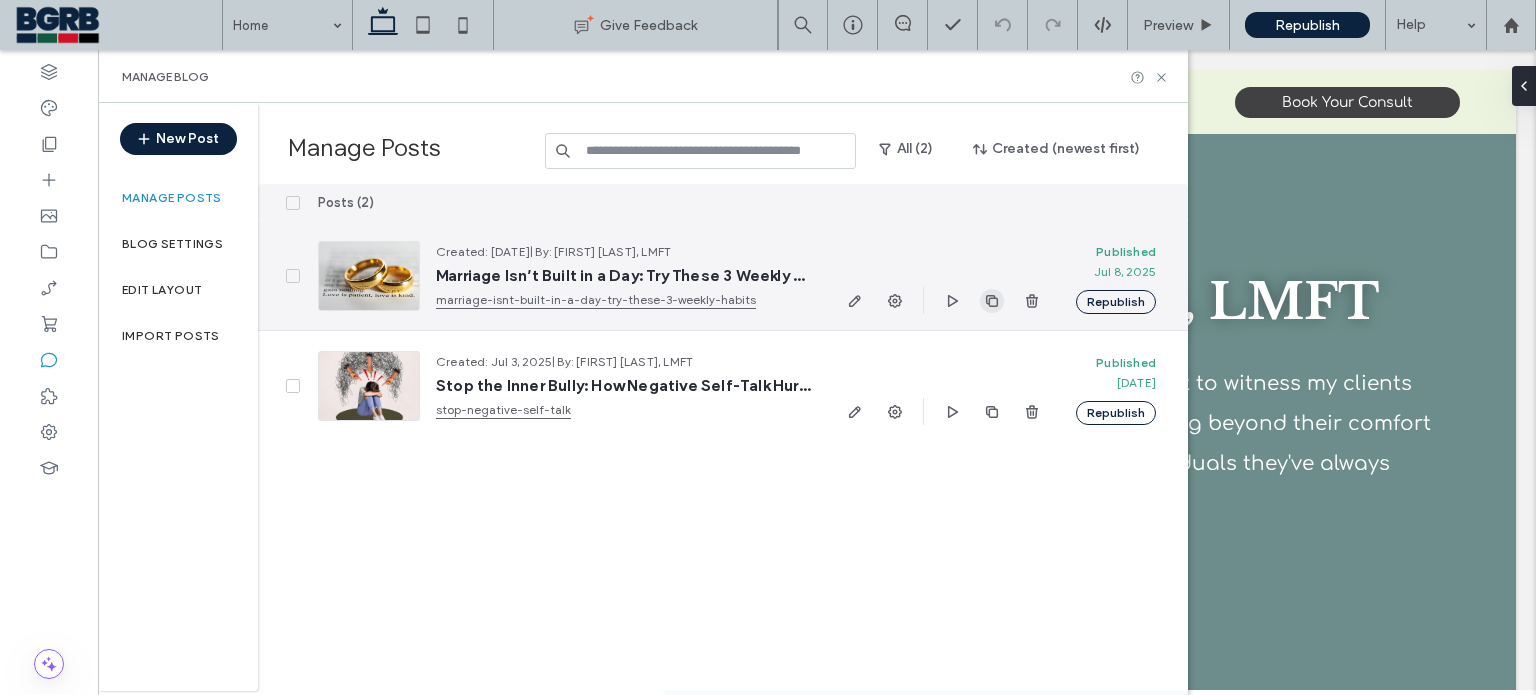 click 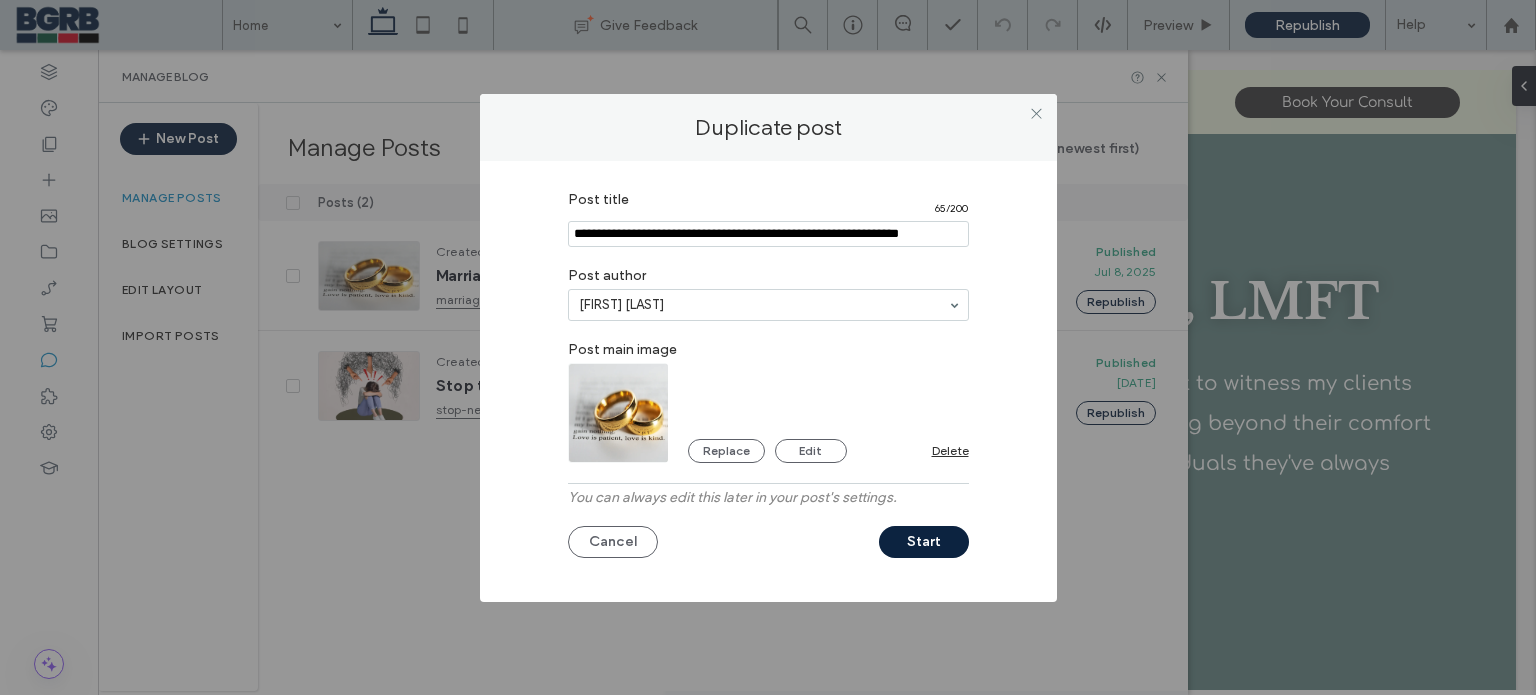 drag, startPoint x: 580, startPoint y: 233, endPoint x: 1043, endPoint y: 235, distance: 463.00433 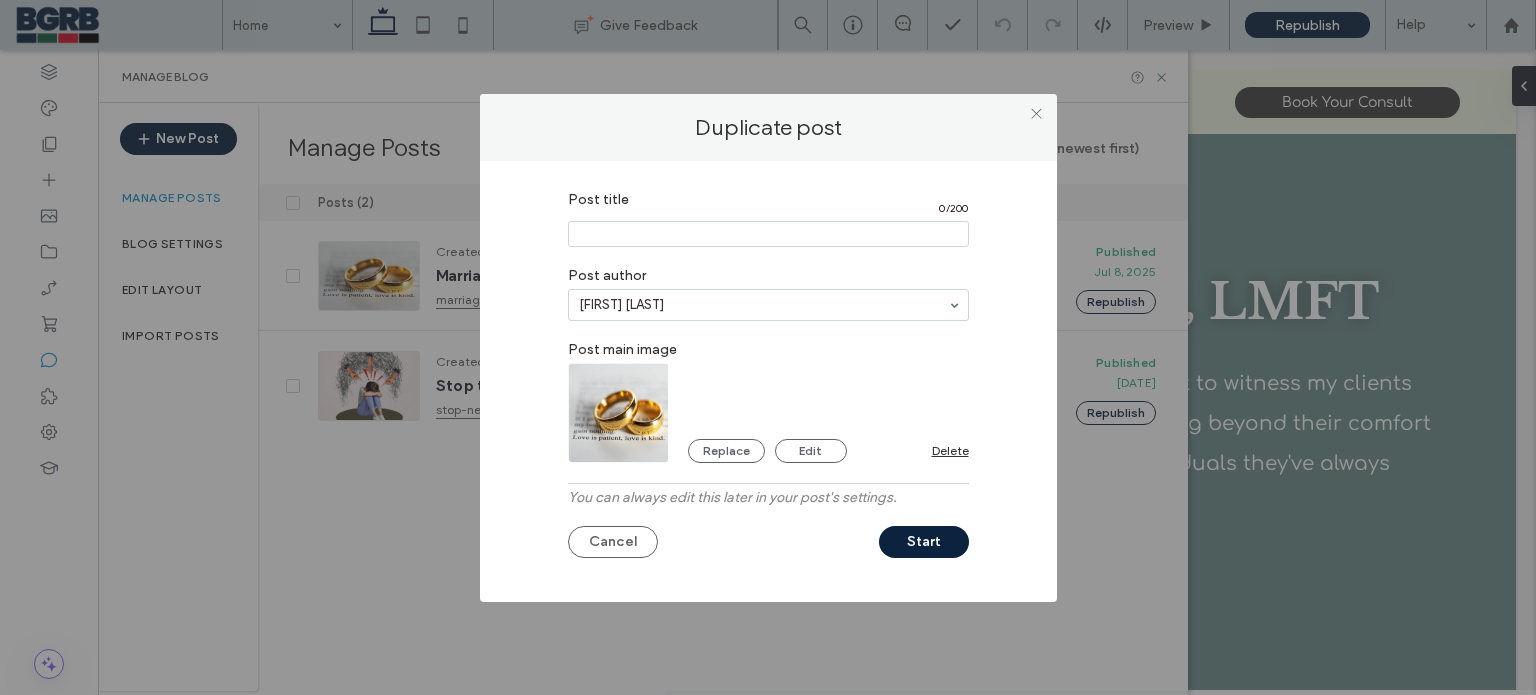 type 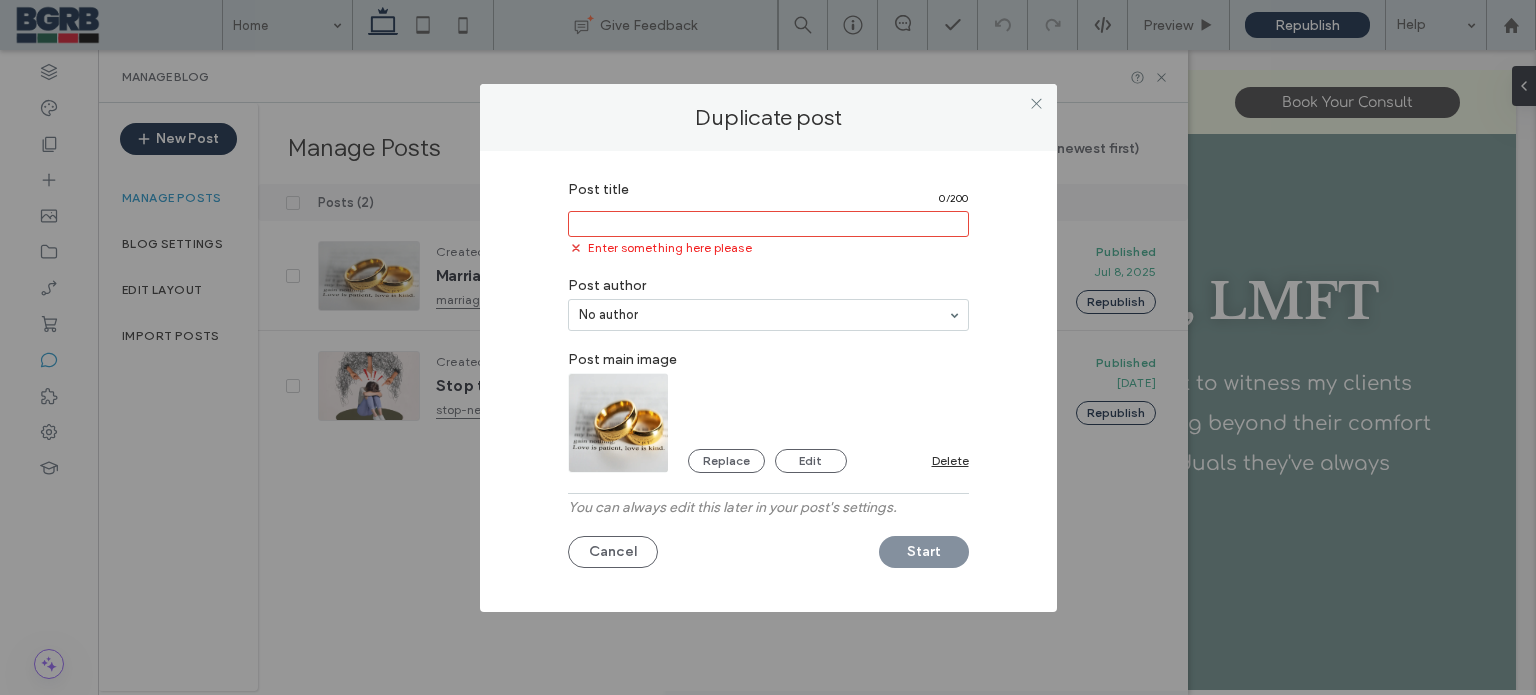 click at bounding box center [768, 224] 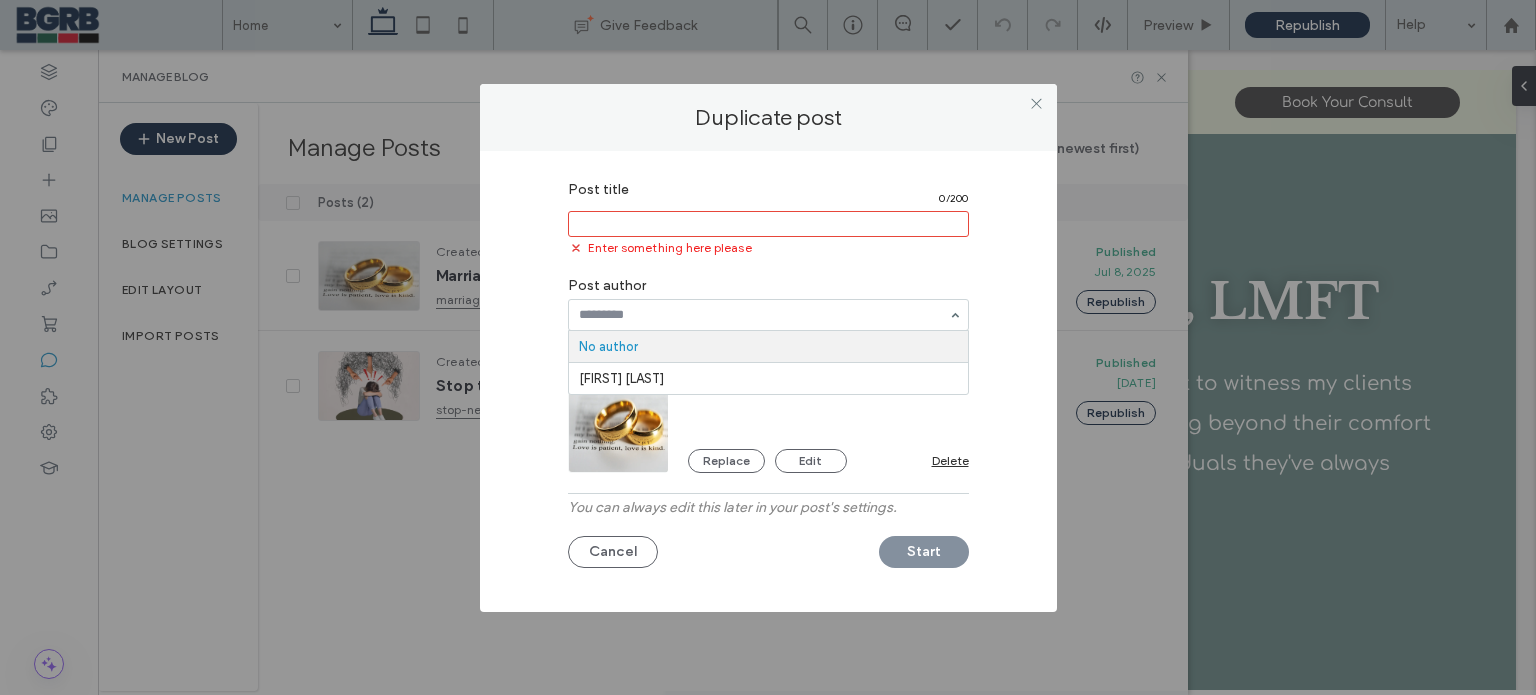 paste on "**********" 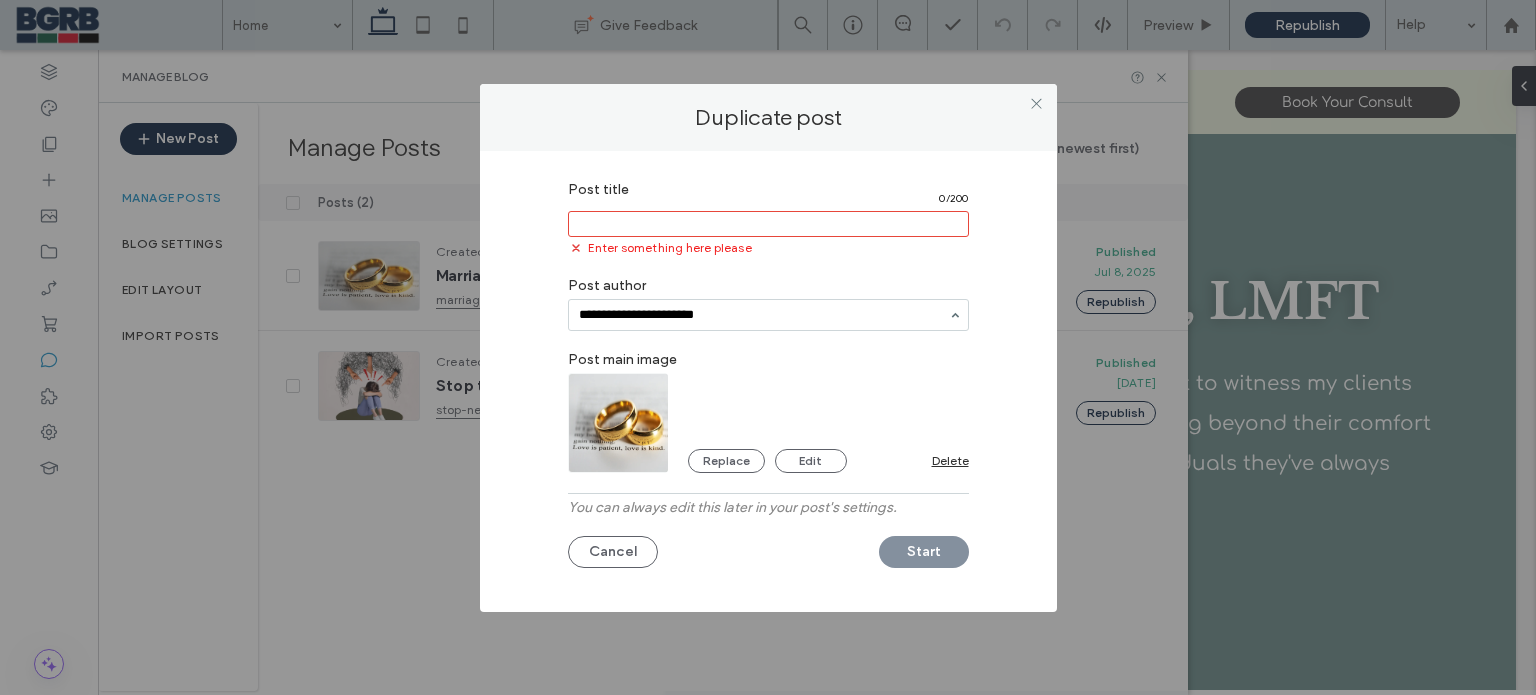type on "**********" 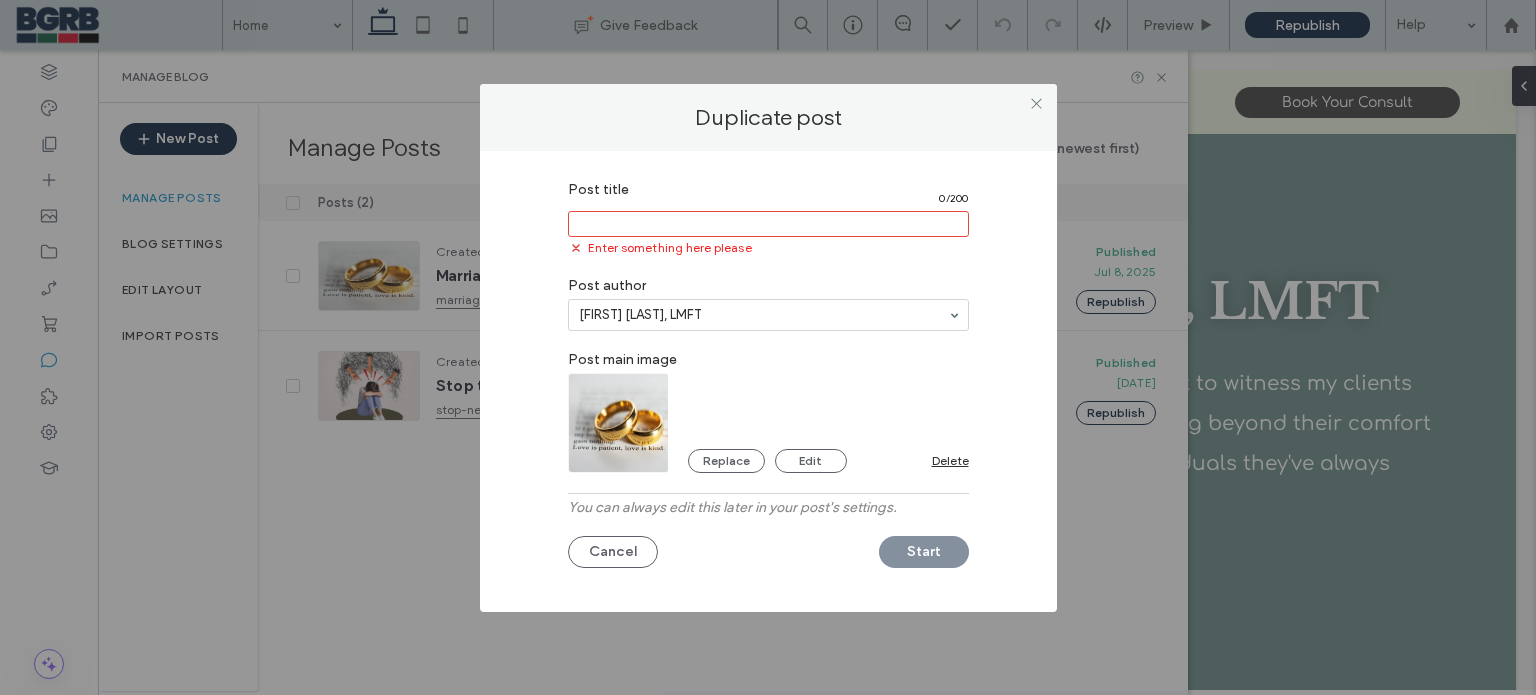 drag, startPoint x: 872, startPoint y: 370, endPoint x: 841, endPoint y: 364, distance: 31.575306 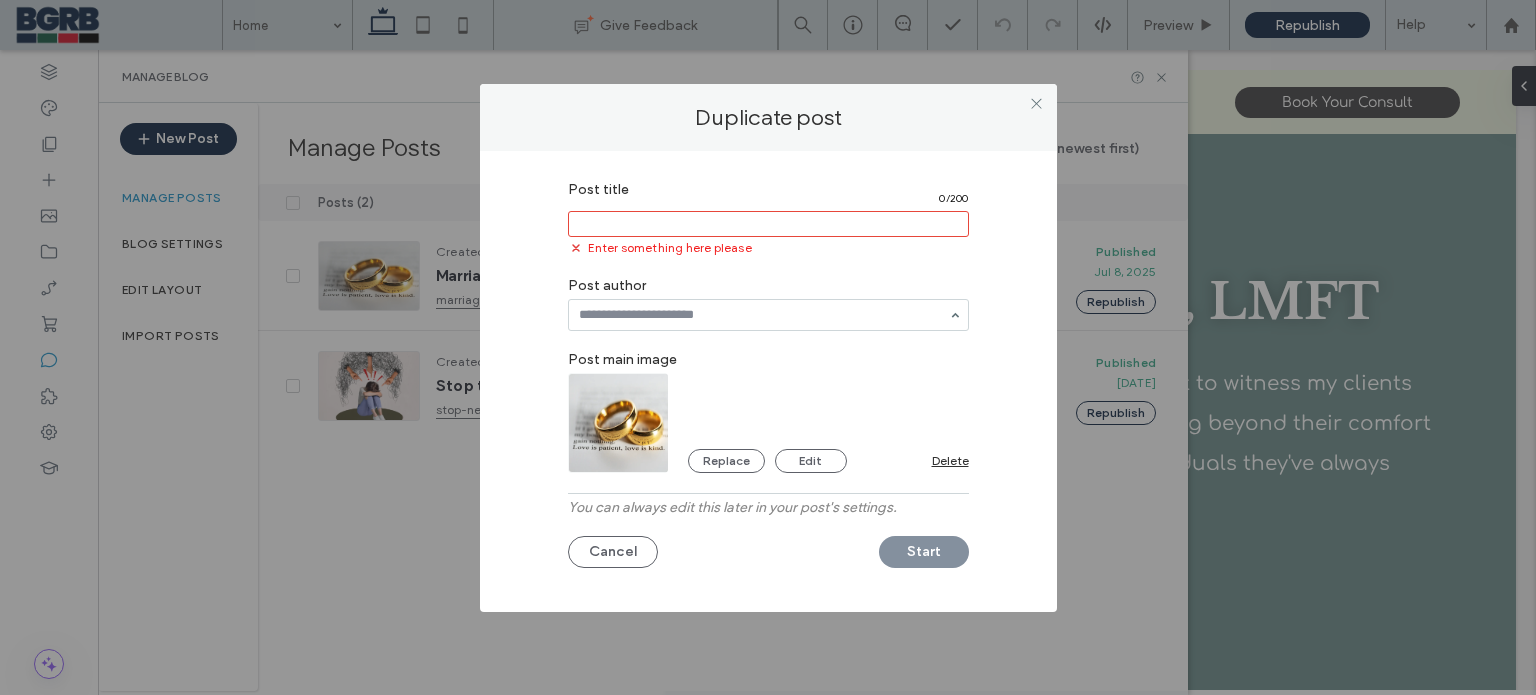 click on "Post main image" at bounding box center [768, 357] 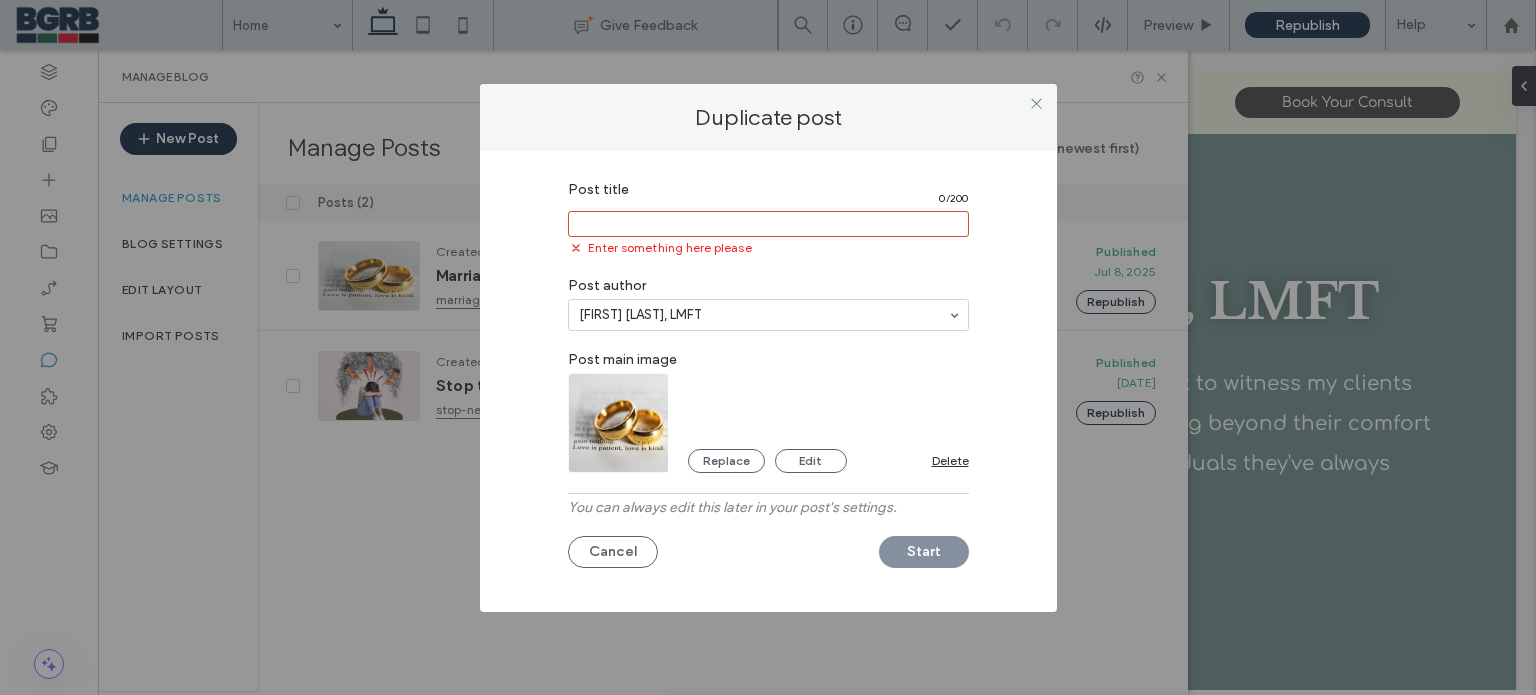 click at bounding box center [619, 423] 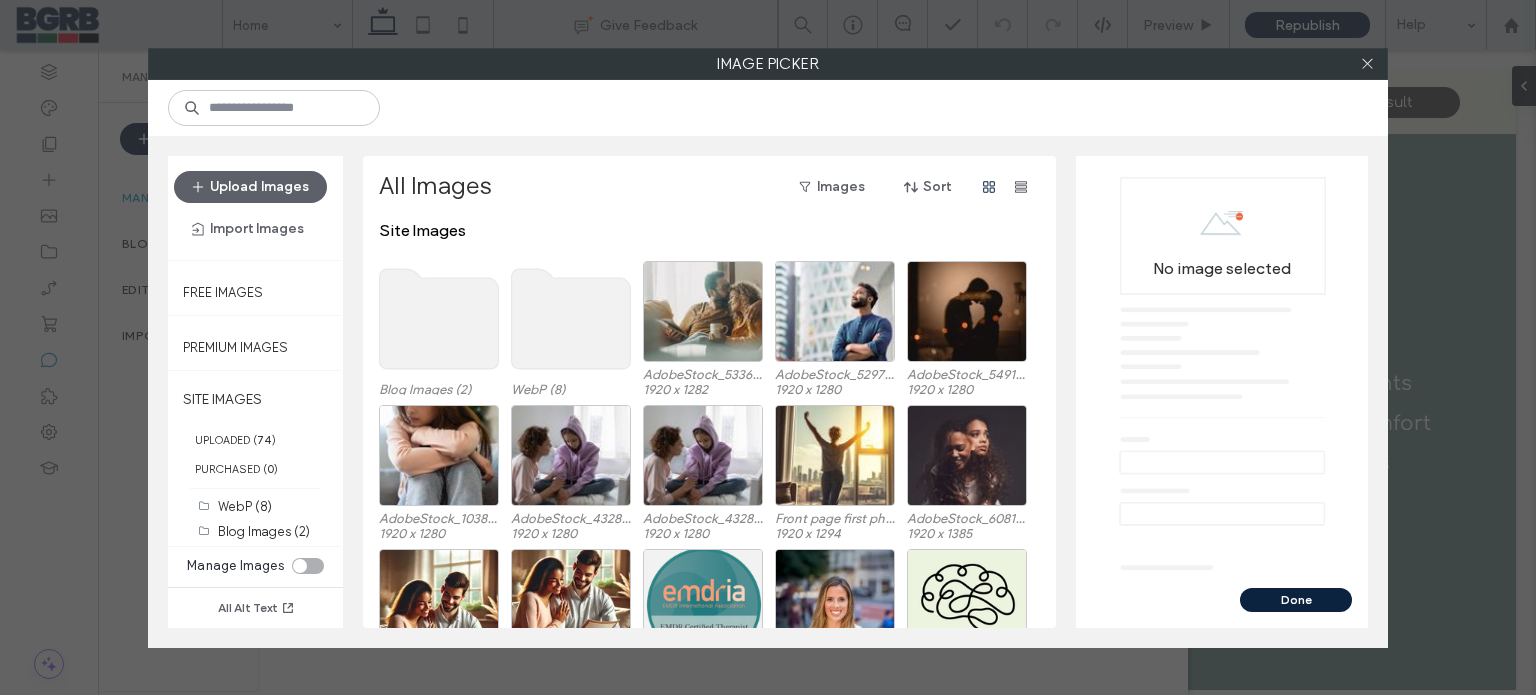 click 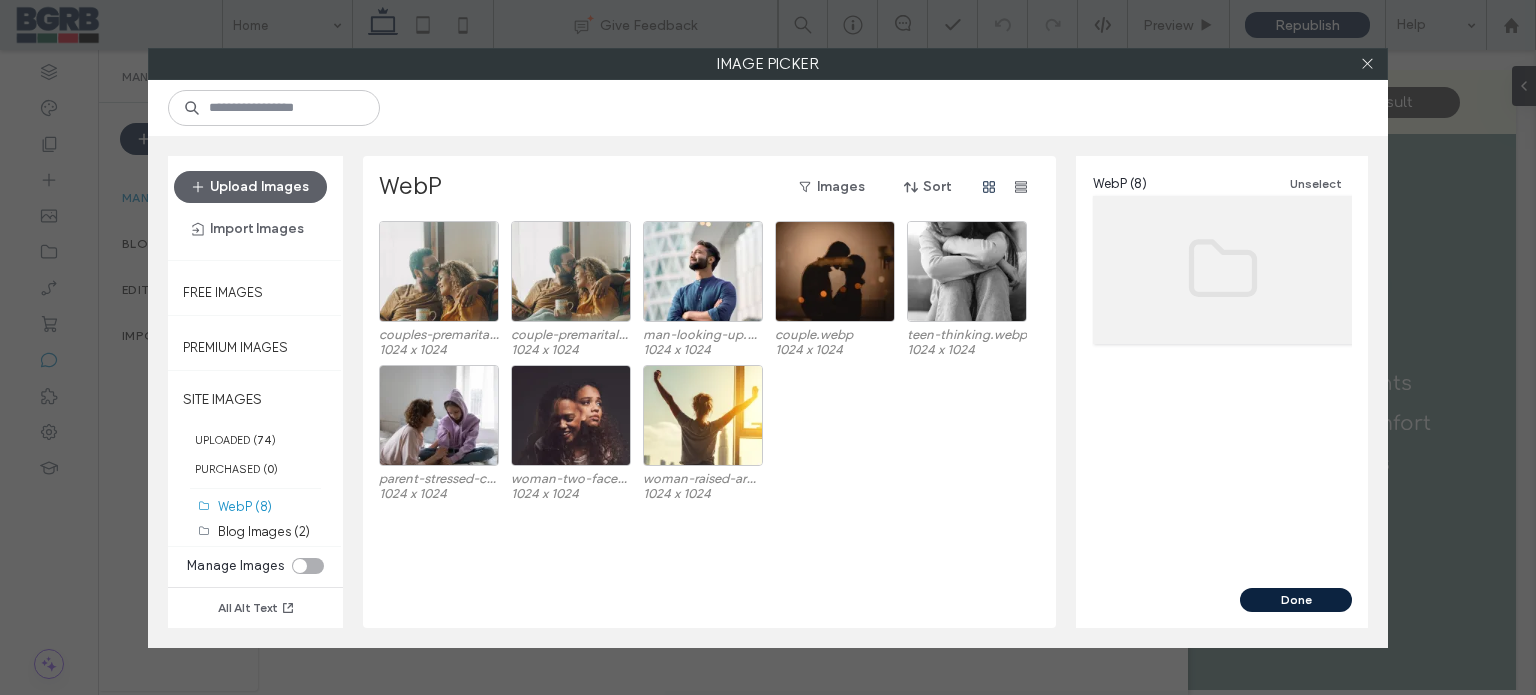 click at bounding box center (1367, 64) 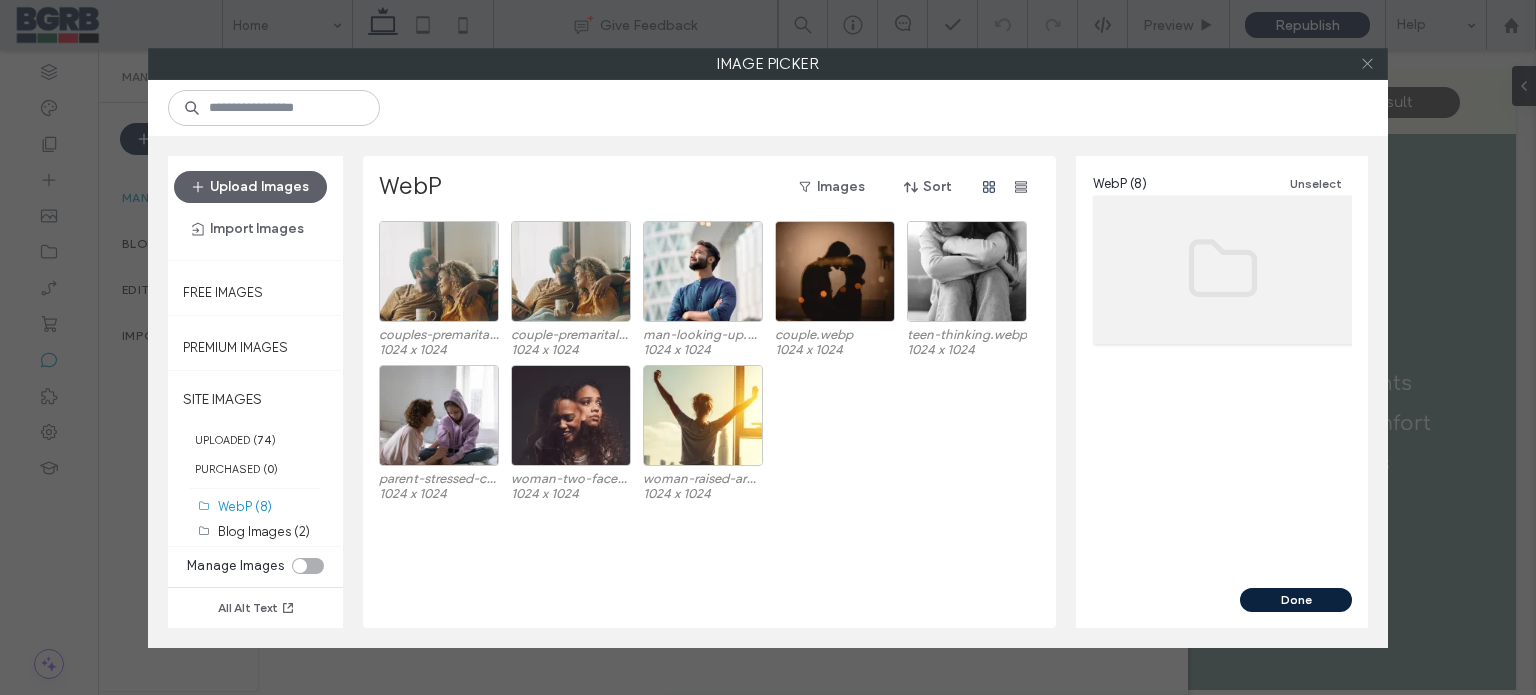click 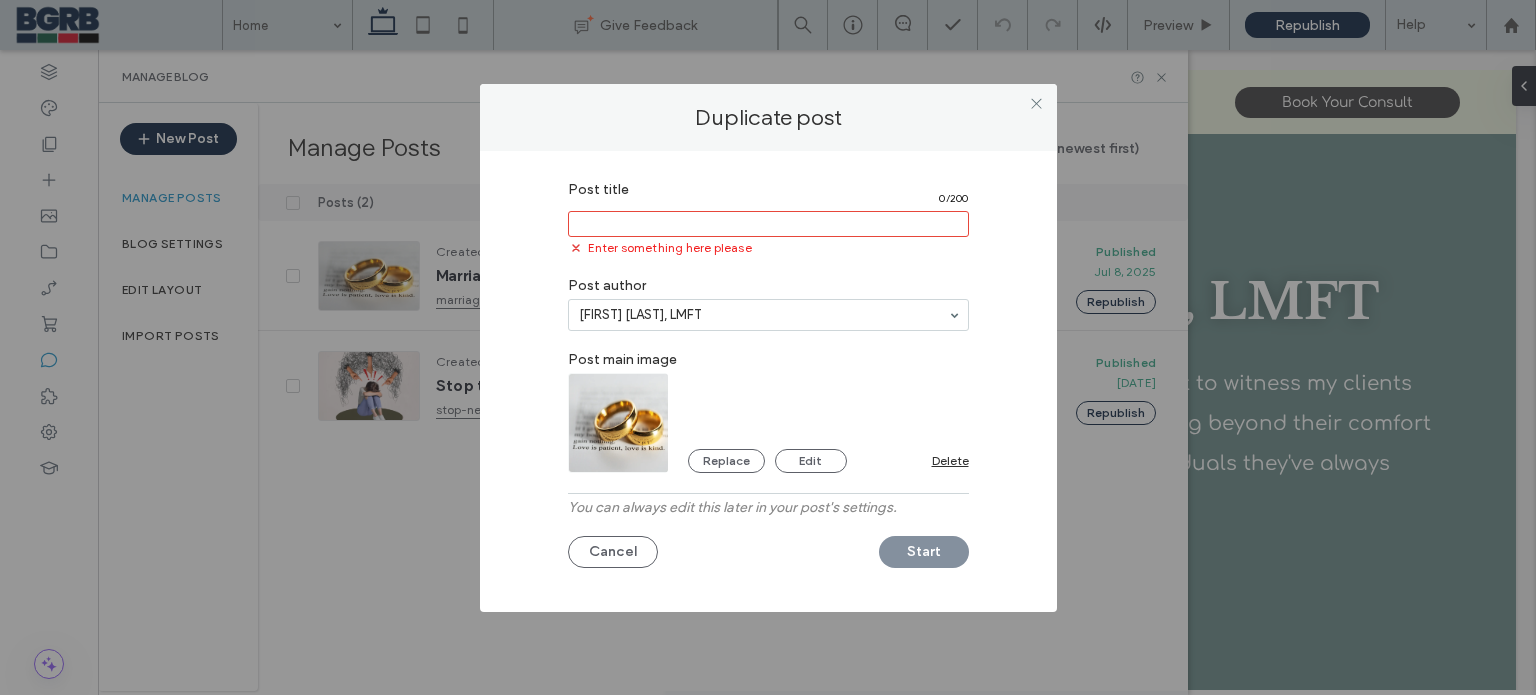 paste on "**********" 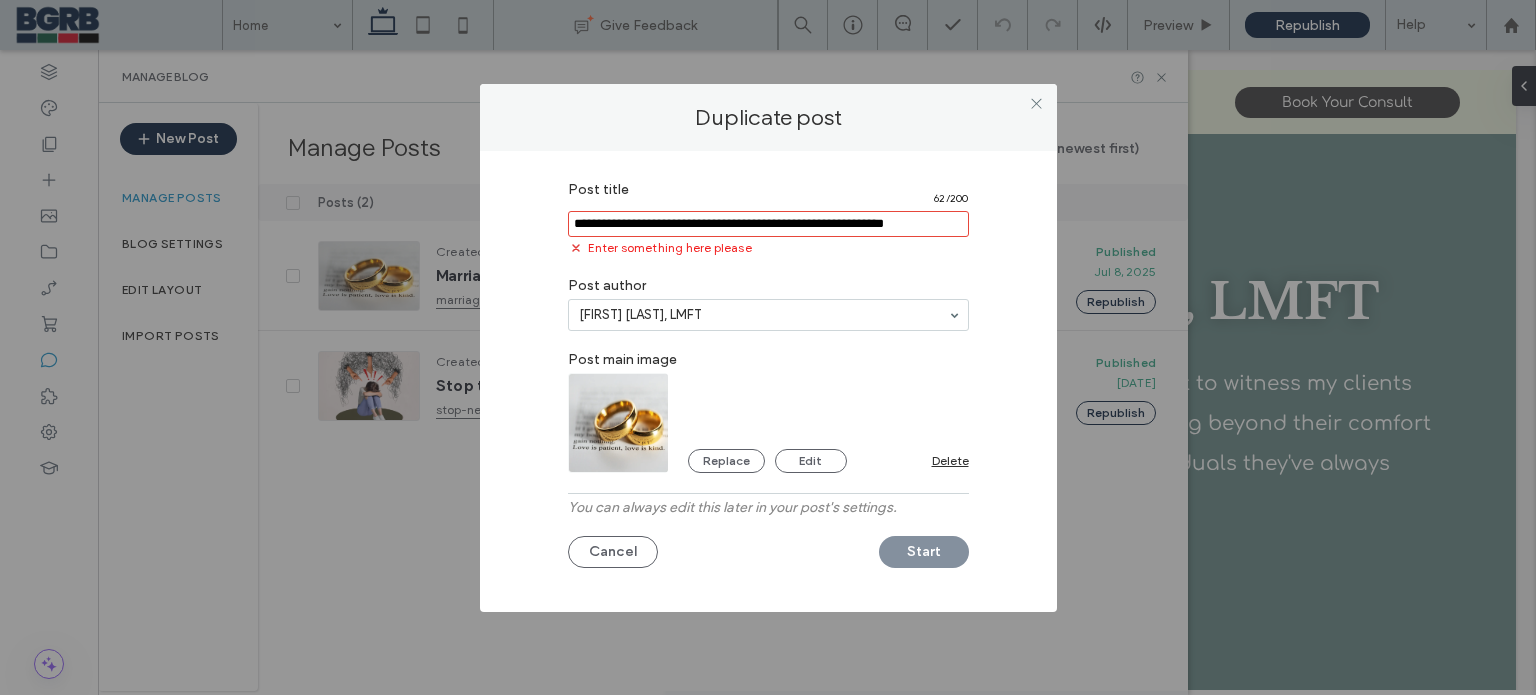 type on "**********" 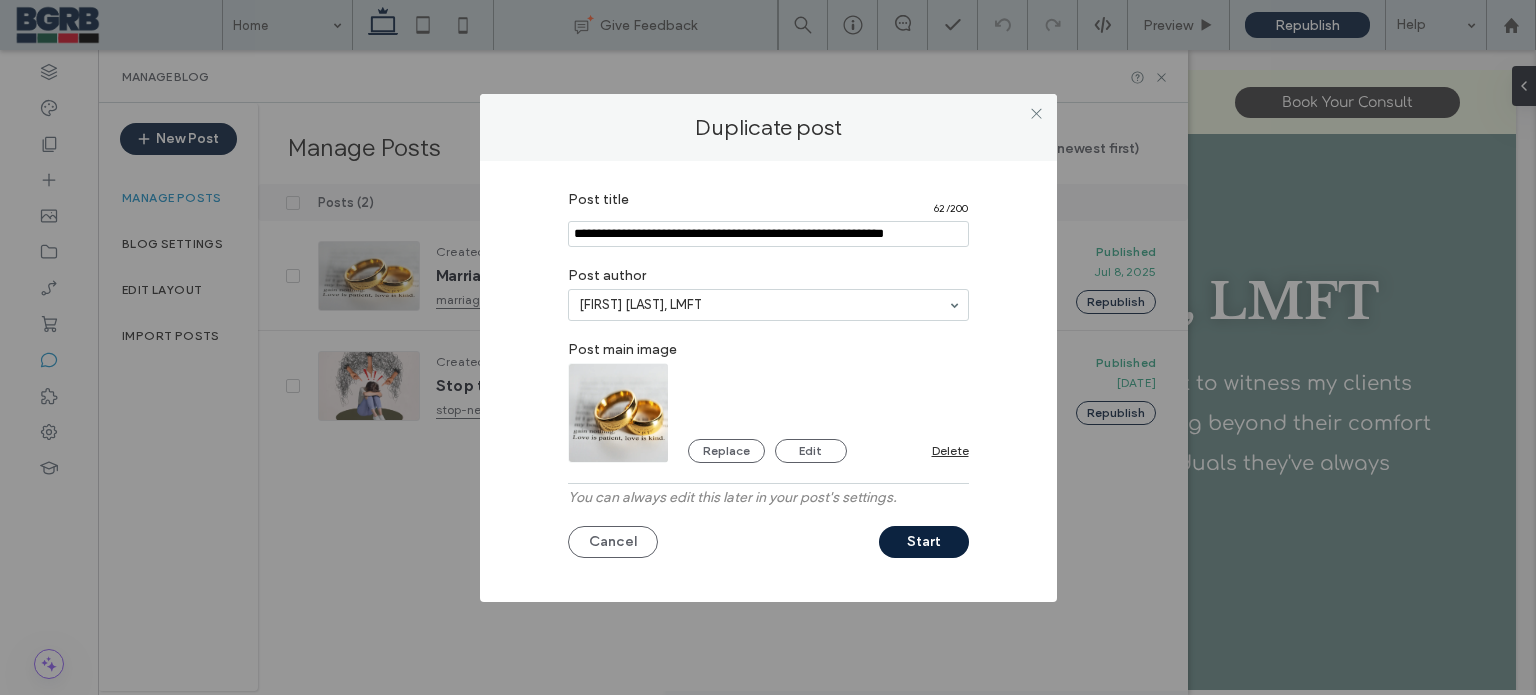 click on "Replace Edit Delete" at bounding box center (768, 413) 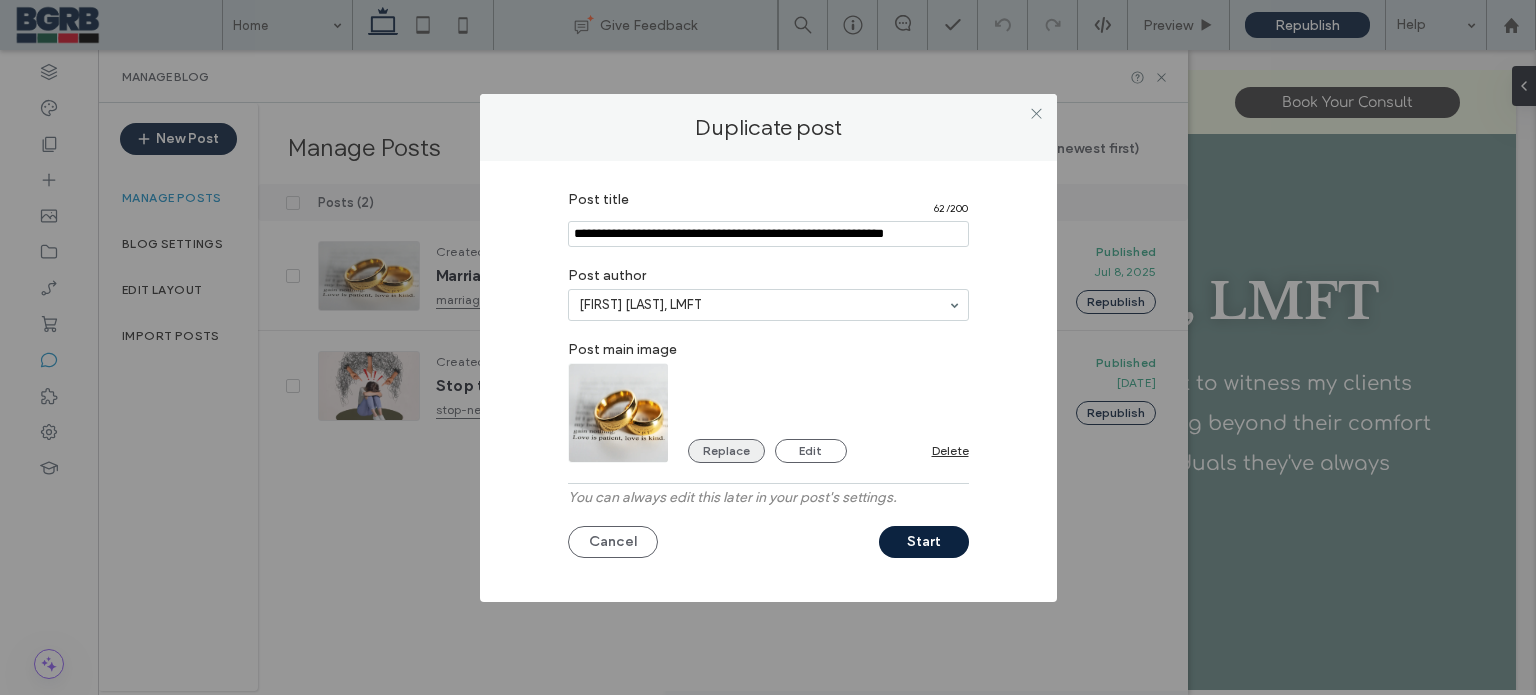 click on "Replace" at bounding box center [726, 451] 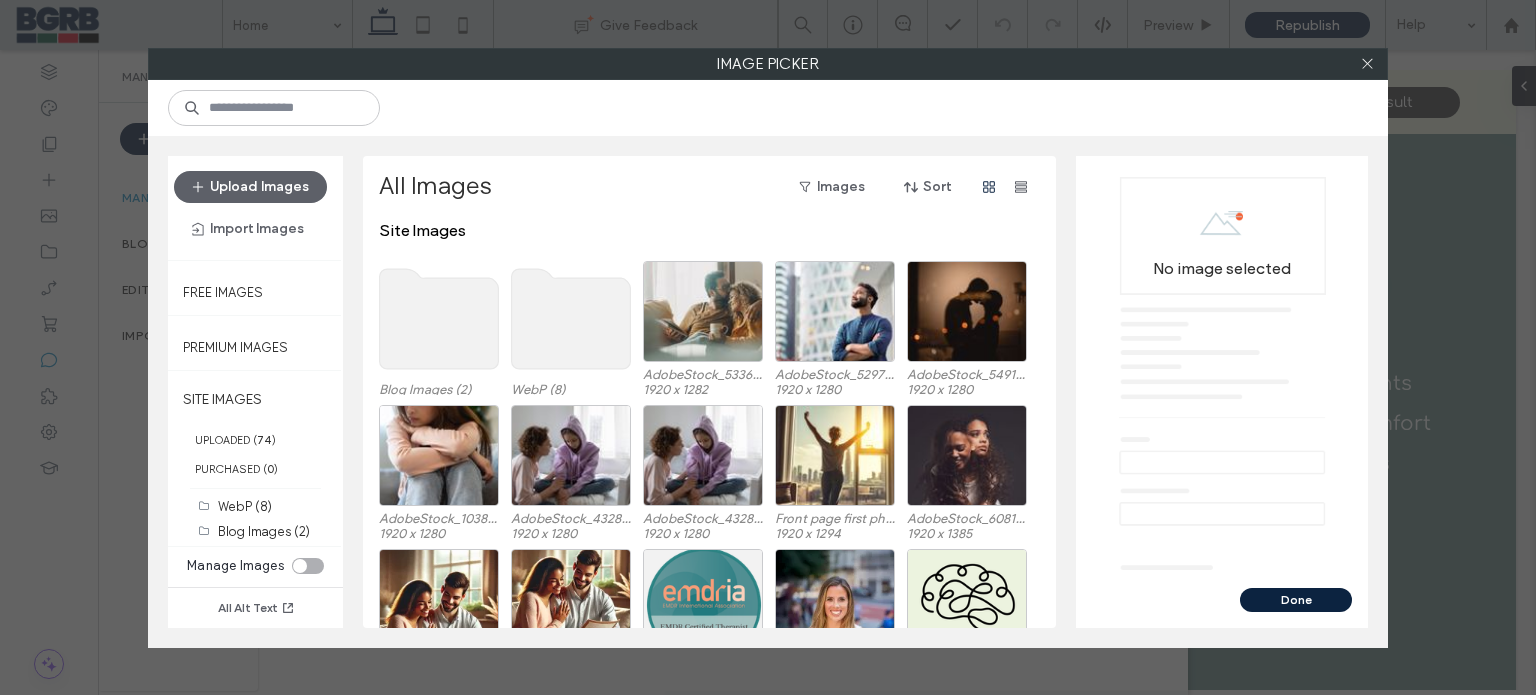 click 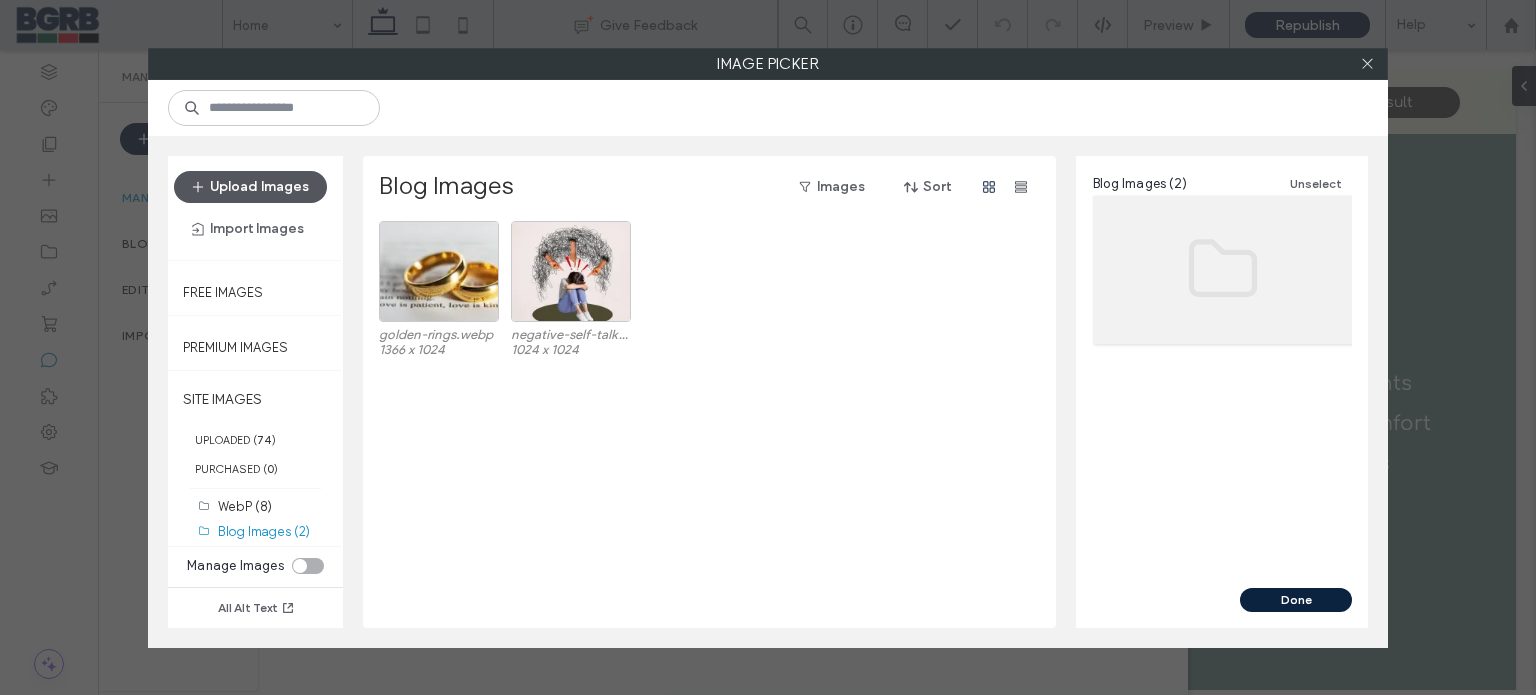 click on "Upload Images" at bounding box center [250, 187] 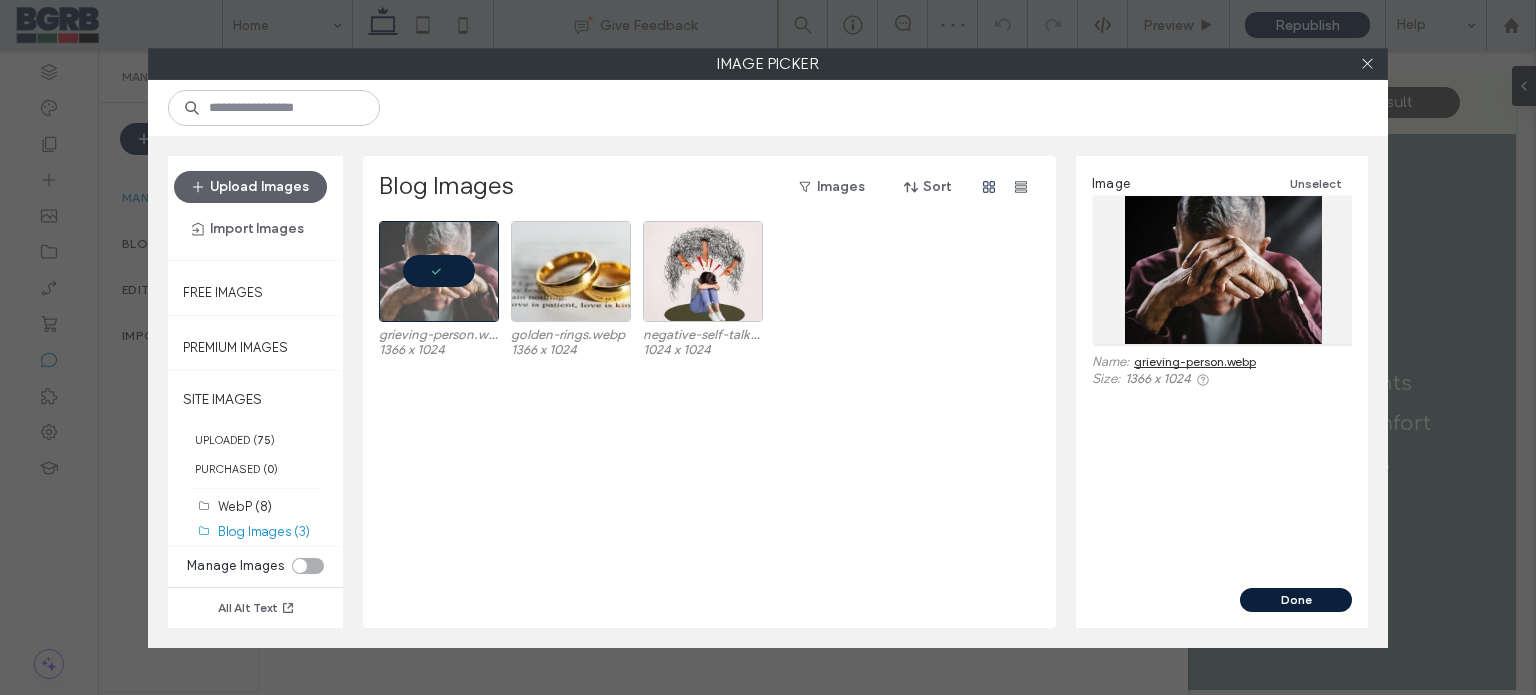 click on "Done" at bounding box center [1296, 600] 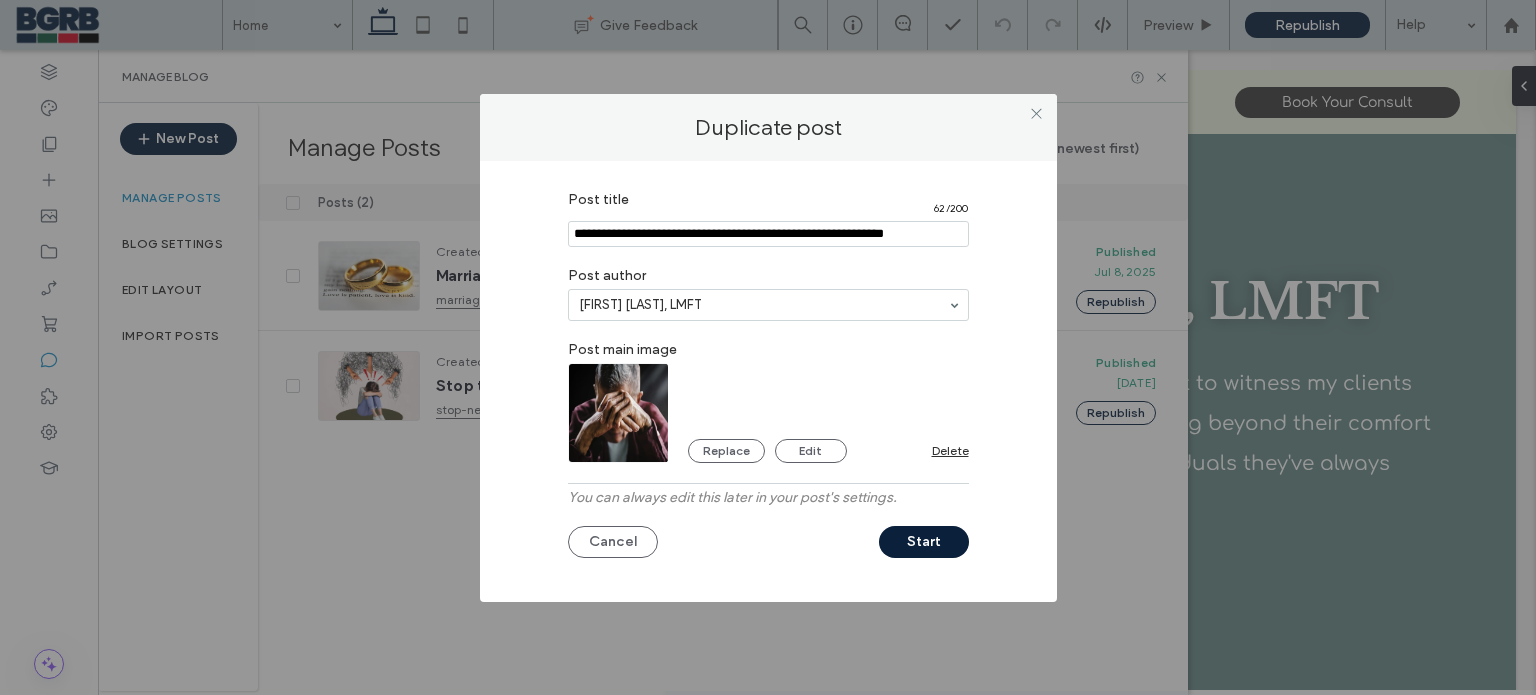 click on "Start" at bounding box center (924, 542) 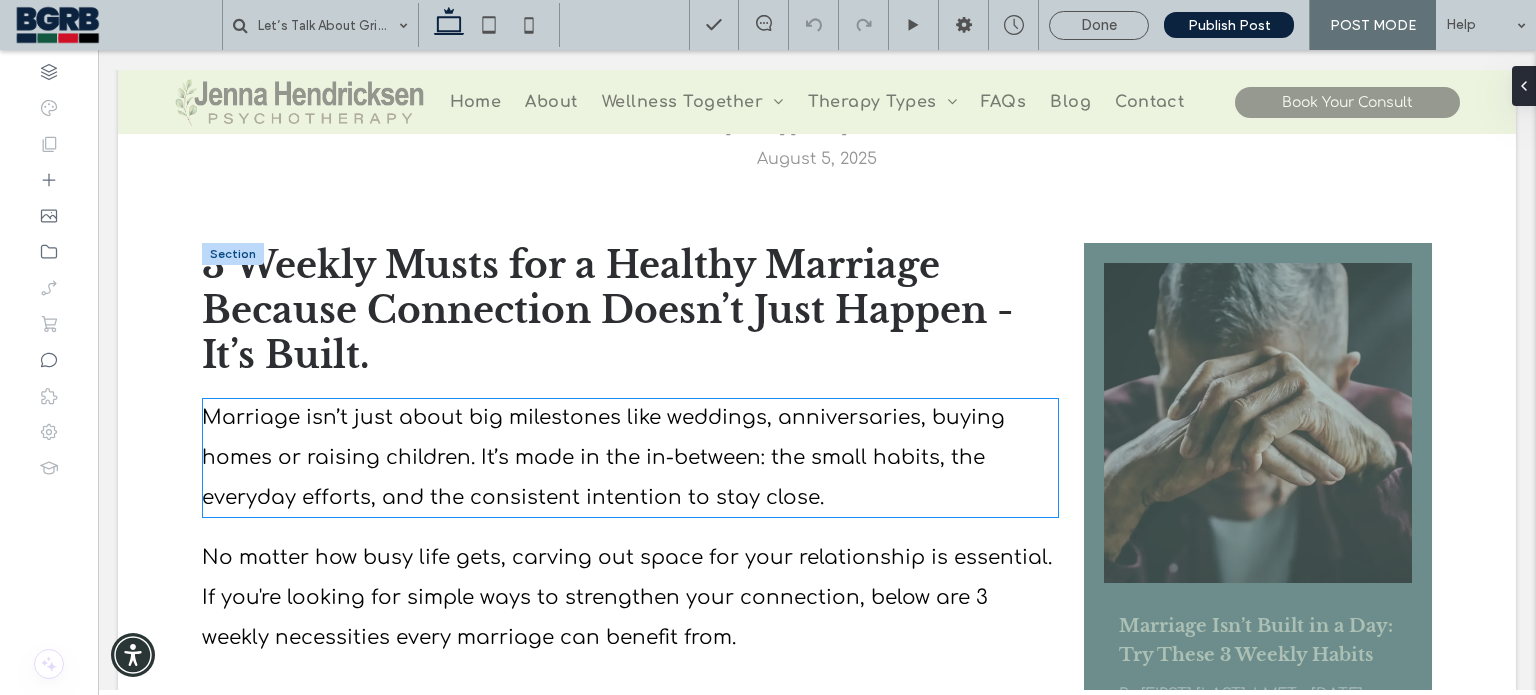 scroll, scrollTop: 200, scrollLeft: 0, axis: vertical 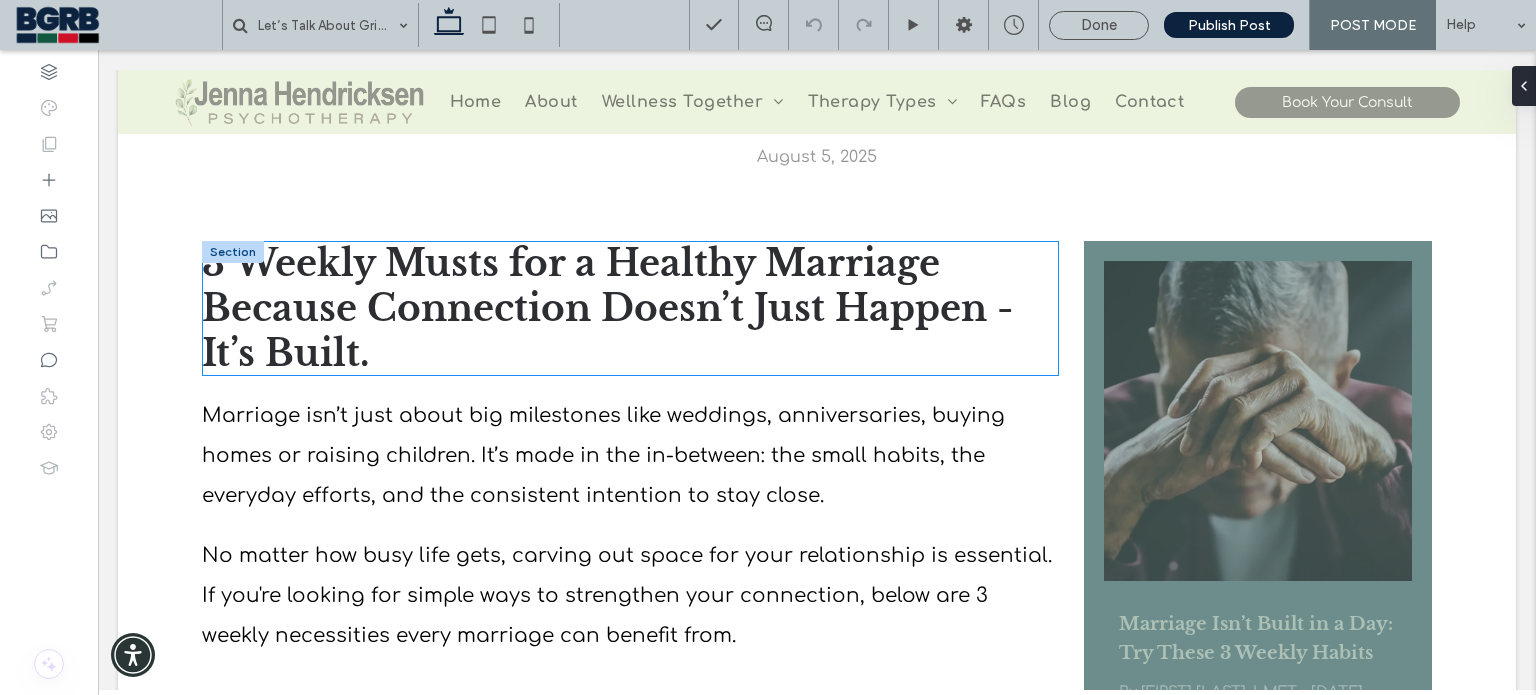 click on "Because Connection Doesn’t Just Happen - It’s Built." at bounding box center (630, 331) 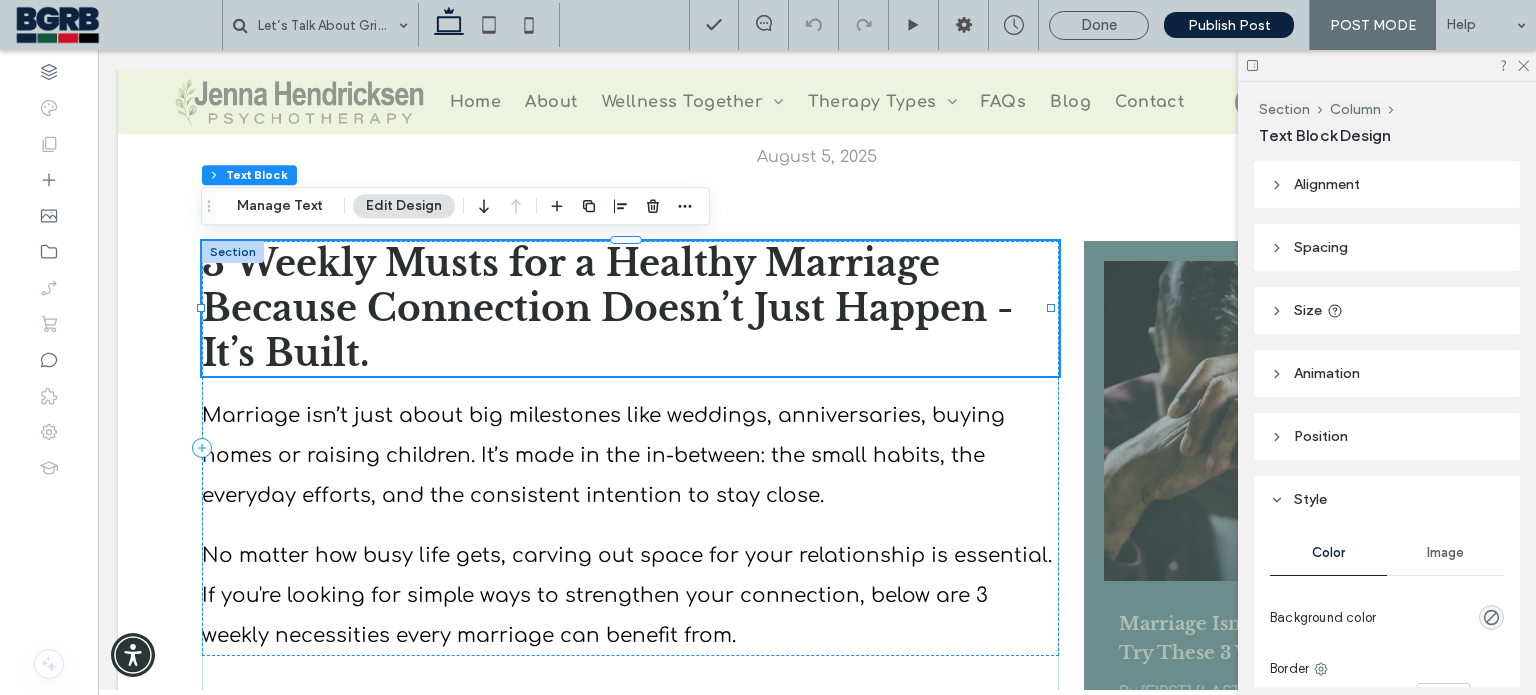 click on "Because Connection Doesn’t Just Happen - It’s Built." at bounding box center [607, 331] 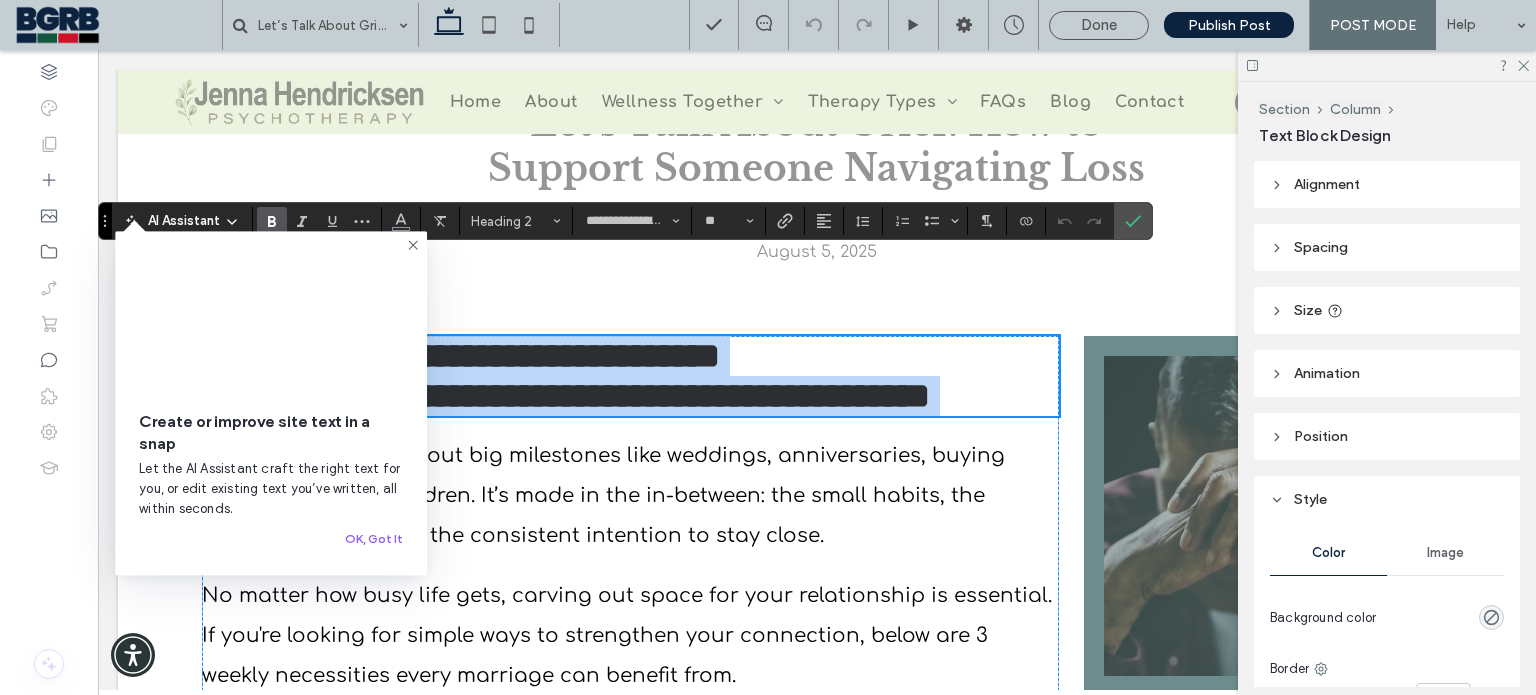 scroll, scrollTop: 100, scrollLeft: 0, axis: vertical 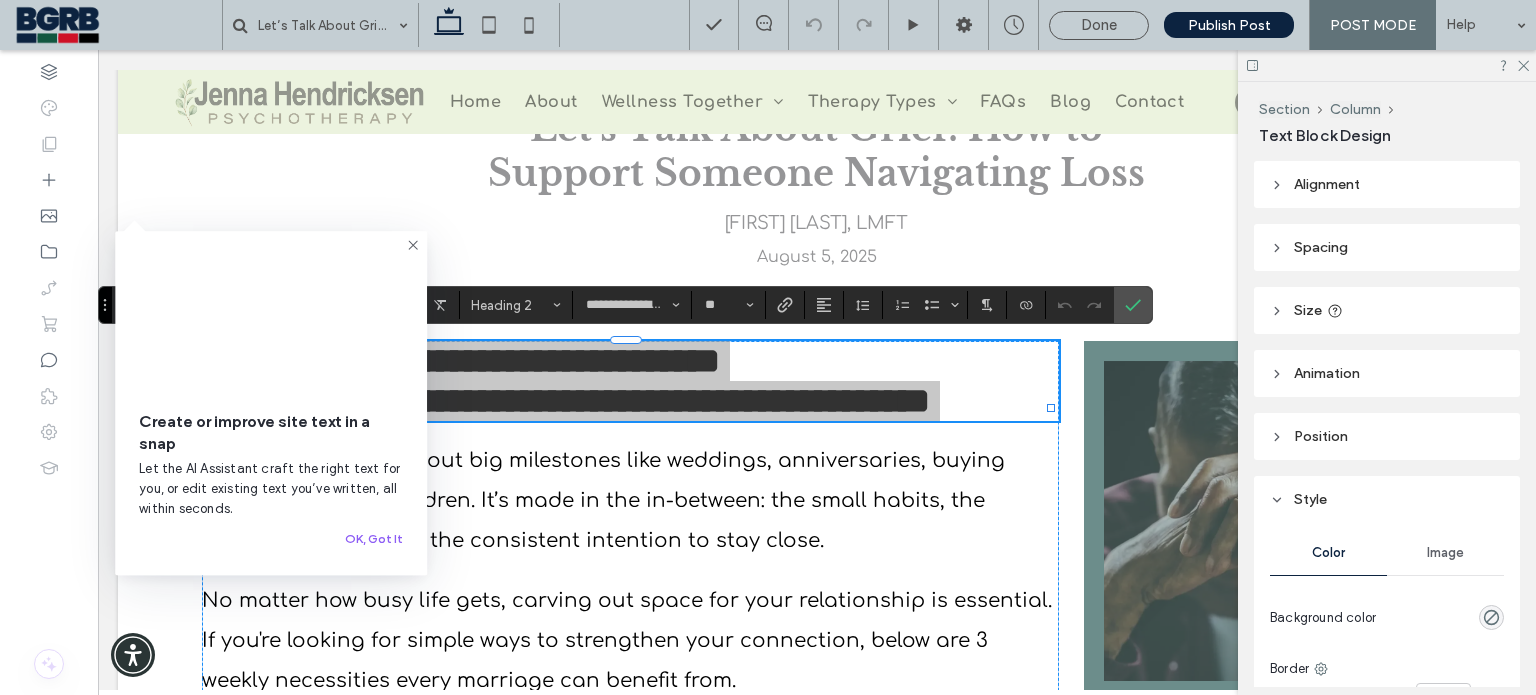click 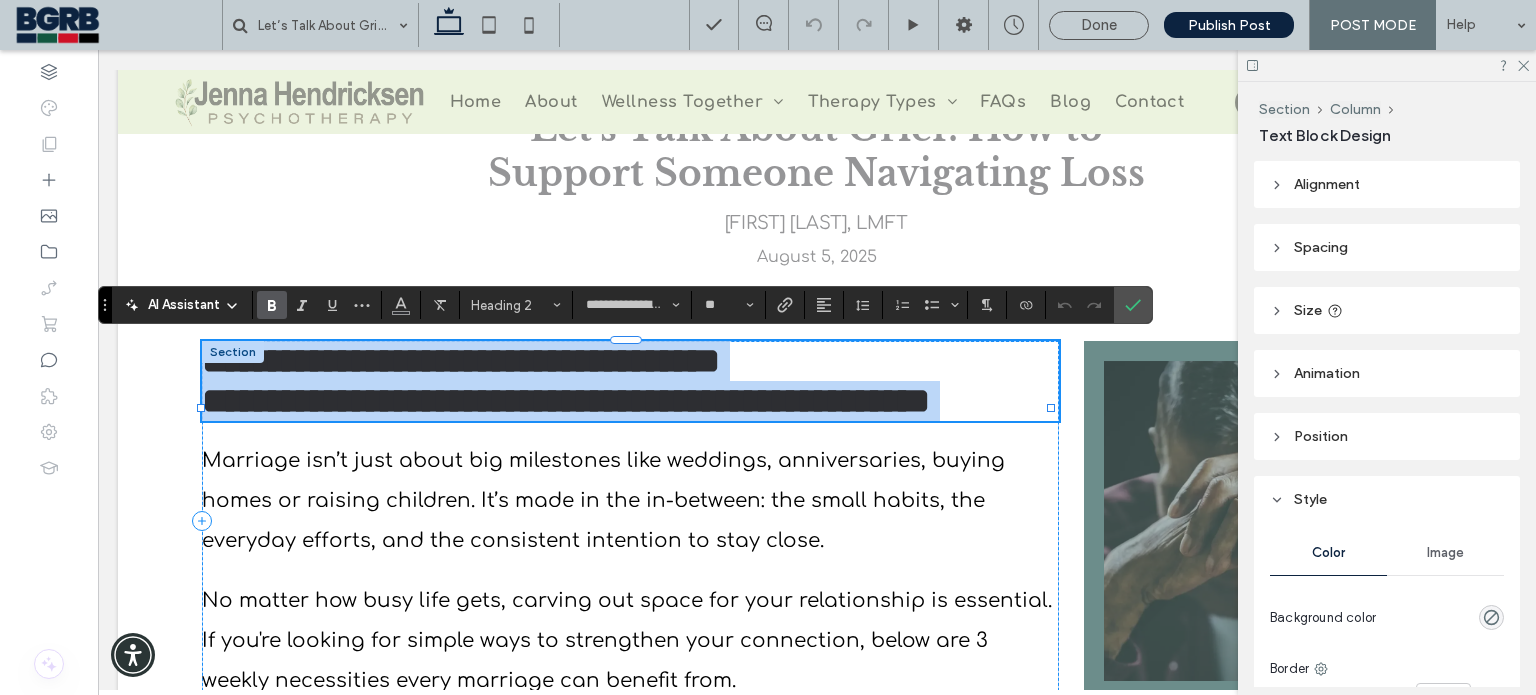 click on "**********" at bounding box center (630, 401) 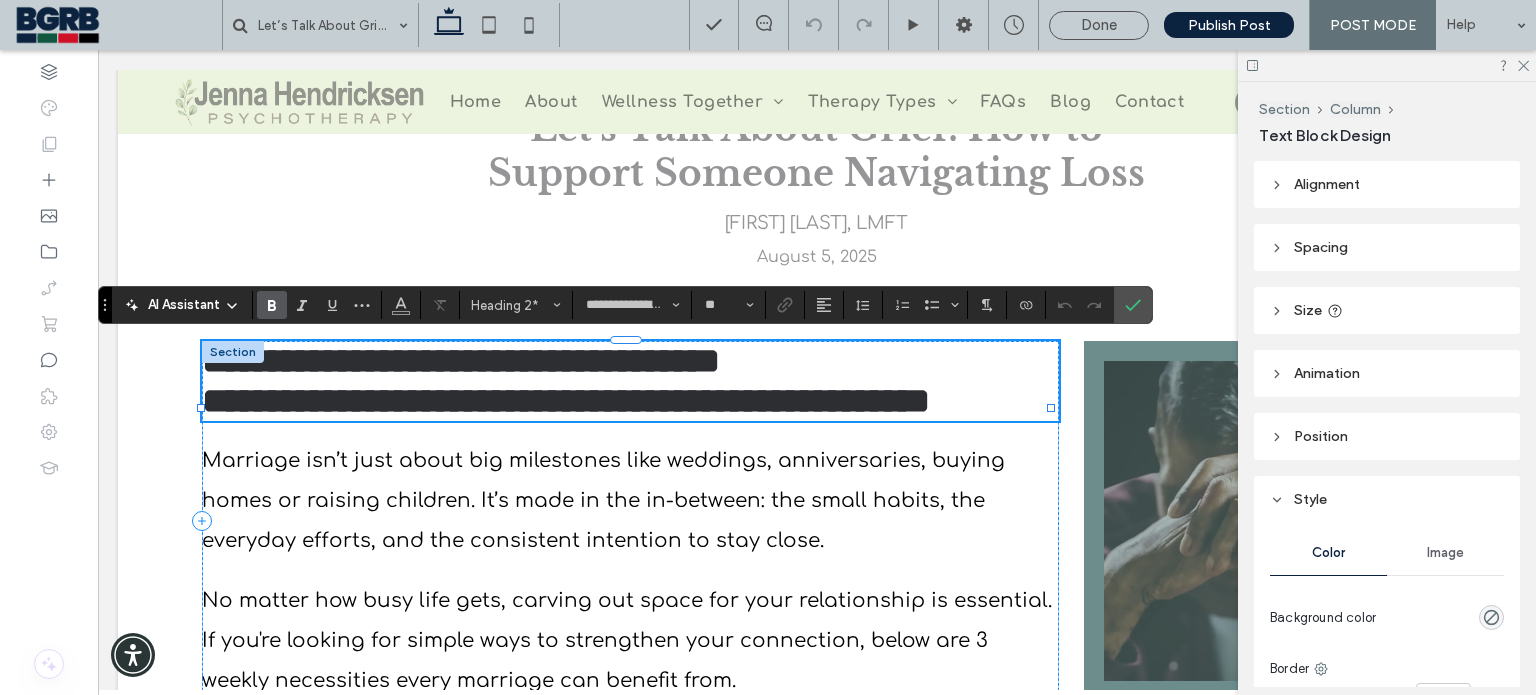 click on "**********" at bounding box center (566, 401) 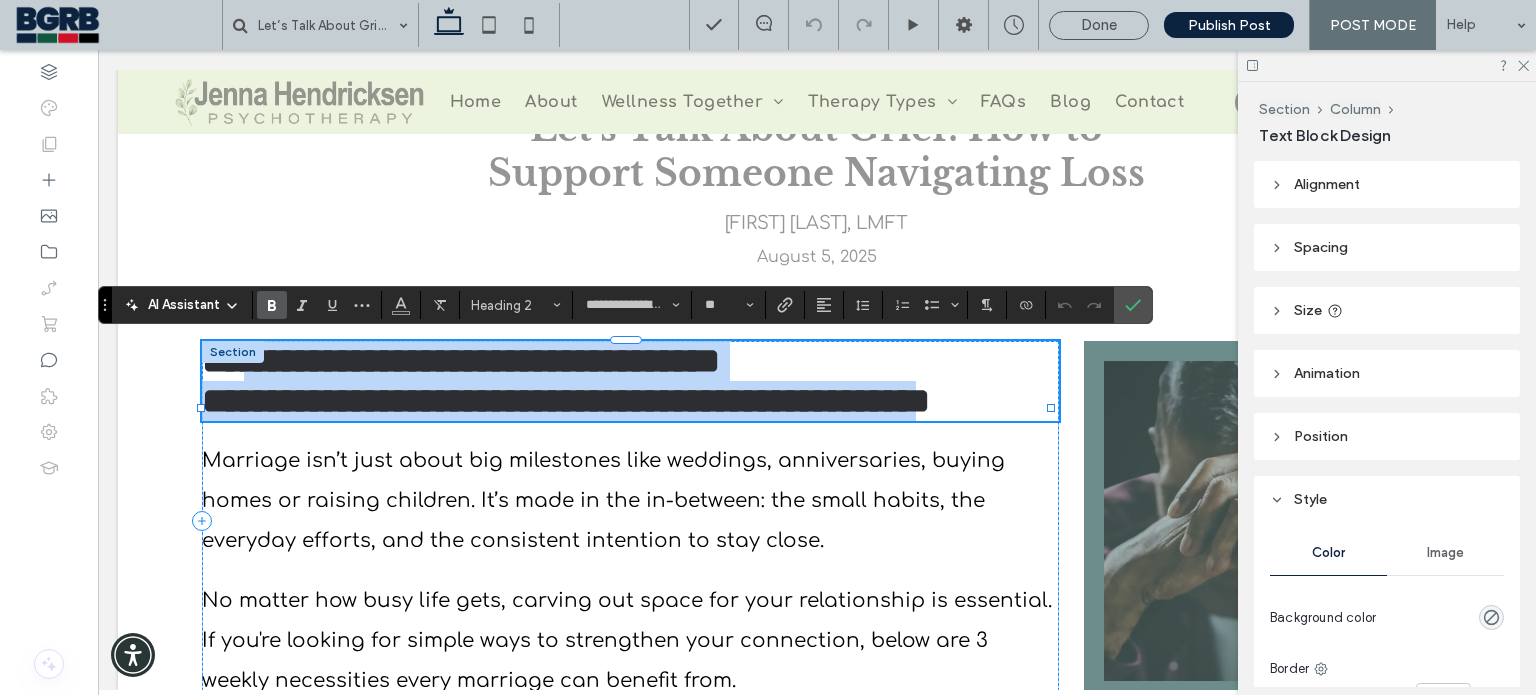 drag, startPoint x: 322, startPoint y: 442, endPoint x: 270, endPoint y: 365, distance: 92.91394 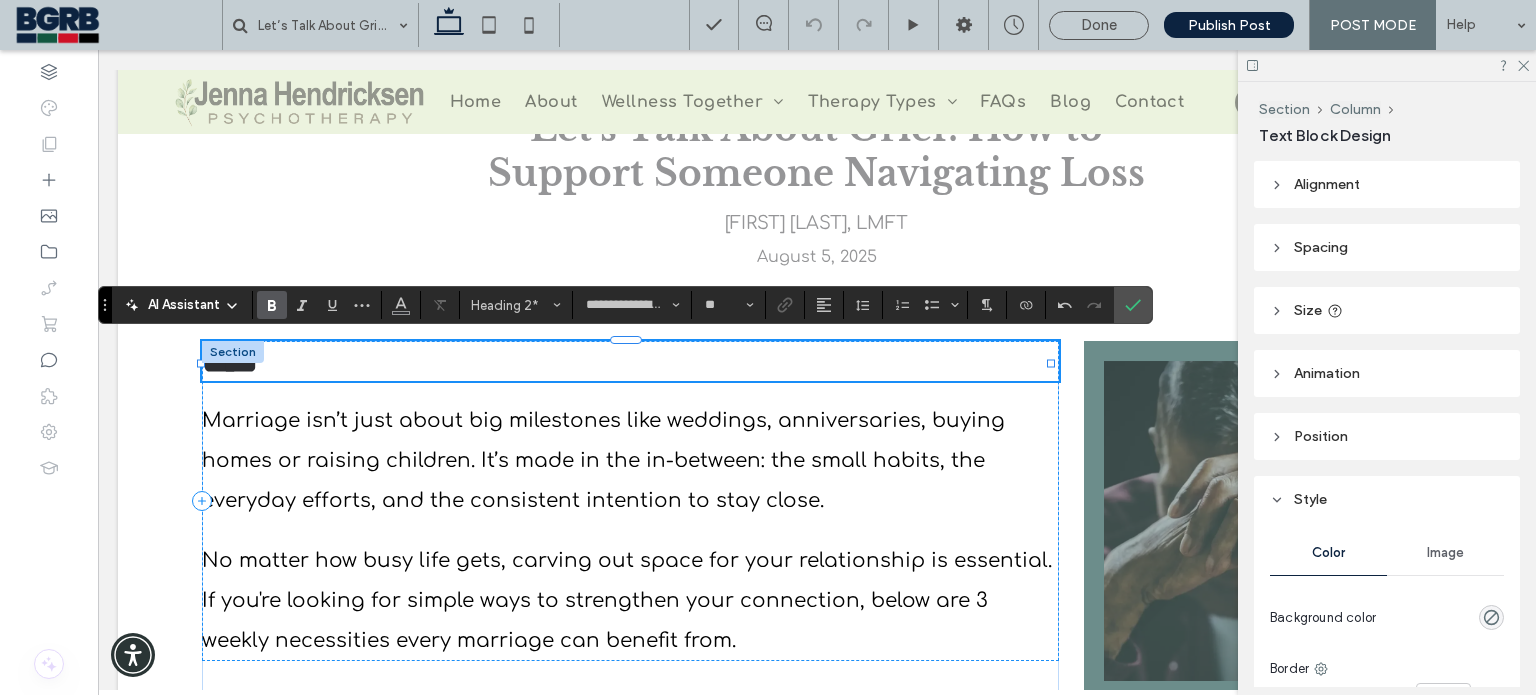 type 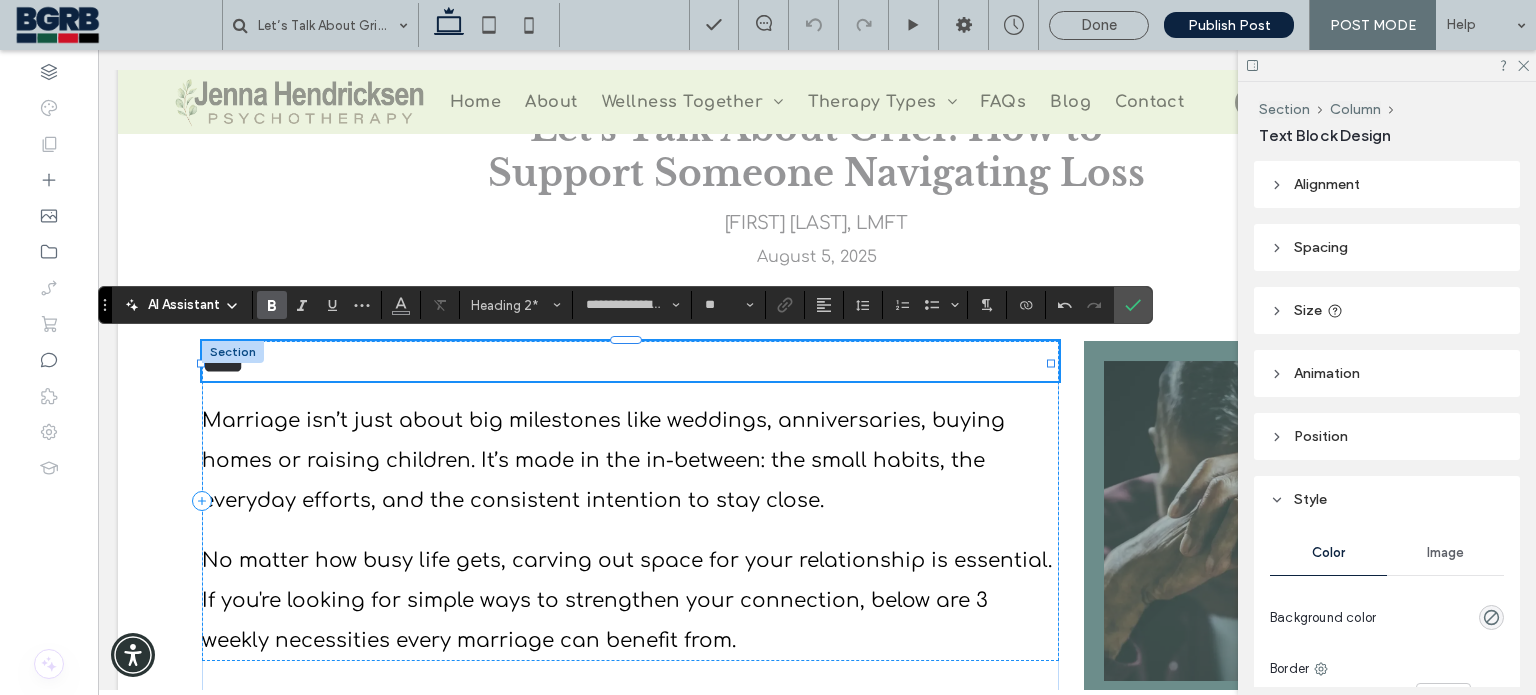 type on "*********" 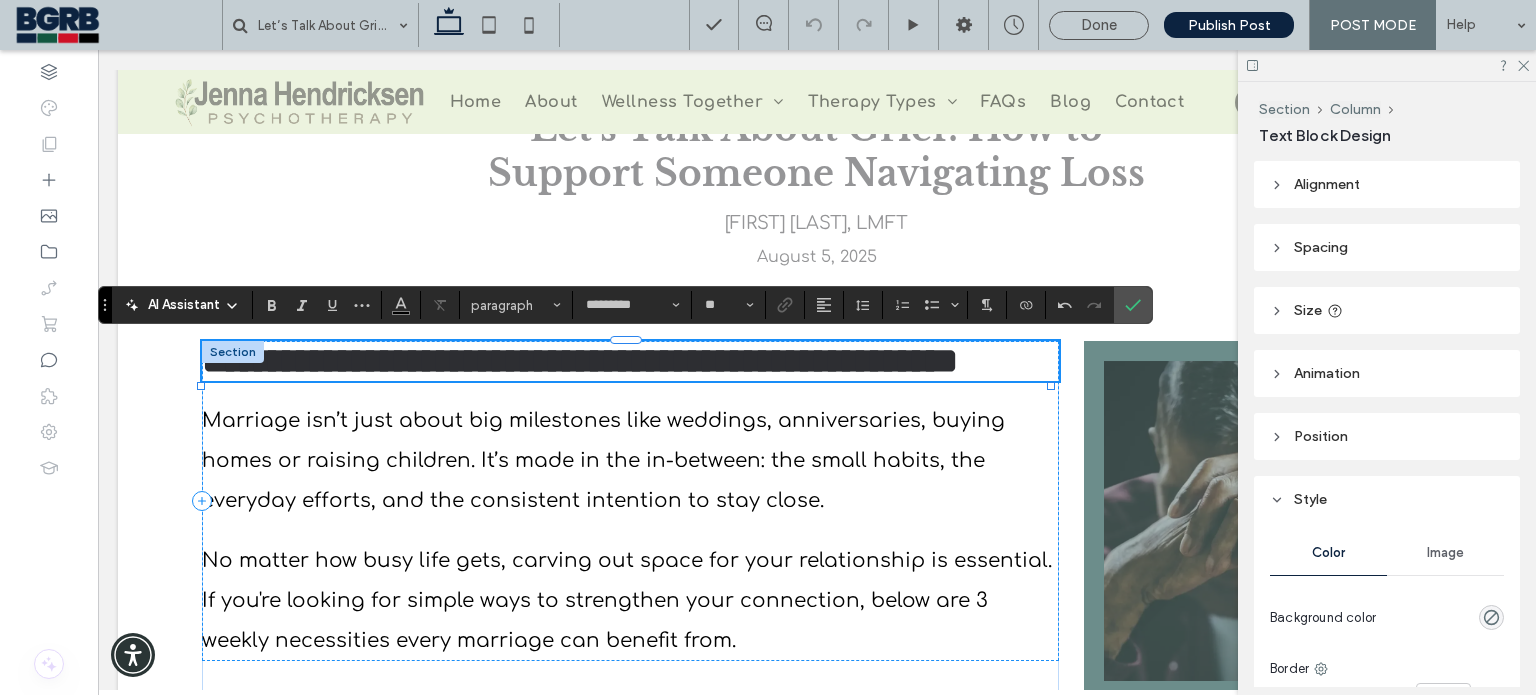 type on "**********" 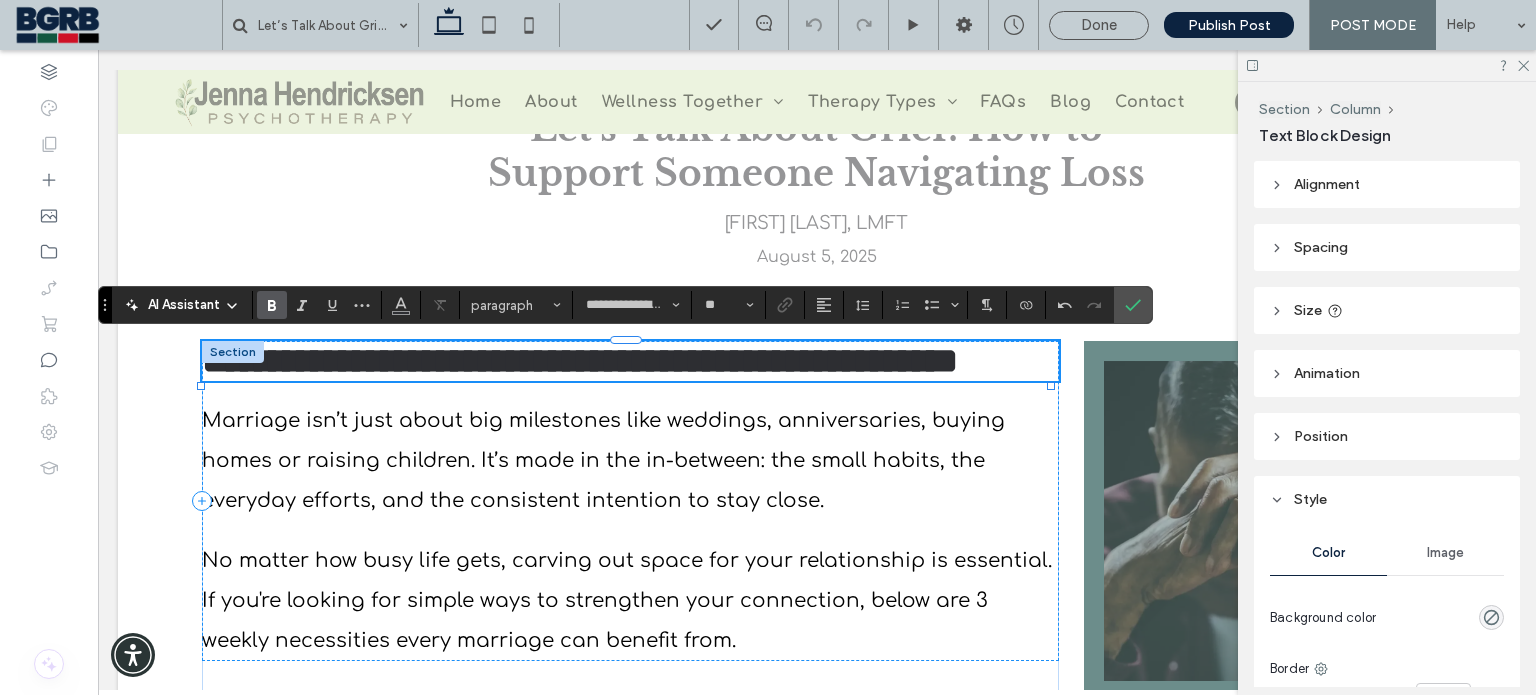 click on "**********" at bounding box center (580, 361) 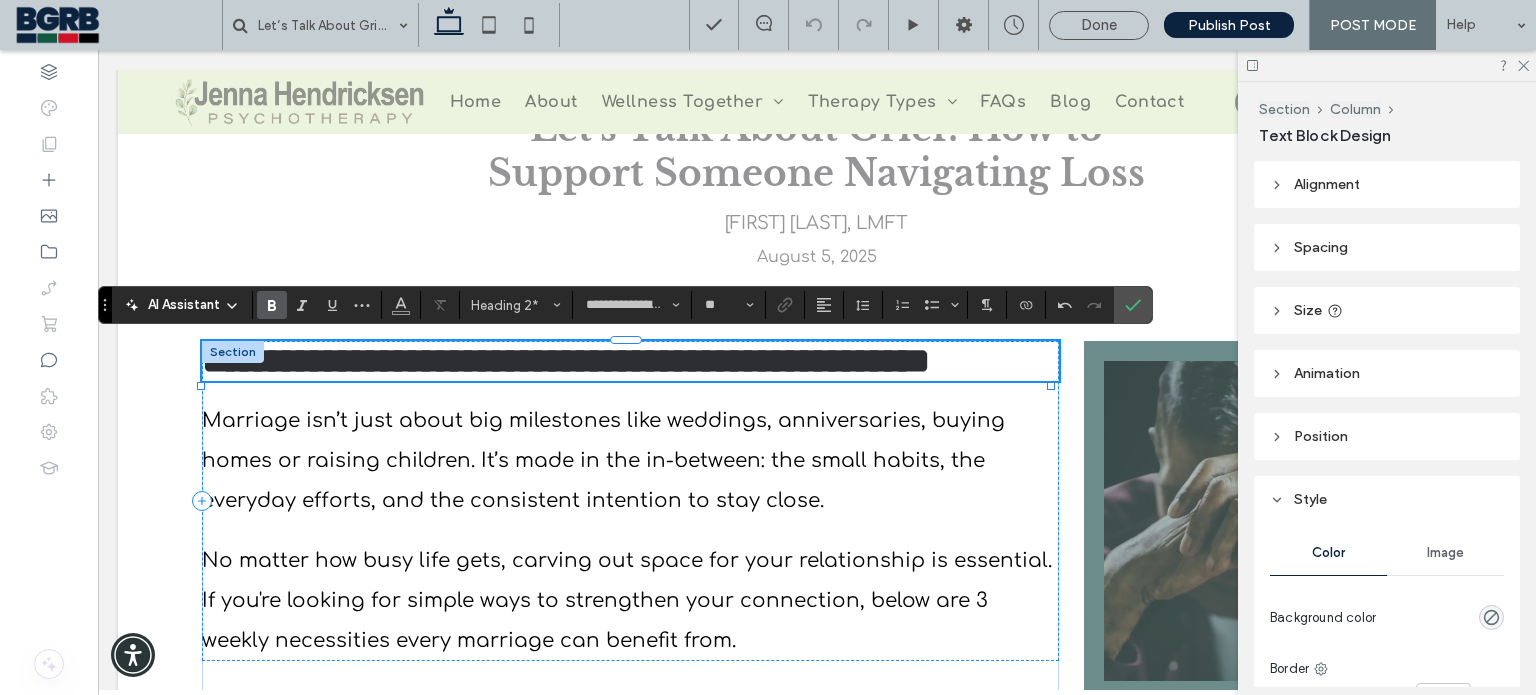 click on "**********" at bounding box center [630, 361] 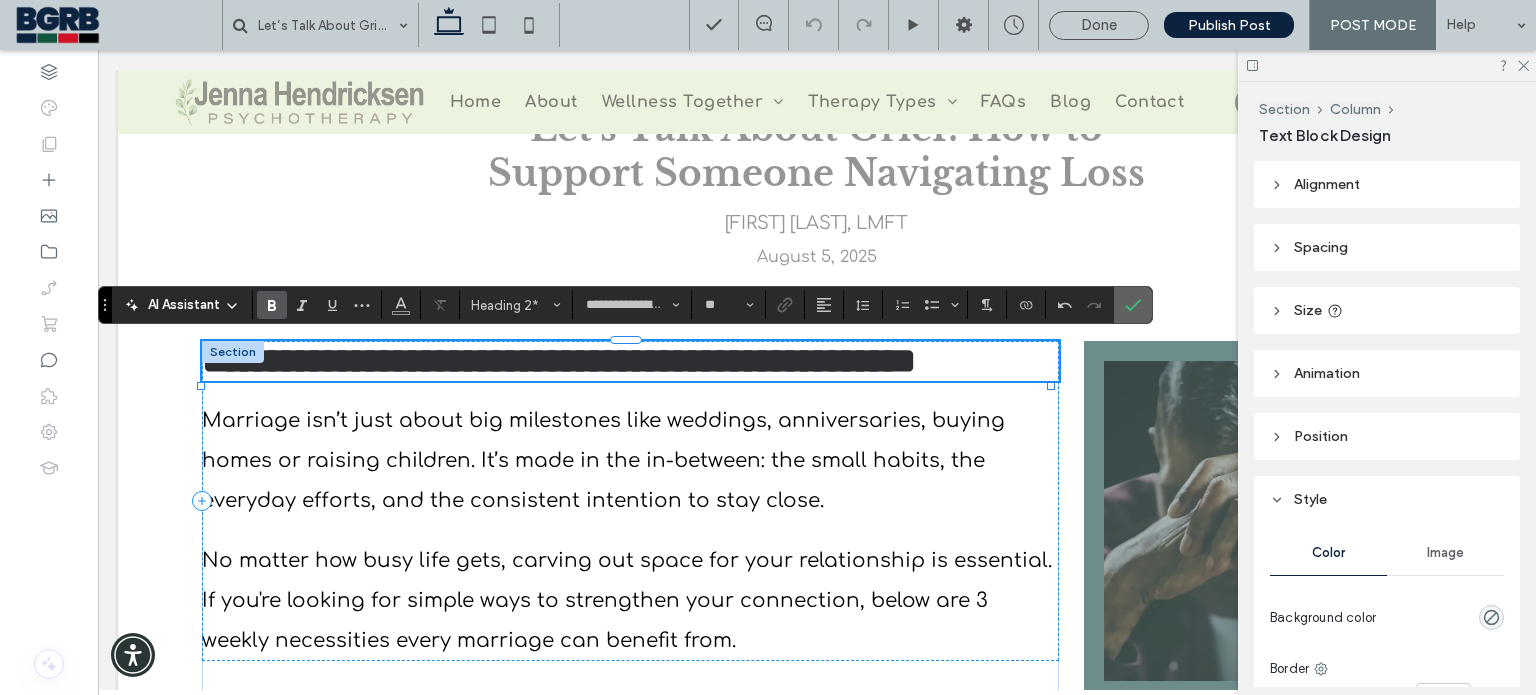 click 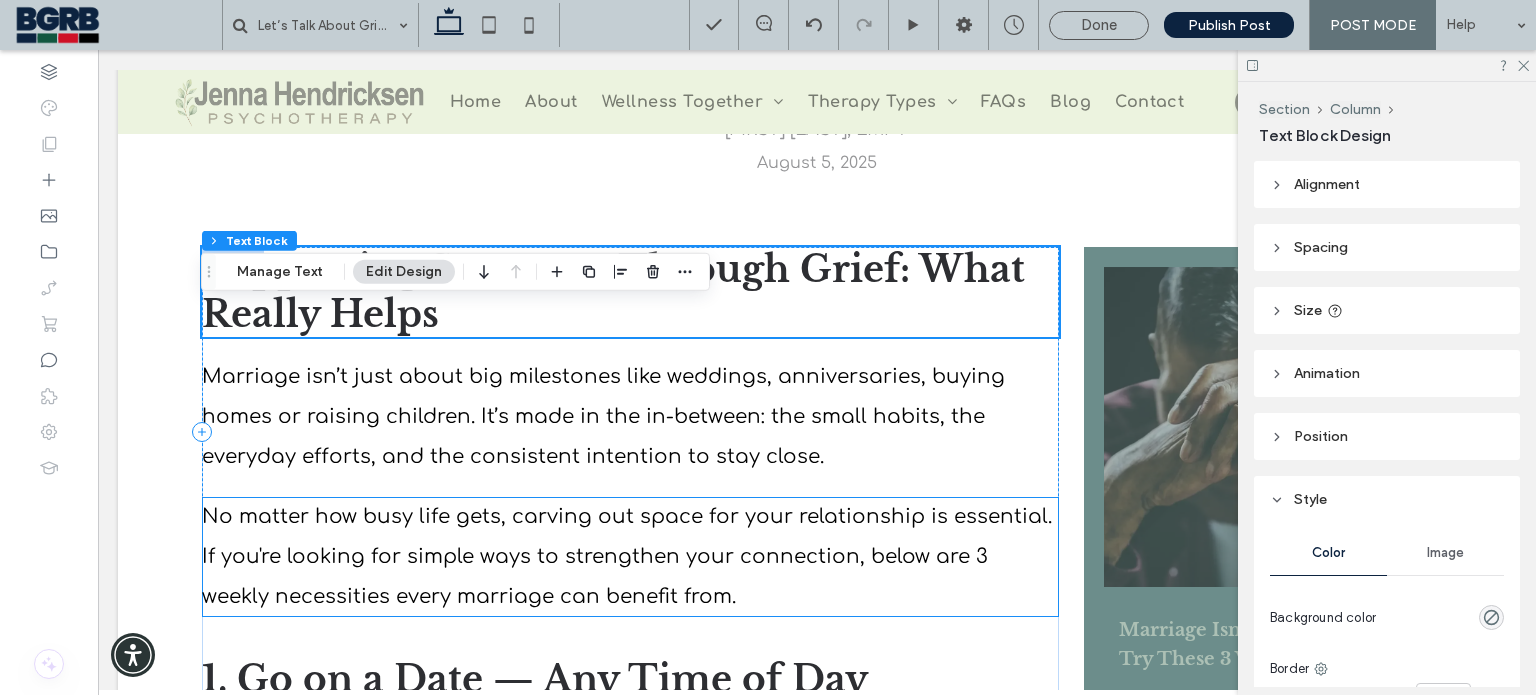 scroll, scrollTop: 200, scrollLeft: 0, axis: vertical 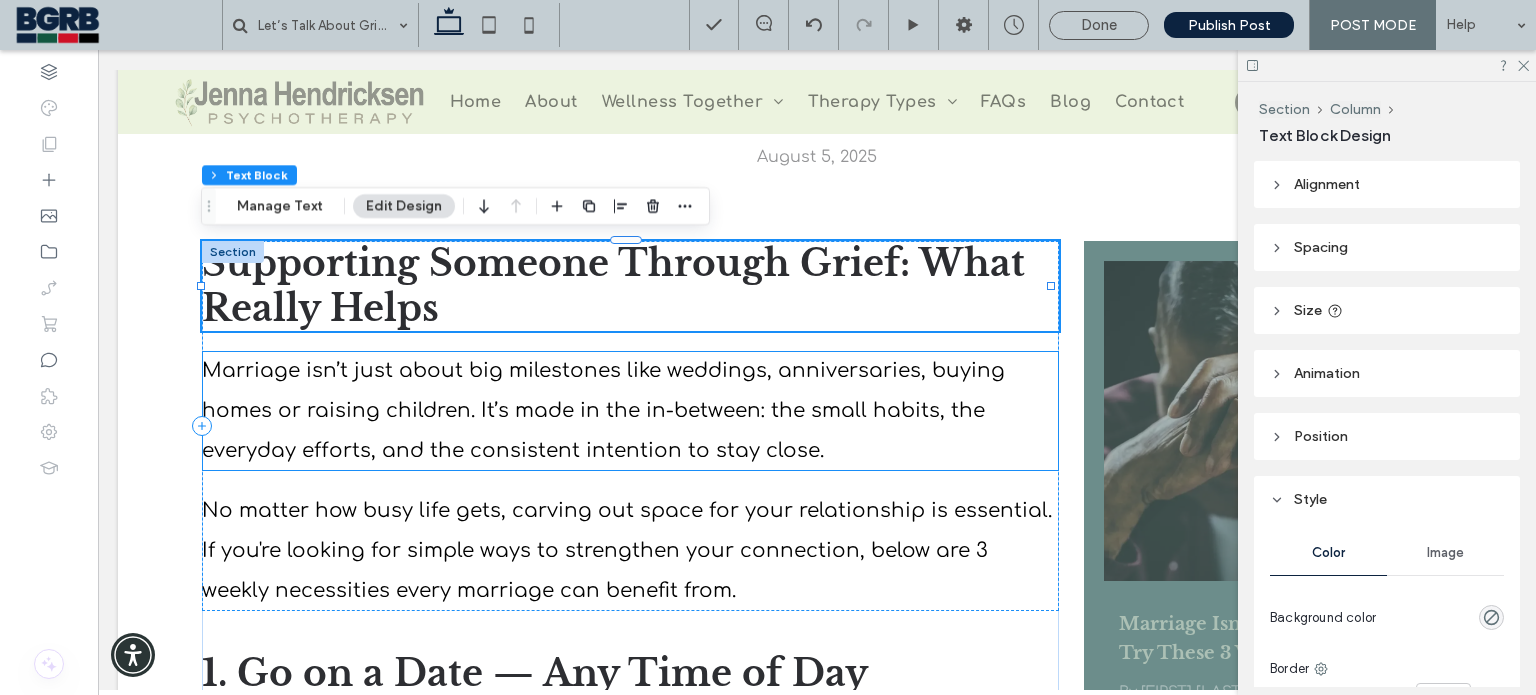 click on "Marriage isn’t just about big milestones like weddings, anniversaries, buying homes or raising children. It’s made in the in-between: the small habits, the everyday efforts, and the consistent intention to stay close." at bounding box center [630, 411] 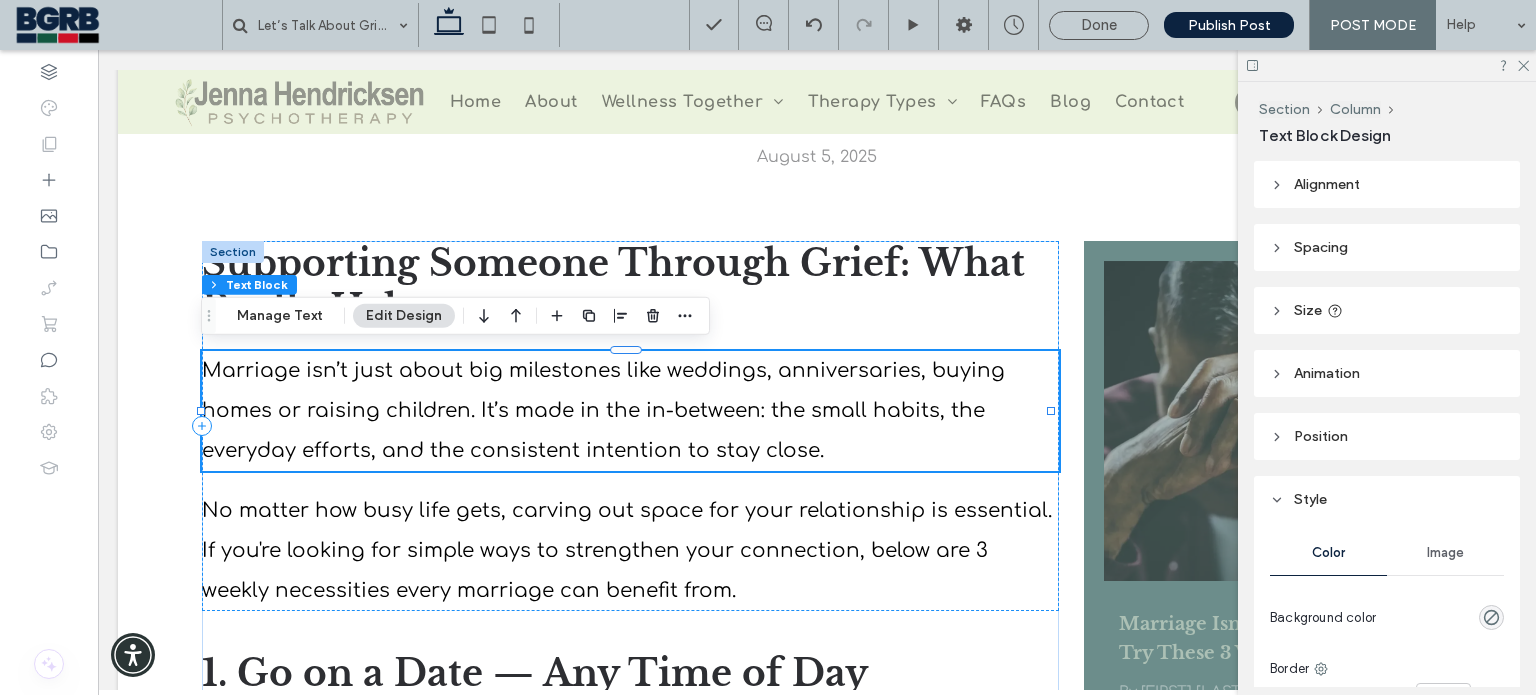click on "Marriage isn’t just about big milestones like weddings, anniversaries, buying homes or raising children. It’s made in the in-between: the small habits, the everyday efforts, and the consistent intention to stay close." at bounding box center [603, 410] 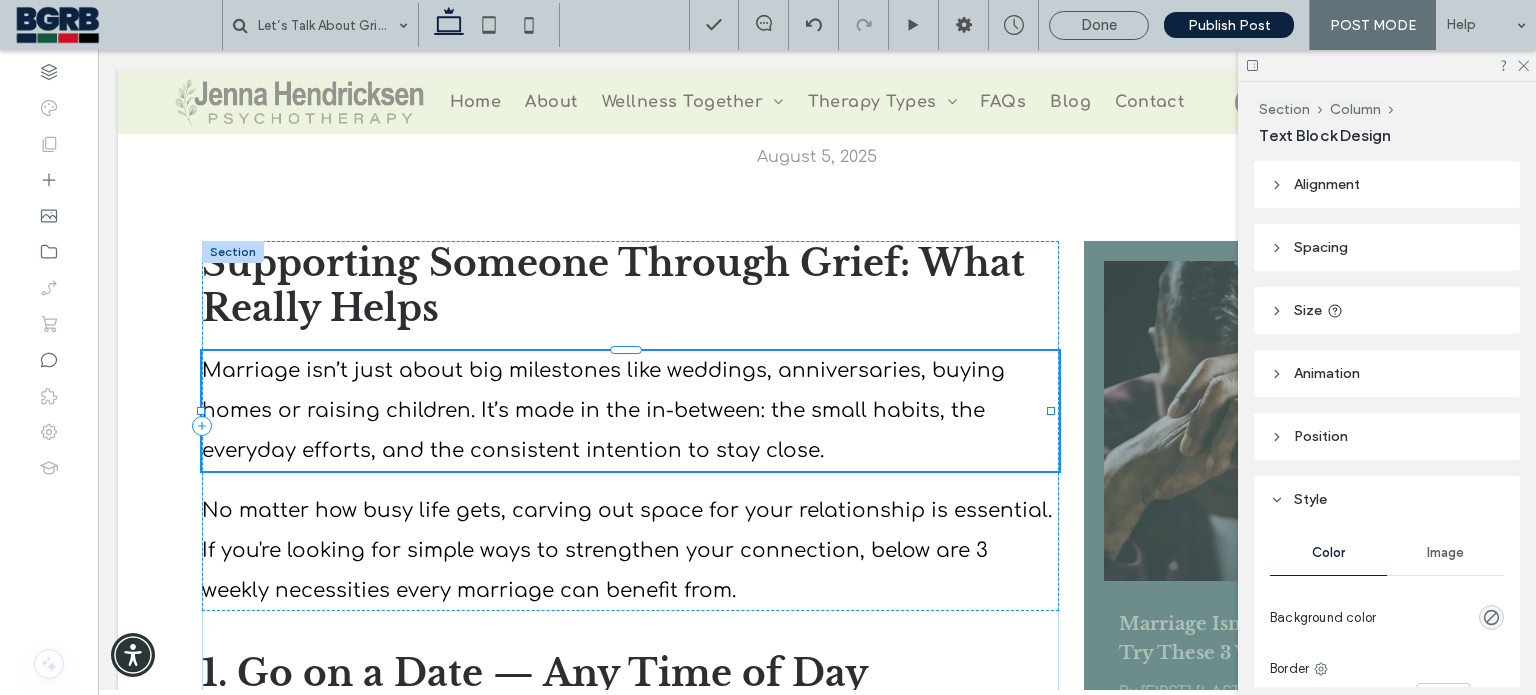 type on "*********" 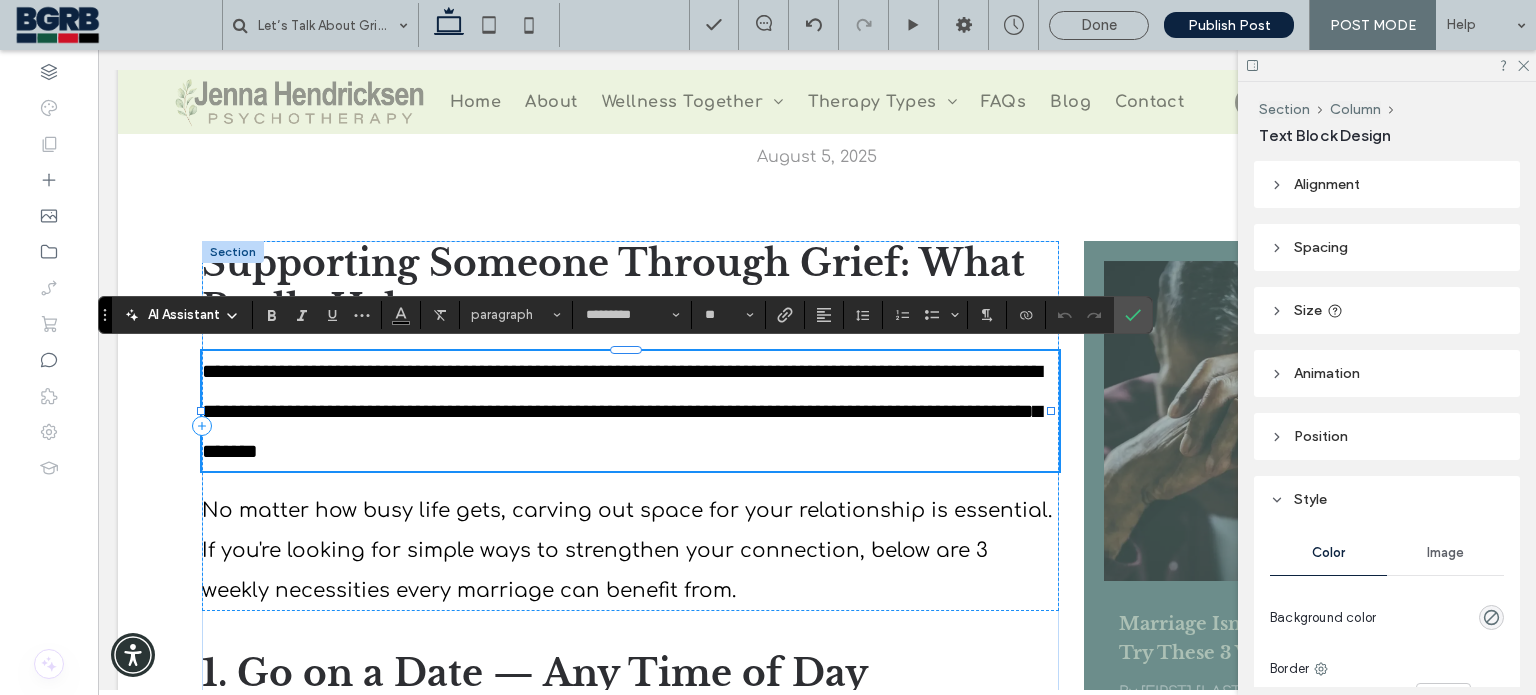 click on "**********" at bounding box center [622, 411] 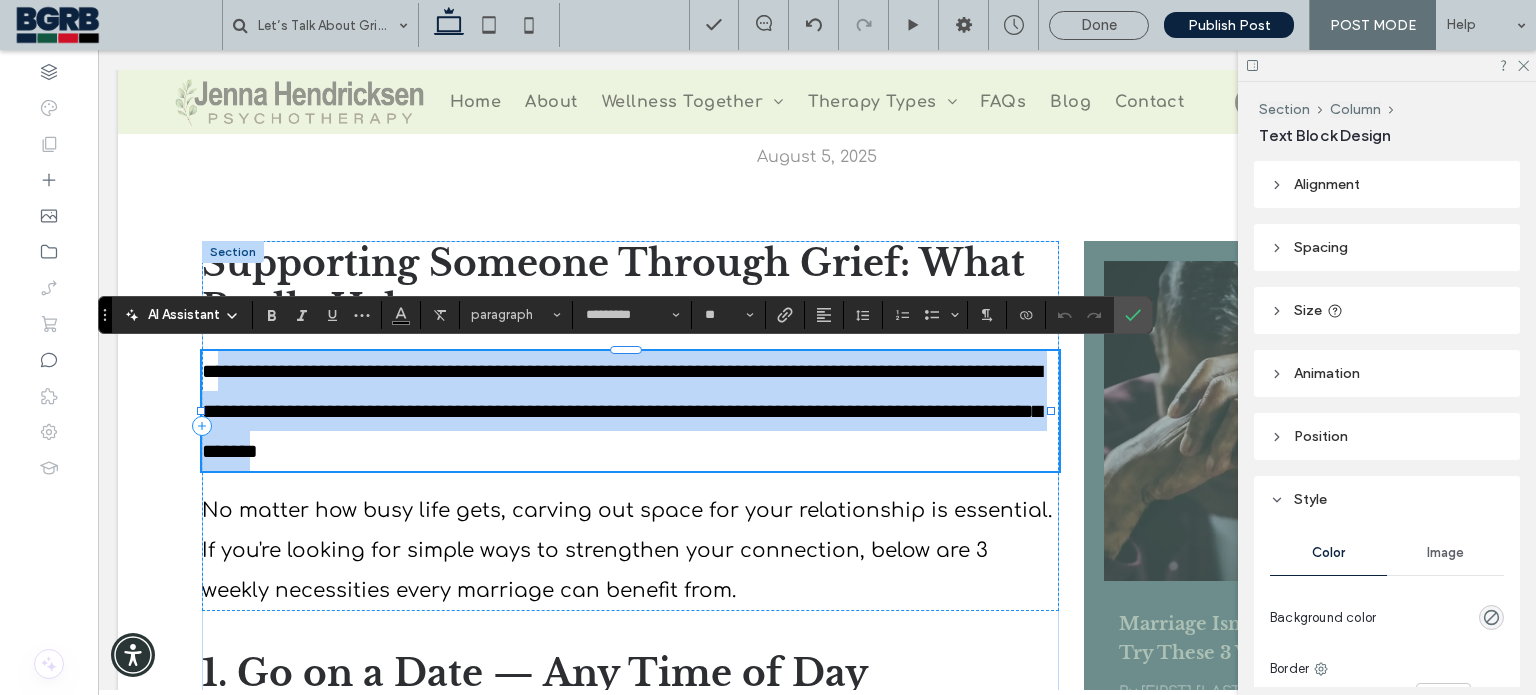 drag, startPoint x: 808, startPoint y: 454, endPoint x: 233, endPoint y: 376, distance: 580.2663 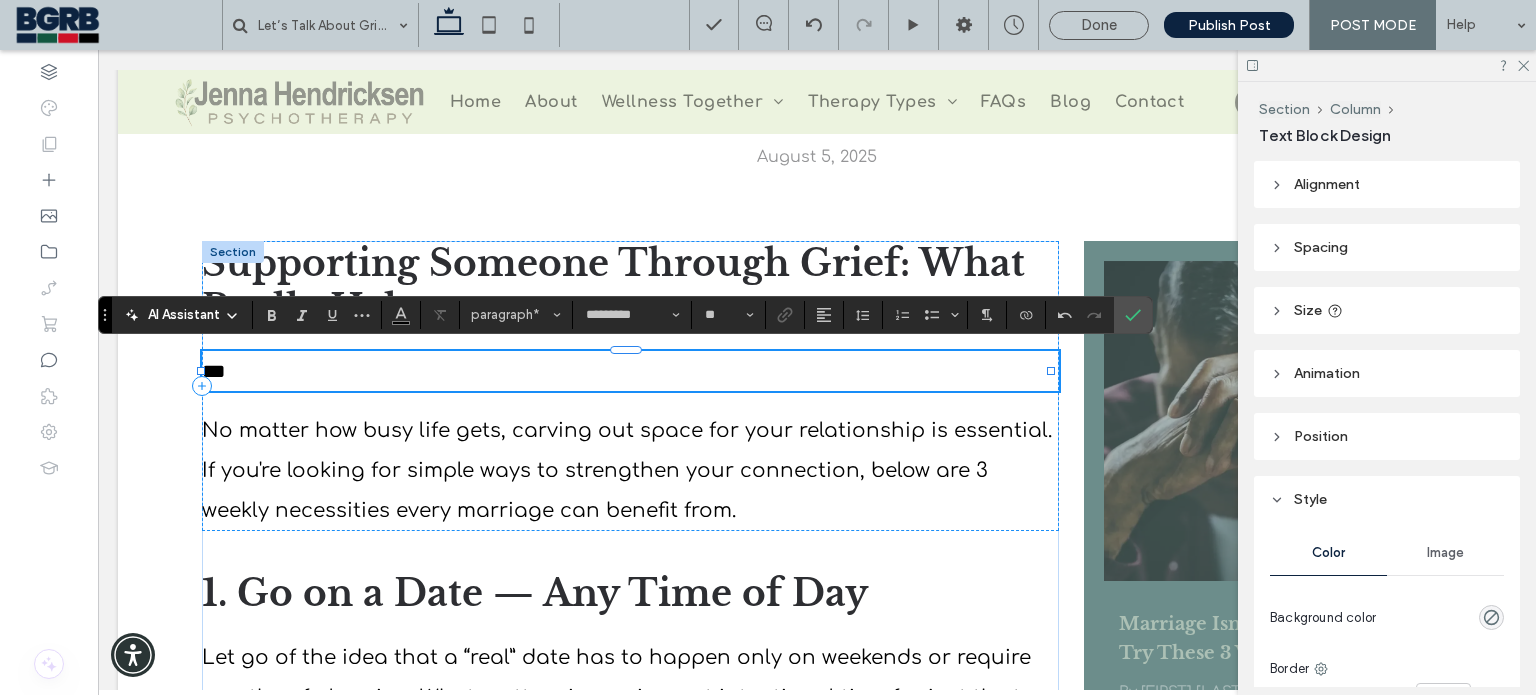 type 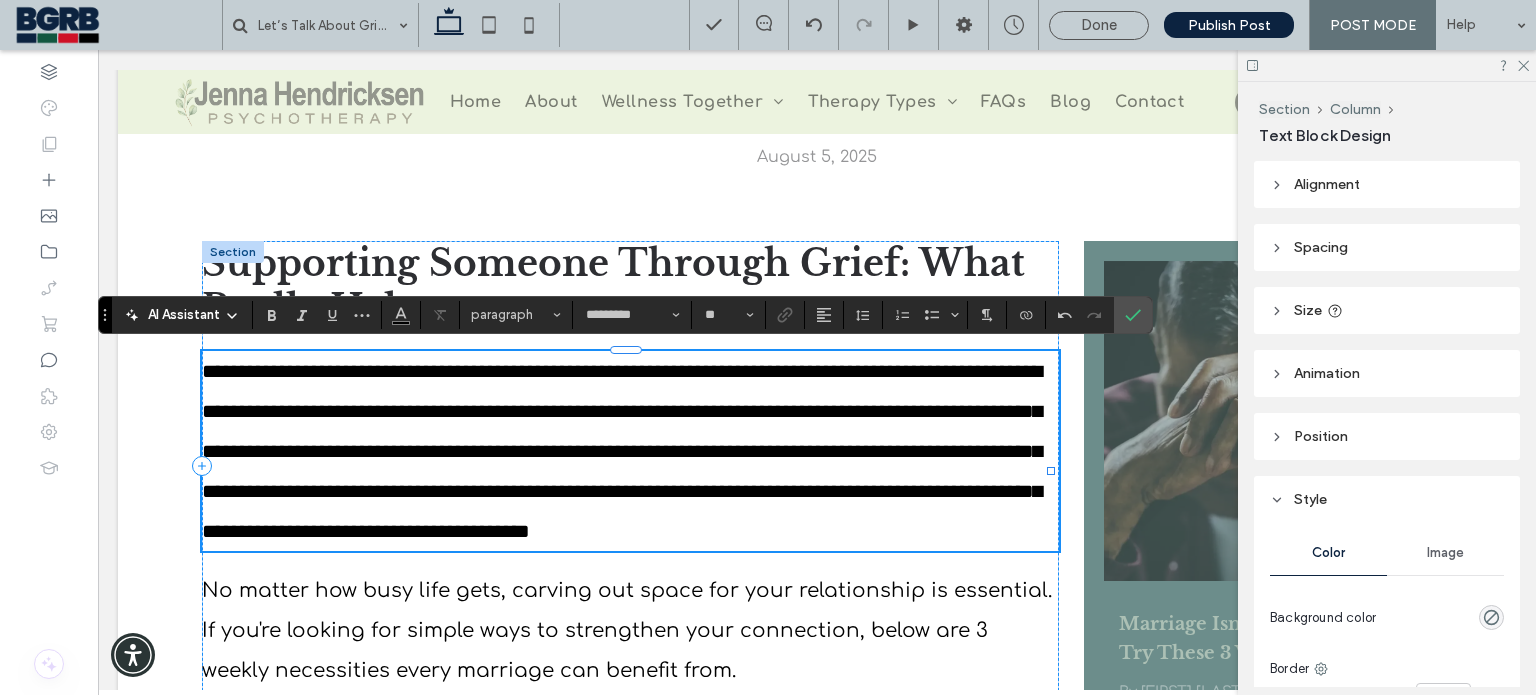 click on "**********" at bounding box center [622, 451] 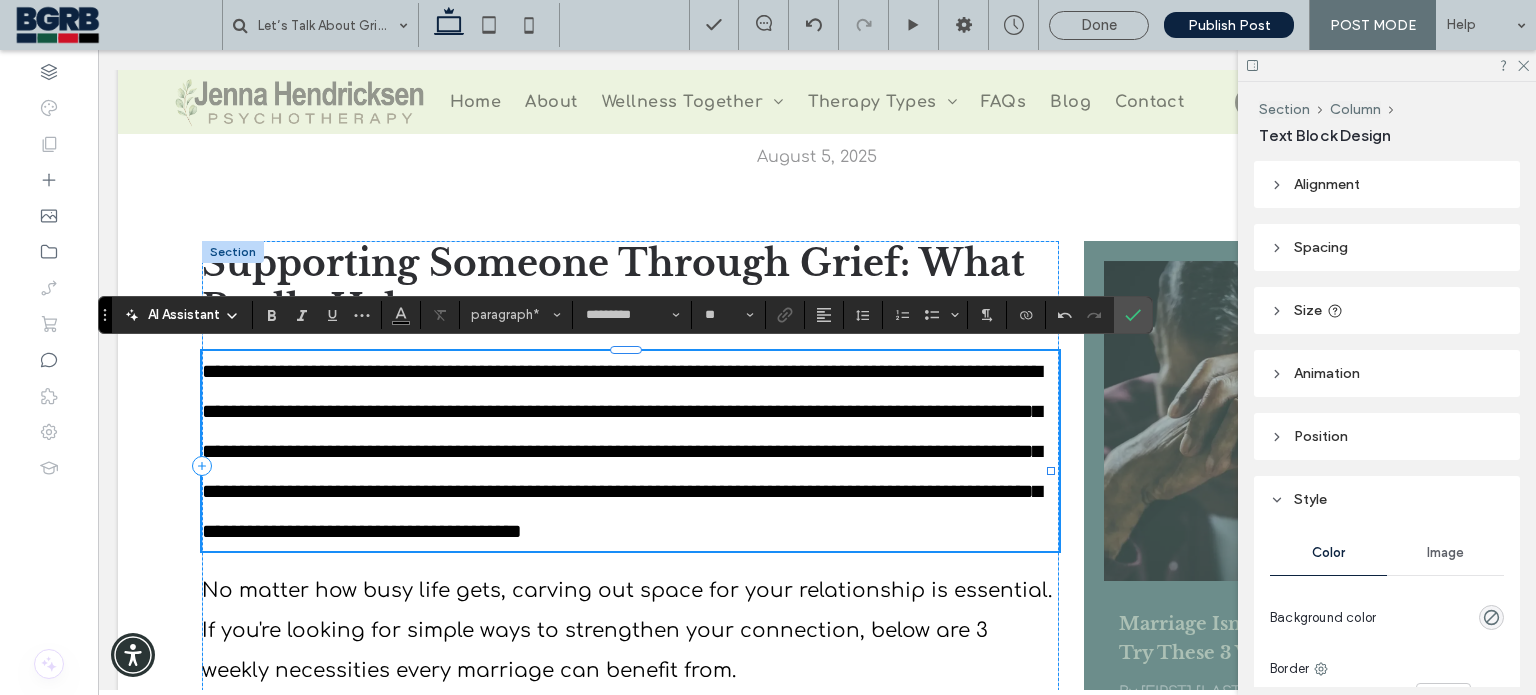 click on "**********" at bounding box center (630, 451) 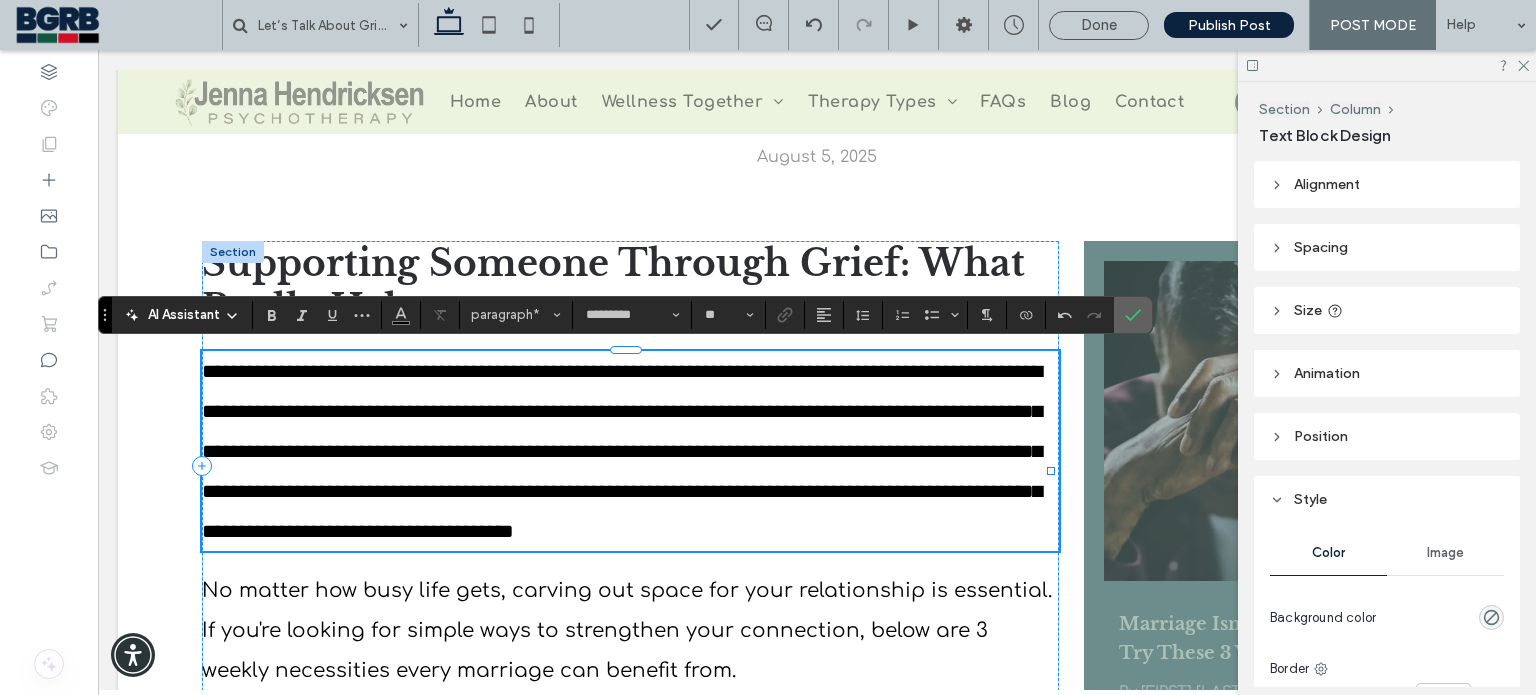 drag, startPoint x: 1025, startPoint y: 265, endPoint x: 1123, endPoint y: 314, distance: 109.56733 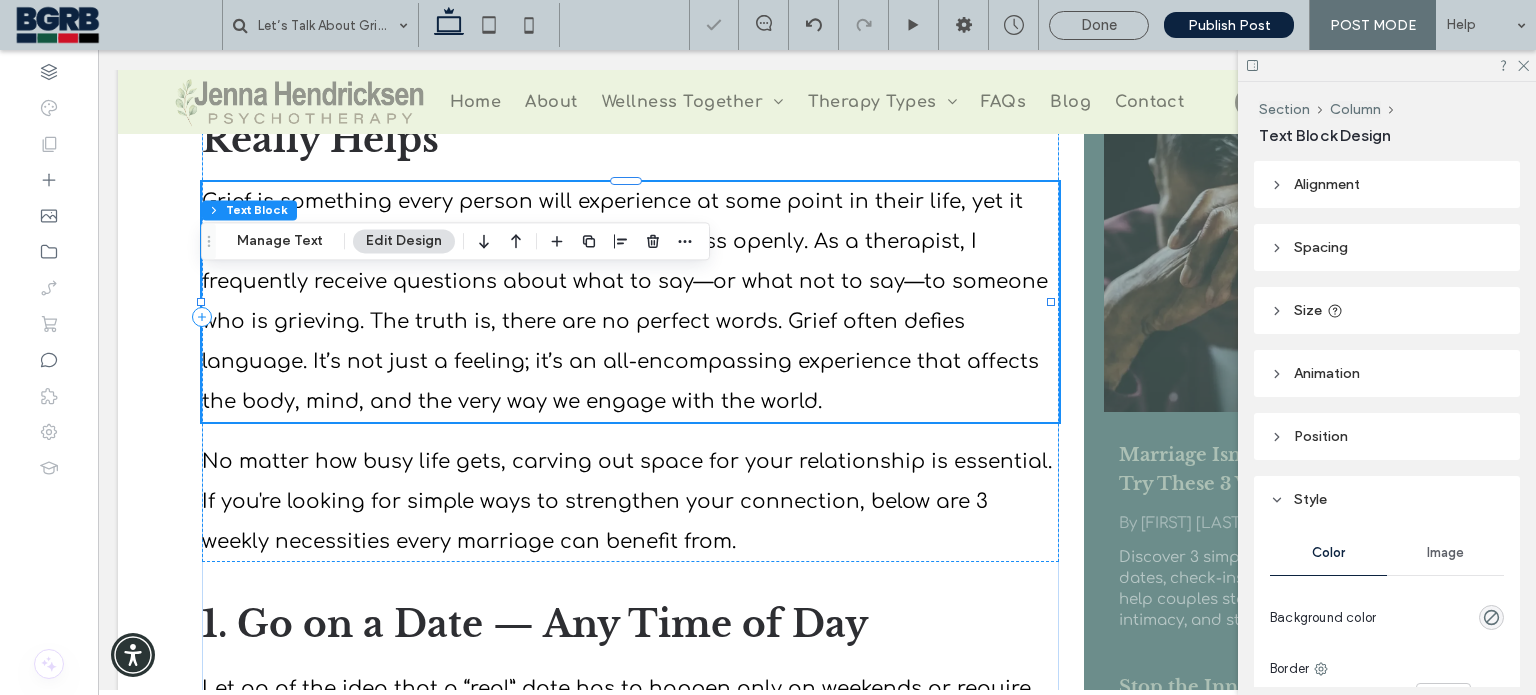 scroll, scrollTop: 400, scrollLeft: 0, axis: vertical 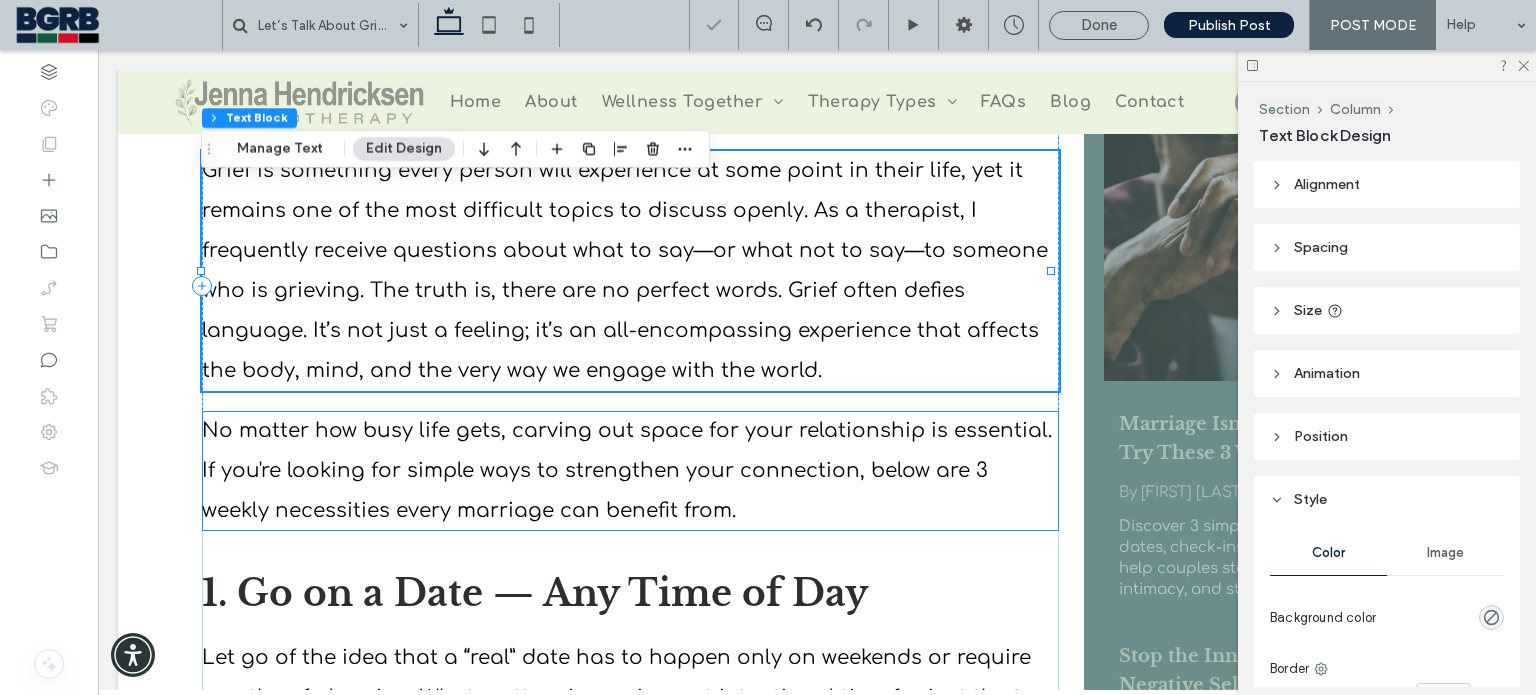 click on "No matter how busy life gets, carving out space for your relationship is essential. If you're looking for simple ways to strengthen your connection, below are 3 weekly necessities every marriage can benefit from." at bounding box center (627, 470) 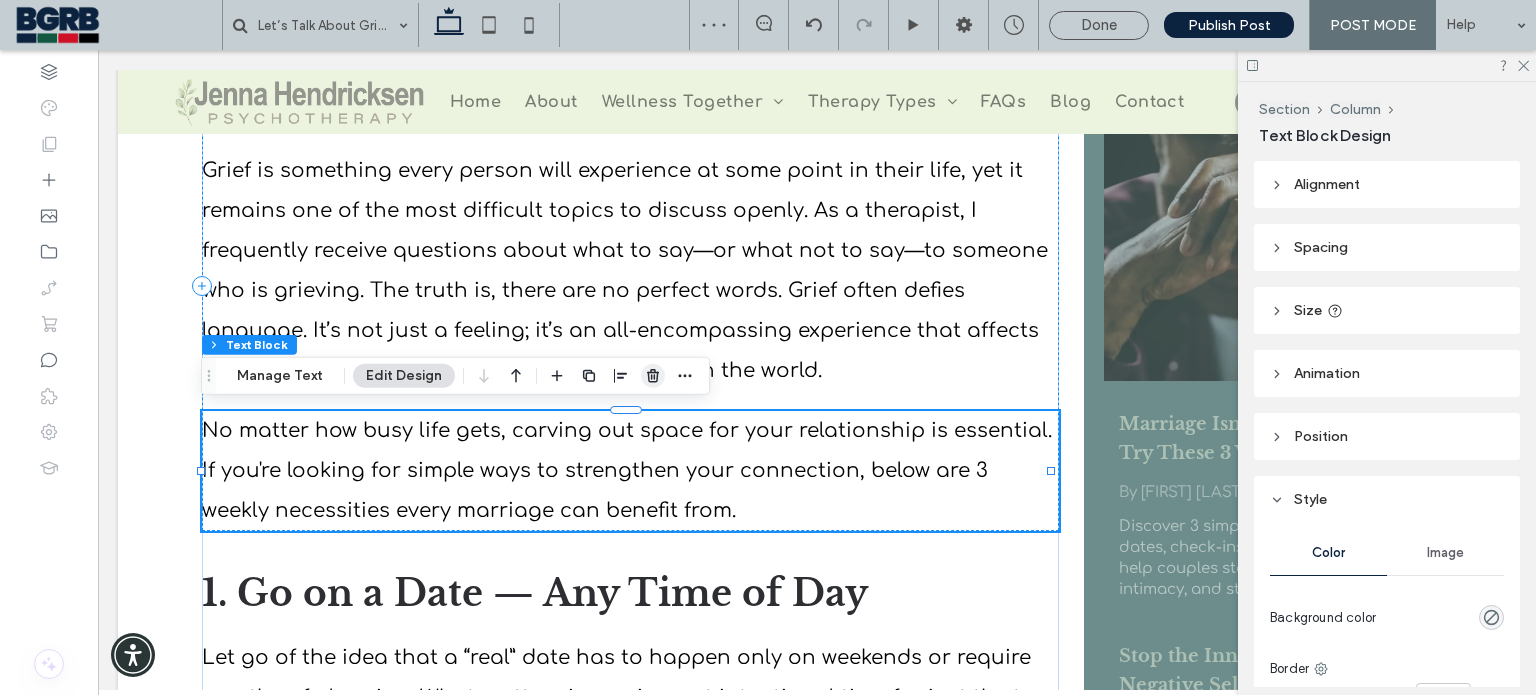 click 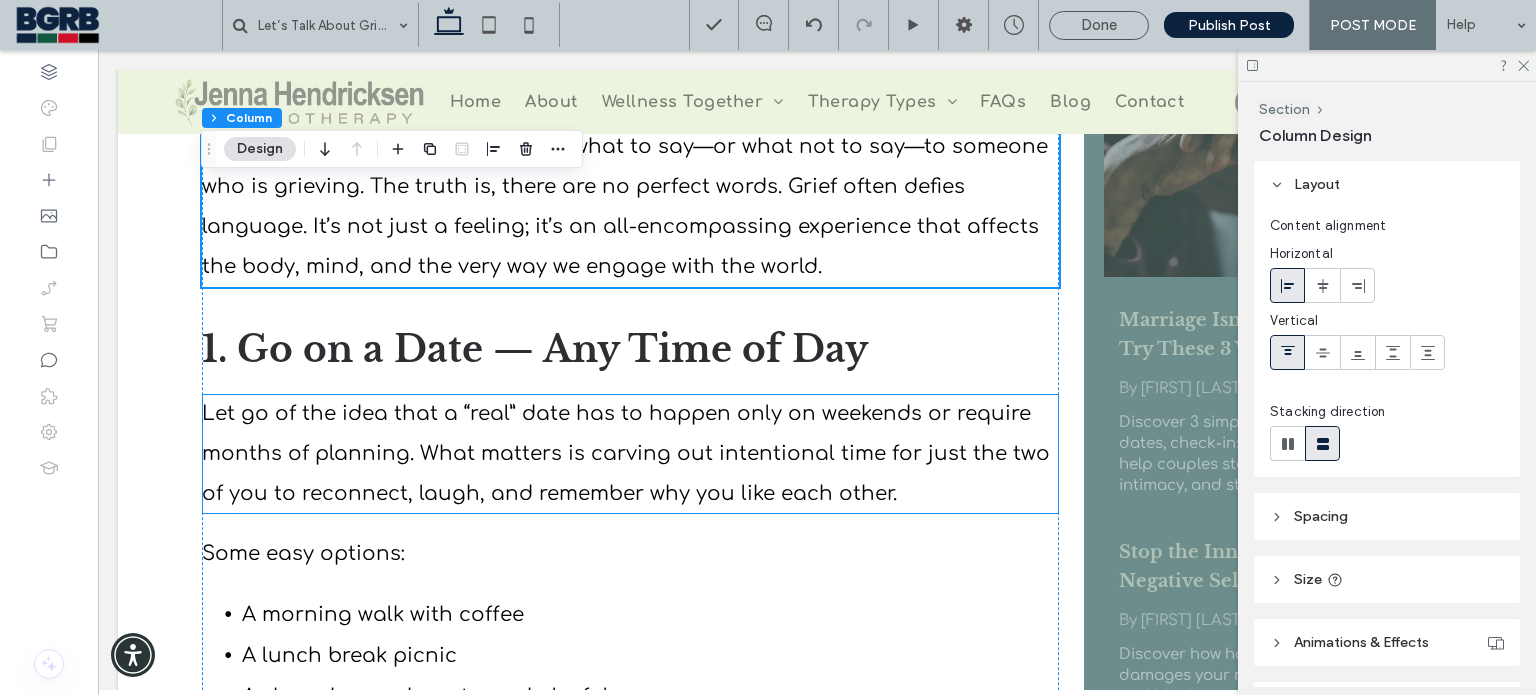 scroll, scrollTop: 500, scrollLeft: 0, axis: vertical 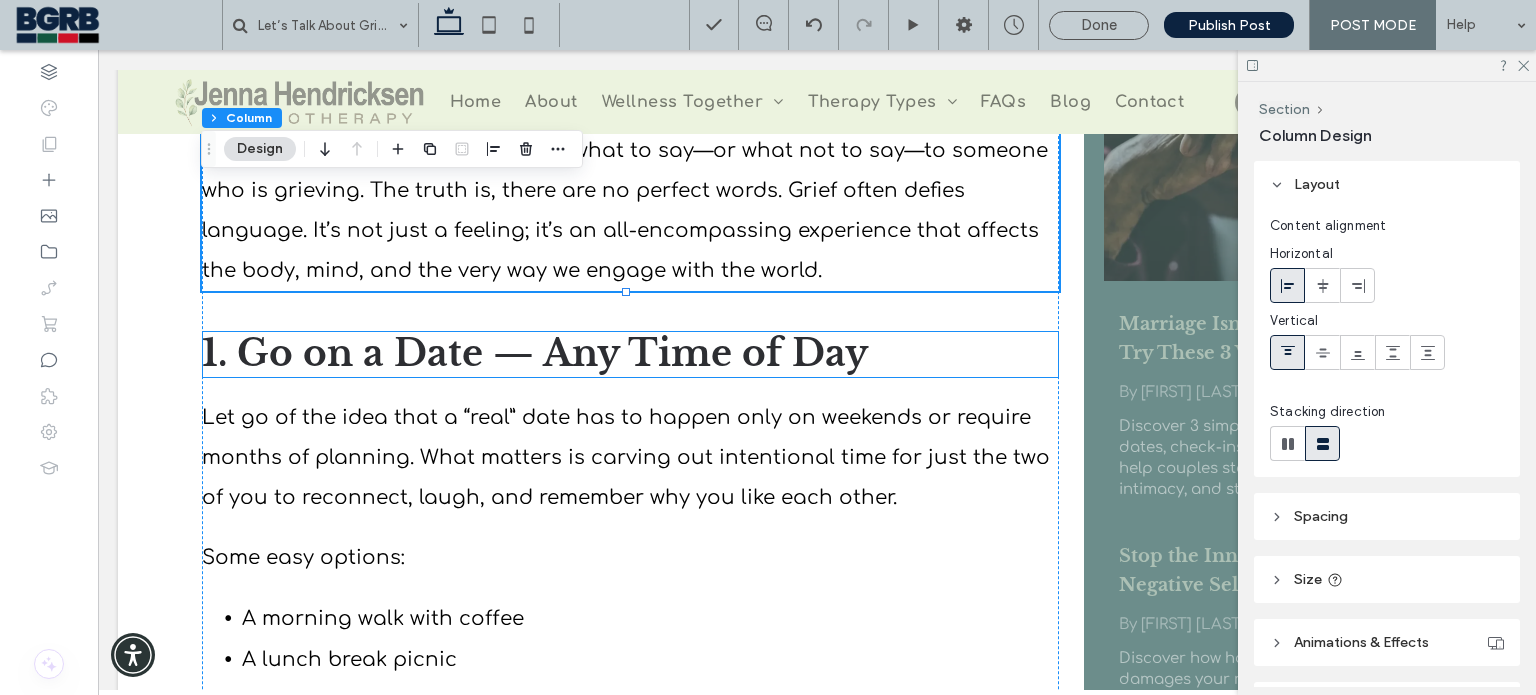 click on "1. Go on a Date — Any Time of Day" at bounding box center [535, 353] 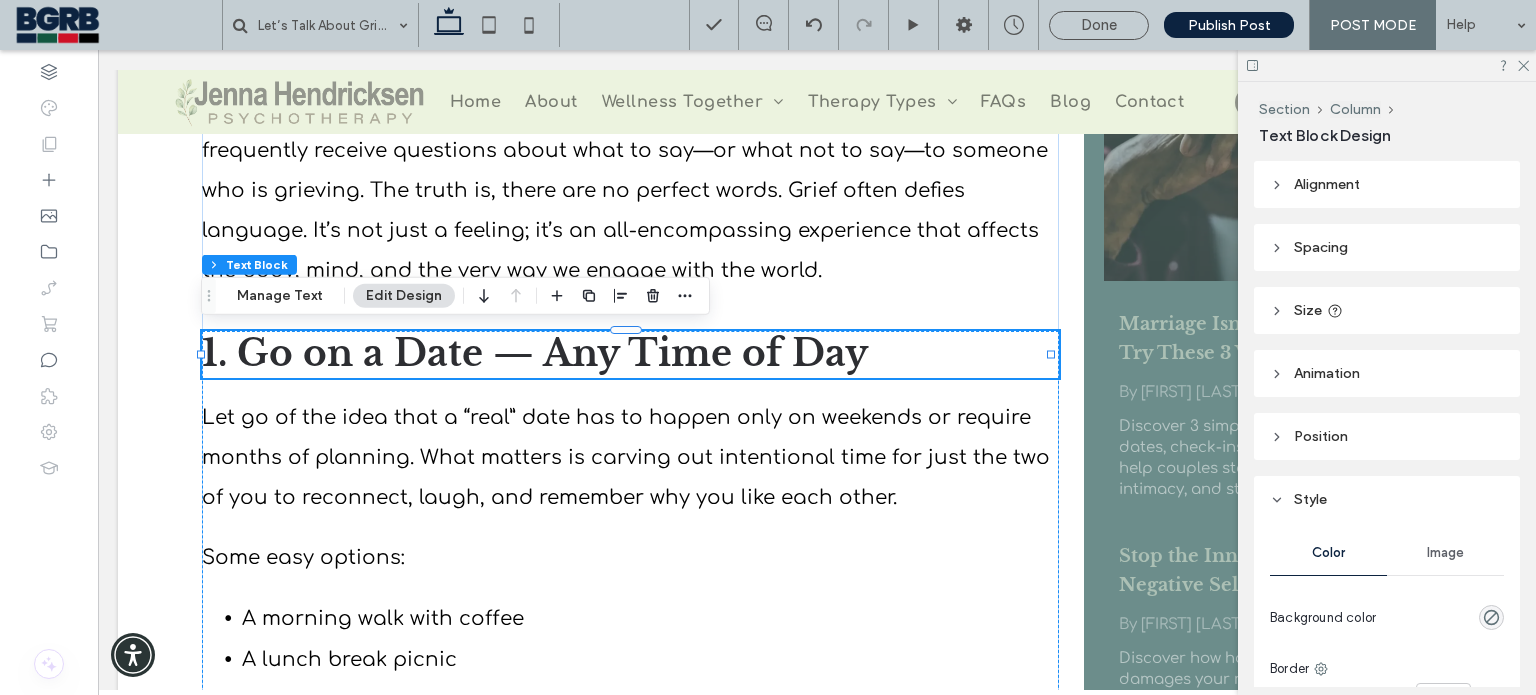 click on "1. Go on a Date — Any Time of Day" at bounding box center [535, 353] 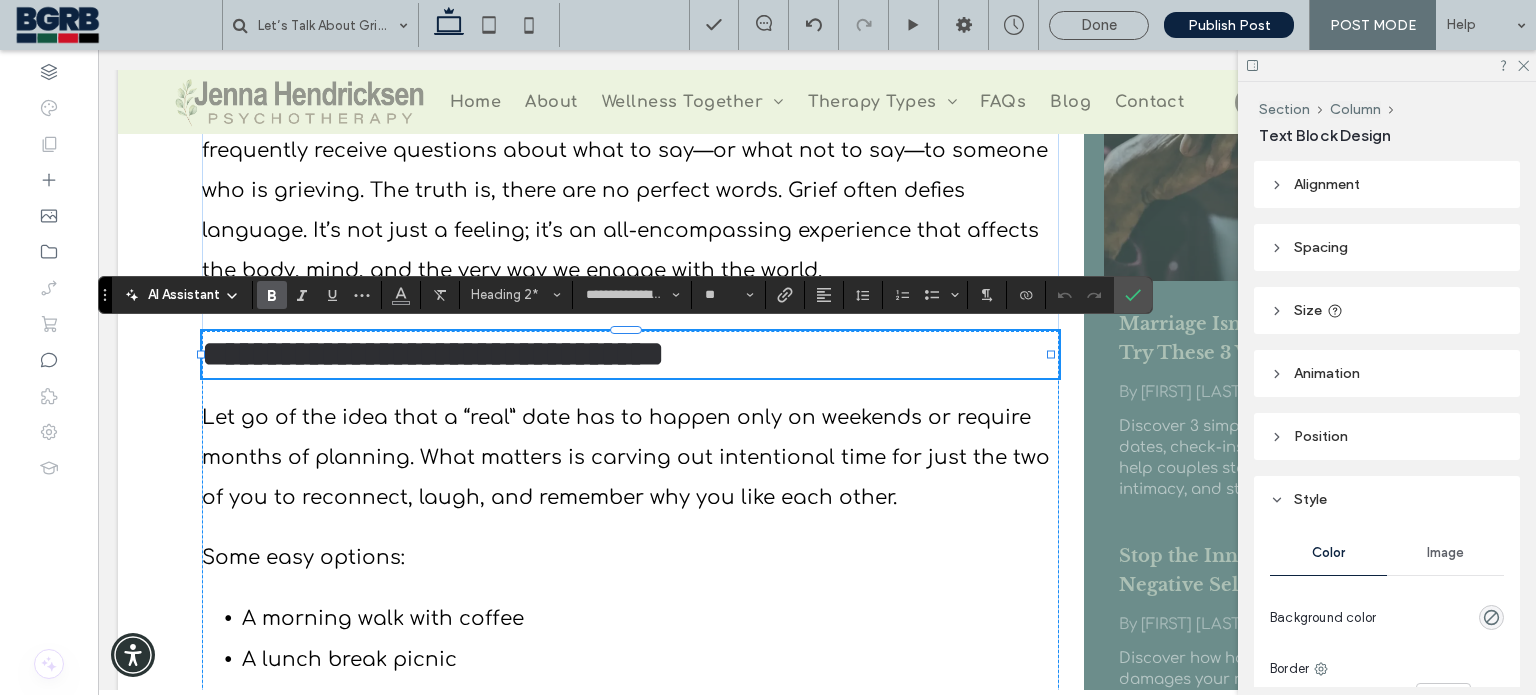 click on "**********" at bounding box center [433, 354] 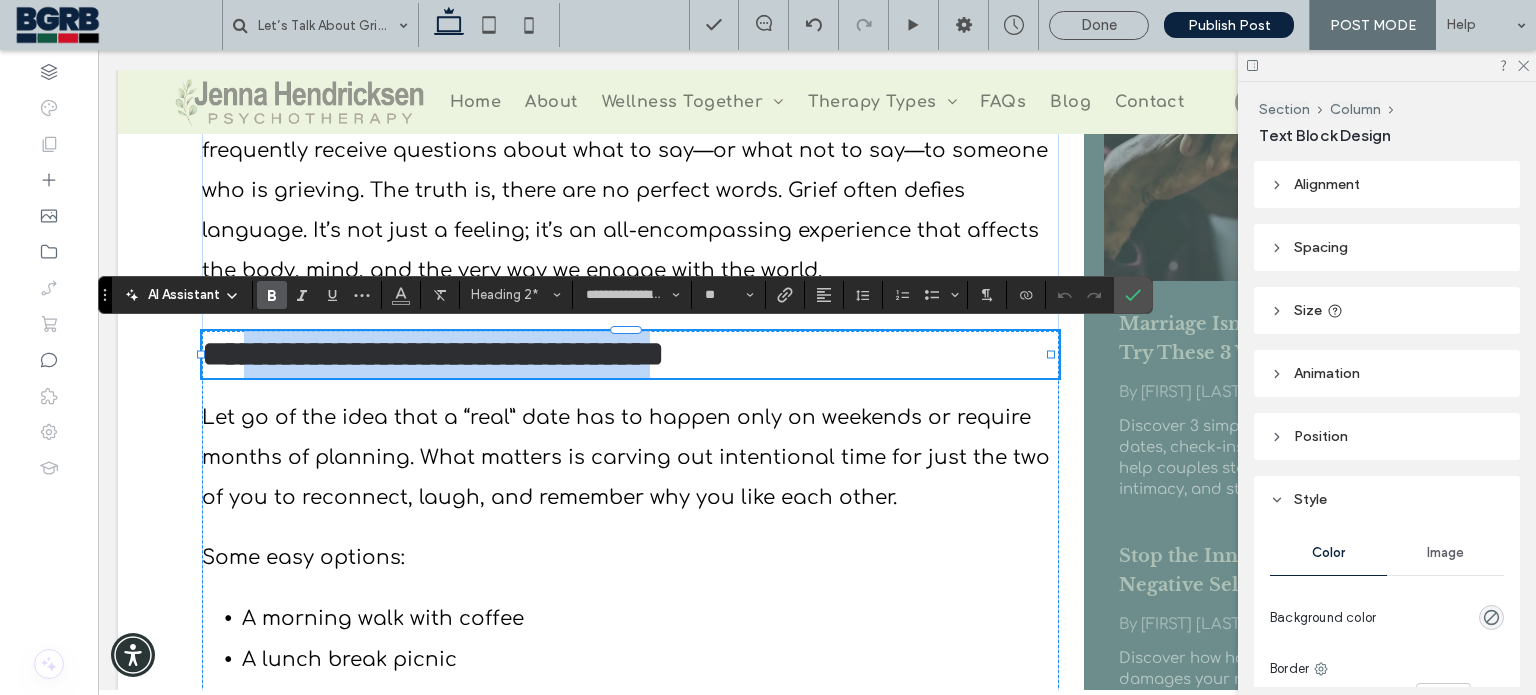 drag, startPoint x: 843, startPoint y: 355, endPoint x: 240, endPoint y: 334, distance: 603.36554 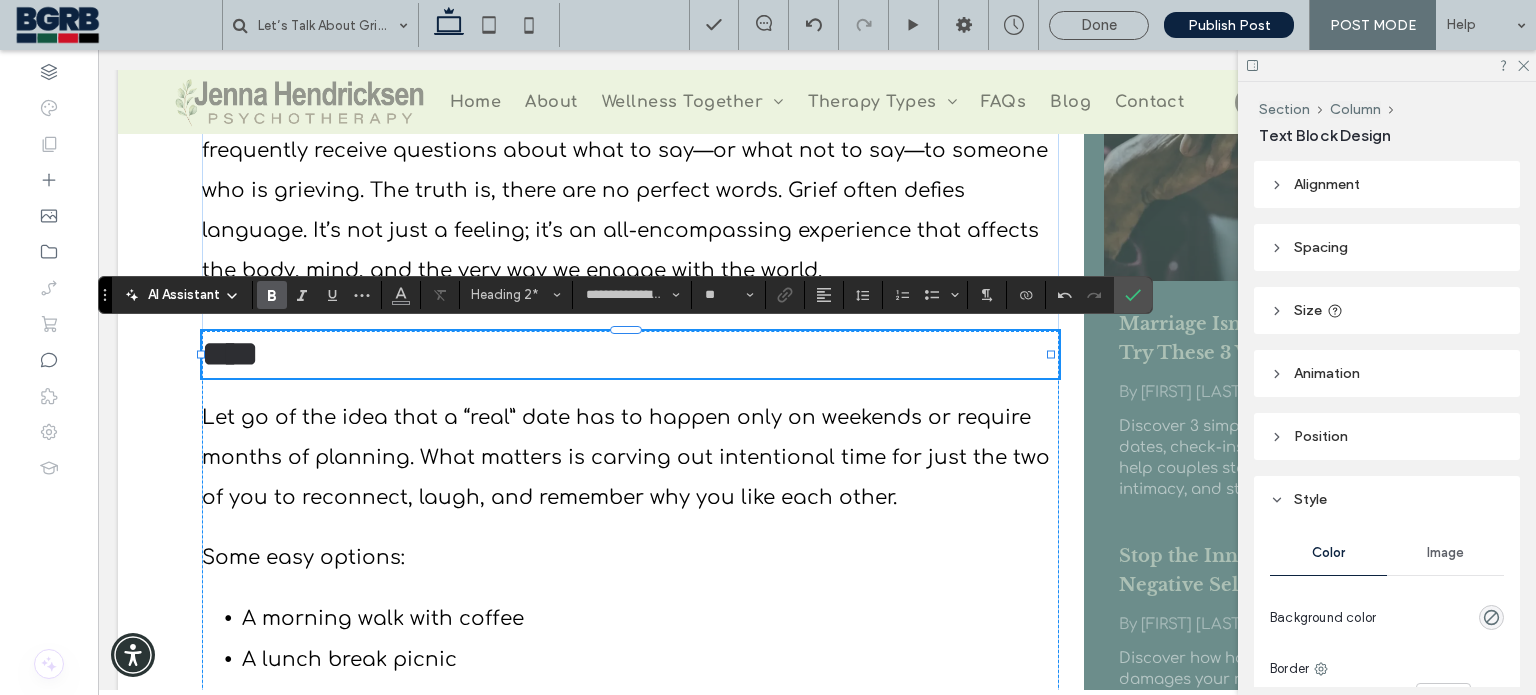 type 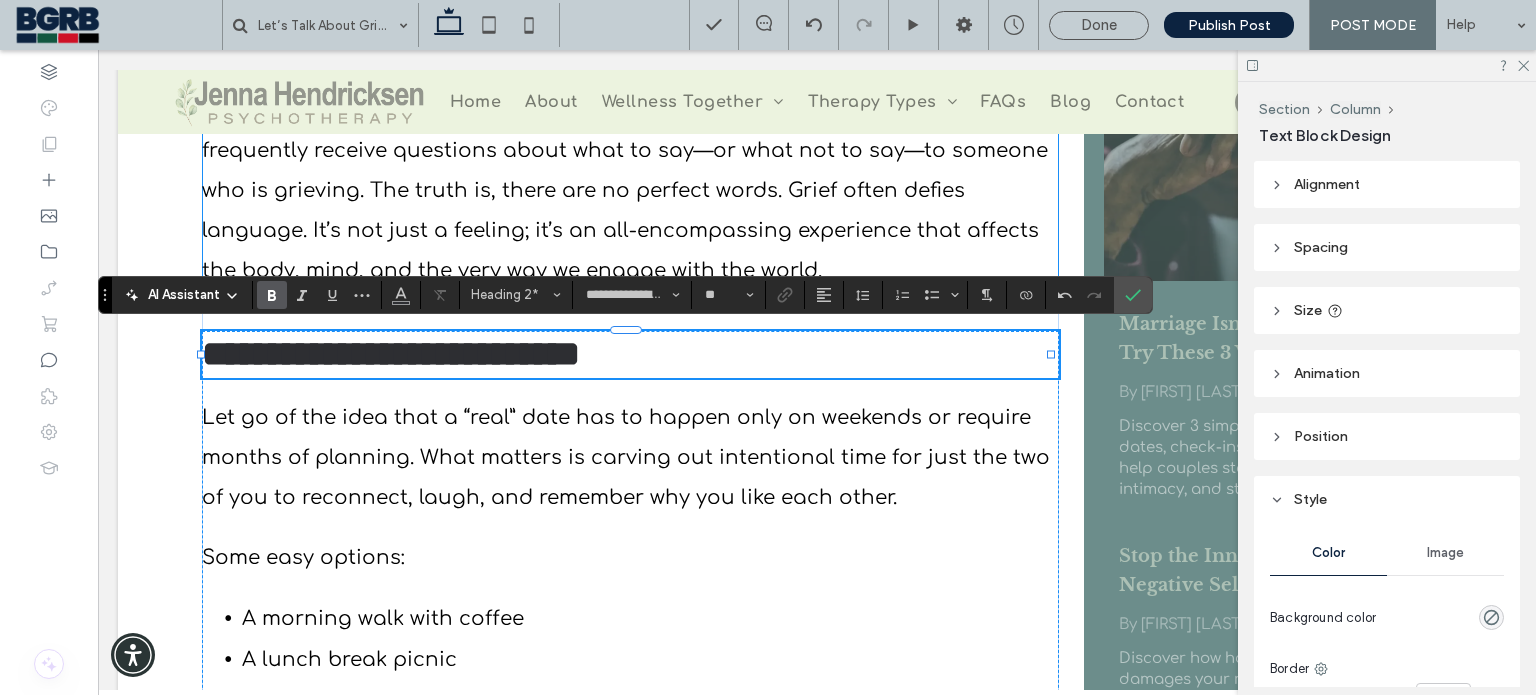 type on "*********" 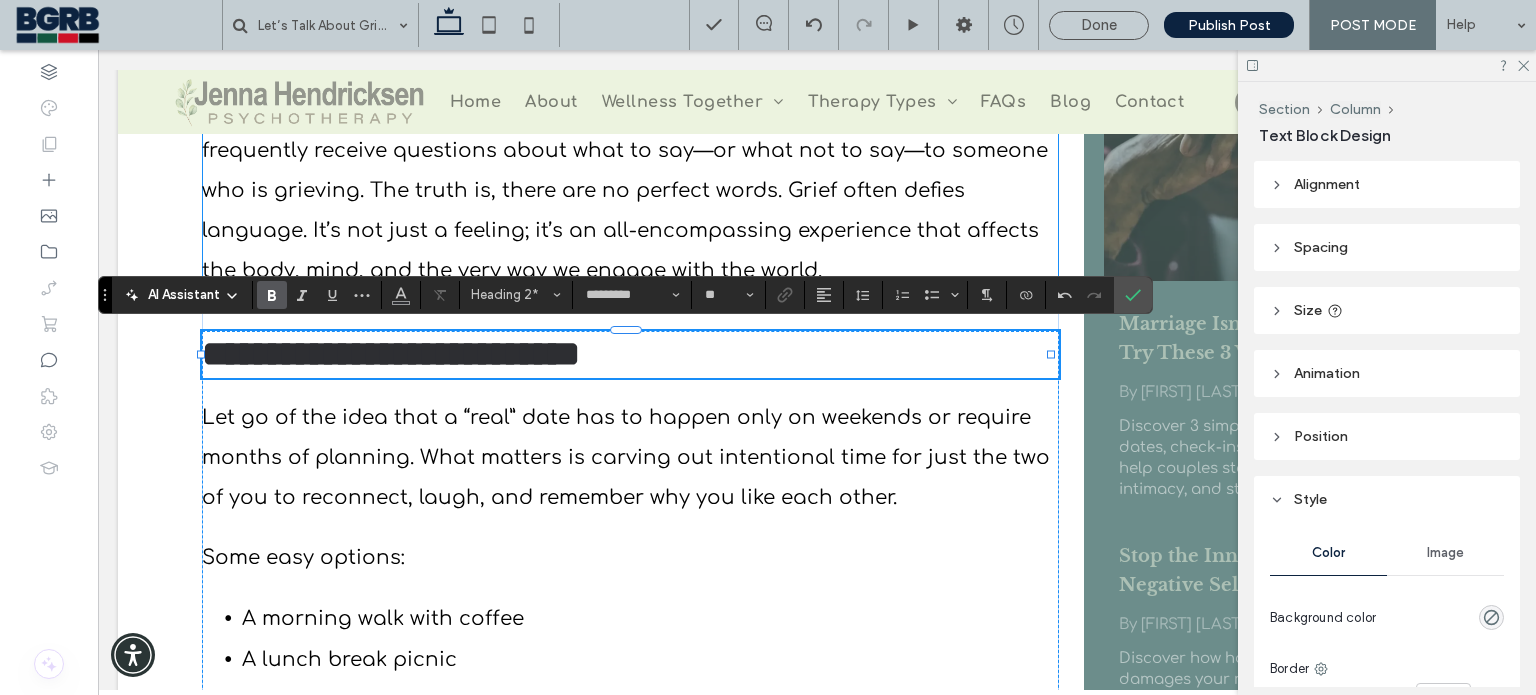 type on "**" 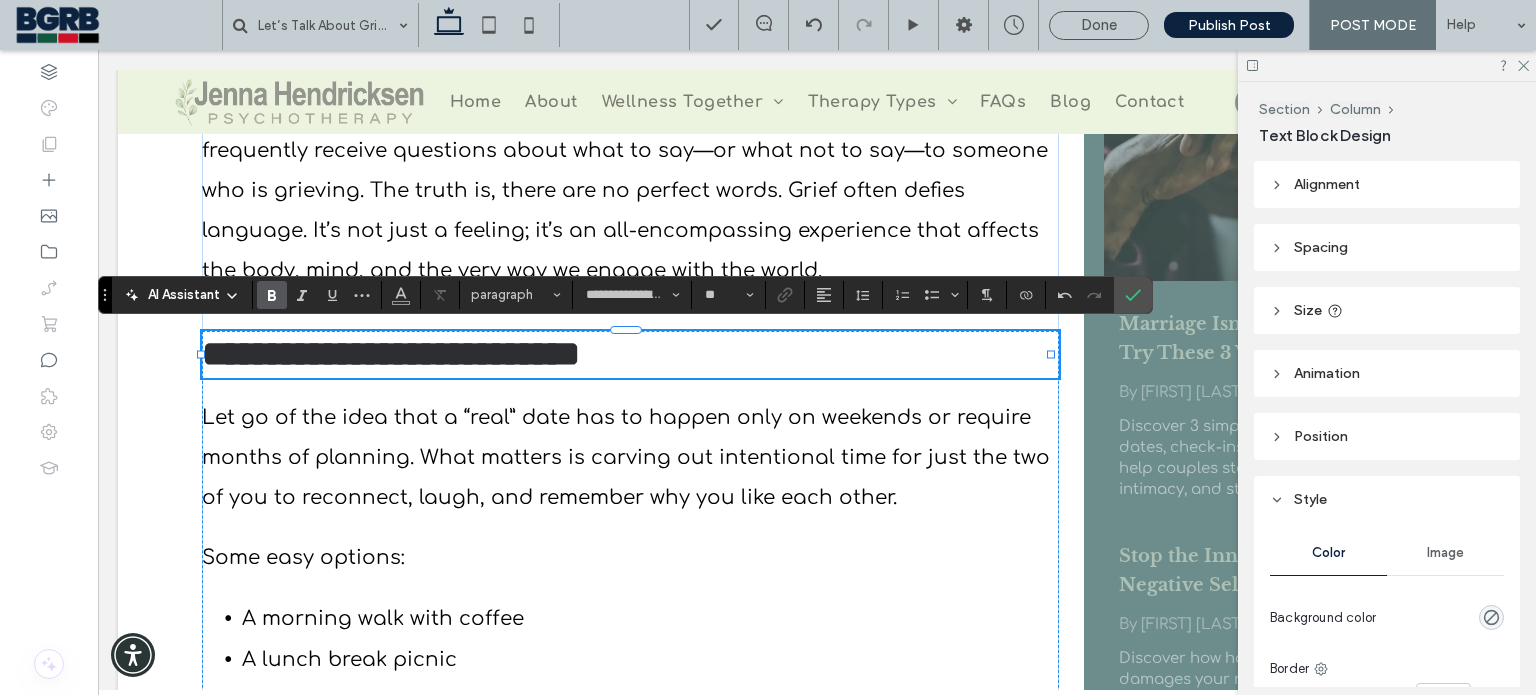click on "**********" at bounding box center [391, 354] 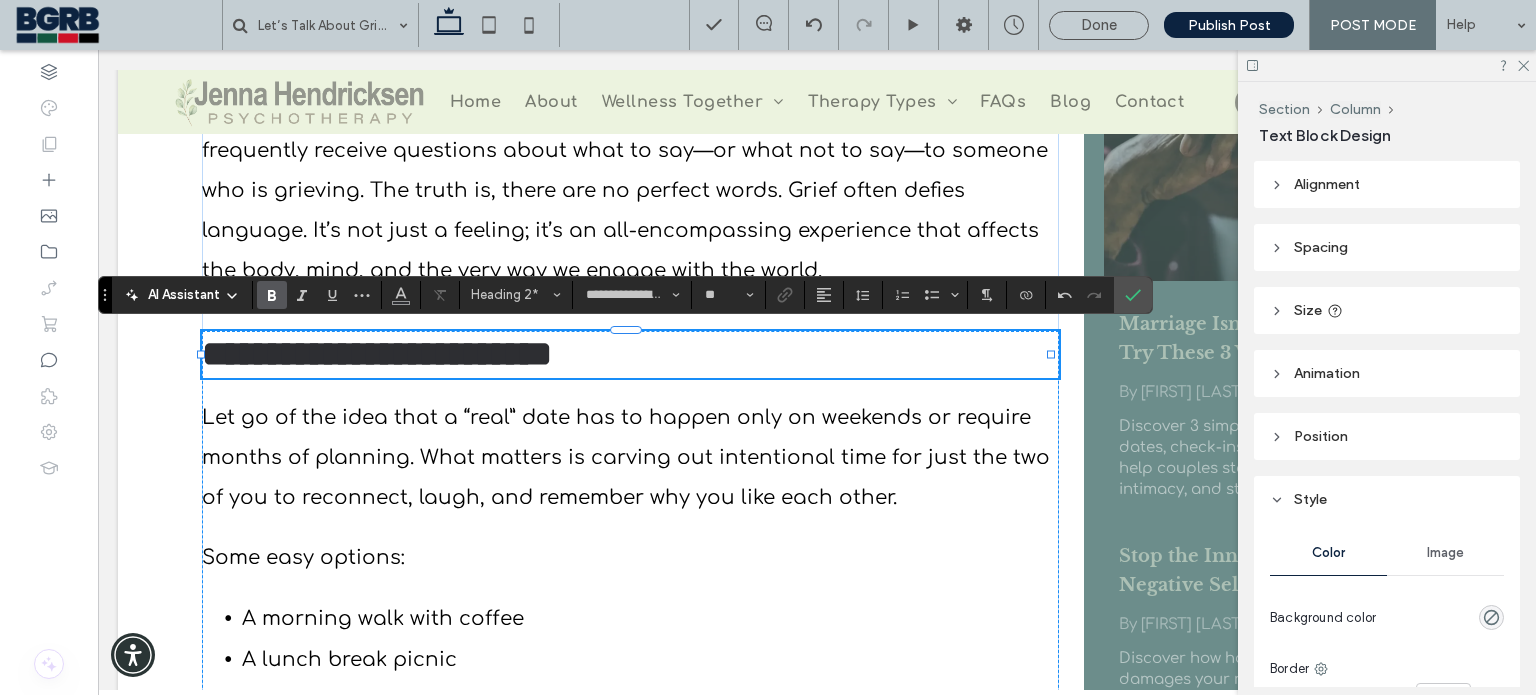 click on "**********" at bounding box center [630, 354] 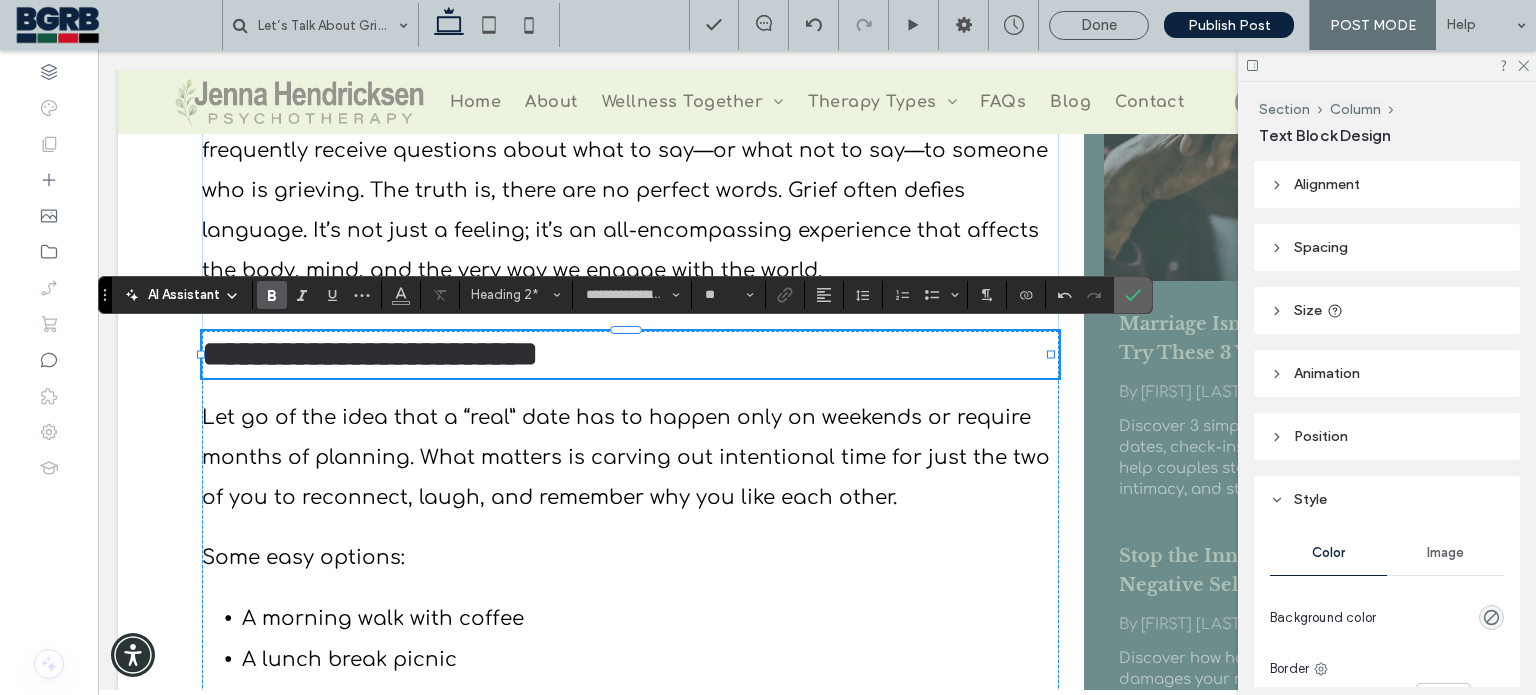 click 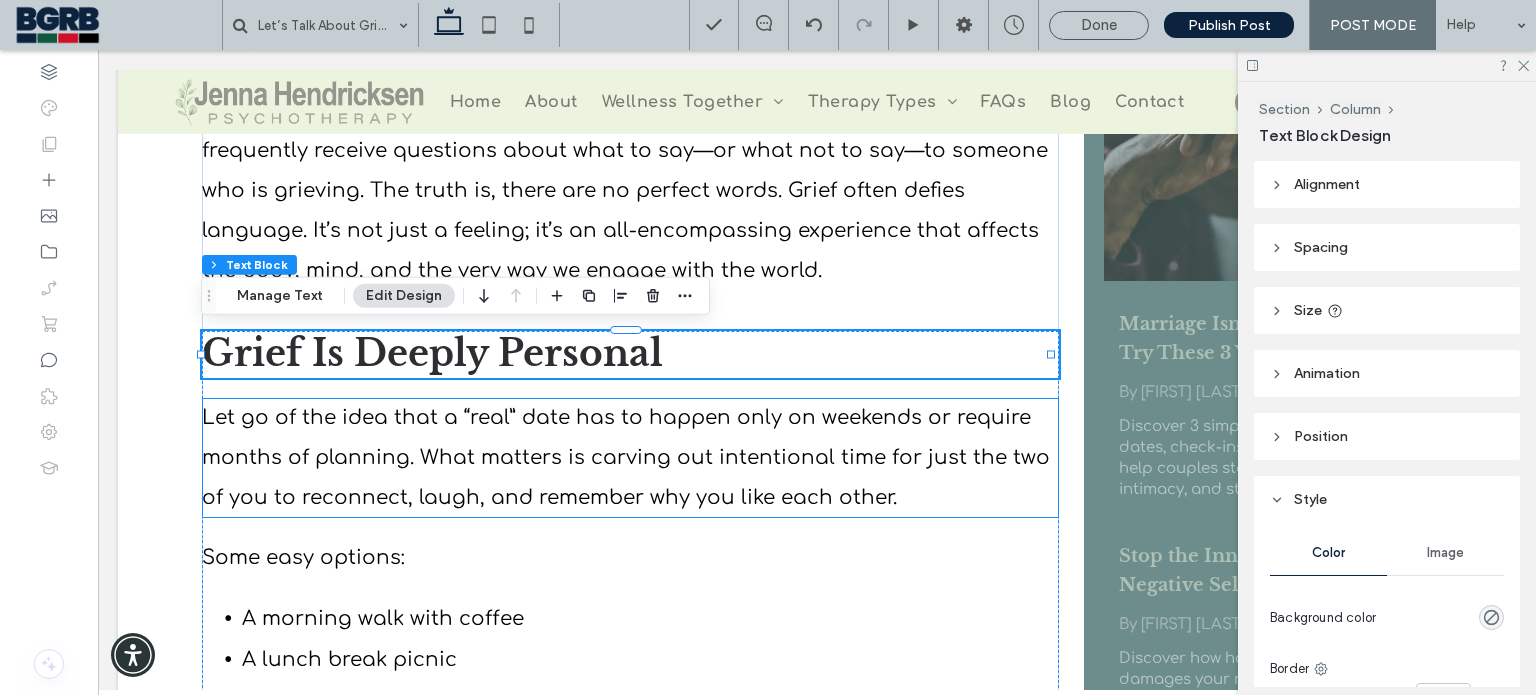 click on "Let go of the idea that a “real” date has to happen only on weekends or require months of planning. What matters is carving out intentional time for just the two of you to reconnect, laugh, and remember why you like each other." at bounding box center [626, 457] 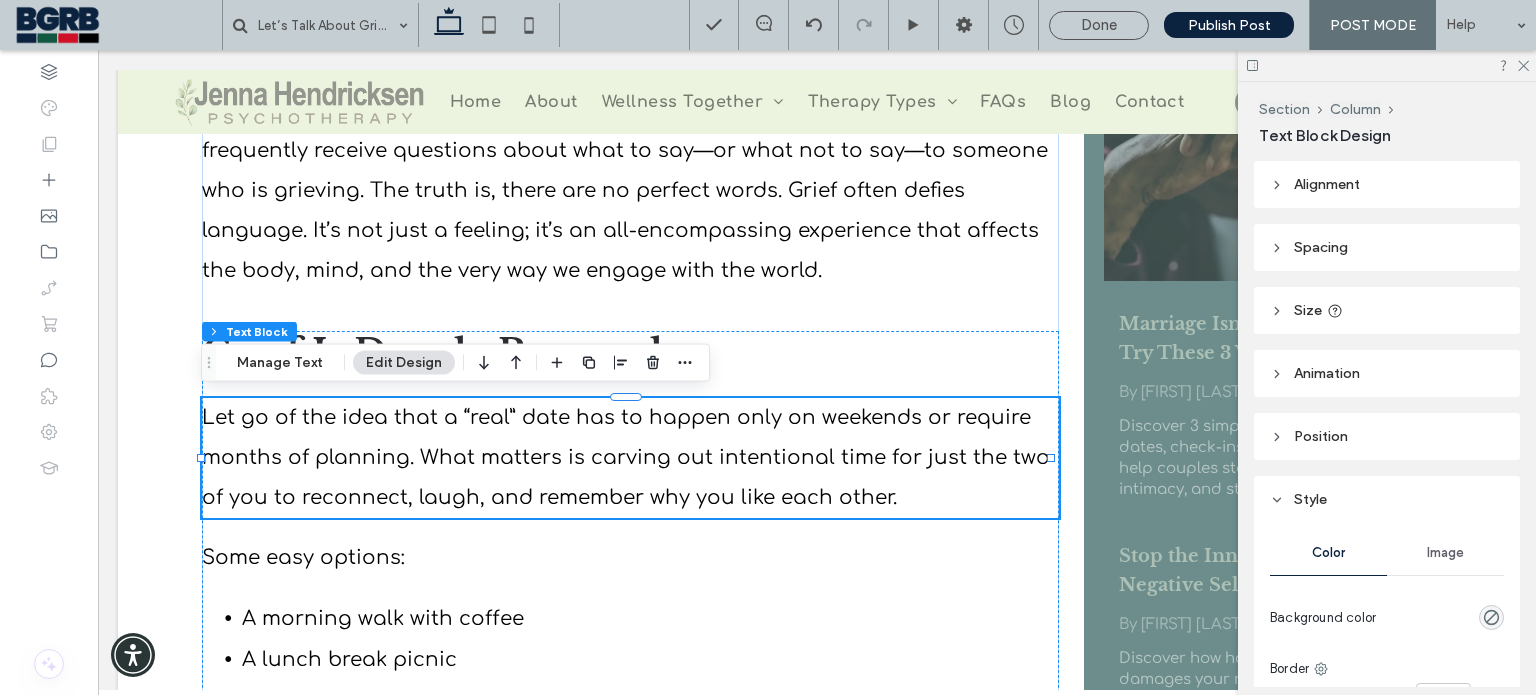 click on "Let go of the idea that a “real” date has to happen only on weekends or require months of planning. What matters is carving out intentional time for just the two of you to reconnect, laugh, and remember why you like each other." at bounding box center [630, 458] 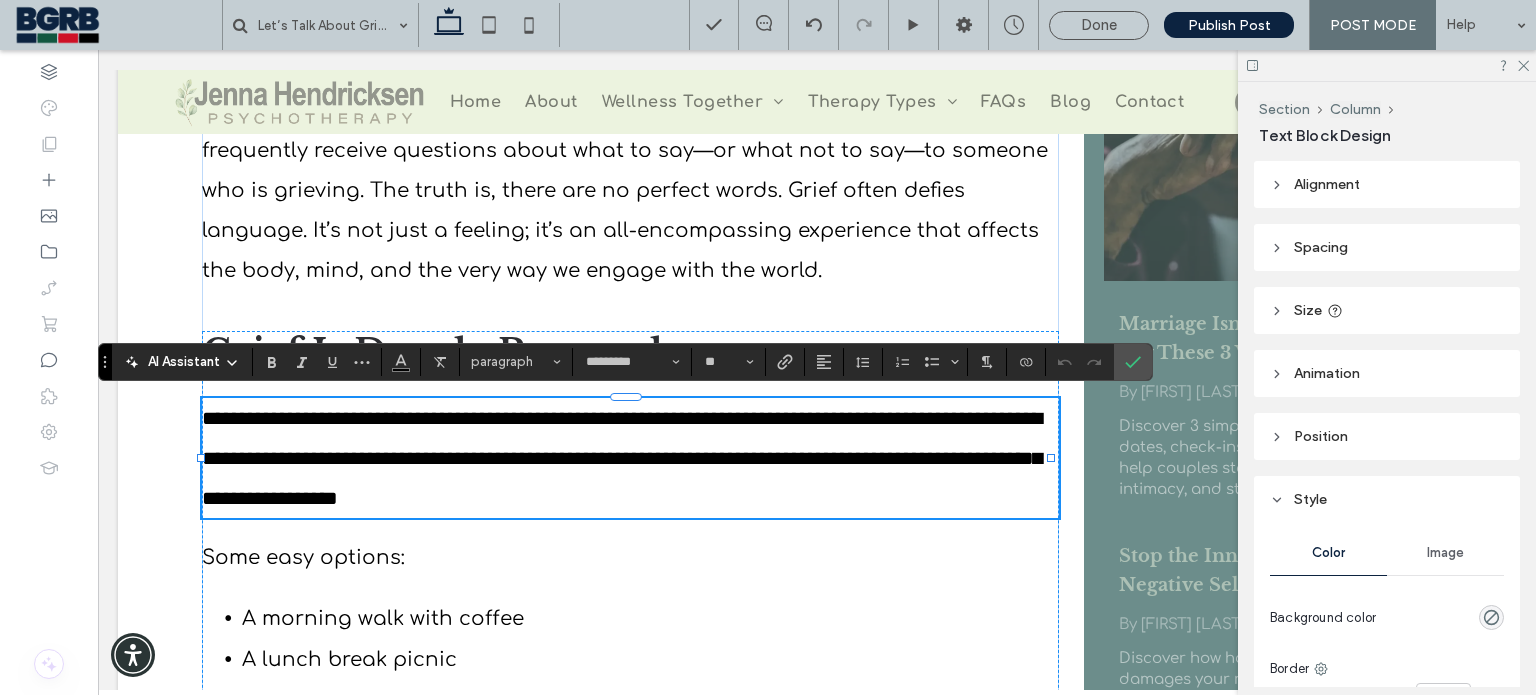click on "**********" at bounding box center (622, 458) 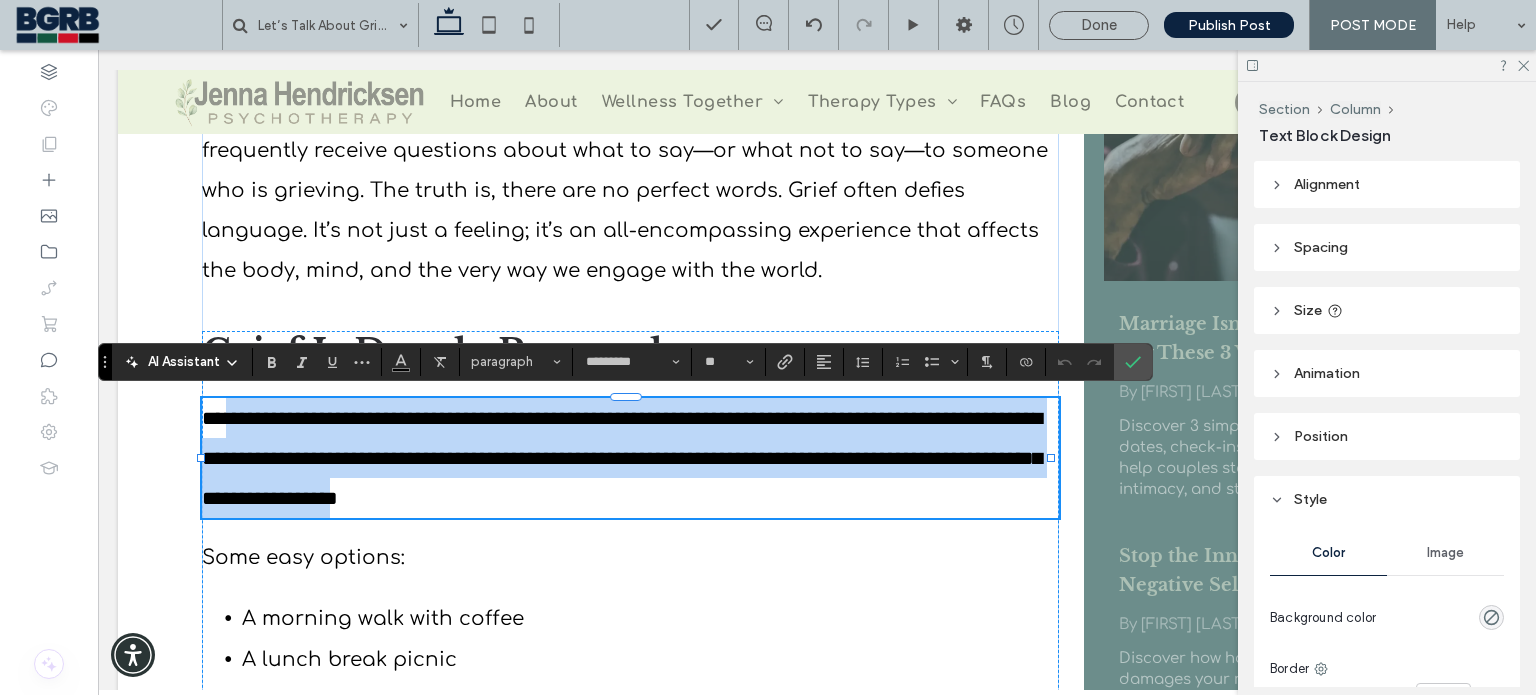 drag, startPoint x: 862, startPoint y: 490, endPoint x: 231, endPoint y: 415, distance: 635.4416 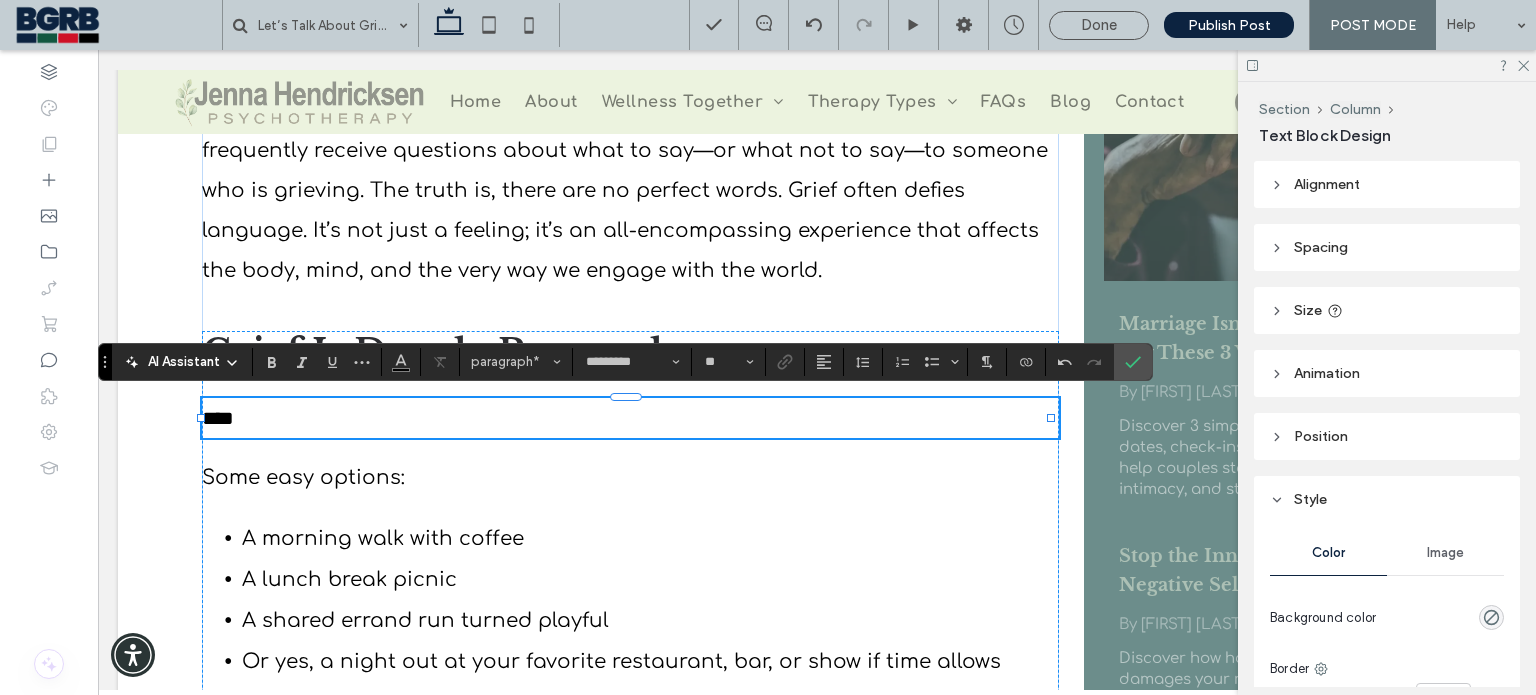 type 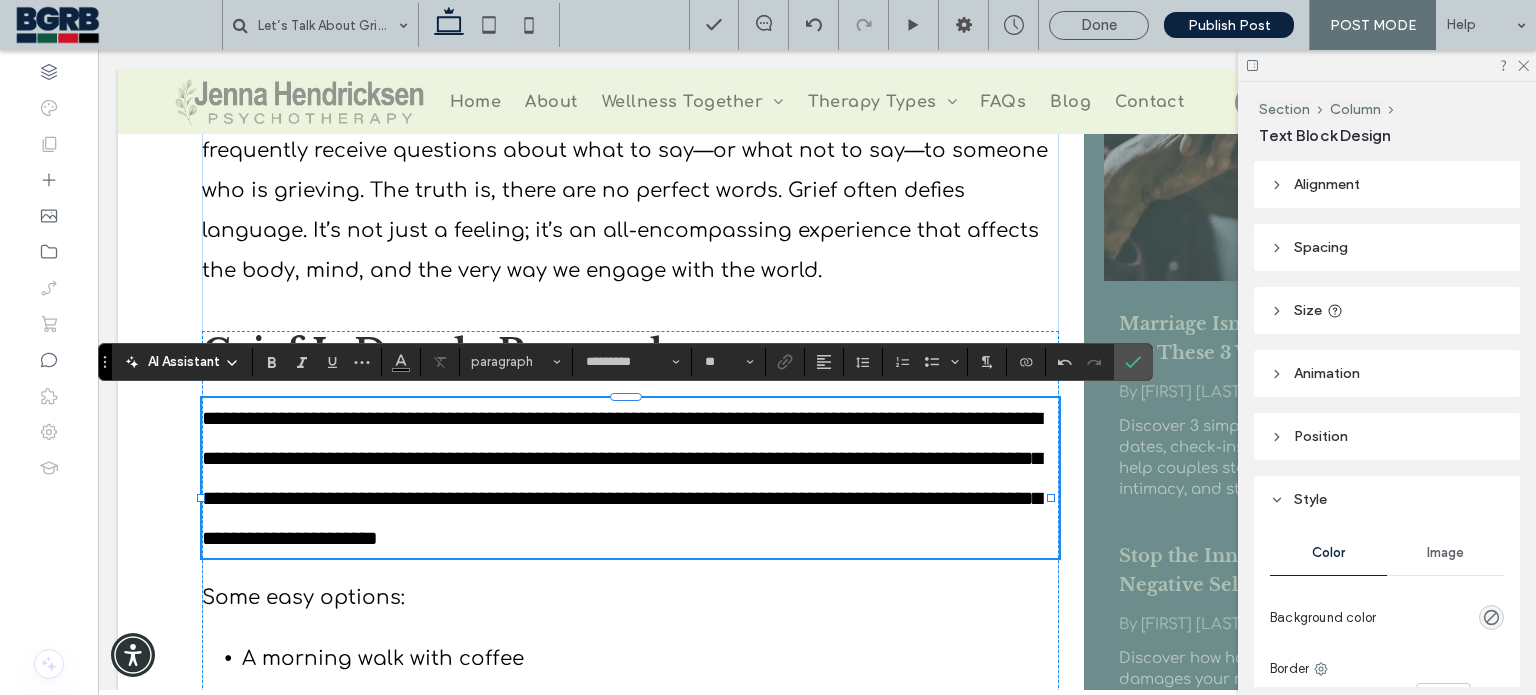click on "**********" at bounding box center [622, 478] 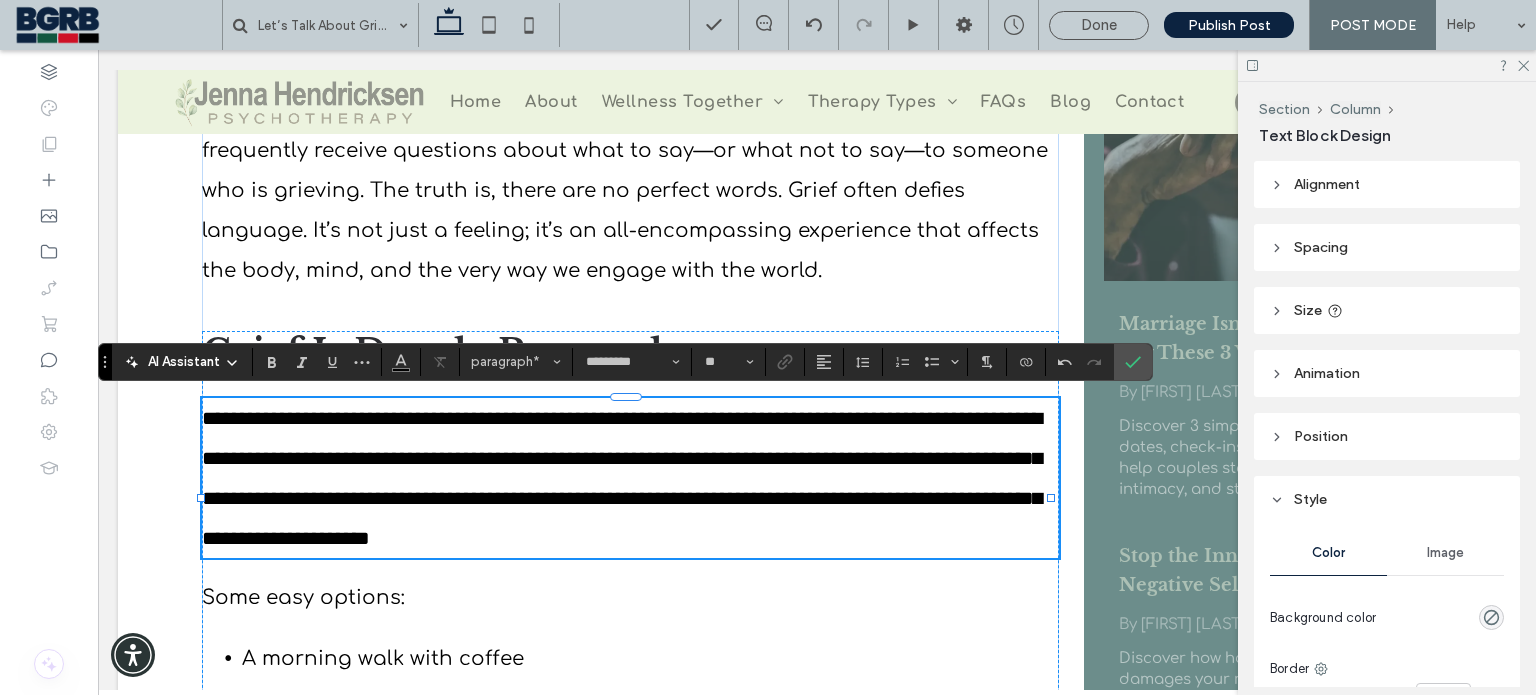click on "**********" at bounding box center [630, 478] 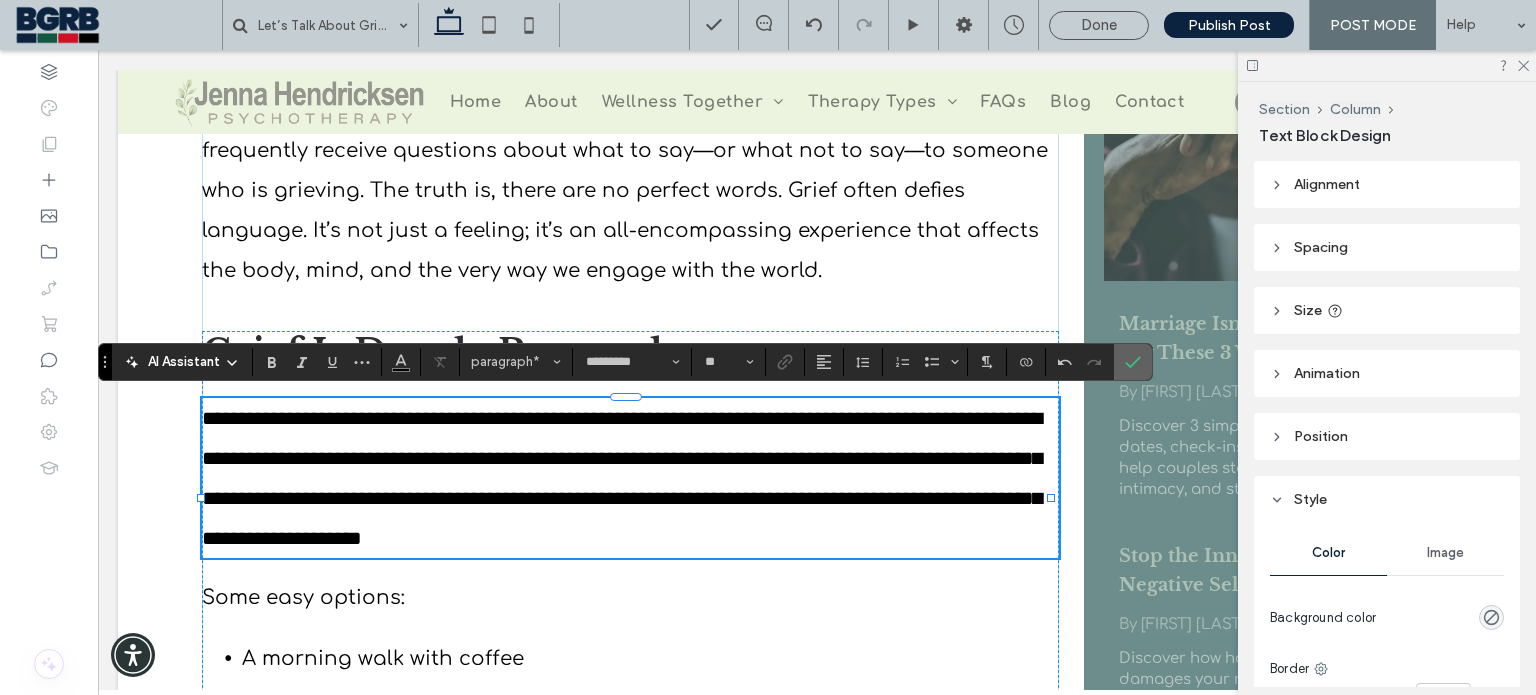 click 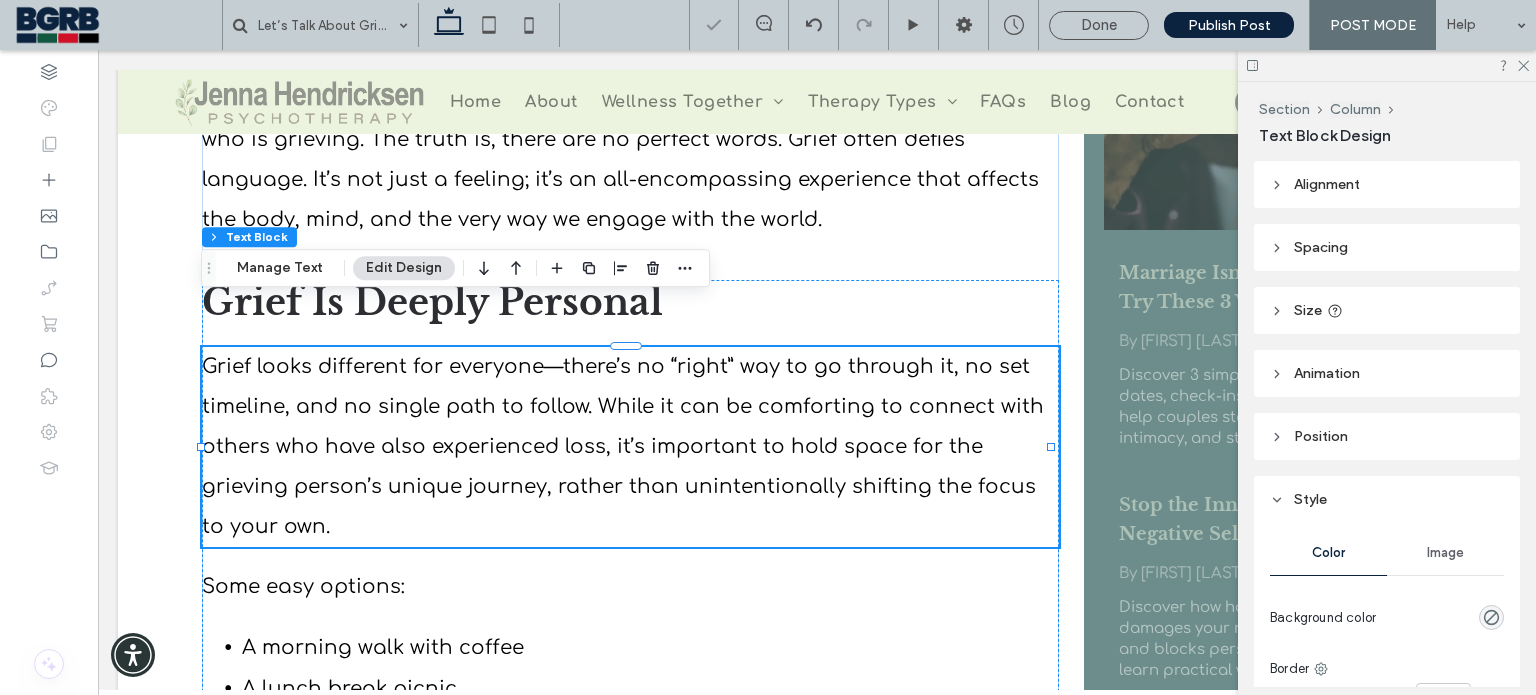 scroll, scrollTop: 700, scrollLeft: 0, axis: vertical 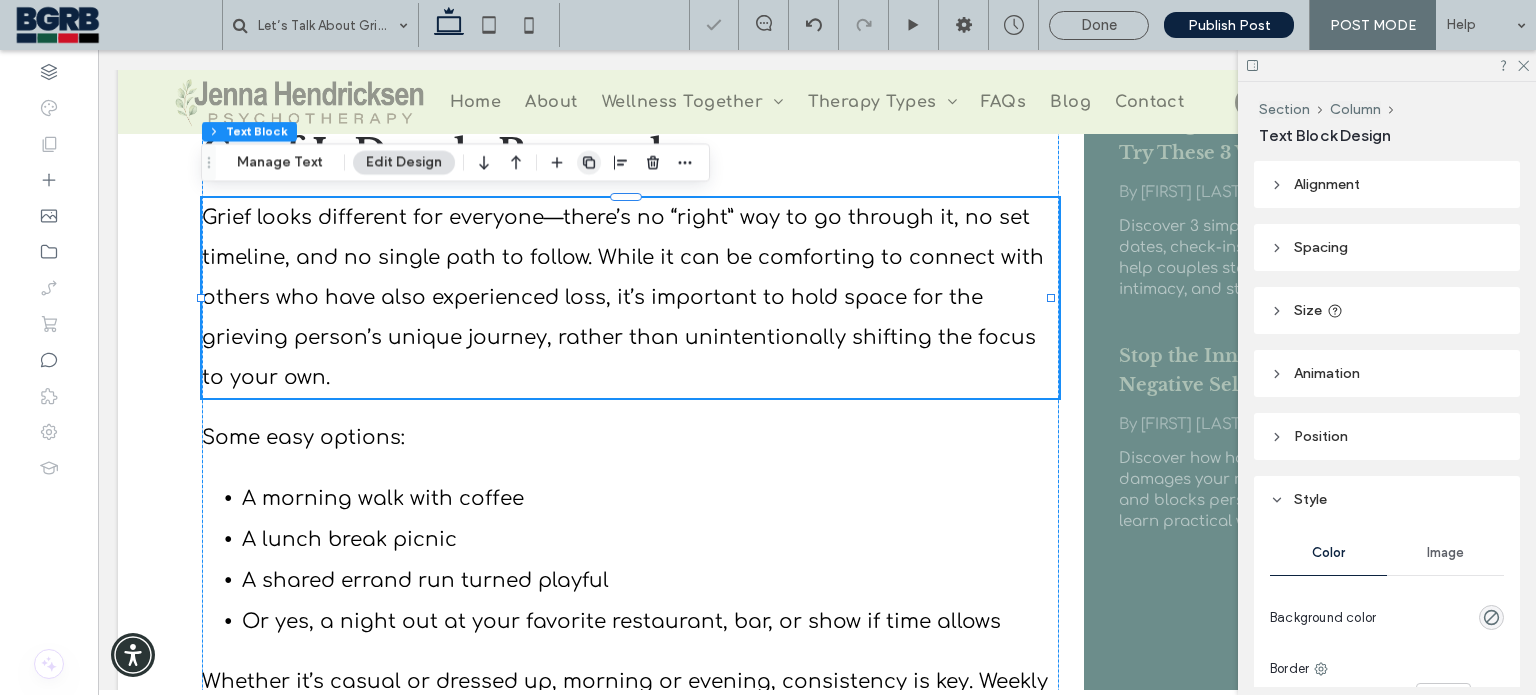 click 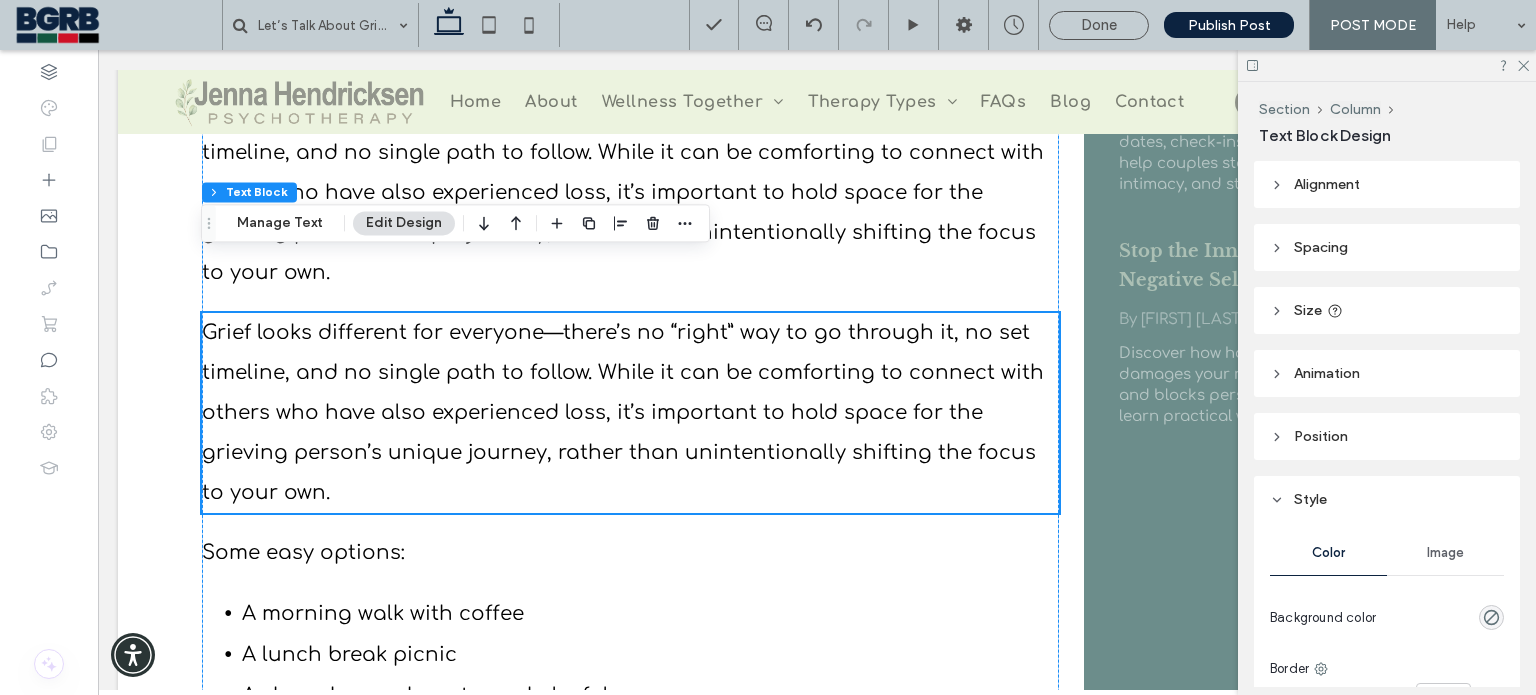 scroll, scrollTop: 800, scrollLeft: 0, axis: vertical 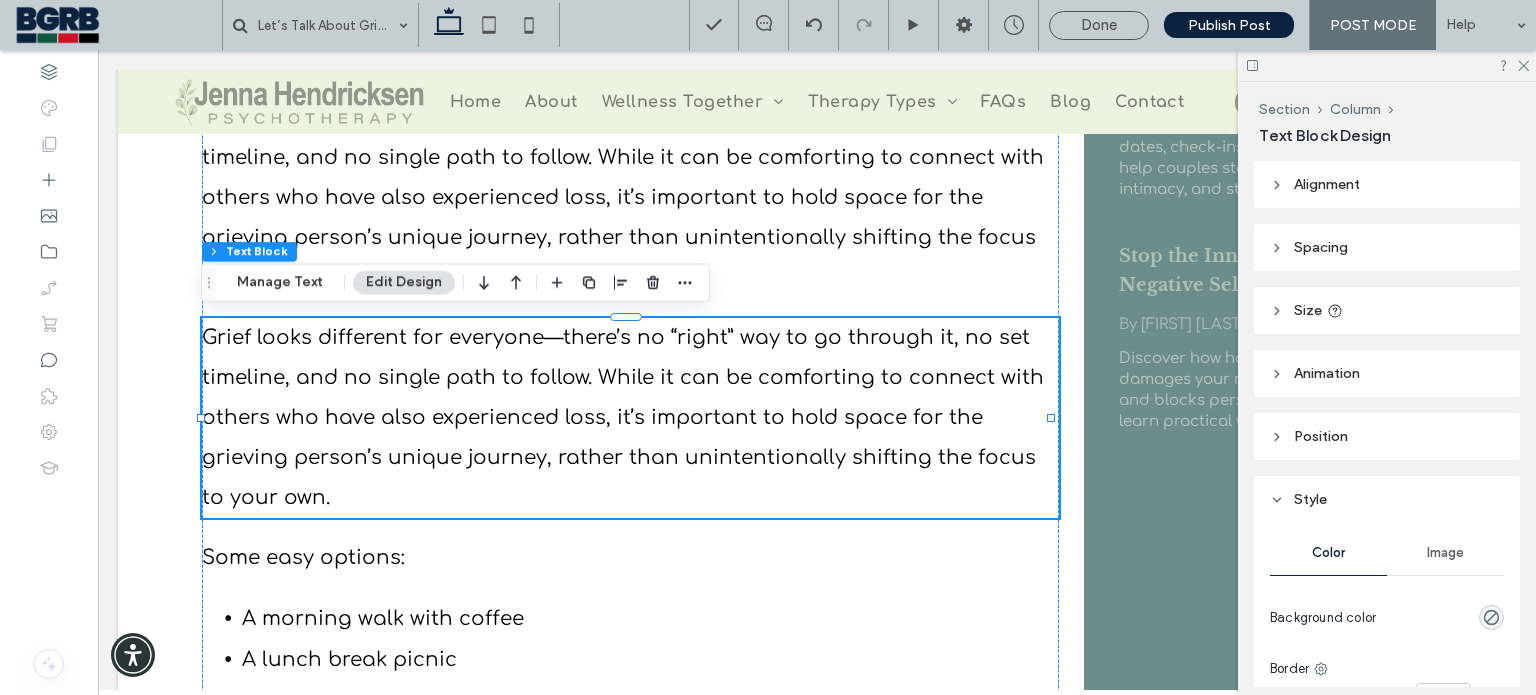 click on "Grief looks different for everyone—there’s no “right” way to go through it, no set timeline, and no single path to follow. While it can be comforting to connect with others who have also experienced loss, it’s important to hold space for the grieving person’s unique journey, rather than unintentionally shifting the focus to your own." at bounding box center (623, 417) 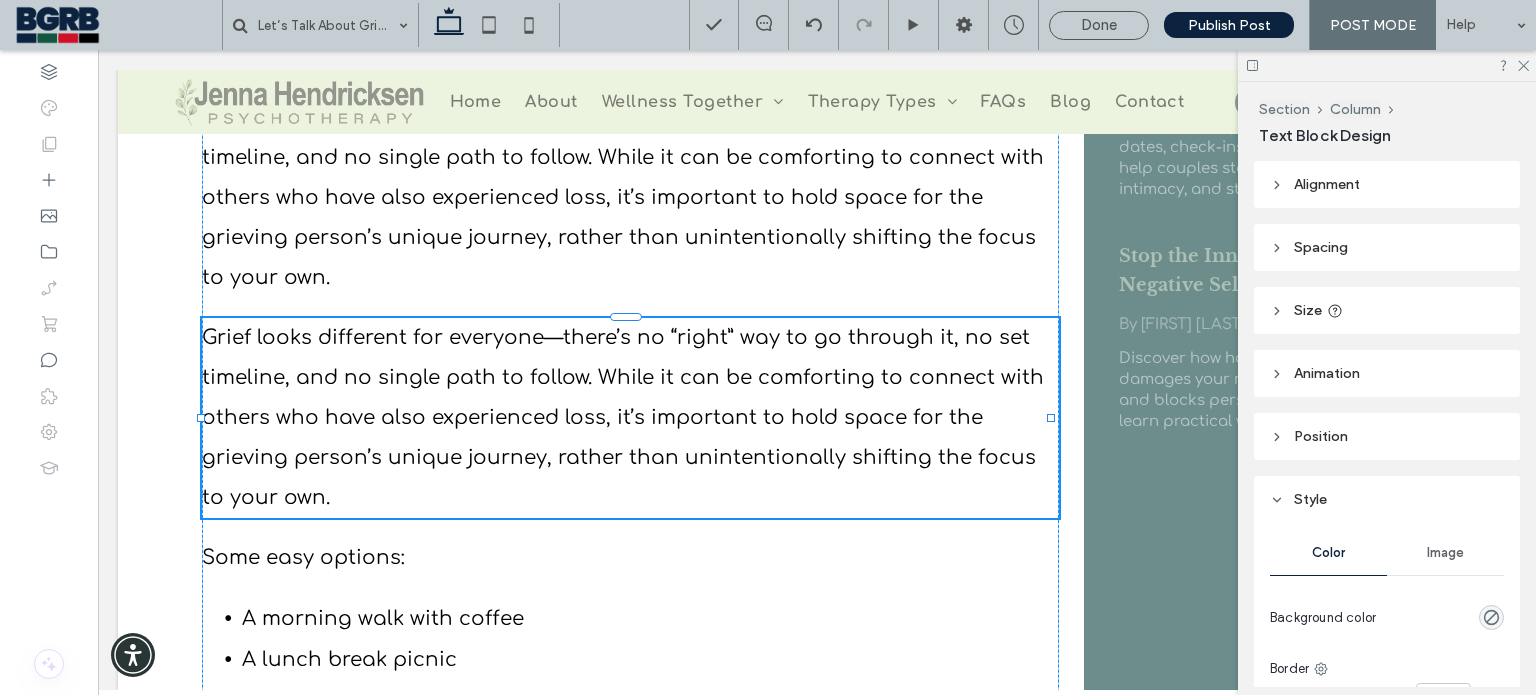 type on "*********" 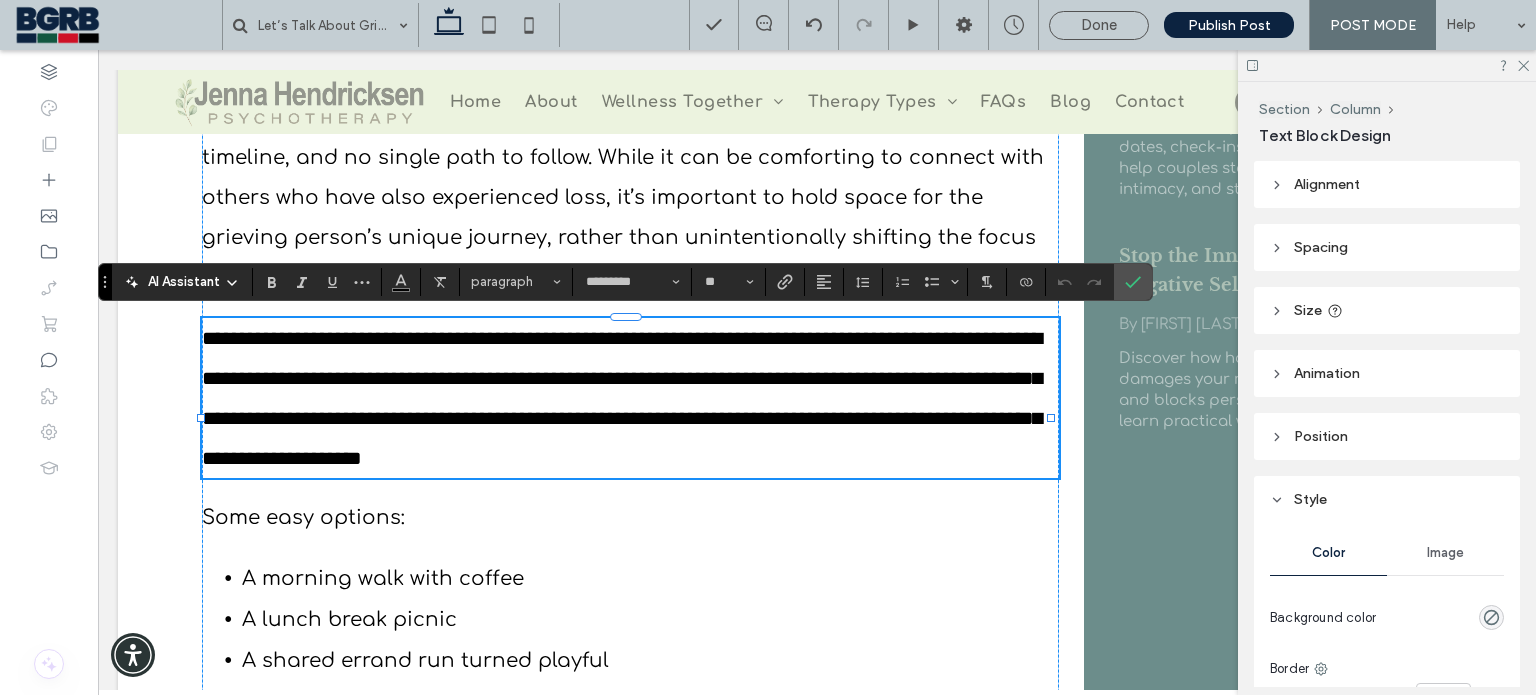 click on "**********" at bounding box center [630, 398] 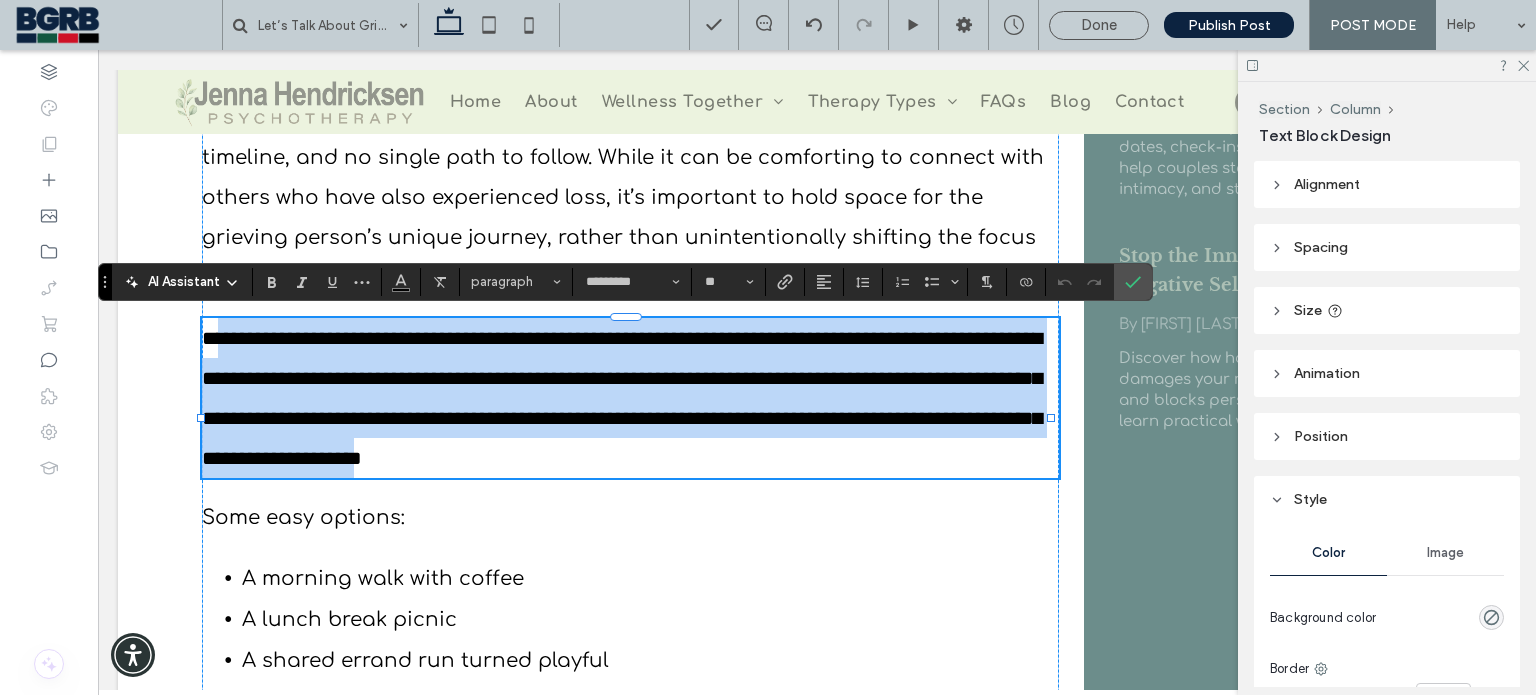 drag, startPoint x: 294, startPoint y: 495, endPoint x: 224, endPoint y: 347, distance: 163.71927 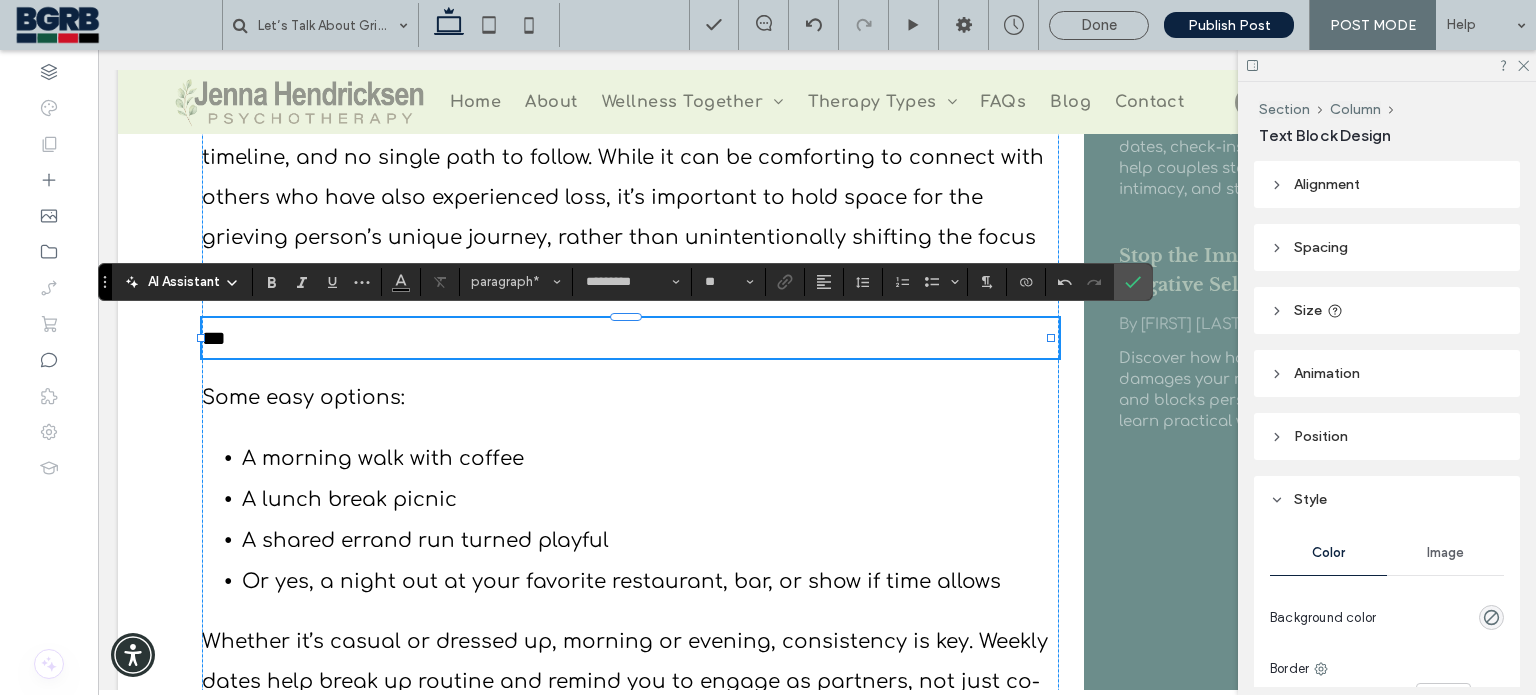 type 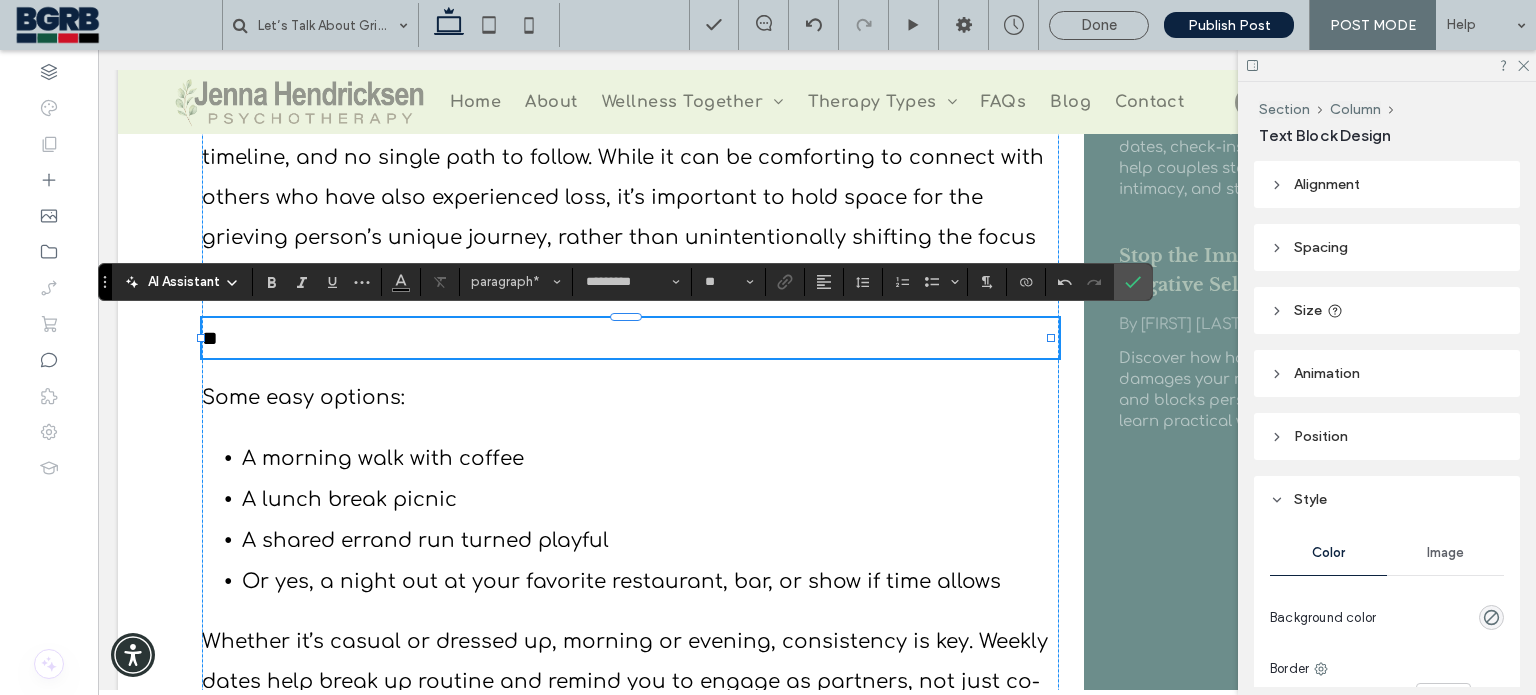 paste 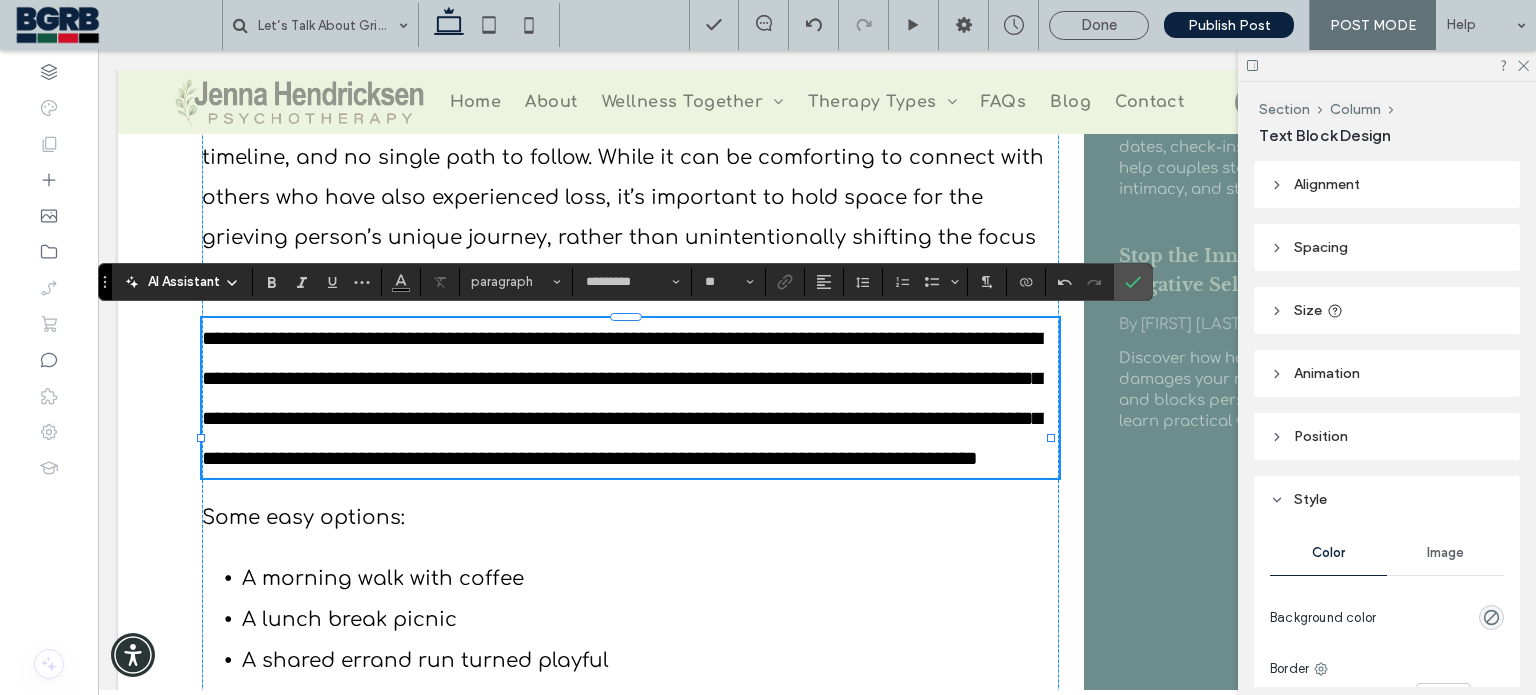 click on "**********" at bounding box center [622, 398] 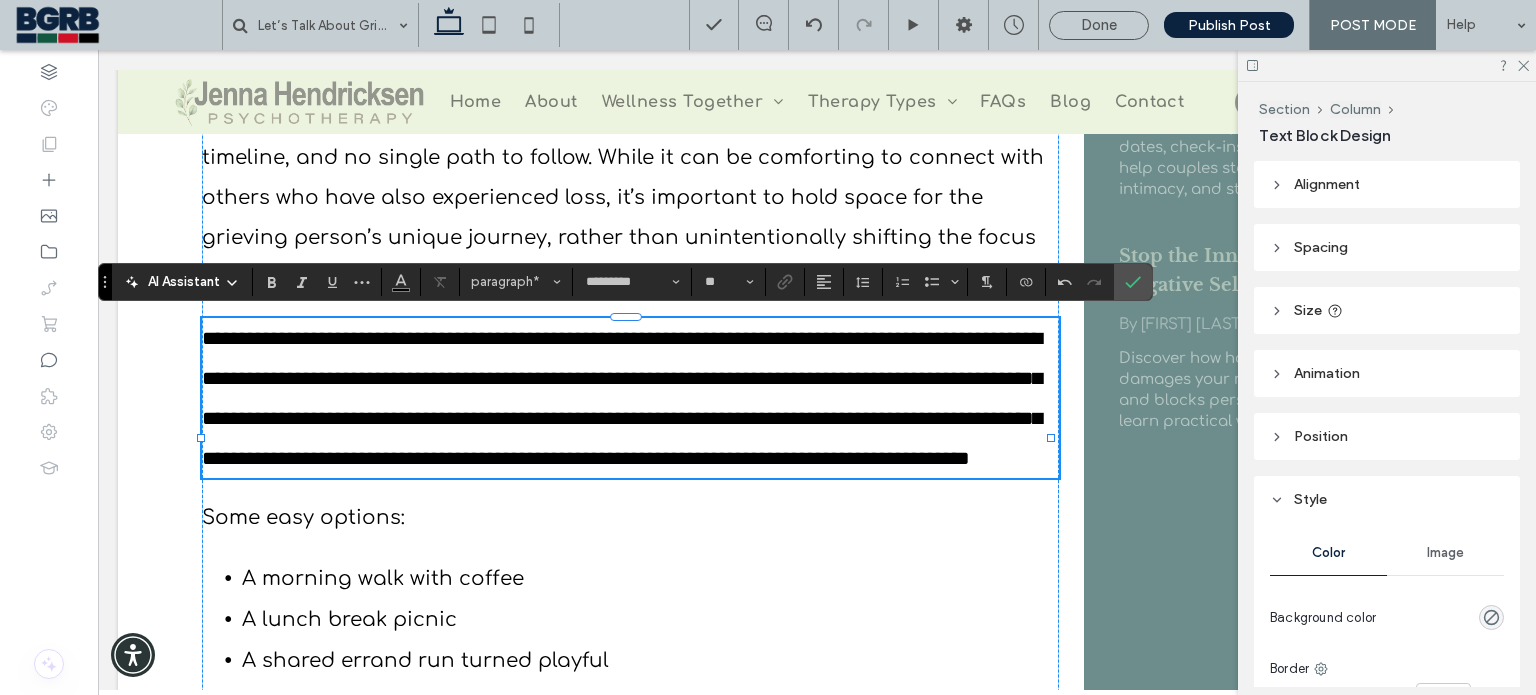 click on "**********" at bounding box center (630, 398) 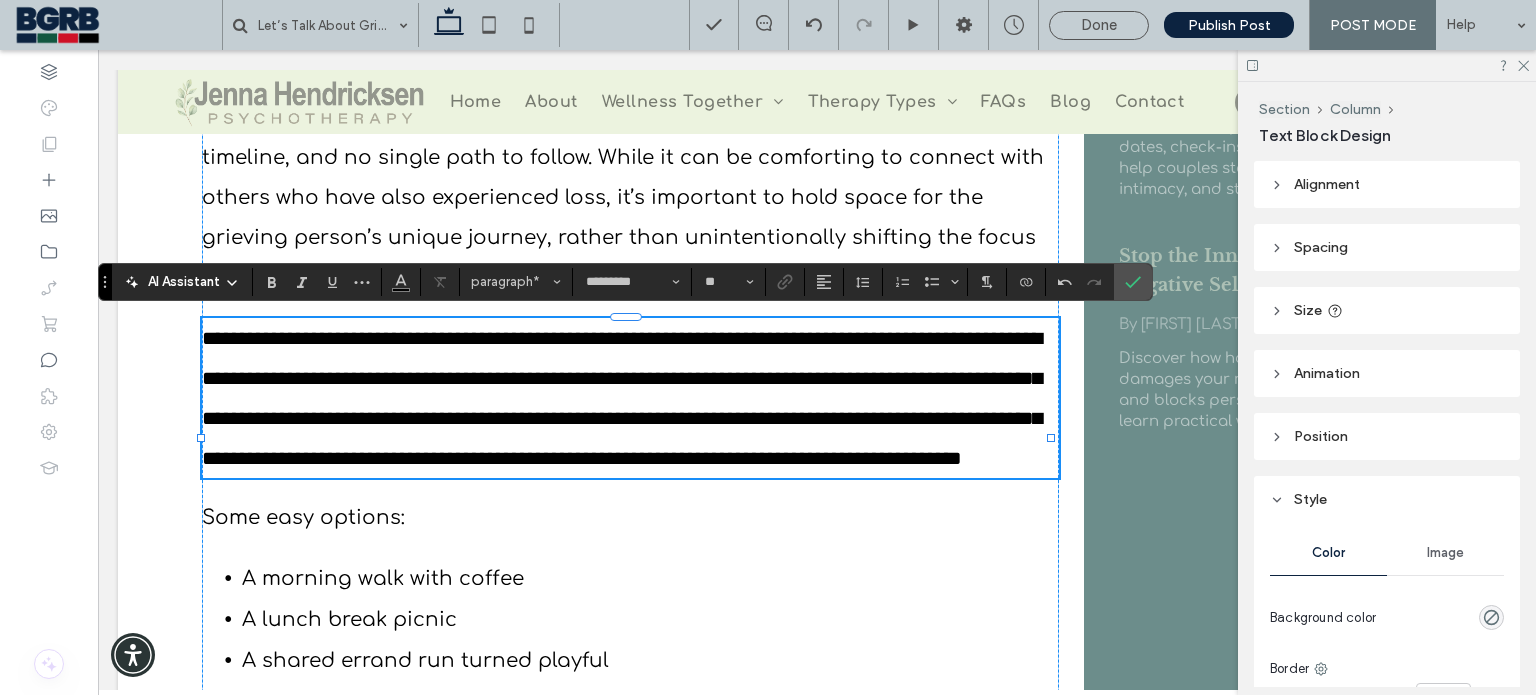 click on "**********" at bounding box center [622, 398] 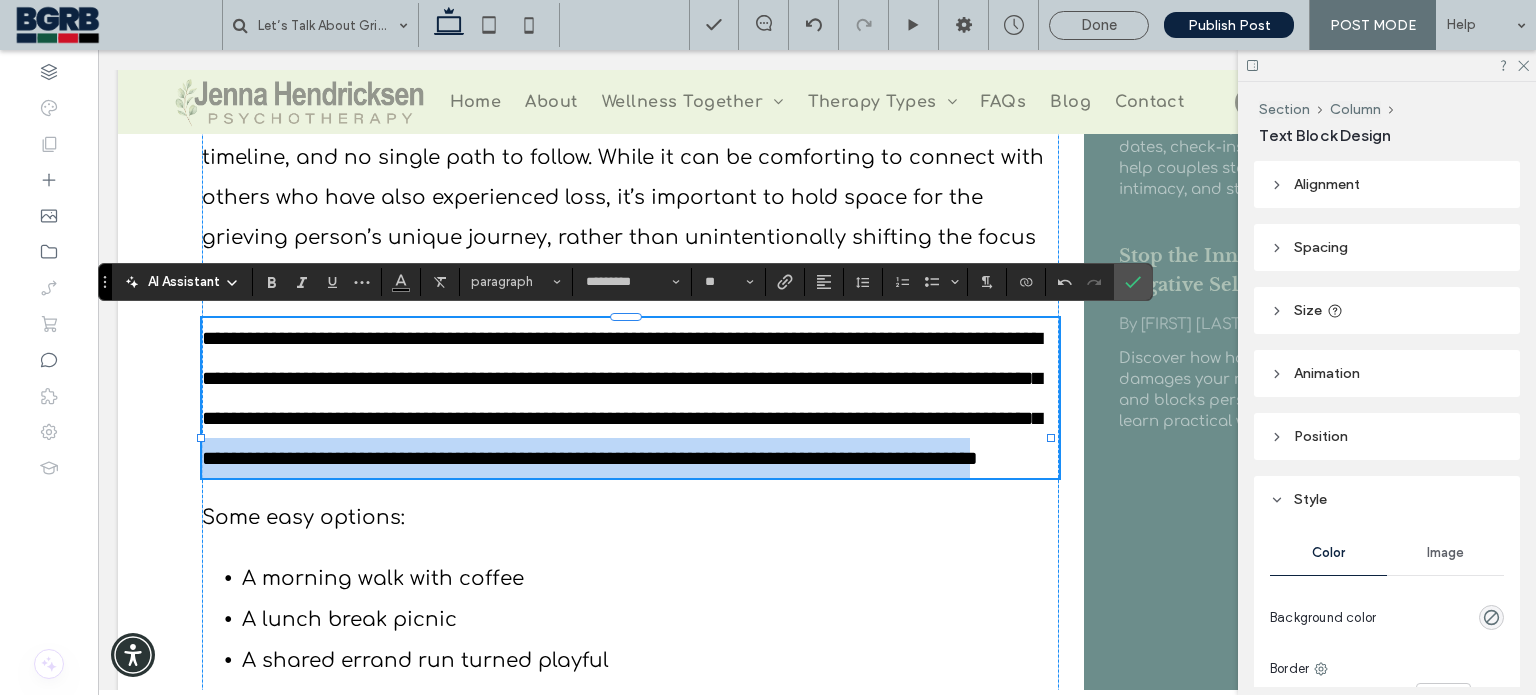 drag, startPoint x: 296, startPoint y: 535, endPoint x: 920, endPoint y: 467, distance: 627.6942 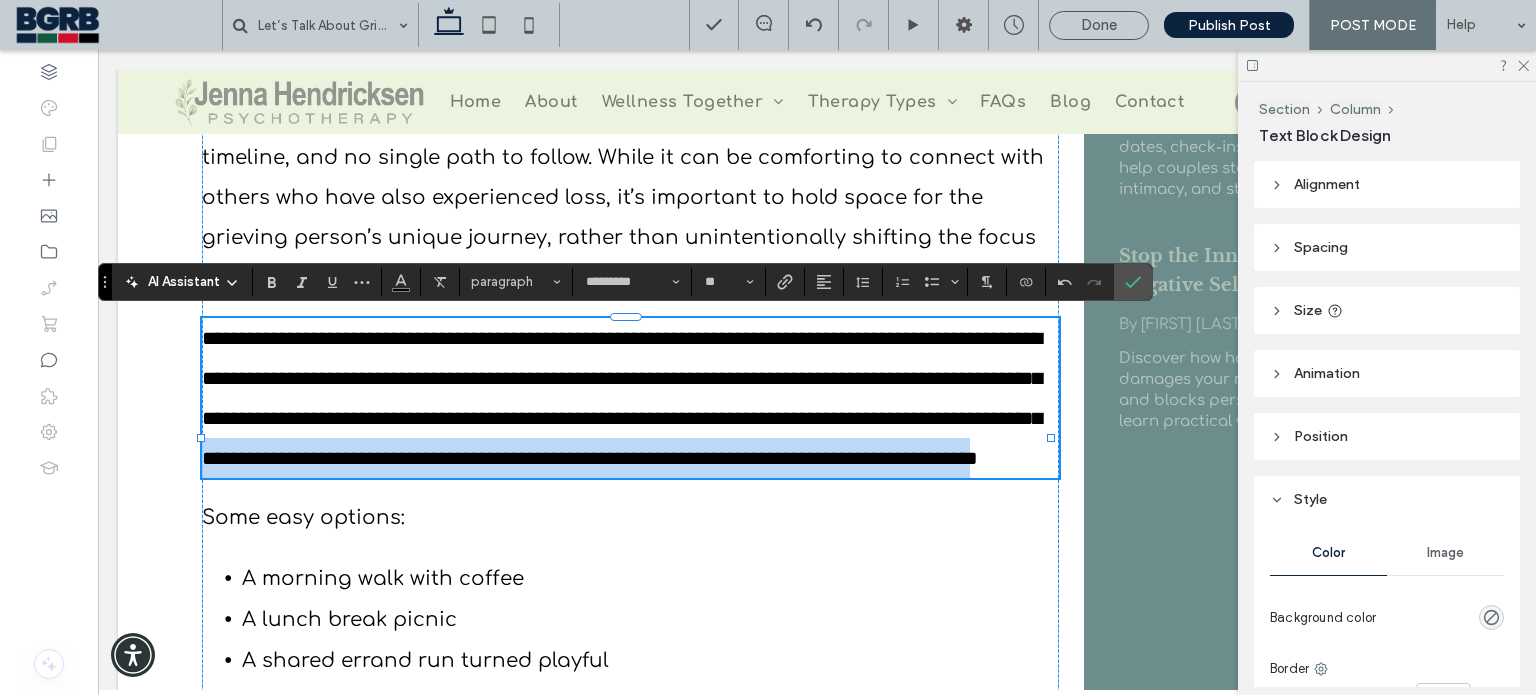 click on "**********" at bounding box center (630, 398) 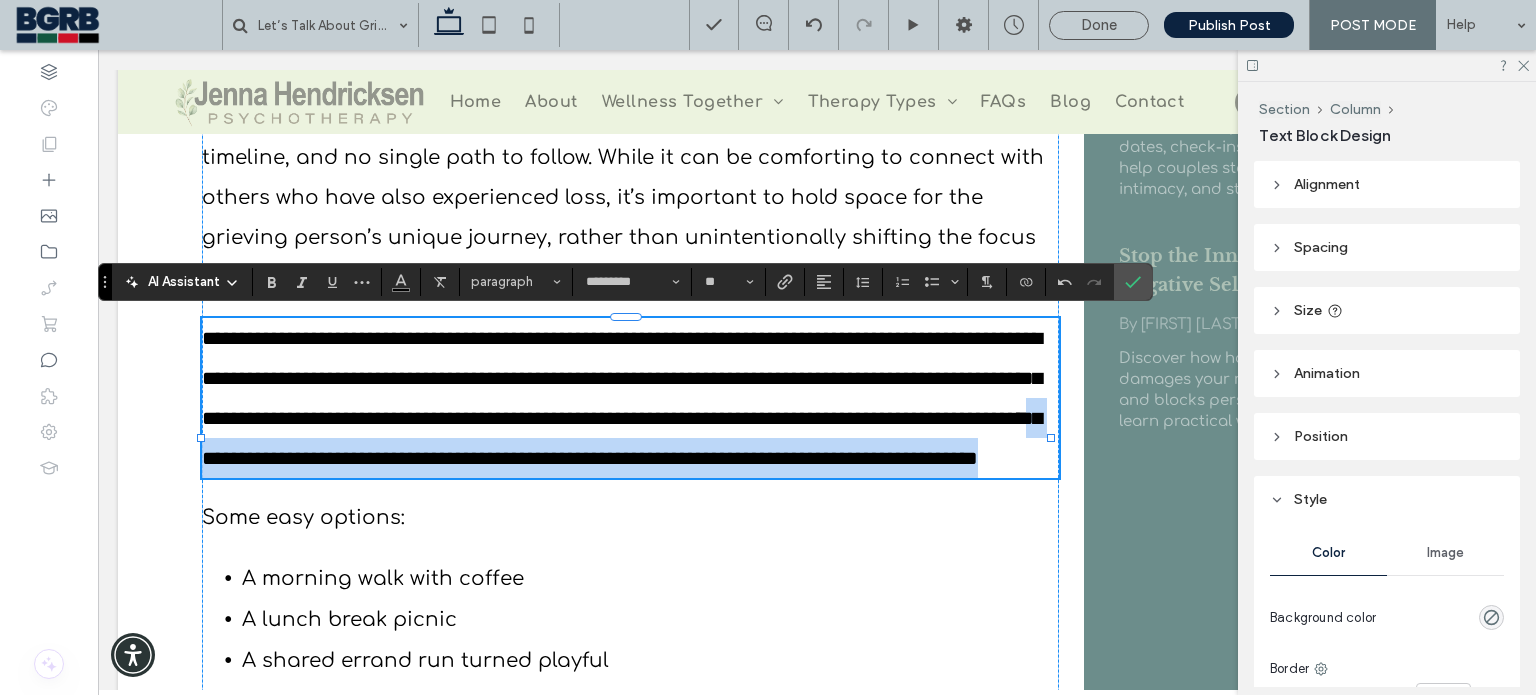 drag, startPoint x: 905, startPoint y: 450, endPoint x: 586, endPoint y: 535, distance: 330.13028 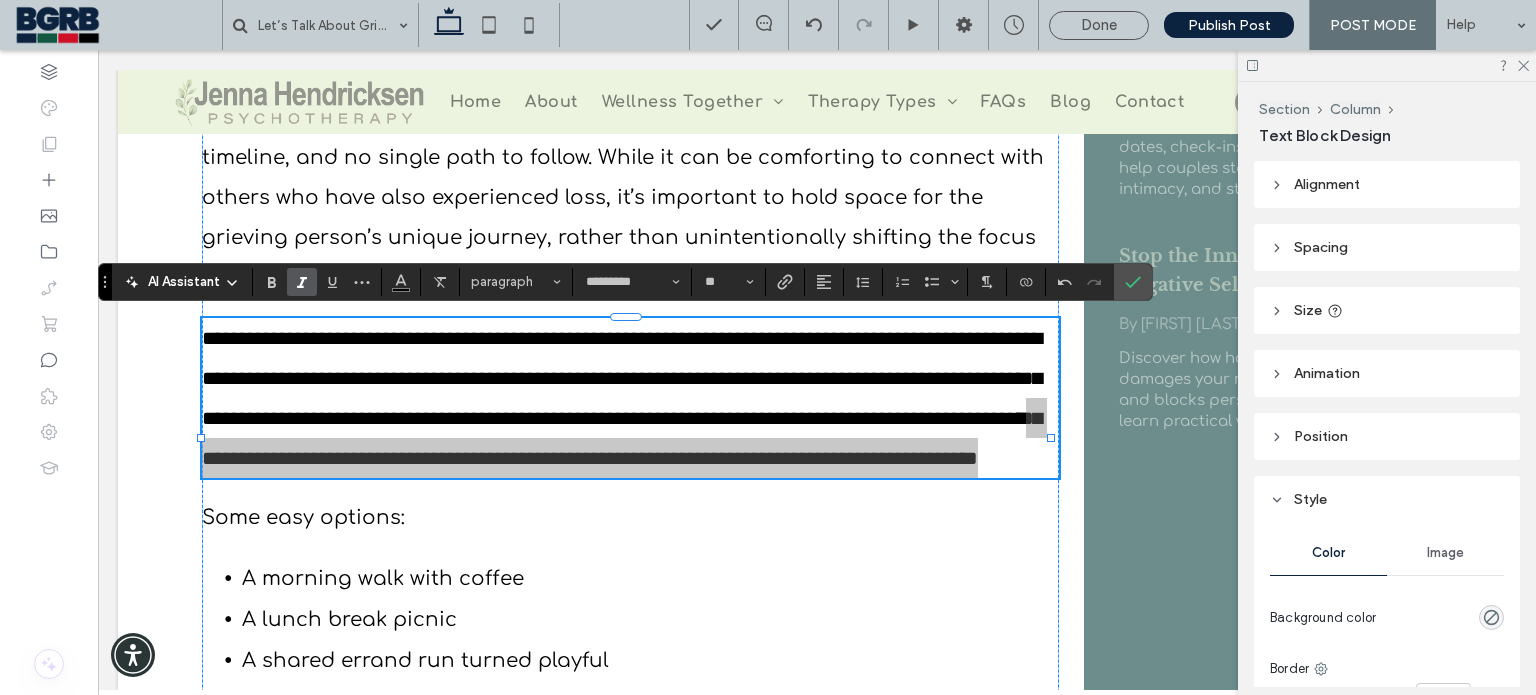 click 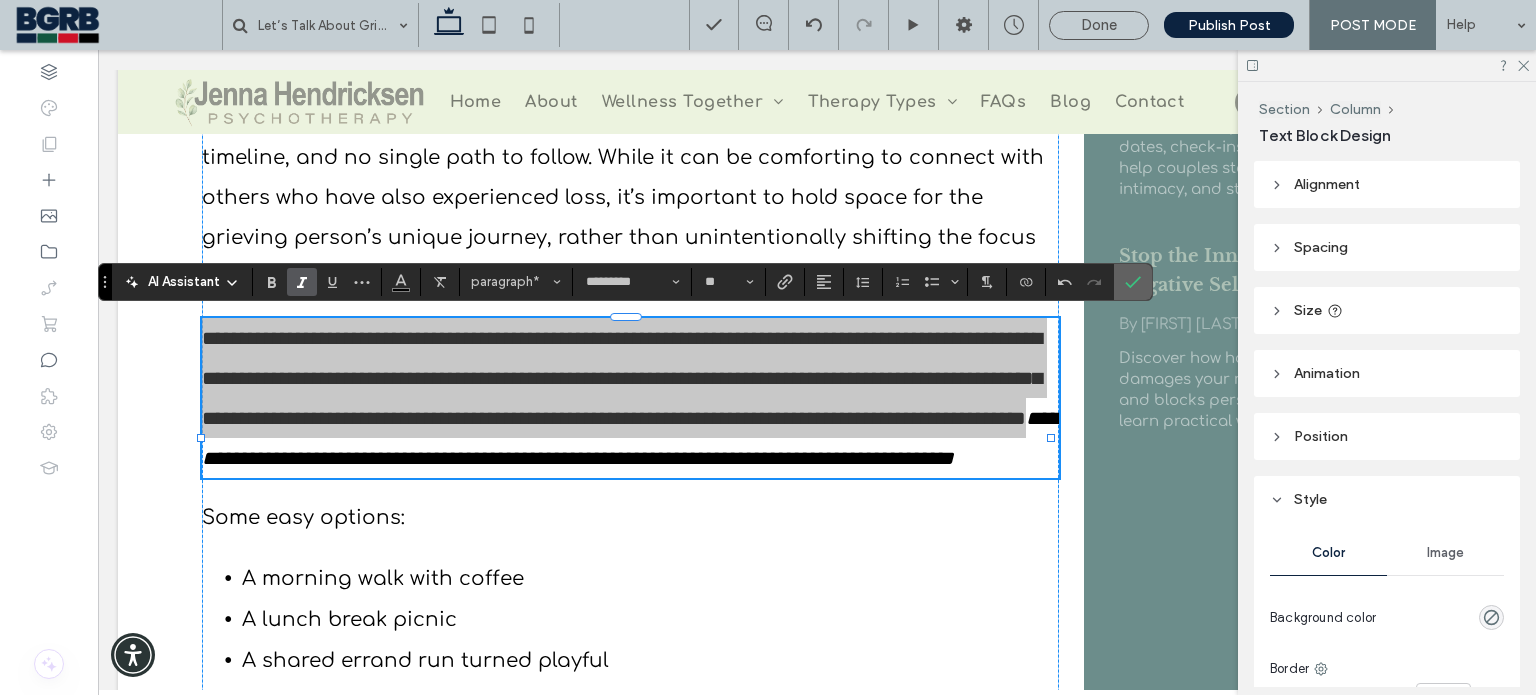 click 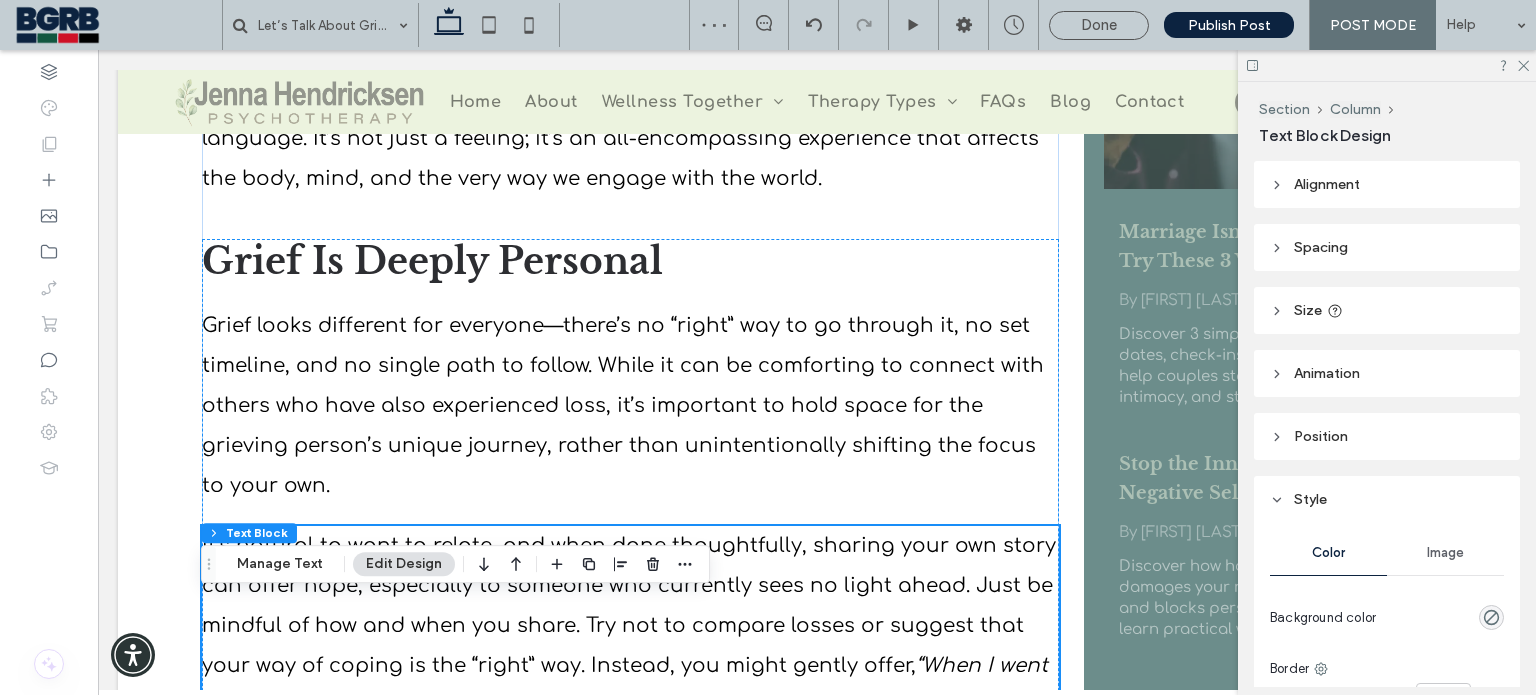 scroll, scrollTop: 500, scrollLeft: 0, axis: vertical 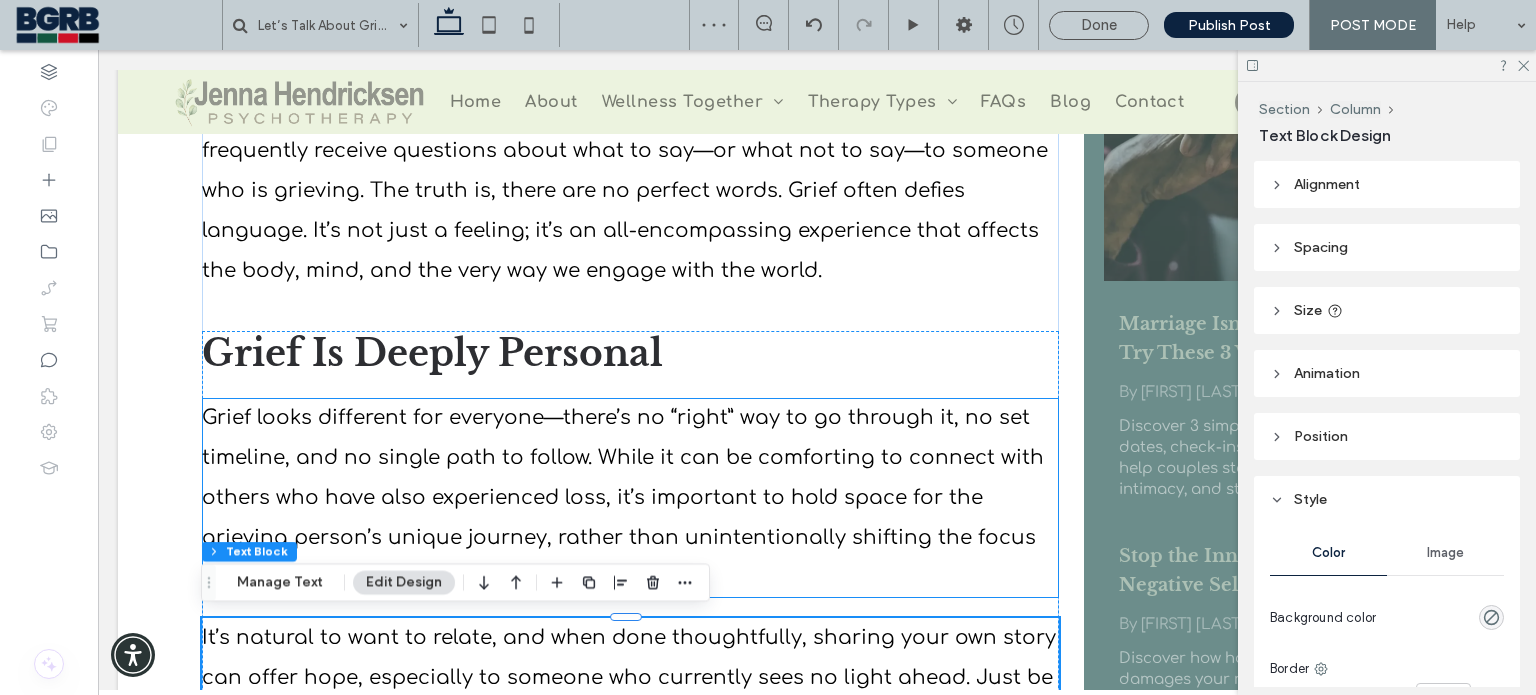 click on "Grief looks different for everyone—there’s no “right” way to go through it, no set timeline, and no single path to follow. While it can be comforting to connect with others who have also experienced loss, it’s important to hold space for the grieving person’s unique journey, rather than unintentionally shifting the focus to your own." at bounding box center (630, 498) 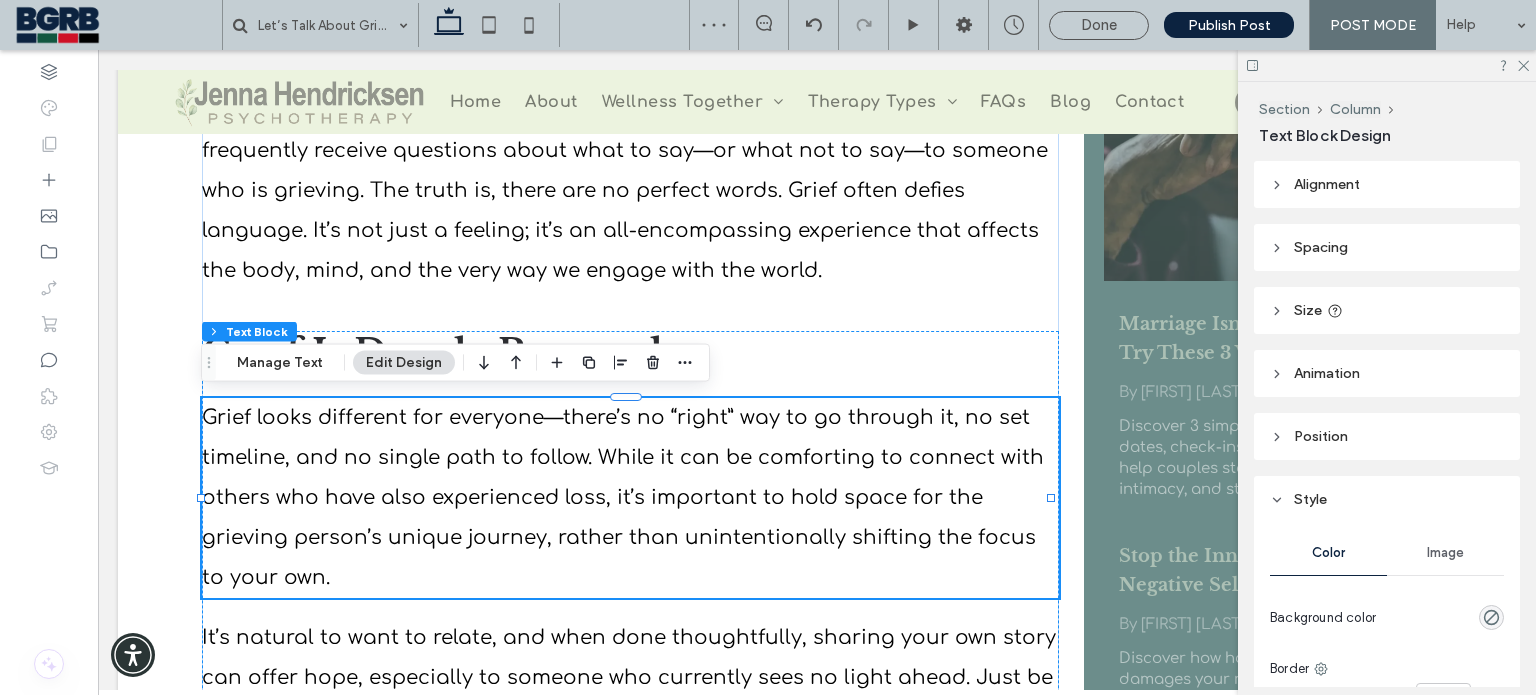 click on "Grief looks different for everyone—there’s no “right” way to go through it, no set timeline, and no single path to follow. While it can be comforting to connect with others who have also experienced loss, it’s important to hold space for the grieving person’s unique journey, rather than unintentionally shifting the focus to your own." at bounding box center [623, 497] 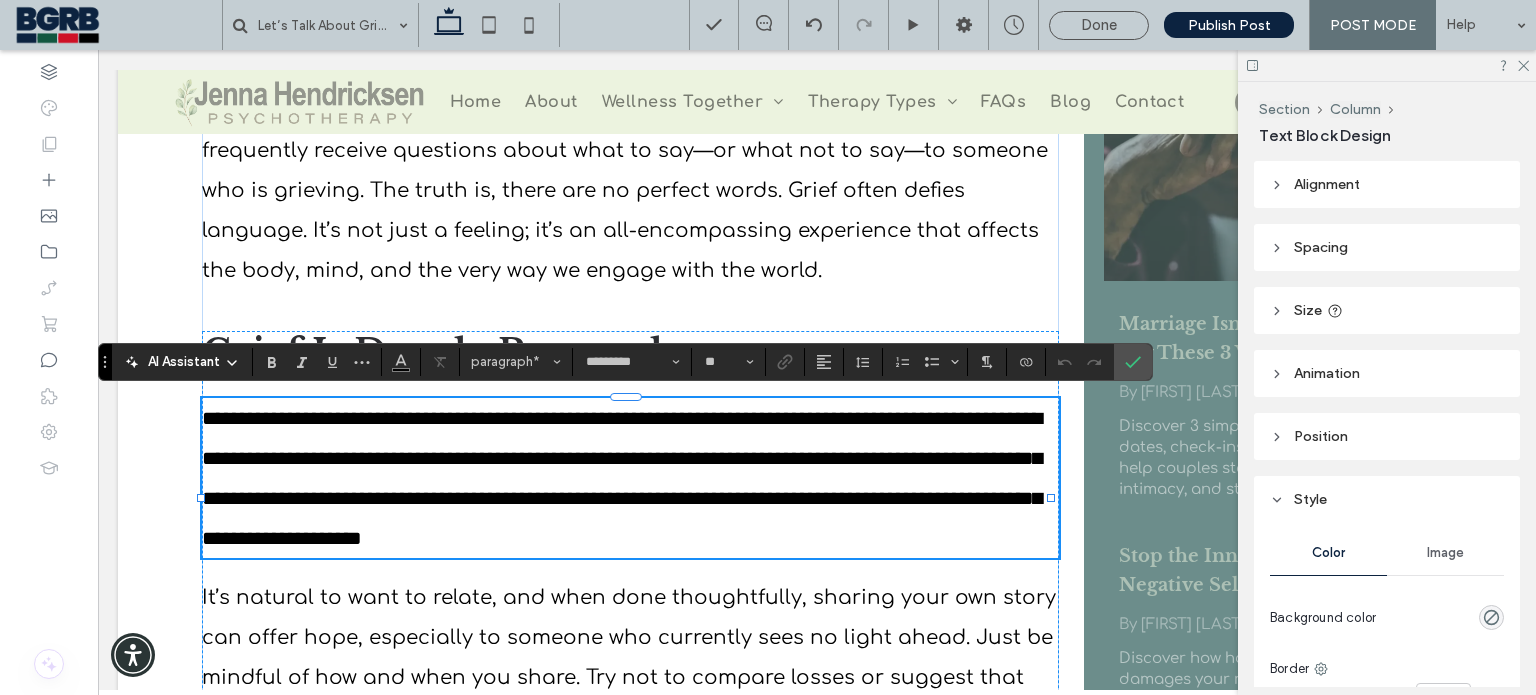 click on "**********" at bounding box center (622, 478) 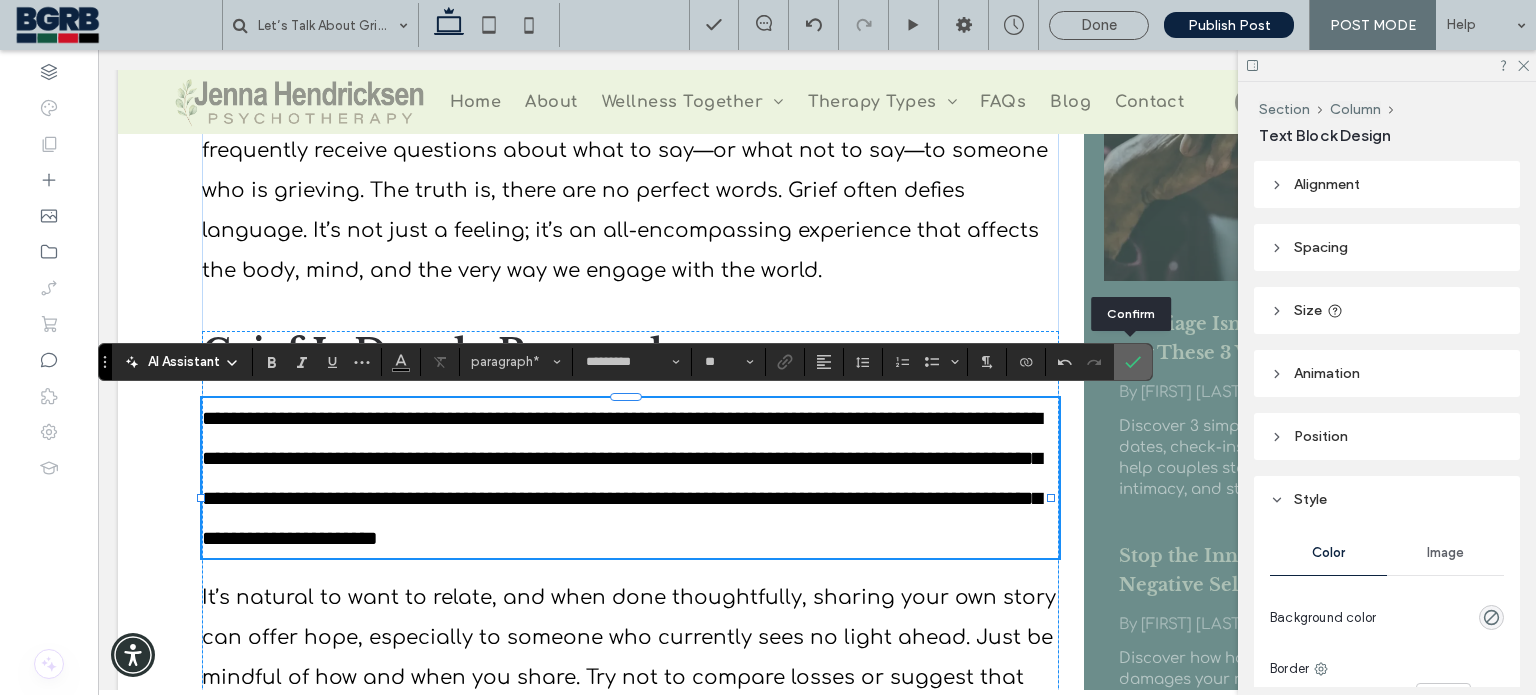 drag, startPoint x: 1124, startPoint y: 367, endPoint x: 966, endPoint y: 319, distance: 165.13025 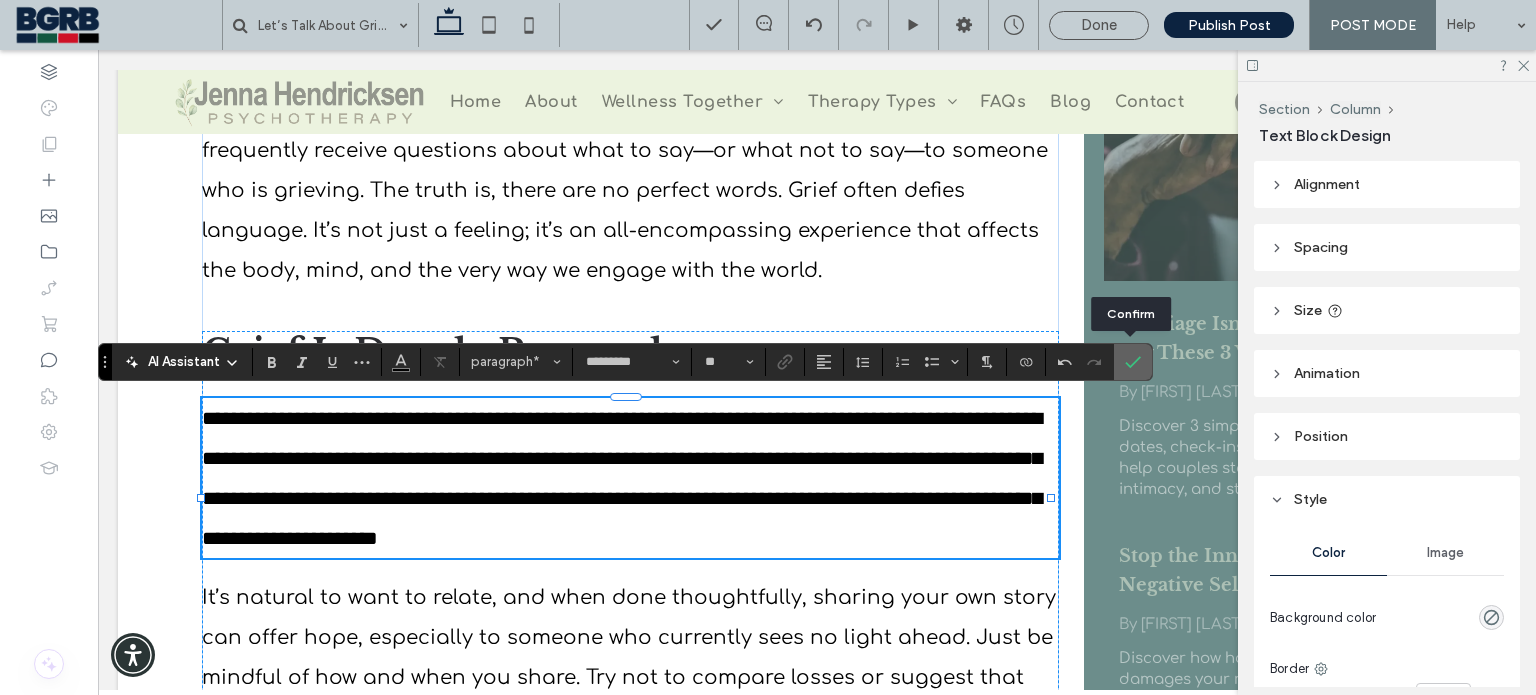 click 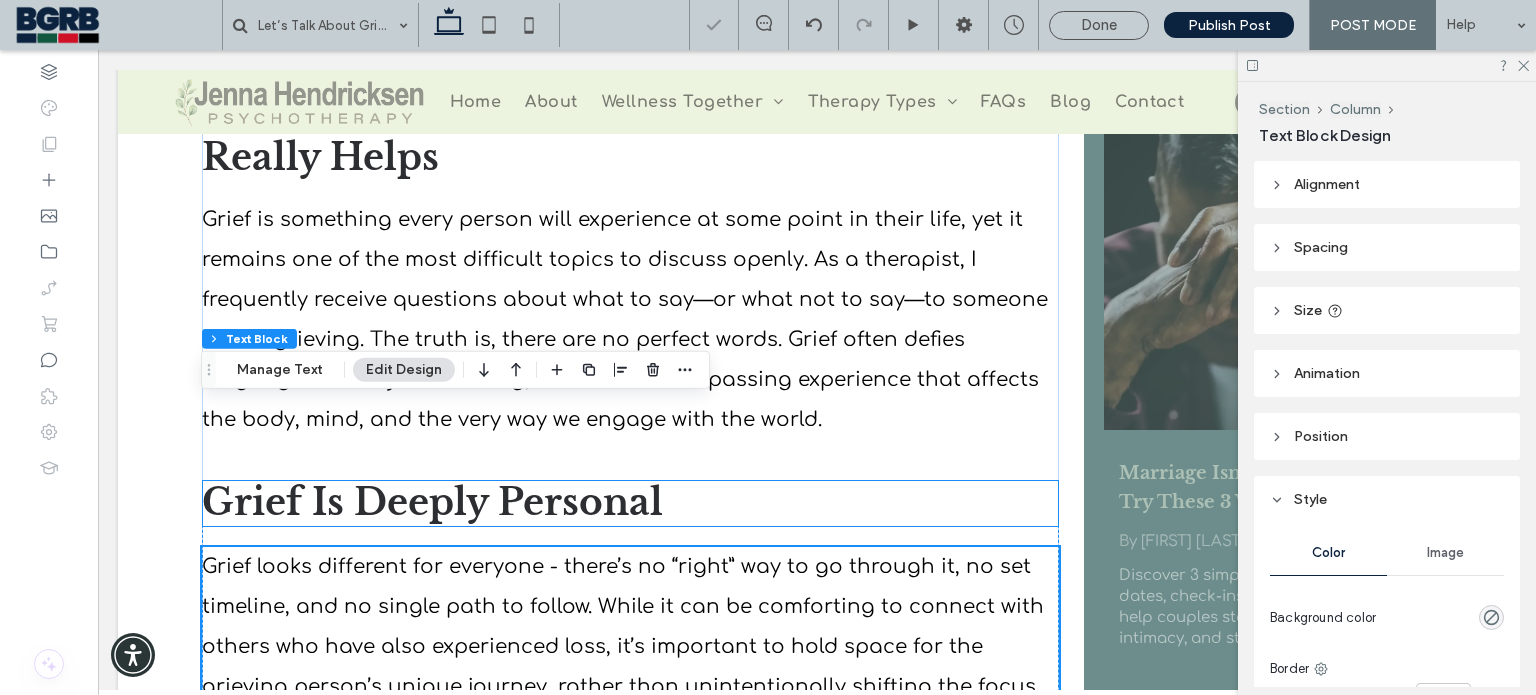 scroll, scrollTop: 300, scrollLeft: 0, axis: vertical 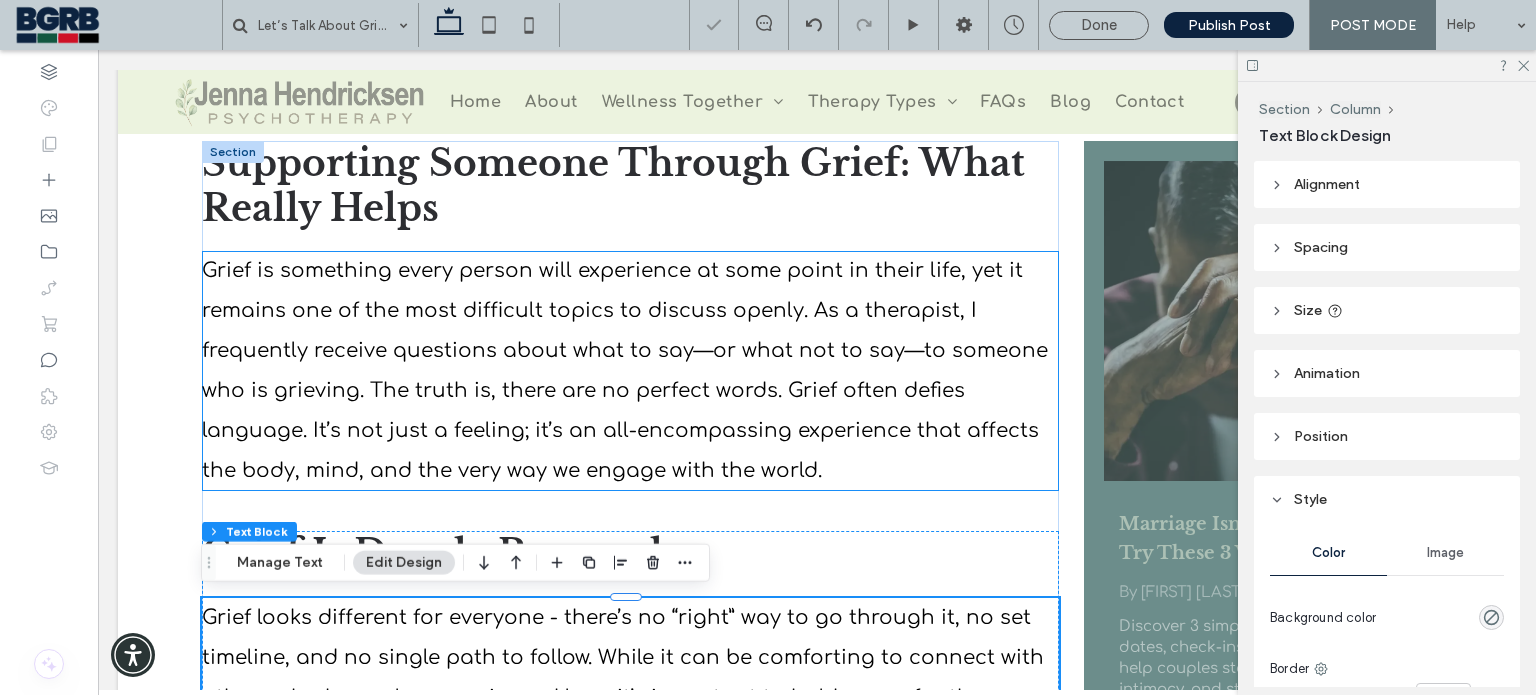 click on "Grief is something every person will experience at some point in their life, yet it remains one of the most difficult topics to discuss openly. As a therapist, I frequently receive questions about what to say—or what not to say—to someone who is grieving. The truth is, there are no perfect words. Grief often defies language. It’s not just a feeling; it’s an all-encompassing experience that affects the body, mind, and the very way we engage with the world." at bounding box center [630, 371] 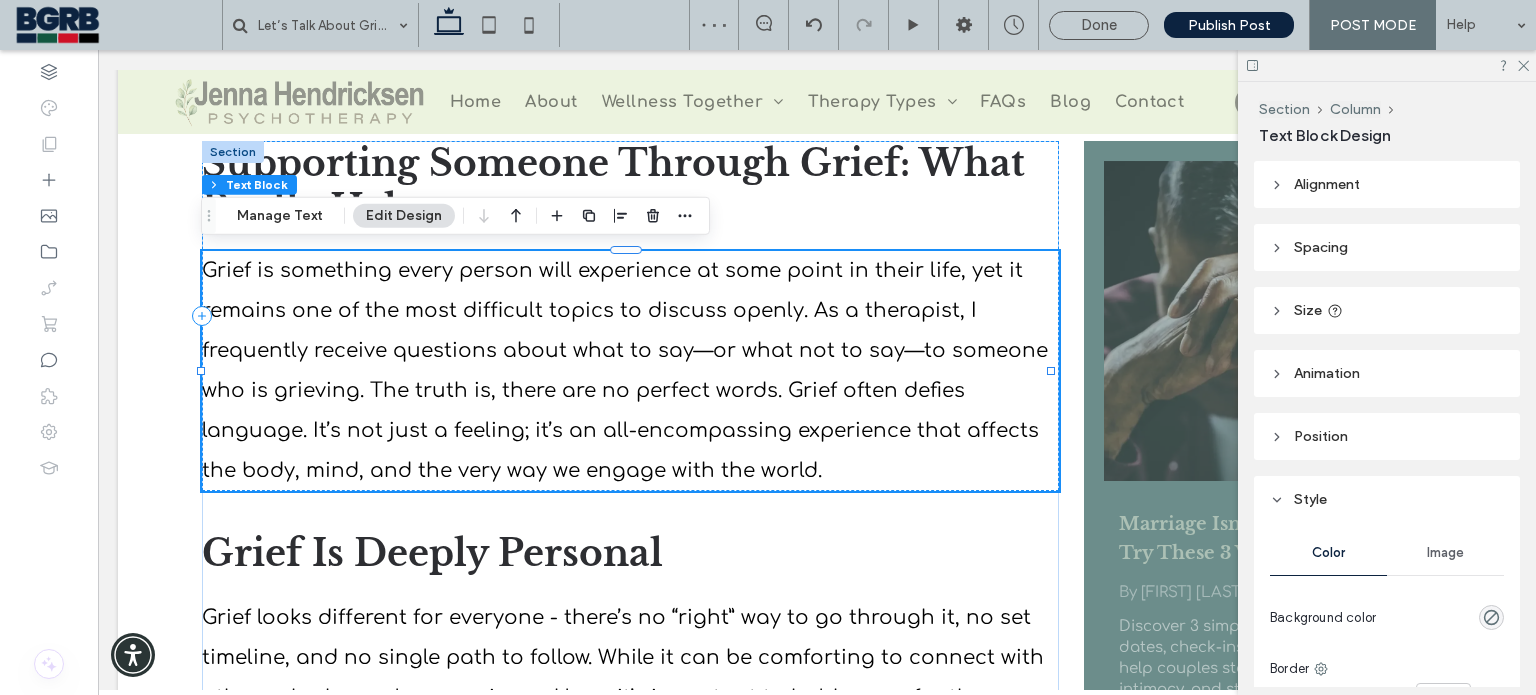 click on "Grief is something every person will experience at some point in their life, yet it remains one of the most difficult topics to discuss openly. As a therapist, I frequently receive questions about what to say—or what not to say—to someone who is grieving. The truth is, there are no perfect words. Grief often defies language. It’s not just a feeling; it’s an all-encompassing experience that affects the body, mind, and the very way we engage with the world." at bounding box center (625, 370) 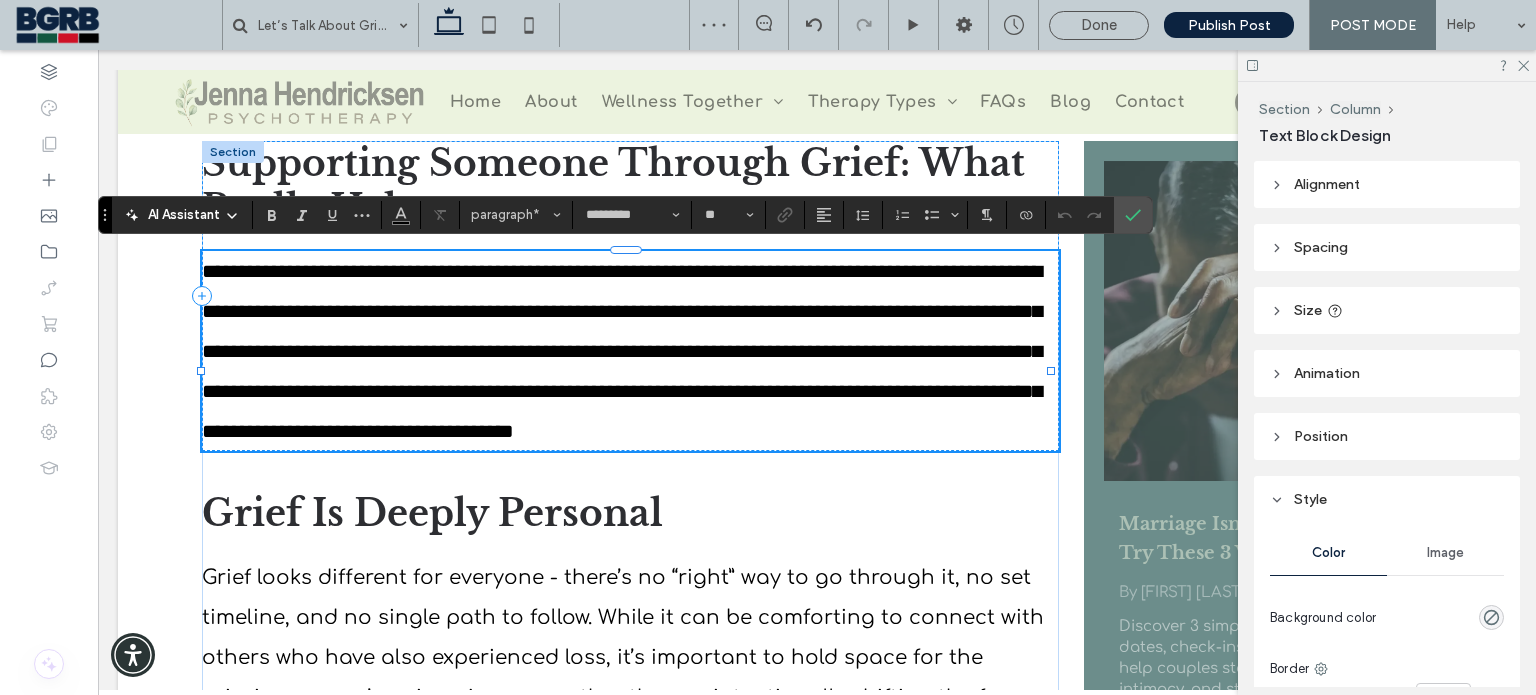 click on "**********" at bounding box center (622, 351) 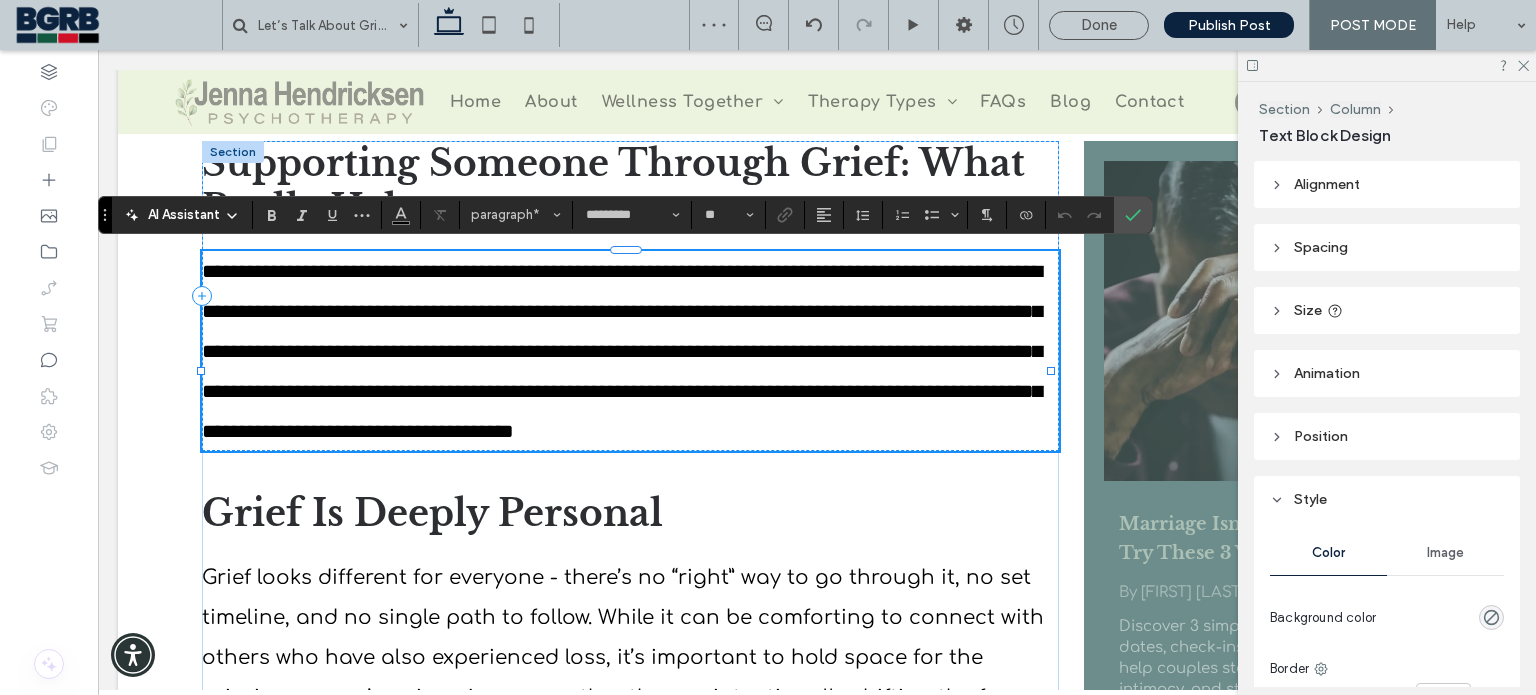 type 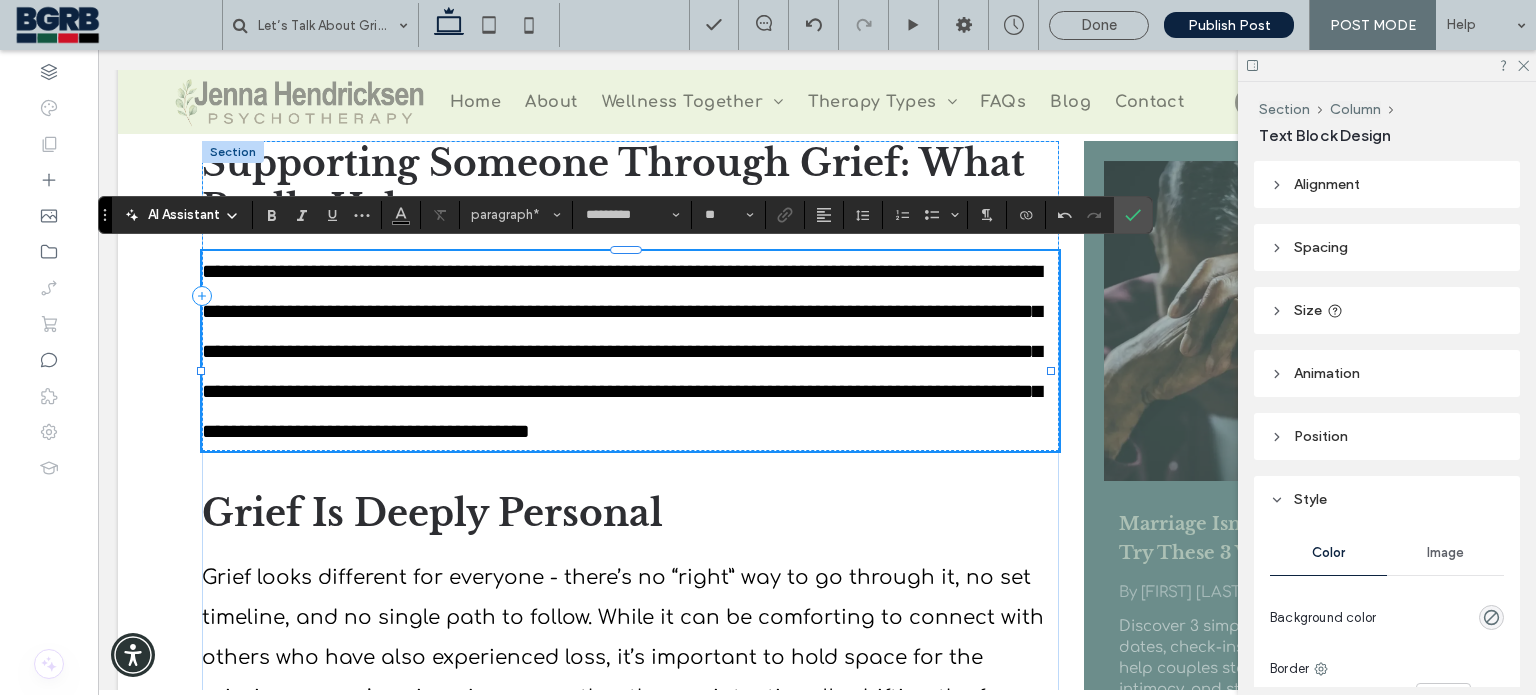 click on "**********" at bounding box center (622, 351) 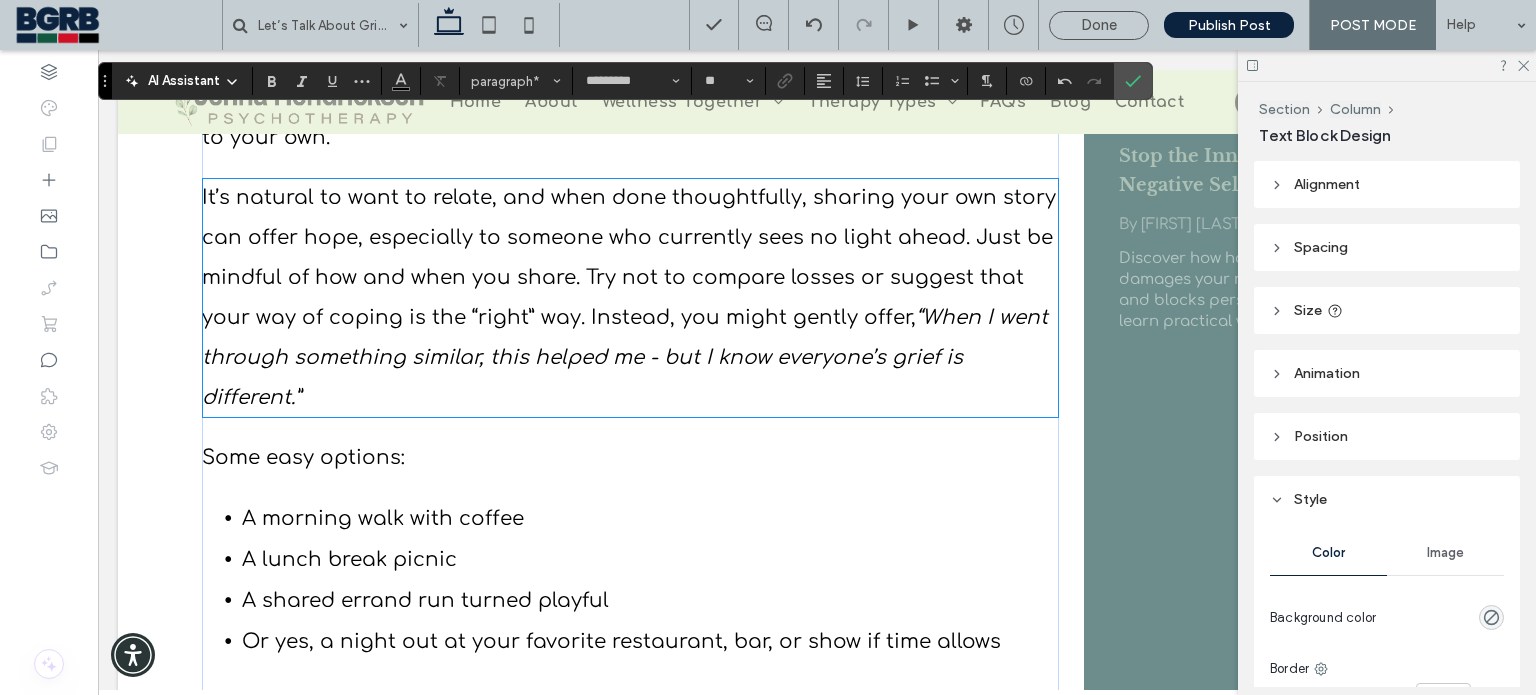 scroll, scrollTop: 1100, scrollLeft: 0, axis: vertical 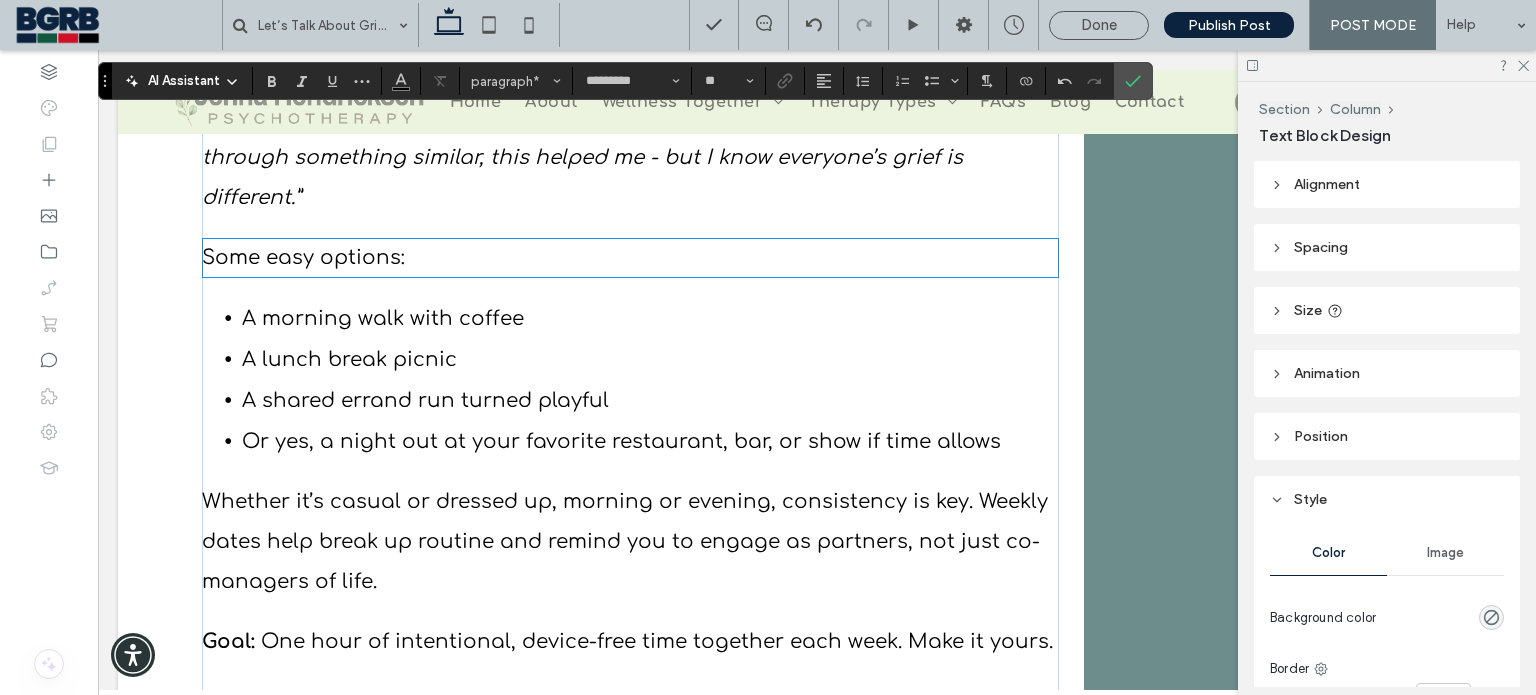 click on "Some easy options:" at bounding box center (630, 258) 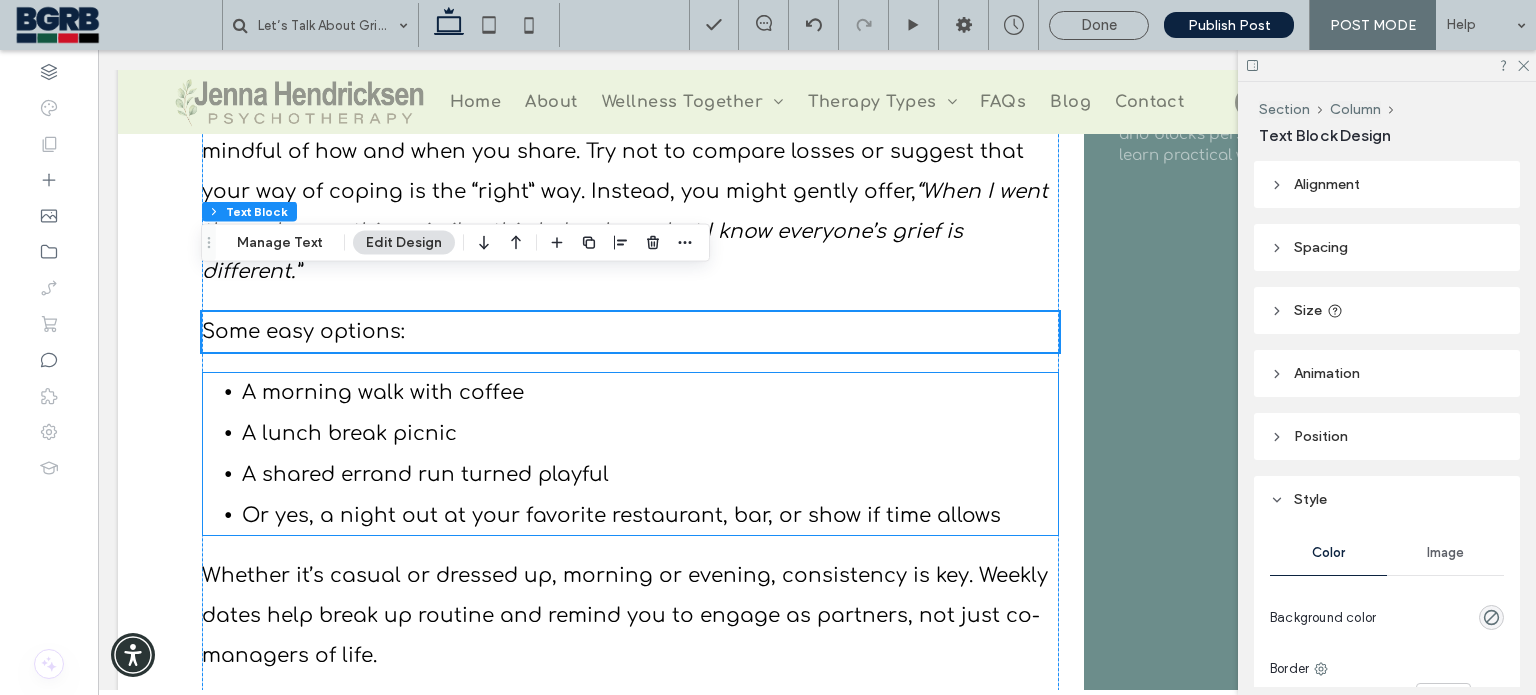 scroll, scrollTop: 1000, scrollLeft: 0, axis: vertical 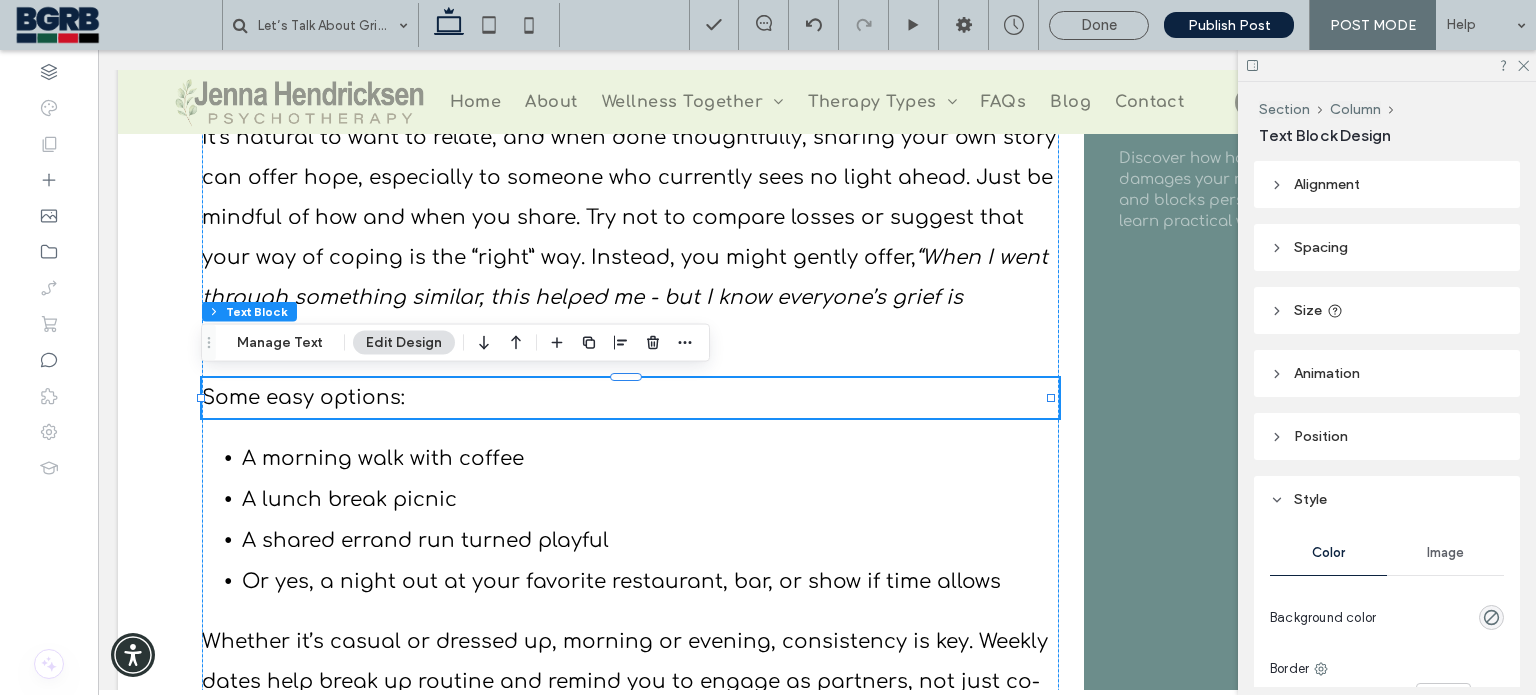 click on "Some easy options:" at bounding box center (630, 398) 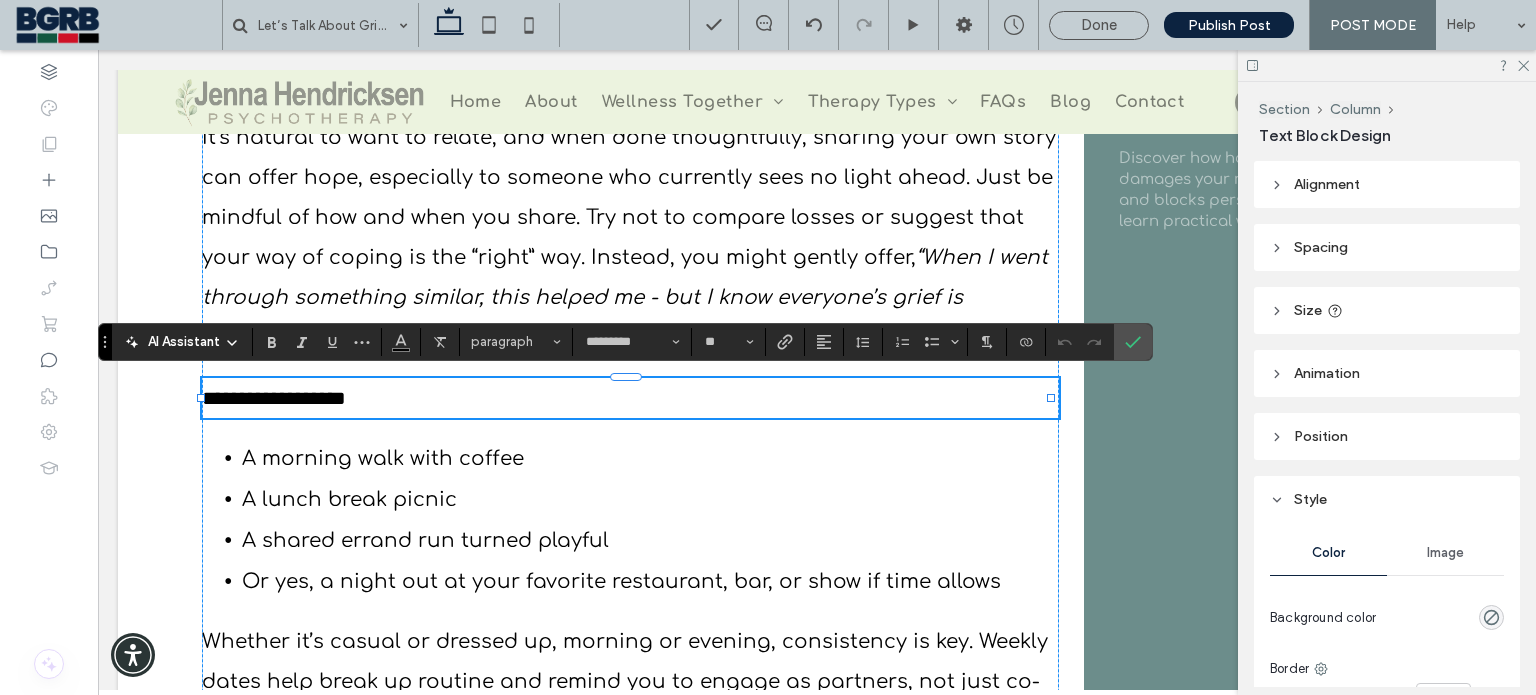 click on "**********" at bounding box center (630, 398) 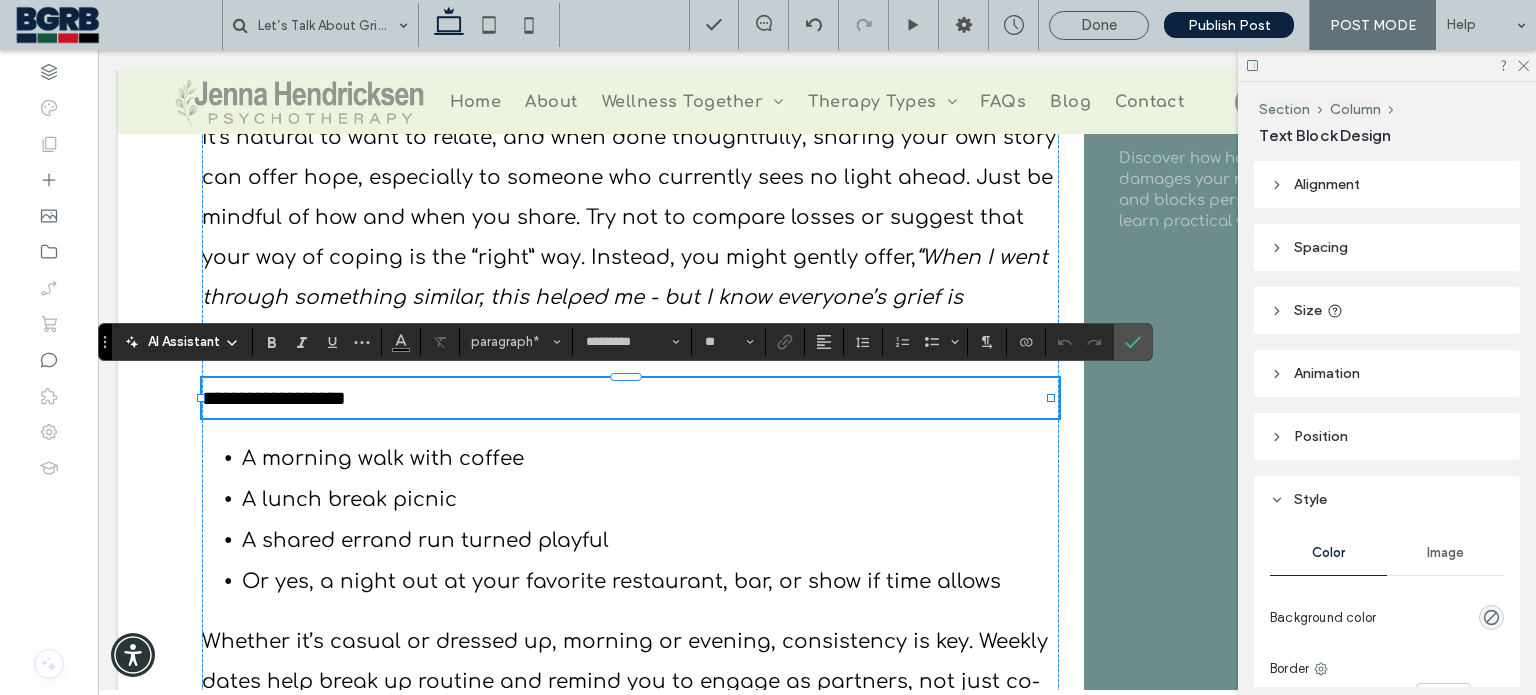 click on "**********" at bounding box center (274, 398) 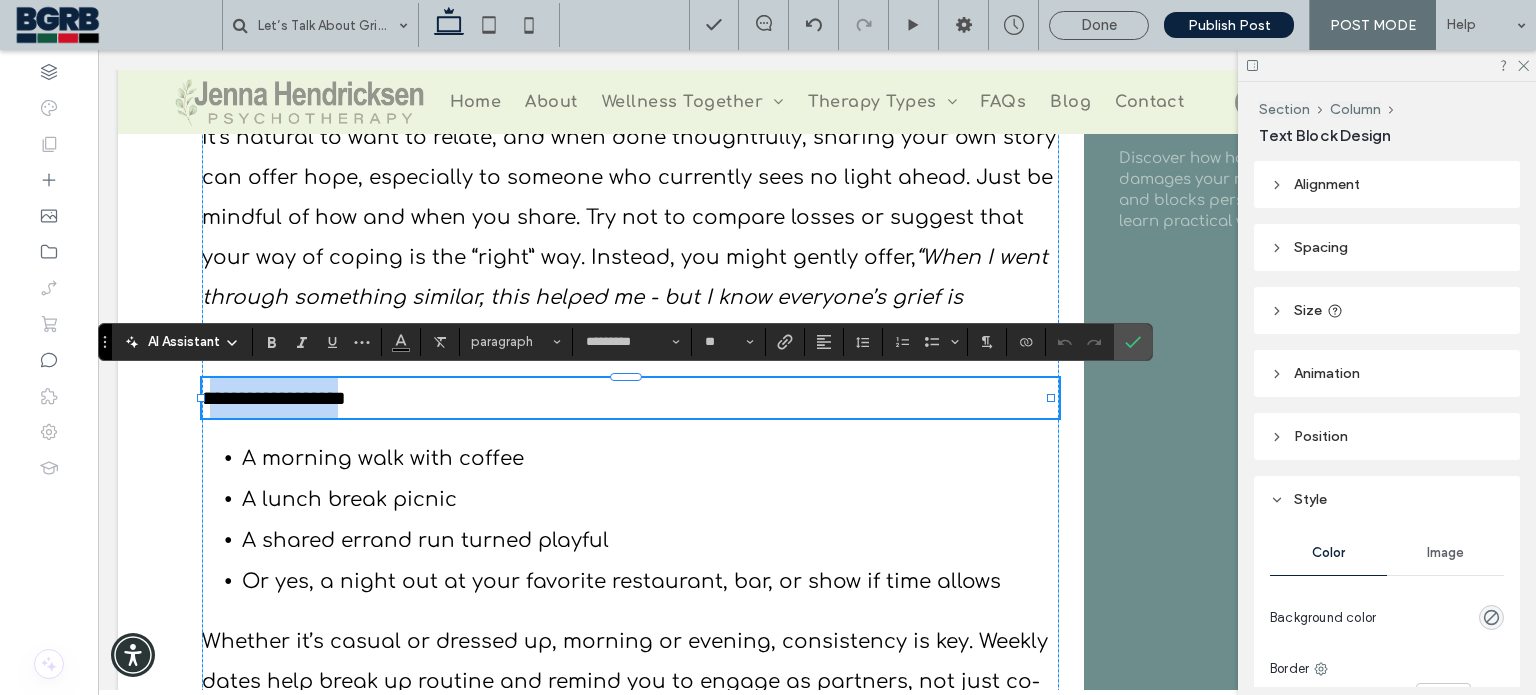 drag, startPoint x: 392, startPoint y: 403, endPoint x: 208, endPoint y: 387, distance: 184.69434 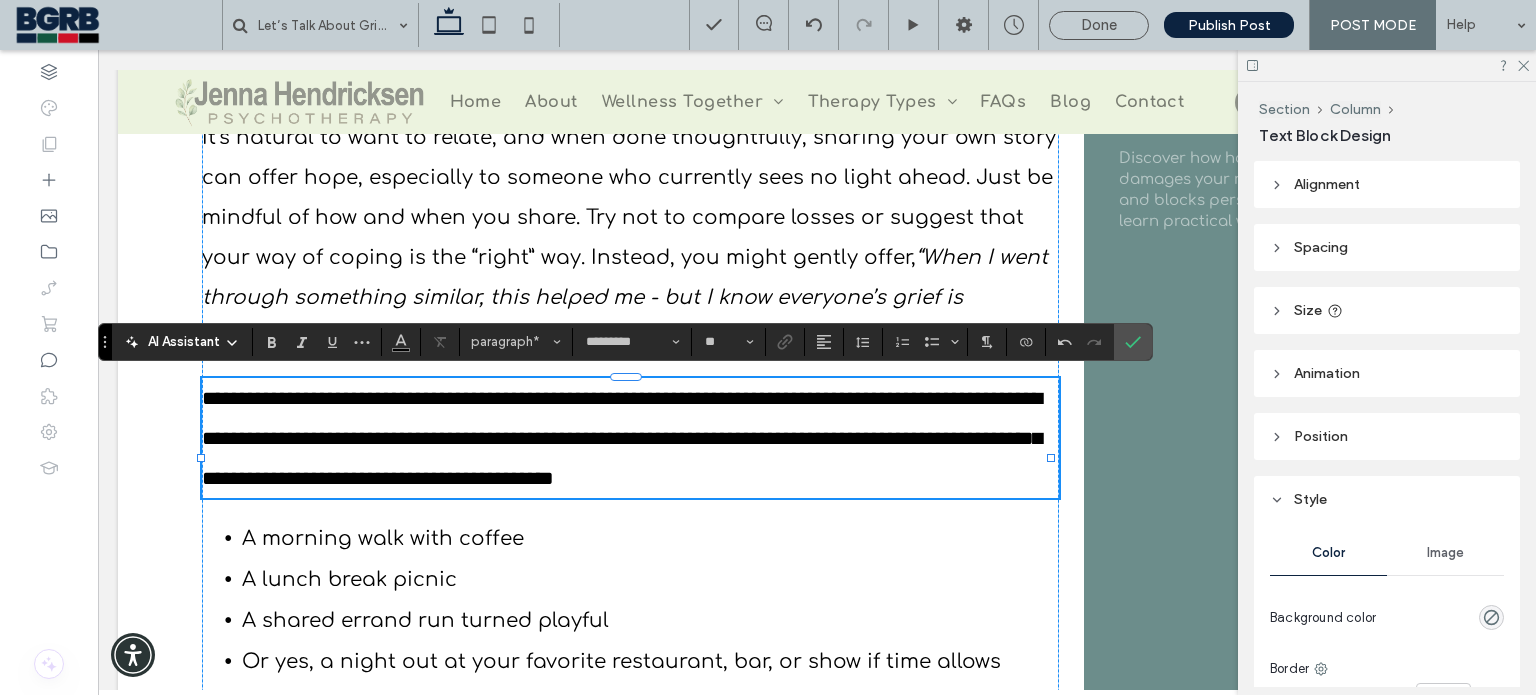 click on "**********" at bounding box center [622, 438] 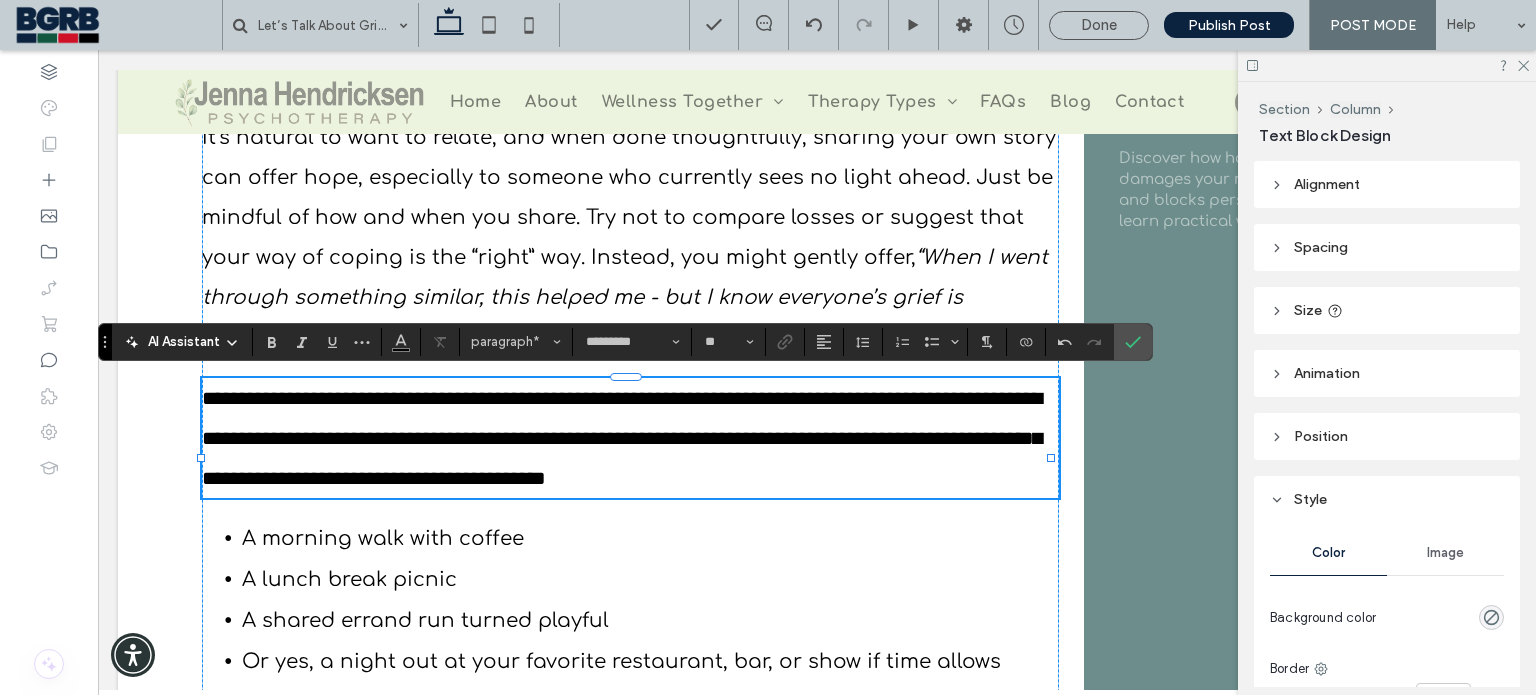 click on "**********" at bounding box center (630, 438) 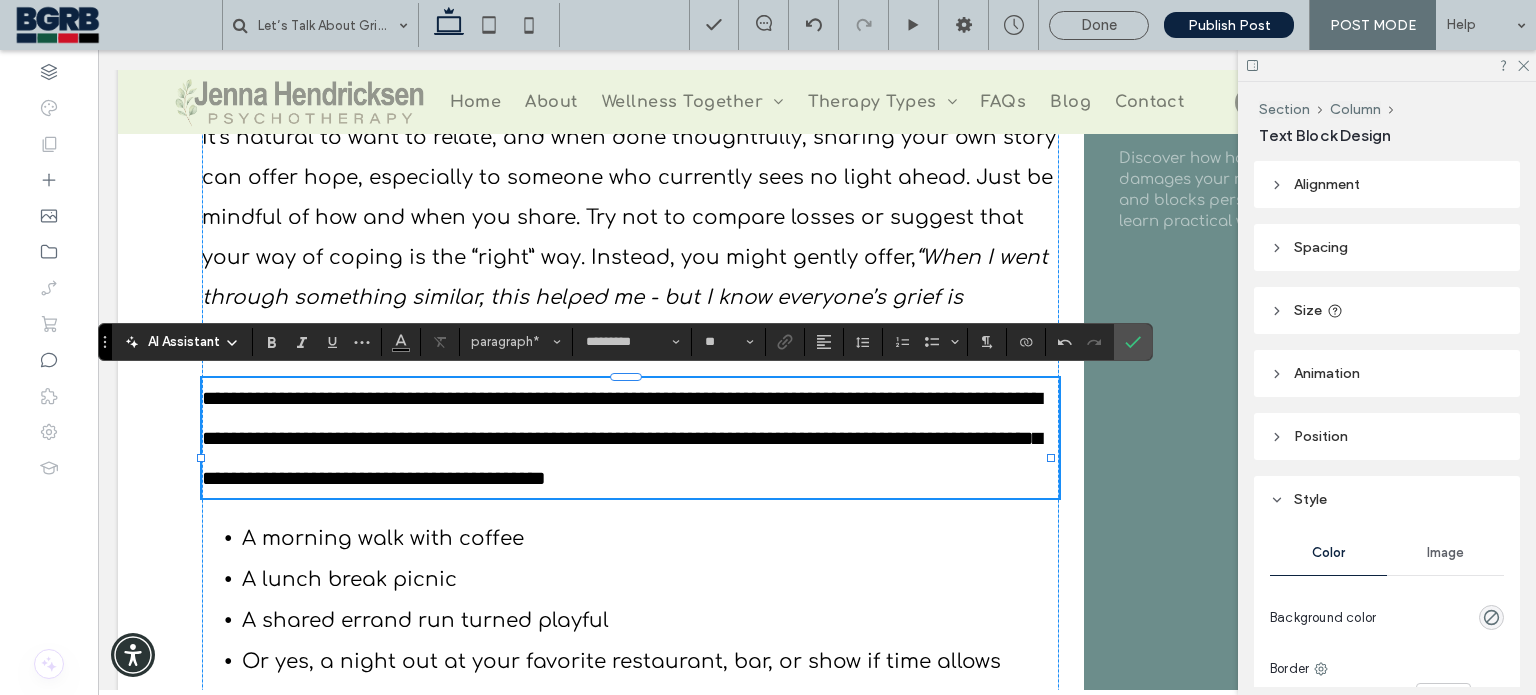 type 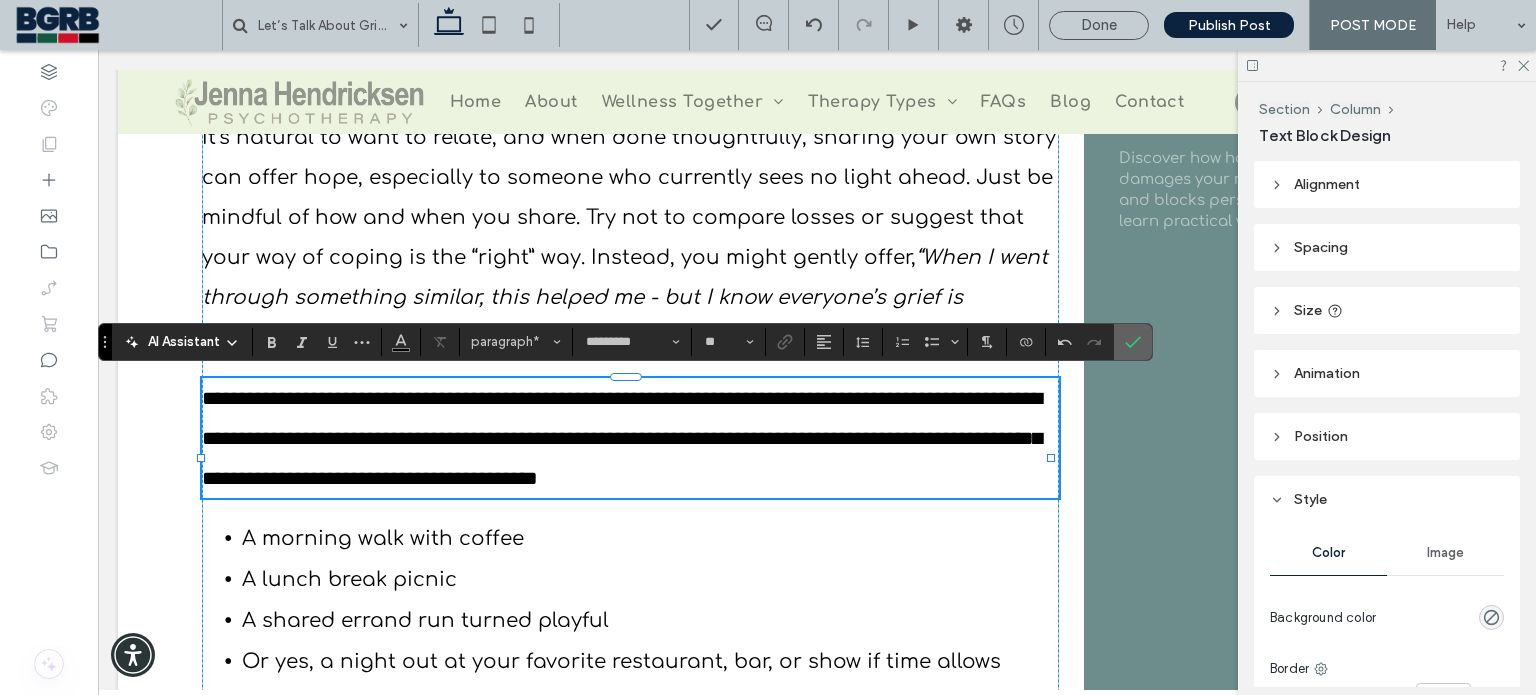 drag, startPoint x: 1122, startPoint y: 340, endPoint x: 1006, endPoint y: 297, distance: 123.71338 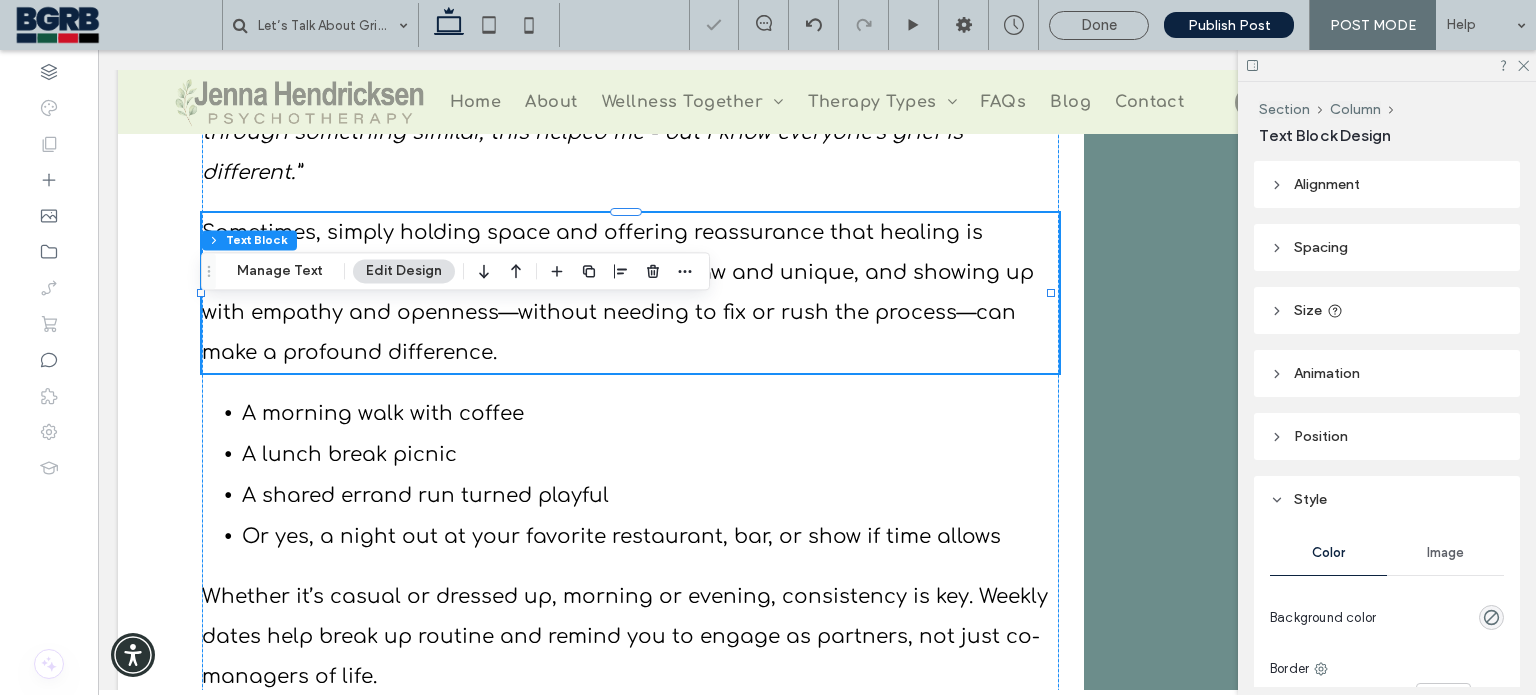 scroll, scrollTop: 1200, scrollLeft: 0, axis: vertical 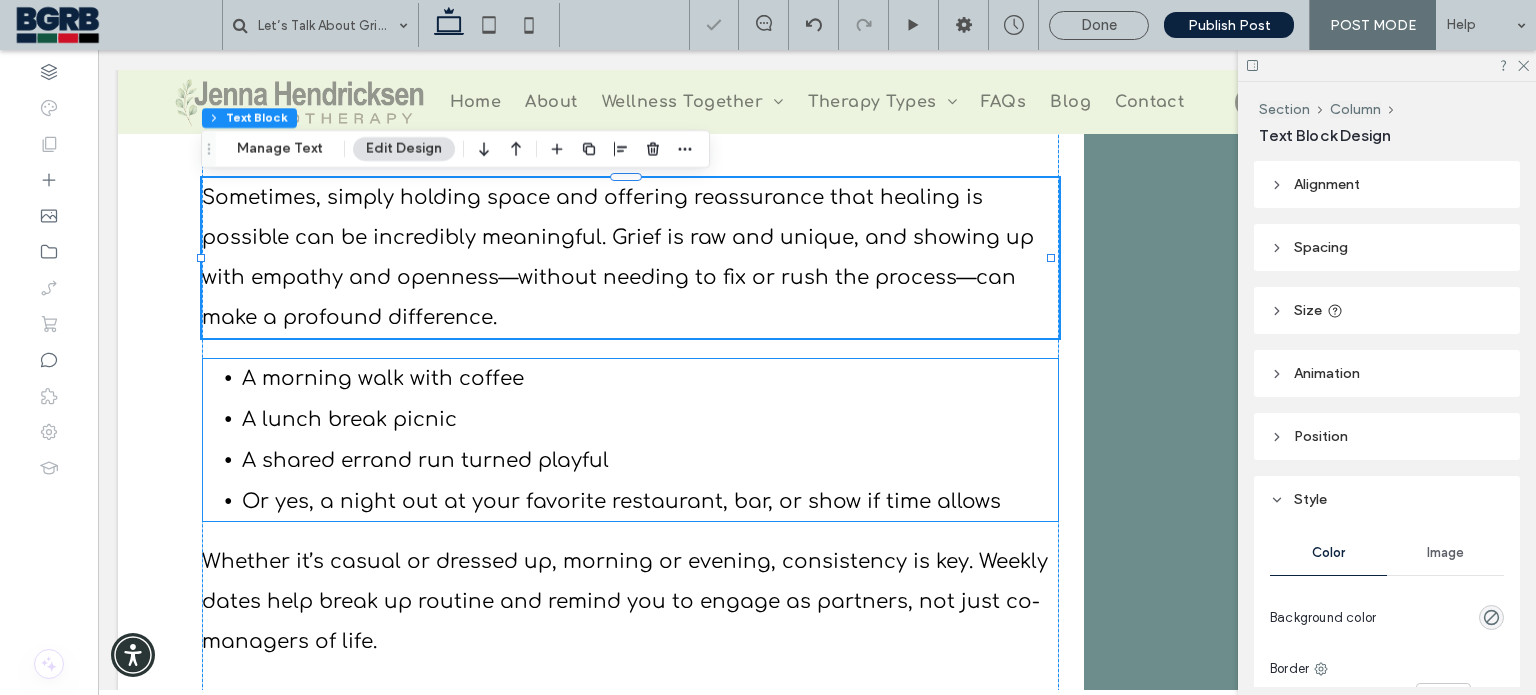 click on "A shared errand run turned playful" at bounding box center (650, 460) 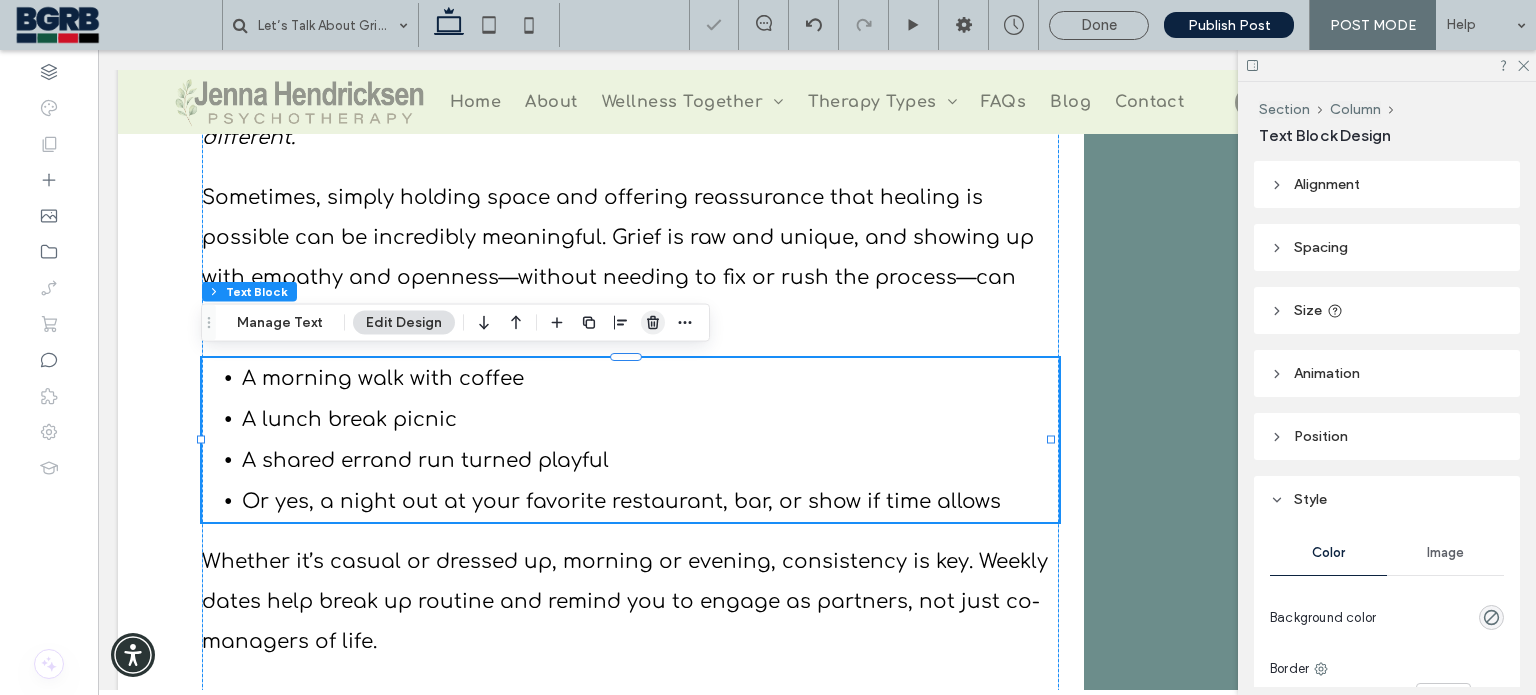 click 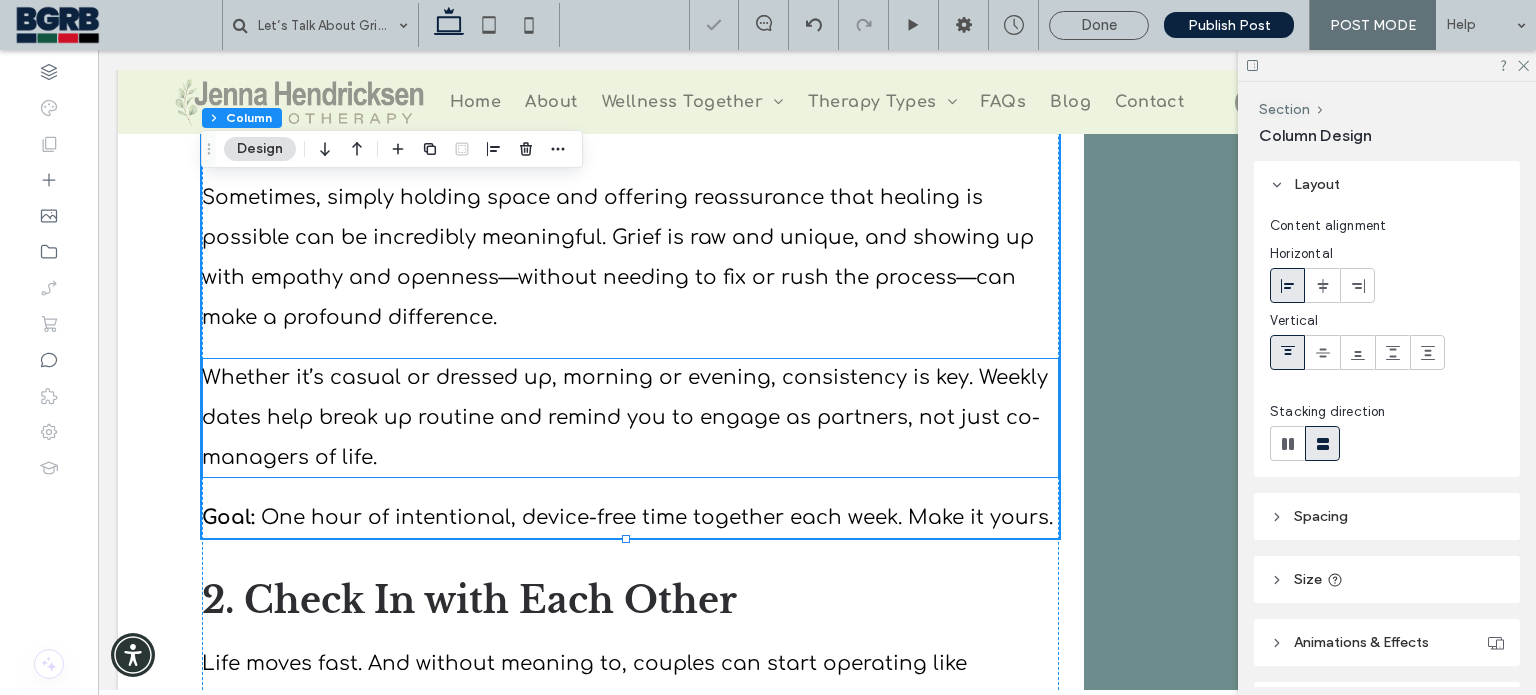 click on "Whether it’s casual or dressed up, morning or evening, consistency is key. Weekly dates help break up routine and remind you to engage as partners, not just co-managers of life." at bounding box center (630, 418) 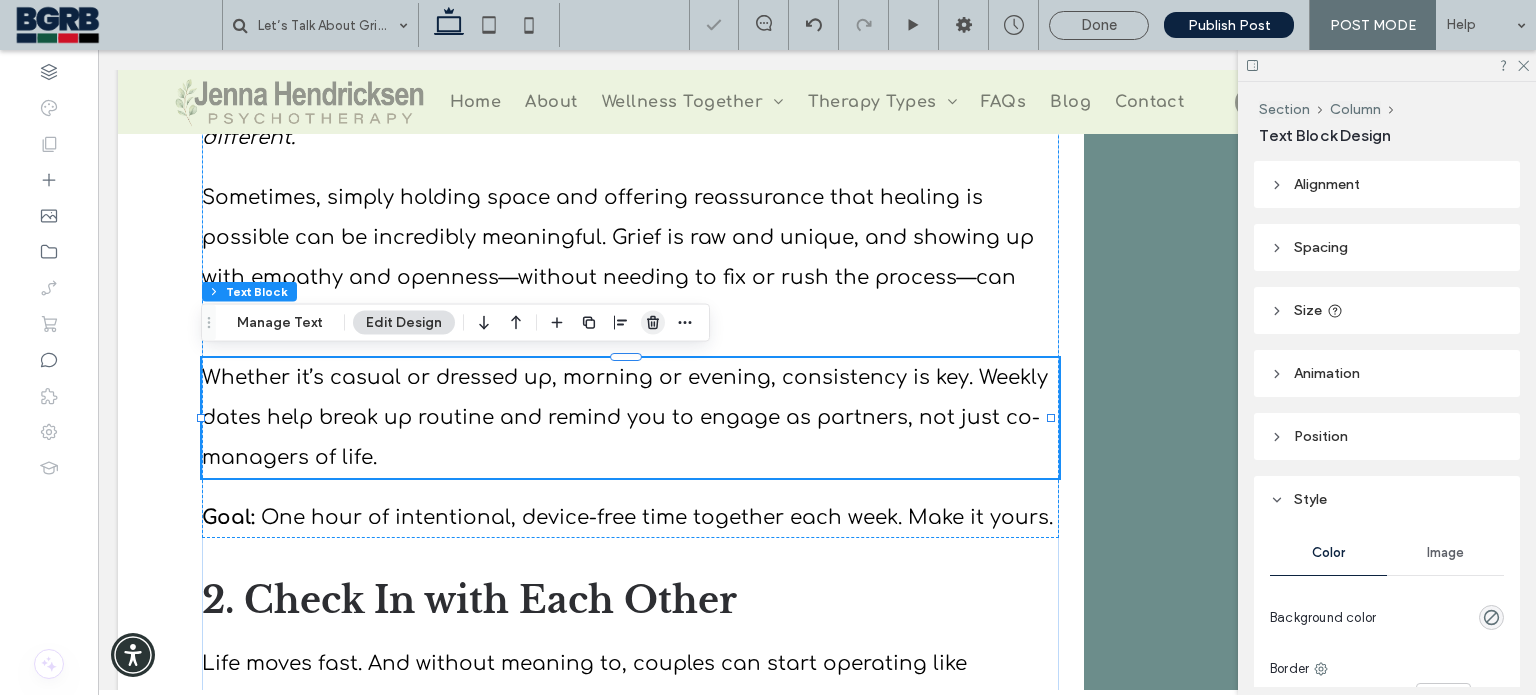 click 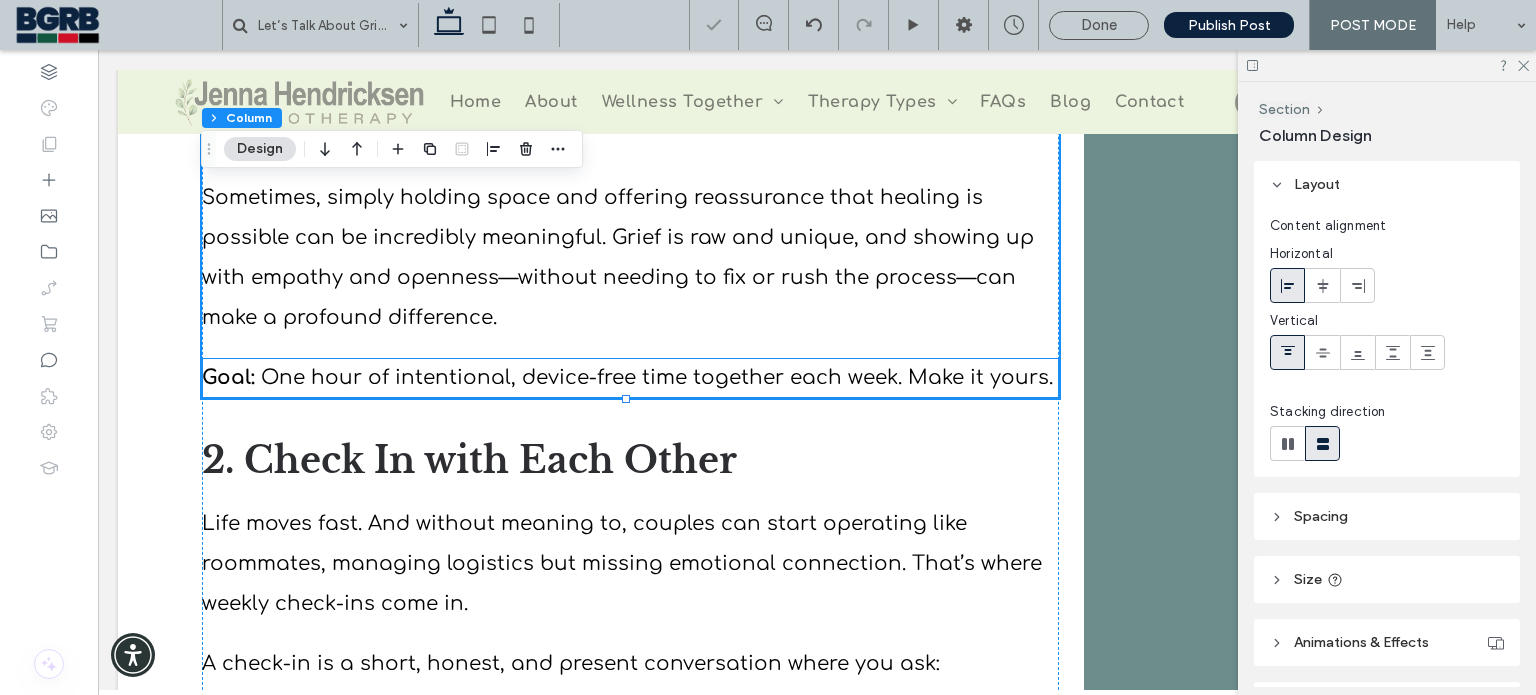 click on "One hour of intentional, device-free time together each week. Make it yours." at bounding box center (657, 377) 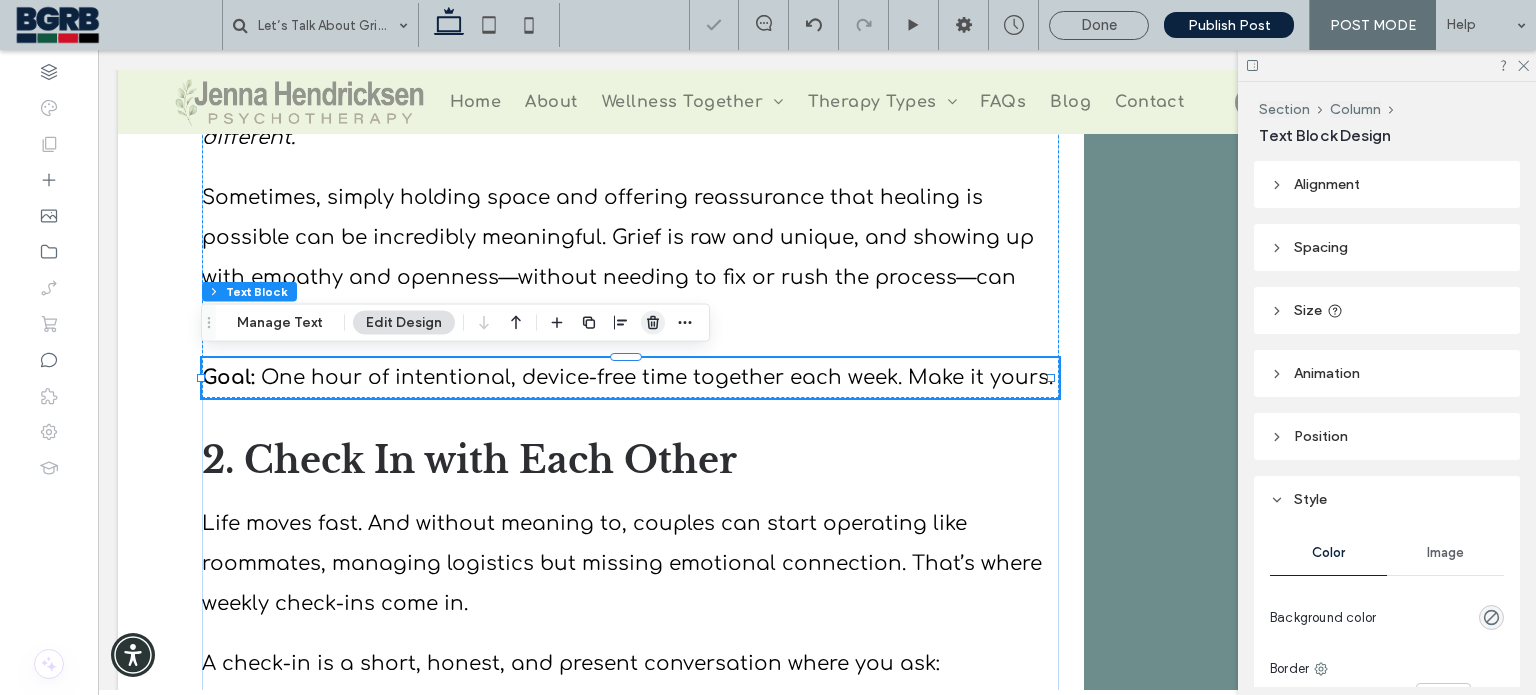 drag, startPoint x: 646, startPoint y: 319, endPoint x: 550, endPoint y: 274, distance: 106.02358 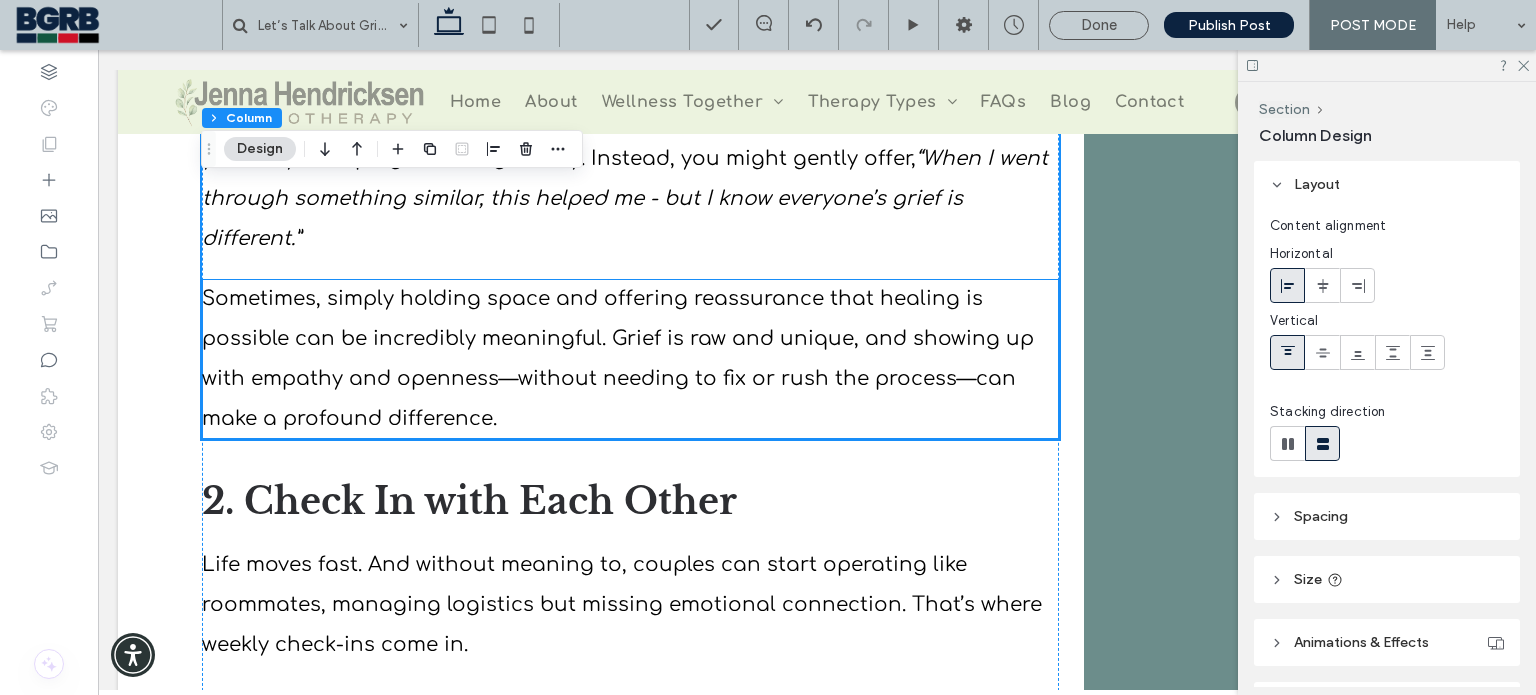 scroll, scrollTop: 1100, scrollLeft: 0, axis: vertical 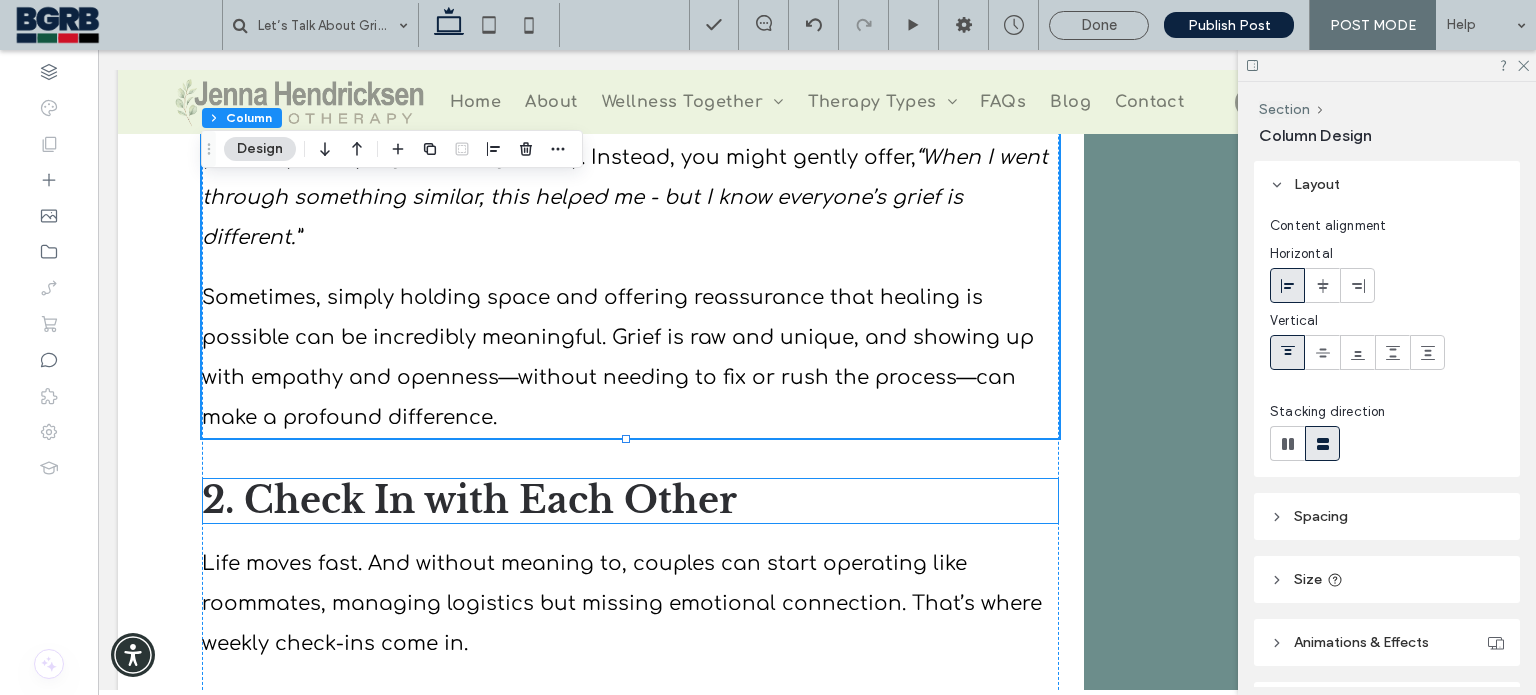 click on "2. Check In with Each Other" at bounding box center (469, 500) 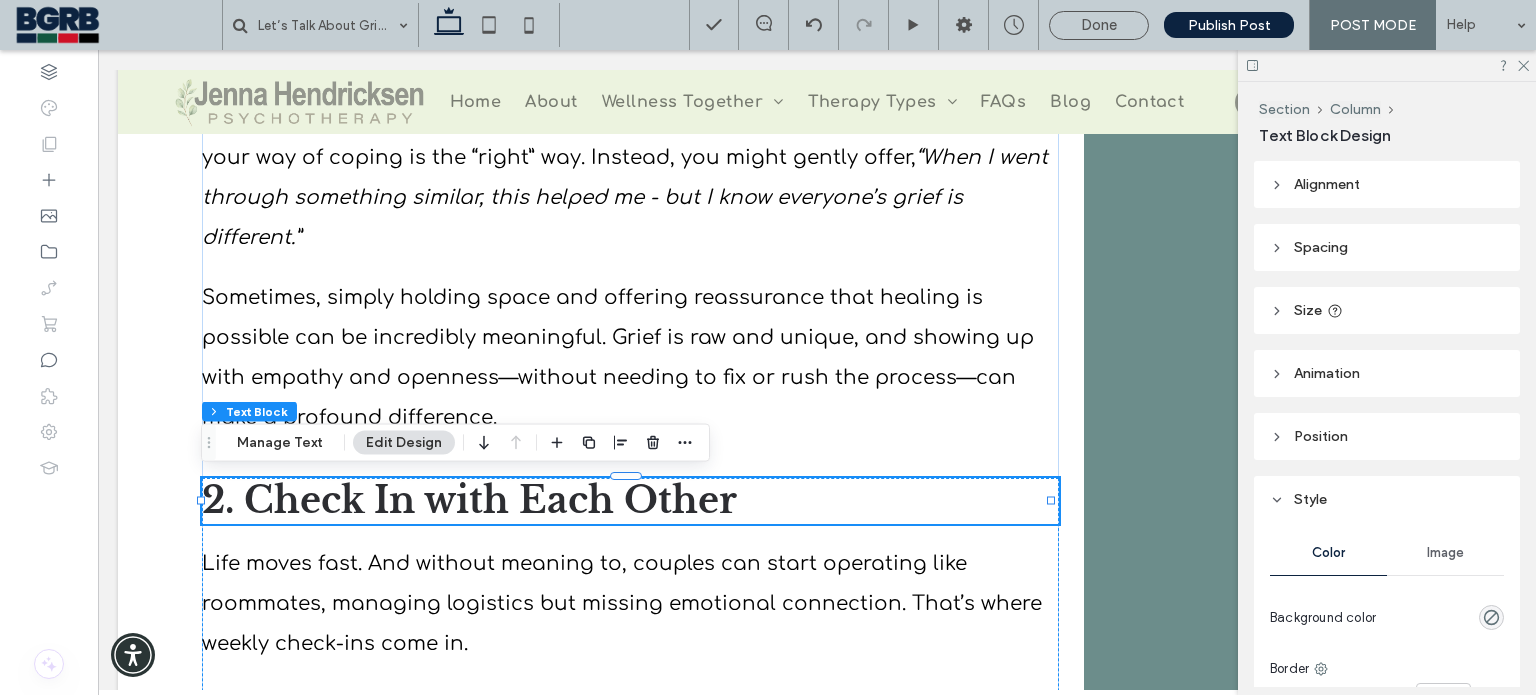 click on "2. Check In with Each Other" at bounding box center (469, 500) 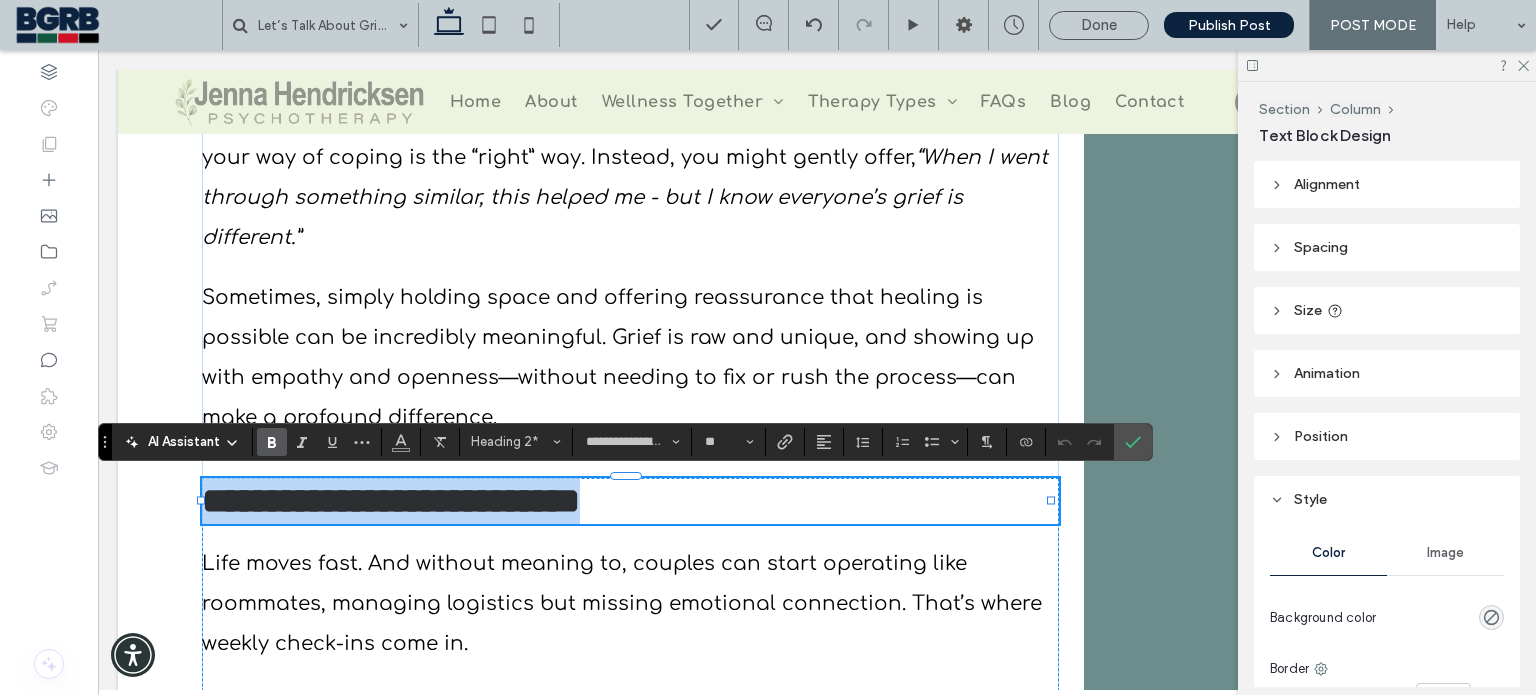 click on "**********" at bounding box center (391, 501) 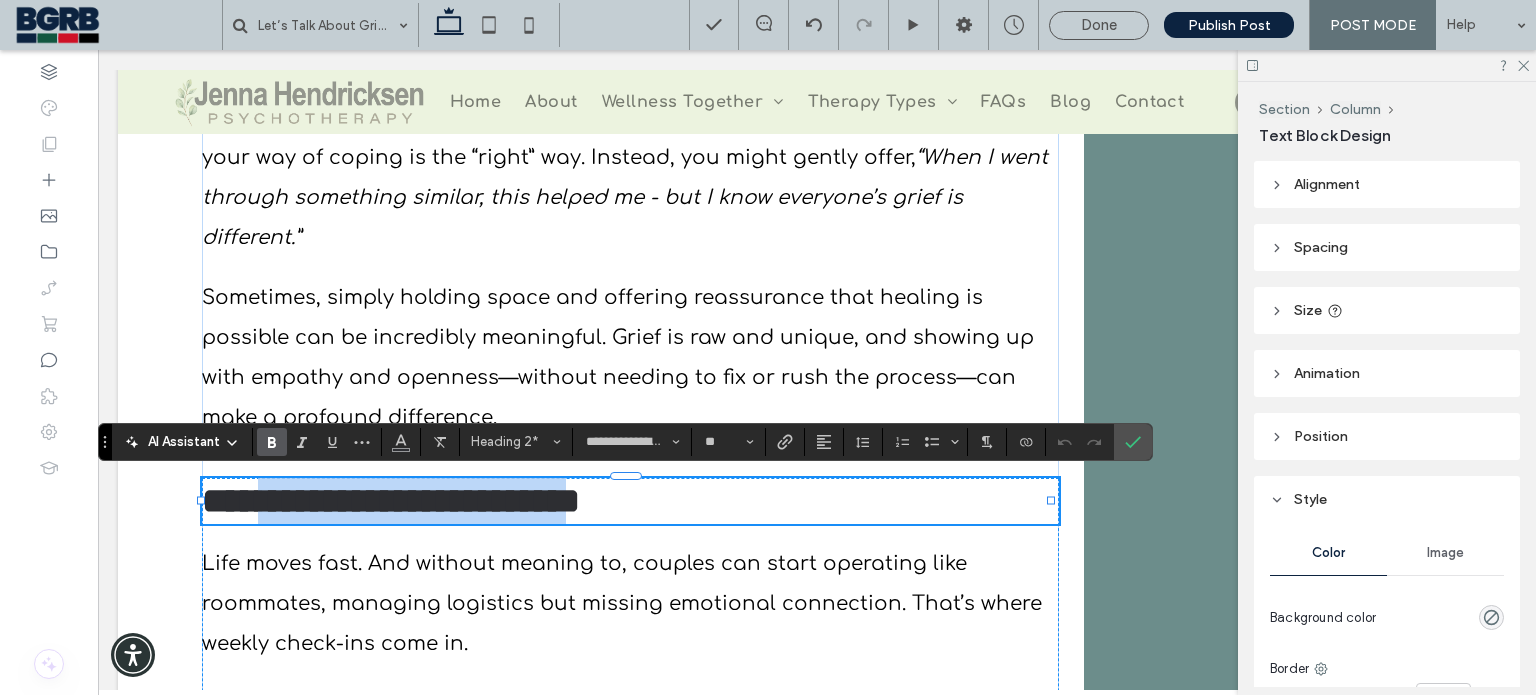 drag, startPoint x: 712, startPoint y: 500, endPoint x: 266, endPoint y: 473, distance: 446.81653 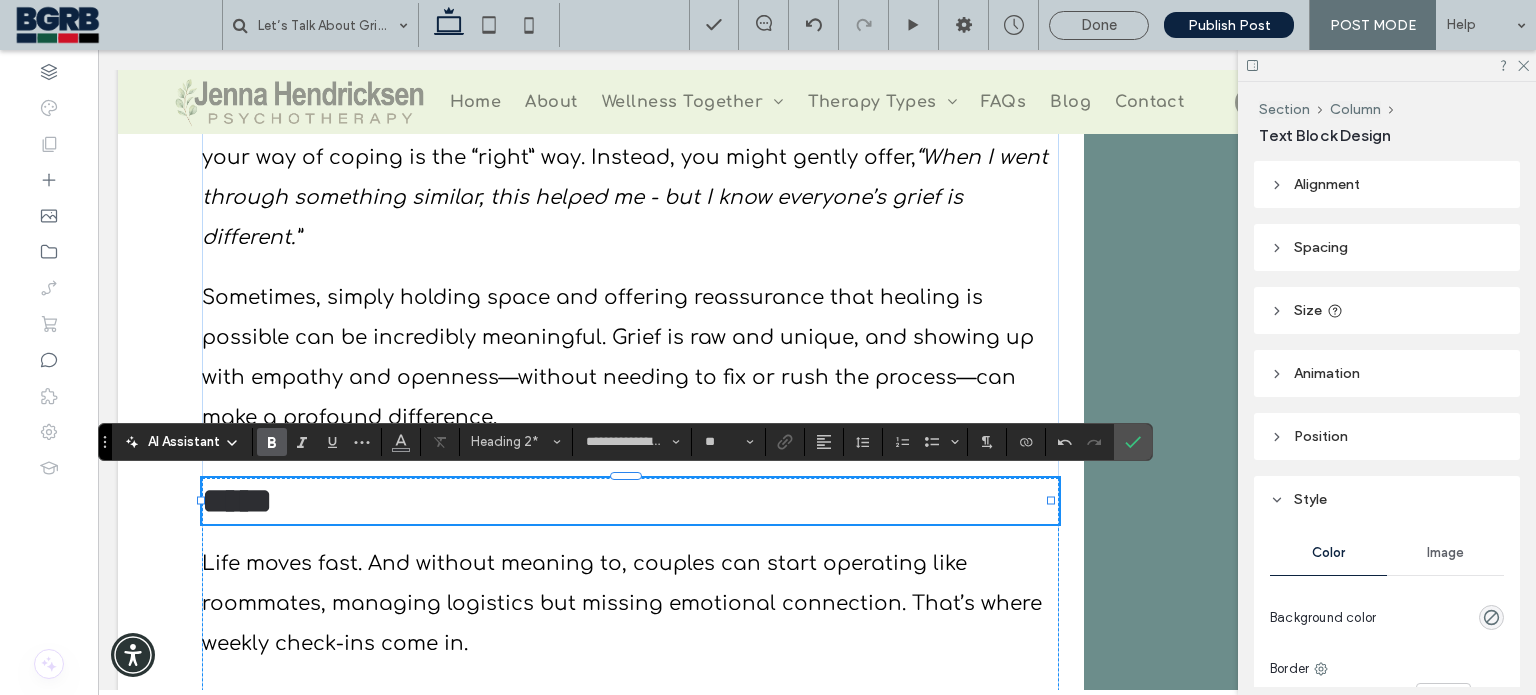type on "*********" 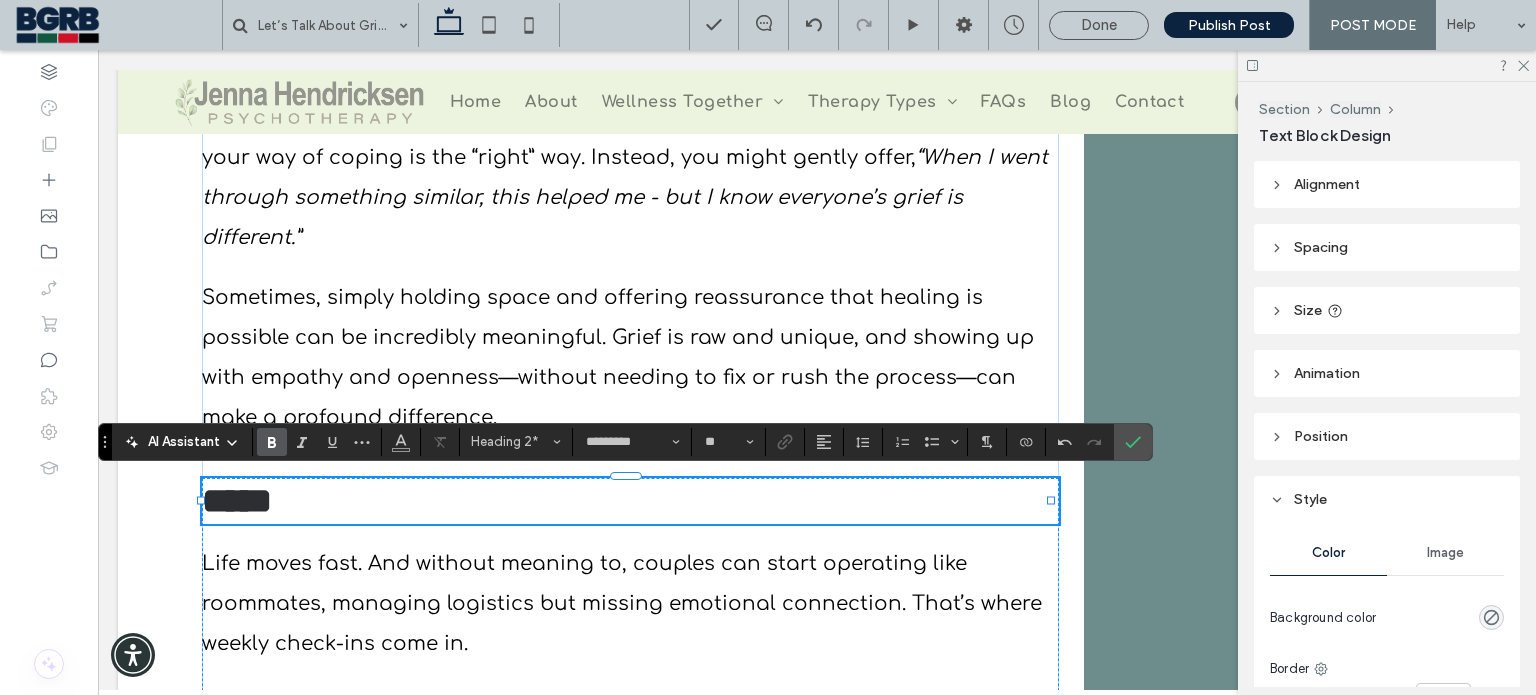 type on "**********" 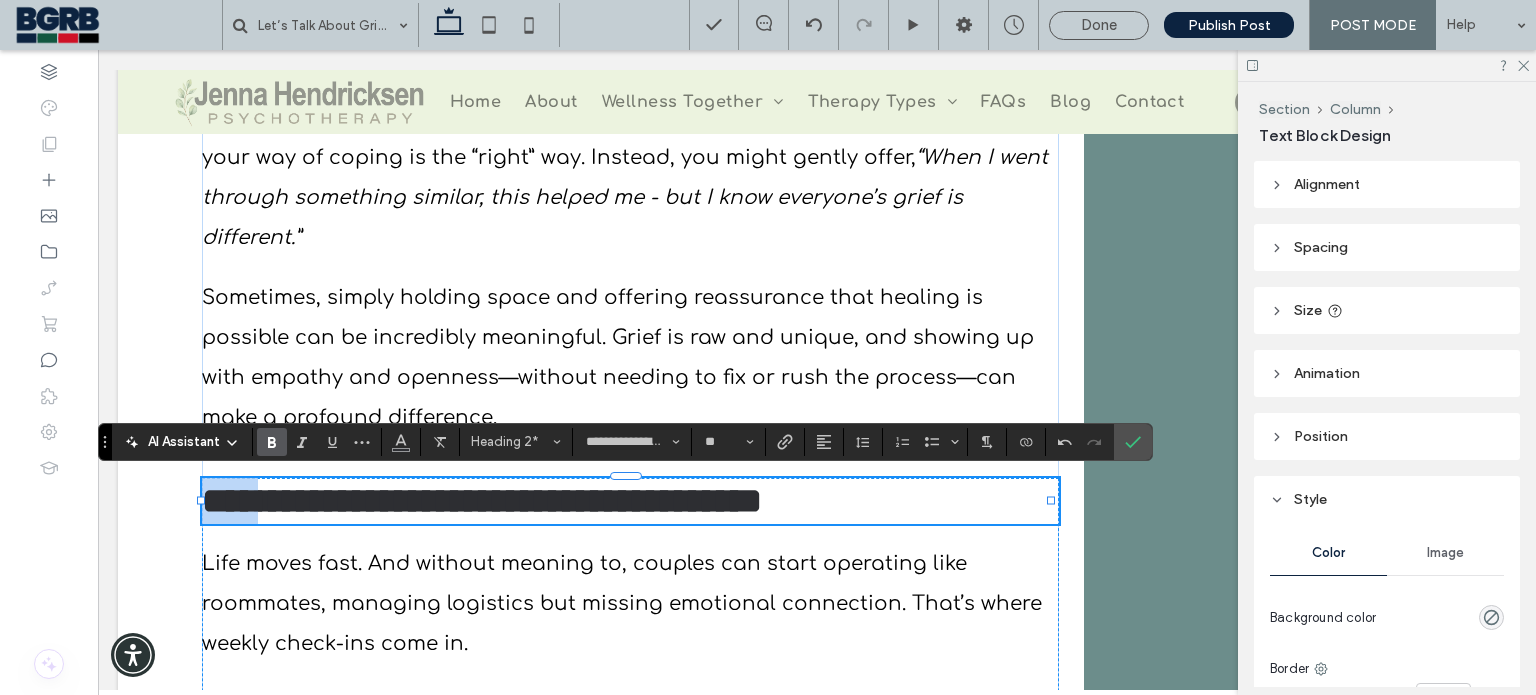 drag, startPoint x: 275, startPoint y: 507, endPoint x: 197, endPoint y: 494, distance: 79.07591 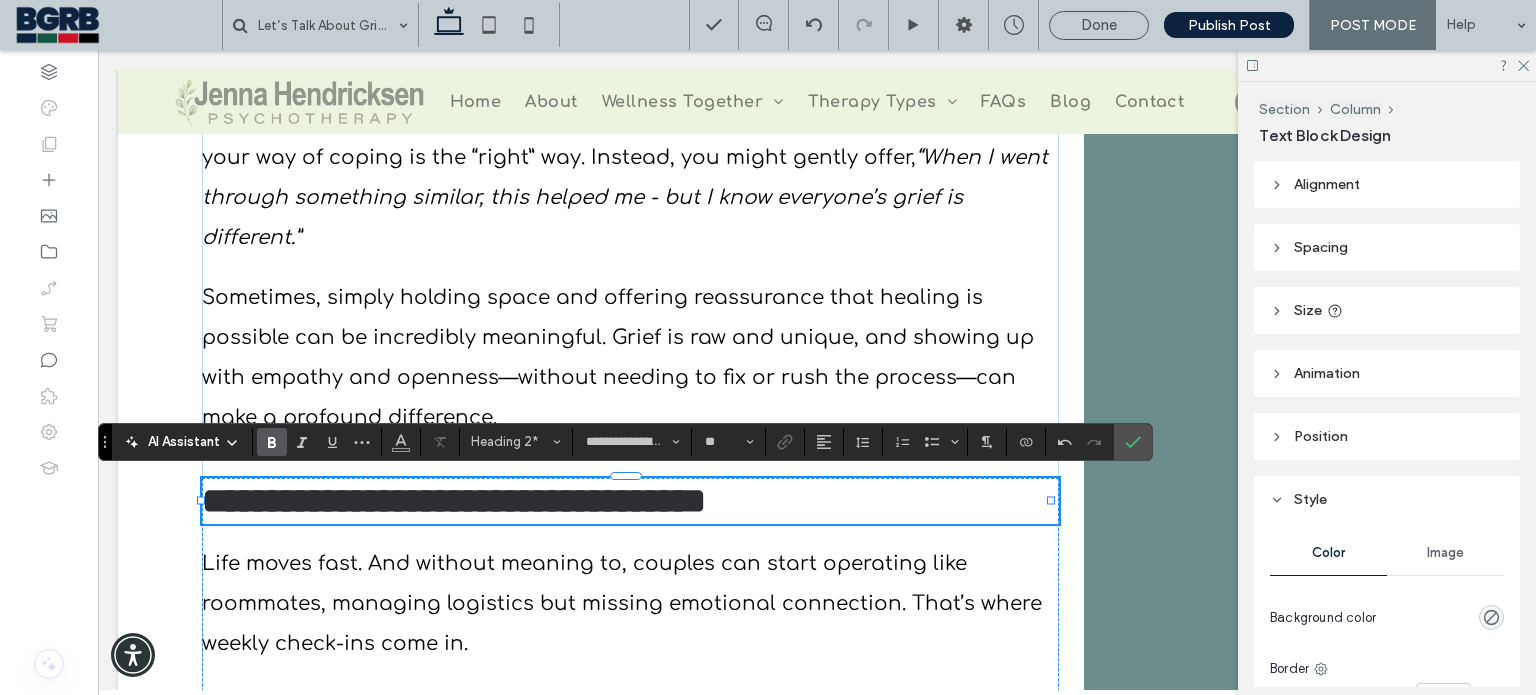 click on "**********" at bounding box center (454, 501) 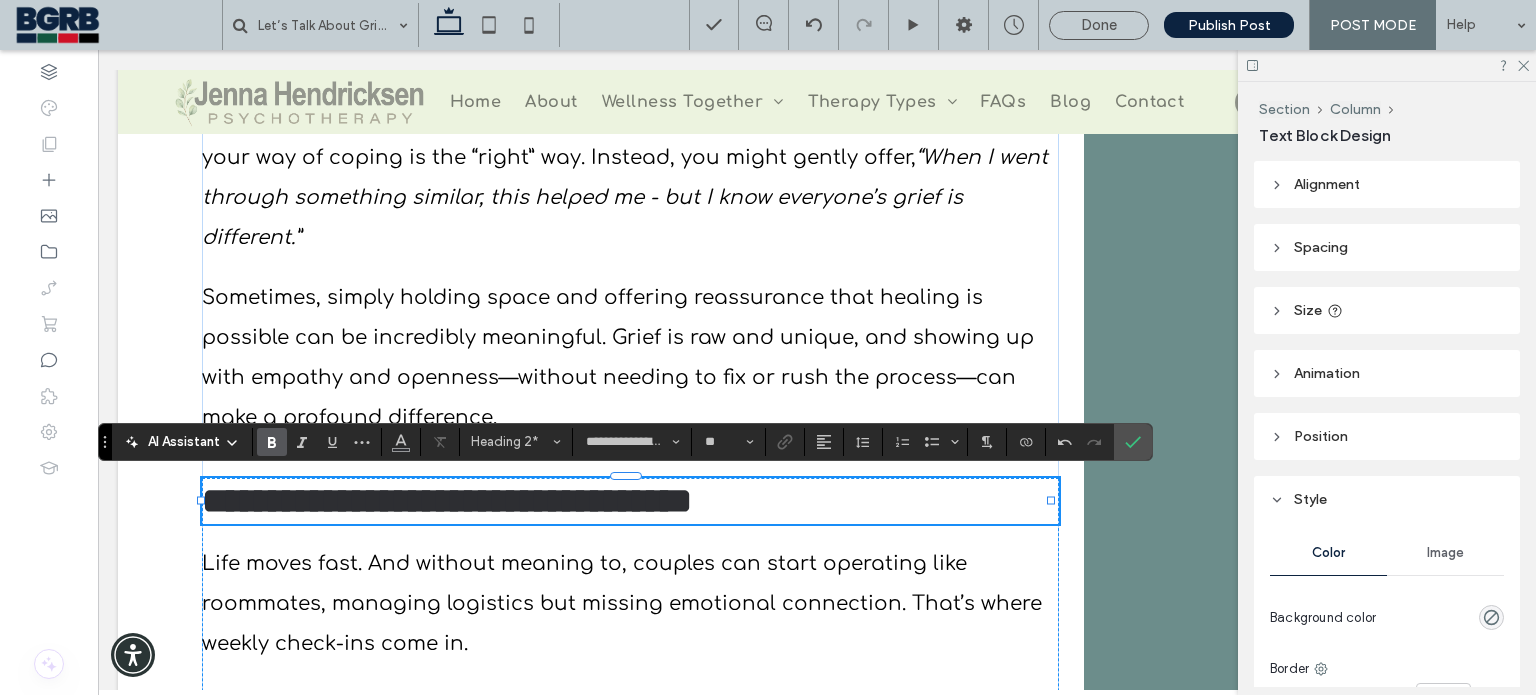 type 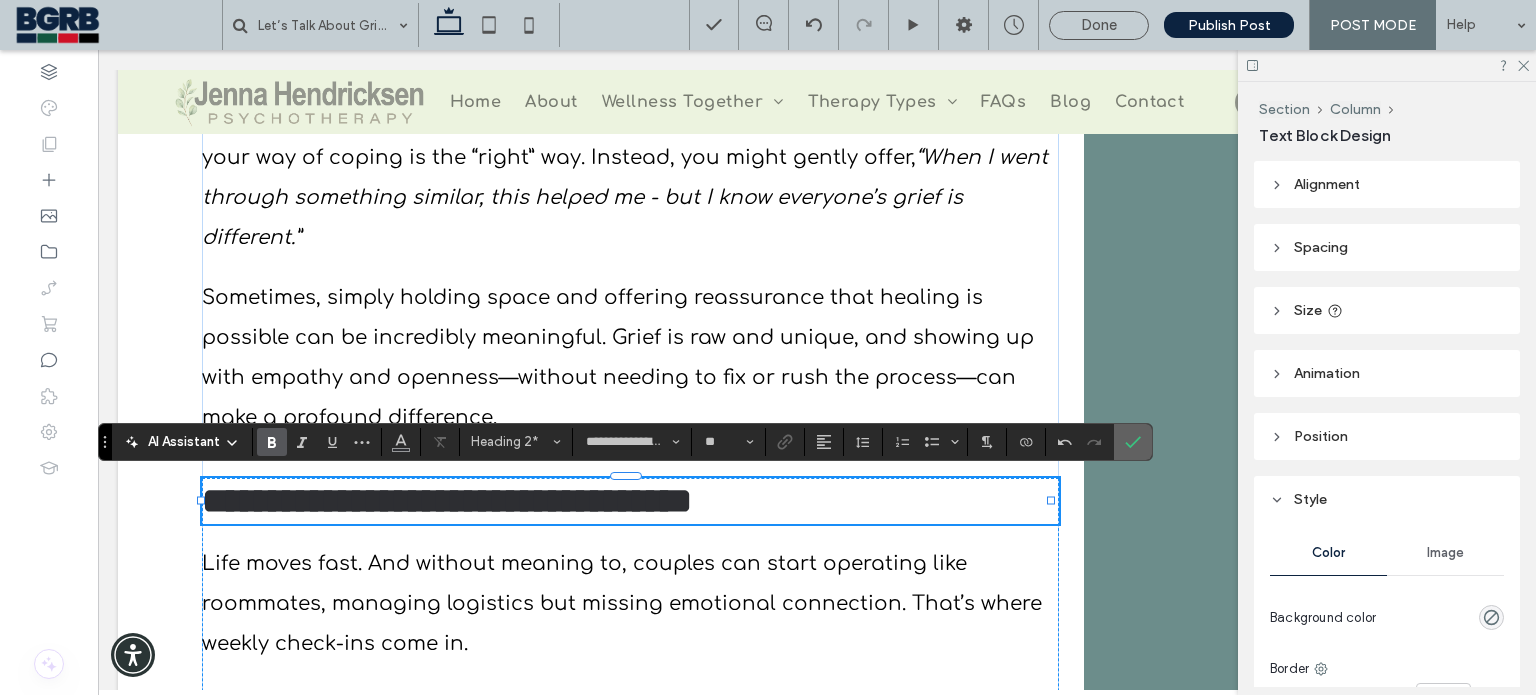 click 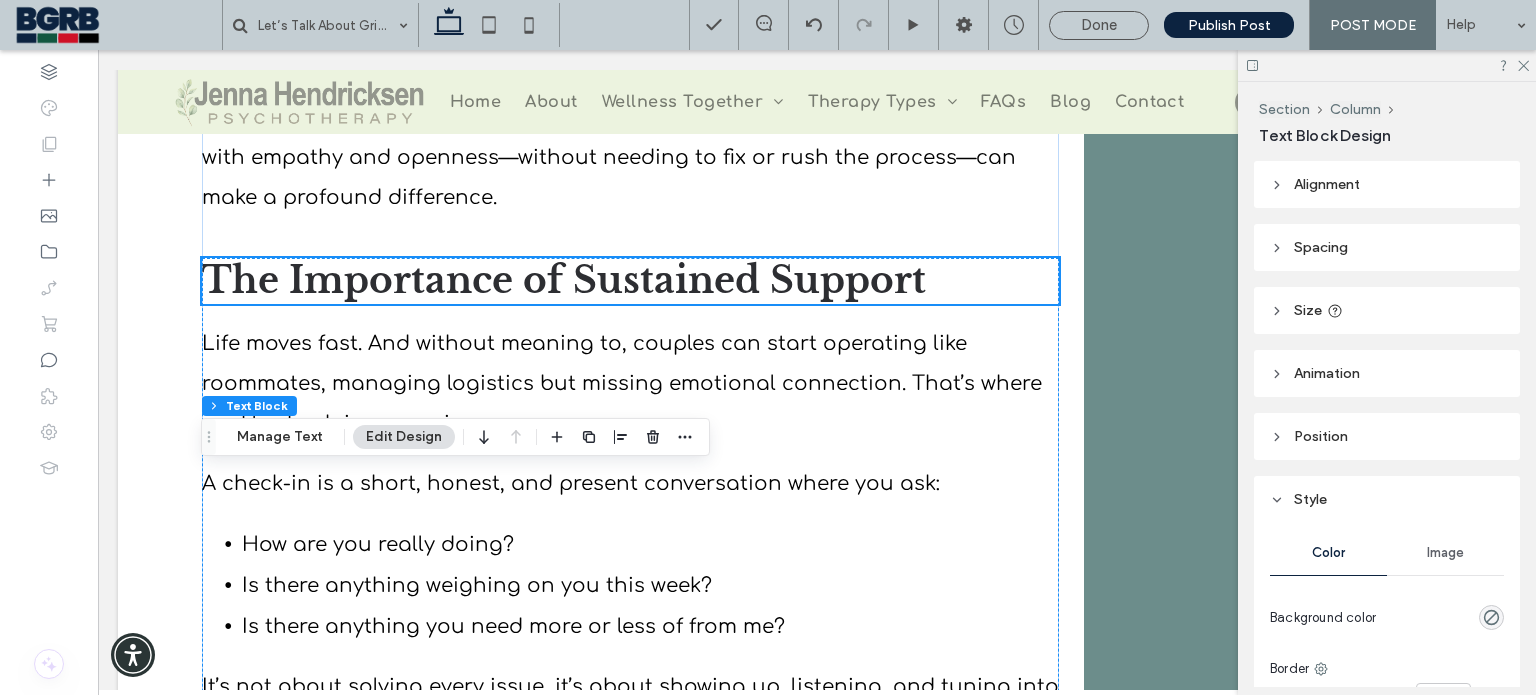 scroll, scrollTop: 1400, scrollLeft: 0, axis: vertical 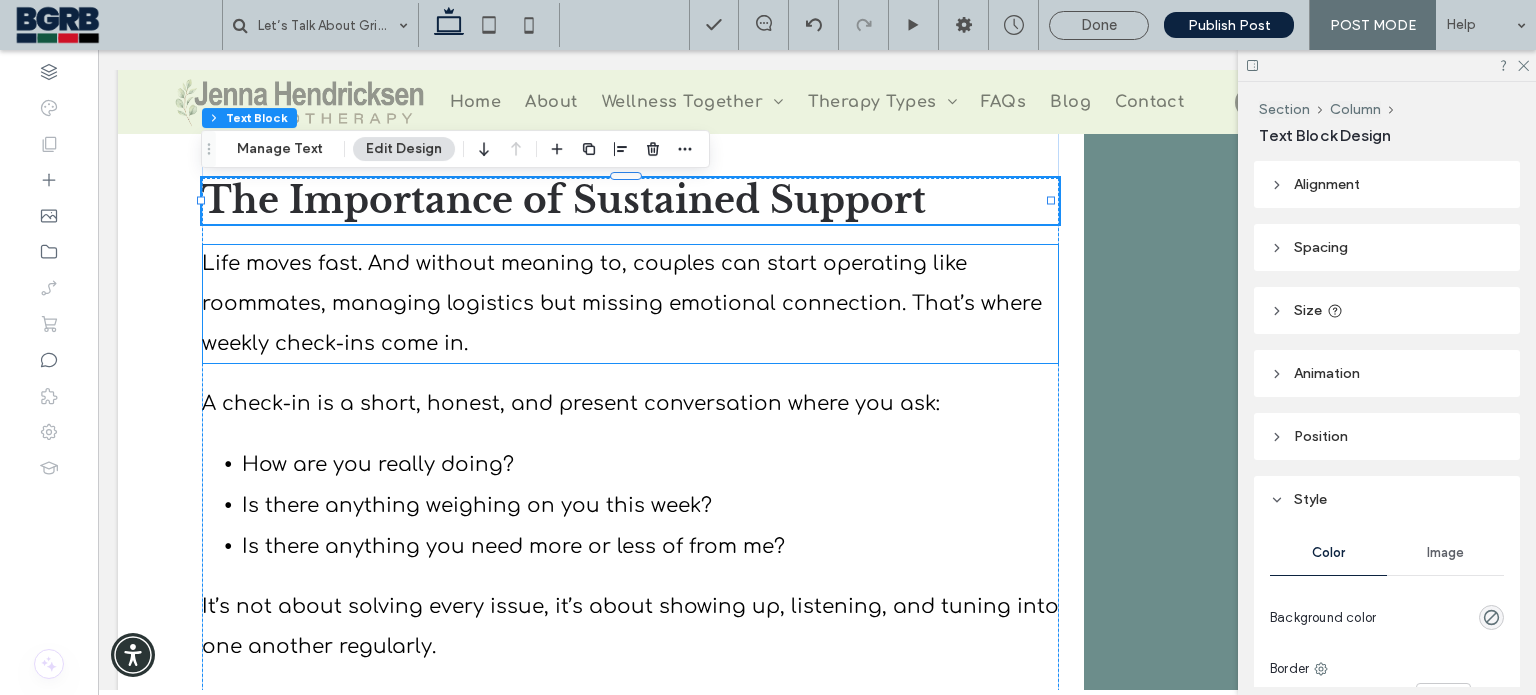 click on "Life moves fast. And without meaning to, couples can start operating like roommates, managing logistics but missing emotional connection. That’s where weekly check-ins come in." at bounding box center (630, 304) 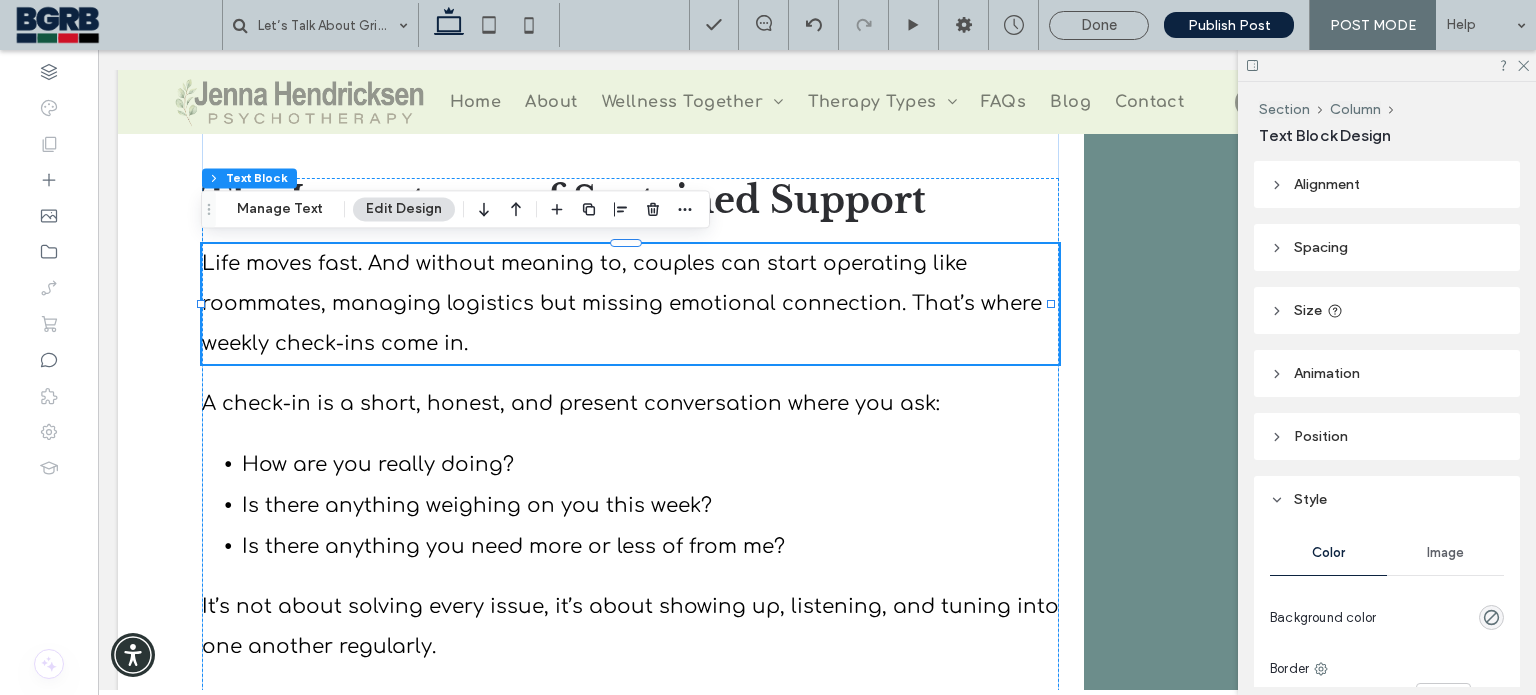 click on "Life moves fast. And without meaning to, couples can start operating like roommates, managing logistics but missing emotional connection. That’s where weekly check-ins come in." at bounding box center [630, 304] 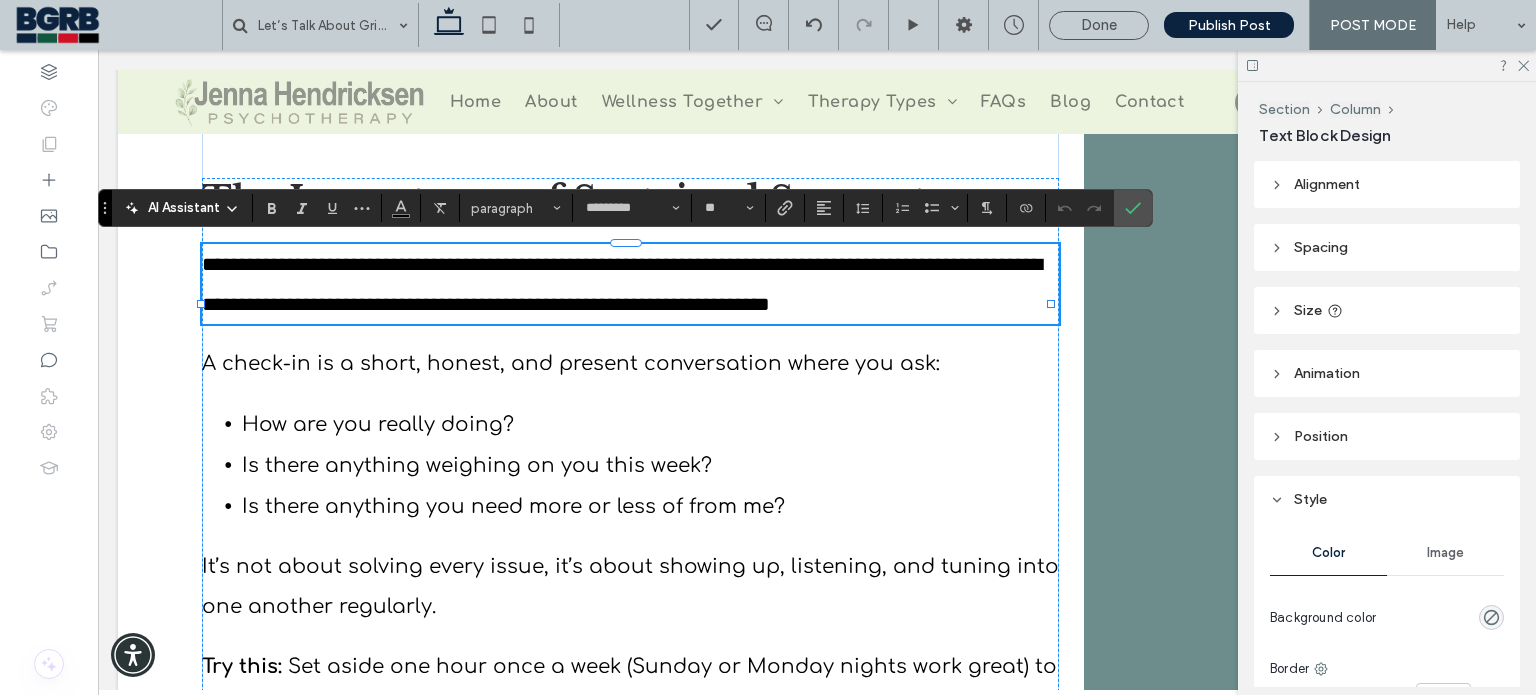 click on "**********" at bounding box center (622, 284) 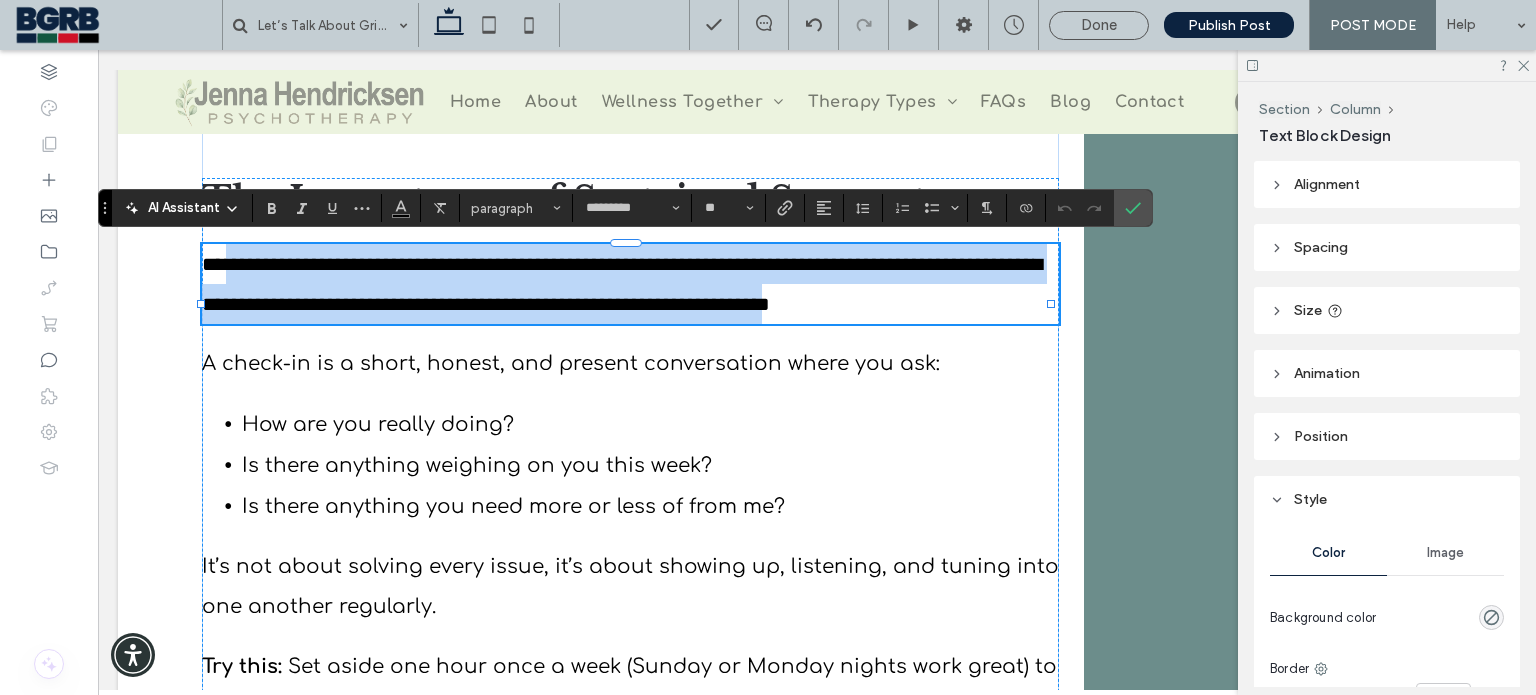 drag, startPoint x: 456, startPoint y: 347, endPoint x: 230, endPoint y: 262, distance: 241.456 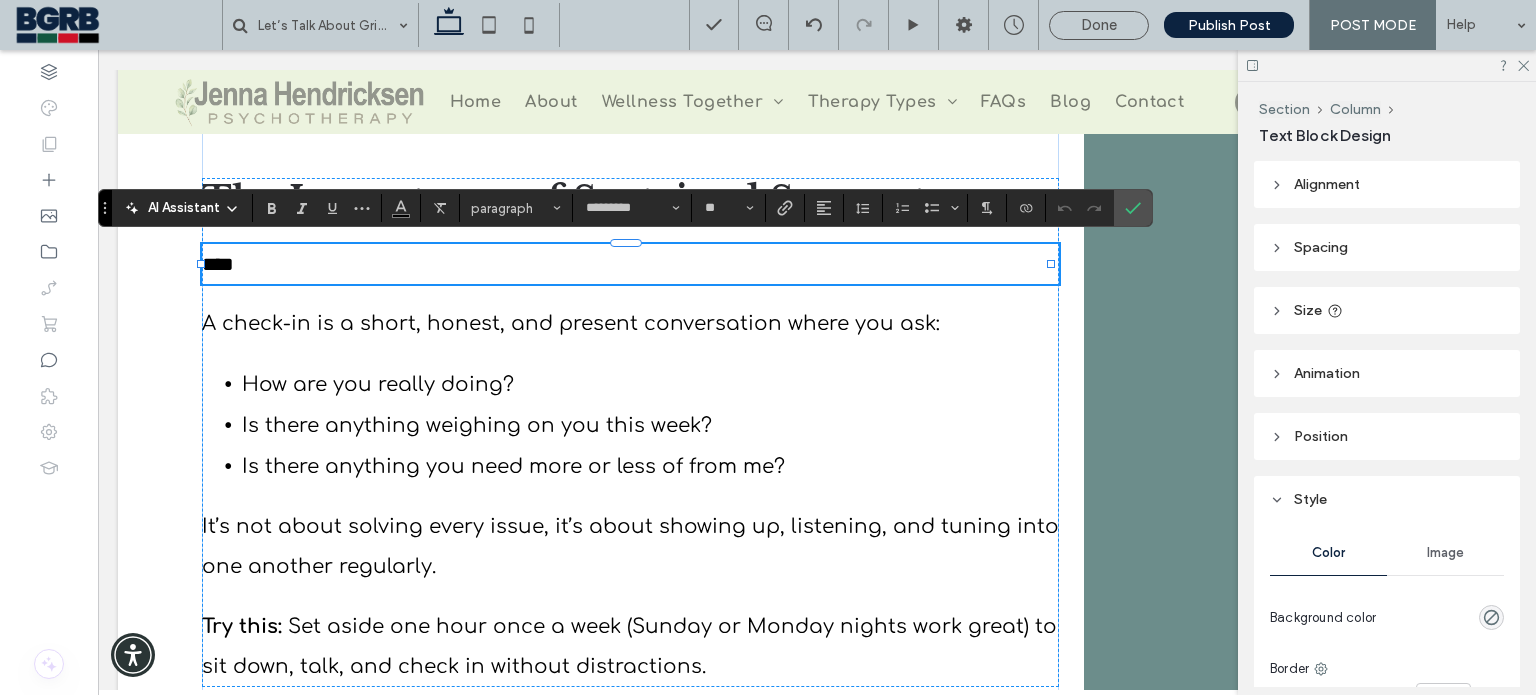 type 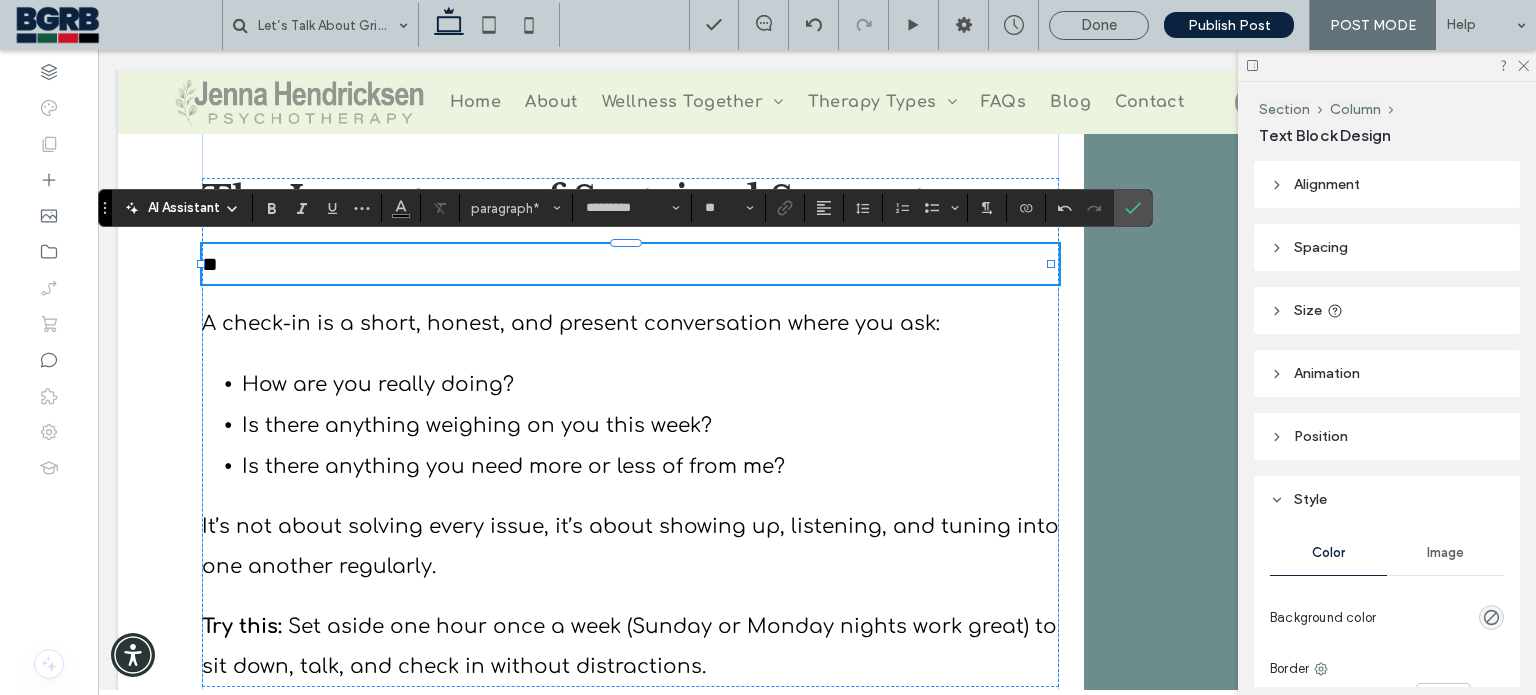 paste 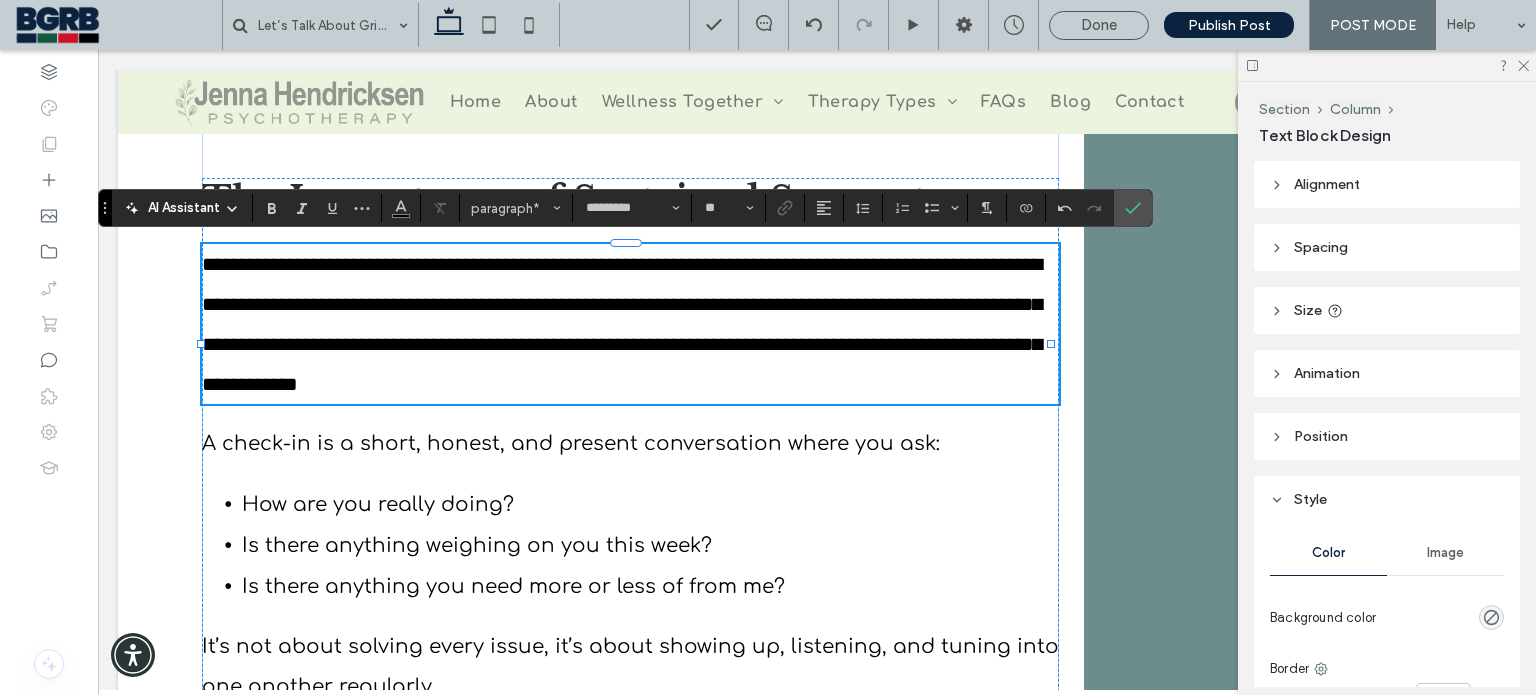 click on "**********" at bounding box center [622, 324] 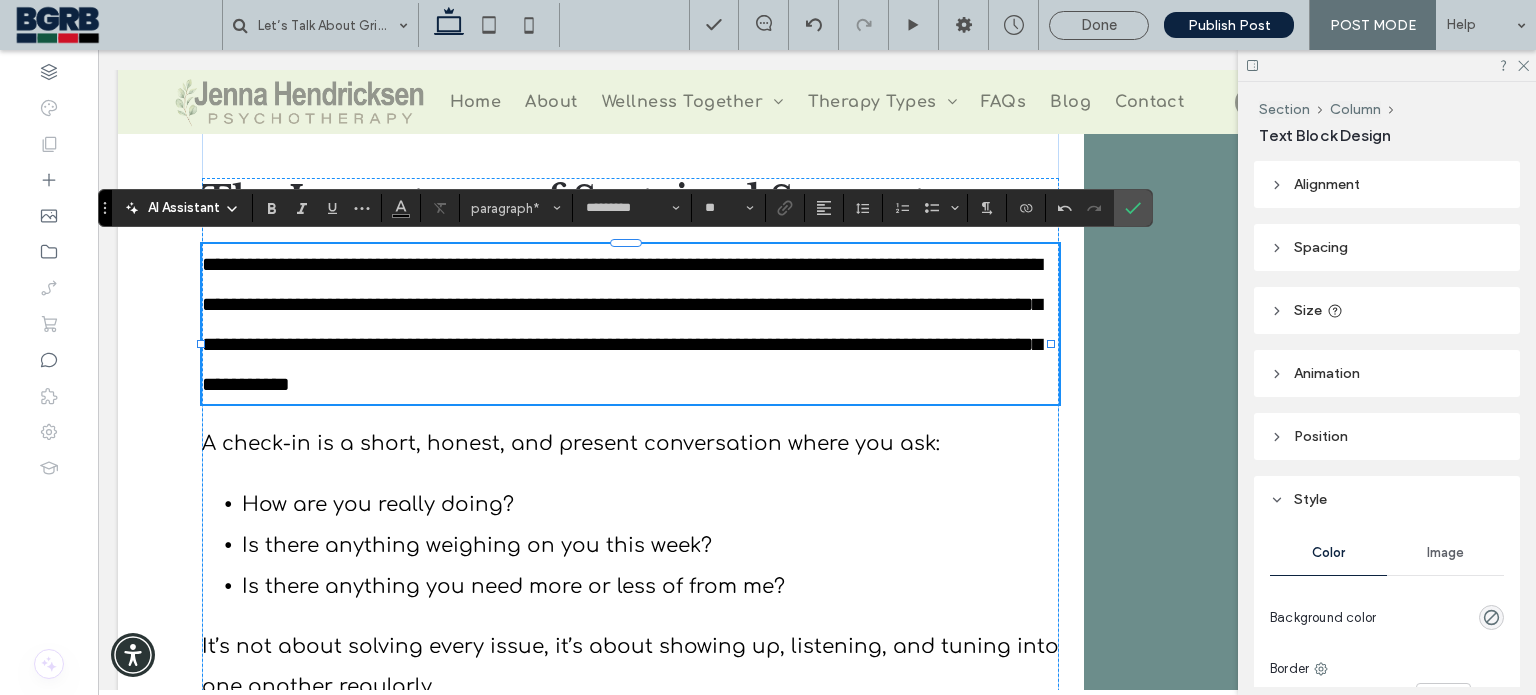 click on "**********" at bounding box center [630, 324] 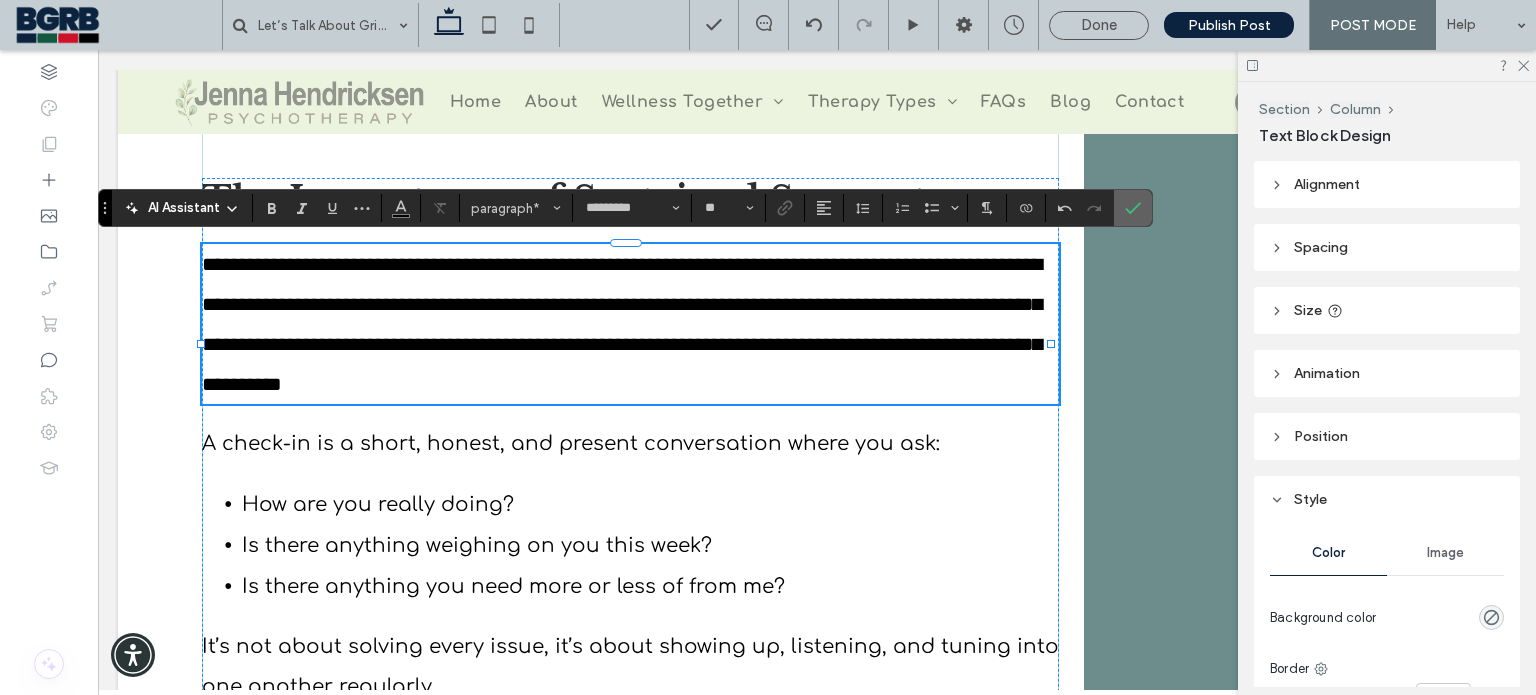 click 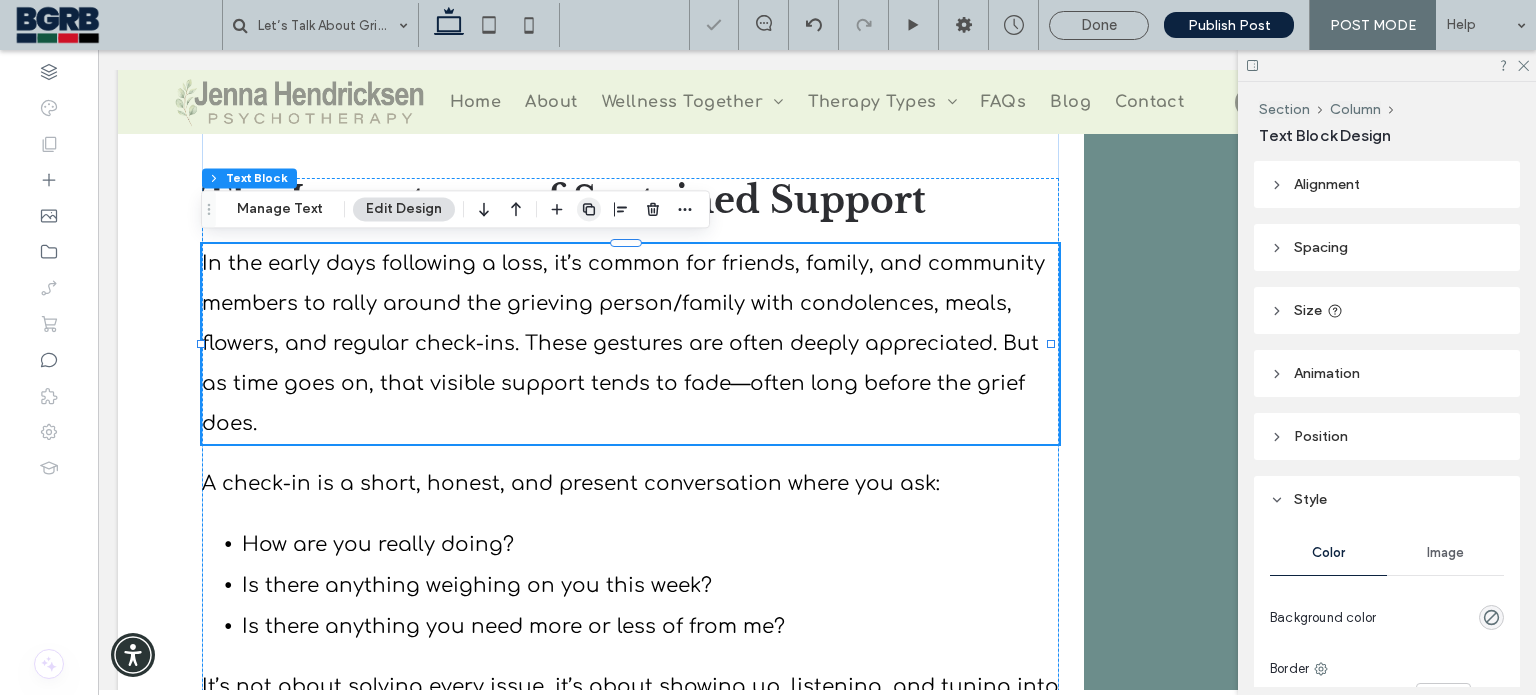 click 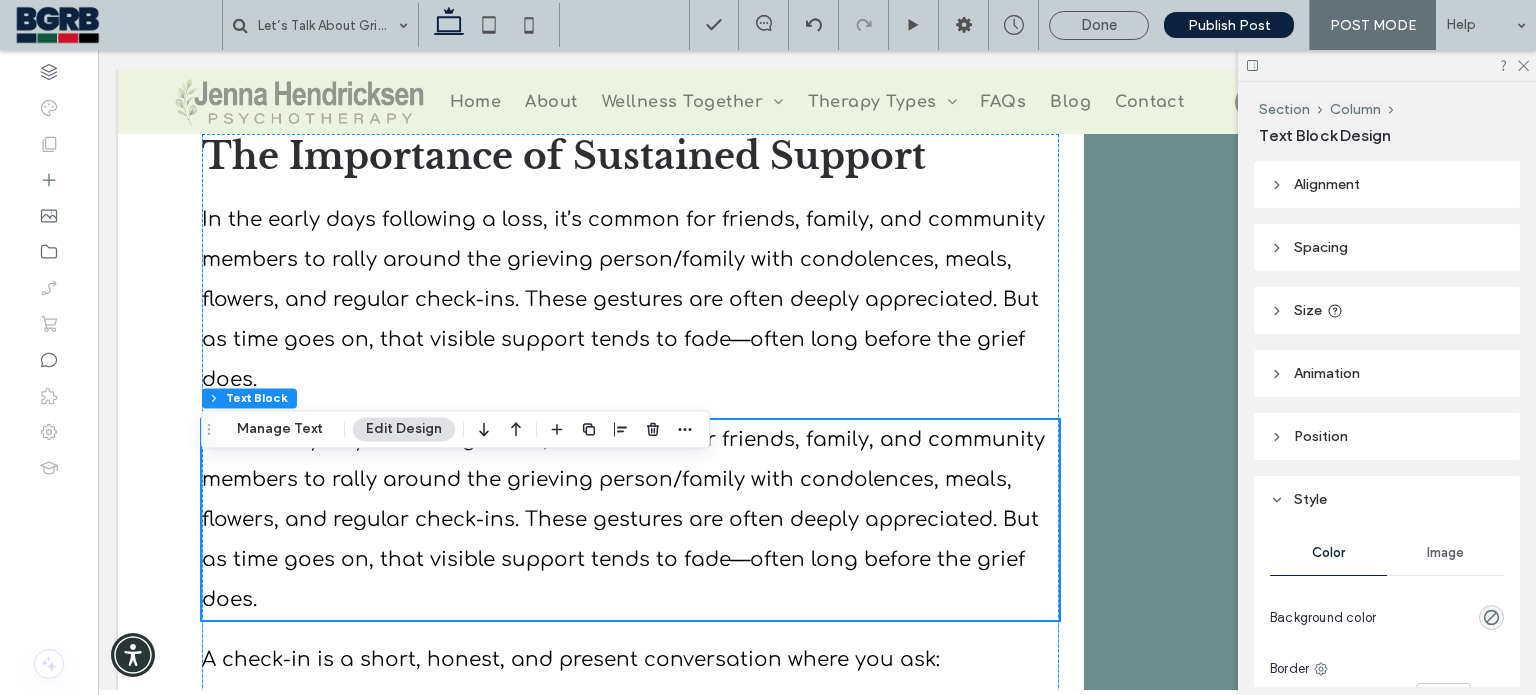 scroll, scrollTop: 1600, scrollLeft: 0, axis: vertical 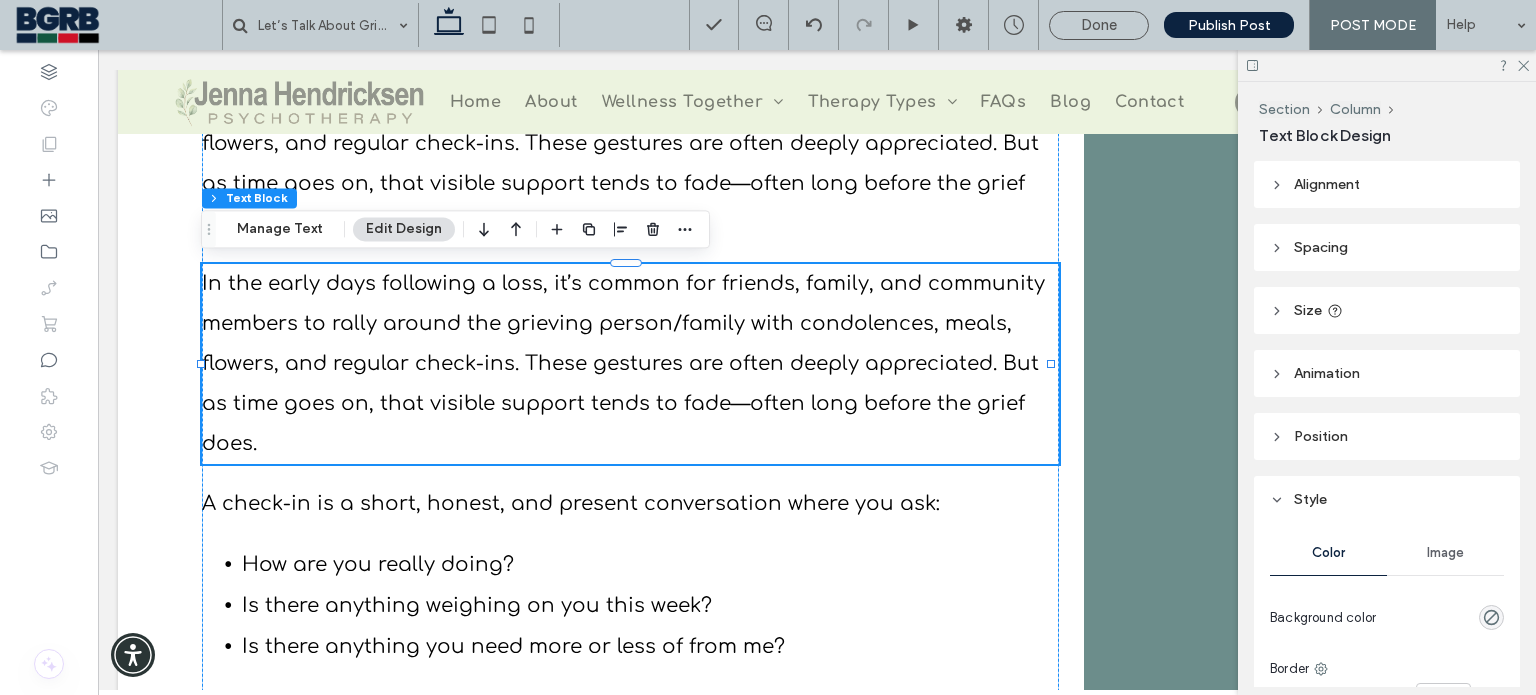 click on "In the early days following a loss, it’s common for friends, family, and community members to rally around the grieving person/family with condolences, meals, flowers, and regular check-ins. These gestures are often deeply appreciated. But as time goes on, that visible support tends to fade—often long before the grief does." at bounding box center [630, 364] 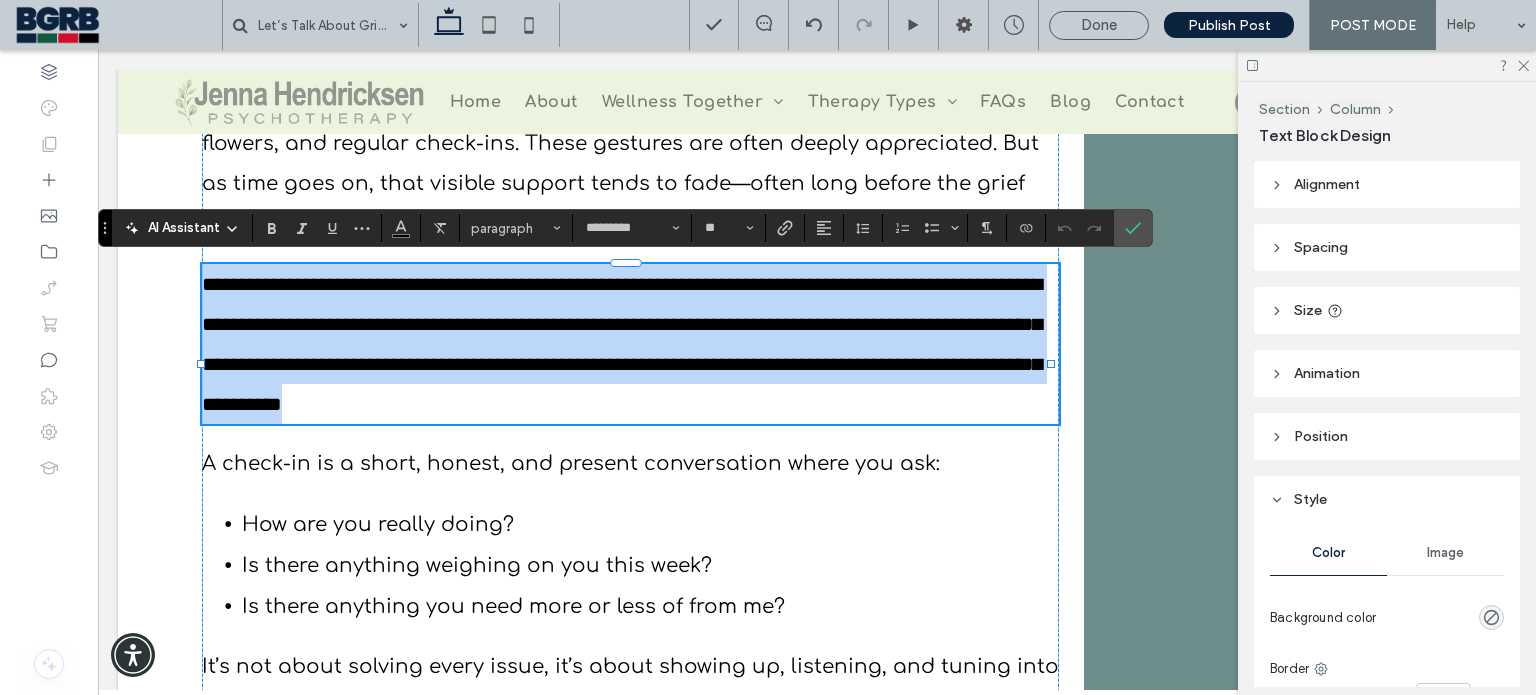 click on "**********" at bounding box center [630, 344] 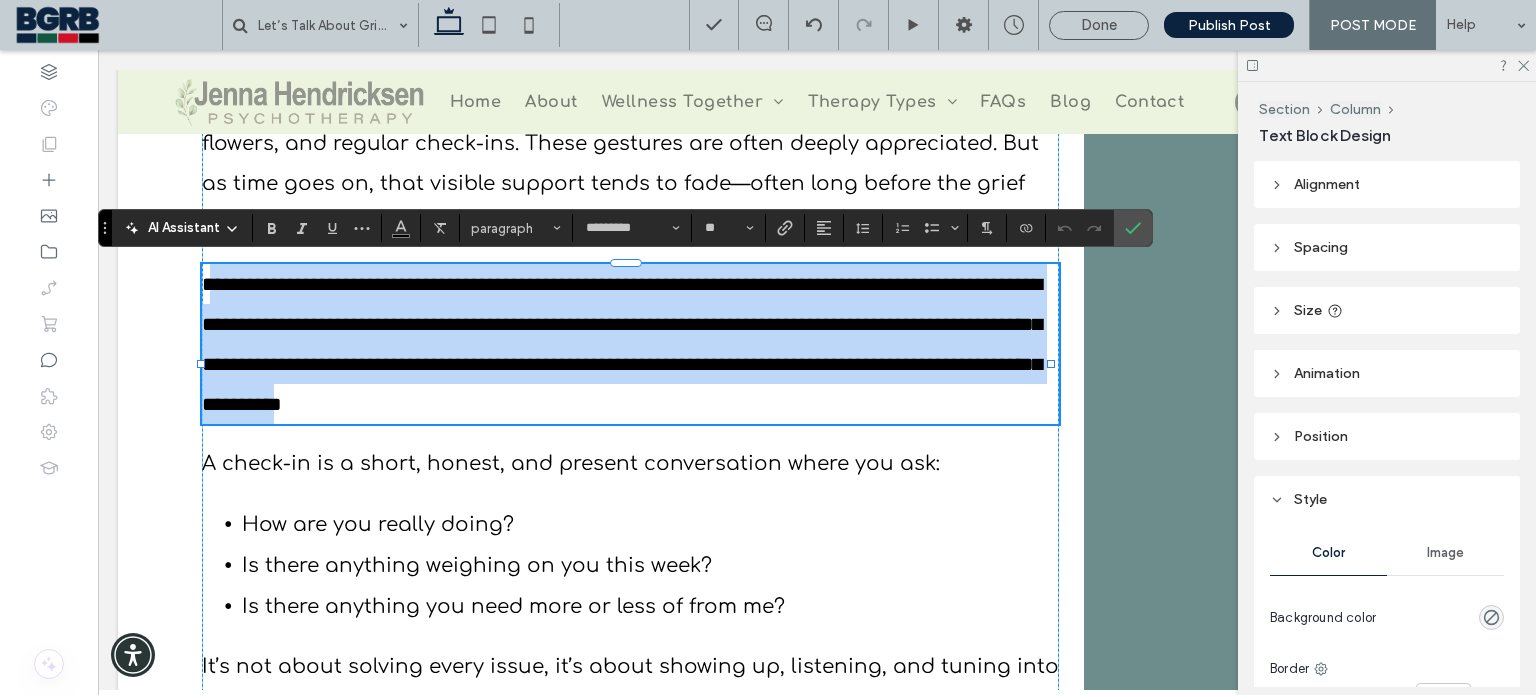drag, startPoint x: 248, startPoint y: 445, endPoint x: 204, endPoint y: 284, distance: 166.90416 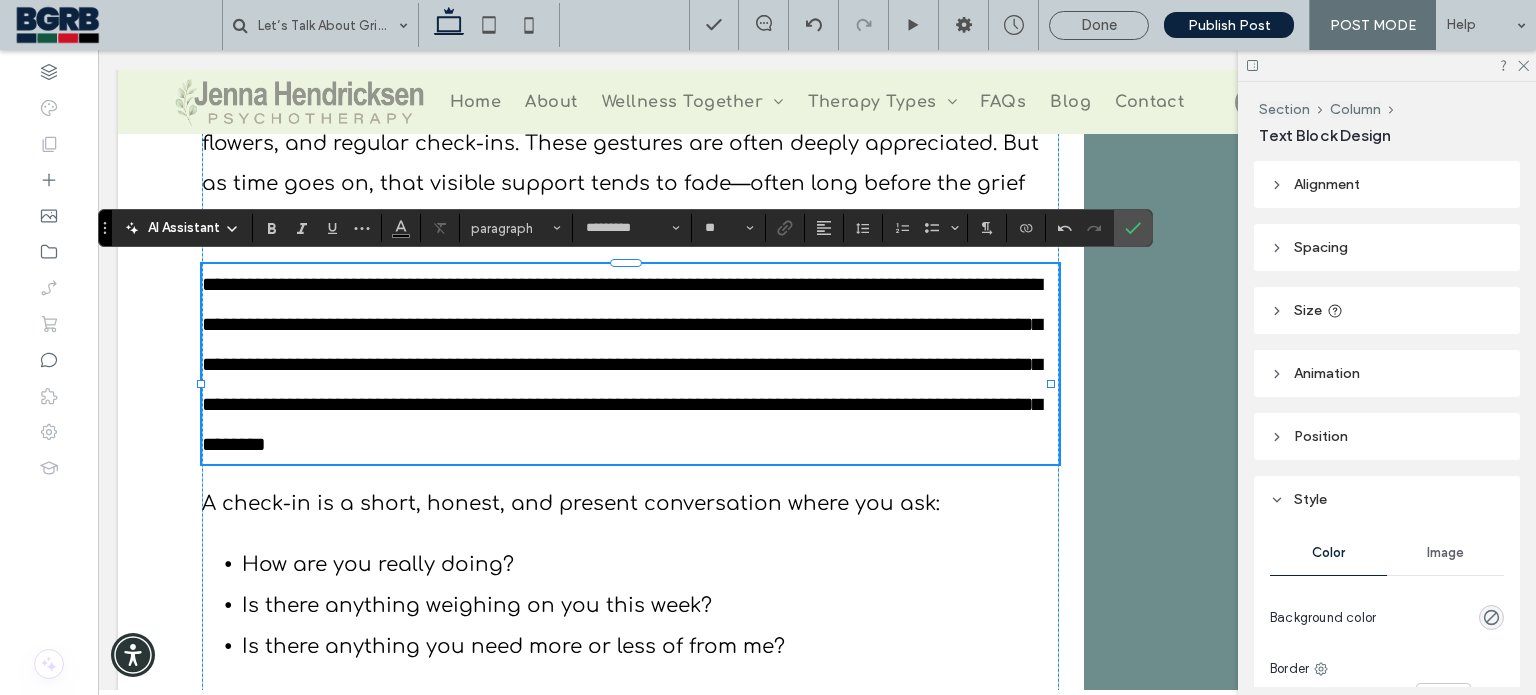 click on "**********" at bounding box center [622, 364] 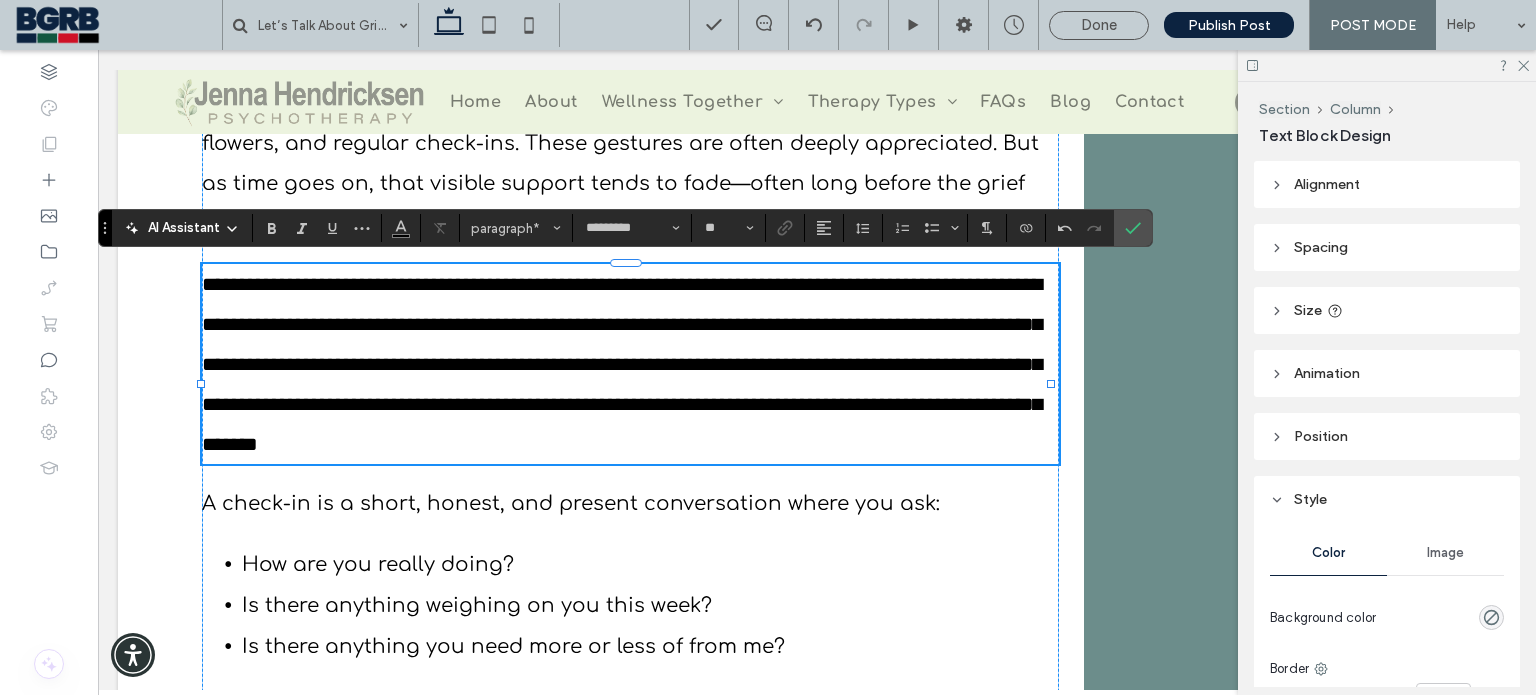 click on "**********" at bounding box center [630, 364] 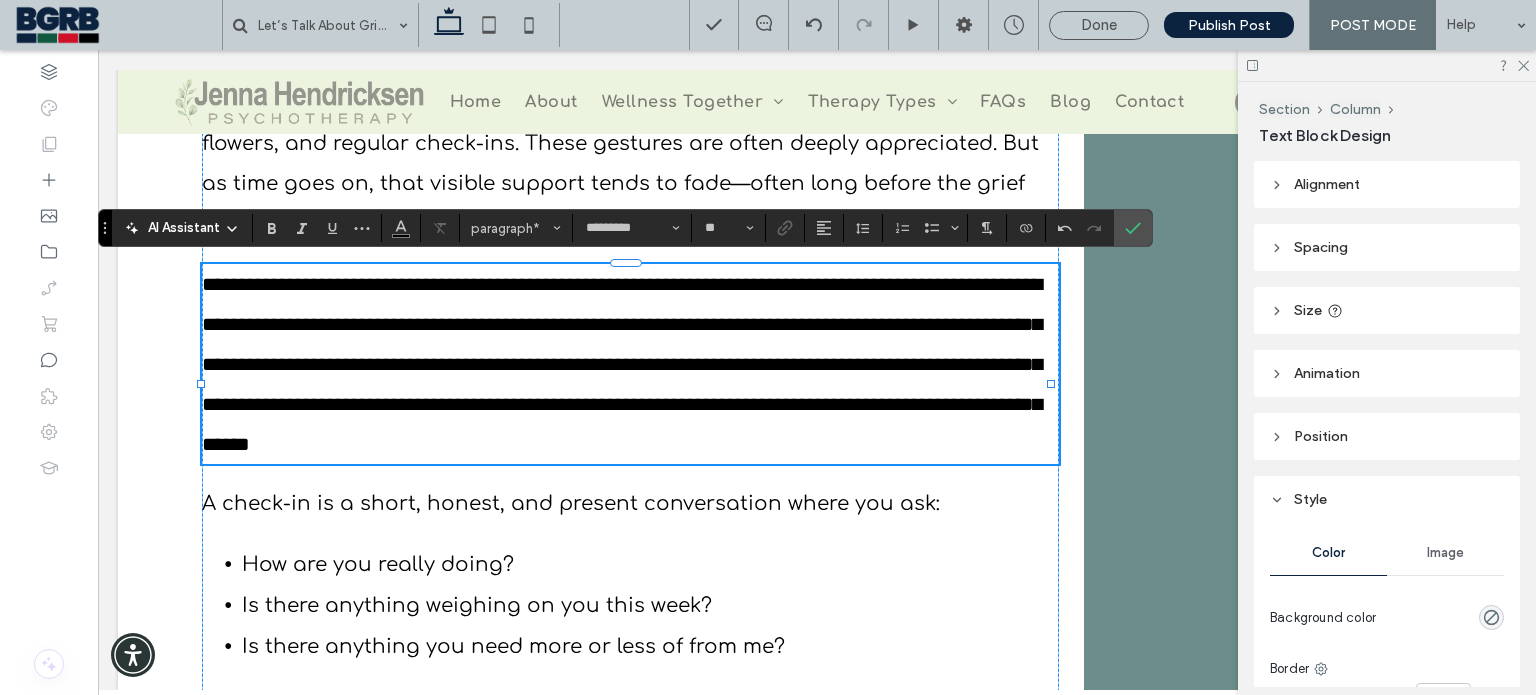 click on "**********" at bounding box center [622, 364] 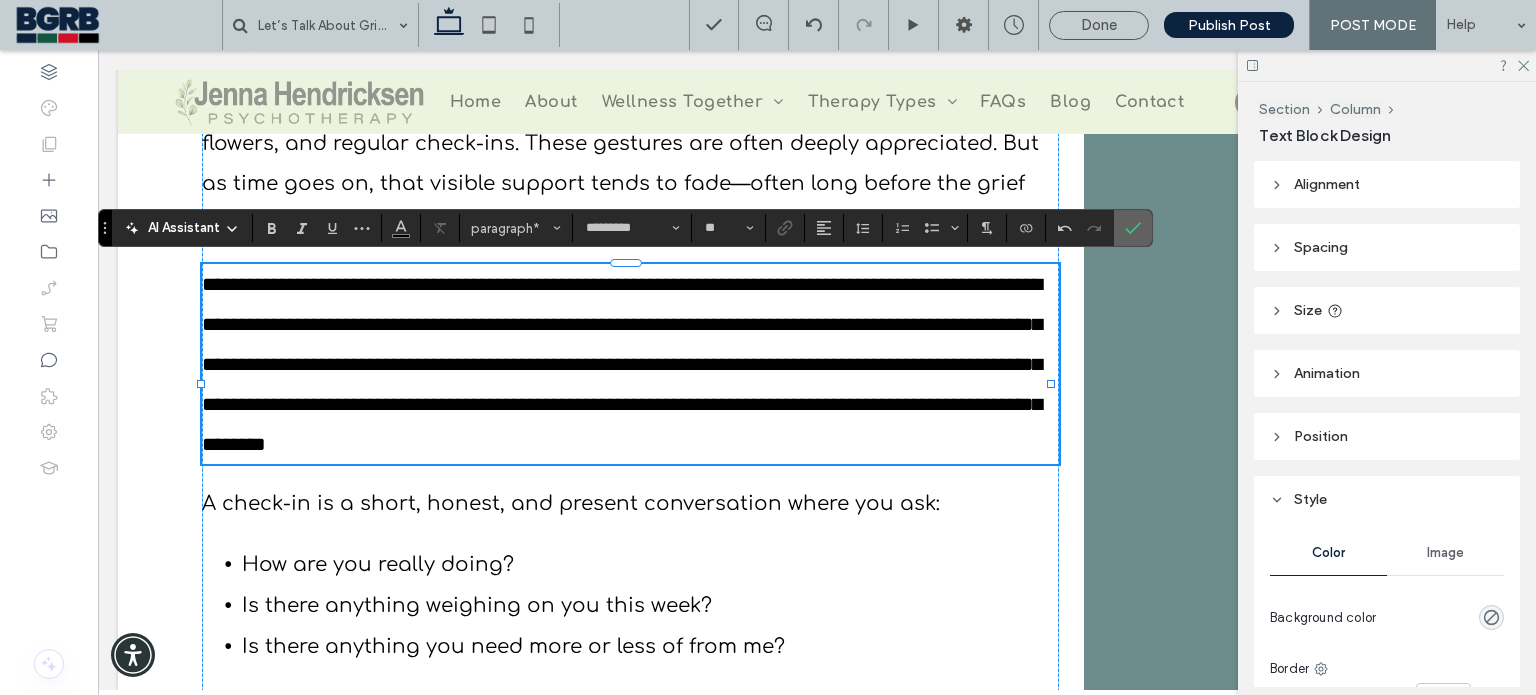 click 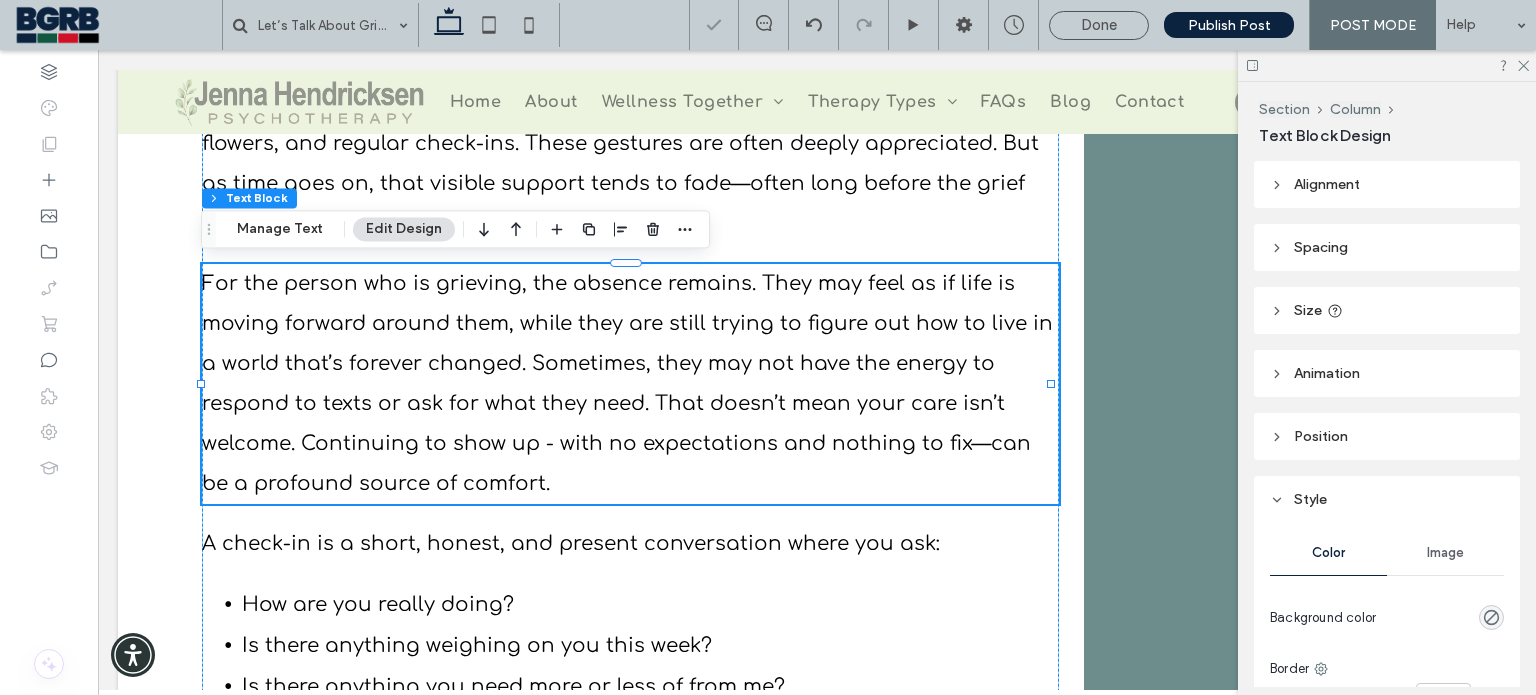click on "For the person who is grieving, the absence remains. They may feel as if life is moving forward around them, while they are still trying to figure out how to live in a world that’s forever changed. Sometimes, they may not have the energy to respond to texts or ask for what they need. That doesn’t mean your care isn’t welcome. Continuing to show up - with no expectations and nothing to fix—can be a profound source of comfort." at bounding box center (627, 383) 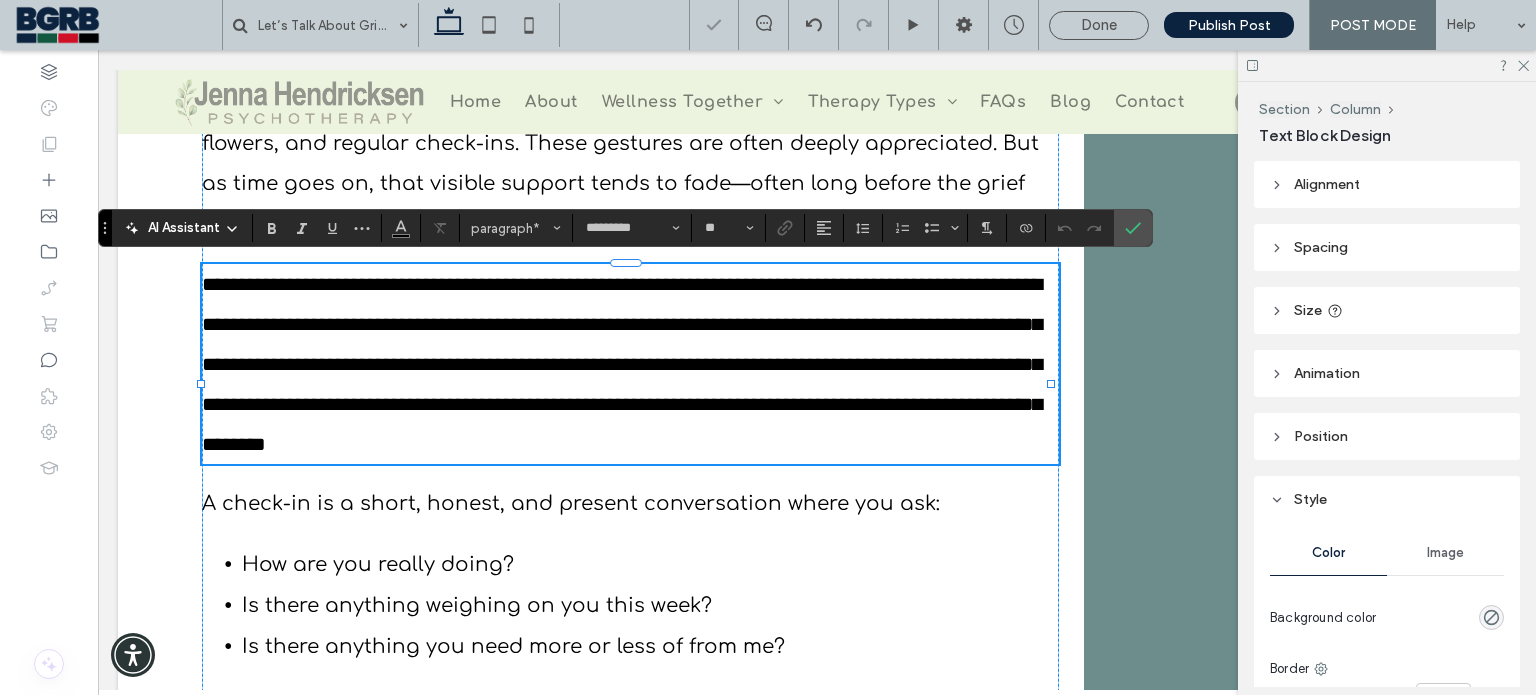 click on "**********" at bounding box center [622, 364] 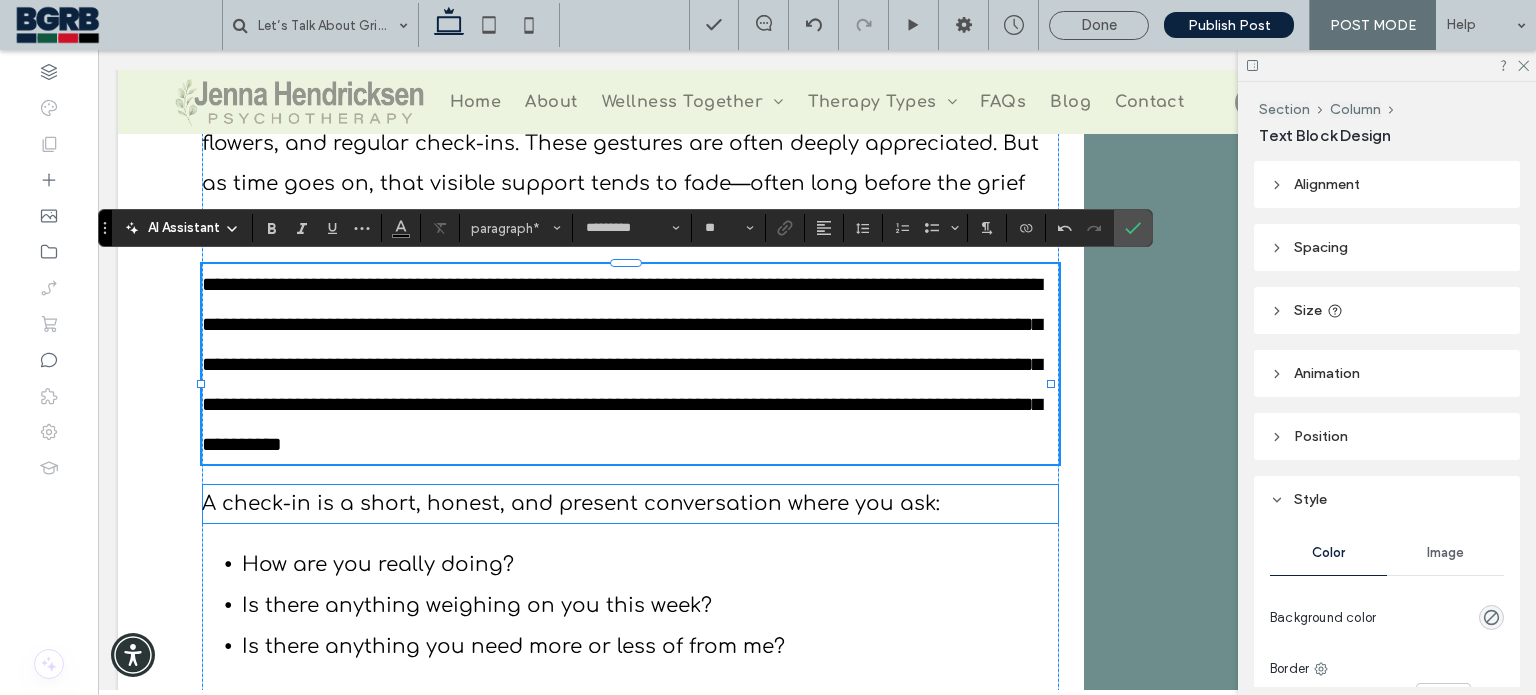 click on "A check-in is a short, honest, and present conversation where you ask:" at bounding box center (571, 503) 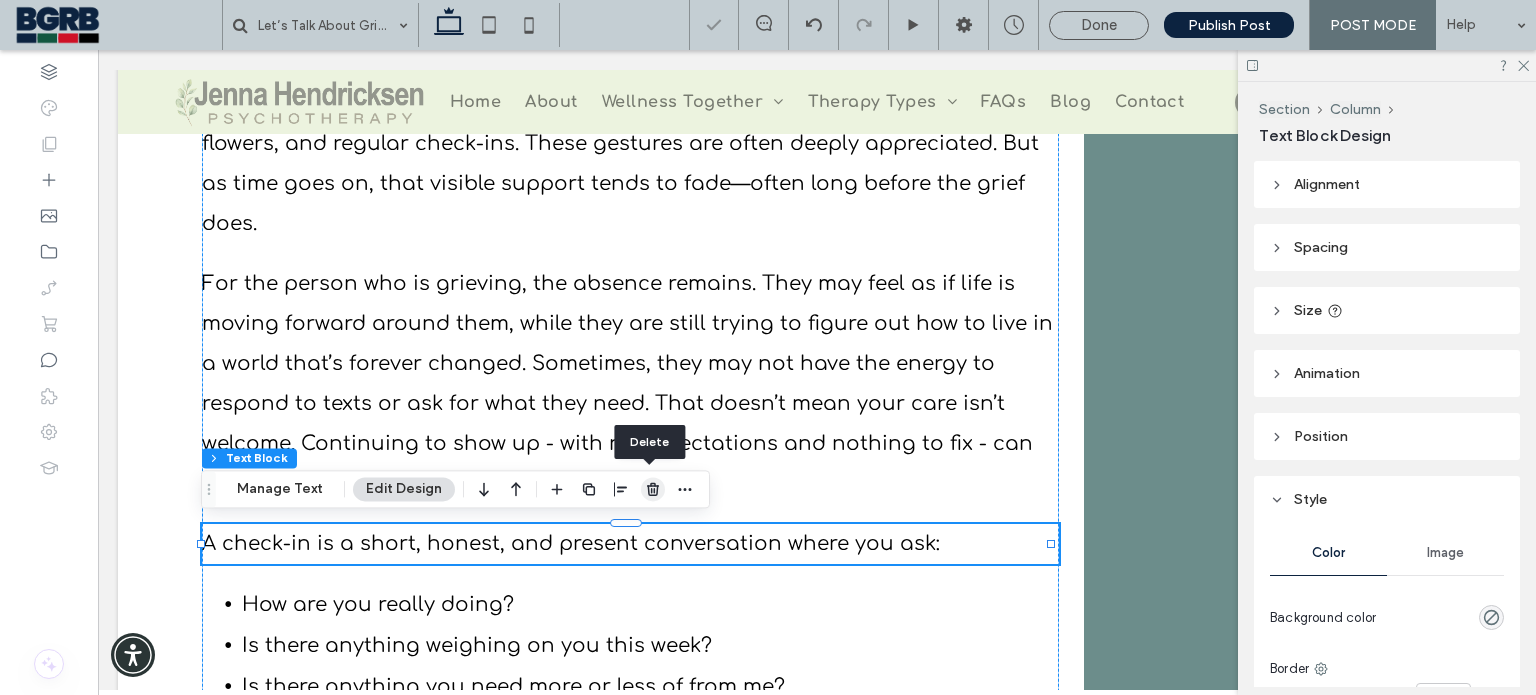 drag, startPoint x: 646, startPoint y: 484, endPoint x: 549, endPoint y: 440, distance: 106.51291 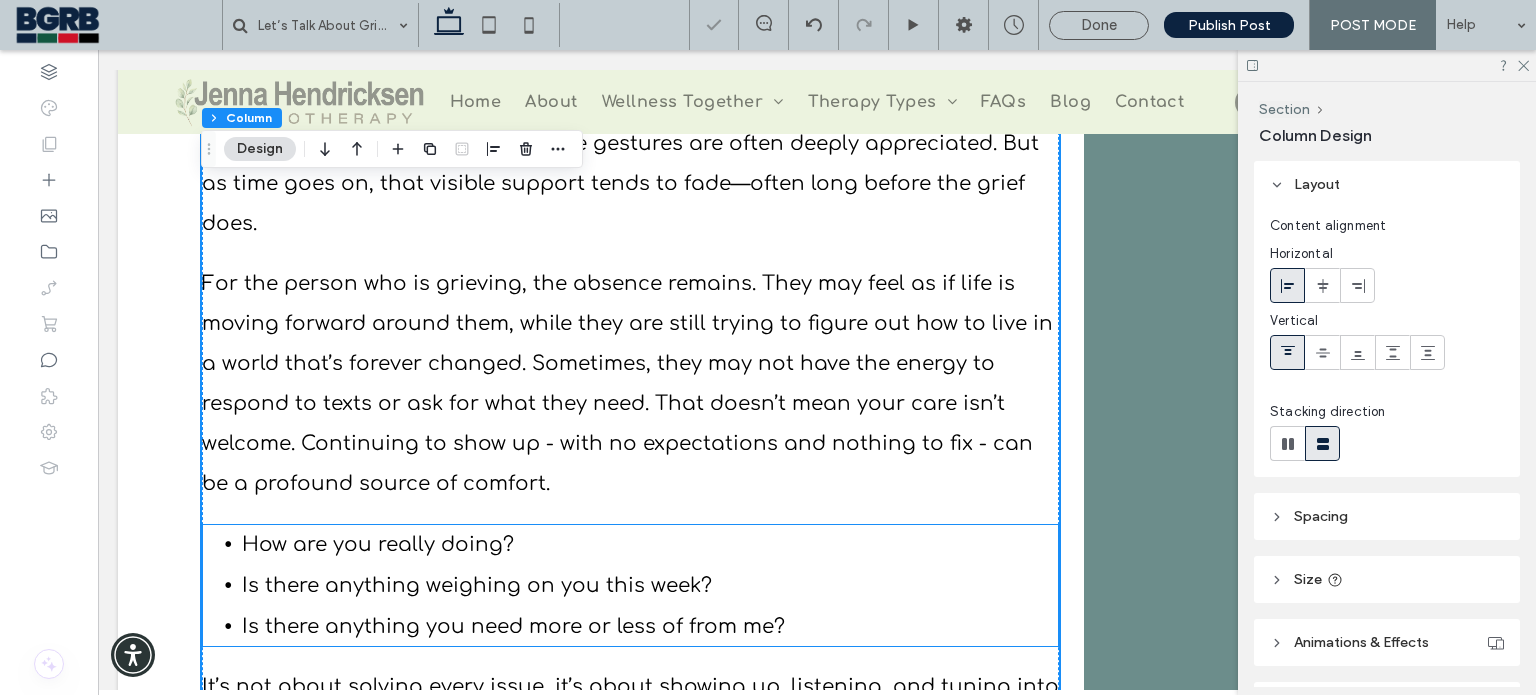 click on "How are you really doing?" at bounding box center (650, 544) 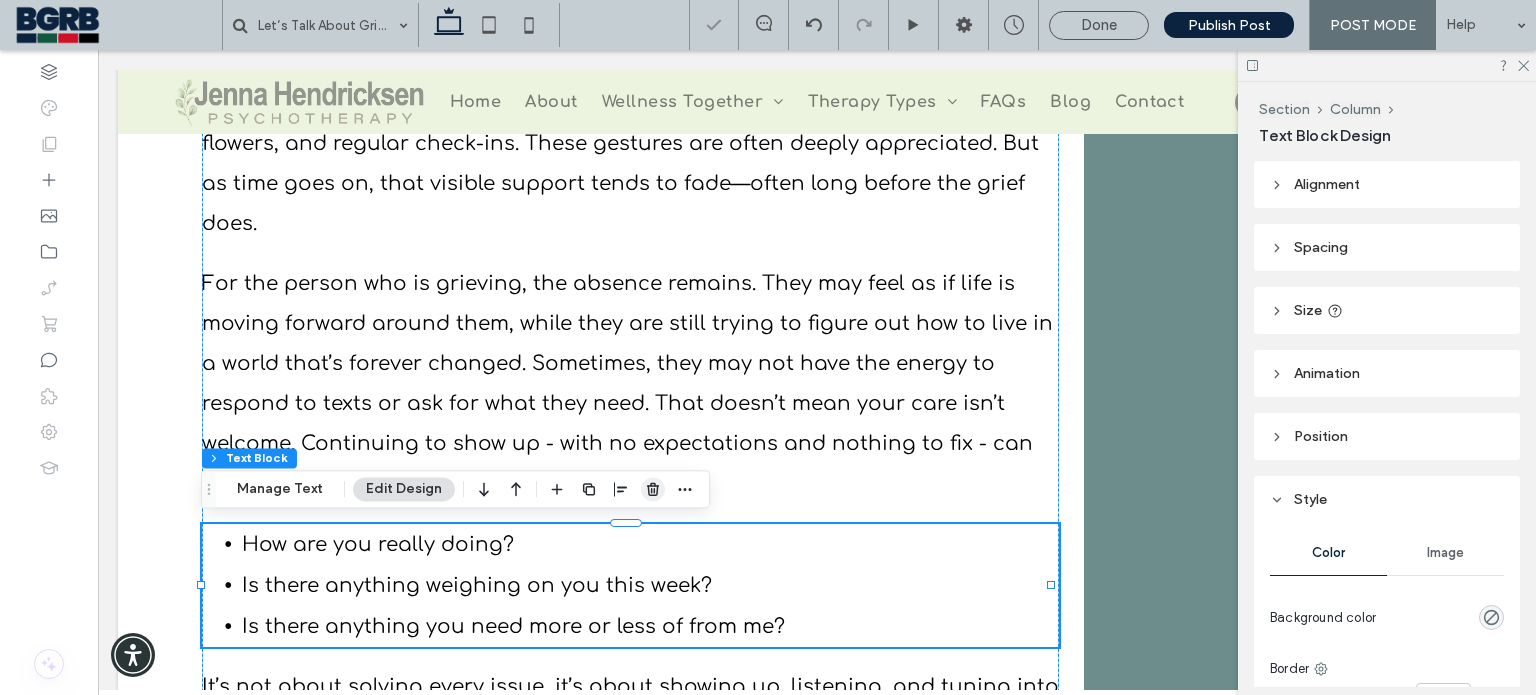 click 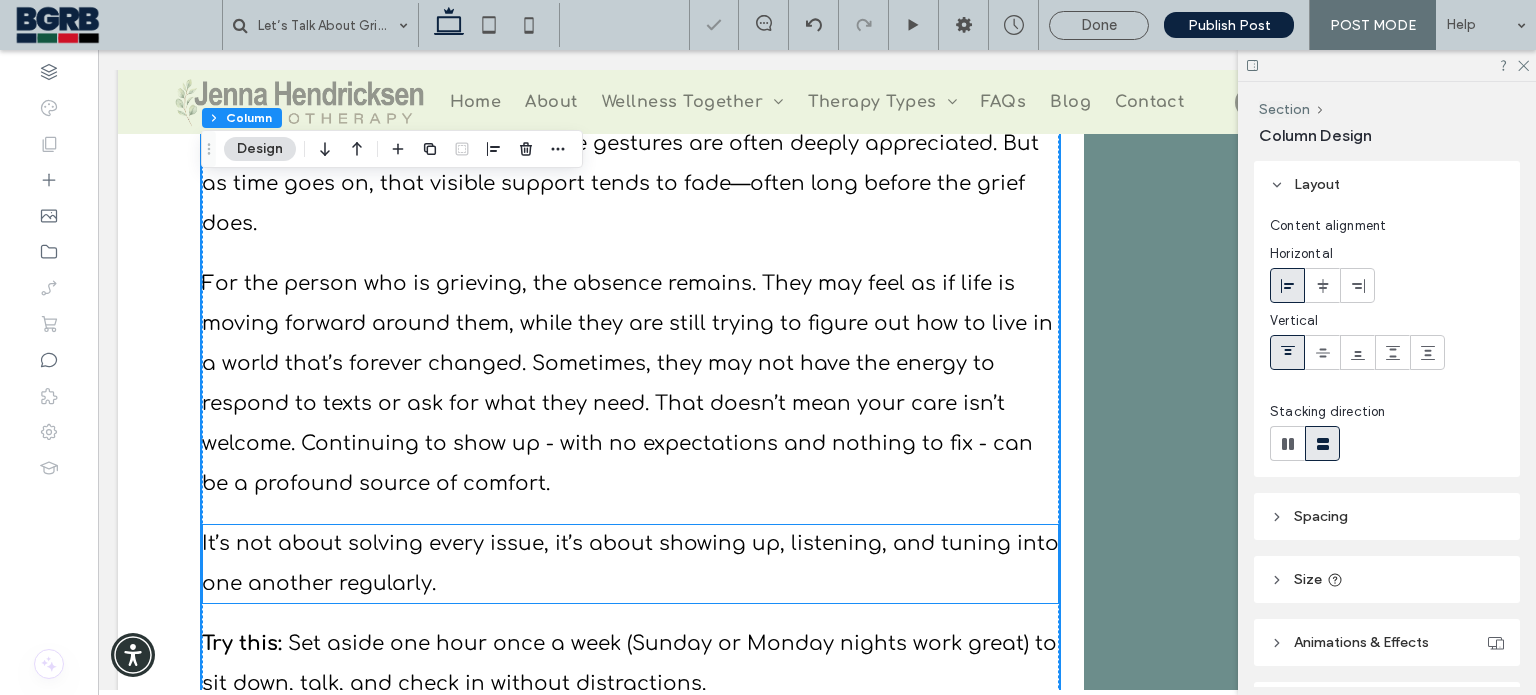 click on "It’s not about solving every issue, it’s about showing up, listening, and tuning into one another regularly." at bounding box center (630, 564) 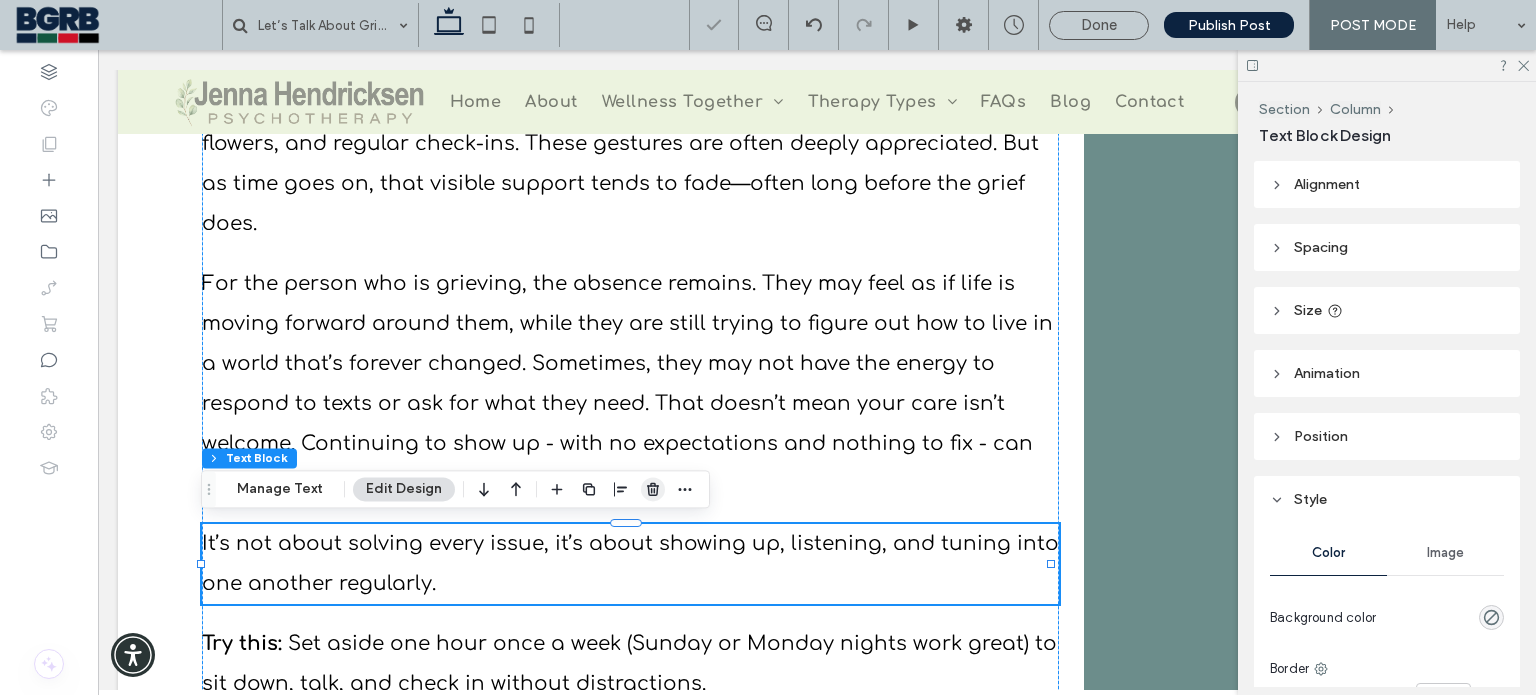 click 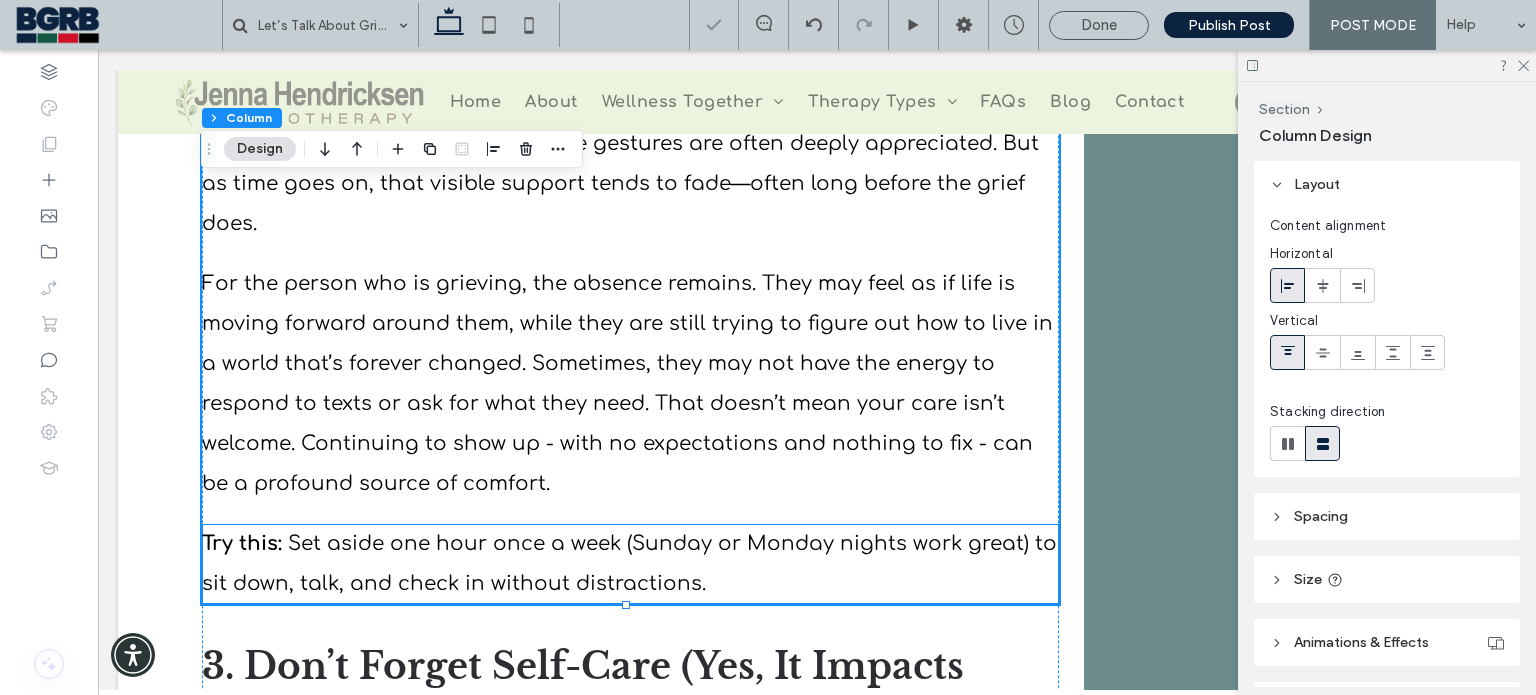 click on "Set aside one hour once a week (Sunday or Monday nights work great) to sit down, talk, and check in without distractions." at bounding box center (629, 563) 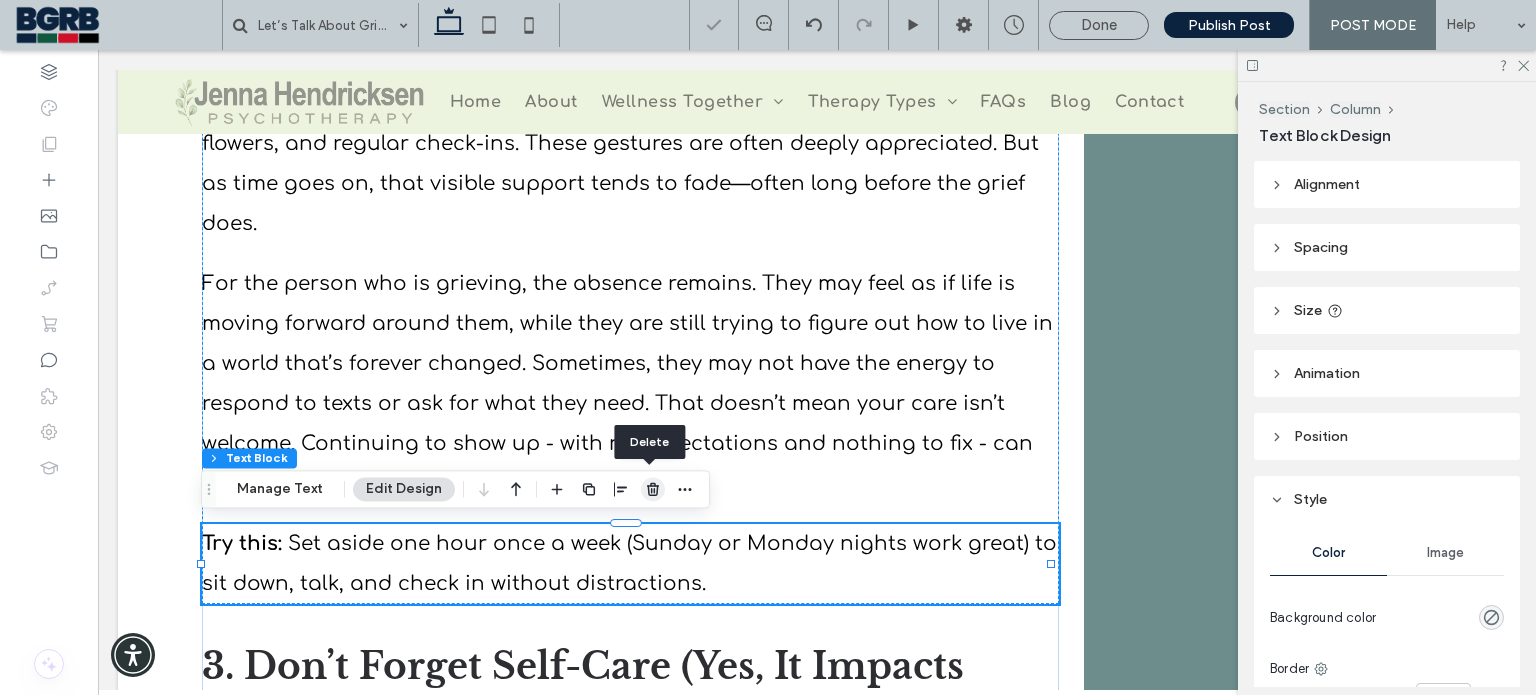 drag, startPoint x: 648, startPoint y: 491, endPoint x: 586, endPoint y: 465, distance: 67.23094 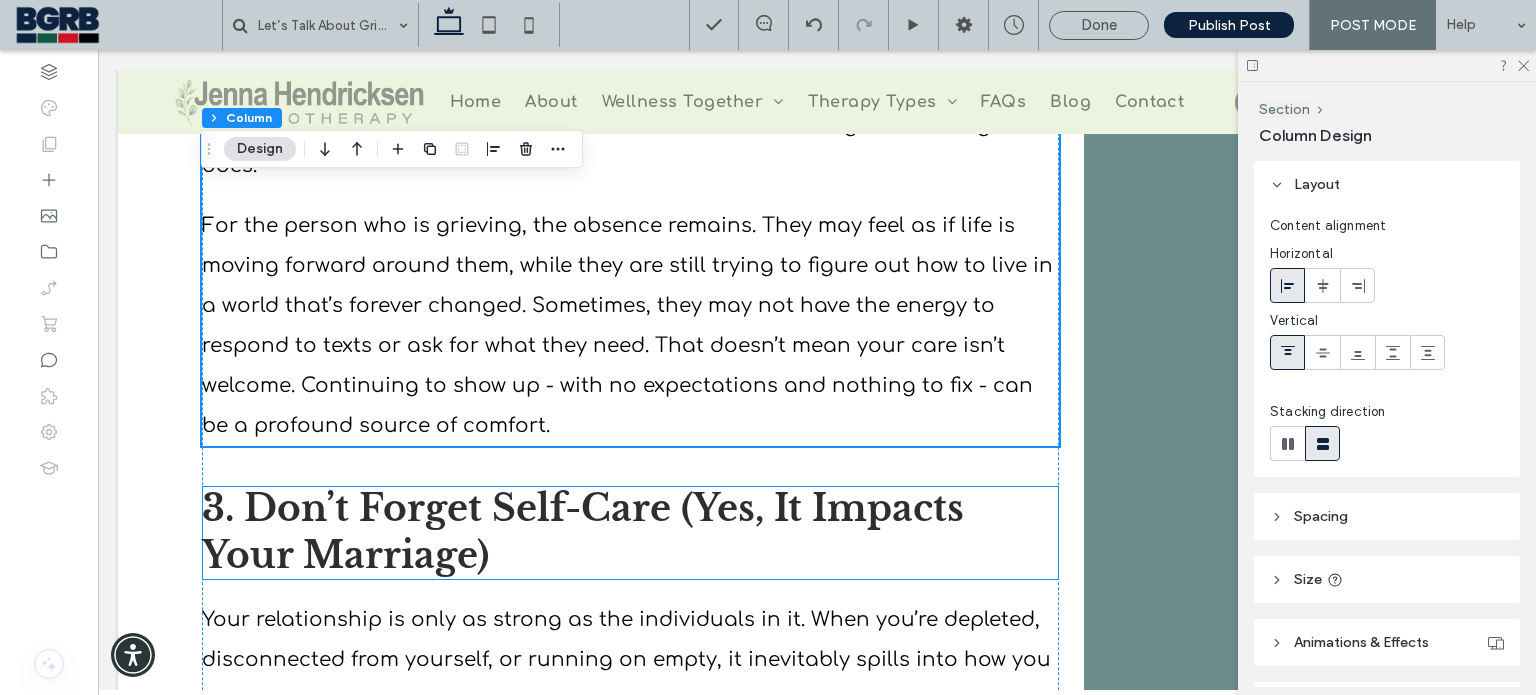 scroll, scrollTop: 1700, scrollLeft: 0, axis: vertical 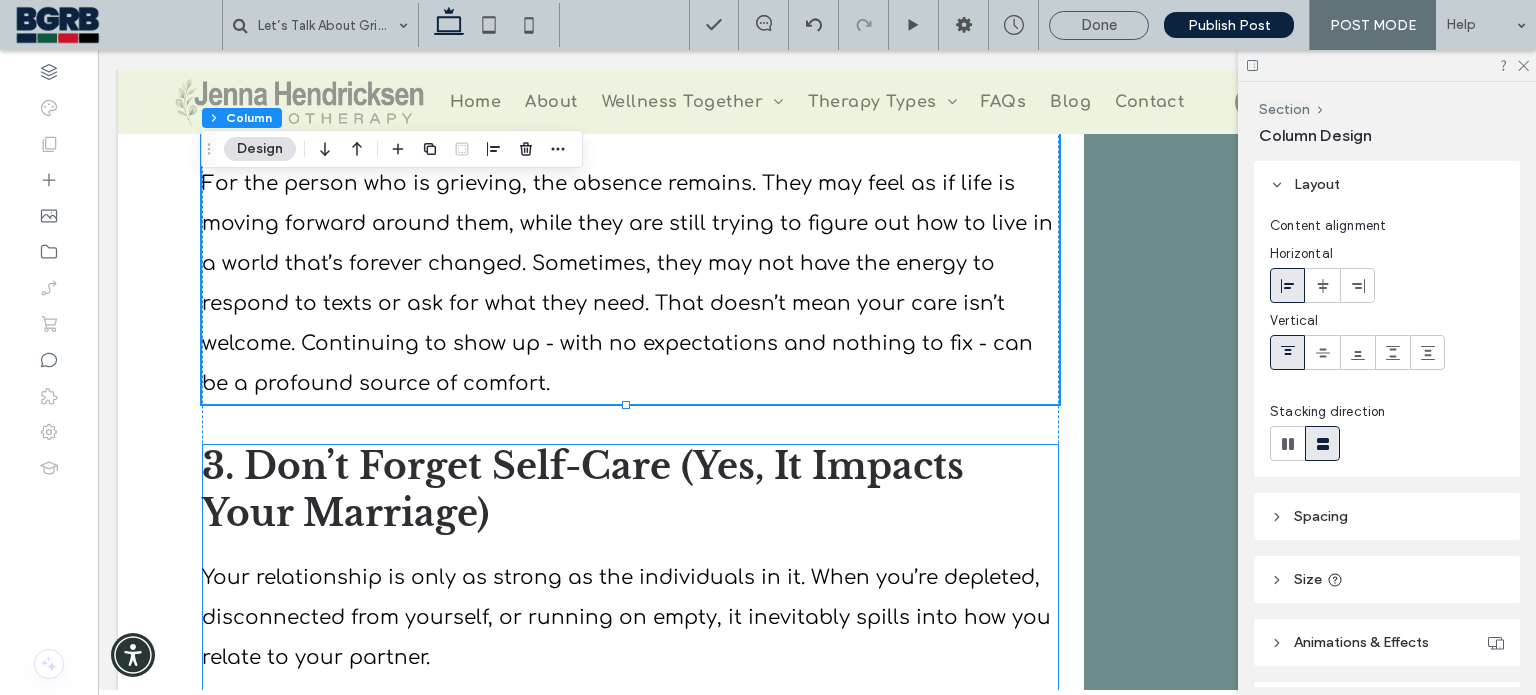 click on "3. Don’t Forget Self-Care (Yes, It Impacts Your Marriage)" at bounding box center (583, 490) 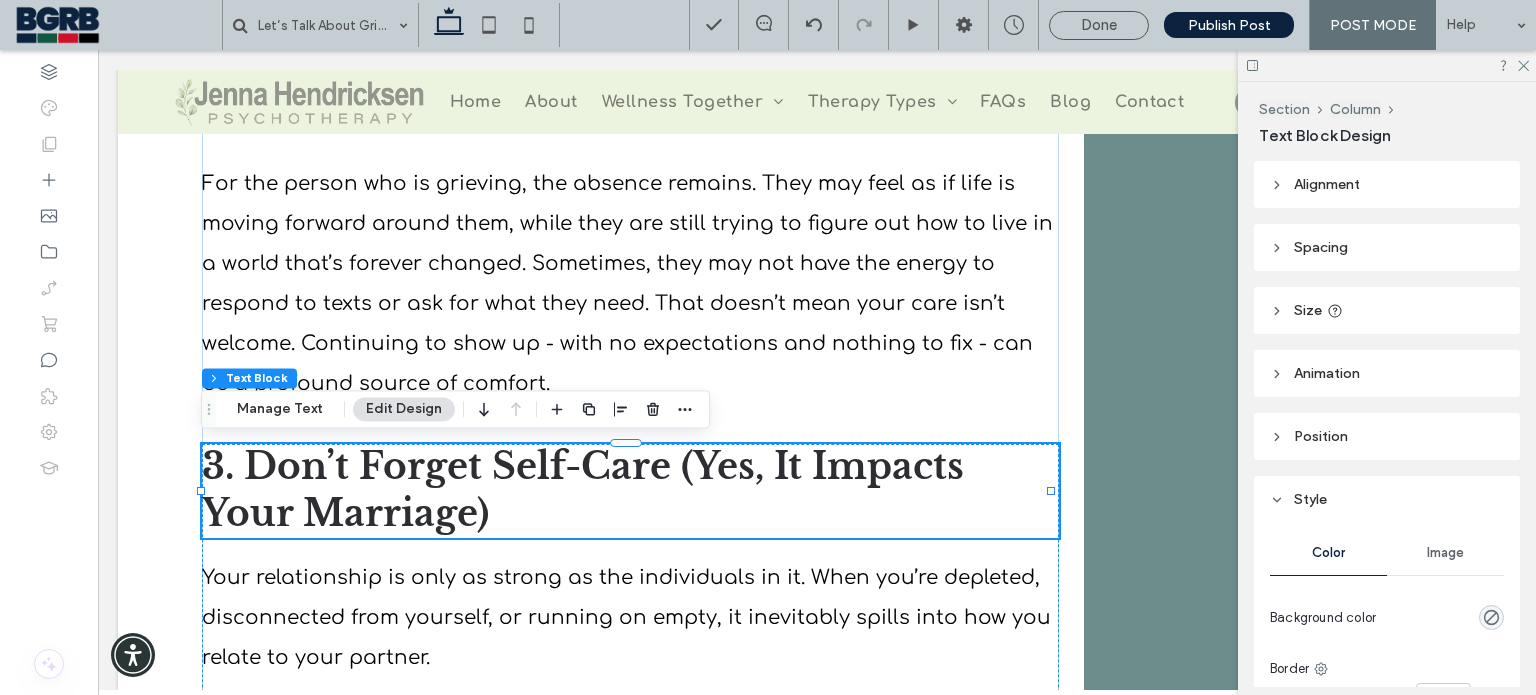 click on "3. Don’t Forget Self-Care (Yes, It Impacts Your Marriage)" at bounding box center (583, 490) 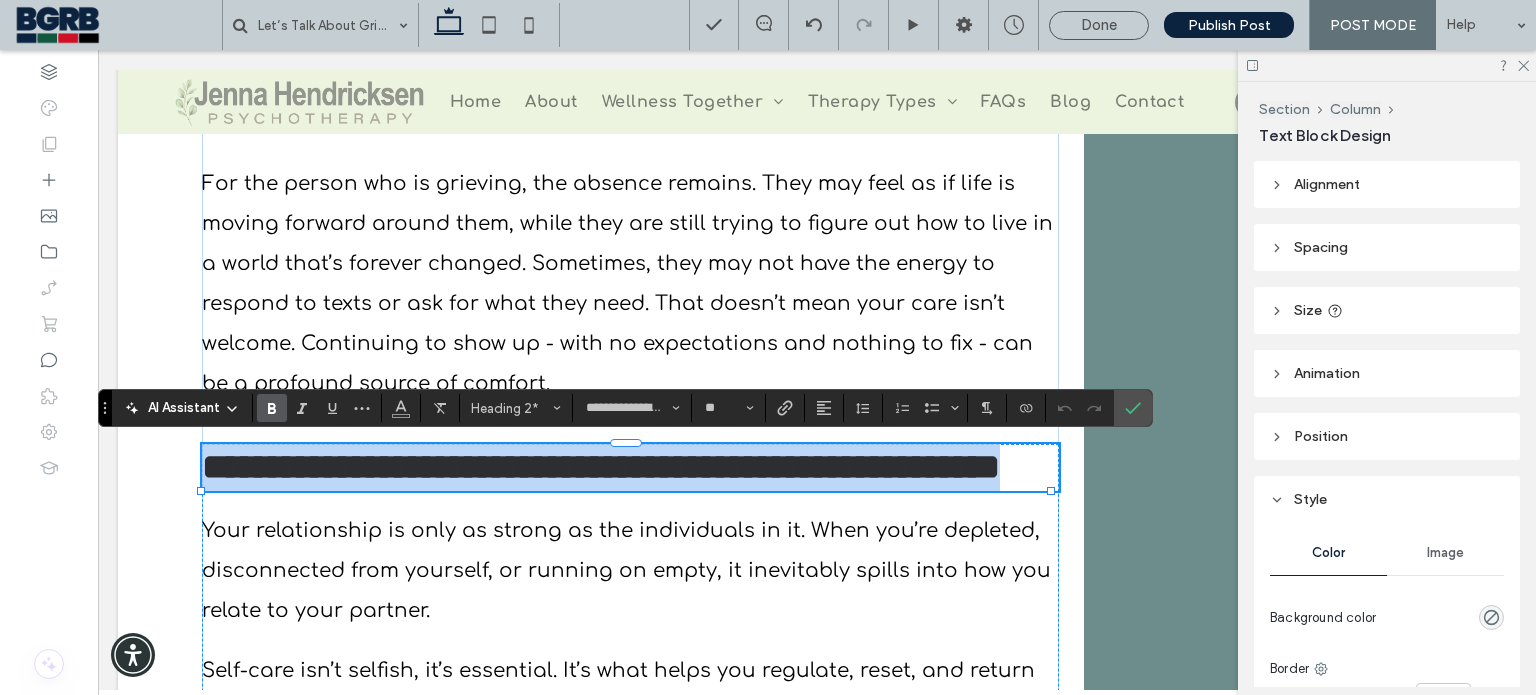 click on "**********" at bounding box center [601, 467] 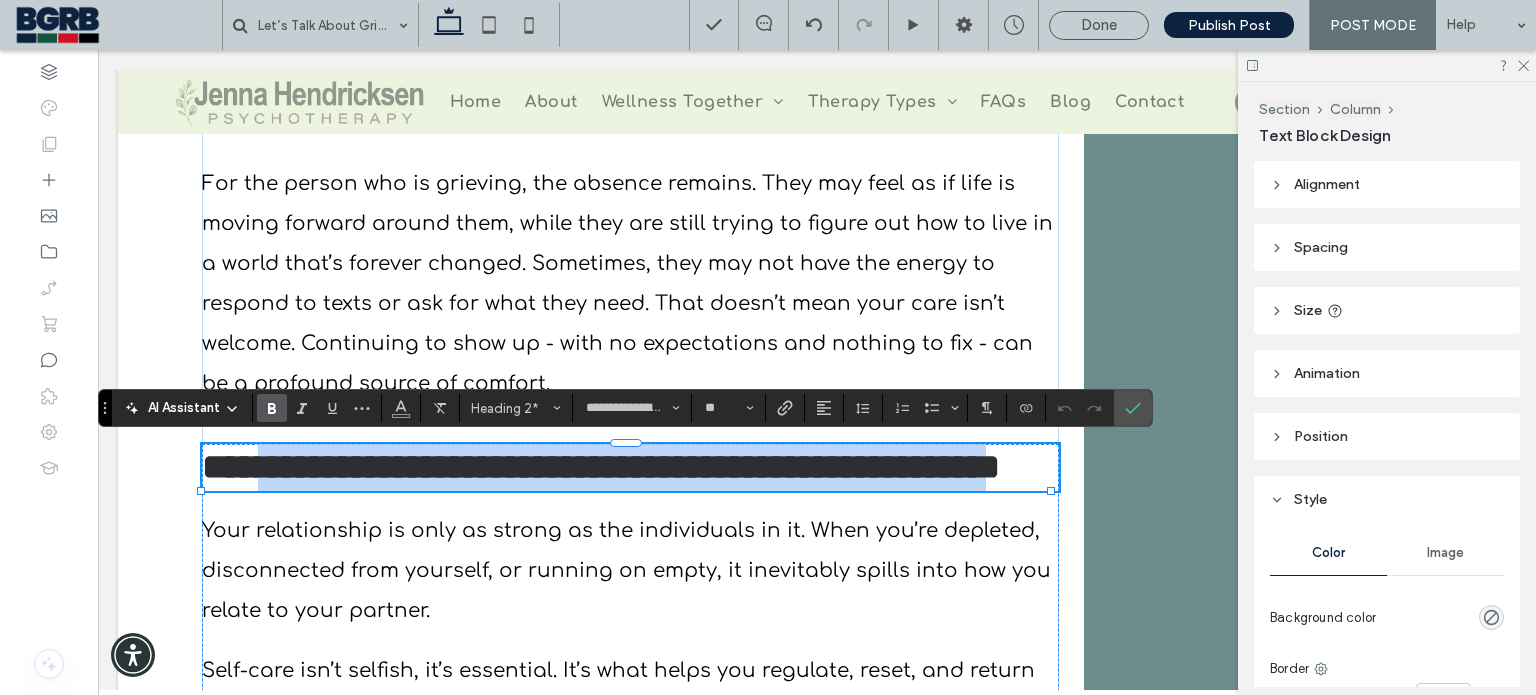 drag, startPoint x: 472, startPoint y: 517, endPoint x: 281, endPoint y: 468, distance: 197.1852 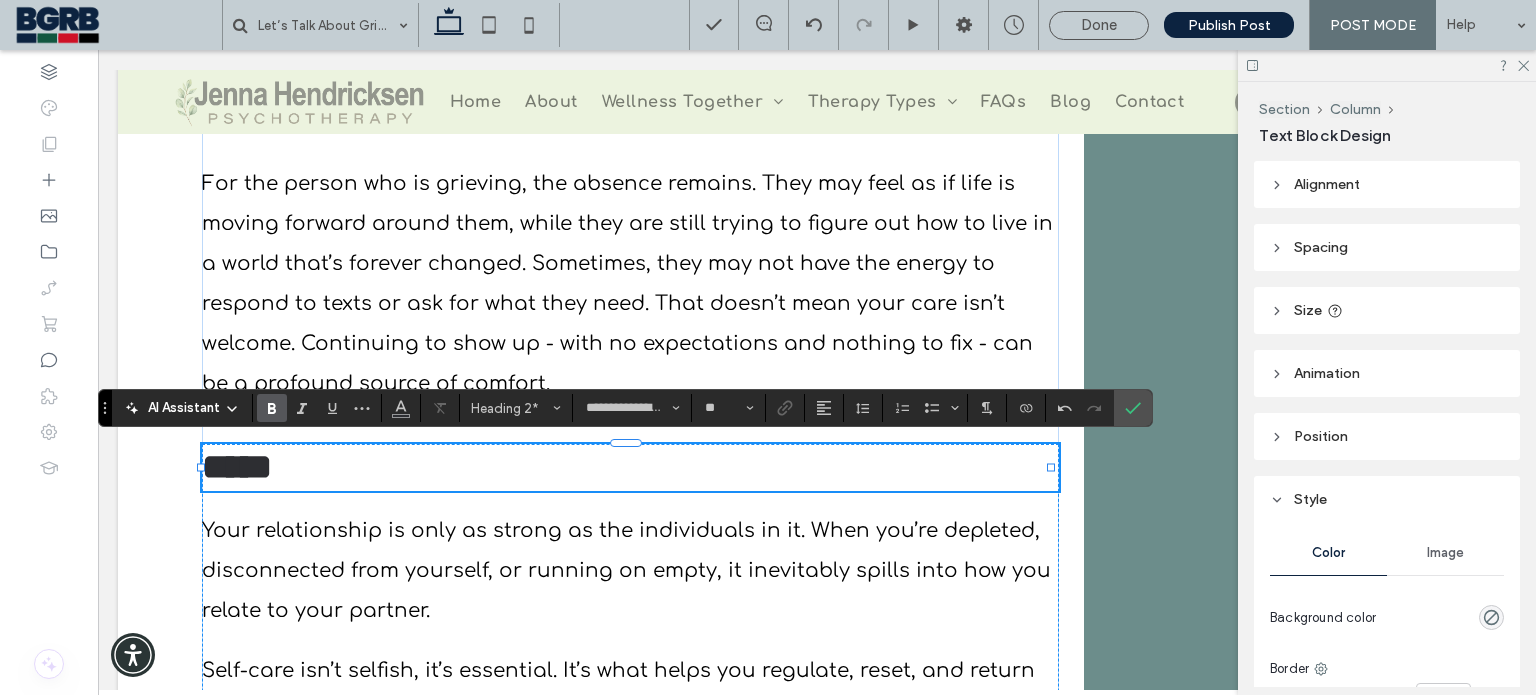 type on "*********" 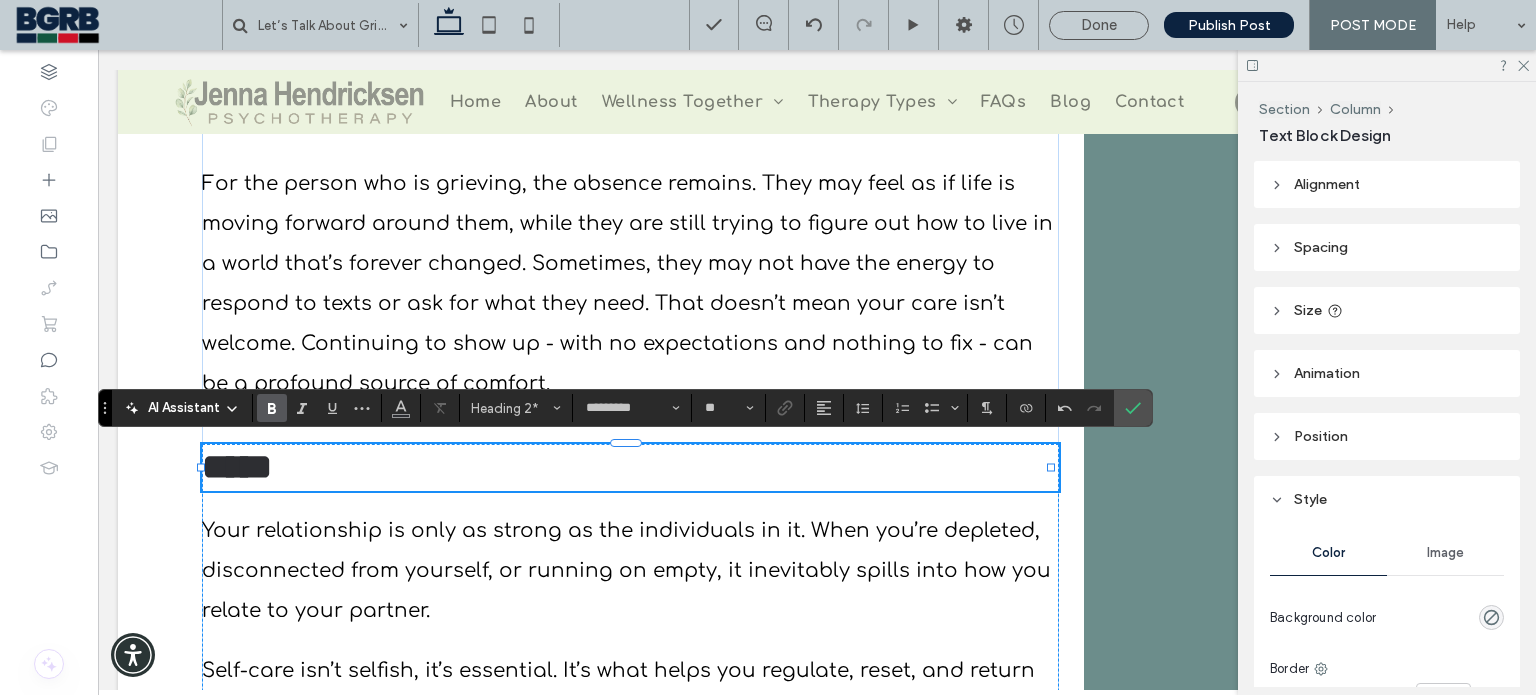 type on "**********" 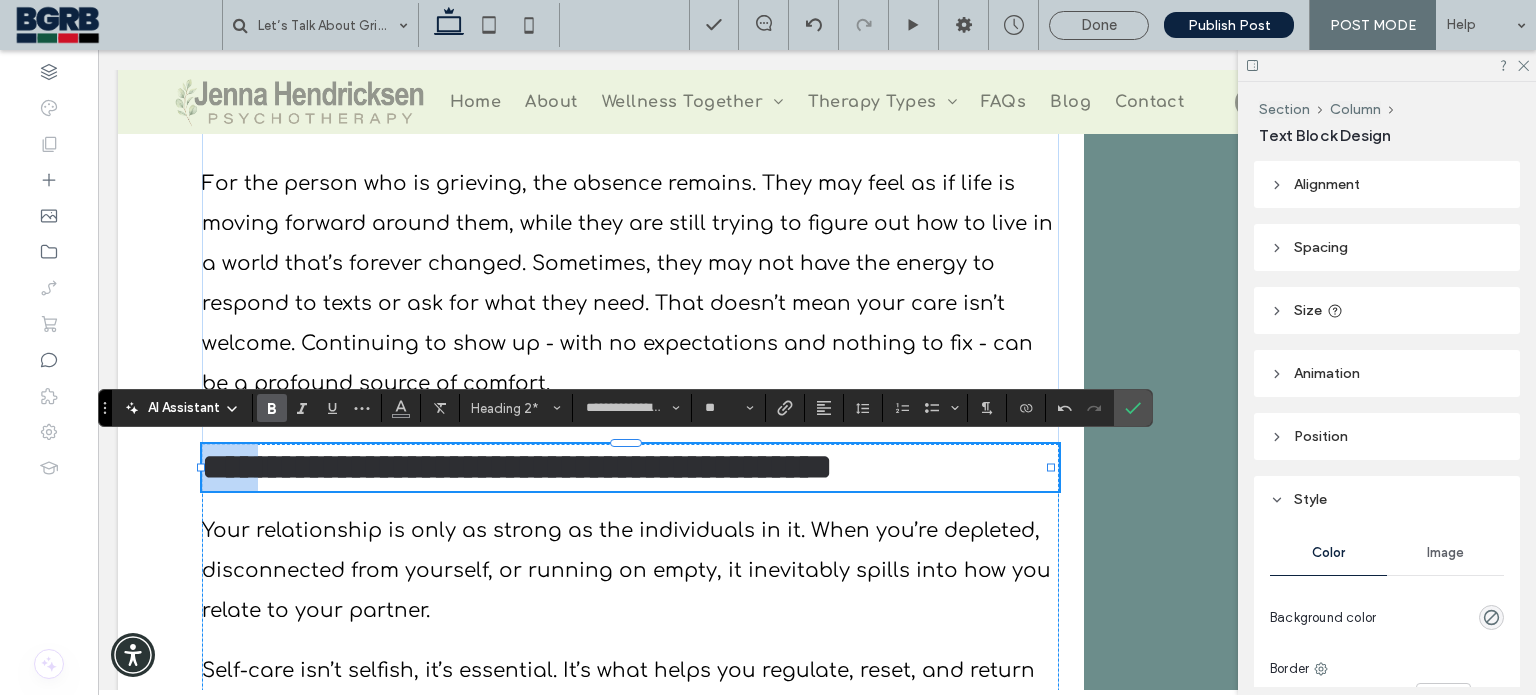 drag, startPoint x: 278, startPoint y: 463, endPoint x: 138, endPoint y: 449, distance: 140.69826 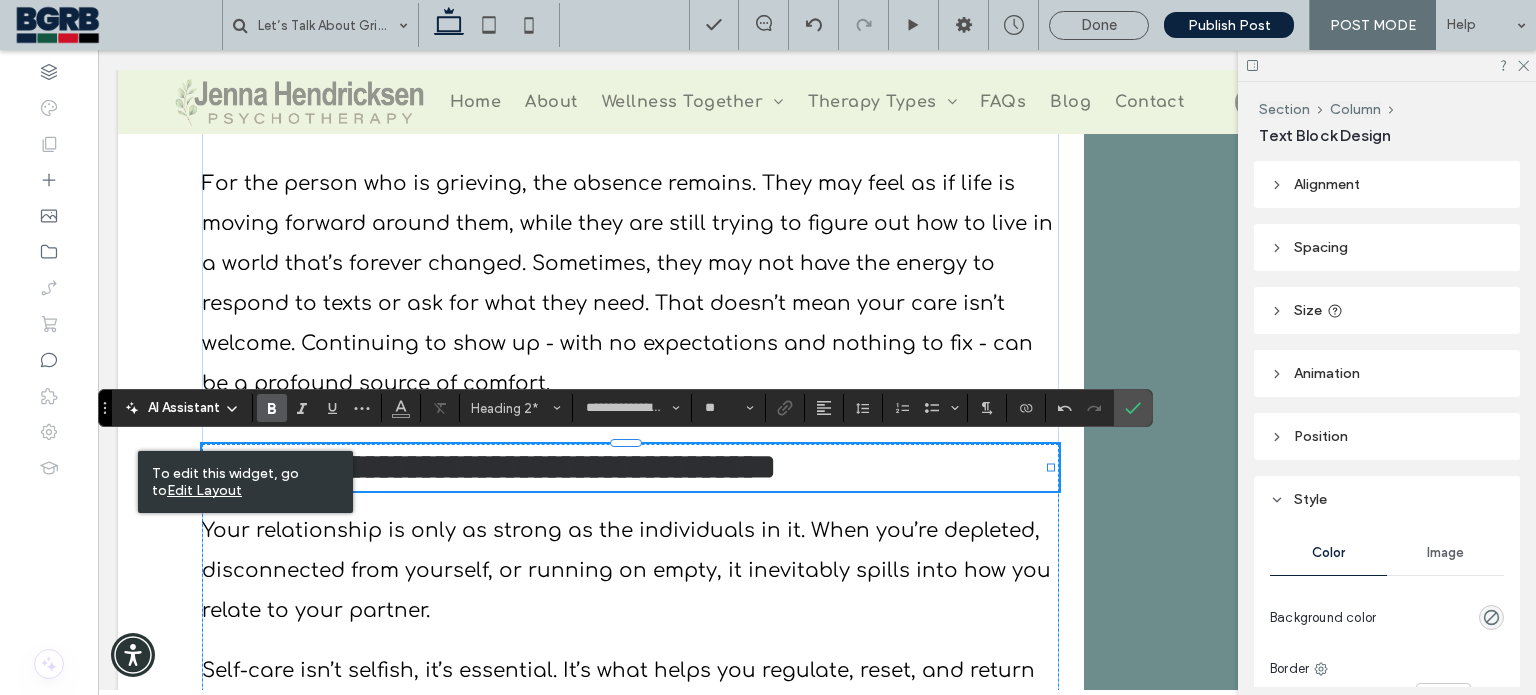 click on "**********" at bounding box center [630, 467] 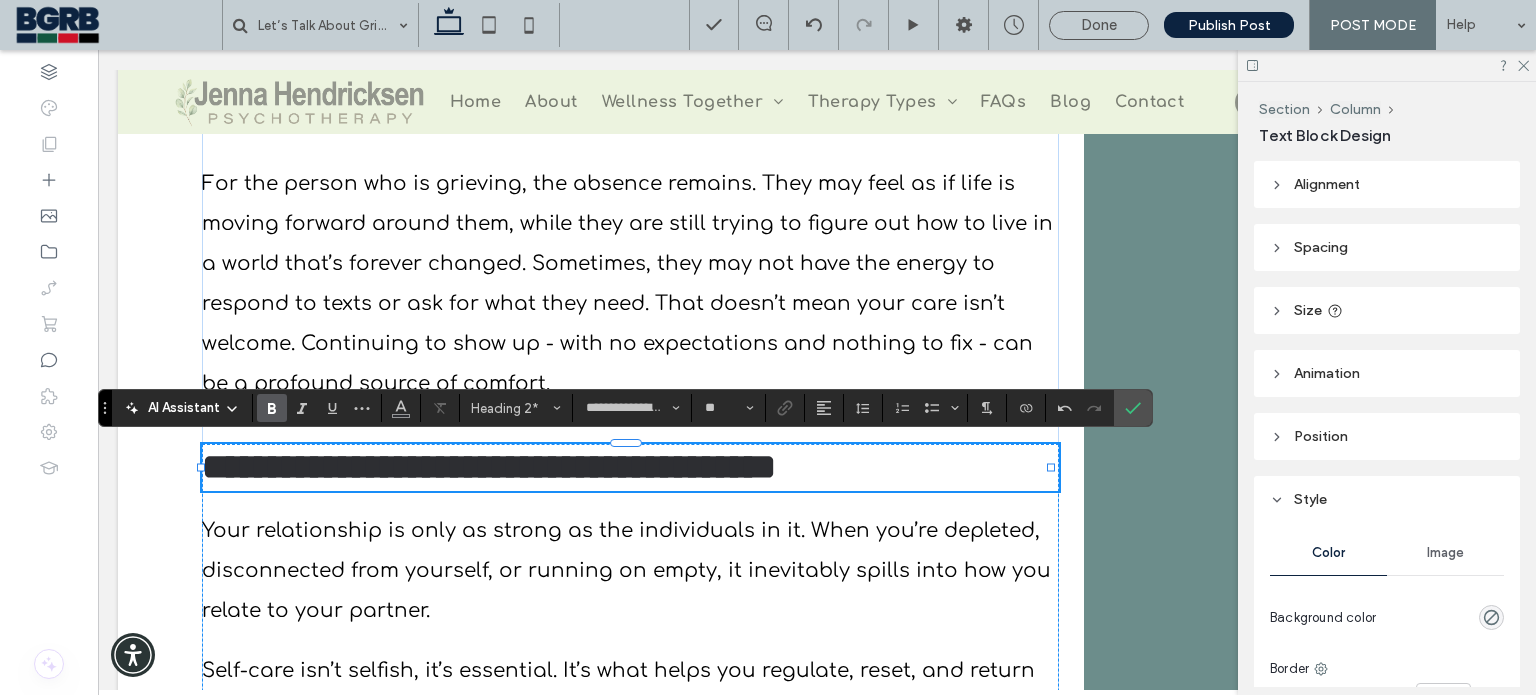 type 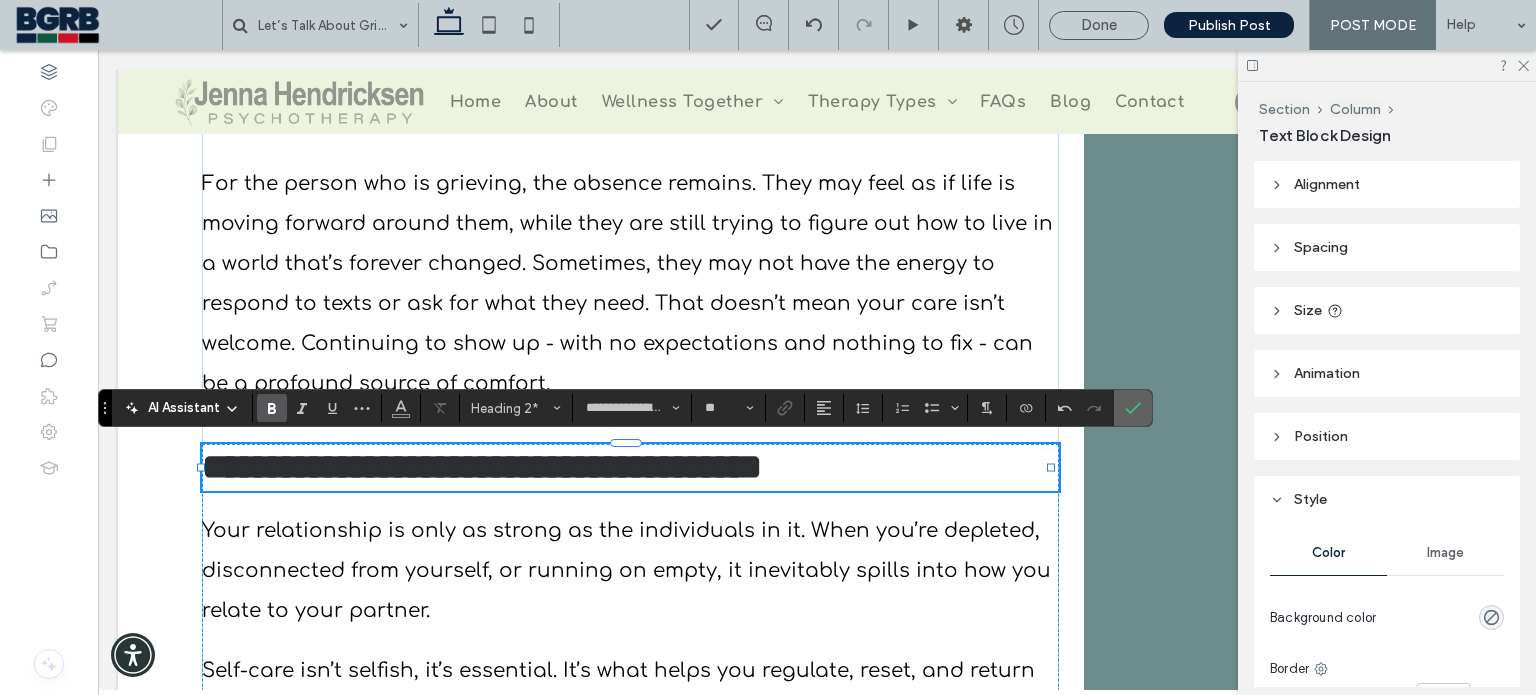 click 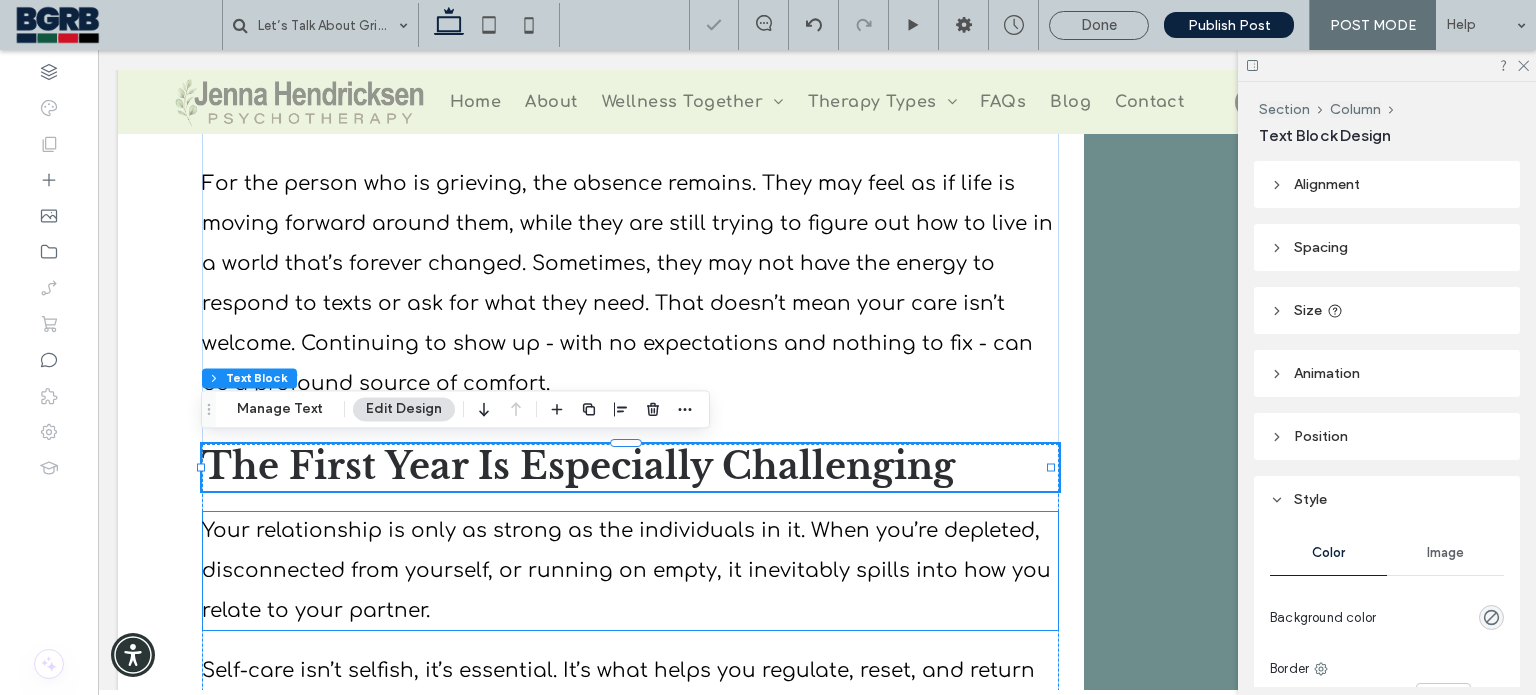 click on "Your relationship is only as strong as the individuals in it. When you’re depleted, disconnected from yourself, or running on empty, it inevitably spills into how you relate to your partner." at bounding box center [626, 570] 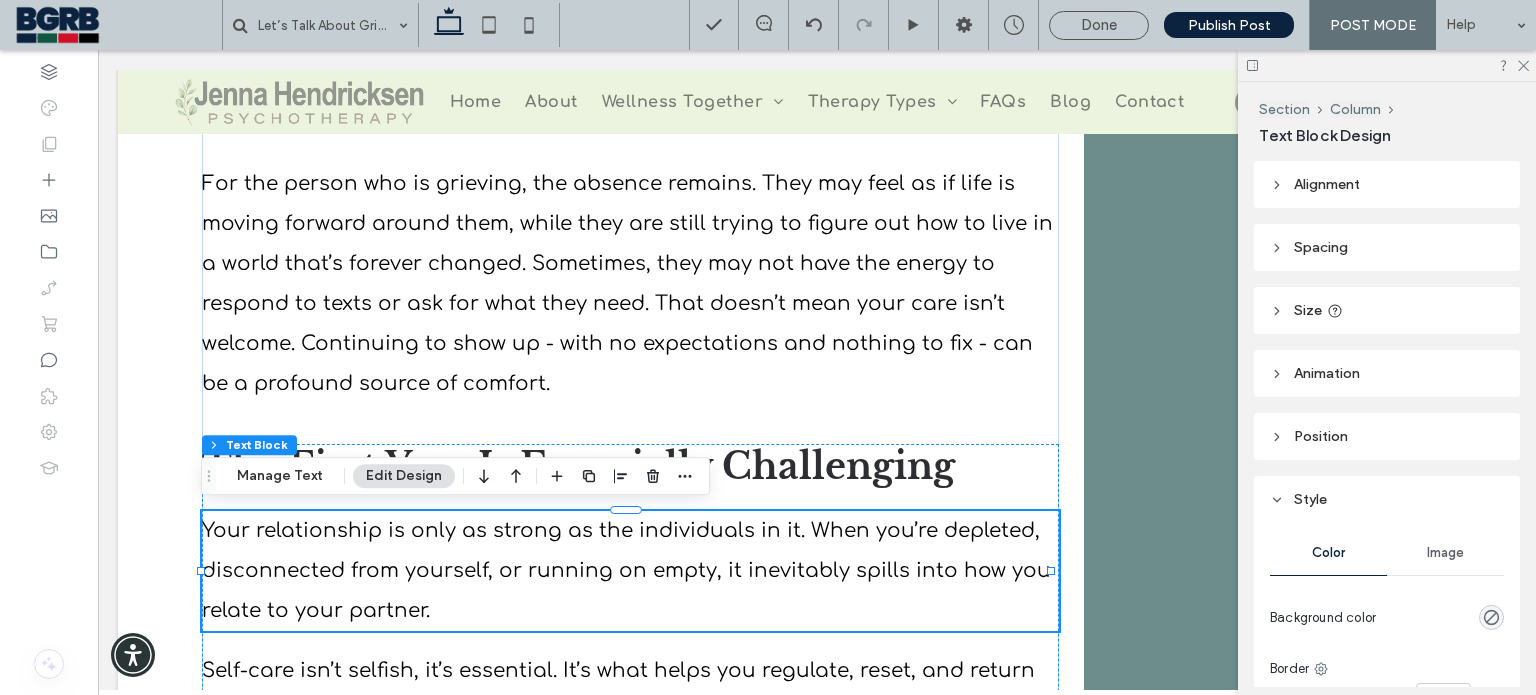 click on "Your relationship is only as strong as the individuals in it. When you’re depleted, disconnected from yourself, or running on empty, it inevitably spills into how you relate to your partner." at bounding box center (630, 571) 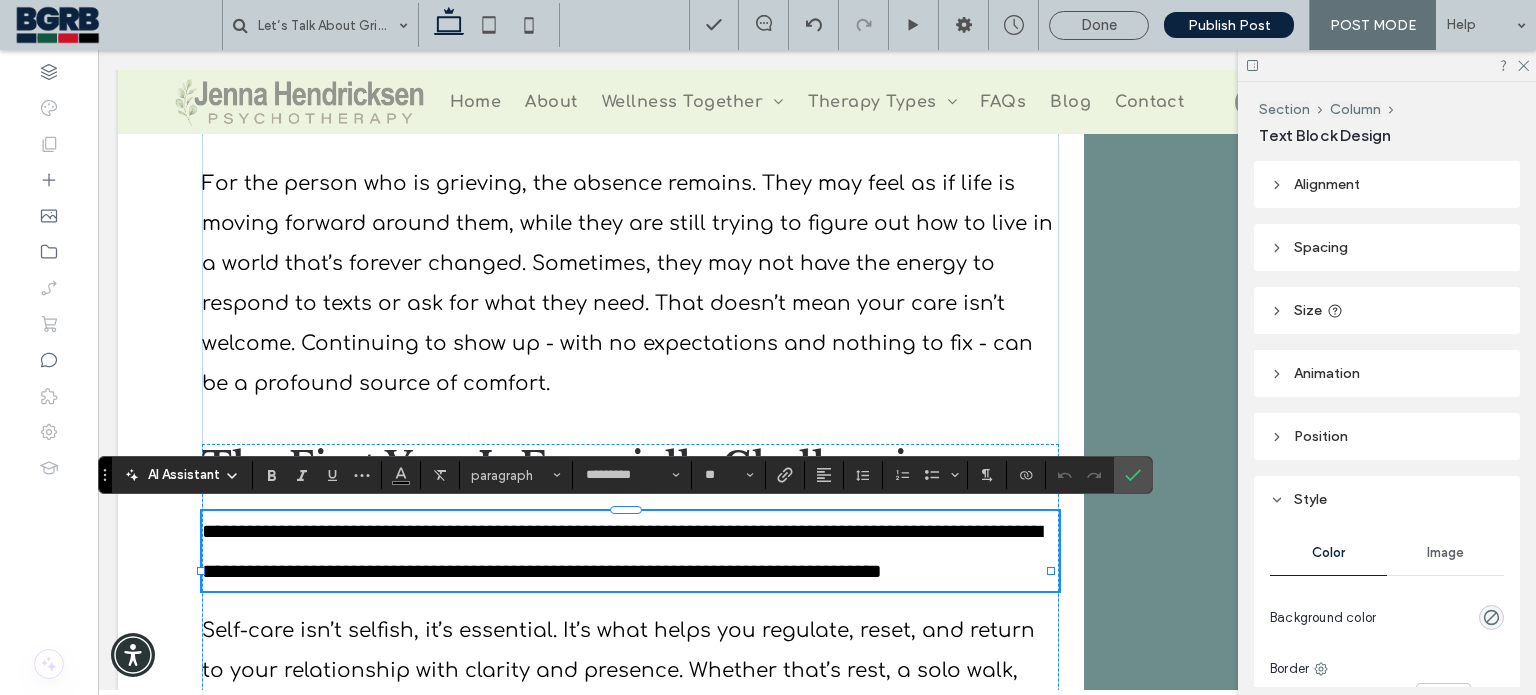 click on "**********" at bounding box center (630, 551) 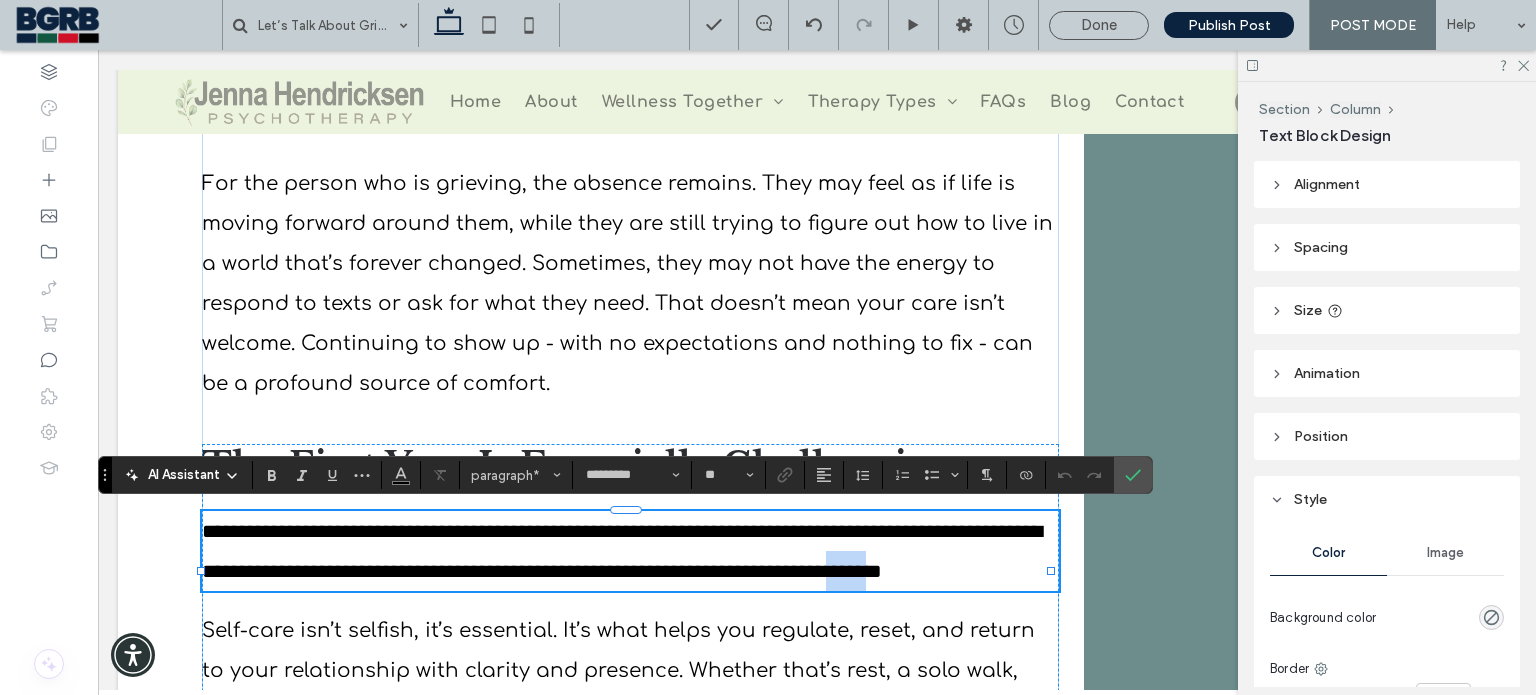 click on "**********" at bounding box center (630, 551) 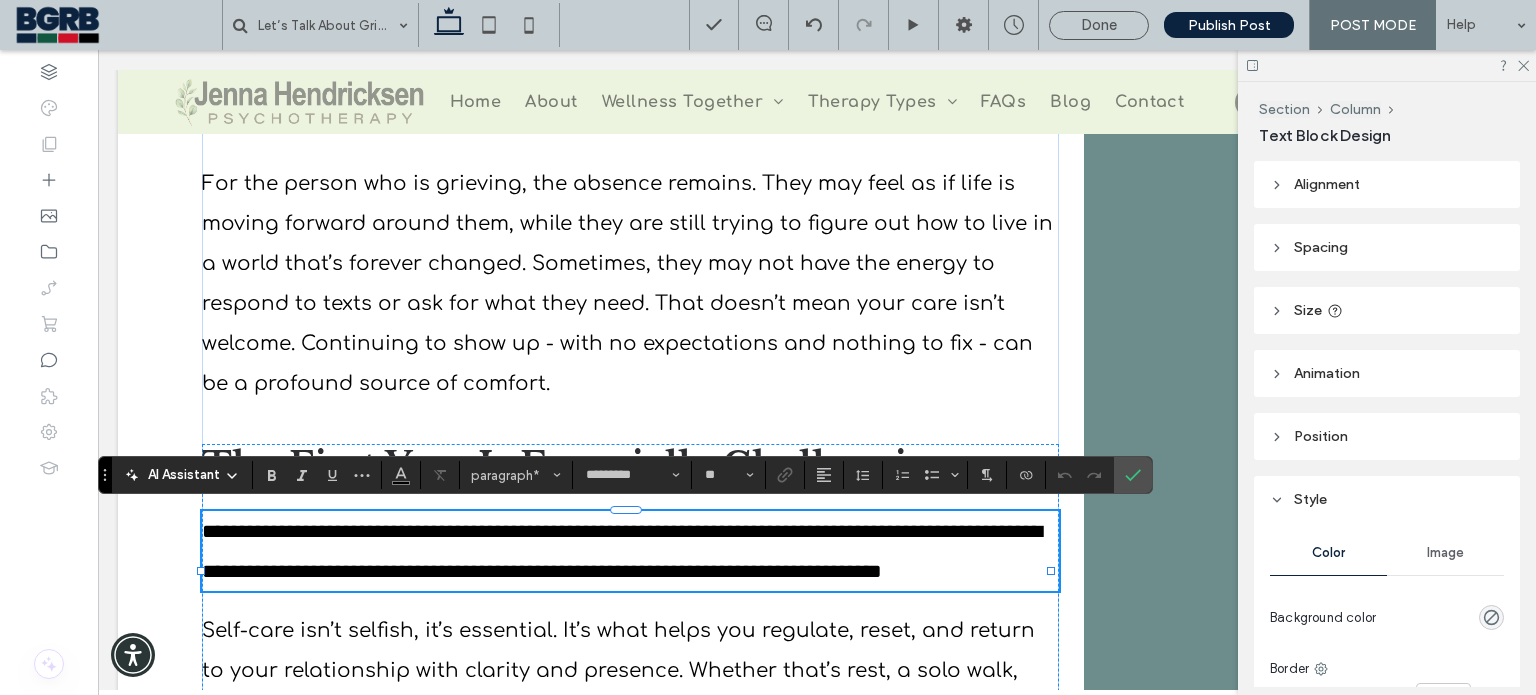 click on "**********" at bounding box center (622, 551) 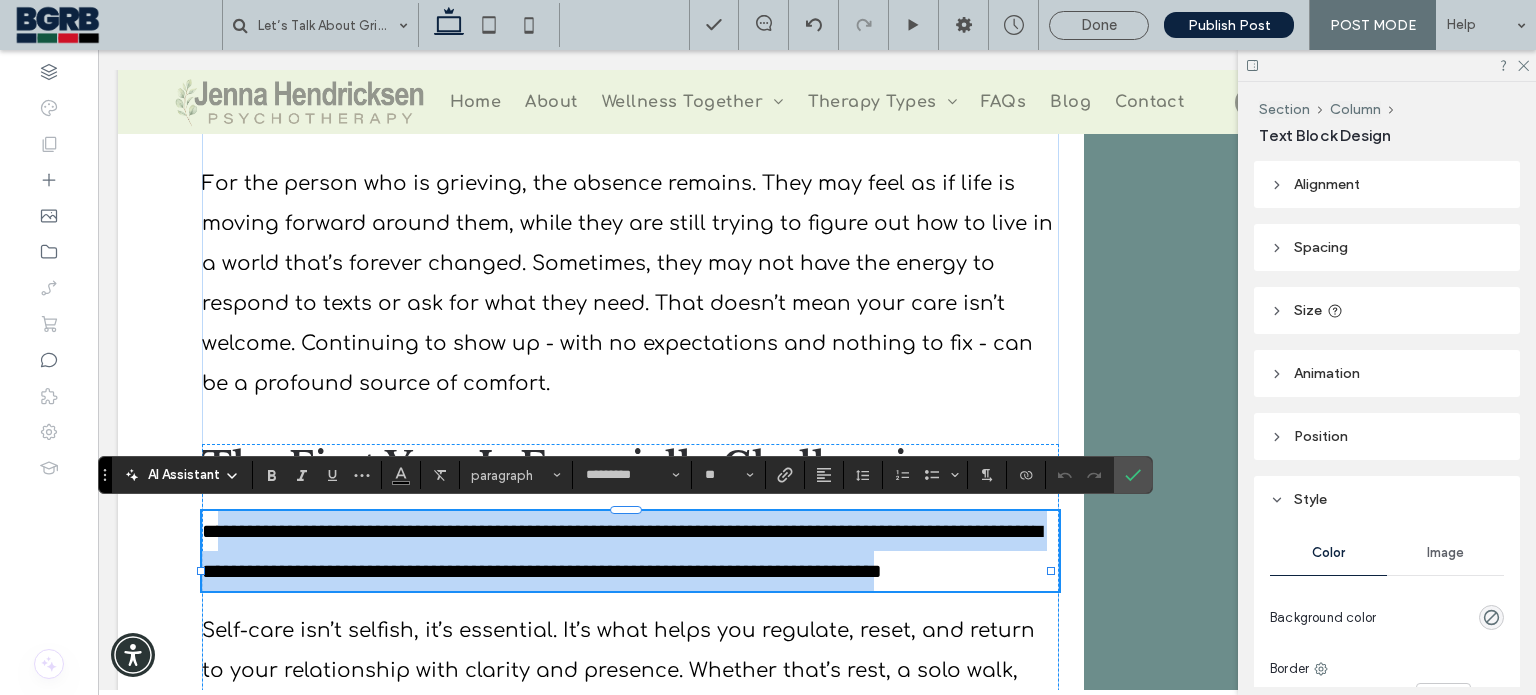 drag, startPoint x: 422, startPoint y: 606, endPoint x: 225, endPoint y: 529, distance: 211.5136 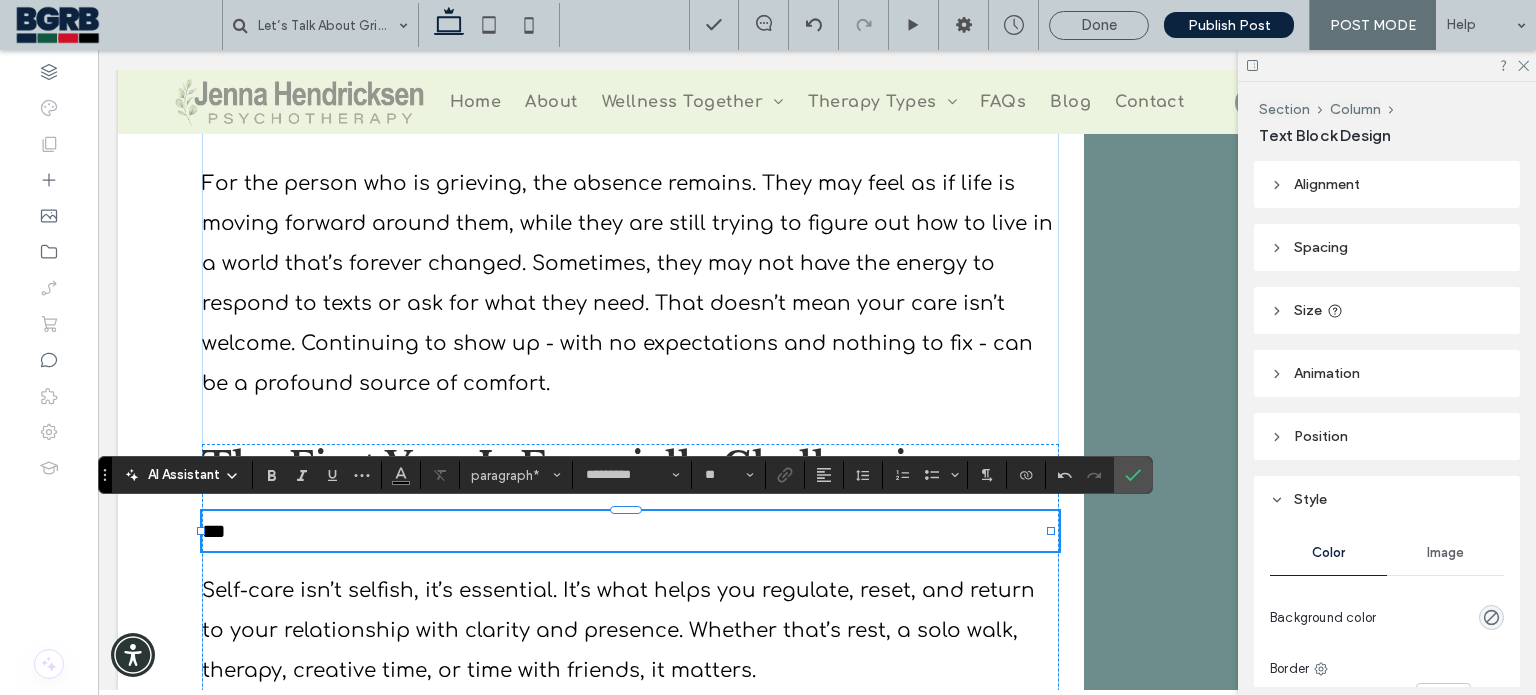 type 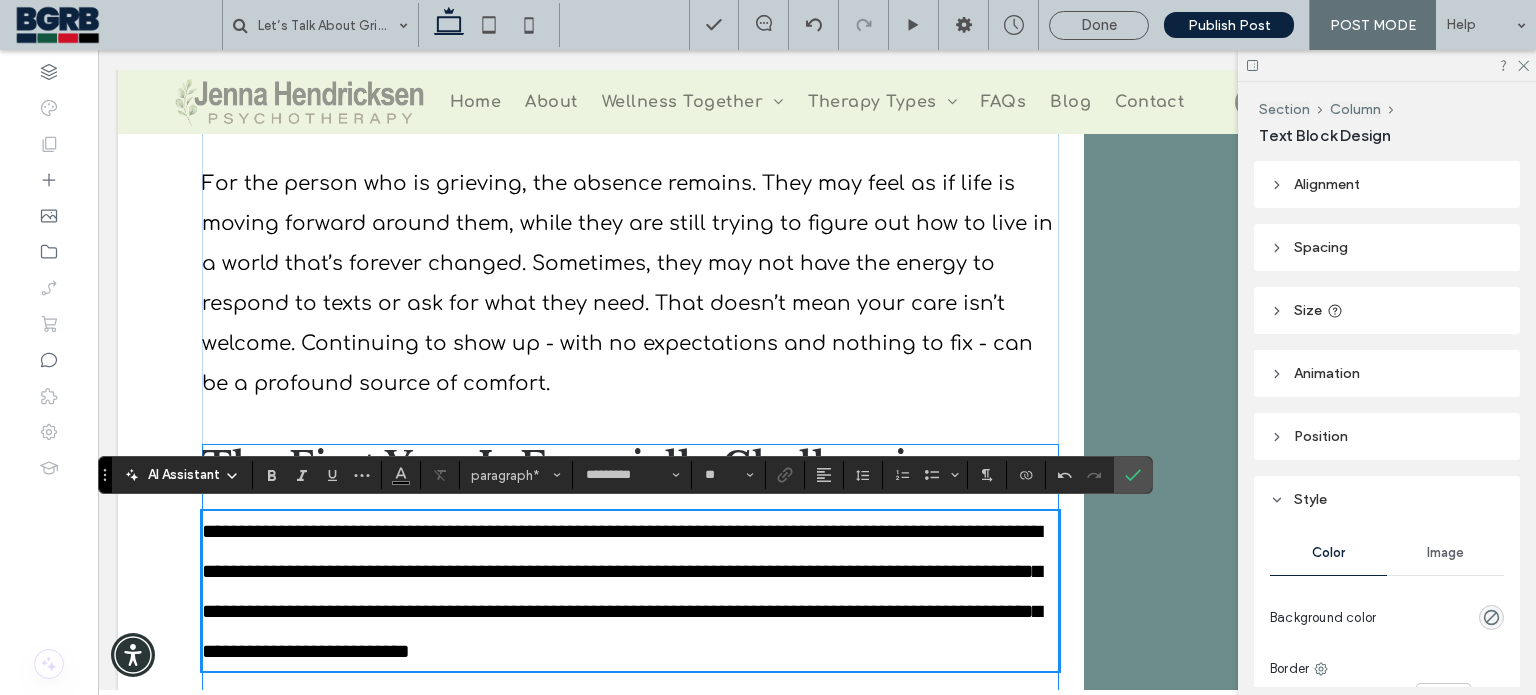scroll, scrollTop: 1904, scrollLeft: 0, axis: vertical 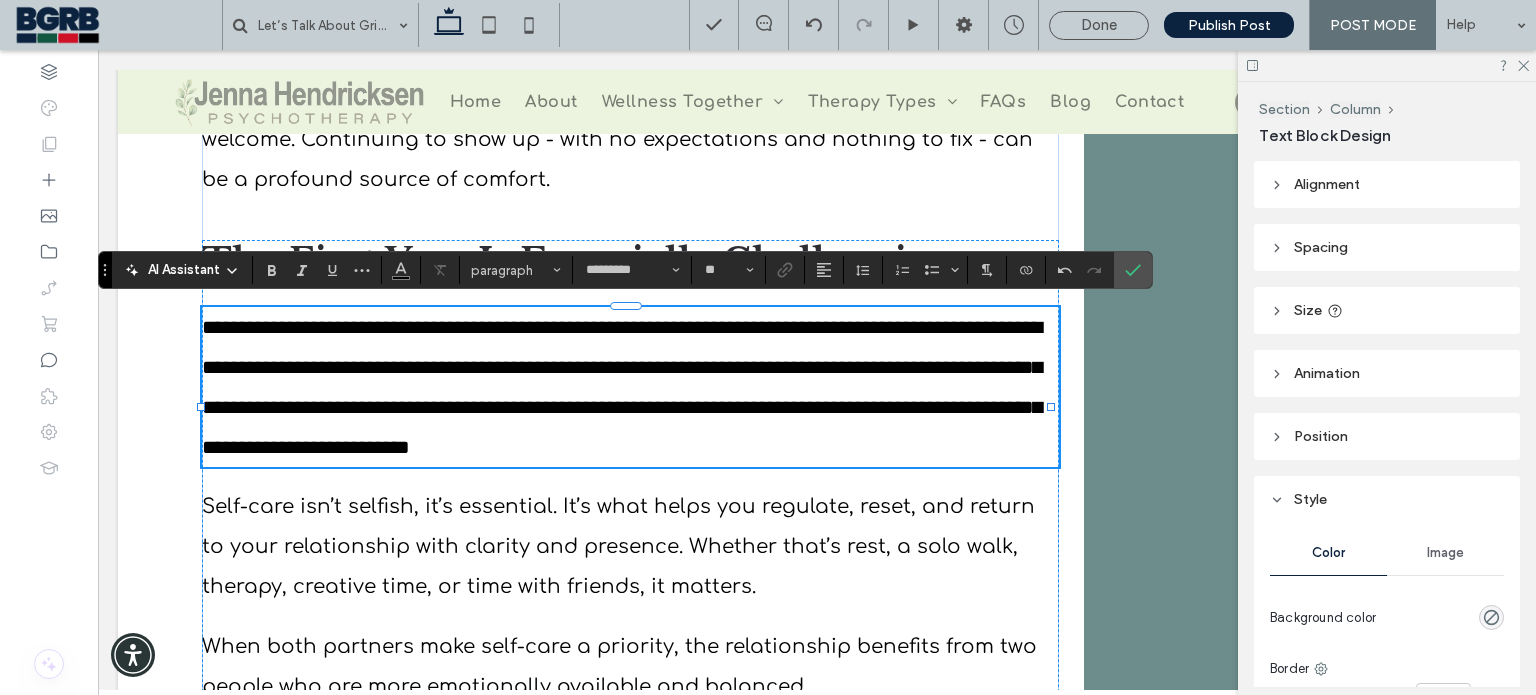 click on "**********" at bounding box center (622, 387) 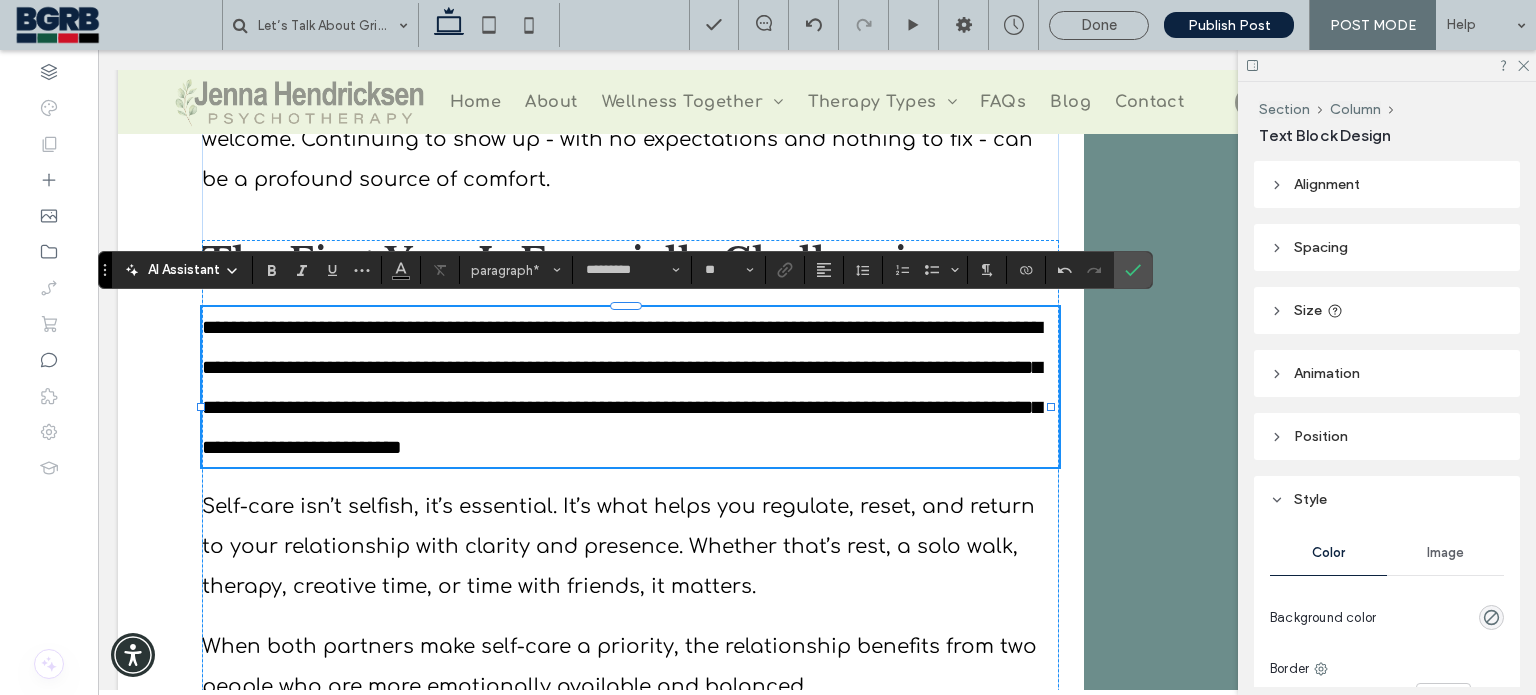 click on "**********" at bounding box center [630, 387] 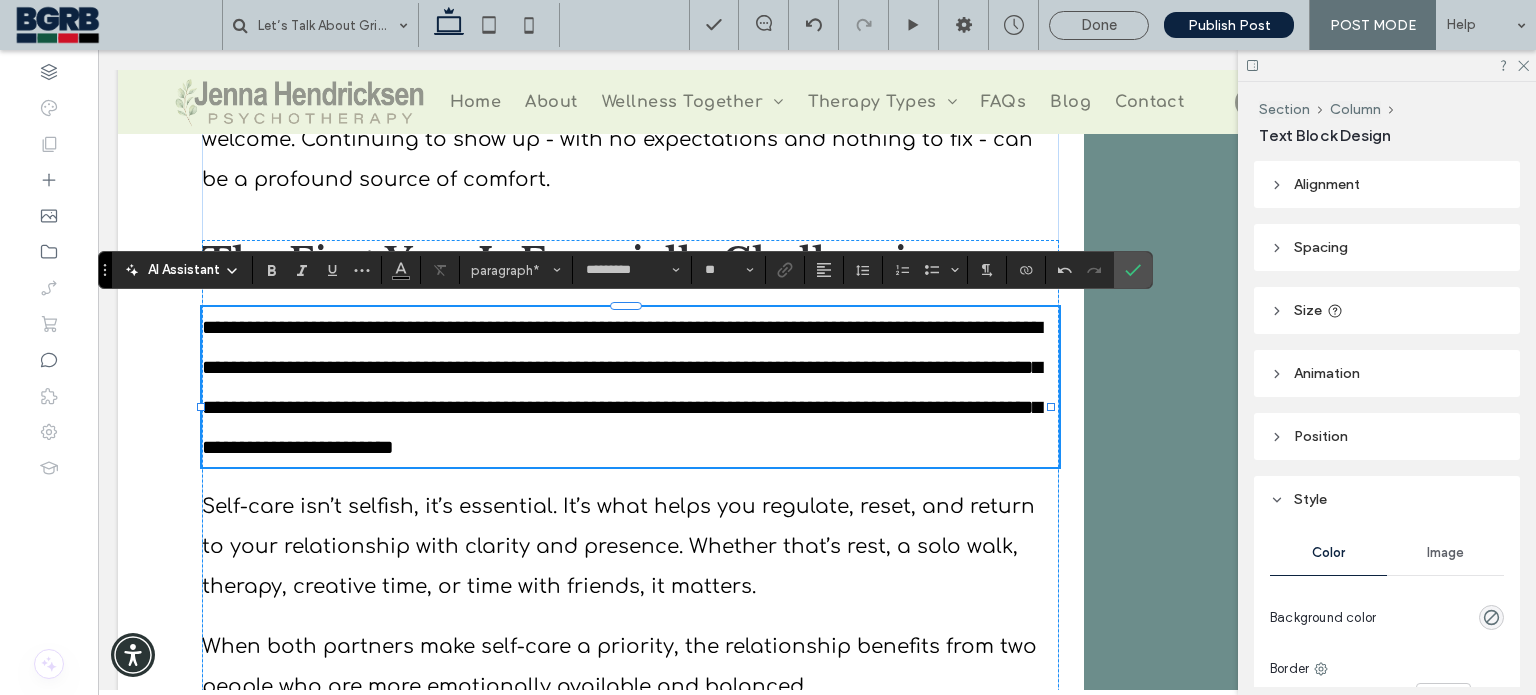 click on "**********" at bounding box center [622, 387] 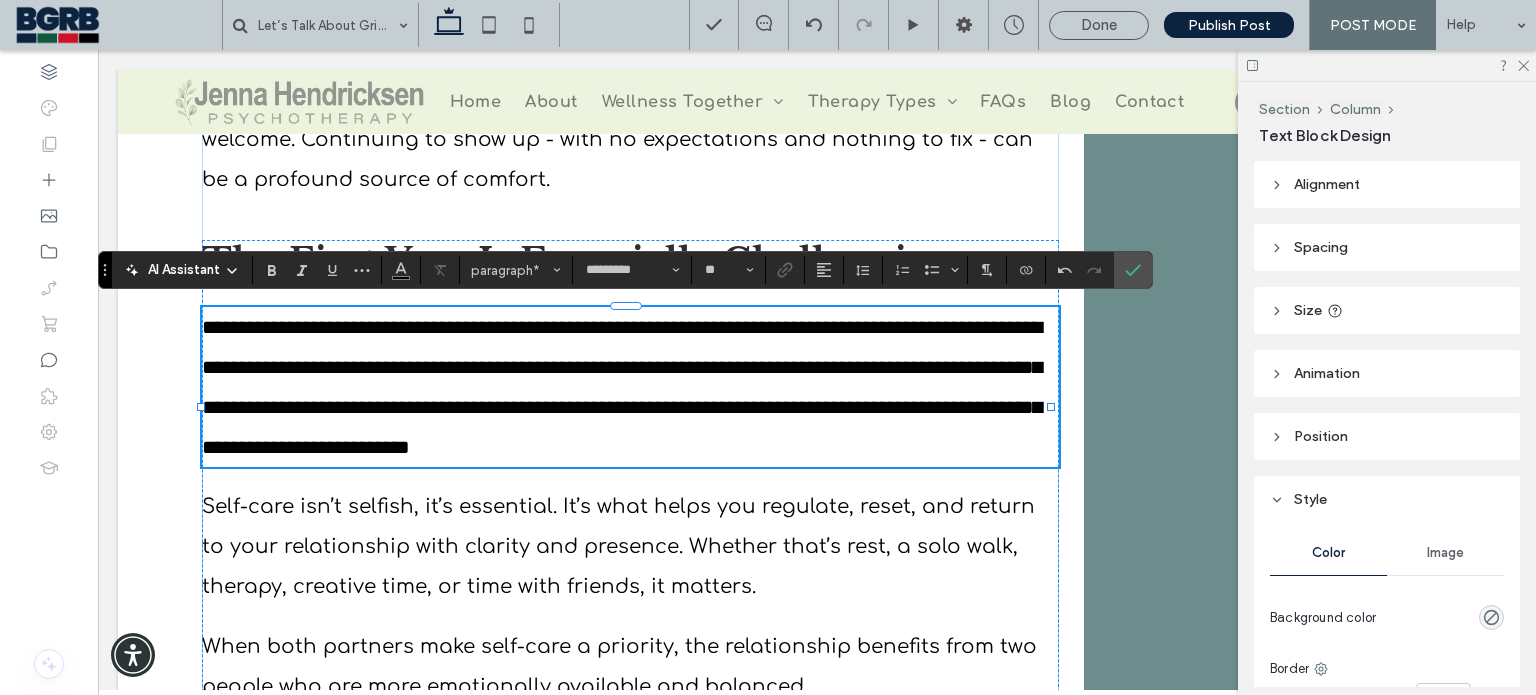 click on "**********" at bounding box center (622, 387) 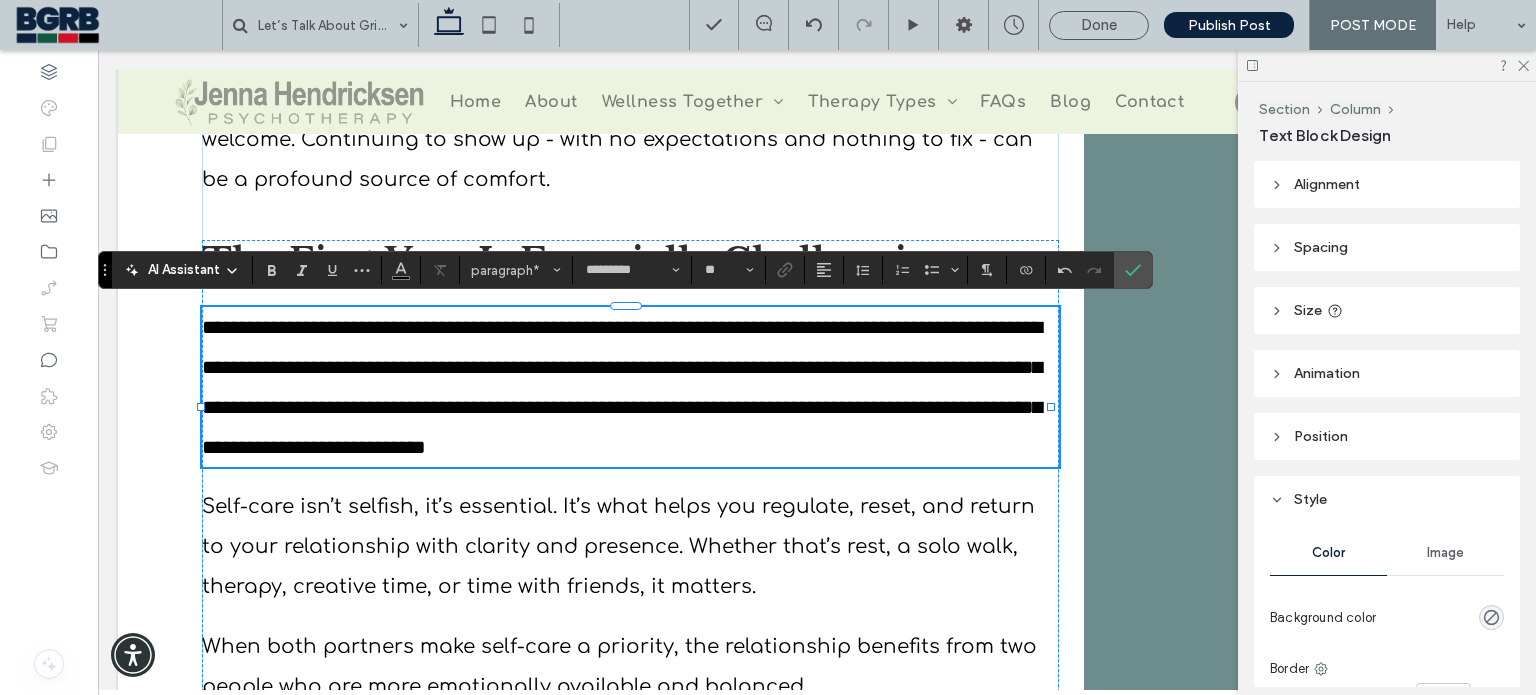 click on "**********" at bounding box center (630, 387) 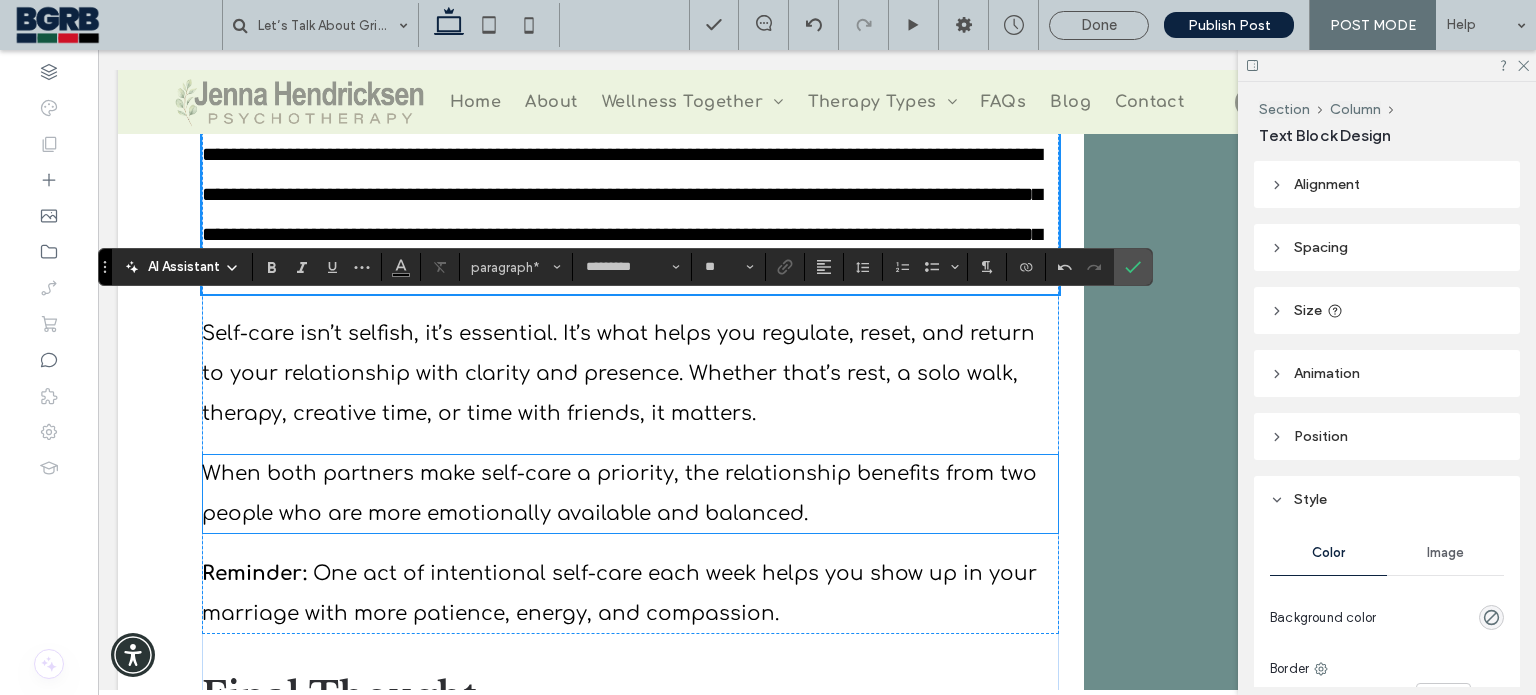 scroll, scrollTop: 2104, scrollLeft: 0, axis: vertical 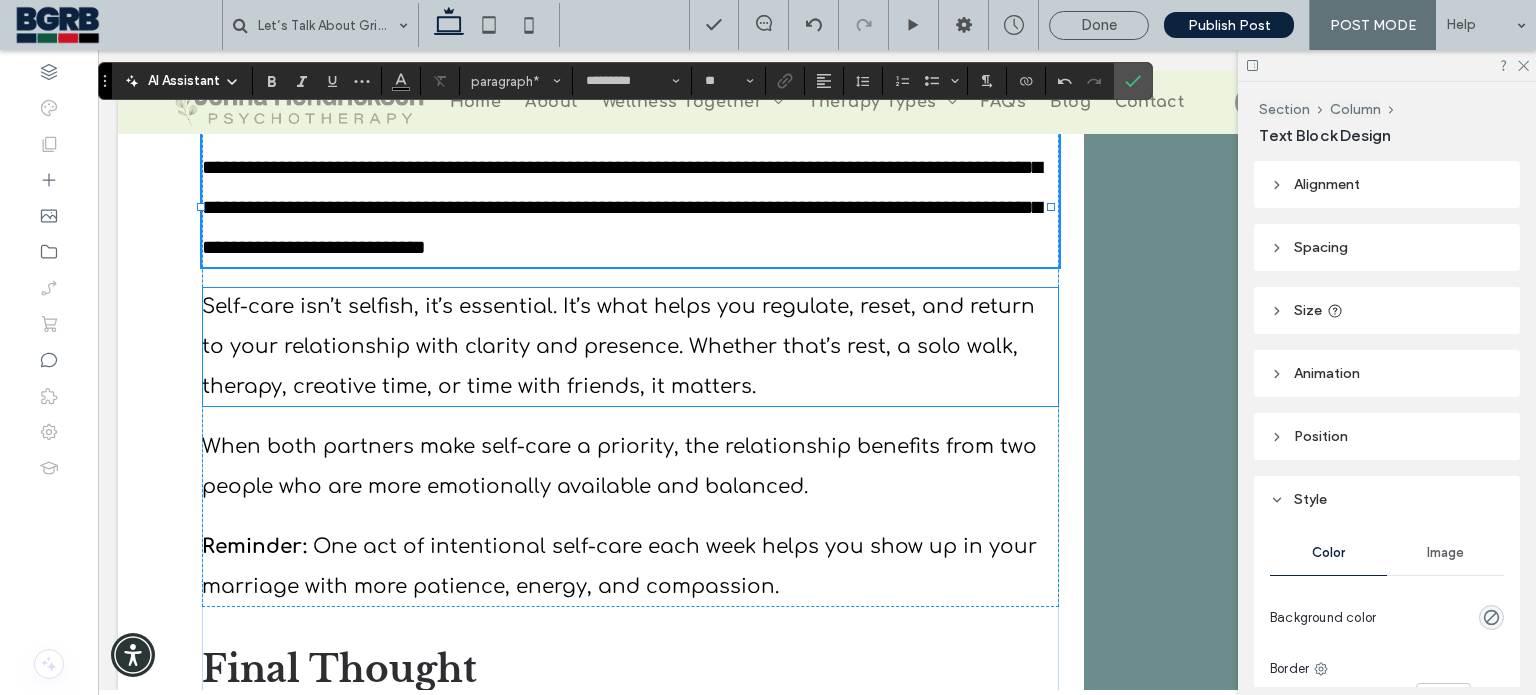 click on "Self-care isn’t selfish, it’s essential. It’s what helps you regulate, reset, and return to your relationship with clarity and presence. Whether that’s rest, a solo walk, therapy, creative time, or time with friends, it matters." at bounding box center (630, 347) 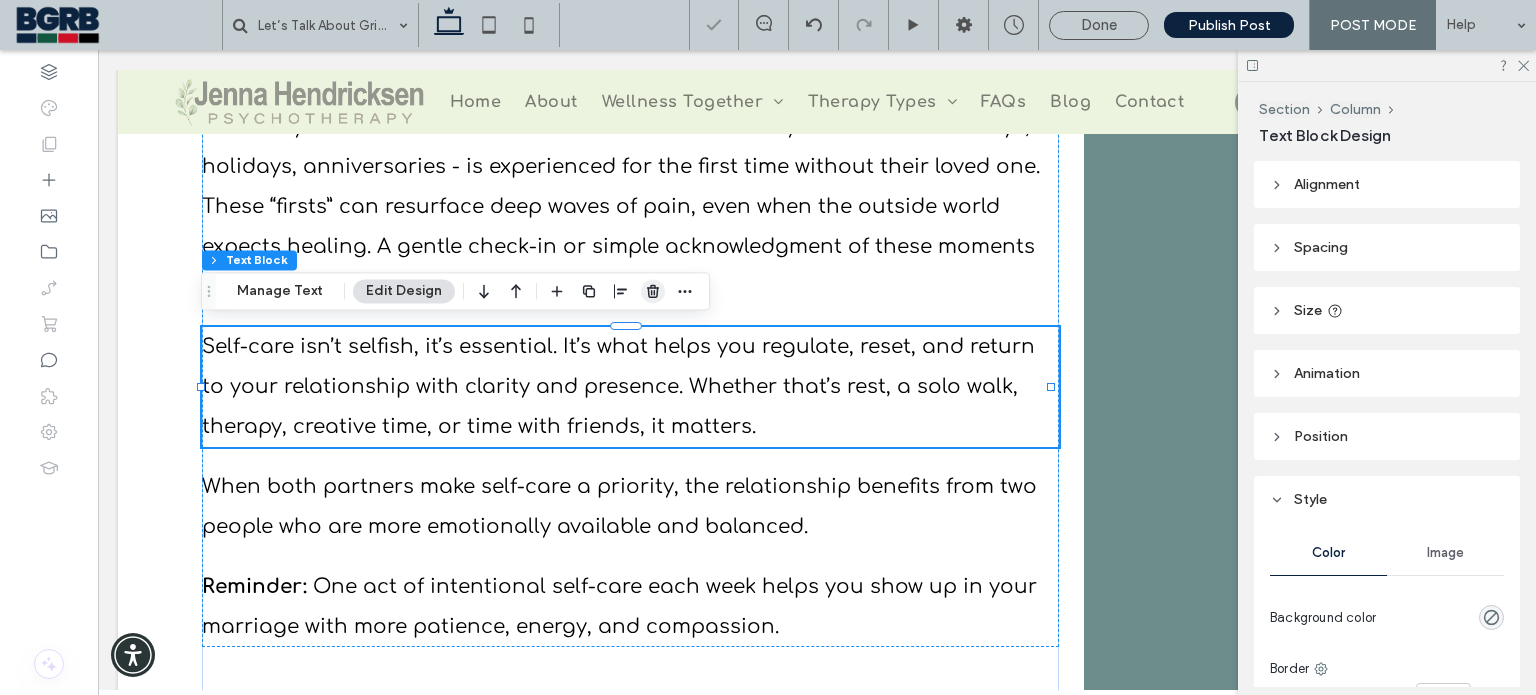 click 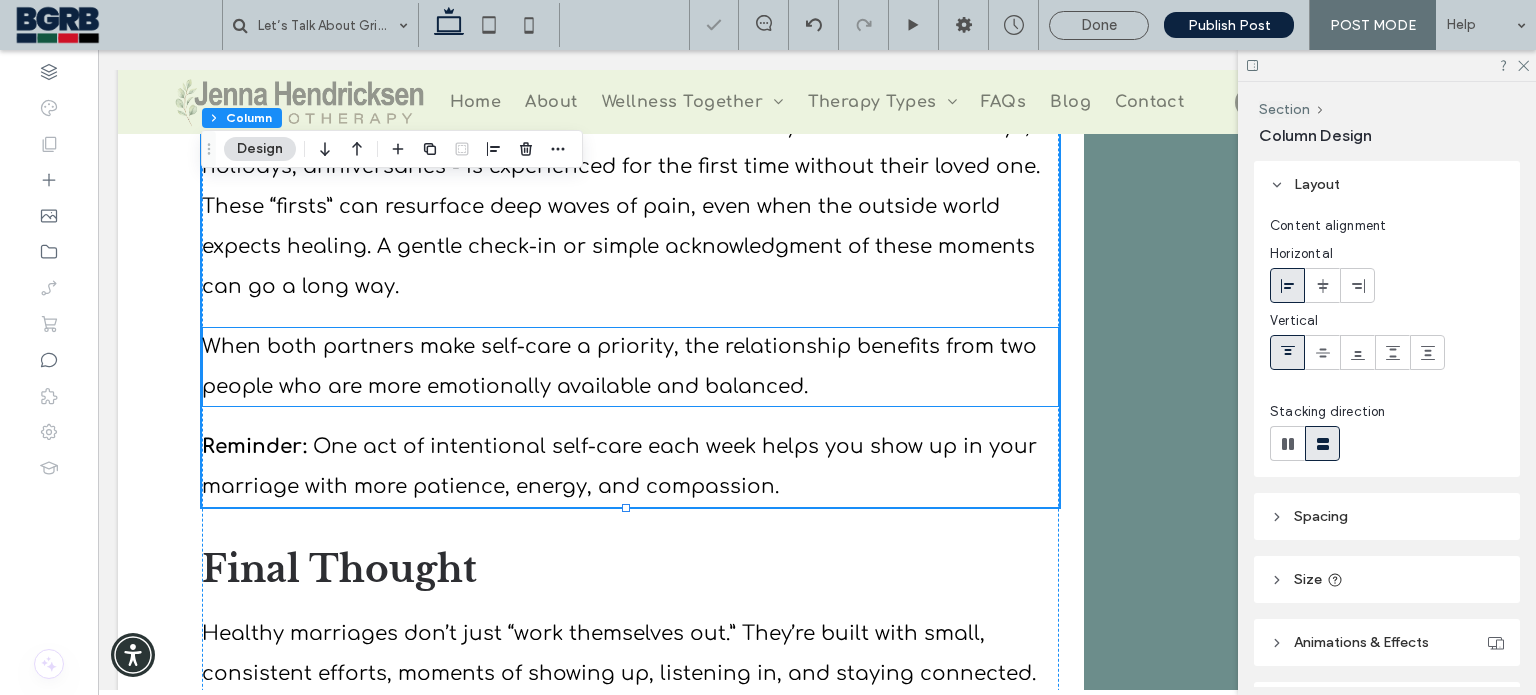click on "When both partners make self-care a priority, the relationship benefits from two people who are more emotionally available and balanced." at bounding box center (630, 367) 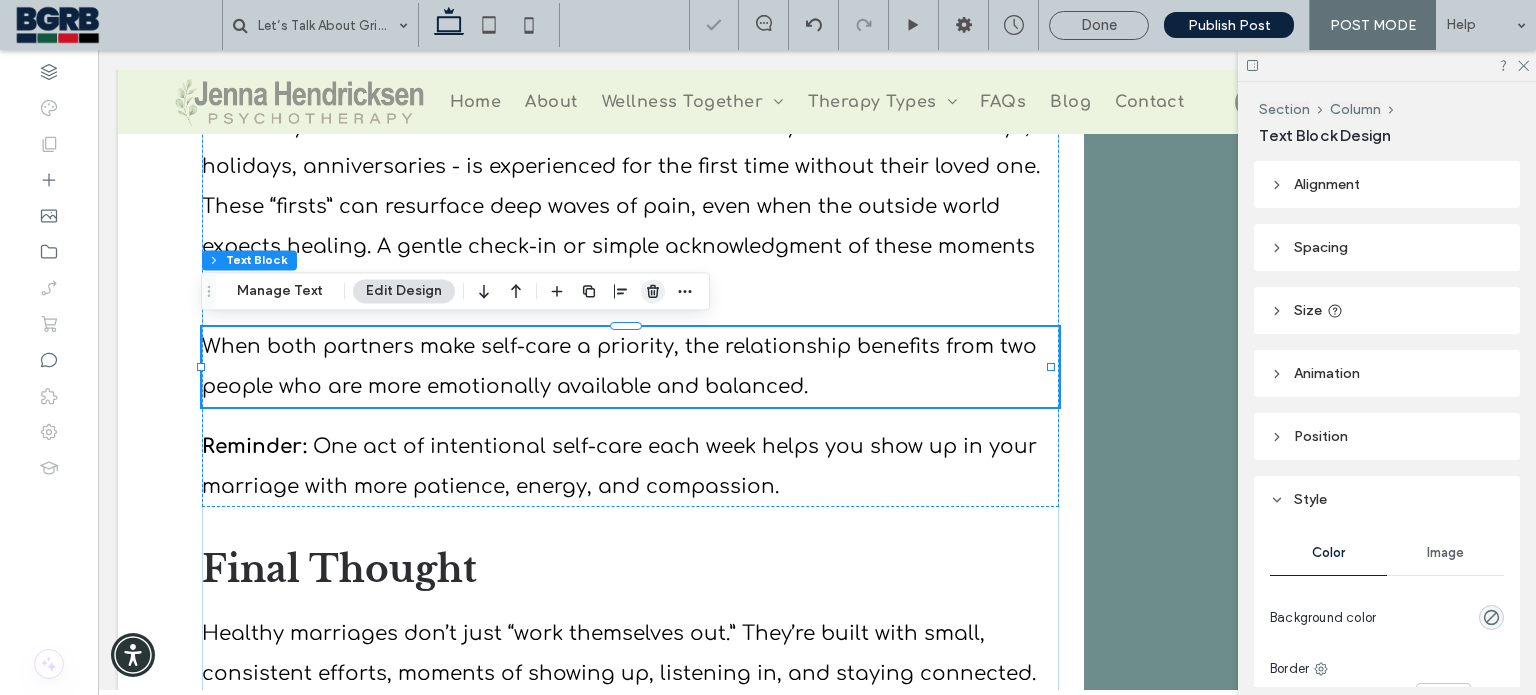 click 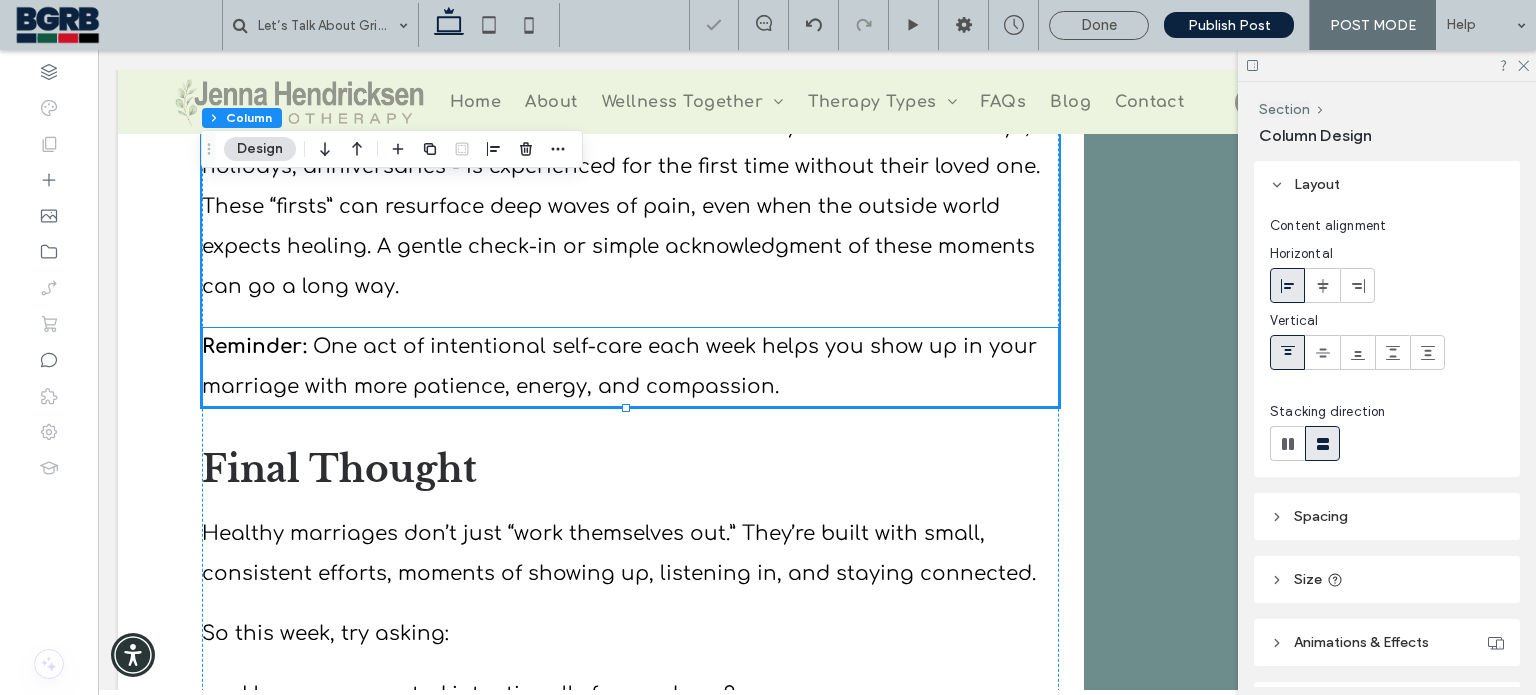 click on "One act of intentional self-care each week helps you show up in your marriage with more patience, energy, and compassion." at bounding box center [619, 366] 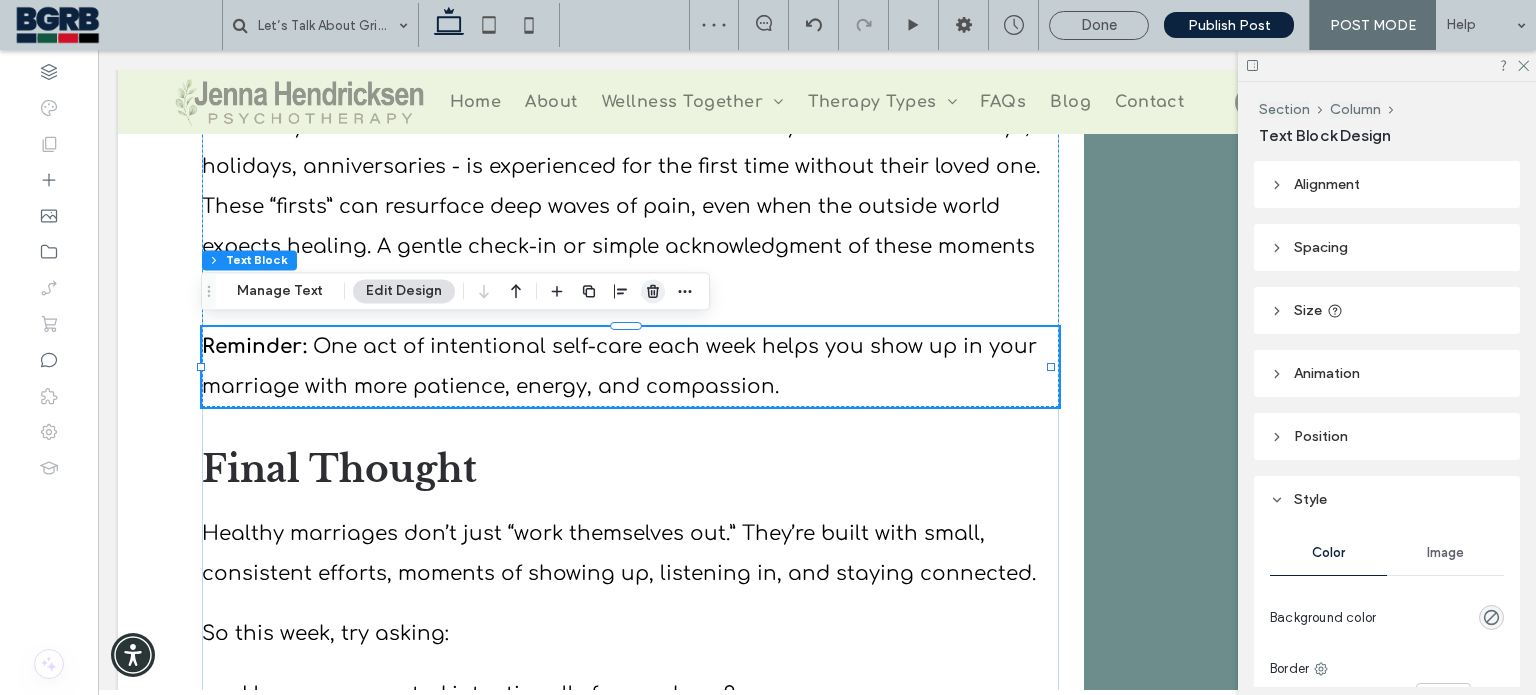drag, startPoint x: 648, startPoint y: 291, endPoint x: 549, endPoint y: 241, distance: 110.909874 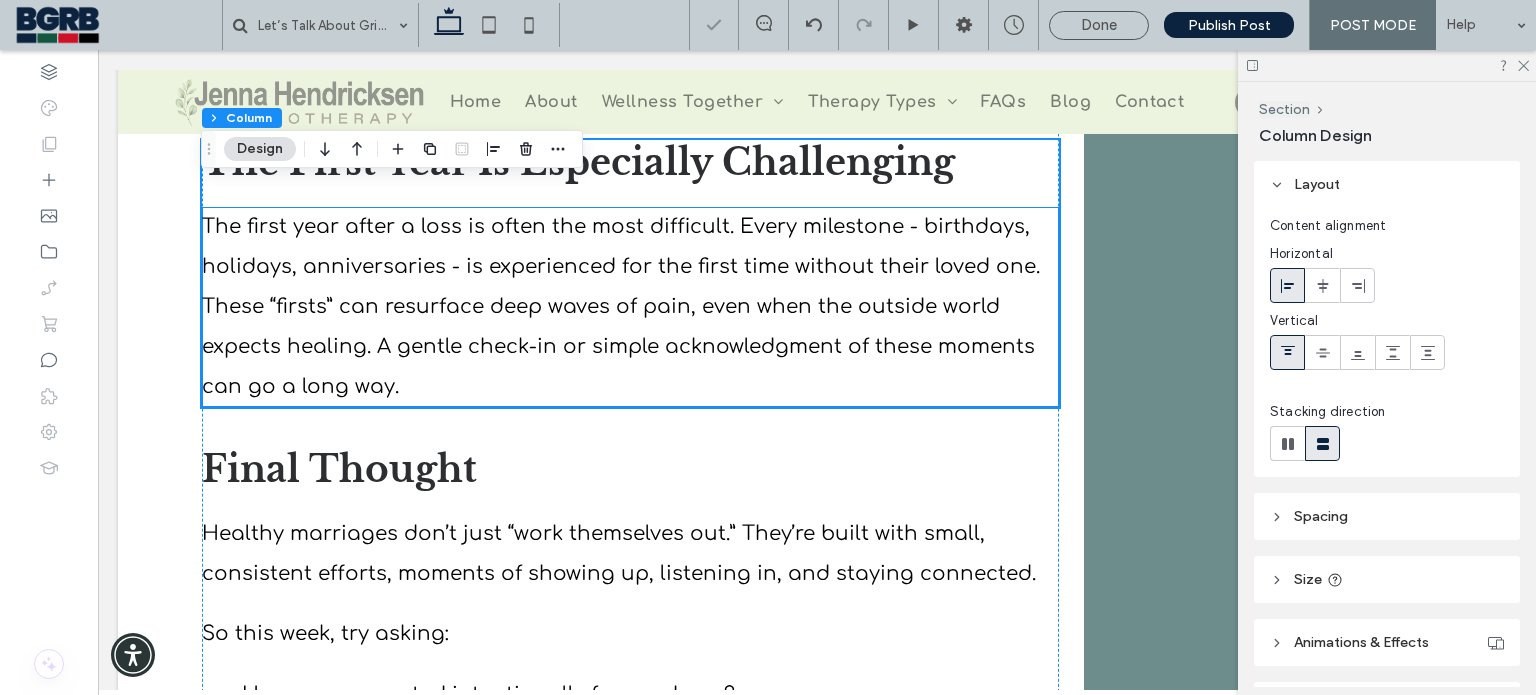 scroll, scrollTop: 1804, scrollLeft: 0, axis: vertical 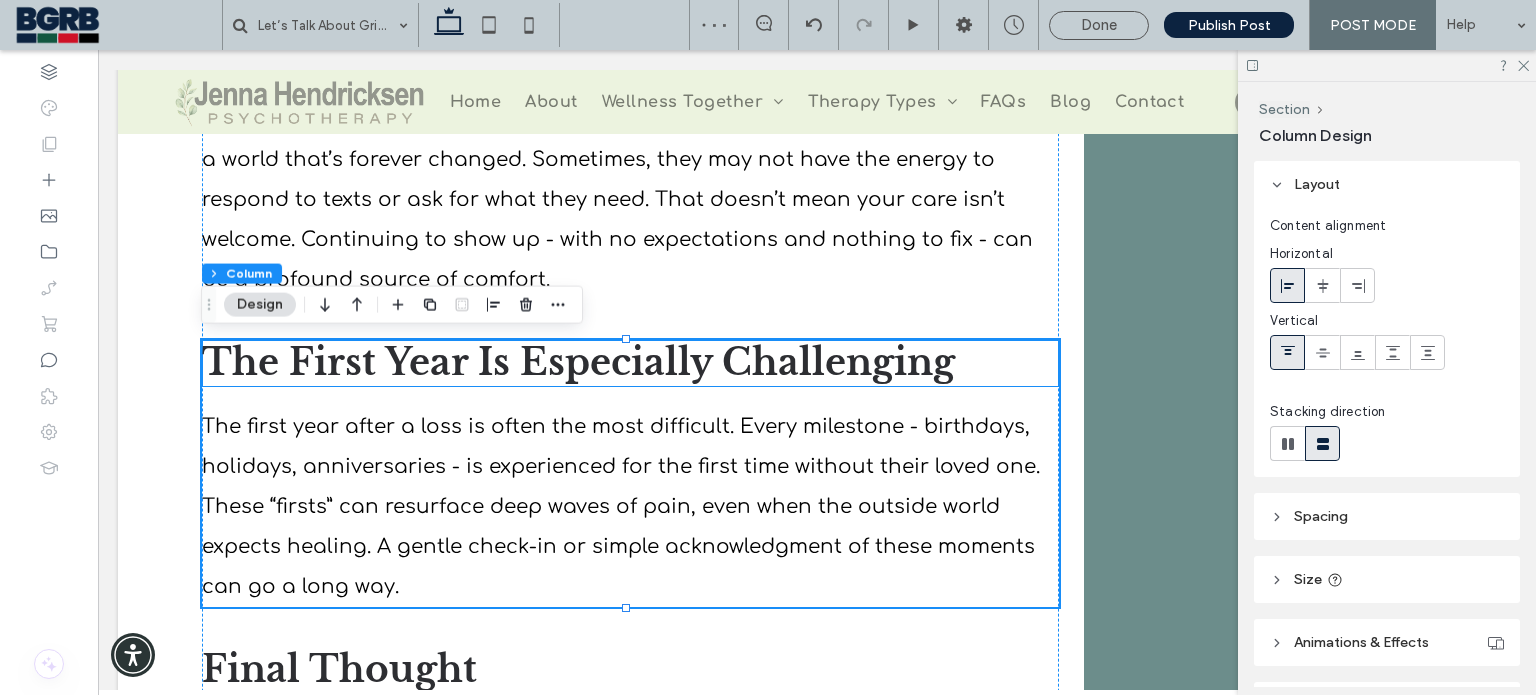 click on "The First Year Is Especially Challenging" at bounding box center [578, 362] 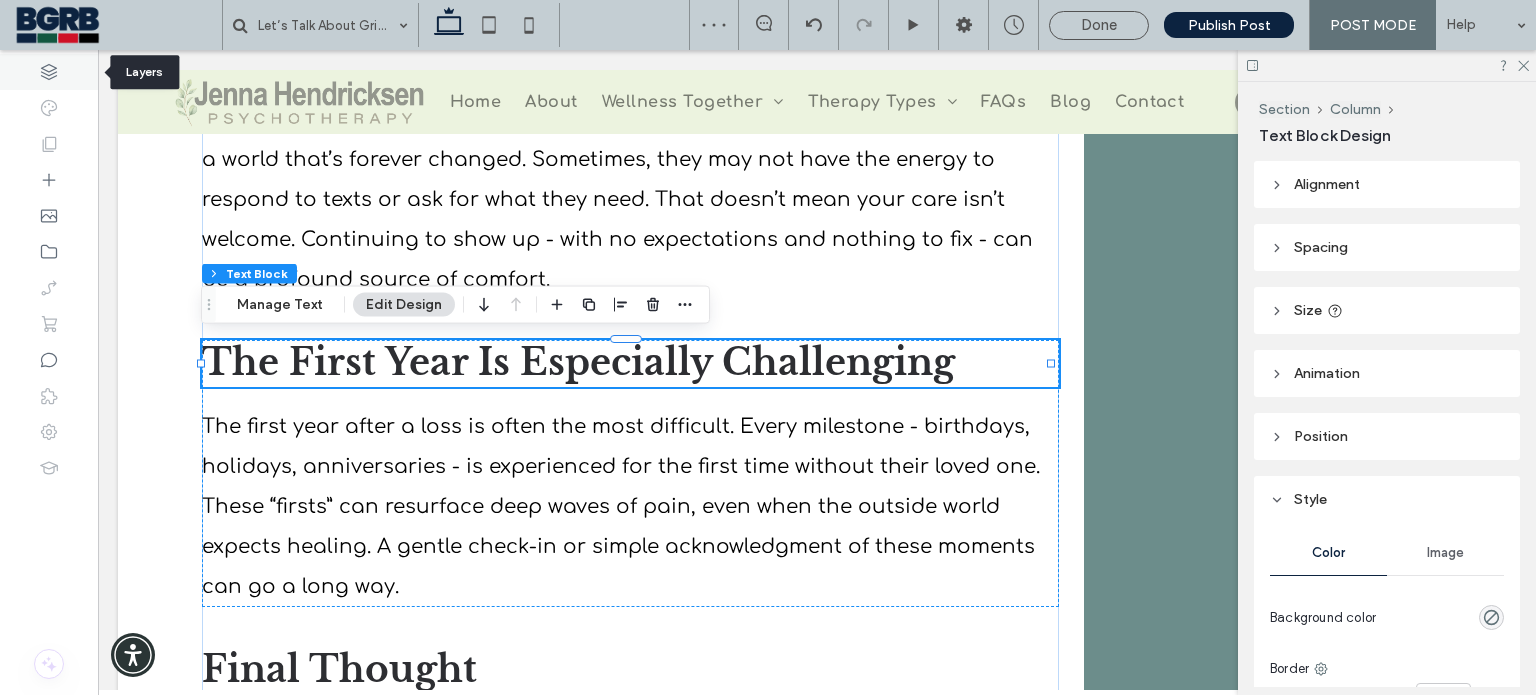 click 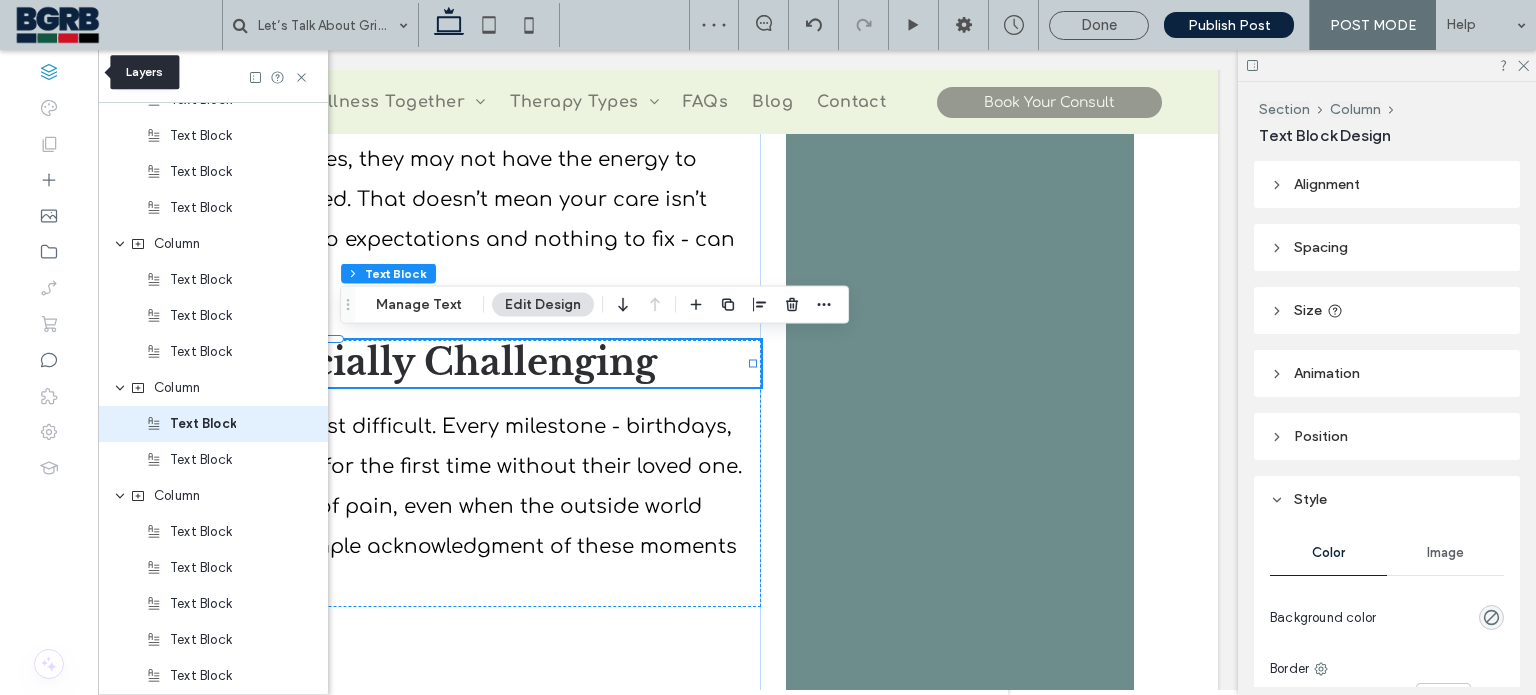 scroll, scrollTop: 225, scrollLeft: 0, axis: vertical 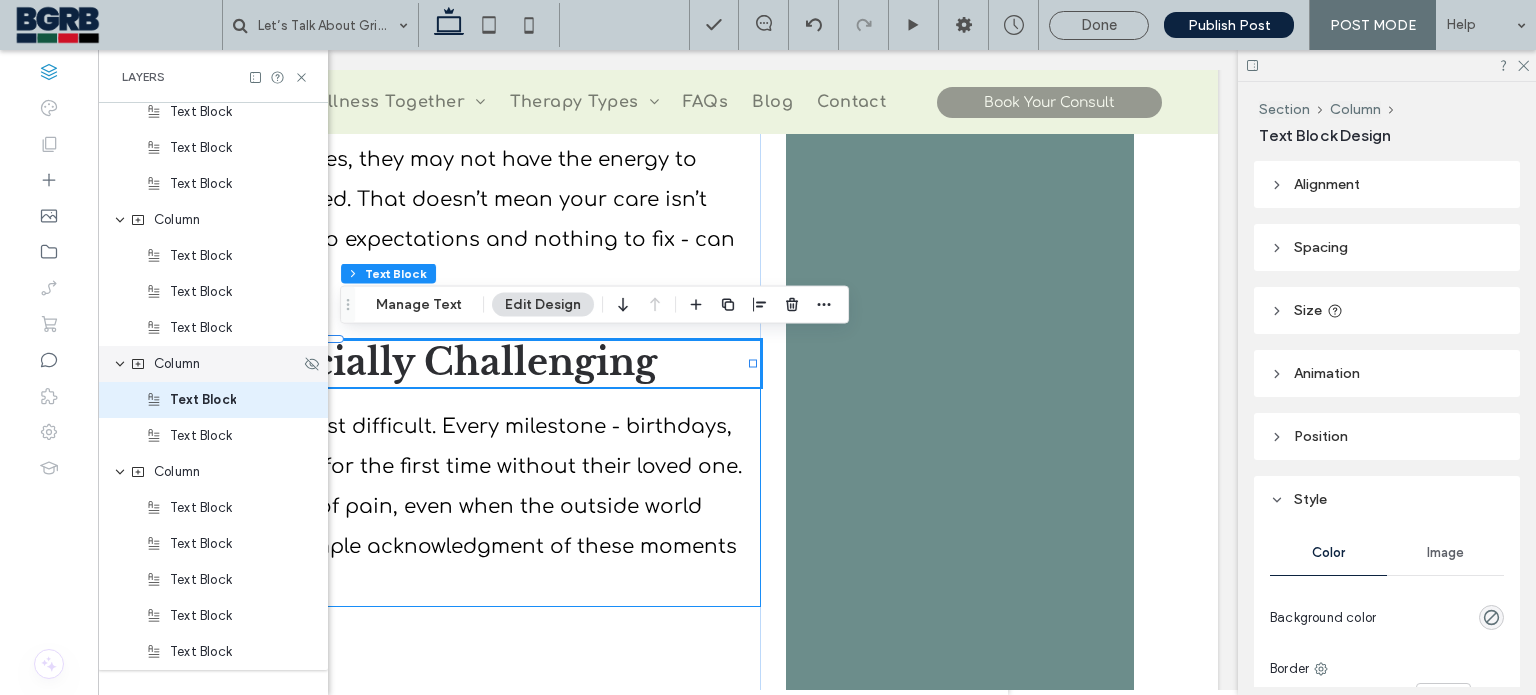 click on "Column" at bounding box center [177, 364] 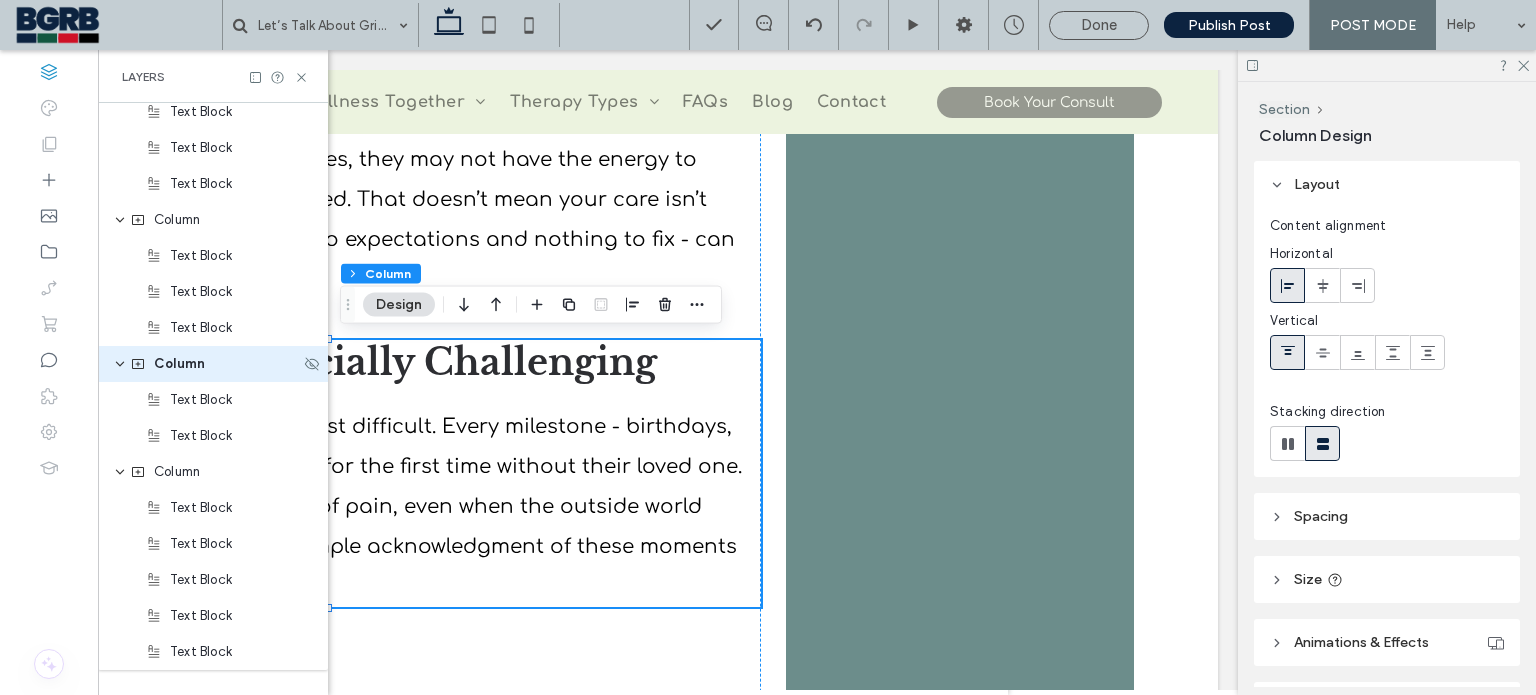 scroll, scrollTop: 189, scrollLeft: 0, axis: vertical 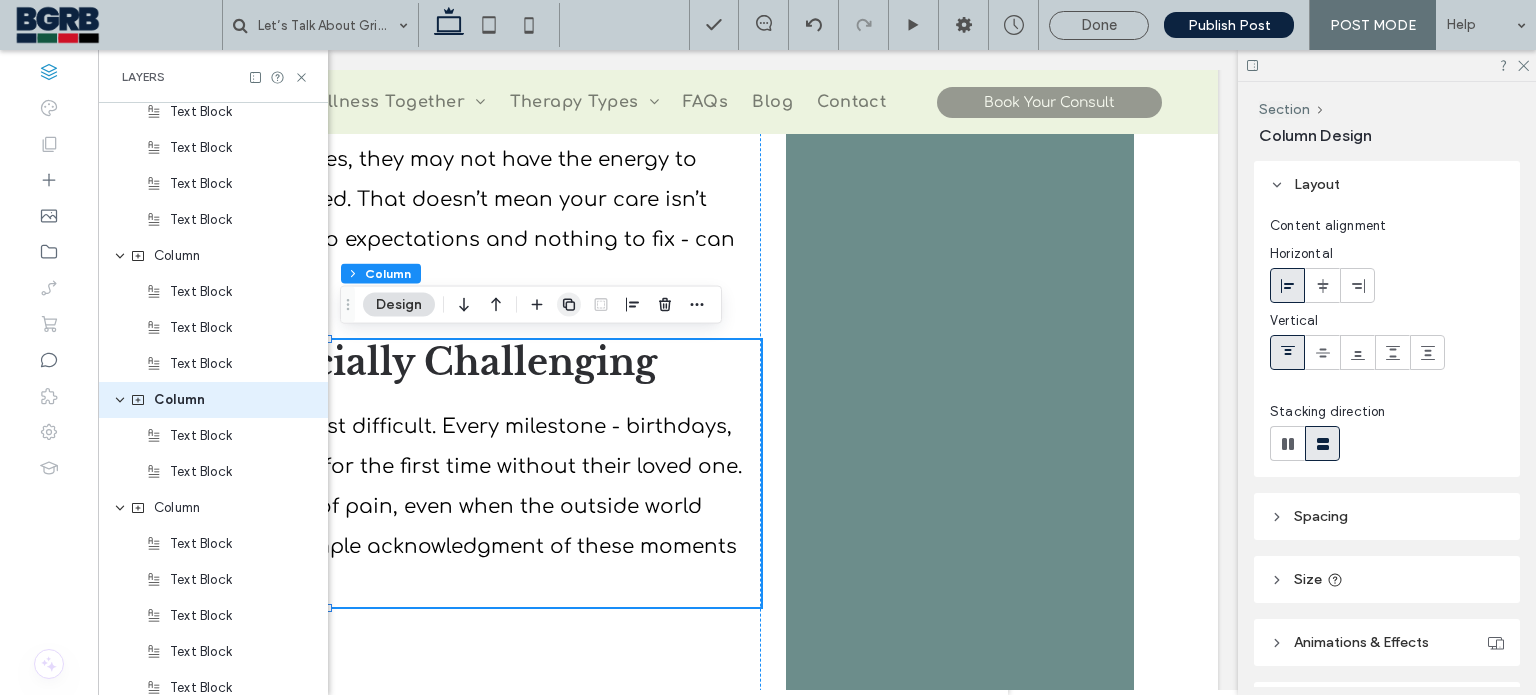 click at bounding box center [569, 305] 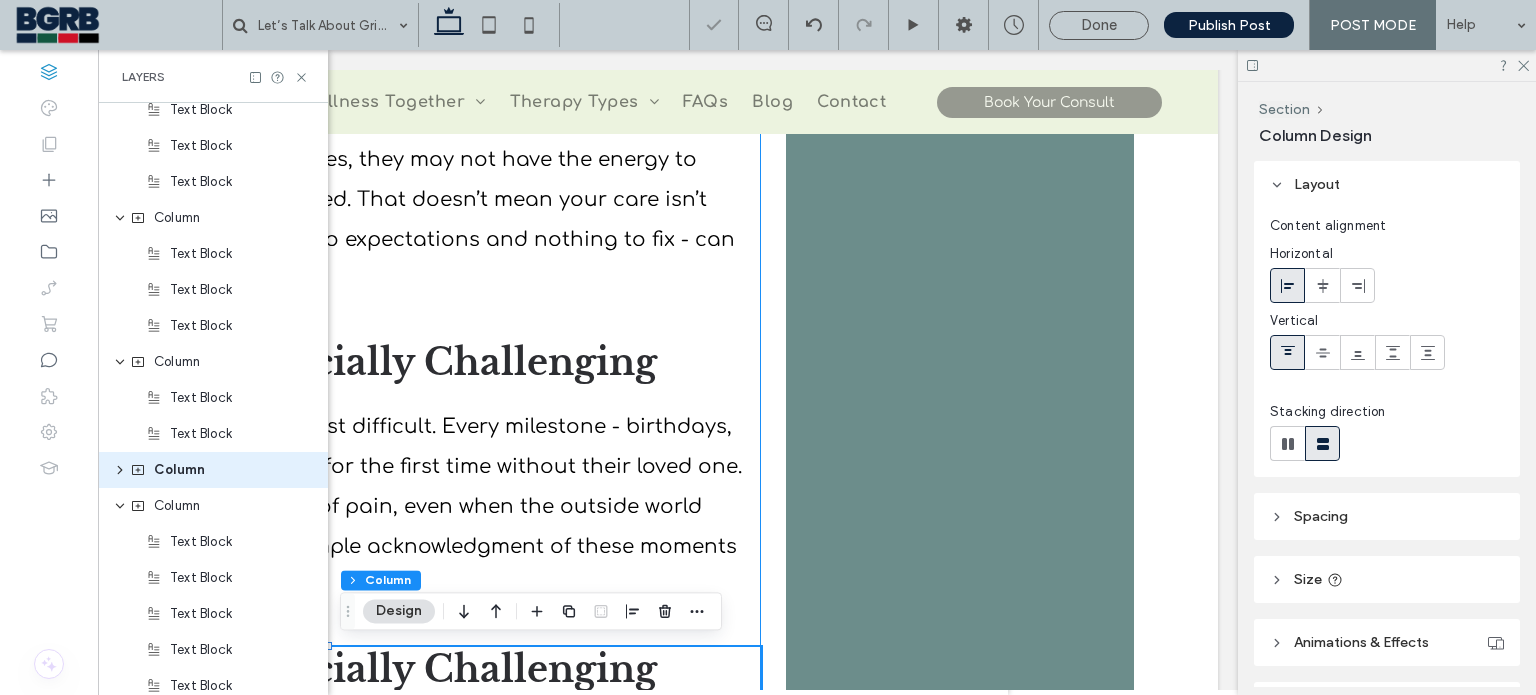 scroll, scrollTop: 297, scrollLeft: 0, axis: vertical 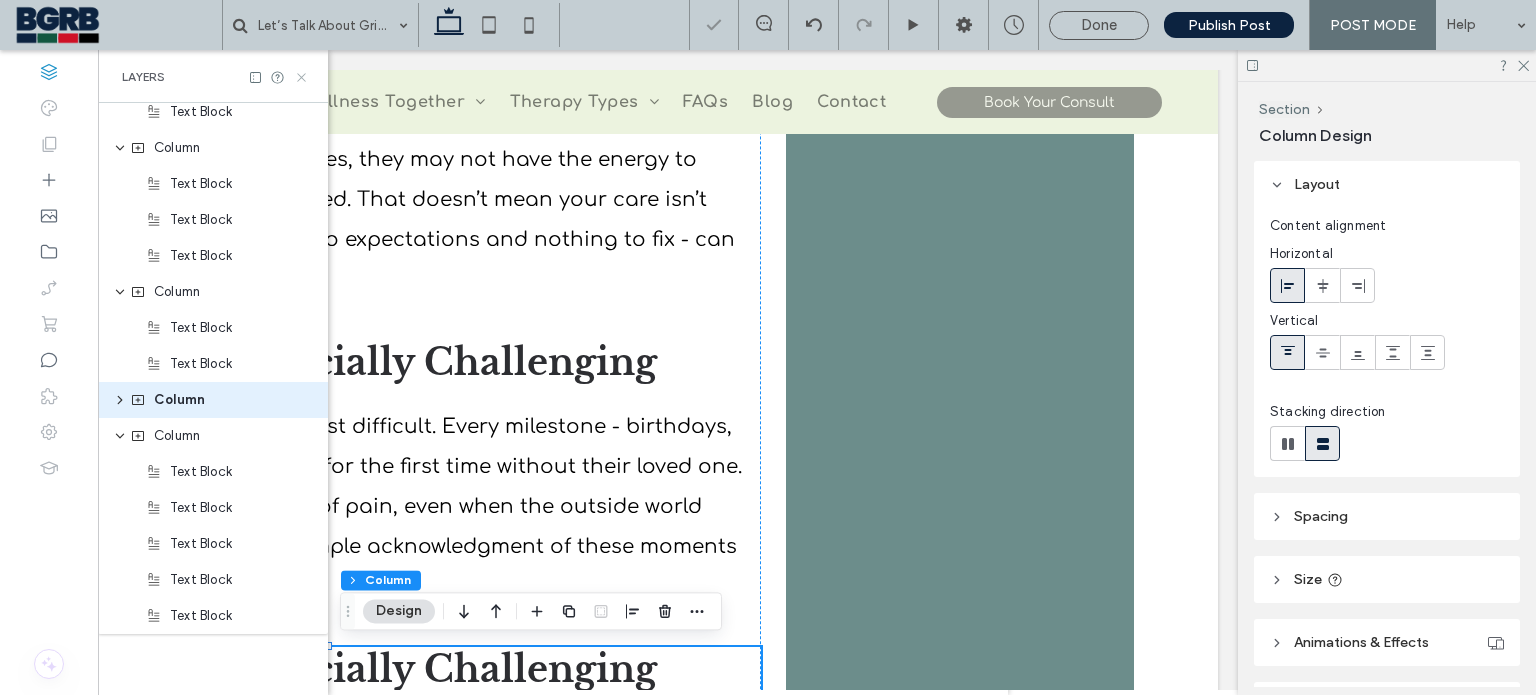 click 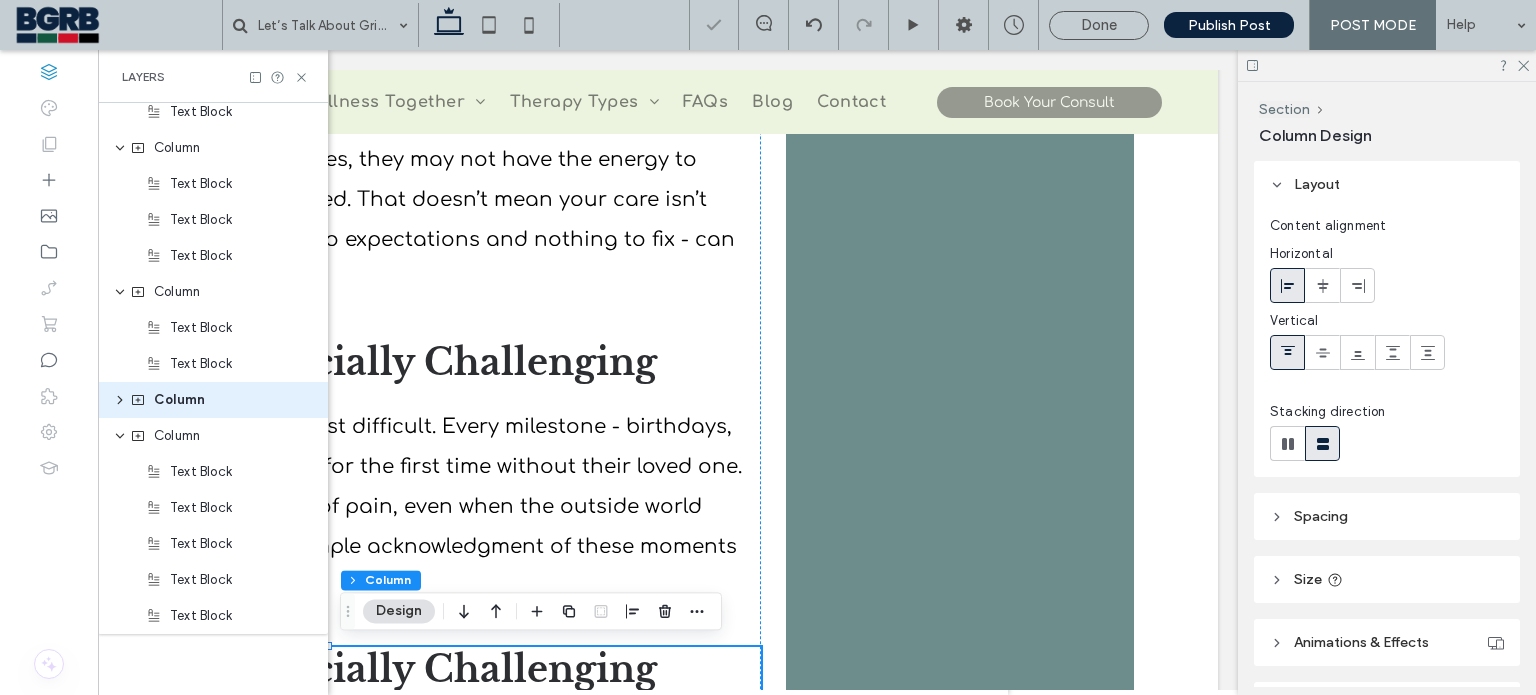 scroll, scrollTop: 0, scrollLeft: 297, axis: horizontal 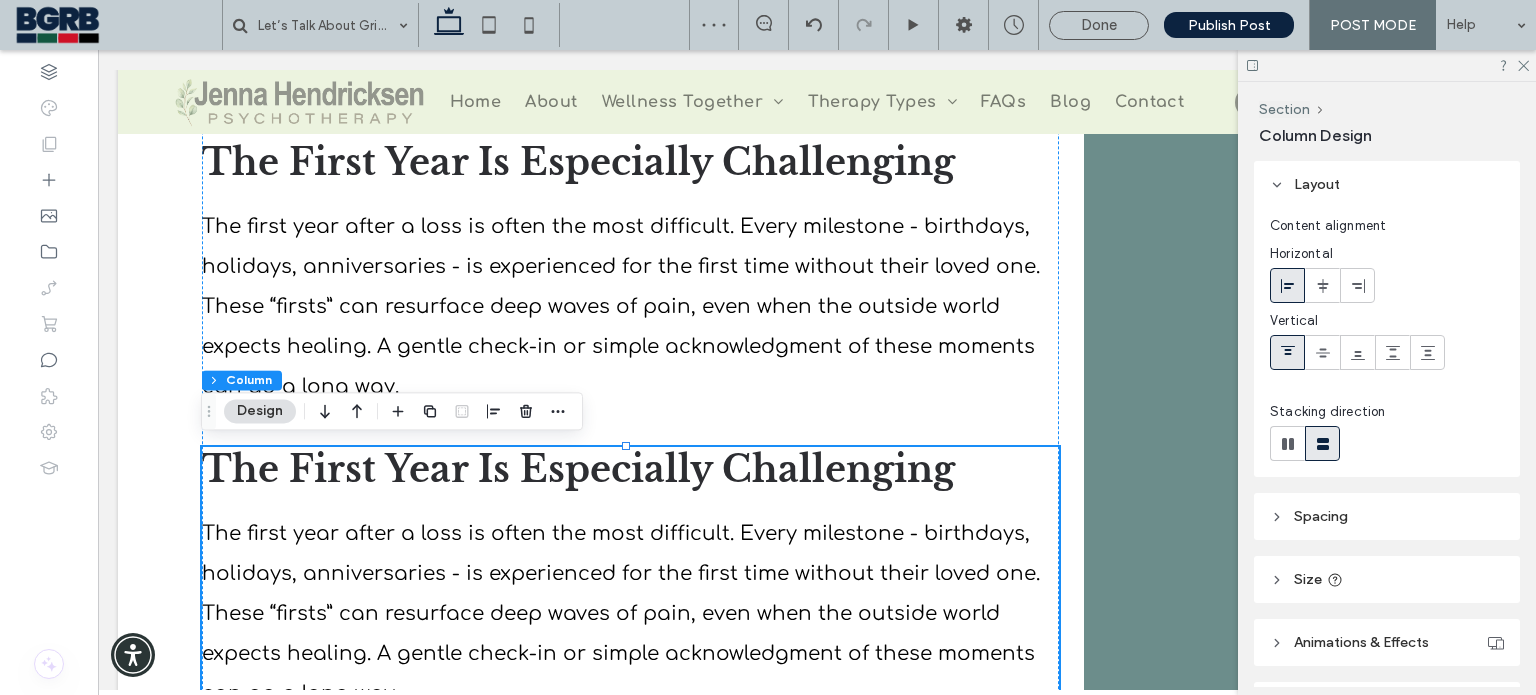 drag, startPoint x: 637, startPoint y: 689, endPoint x: 525, endPoint y: 505, distance: 215.40659 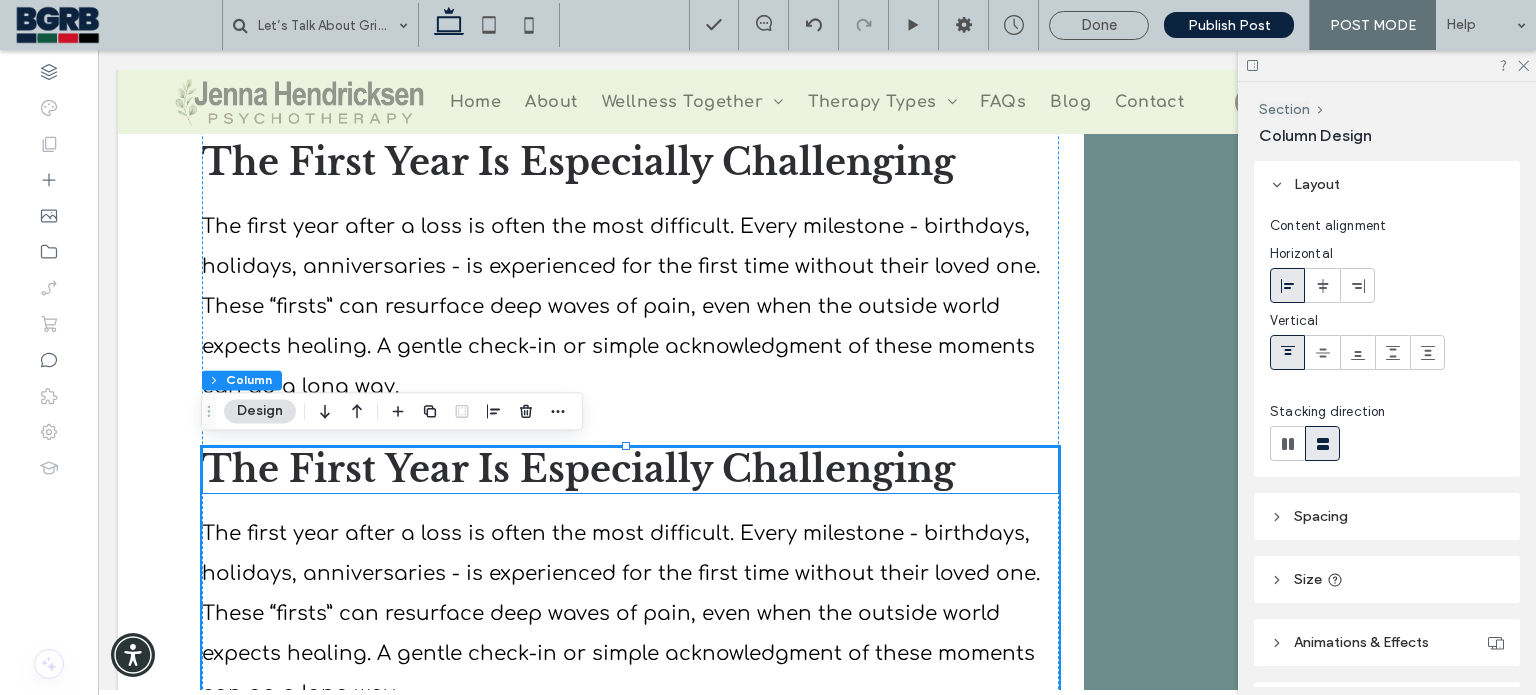 click on "The First Year Is Especially Challenging" at bounding box center (578, 469) 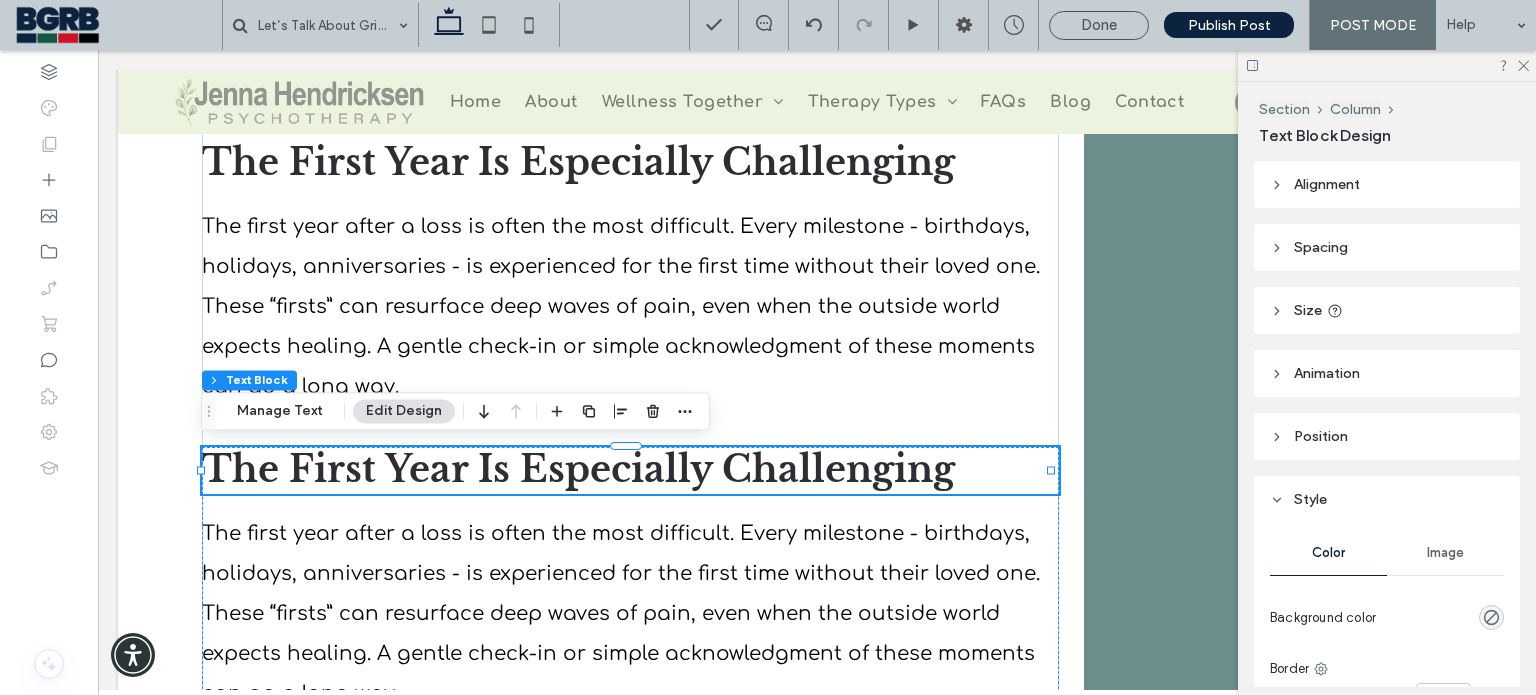 click on "The First Year Is Especially Challenging" at bounding box center (578, 469) 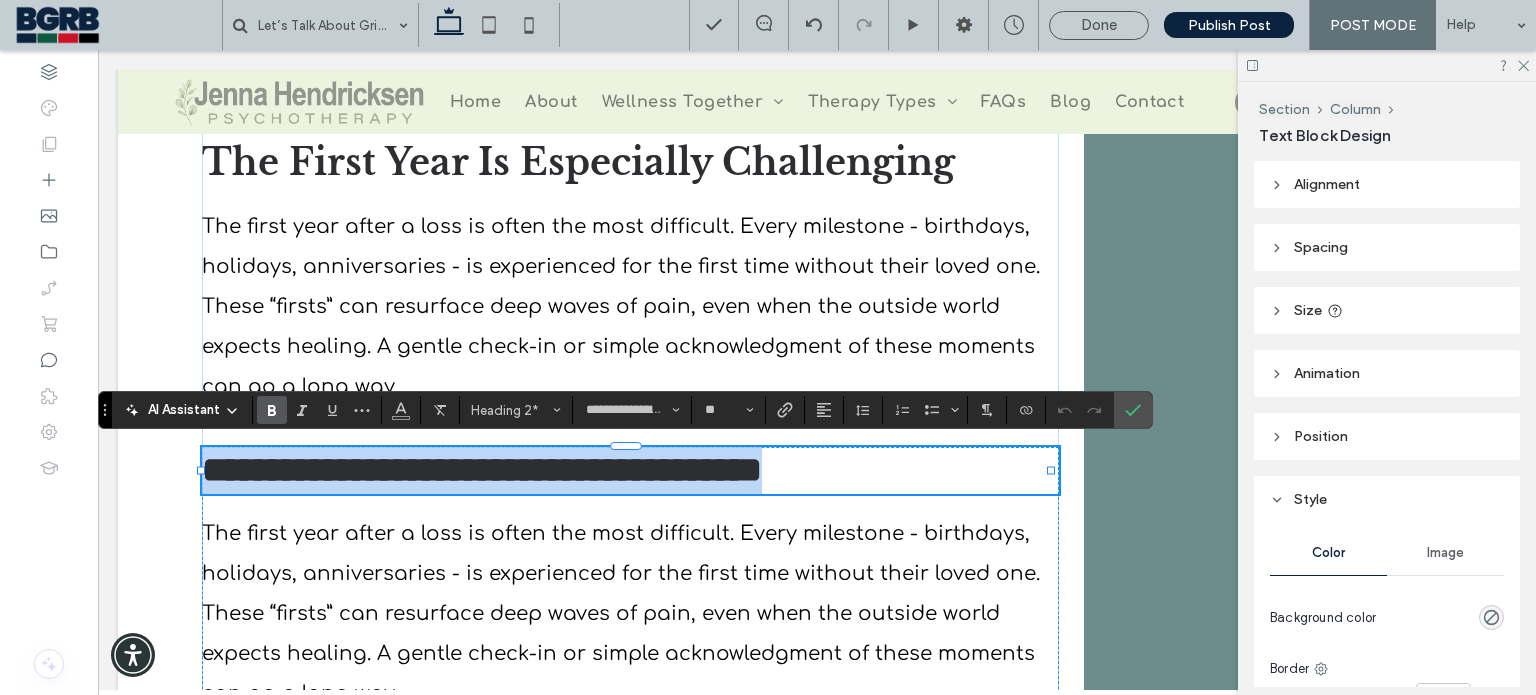 click on "**********" at bounding box center [482, 470] 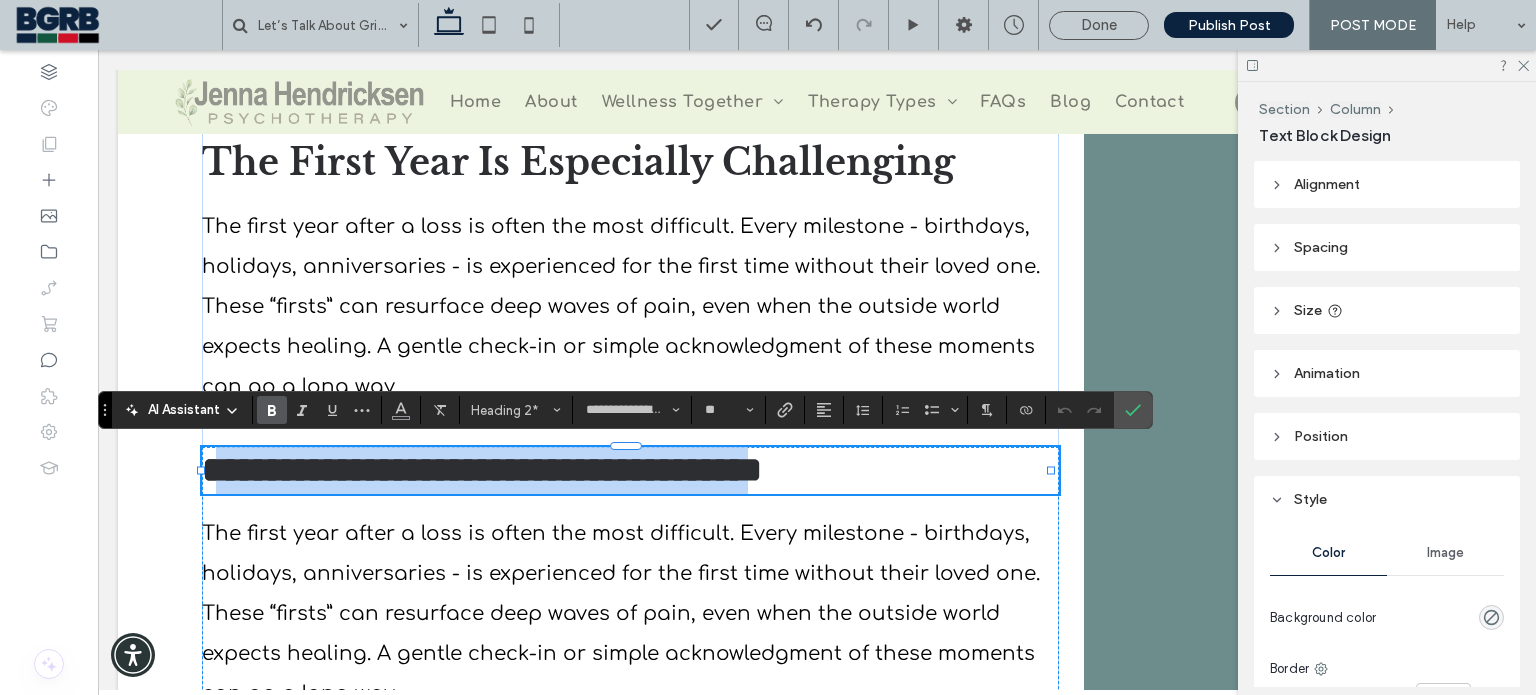 drag, startPoint x: 917, startPoint y: 475, endPoint x: 250, endPoint y: 458, distance: 667.2166 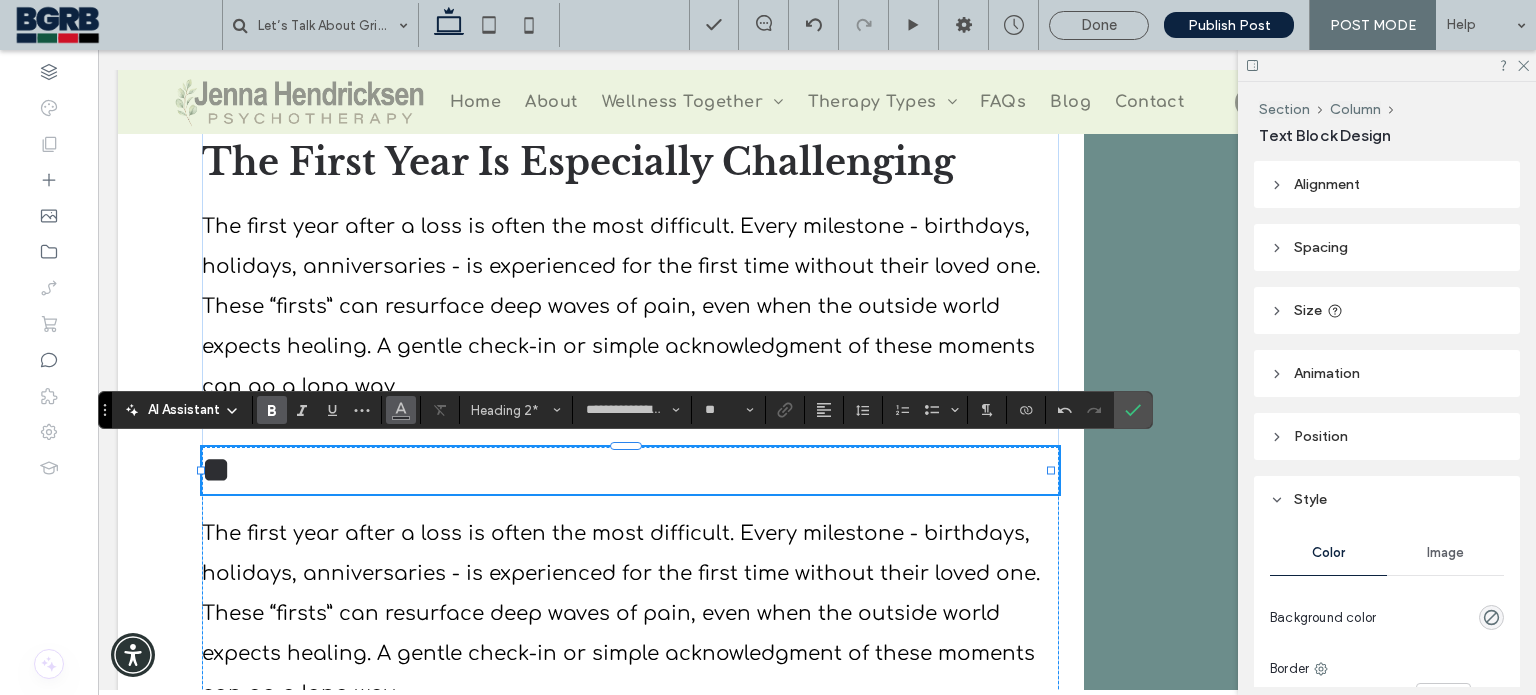 type on "*********" 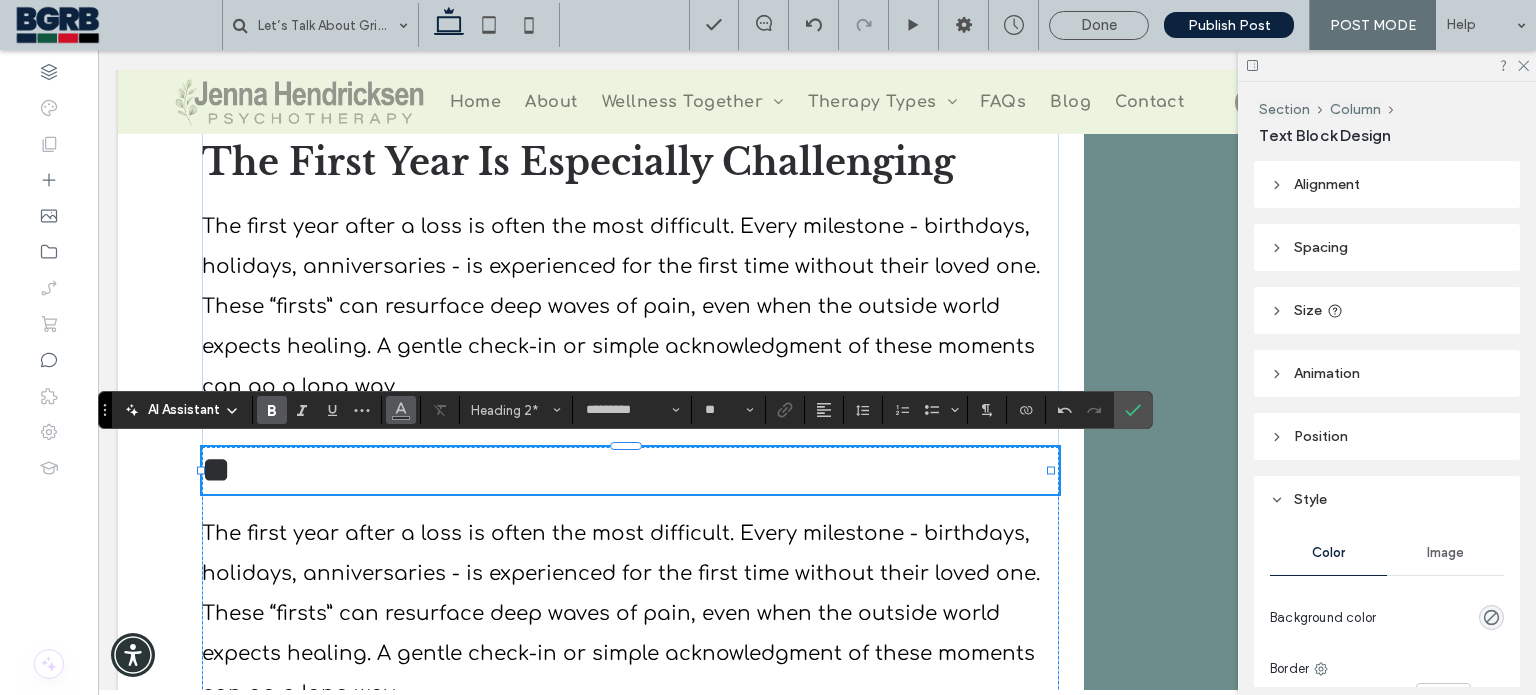 type on "**********" 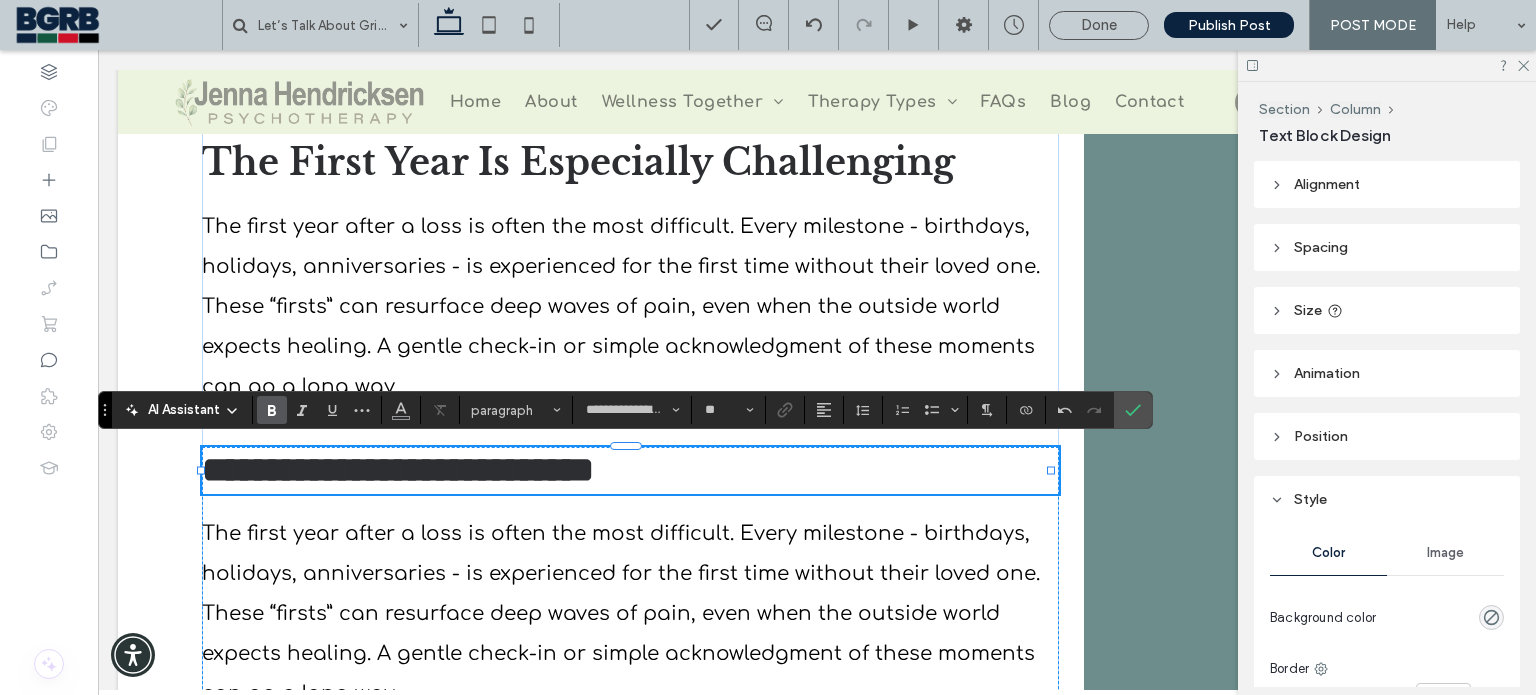 click on "**********" at bounding box center [398, 470] 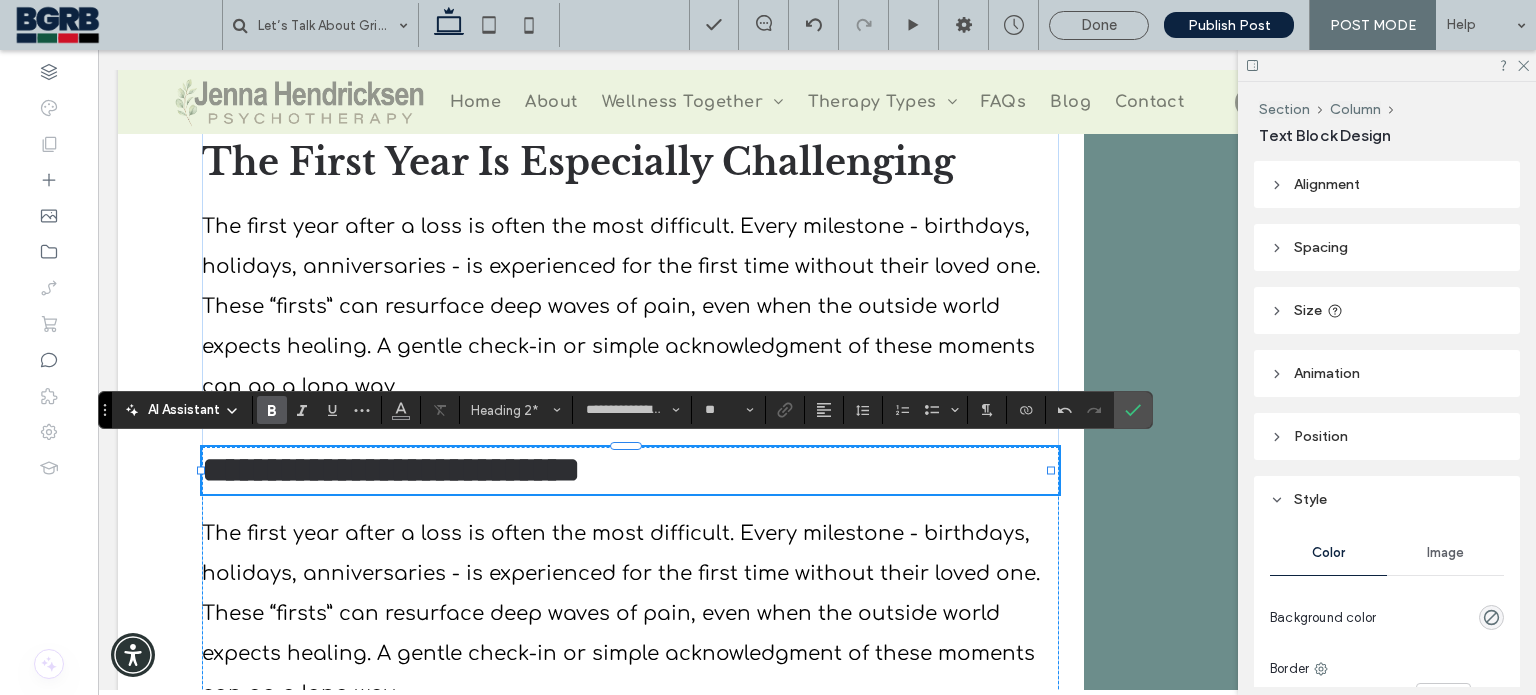 click on "**********" at bounding box center [630, 470] 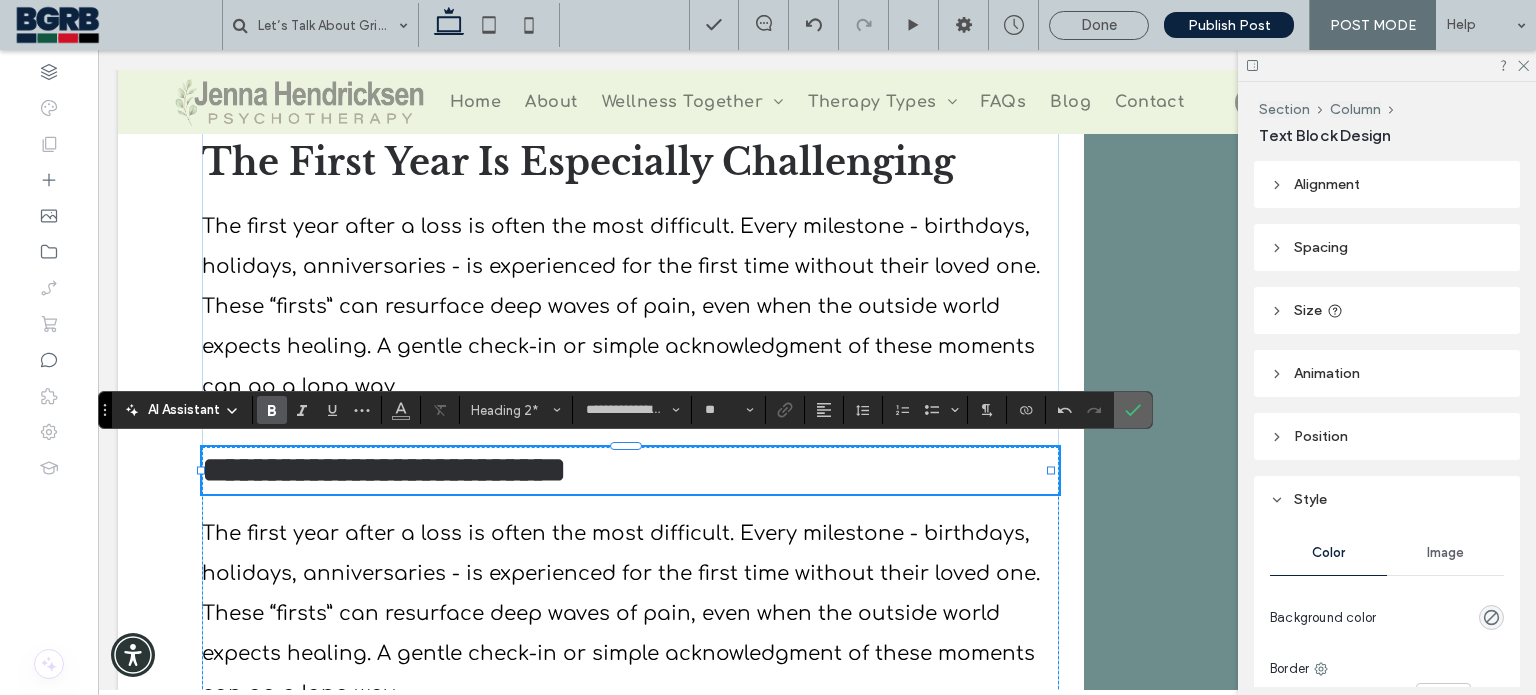 click 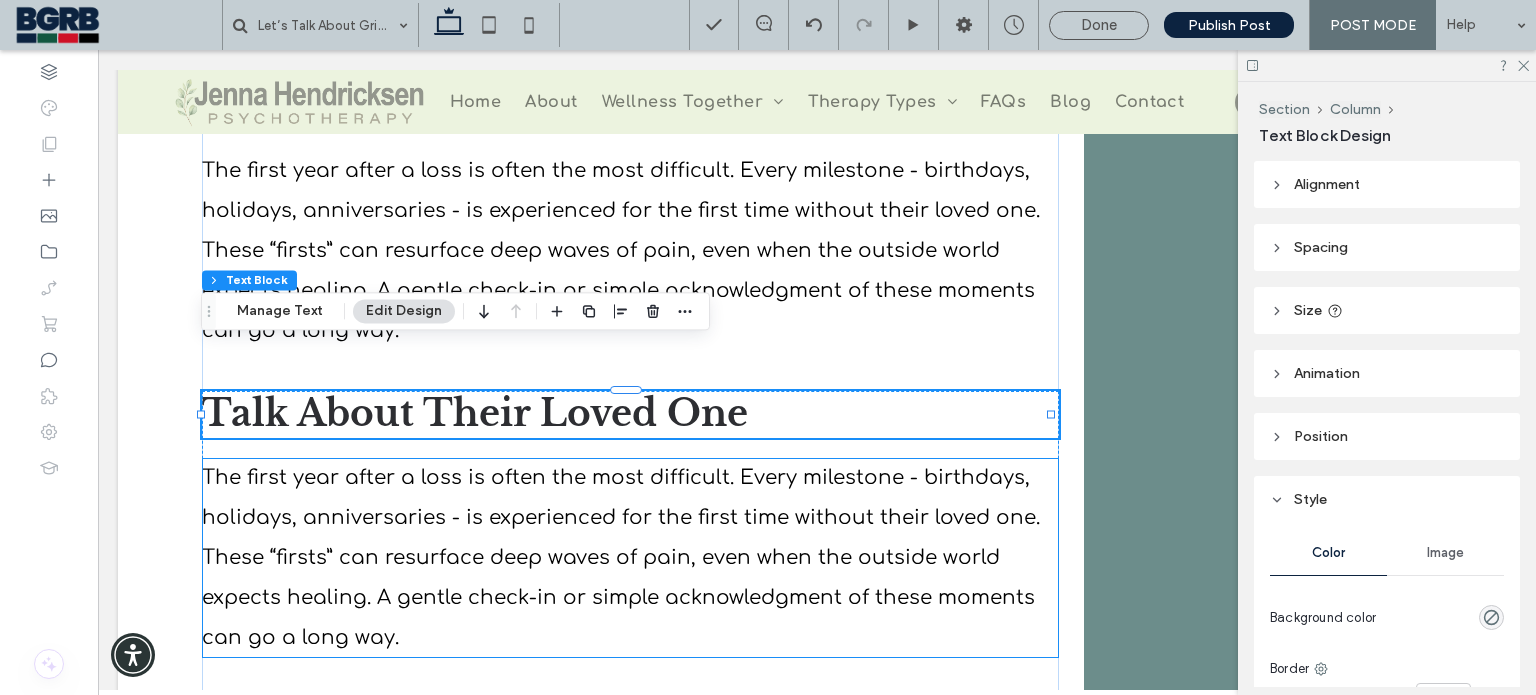 scroll, scrollTop: 2204, scrollLeft: 0, axis: vertical 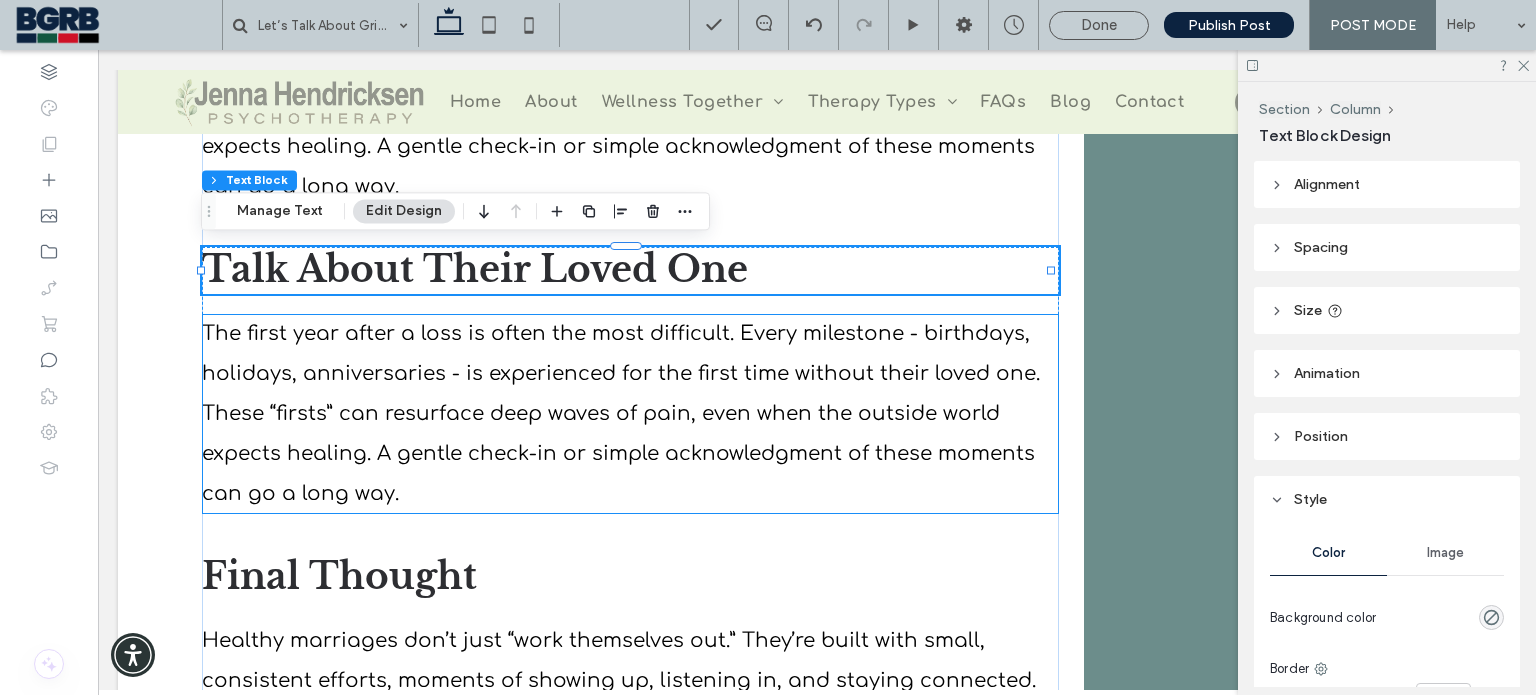click on "The first year after a loss is often the most difficult. Every milestone - birthdays, holidays, anniversaries - is experienced for the first time without their loved one. These “firsts” can resurface deep waves of pain, even when the outside world expects healing. A gentle check-in or simple acknowledgment of these moments can go a long way." at bounding box center [630, 414] 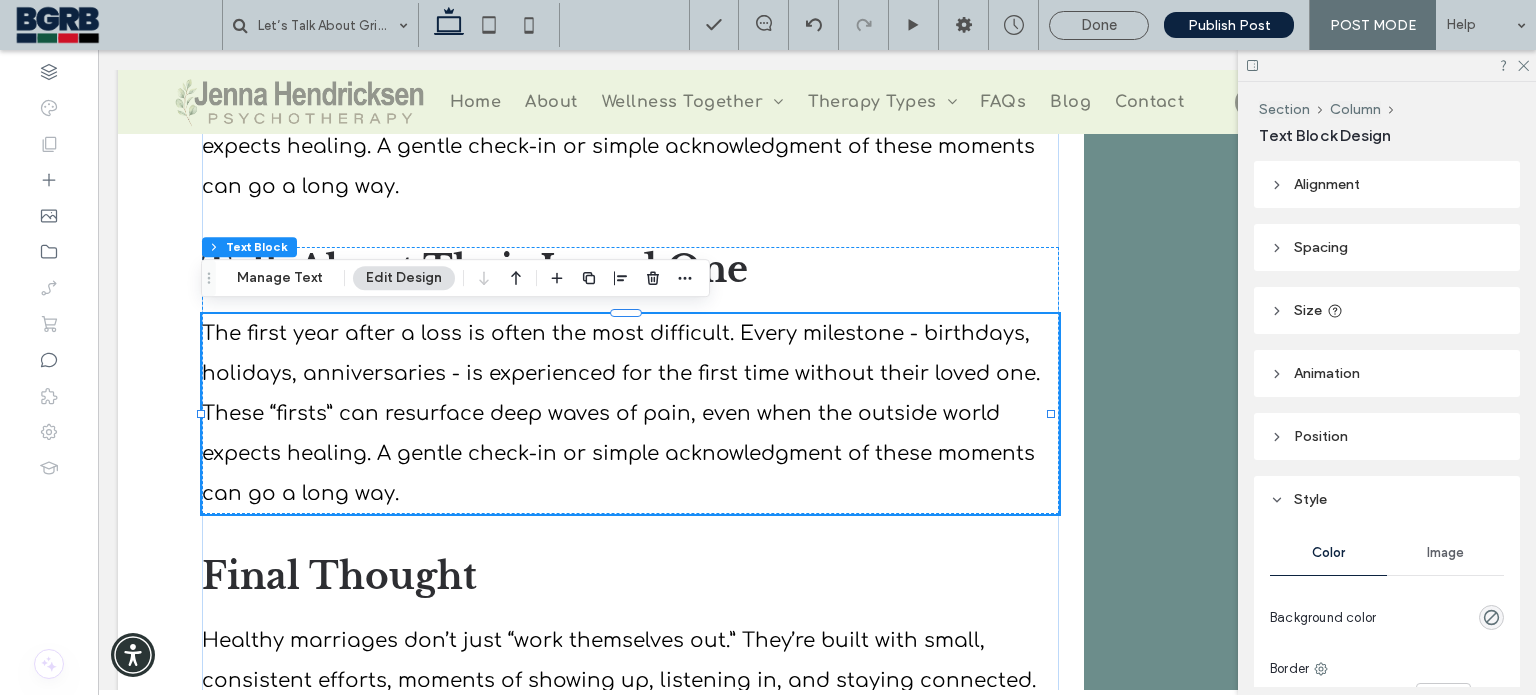 click on "The first year after a loss is often the most difficult. Every milestone - birthdays, holidays, anniversaries - is experienced for the first time without their loved one. These “firsts” can resurface deep waves of pain, even when the outside world expects healing. A gentle check-in or simple acknowledgment of these moments can go a long way." at bounding box center (630, 414) 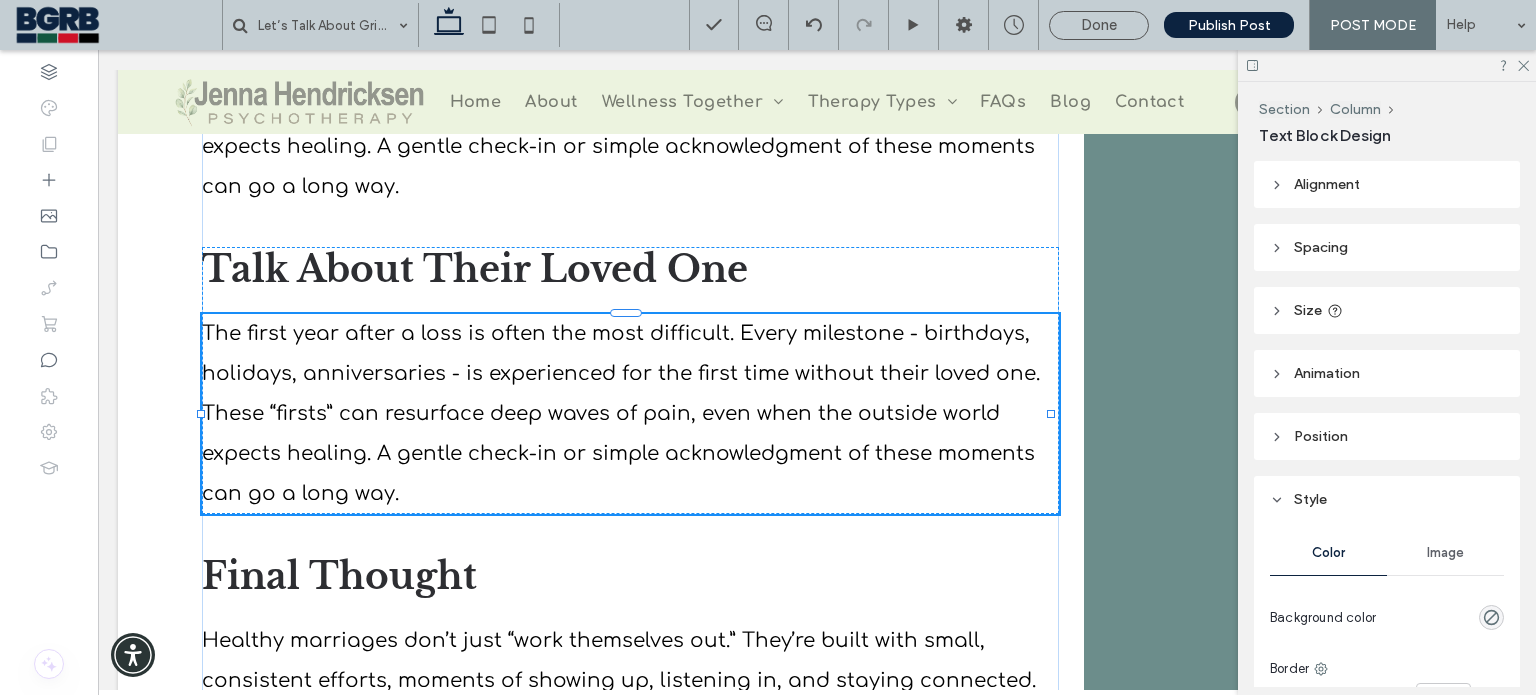 type on "*********" 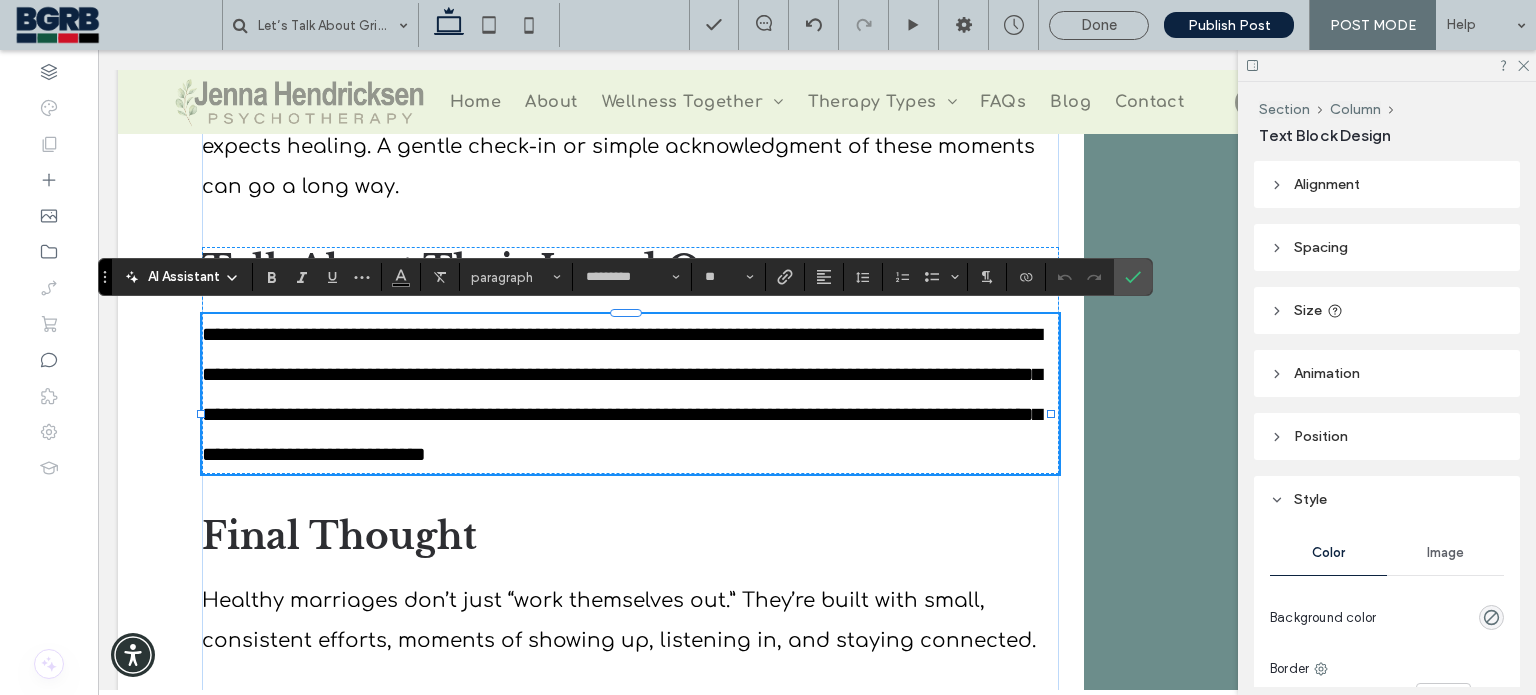 click on "**********" at bounding box center (630, 394) 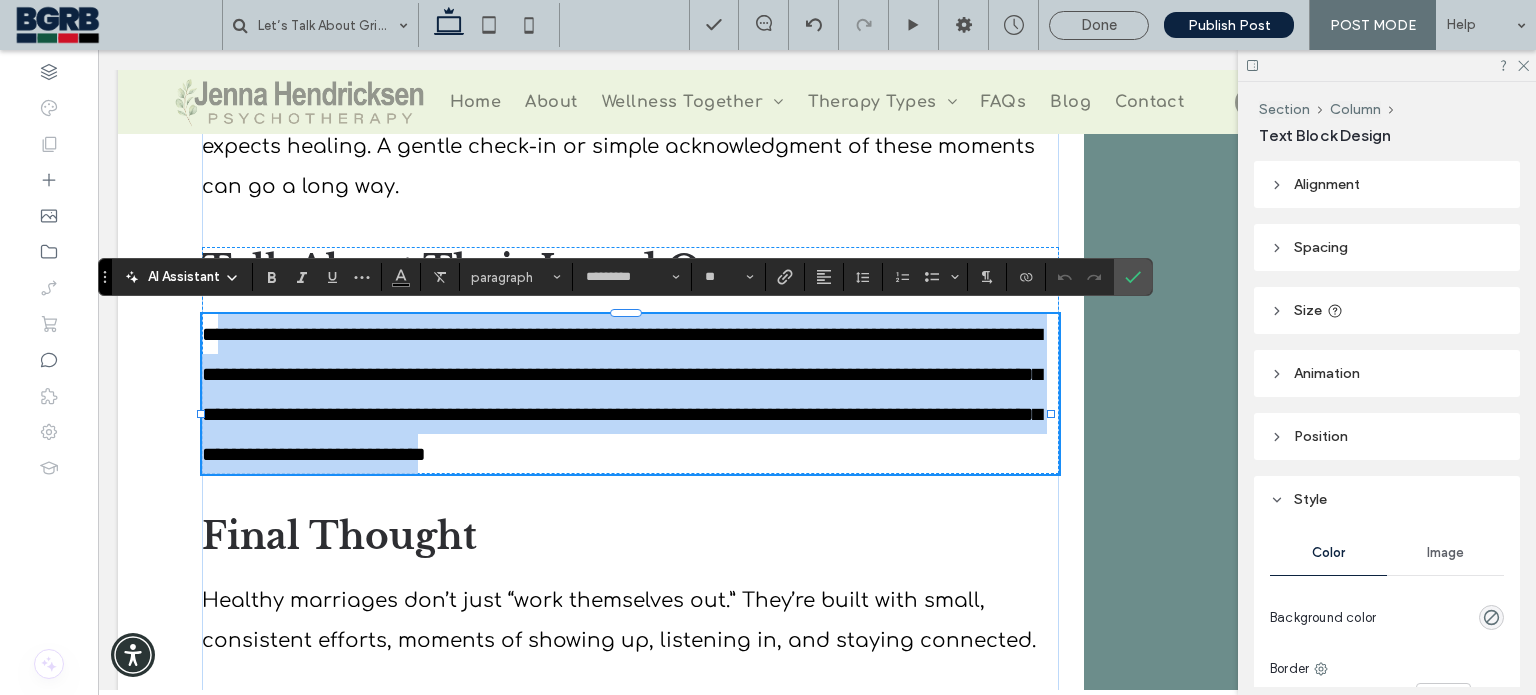drag, startPoint x: 388, startPoint y: 495, endPoint x: 227, endPoint y: 338, distance: 224.87775 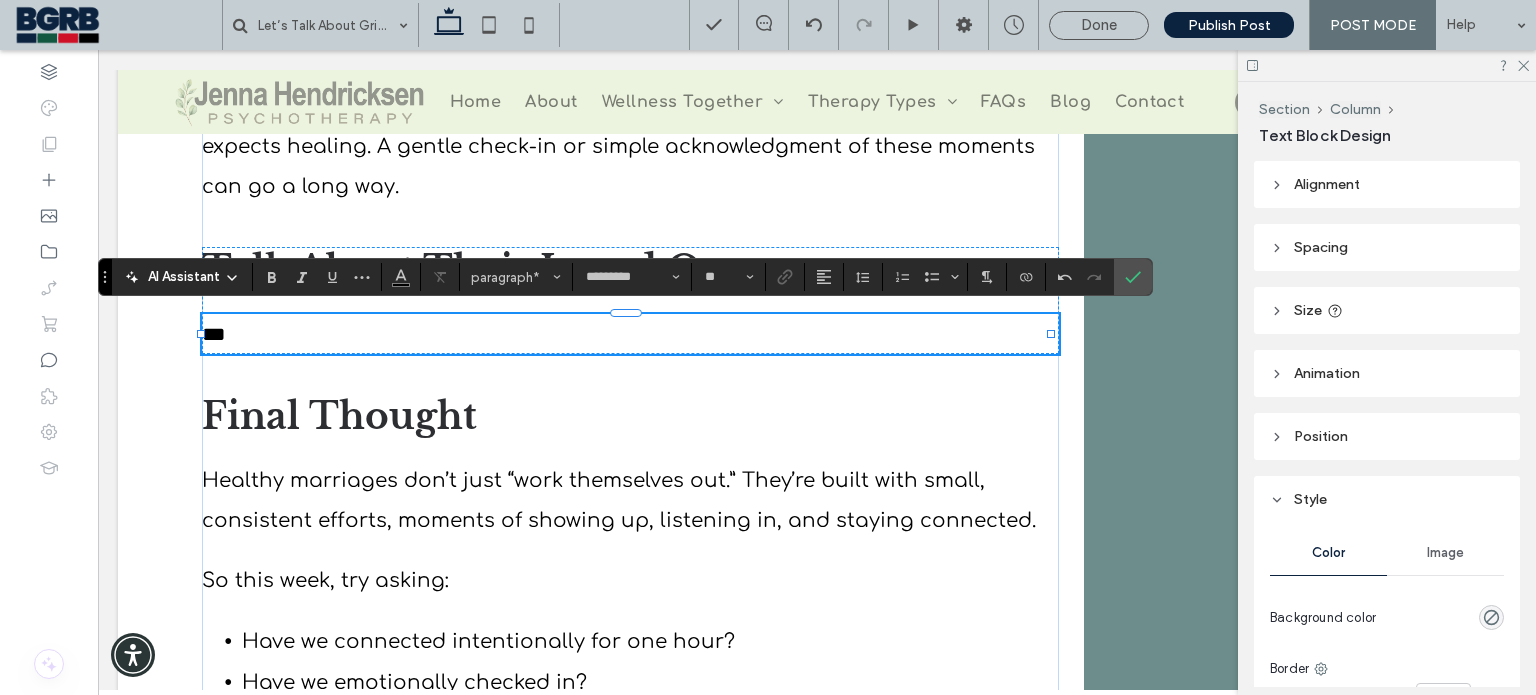 type 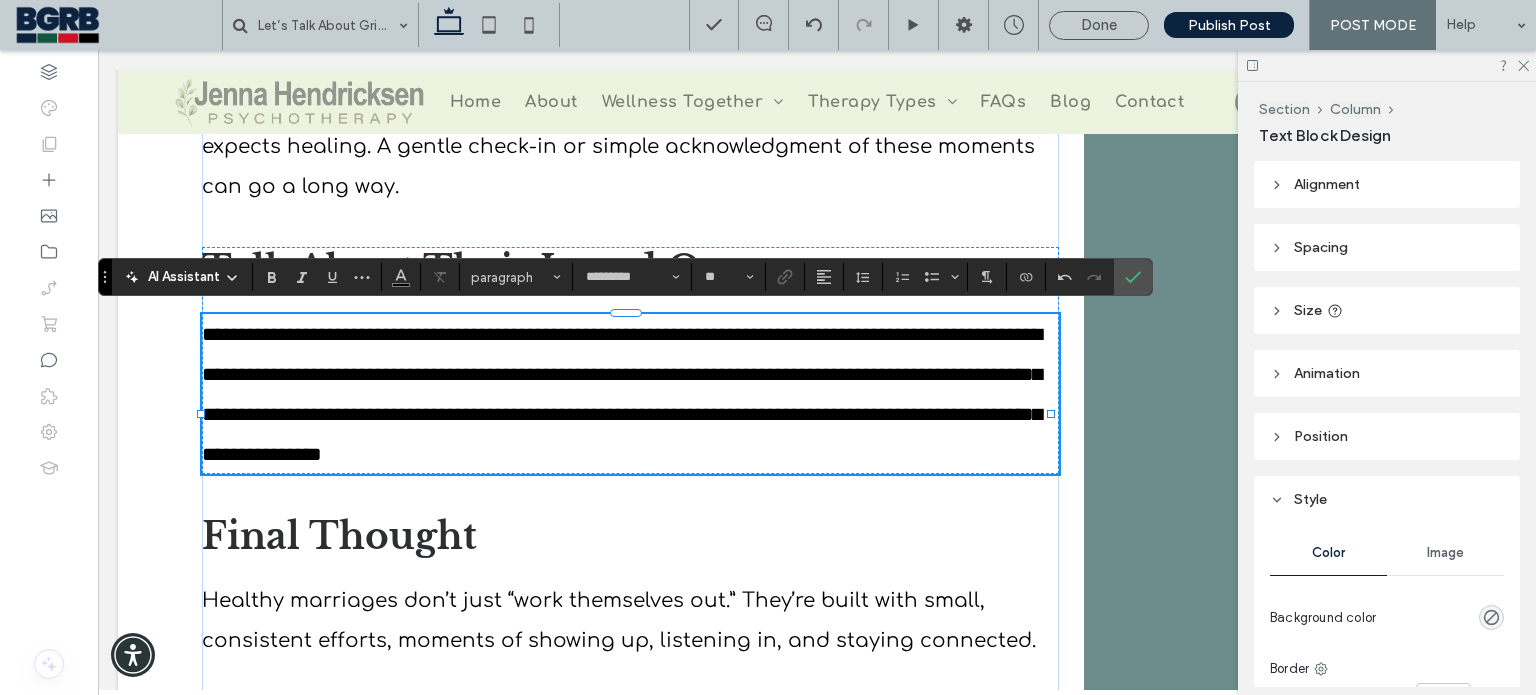 click on "**********" at bounding box center (622, 394) 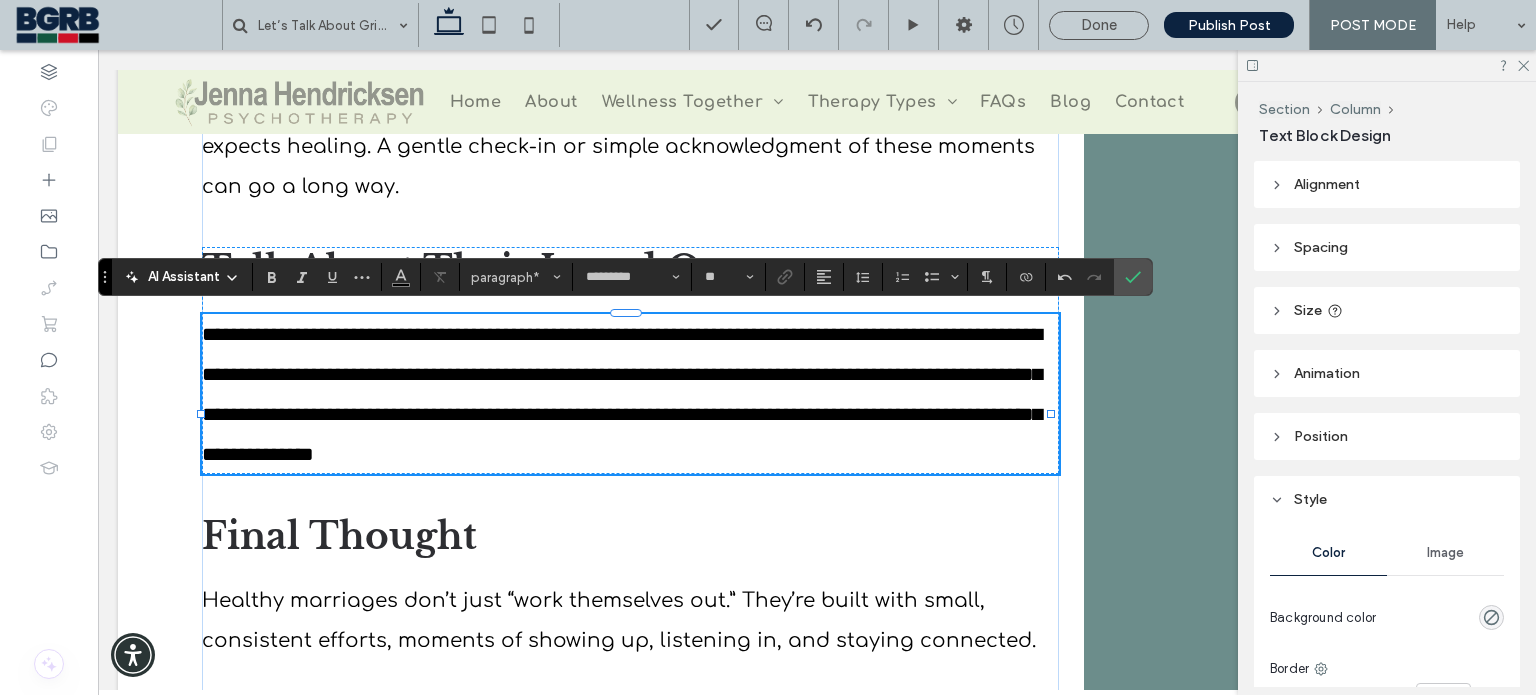 click on "**********" at bounding box center (630, 394) 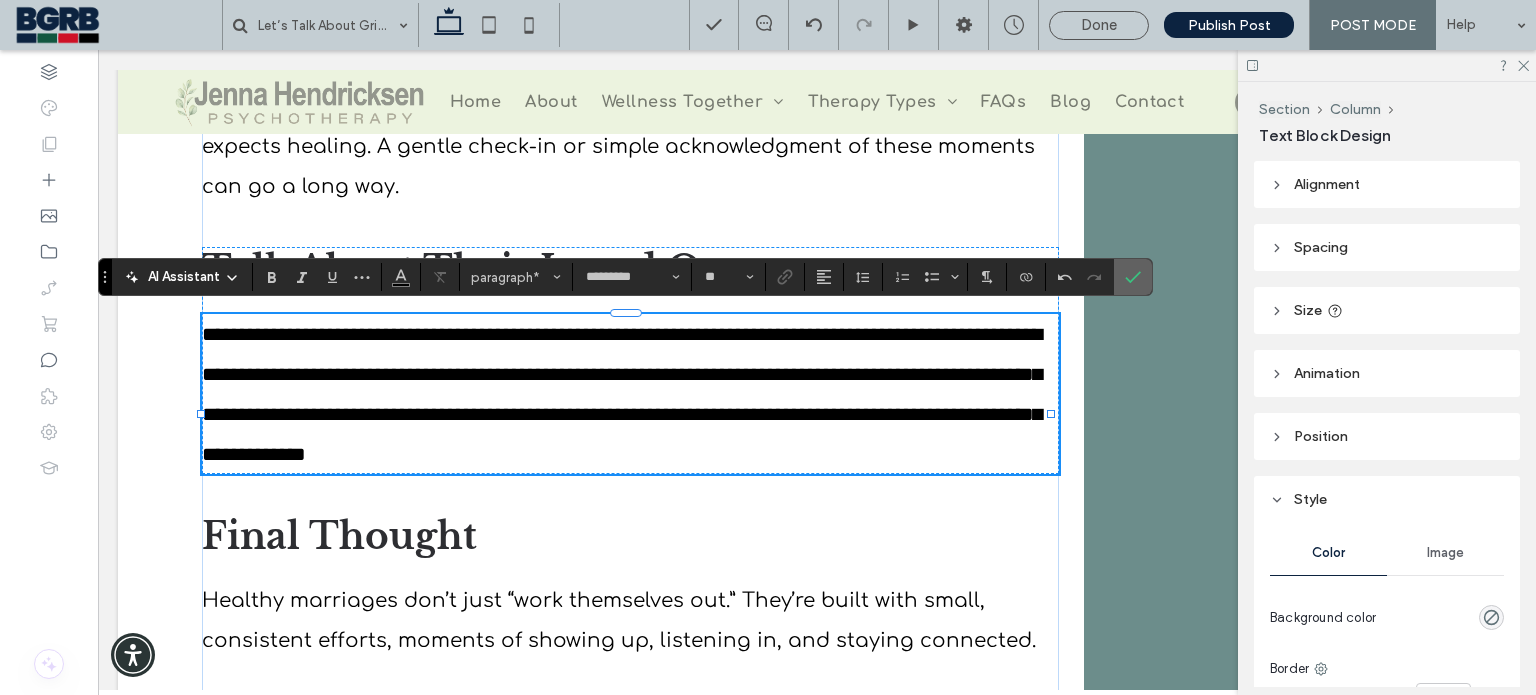 click 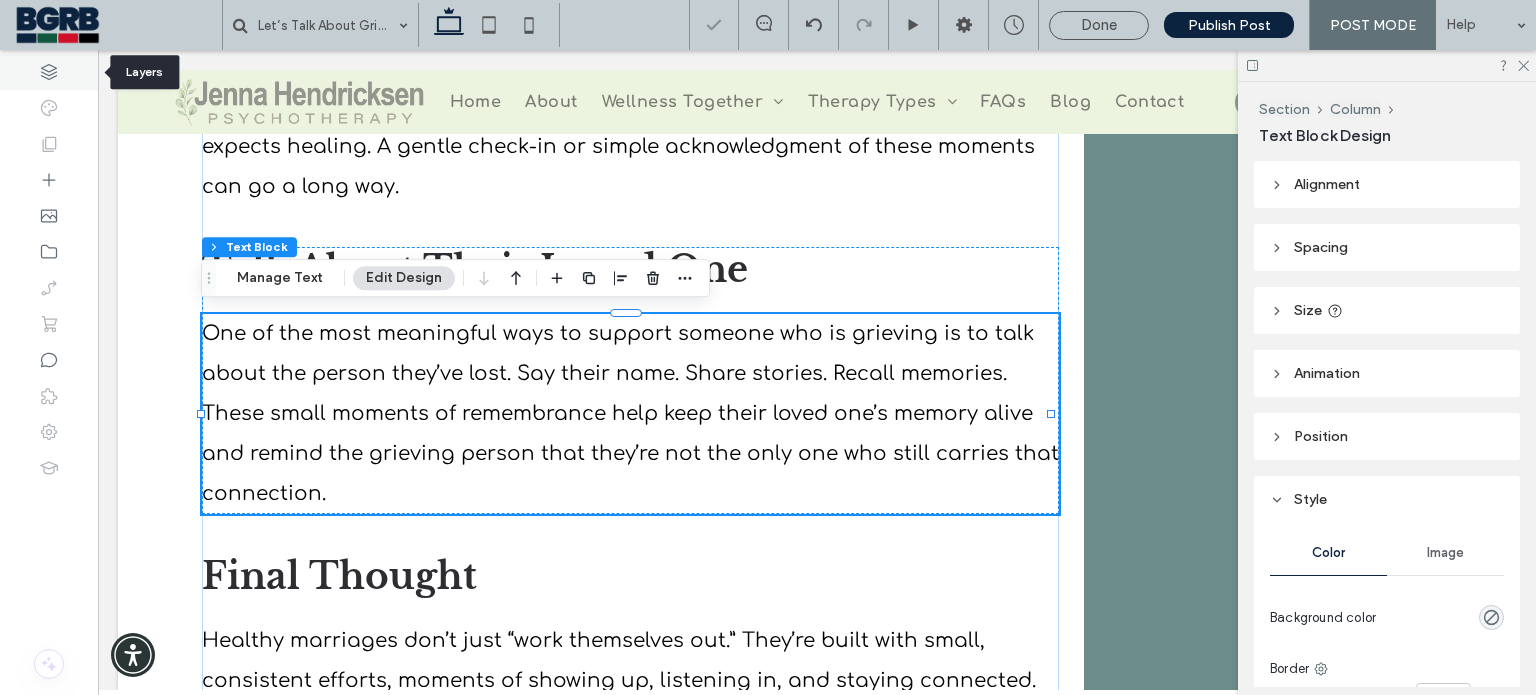 click 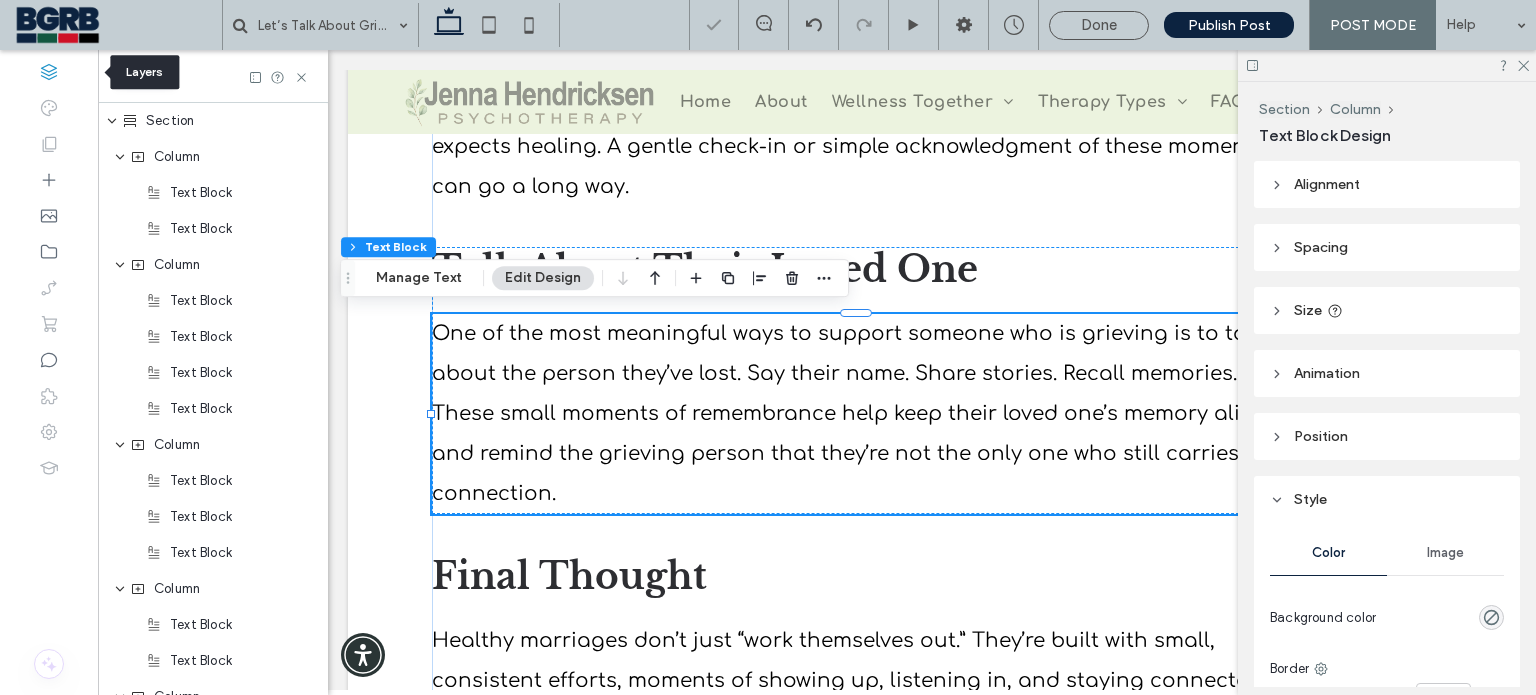 scroll, scrollTop: 0, scrollLeft: 528, axis: horizontal 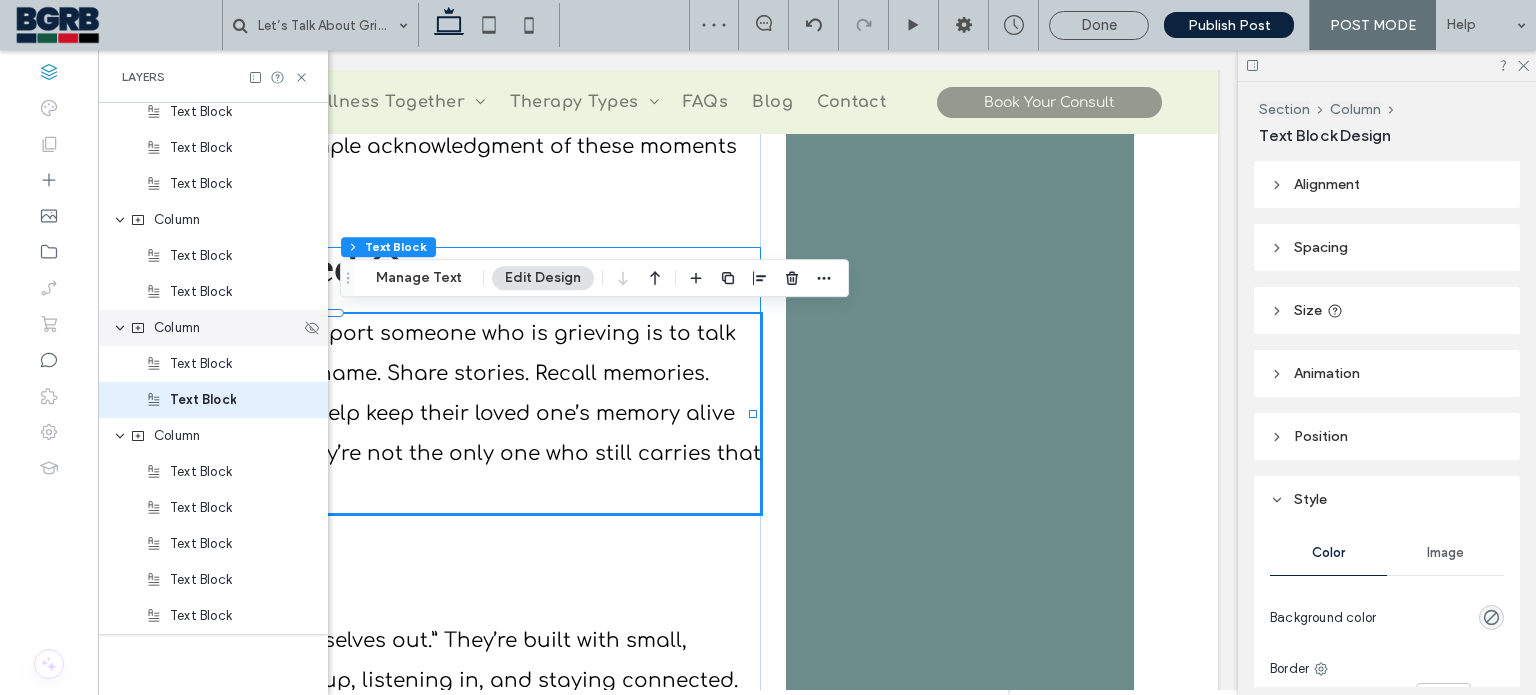 click on "Column" at bounding box center (177, 328) 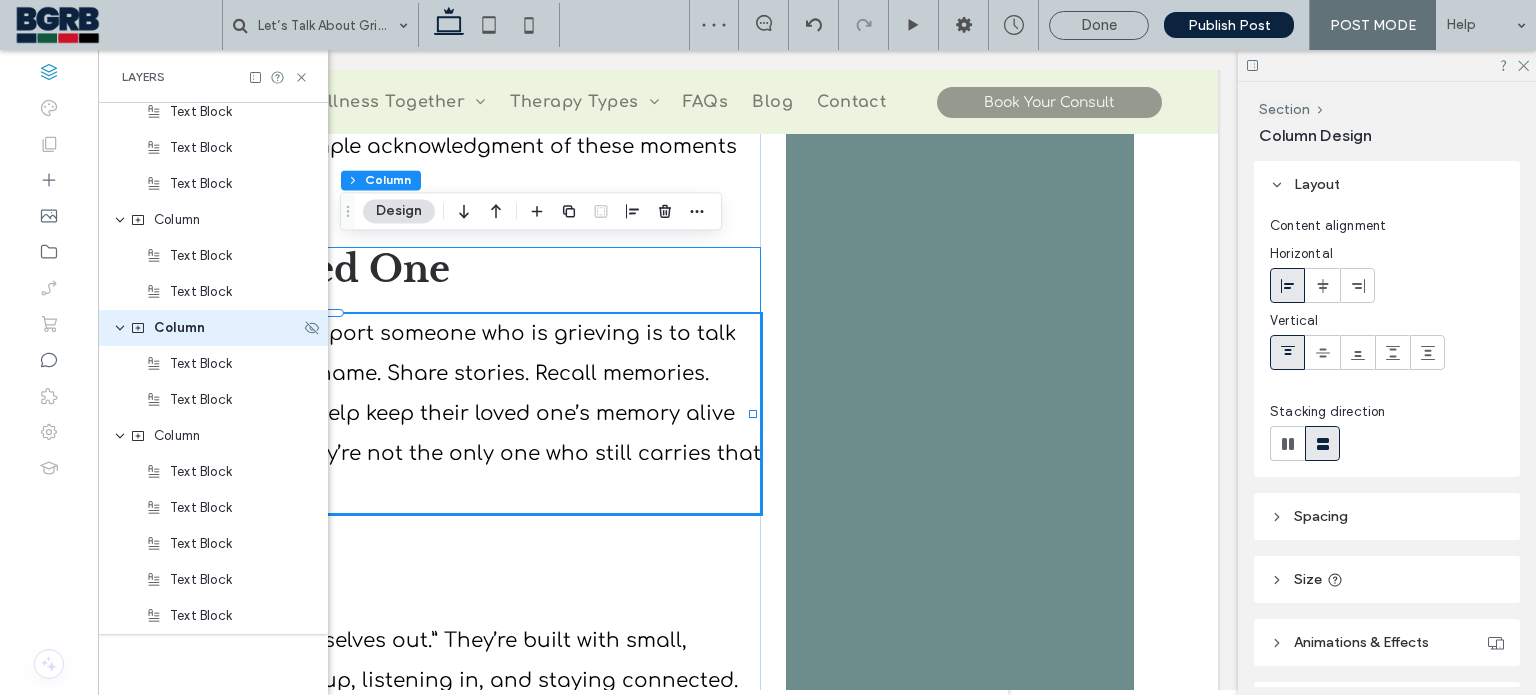 scroll, scrollTop: 297, scrollLeft: 0, axis: vertical 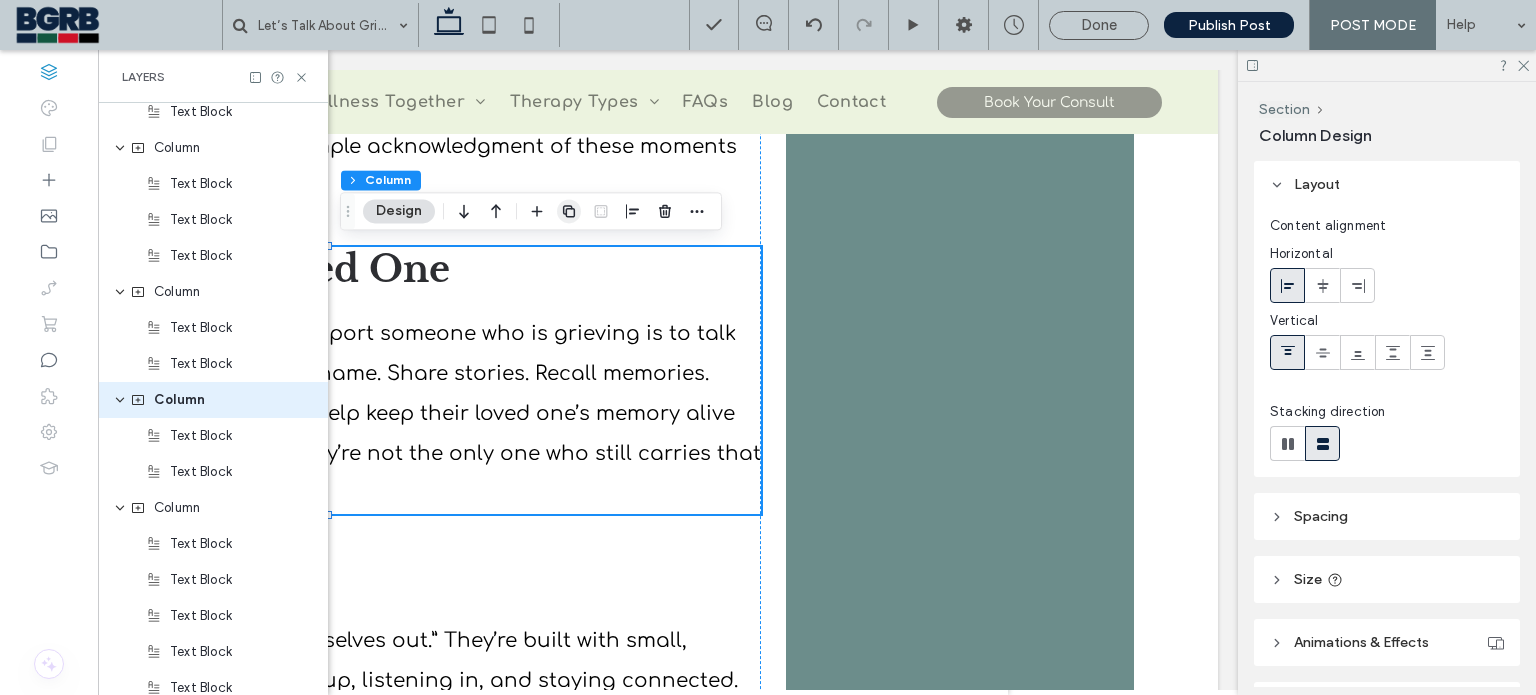 click 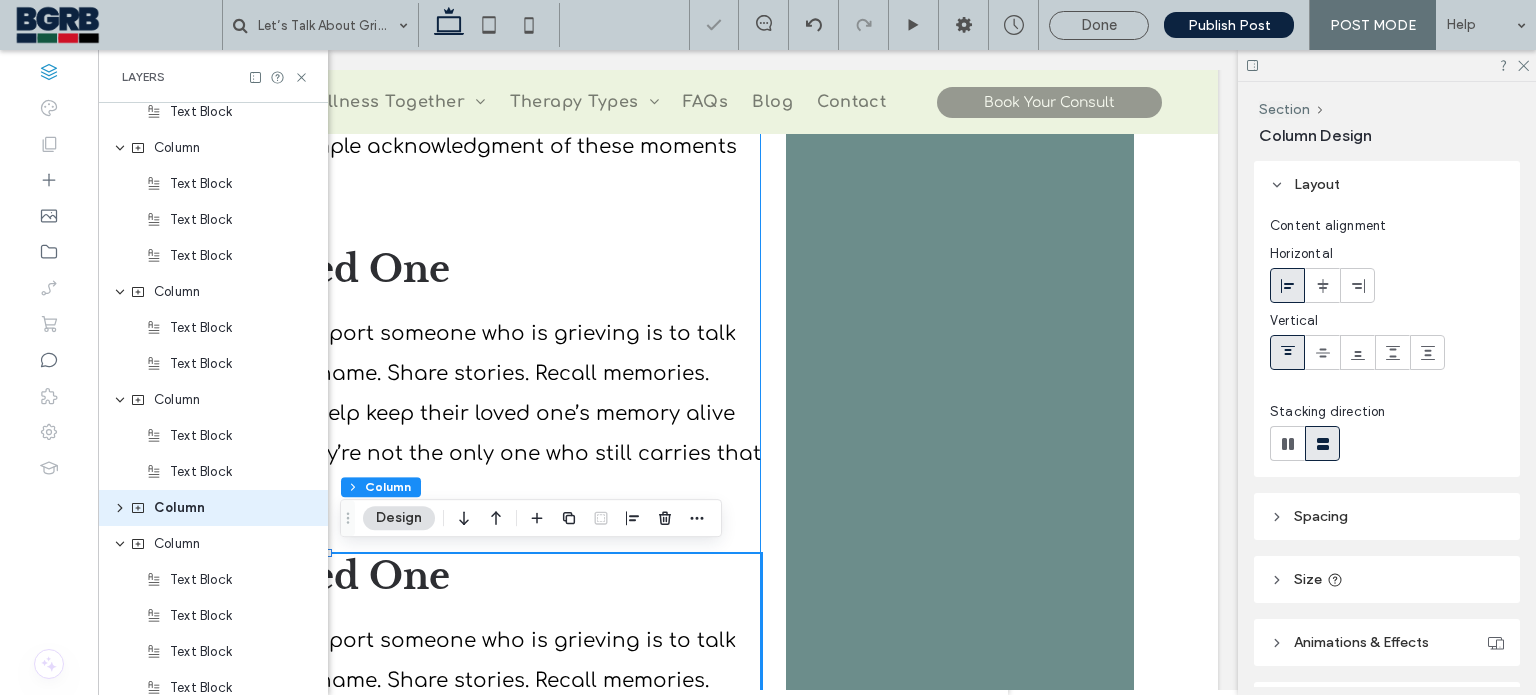 scroll, scrollTop: 405, scrollLeft: 0, axis: vertical 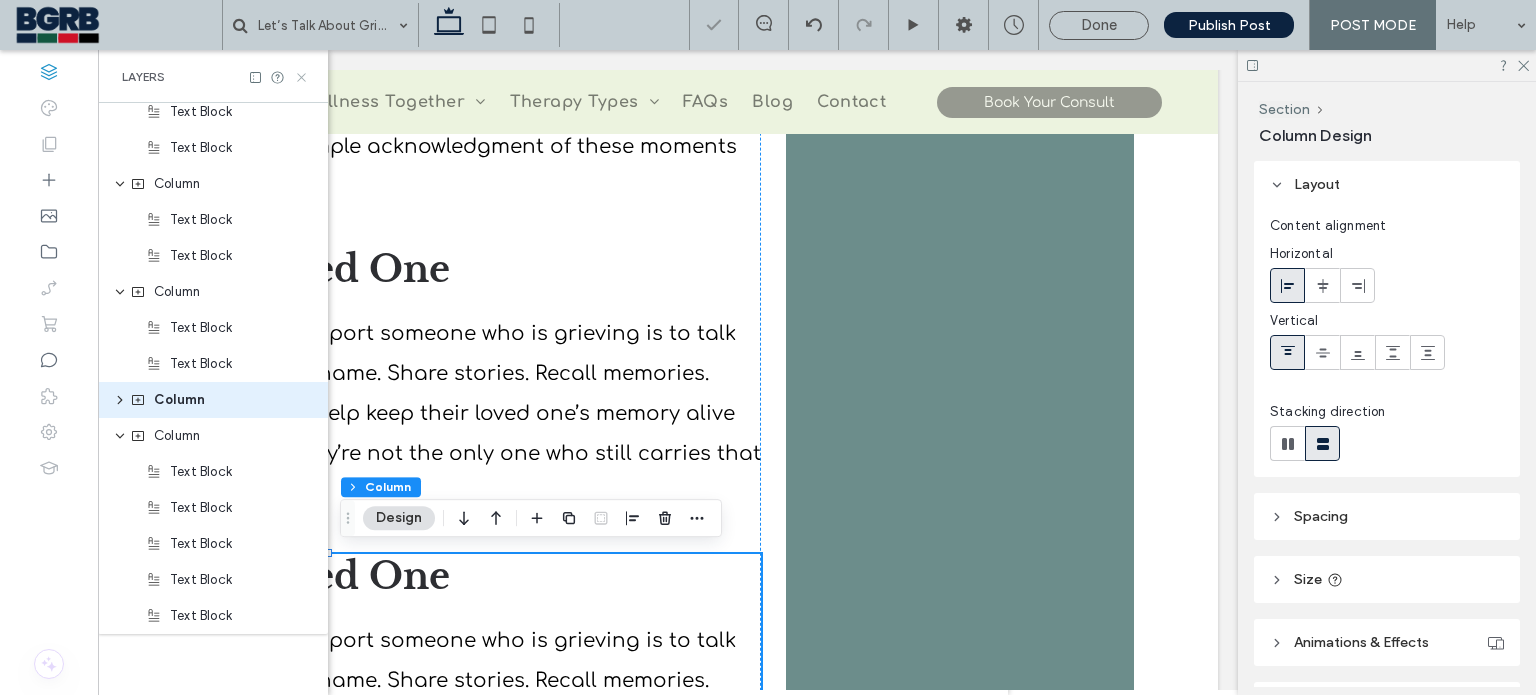 click 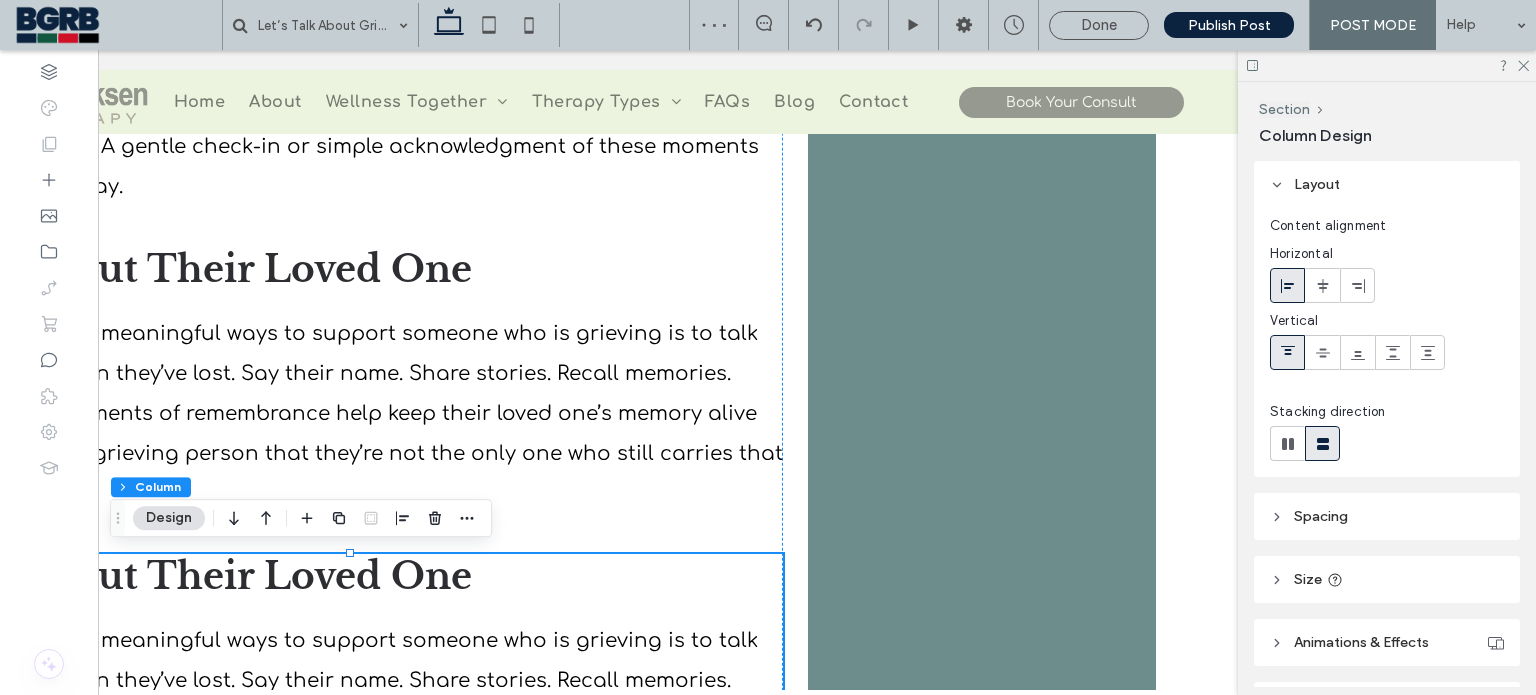 scroll, scrollTop: 0, scrollLeft: 0, axis: both 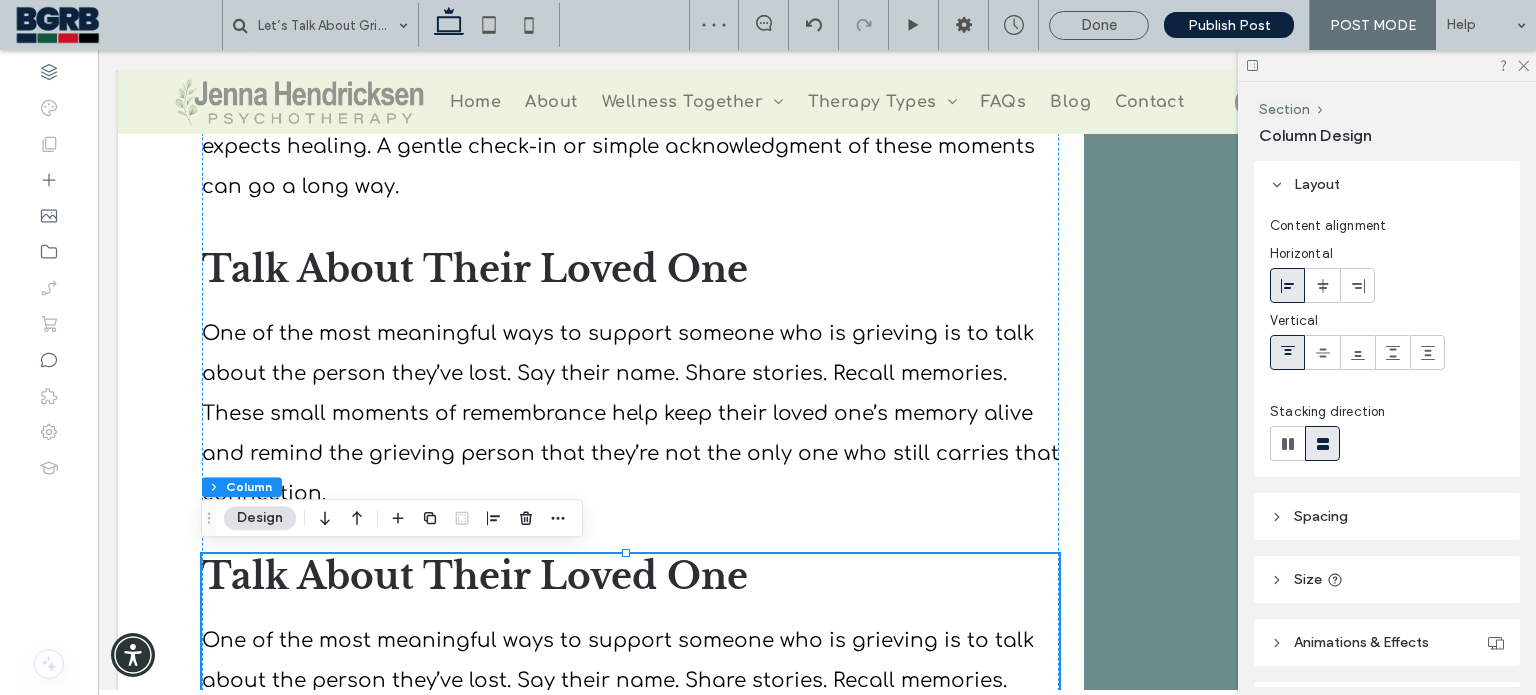 drag, startPoint x: 683, startPoint y: 686, endPoint x: 251, endPoint y: 592, distance: 442.10858 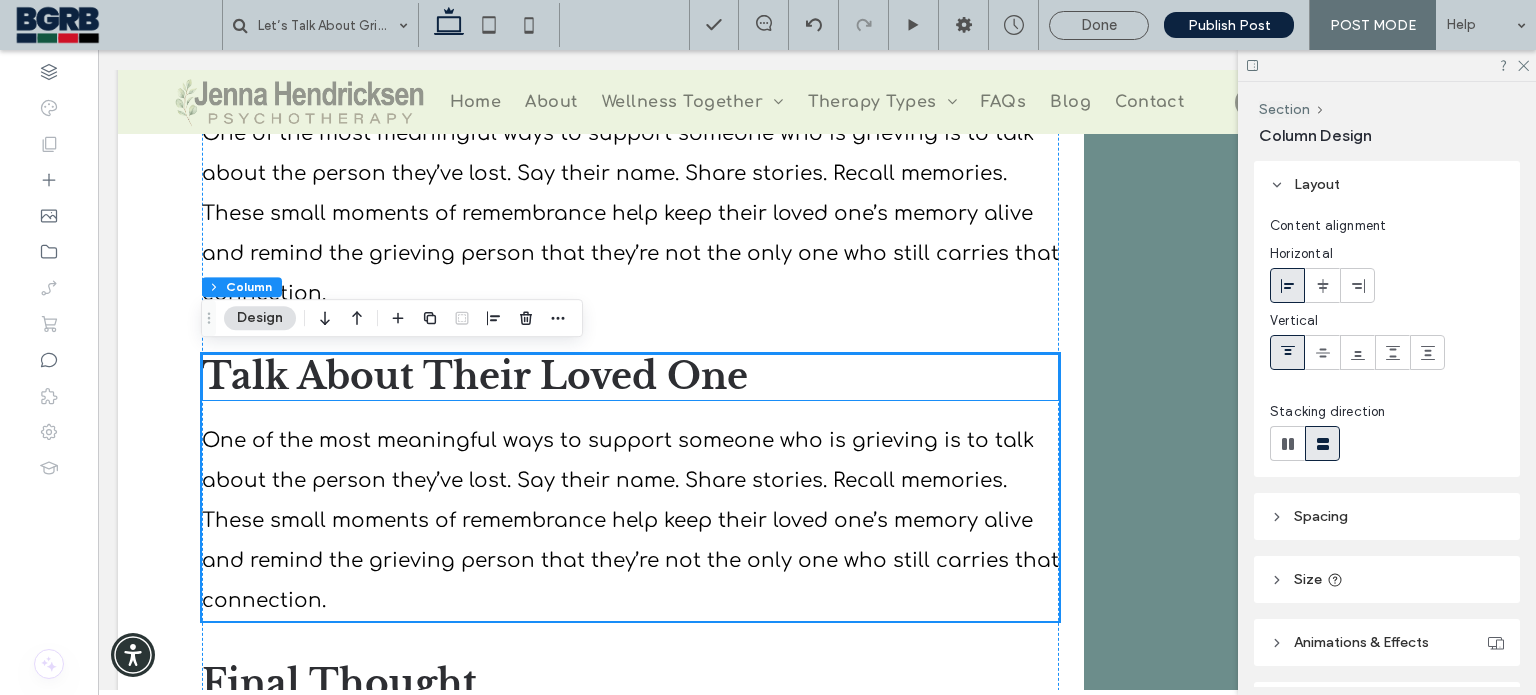 scroll, scrollTop: 2304, scrollLeft: 0, axis: vertical 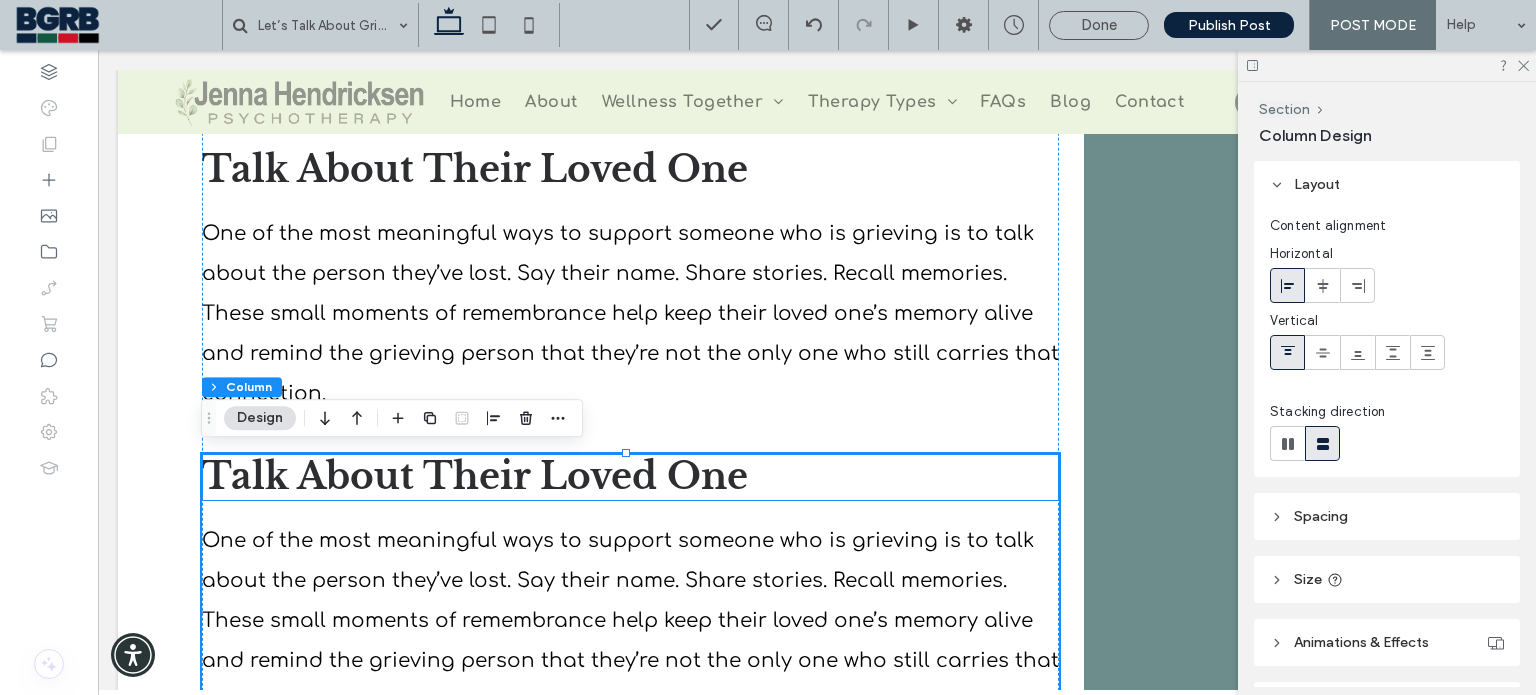click on "Talk About Their Loved One" at bounding box center [475, 476] 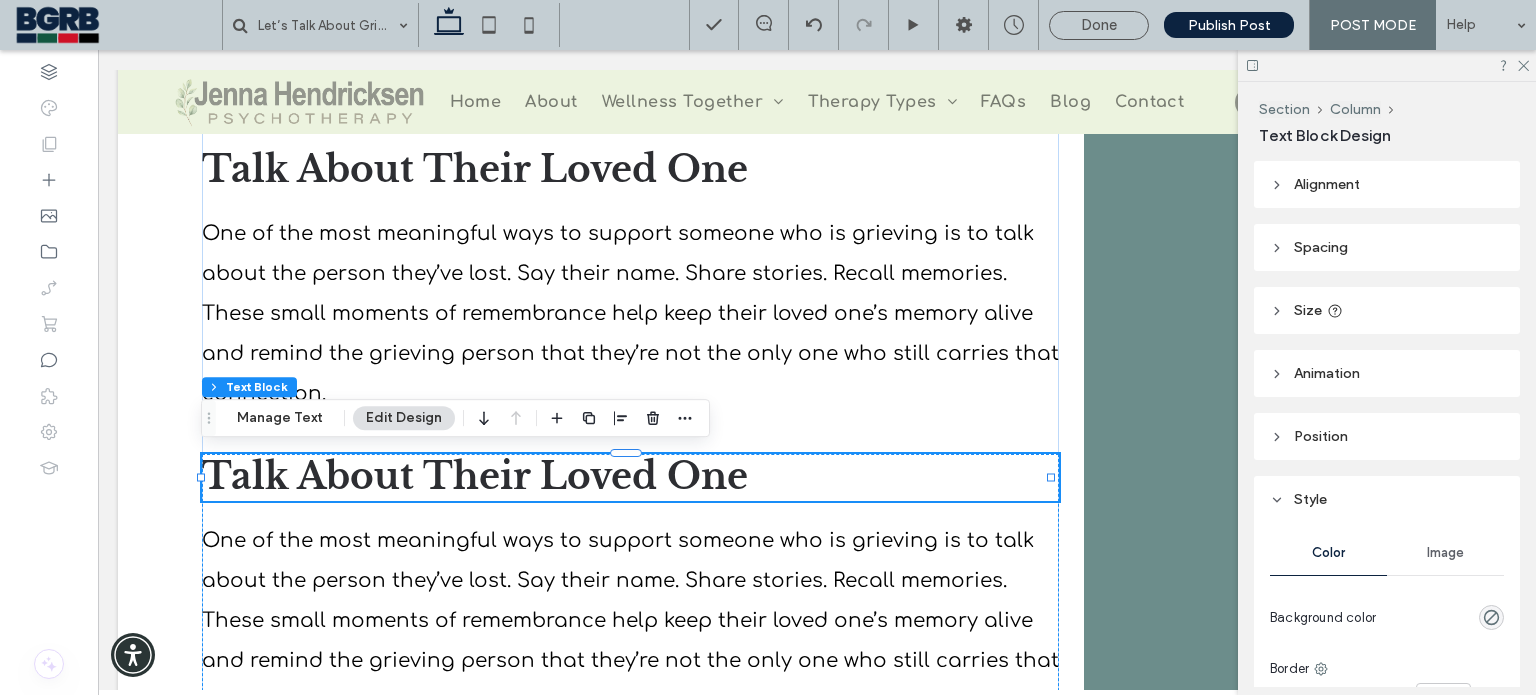 click on "Talk About Their Loved One" at bounding box center (475, 476) 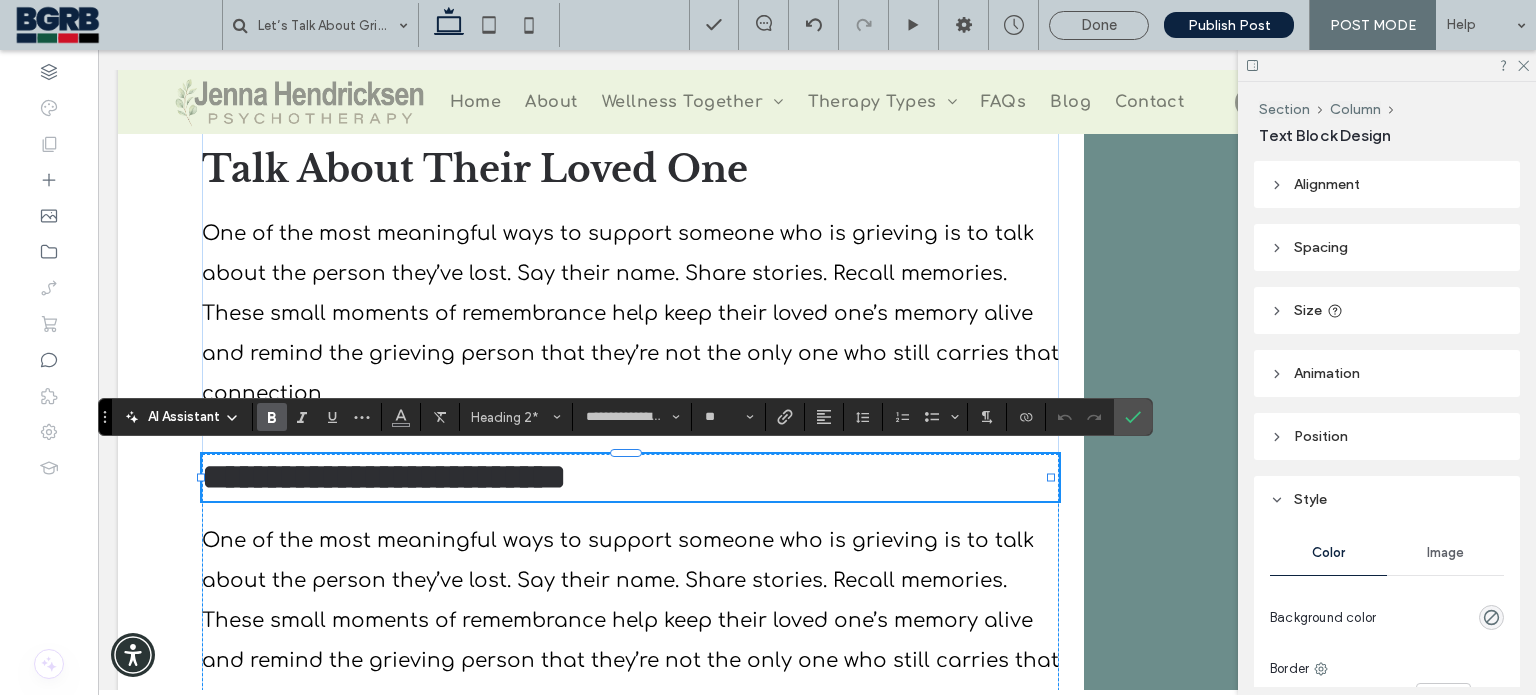 click on "**********" at bounding box center (384, 477) 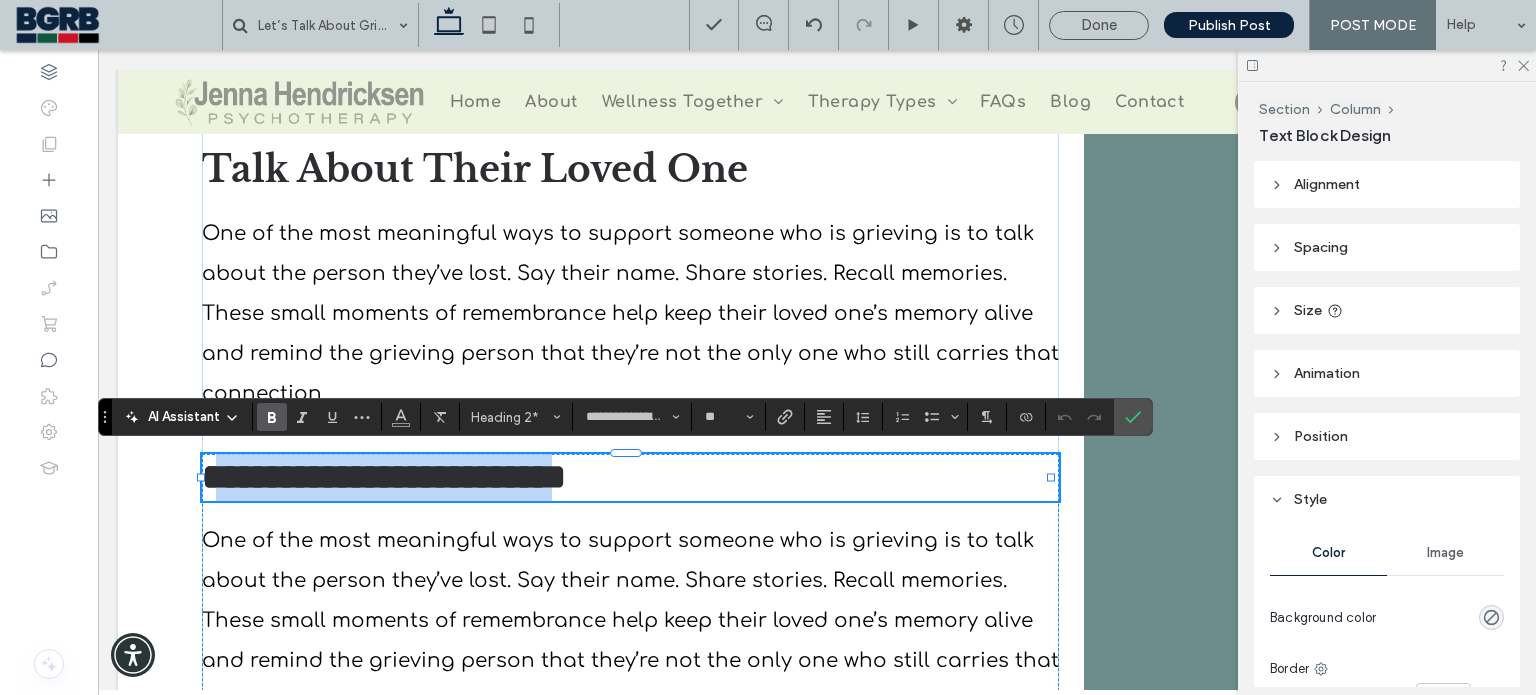 drag, startPoint x: 725, startPoint y: 480, endPoint x: 232, endPoint y: 464, distance: 493.25955 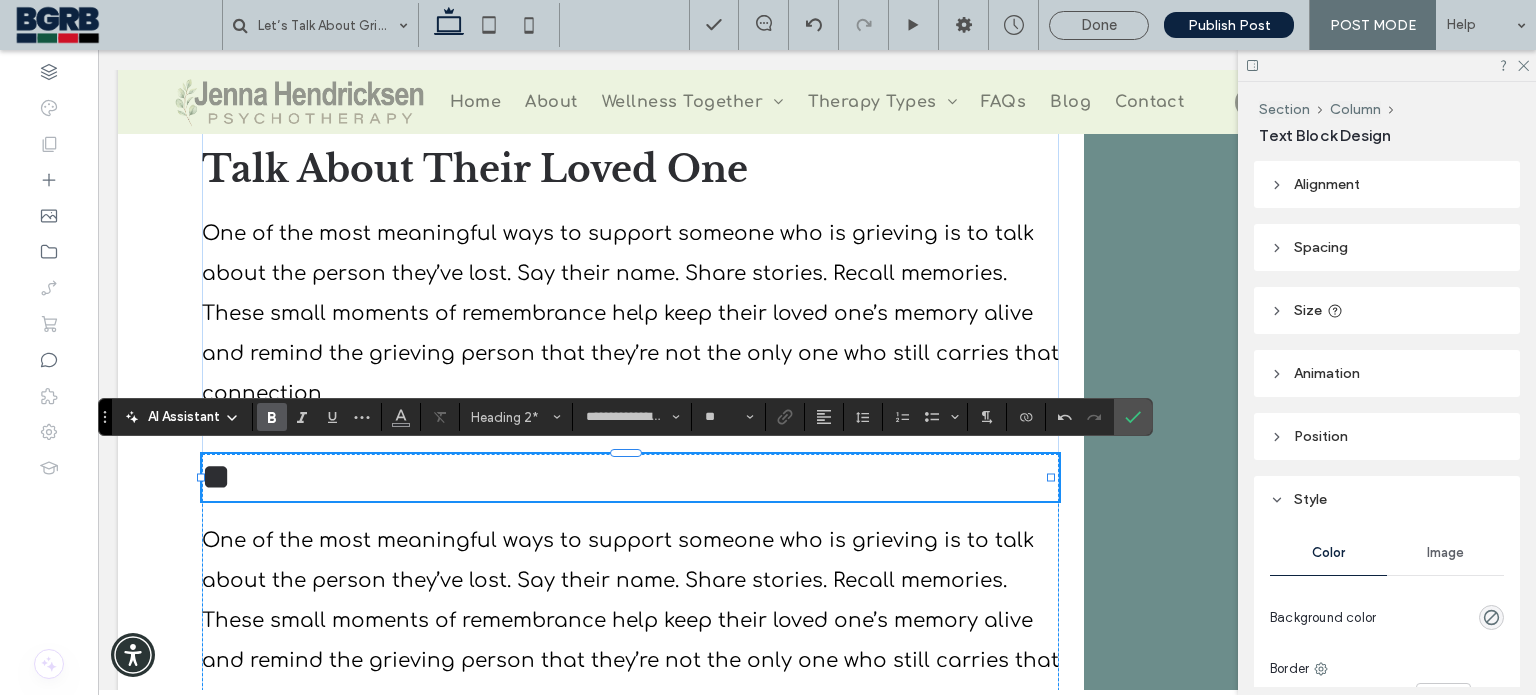 type on "*********" 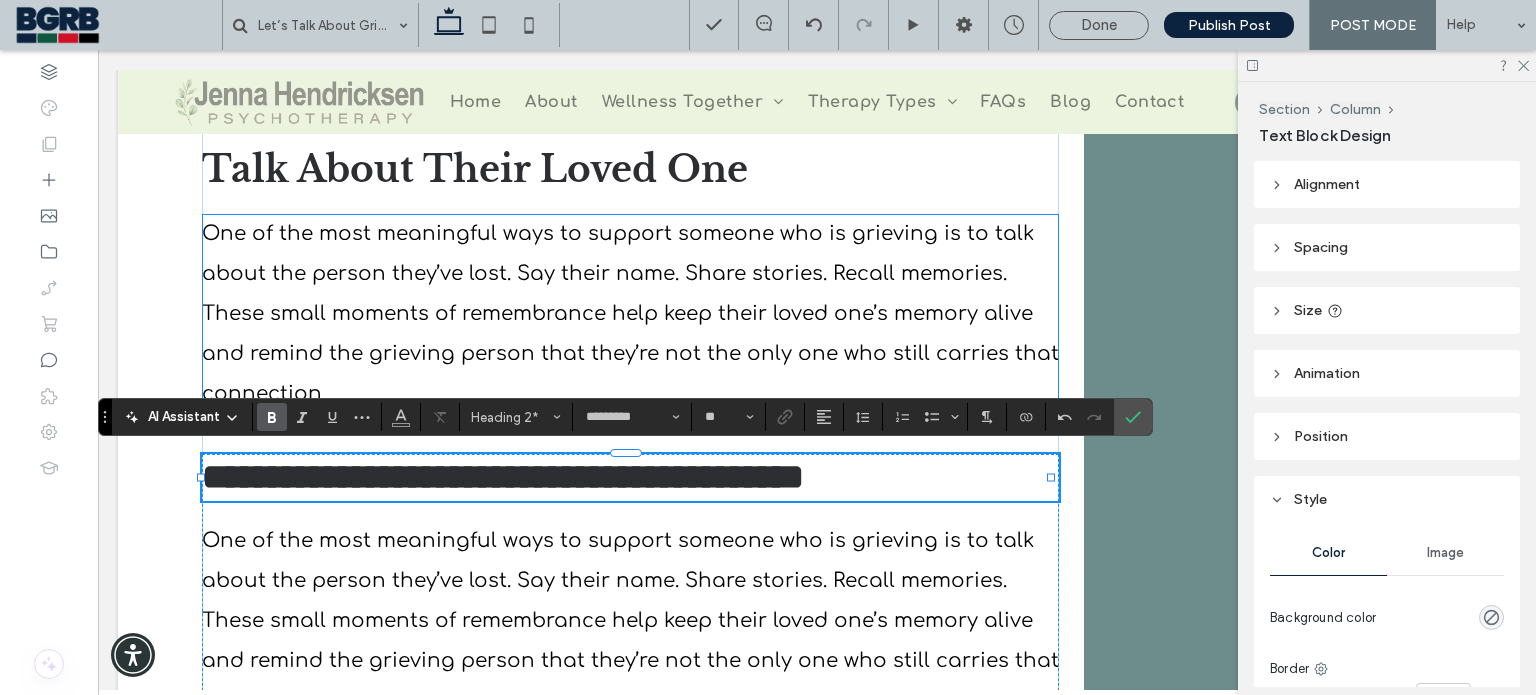 type on "**********" 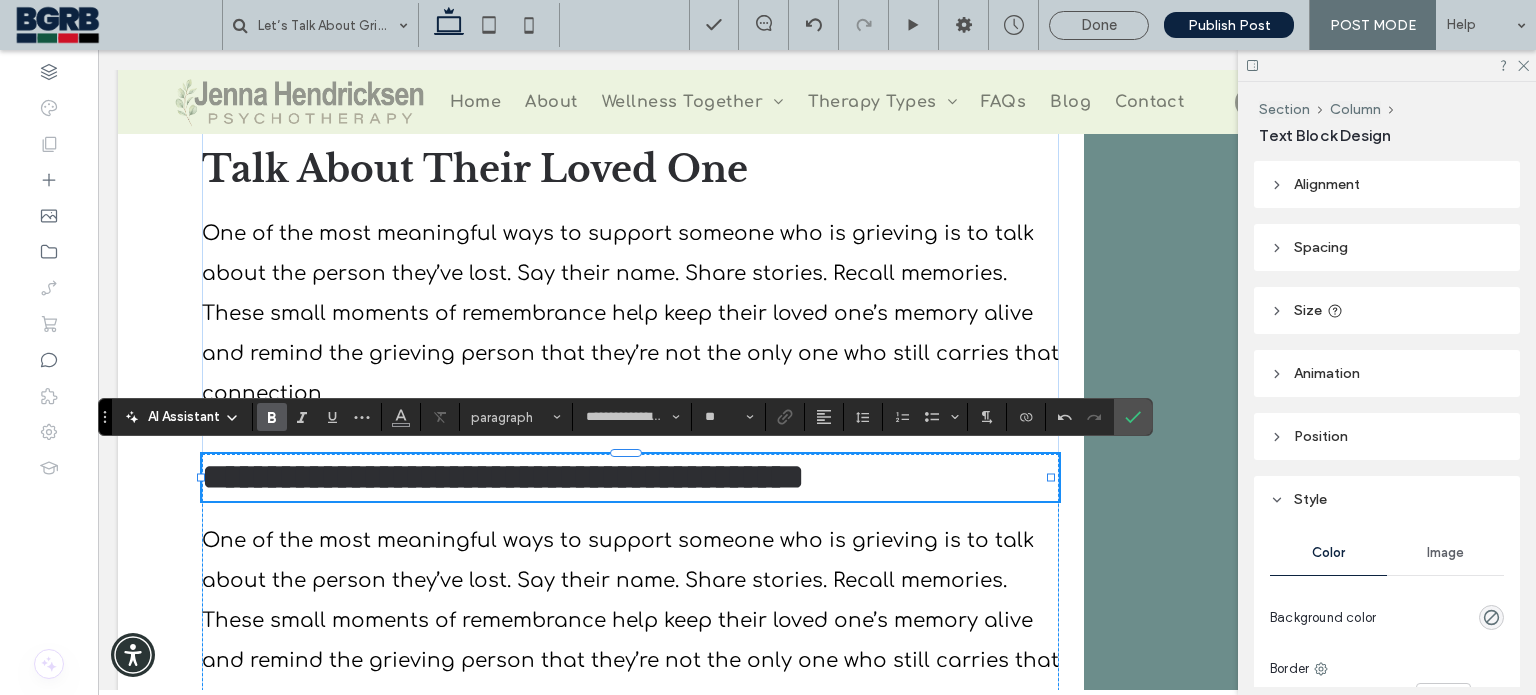 click on "**********" at bounding box center (503, 477) 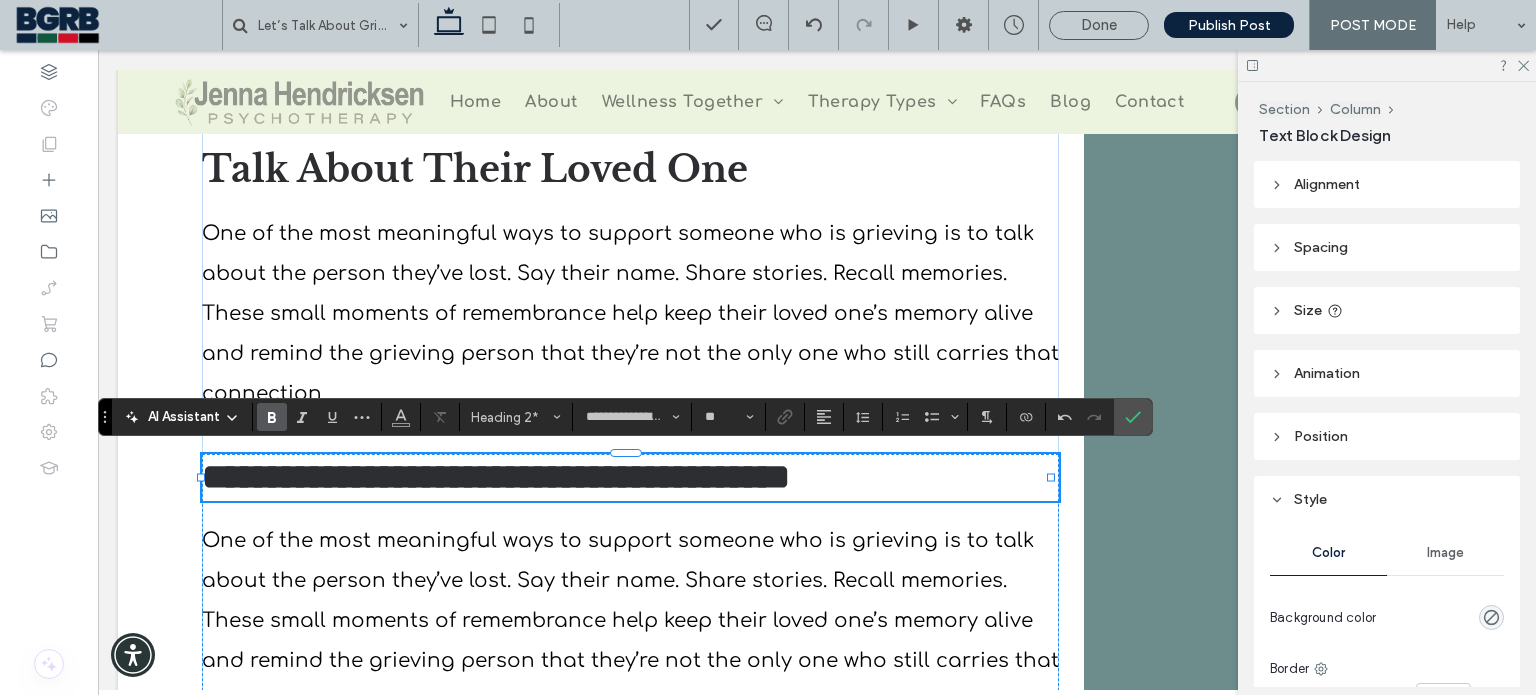 click on "**********" at bounding box center (630, 477) 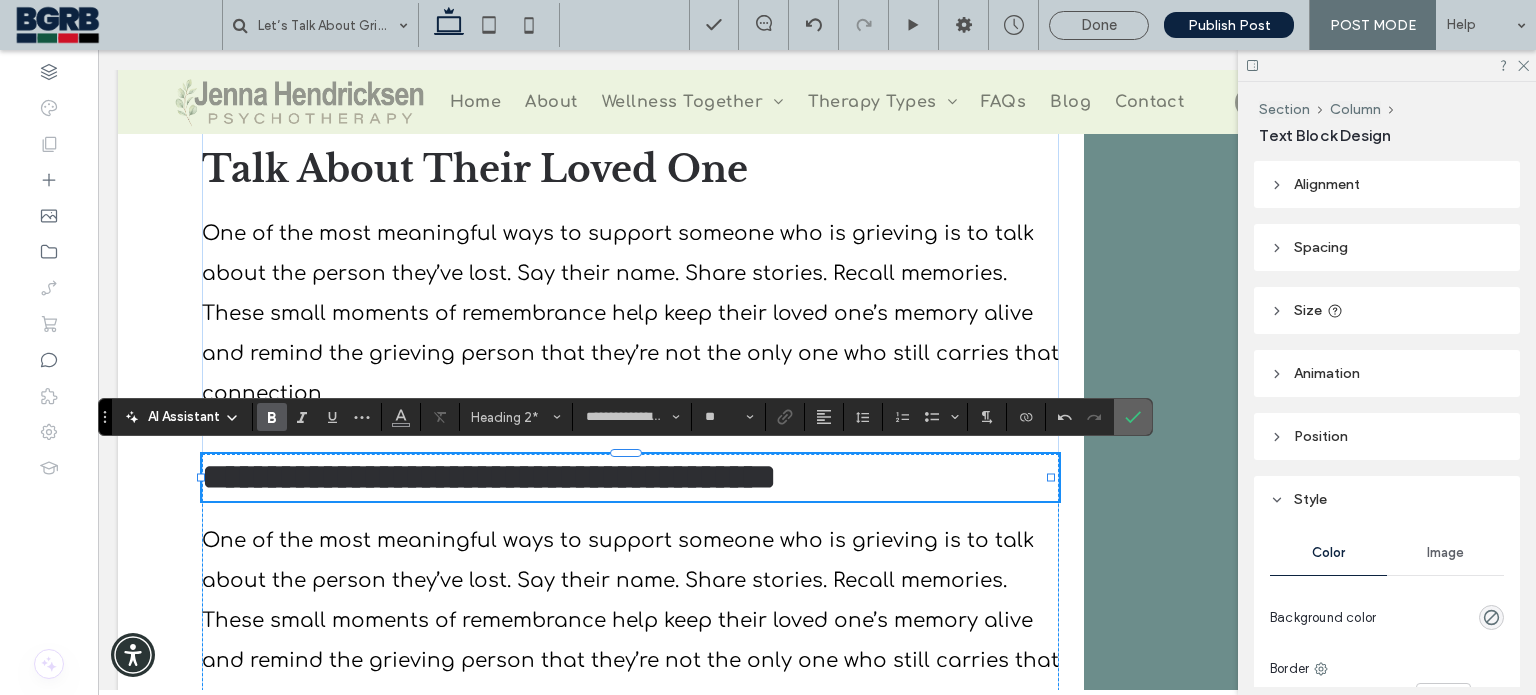 click 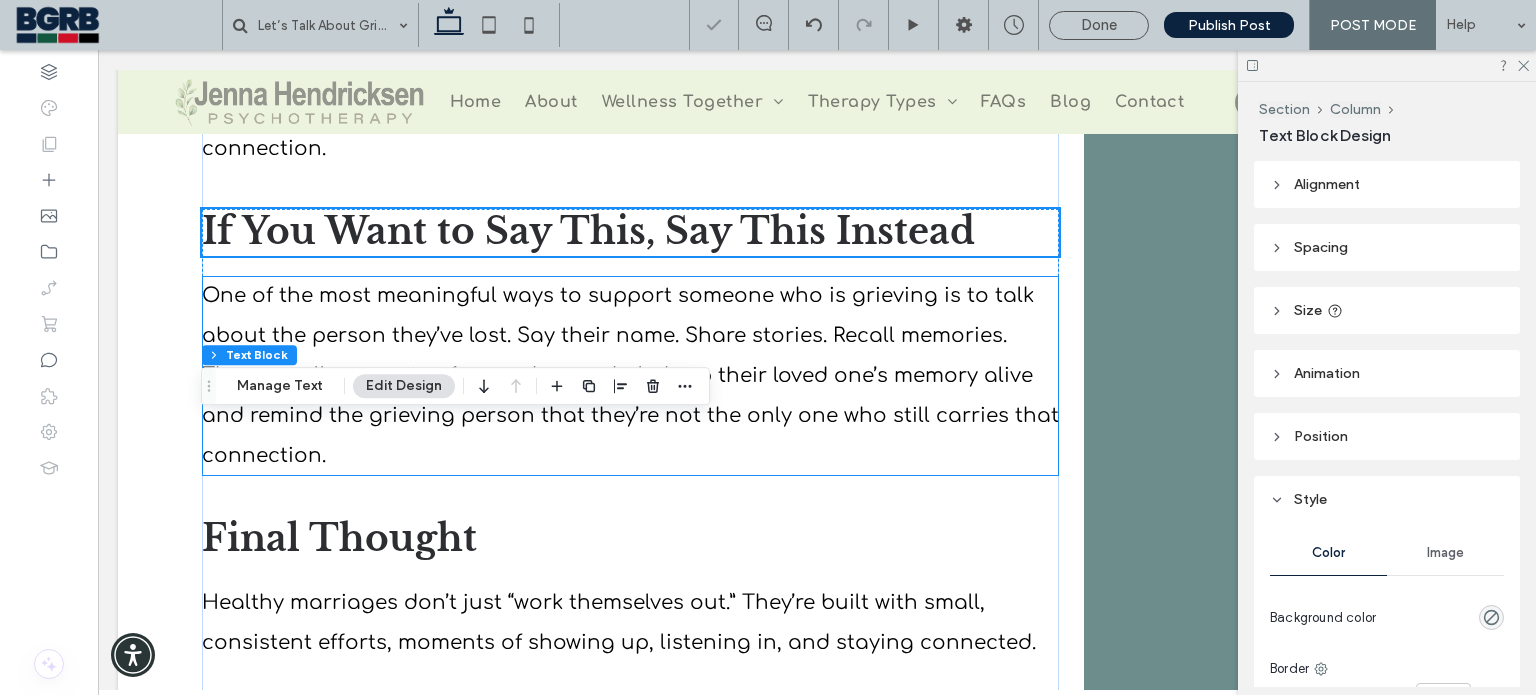 scroll, scrollTop: 2604, scrollLeft: 0, axis: vertical 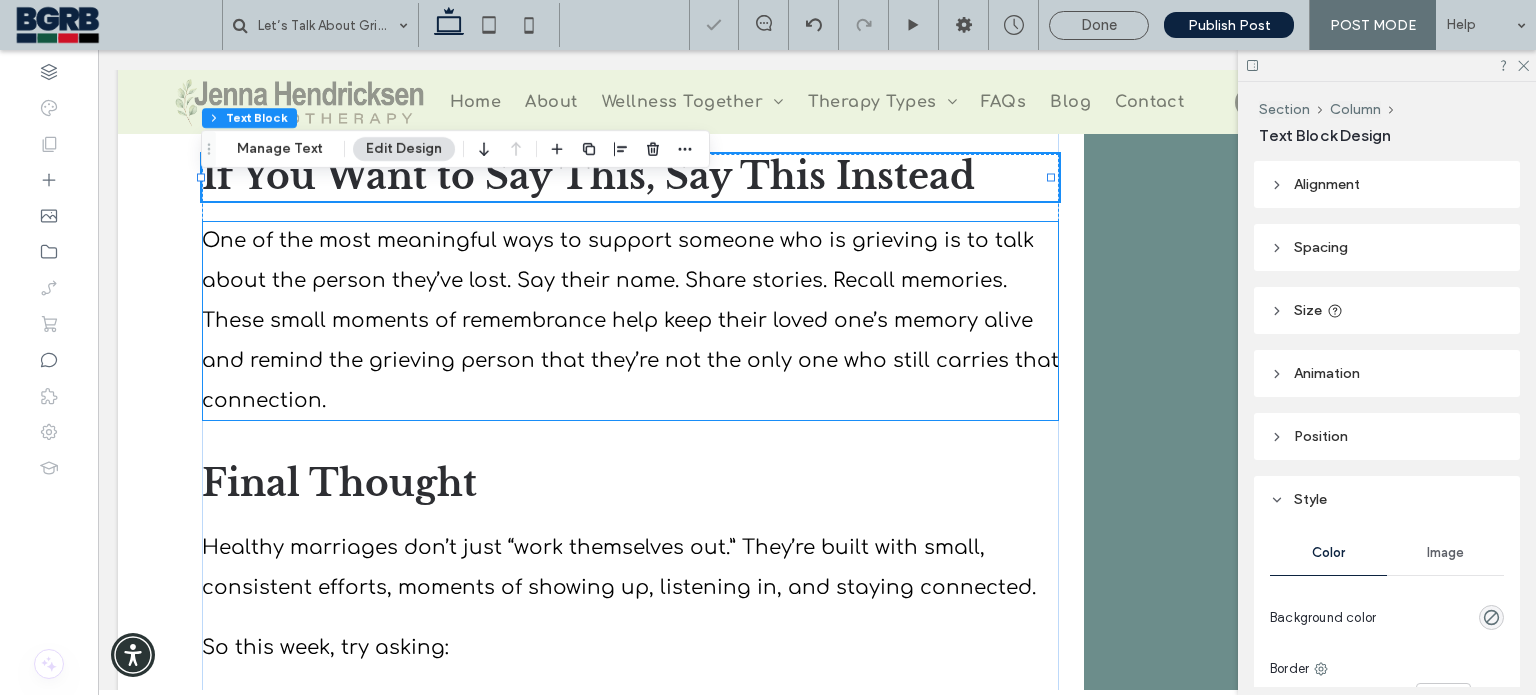 click on "One of the most meaningful ways to support someone who is grieving is to talk about the person they’ve lost. Say their name. Share stories. Recall memories. These small moments of remembrance help keep their loved one’s memory alive and remind the grieving person that they’re not the only one who still carries that connection." at bounding box center (630, 321) 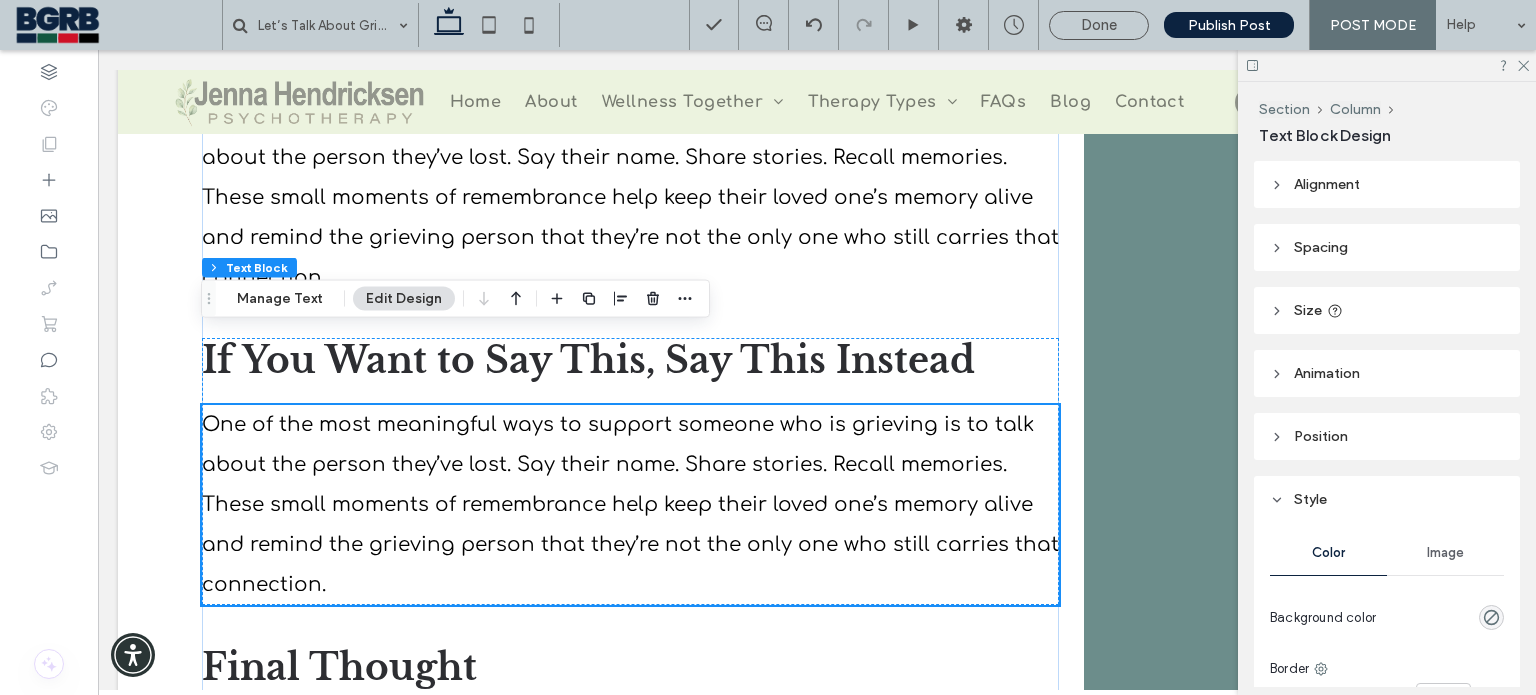 scroll, scrollTop: 2404, scrollLeft: 0, axis: vertical 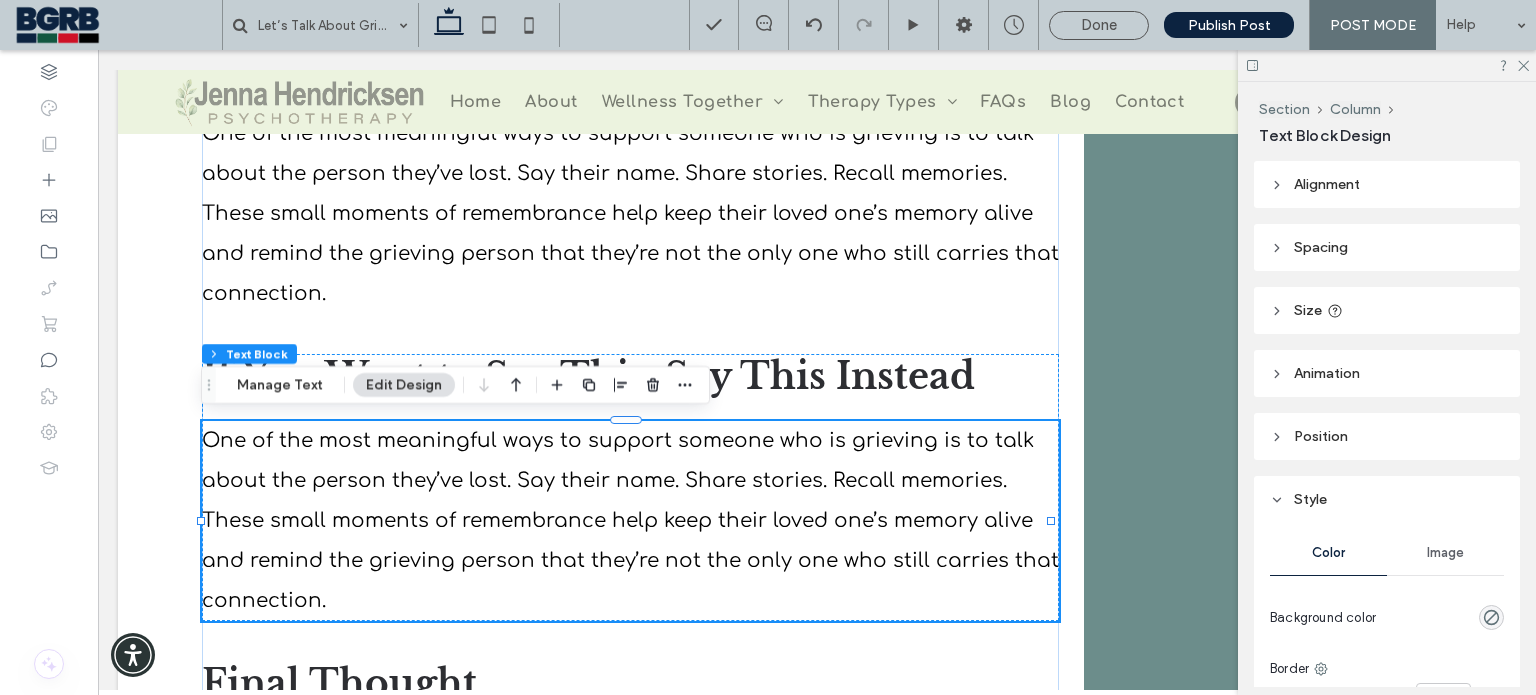 click on "One of the most meaningful ways to support someone who is grieving is to talk about the person they’ve lost. Say their name. Share stories. Recall memories. These small moments of remembrance help keep their loved one’s memory alive and remind the grieving person that they’re not the only one who still carries that connection." at bounding box center (630, 521) 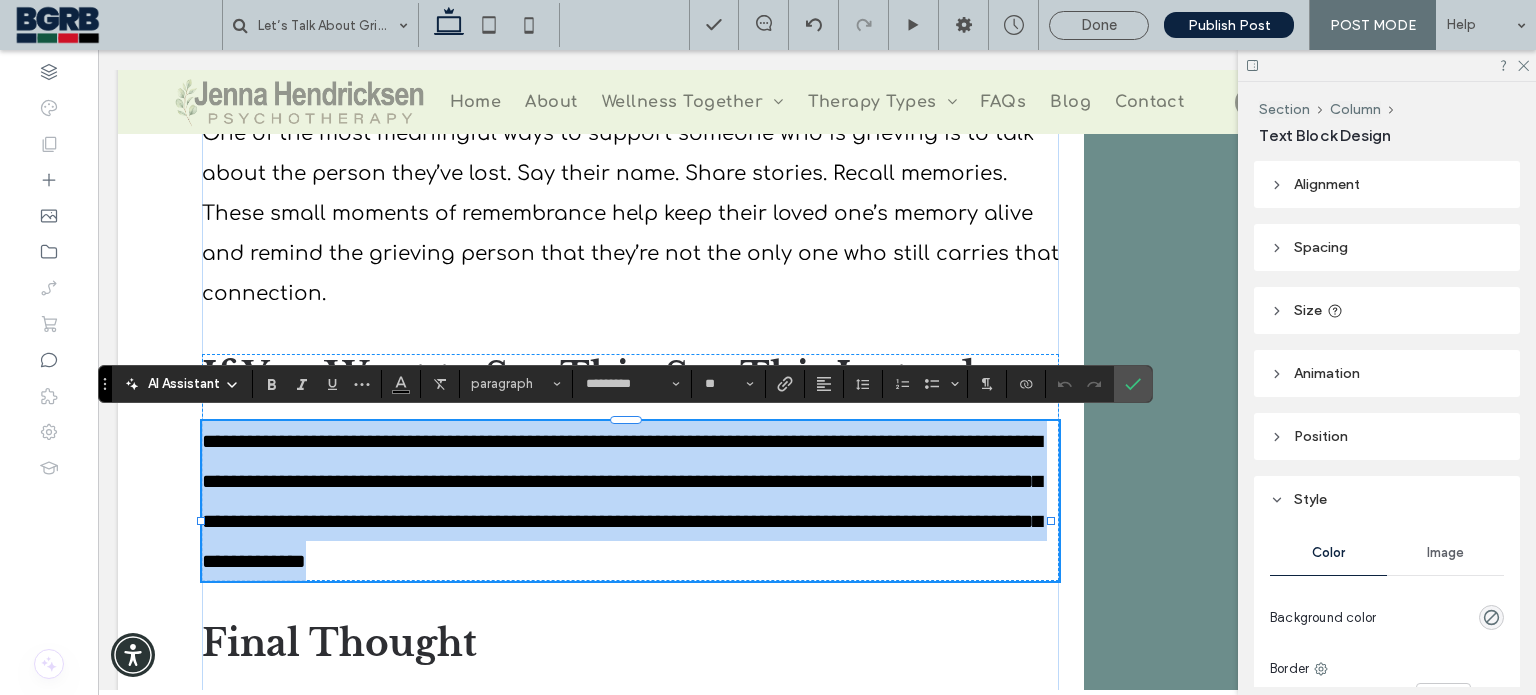 click on "**********" at bounding box center (622, 501) 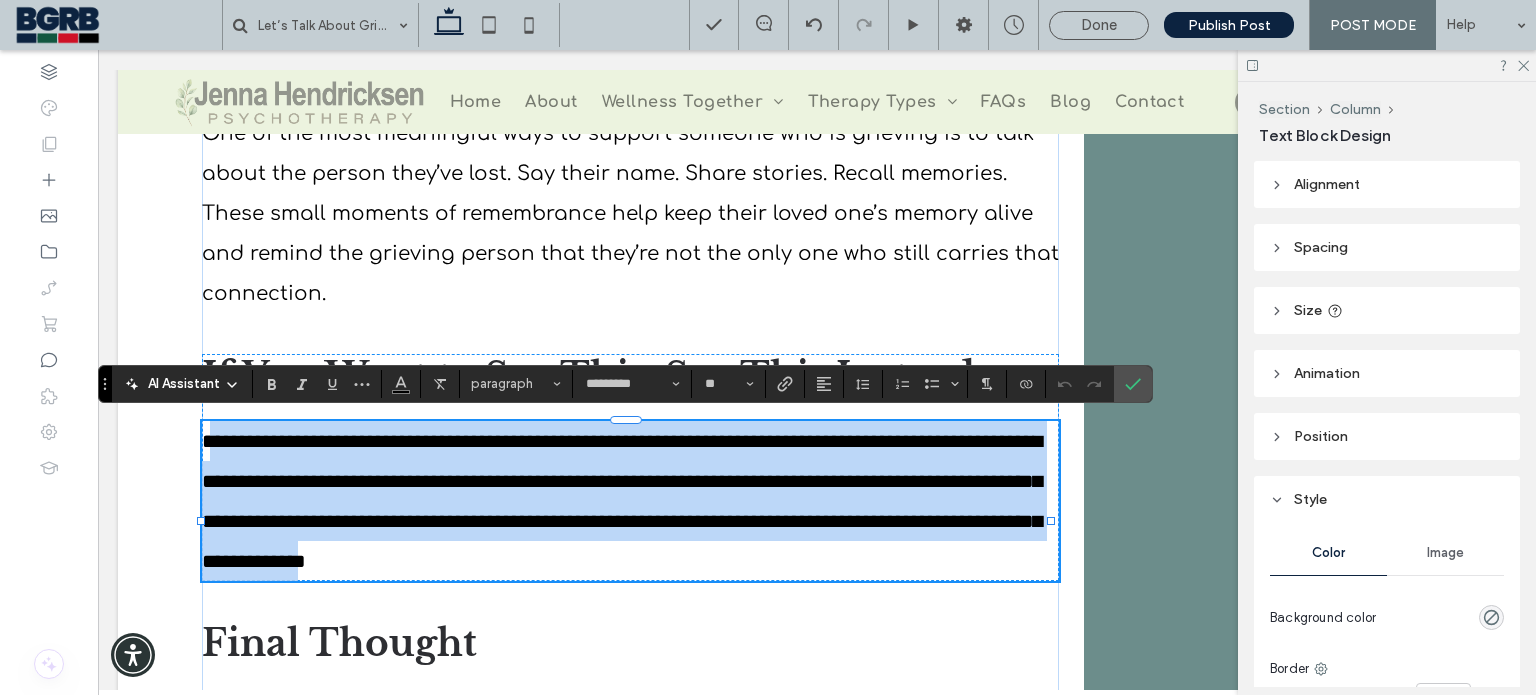 drag, startPoint x: 315, startPoint y: 597, endPoint x: 223, endPoint y: 441, distance: 181.1077 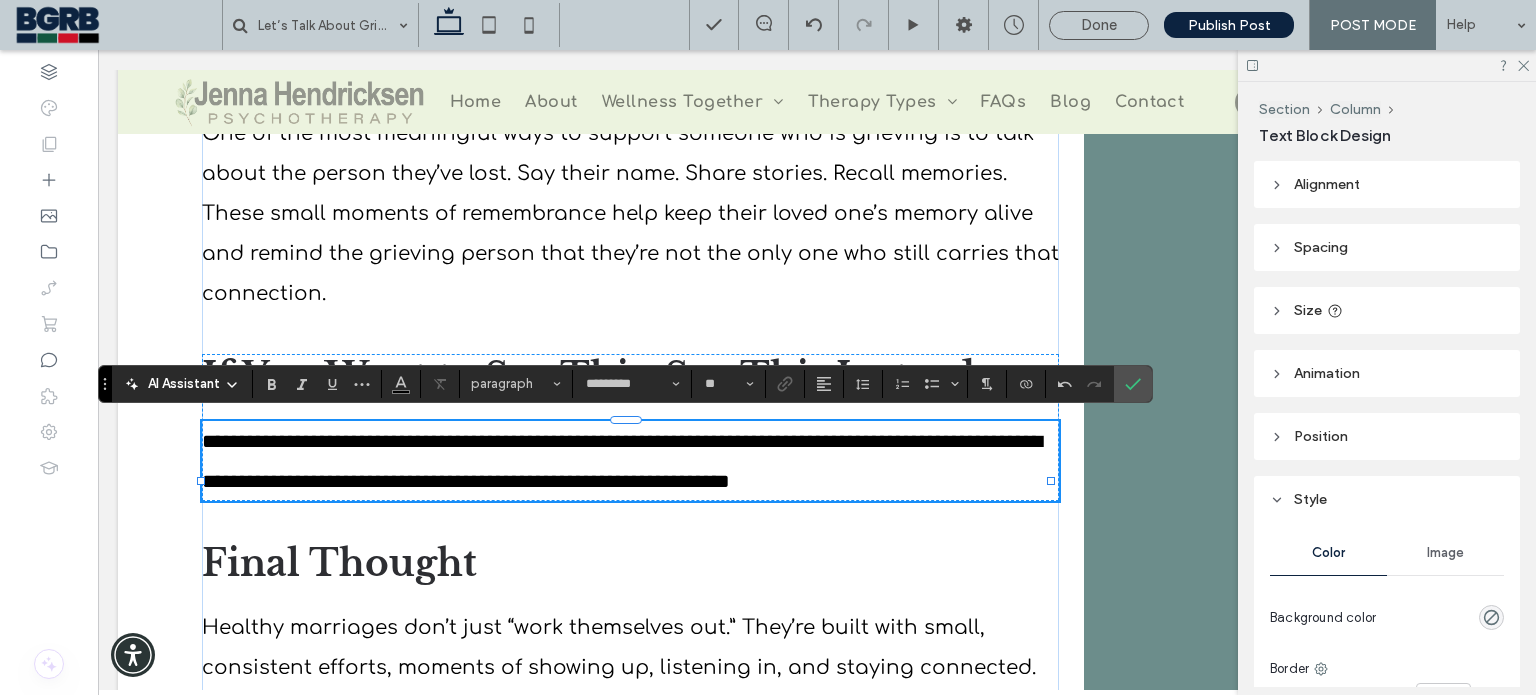 click on "**********" at bounding box center [622, 461] 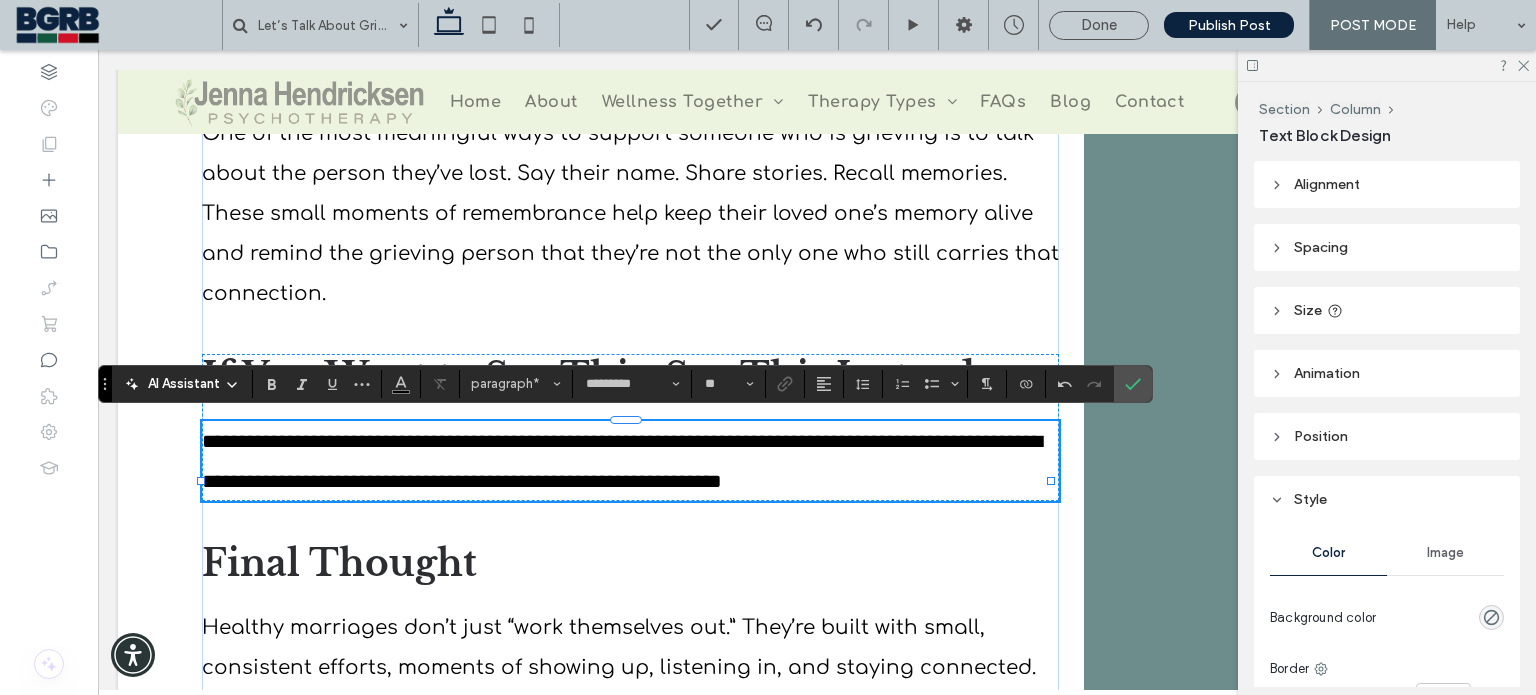 click on "**********" at bounding box center (630, 461) 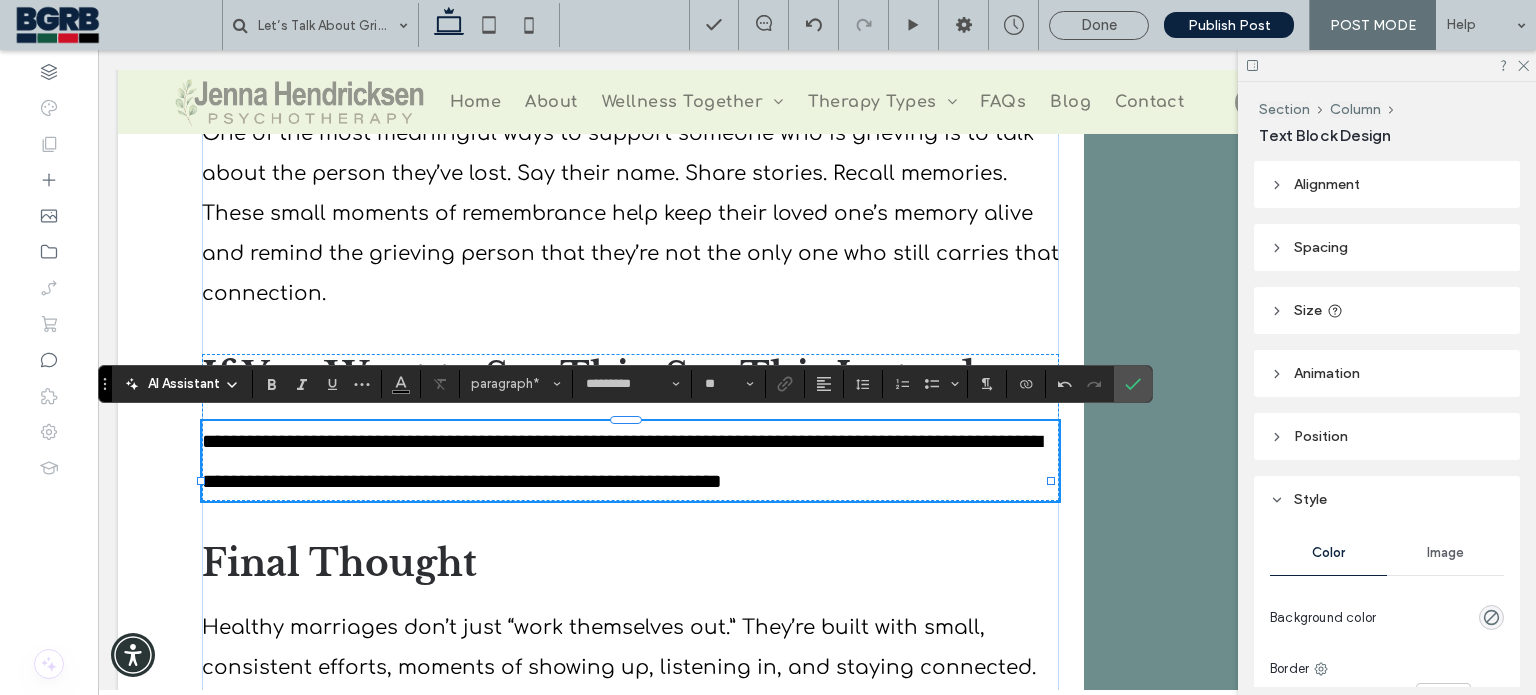 type 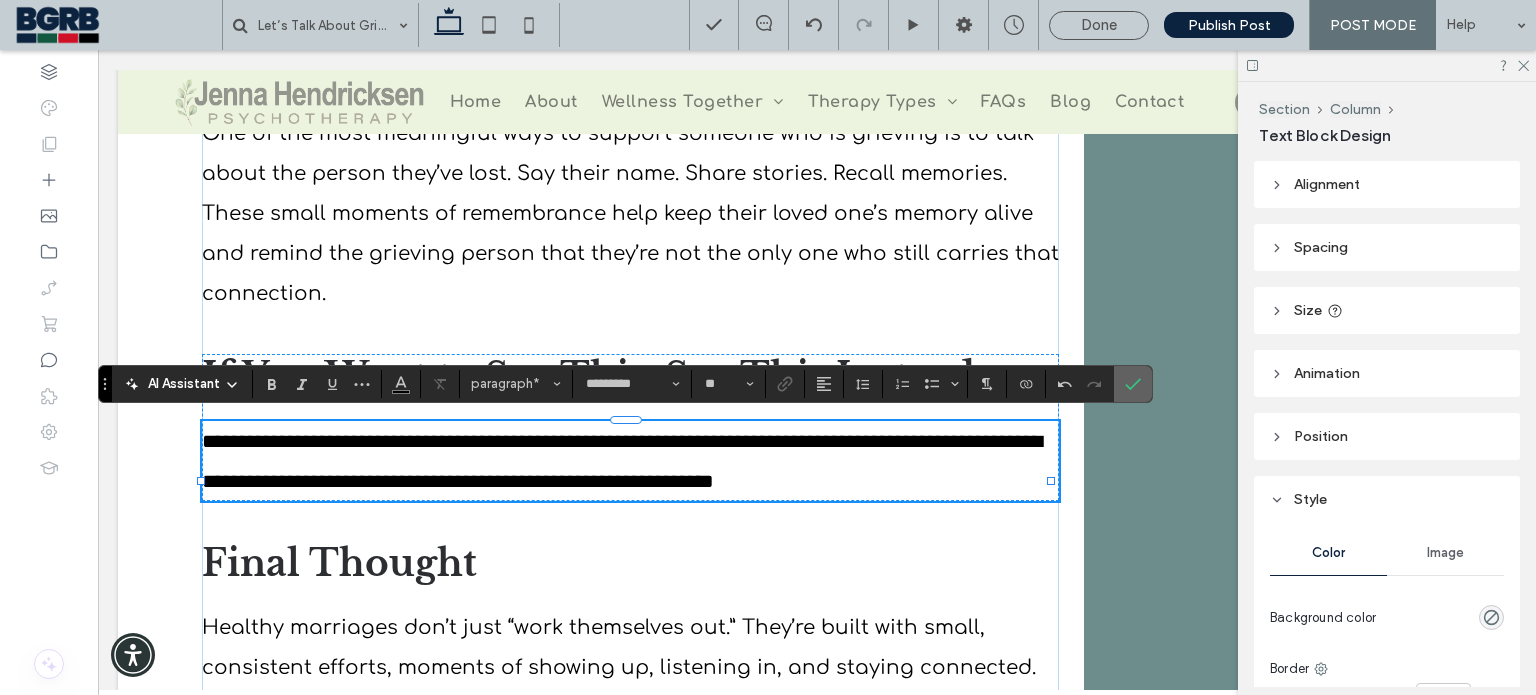 drag, startPoint x: 1136, startPoint y: 378, endPoint x: 1063, endPoint y: 349, distance: 78.54935 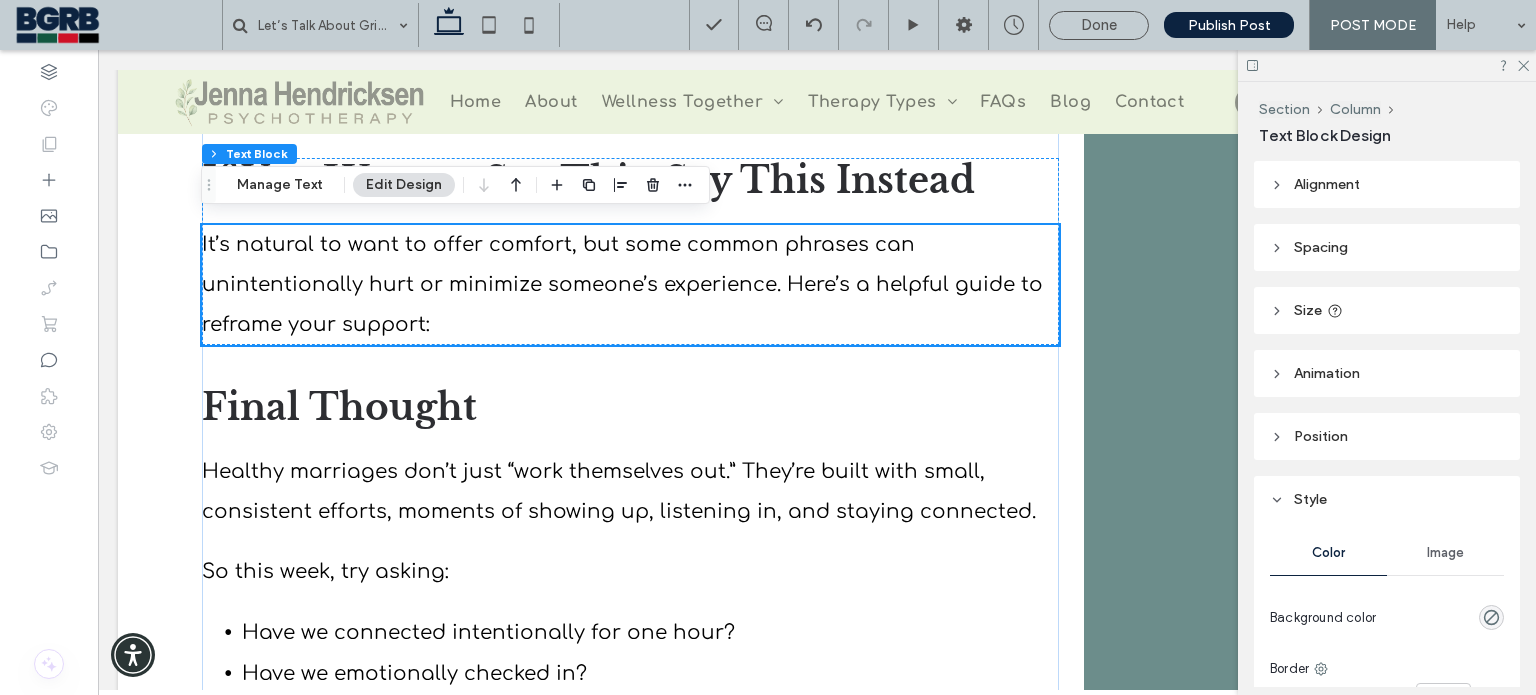 scroll, scrollTop: 2604, scrollLeft: 0, axis: vertical 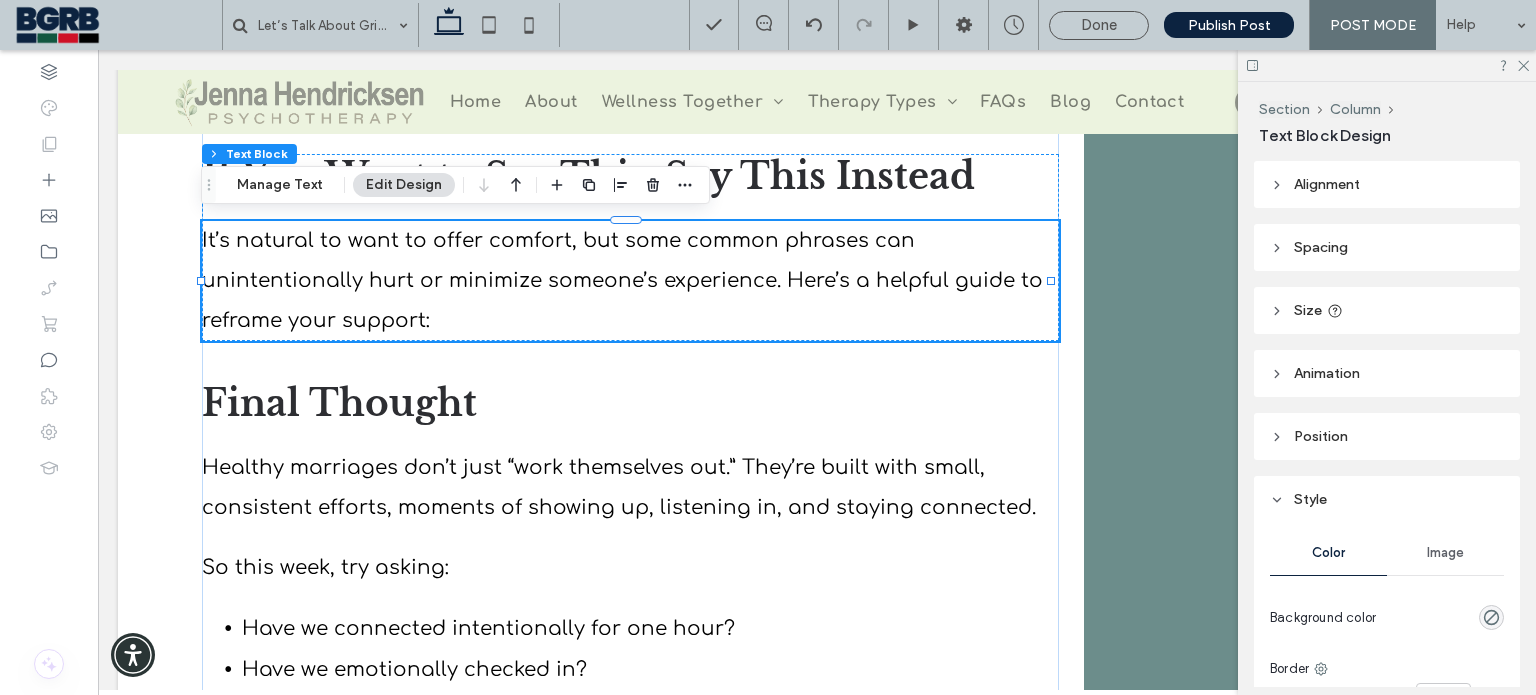 click on "It’s natural to want to offer comfort, but some common phrases can unintentionally hurt or minimize someone’s experience. Here’s a helpful guide to reframe your support:" at bounding box center (630, 281) 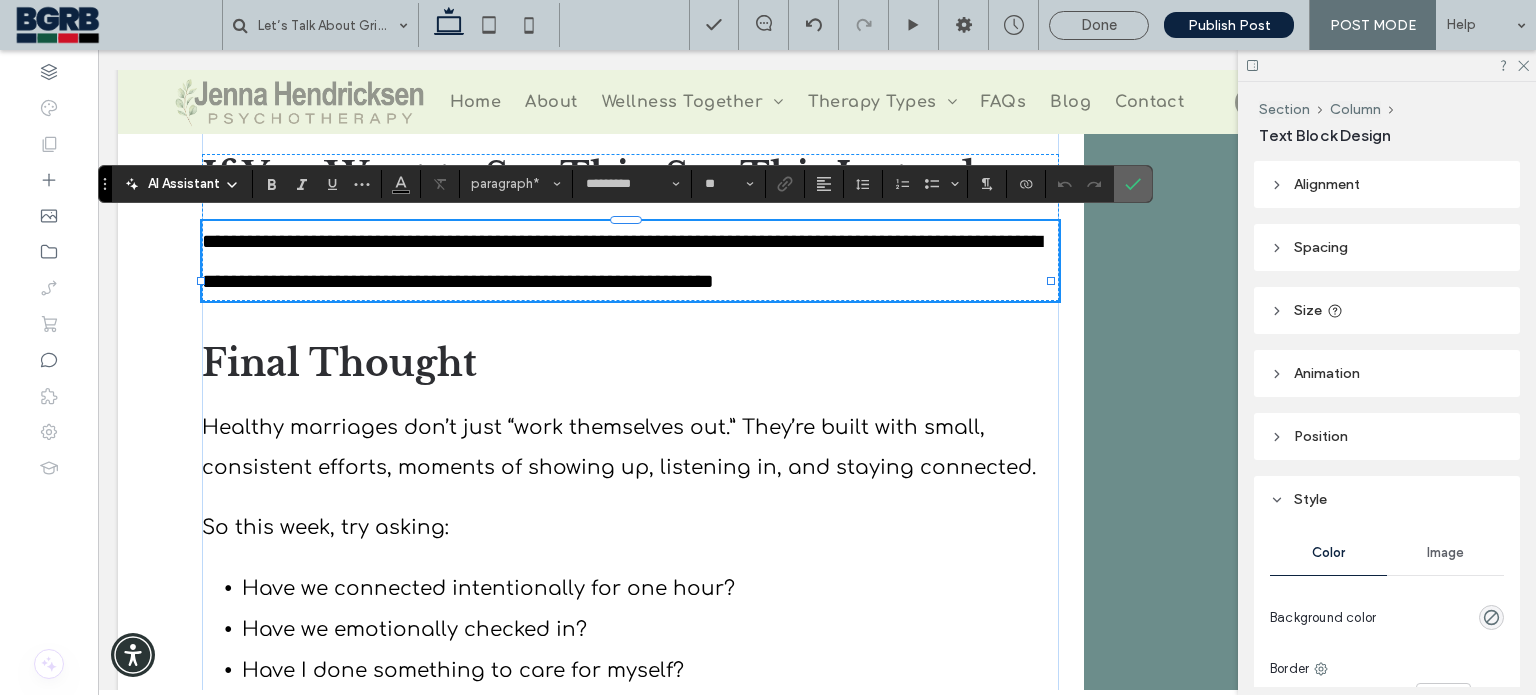 click 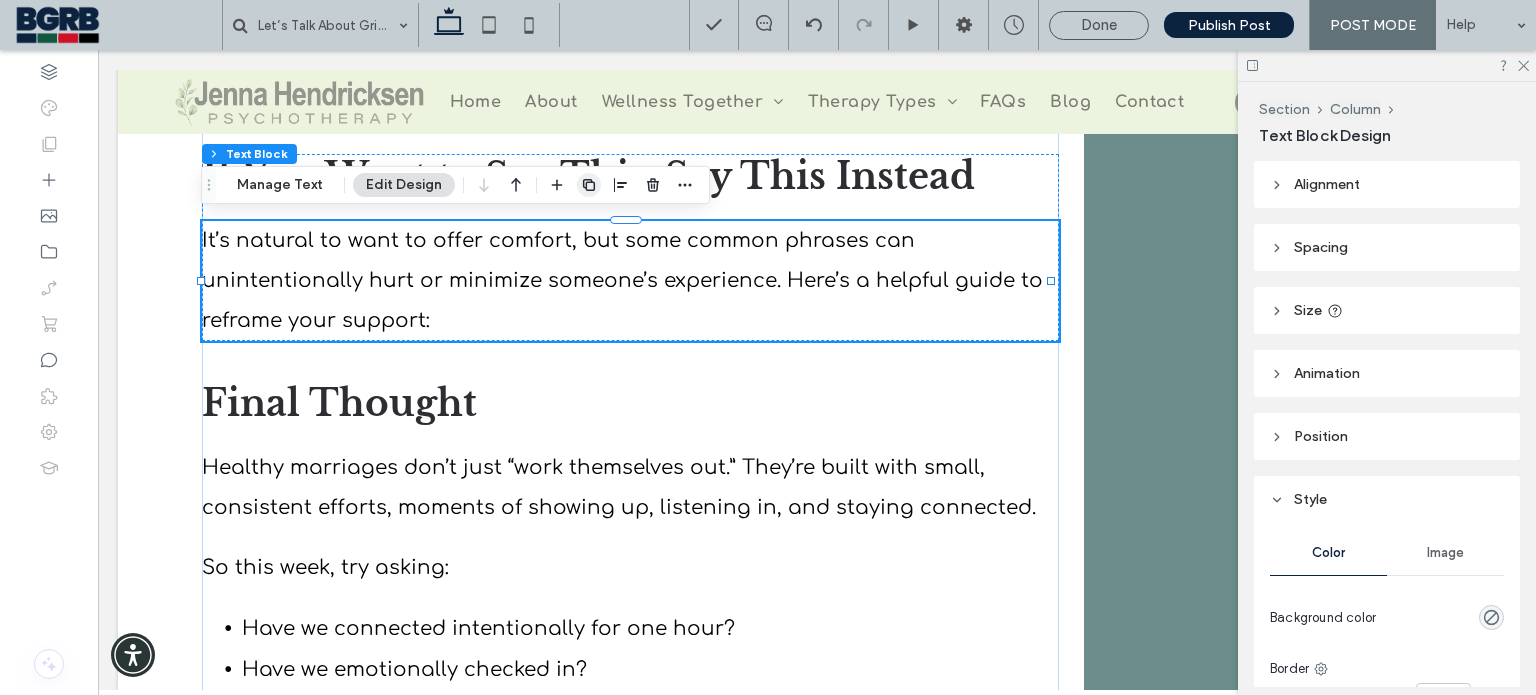 click 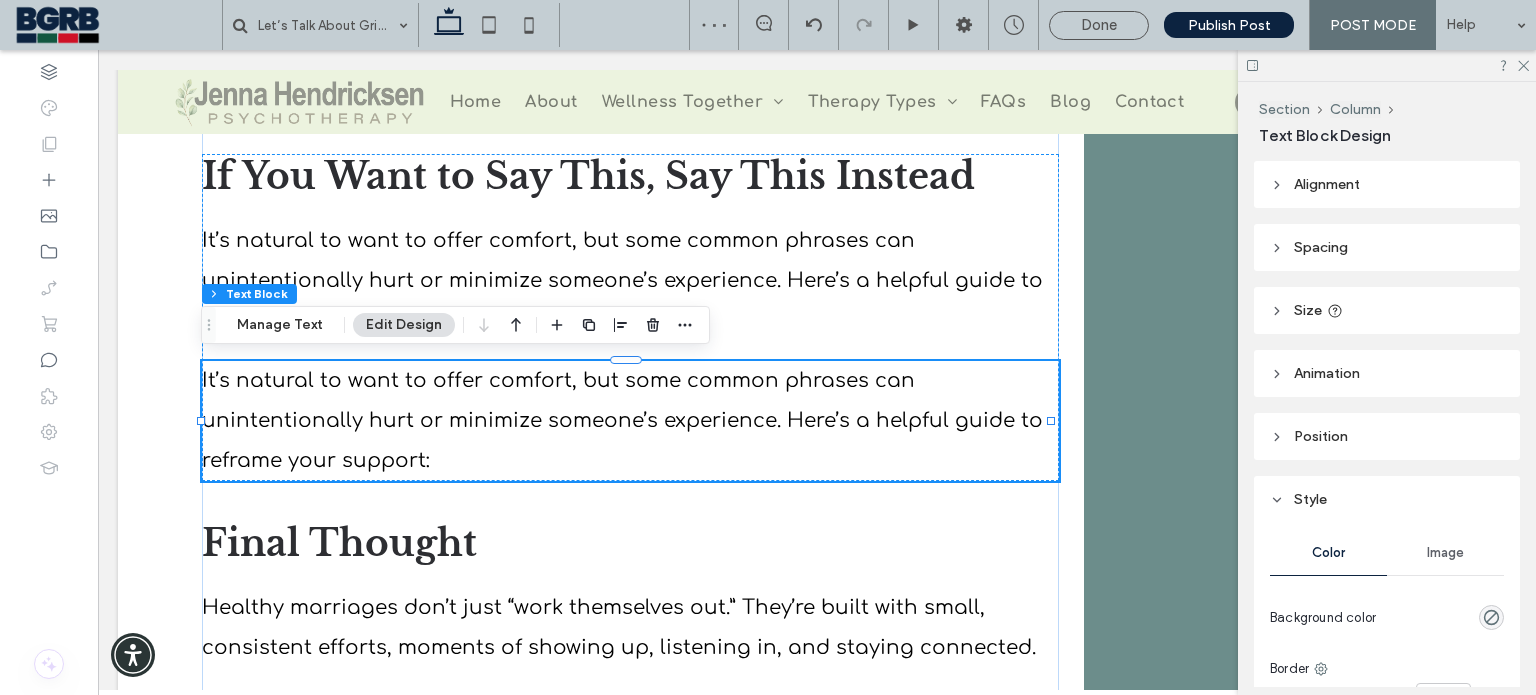click on "It’s natural to want to offer comfort, but some common phrases can unintentionally hurt or minimize someone’s experience. Here’s a helpful guide to reframe your support:" at bounding box center [622, 420] 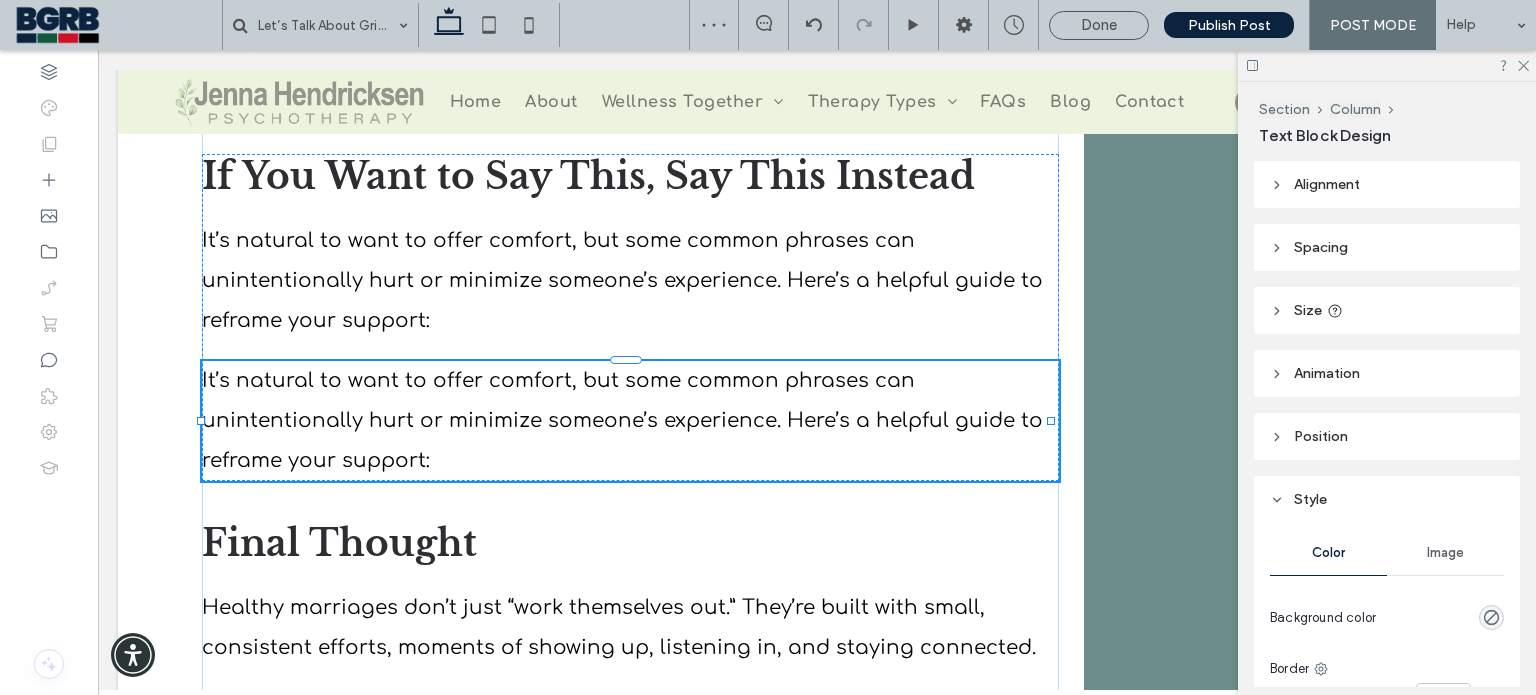 type on "*********" 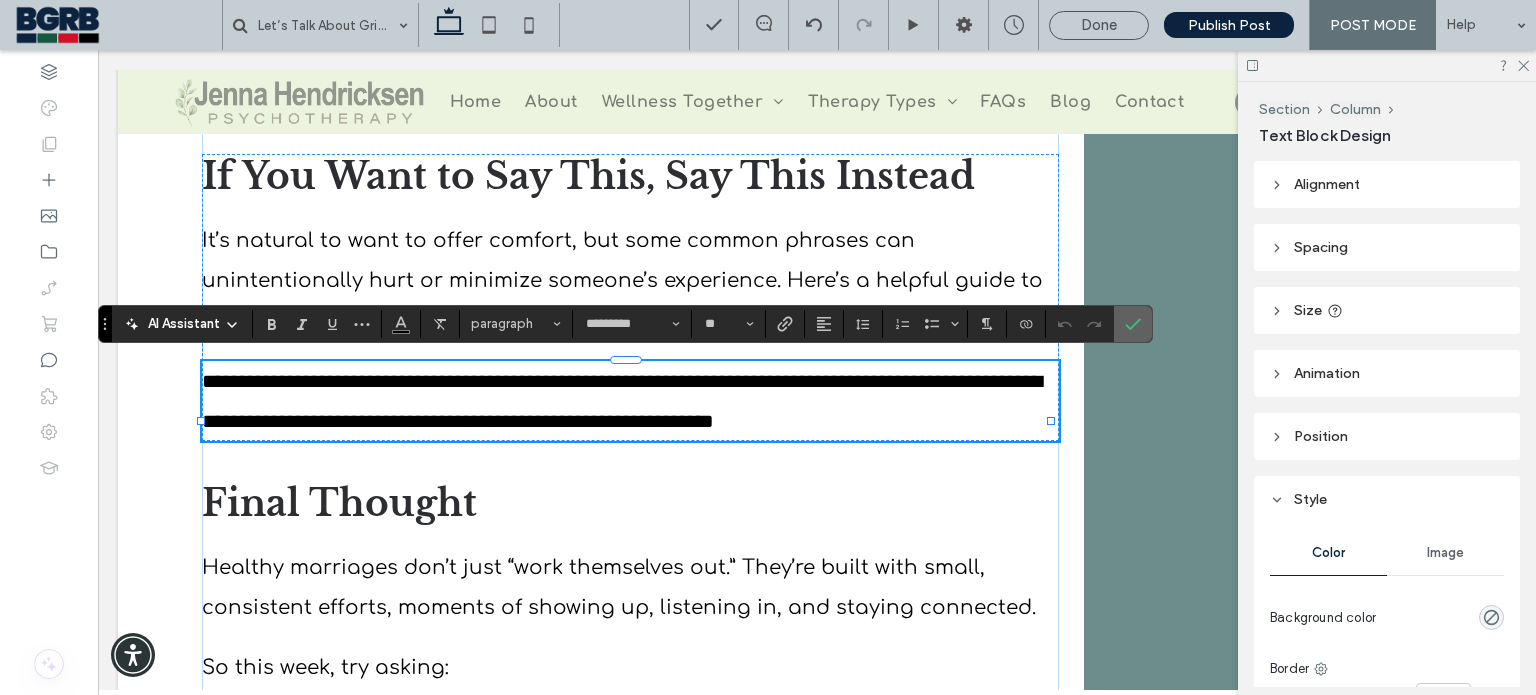 click 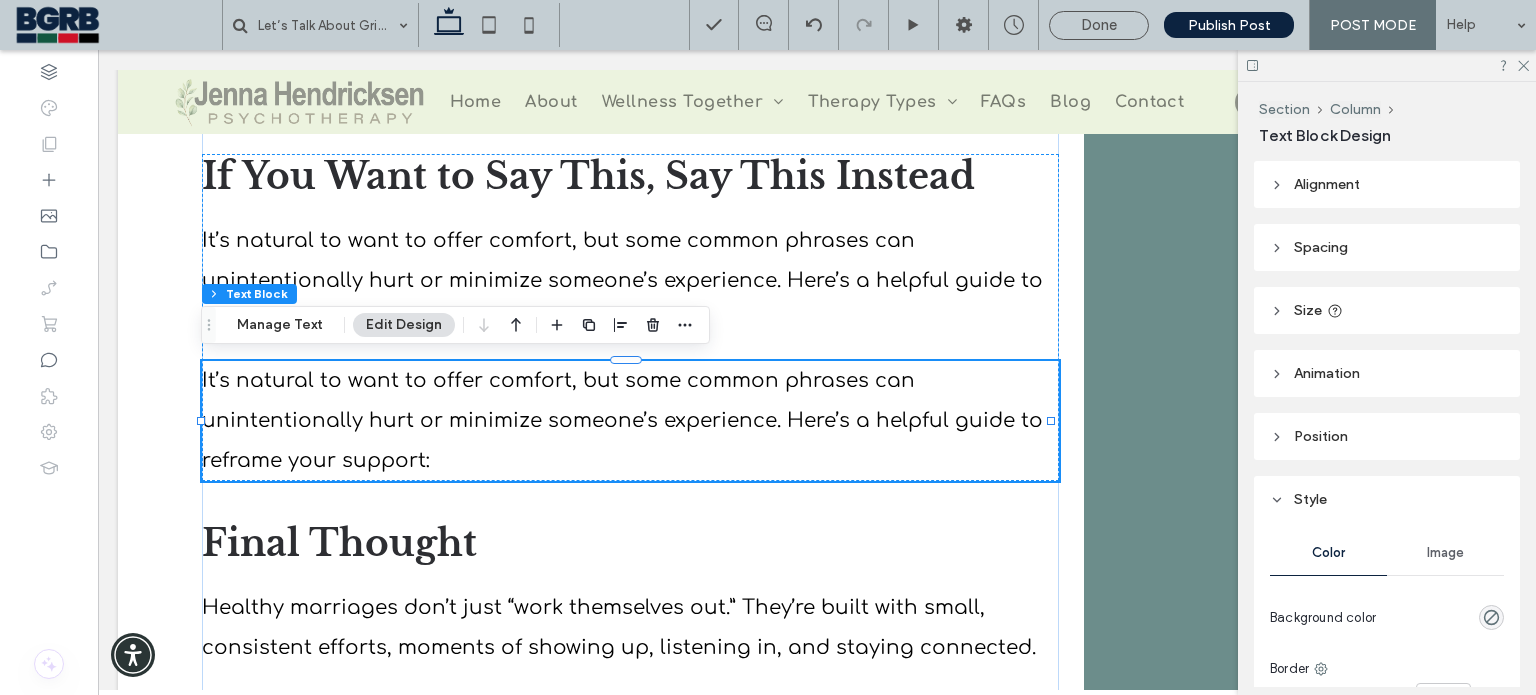 click on "It’s natural to want to offer comfort, but some common phrases can unintentionally hurt or minimize someone’s experience. Here’s a helpful guide to reframe your support:" at bounding box center (622, 420) 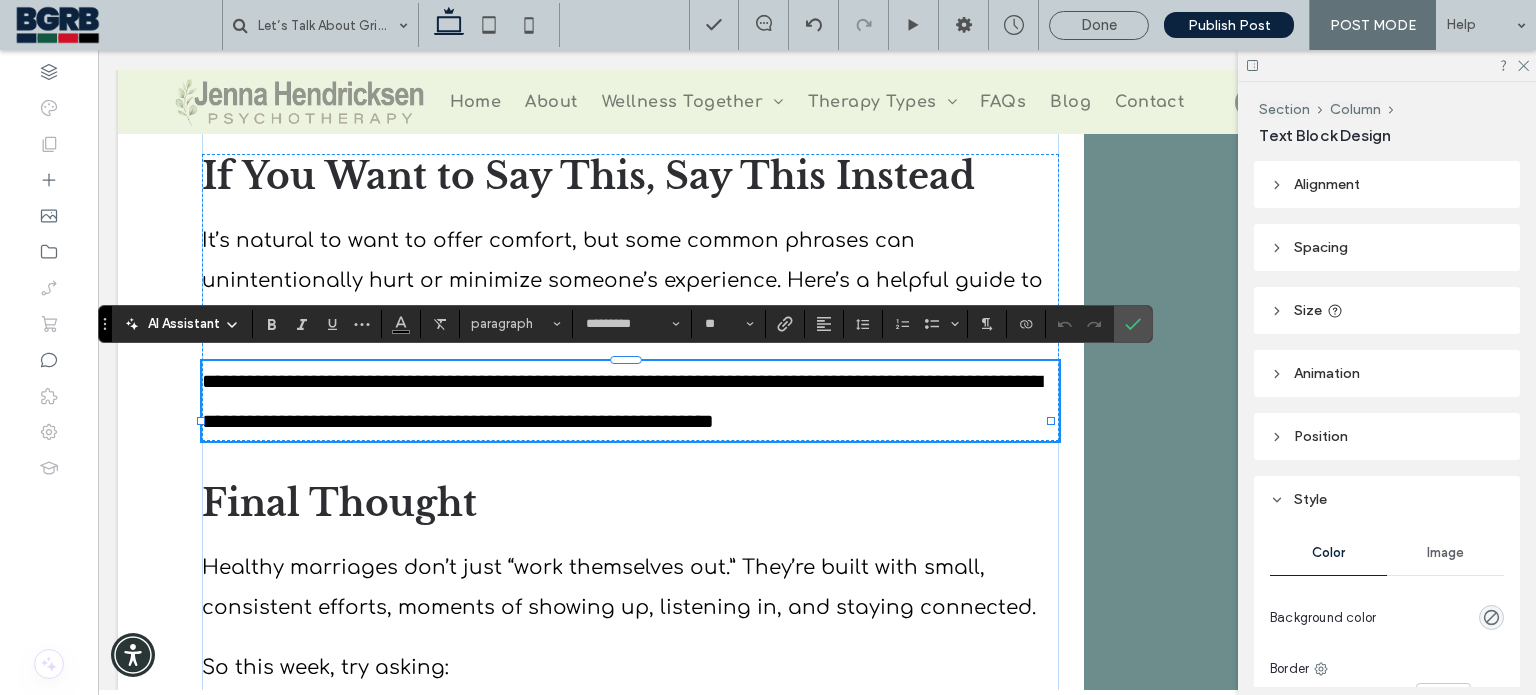 click on "**********" at bounding box center [622, 401] 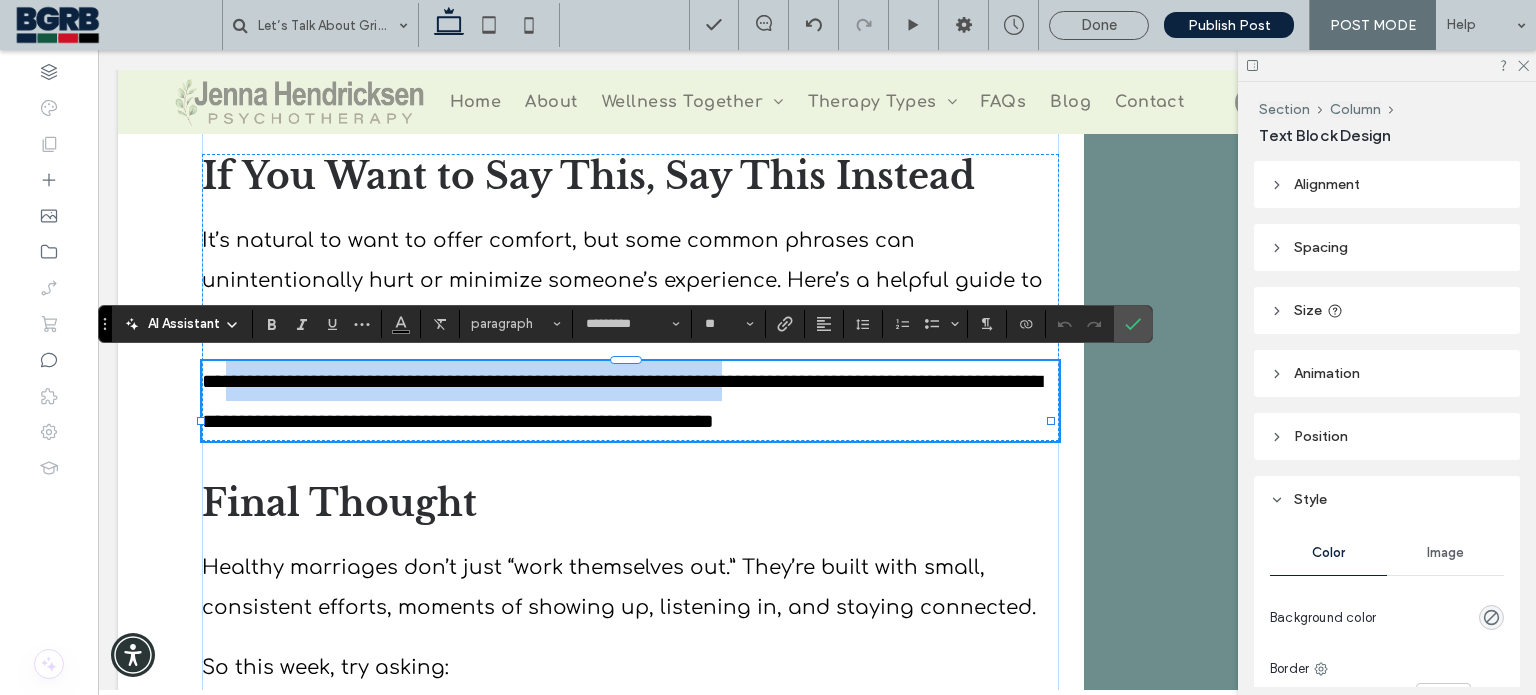 drag, startPoint x: 888, startPoint y: 378, endPoint x: 222, endPoint y: 371, distance: 666.0368 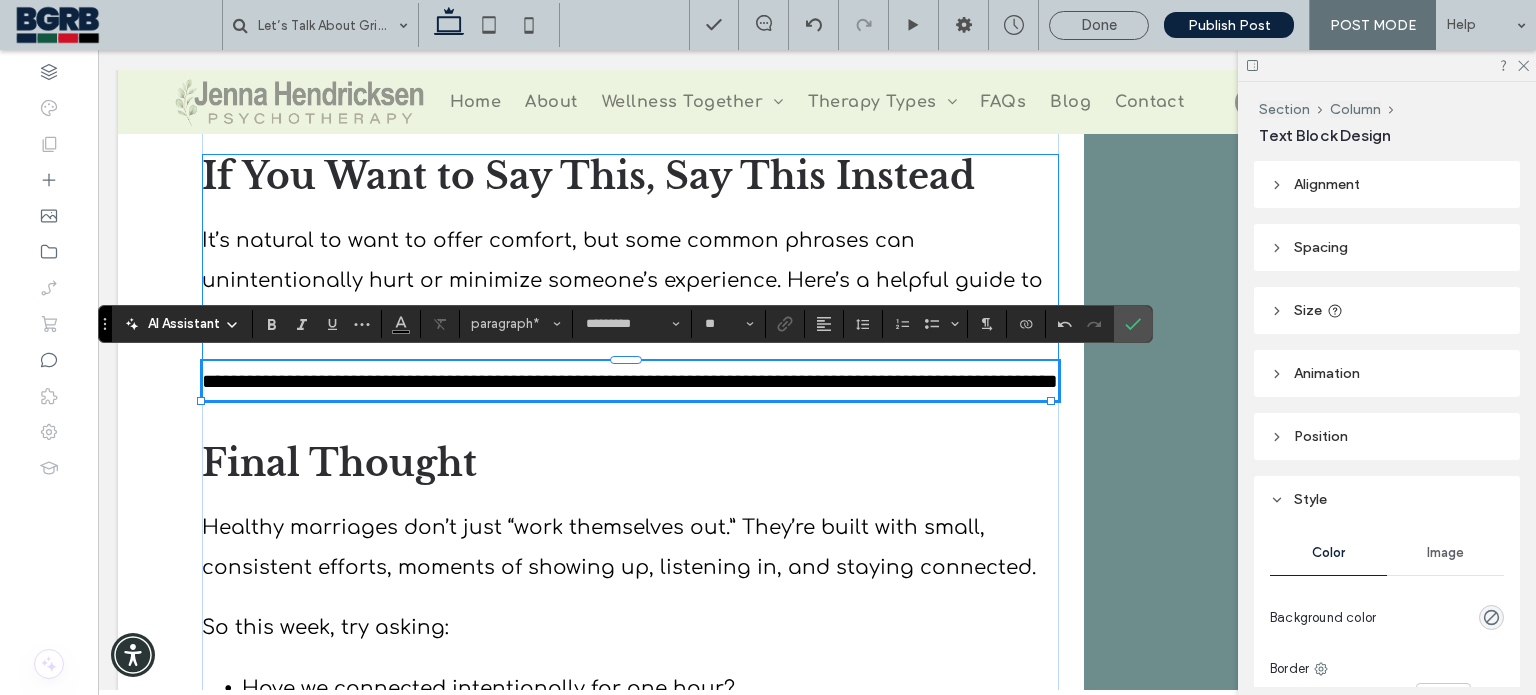 type 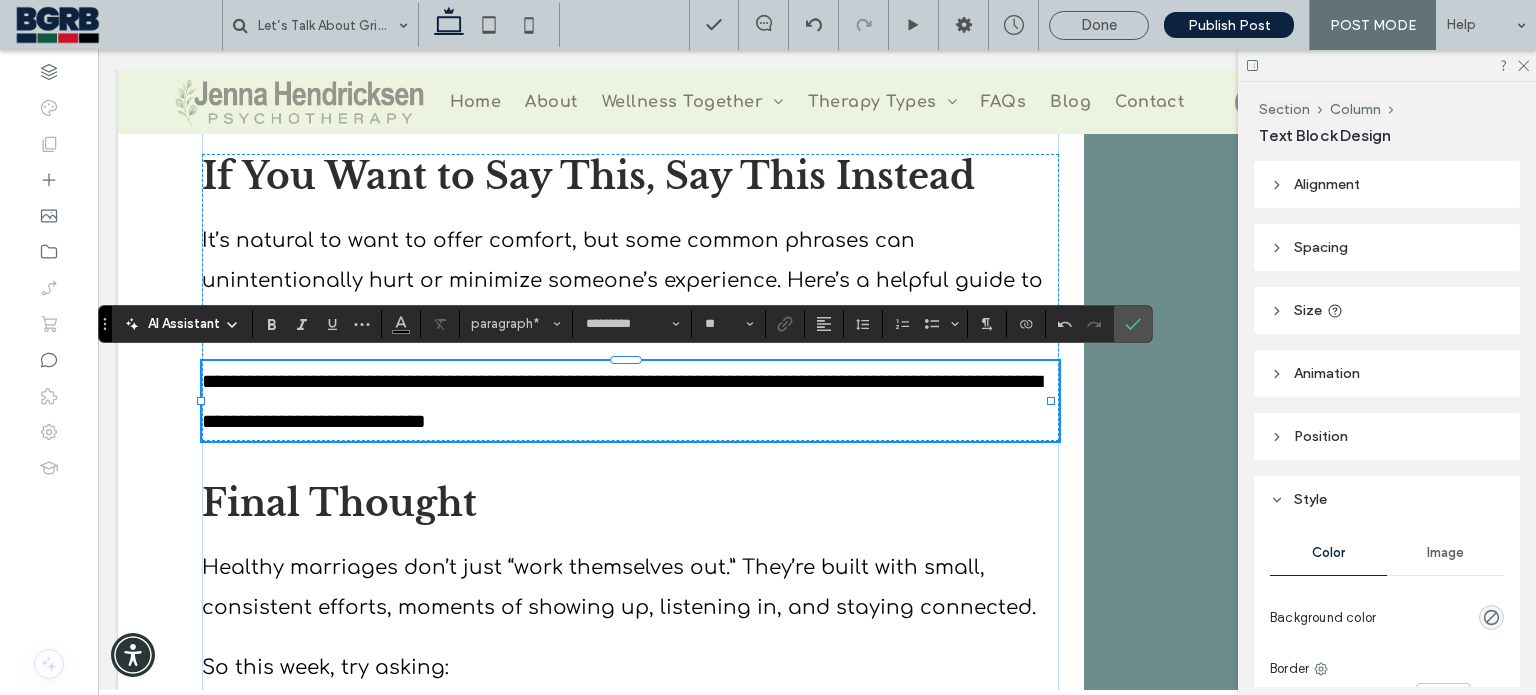 click on "**********" at bounding box center (622, 401) 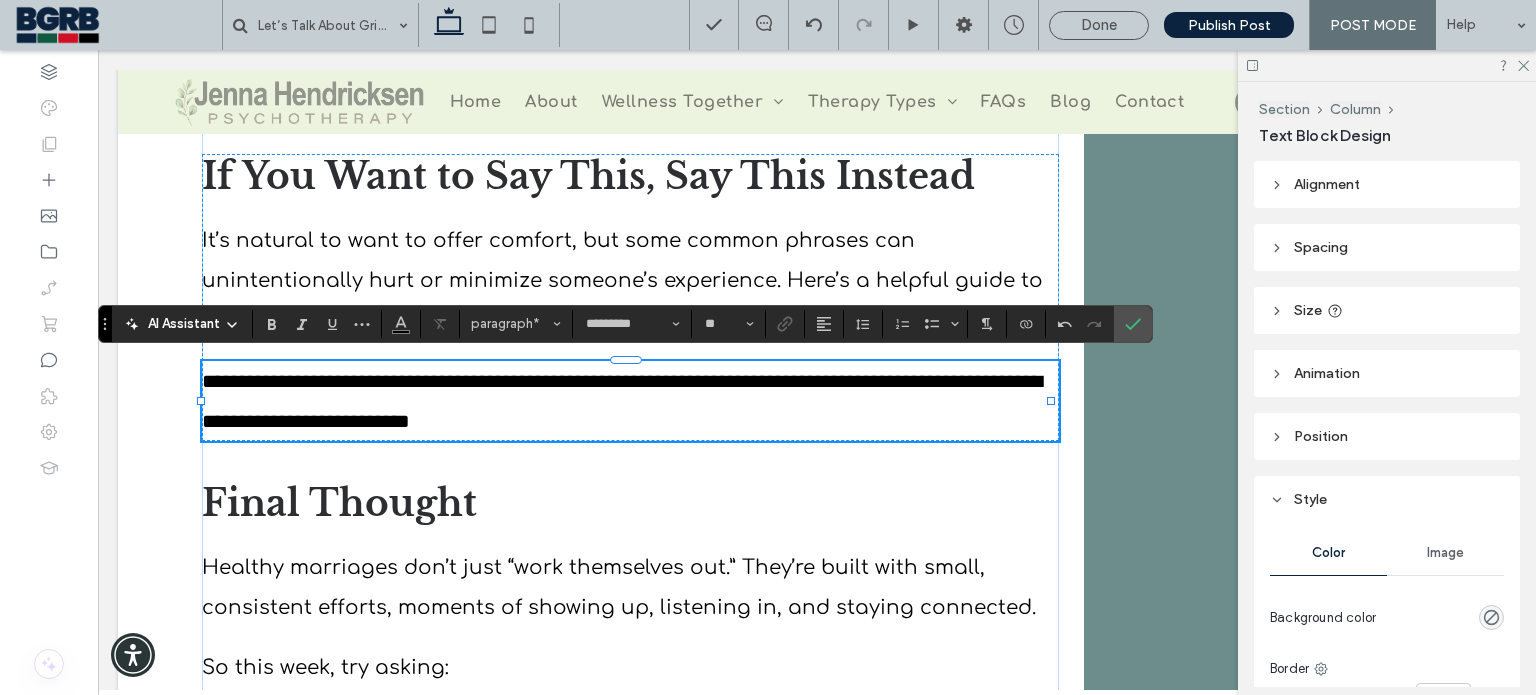 click on "**********" at bounding box center (622, 401) 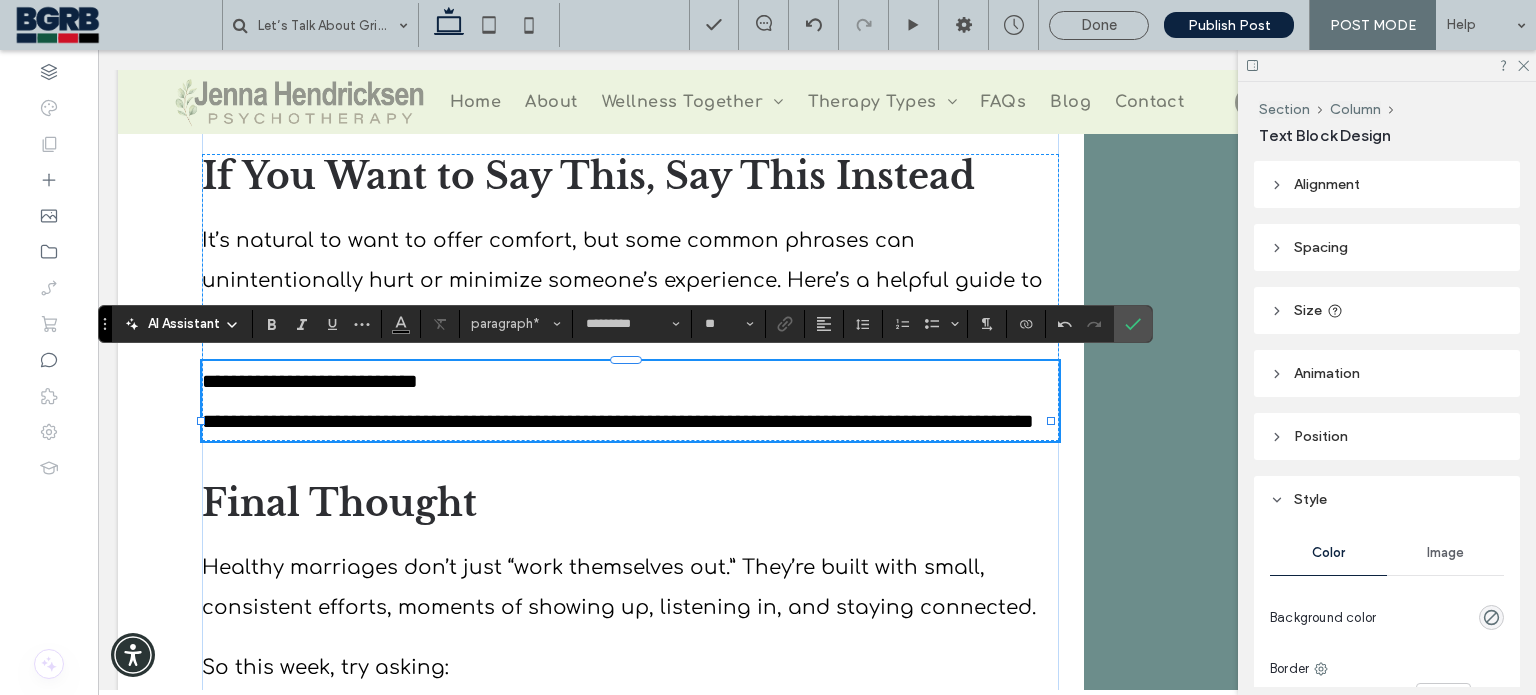click on "**********" at bounding box center [630, 421] 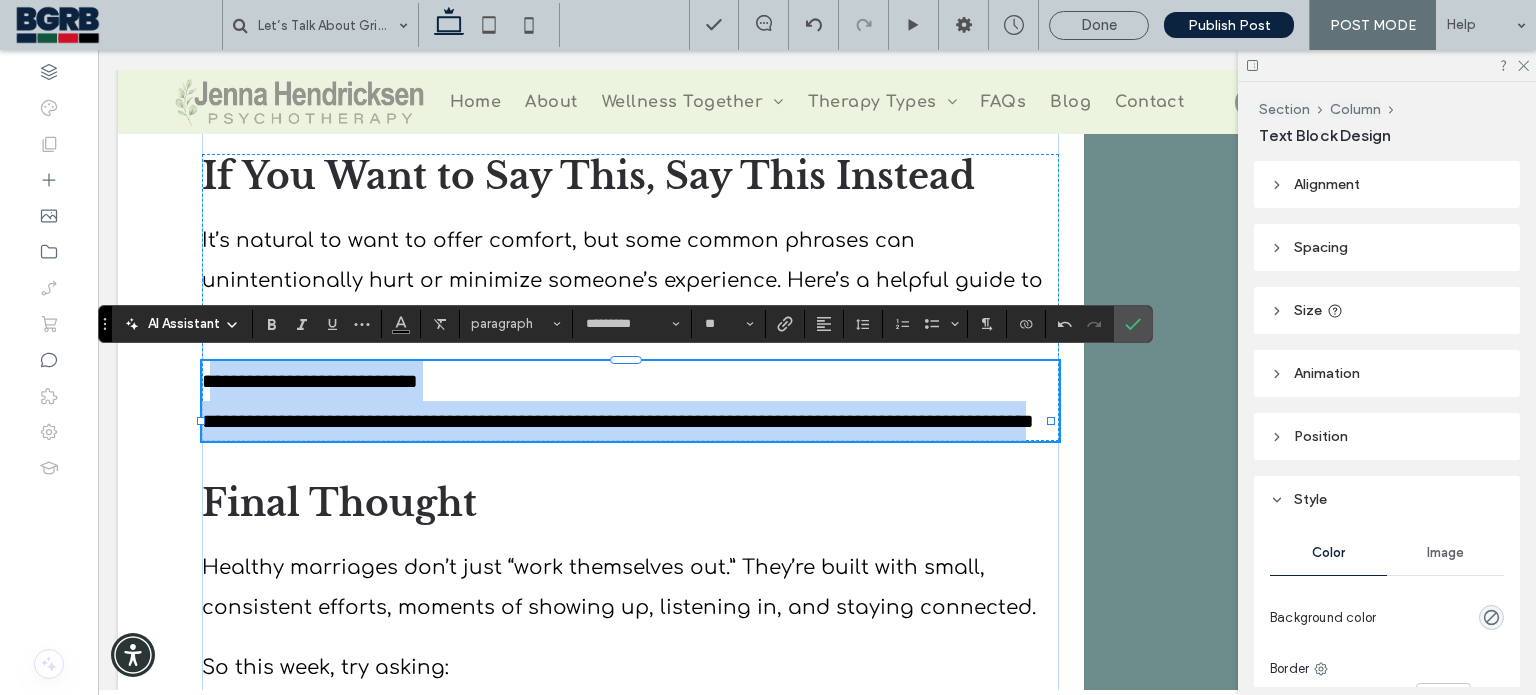 drag, startPoint x: 450, startPoint y: 455, endPoint x: 204, endPoint y: 379, distance: 257.47232 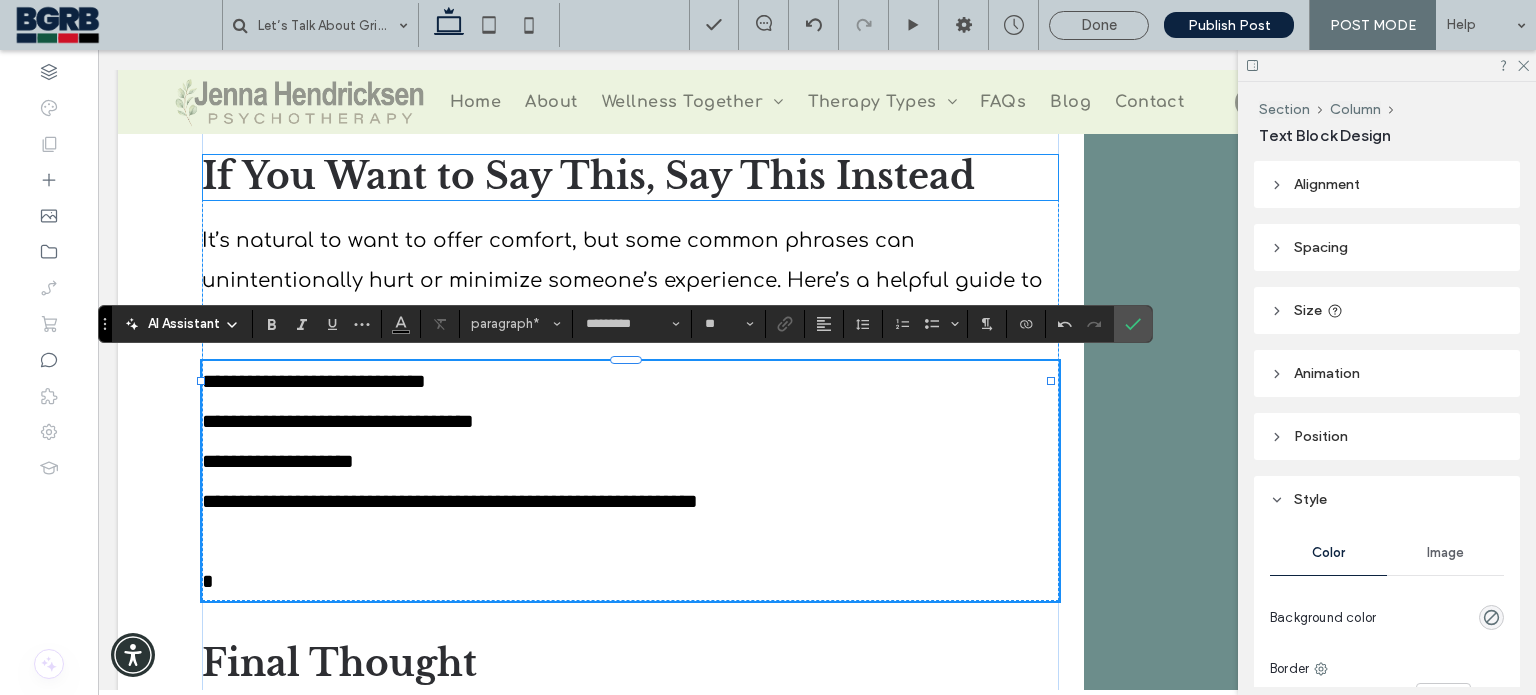scroll, scrollTop: 0, scrollLeft: 0, axis: both 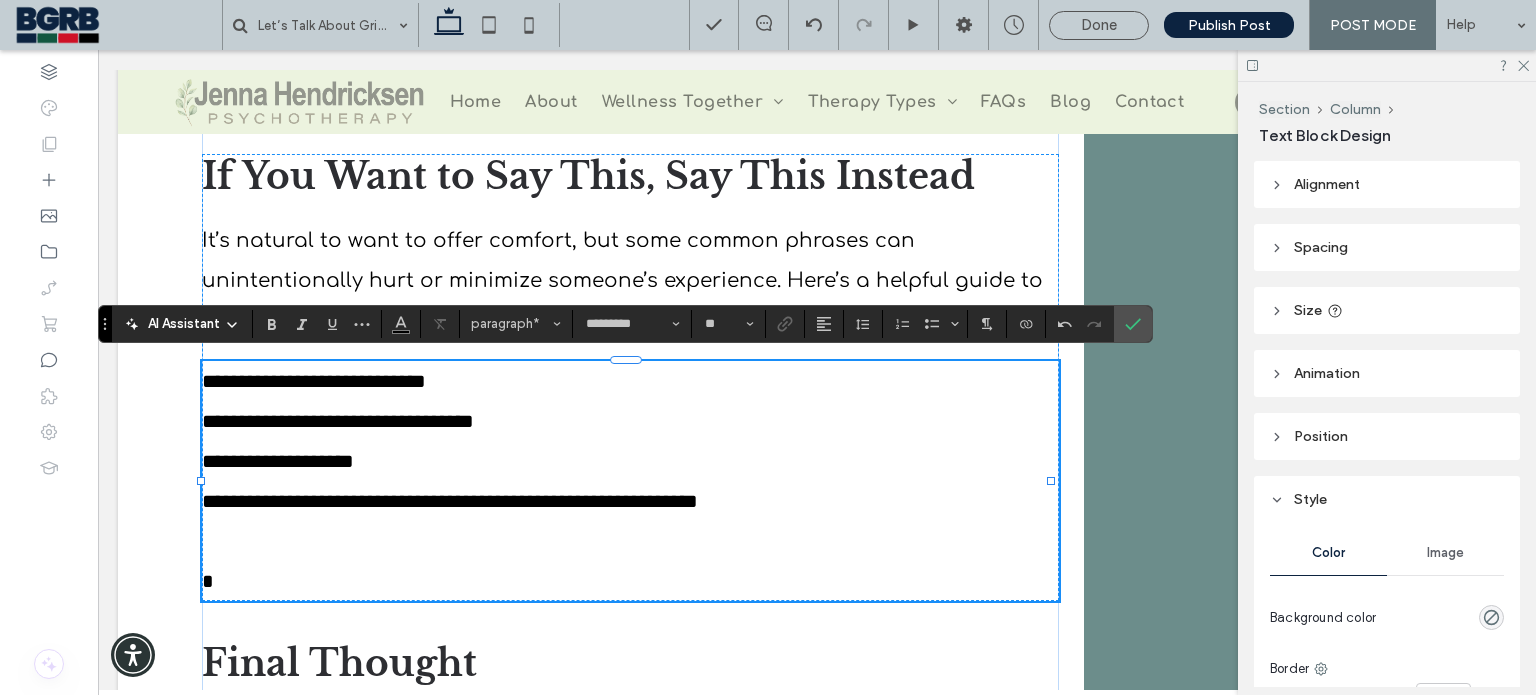 click on "**********" at bounding box center [314, 381] 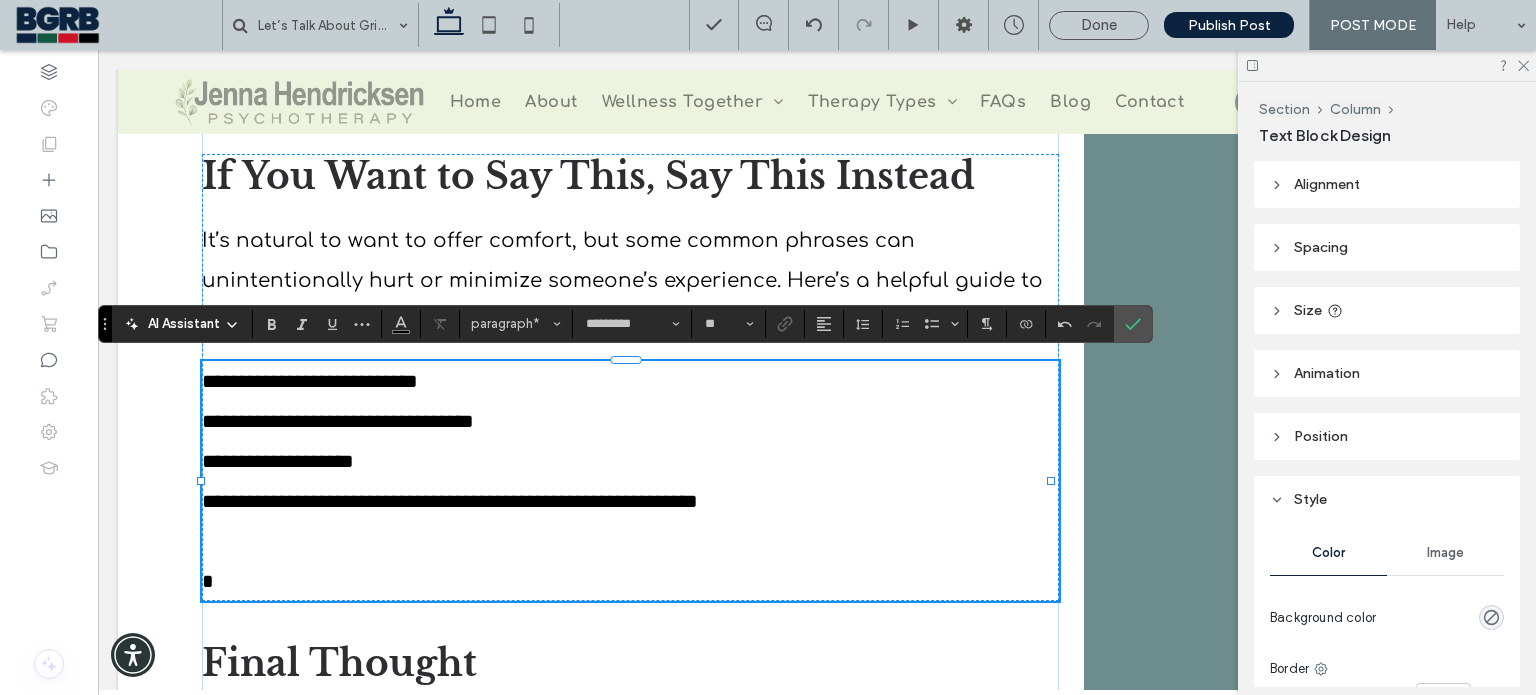 click on "*" at bounding box center [630, 561] 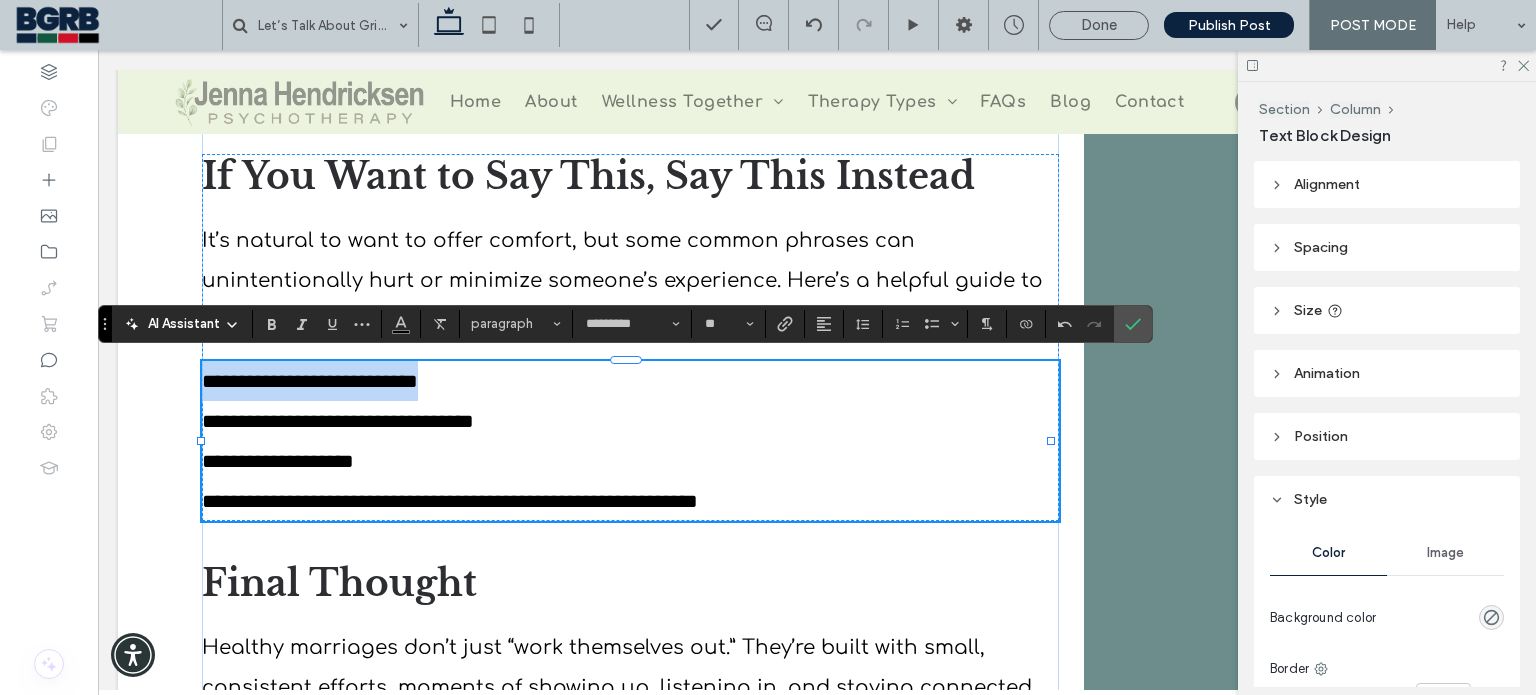 drag, startPoint x: 457, startPoint y: 375, endPoint x: 192, endPoint y: 375, distance: 265 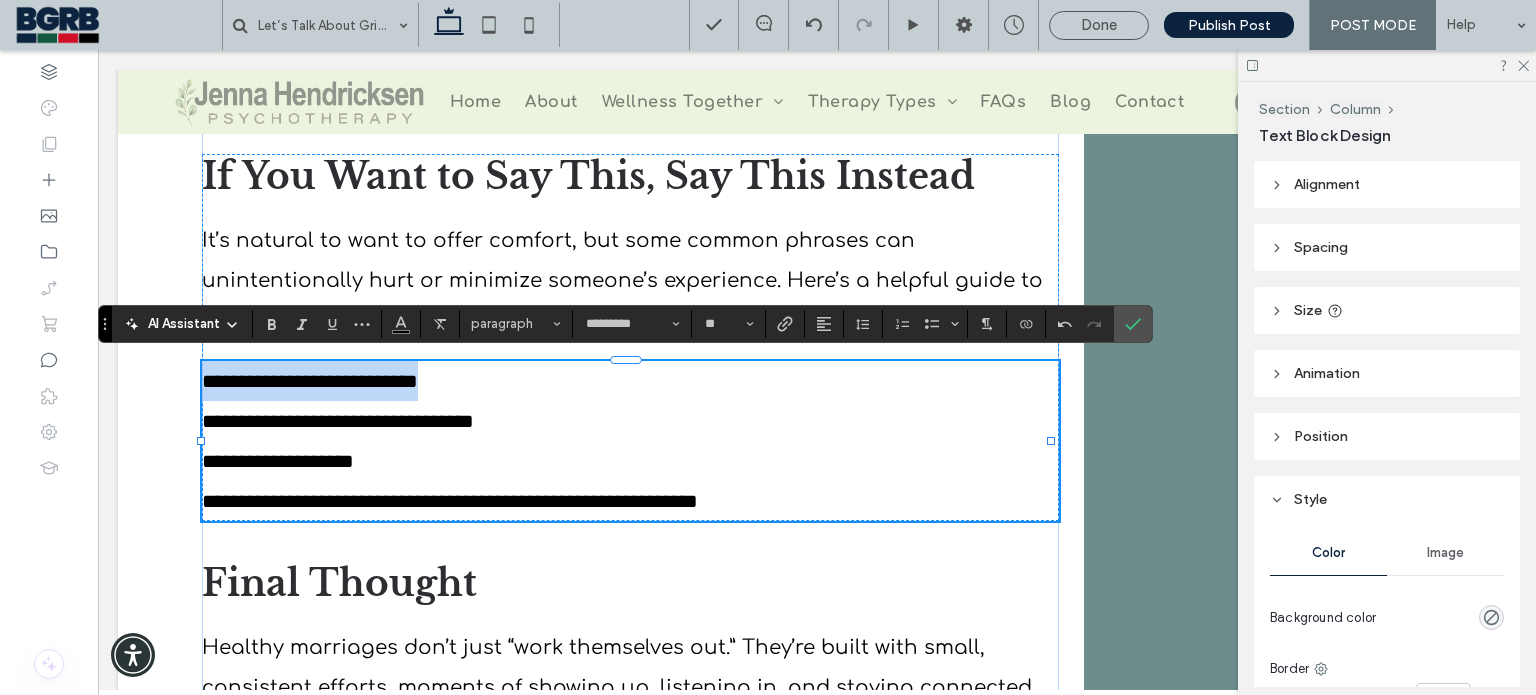click on "Let’s Talk About Grief: How to Support Someone Navigating Loss
Jenna Hendricksen, LMFT
August 5, 2025
Section + Add Section
Supporting Someone Through Grief: What Really Helps
Grief is something every person will experience at some point in their life, yet it remains one of the most difficult topics to discuss openly. As a therapist, I frequently receive questions about what to say - or what not to say - to someone who is grieving. The truth is, there are no perfect words. Grief often defies language. It’s not just a feeling; it’s an all-encompassing experience that affects the body, mind, and the very way we engage with the world.
Grief Is Deeply Personal
“When I went through something similar, this helped me - but I know everyone’s grief is different.”
The Importance of Sustained Support" at bounding box center (817, -393) 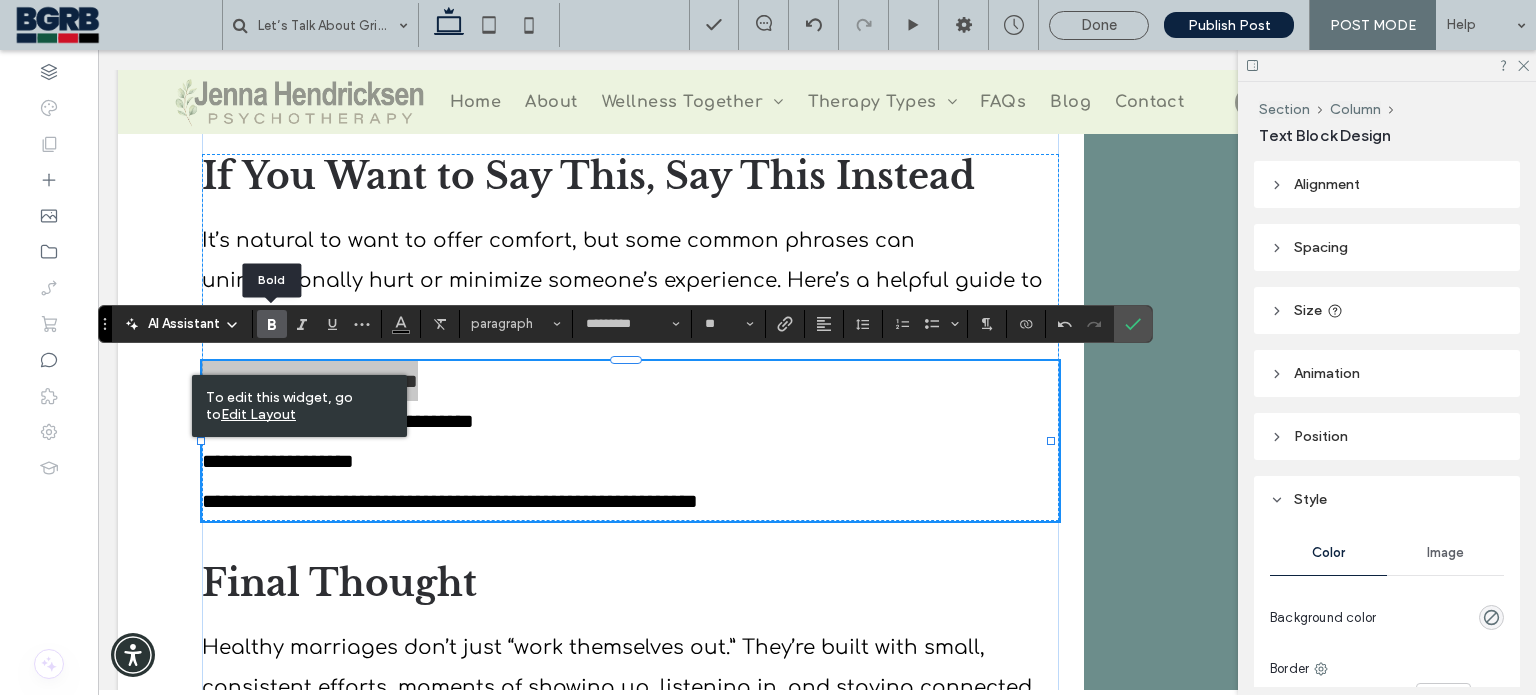 click 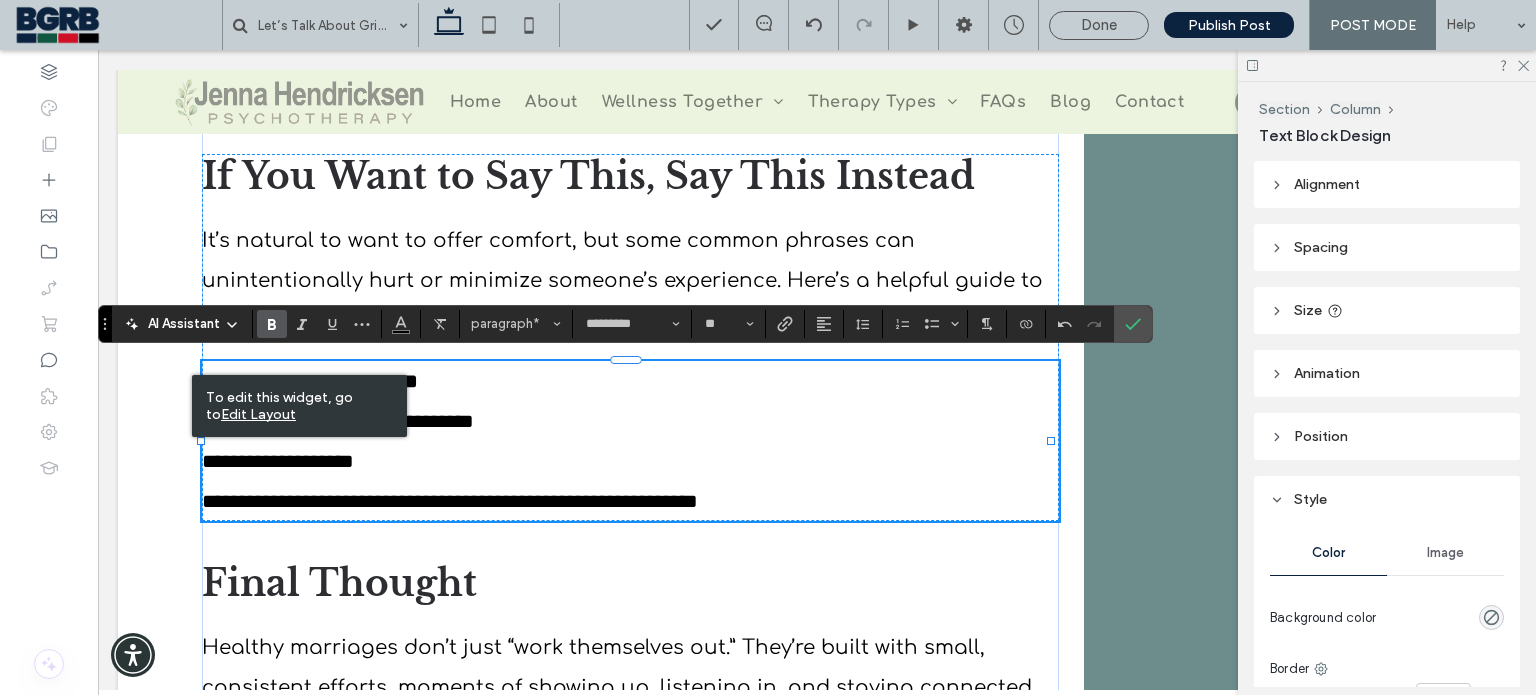 click on "**********" at bounding box center (630, 461) 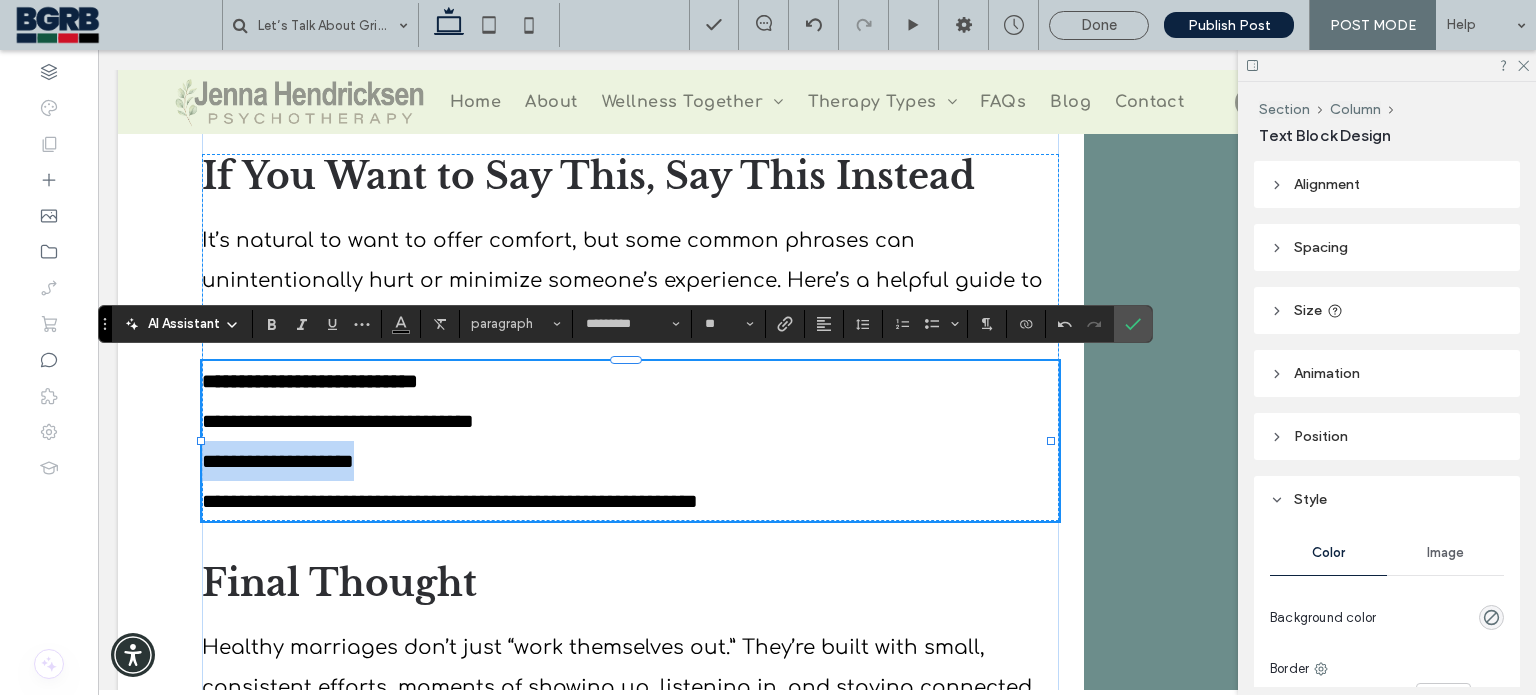 drag, startPoint x: 384, startPoint y: 456, endPoint x: 202, endPoint y: 453, distance: 182.02472 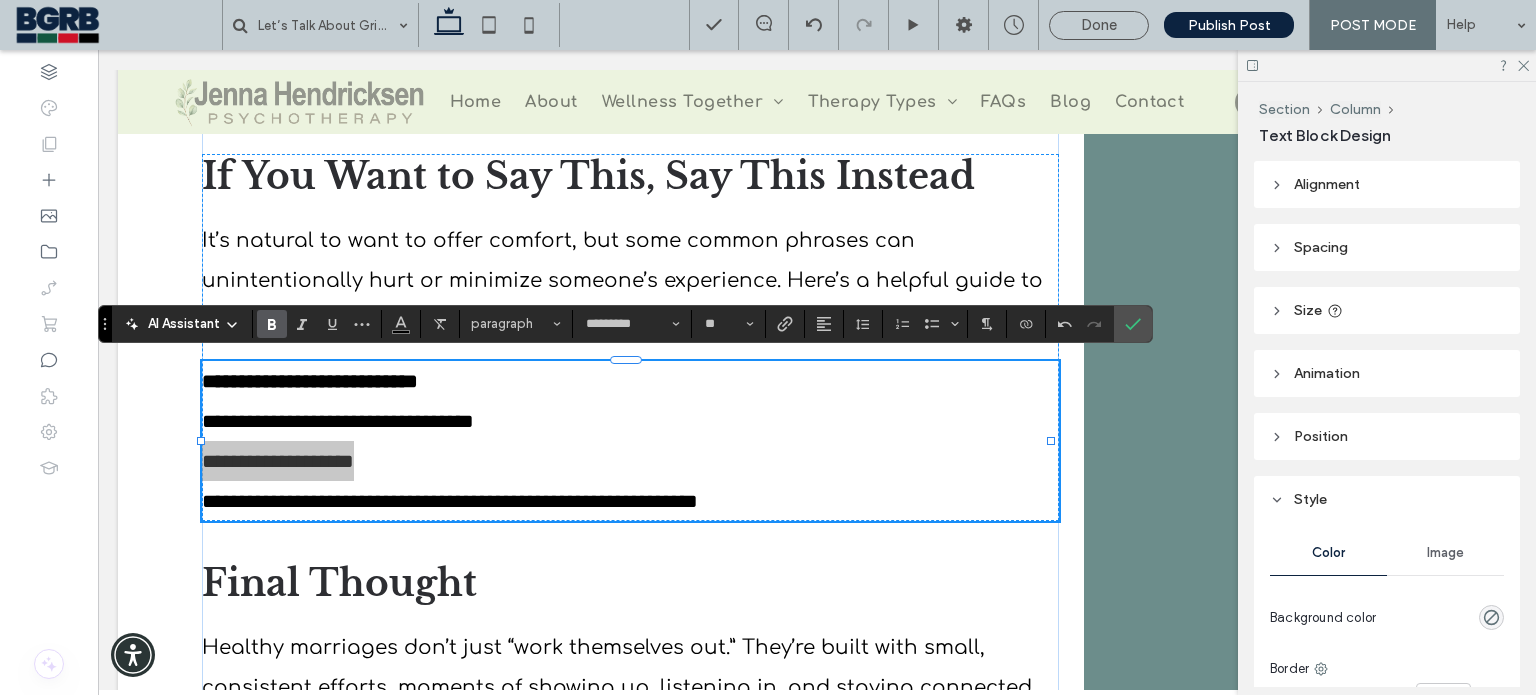 click 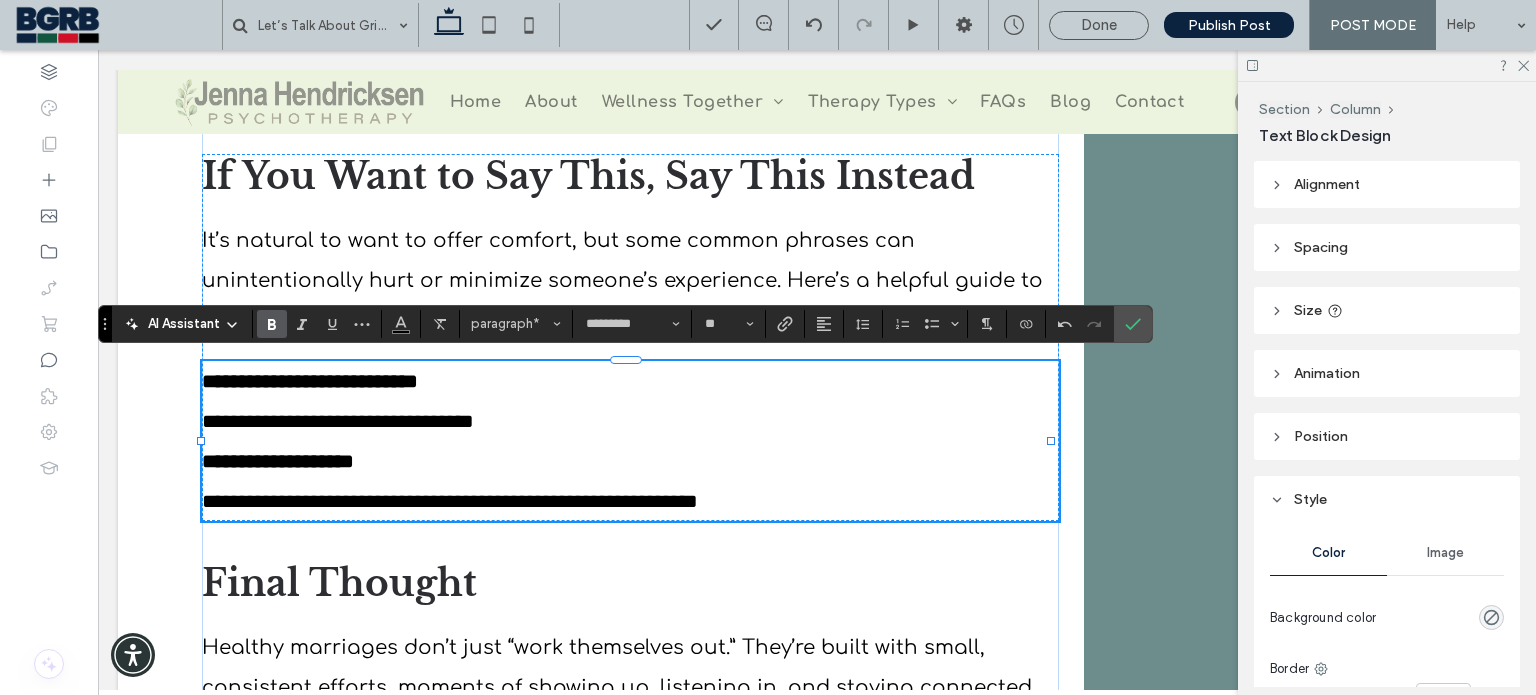 click on "**********" at bounding box center (630, 461) 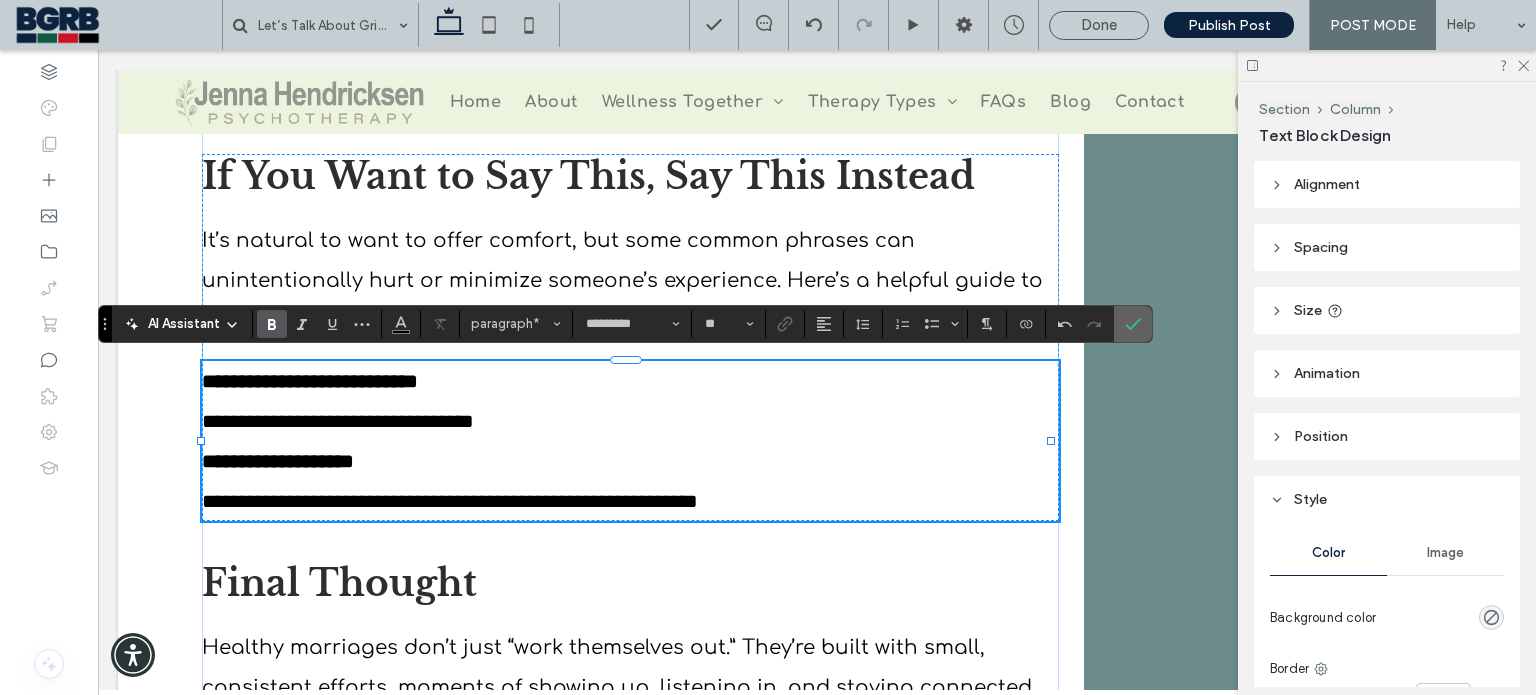 drag, startPoint x: 1128, startPoint y: 318, endPoint x: 894, endPoint y: 355, distance: 236.90715 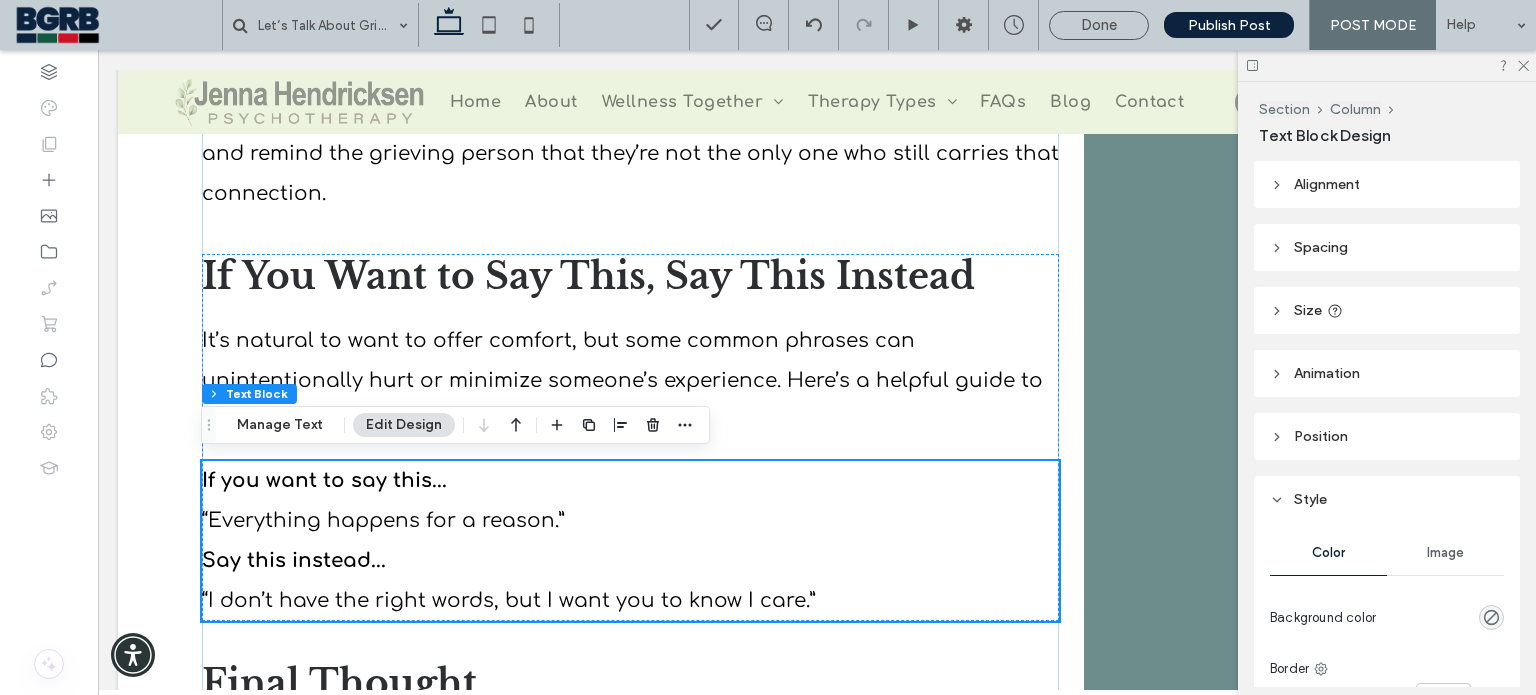 scroll, scrollTop: 2604, scrollLeft: 0, axis: vertical 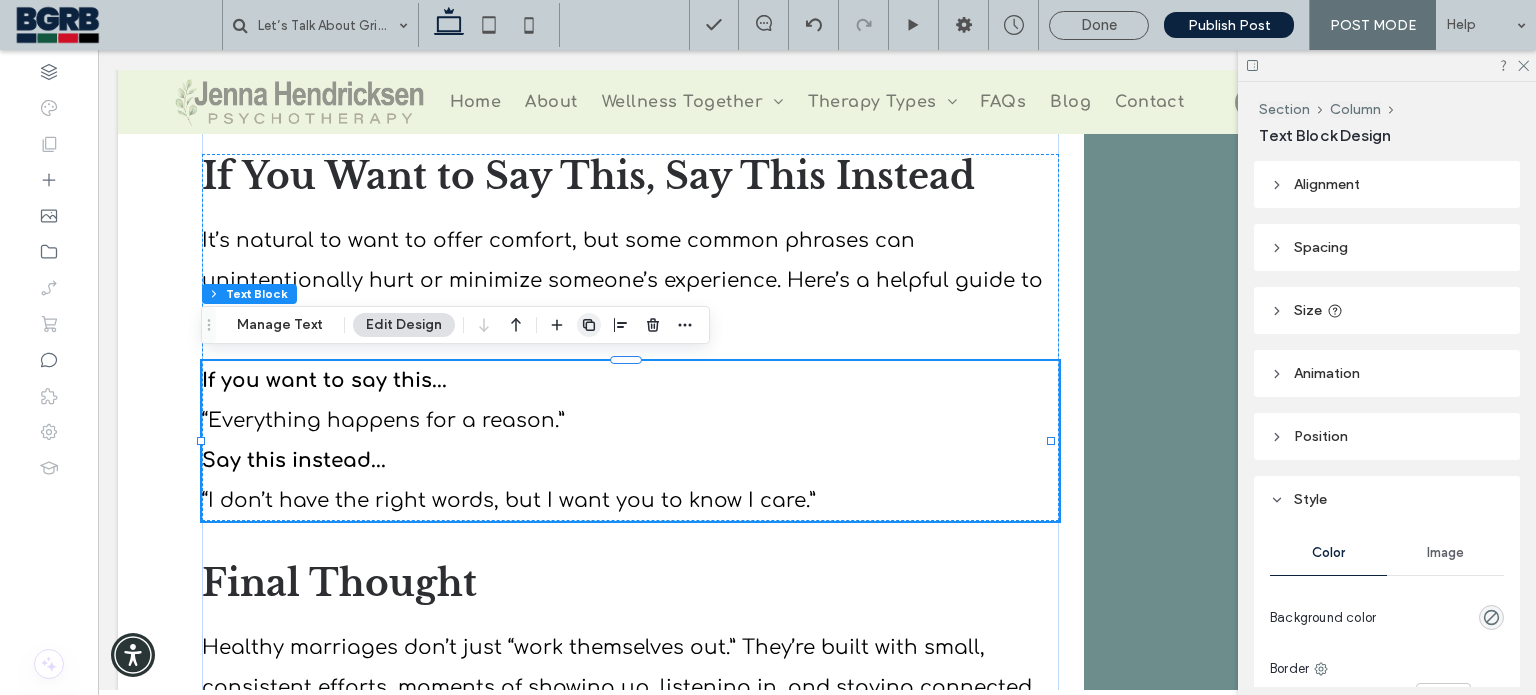 click 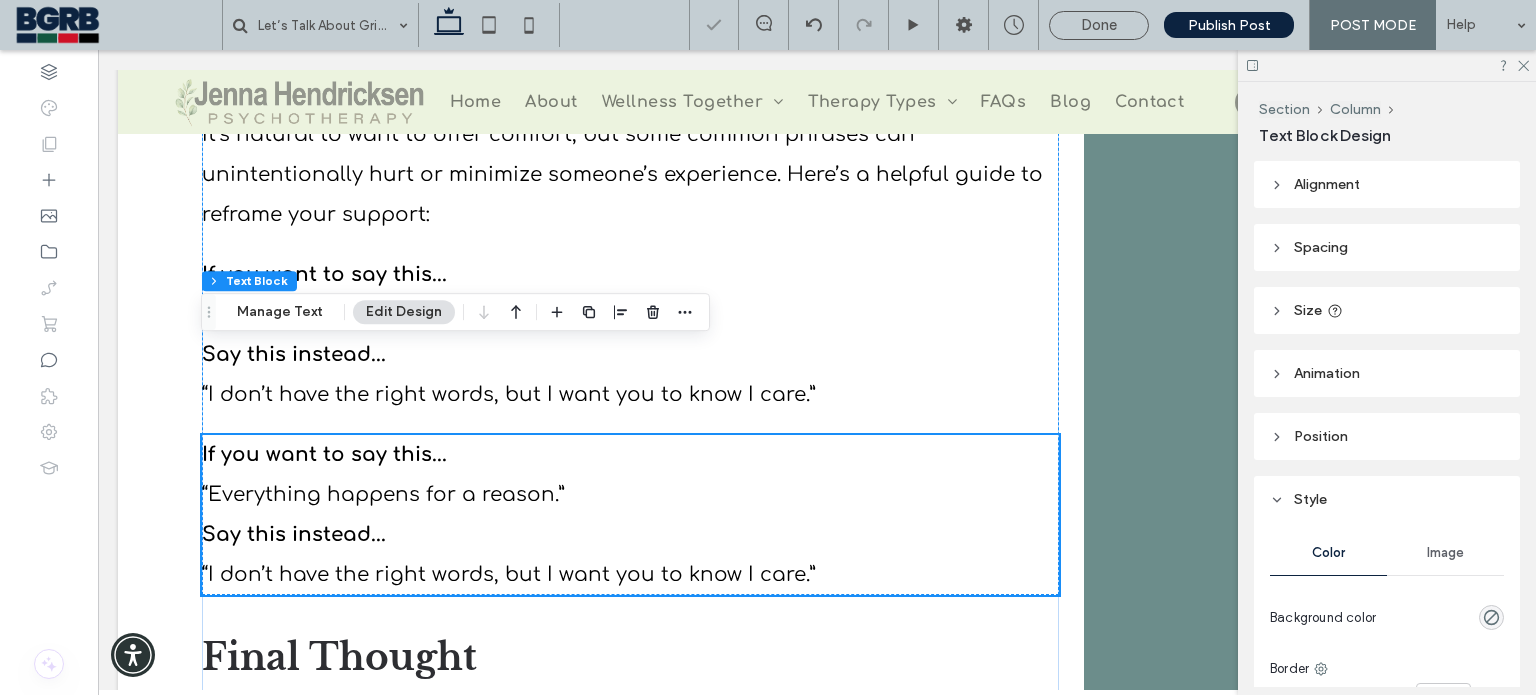 scroll, scrollTop: 2704, scrollLeft: 0, axis: vertical 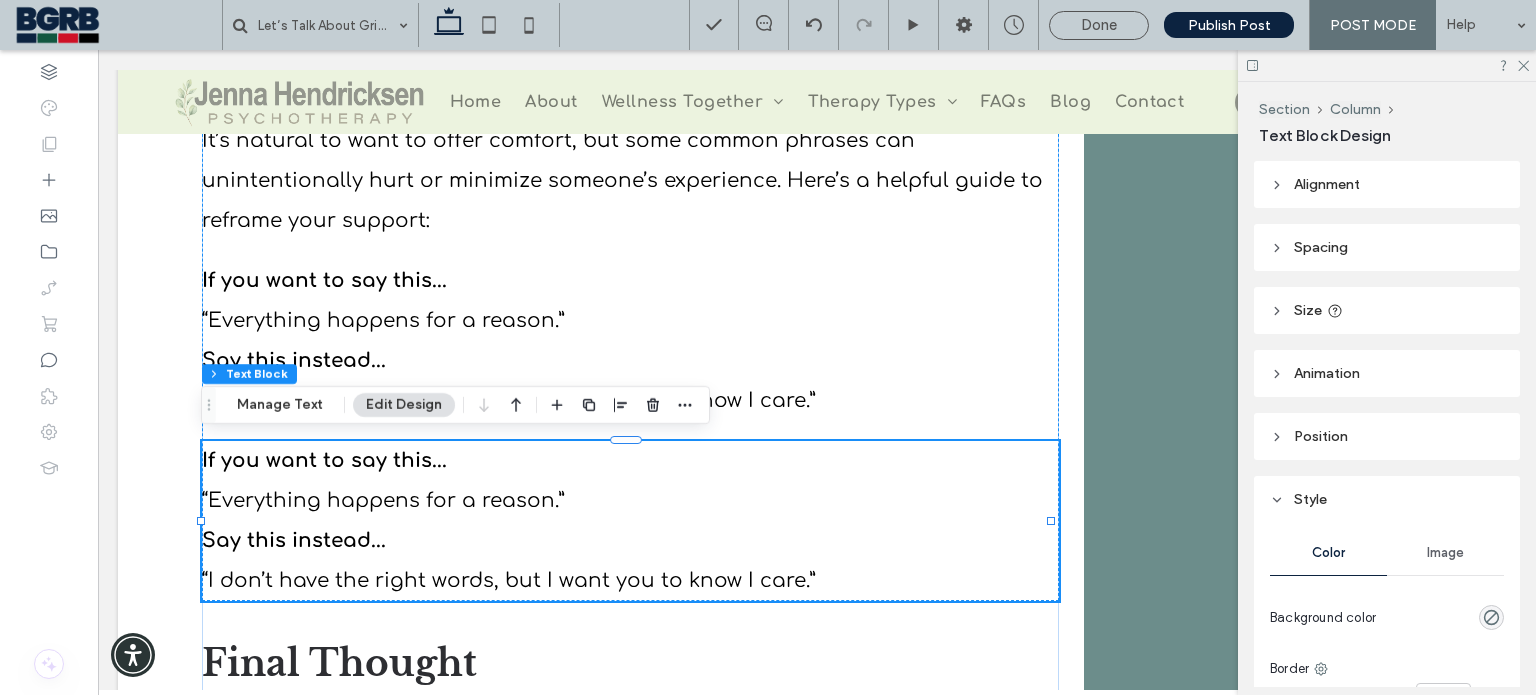 click on "Say this instead..." at bounding box center (630, 541) 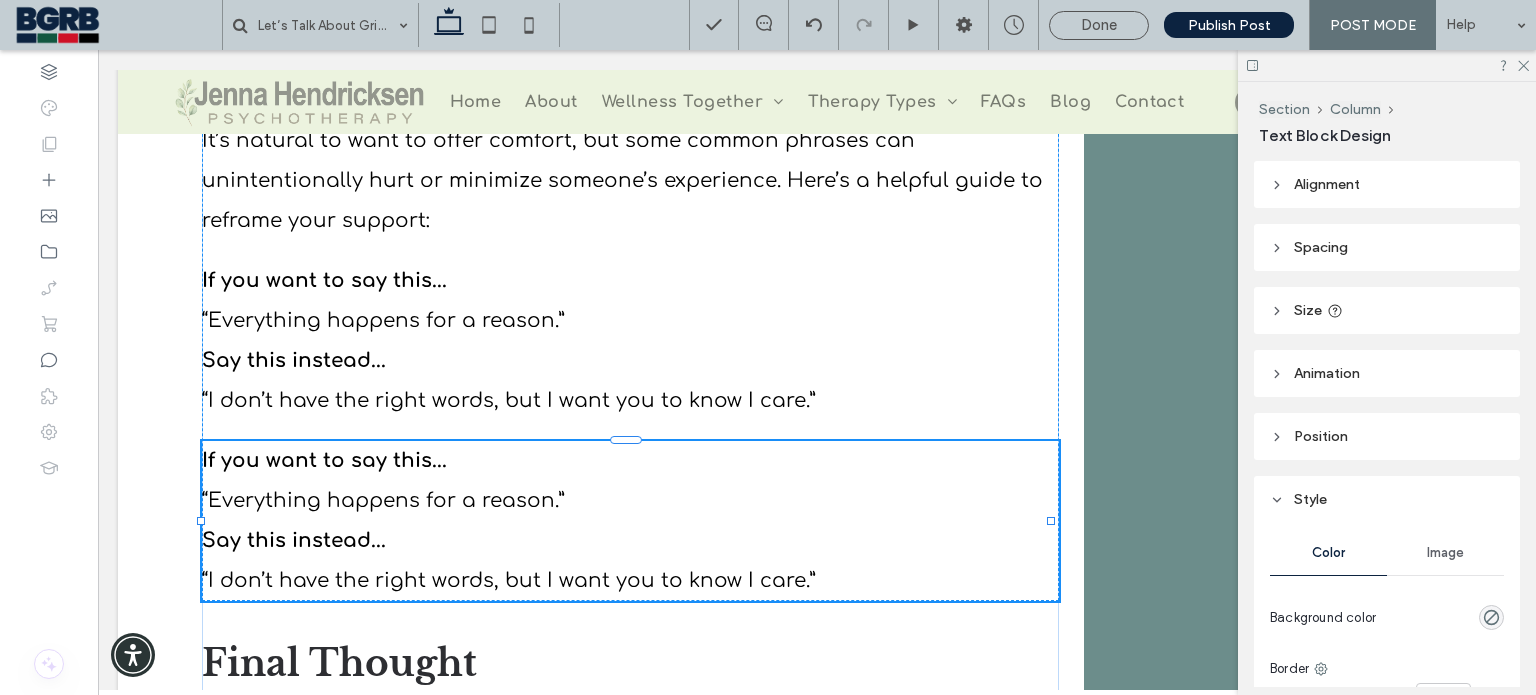 type on "*********" 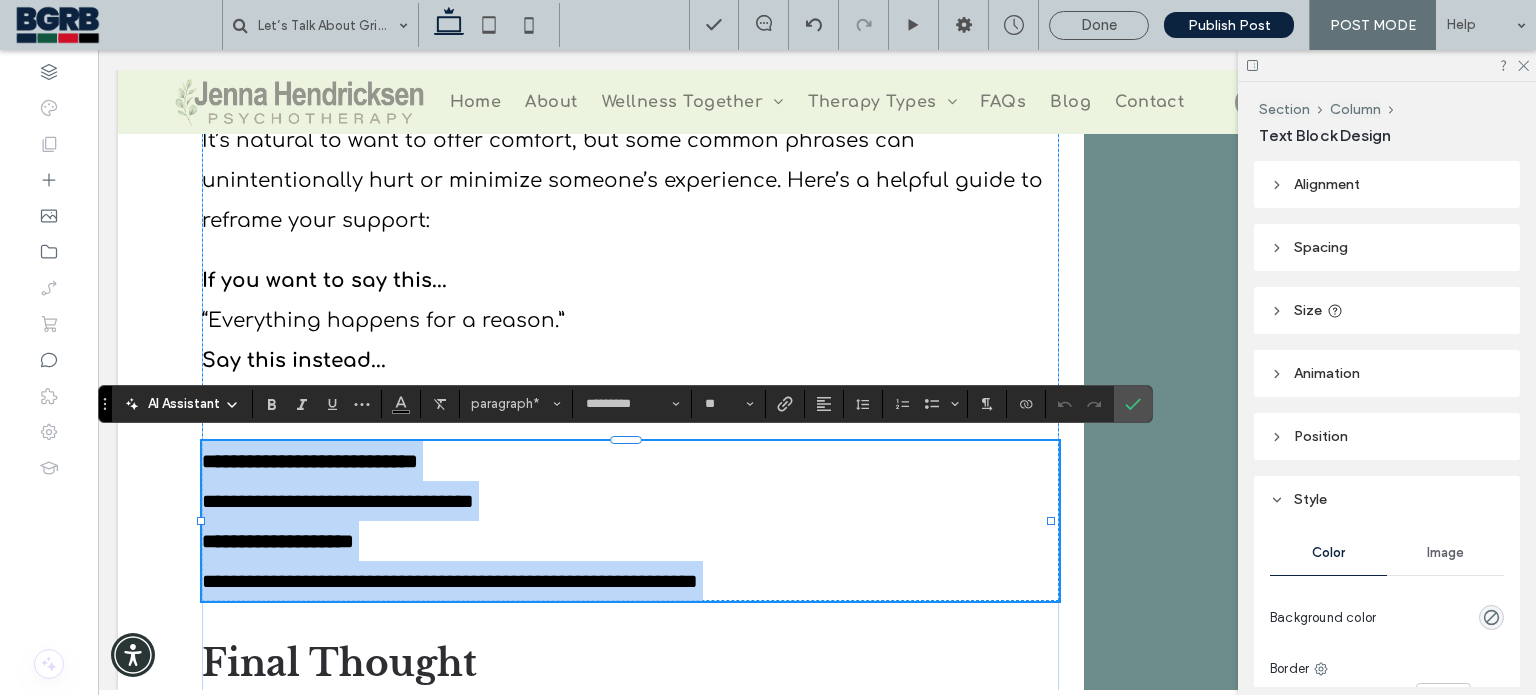 click on "**********" at bounding box center [450, 581] 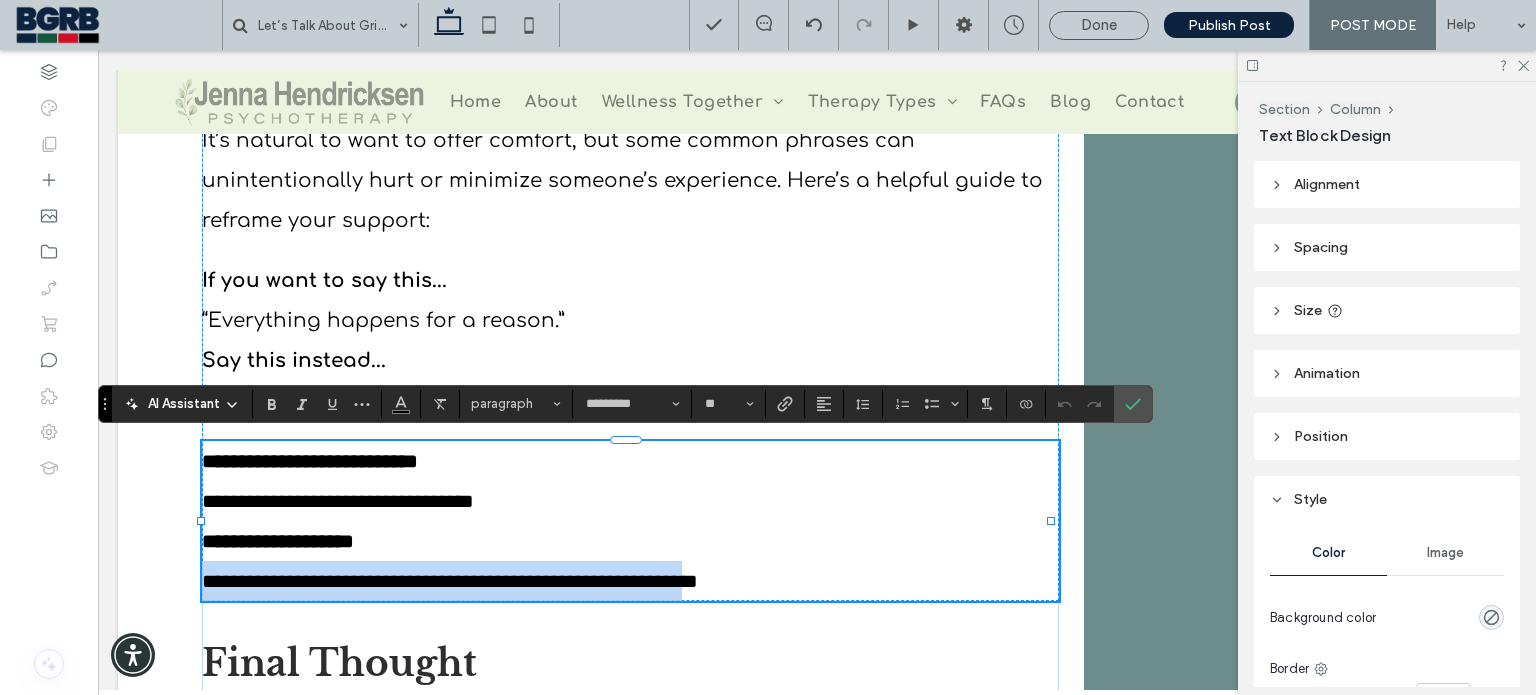drag, startPoint x: 796, startPoint y: 581, endPoint x: 672, endPoint y: 569, distance: 124.57929 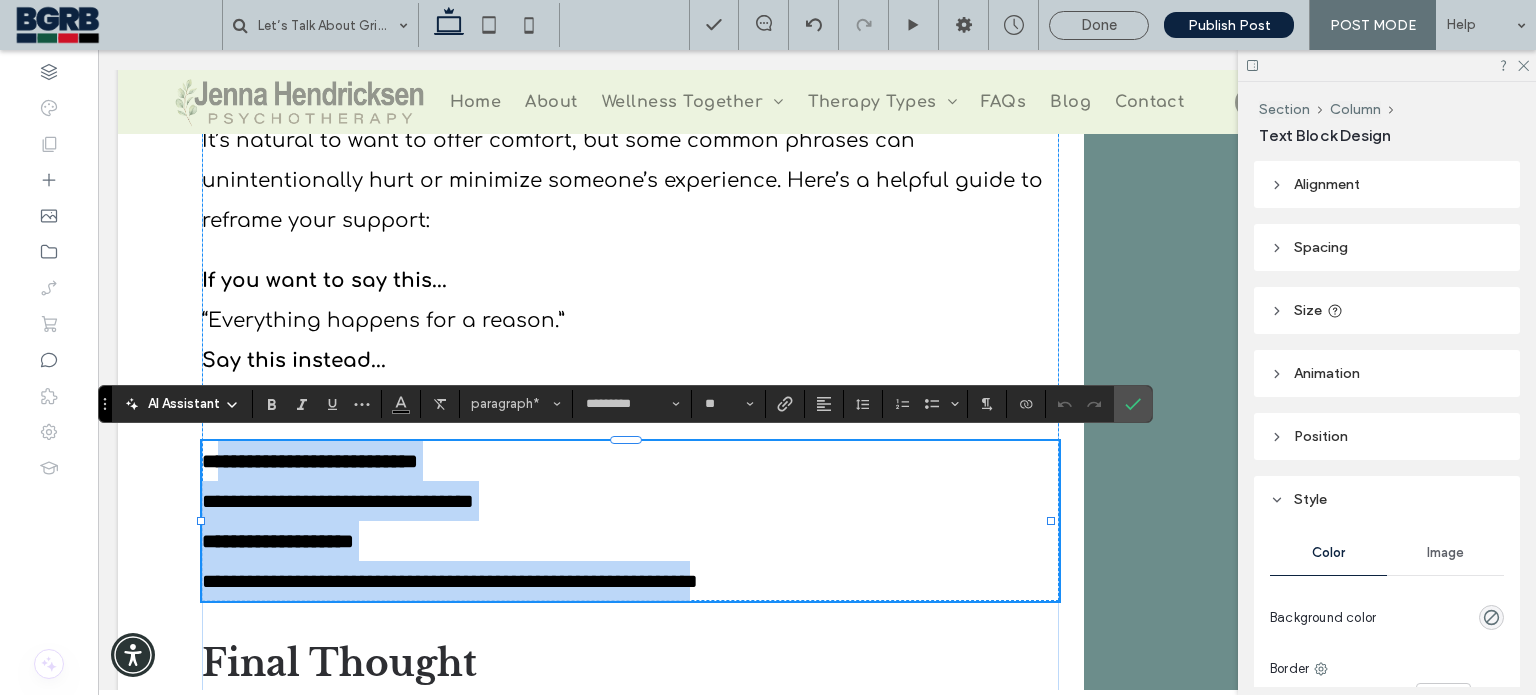 drag, startPoint x: 797, startPoint y: 580, endPoint x: 214, endPoint y: 446, distance: 598.2015 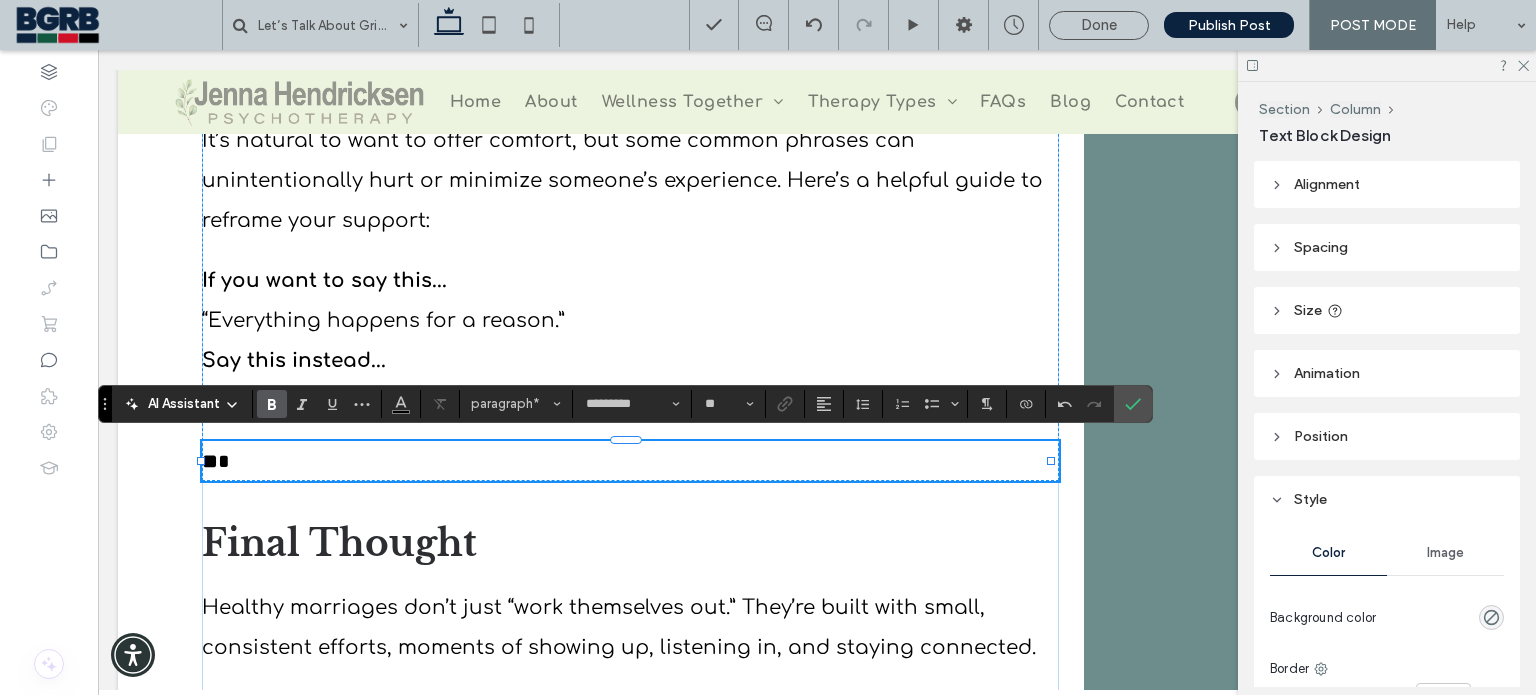type 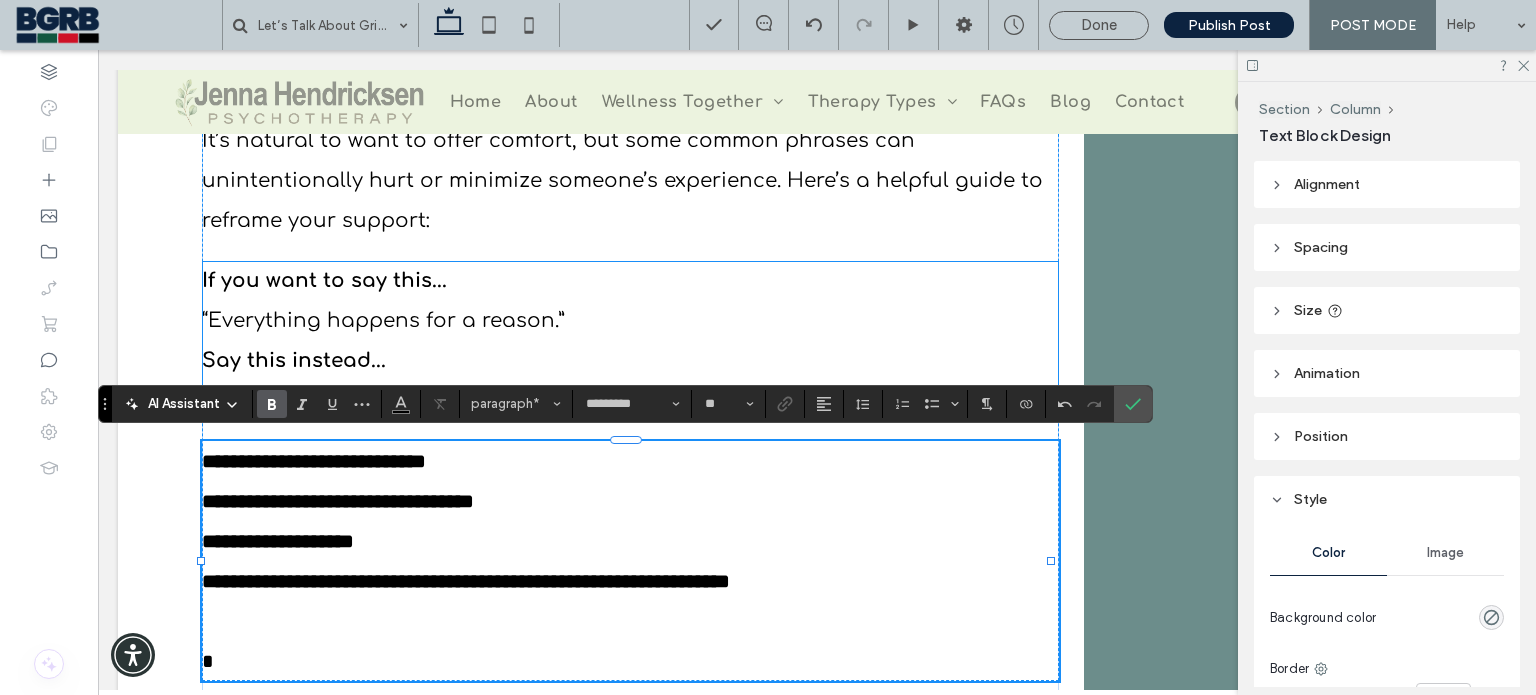 scroll, scrollTop: 0, scrollLeft: 0, axis: both 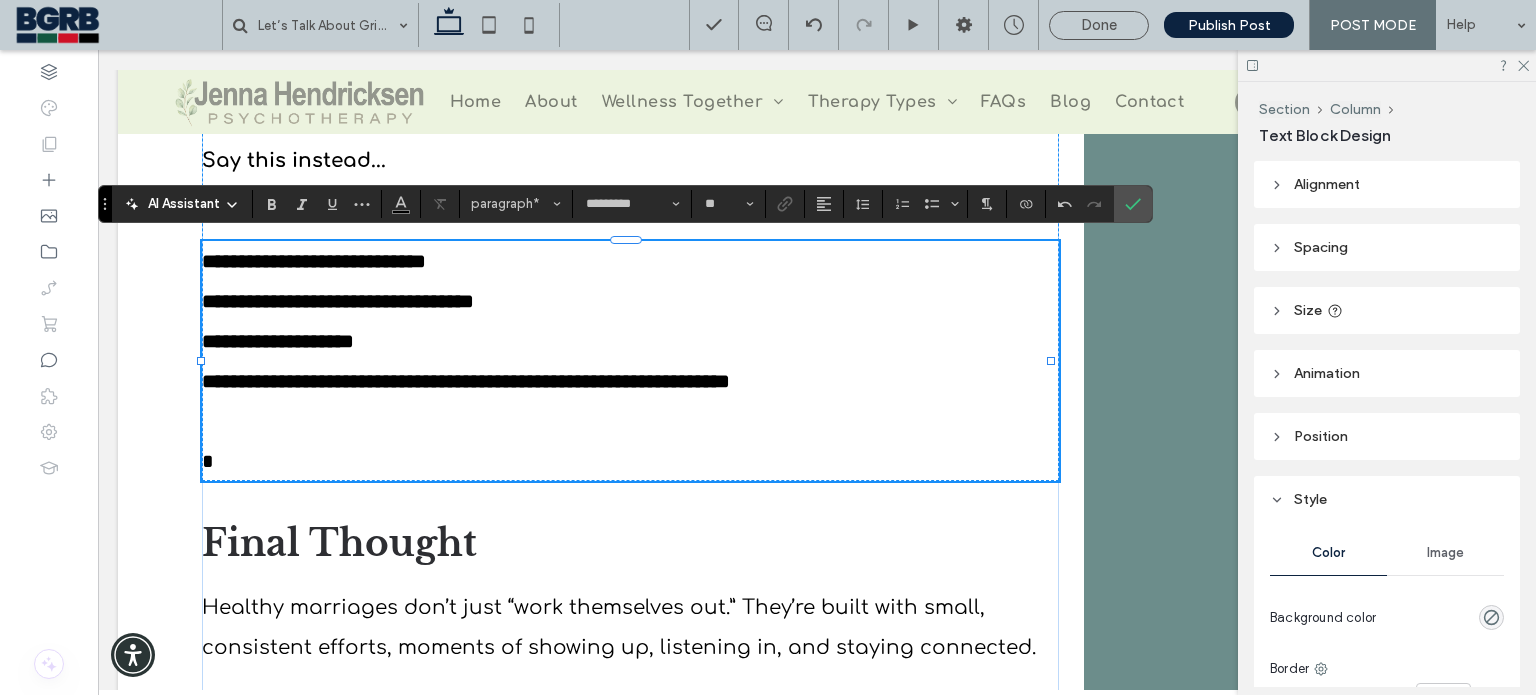 click on "*" at bounding box center (630, 441) 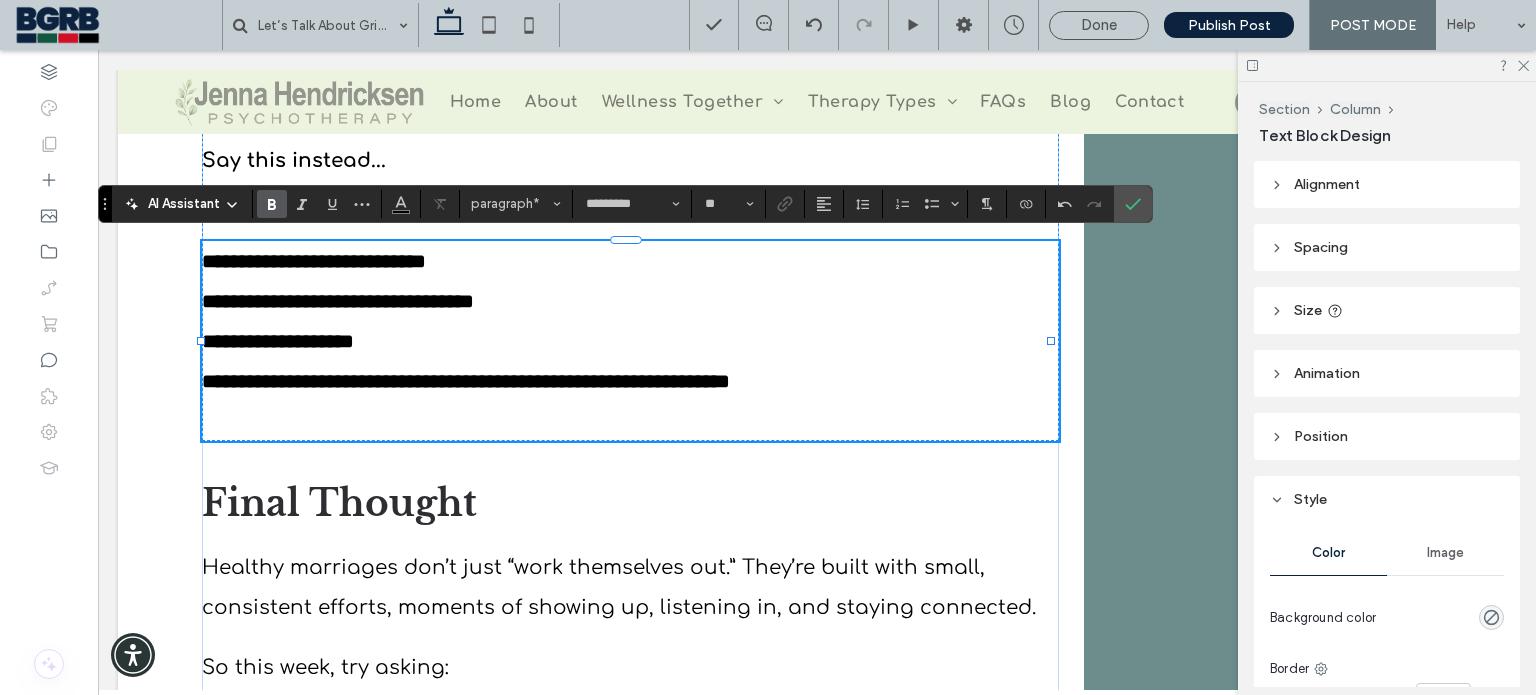 click on "**********" at bounding box center [630, 401] 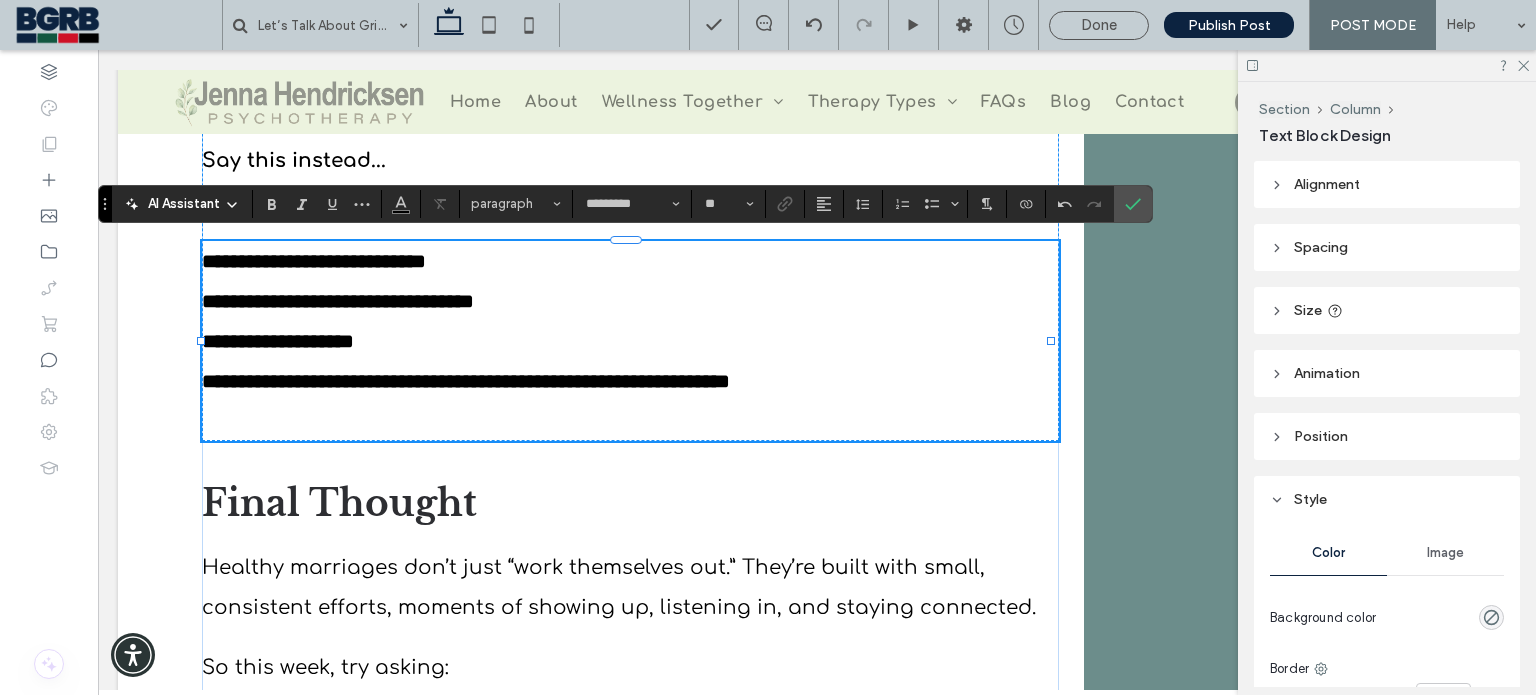 click on "**********" at bounding box center (630, 401) 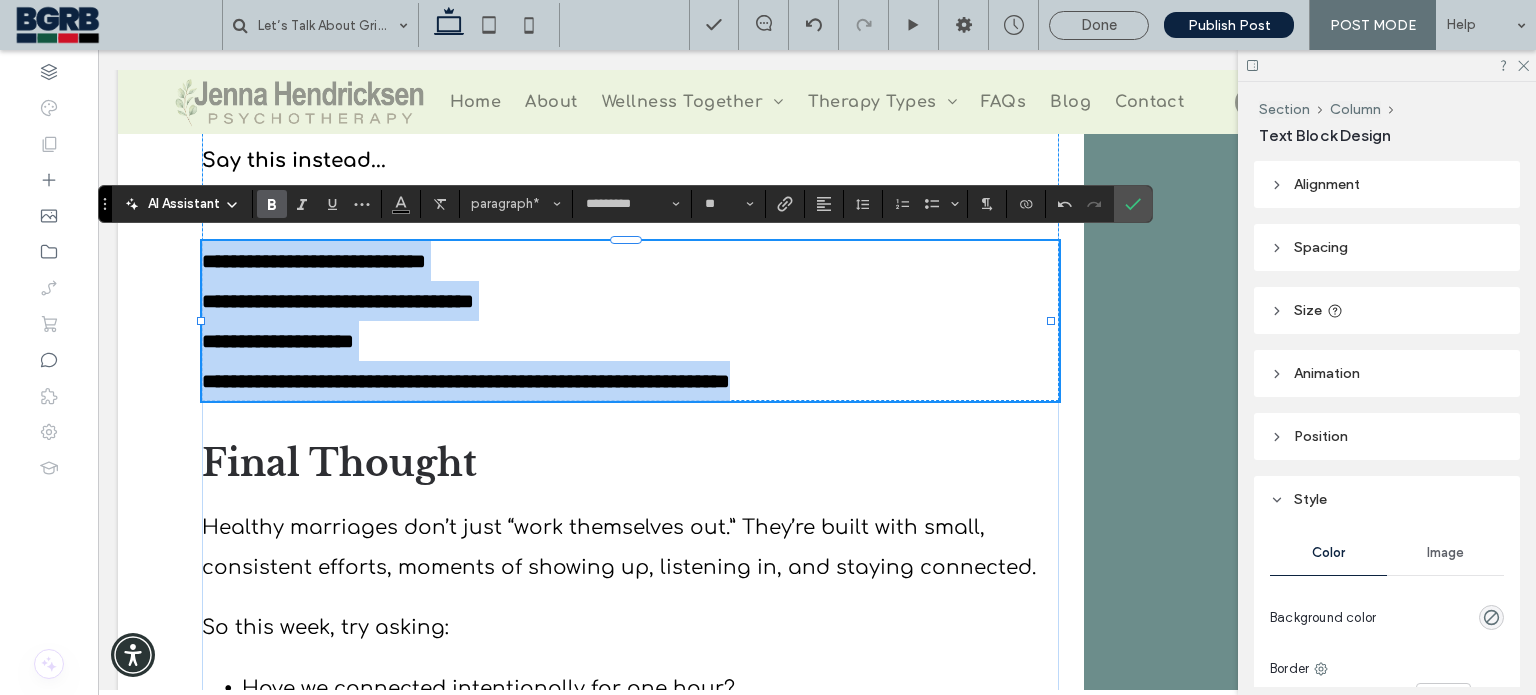 drag, startPoint x: 872, startPoint y: 387, endPoint x: 191, endPoint y: 246, distance: 695.4437 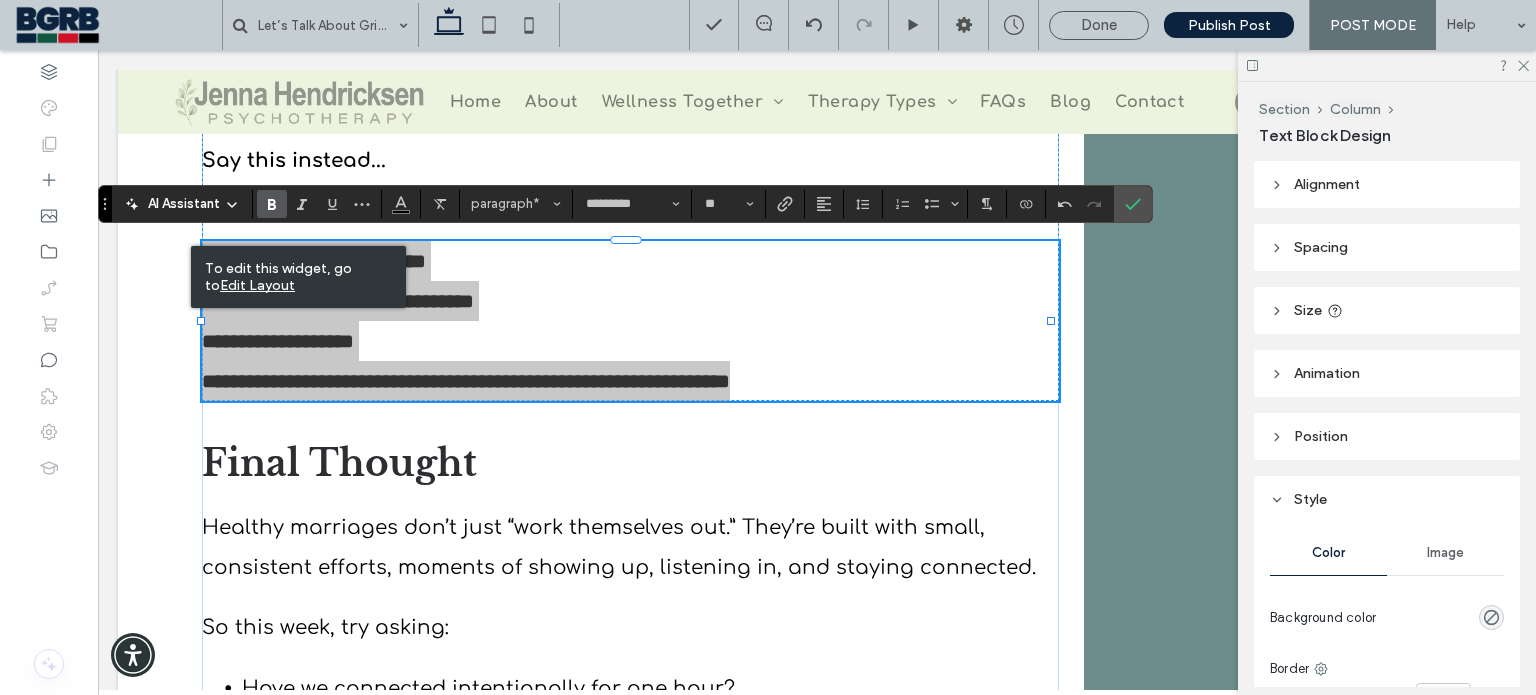 click 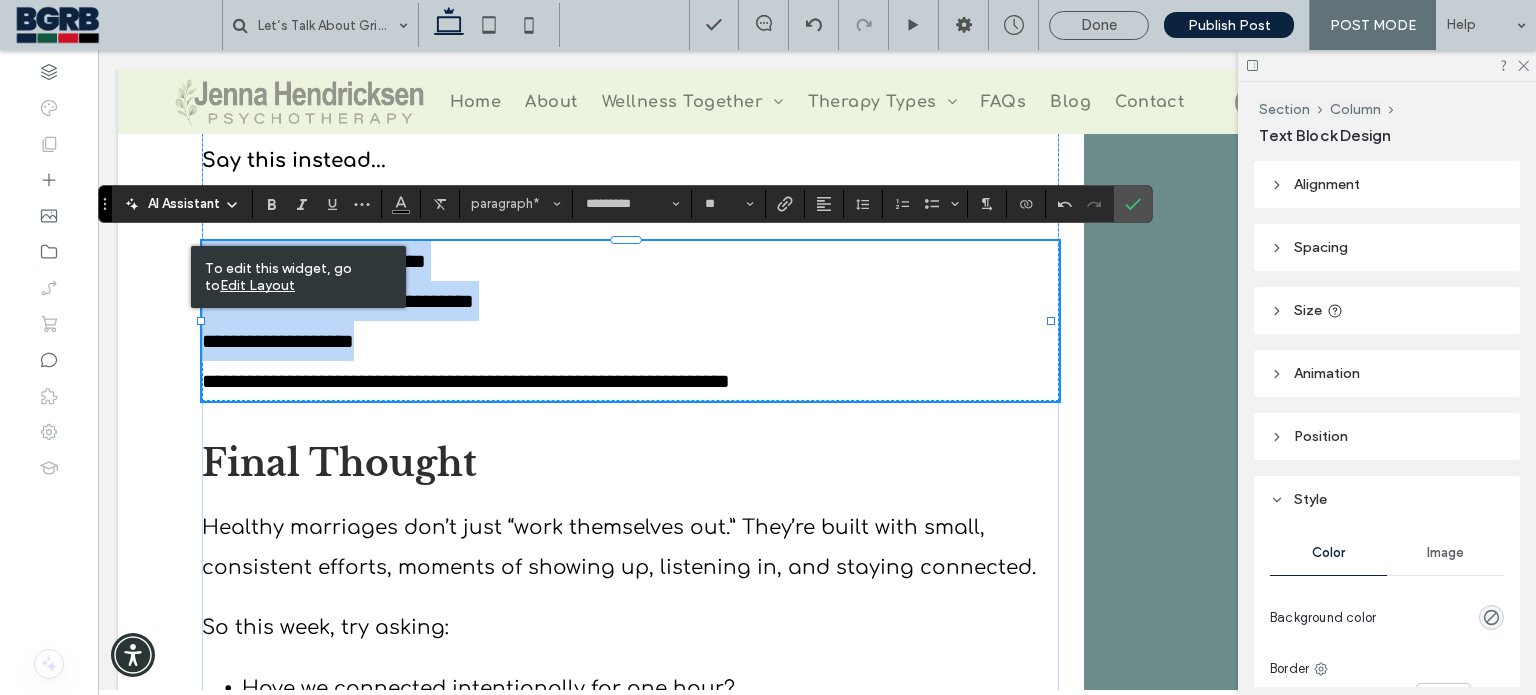 click on "**********" at bounding box center (630, 301) 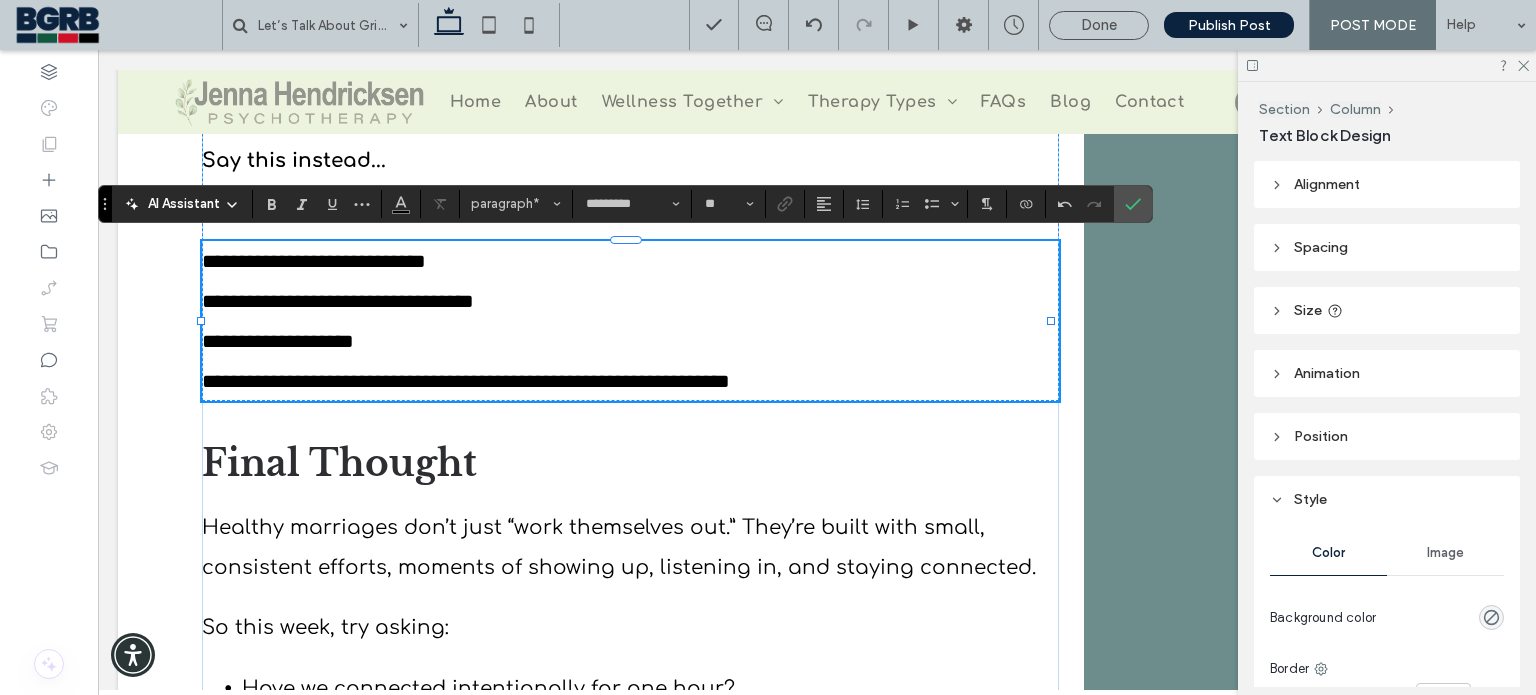 click on "**********" at bounding box center [314, 261] 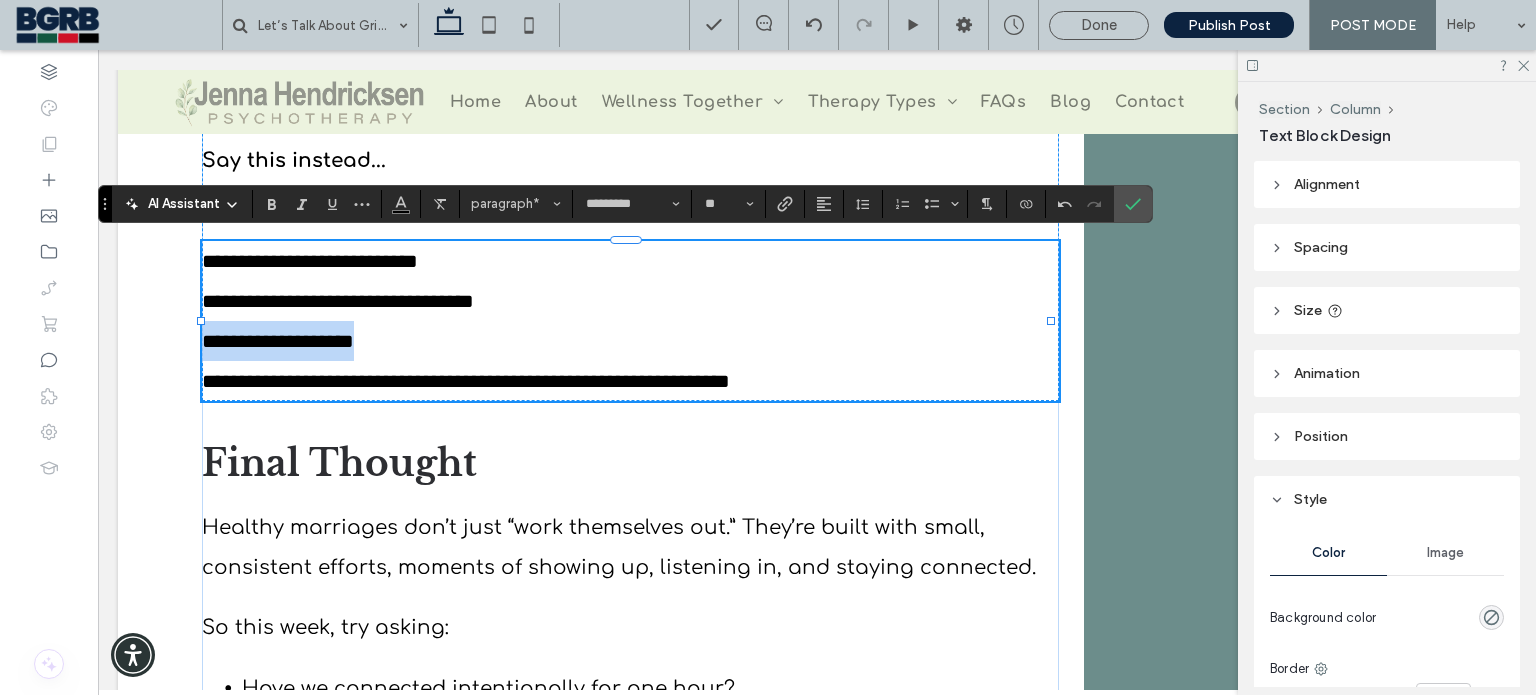 drag, startPoint x: 416, startPoint y: 335, endPoint x: 194, endPoint y: 325, distance: 222.22511 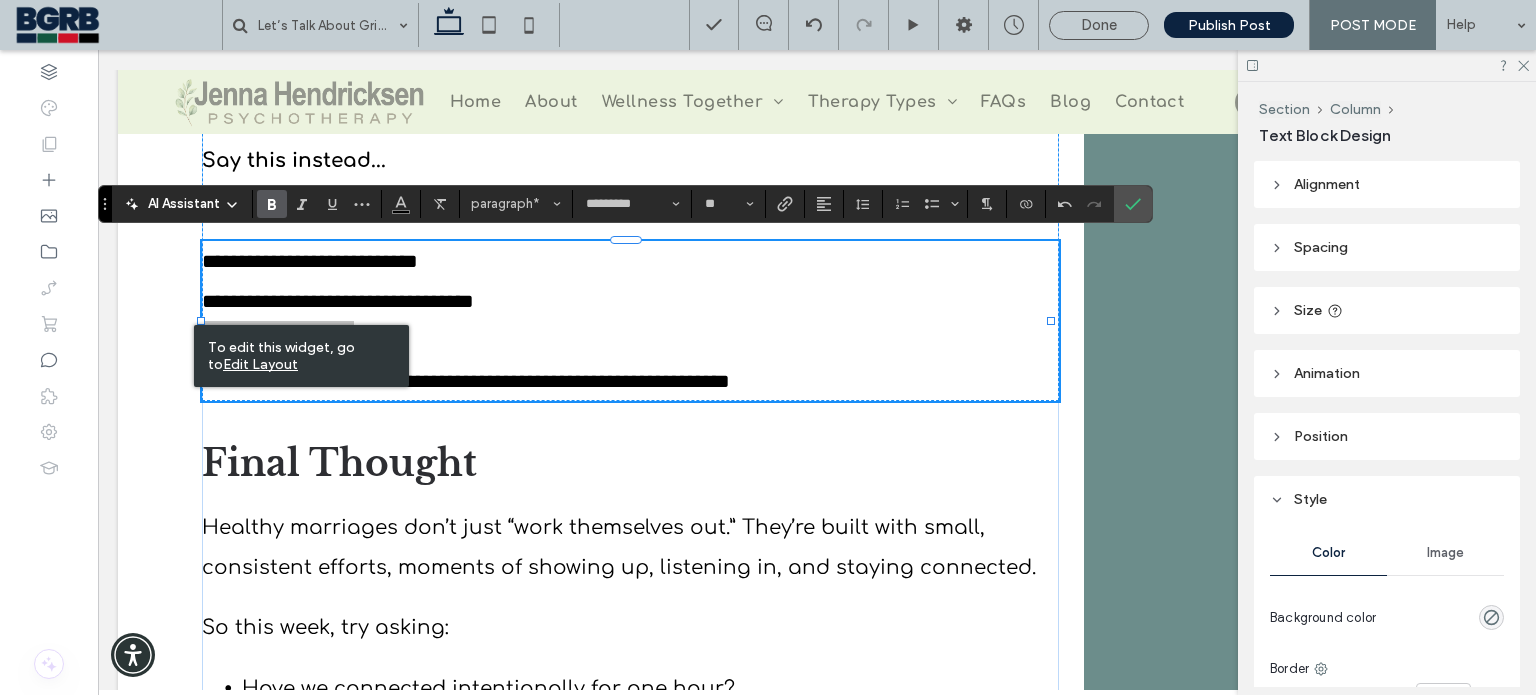 click 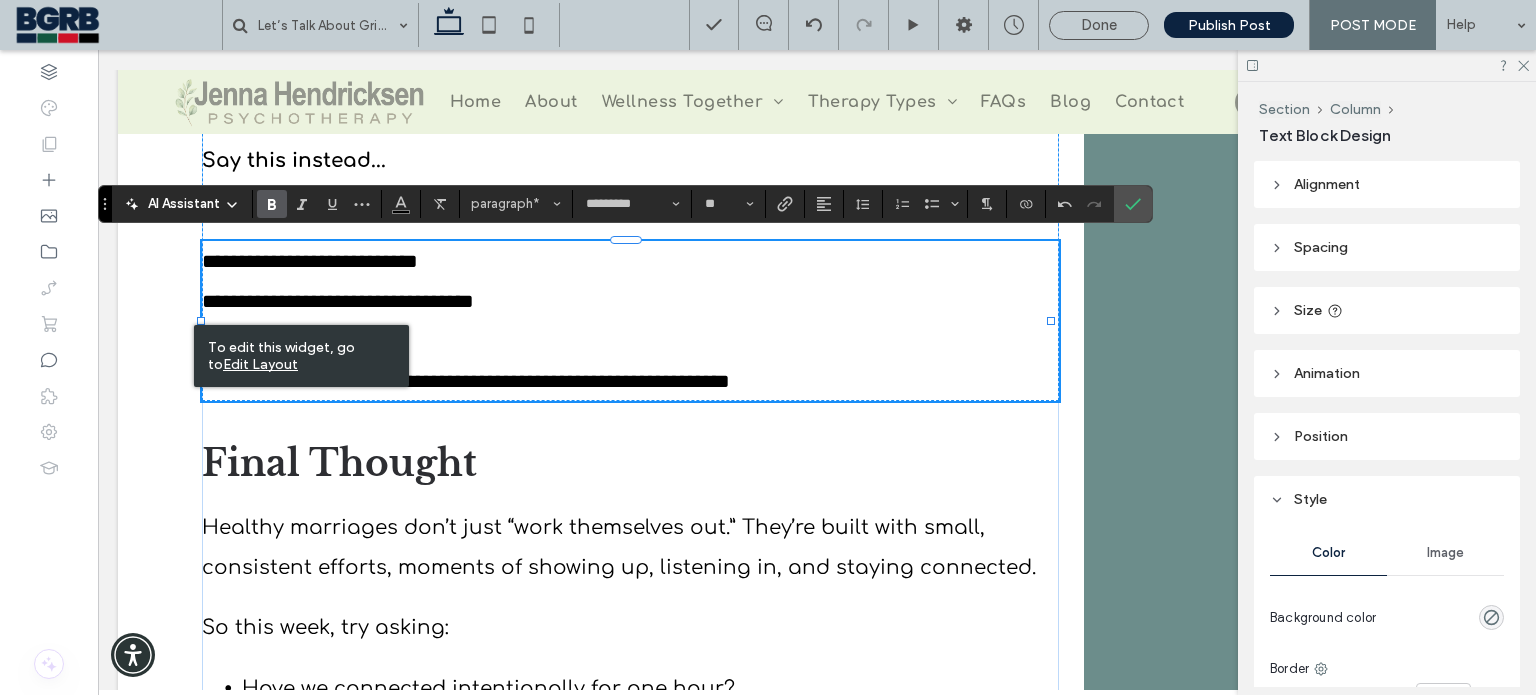 click on "**********" at bounding box center [310, 261] 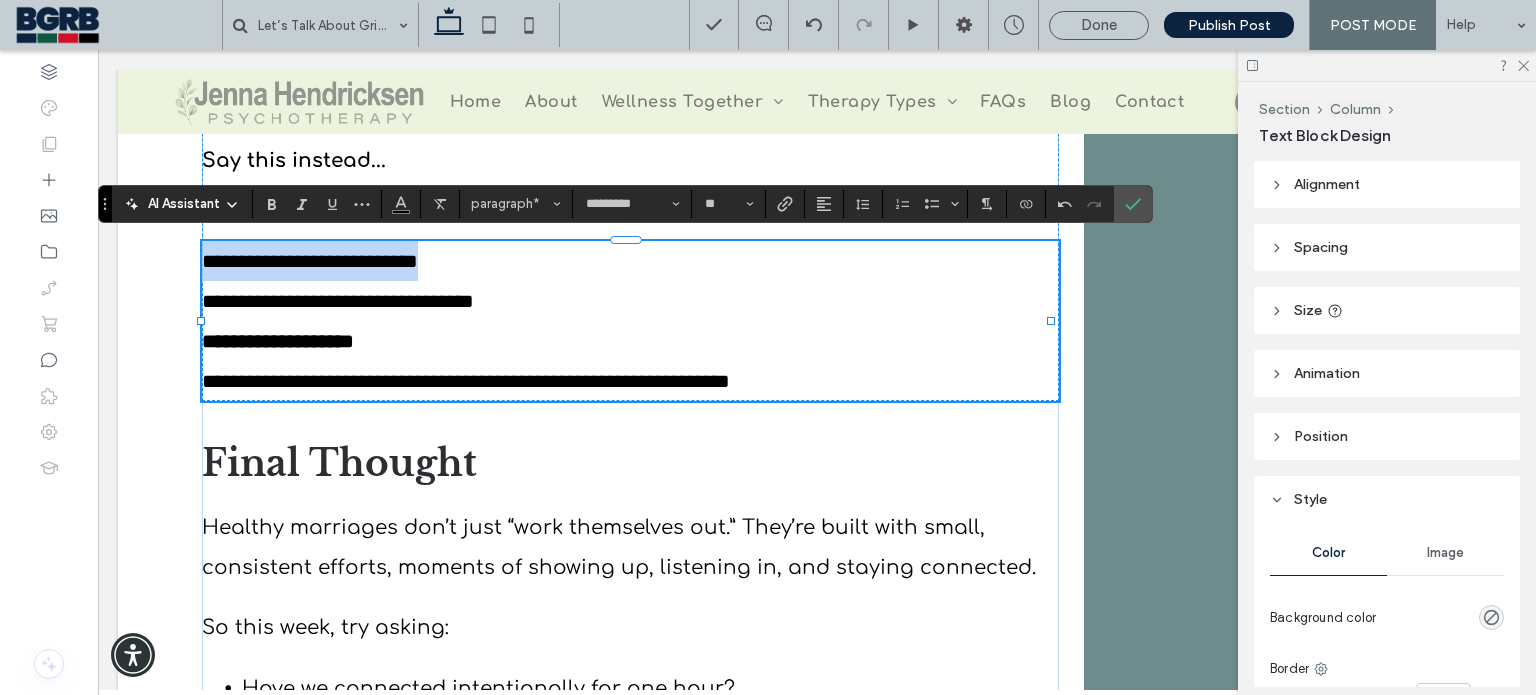 drag, startPoint x: 469, startPoint y: 255, endPoint x: 188, endPoint y: 248, distance: 281.0872 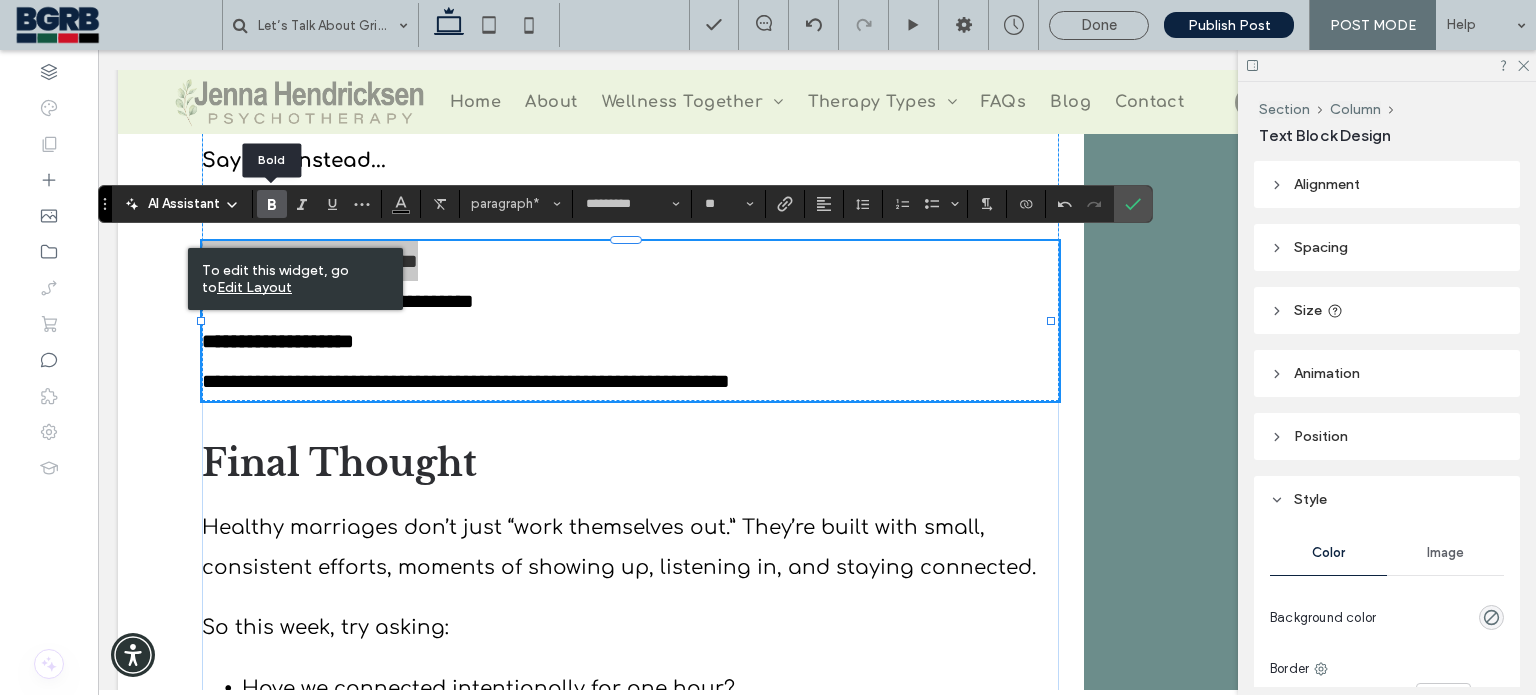 drag, startPoint x: 274, startPoint y: 199, endPoint x: 280, endPoint y: 181, distance: 18.973665 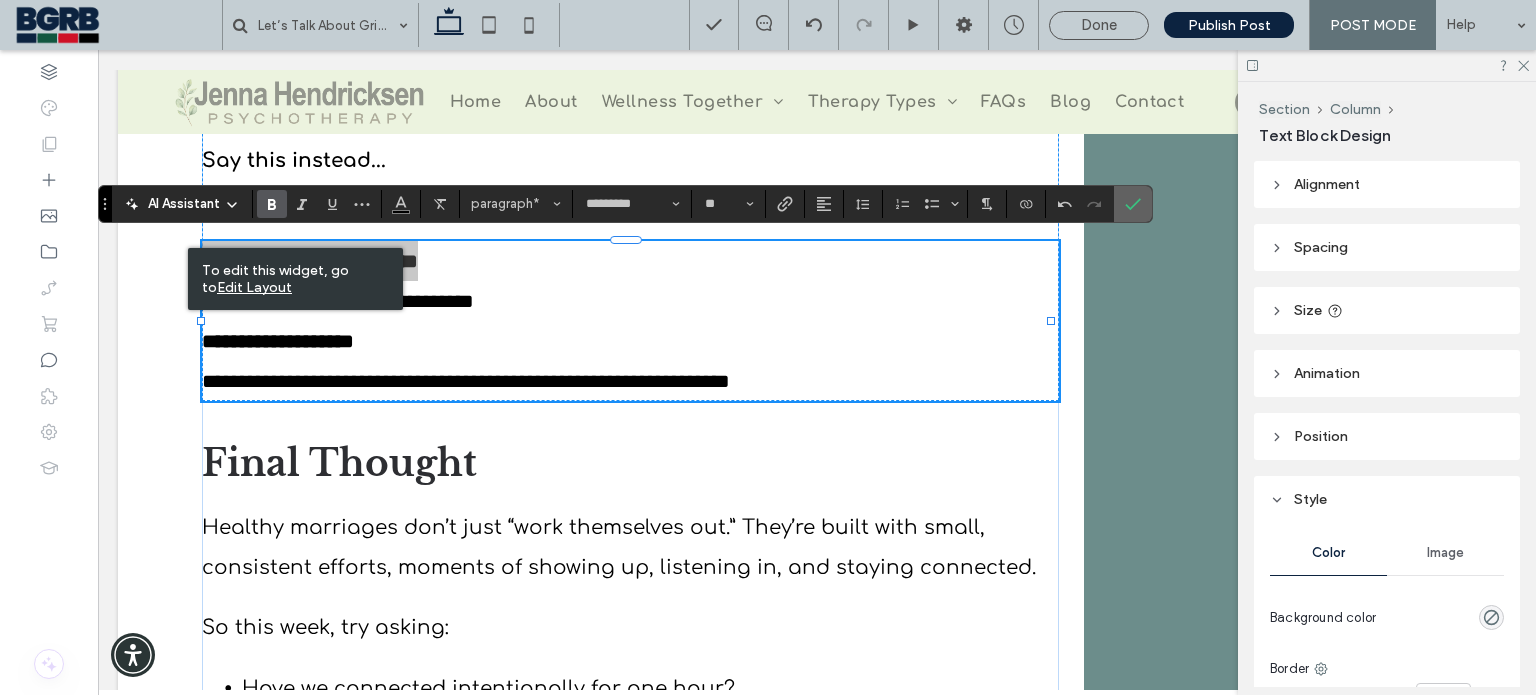 click 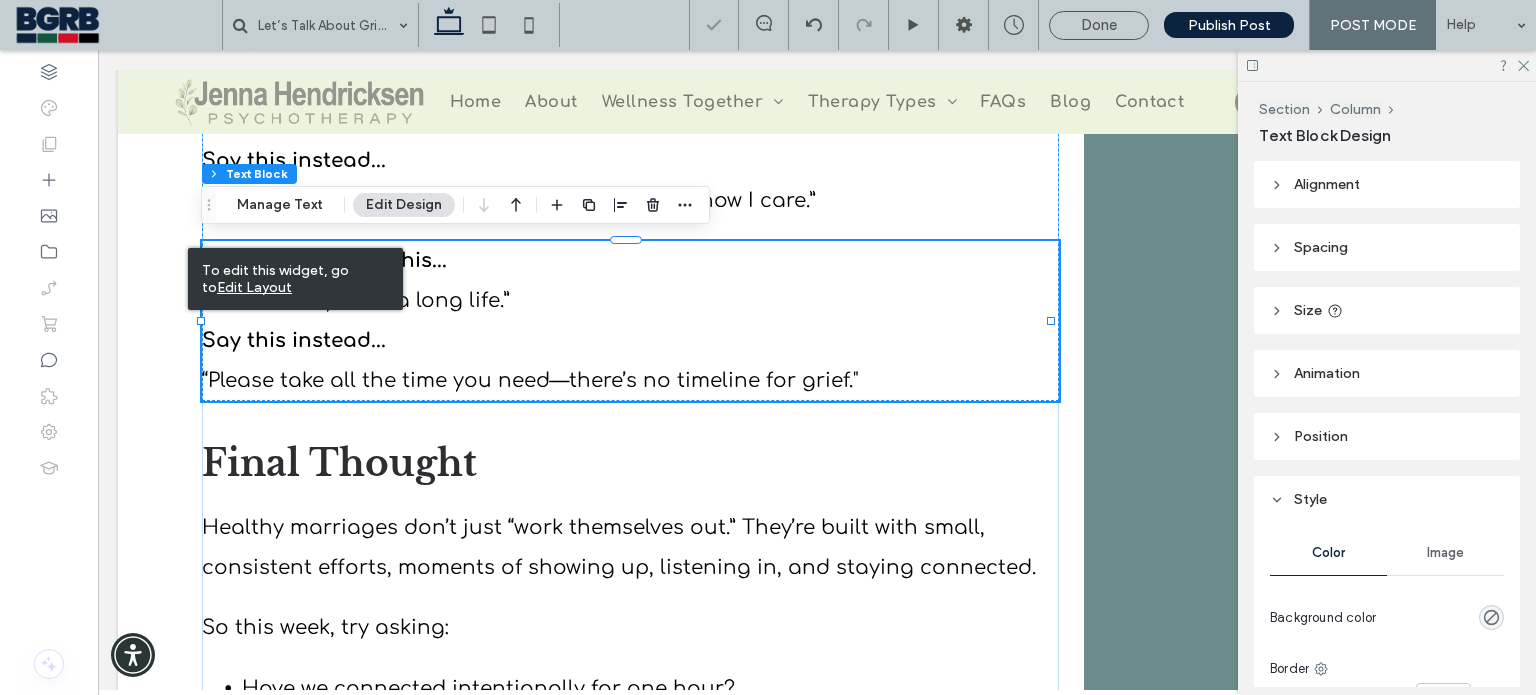 click on "“Please take all the time you need—there’s no timeline for grief."" at bounding box center (530, 380) 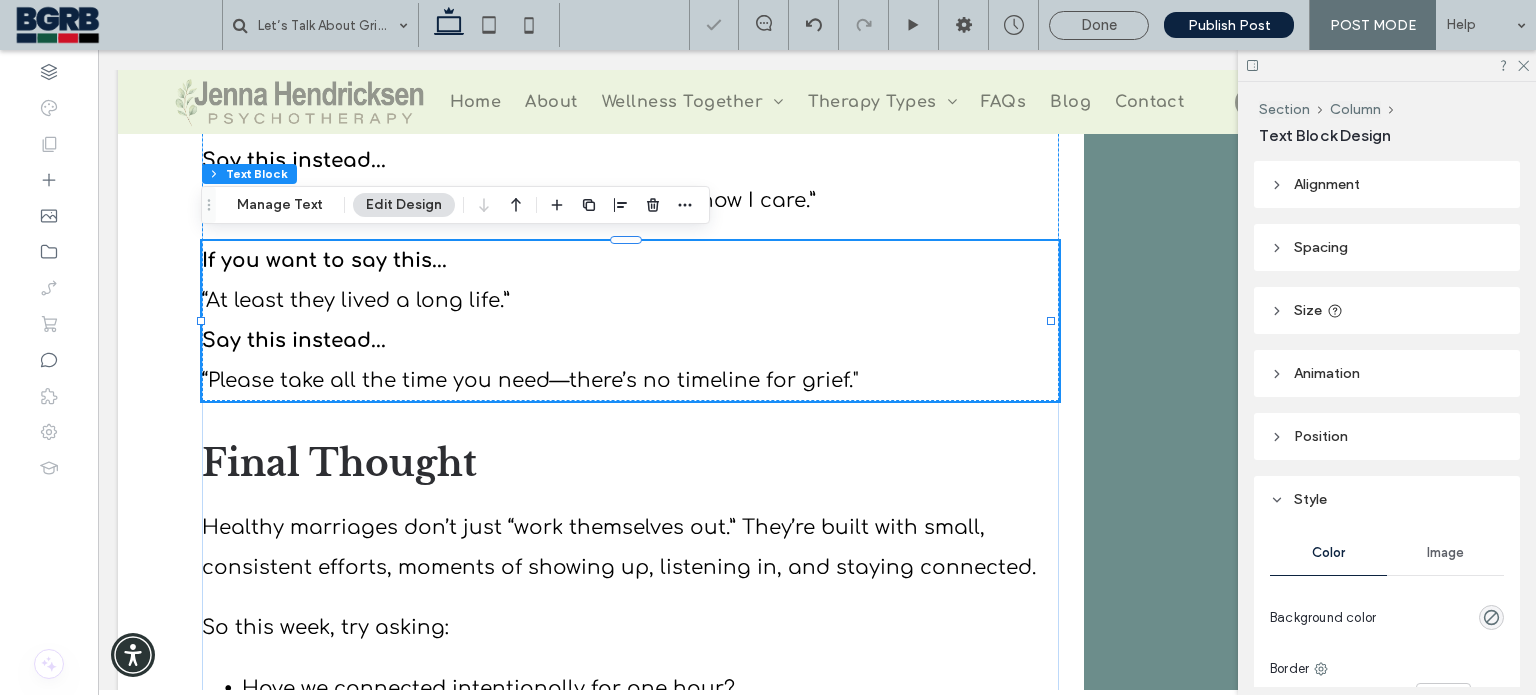 click on "“Please take all the time you need—there’s no timeline for grief."" at bounding box center (530, 380) 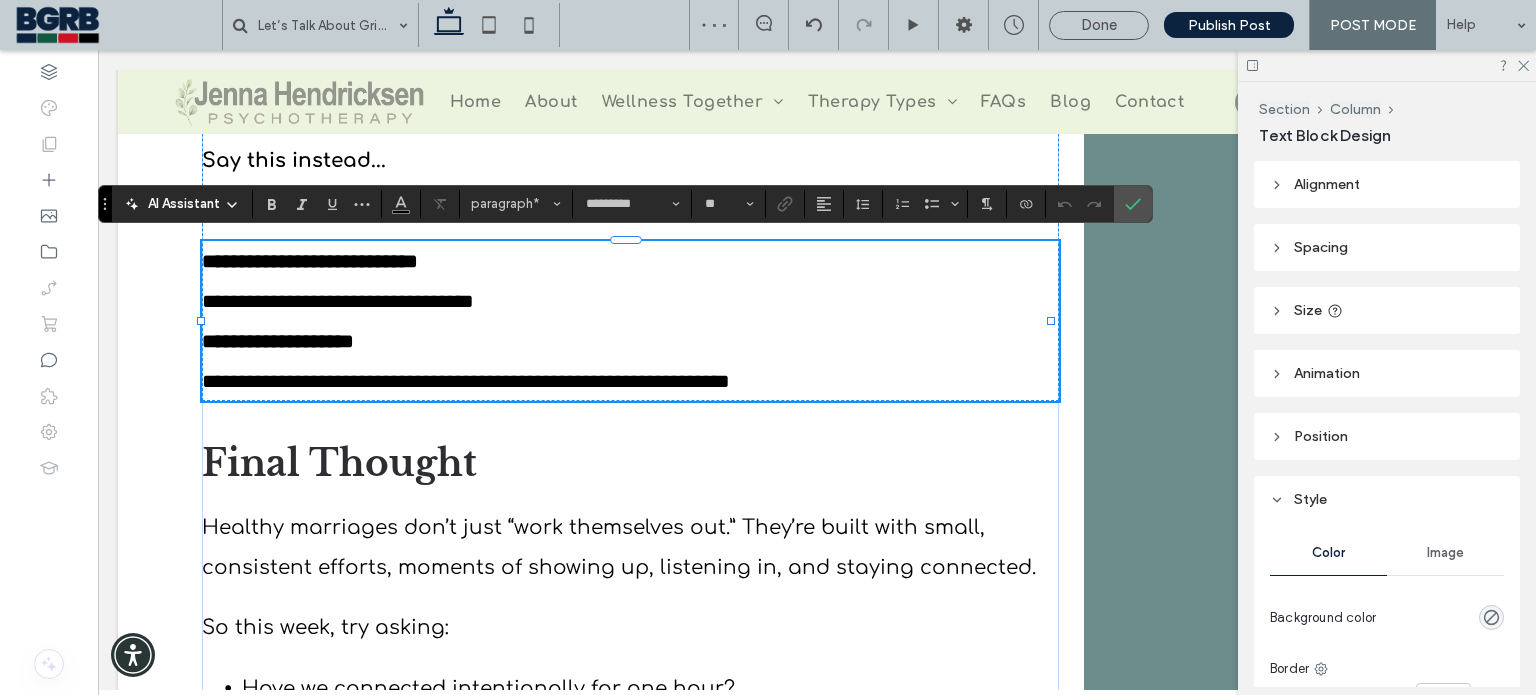 click on "**********" at bounding box center [466, 381] 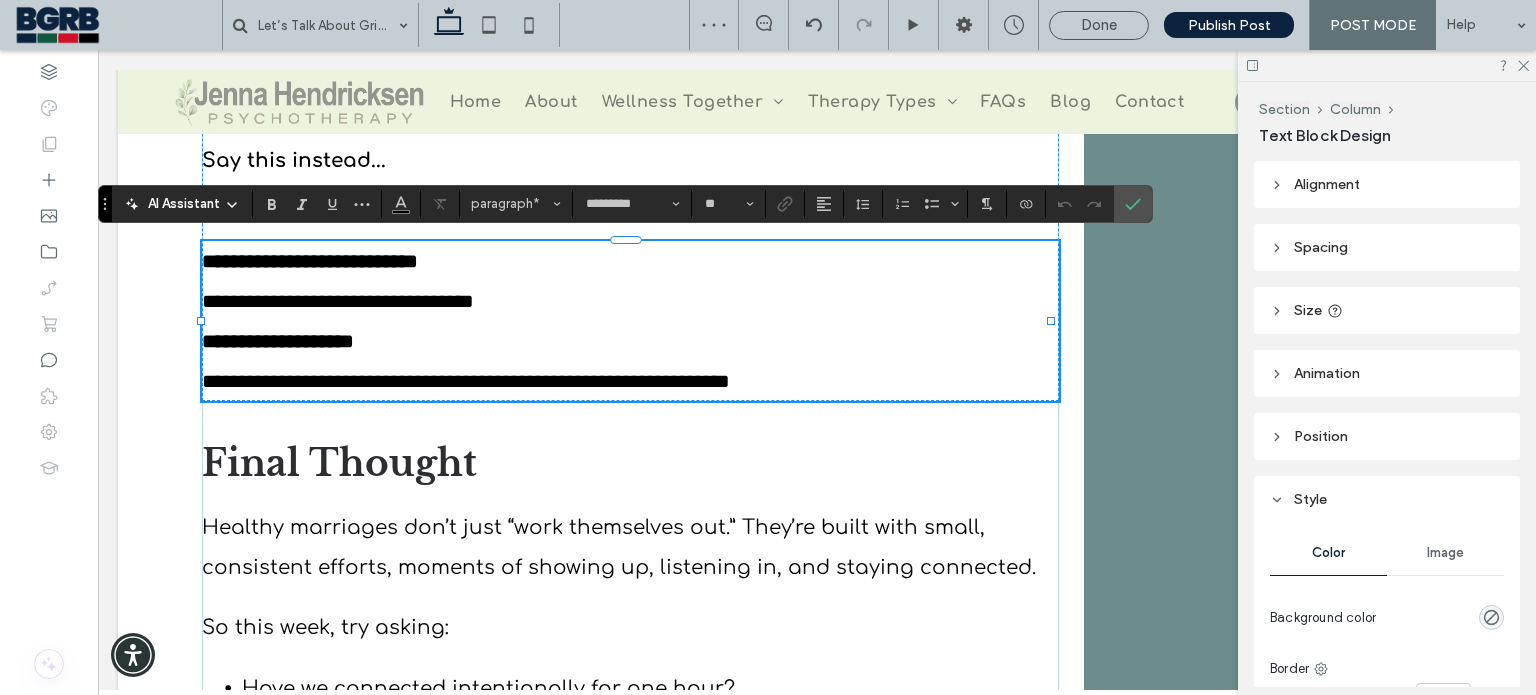 type 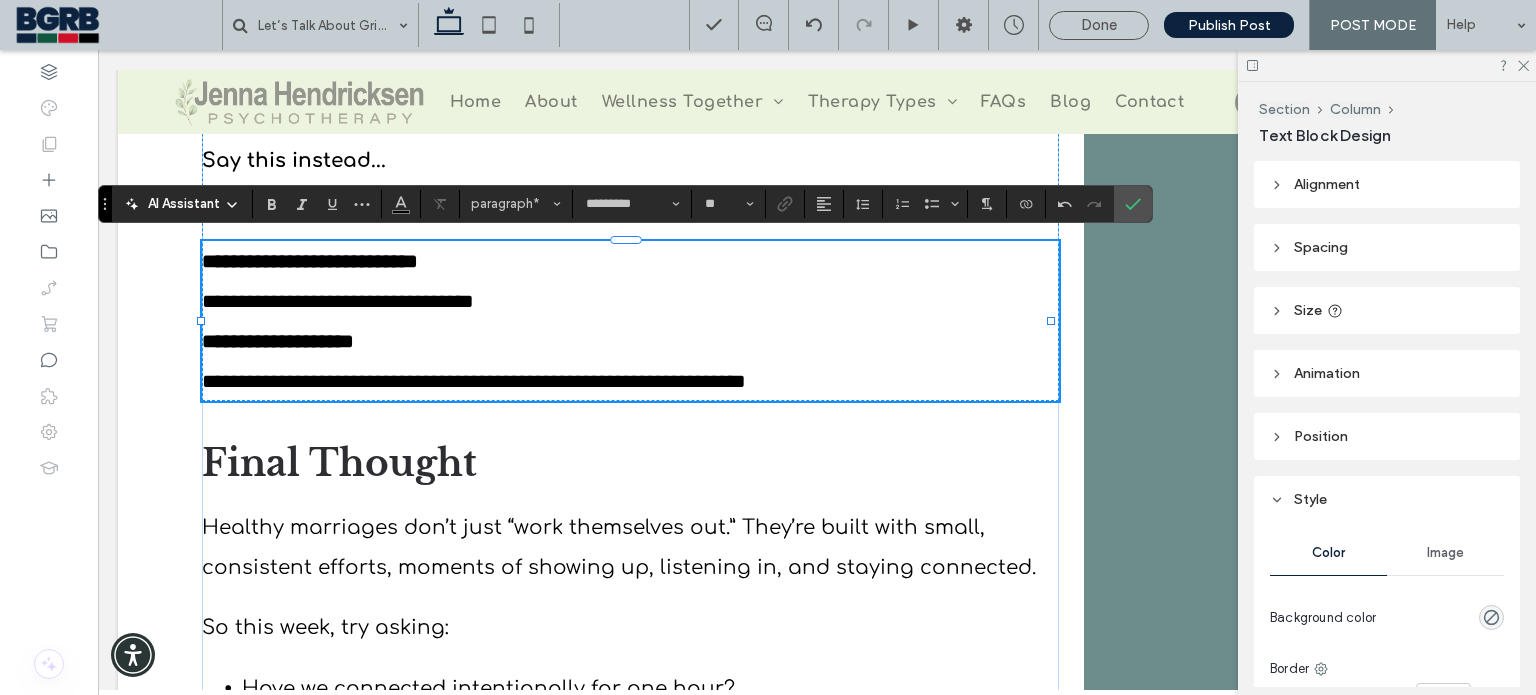 click on "**********" at bounding box center [630, 381] 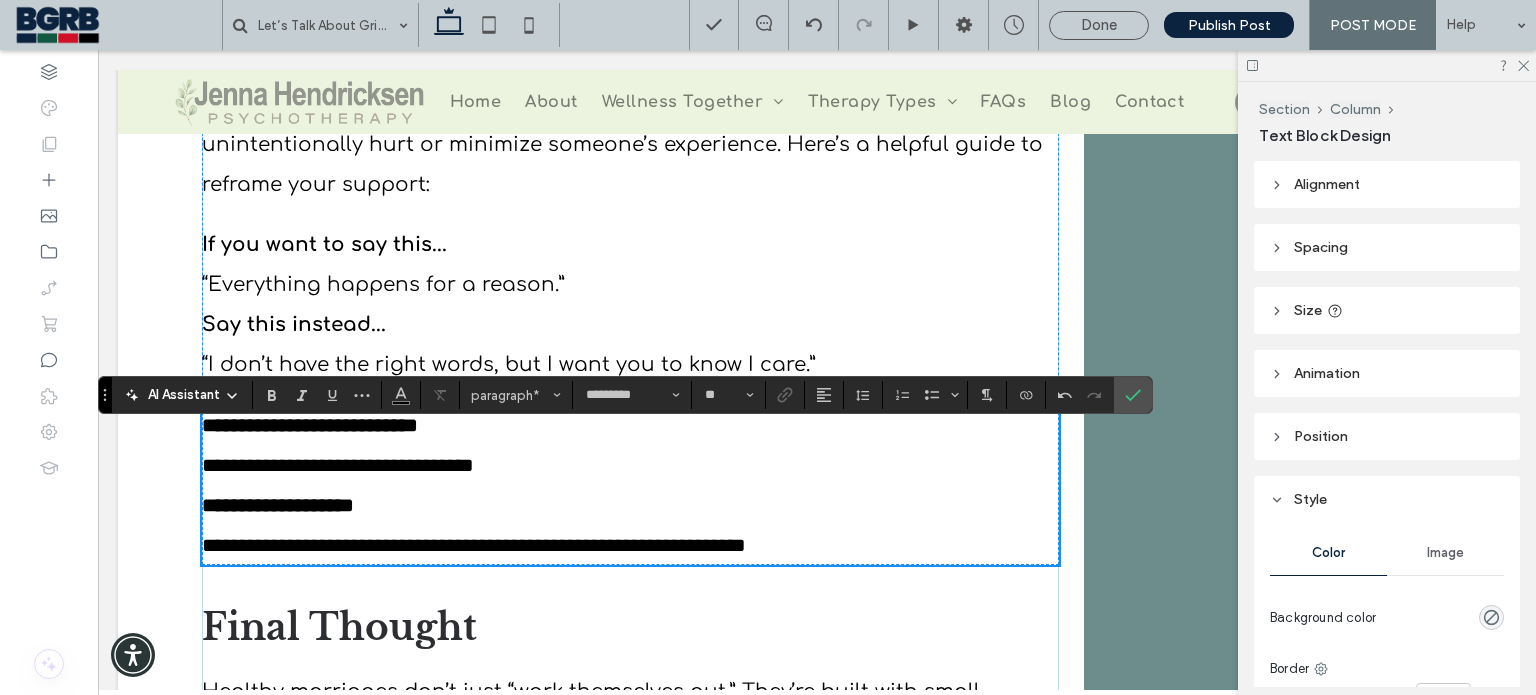 scroll, scrollTop: 2704, scrollLeft: 0, axis: vertical 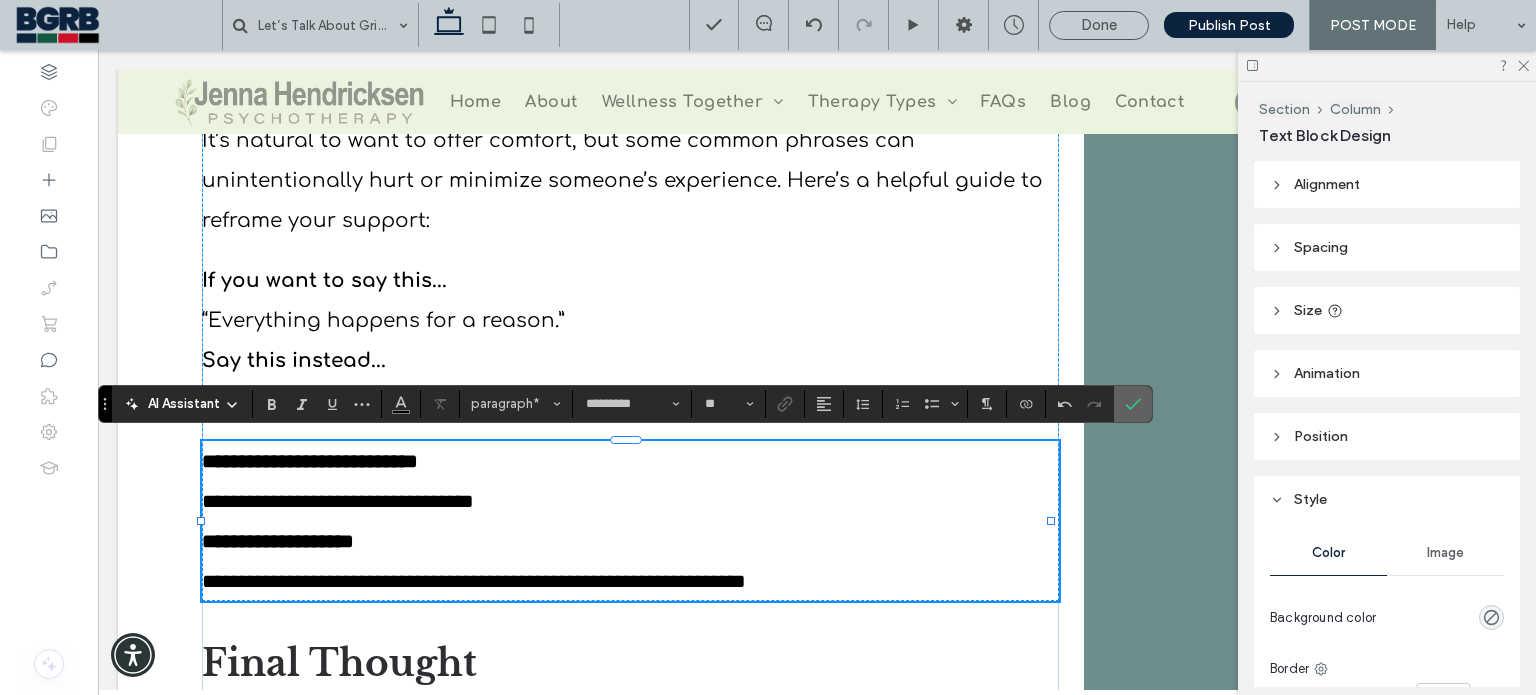 click at bounding box center [1129, 404] 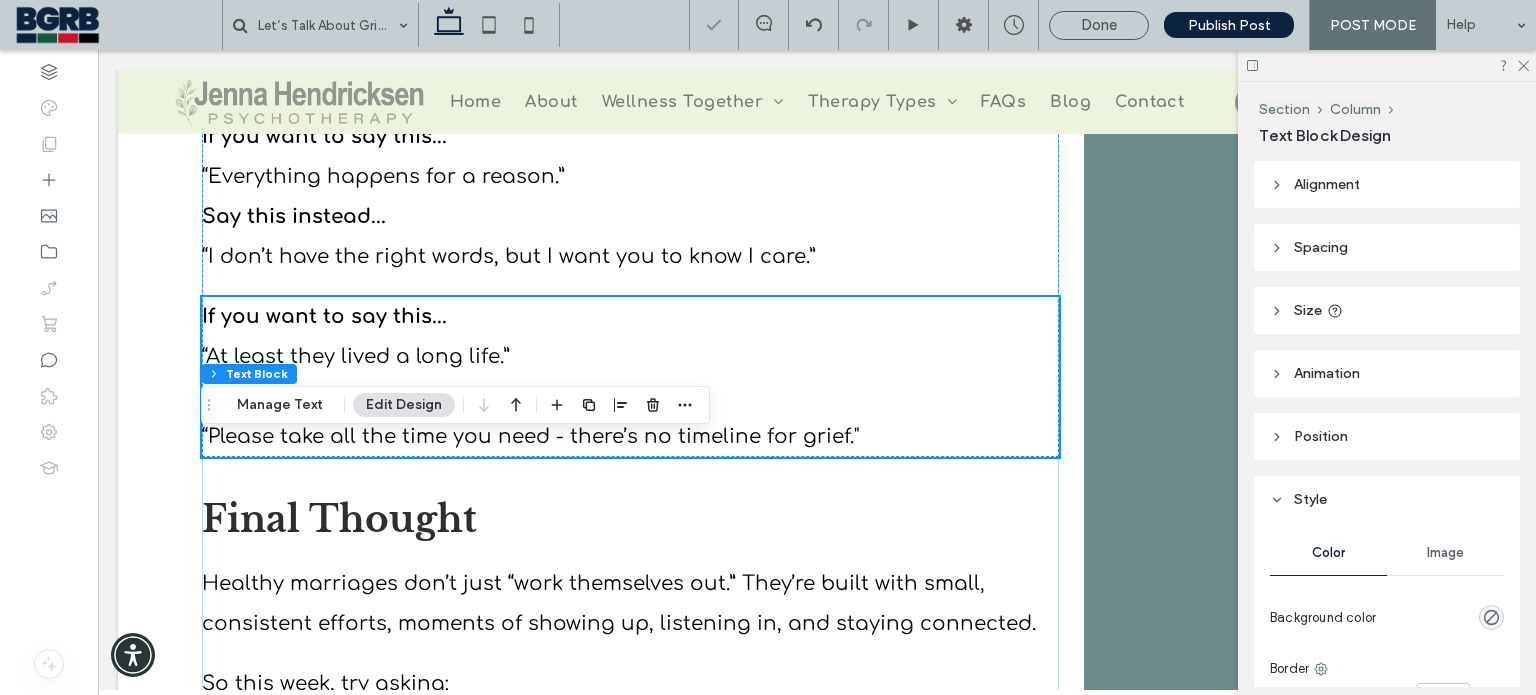 scroll, scrollTop: 2904, scrollLeft: 0, axis: vertical 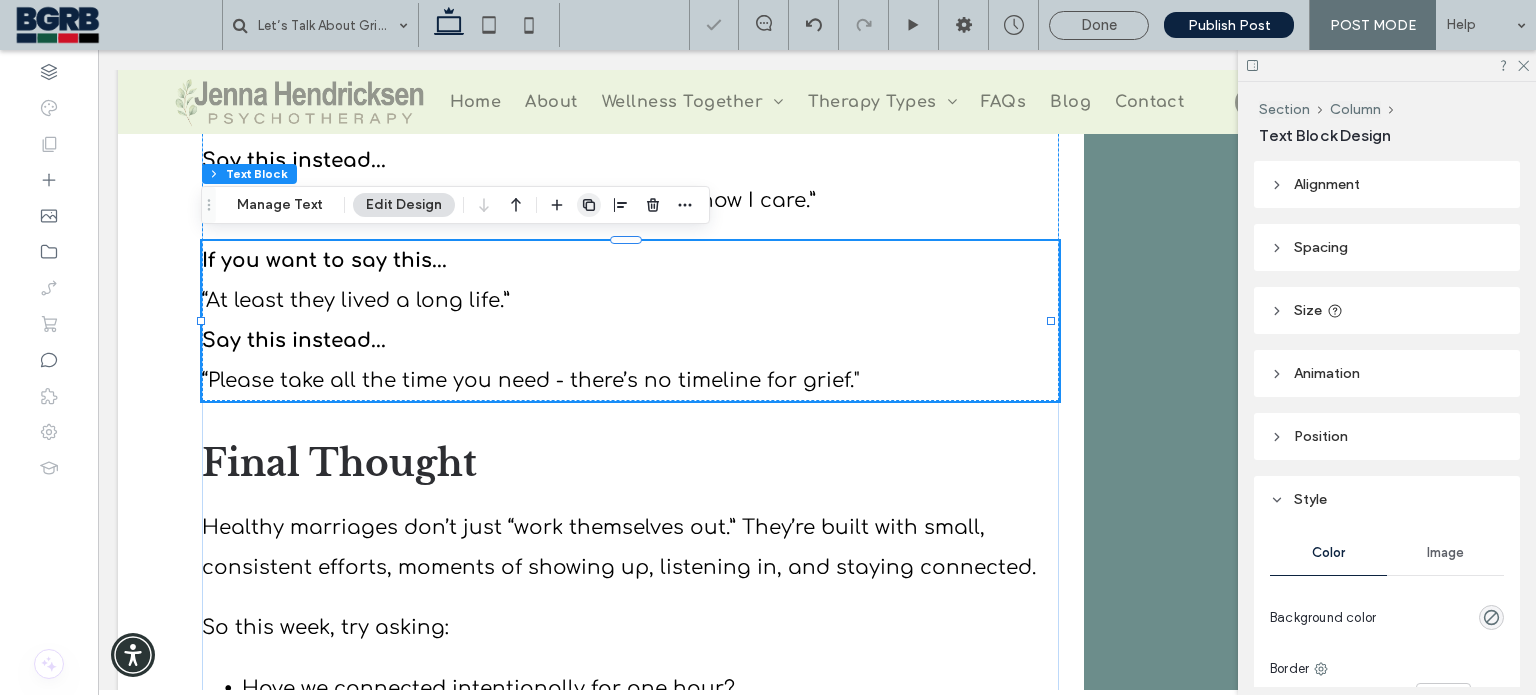click 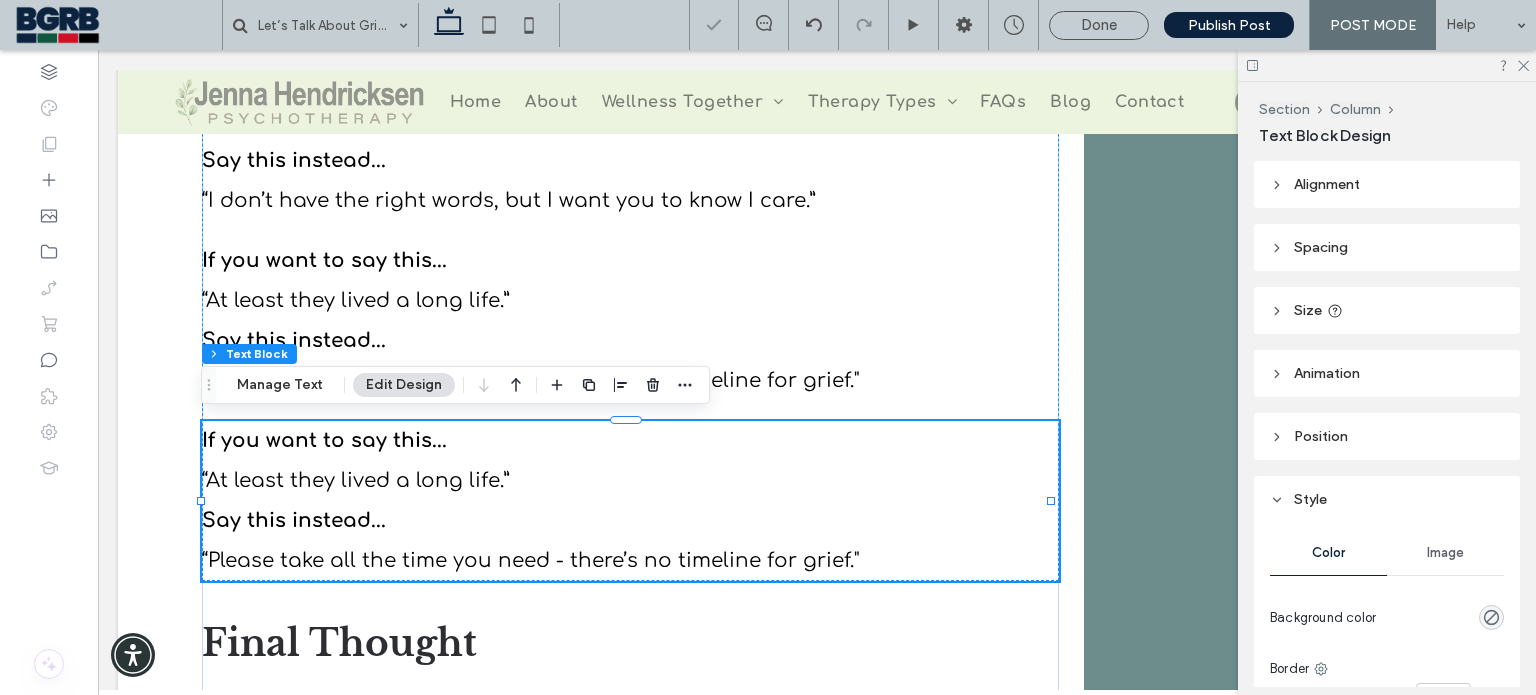 click on "Say this instead..." at bounding box center (630, 521) 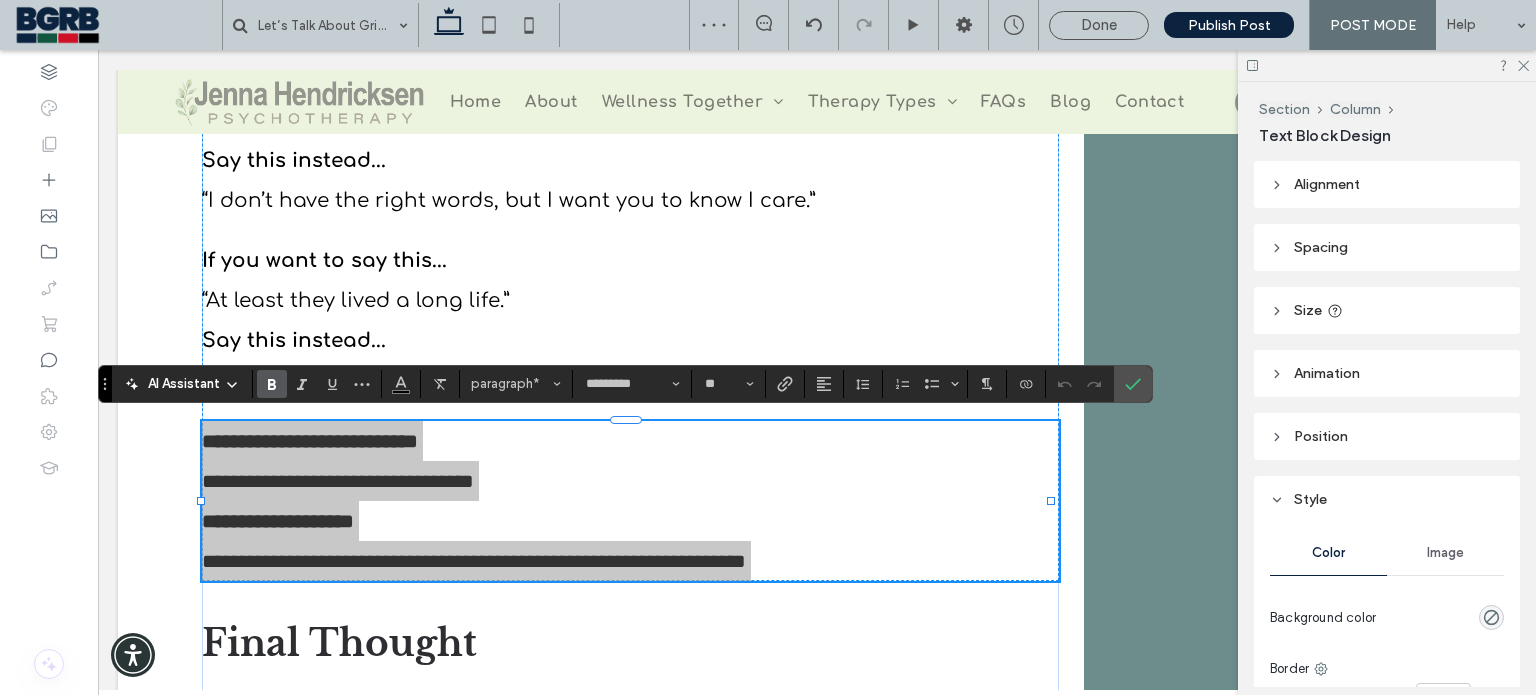 click 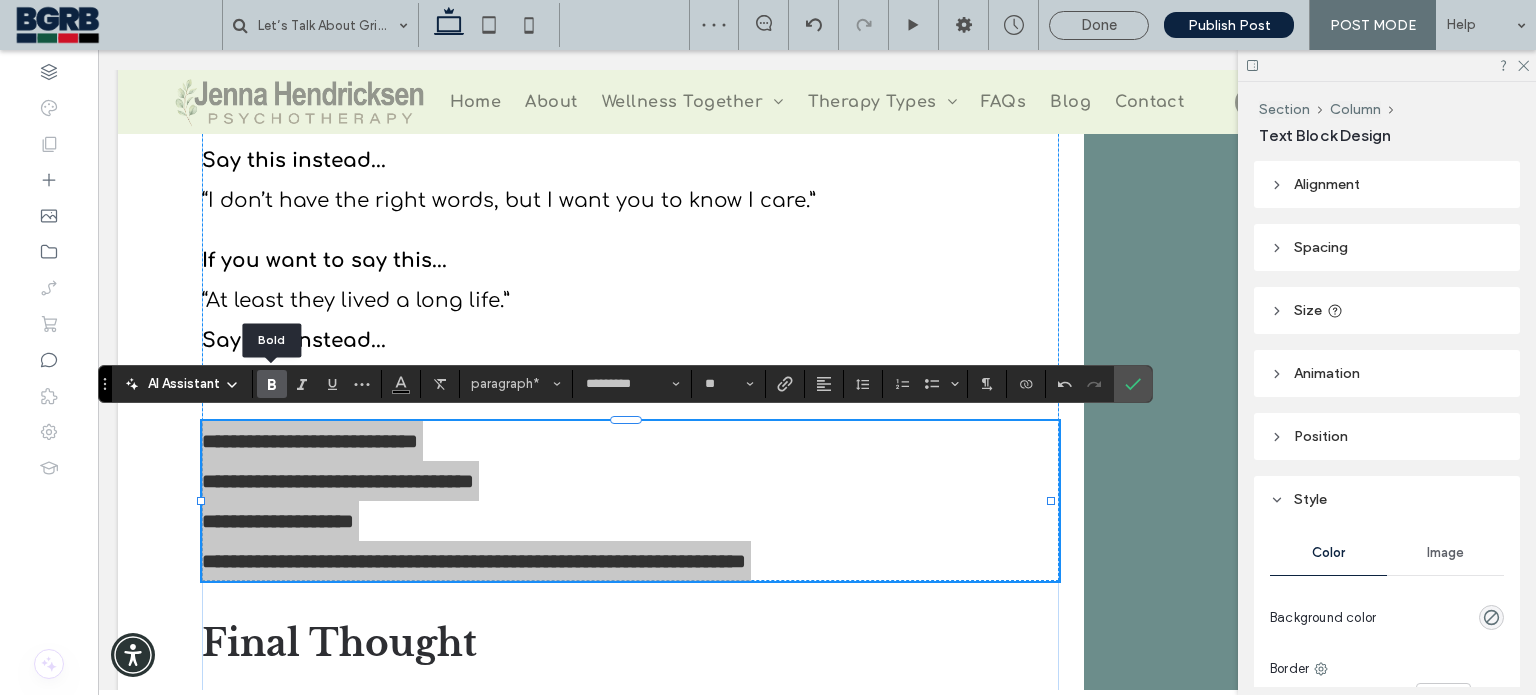 click 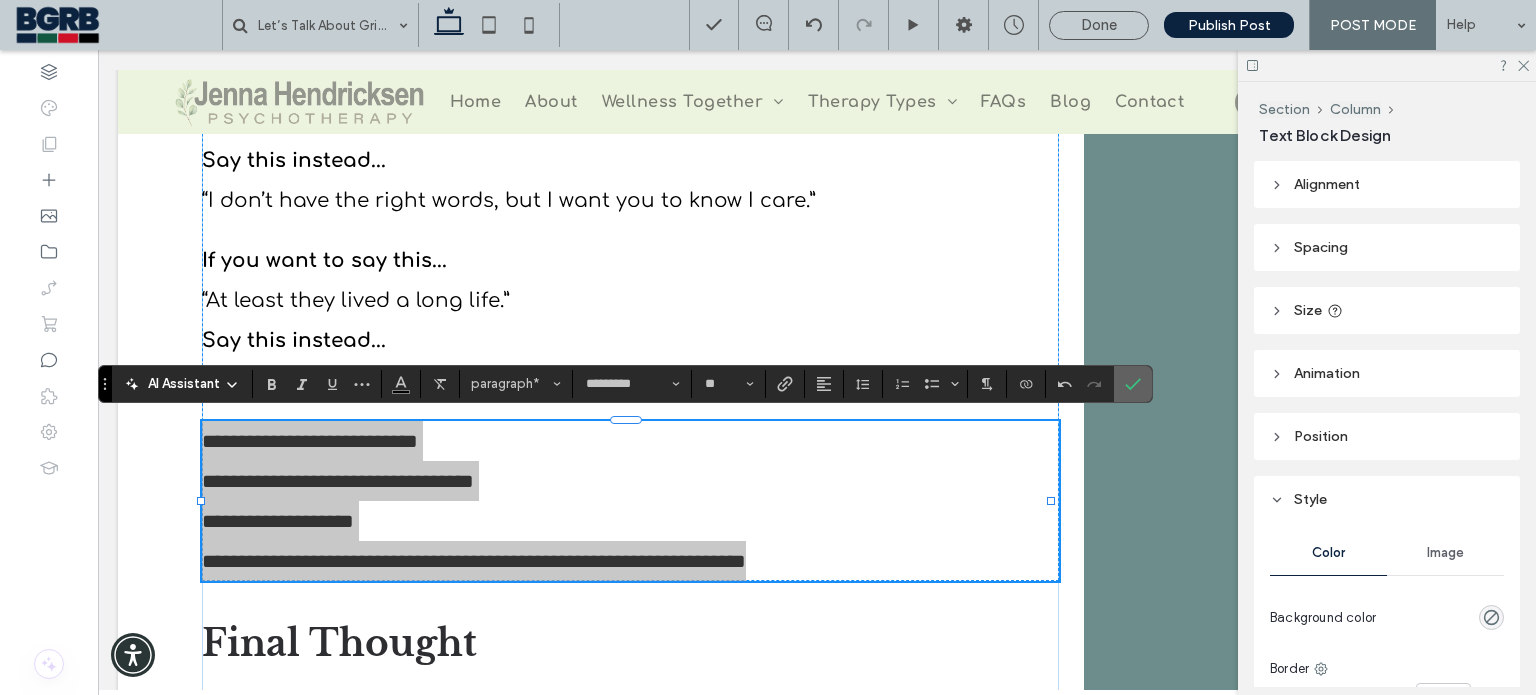 click 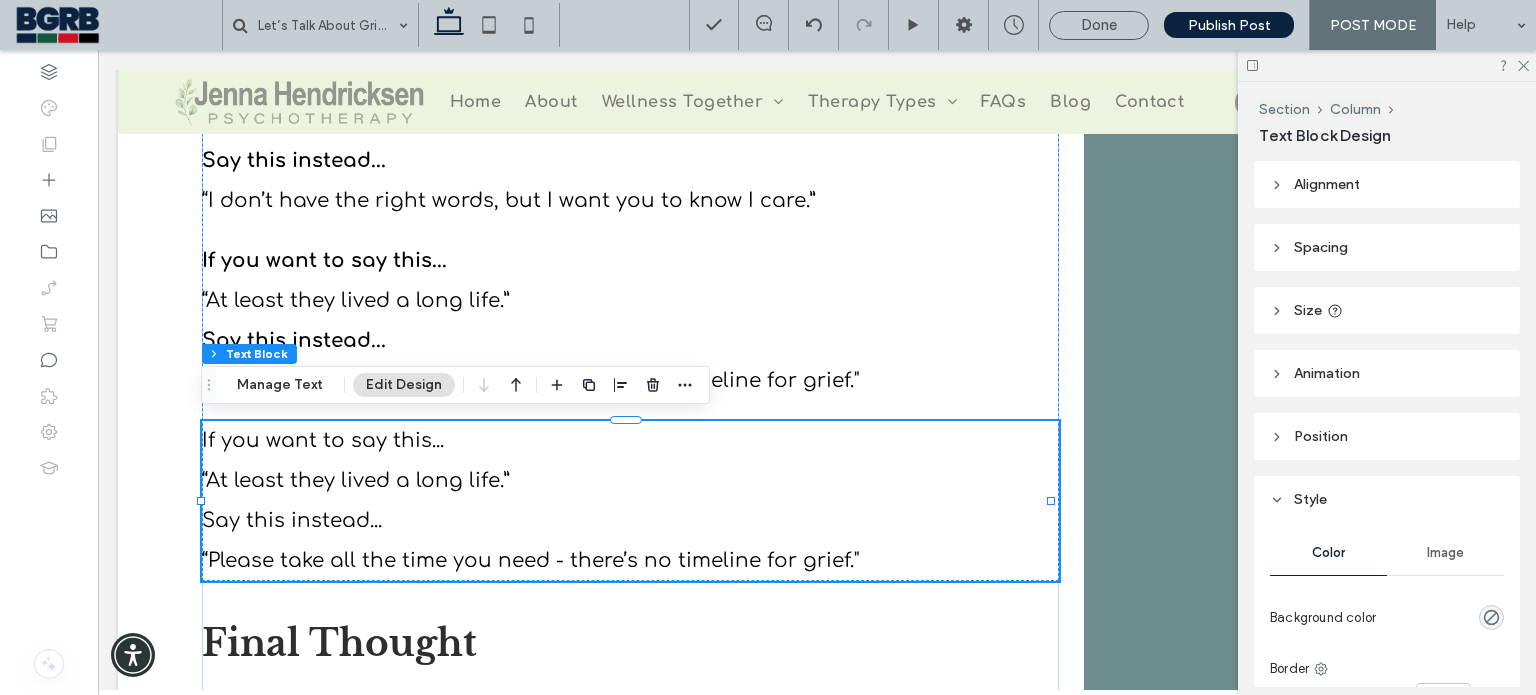 click on "“Please take all the time you need - there’s no timeline for grief."" at bounding box center (530, 560) 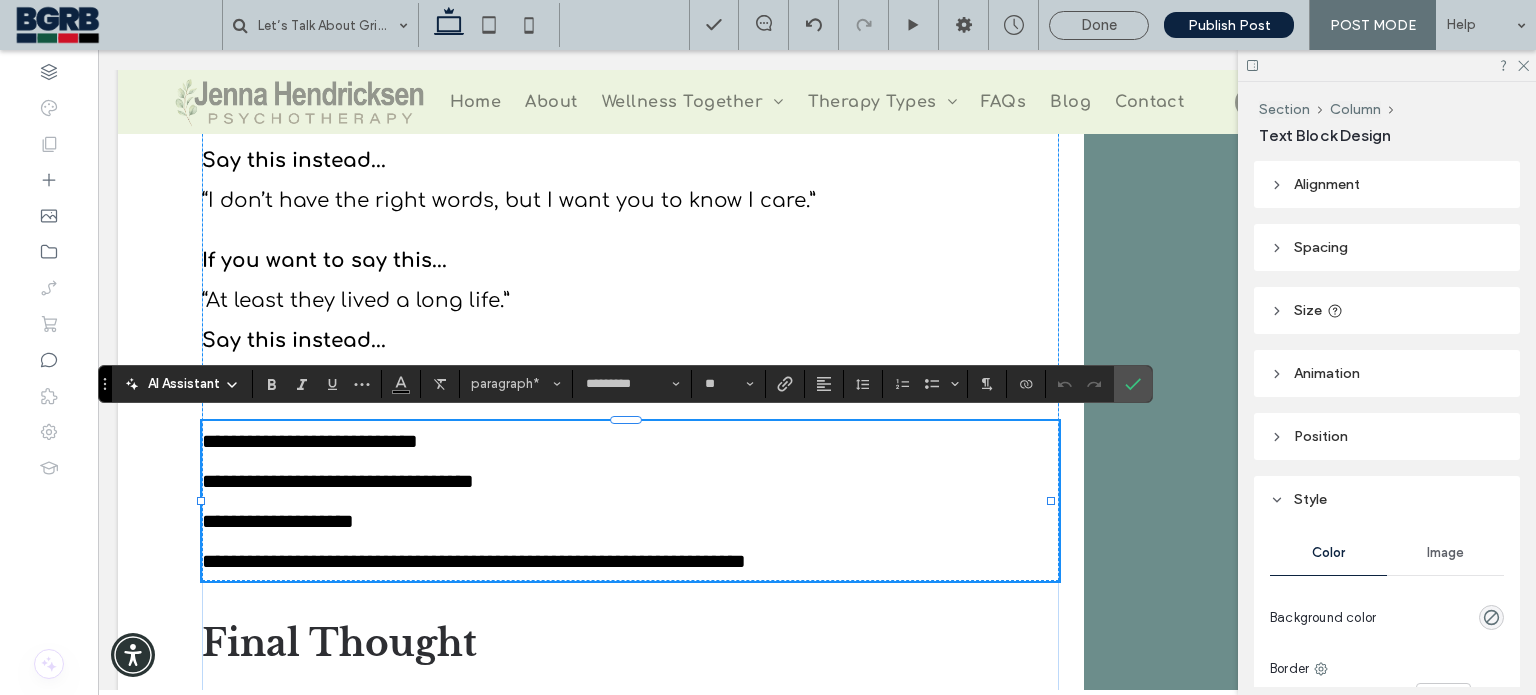 click on "**********" at bounding box center [474, 561] 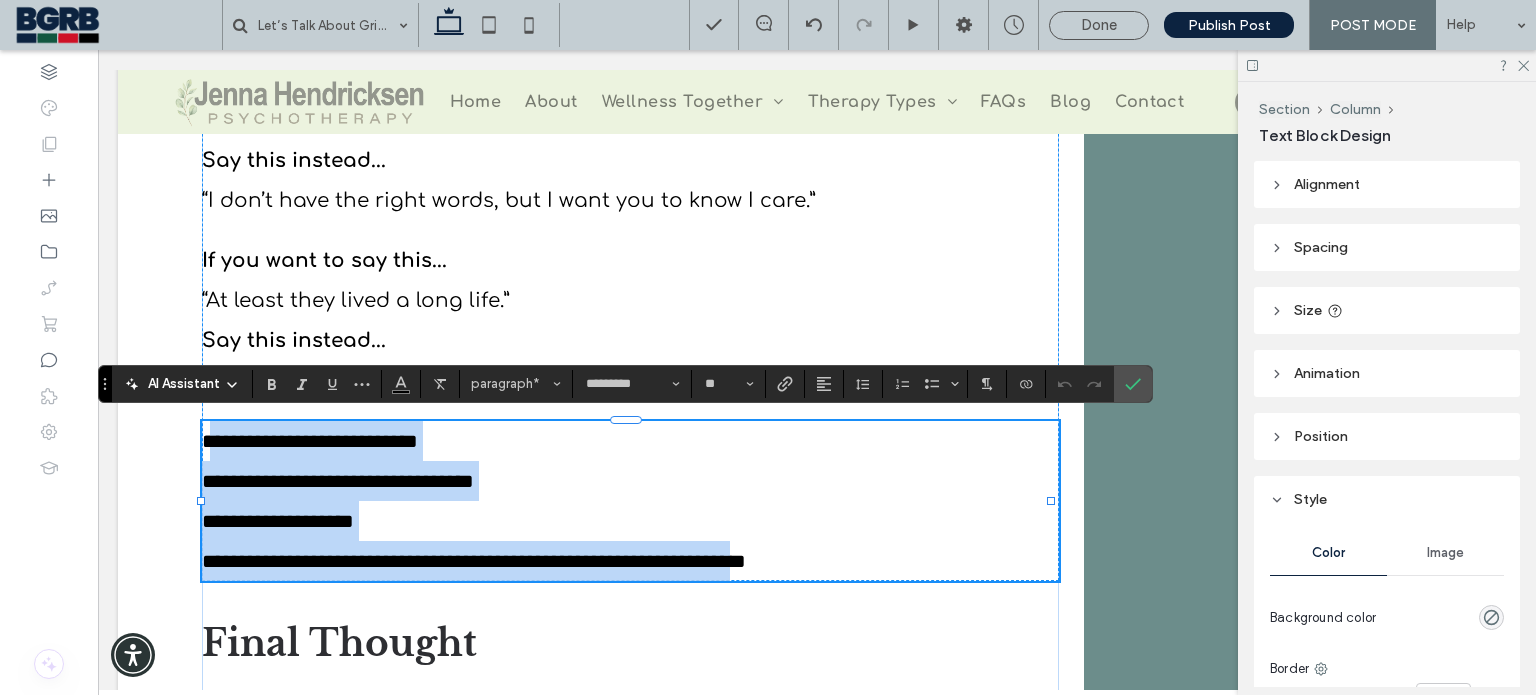drag, startPoint x: 843, startPoint y: 560, endPoint x: 212, endPoint y: 433, distance: 643.6536 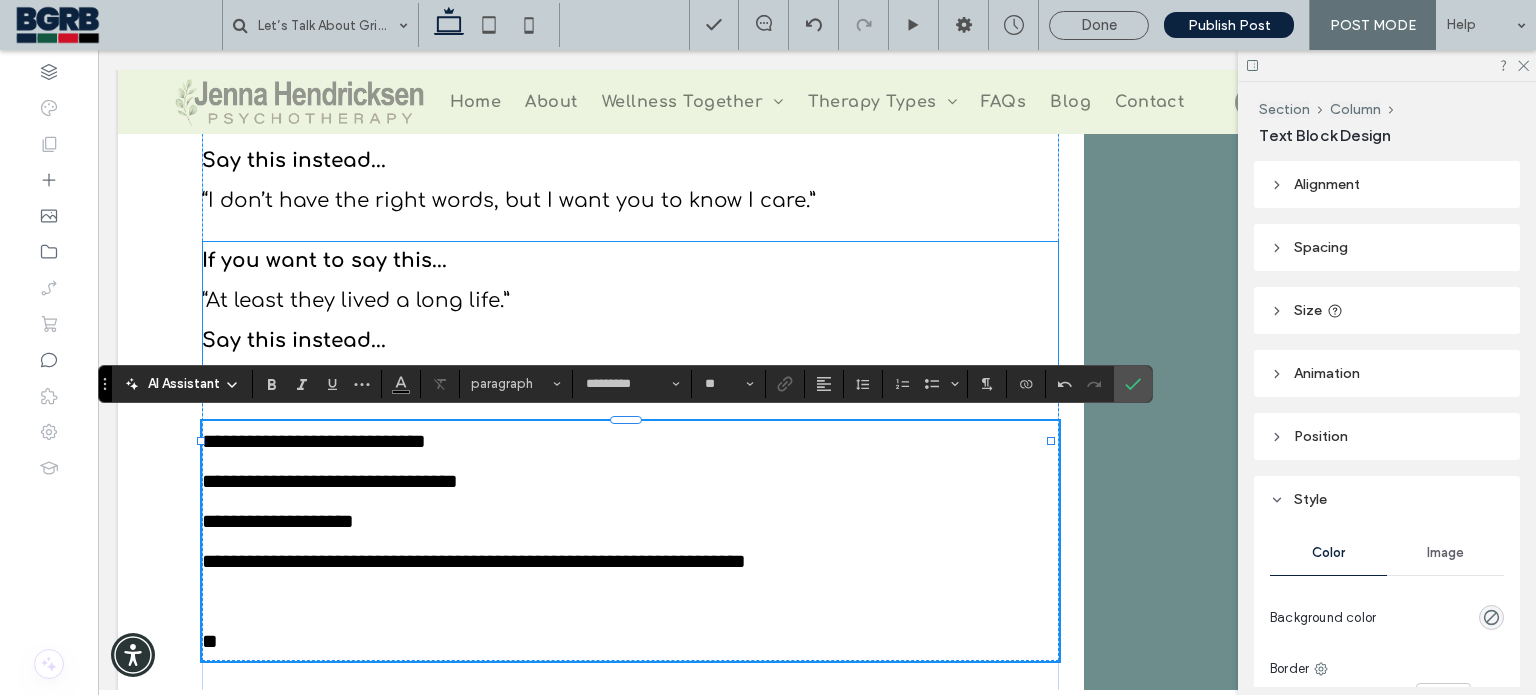 scroll, scrollTop: 0, scrollLeft: 0, axis: both 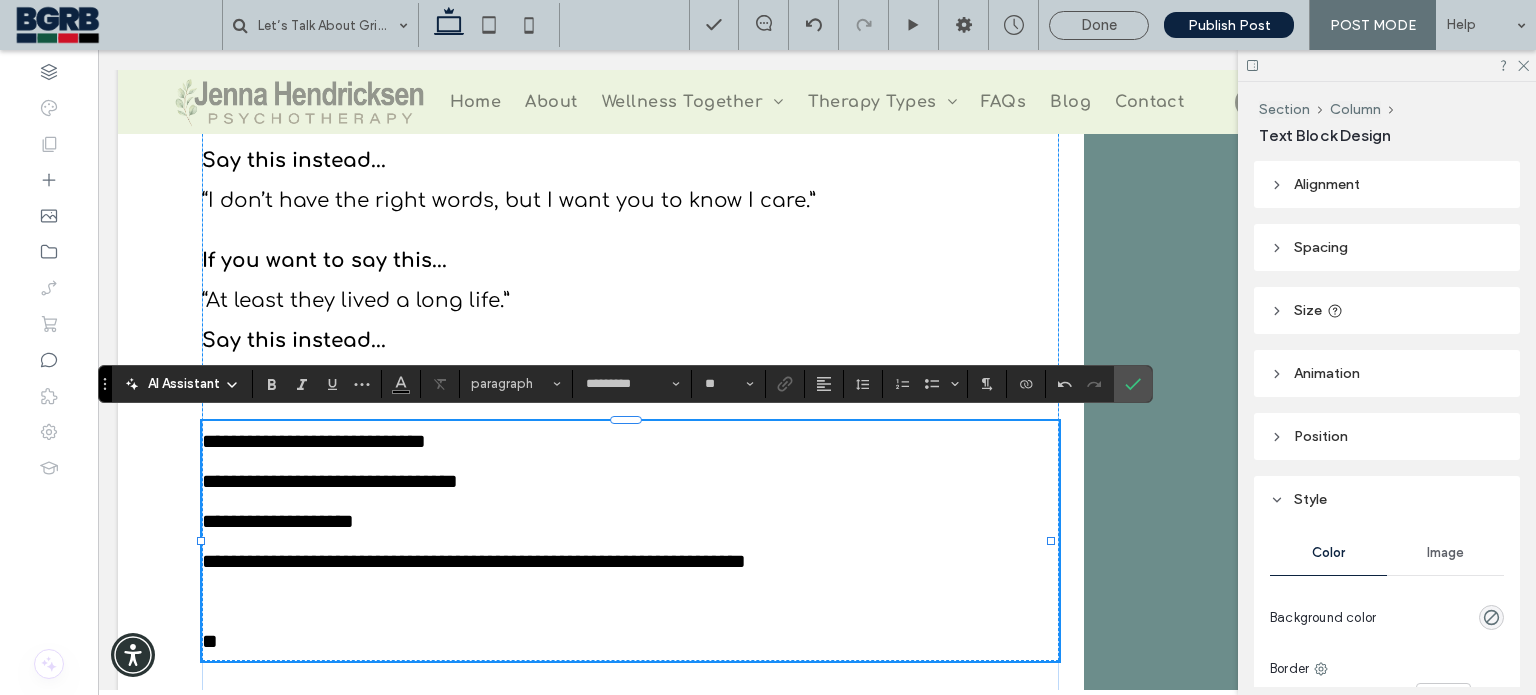 click on "**" at bounding box center (630, 621) 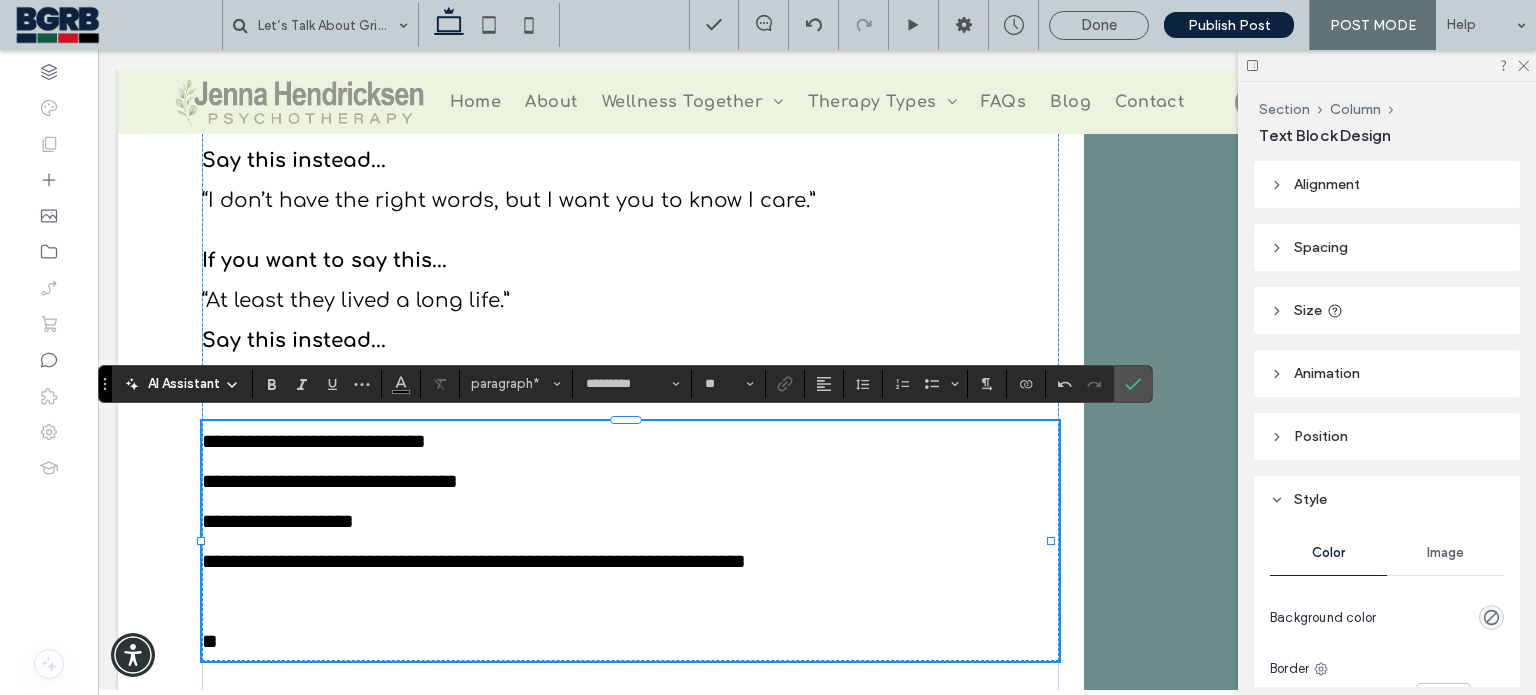 type 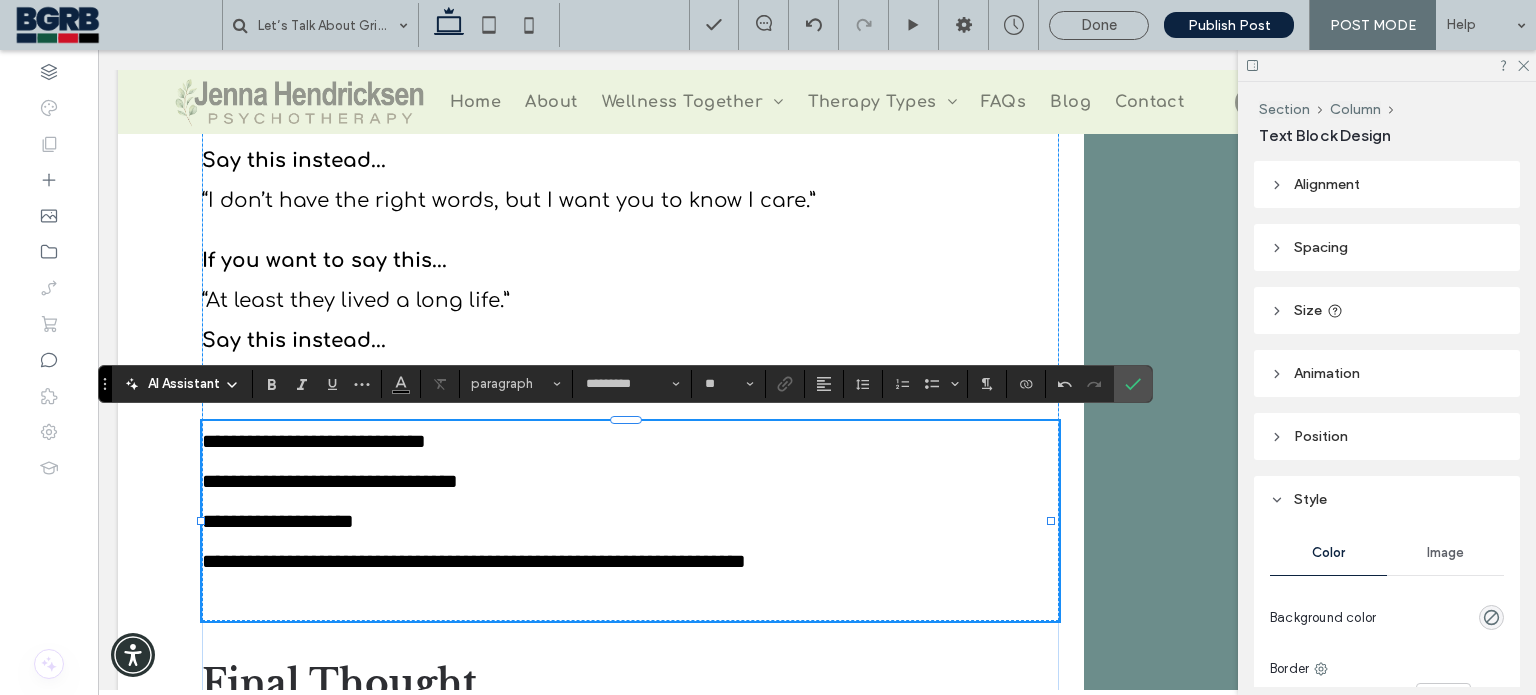 click on "**********" at bounding box center [630, 581] 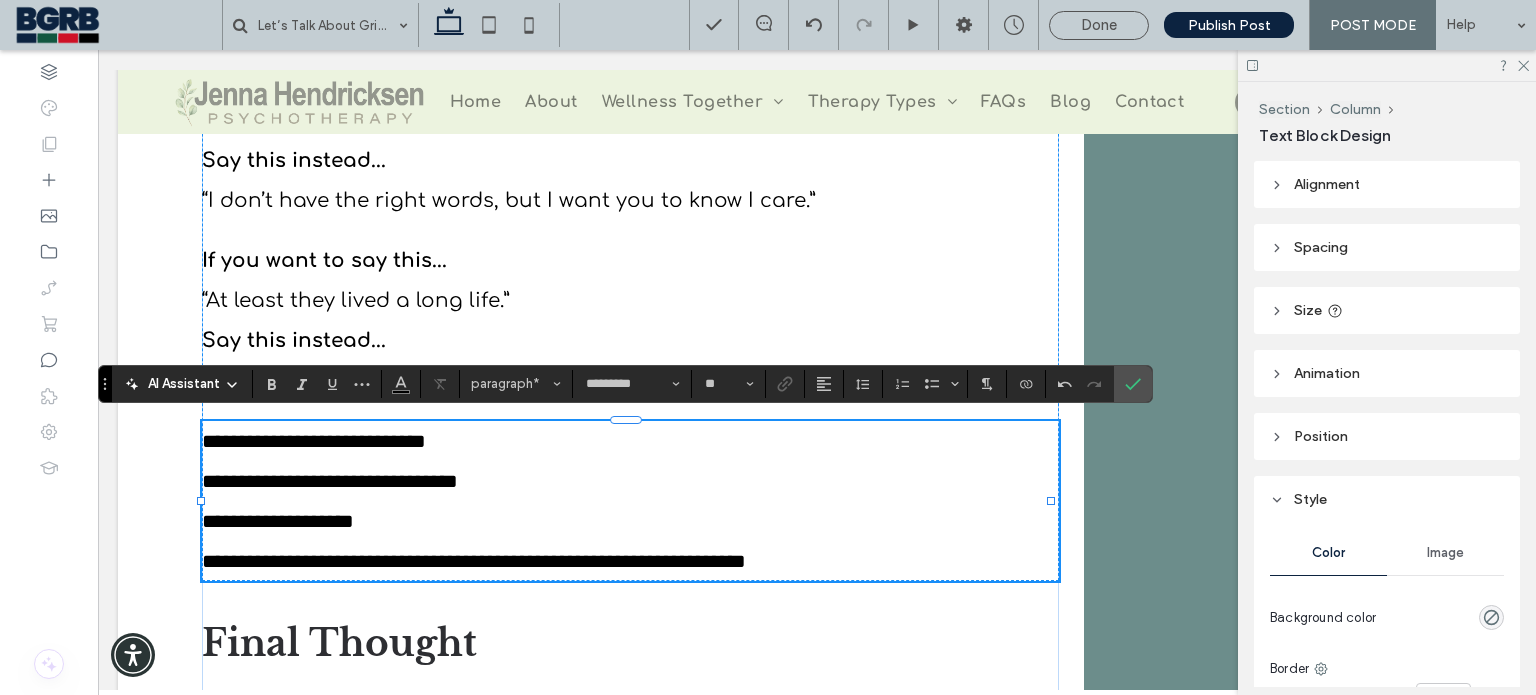 click on "**********" at bounding box center [314, 441] 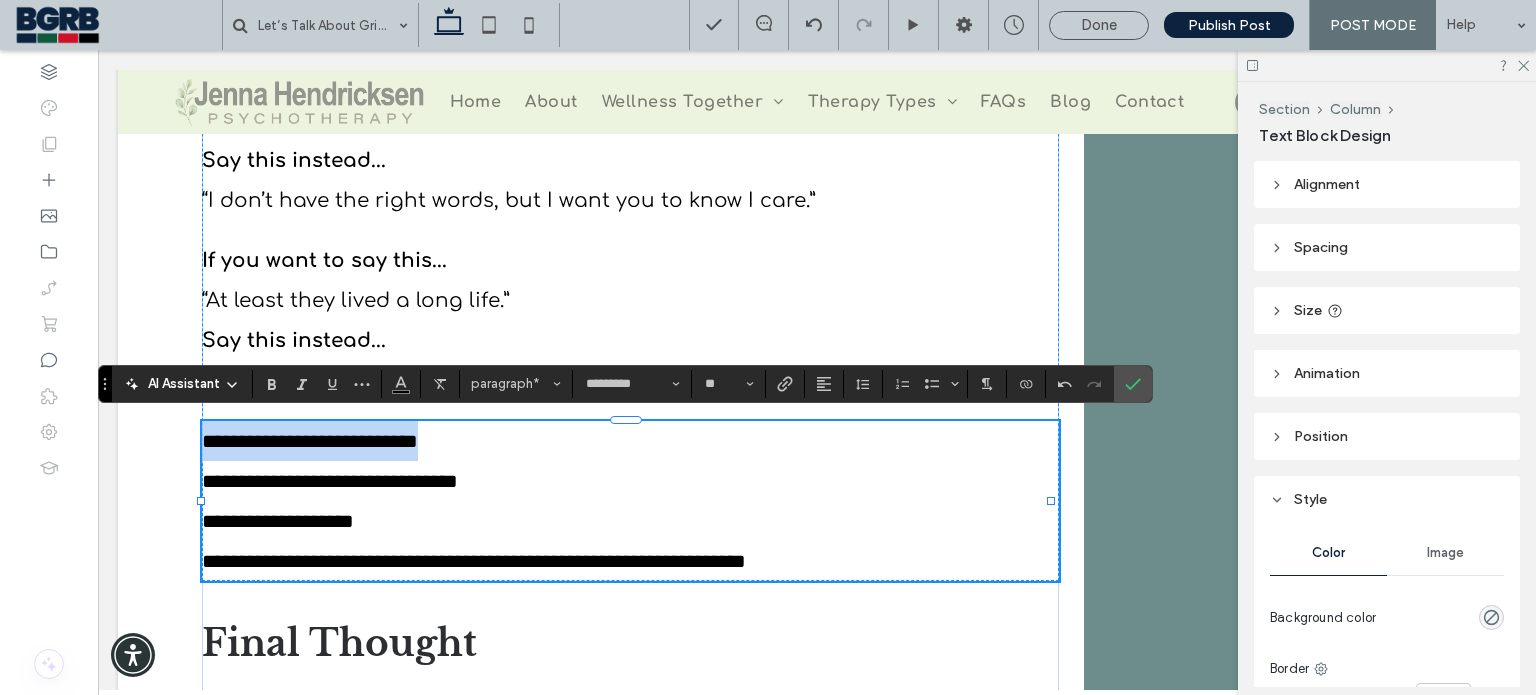 drag, startPoint x: 442, startPoint y: 443, endPoint x: 262, endPoint y: 404, distance: 184.17654 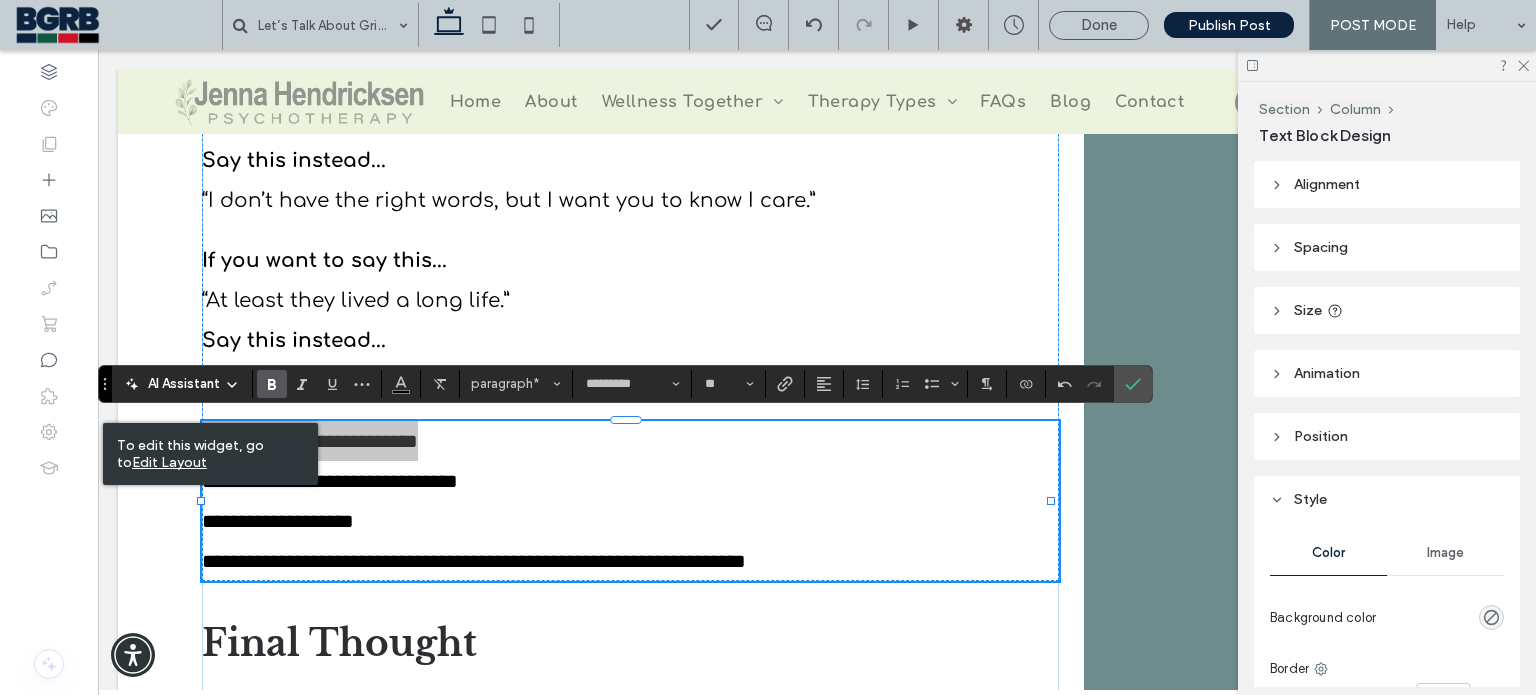 click 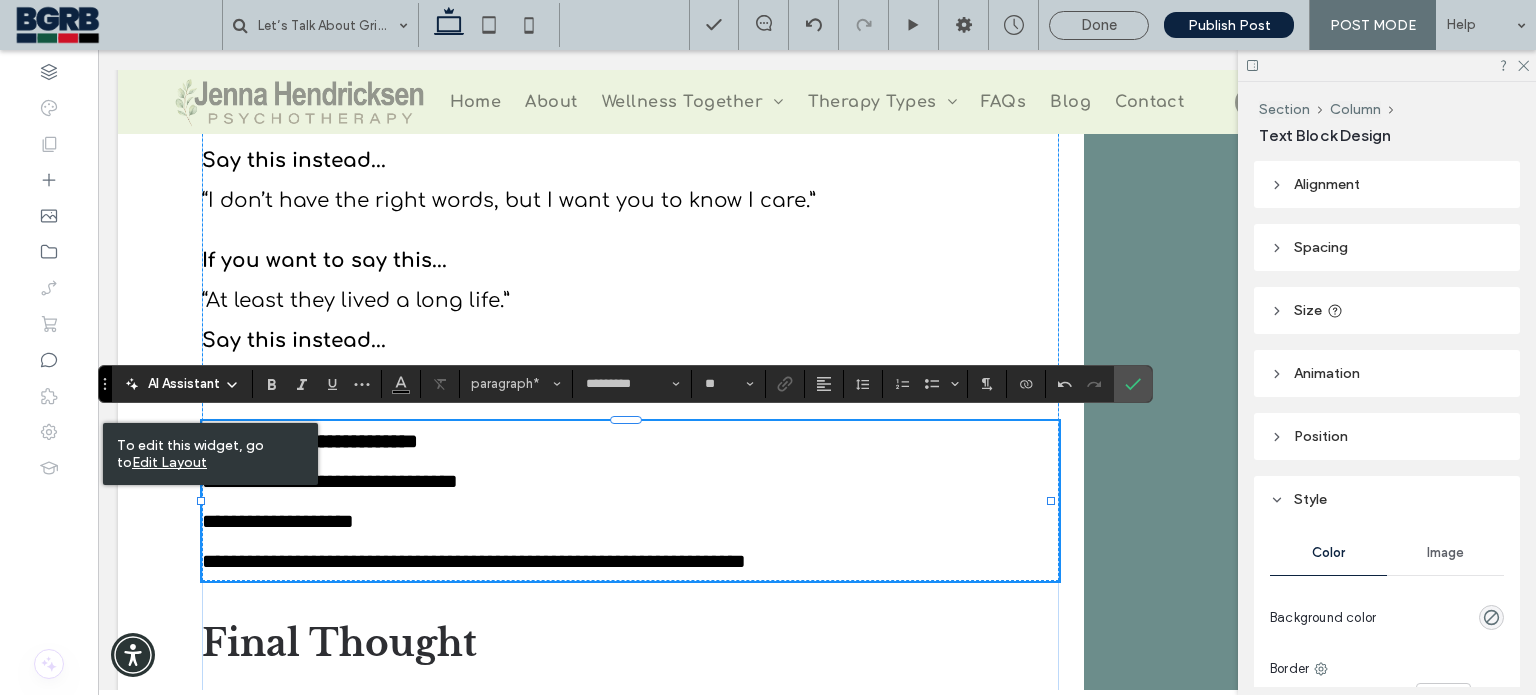 click on "**********" at bounding box center [630, 521] 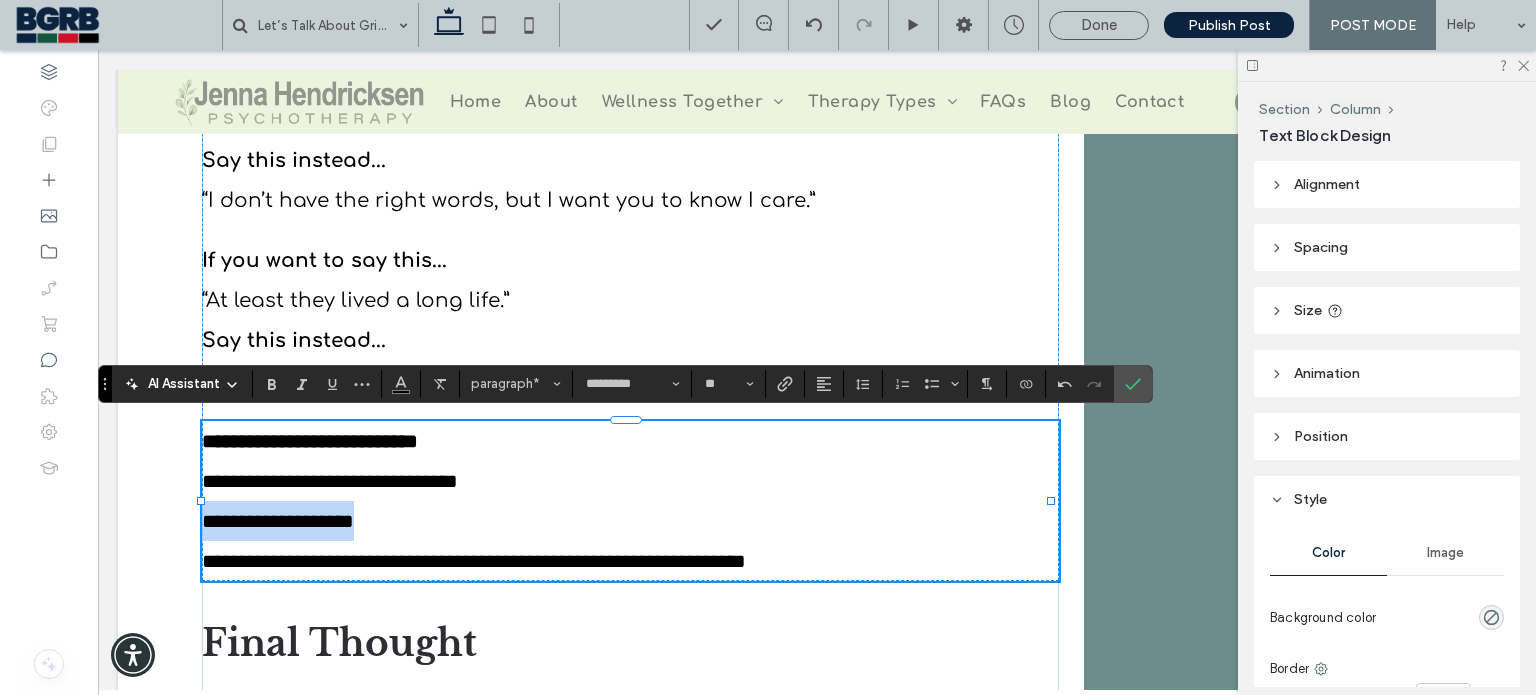 drag, startPoint x: 394, startPoint y: 516, endPoint x: 172, endPoint y: 505, distance: 222.27235 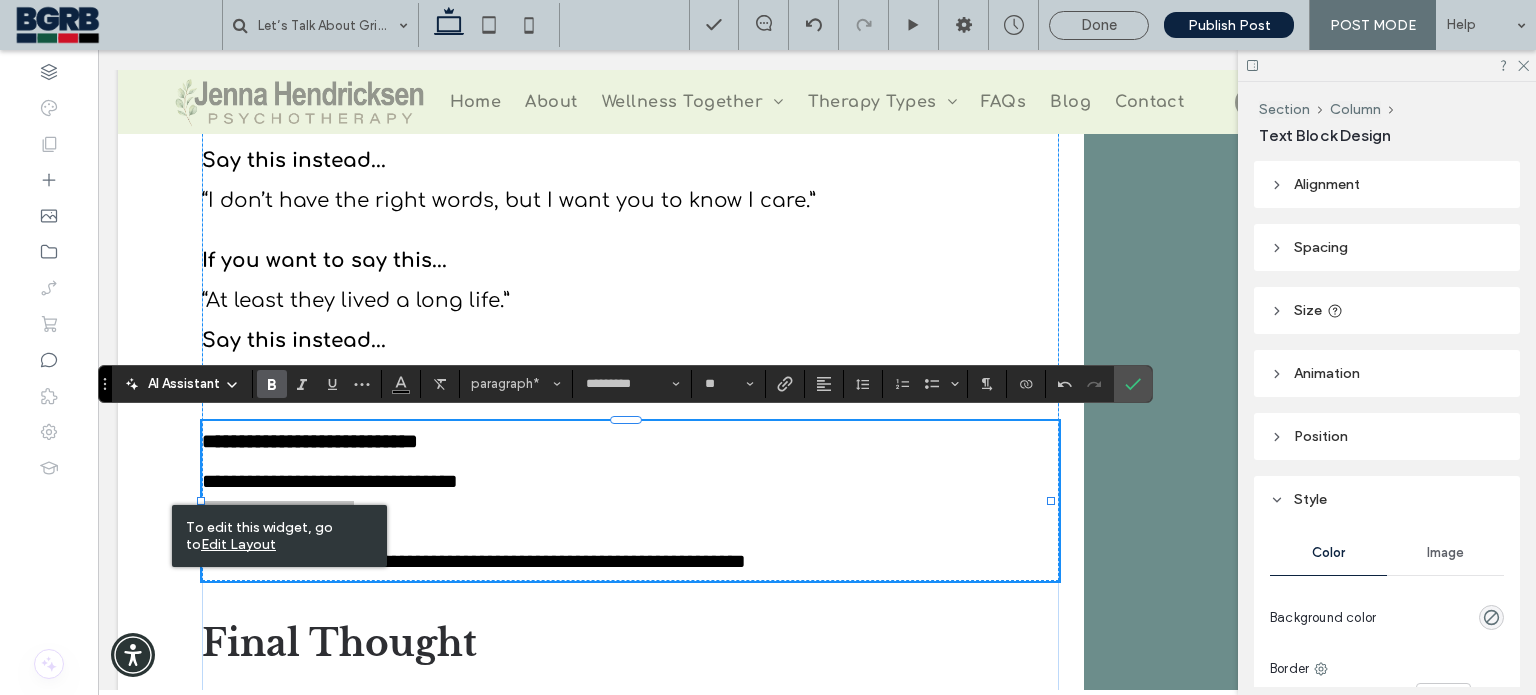 click 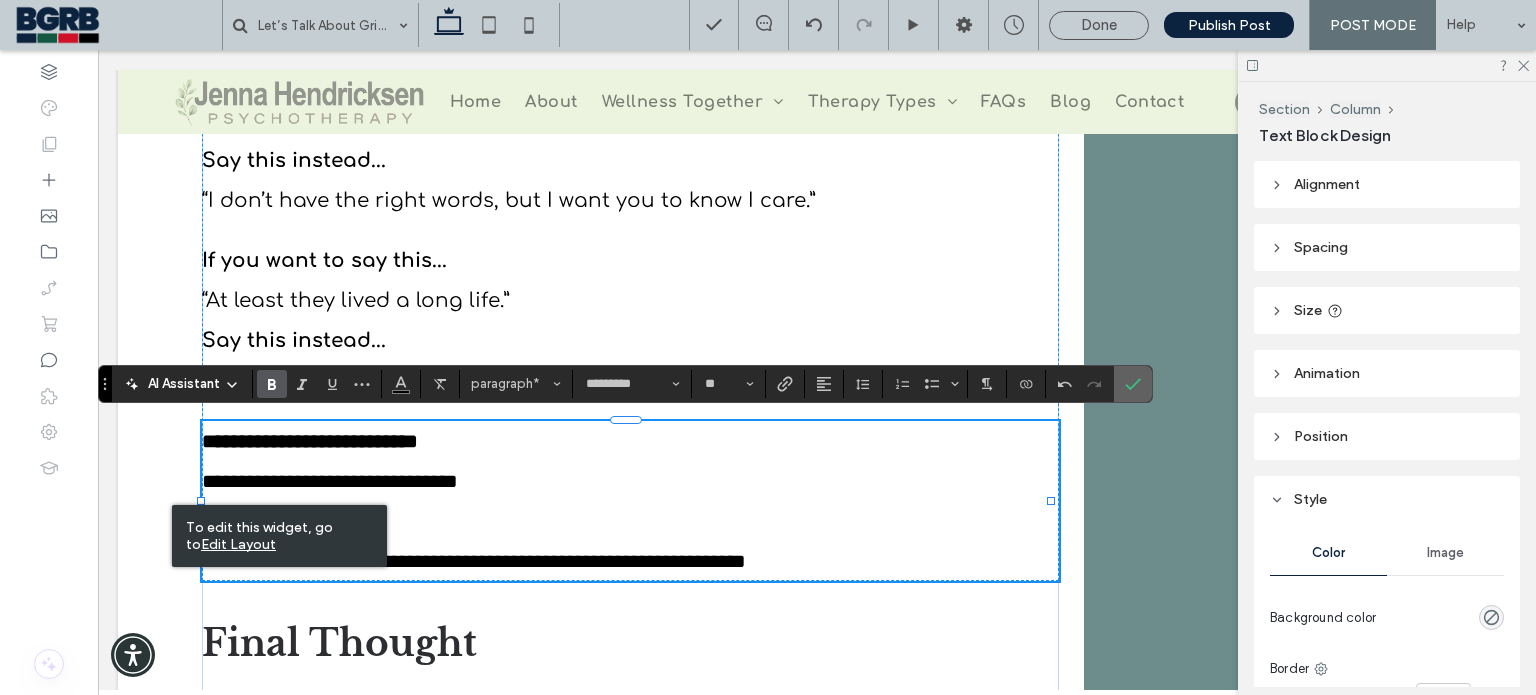 drag, startPoint x: 1128, startPoint y: 380, endPoint x: 697, endPoint y: 429, distance: 433.77643 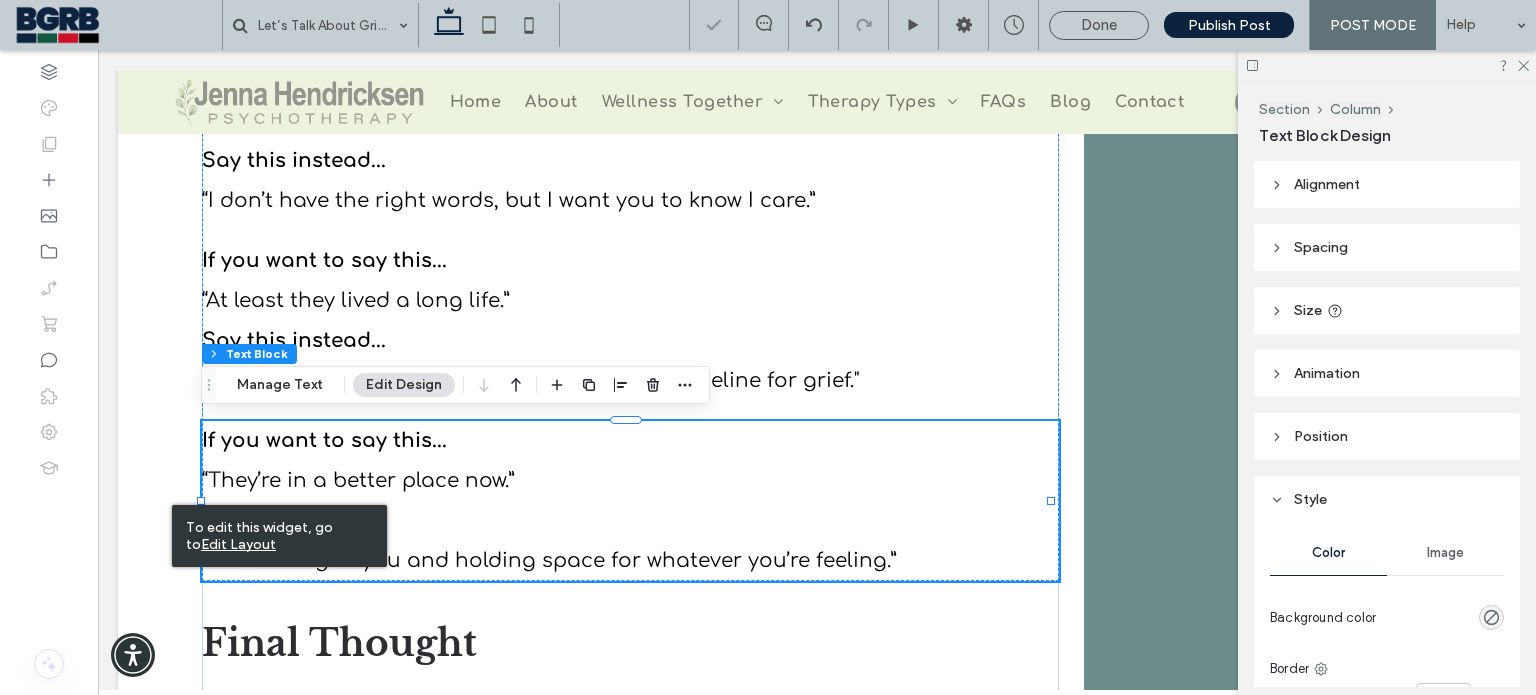 click on "Say this instead..." at bounding box center (630, 521) 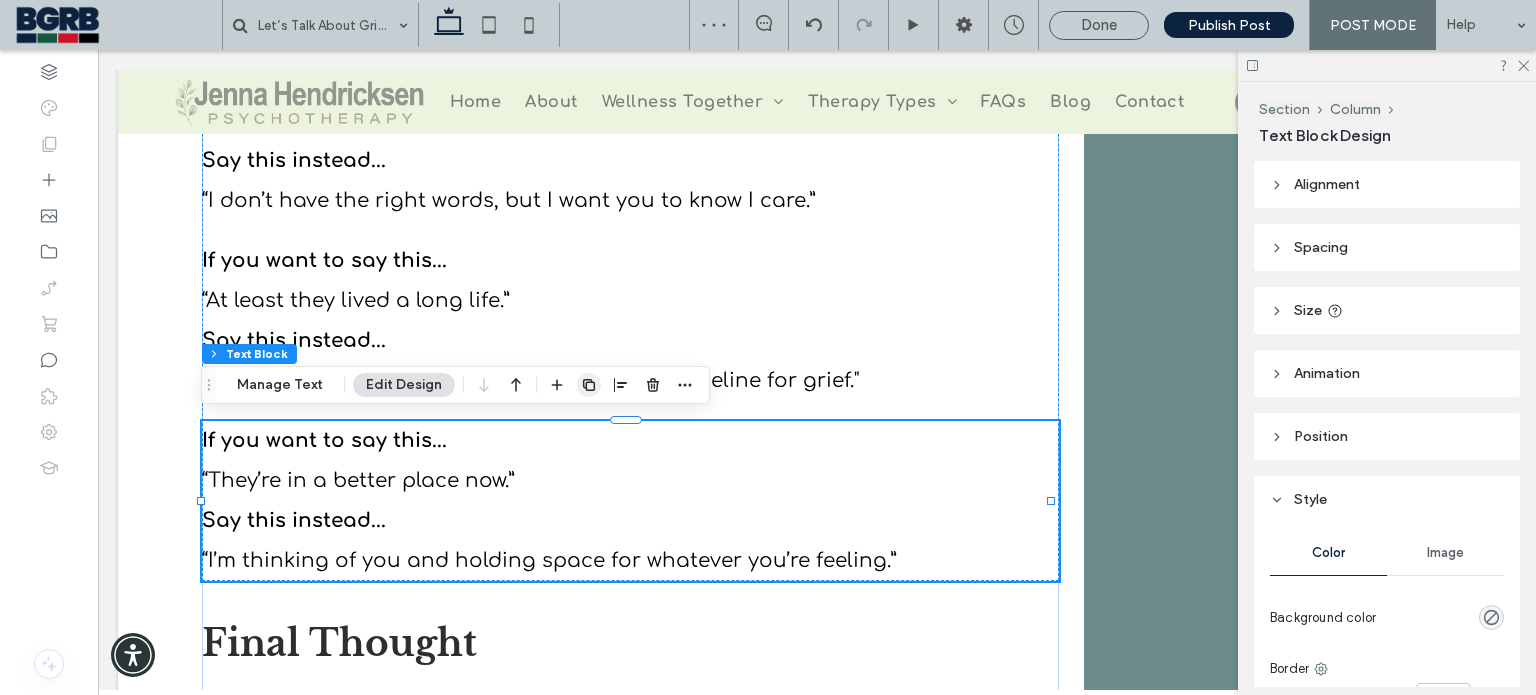 click 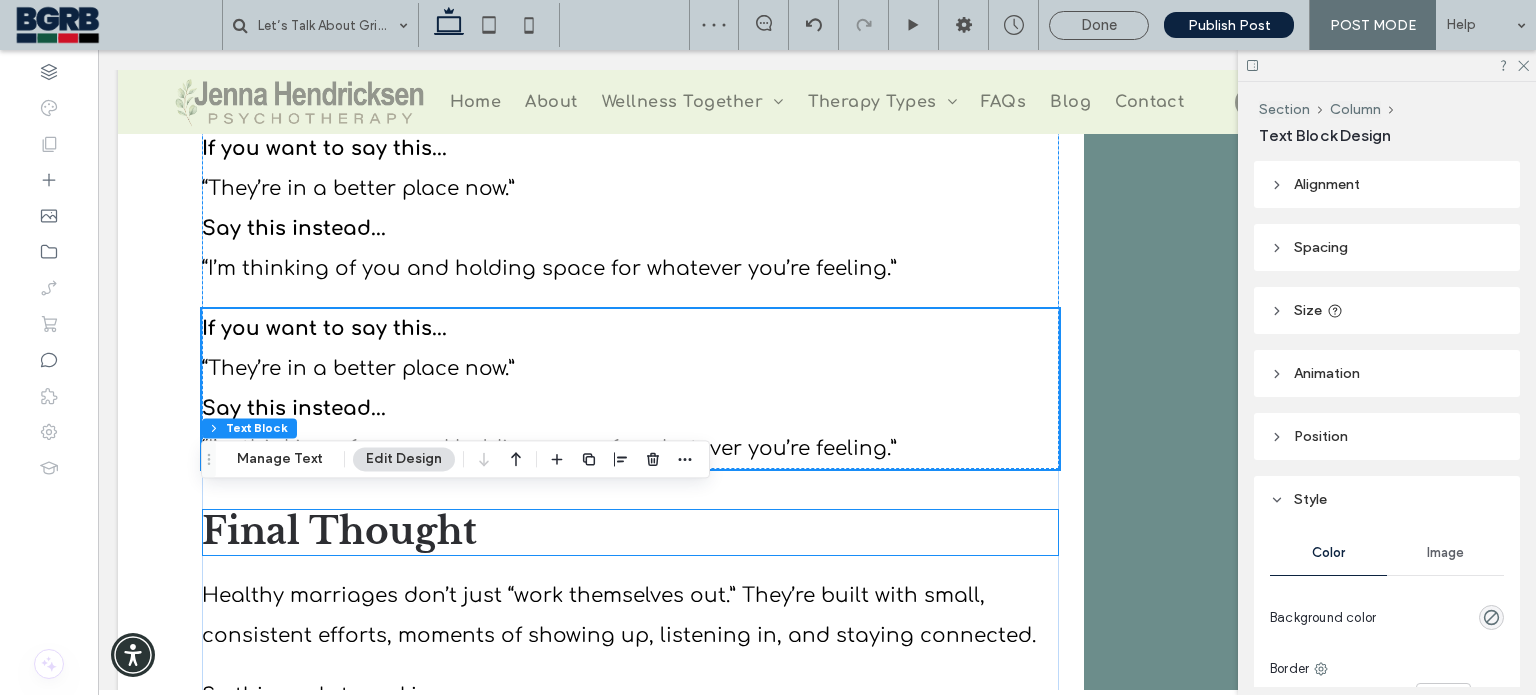 scroll, scrollTop: 3204, scrollLeft: 0, axis: vertical 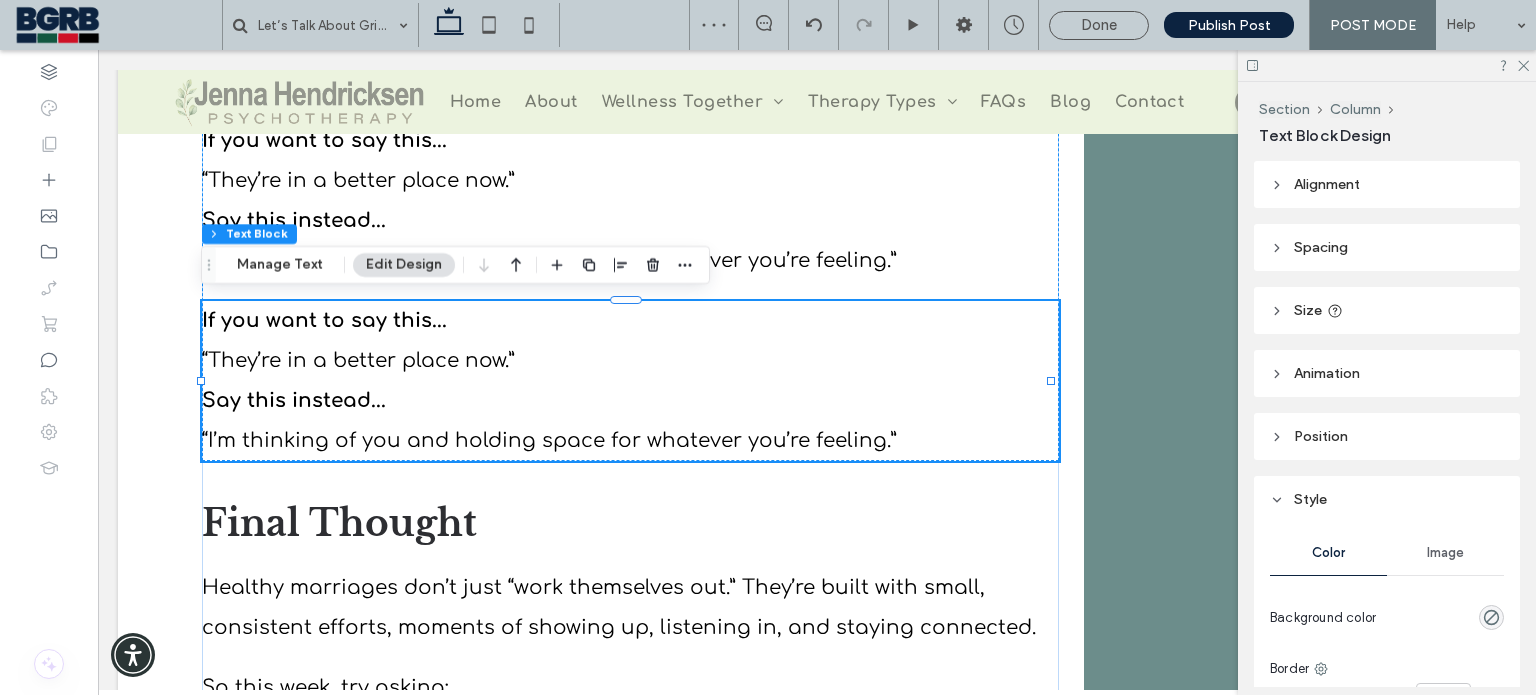 click on "Say this instead..." at bounding box center [630, 401] 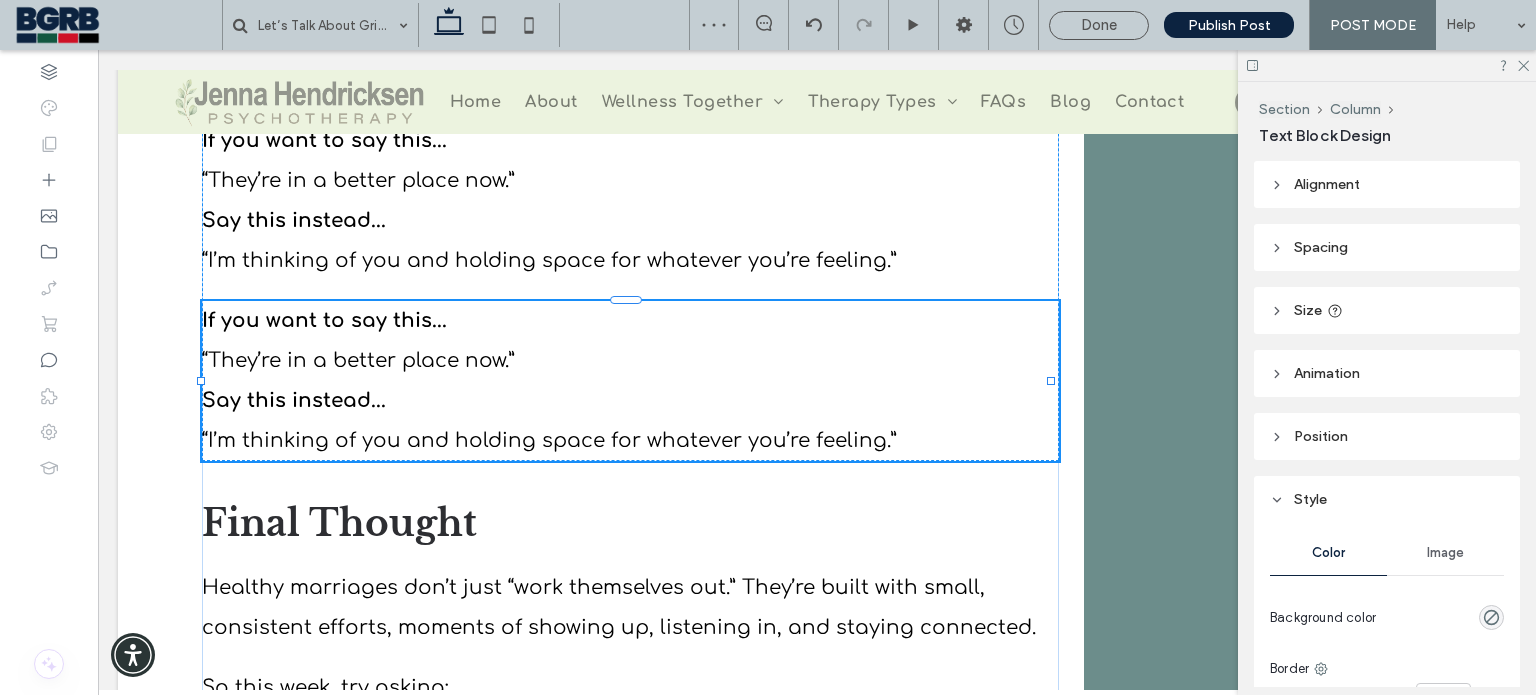 type on "*********" 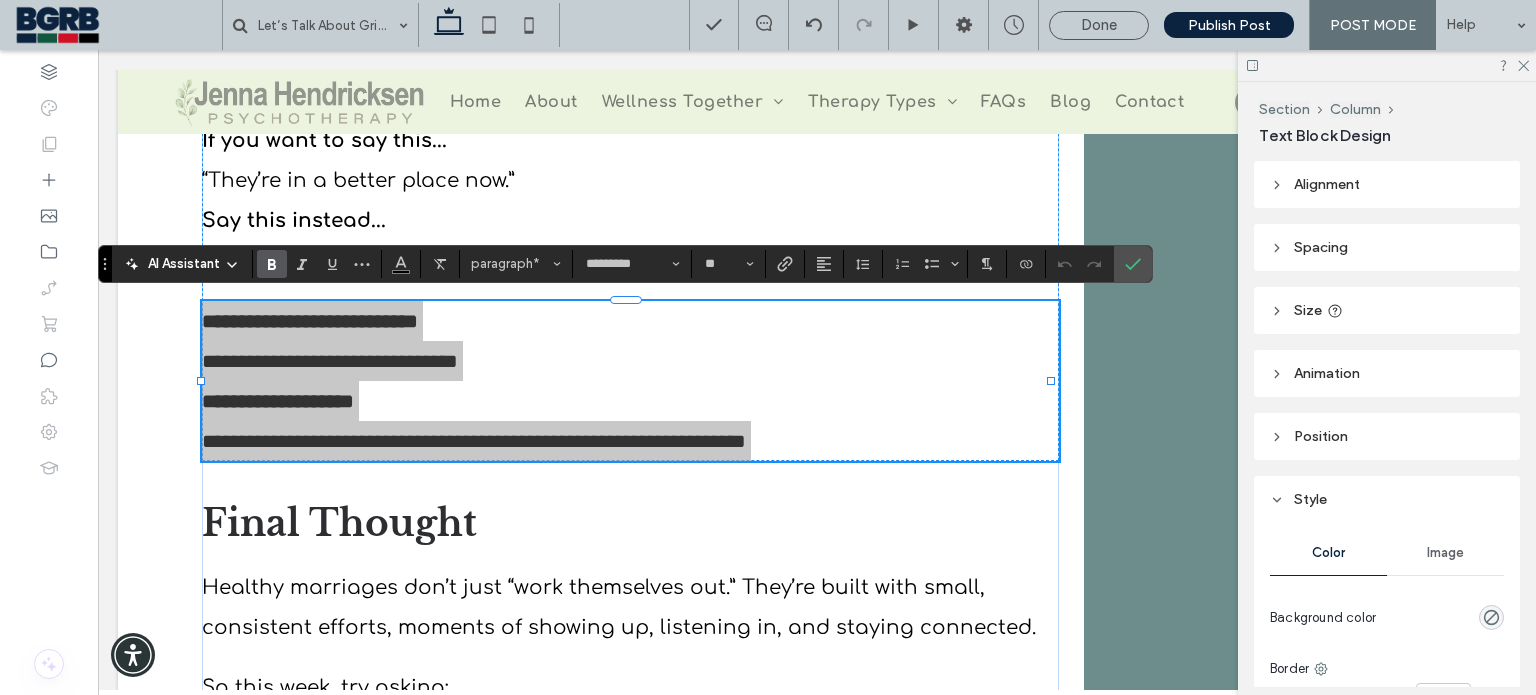 click 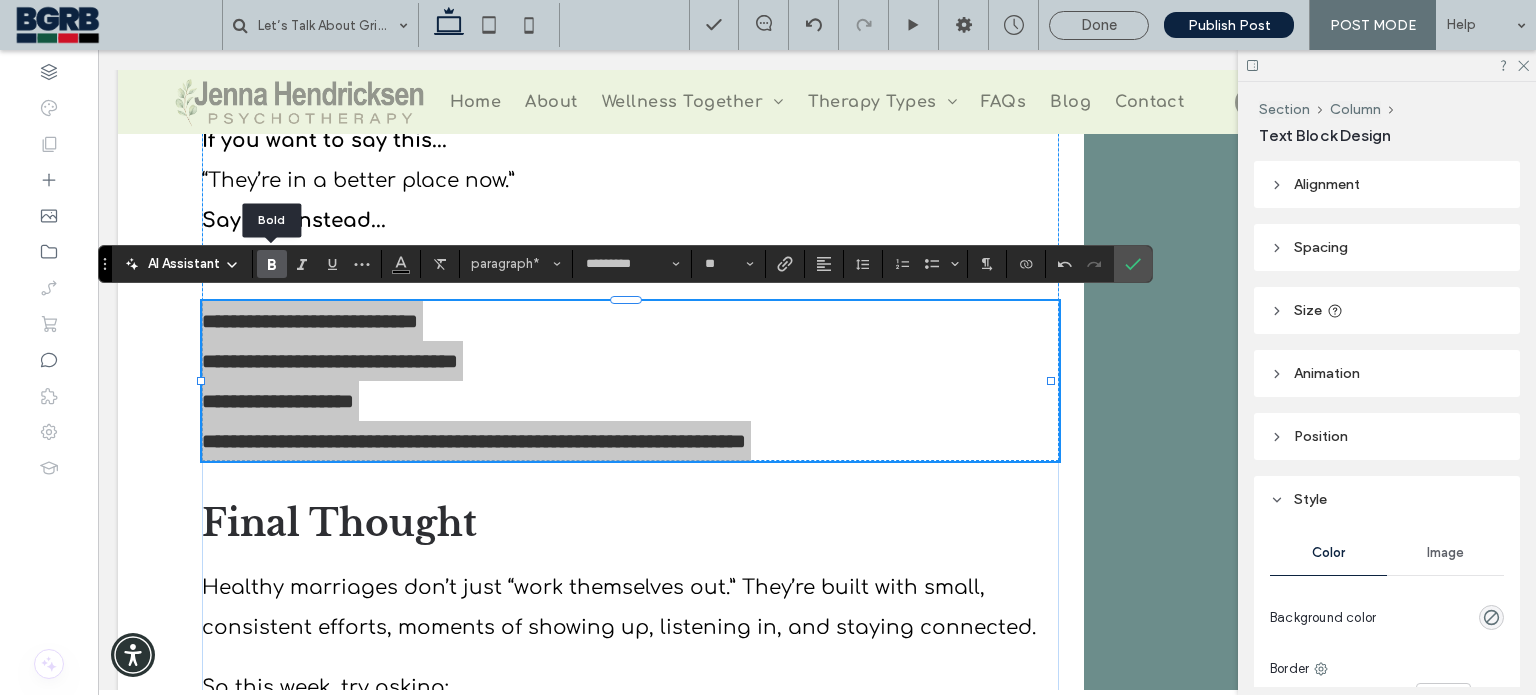 click 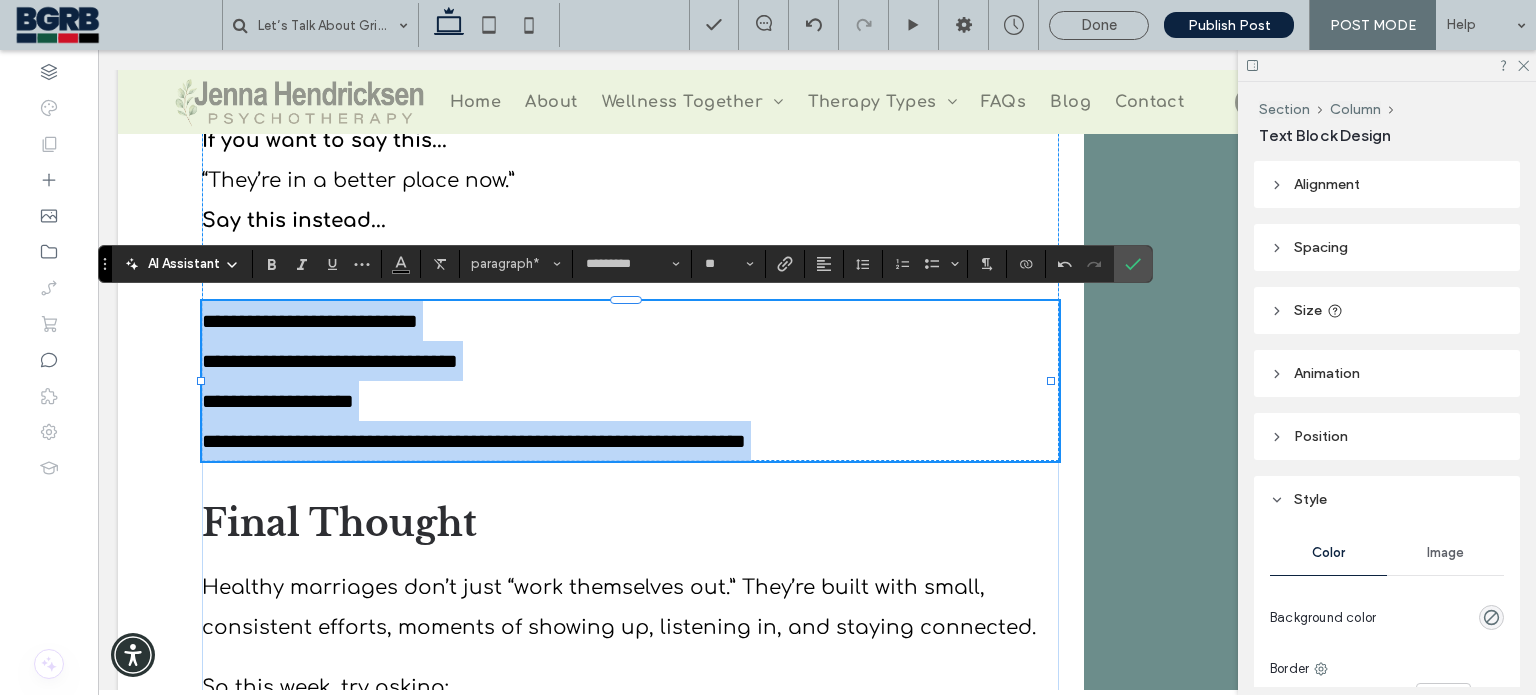 click on "**********" at bounding box center [630, 401] 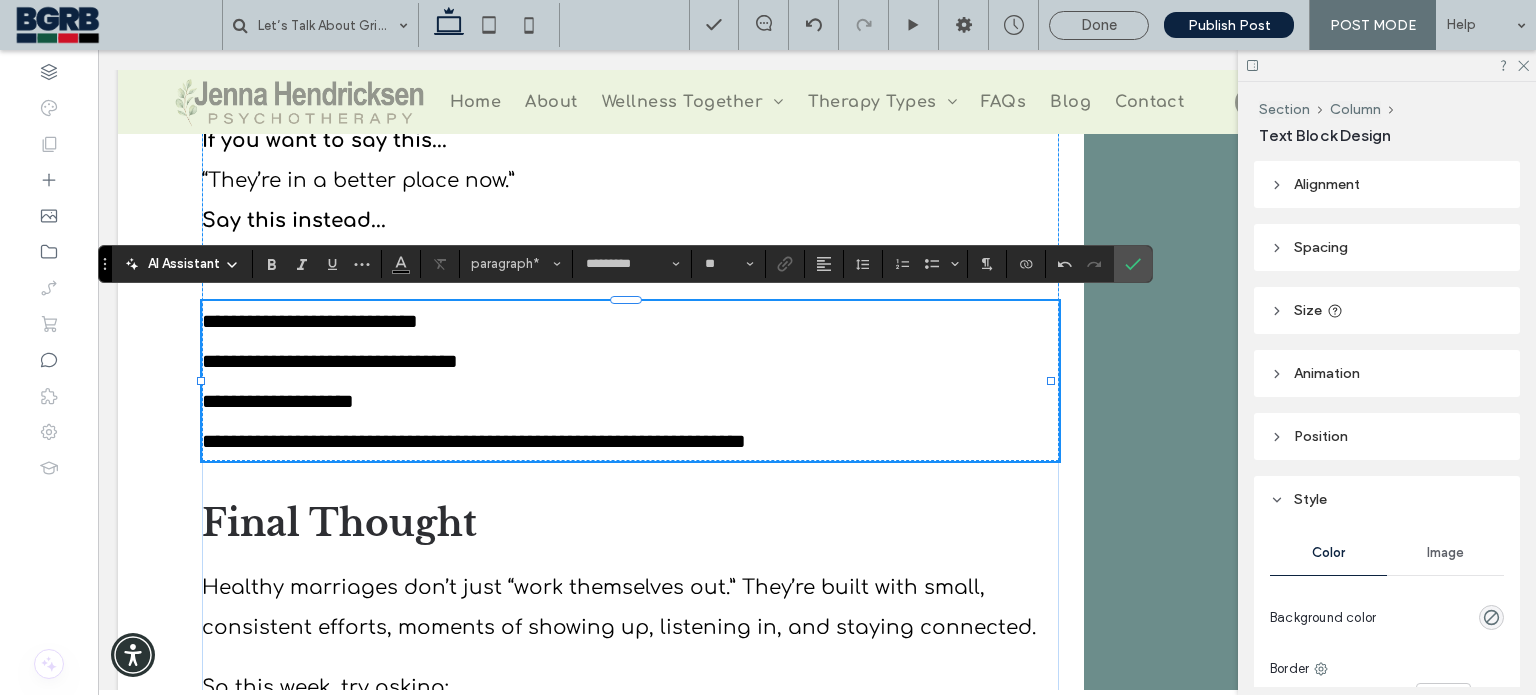click on "**********" at bounding box center (630, 401) 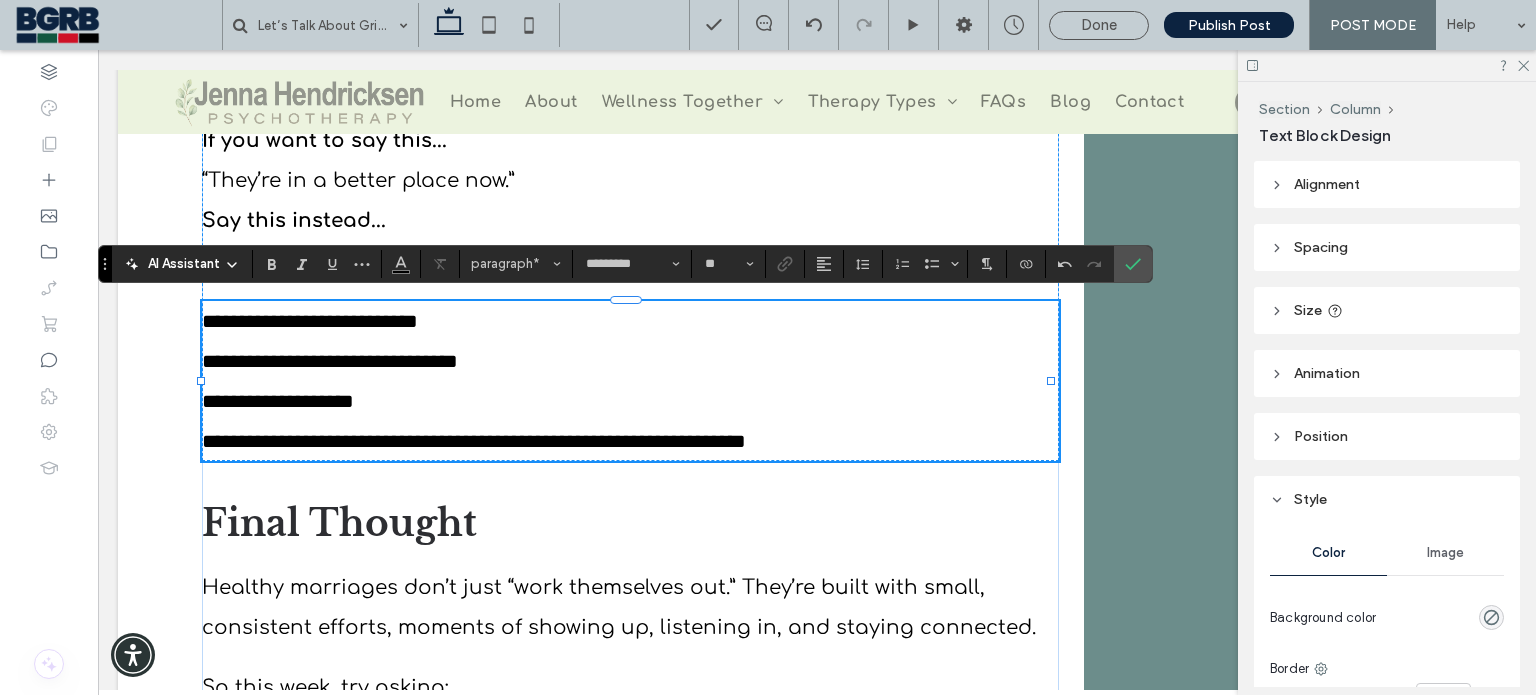 click on "**********" at bounding box center (474, 441) 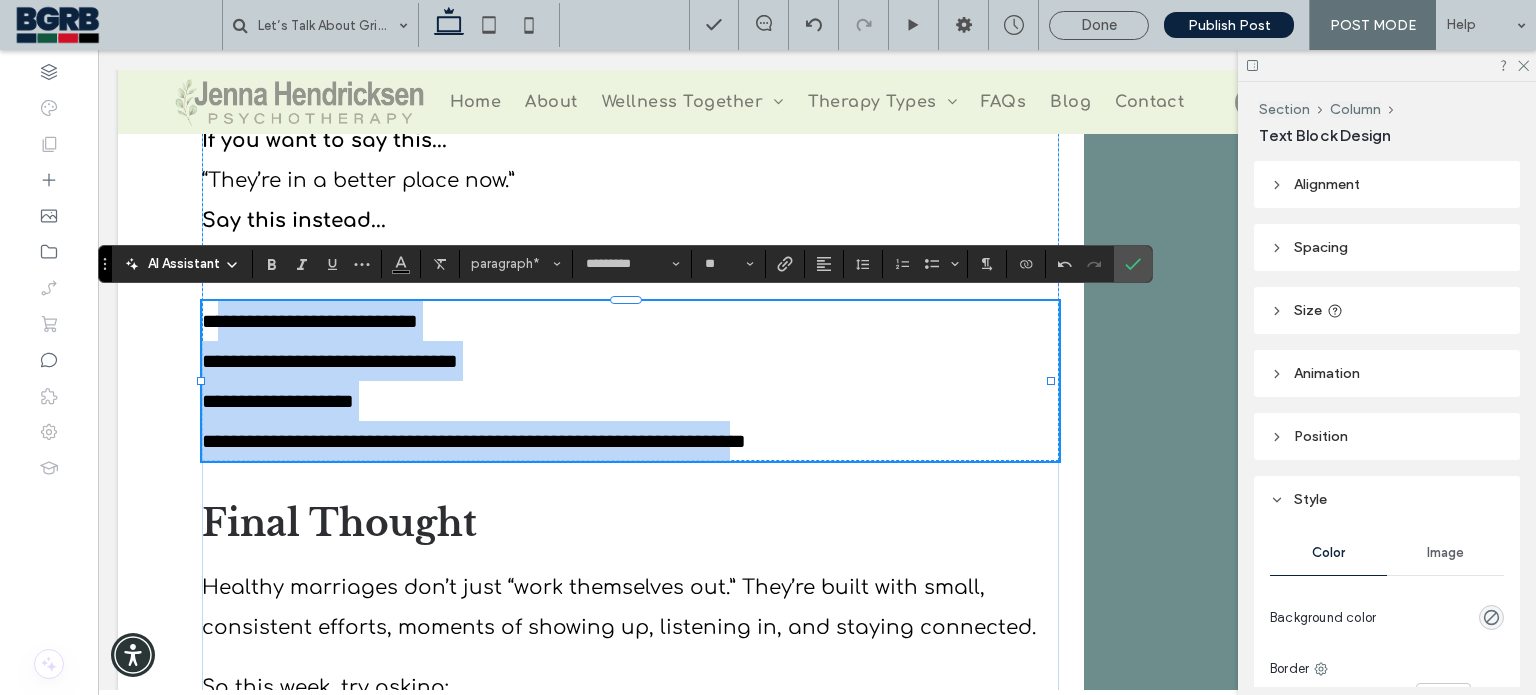 drag, startPoint x: 872, startPoint y: 435, endPoint x: 214, endPoint y: 319, distance: 668.14667 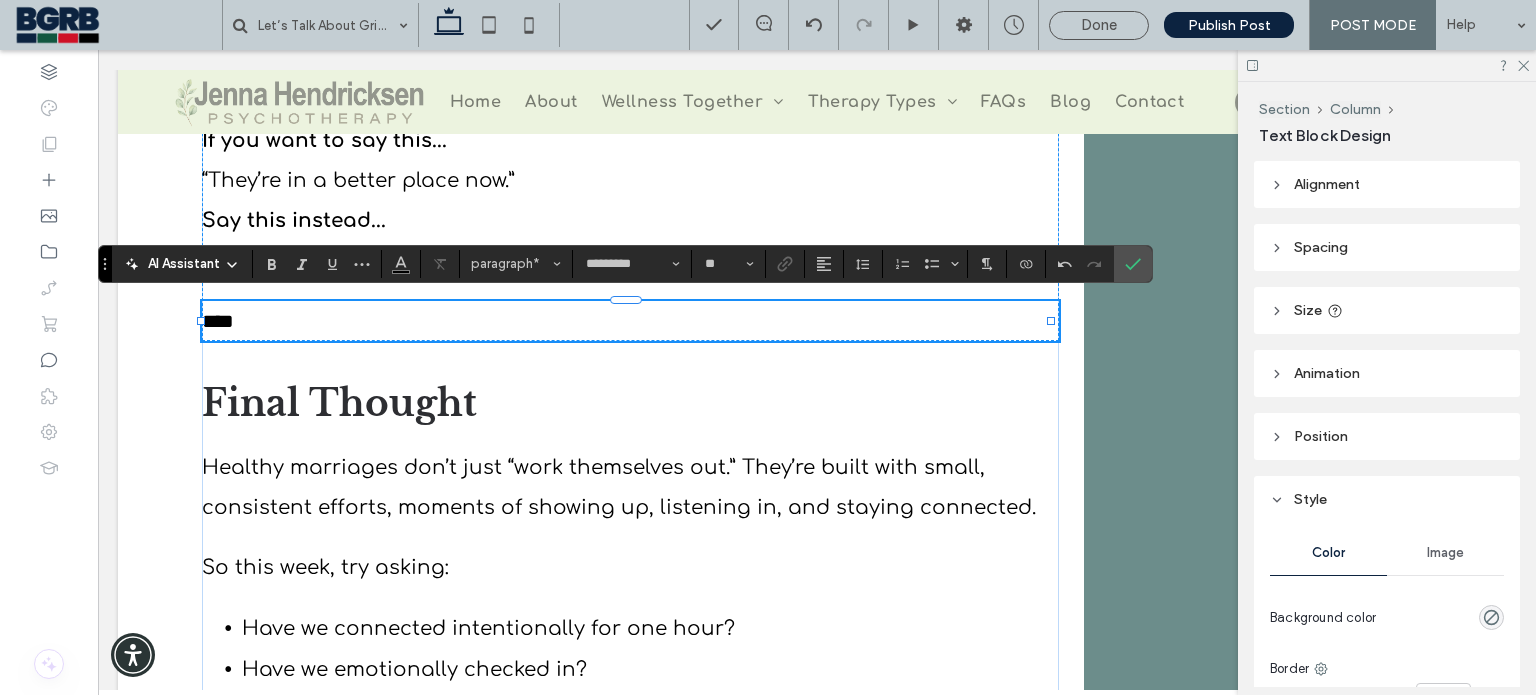 type 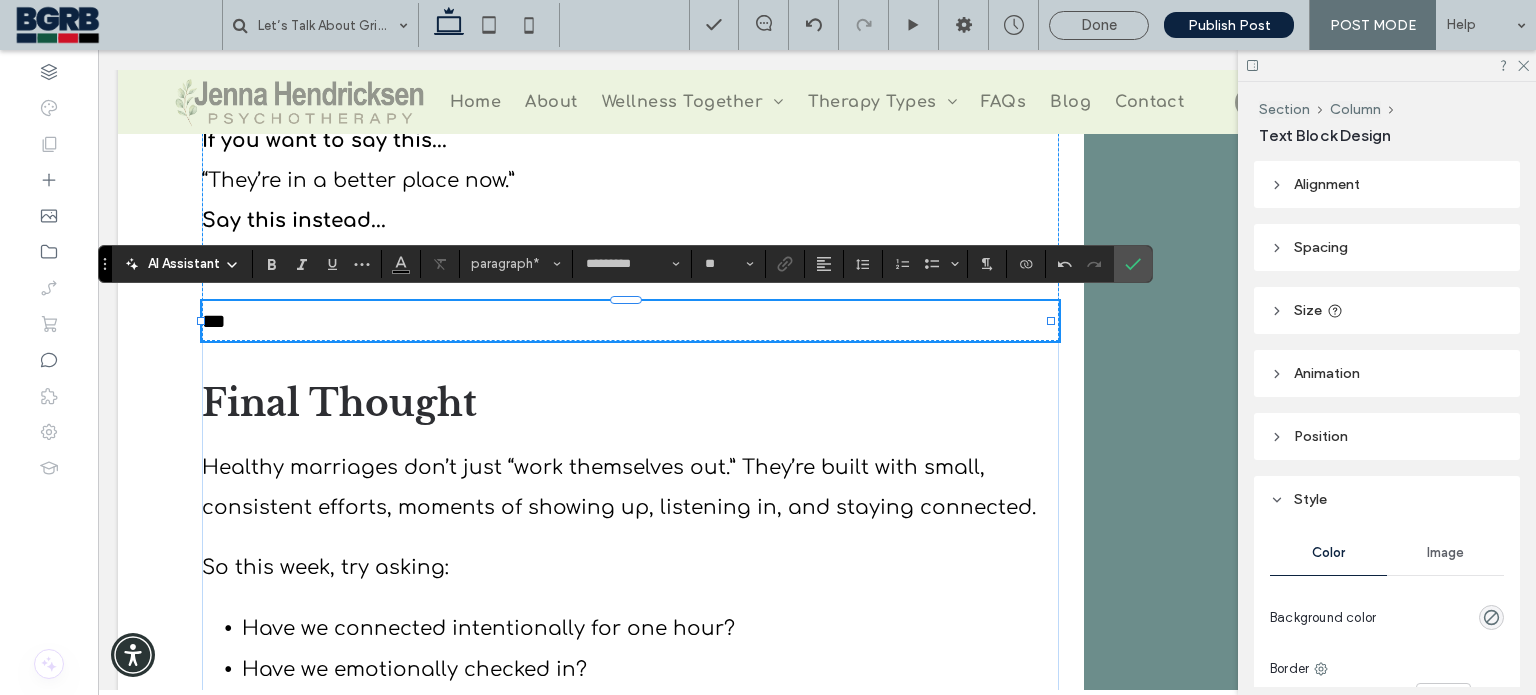 scroll, scrollTop: 0, scrollLeft: 0, axis: both 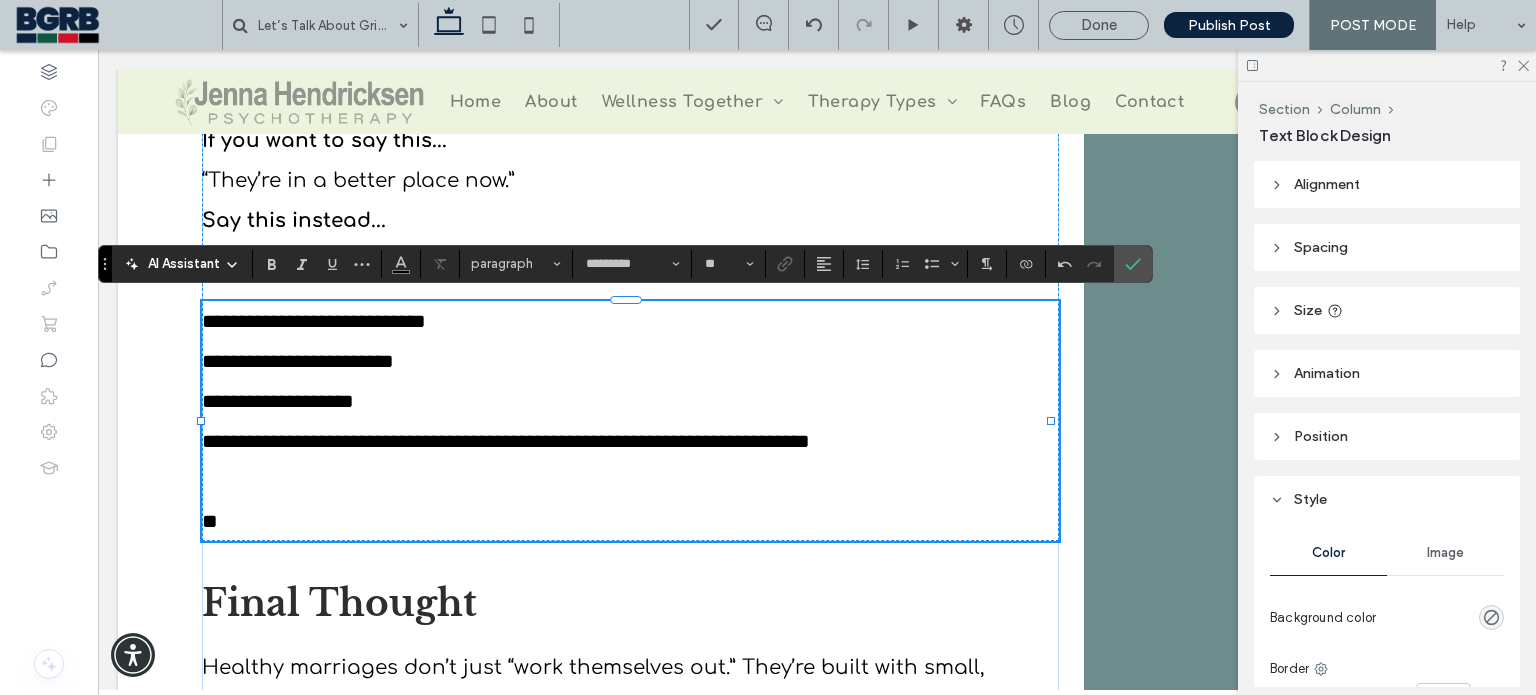click on "**" at bounding box center (630, 501) 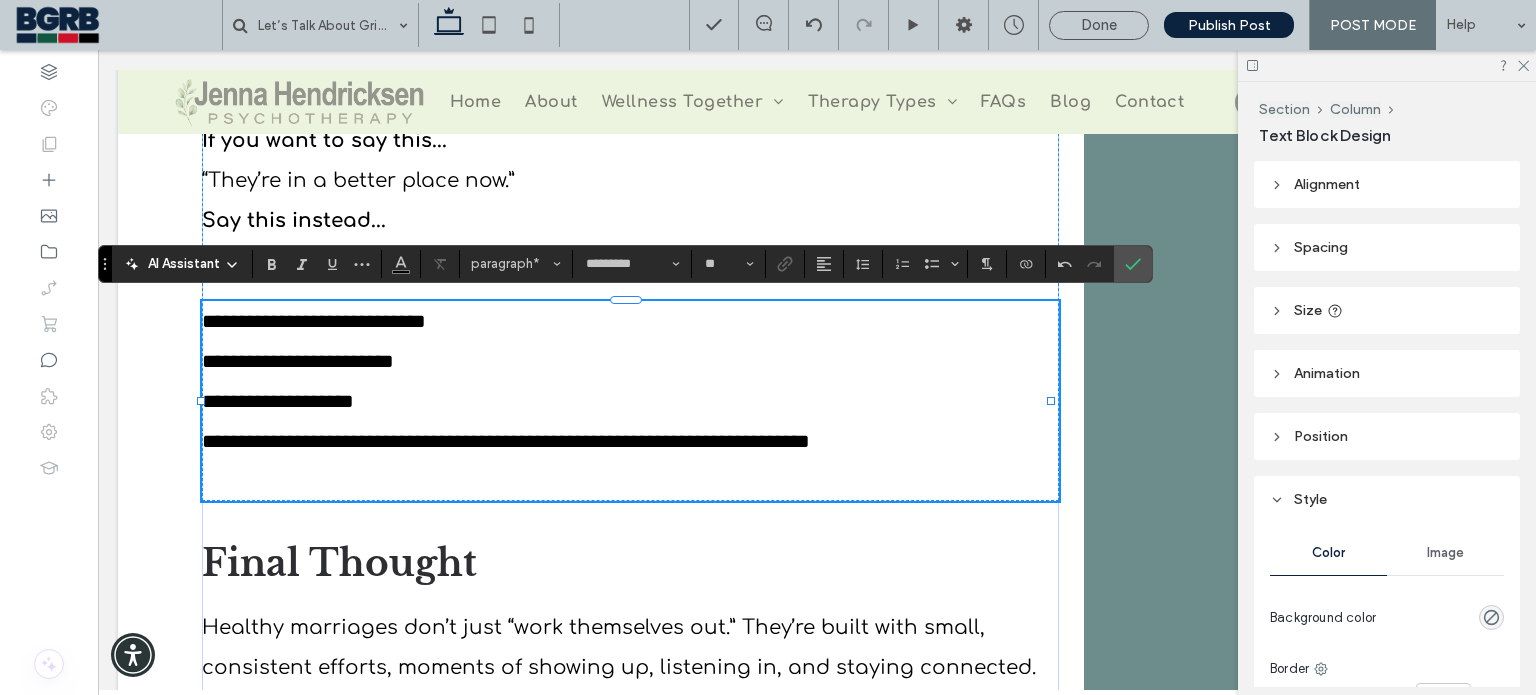 click on "**********" at bounding box center [630, 461] 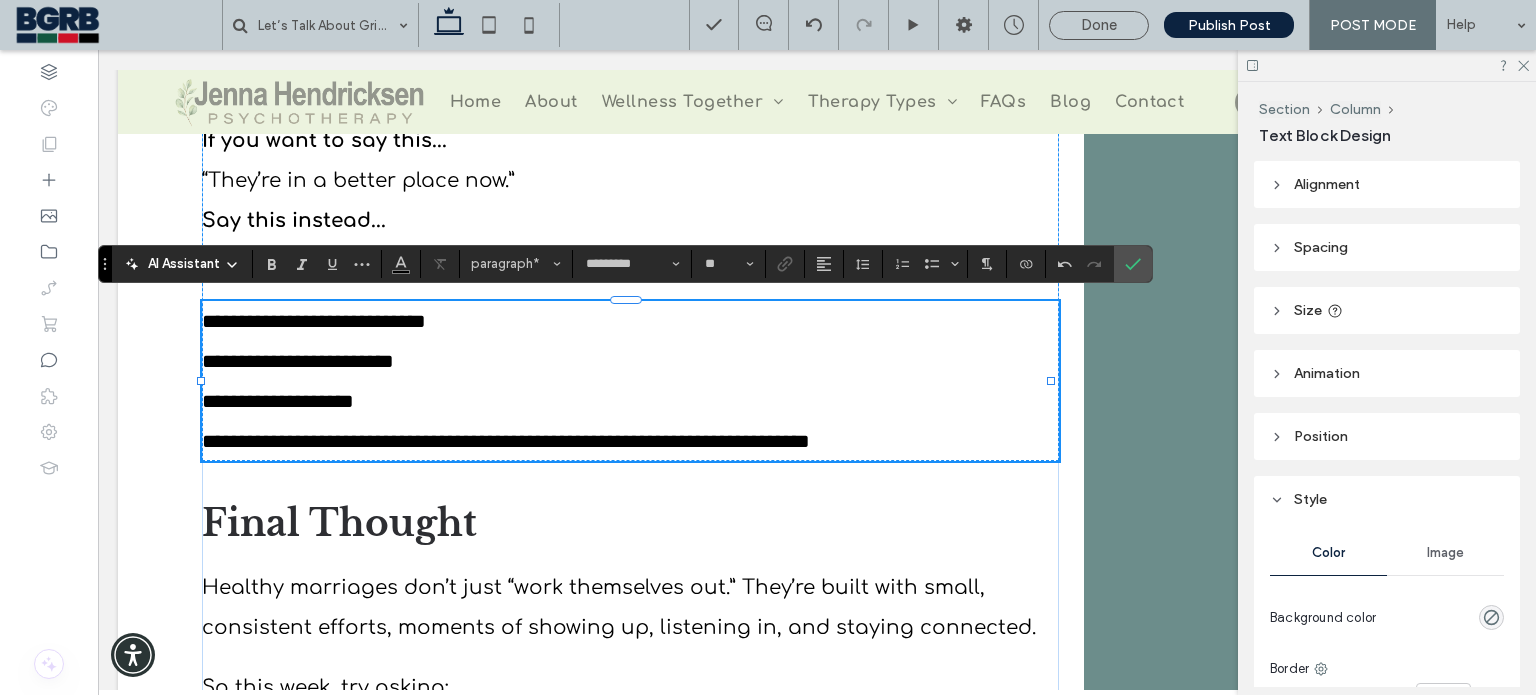 click on "**********" at bounding box center [314, 321] 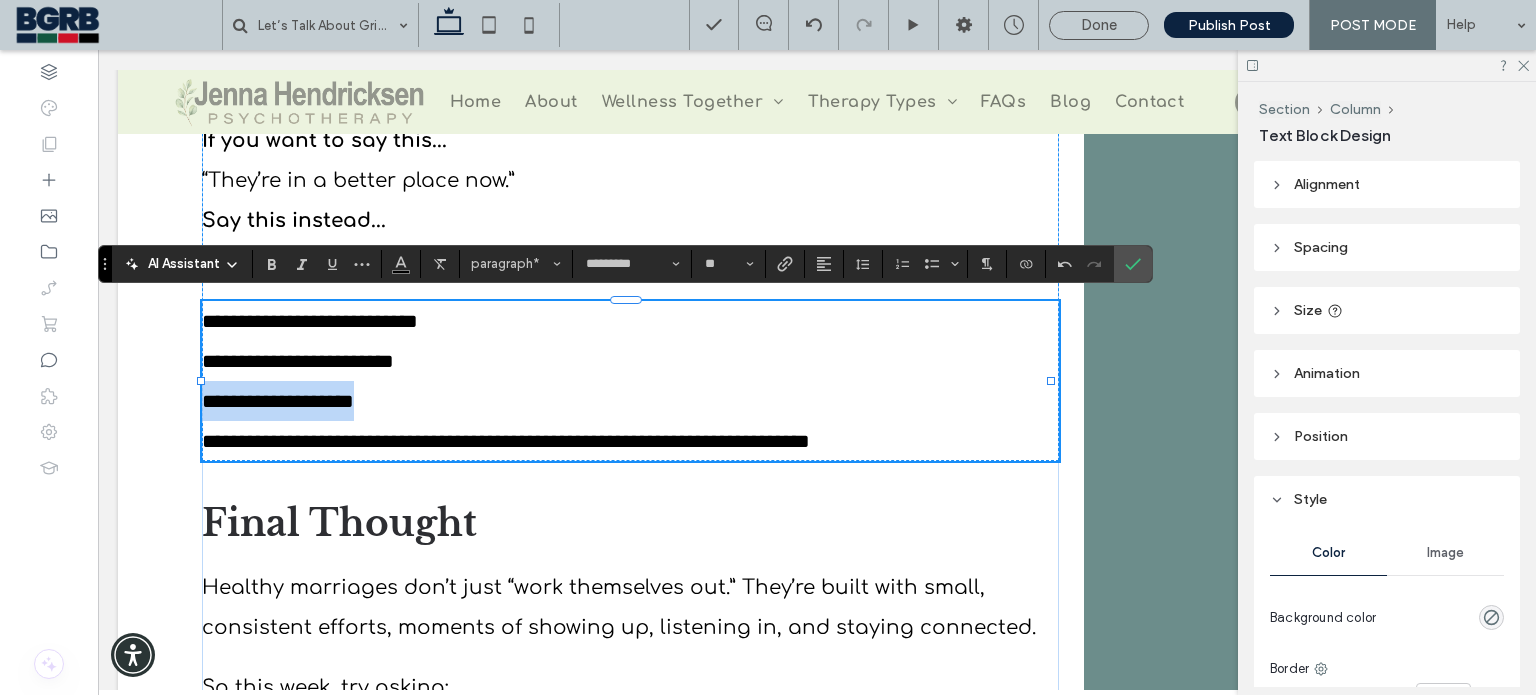 drag, startPoint x: 407, startPoint y: 396, endPoint x: 177, endPoint y: 387, distance: 230.17603 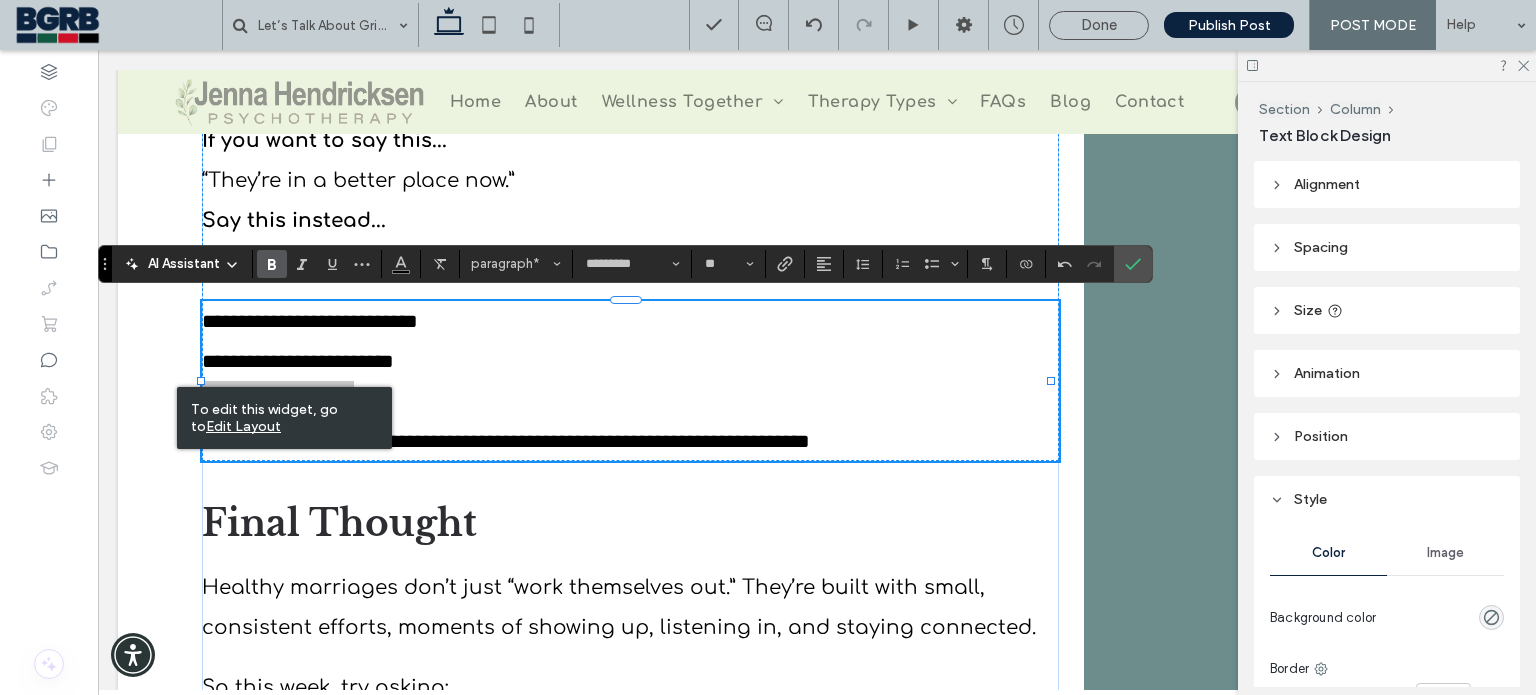 drag, startPoint x: 271, startPoint y: 262, endPoint x: 277, endPoint y: 249, distance: 14.3178215 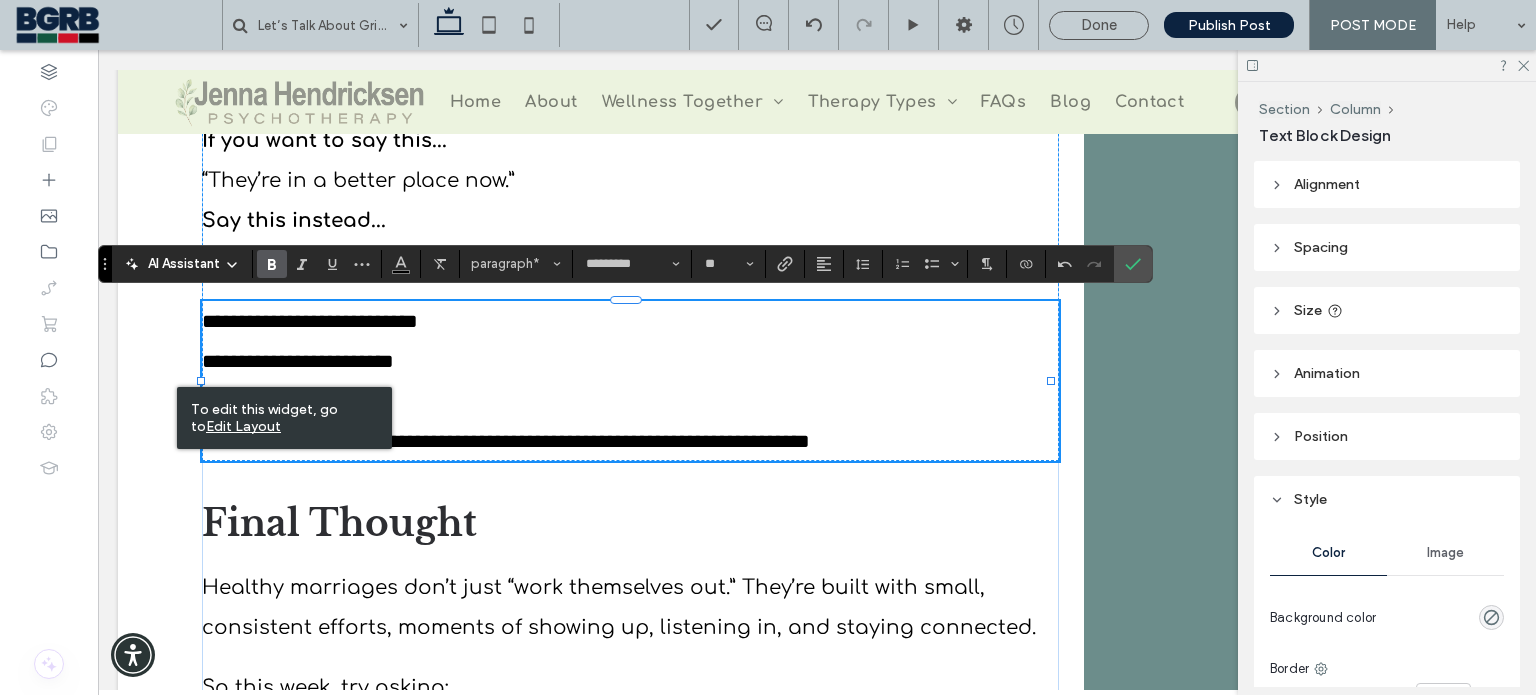click on "**********" at bounding box center [310, 321] 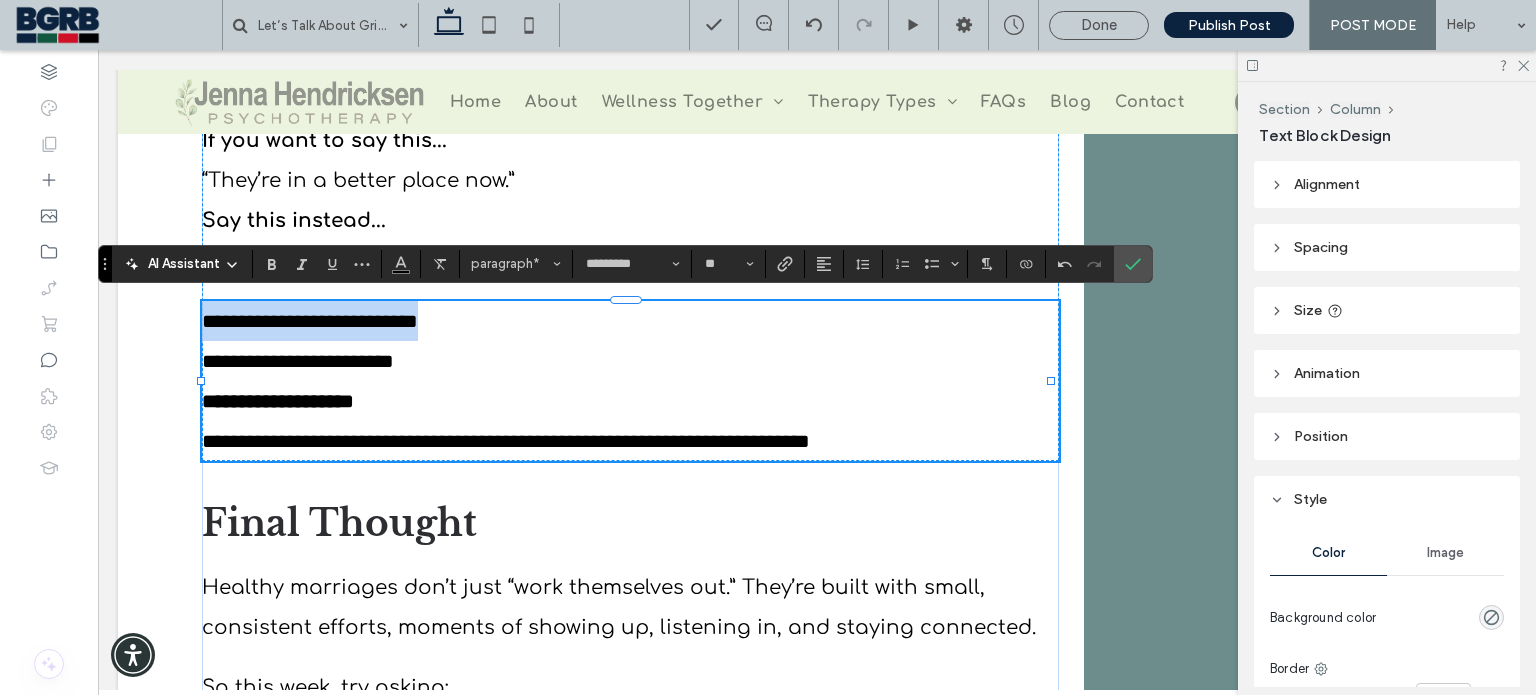 drag, startPoint x: 447, startPoint y: 322, endPoint x: 151, endPoint y: 303, distance: 296.60916 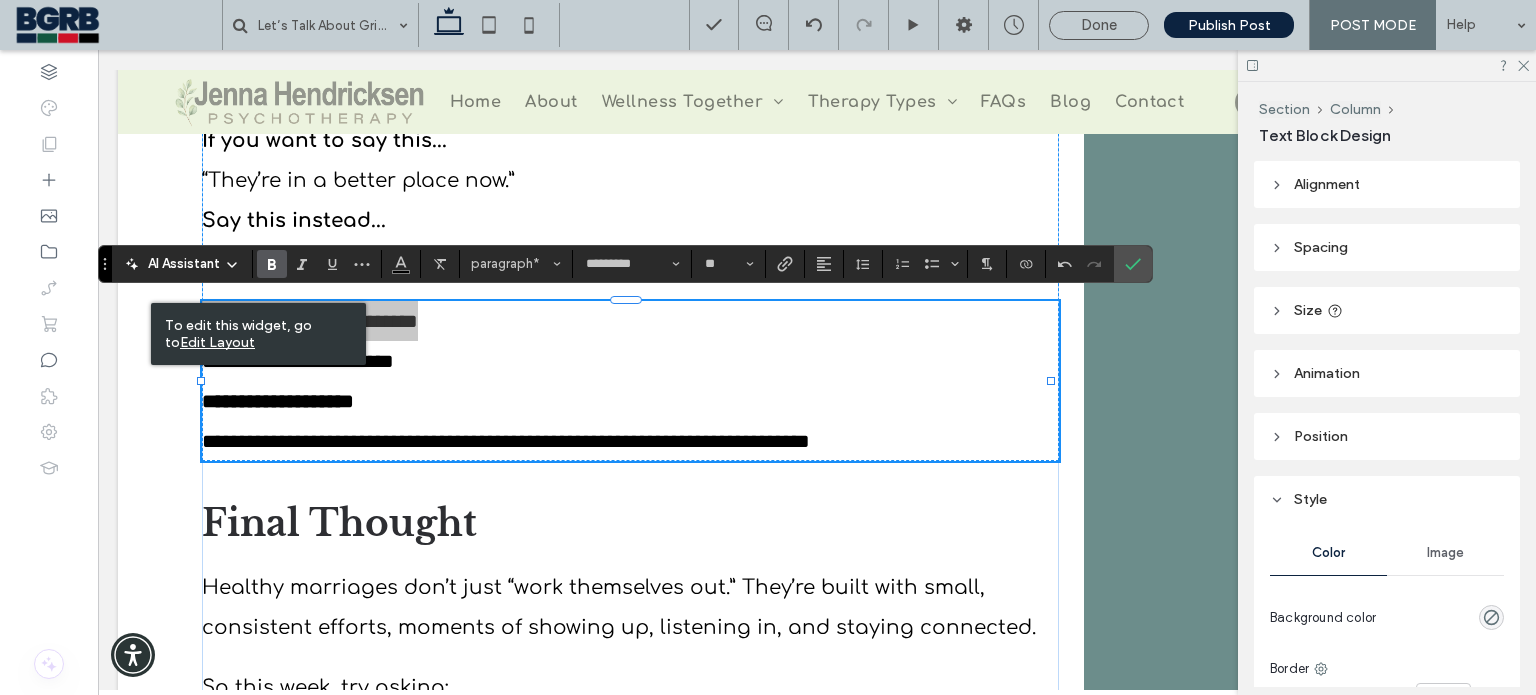 click 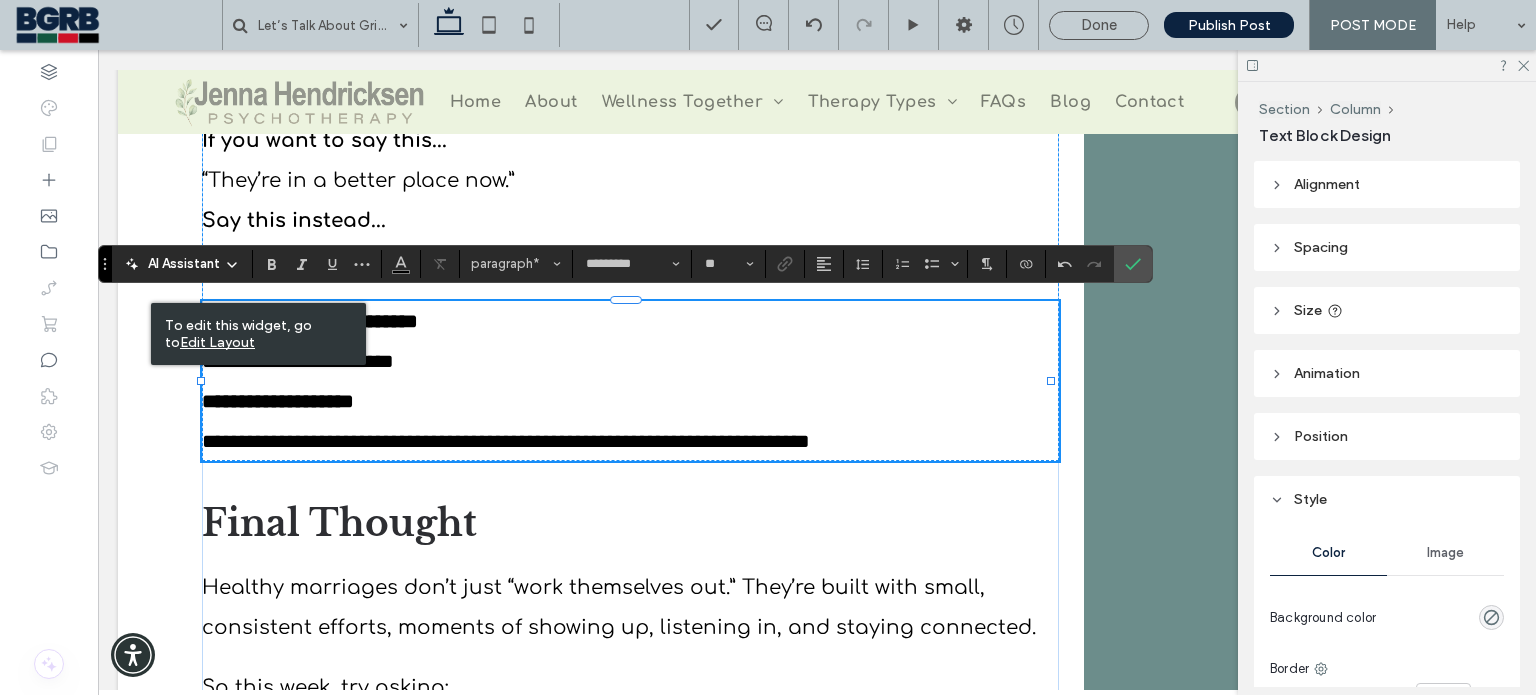 click on "**********" at bounding box center [630, 441] 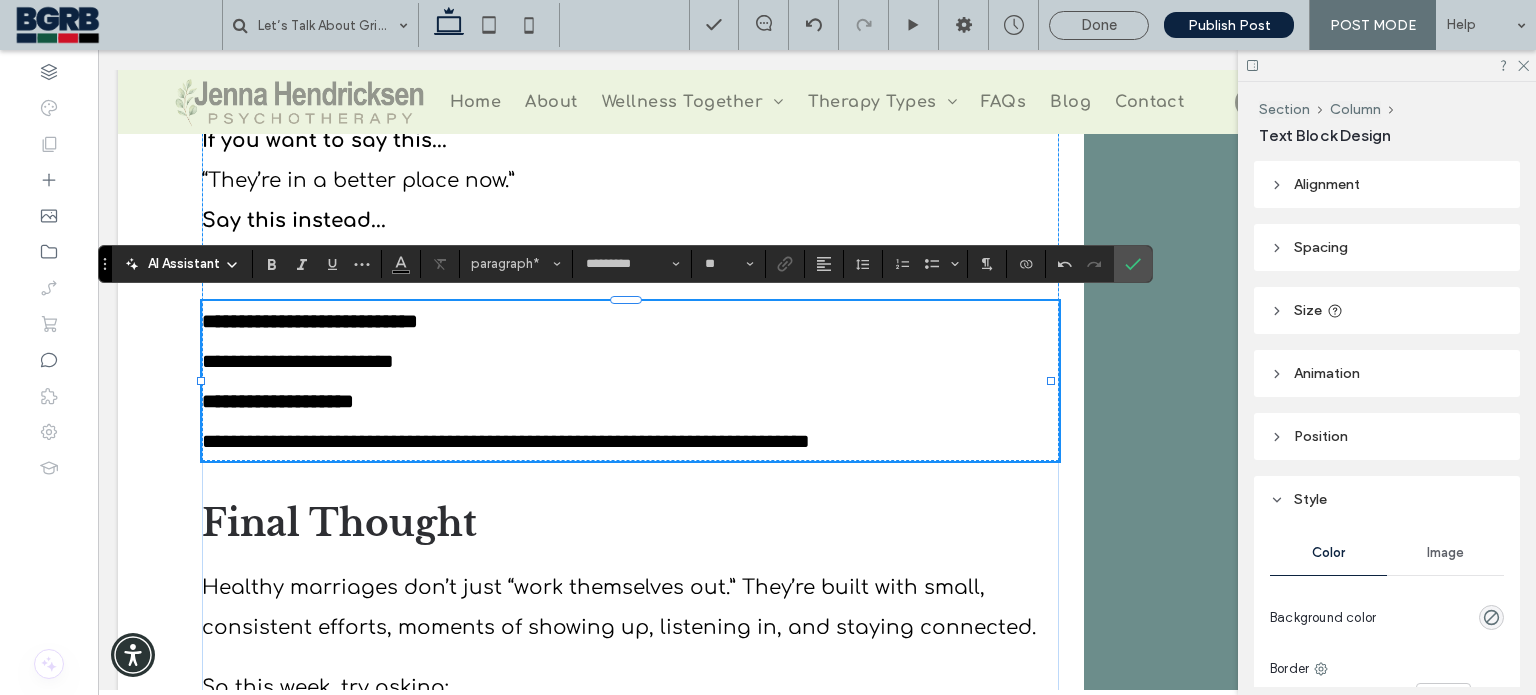 click on "**********" at bounding box center [630, 441] 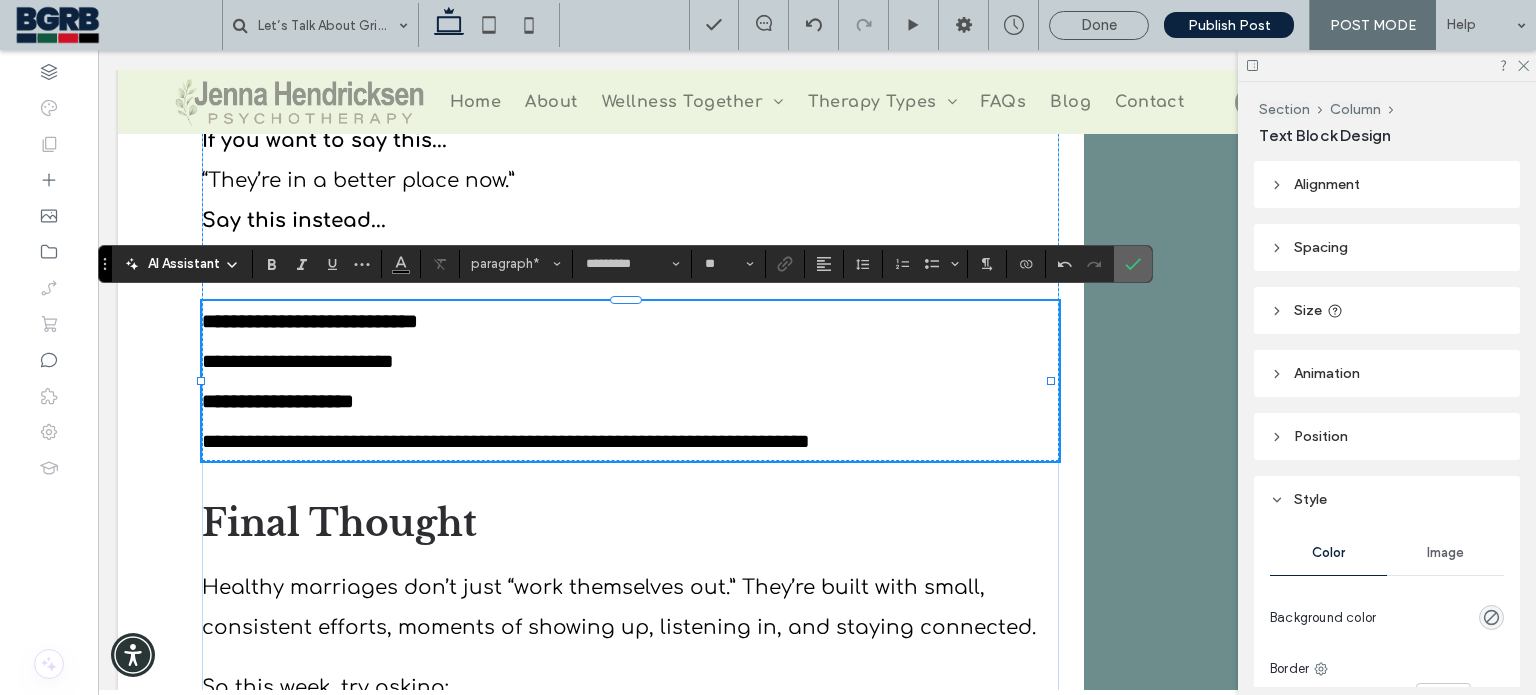 drag, startPoint x: 1125, startPoint y: 271, endPoint x: 873, endPoint y: 297, distance: 253.33772 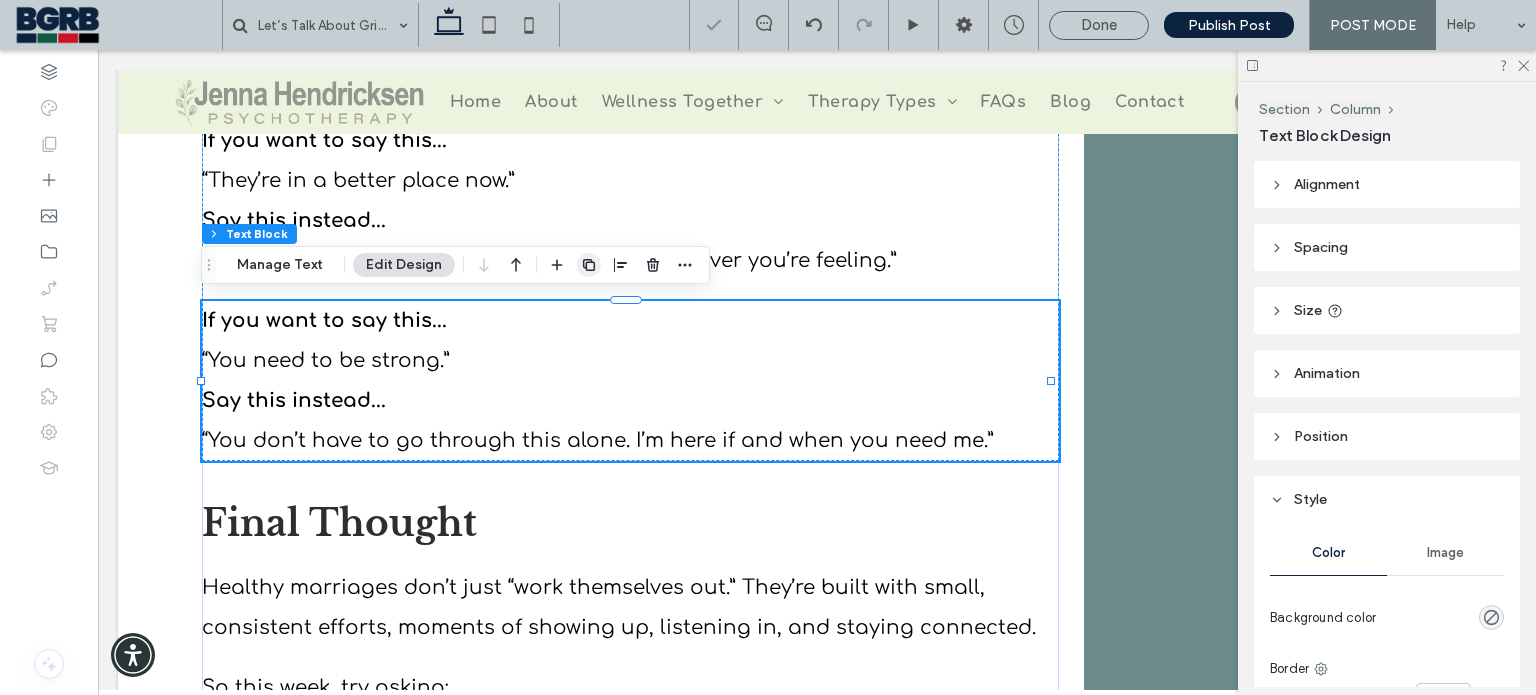 click 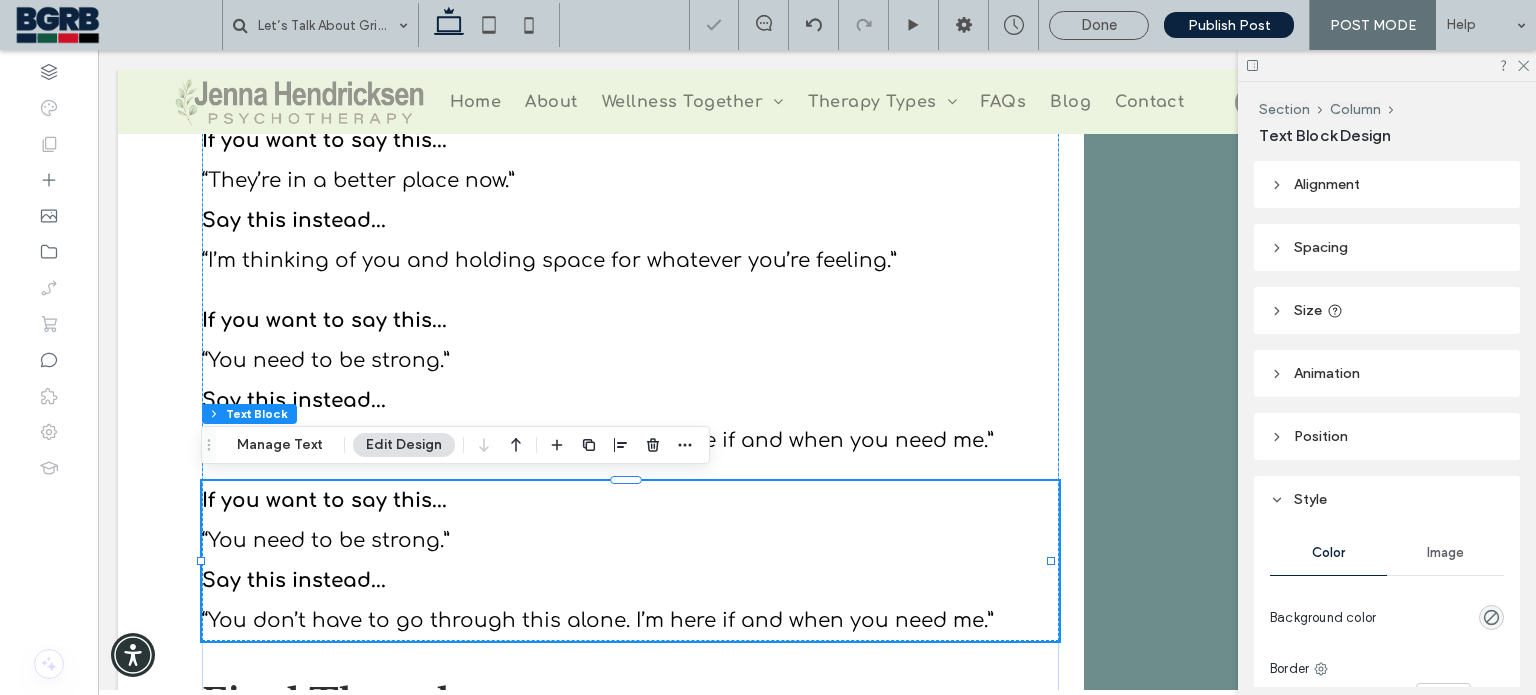 click on "Say this instead..." at bounding box center [630, 581] 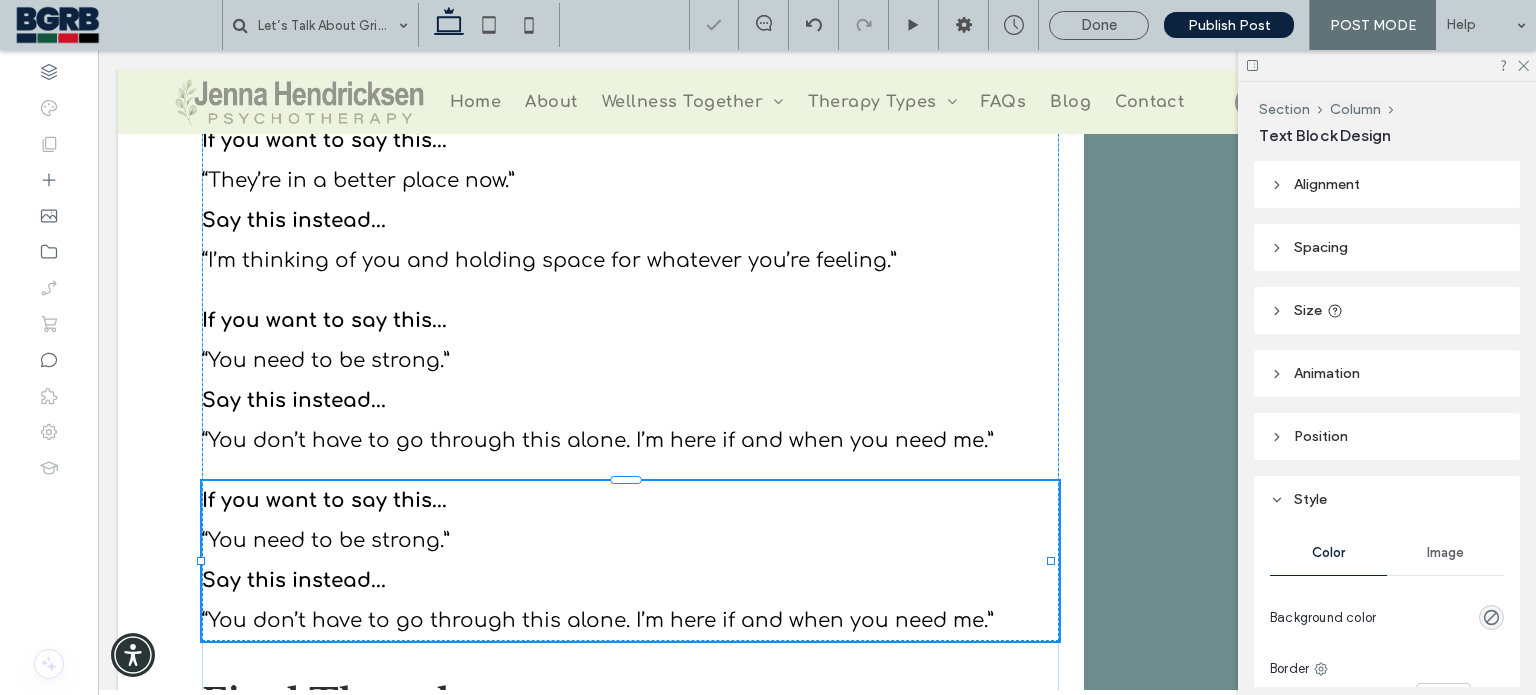 type on "*********" 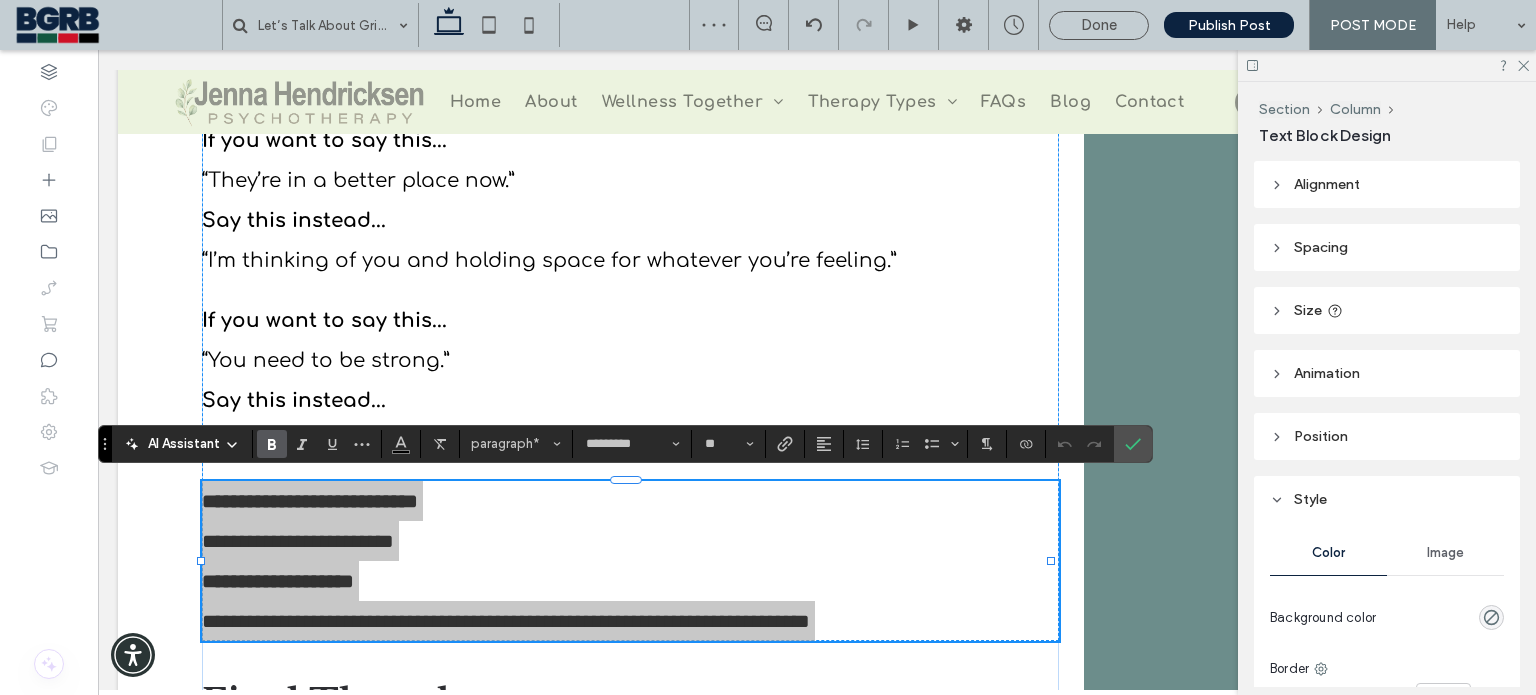 click 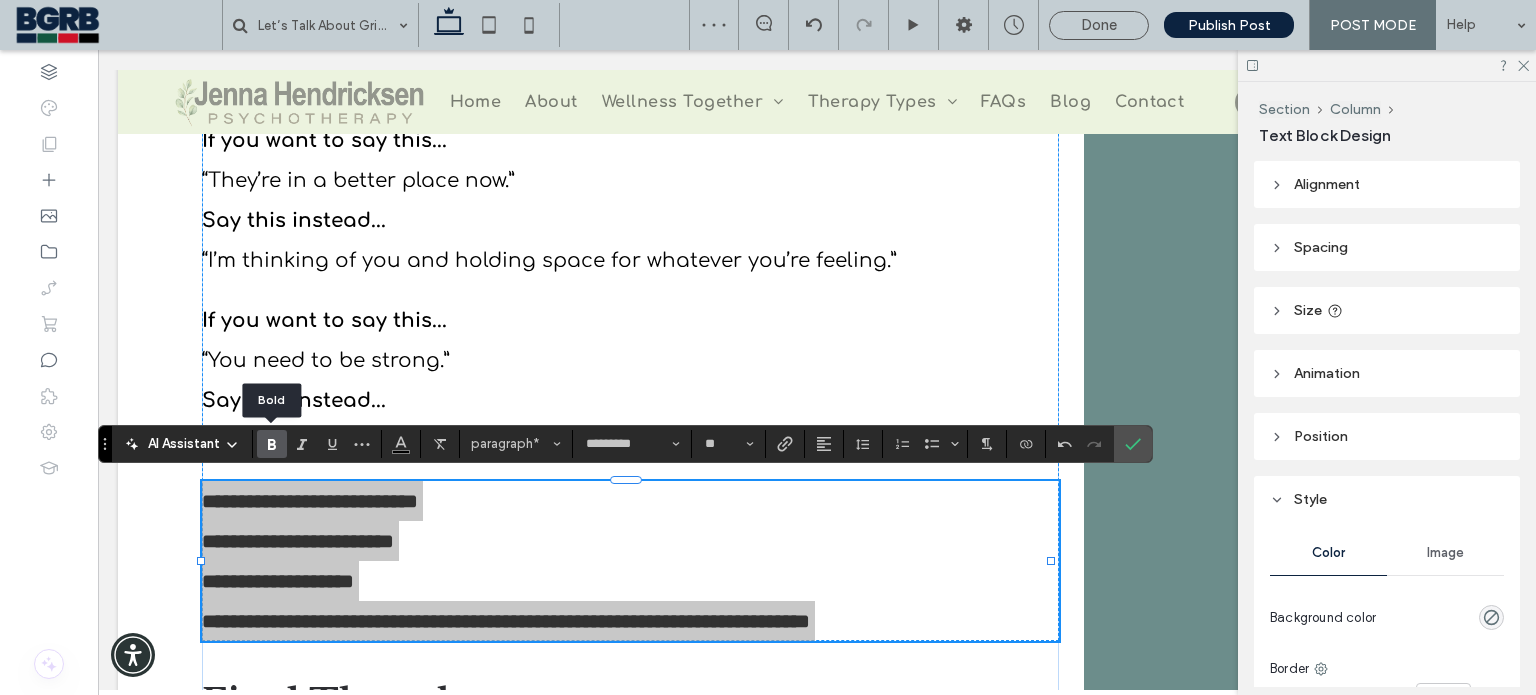 click 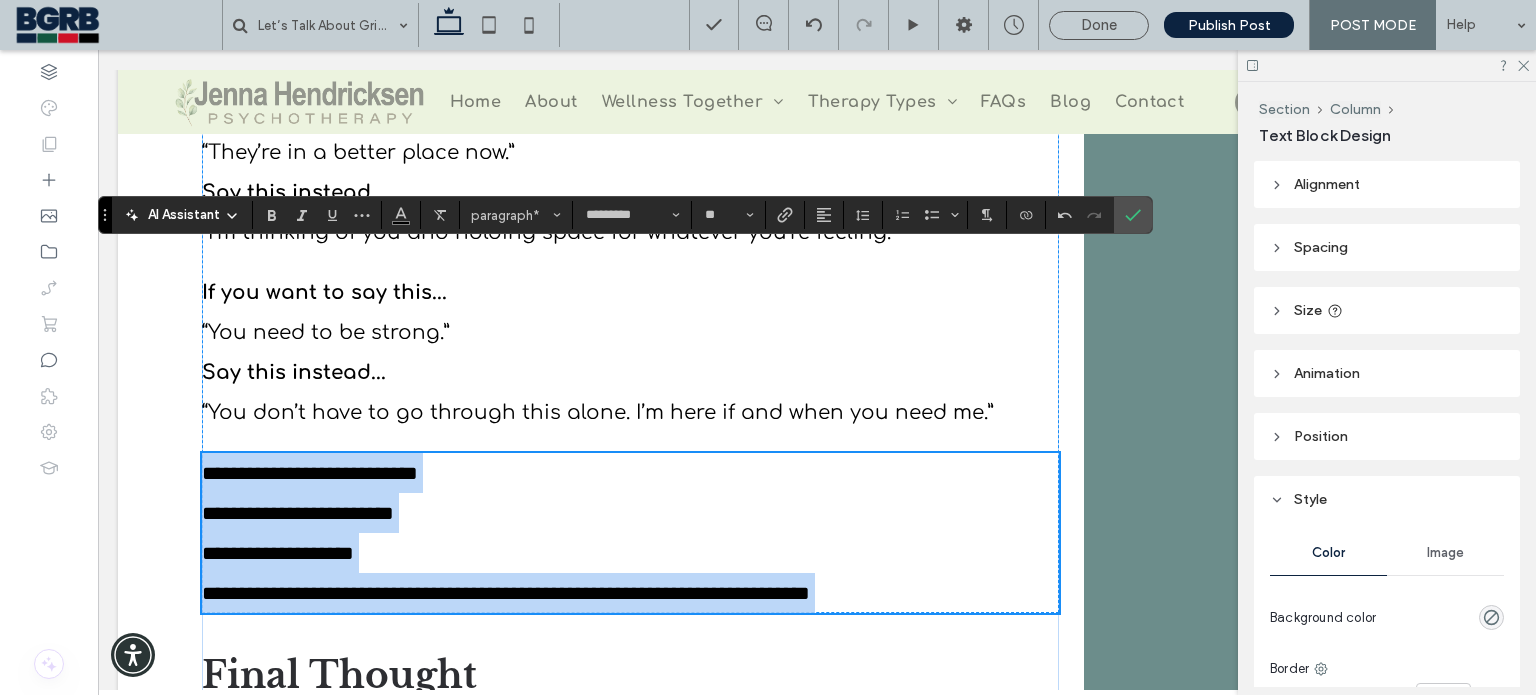 scroll, scrollTop: 3504, scrollLeft: 0, axis: vertical 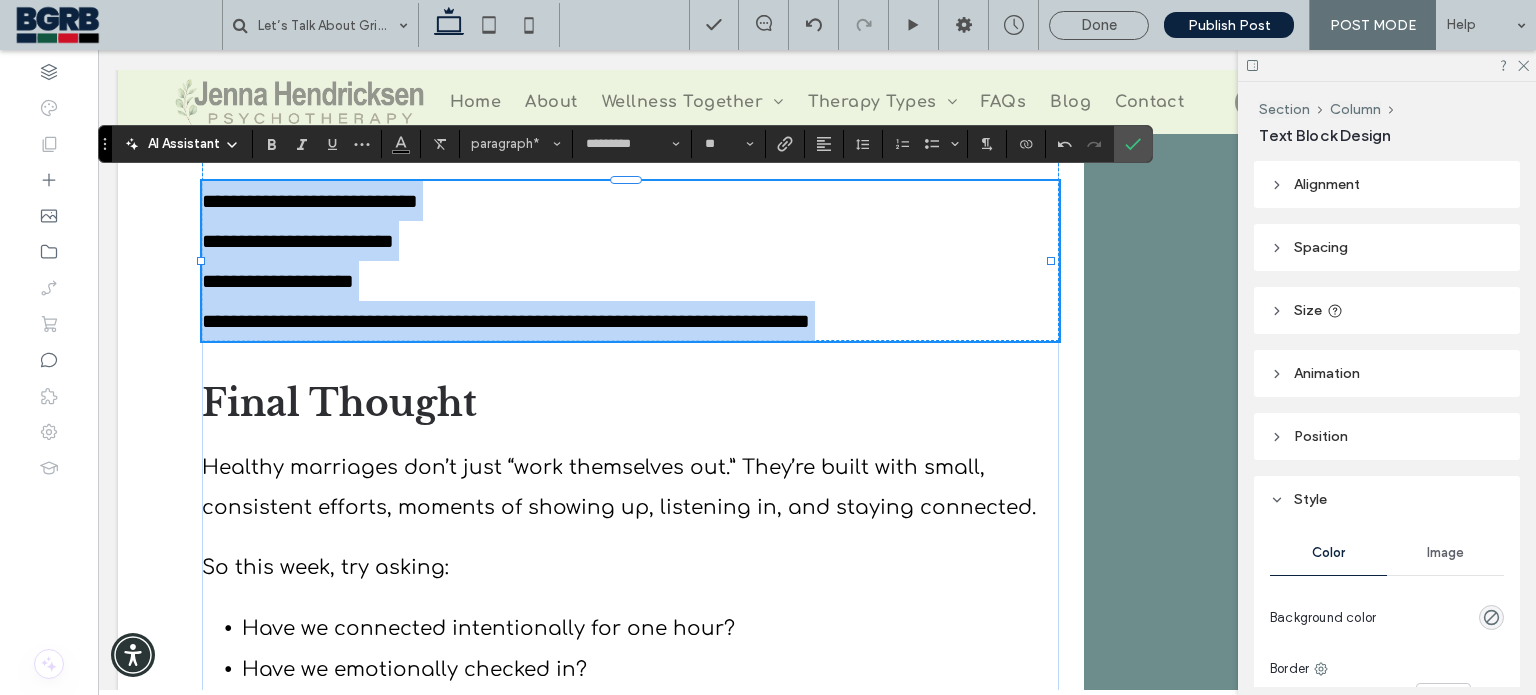 click on "**********" at bounding box center (506, 321) 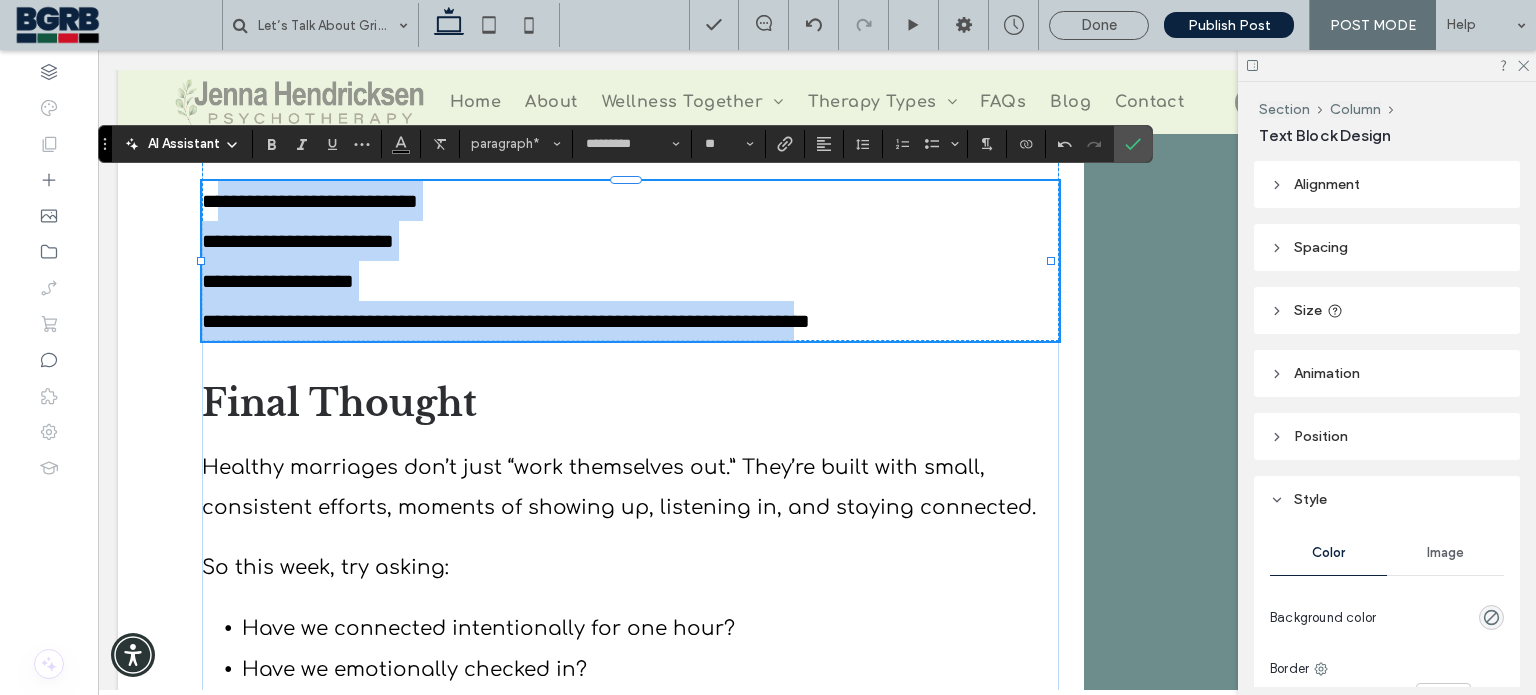 drag, startPoint x: 969, startPoint y: 319, endPoint x: 216, endPoint y: 196, distance: 762.9797 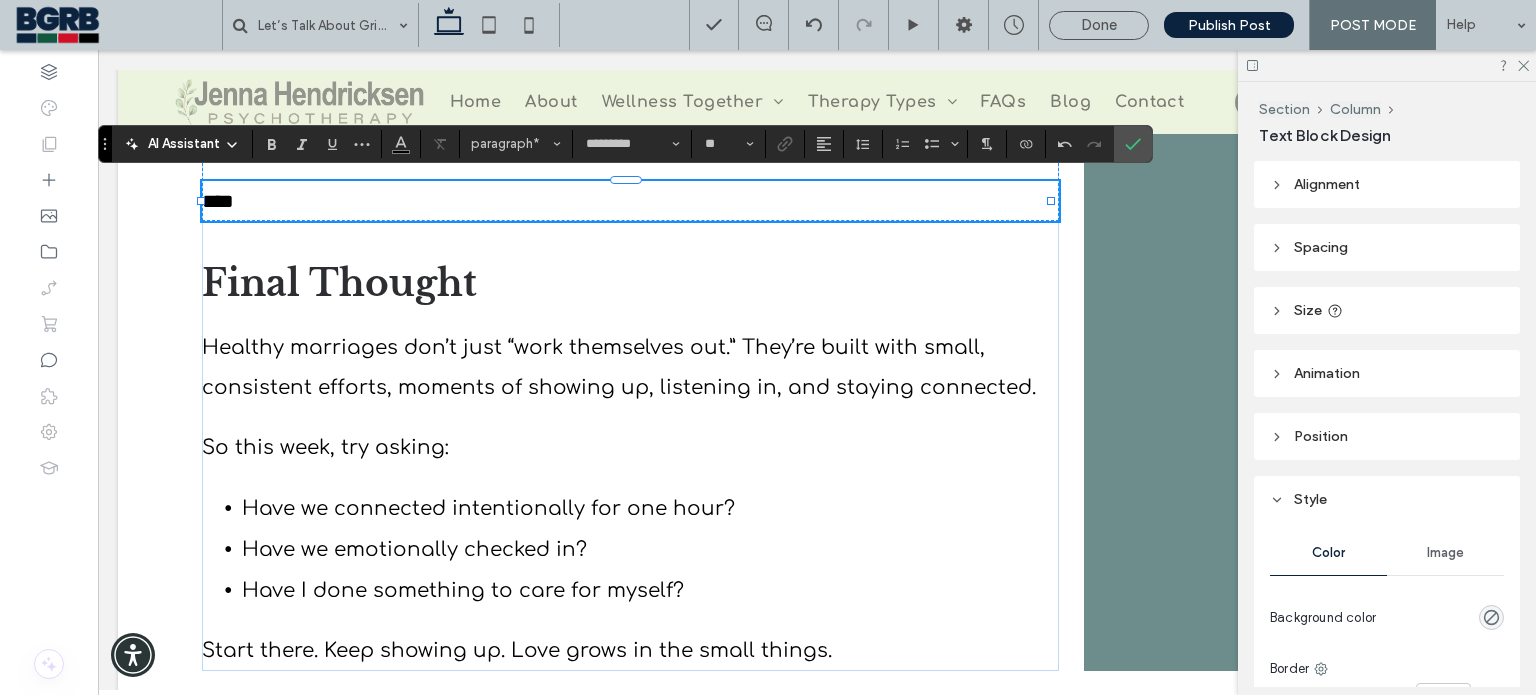 type 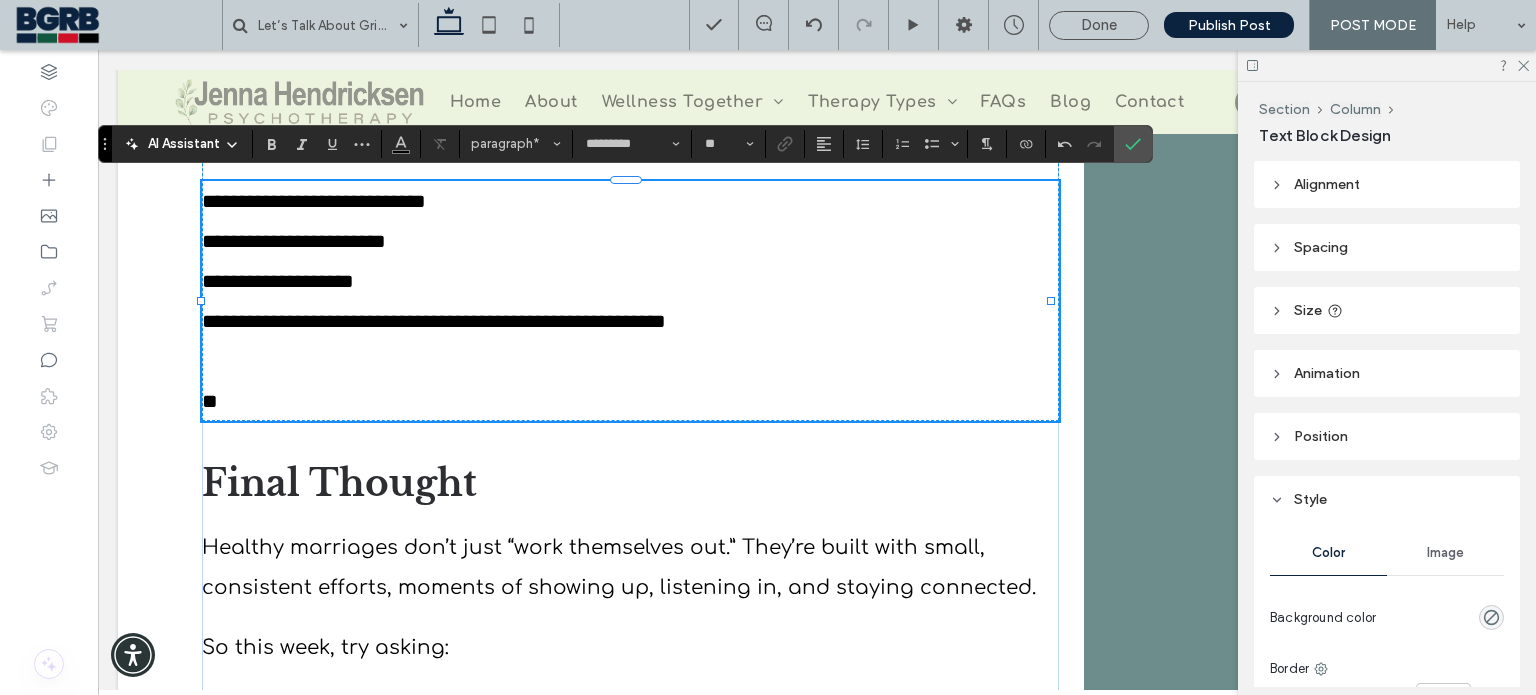 scroll, scrollTop: 0, scrollLeft: 0, axis: both 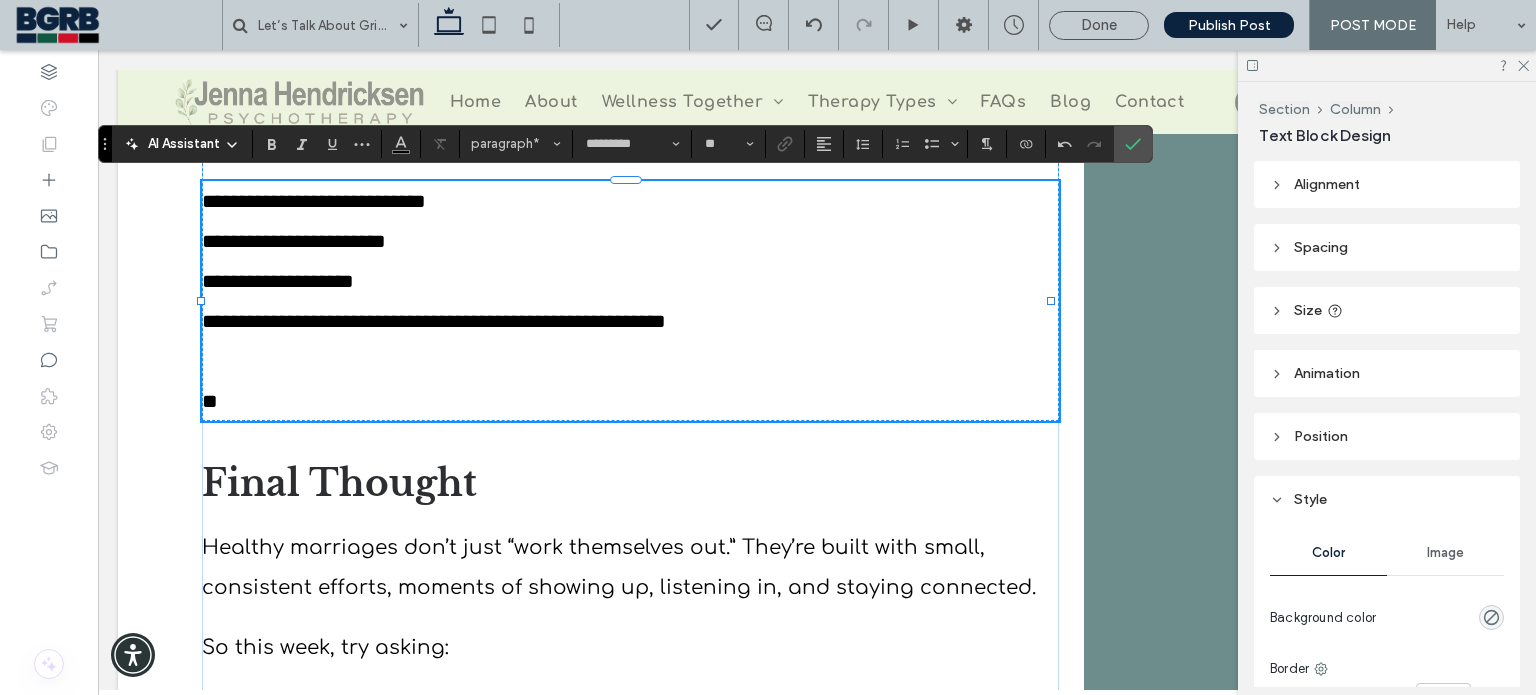 click on "**********" at bounding box center (314, 201) 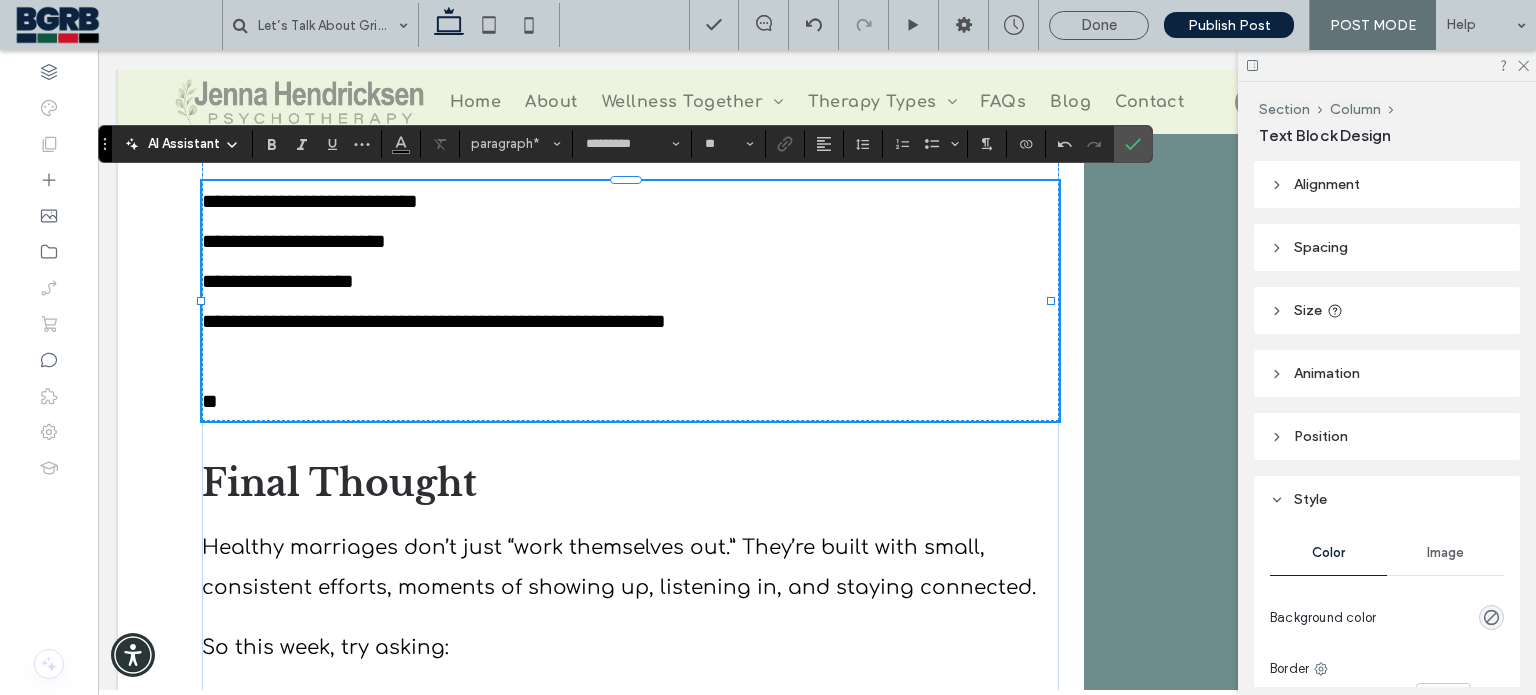 click on "**" at bounding box center [630, 381] 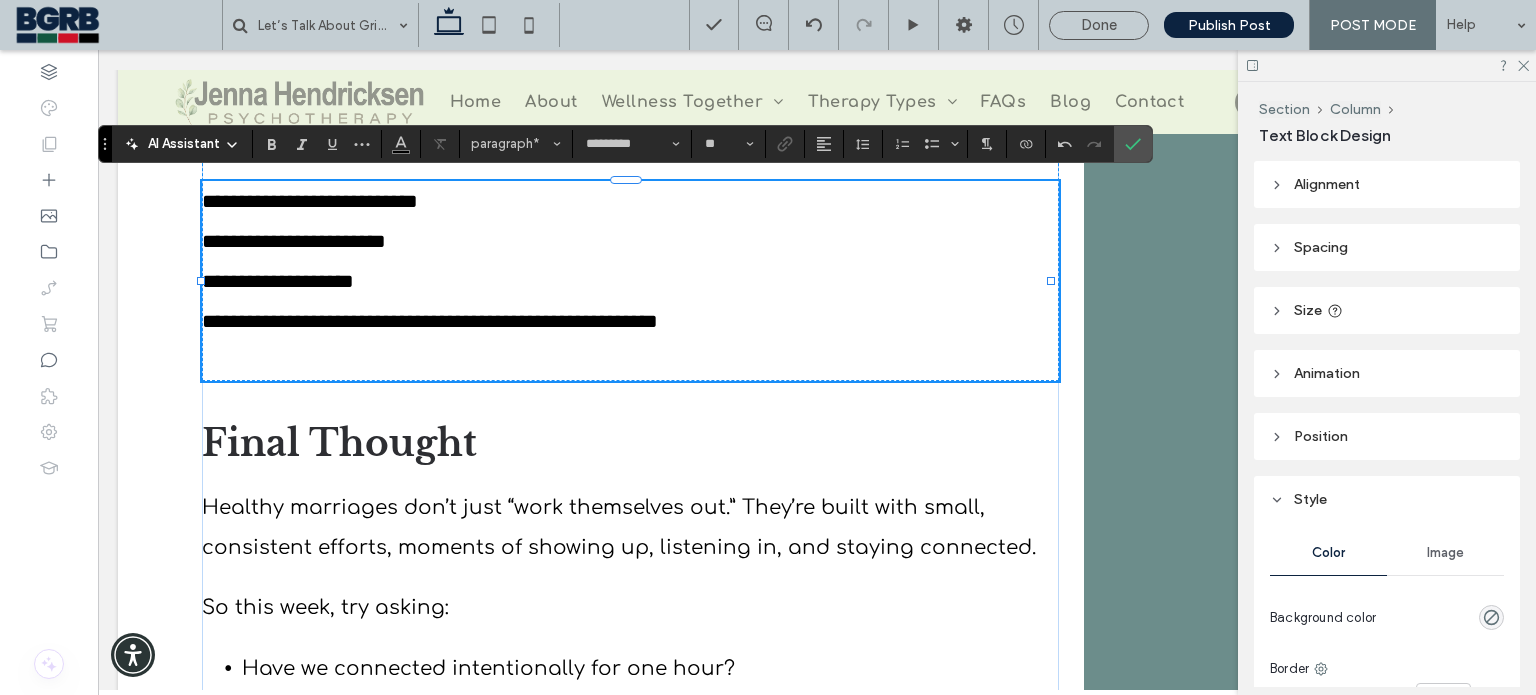 click on "**********" at bounding box center (630, 341) 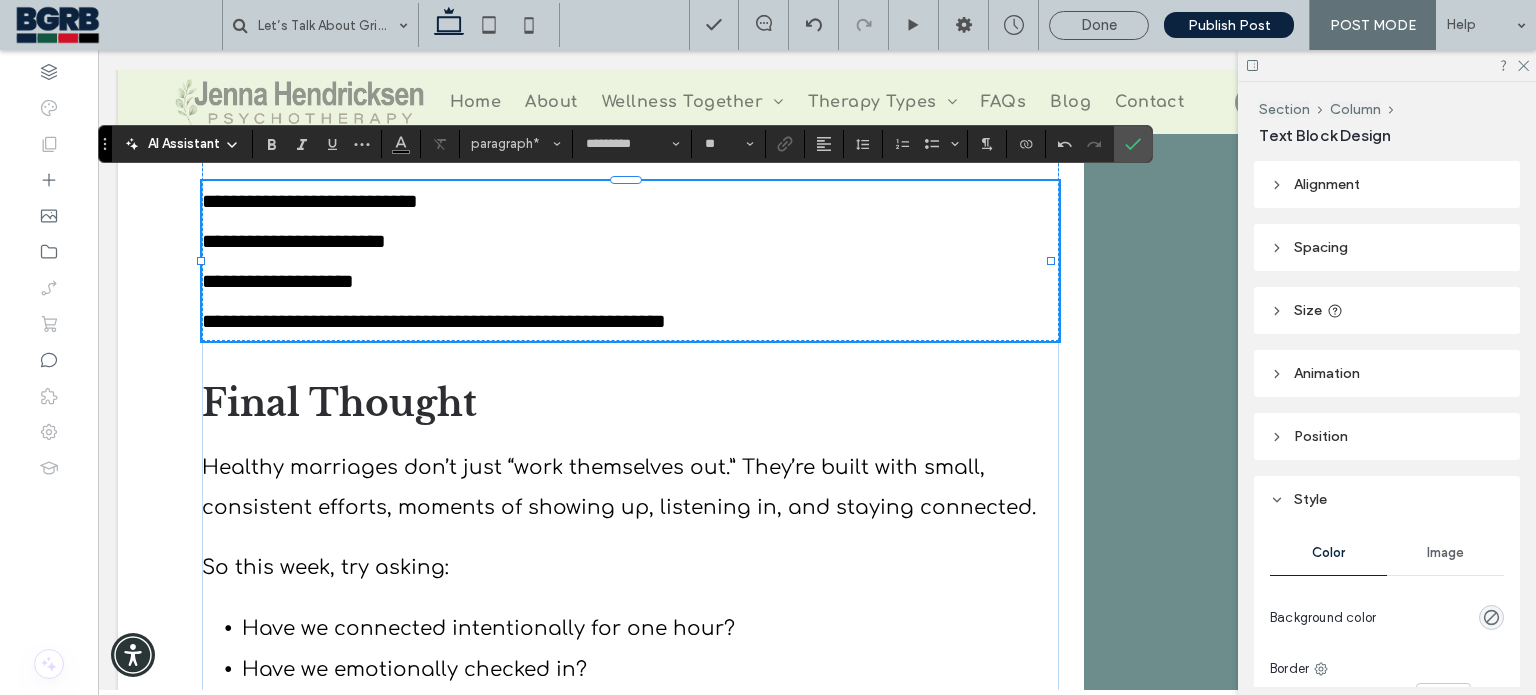 drag, startPoint x: 439, startPoint y: 317, endPoint x: 488, endPoint y: 319, distance: 49.0408 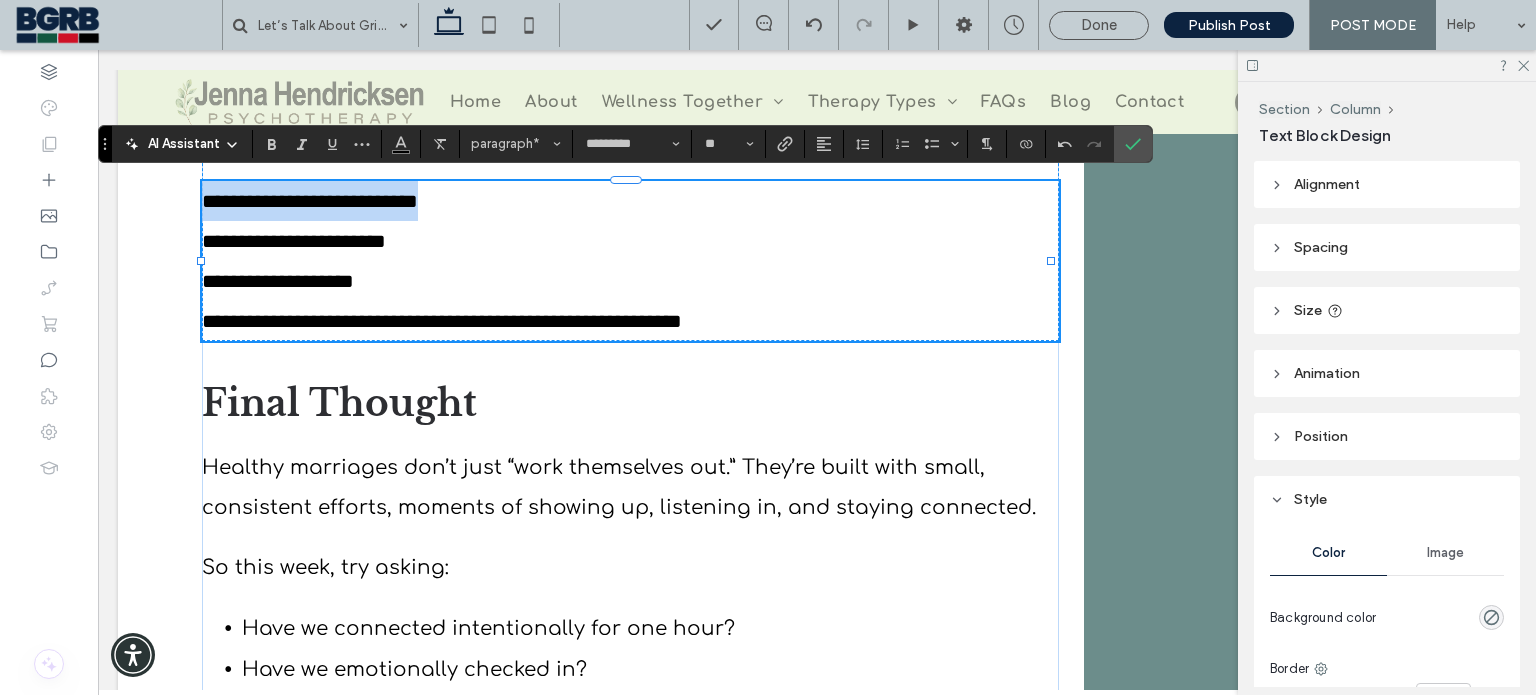 drag, startPoint x: 447, startPoint y: 203, endPoint x: 264, endPoint y: 165, distance: 186.90372 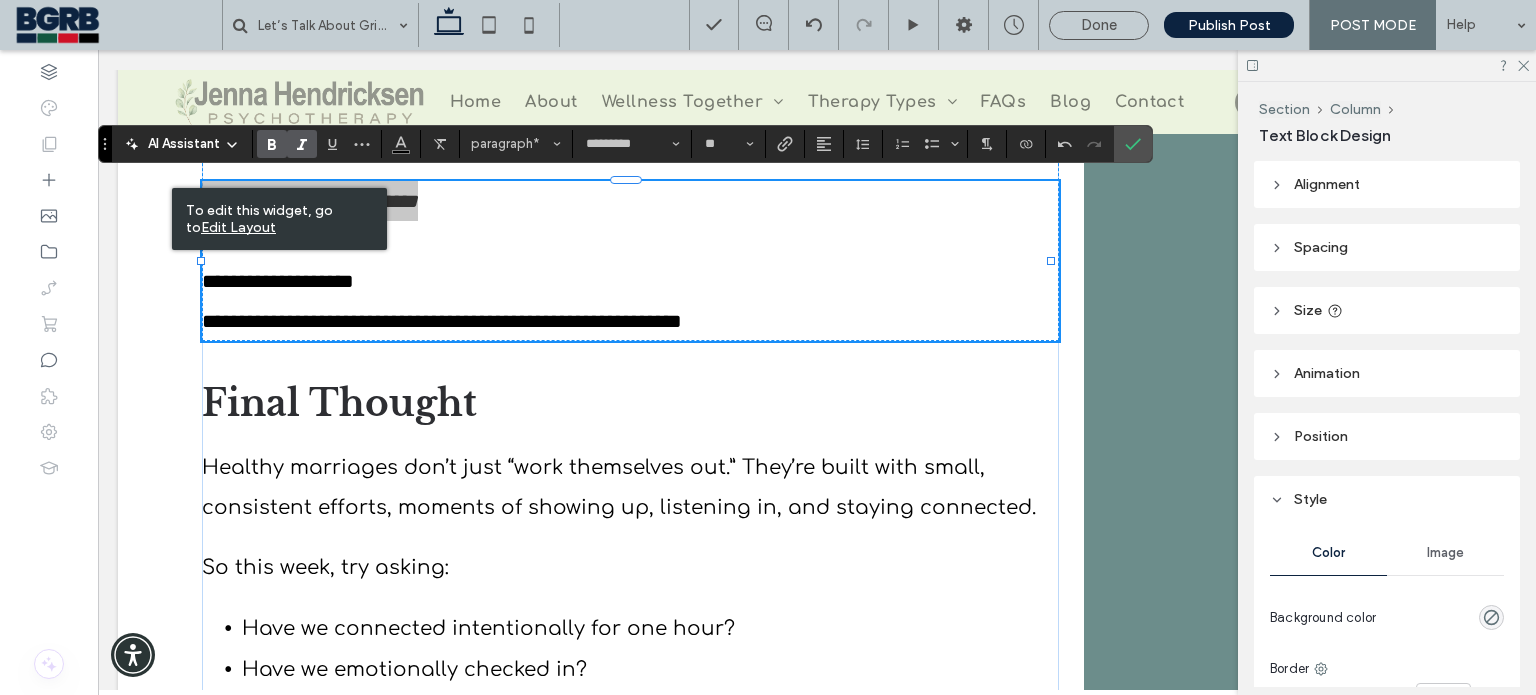 click 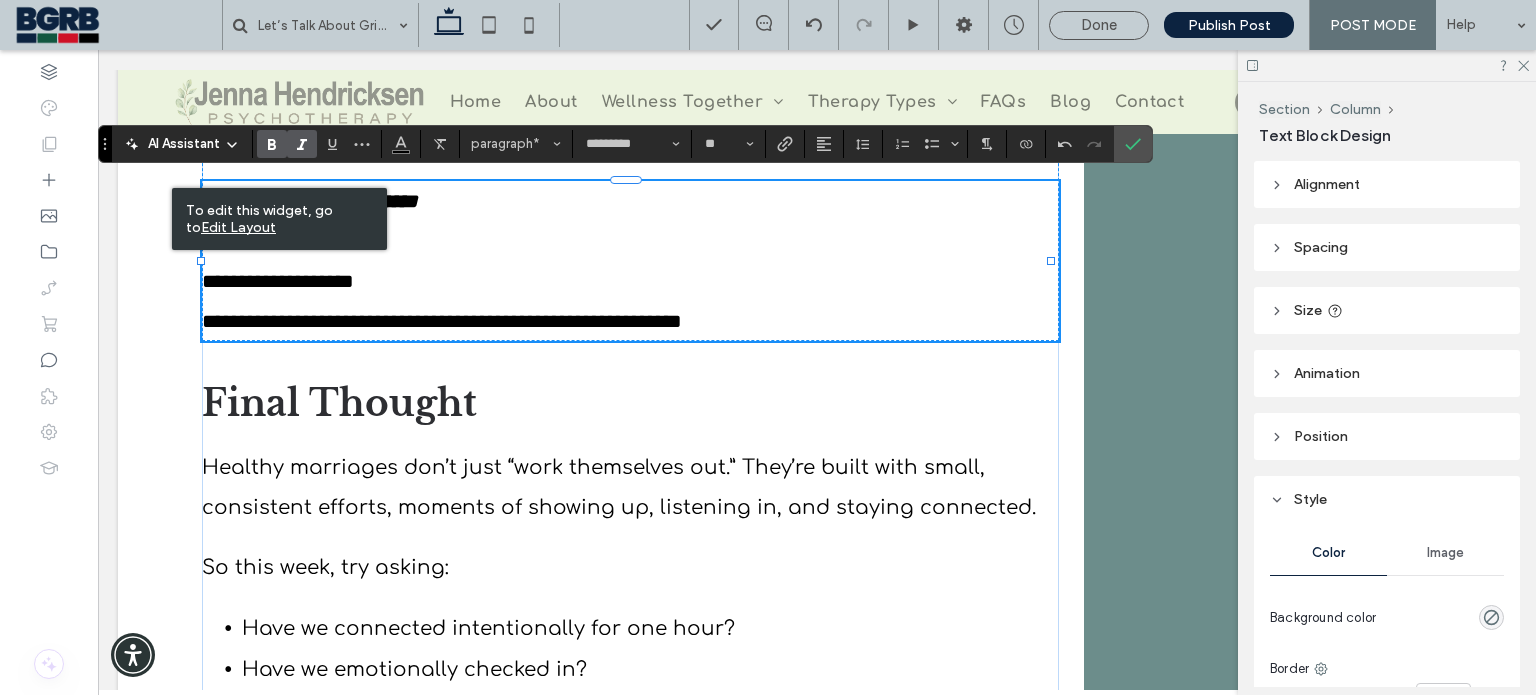 click on "**********" at bounding box center [630, 281] 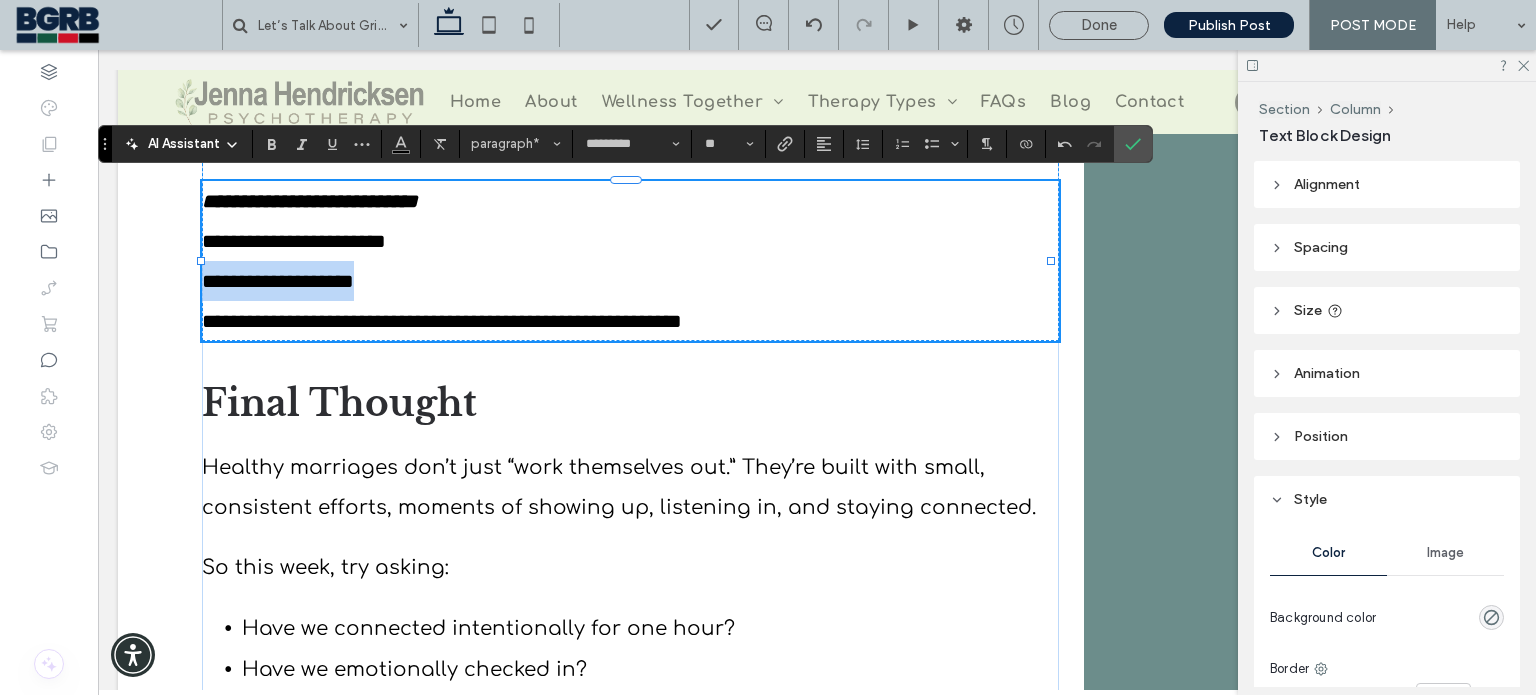drag, startPoint x: 400, startPoint y: 279, endPoint x: 163, endPoint y: 263, distance: 237.53947 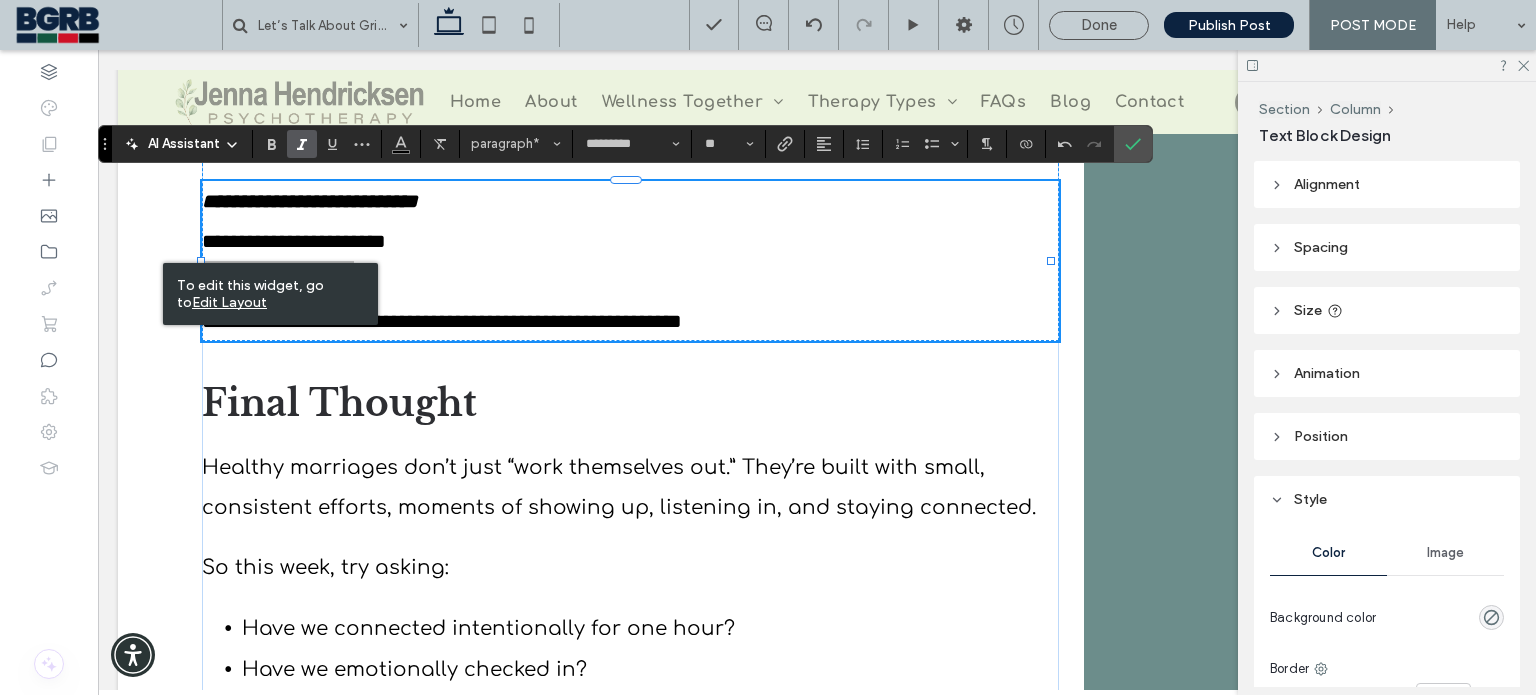 click 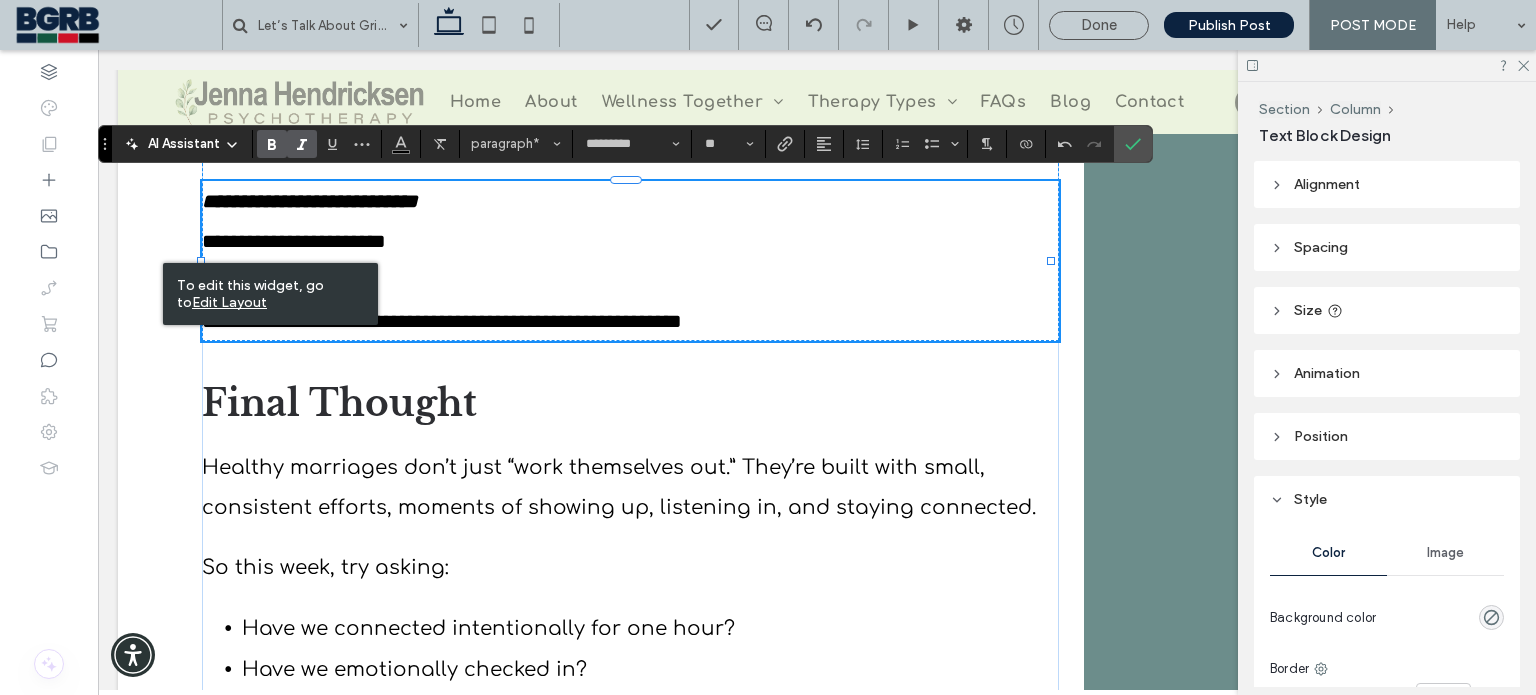 click 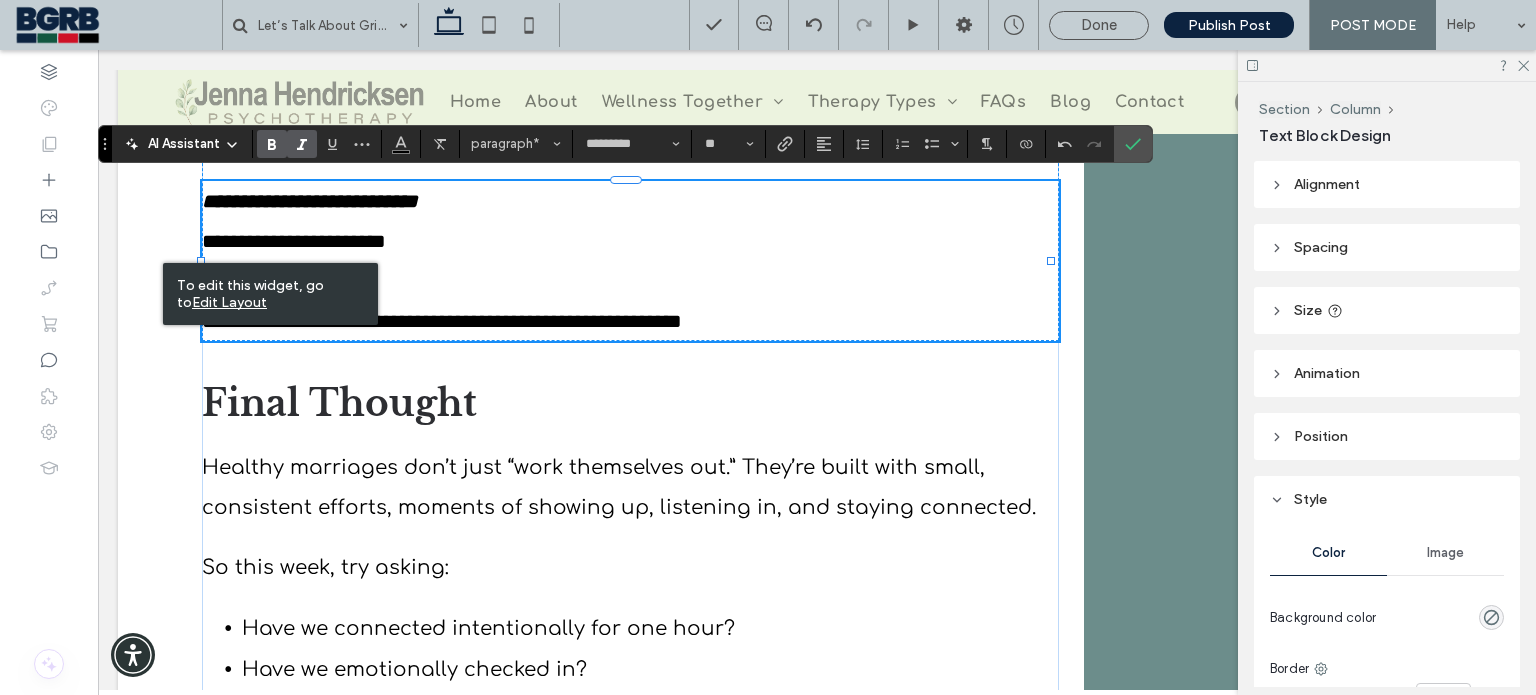 click on "**********" at bounding box center (630, 281) 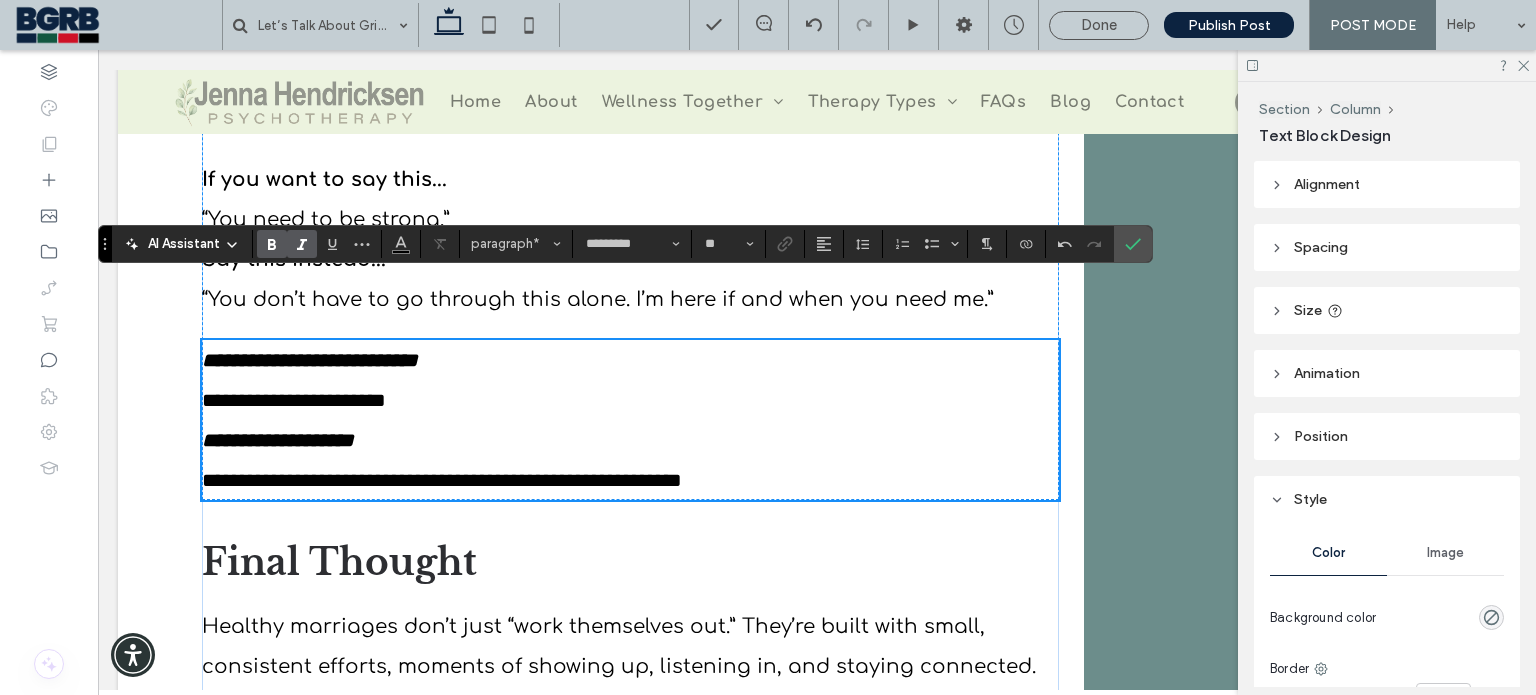 scroll, scrollTop: 3304, scrollLeft: 0, axis: vertical 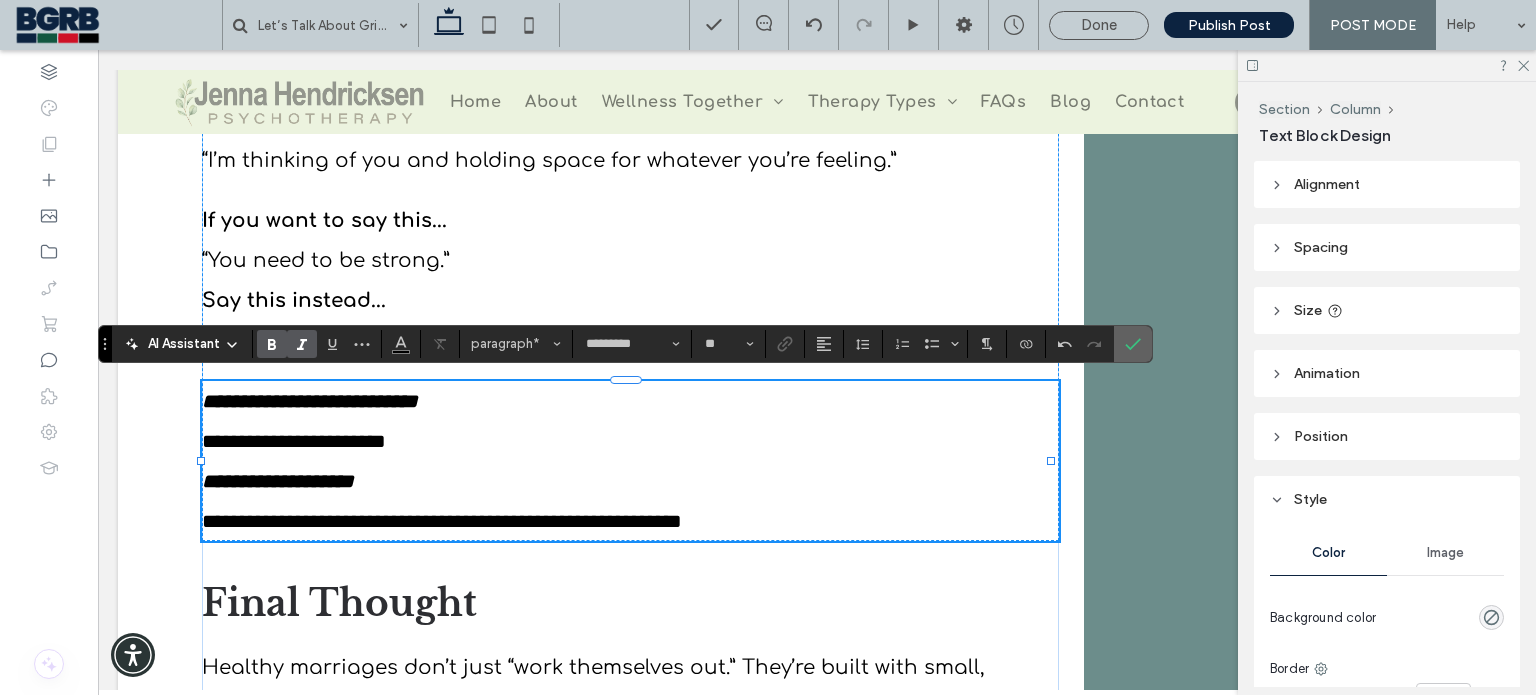 drag, startPoint x: 1134, startPoint y: 337, endPoint x: 886, endPoint y: 302, distance: 250.45758 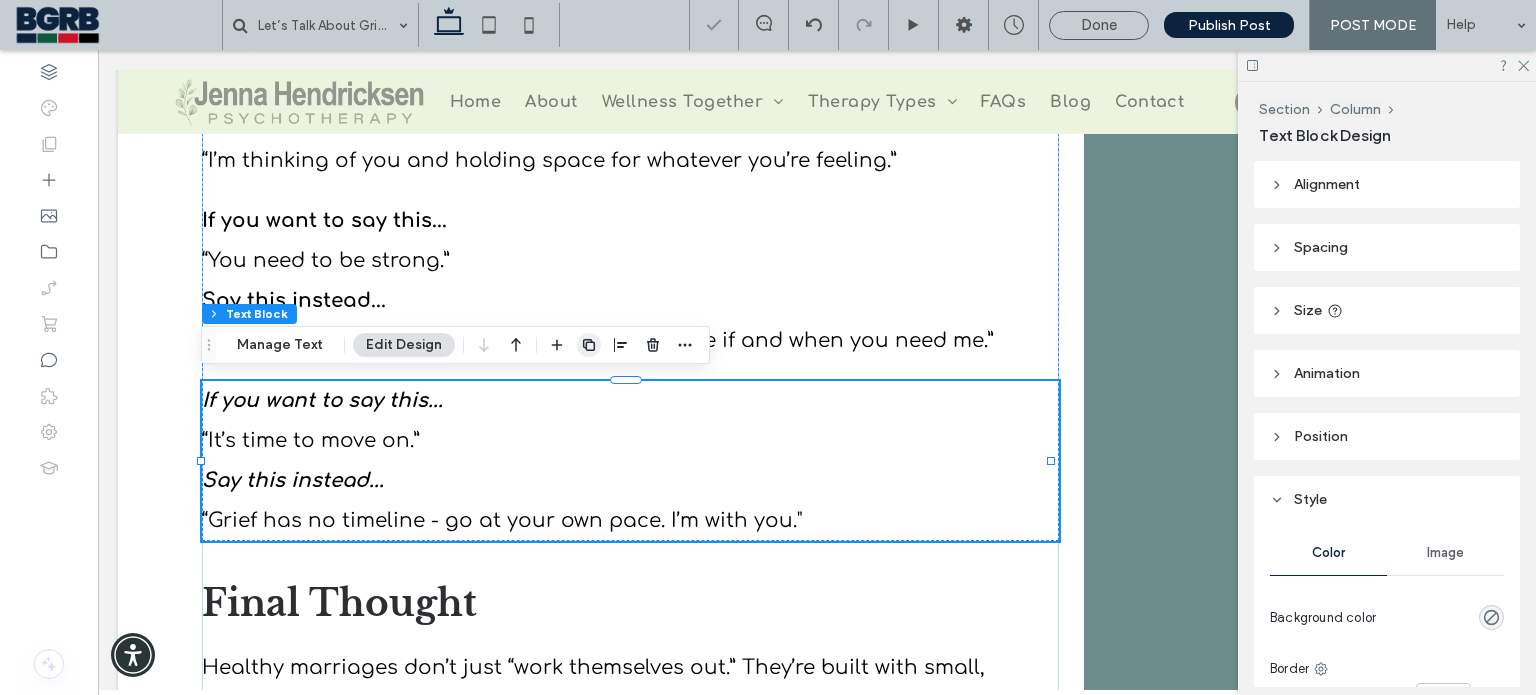 click 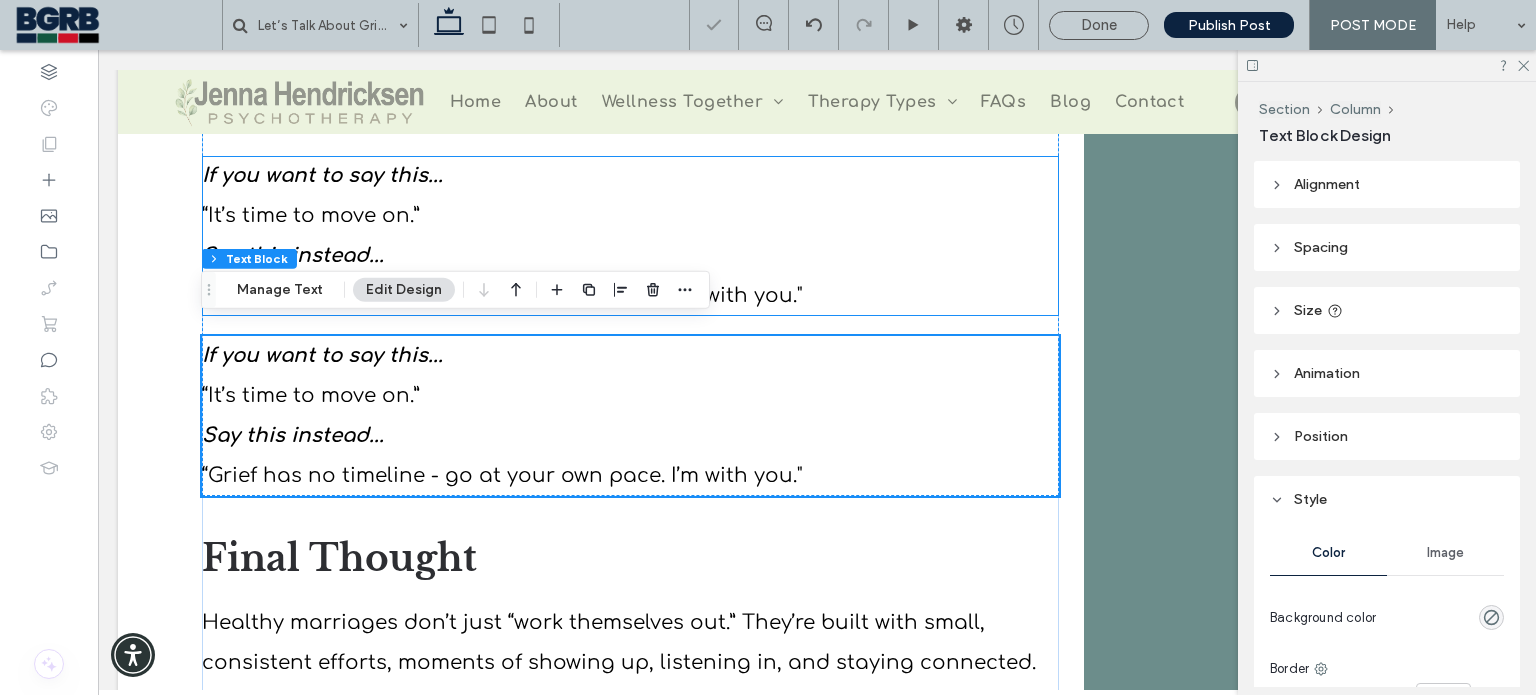 scroll, scrollTop: 3604, scrollLeft: 0, axis: vertical 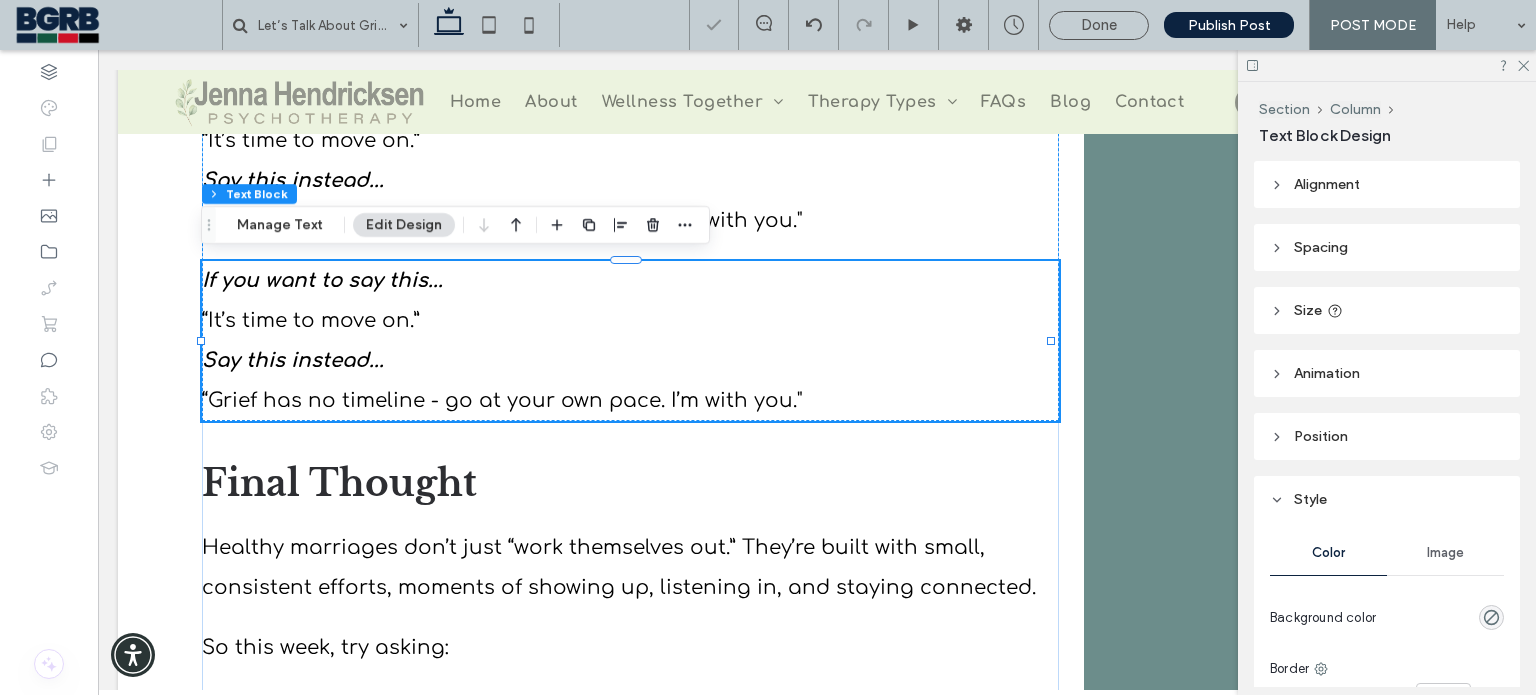 click on "“Grief has no timeline - go at your own pace. I’m with you."" at bounding box center [630, 401] 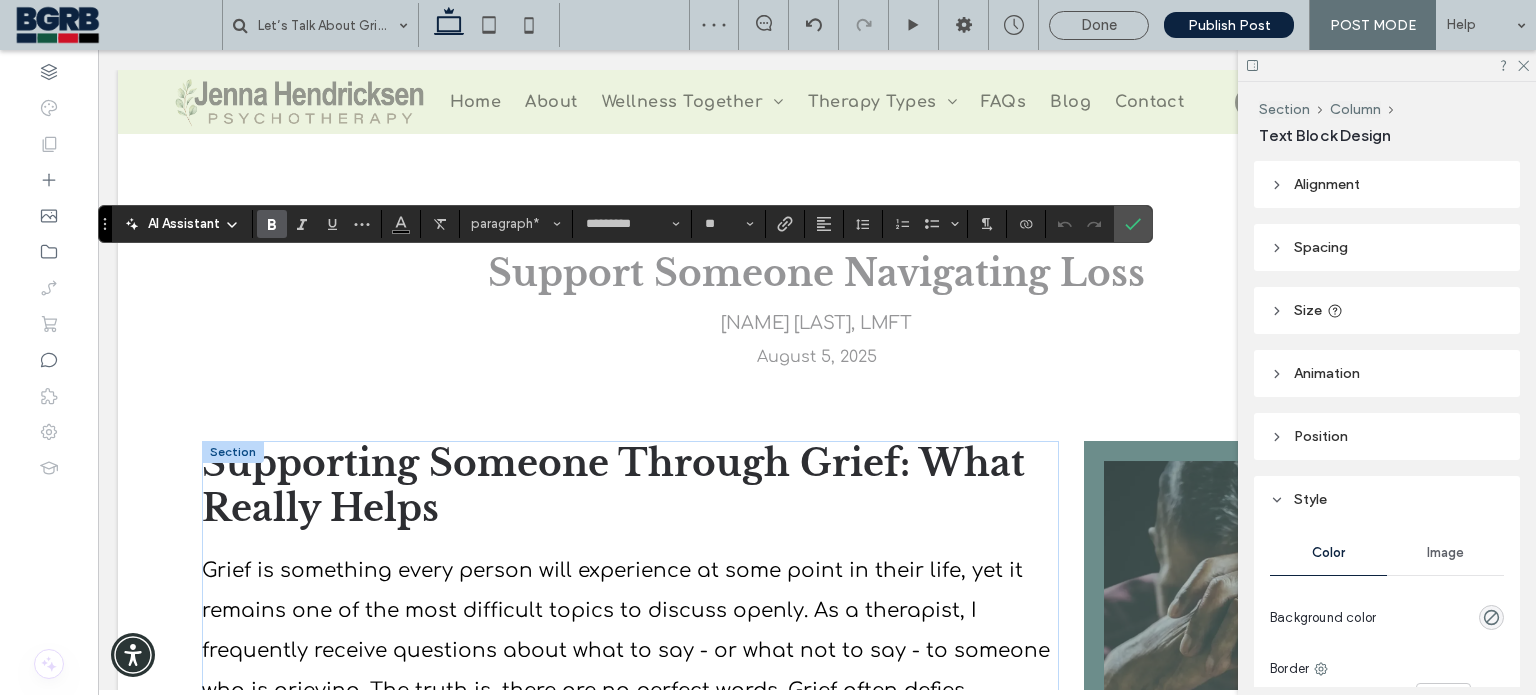 scroll, scrollTop: 3604, scrollLeft: 0, axis: vertical 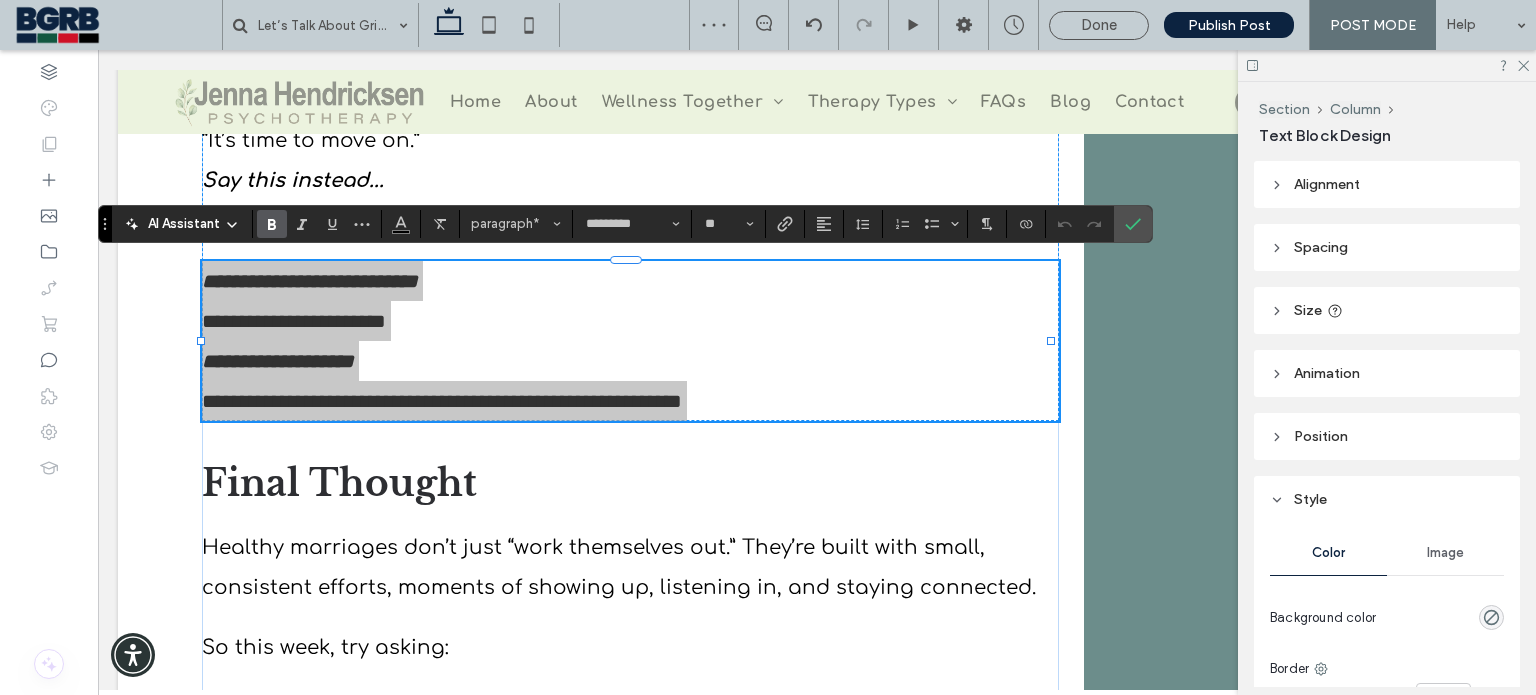 click 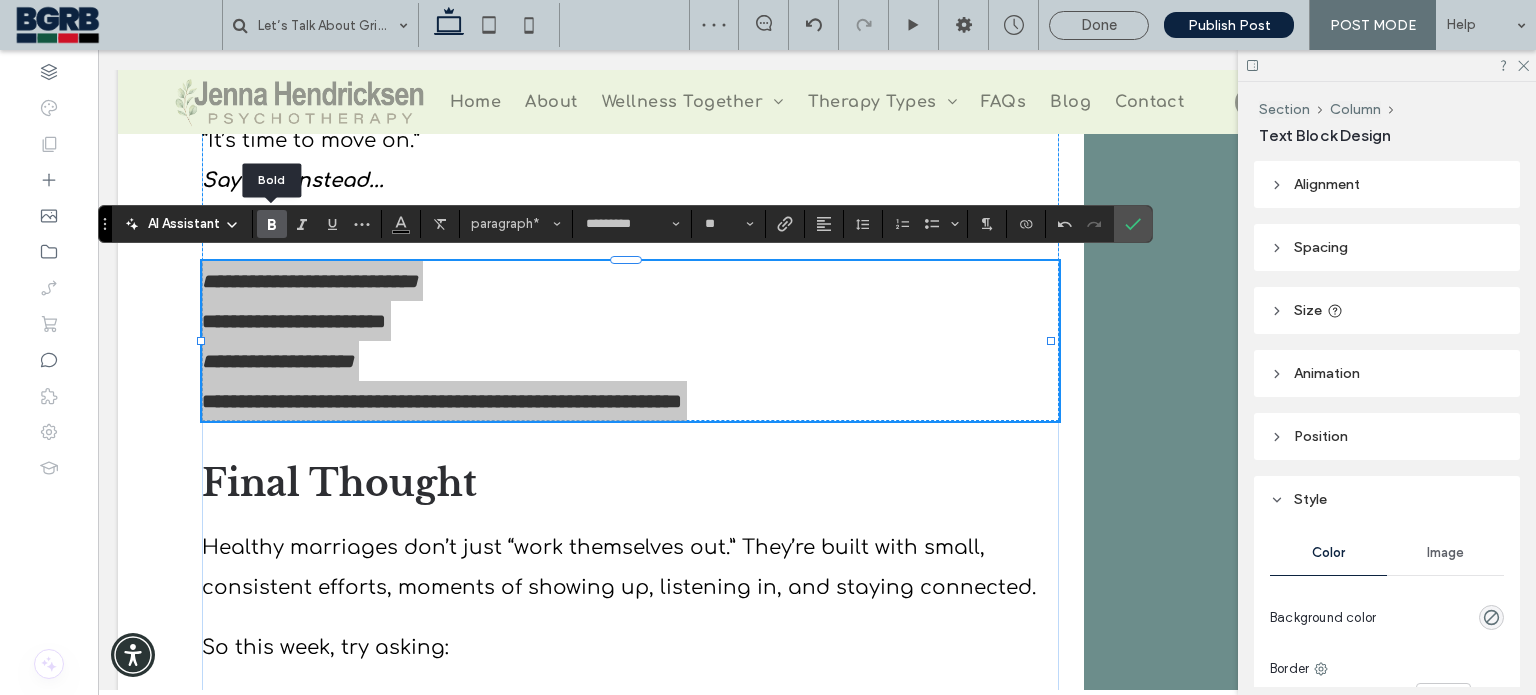 click 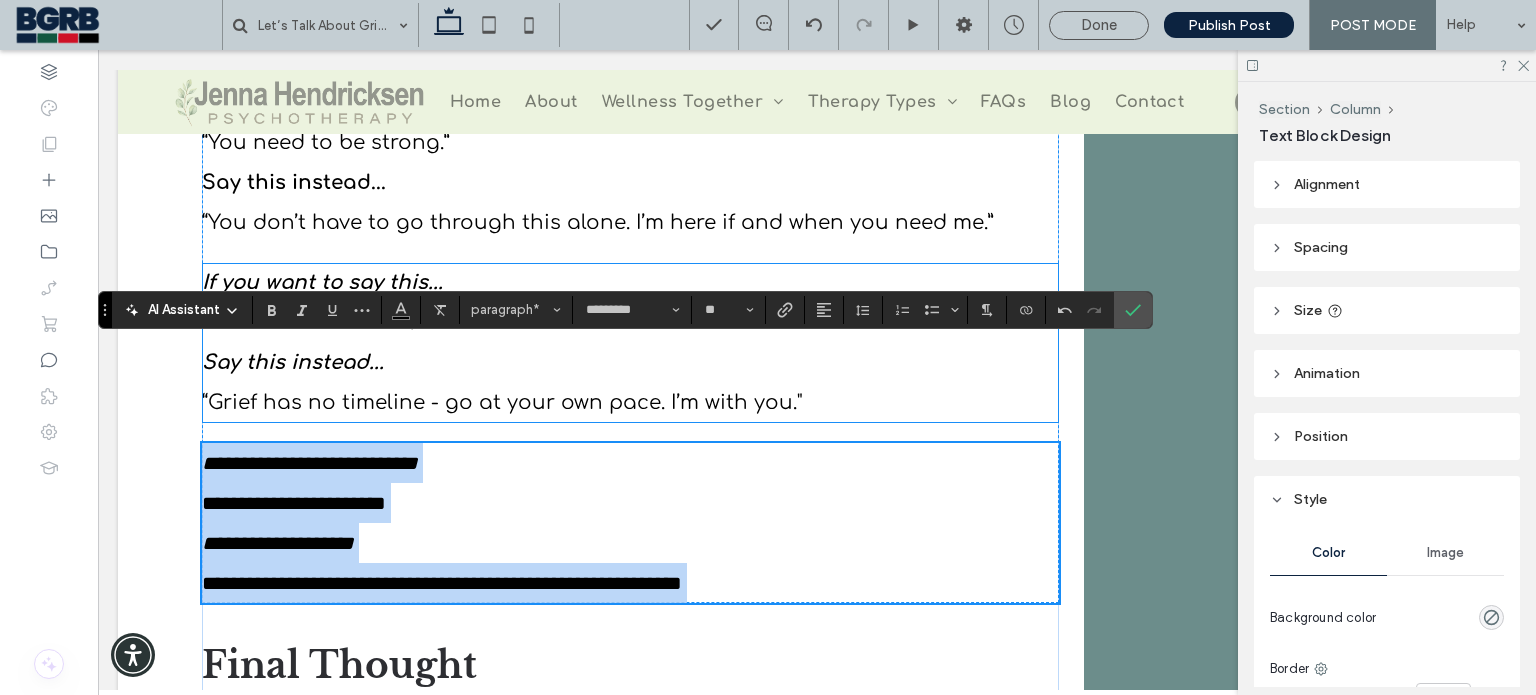 scroll, scrollTop: 3404, scrollLeft: 0, axis: vertical 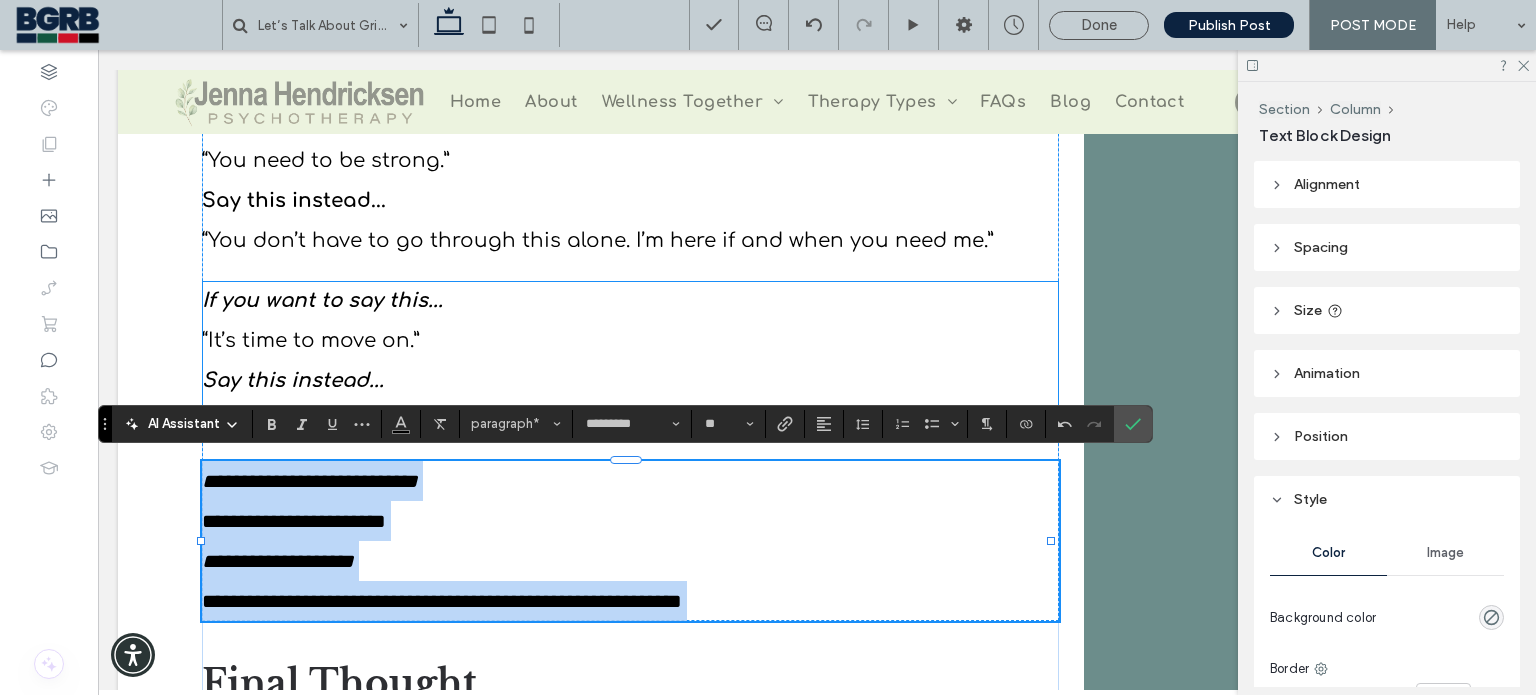 click on "Say this instead..." at bounding box center [630, 381] 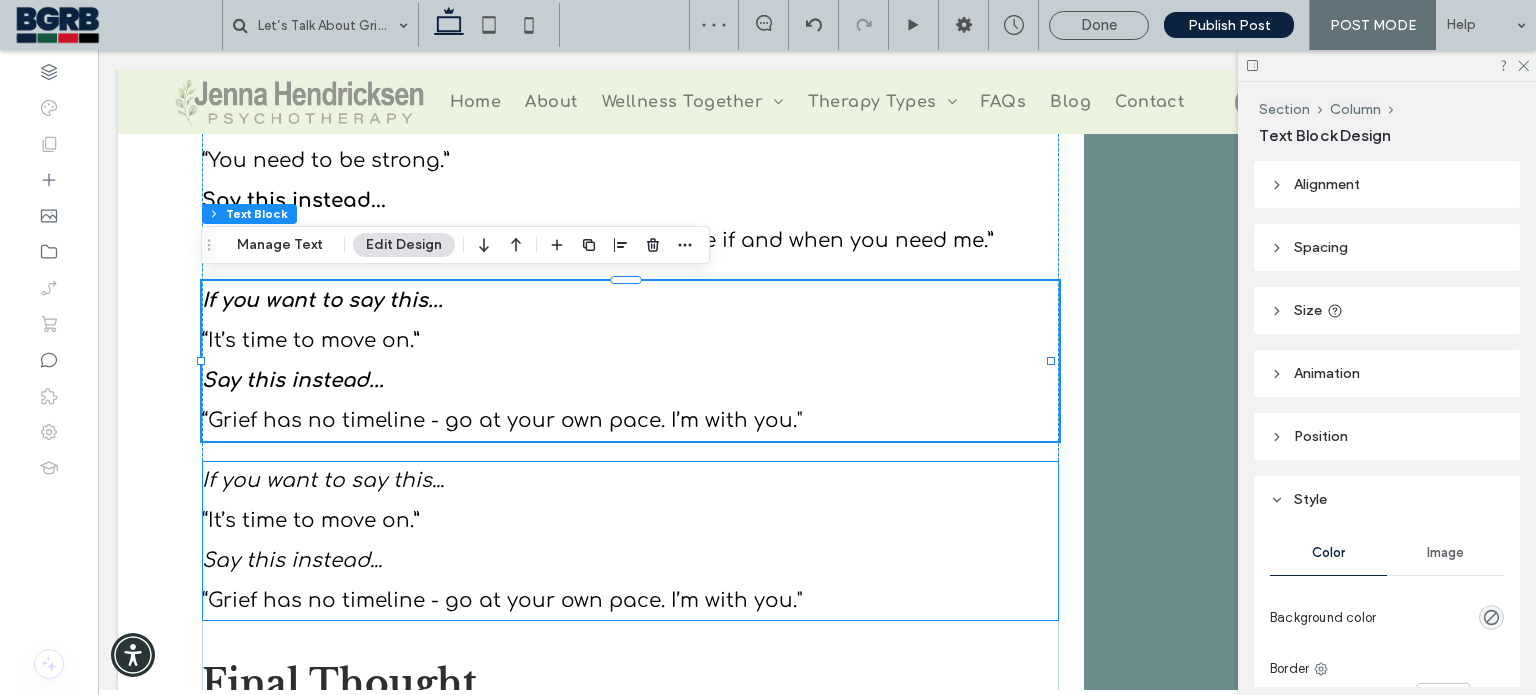 click on "“It’s time to move on.”" at bounding box center [630, 521] 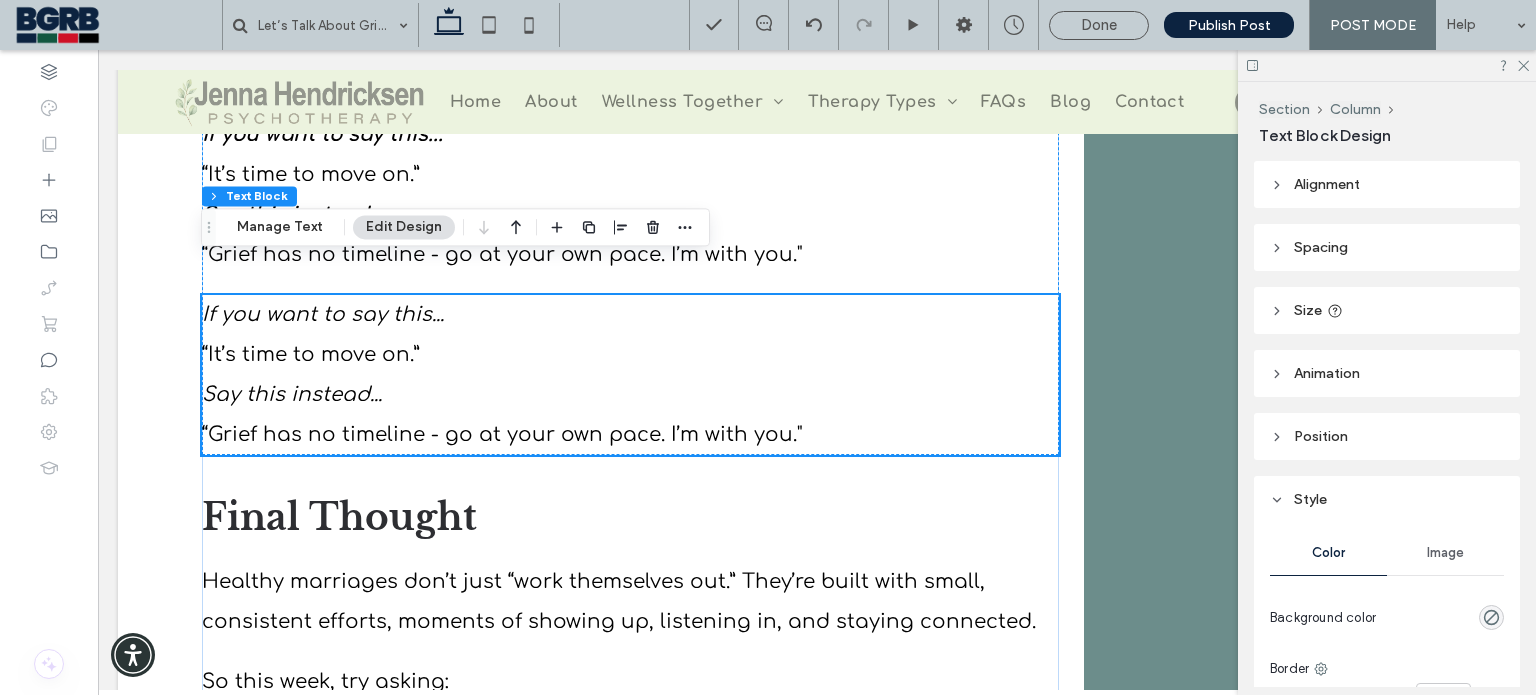 scroll, scrollTop: 3604, scrollLeft: 0, axis: vertical 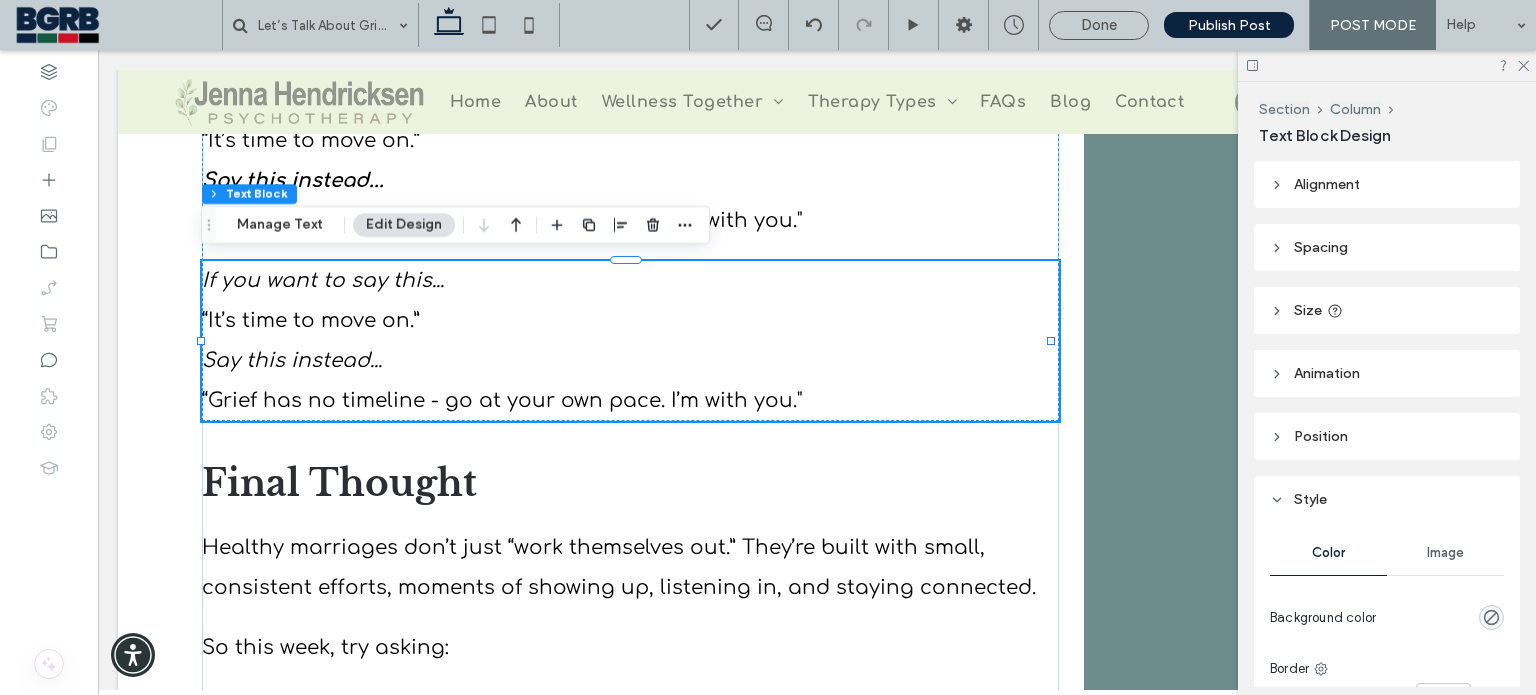 click on "“Grief has no timeline - go at your own pace. I’m with you."" at bounding box center (502, 400) 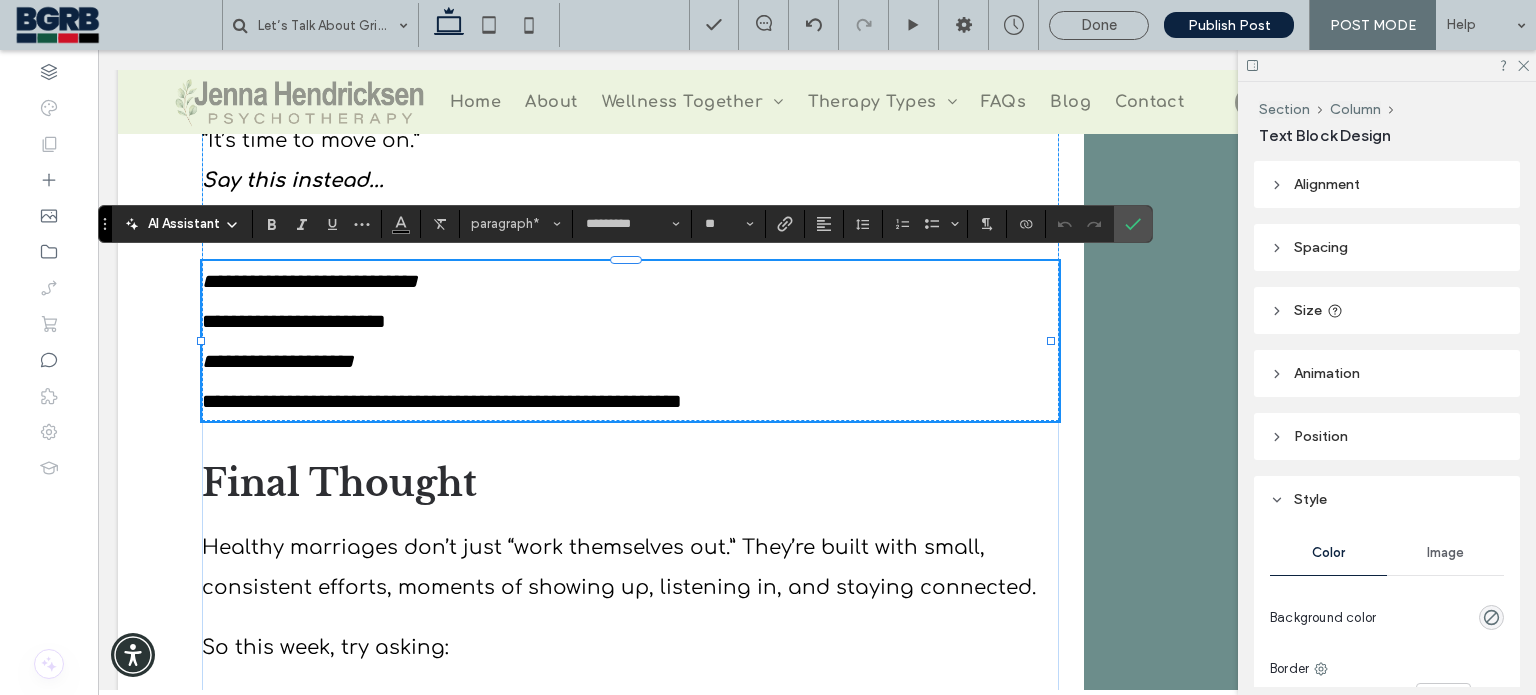 click on "**********" at bounding box center (442, 401) 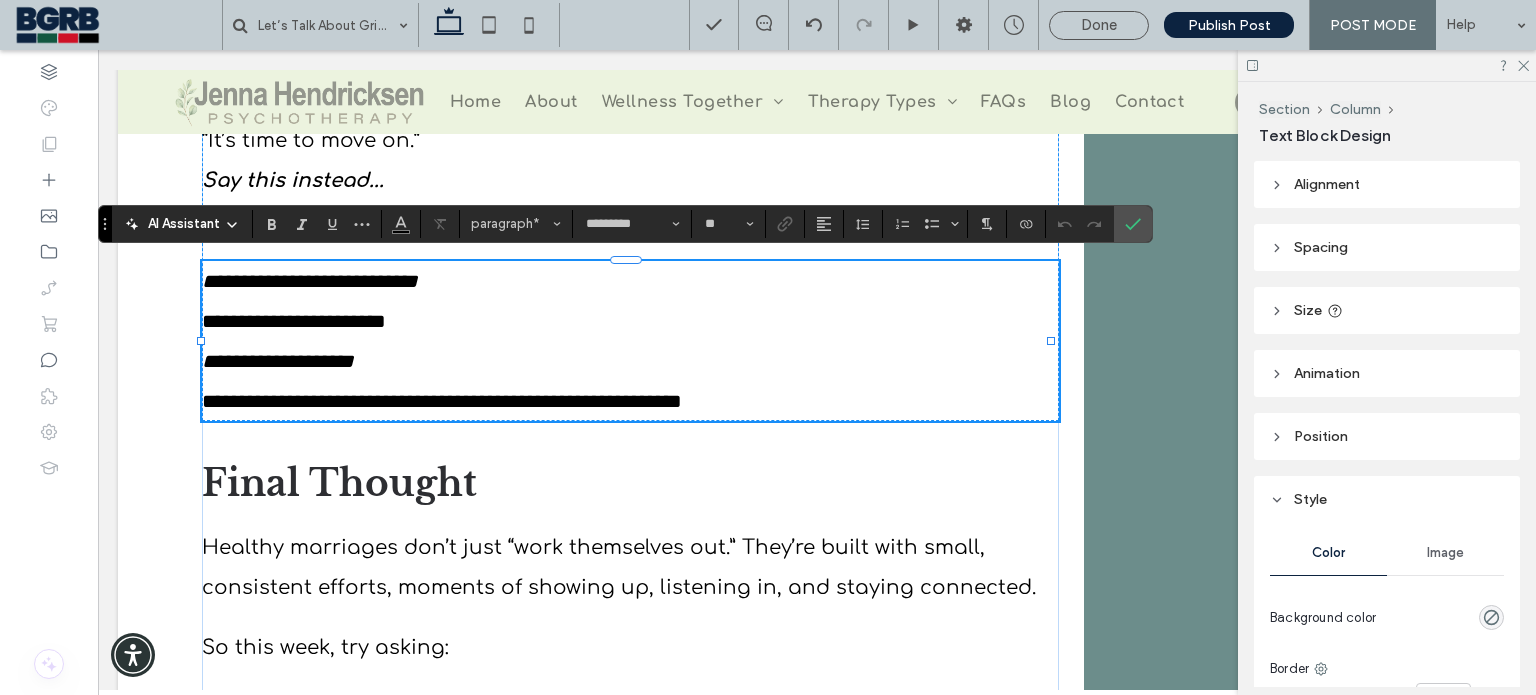 click on "**********" at bounding box center (630, 401) 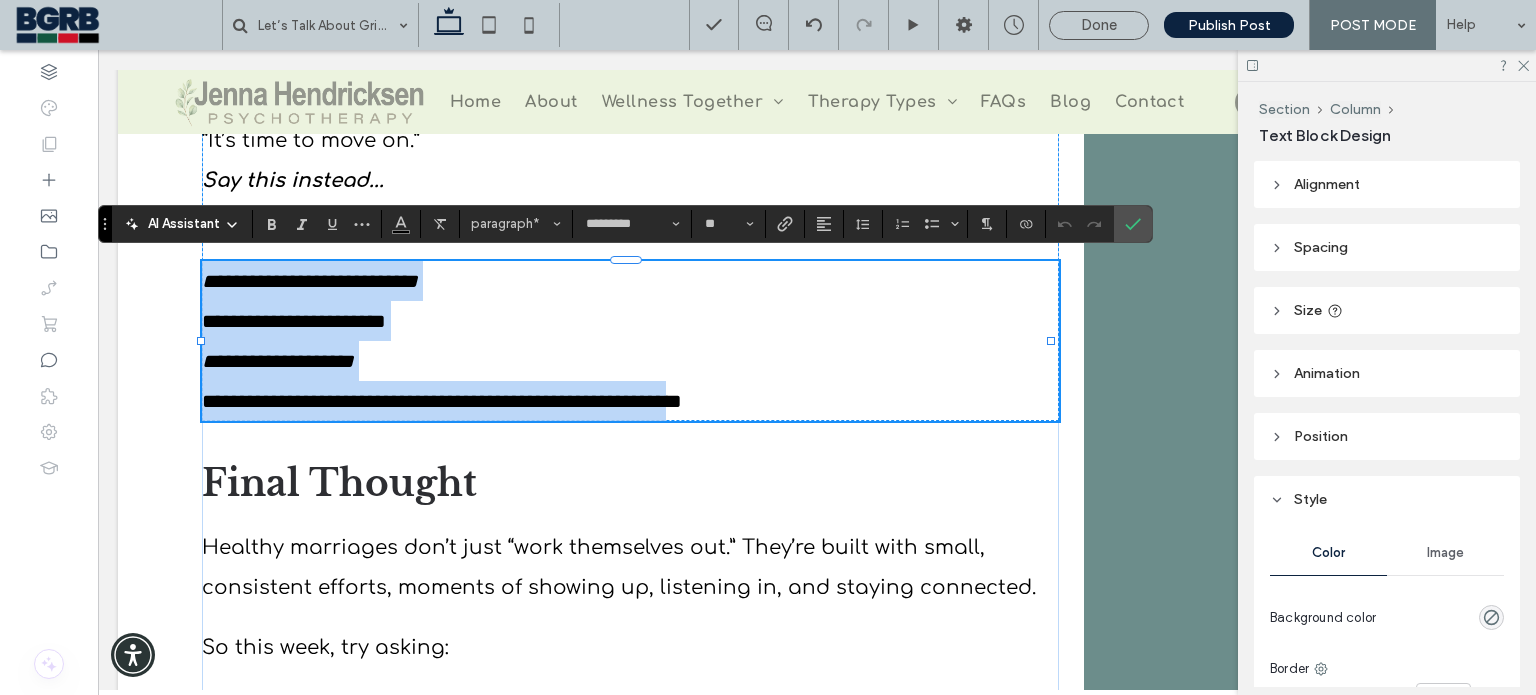 drag, startPoint x: 780, startPoint y: 395, endPoint x: 192, endPoint y: 277, distance: 599.72327 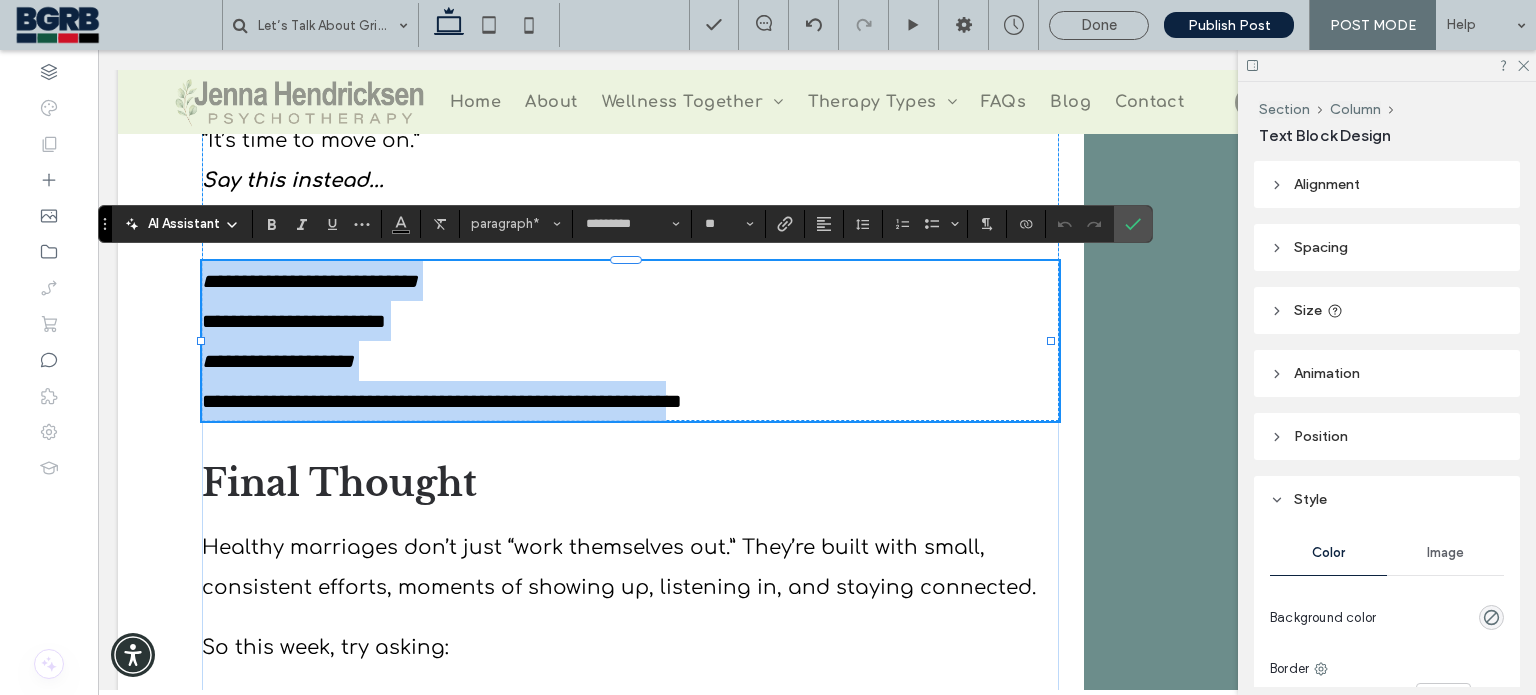 click on "Let’s Talk About Grief: How to Support Someone Navigating Loss
Jenna Hendricksen, LMFT
August 5, 2025
Section + Add Section
Supporting Someone Through Grief: What Really Helps
Grief is something every person will experience at some point in their life, yet it remains one of the most difficult topics to discuss openly. As a therapist, I frequently receive questions about what to say - or what not to say - to someone who is grieving. The truth is, there are no perfect words. Grief often defies language. It’s not just a feeling; it’s an all-encompassing experience that affects the body, mind, and the very way we engage with the world.
Grief Is Deeply Personal
“When I went through something similar, this helped me - but I know everyone’s grief is different.”
The Importance of Sustained Support" at bounding box center (817, -943) 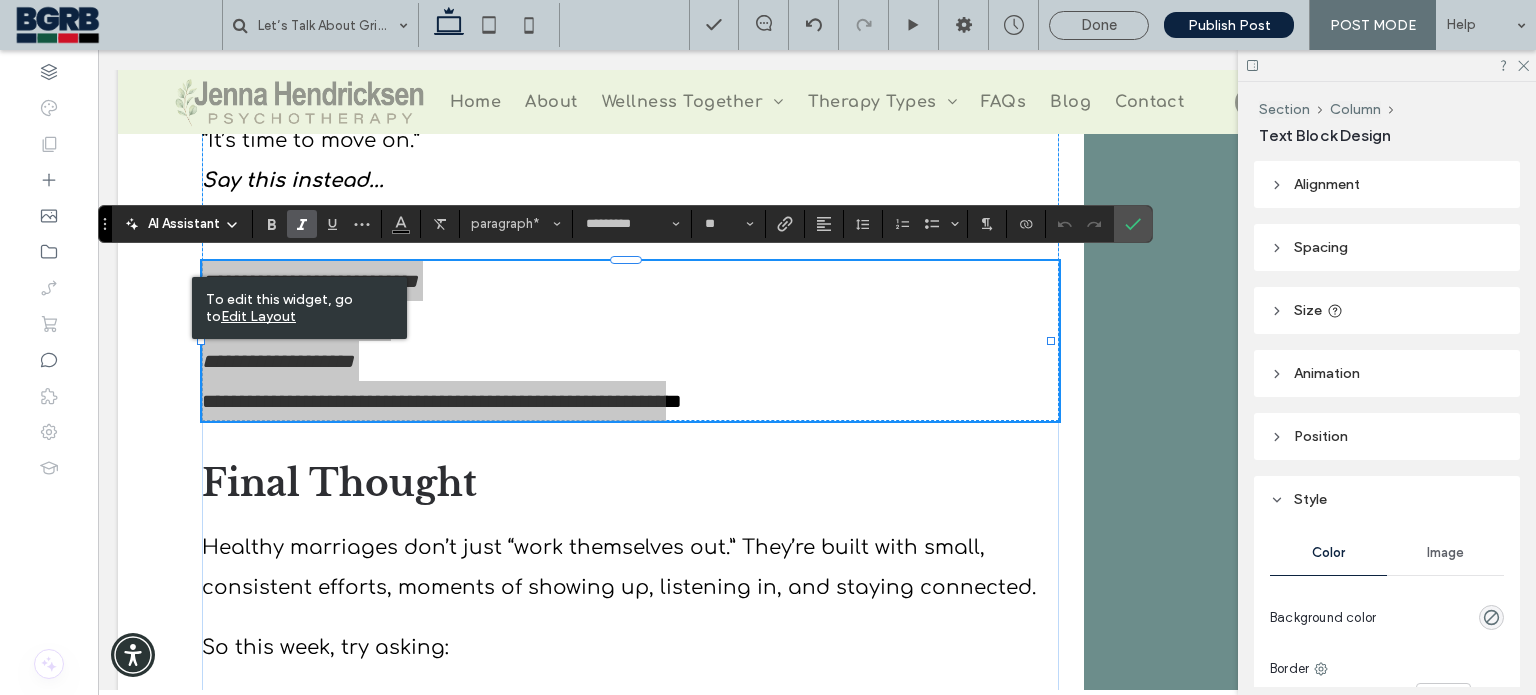 click 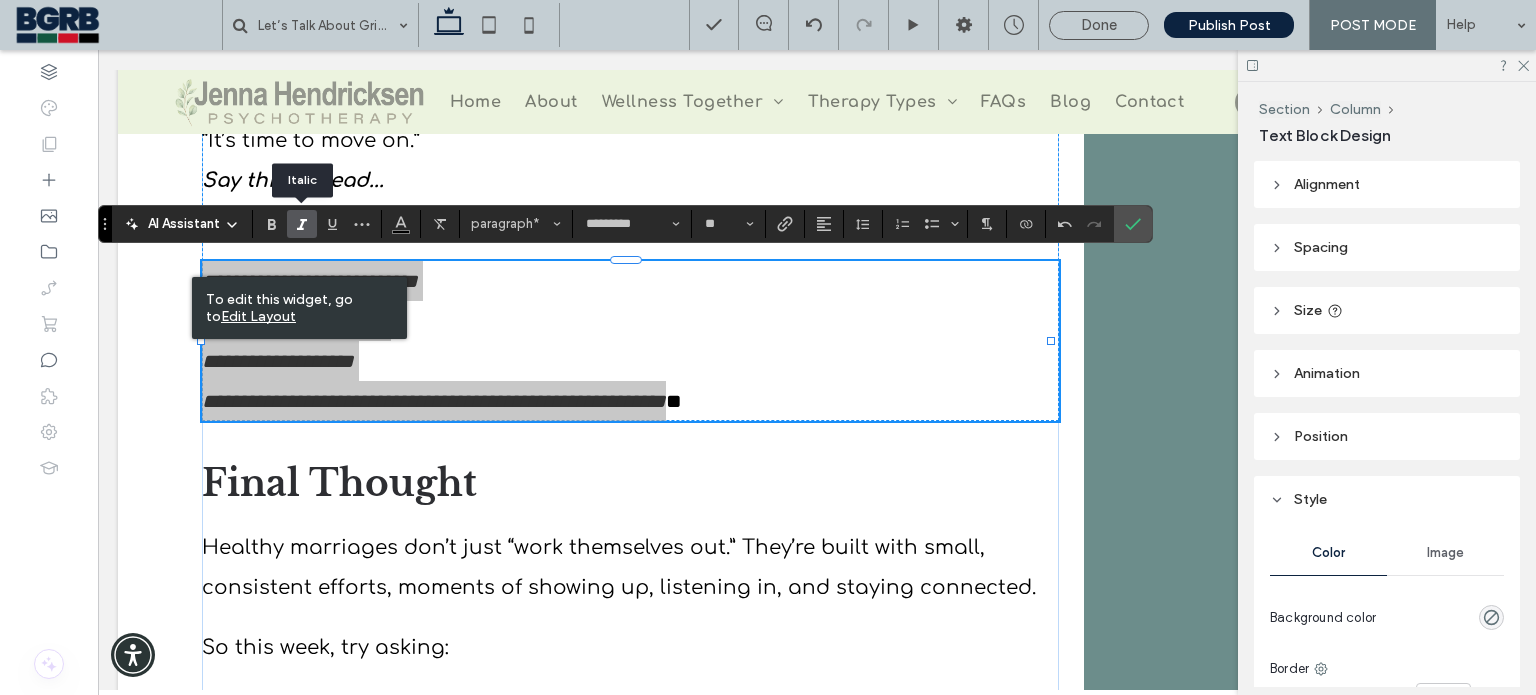 click 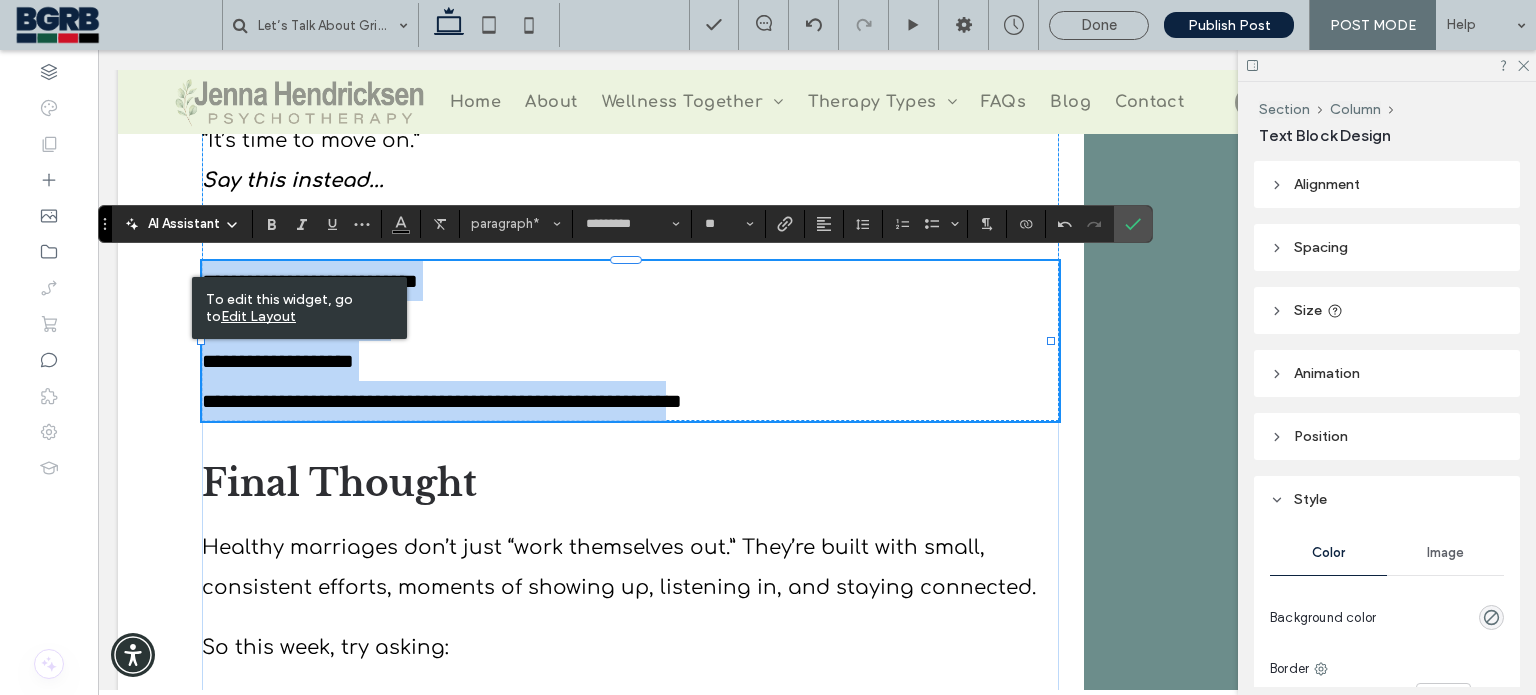 click on "**********" at bounding box center (630, 361) 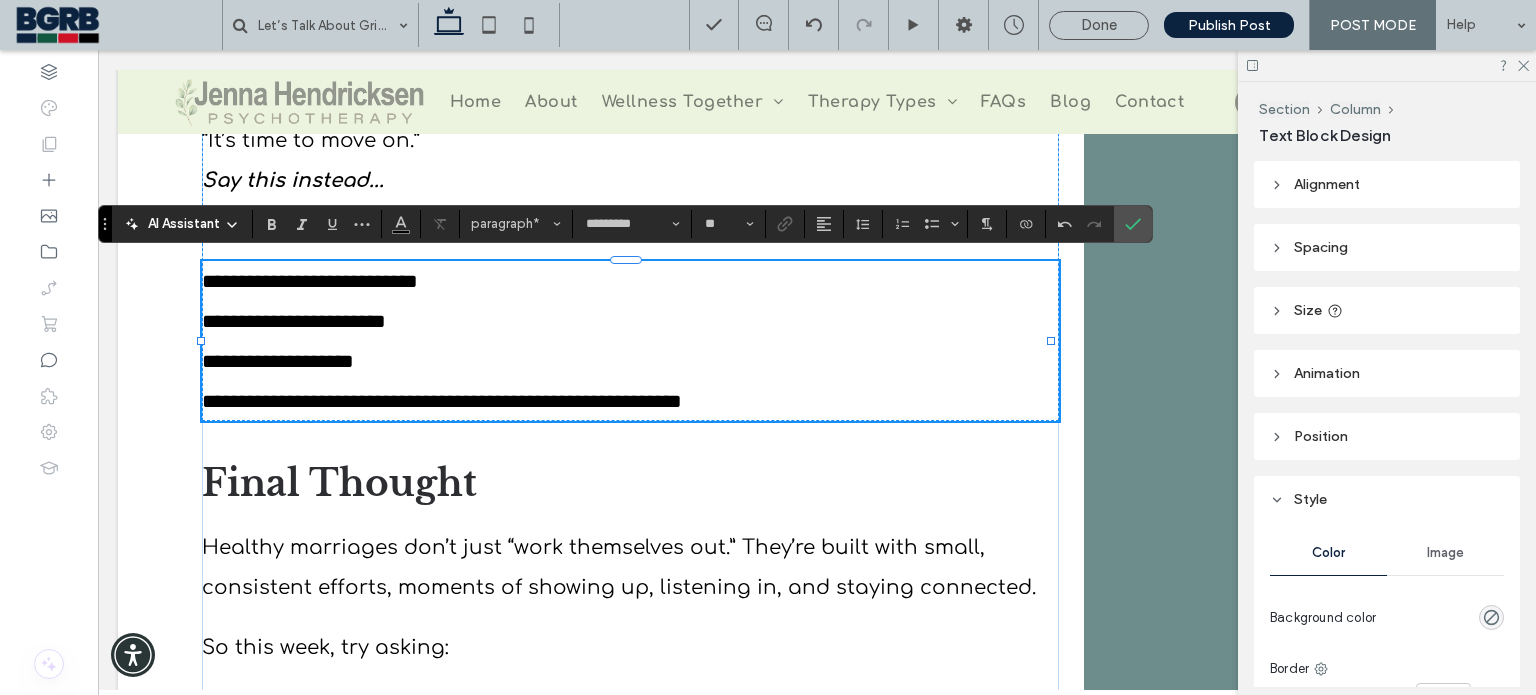 click on "**********" at bounding box center [630, 401] 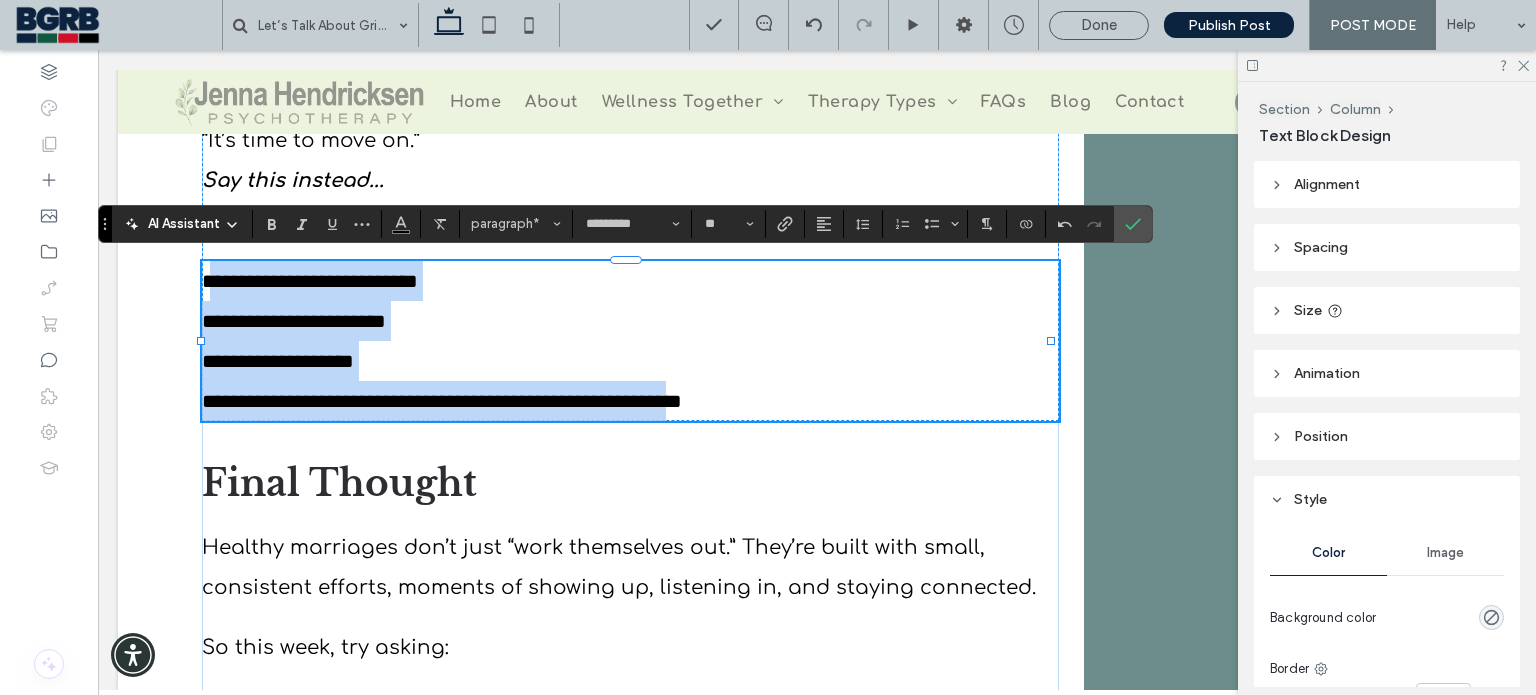 drag, startPoint x: 781, startPoint y: 399, endPoint x: 204, endPoint y: 284, distance: 588.3485 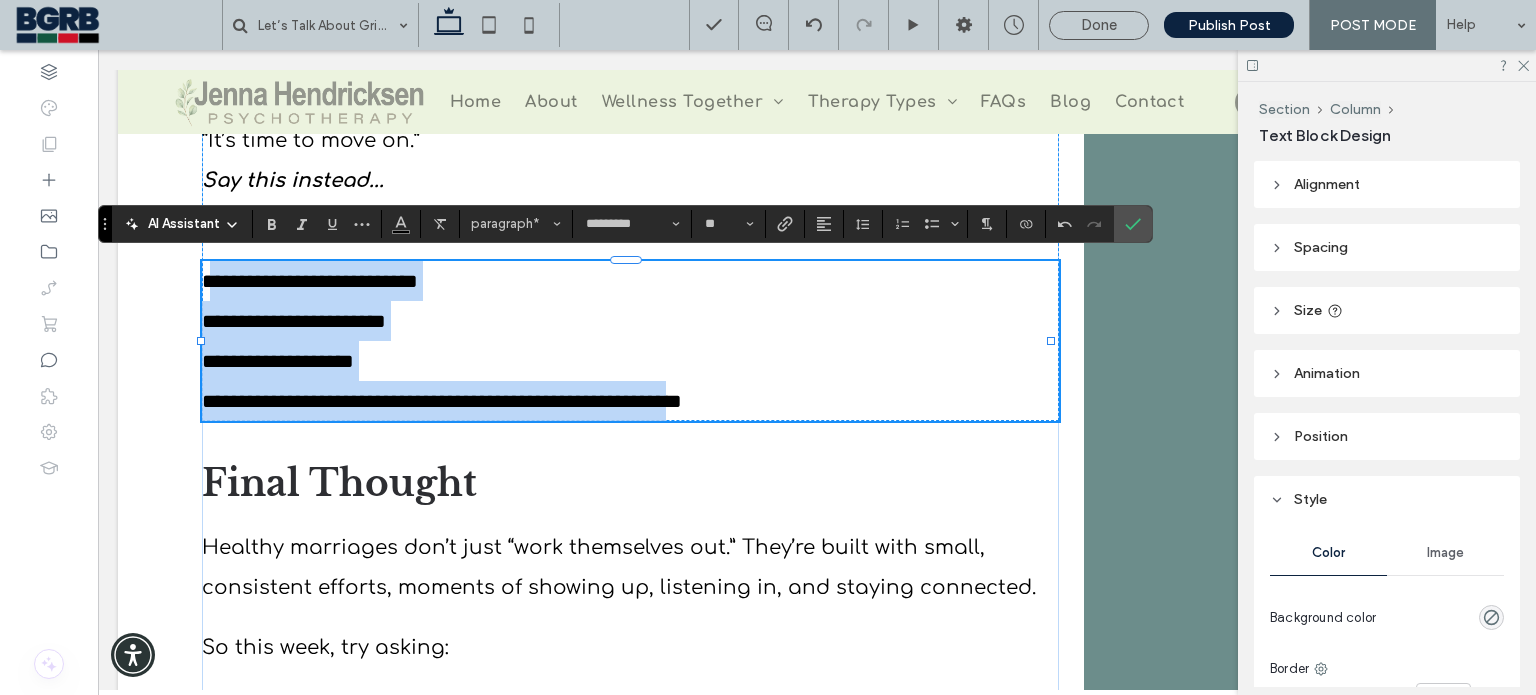 click on "**********" at bounding box center (630, 341) 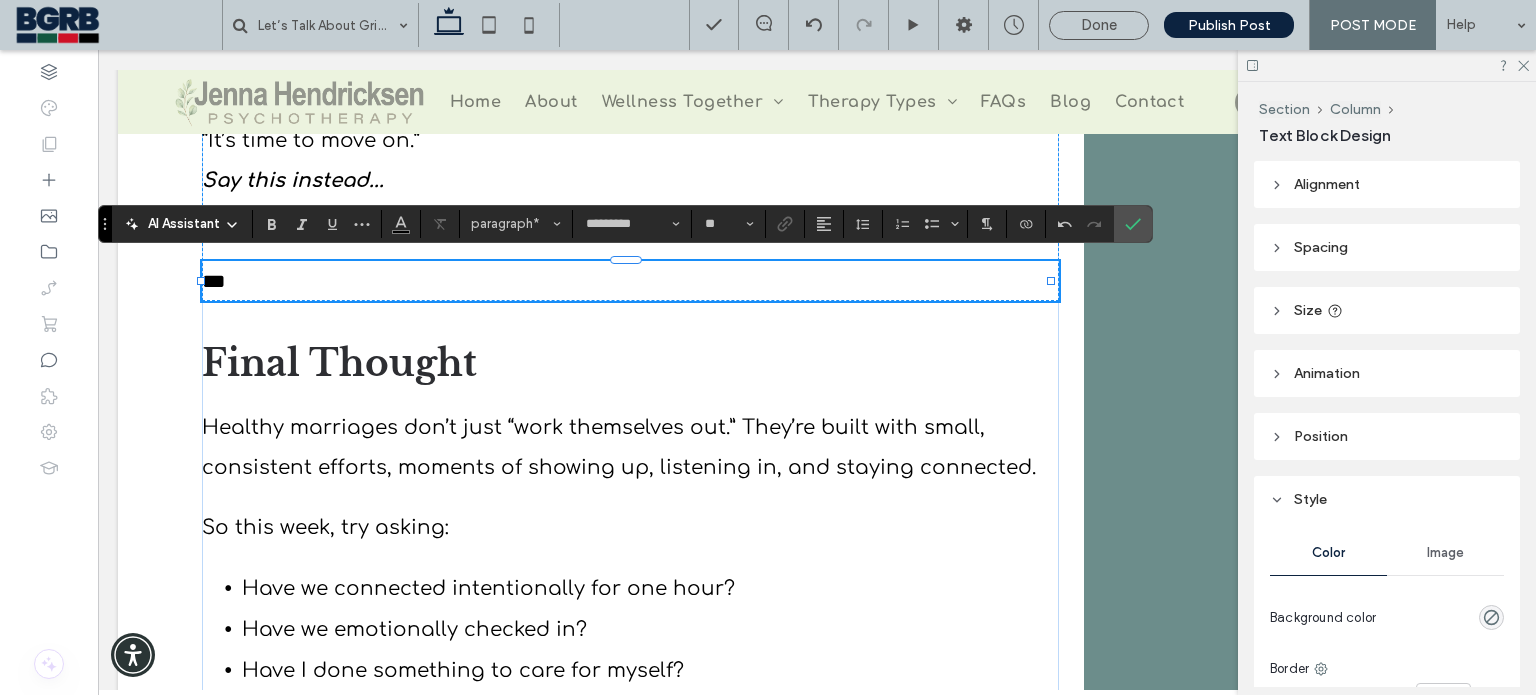 drag, startPoint x: 204, startPoint y: 281, endPoint x: 748, endPoint y: 282, distance: 544.0009 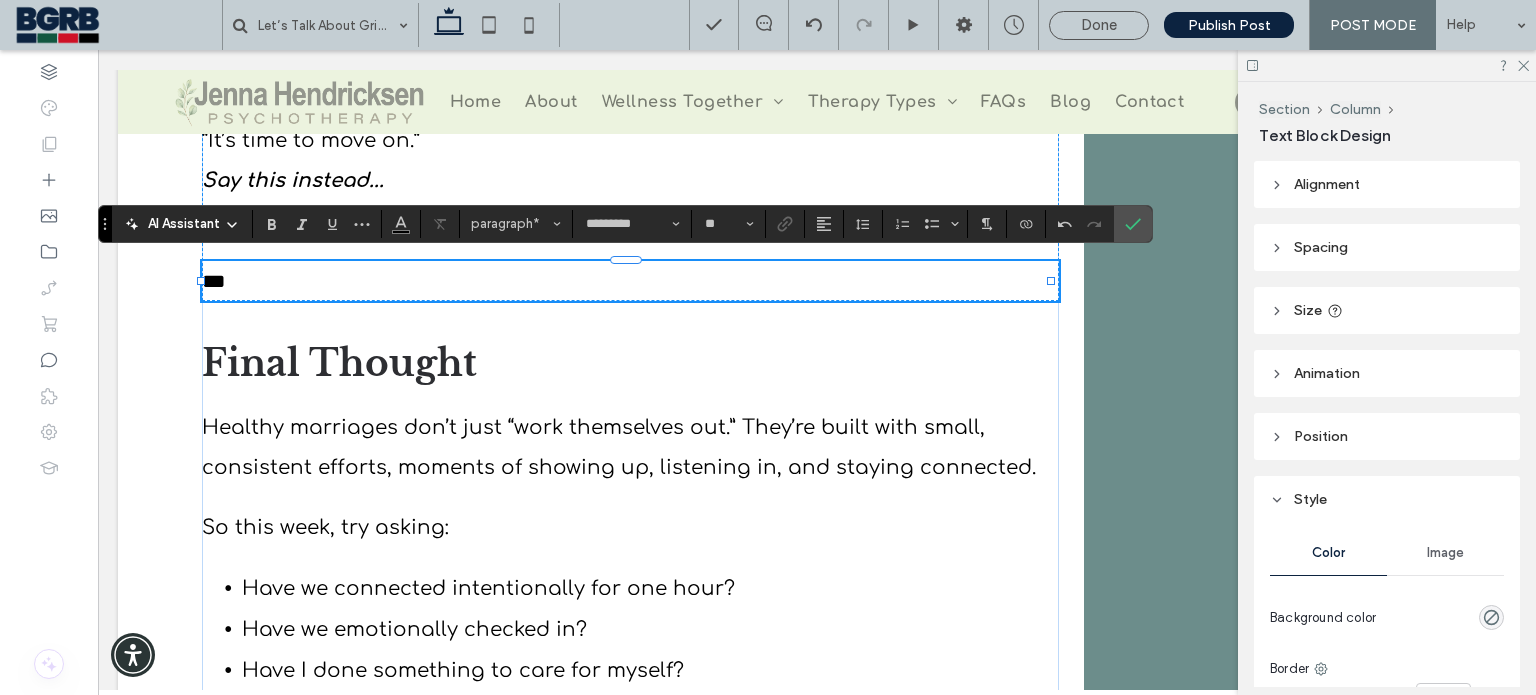 click on "***" at bounding box center (213, 281) 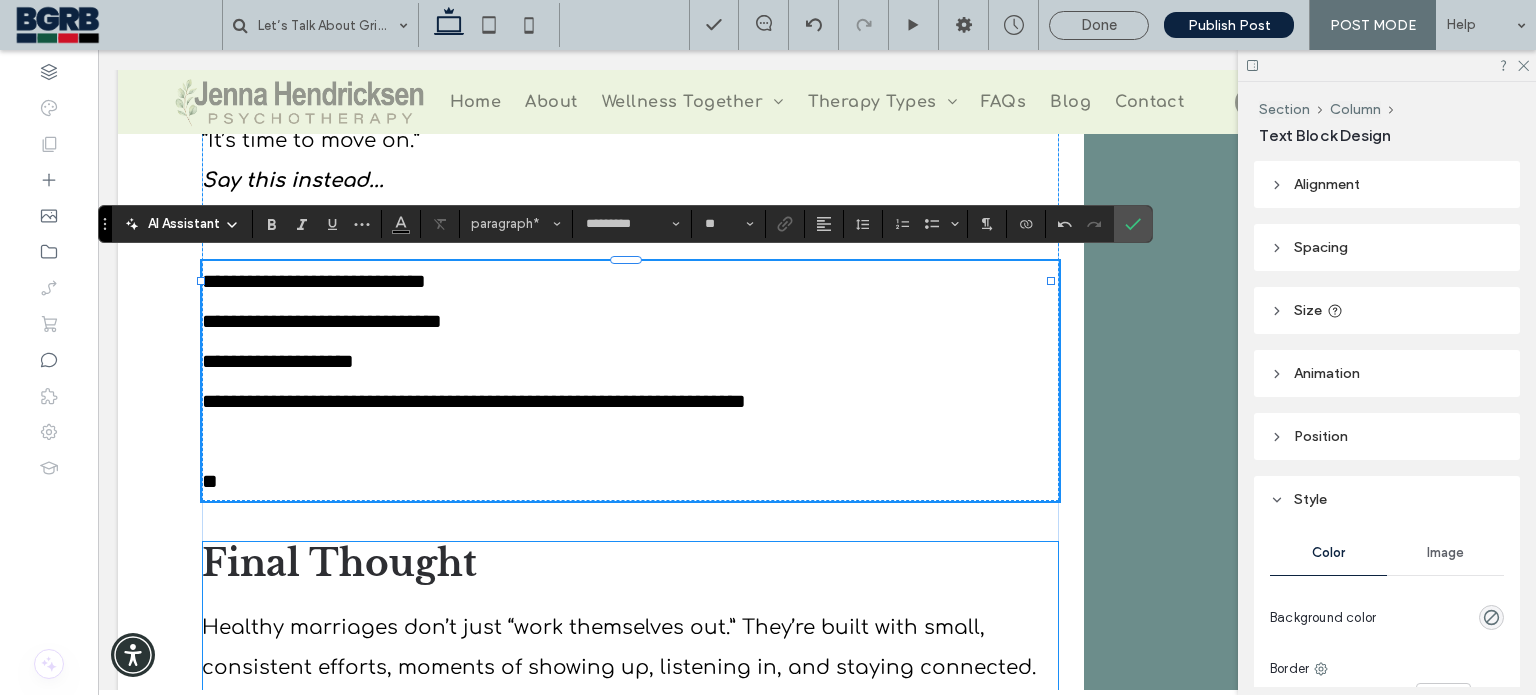 scroll, scrollTop: 0, scrollLeft: 0, axis: both 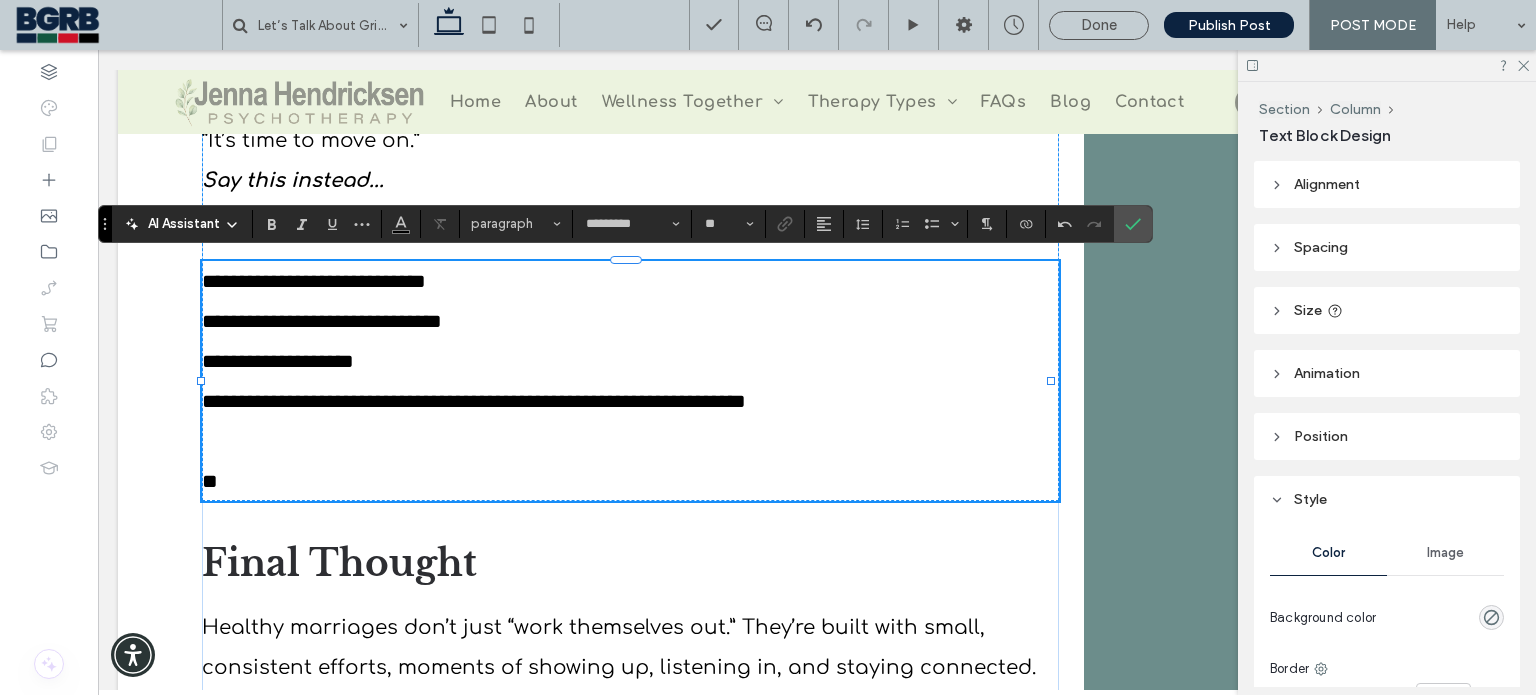 click on "**" at bounding box center (630, 461) 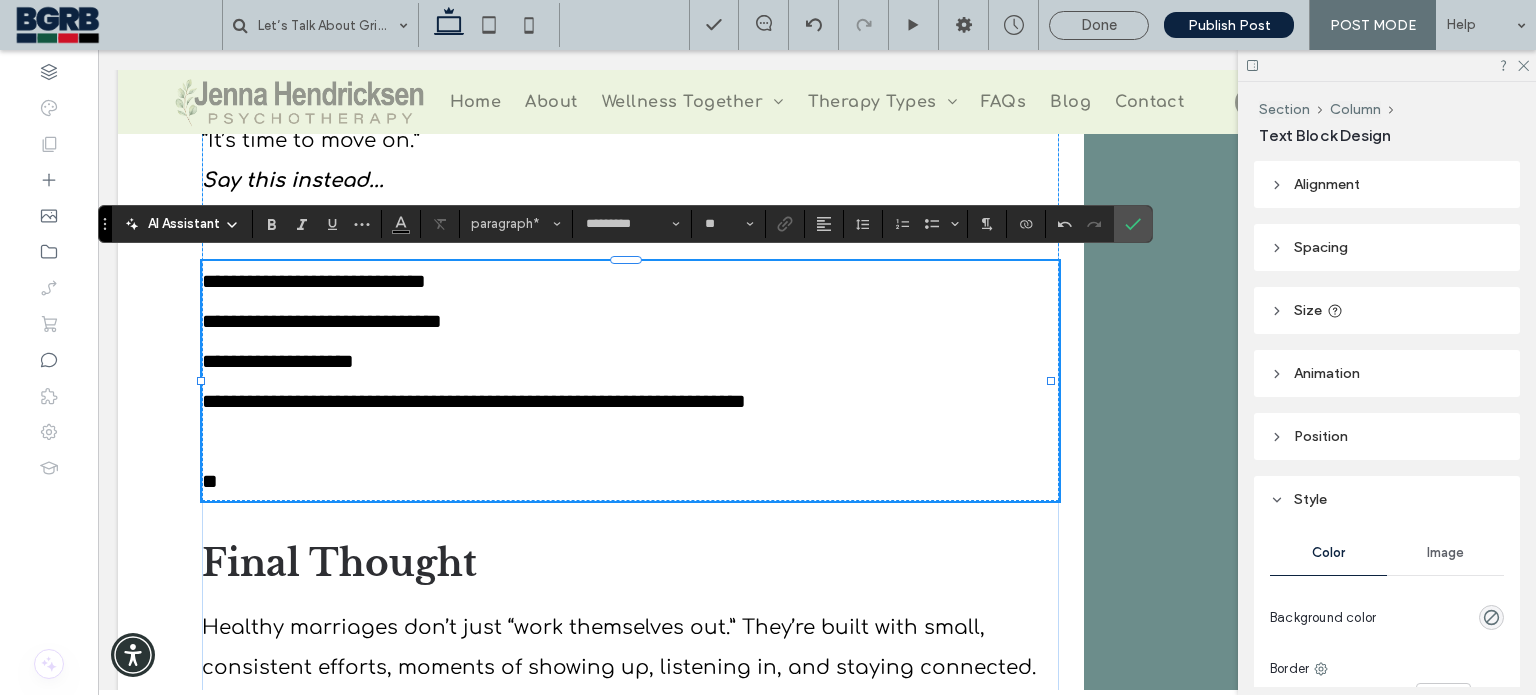 type 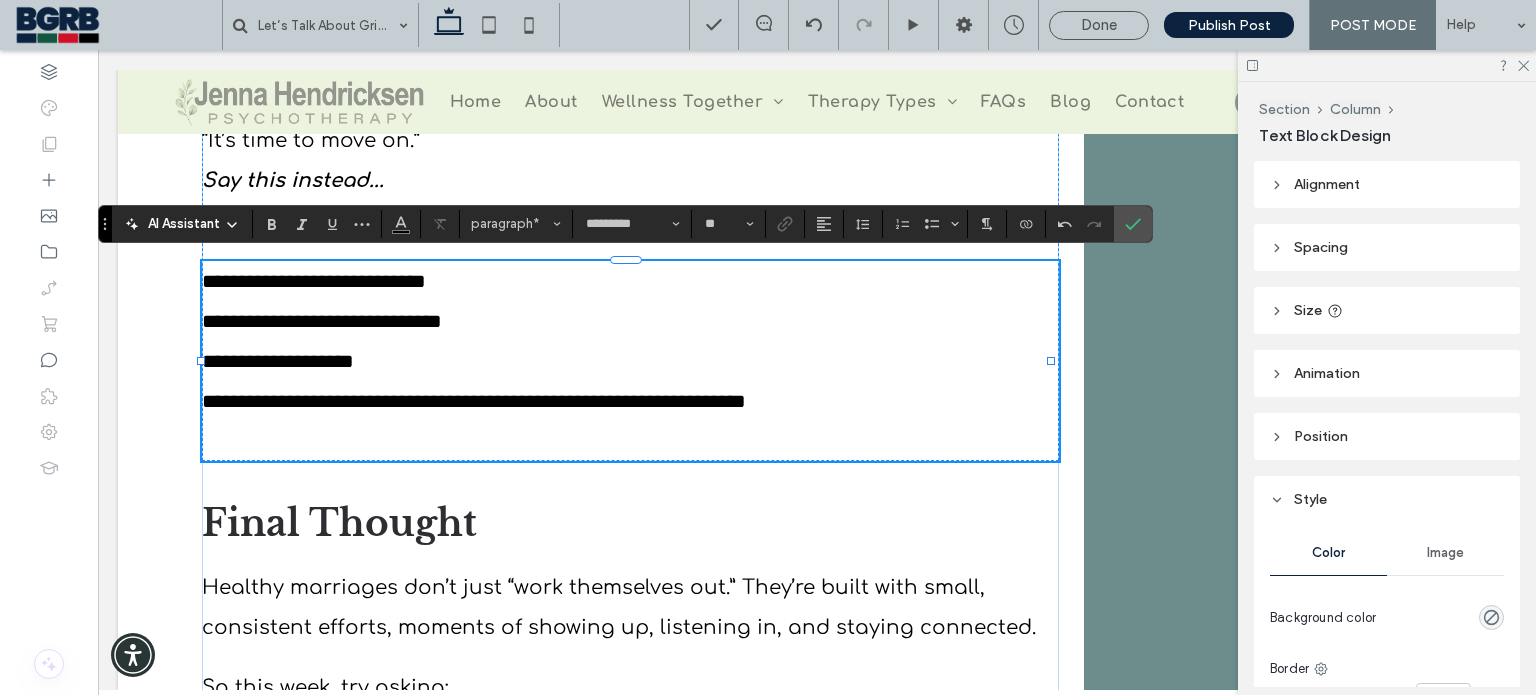 click on "**********" at bounding box center (630, 421) 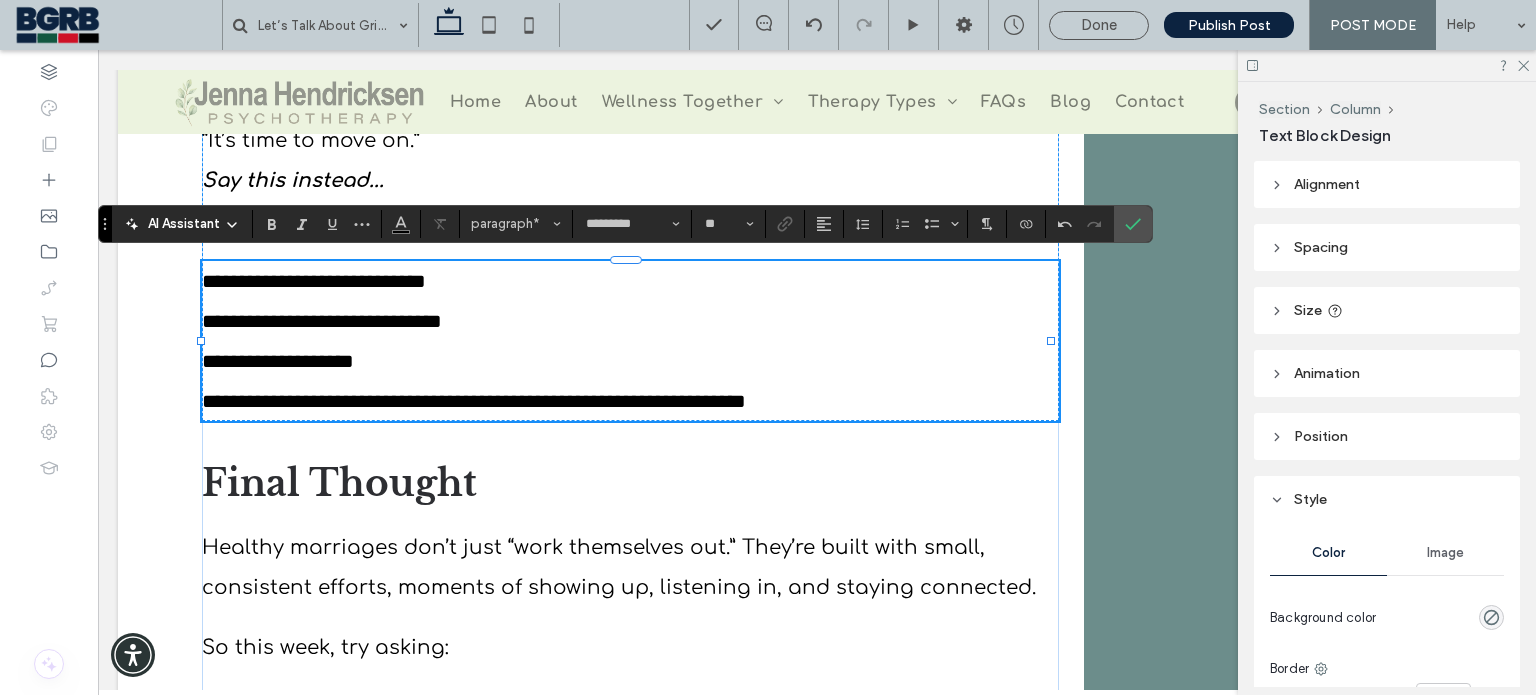 click on "**********" at bounding box center (314, 281) 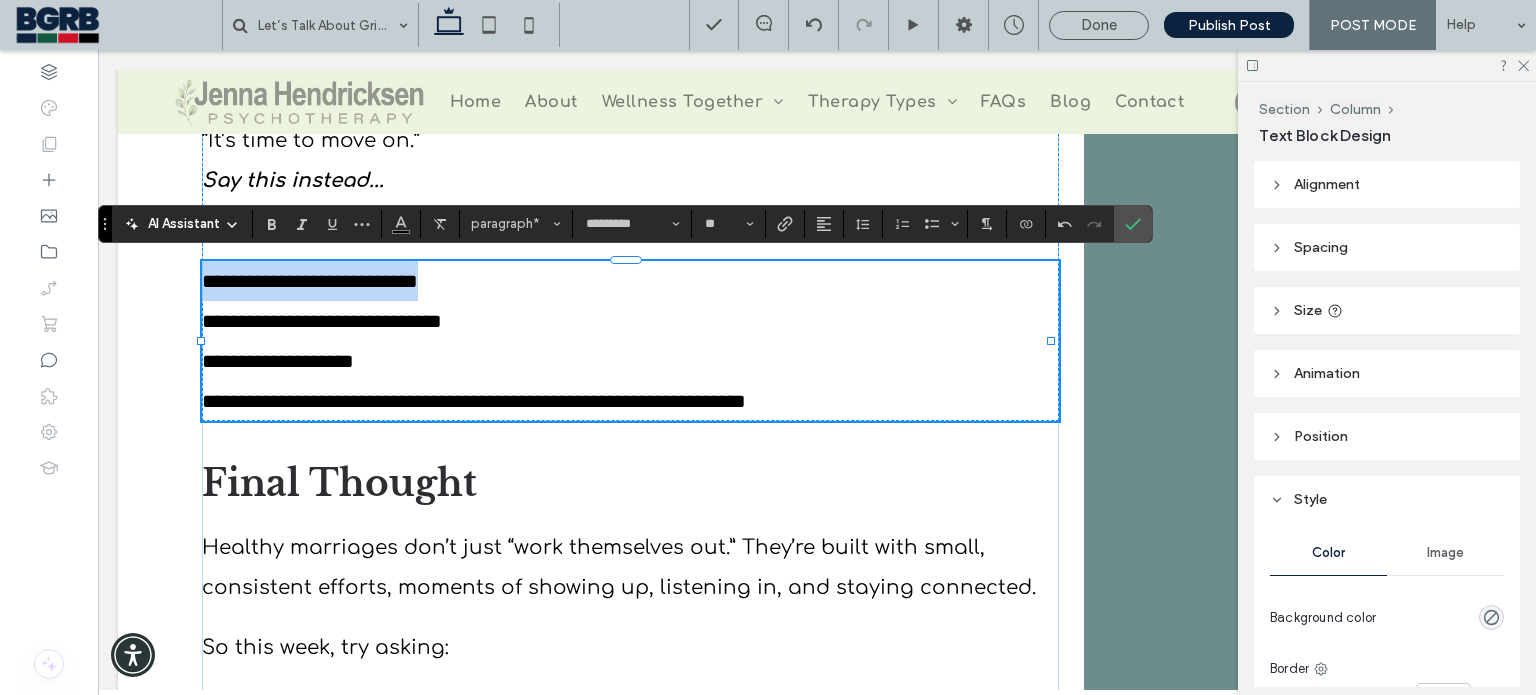 drag, startPoint x: 446, startPoint y: 278, endPoint x: 154, endPoint y: 261, distance: 292.49445 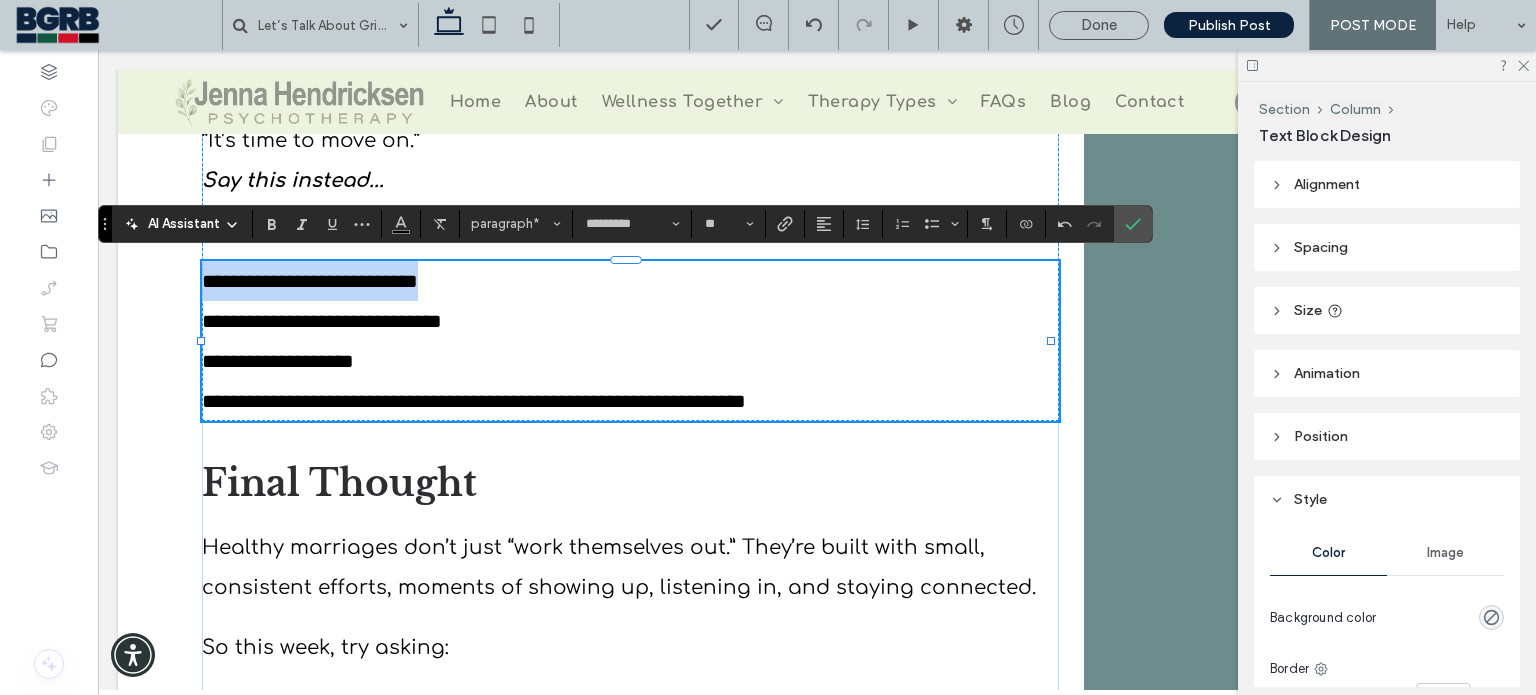 click on "Let’s Talk About Grief: How to Support Someone Navigating Loss
Jenna Hendricksen, LMFT
August 5, 2025
Section + Add Section
Supporting Someone Through Grief: What Really Helps
Grief is something every person will experience at some point in their life, yet it remains one of the most difficult topics to discuss openly. As a therapist, I frequently receive questions about what to say - or what not to say - to someone who is grieving. The truth is, there are no perfect words. Grief often defies language. It’s not just a feeling; it’s an all-encompassing experience that affects the body, mind, and the very way we engage with the world.
Grief Is Deeply Personal
“When I went through something similar, this helped me - but I know everyone’s grief is different.”
The Importance of Sustained Support" at bounding box center (817, -943) 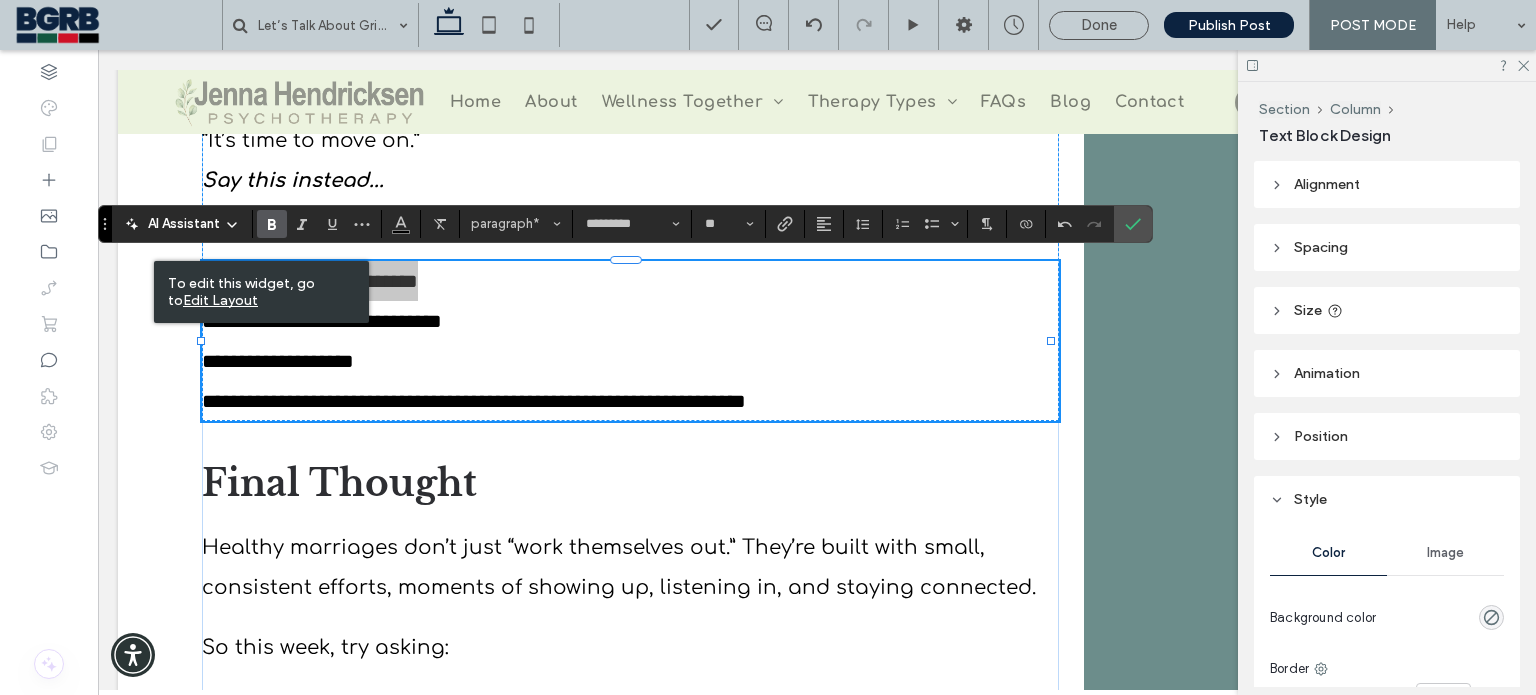 click 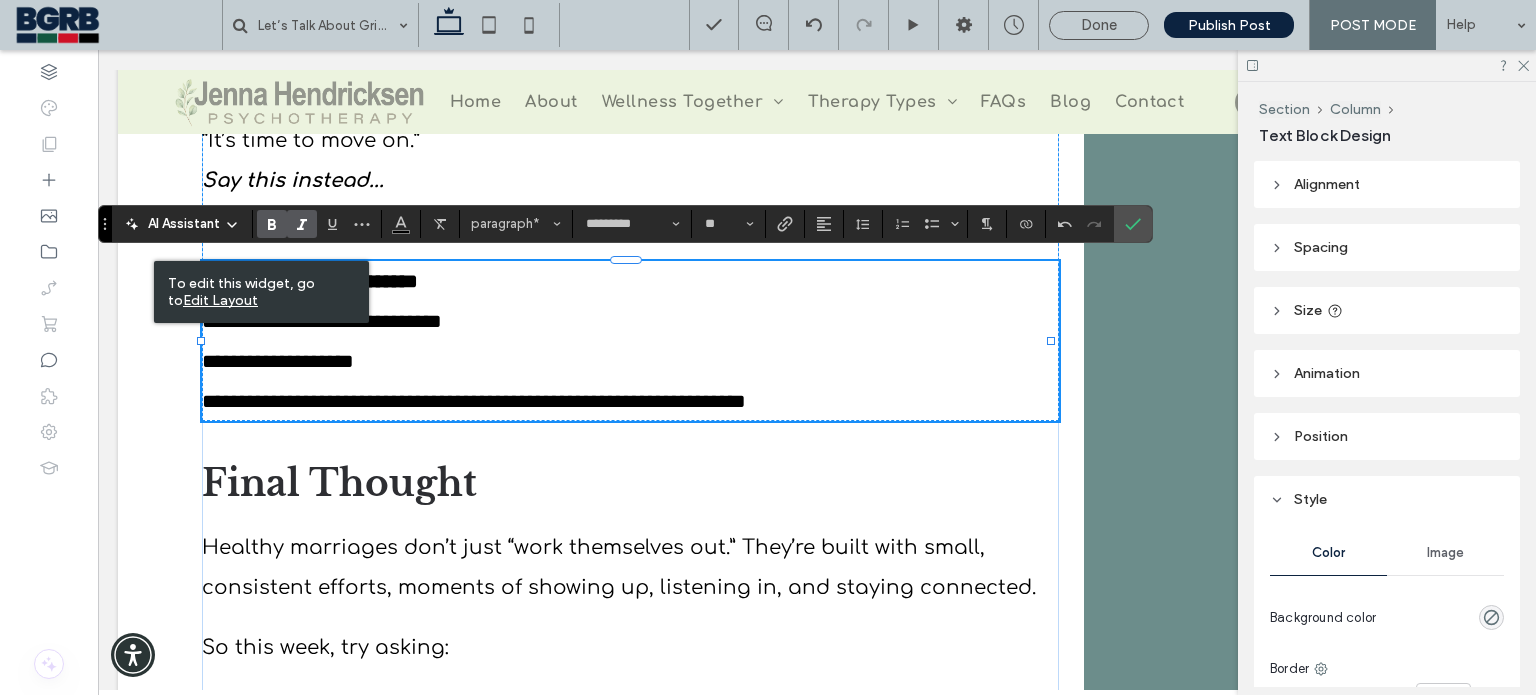 click 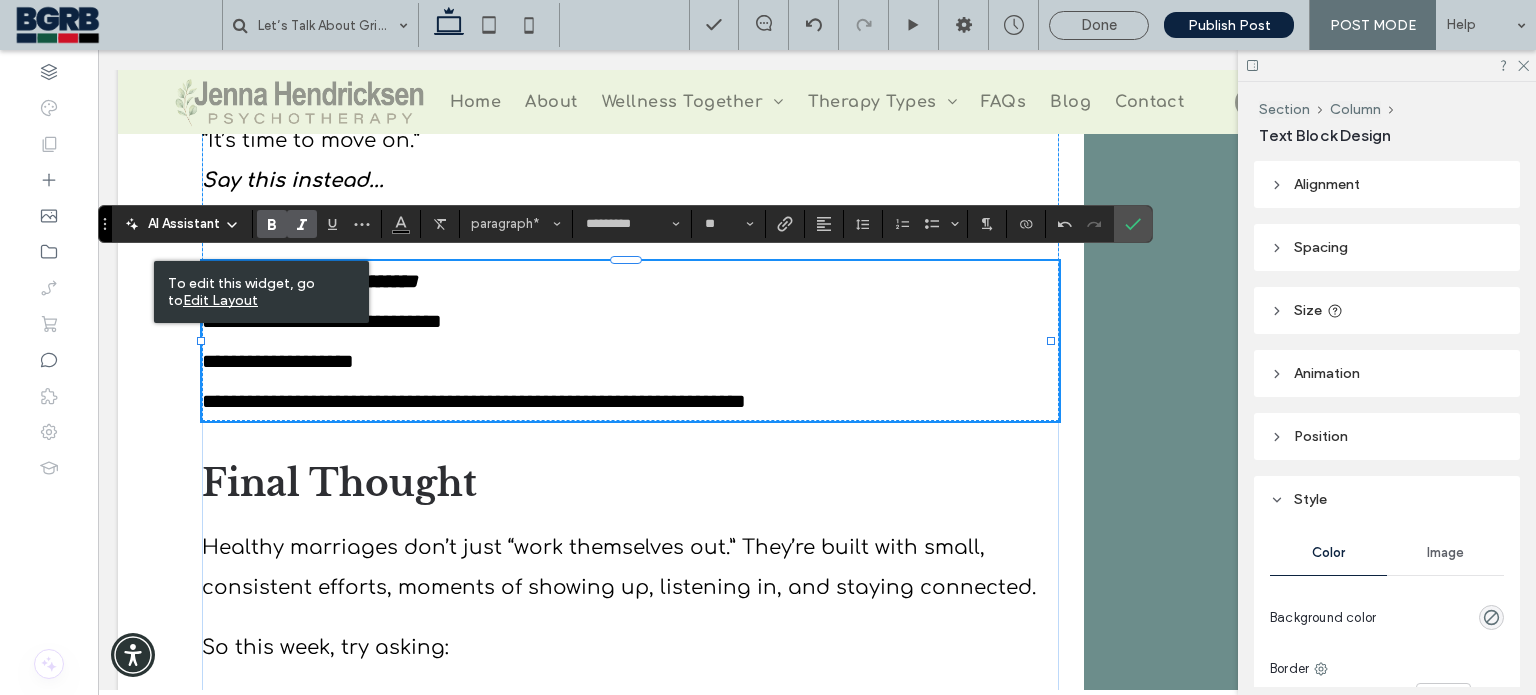 click on "**********" at bounding box center [630, 361] 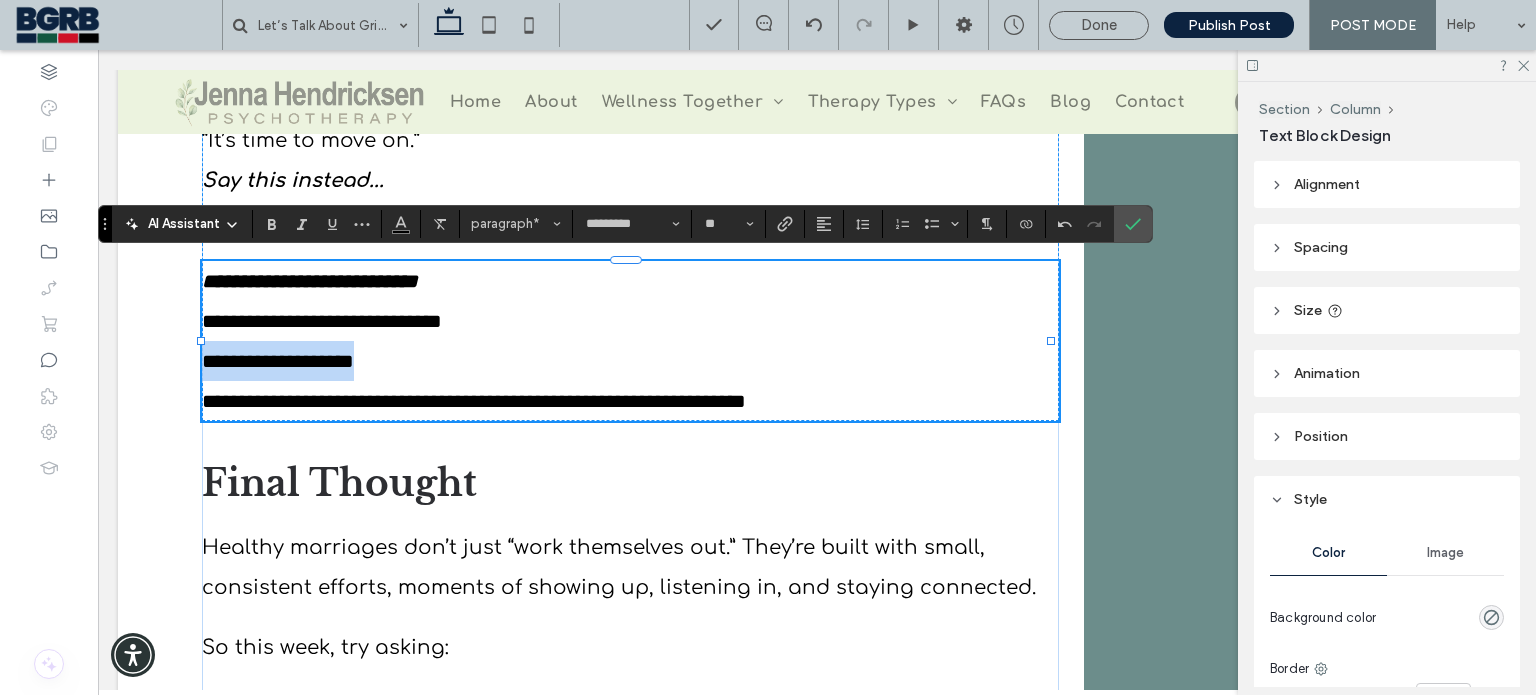 drag, startPoint x: 397, startPoint y: 364, endPoint x: 198, endPoint y: 350, distance: 199.49185 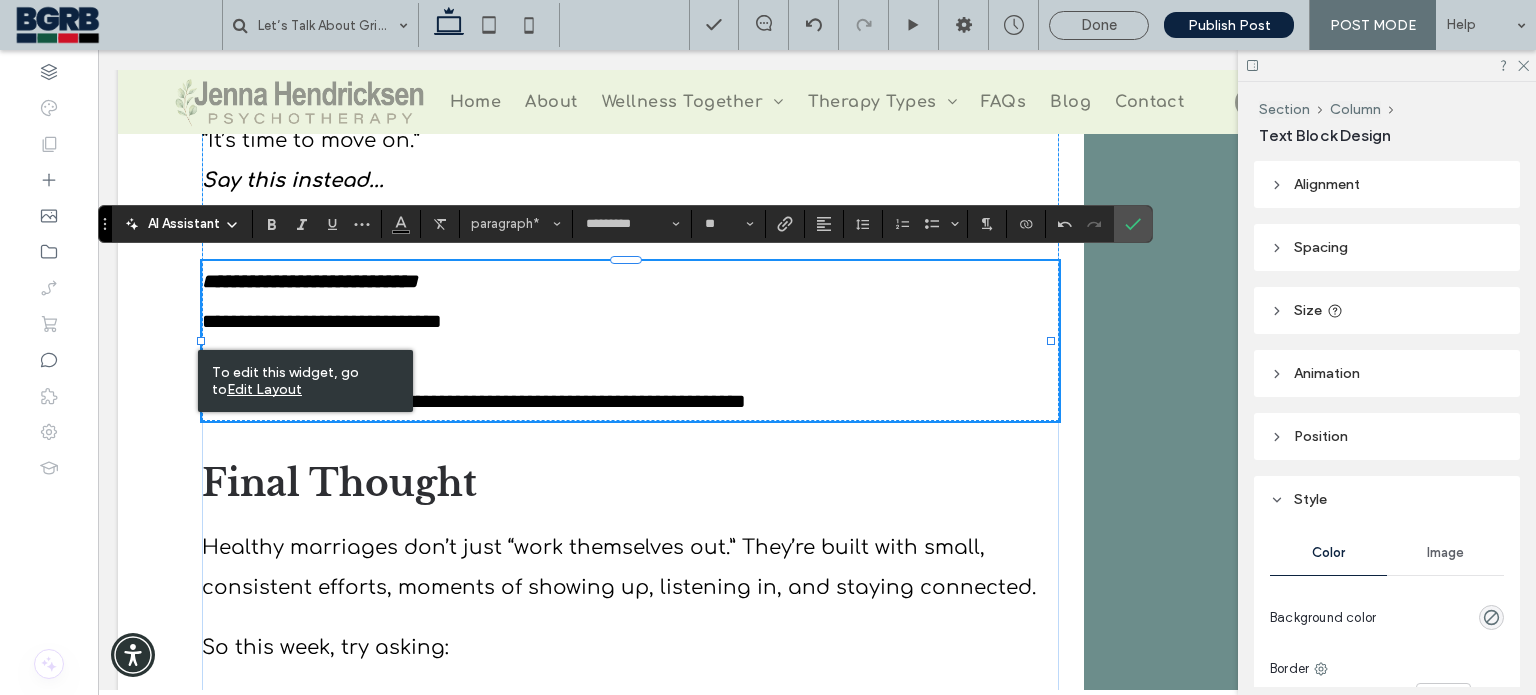 click on "**********" at bounding box center [630, 401] 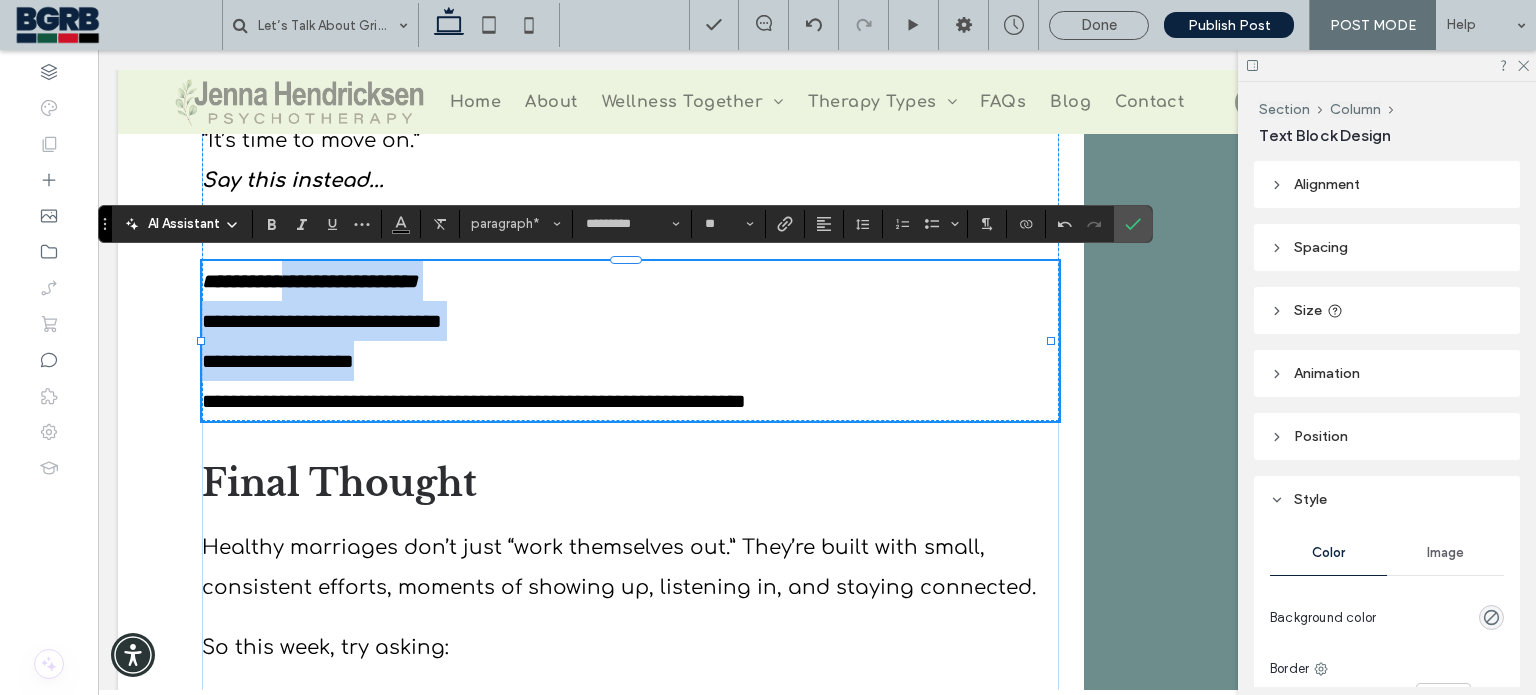 drag, startPoint x: 420, startPoint y: 349, endPoint x: 200, endPoint y: 359, distance: 220.22716 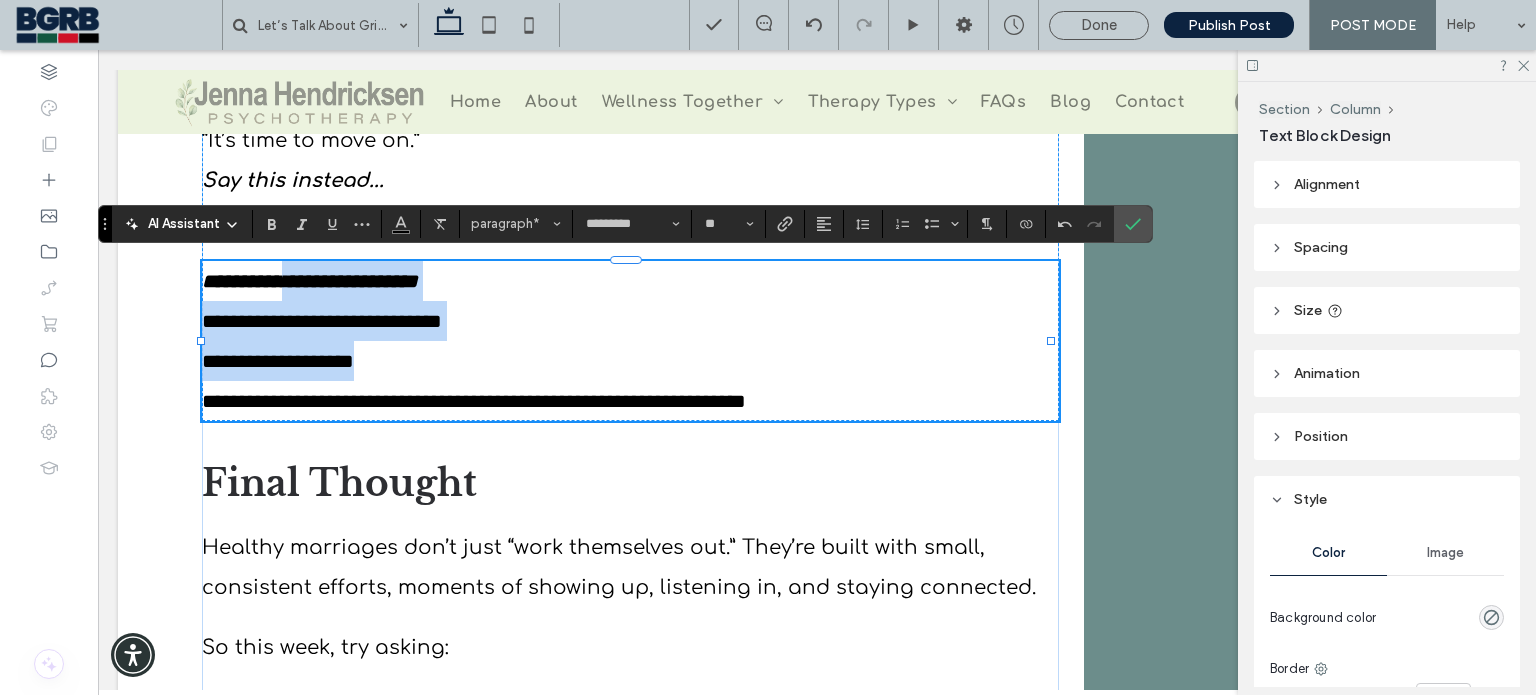click on "Supporting Someone Through Grief: What Really Helps
Grief is something every person will experience at some point in their life, yet it remains one of the most difficult topics to discuss openly. As a therapist, I frequently receive questions about what to say - or what not to say - to someone who is grieving. The truth is, there are no perfect words. Grief often defies language. It’s not just a feeling; it’s an all-encompassing experience that affects the body, mind, and the very way we engage with the world.
Grief Is Deeply Personal
Grief looks different for everyone - there’s no “right” way to go through it, no set timeline, and no single path to follow. While it can be comforting to connect with others who have also experienced loss, it’s important to hold space for the grieving person’s unique journey, rather than unintentionally shifting the focus to your own.
The Importance of Sustained Support" at bounding box center [630, -1146] 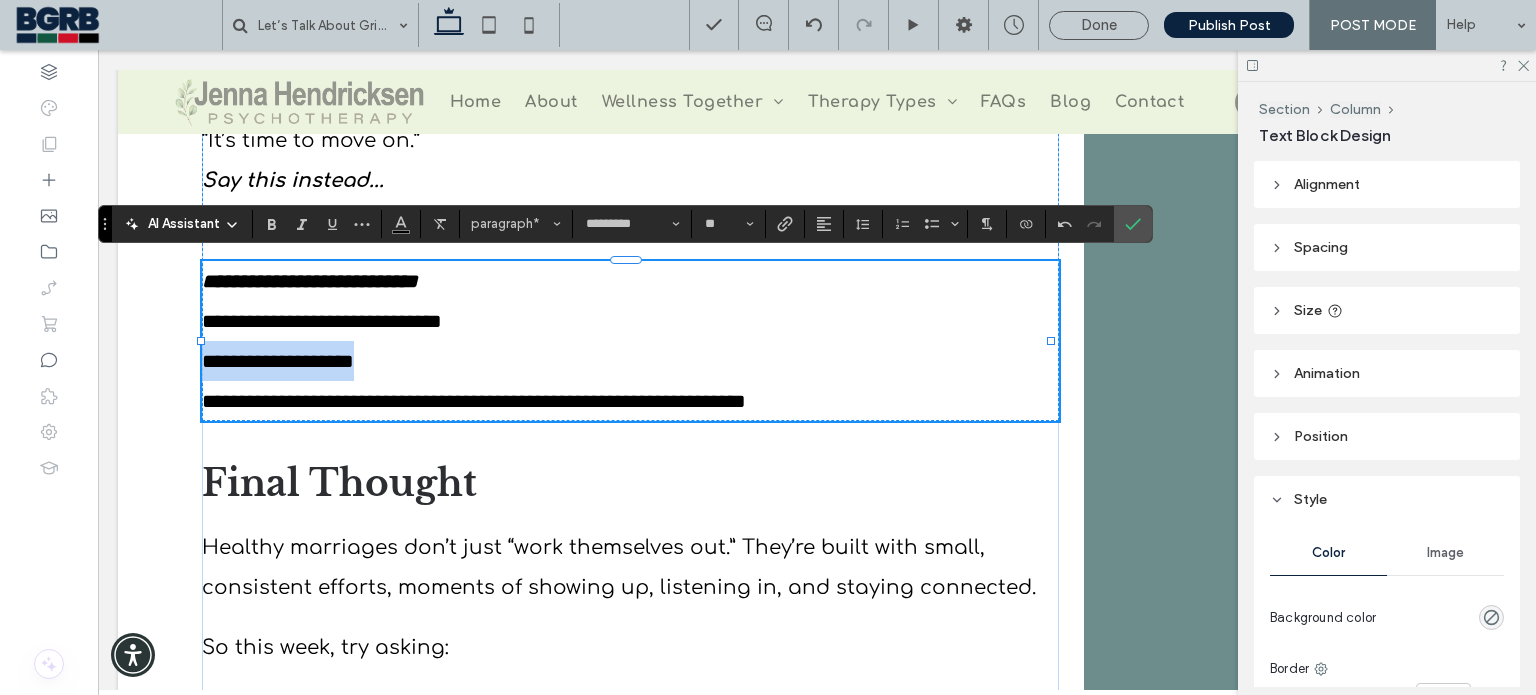 drag, startPoint x: 204, startPoint y: 358, endPoint x: 381, endPoint y: 352, distance: 177.10167 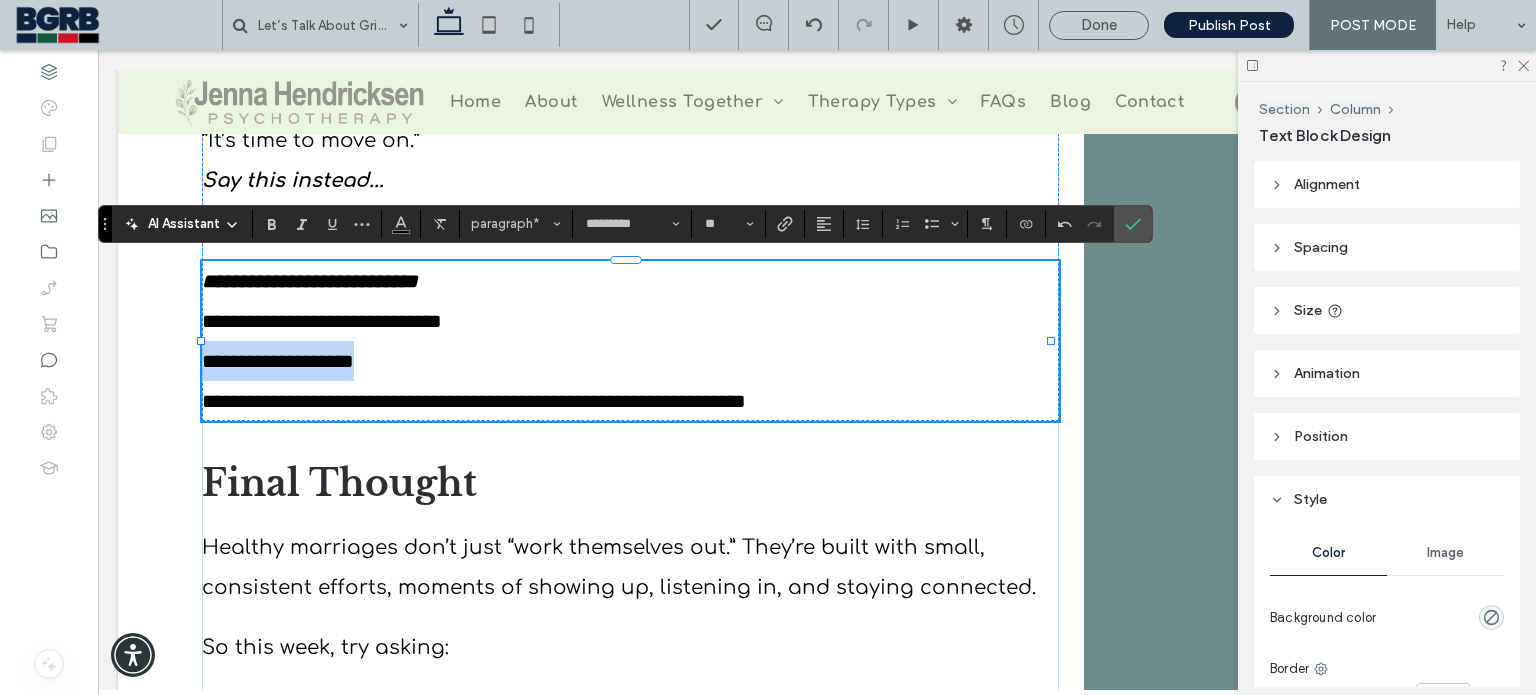 click on "**********" at bounding box center [630, 361] 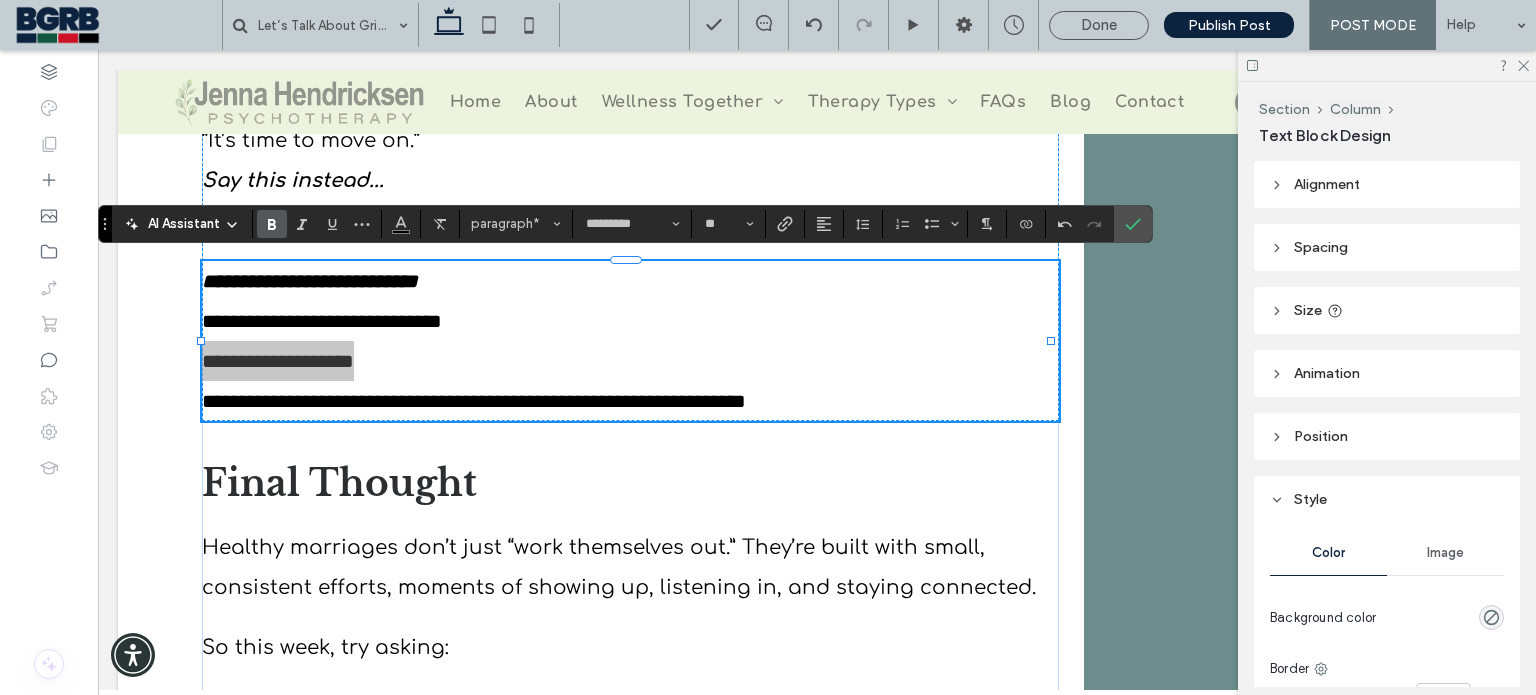 click 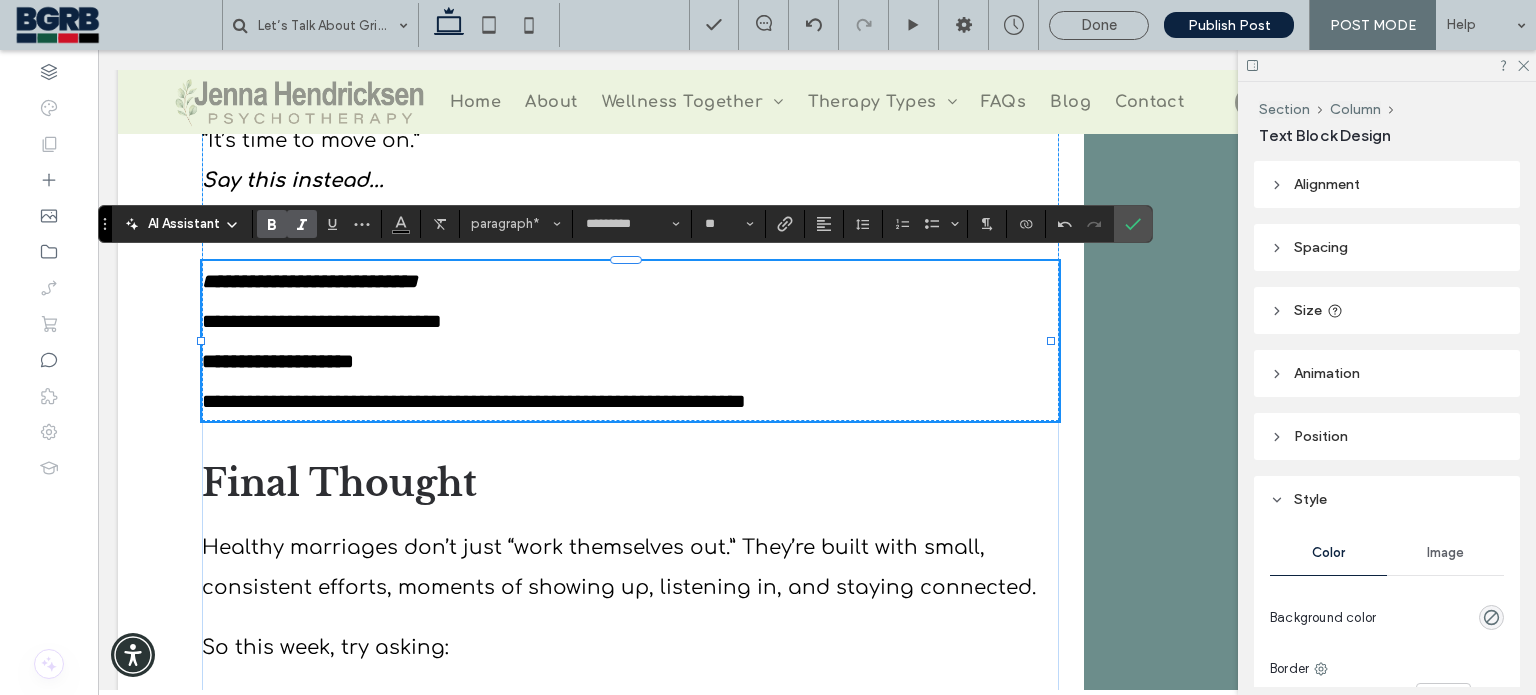 click 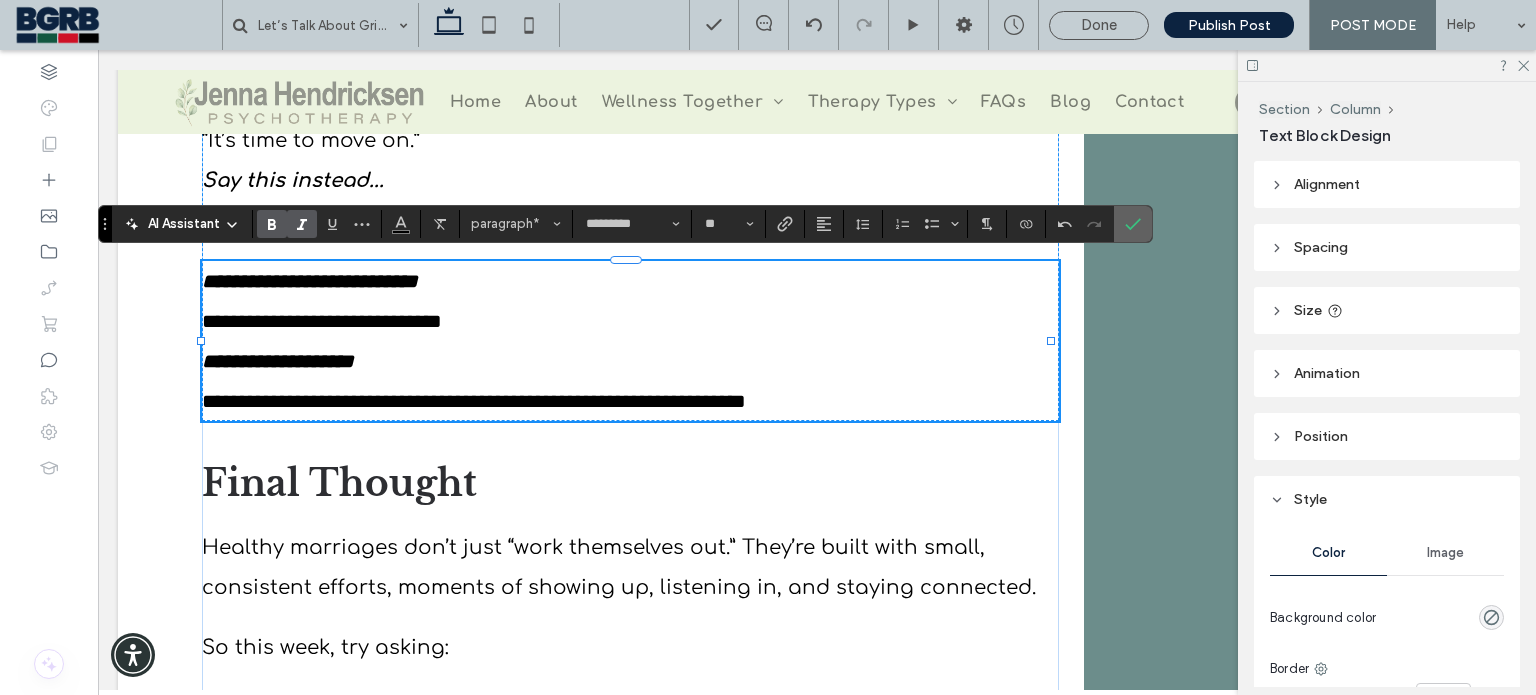 drag, startPoint x: 1028, startPoint y: 177, endPoint x: 1126, endPoint y: 227, distance: 110.01818 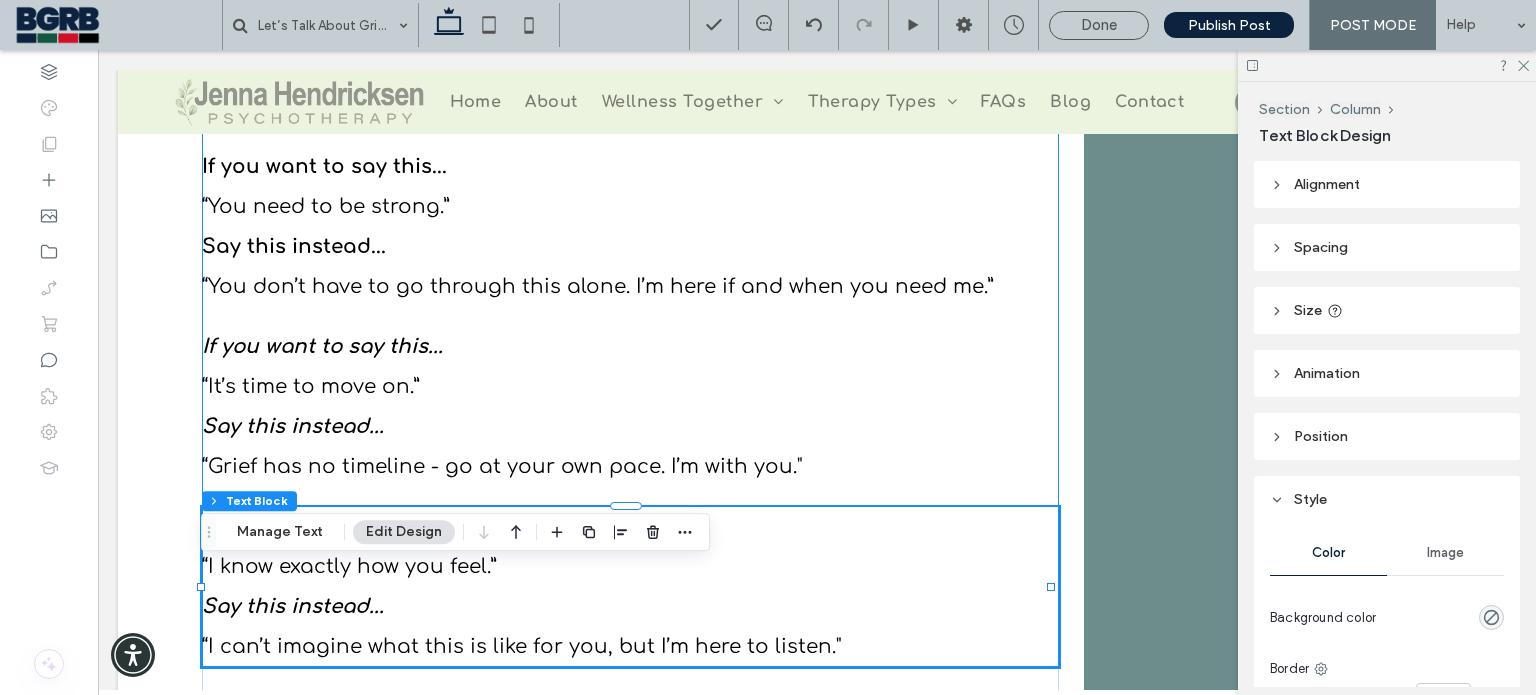 scroll, scrollTop: 3204, scrollLeft: 0, axis: vertical 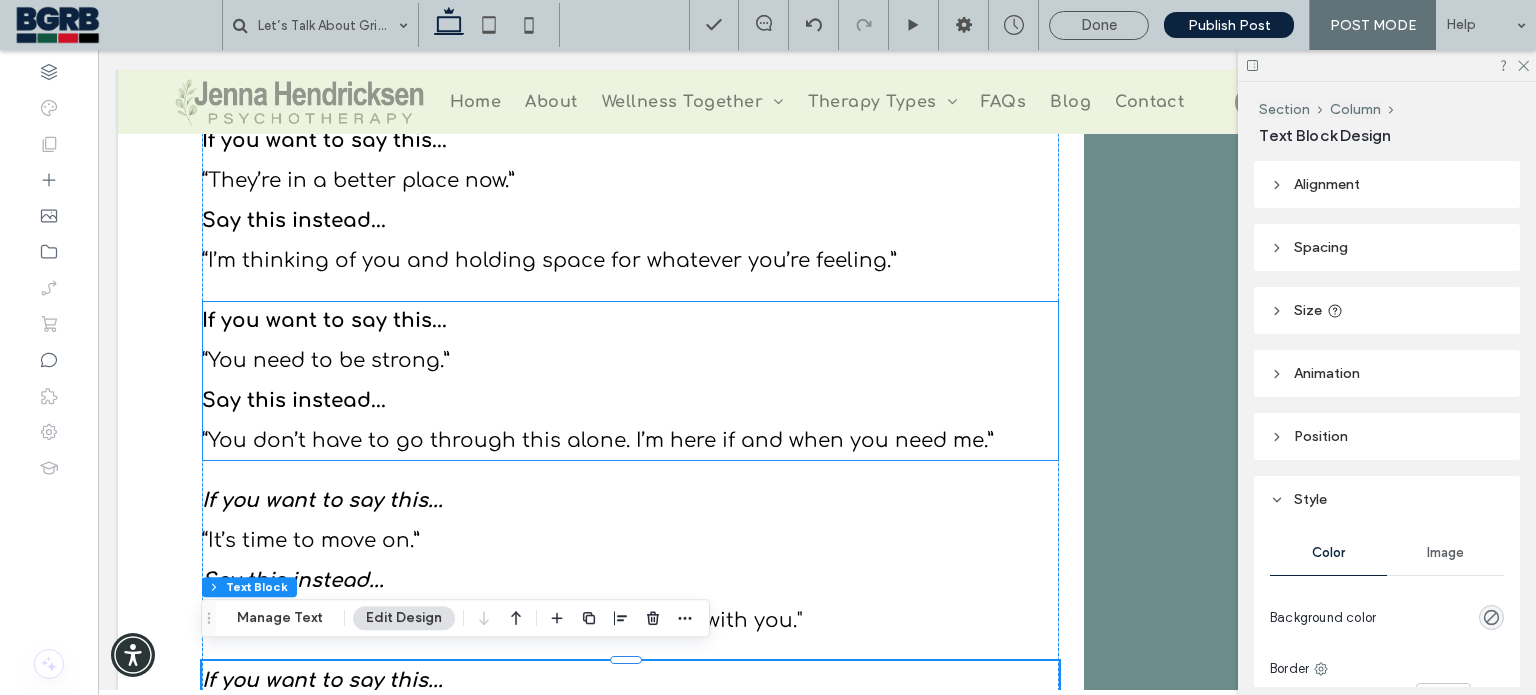click on "Say this instead..." at bounding box center (294, 400) 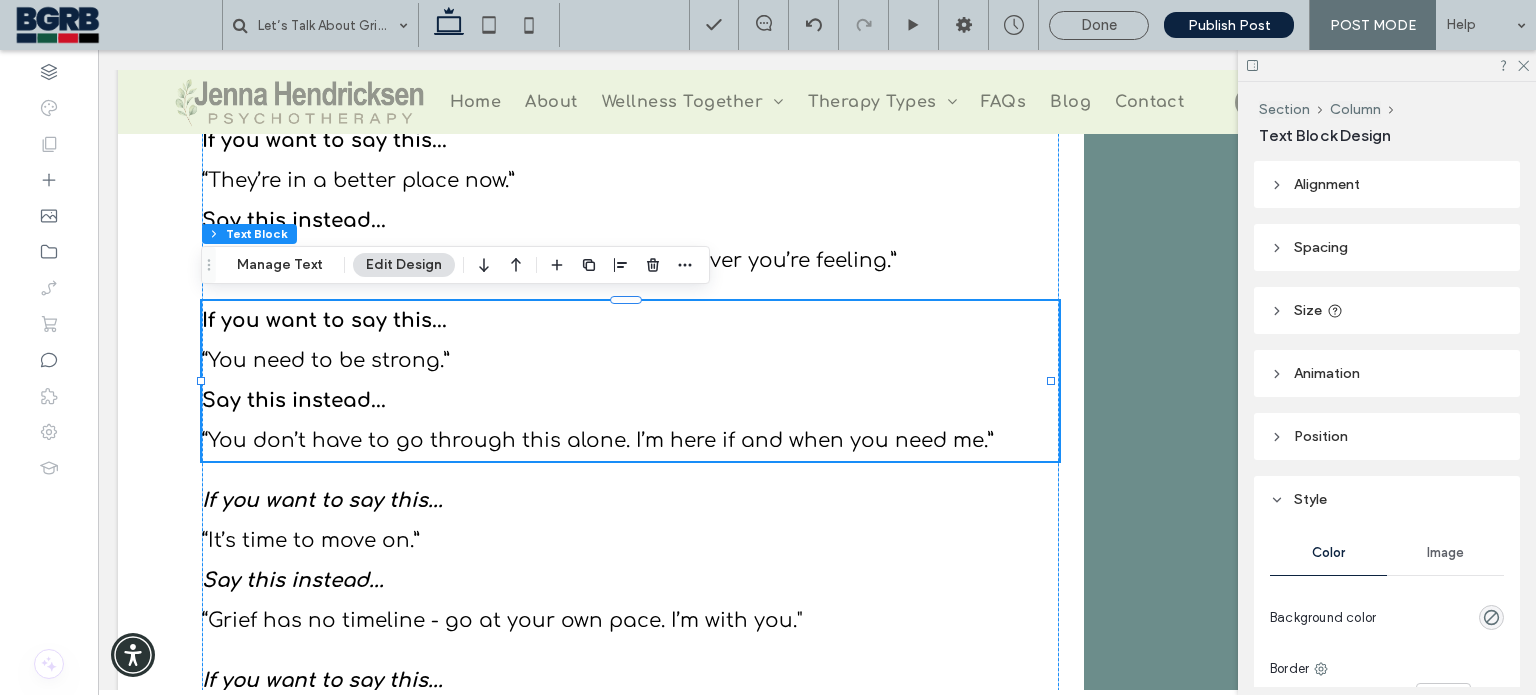 click on "Say this instead..." at bounding box center [294, 400] 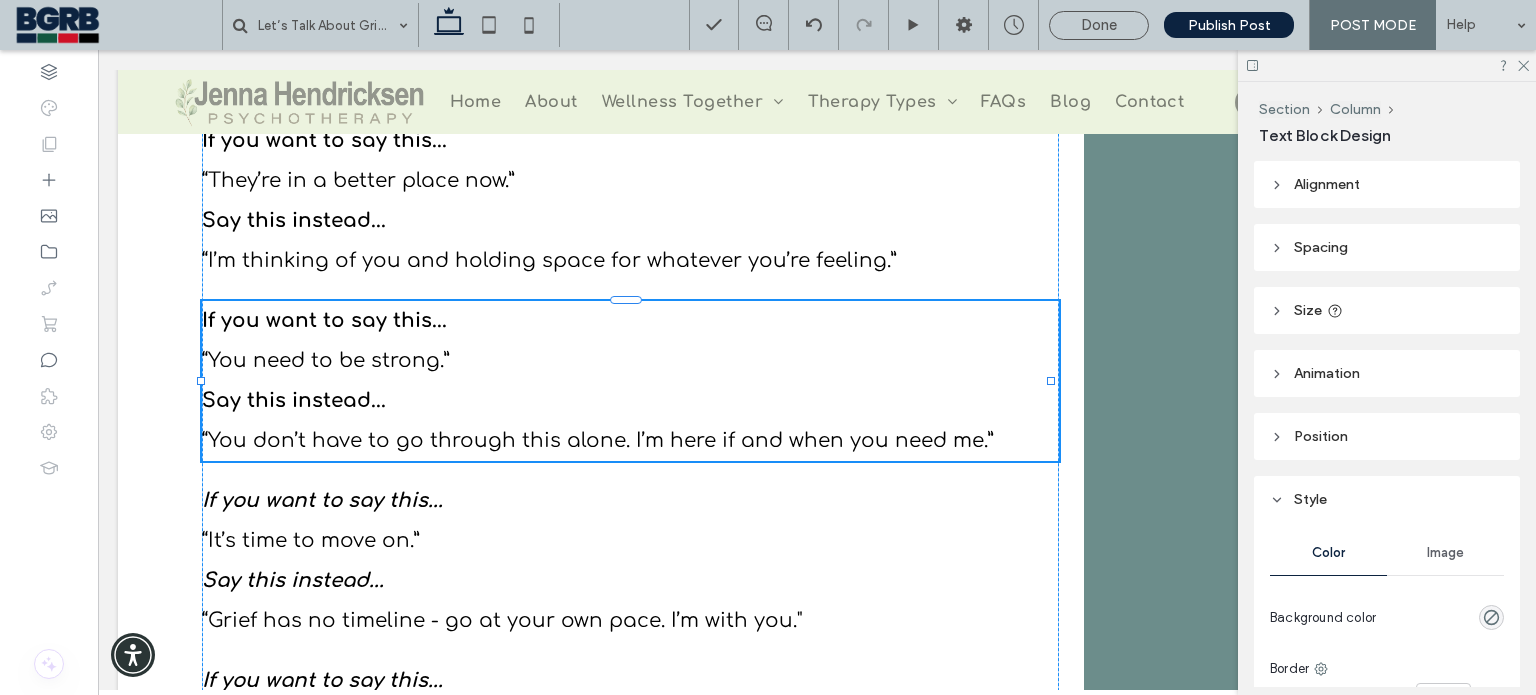 type on "*********" 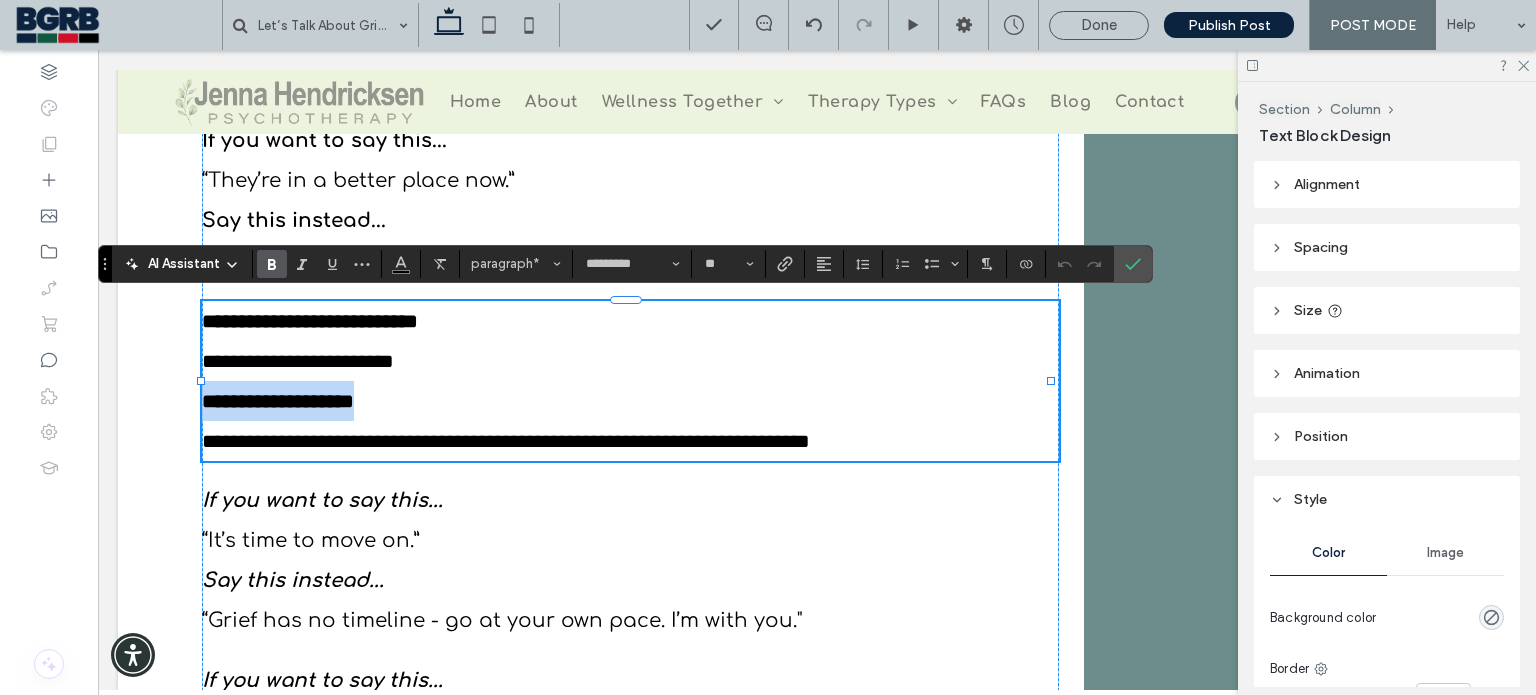 drag, startPoint x: 395, startPoint y: 402, endPoint x: 207, endPoint y: 393, distance: 188.2153 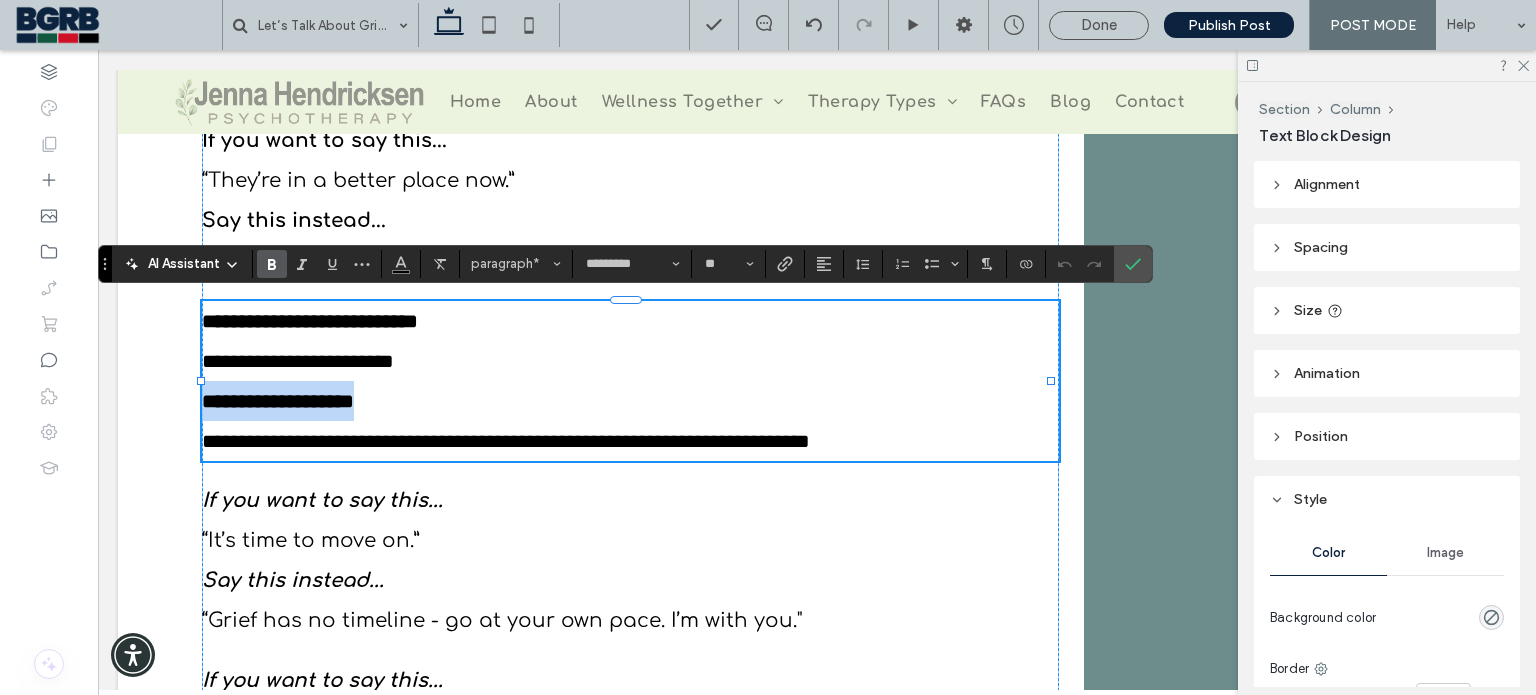 click on "**********" at bounding box center [630, 401] 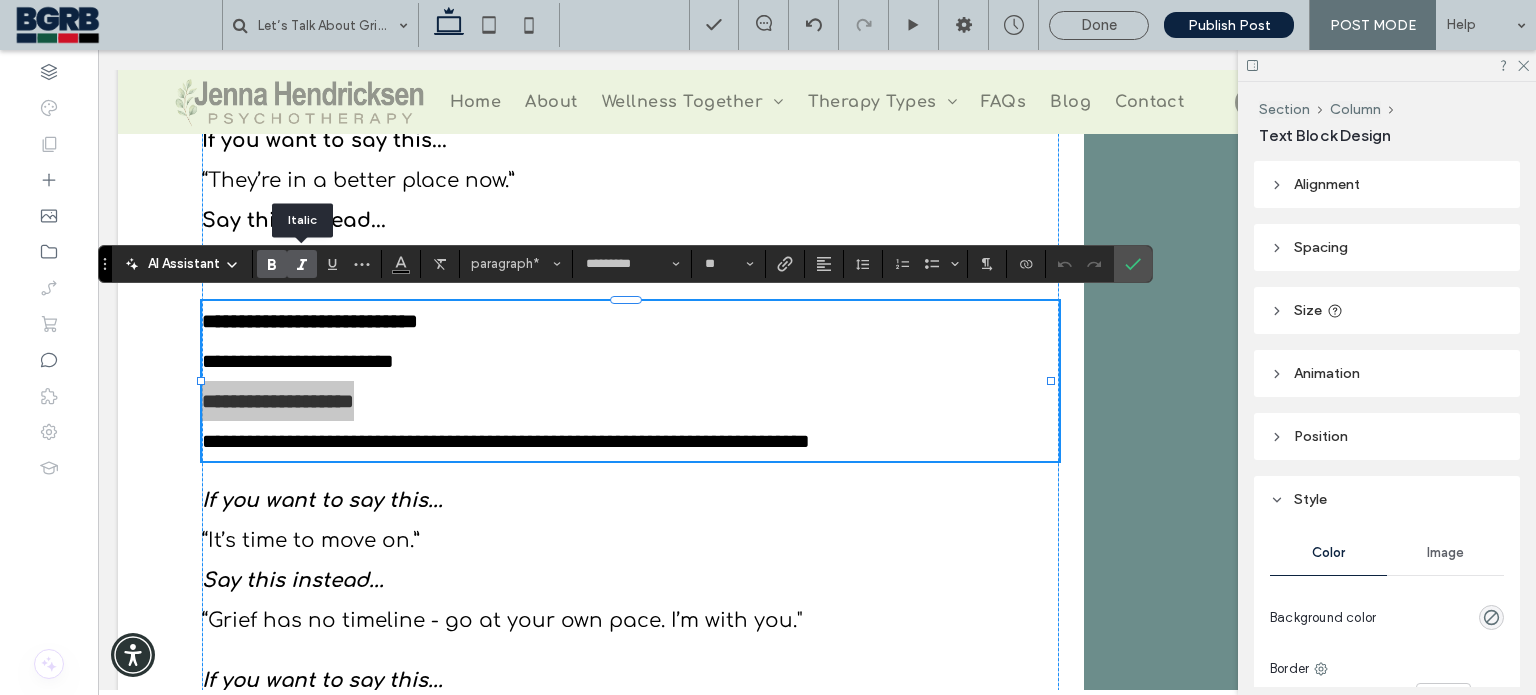 drag, startPoint x: 300, startPoint y: 264, endPoint x: 246, endPoint y: 244, distance: 57.58472 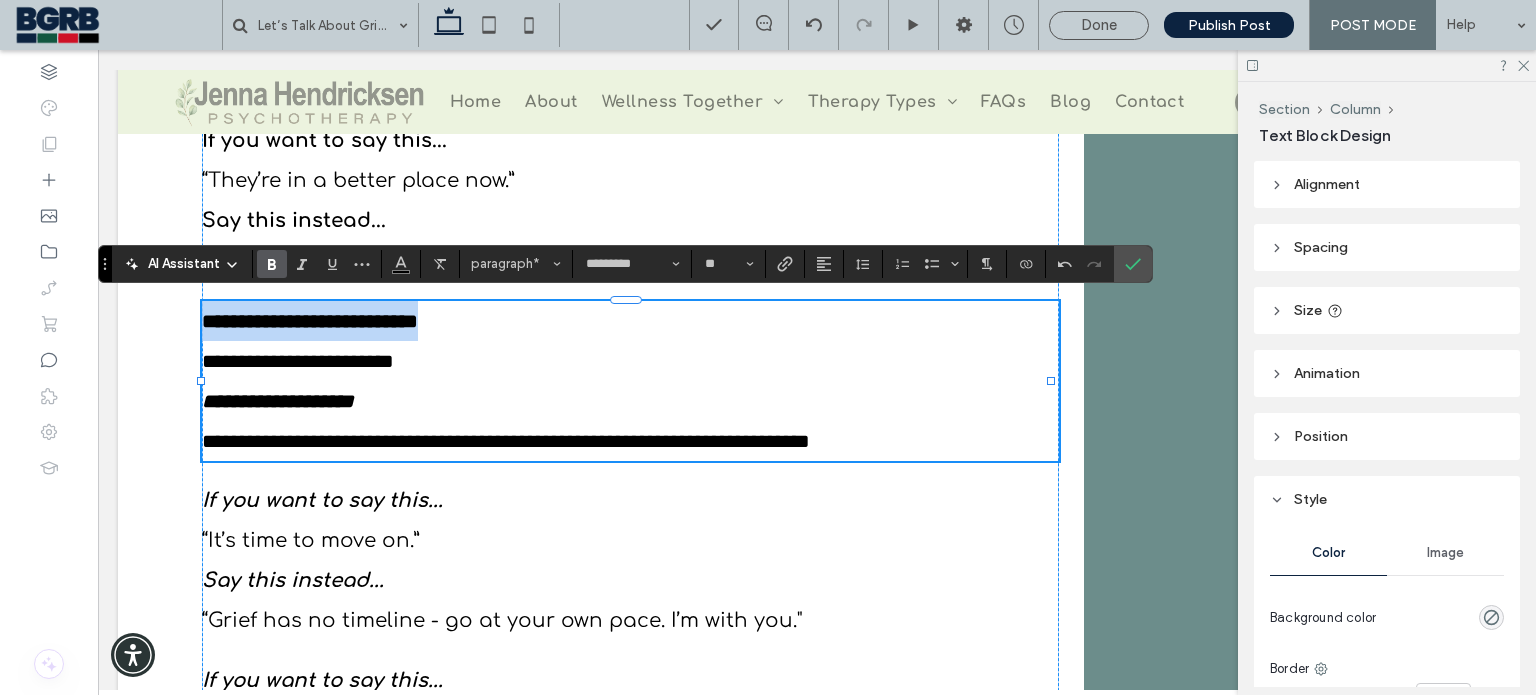 drag, startPoint x: 450, startPoint y: 323, endPoint x: 189, endPoint y: 300, distance: 262.01144 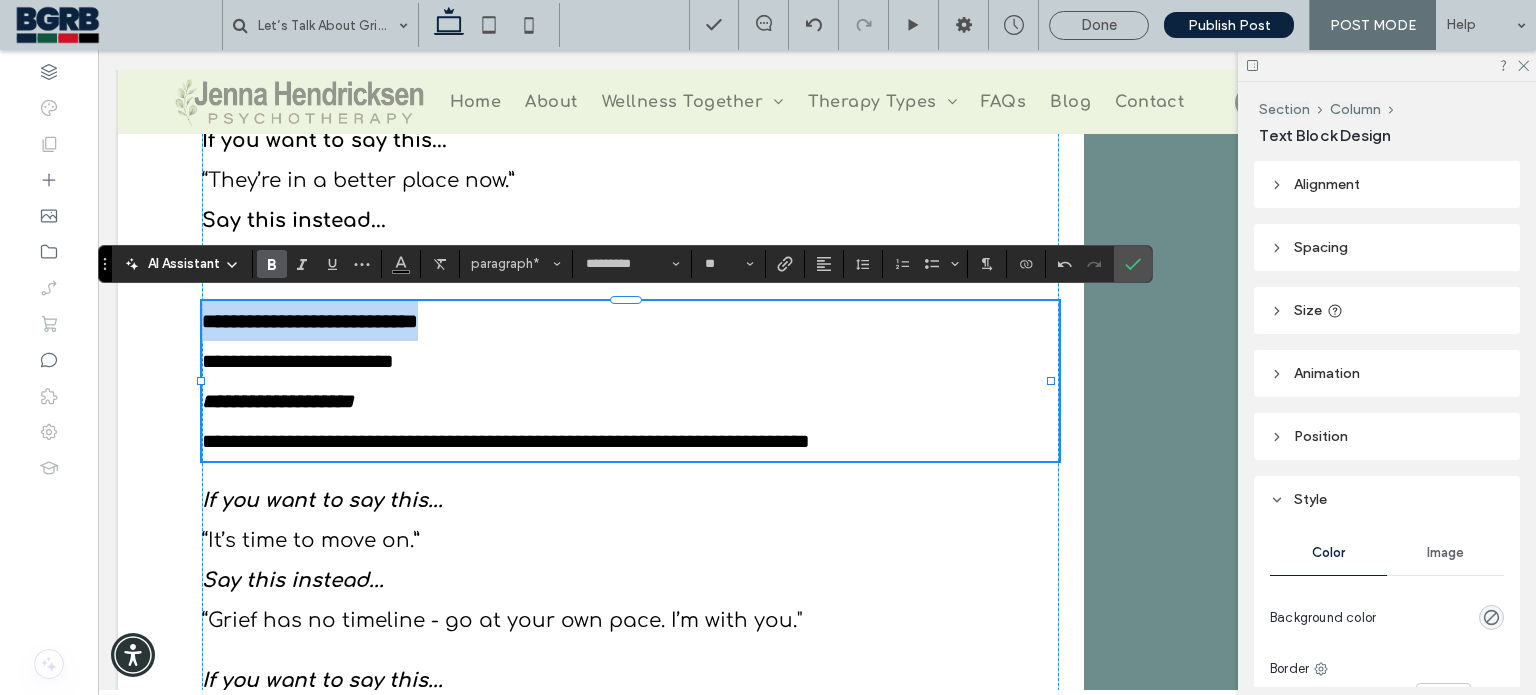 click on "Let’s Talk About Grief: How to Support Someone Navigating Loss
Jenna Hendricksen, LMFT
August 5, 2025
Section + Add Section
Supporting Someone Through Grief: What Really Helps
Grief is something every person will experience at some point in their life, yet it remains one of the most difficult topics to discuss openly. As a therapist, I frequently receive questions about what to say - or what not to say - to someone who is grieving. The truth is, there are no perfect words. Grief often defies language. It’s not just a feeling; it’s an all-encompassing experience that affects the body, mind, and the very way we engage with the world.
Grief Is Deeply Personal
“When I went through something similar, this helped me - but I know everyone’s grief is different.”
The Importance of Sustained Support" at bounding box center (817, -543) 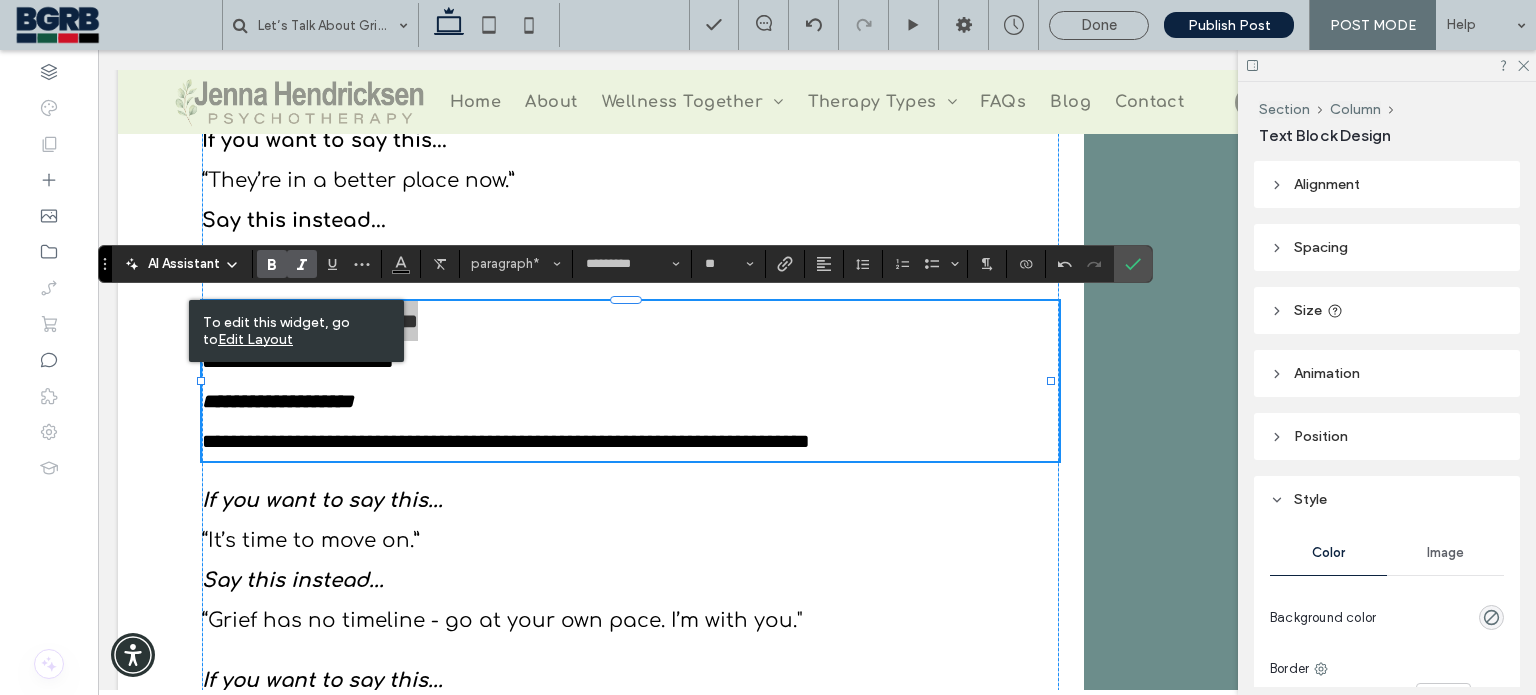 click 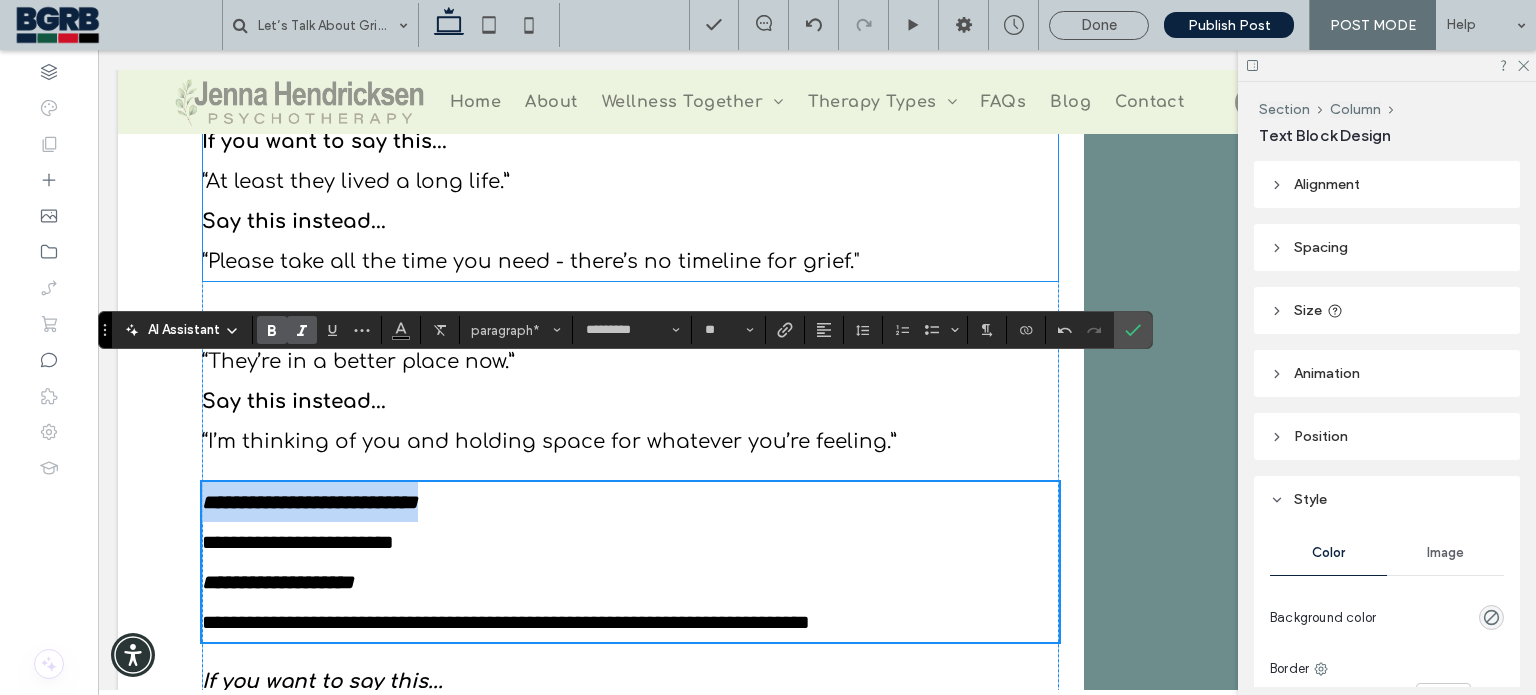 scroll, scrollTop: 3004, scrollLeft: 0, axis: vertical 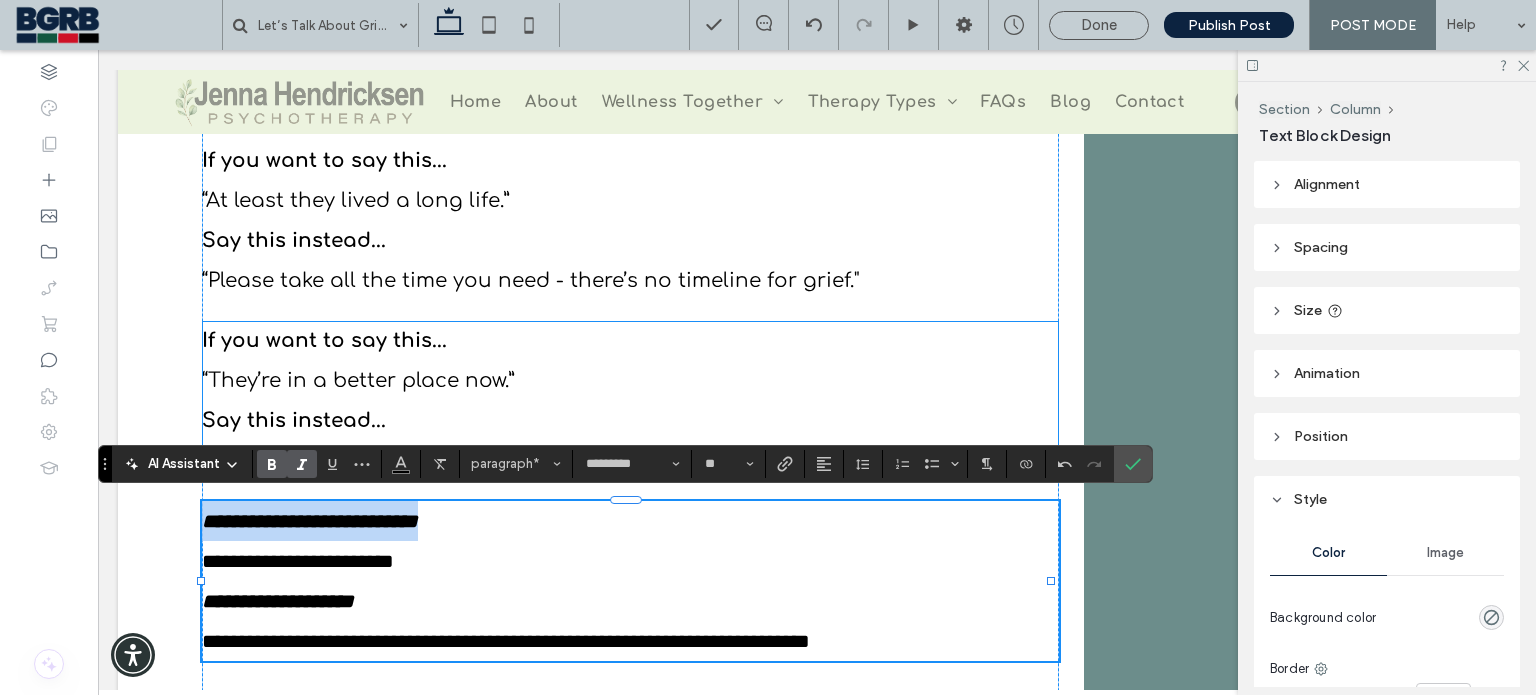 click on "If you want to say this..." at bounding box center (630, 341) 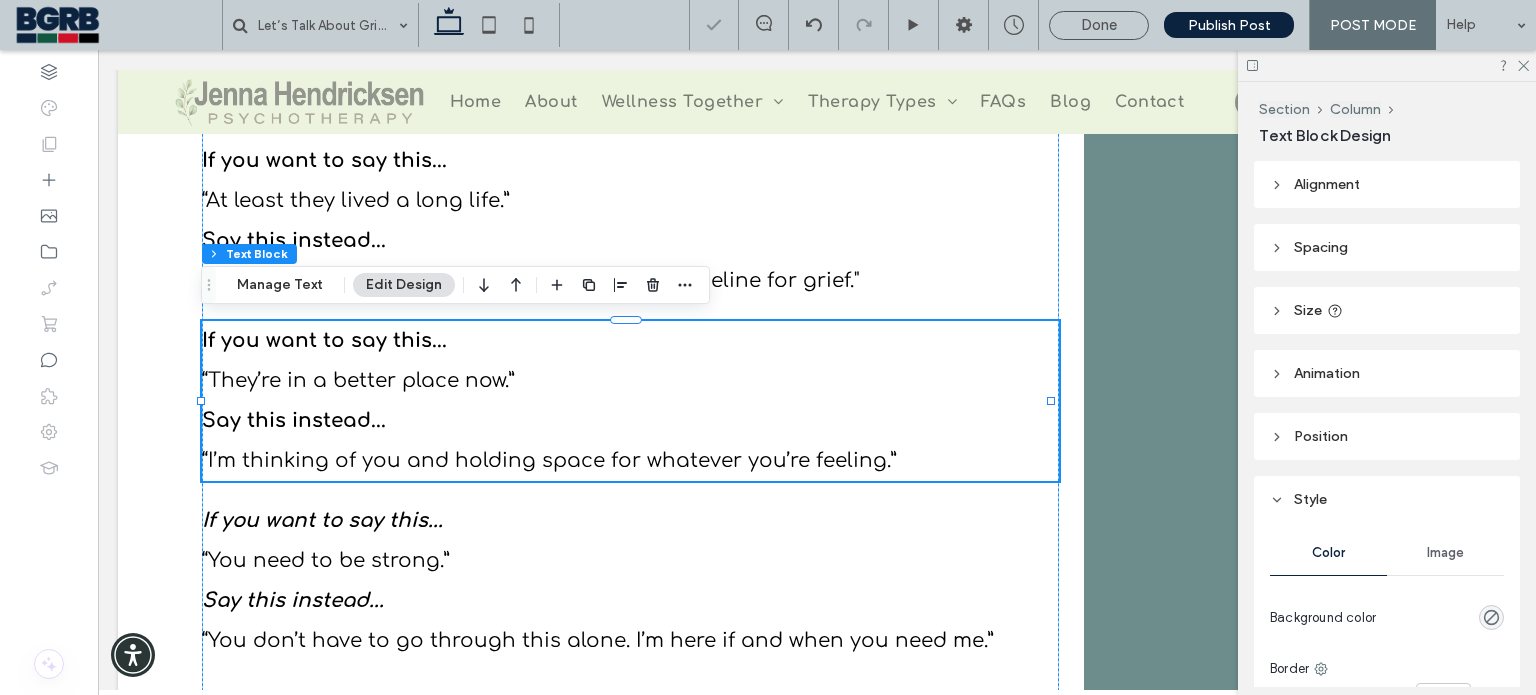 click on "If you want to say this..." at bounding box center [630, 341] 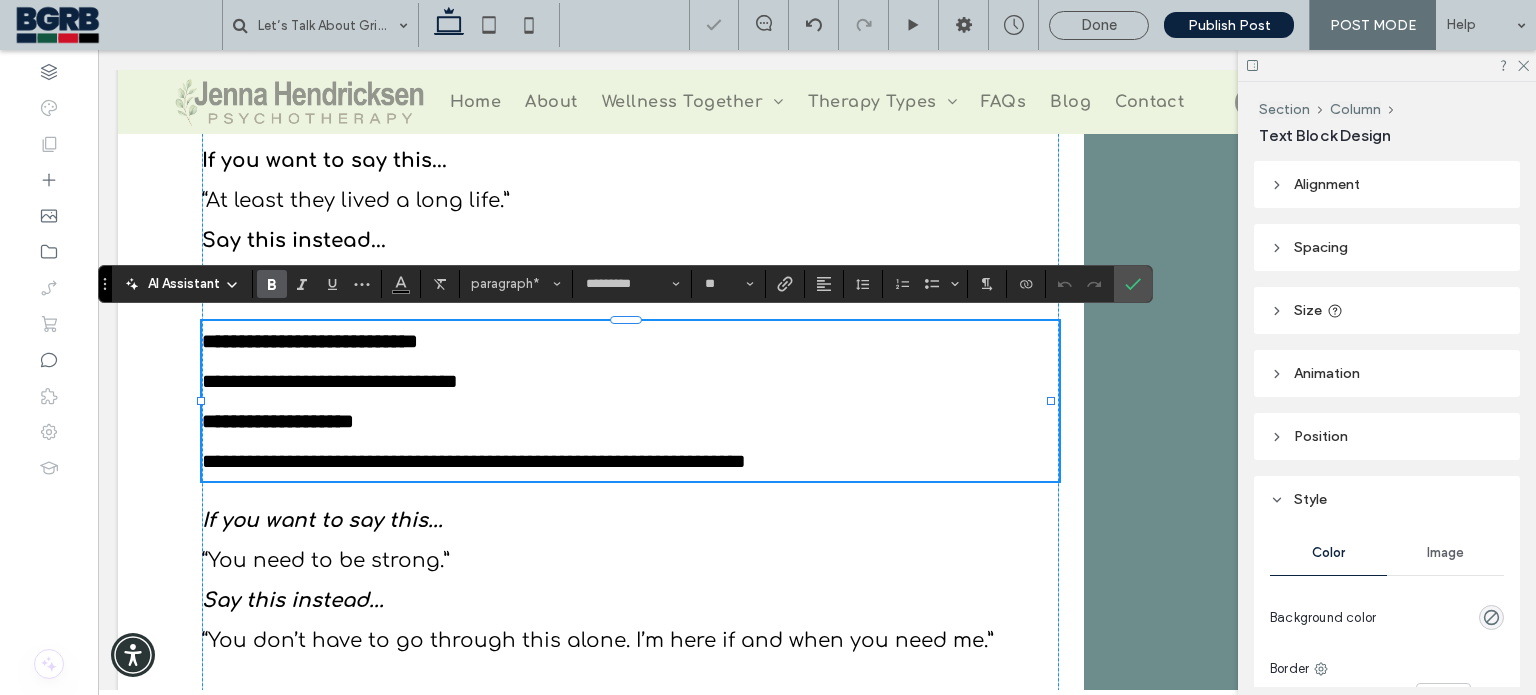 click on "**********" at bounding box center (310, 341) 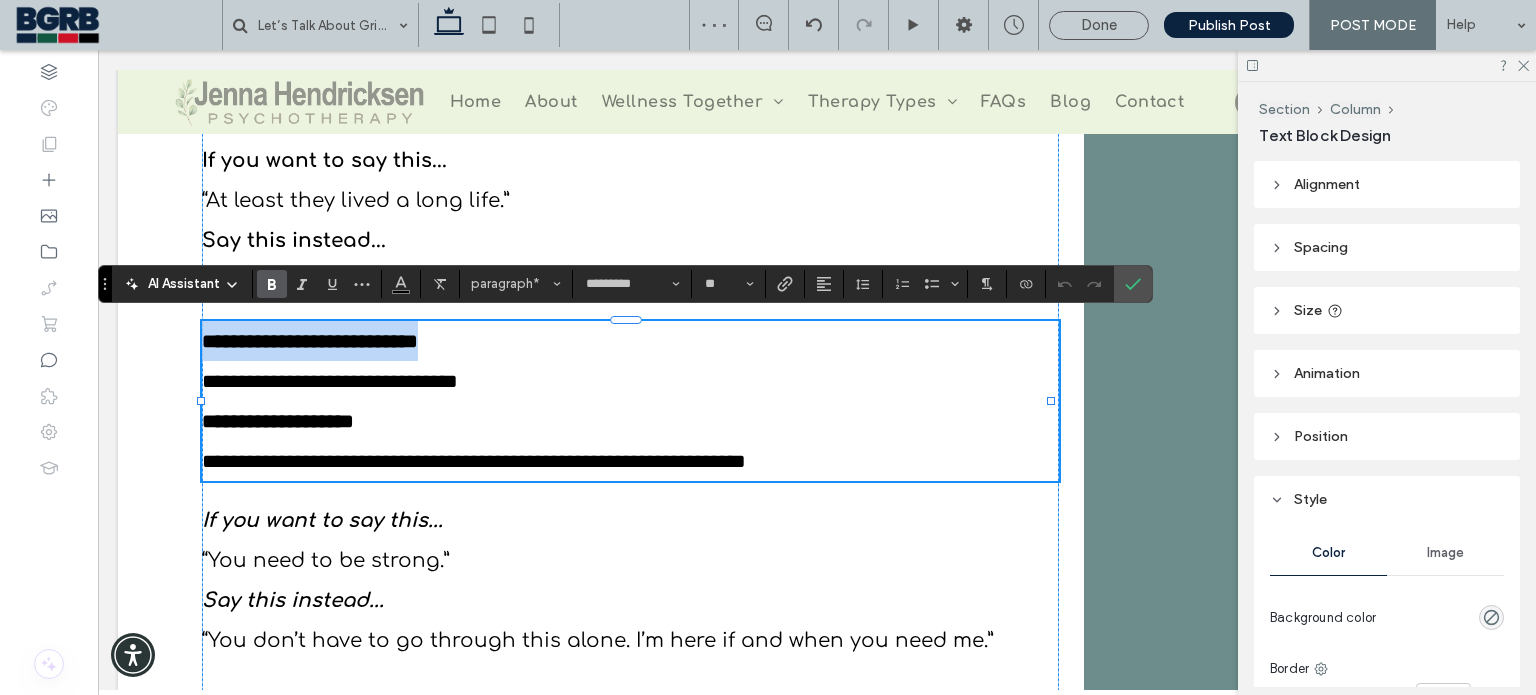 drag, startPoint x: 448, startPoint y: 338, endPoint x: 195, endPoint y: 332, distance: 253.07114 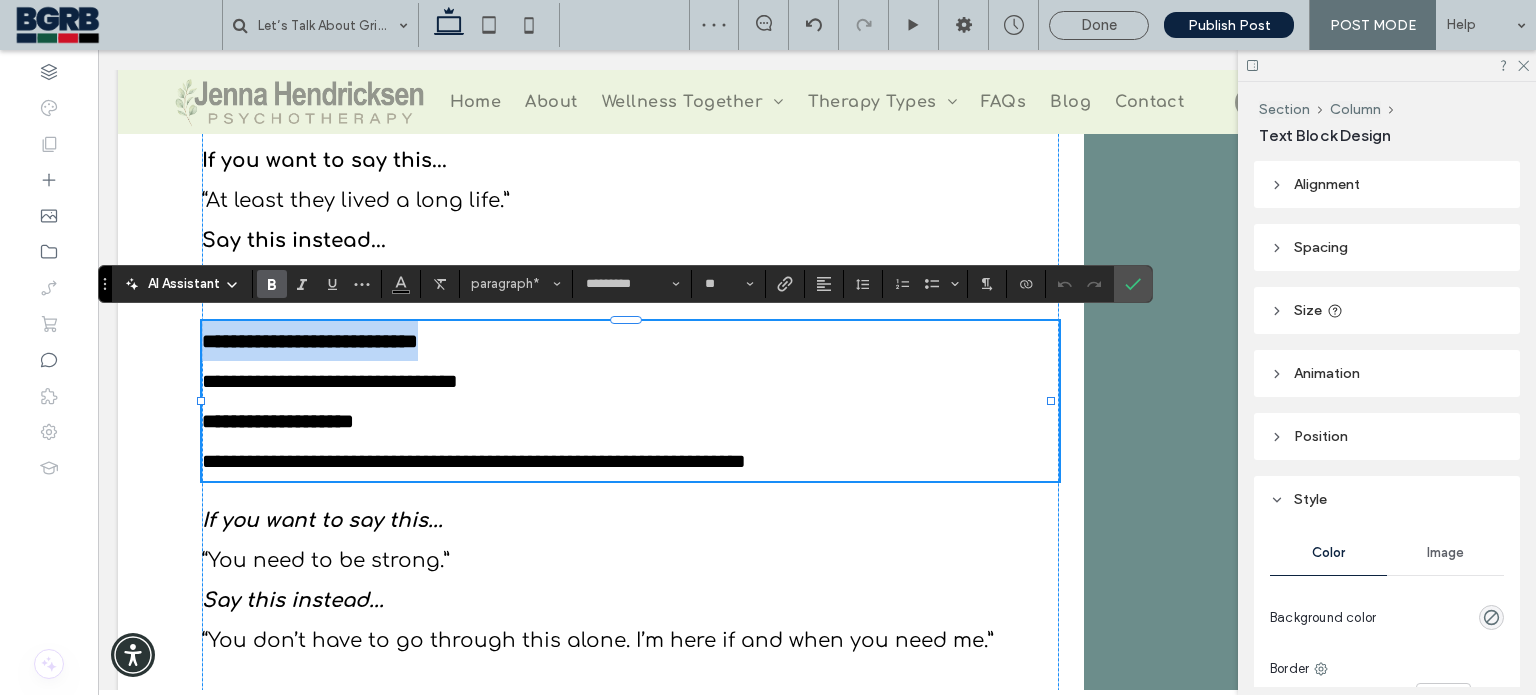click on "Let’s Talk About Grief: How to Support Someone Navigating Loss
Jenna Hendricksen, LMFT
August 5, 2025
Section + Add Section
Supporting Someone Through Grief: What Really Helps
Grief is something every person will experience at some point in their life, yet it remains one of the most difficult topics to discuss openly. As a therapist, I frequently receive questions about what to say - or what not to say - to someone who is grieving. The truth is, there are no perfect words. Grief often defies language. It’s not just a feeling; it’s an all-encompassing experience that affects the body, mind, and the very way we engage with the world.
Grief Is Deeply Personal
“When I went through something similar, this helped me - but I know everyone’s grief is different.”
The Importance of Sustained Support" at bounding box center [817, -343] 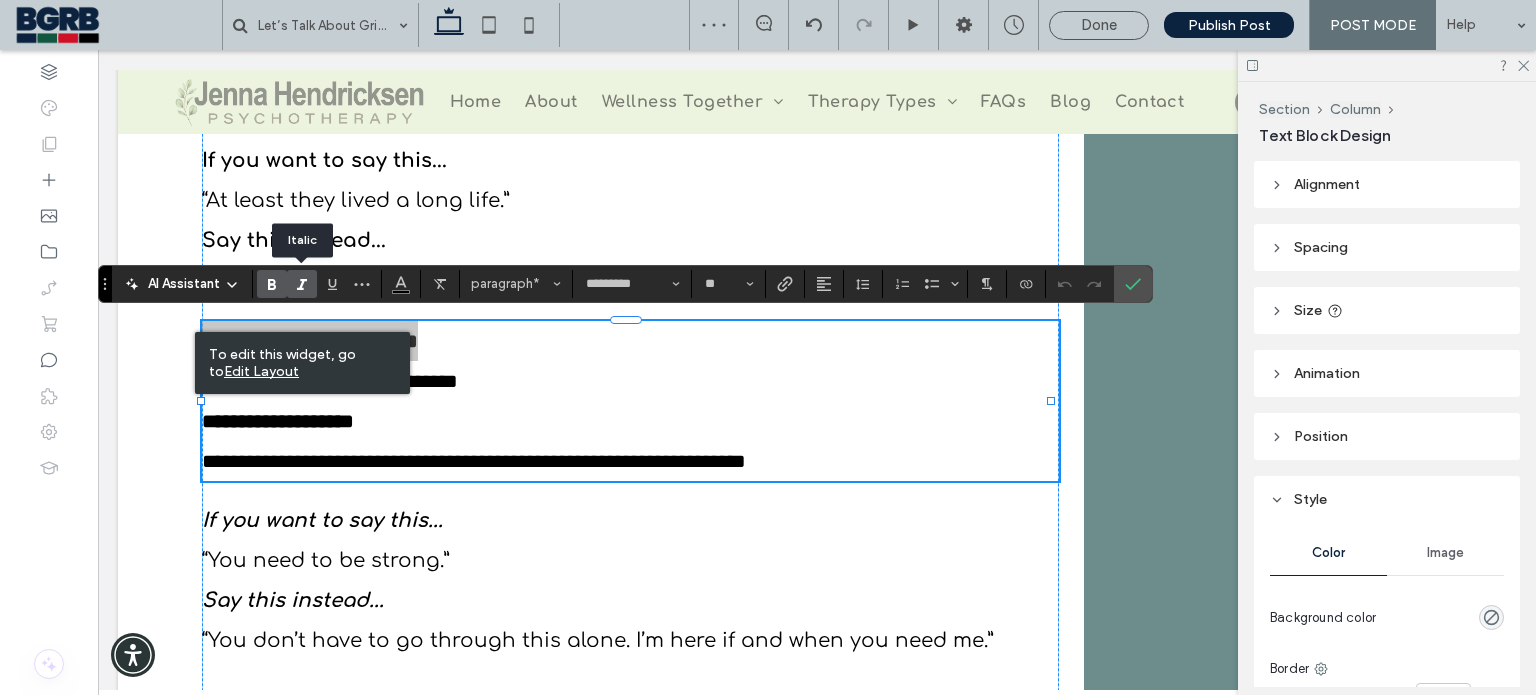 click 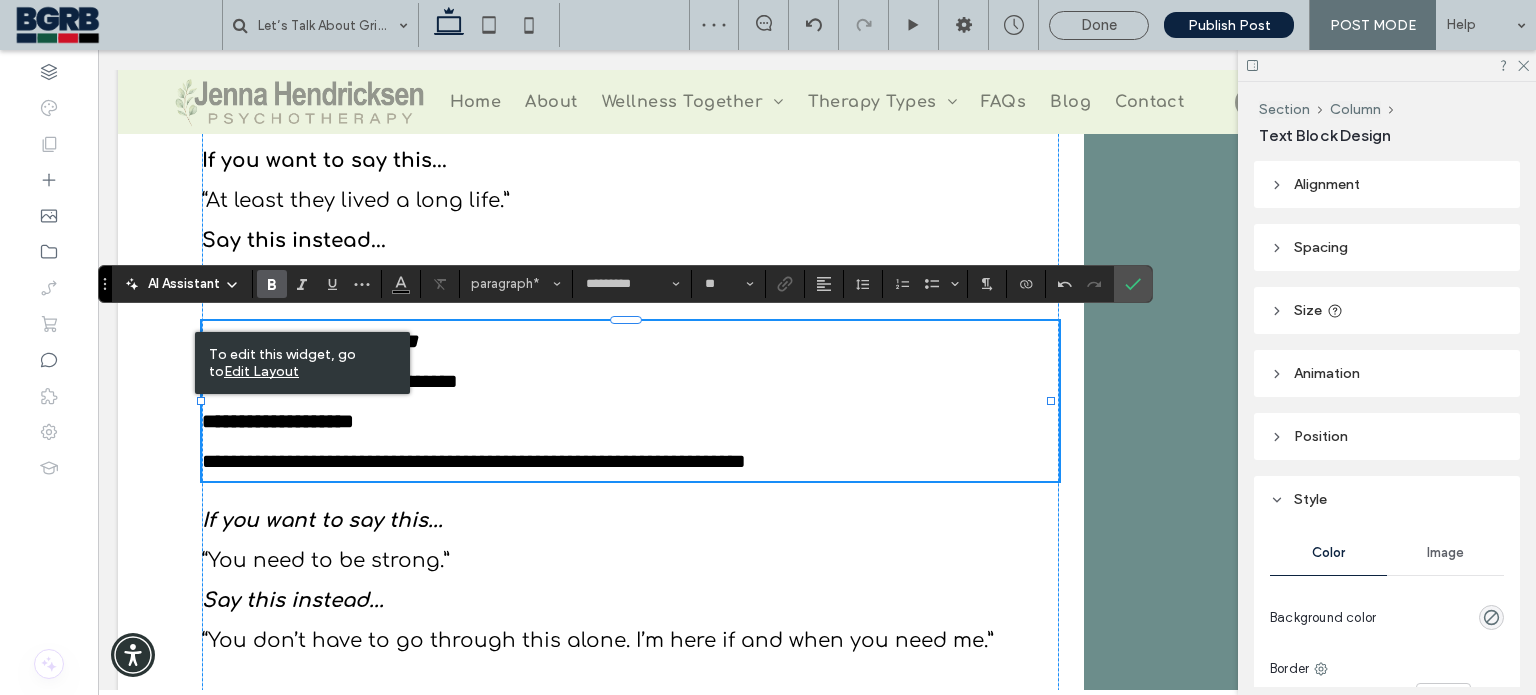 click on "**********" at bounding box center [278, 421] 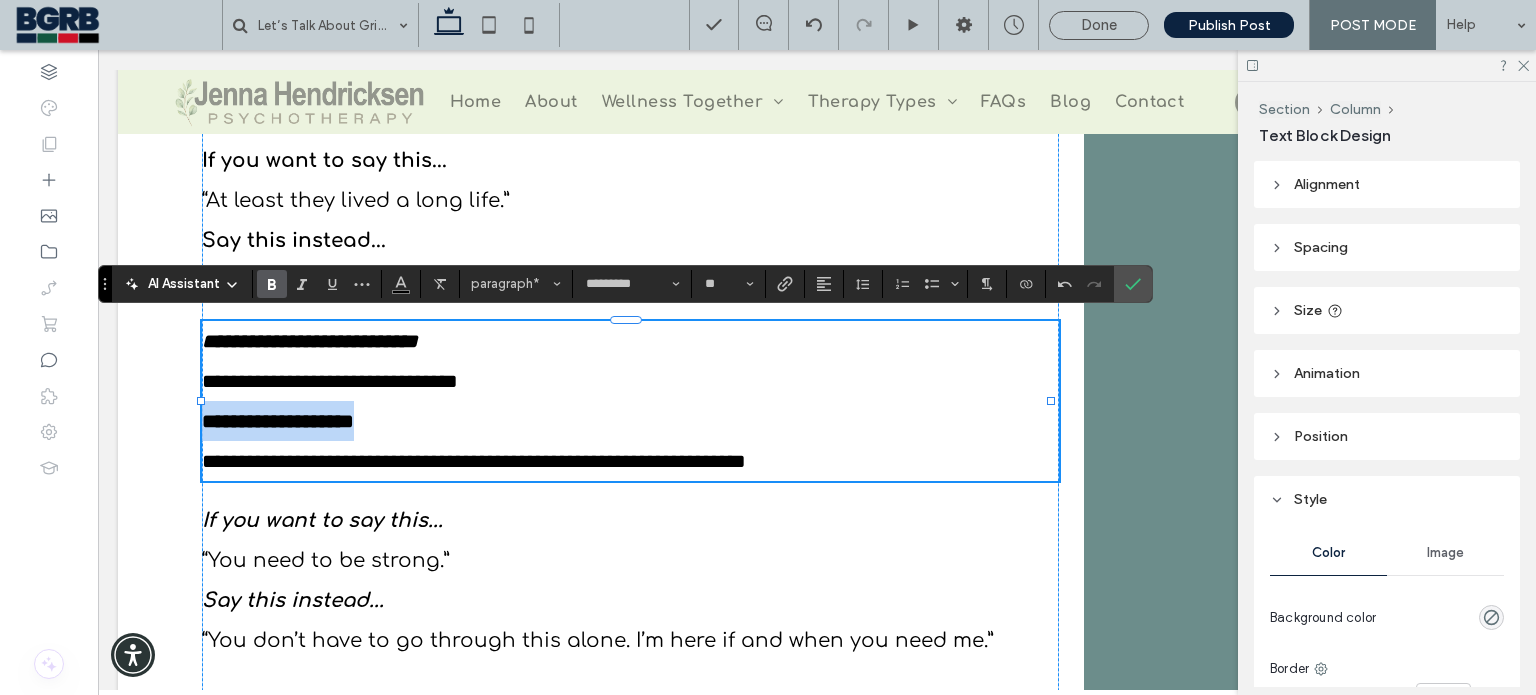 drag, startPoint x: 399, startPoint y: 417, endPoint x: 193, endPoint y: 408, distance: 206.1965 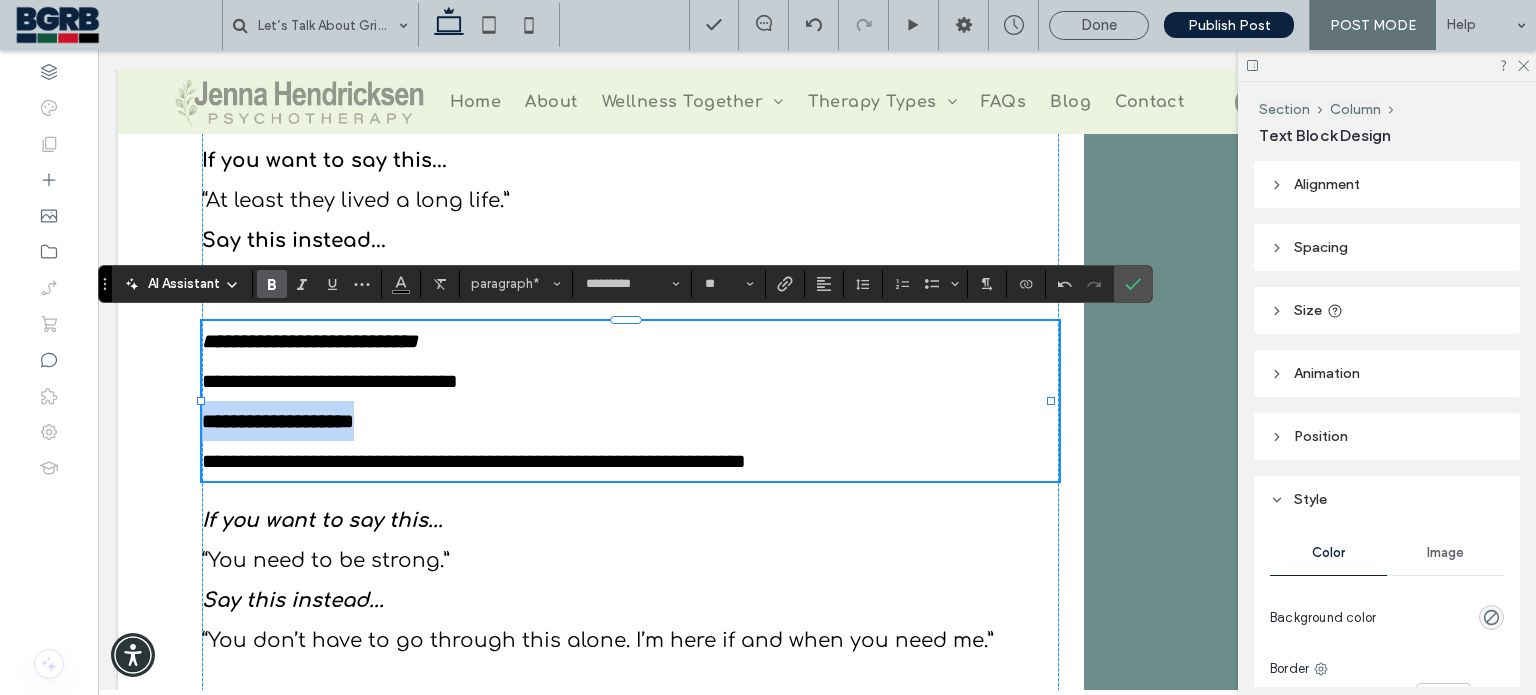 click on "Let’s Talk About Grief: How to Support Someone Navigating Loss
Jenna Hendricksen, LMFT
August 5, 2025
Section + Add Section
Supporting Someone Through Grief: What Really Helps
Grief is something every person will experience at some point in their life, yet it remains one of the most difficult topics to discuss openly. As a therapist, I frequently receive questions about what to say - or what not to say - to someone who is grieving. The truth is, there are no perfect words. Grief often defies language. It’s not just a feeling; it’s an all-encompassing experience that affects the body, mind, and the very way we engage with the world.
Grief Is Deeply Personal
“When I went through something similar, this helped me - but I know everyone’s grief is different.”
The Importance of Sustained Support" at bounding box center (817, -343) 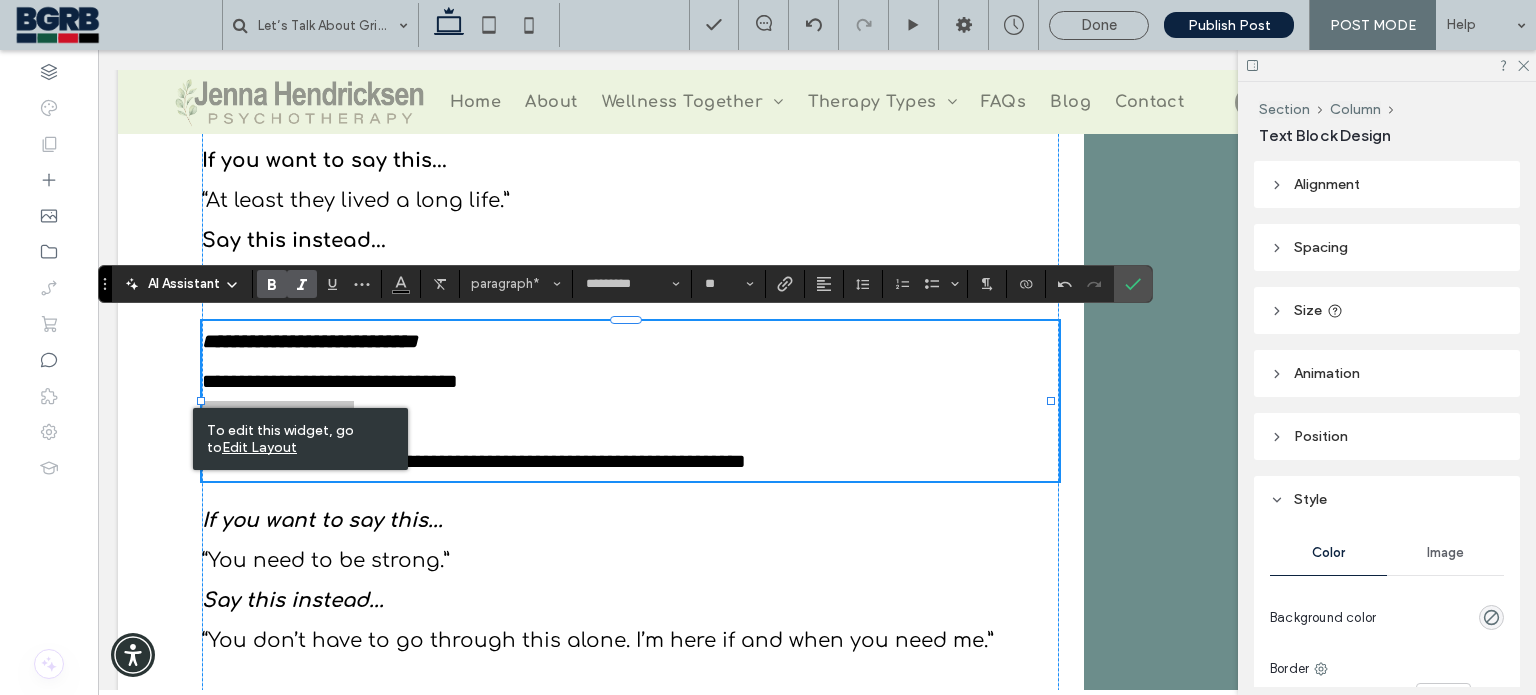 click 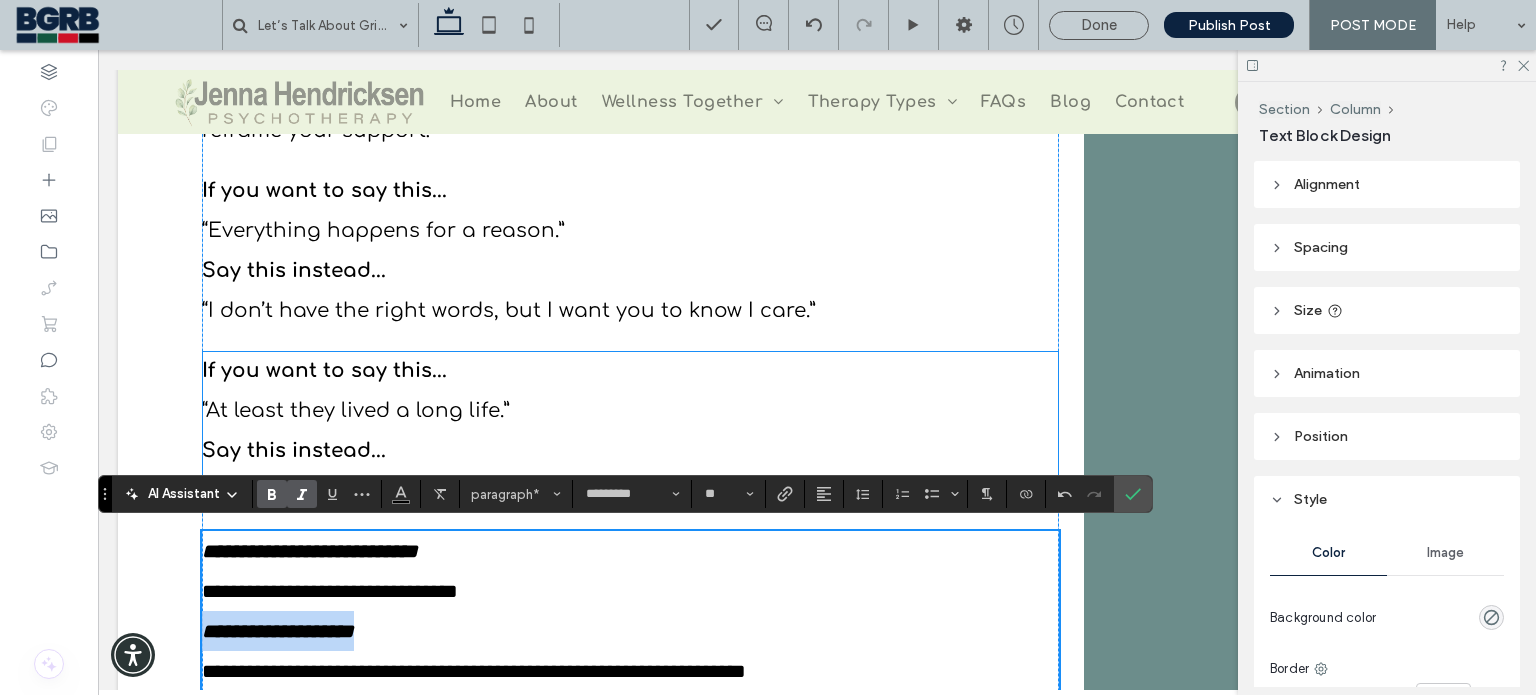 scroll, scrollTop: 2804, scrollLeft: 0, axis: vertical 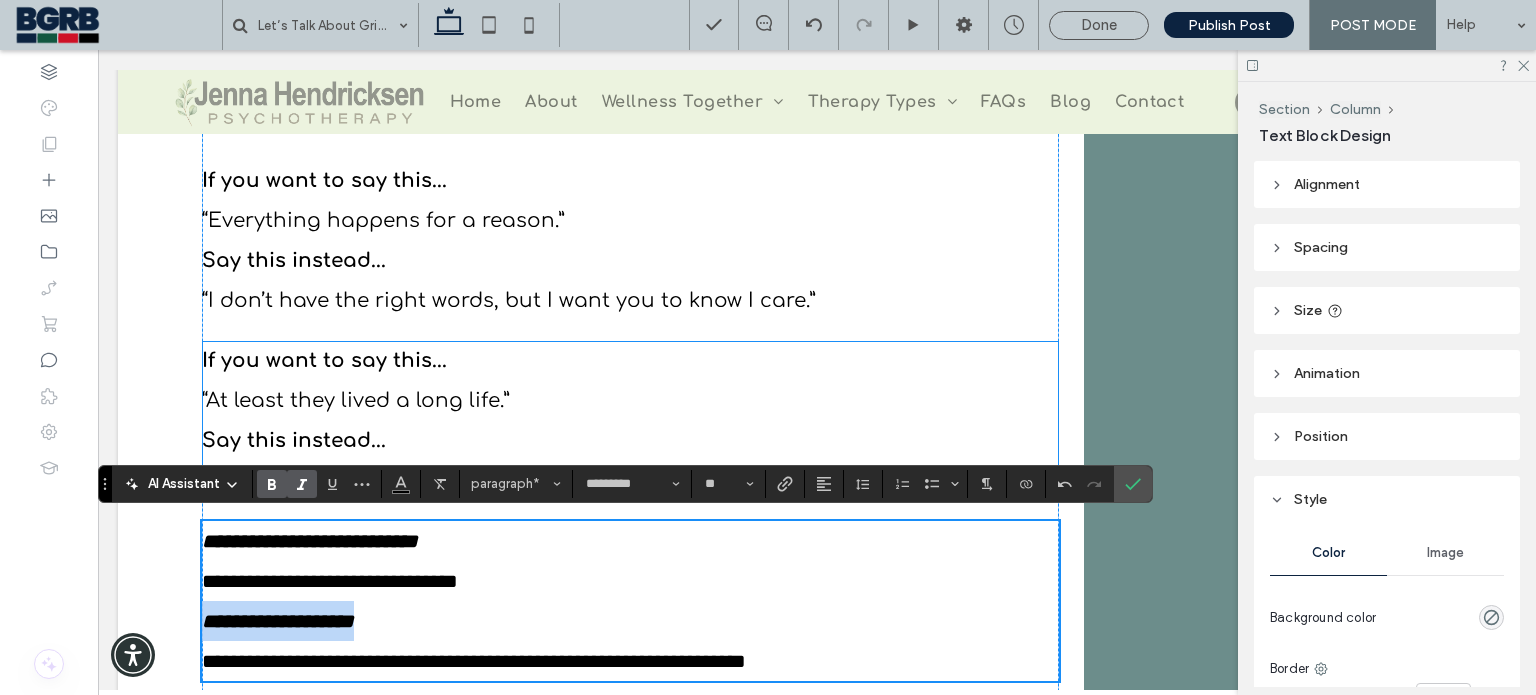 click on "“At least they lived a long life.”" at bounding box center (356, 400) 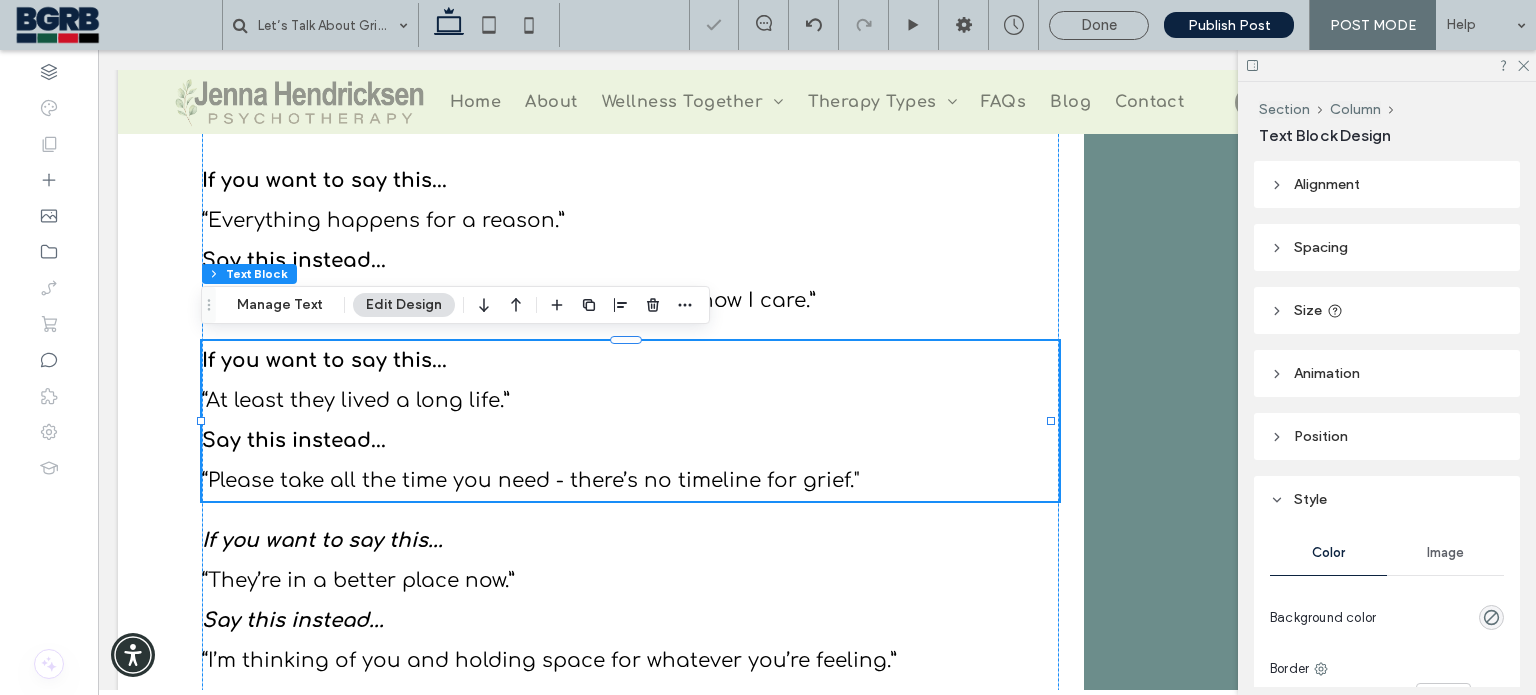 click on "If you want to say this..." at bounding box center [324, 360] 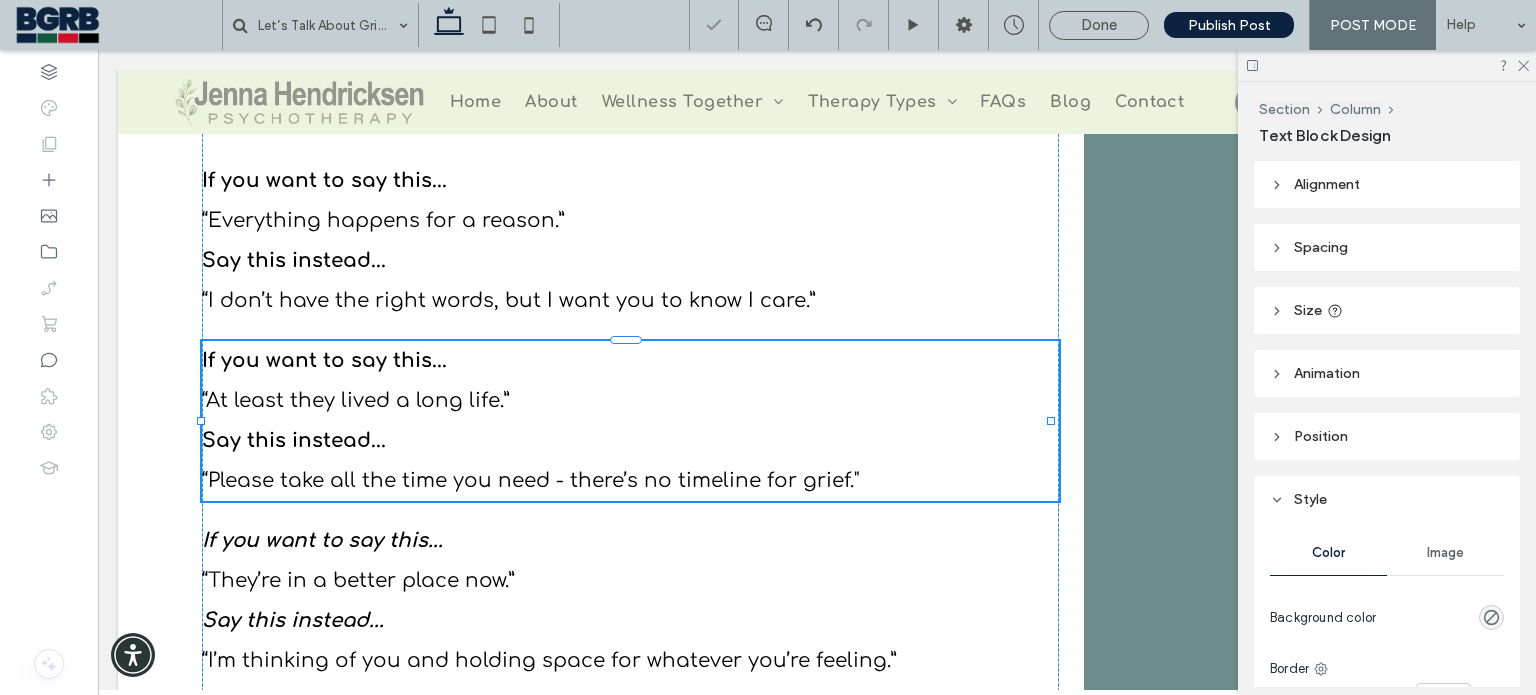 type on "*********" 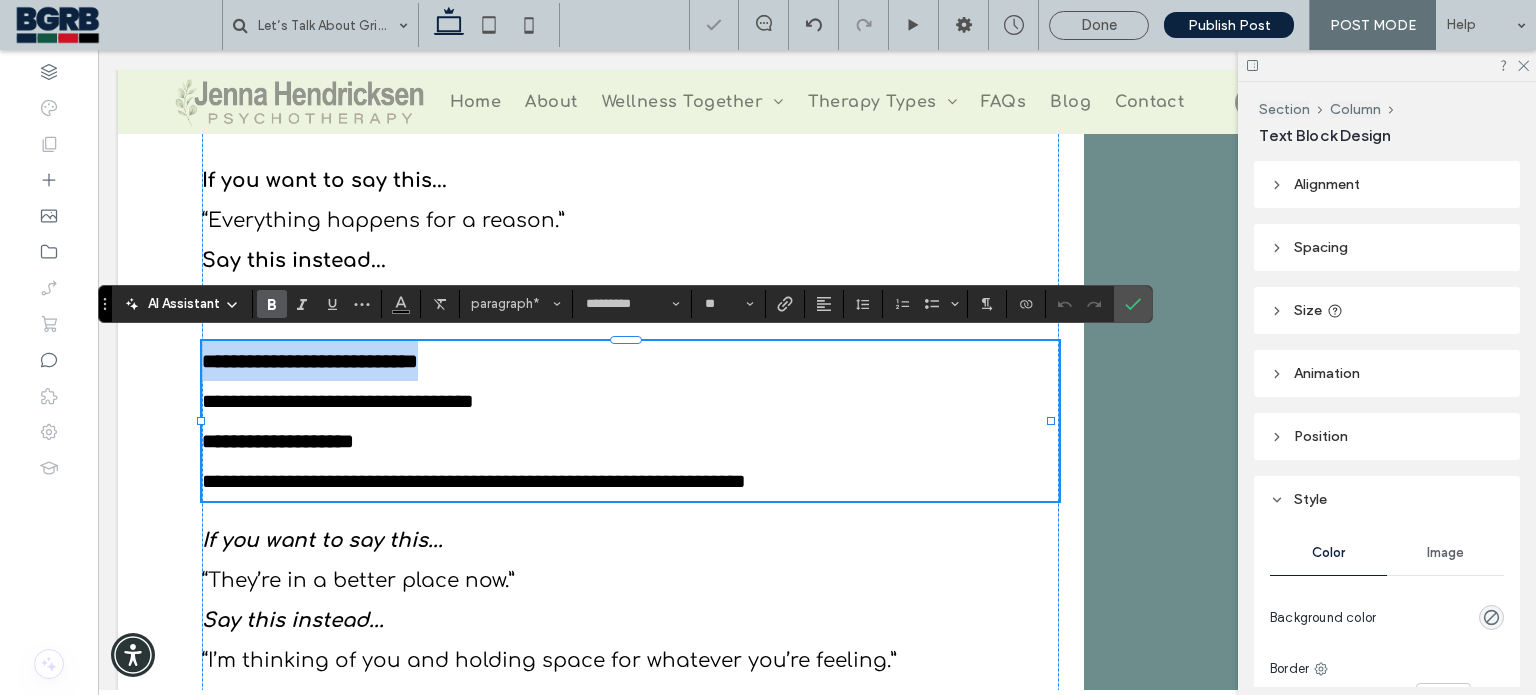 drag, startPoint x: 444, startPoint y: 362, endPoint x: 259, endPoint y: 327, distance: 188.28171 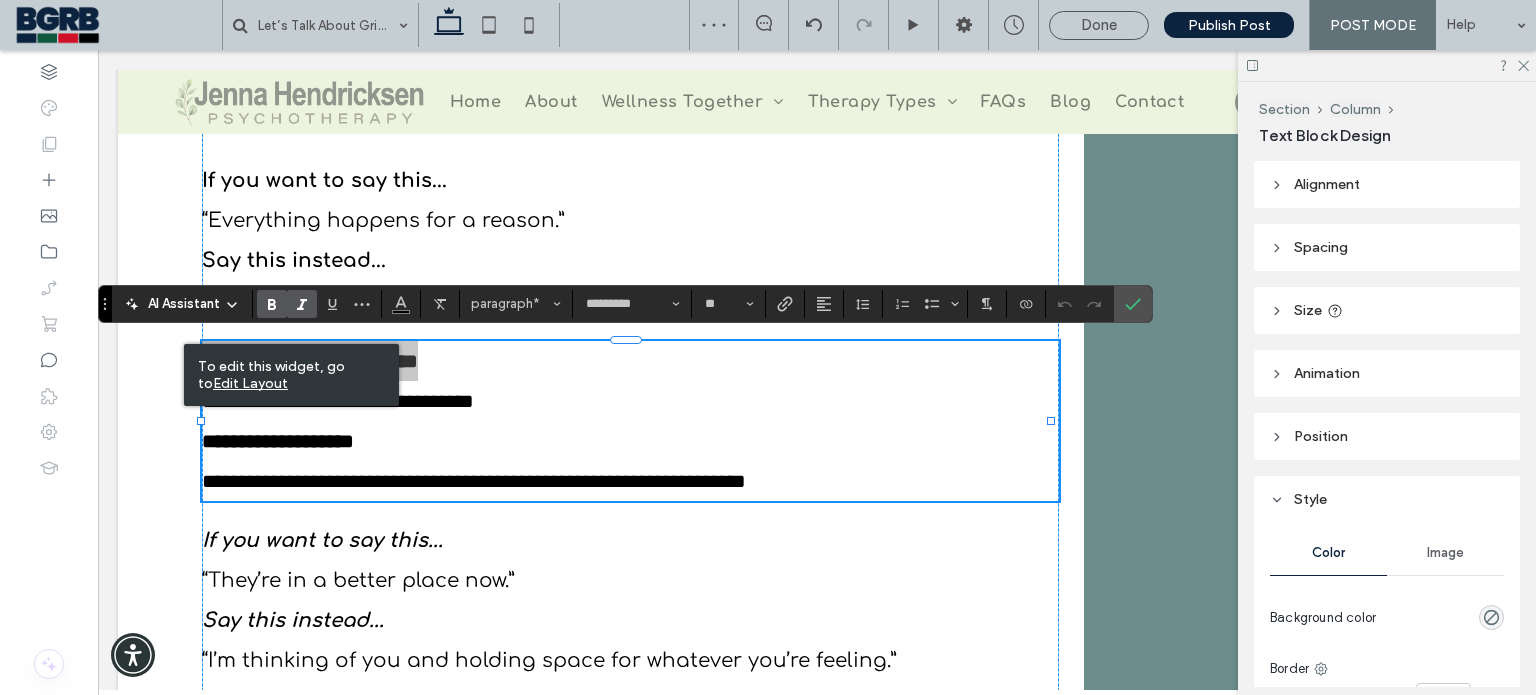 click 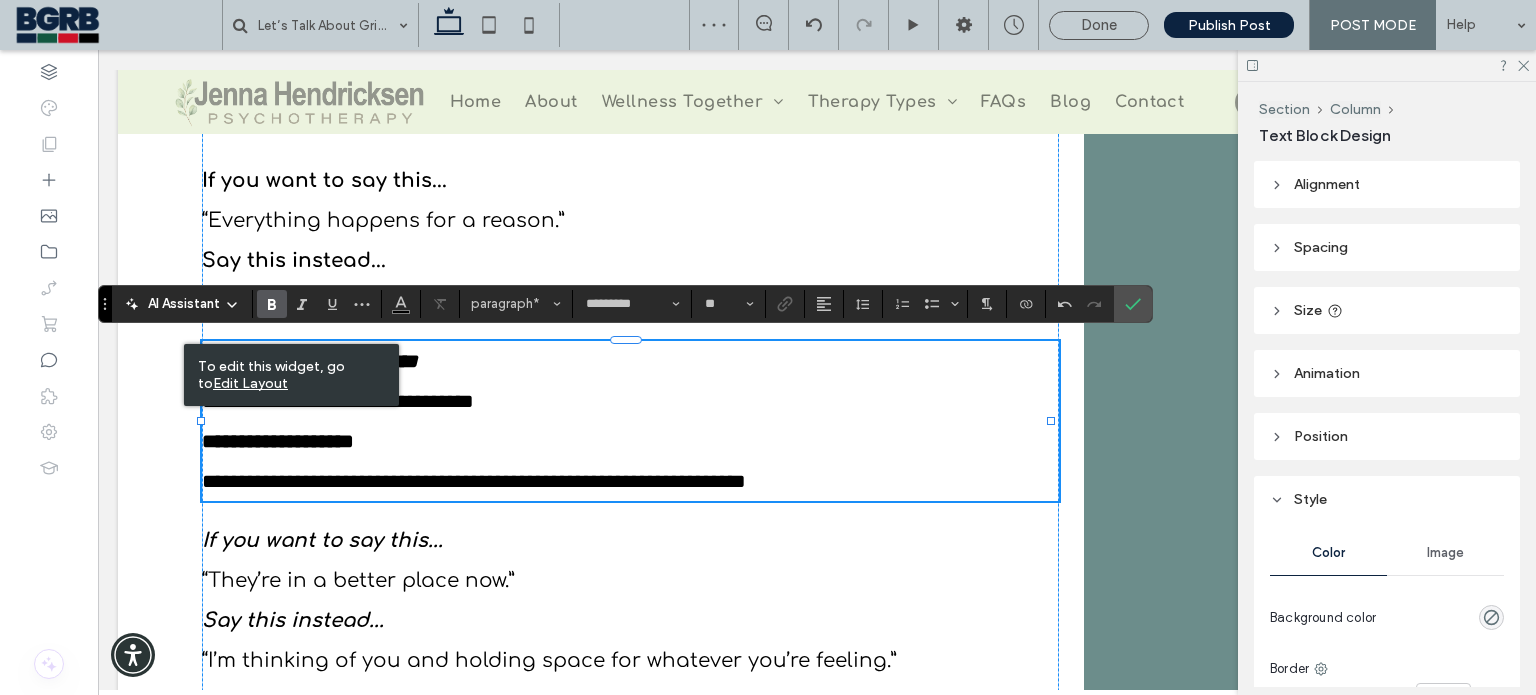 click on "**********" at bounding box center (278, 441) 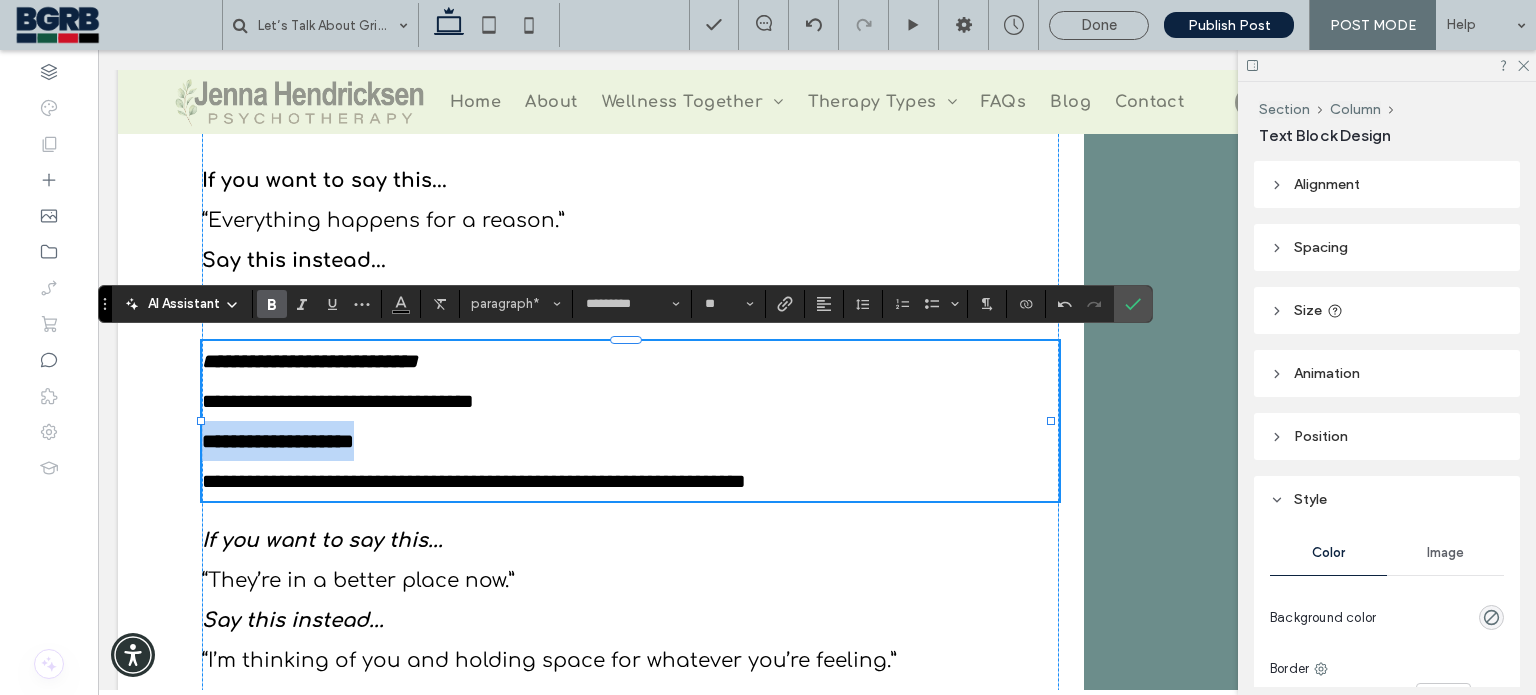 drag, startPoint x: 397, startPoint y: 443, endPoint x: 194, endPoint y: 436, distance: 203.12065 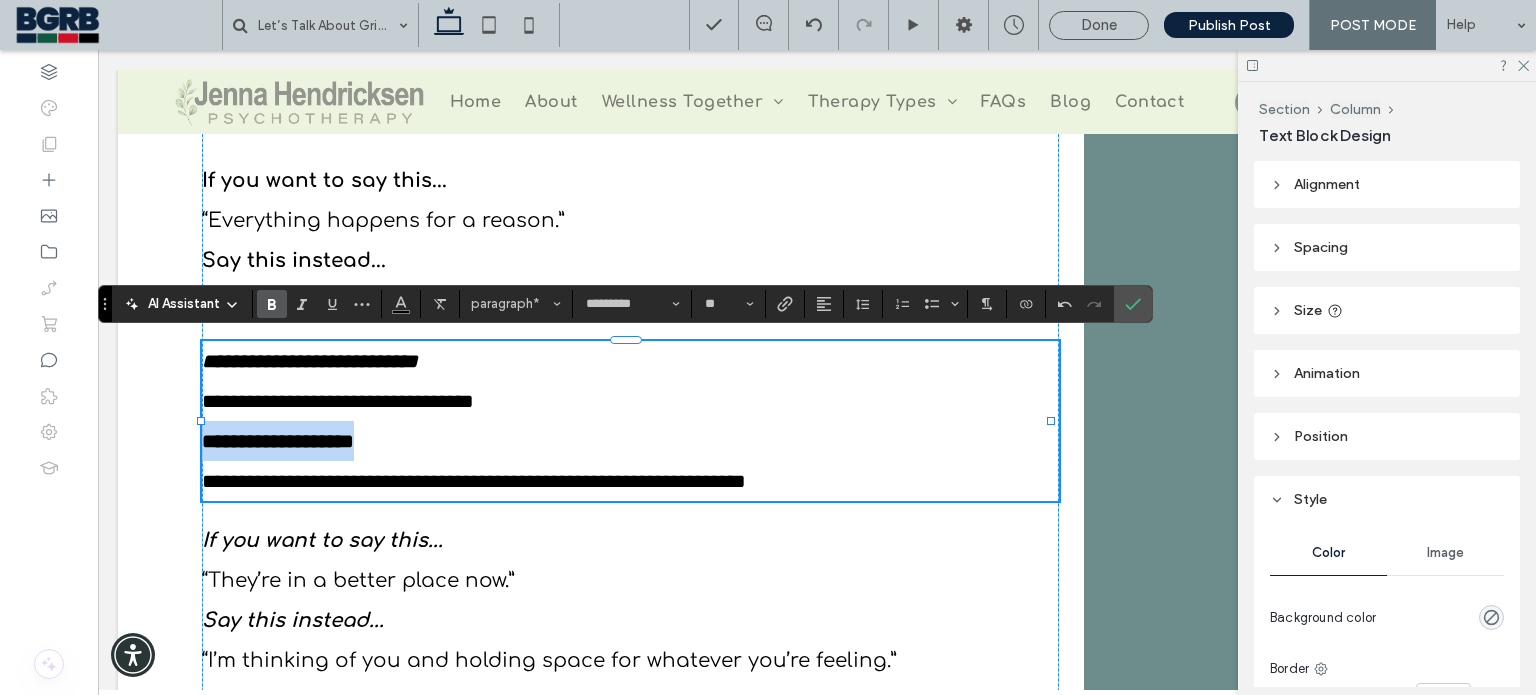 click on "Let’s Talk About Grief: How to Support Someone Navigating Loss
Jenna Hendricksen, LMFT
August 5, 2025
Section + Add Section
Supporting Someone Through Grief: What Really Helps
Grief is something every person will experience at some point in their life, yet it remains one of the most difficult topics to discuss openly. As a therapist, I frequently receive questions about what to say - or what not to say - to someone who is grieving. The truth is, there are no perfect words. Grief often defies language. It’s not just a feeling; it’s an all-encompassing experience that affects the body, mind, and the very way we engage with the world.
Grief Is Deeply Personal
“When I went through something similar, this helped me - but I know everyone’s grief is different.”
The Importance of Sustained Support" at bounding box center (817, -143) 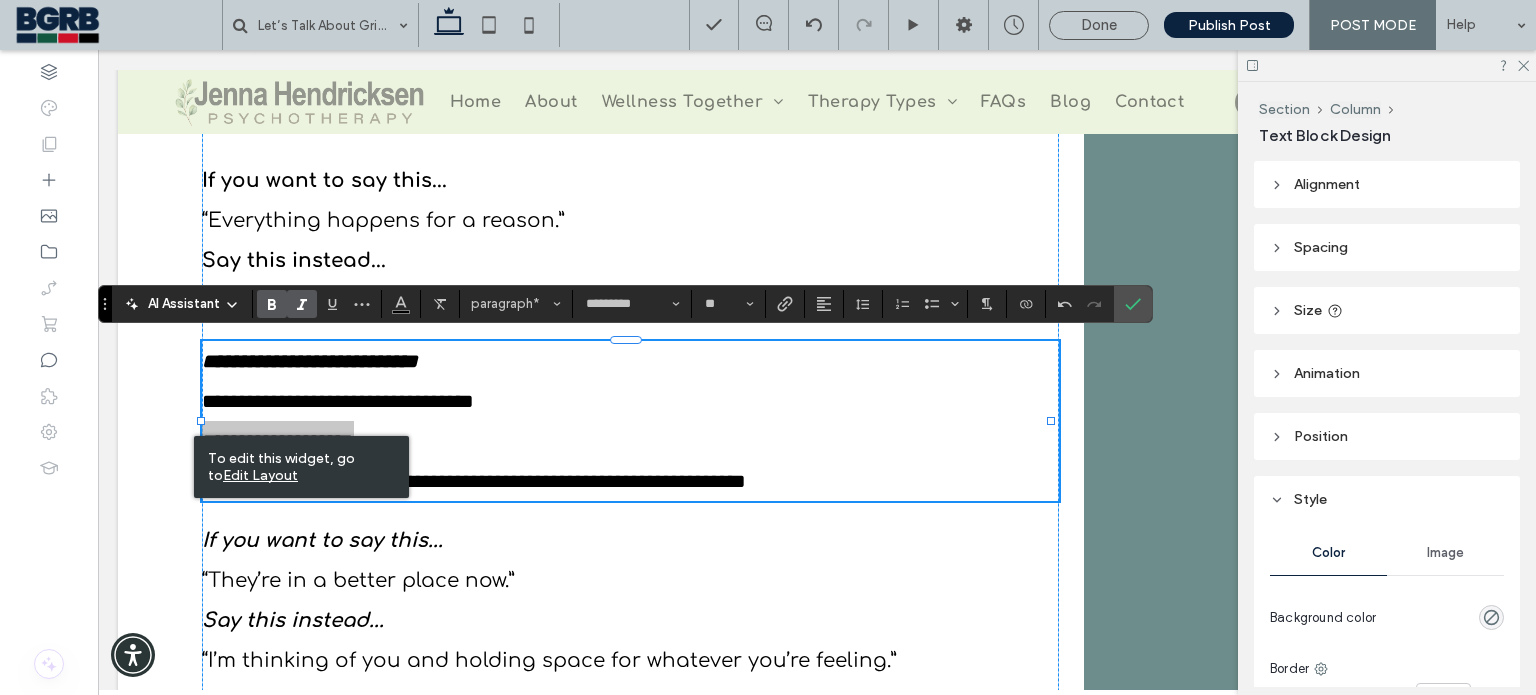 click 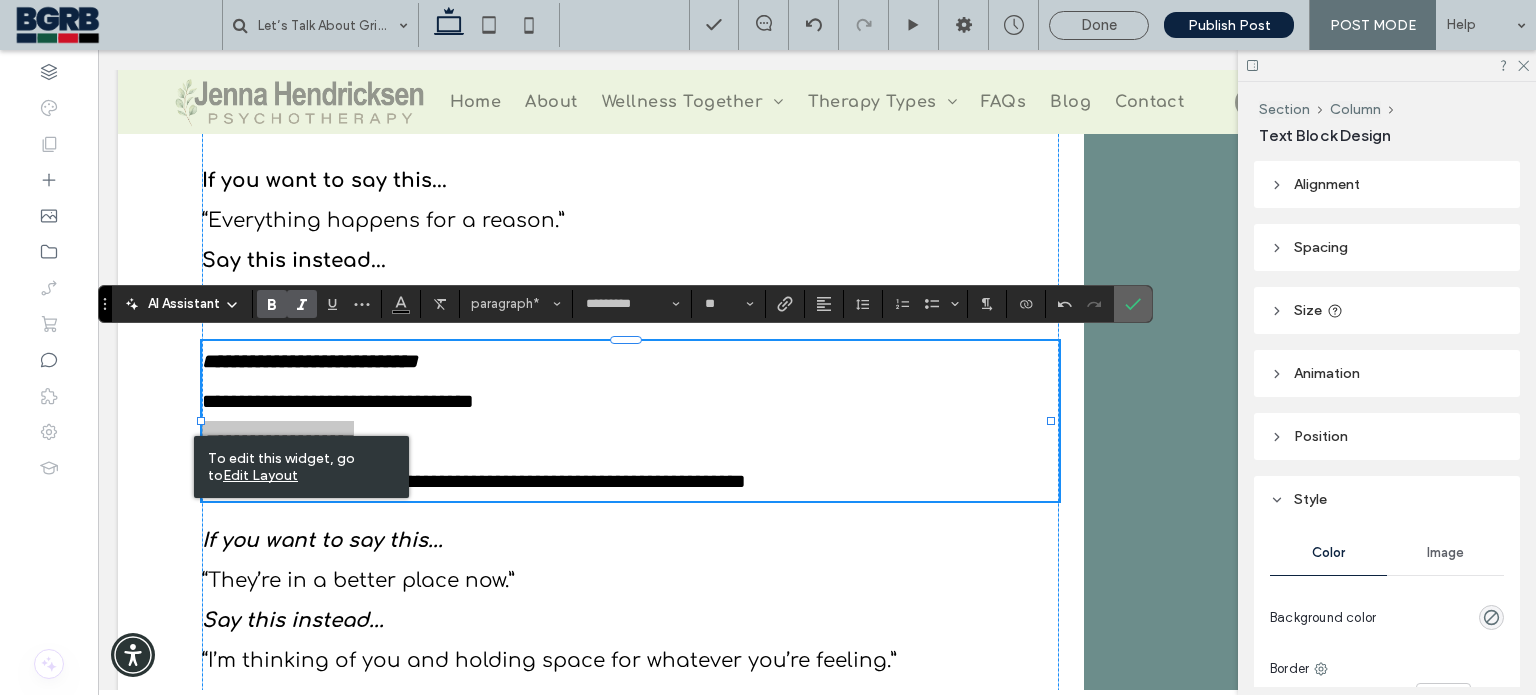 drag, startPoint x: 1125, startPoint y: 303, endPoint x: 961, endPoint y: 241, distance: 175.32826 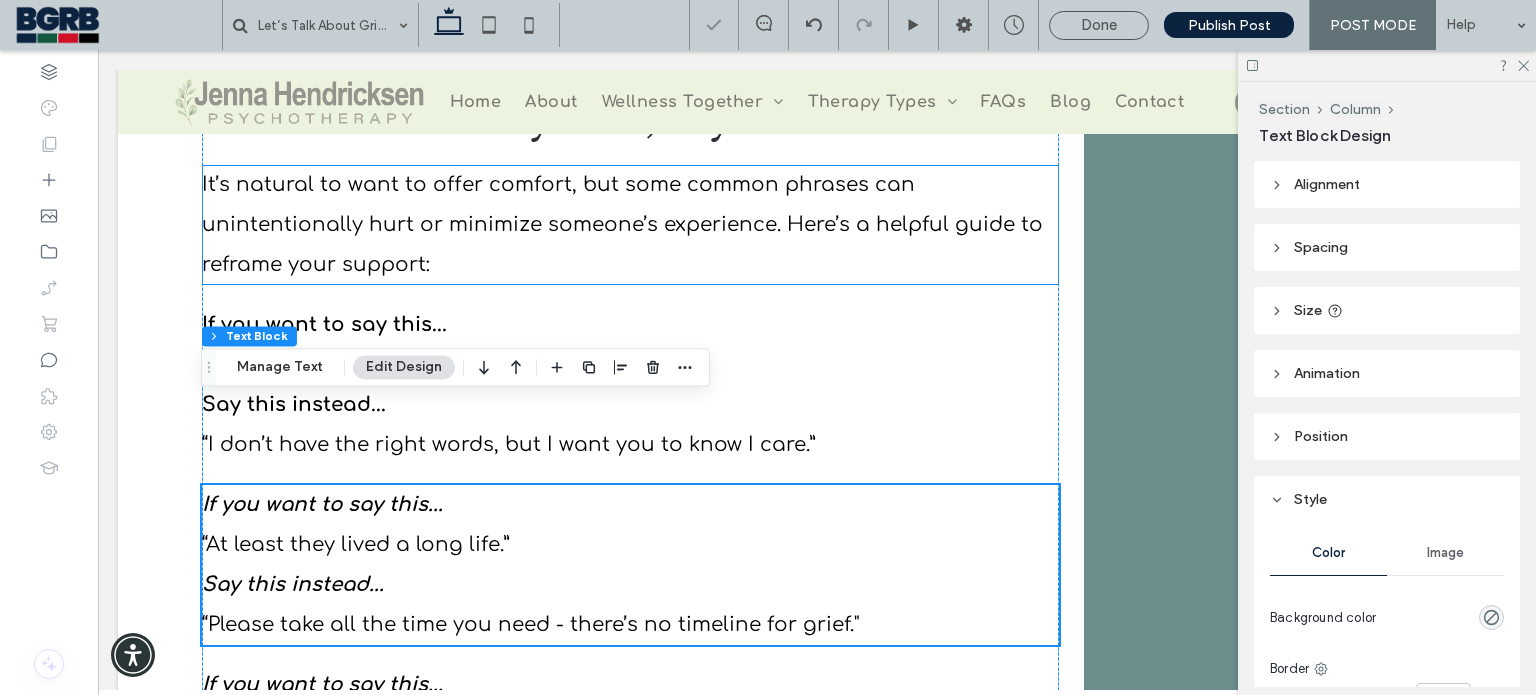 scroll, scrollTop: 2604, scrollLeft: 0, axis: vertical 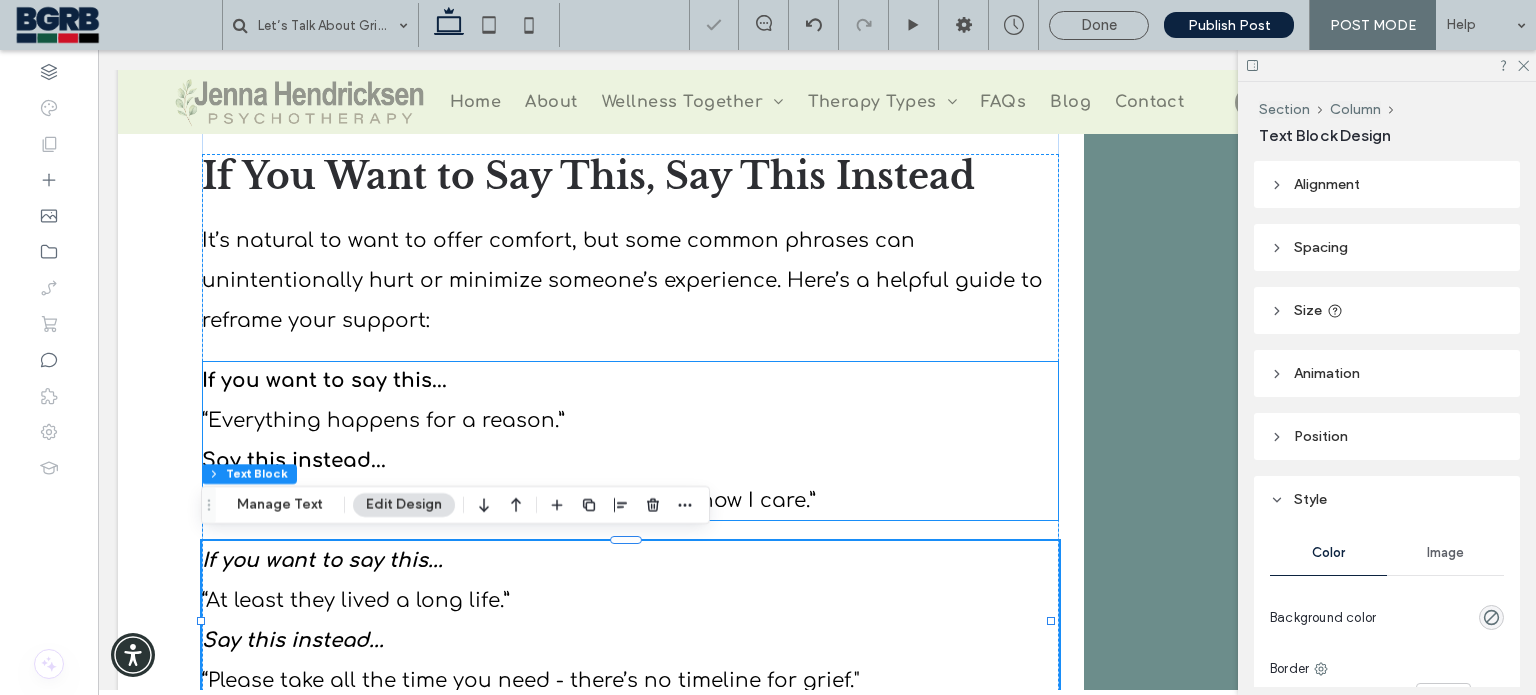 click on "“Everything happens for a reason.”" at bounding box center (630, 421) 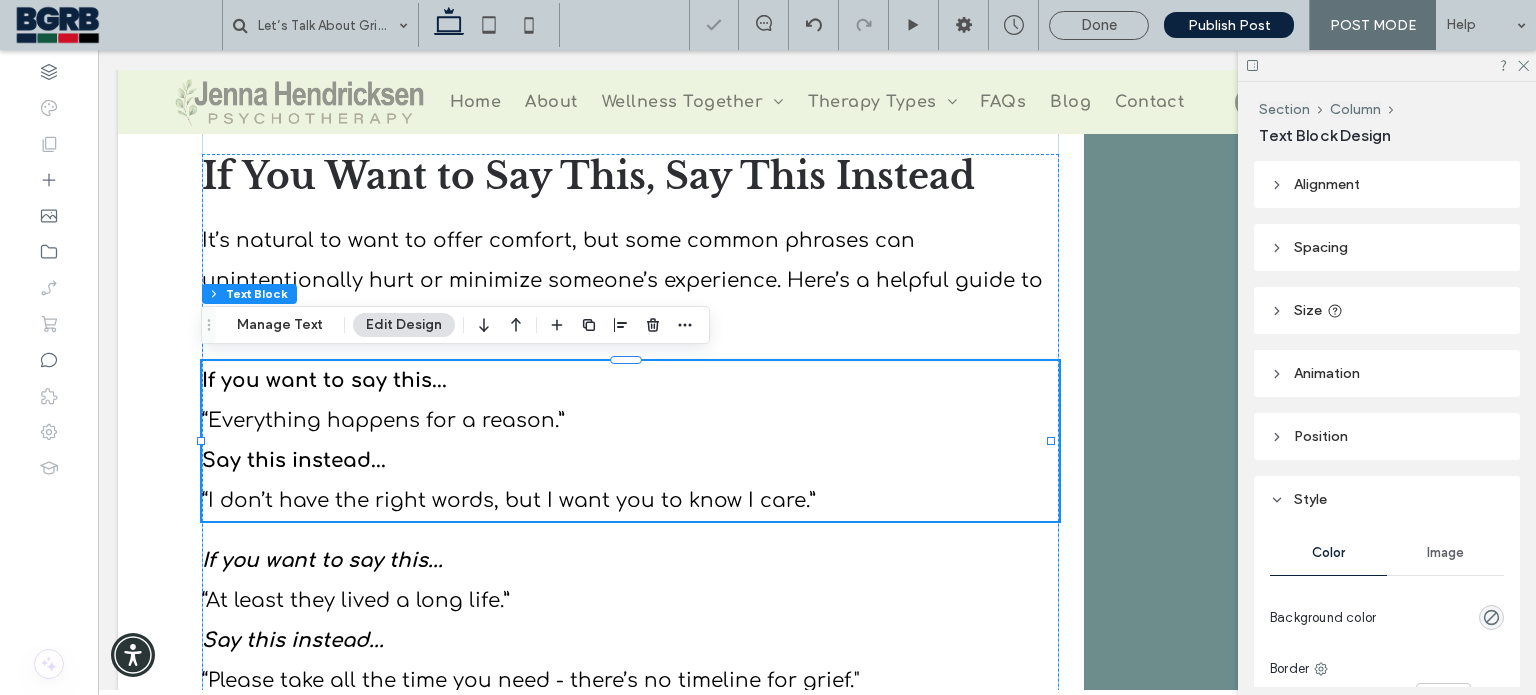click on "If you want to say this..." at bounding box center (324, 380) 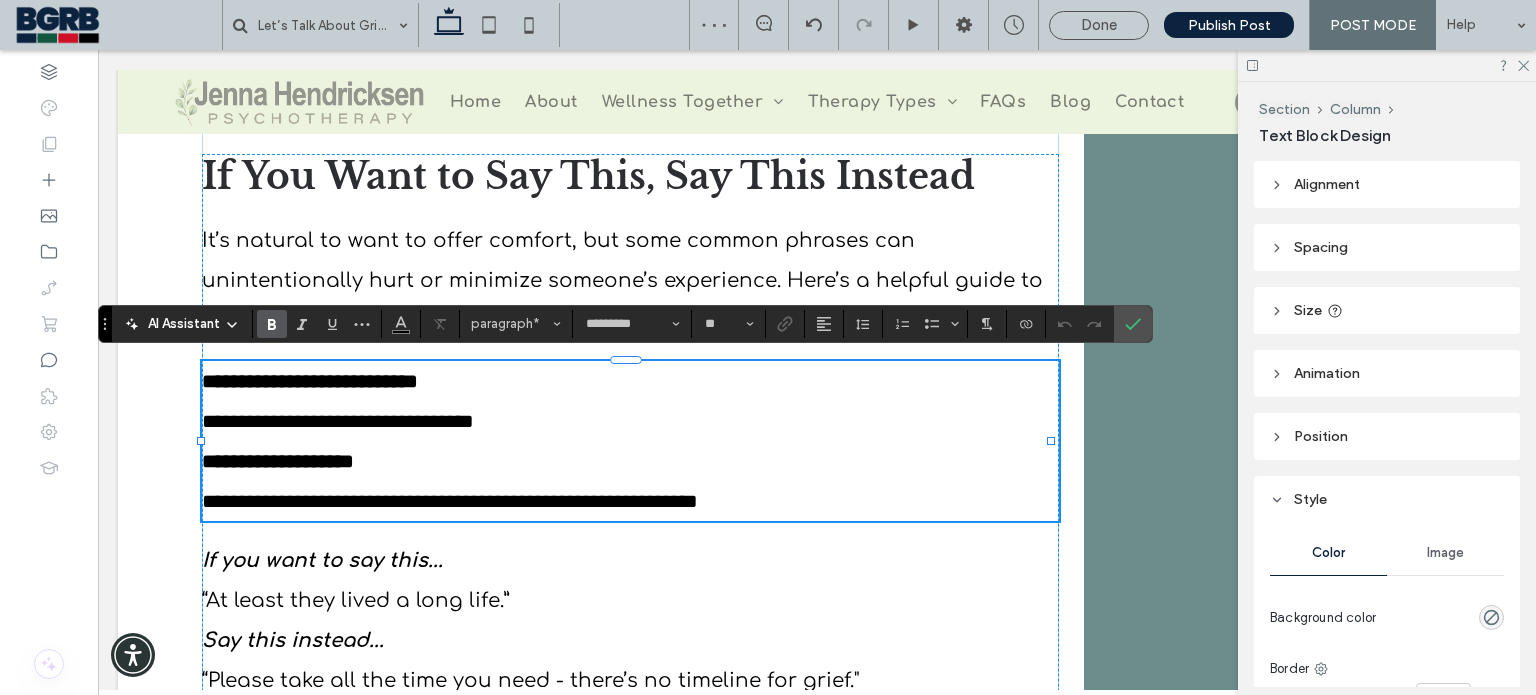 click on "**********" at bounding box center [310, 381] 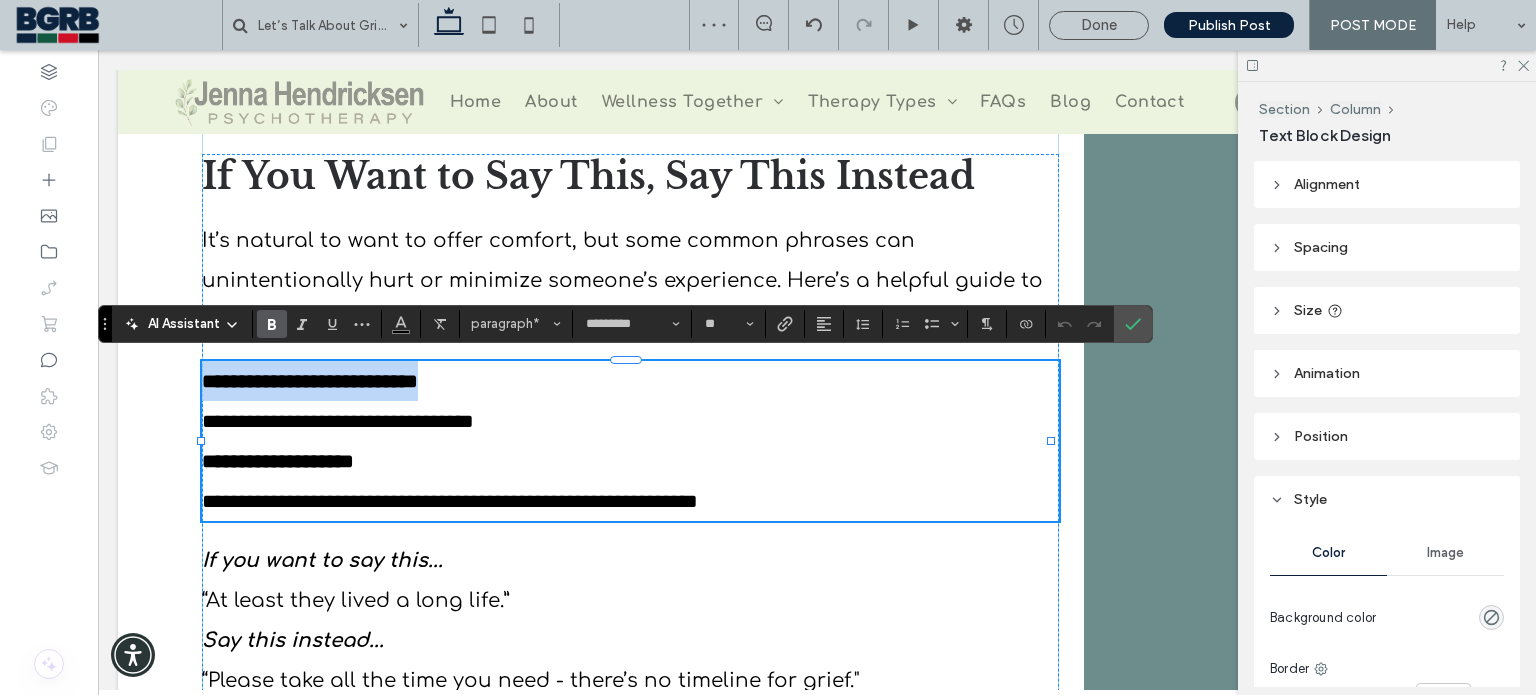 drag, startPoint x: 446, startPoint y: 383, endPoint x: 182, endPoint y: 373, distance: 264.18933 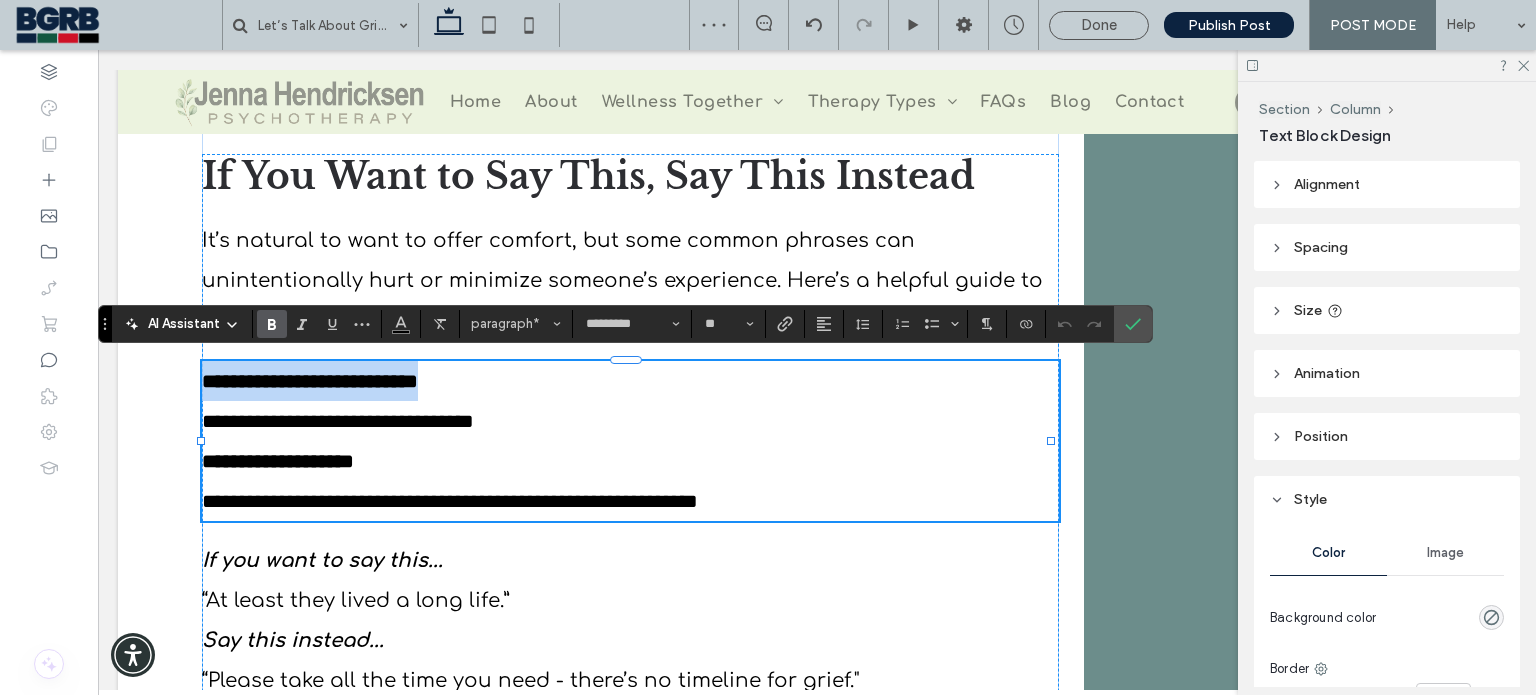 click on "Let’s Talk About Grief: How to Support Someone Navigating Loss
Jenna Hendricksen, LMFT
August 5, 2025
Section + Add Section
Supporting Someone Through Grief: What Really Helps
Grief is something every person will experience at some point in their life, yet it remains one of the most difficult topics to discuss openly. As a therapist, I frequently receive questions about what to say - or what not to say - to someone who is grieving. The truth is, there are no perfect words. Grief often defies language. It’s not just a feeling; it’s an all-encompassing experience that affects the body, mind, and the very way we engage with the world.
Grief Is Deeply Personal
“When I went through something similar, this helped me - but I know everyone’s grief is different.”
The Importance of Sustained Support" at bounding box center (817, 57) 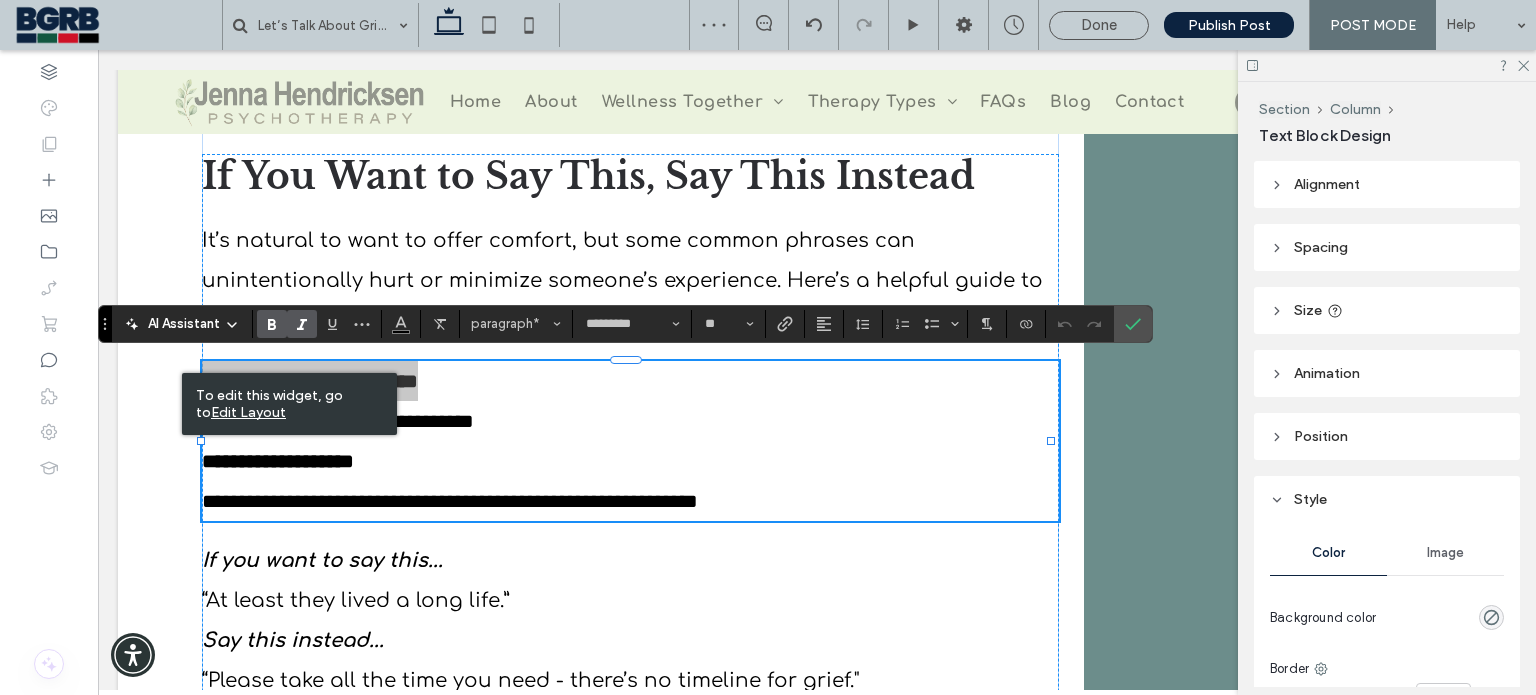 drag, startPoint x: 297, startPoint y: 322, endPoint x: 308, endPoint y: 396, distance: 74.8131 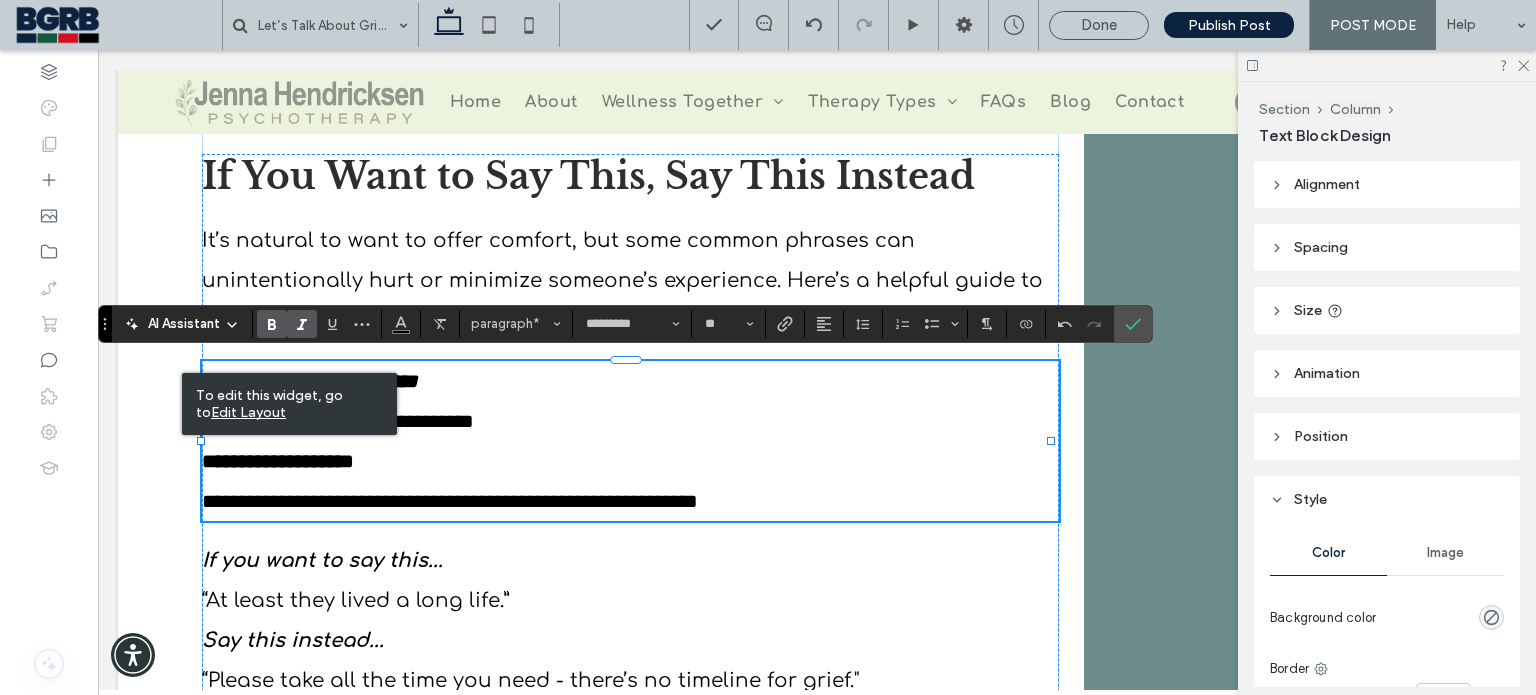 click on "**********" at bounding box center (630, 461) 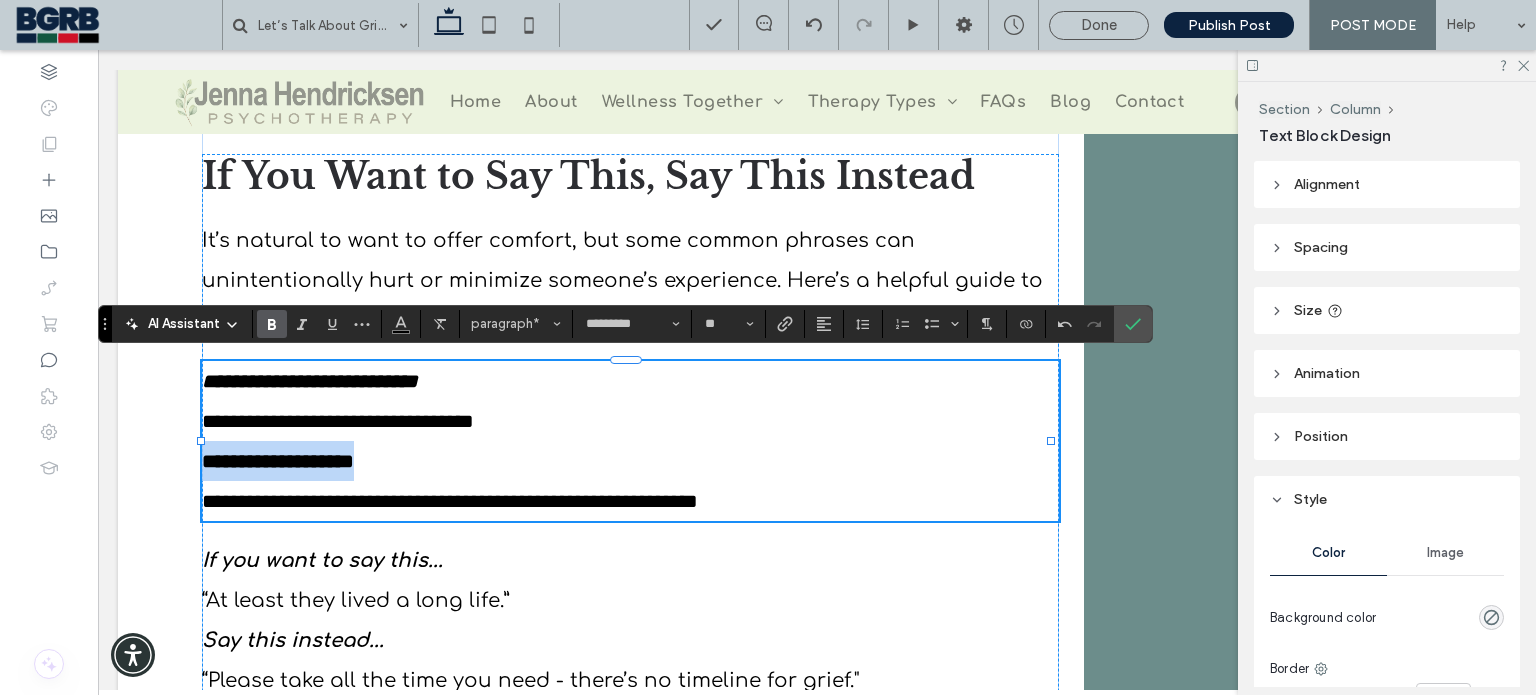 drag, startPoint x: 399, startPoint y: 452, endPoint x: 183, endPoint y: 446, distance: 216.08331 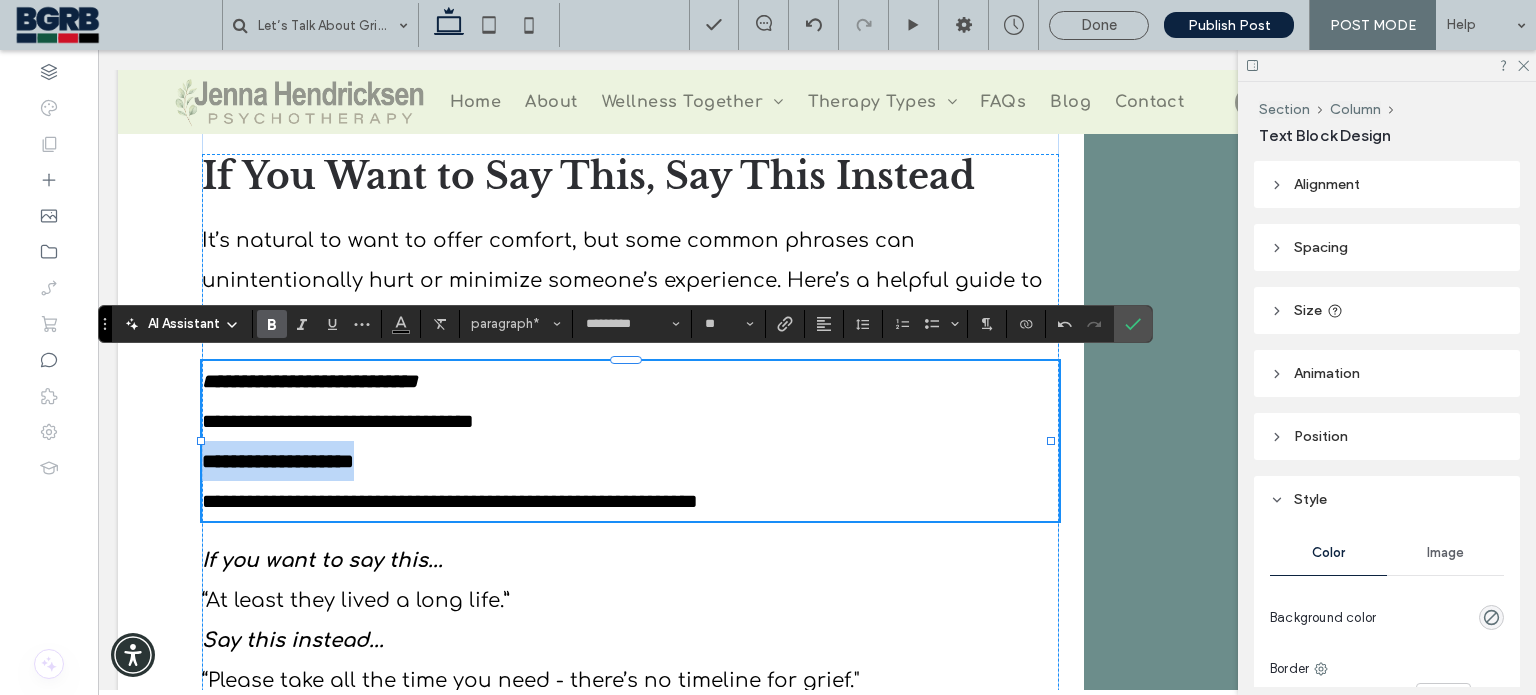 click on "Let’s Talk About Grief: How to Support Someone Navigating Loss
Jenna Hendricksen, LMFT
August 5, 2025
Section + Add Section
Supporting Someone Through Grief: What Really Helps
Grief is something every person will experience at some point in their life, yet it remains one of the most difficult topics to discuss openly. As a therapist, I frequently receive questions about what to say - or what not to say - to someone who is grieving. The truth is, there are no perfect words. Grief often defies language. It’s not just a feeling; it’s an all-encompassing experience that affects the body, mind, and the very way we engage with the world.
Grief Is Deeply Personal
“When I went through something similar, this helped me - but I know everyone’s grief is different.”
The Importance of Sustained Support" at bounding box center (817, 57) 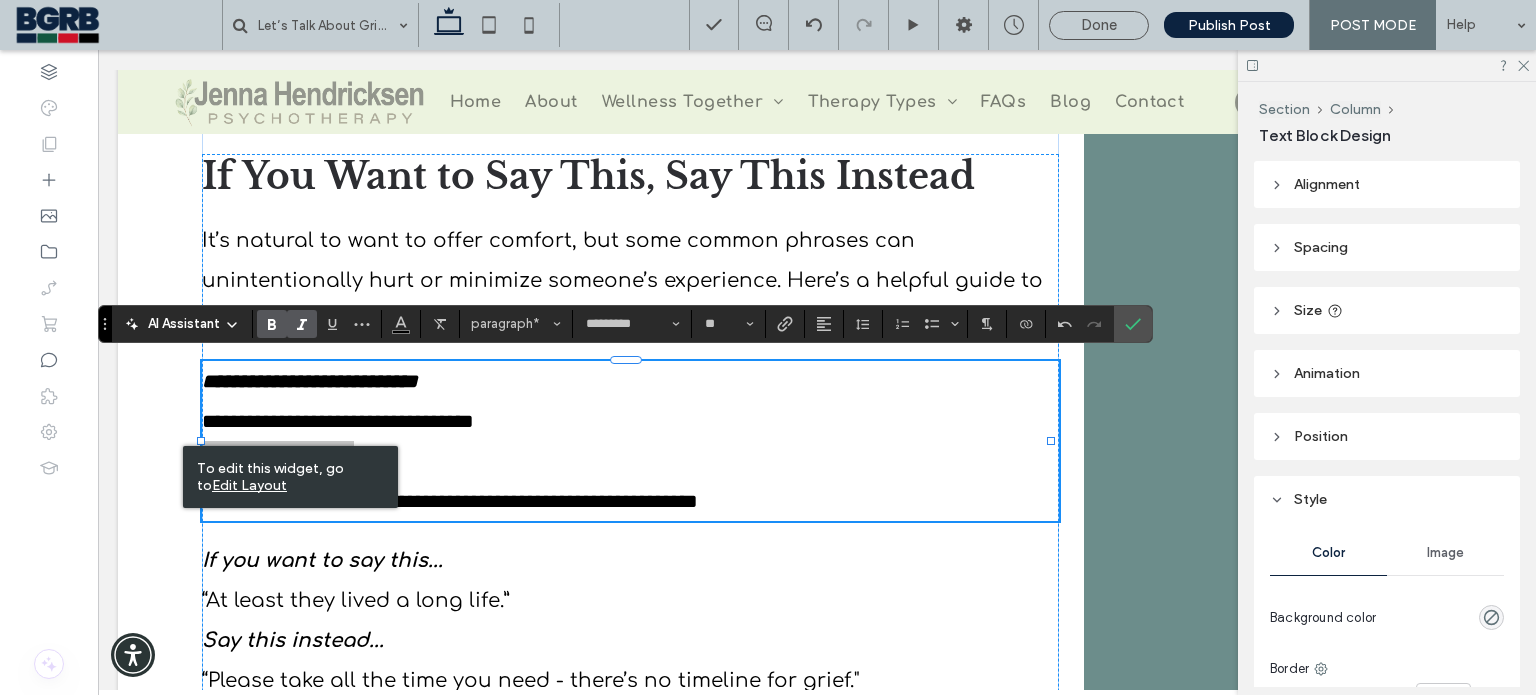 click 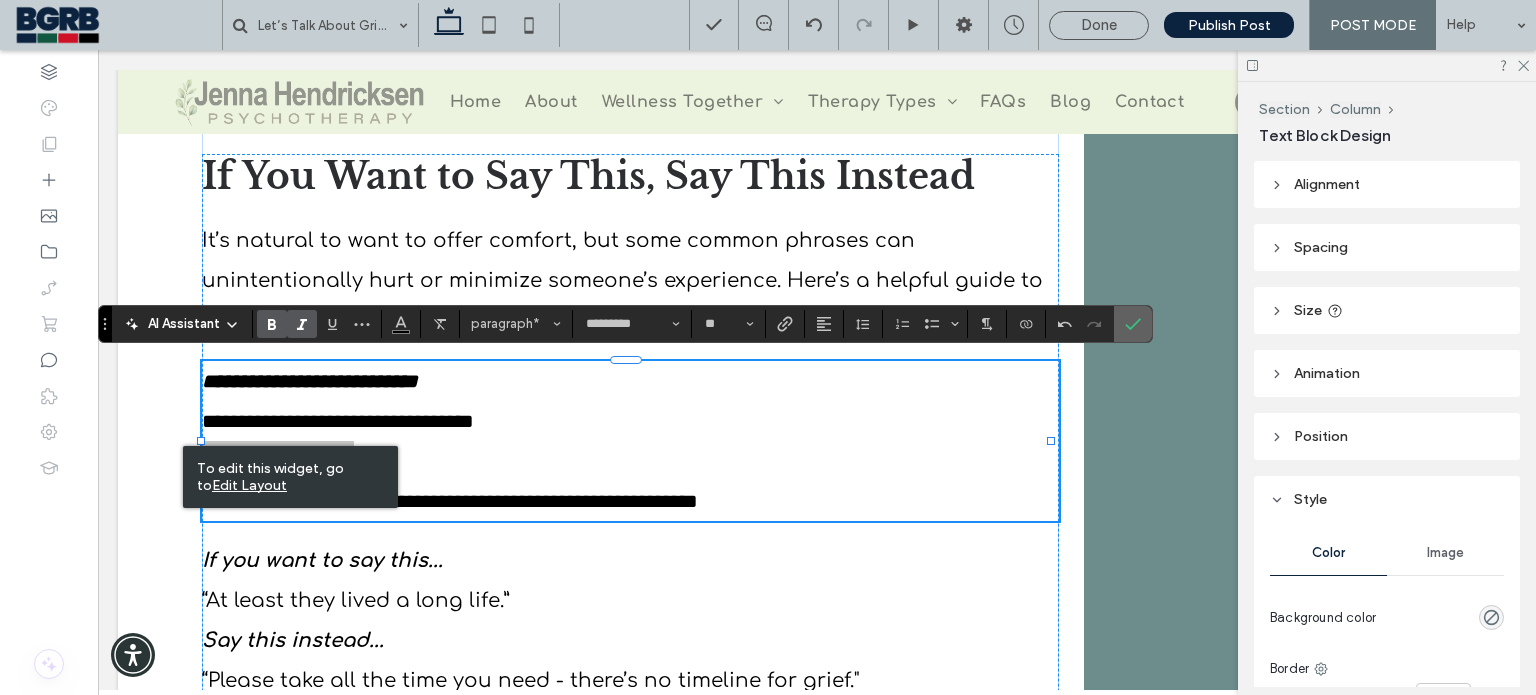 drag, startPoint x: 1134, startPoint y: 321, endPoint x: 1032, endPoint y: 271, distance: 113.59577 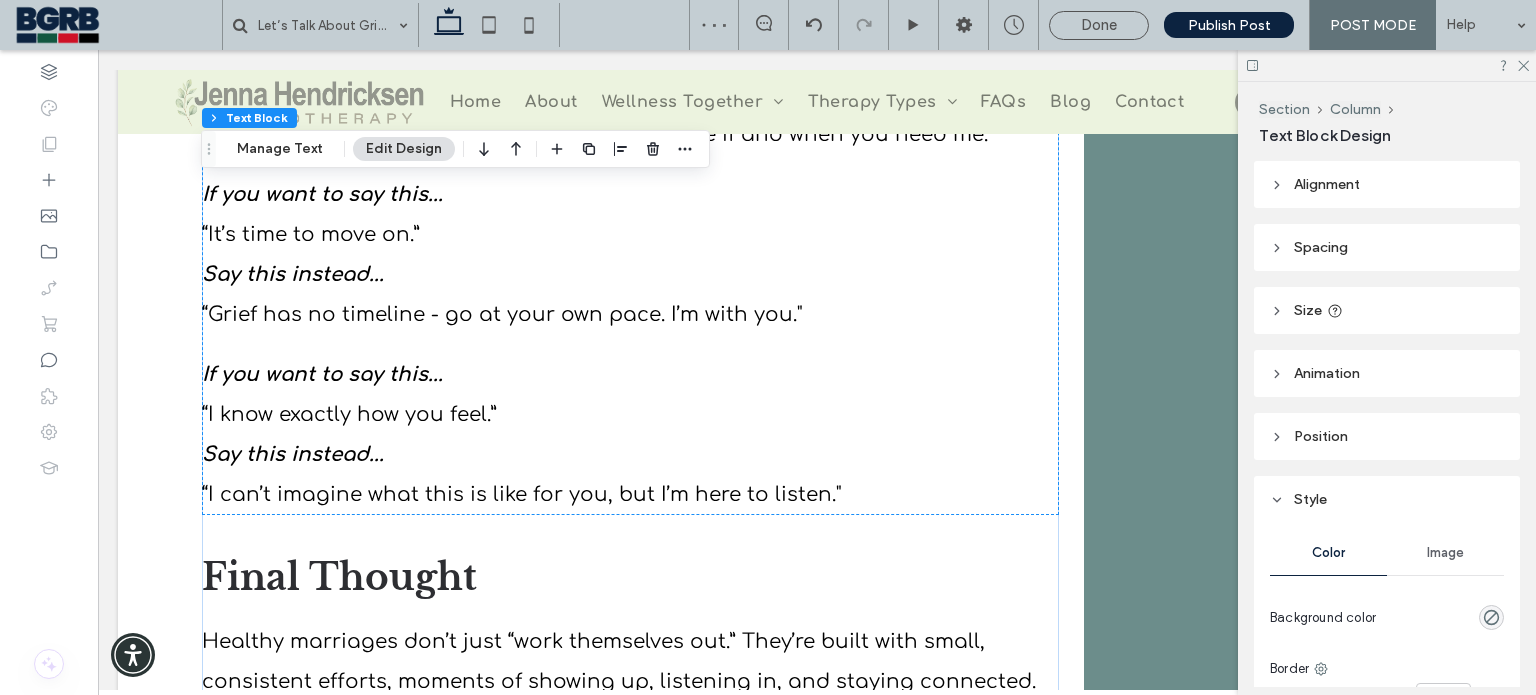 scroll, scrollTop: 3504, scrollLeft: 0, axis: vertical 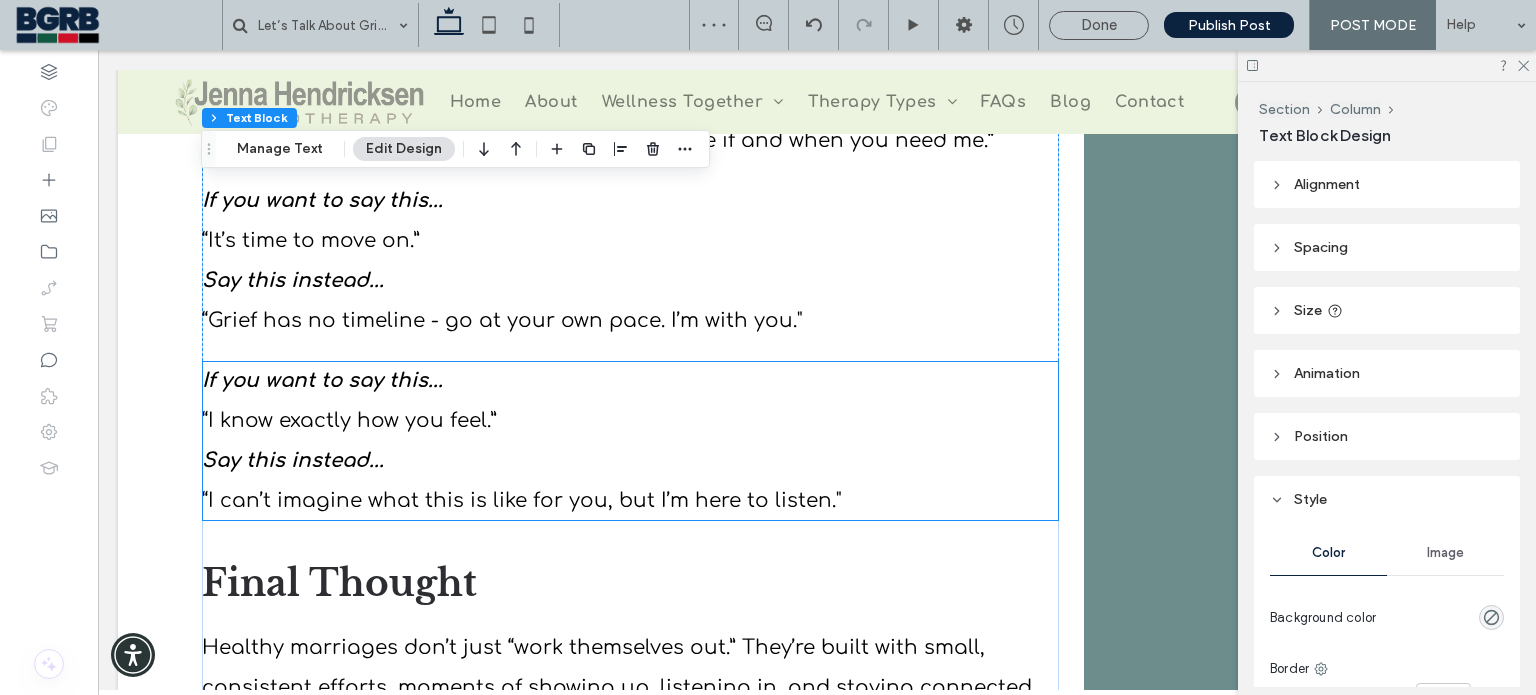 click on "Say this instead..." at bounding box center (630, 461) 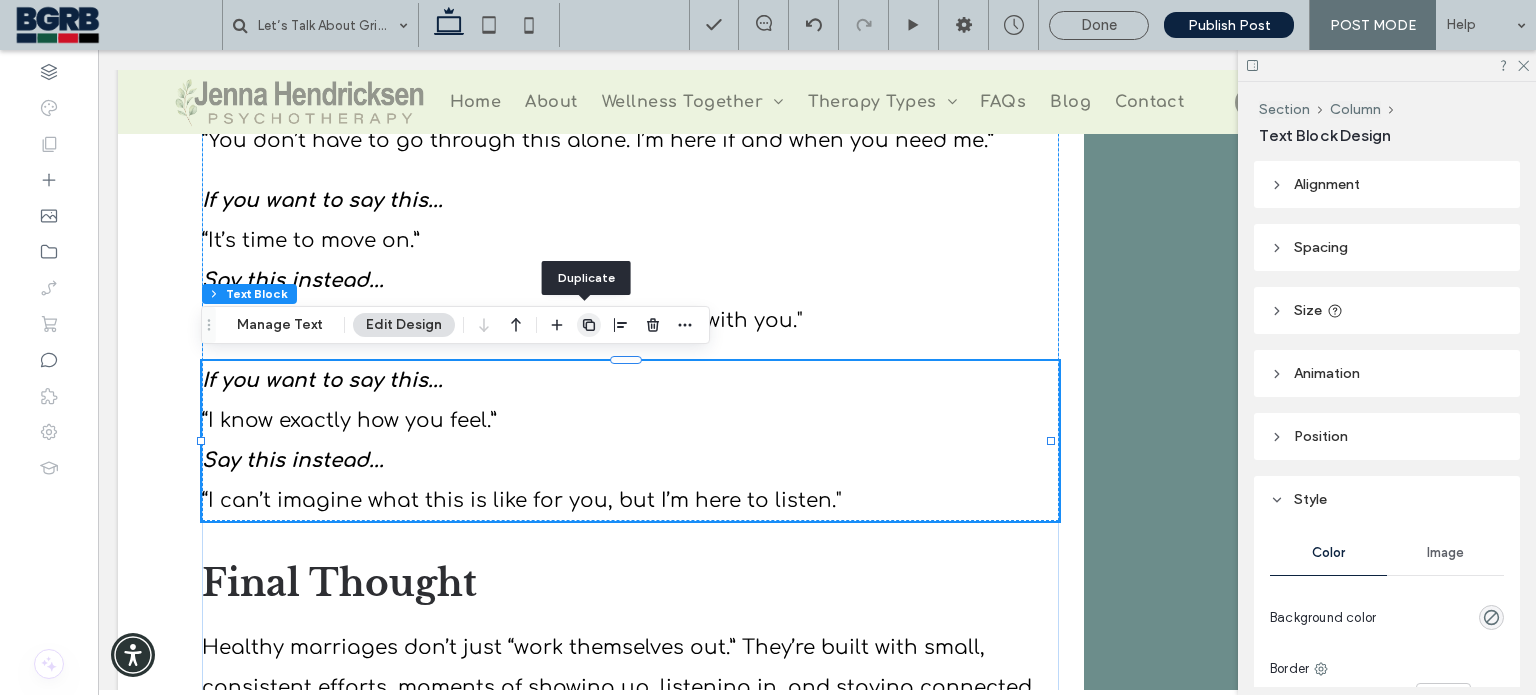click 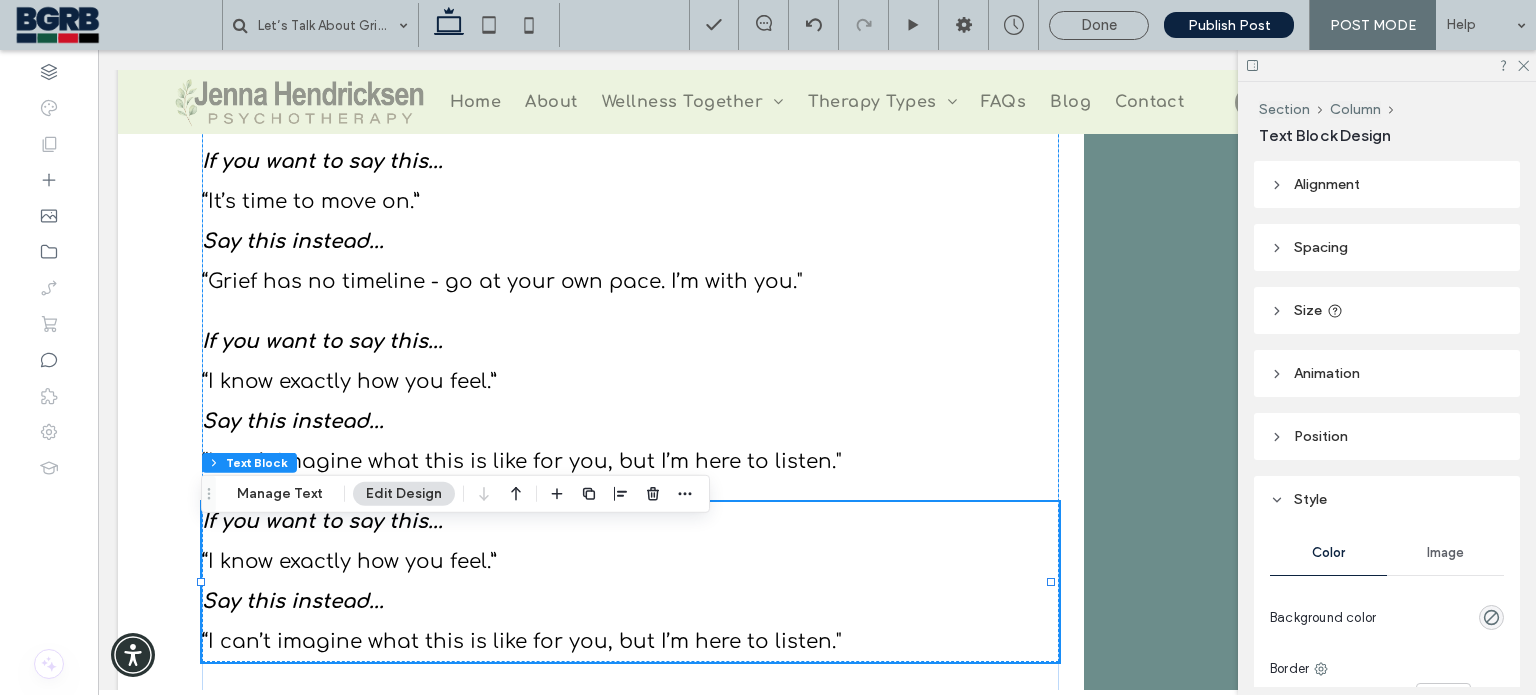 scroll, scrollTop: 3704, scrollLeft: 0, axis: vertical 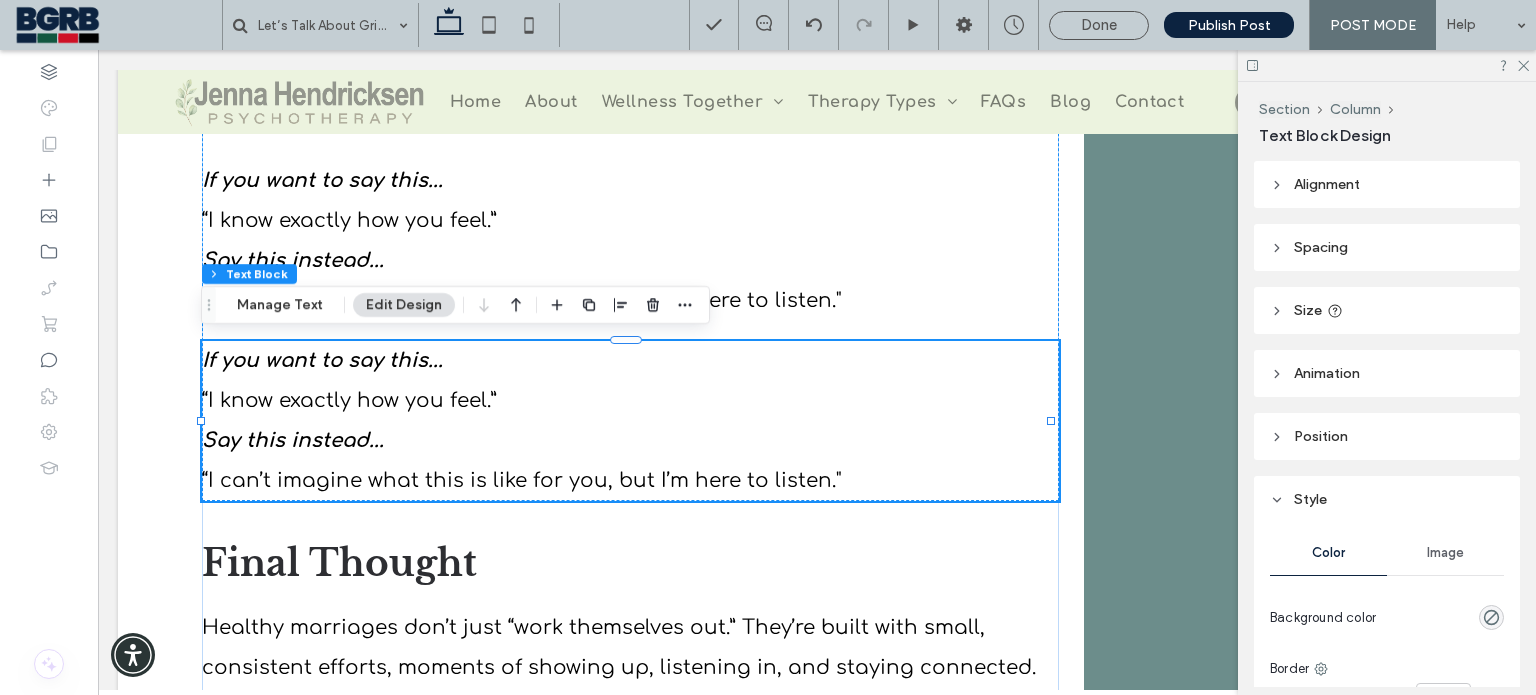 click on "“I can’t imagine what this is like for you, but I’m here to listen."" at bounding box center [630, 481] 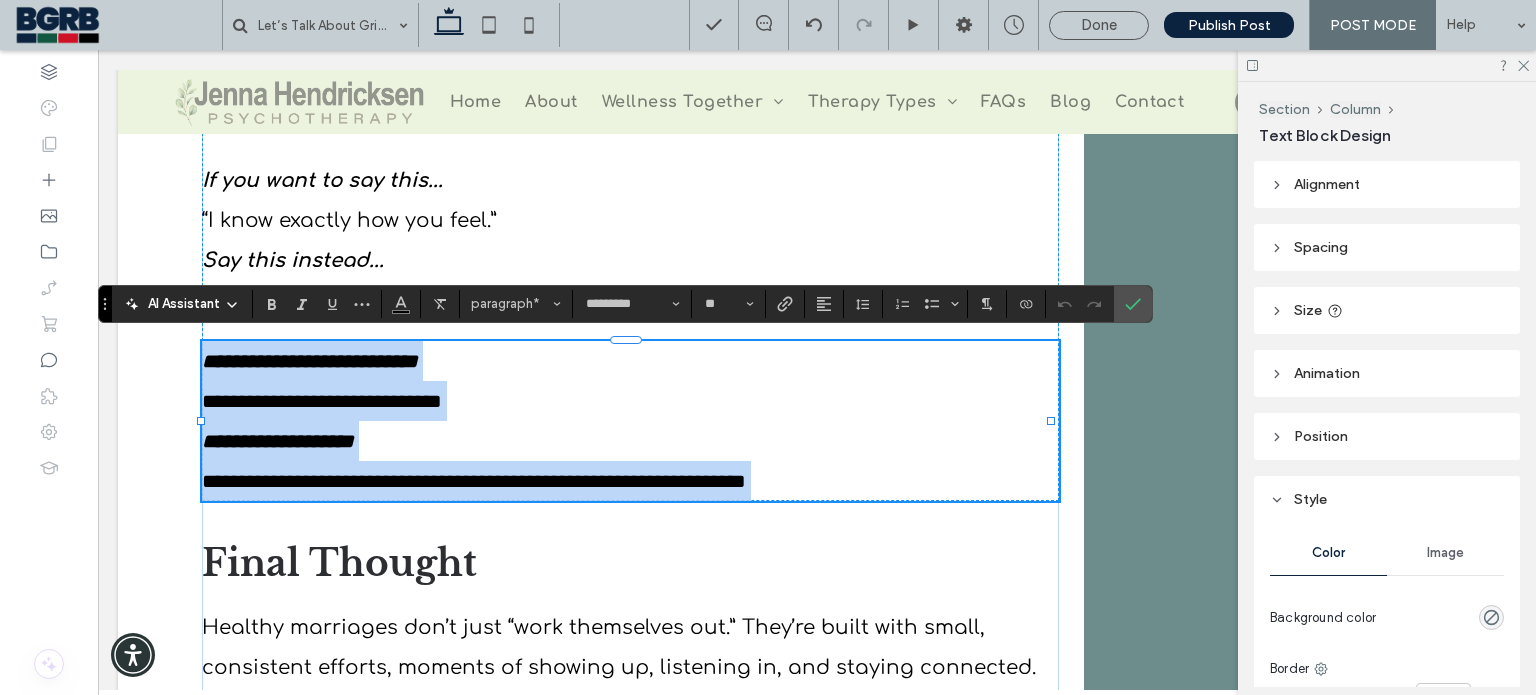 click on "**********" at bounding box center [474, 481] 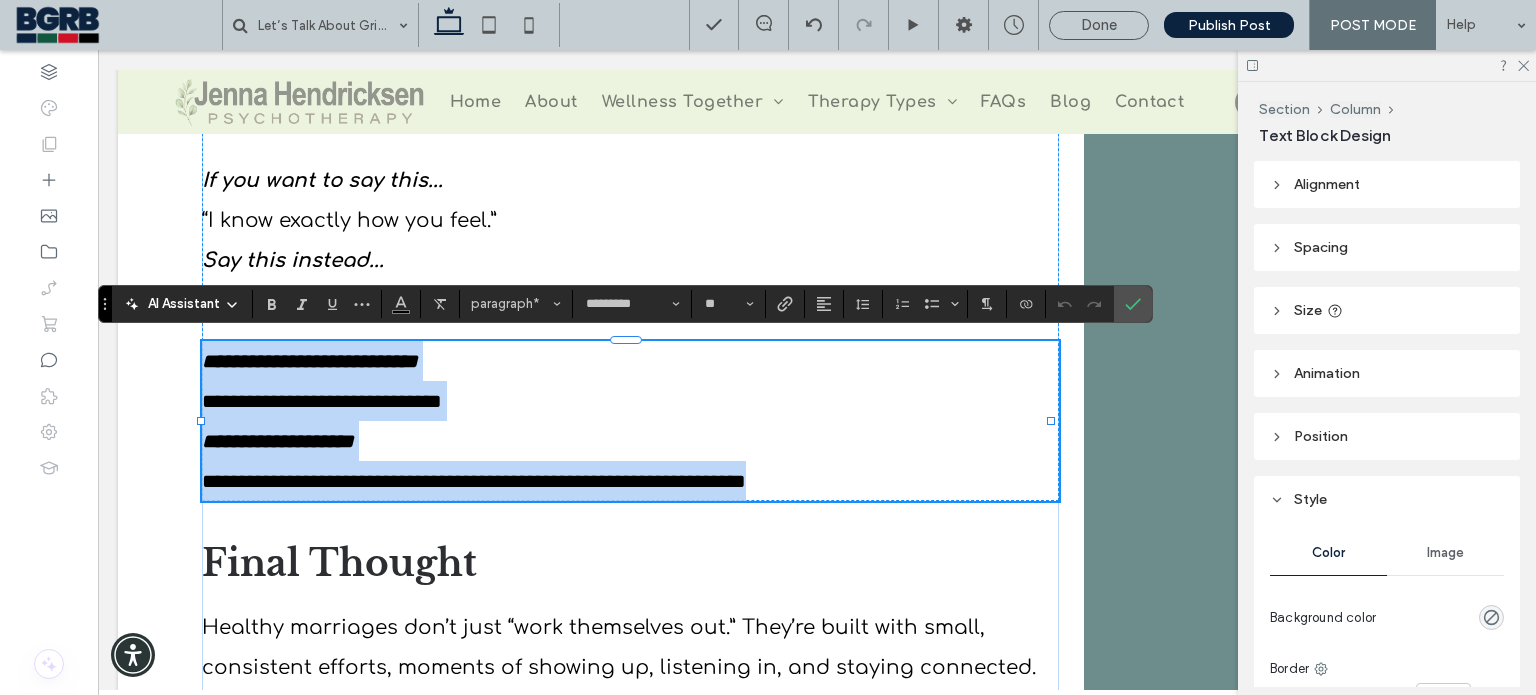 drag, startPoint x: 842, startPoint y: 477, endPoint x: 199, endPoint y: 340, distance: 657.43286 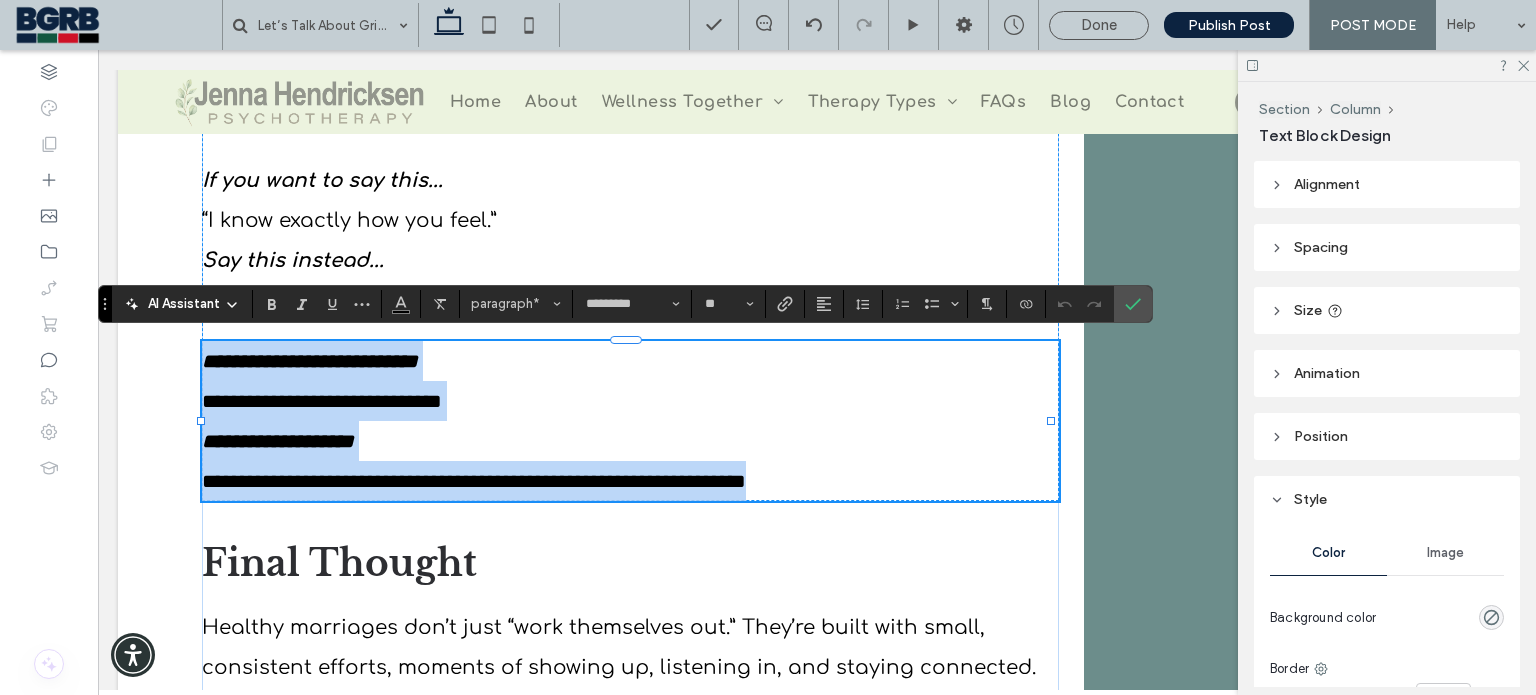 click on "Let’s Talk About Grief: How to Support Someone Navigating Loss
Jenna Hendricksen, LMFT
August 5, 2025
Section + Add Section
Supporting Someone Through Grief: What Really Helps
Grief is something every person will experience at some point in their life, yet it remains one of the most difficult topics to discuss openly. As a therapist, I frequently receive questions about what to say - or what not to say - to someone who is grieving. The truth is, there are no perfect words. Grief often defies language. It’s not just a feeling; it’s an all-encompassing experience that affects the body, mind, and the very way we engage with the world.
Grief Is Deeply Personal
“When I went through something similar, this helped me - but I know everyone’s grief is different.”
The Importance of Sustained Support" at bounding box center (817, -953) 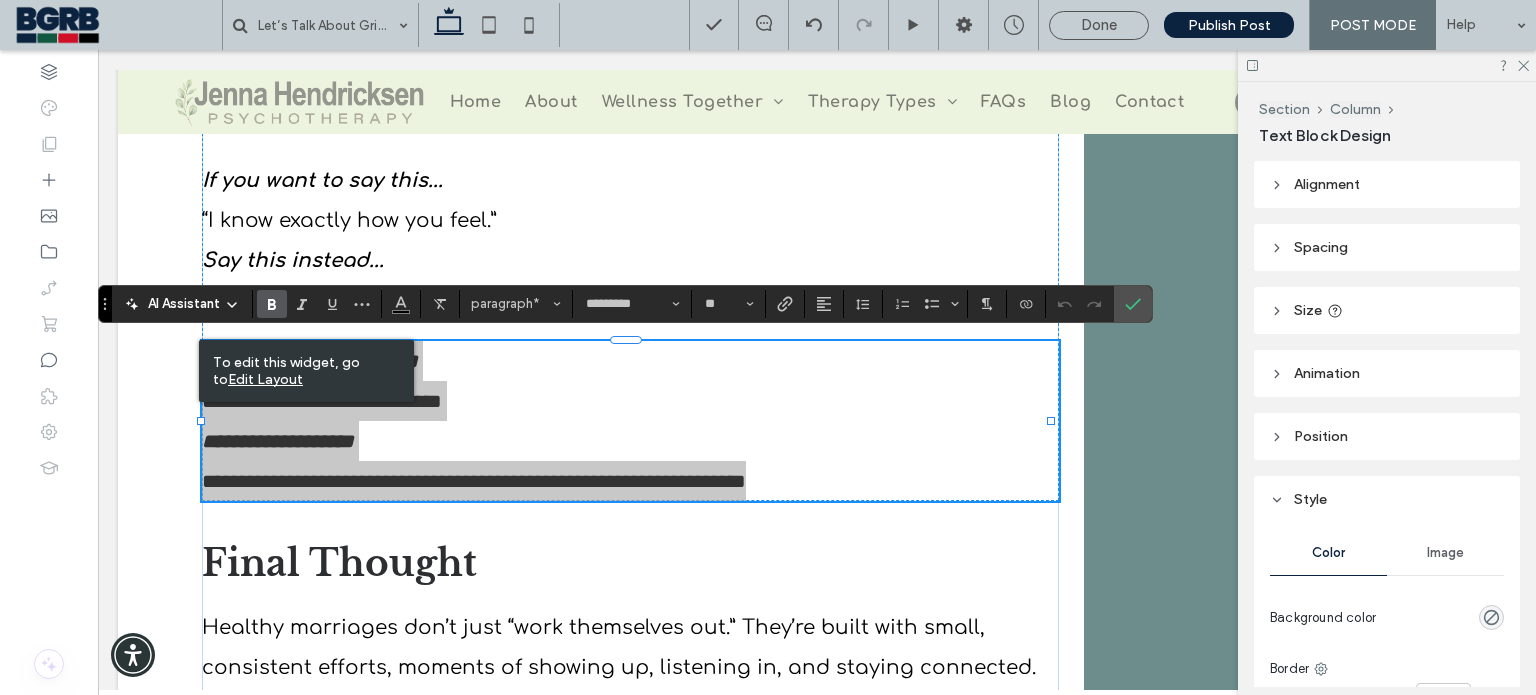 click at bounding box center (272, 304) 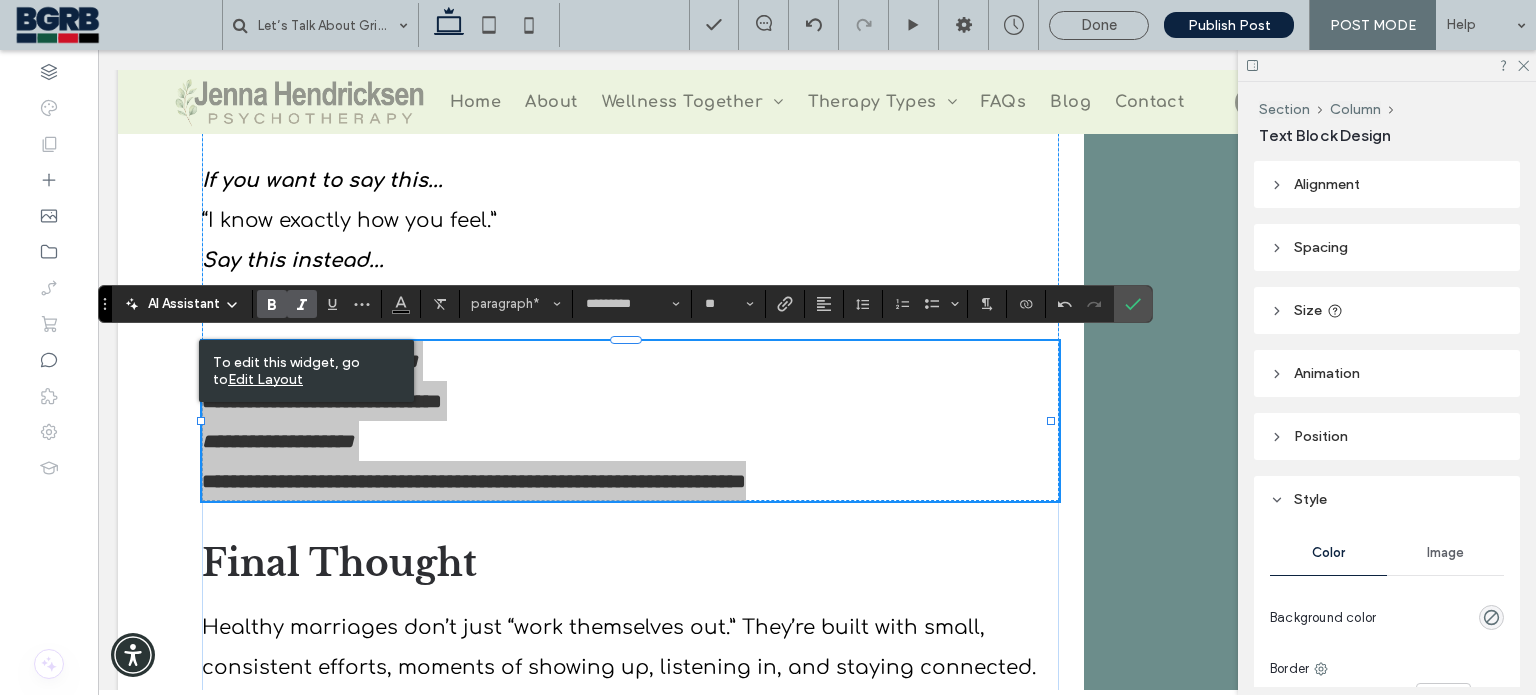 click 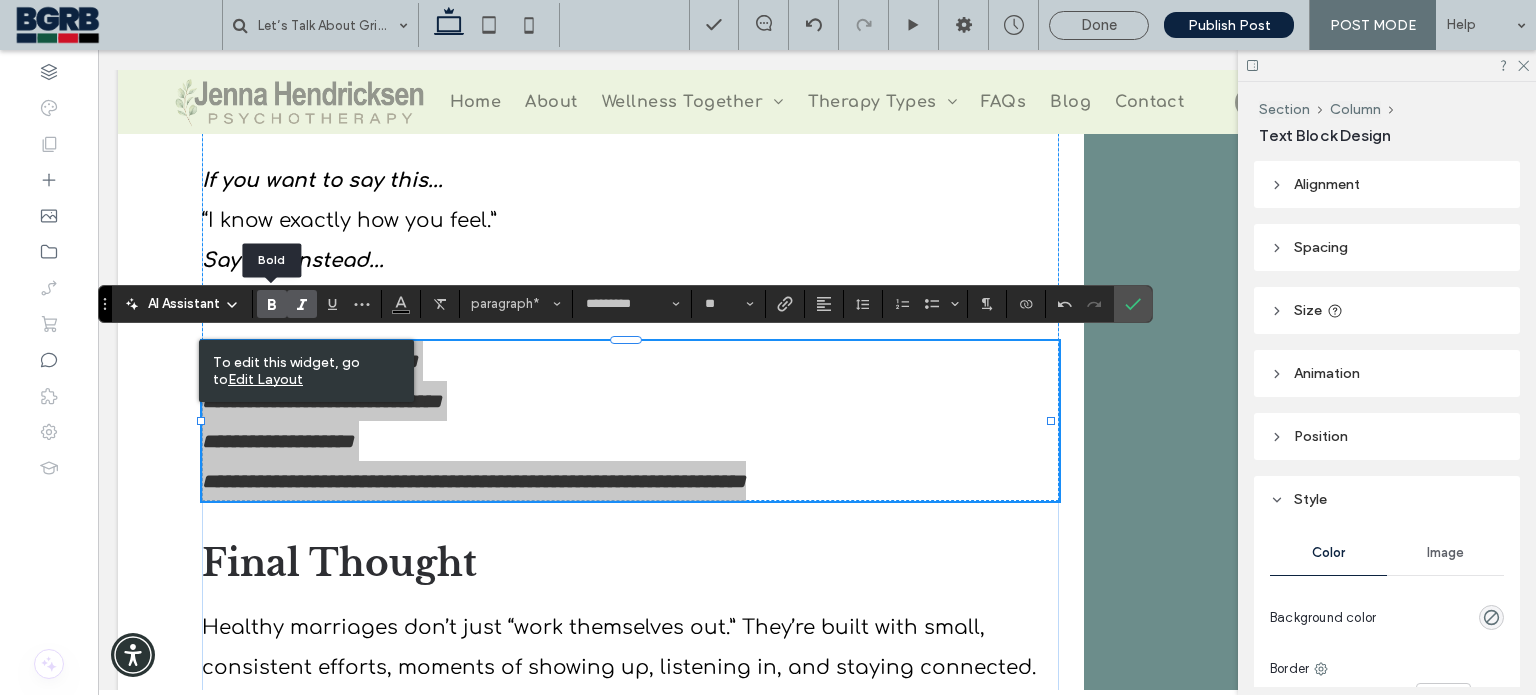 click 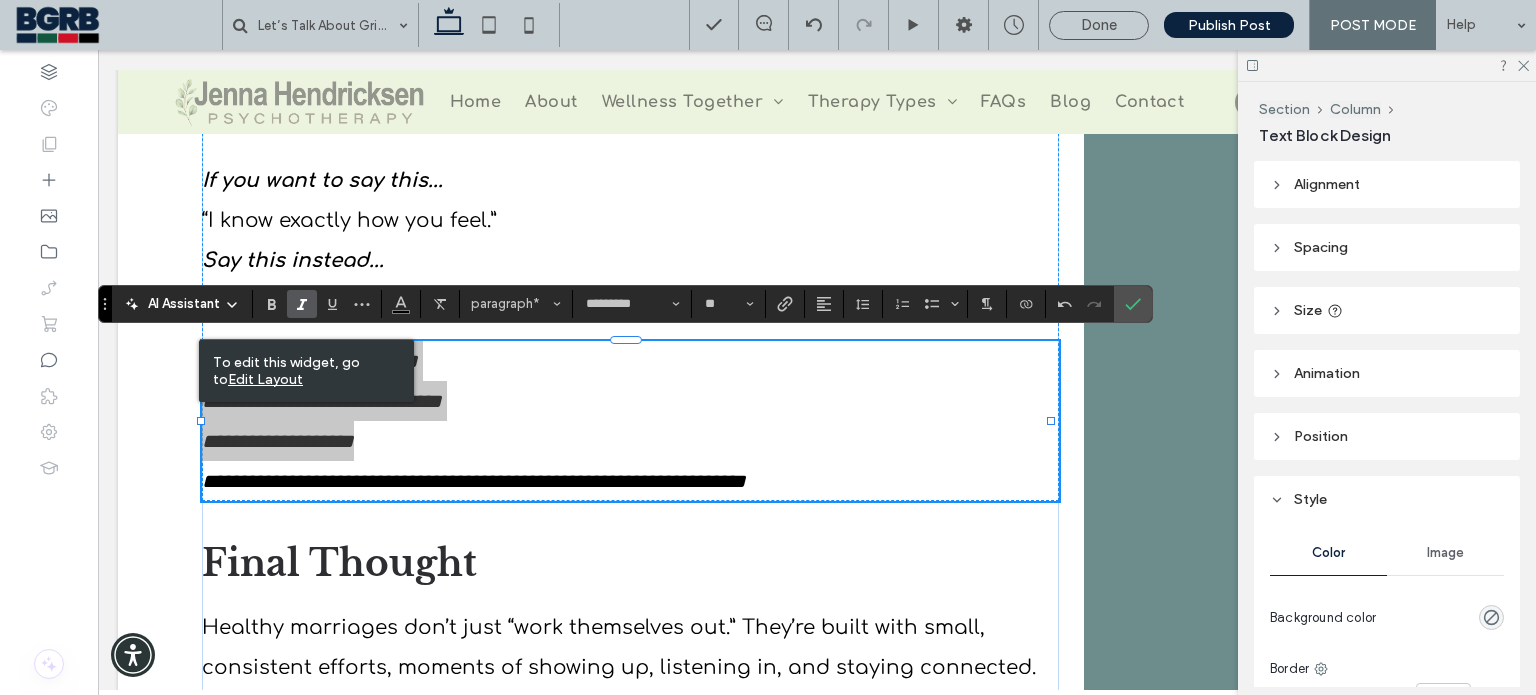 click 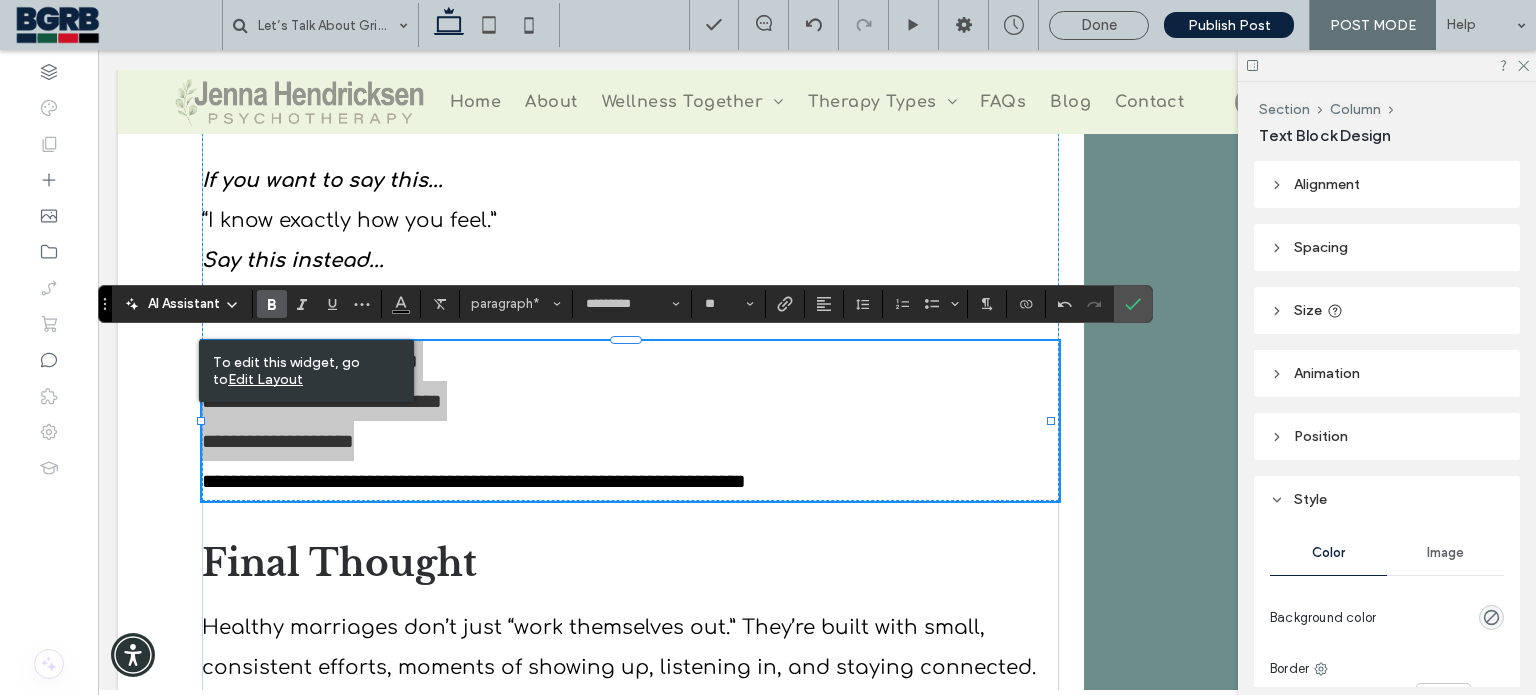 click 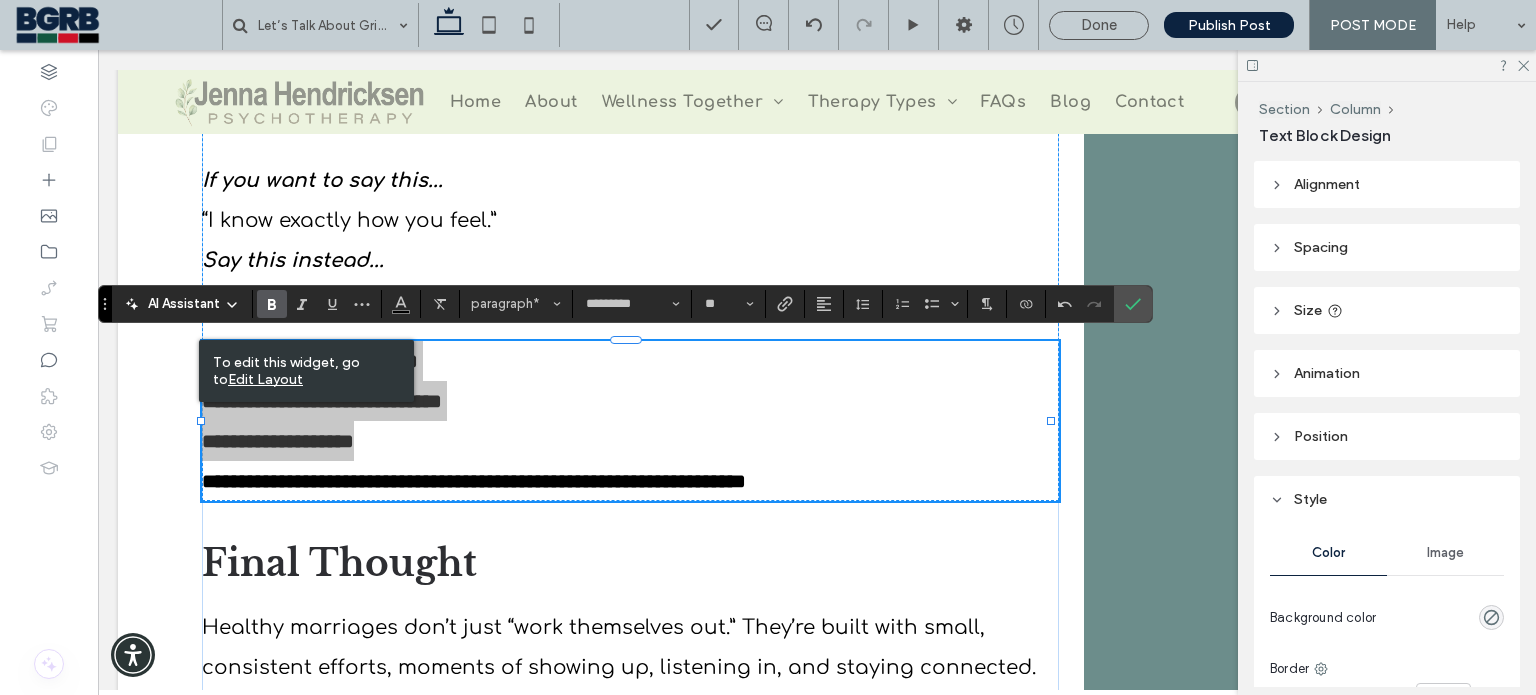 click at bounding box center [272, 304] 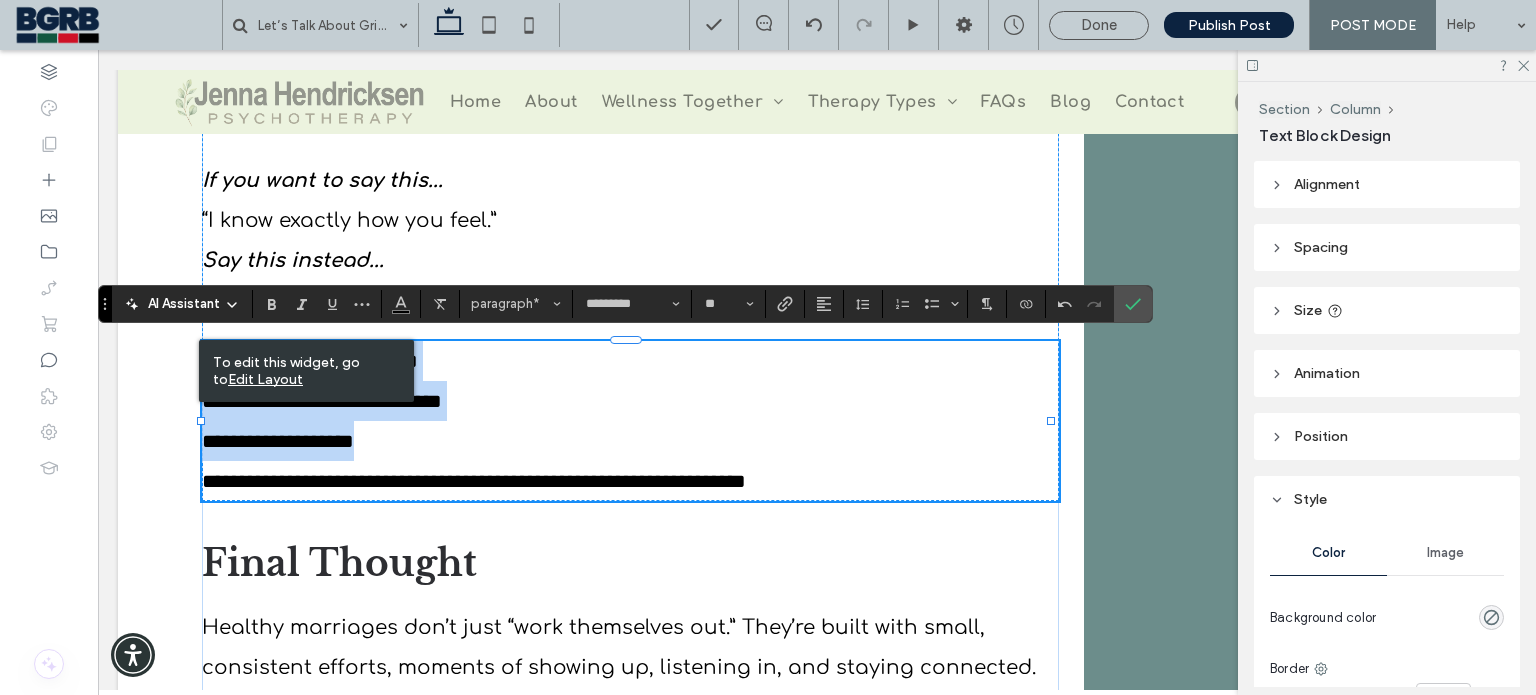 click on "**********" at bounding box center (630, 401) 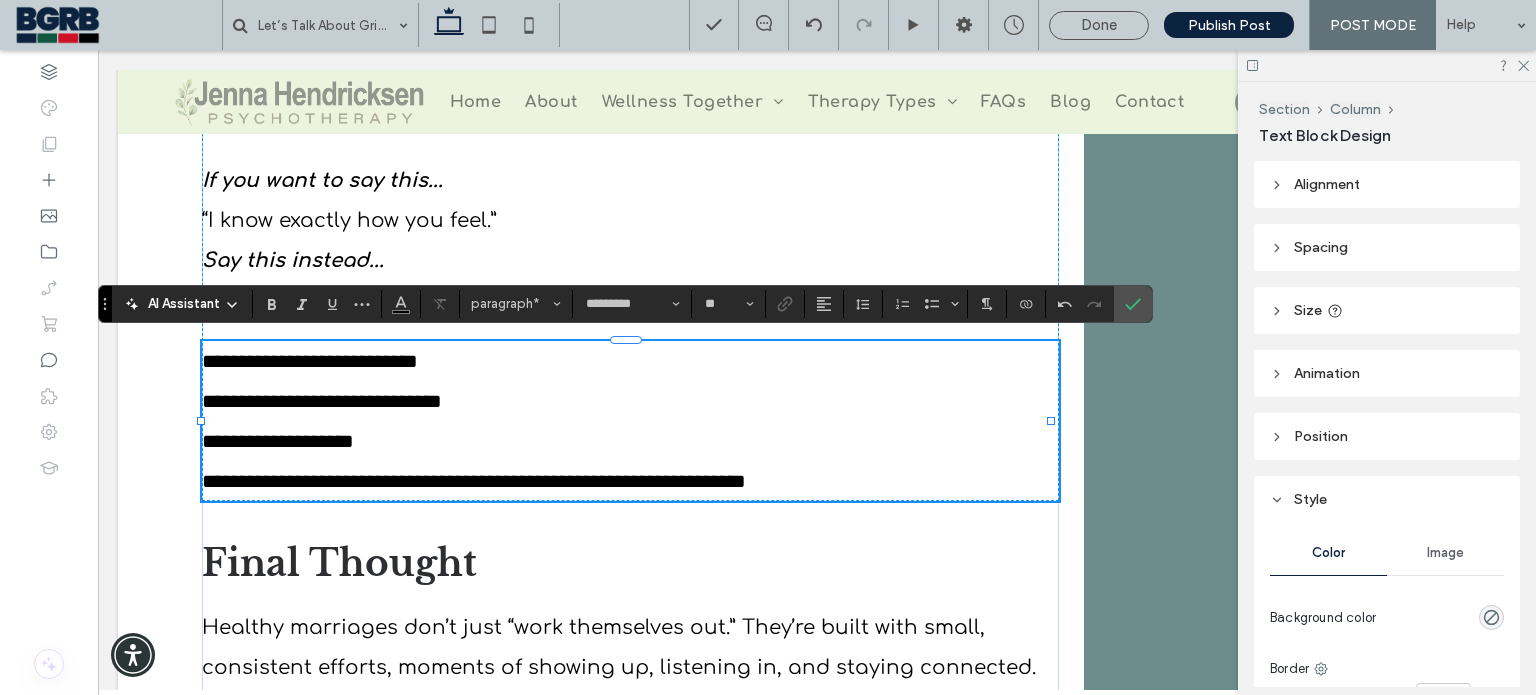click on "**********" at bounding box center [630, 441] 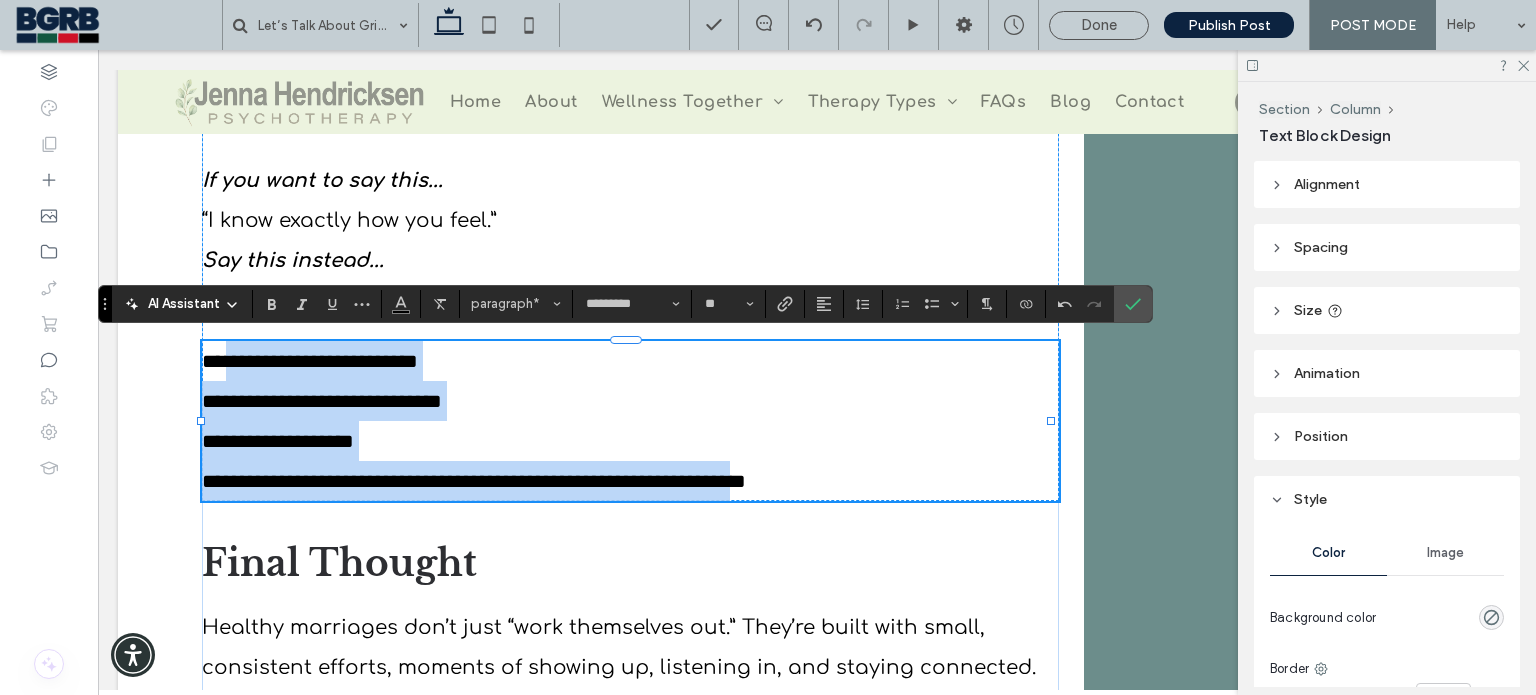 drag, startPoint x: 821, startPoint y: 483, endPoint x: 224, endPoint y: 355, distance: 610.56775 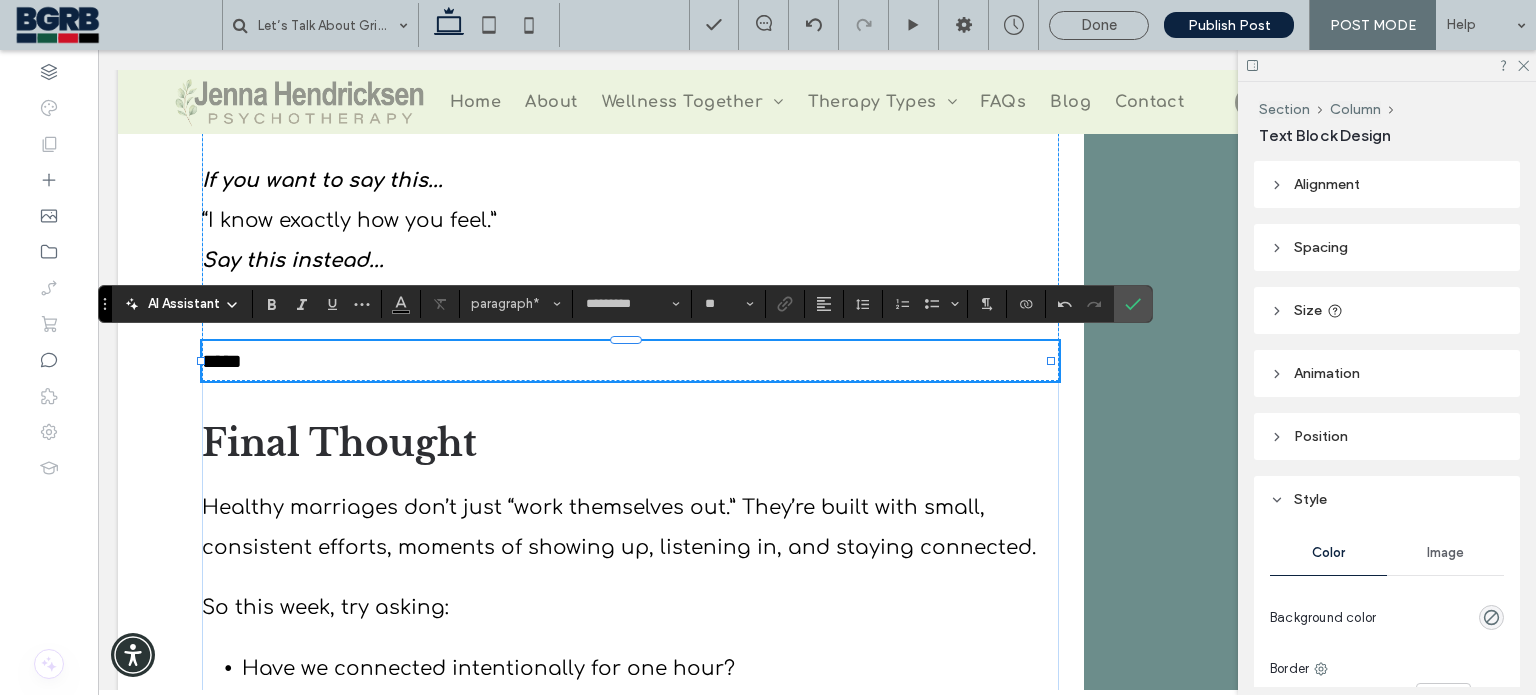 type 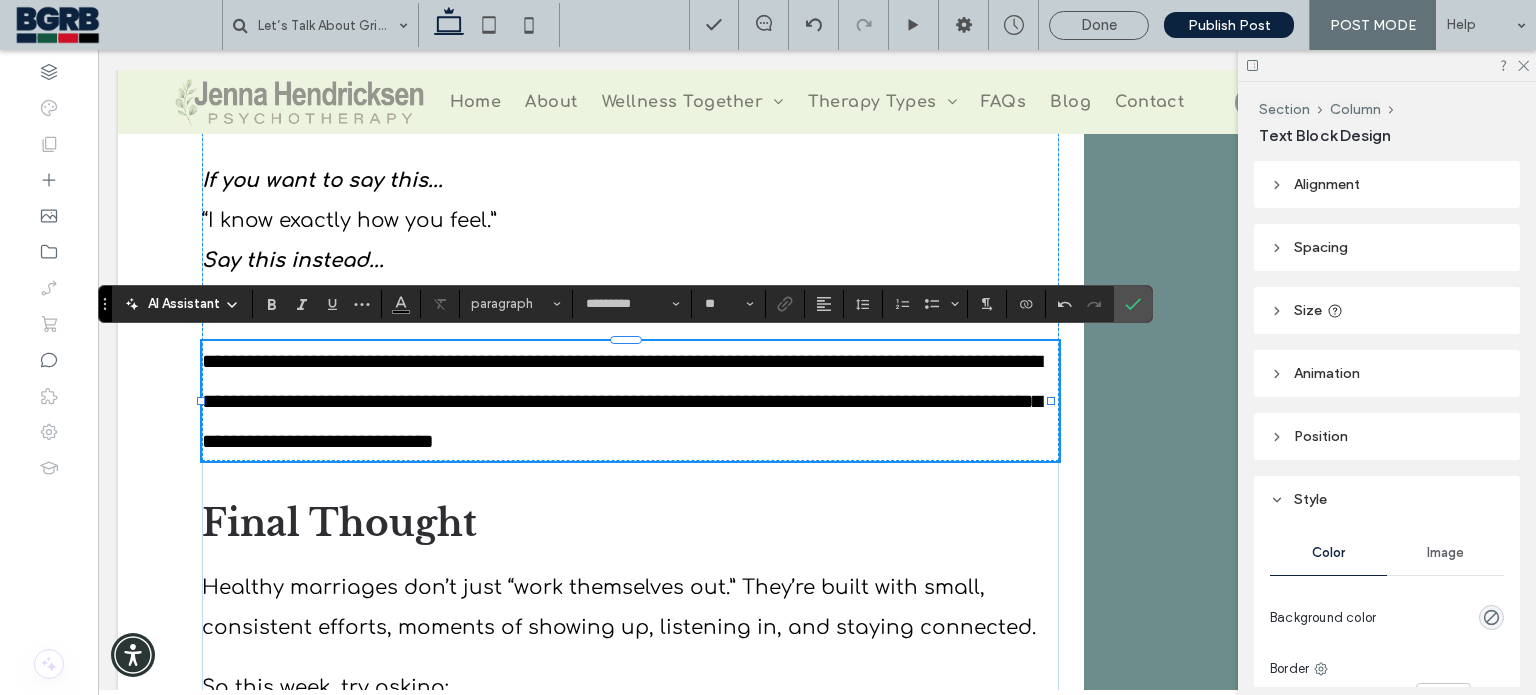 click on "**********" at bounding box center (622, 401) 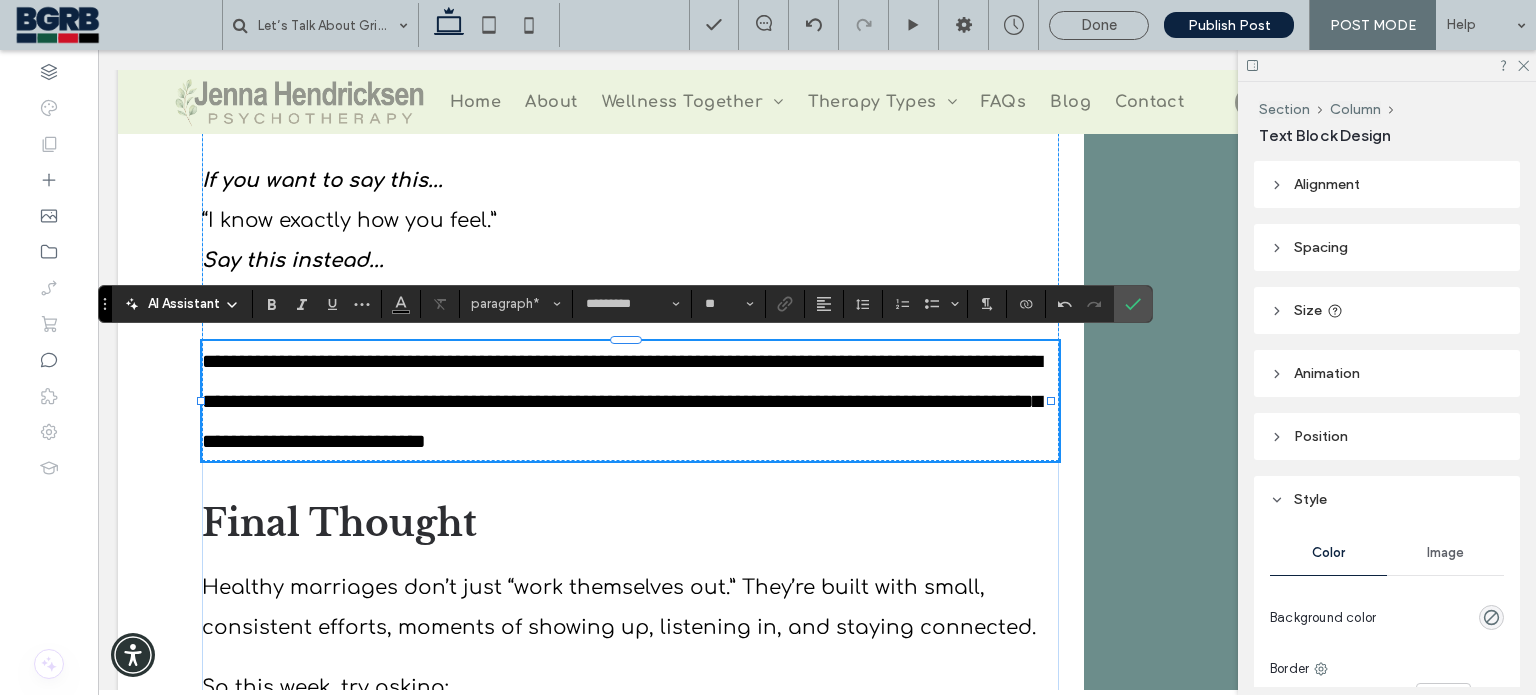 click on "**********" at bounding box center (630, 401) 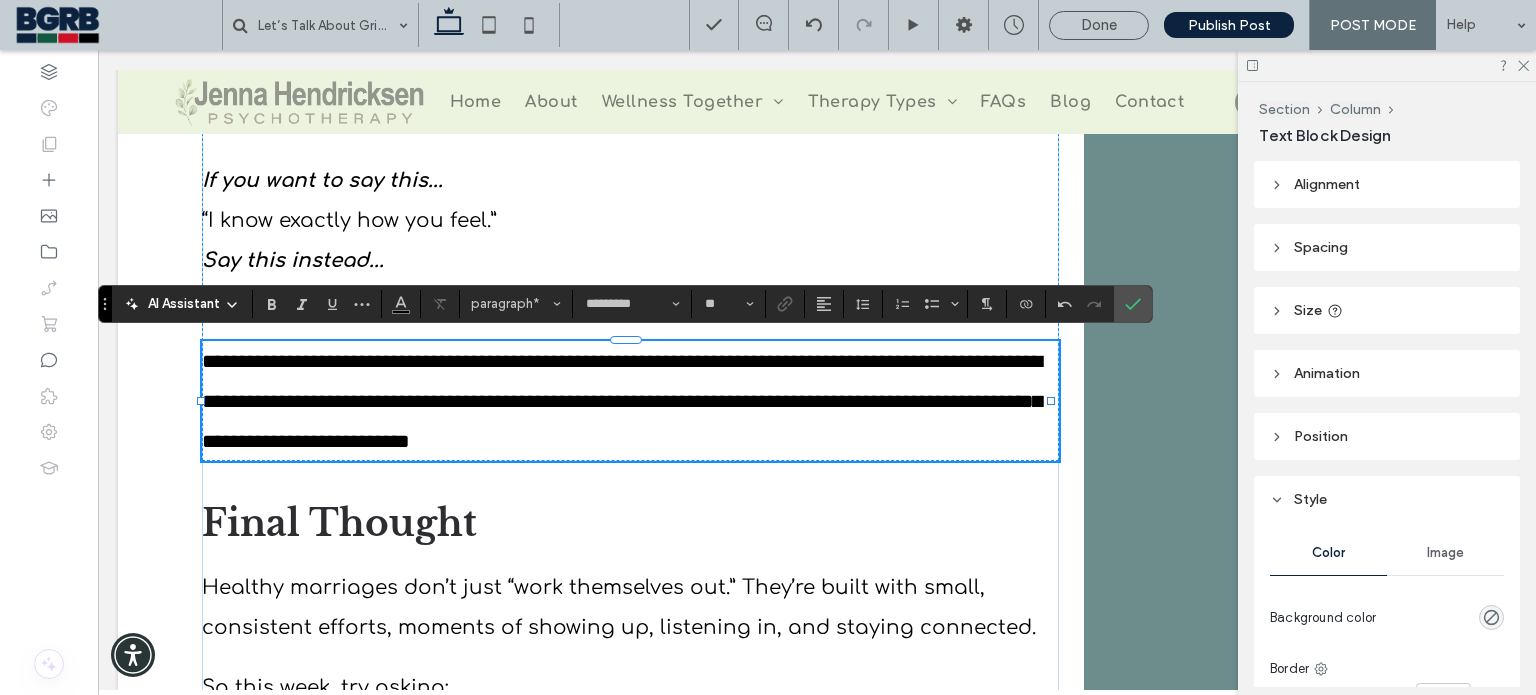 click on "**********" at bounding box center (622, 401) 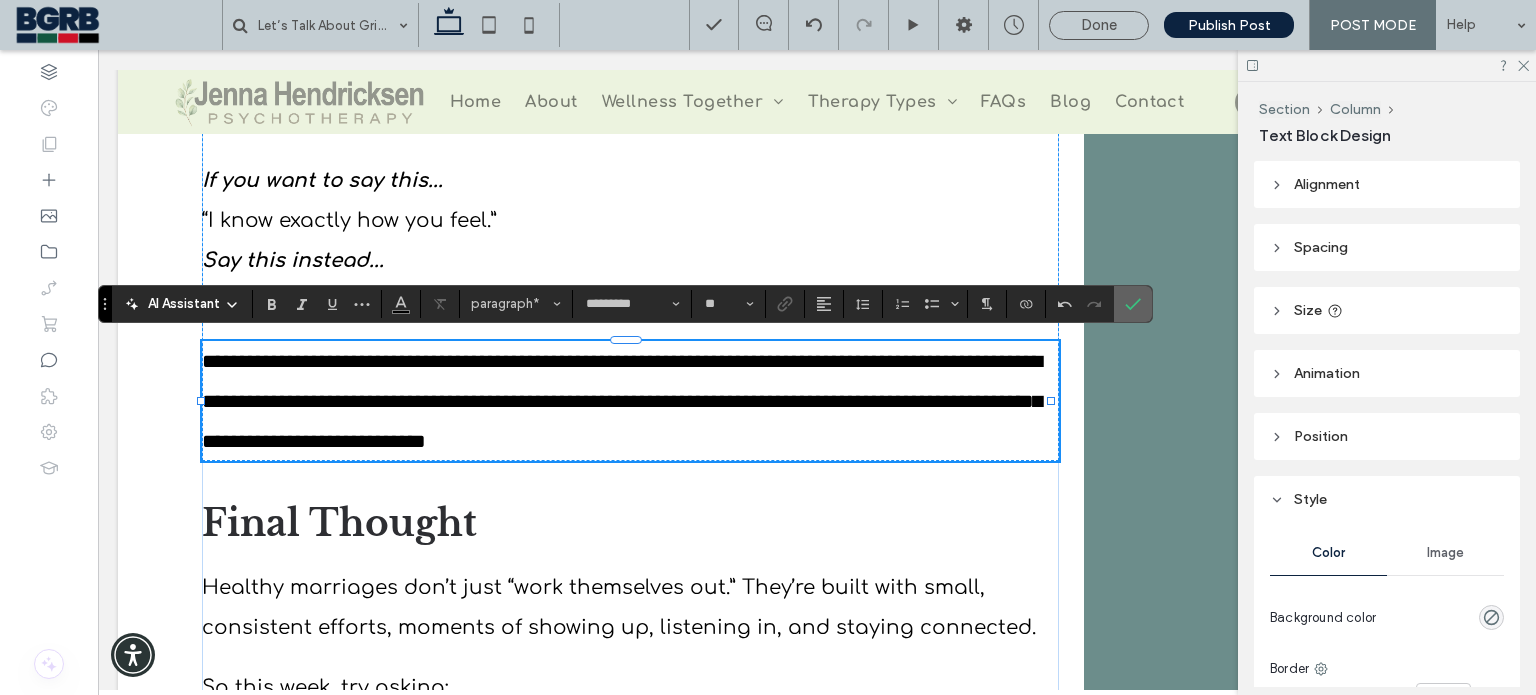 click 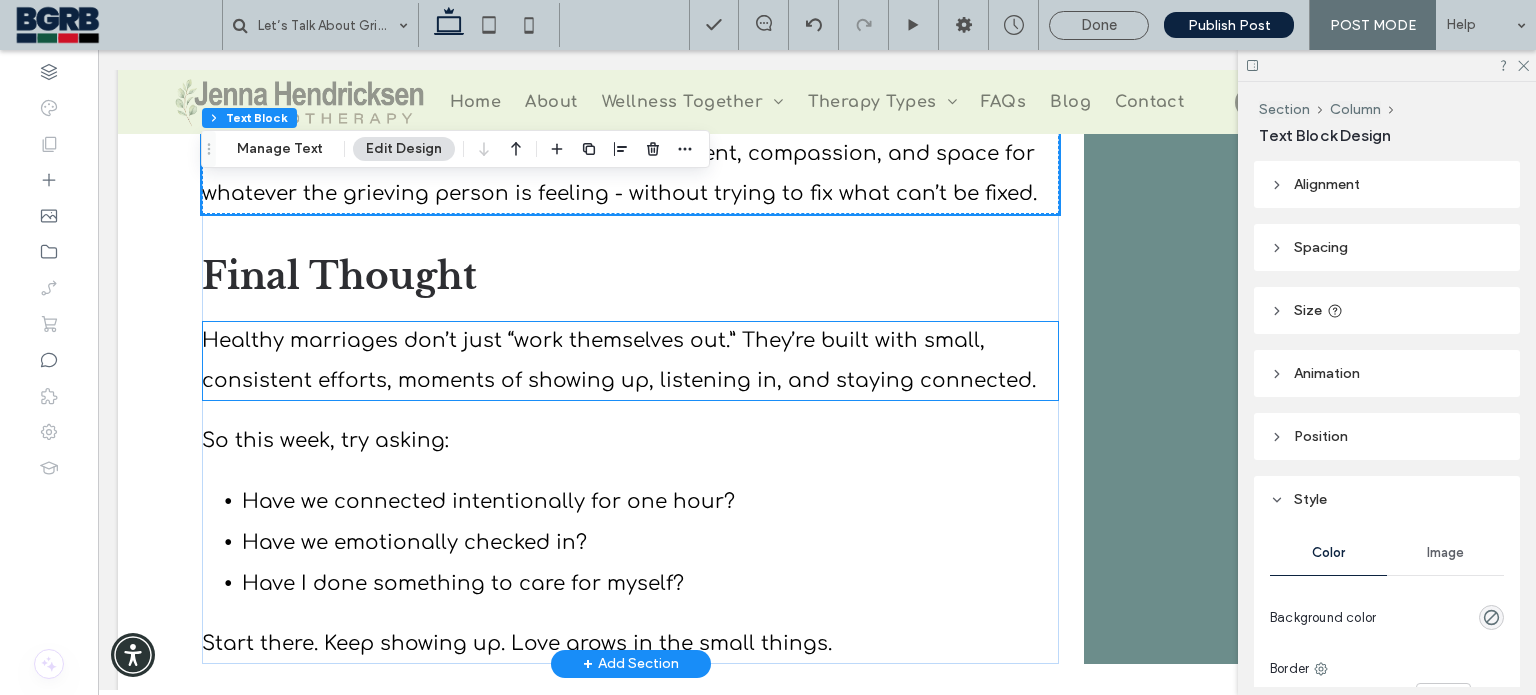 scroll, scrollTop: 4004, scrollLeft: 0, axis: vertical 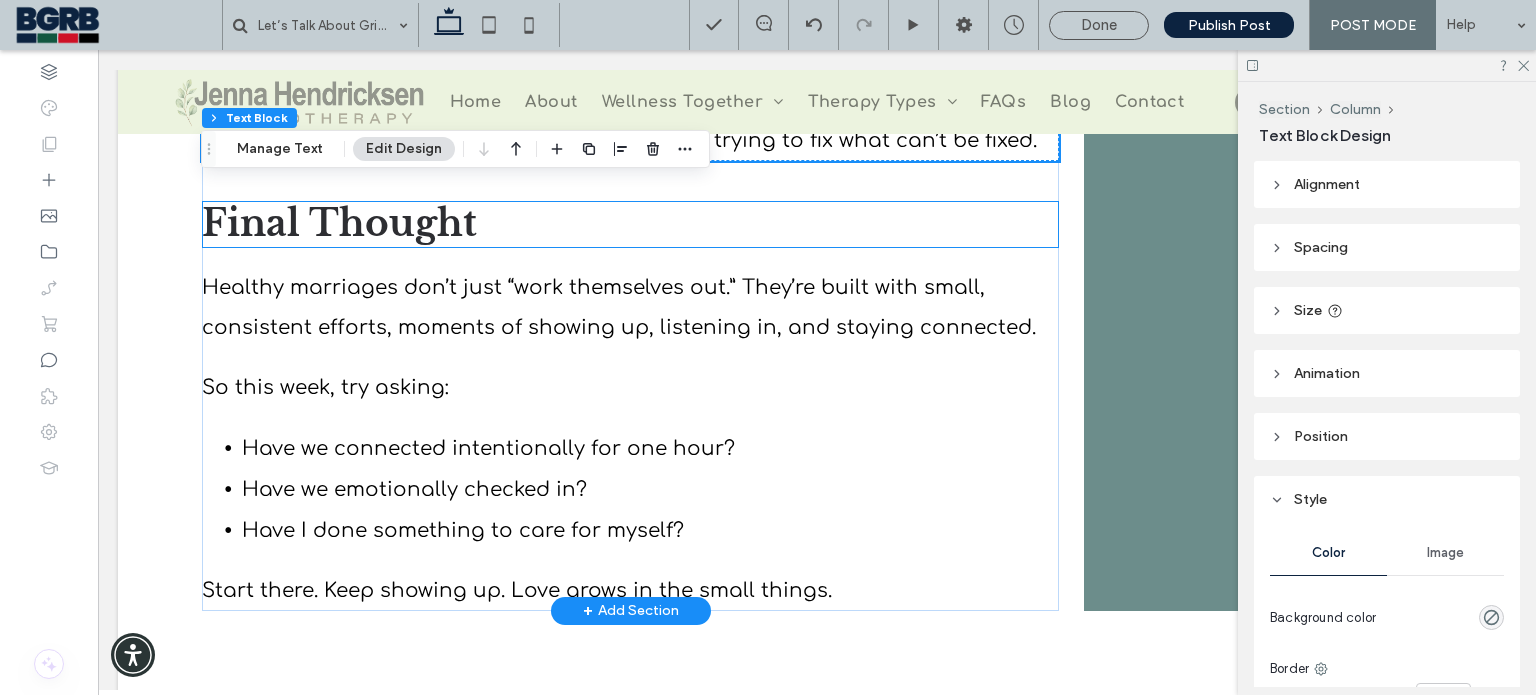 click on "Final Thought" at bounding box center (630, 224) 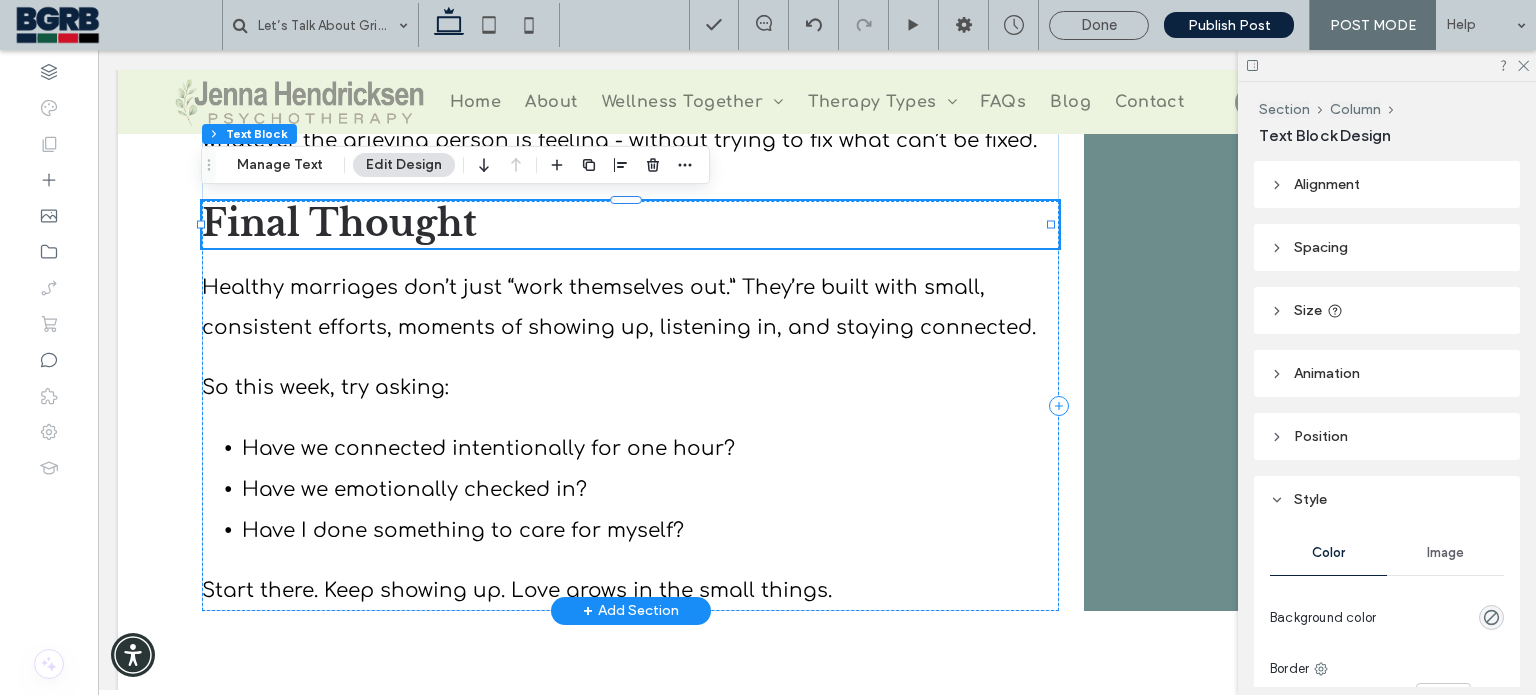click on "Final Thought" at bounding box center (630, 224) 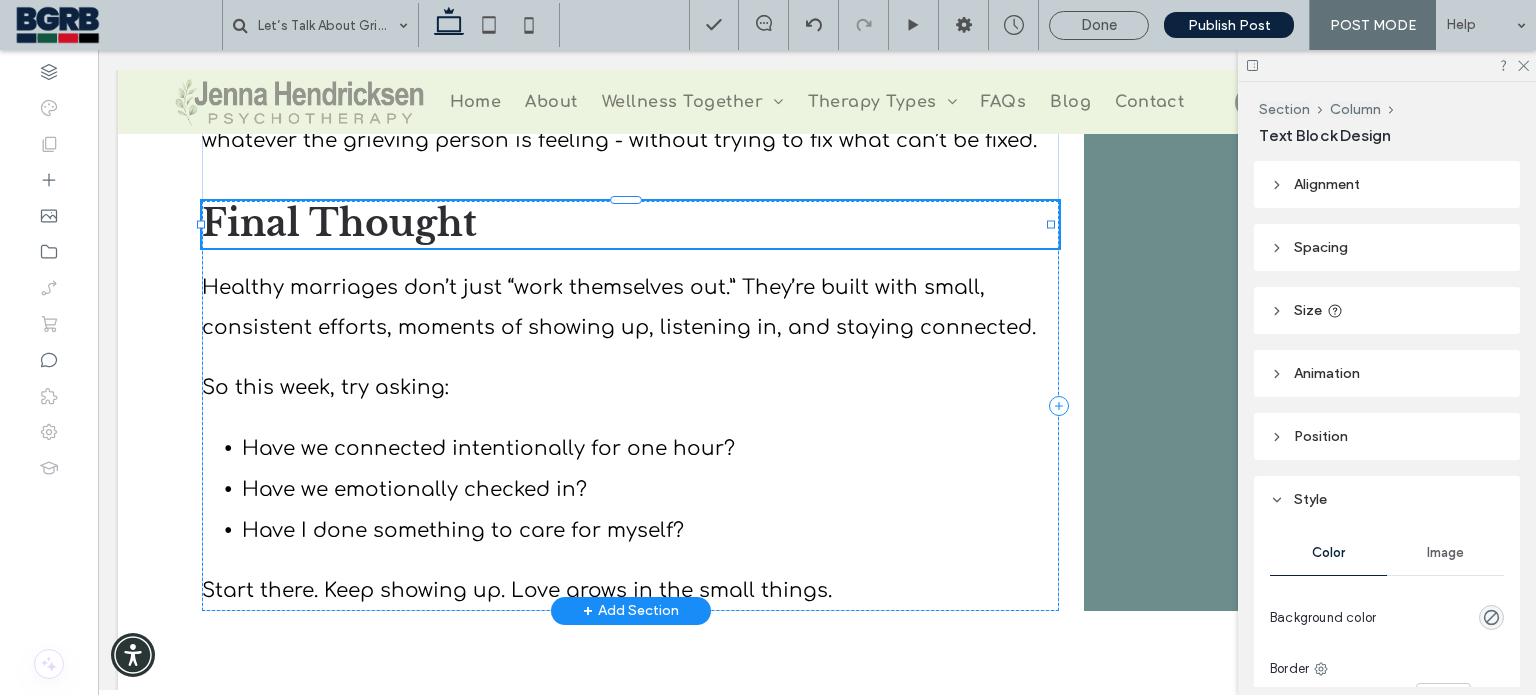 type on "**********" 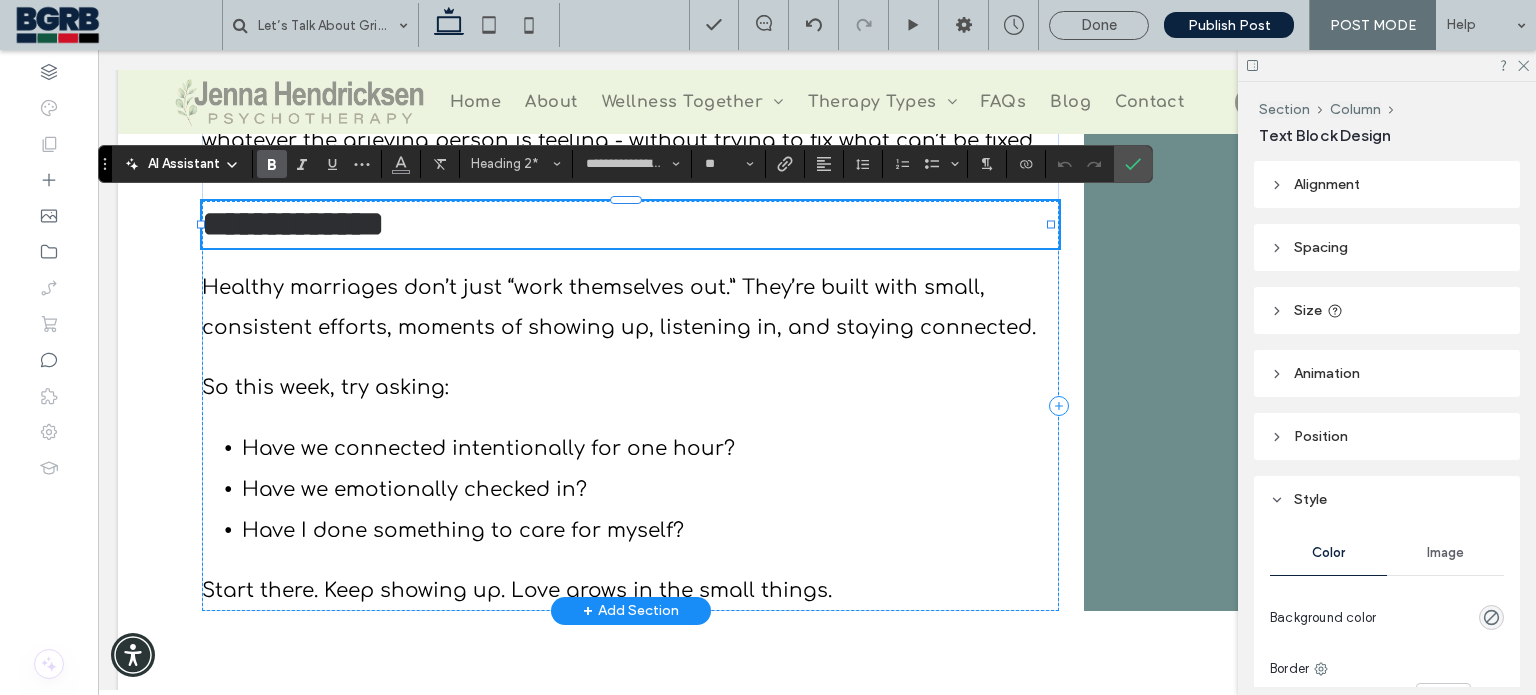 click on "**********" at bounding box center (293, 224) 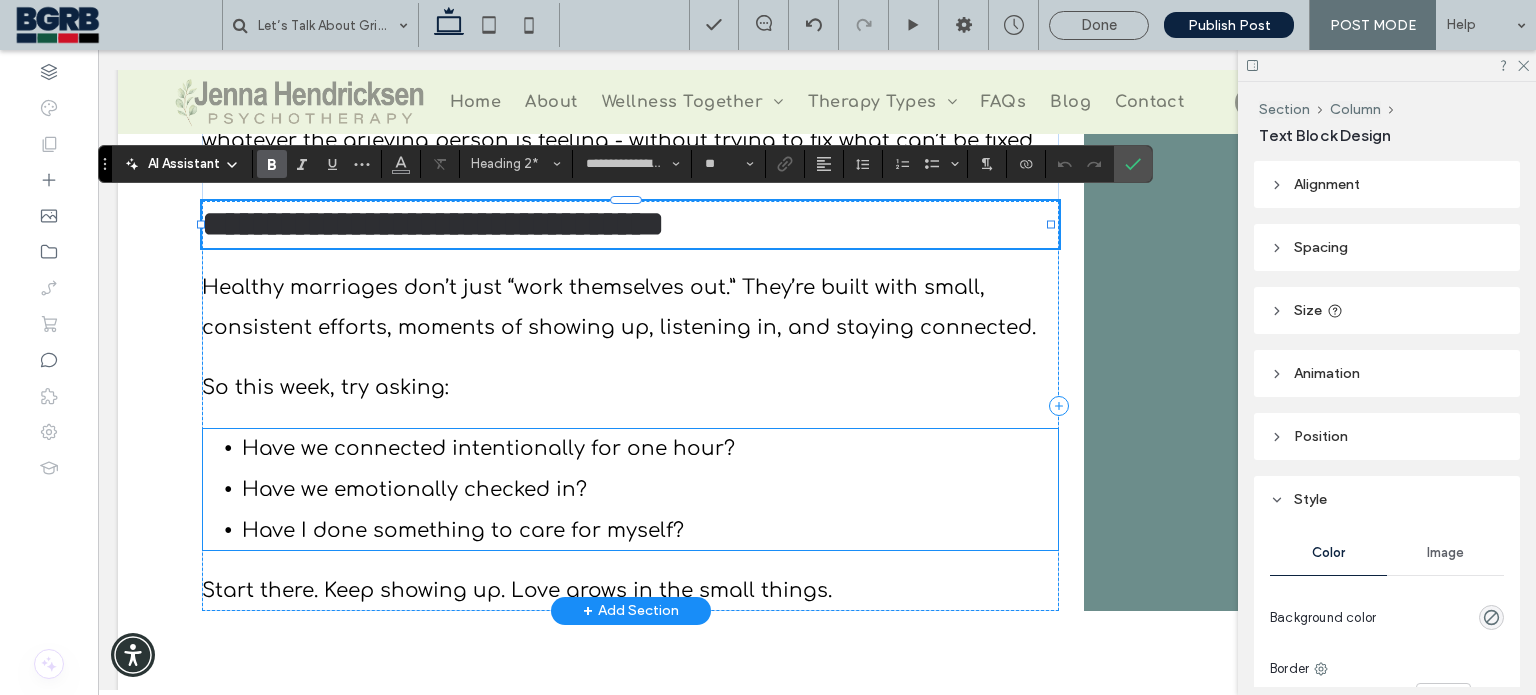 type on "*********" 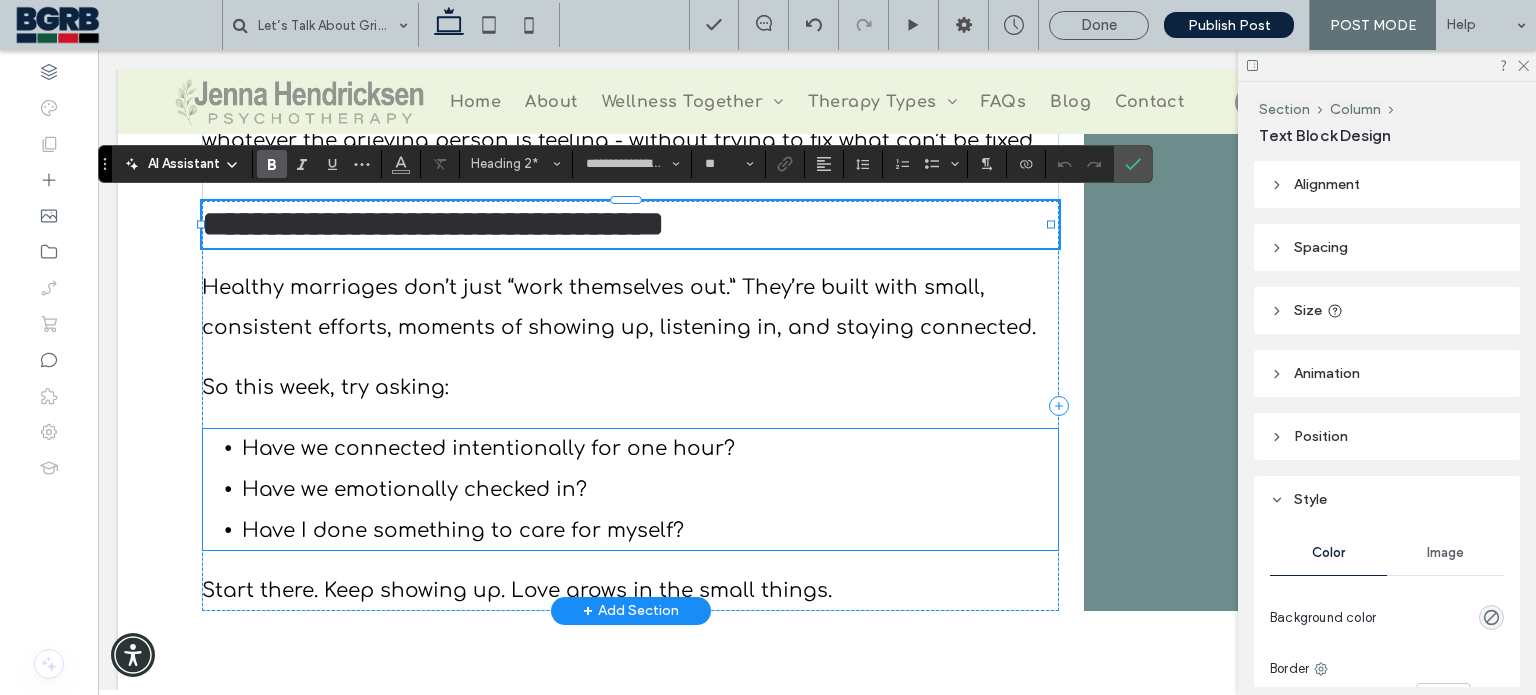 type on "**" 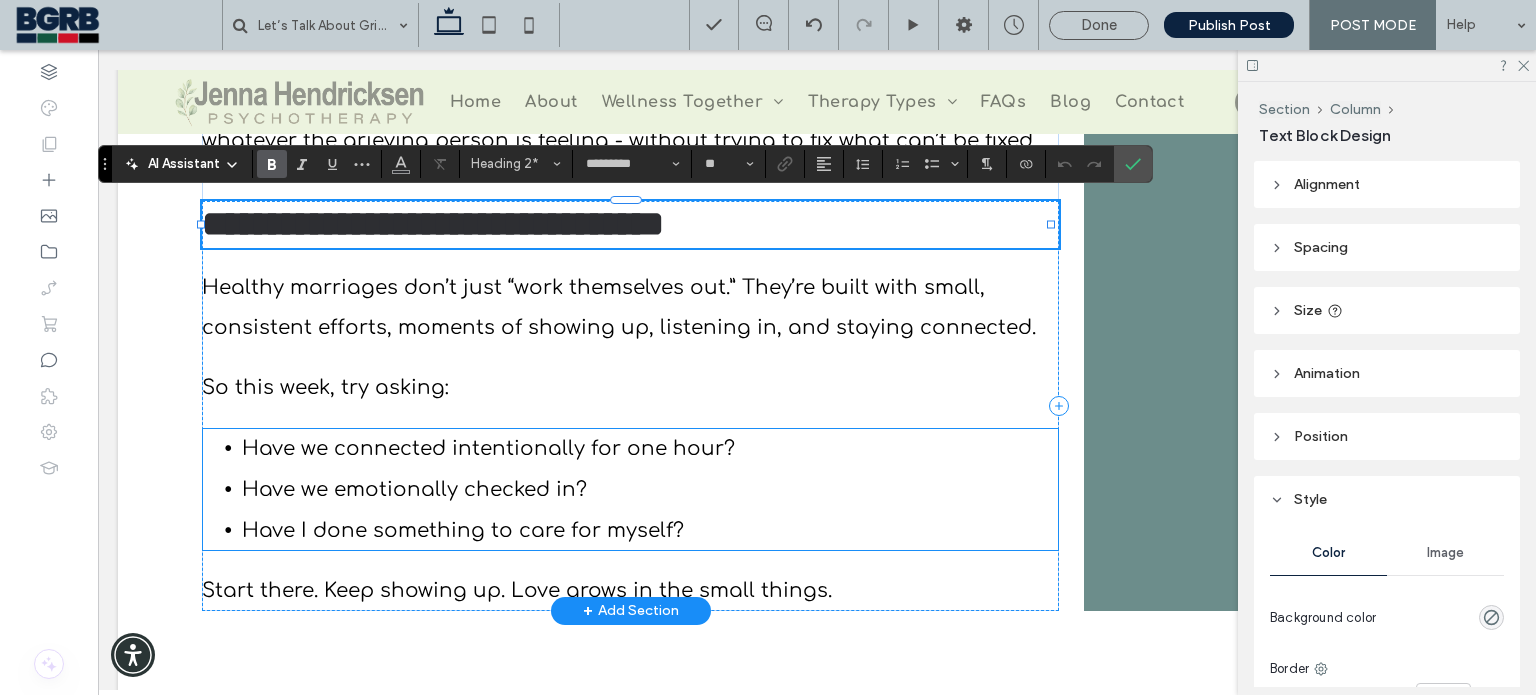 type on "**********" 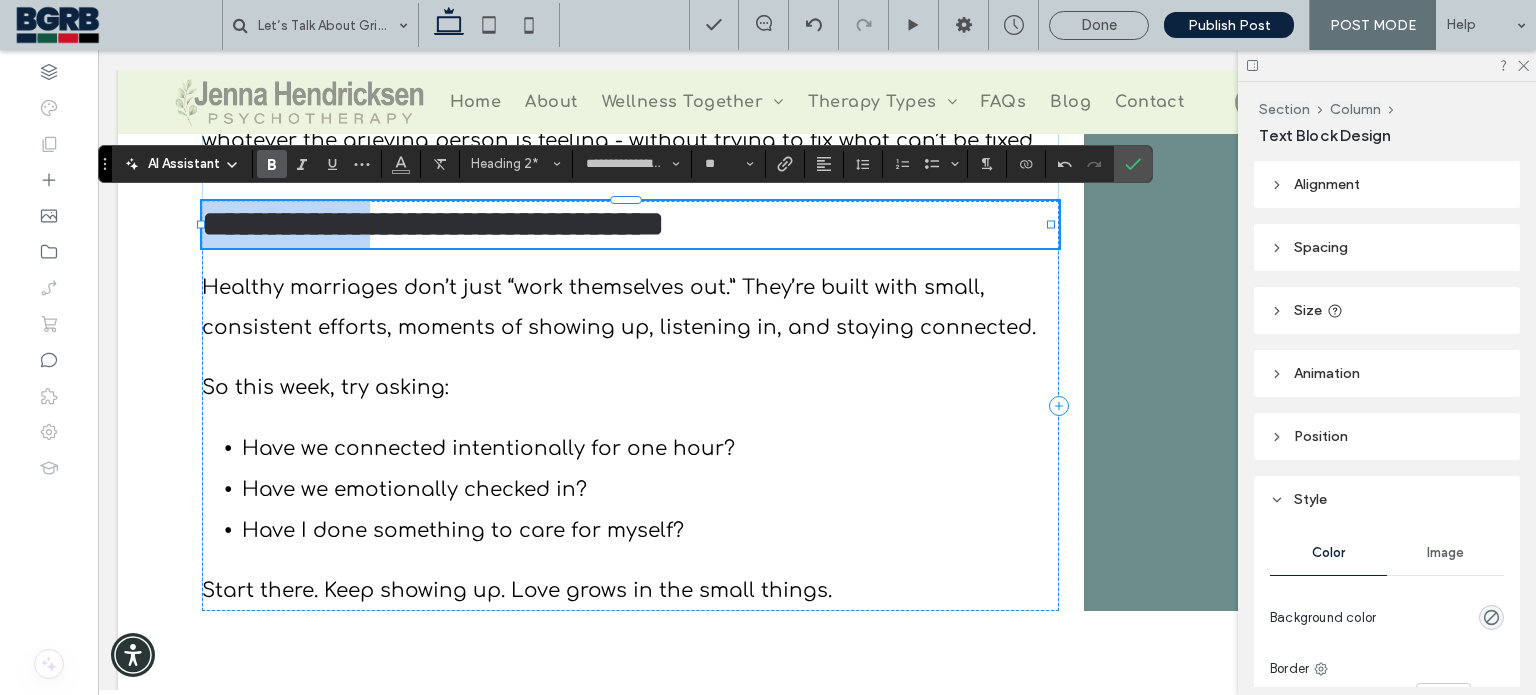 drag, startPoint x: 465, startPoint y: 225, endPoint x: 175, endPoint y: 200, distance: 291.0756 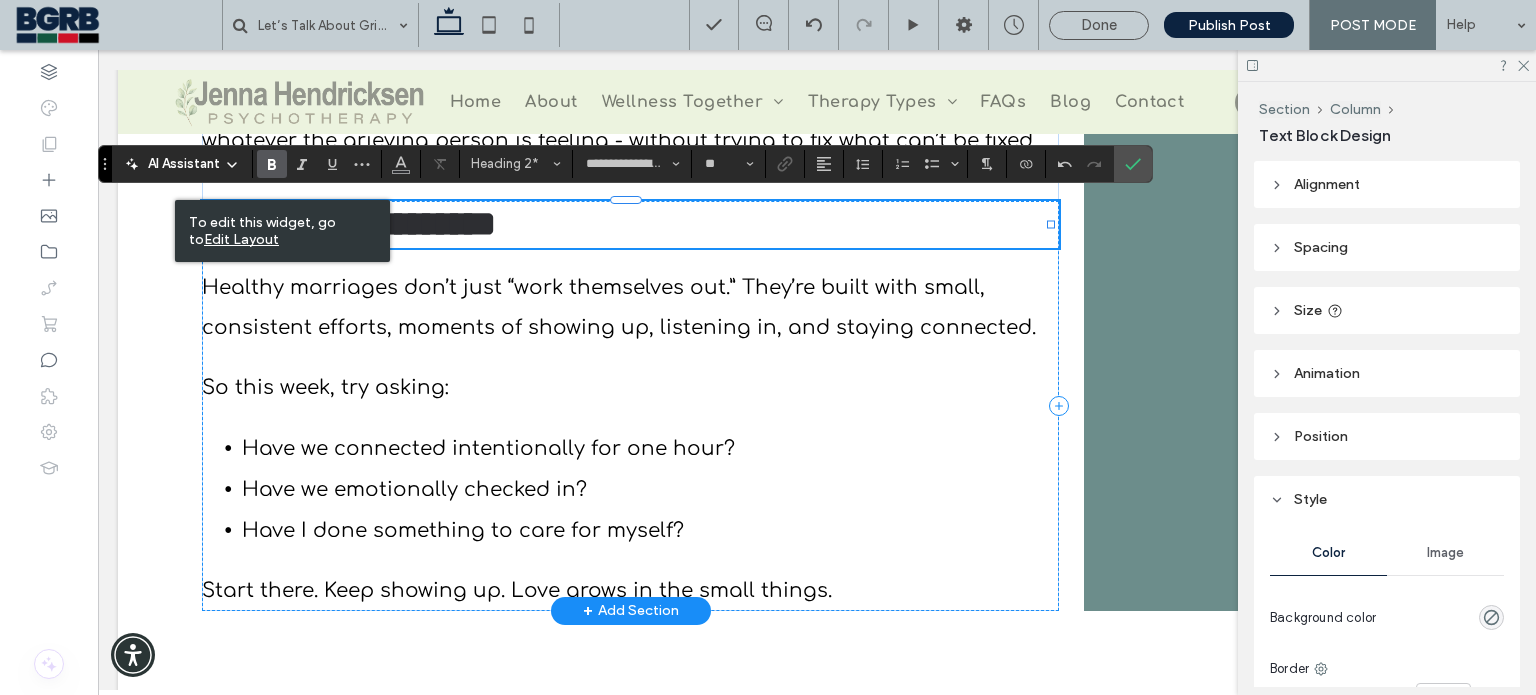 click on "**********" at bounding box center (630, 224) 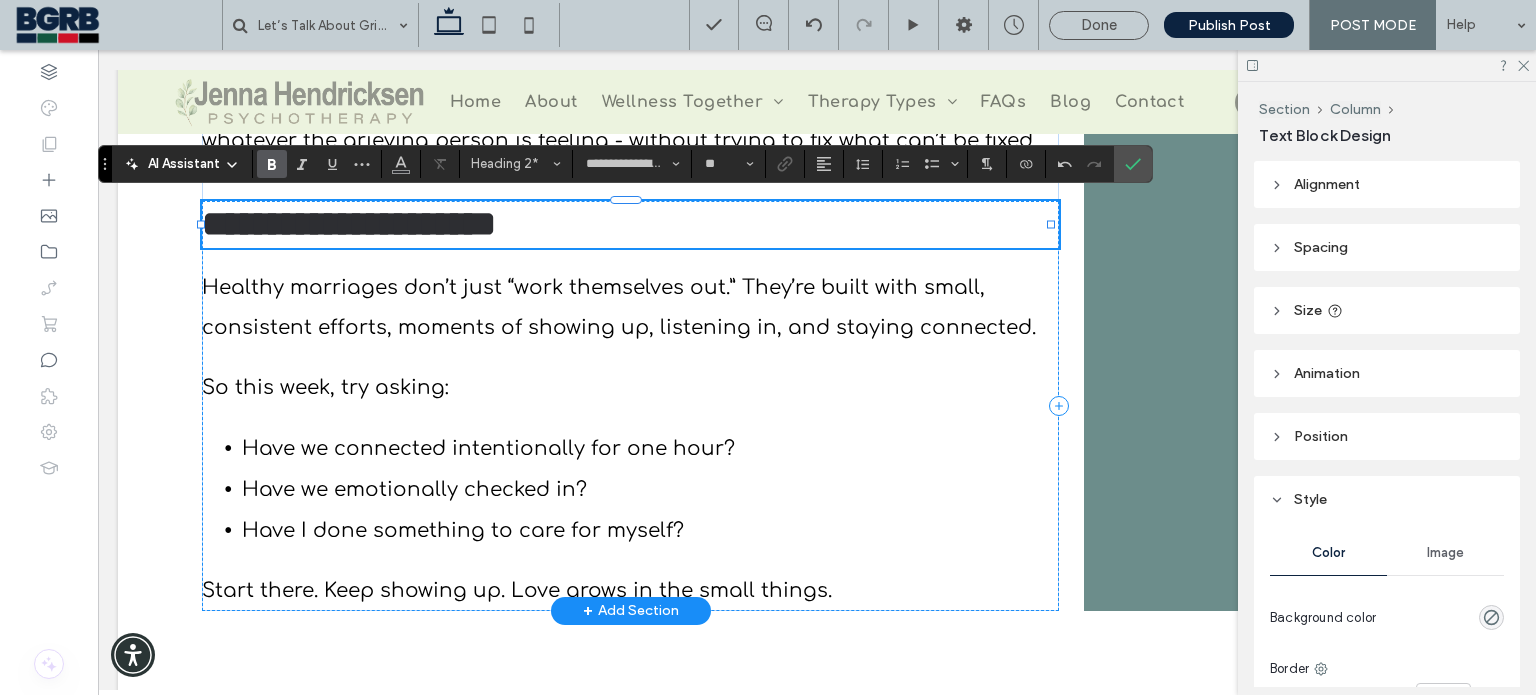 type 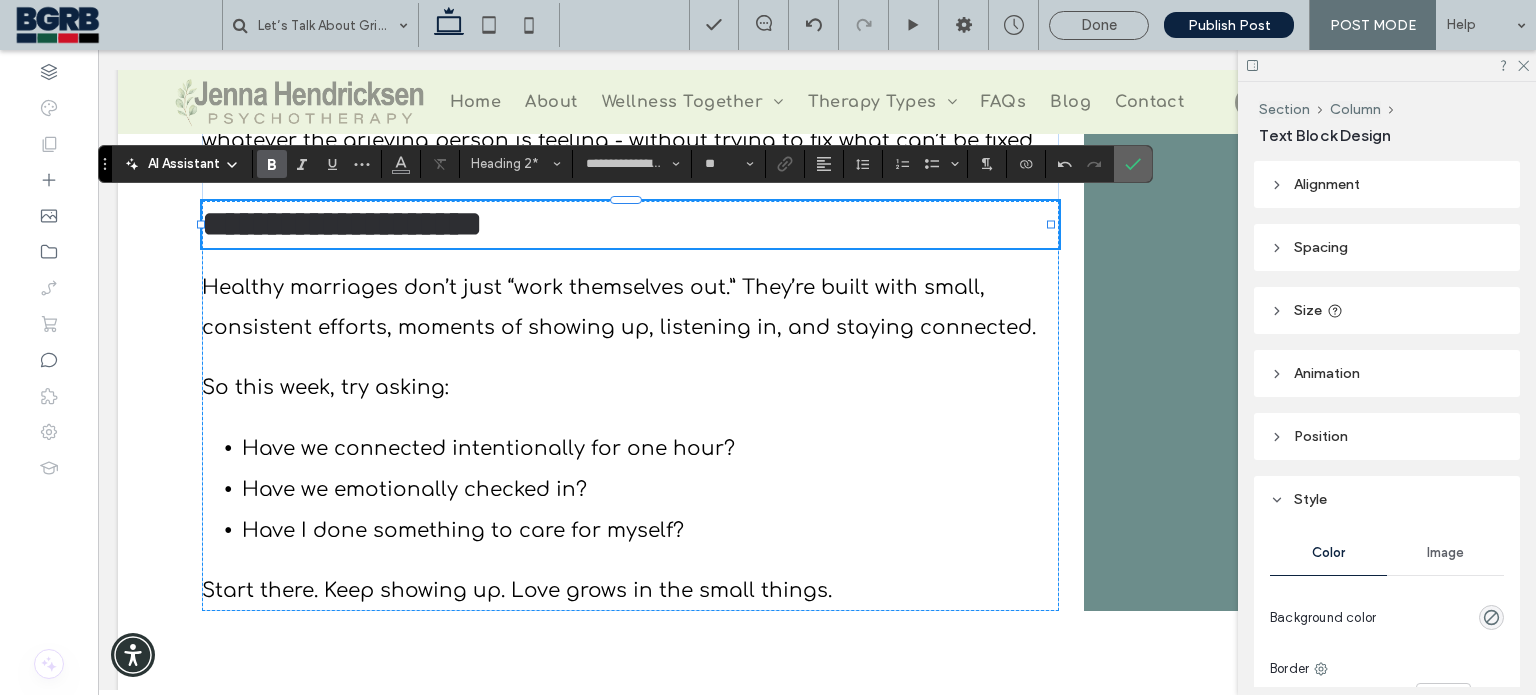 click 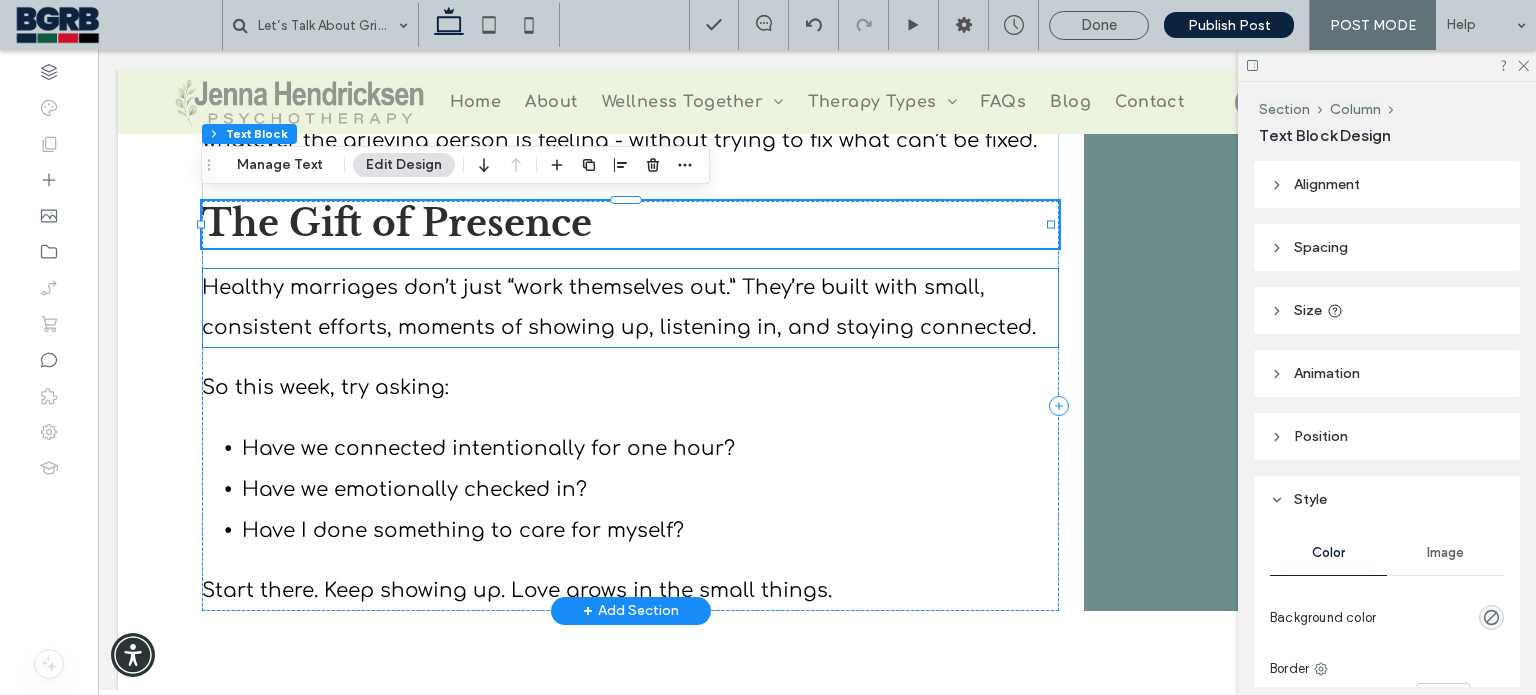 click on "Healthy marriages don’t just “work themselves out.” They’re built with small, consistent efforts, moments of showing up, listening in, and staying connected." at bounding box center (619, 307) 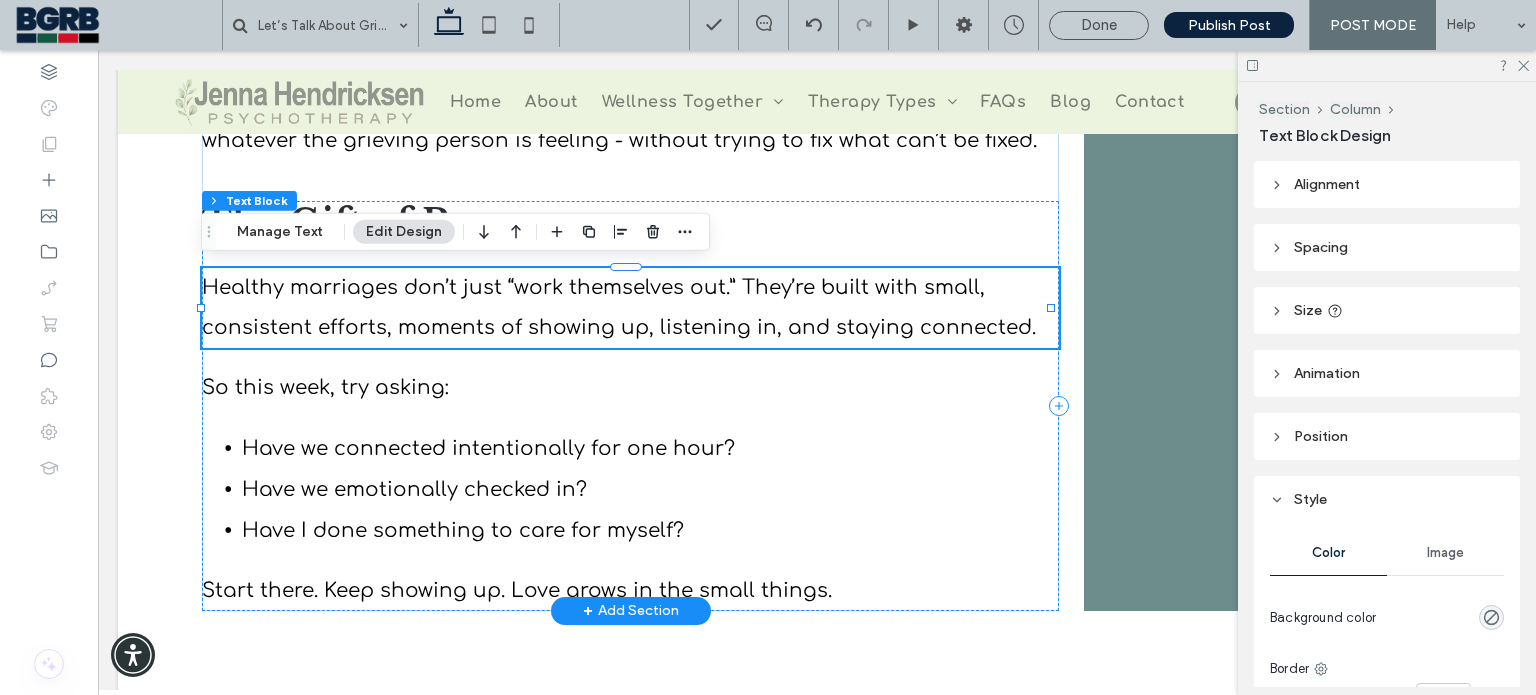click on "Healthy marriages don’t just “work themselves out.” They’re built with small, consistent efforts, moments of showing up, listening in, and staying connected." at bounding box center (630, 308) 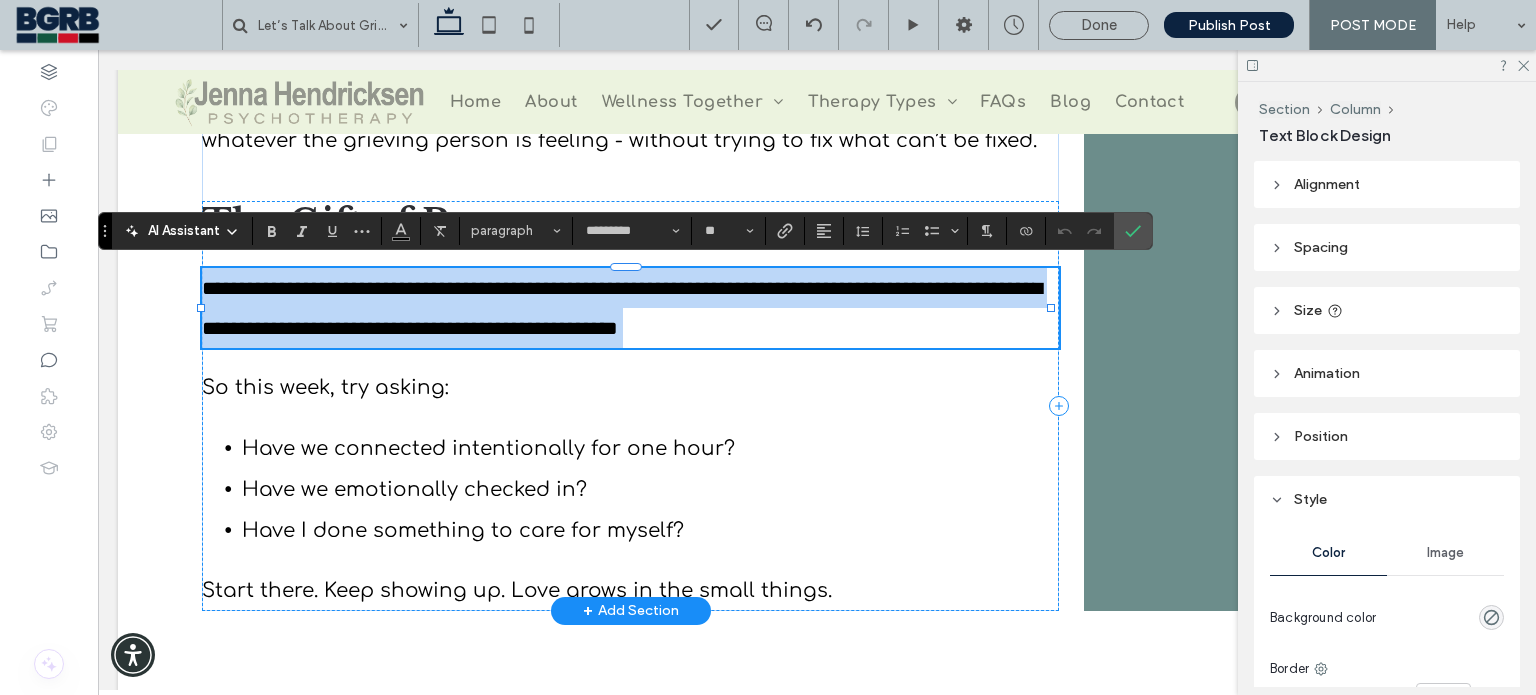 click on "**********" at bounding box center [630, 308] 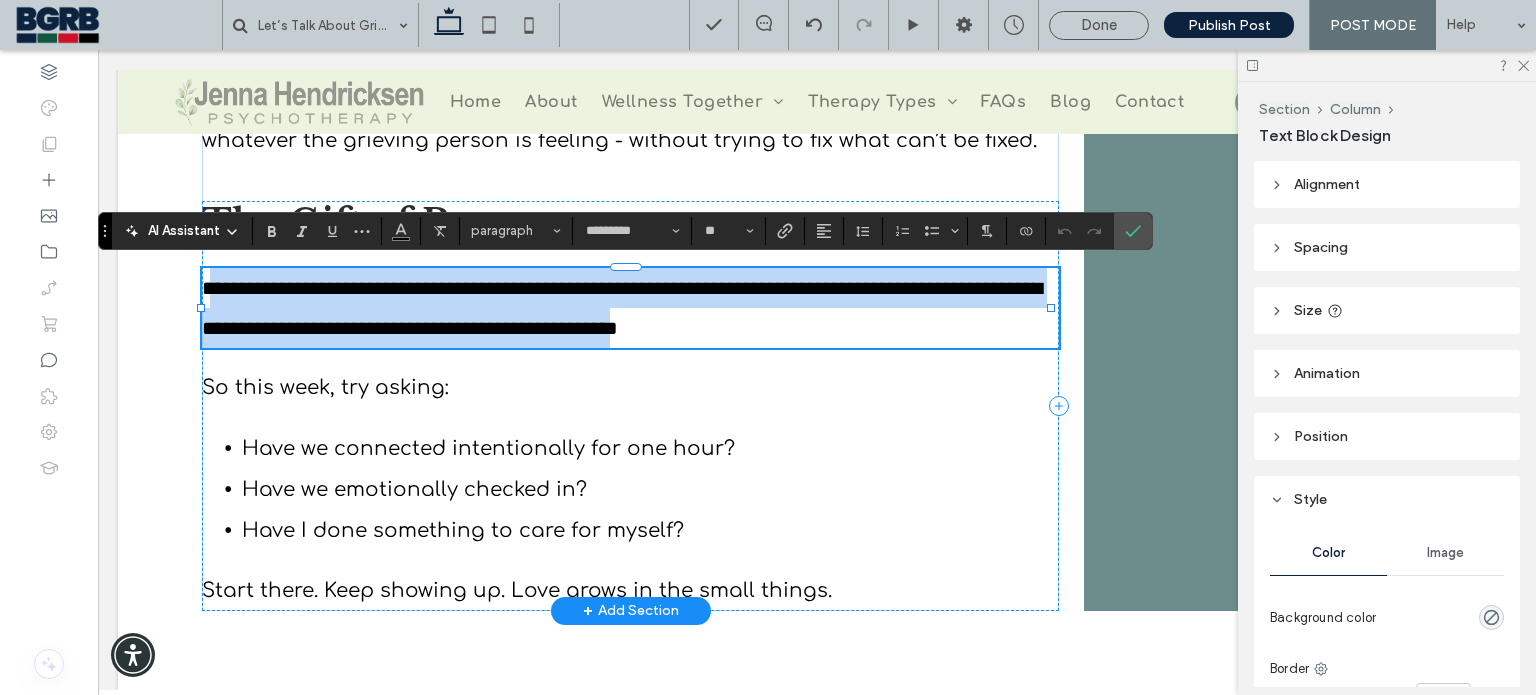 drag, startPoint x: 1016, startPoint y: 320, endPoint x: 220, endPoint y: 267, distance: 797.7625 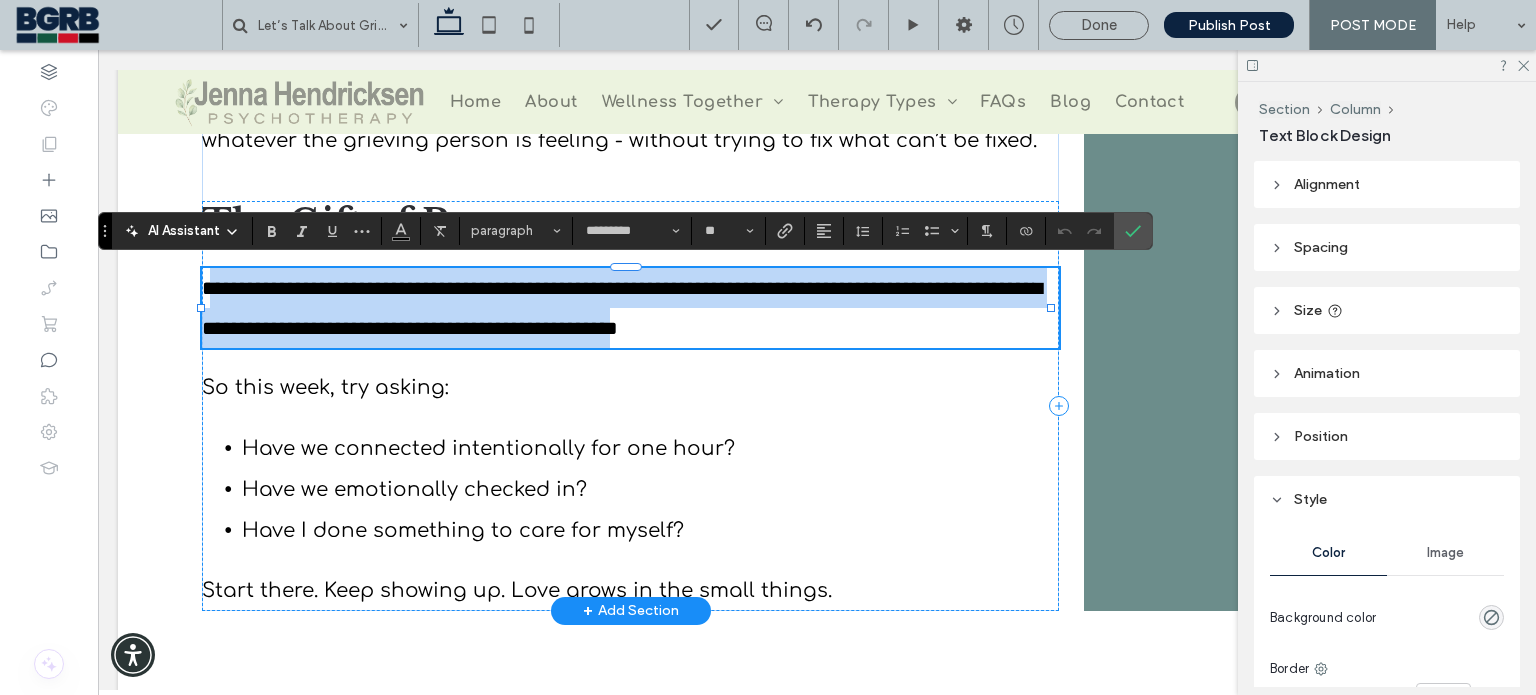 click on "**********" at bounding box center [630, 308] 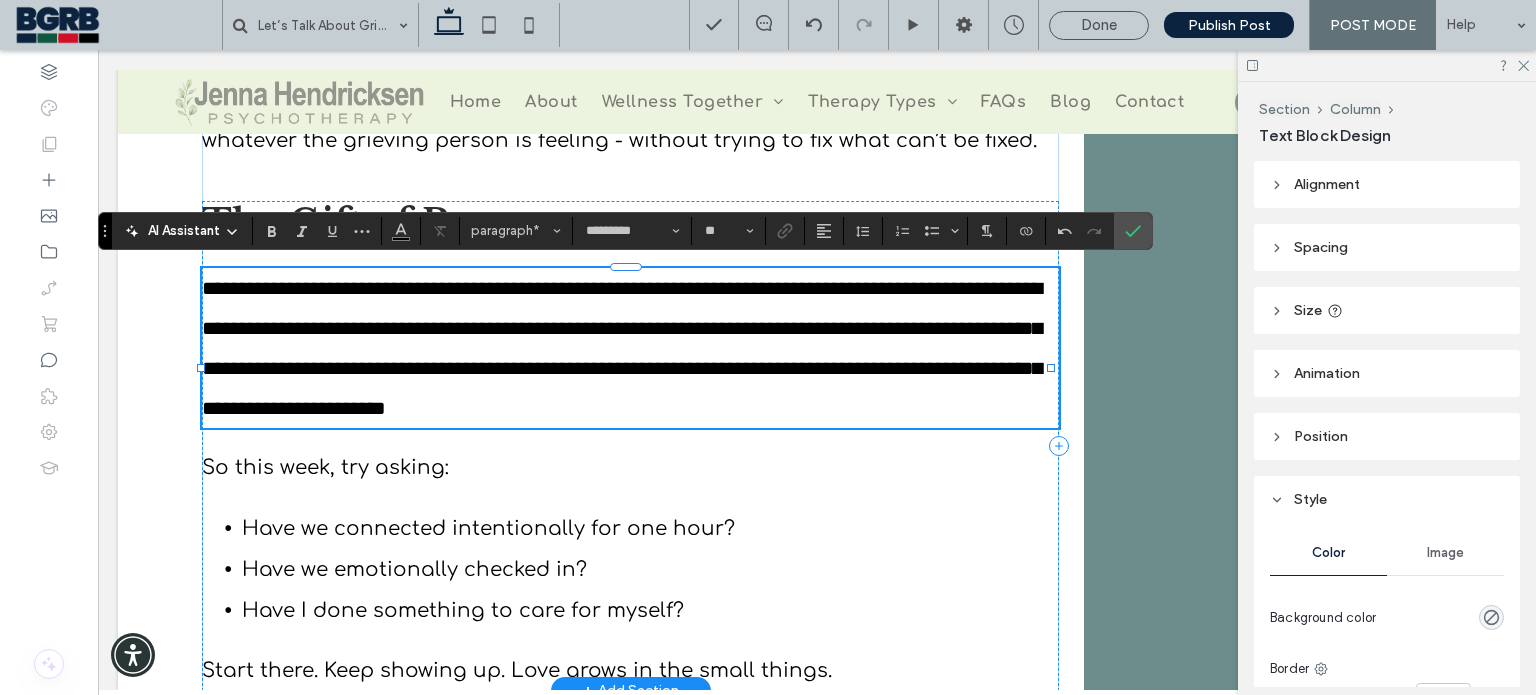 click on "**********" at bounding box center [622, 348] 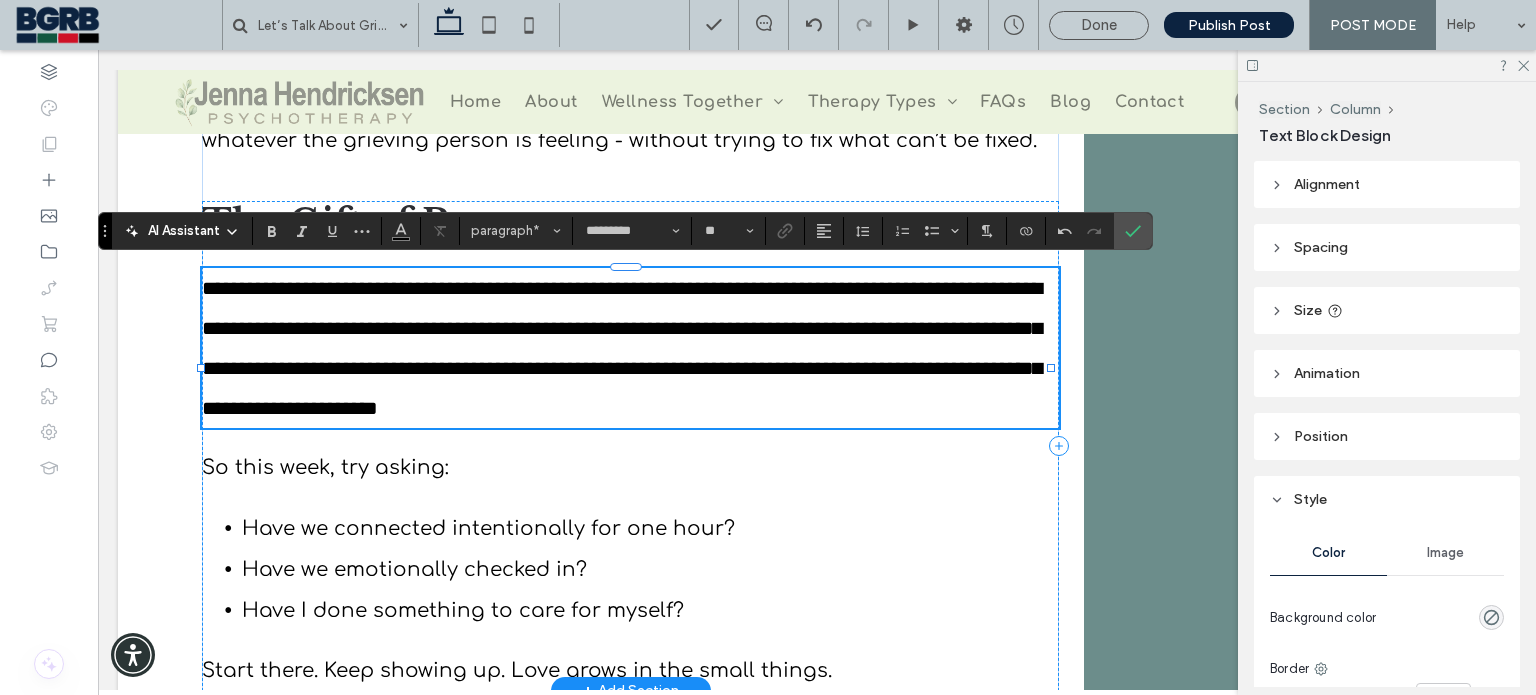 click on "**********" at bounding box center (630, 348) 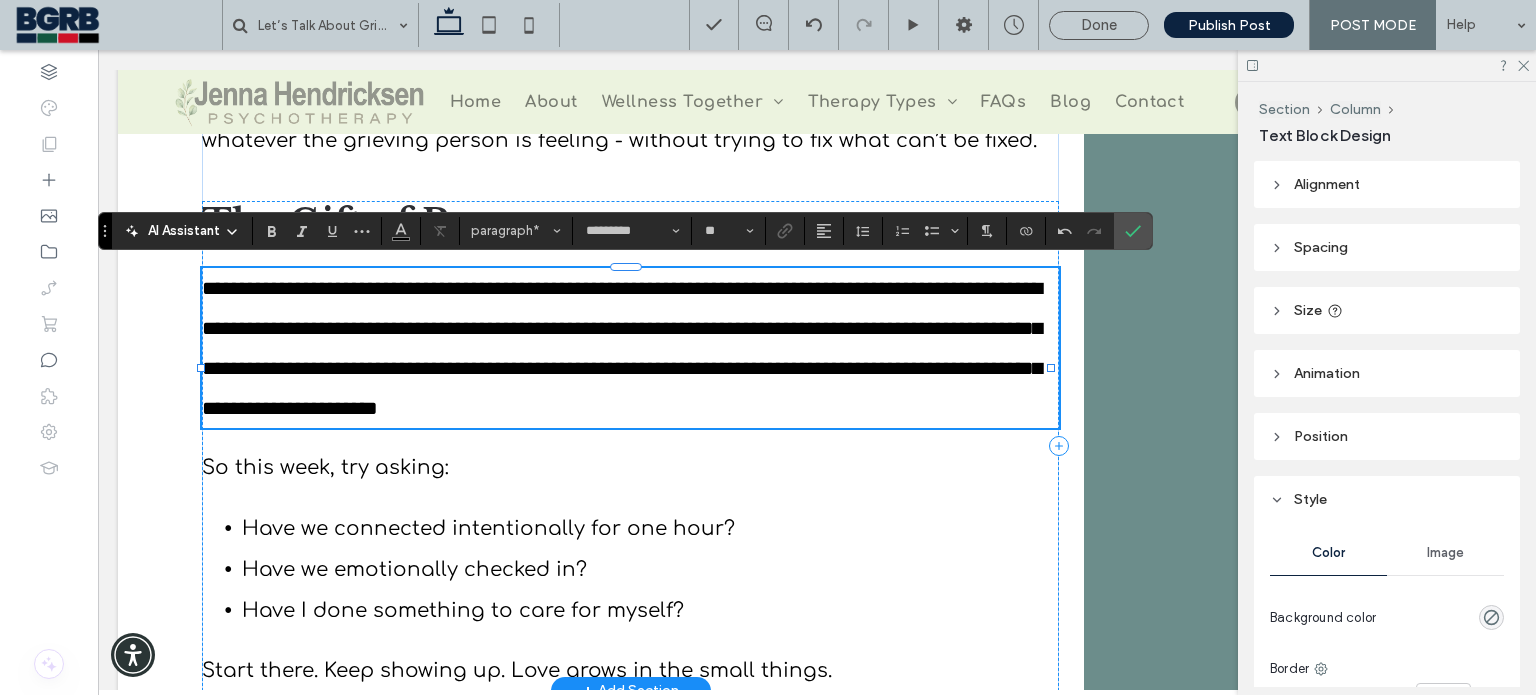 type 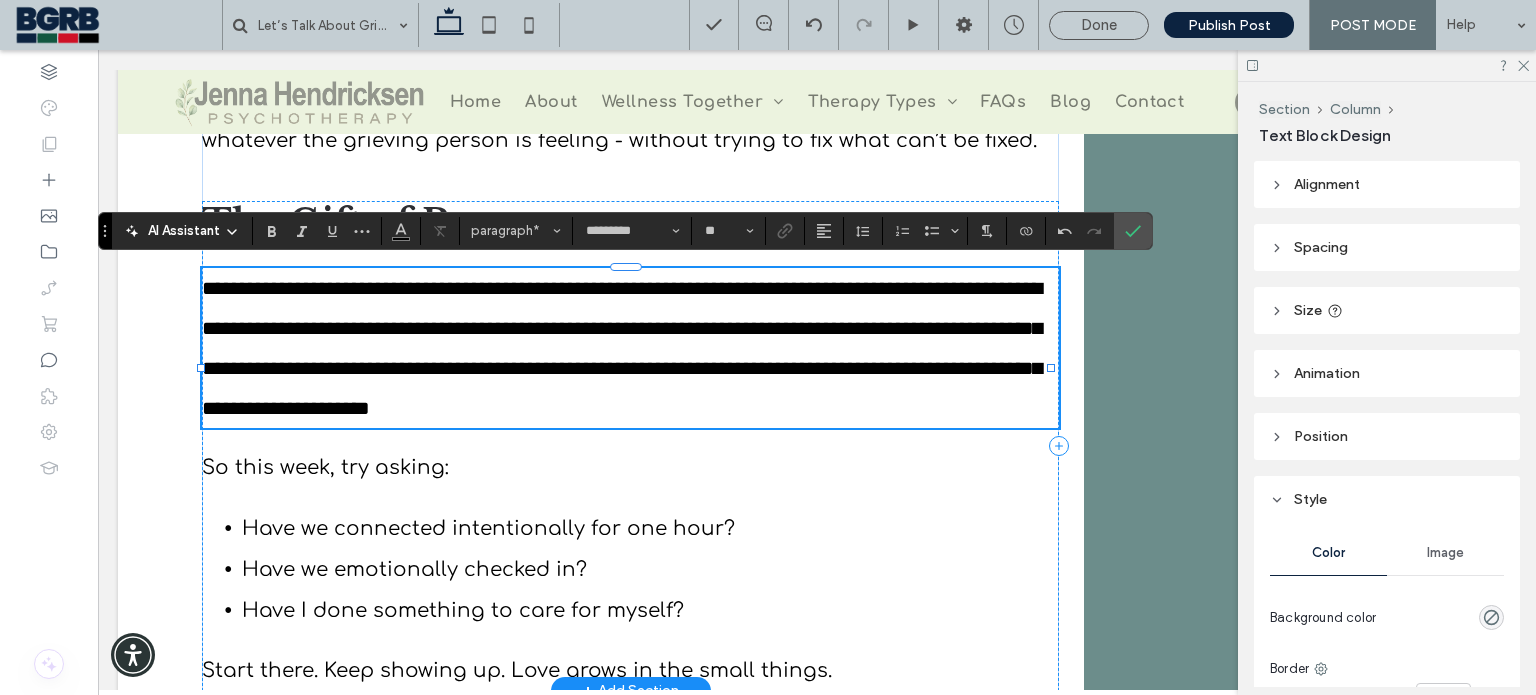 click on "**********" at bounding box center (622, 348) 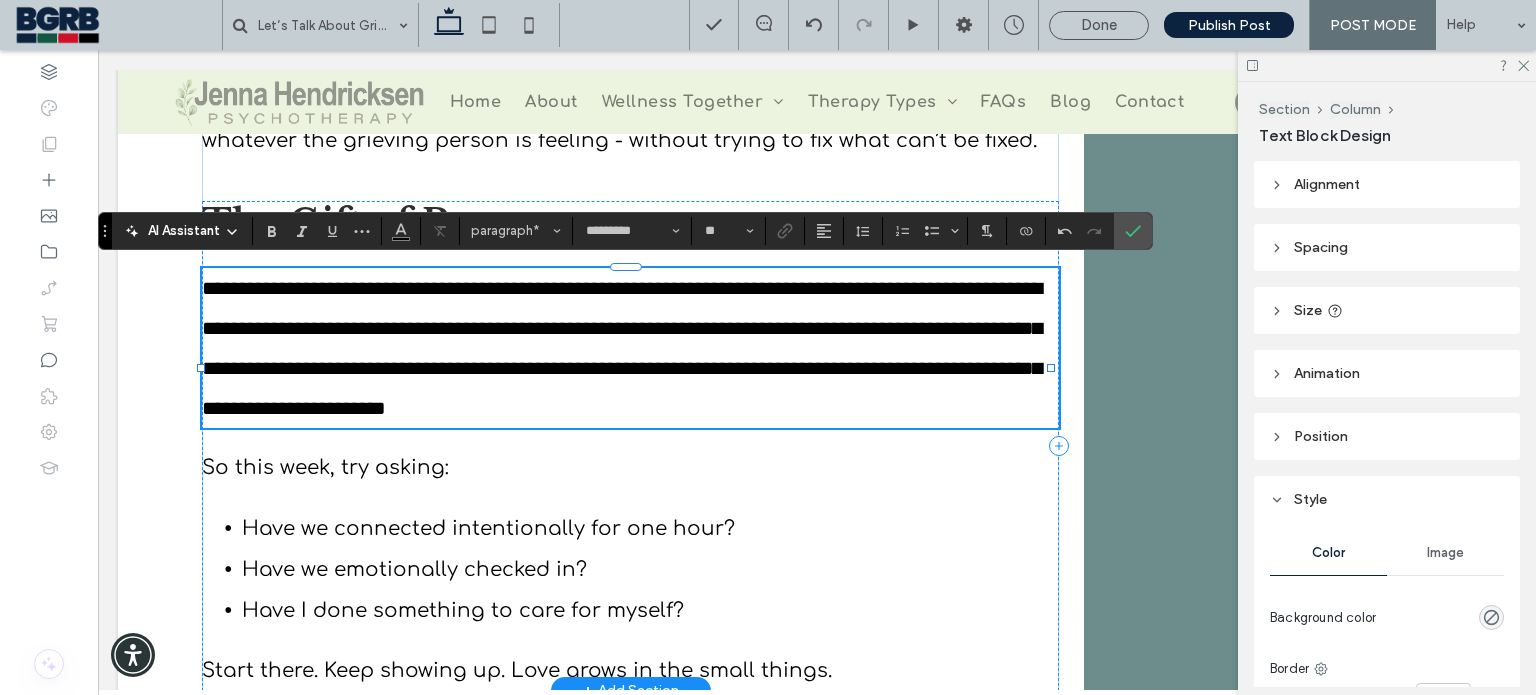 click on "**********" at bounding box center [622, 348] 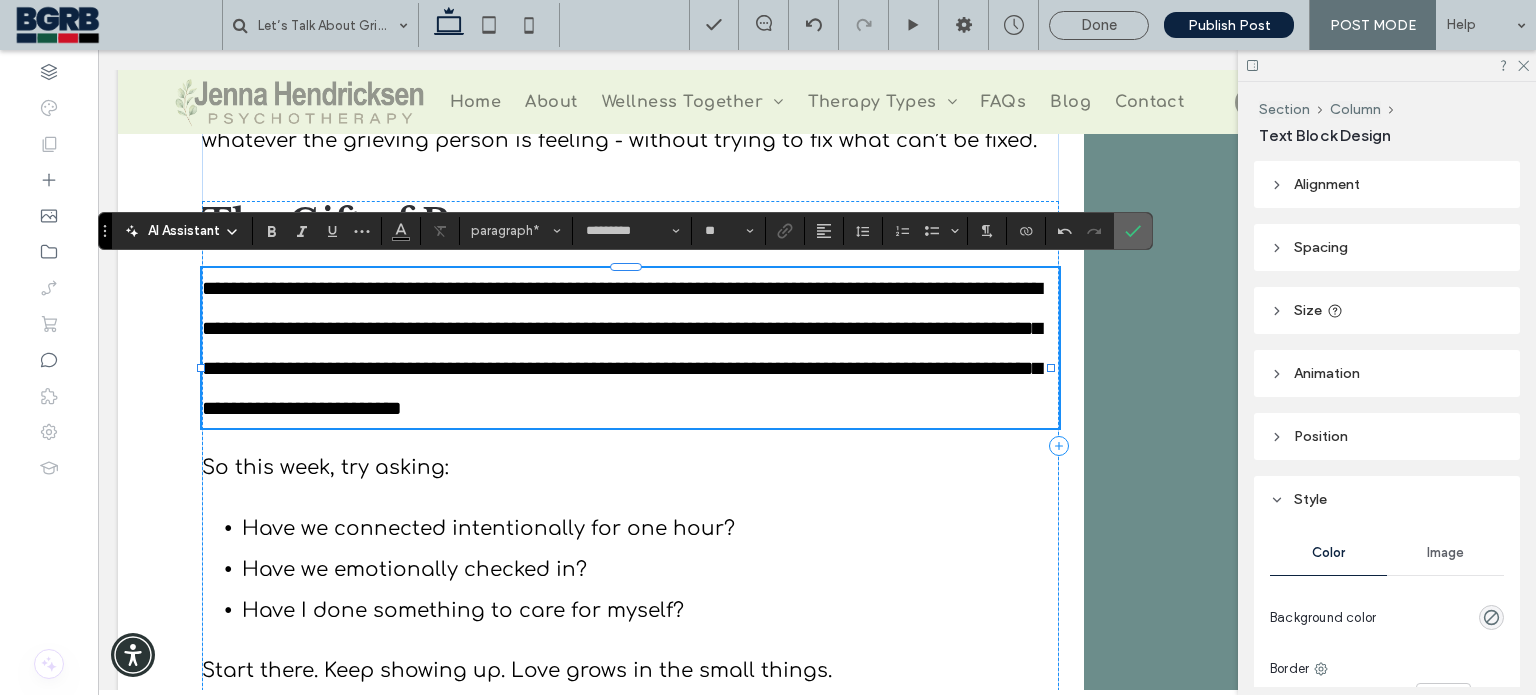 click 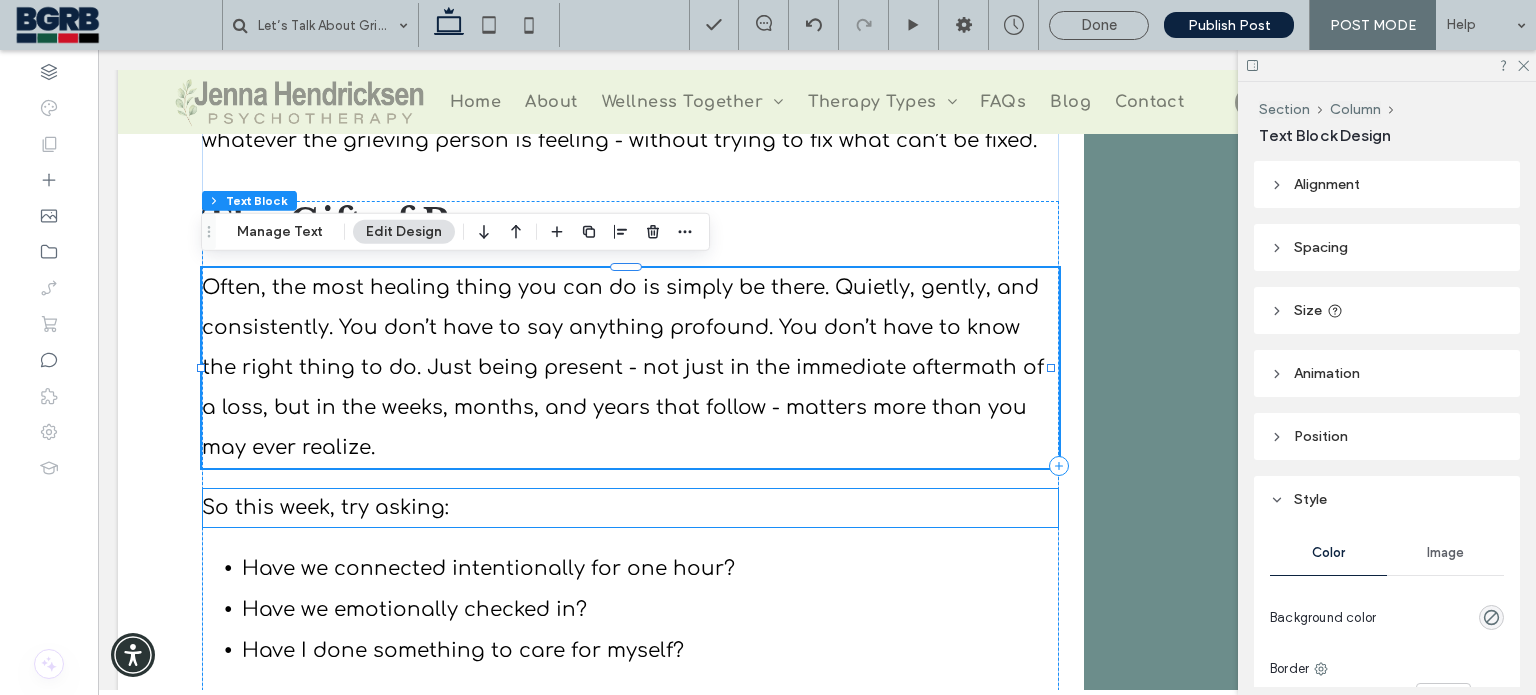 click on "So this week, try asking:" at bounding box center (630, 508) 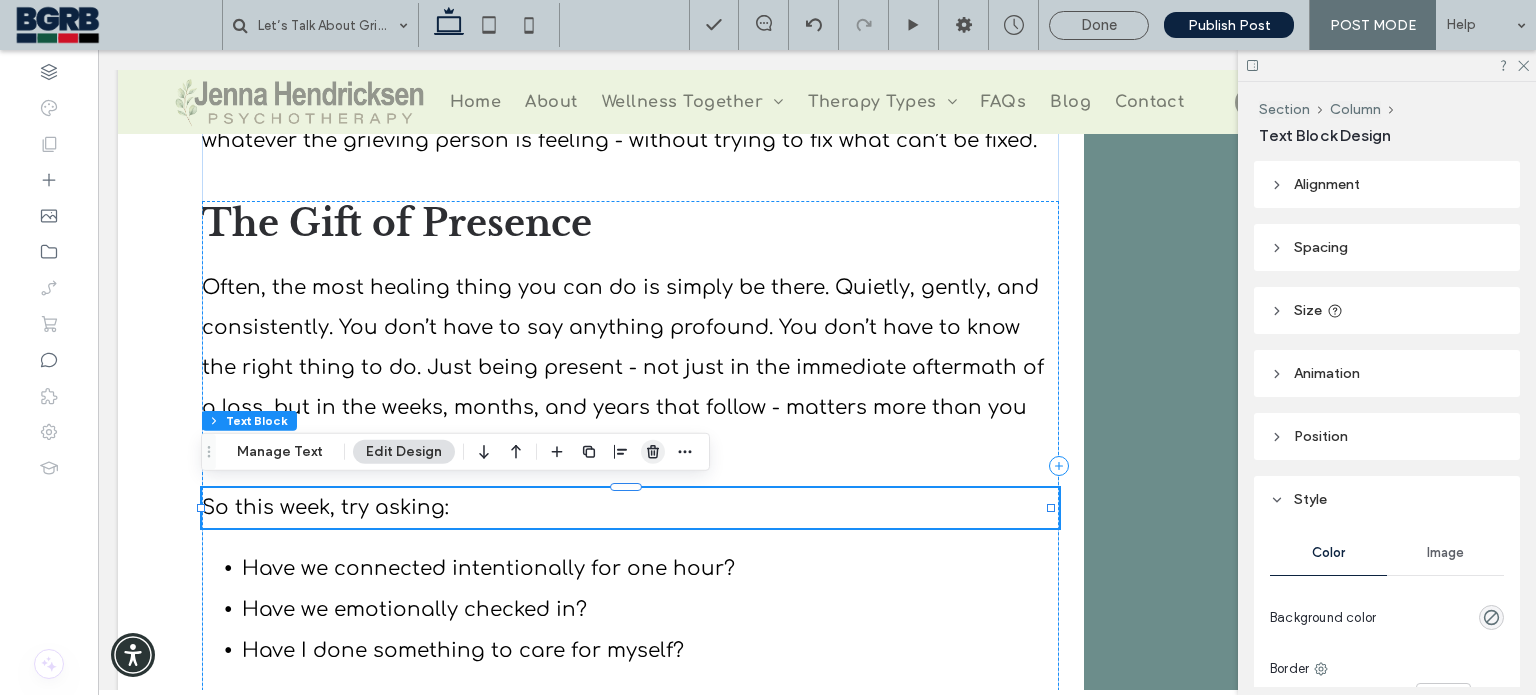 click 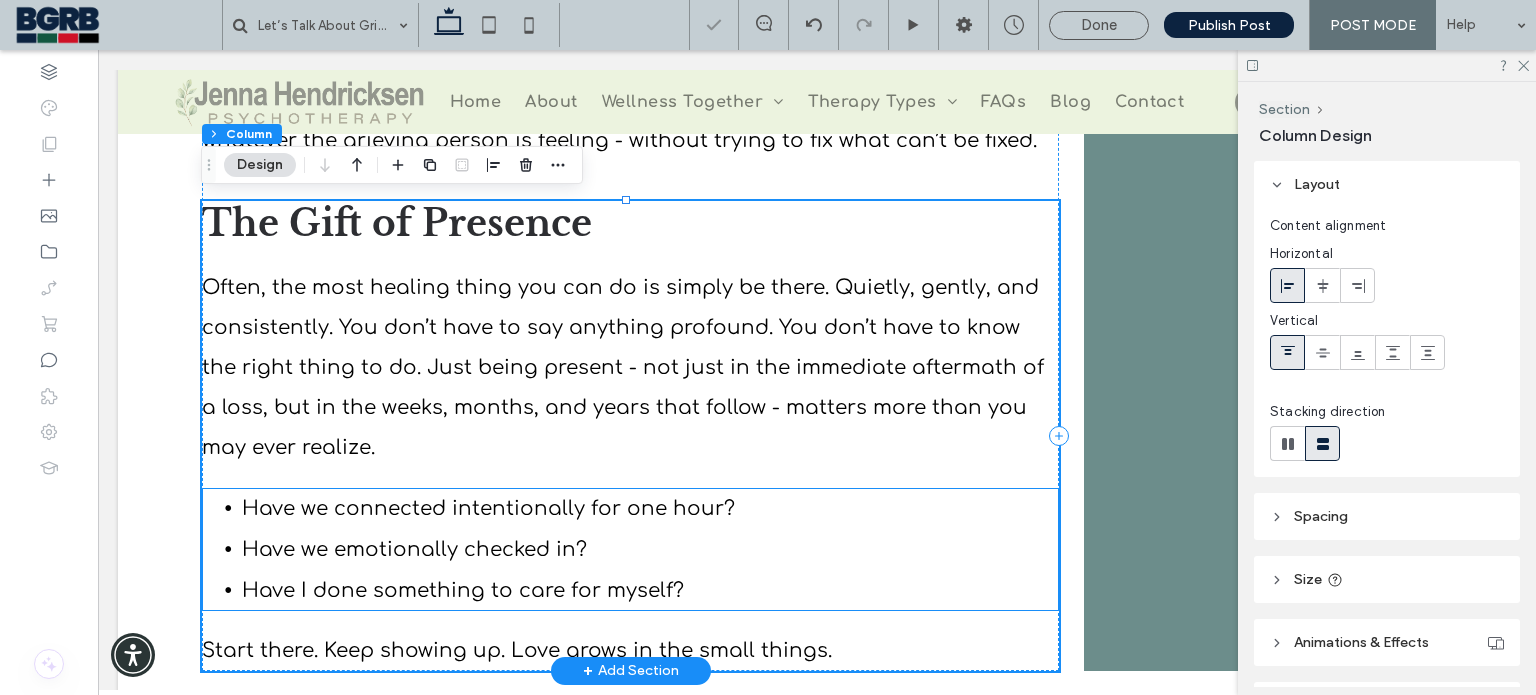 click on "Have we emotionally checked in?" at bounding box center (414, 549) 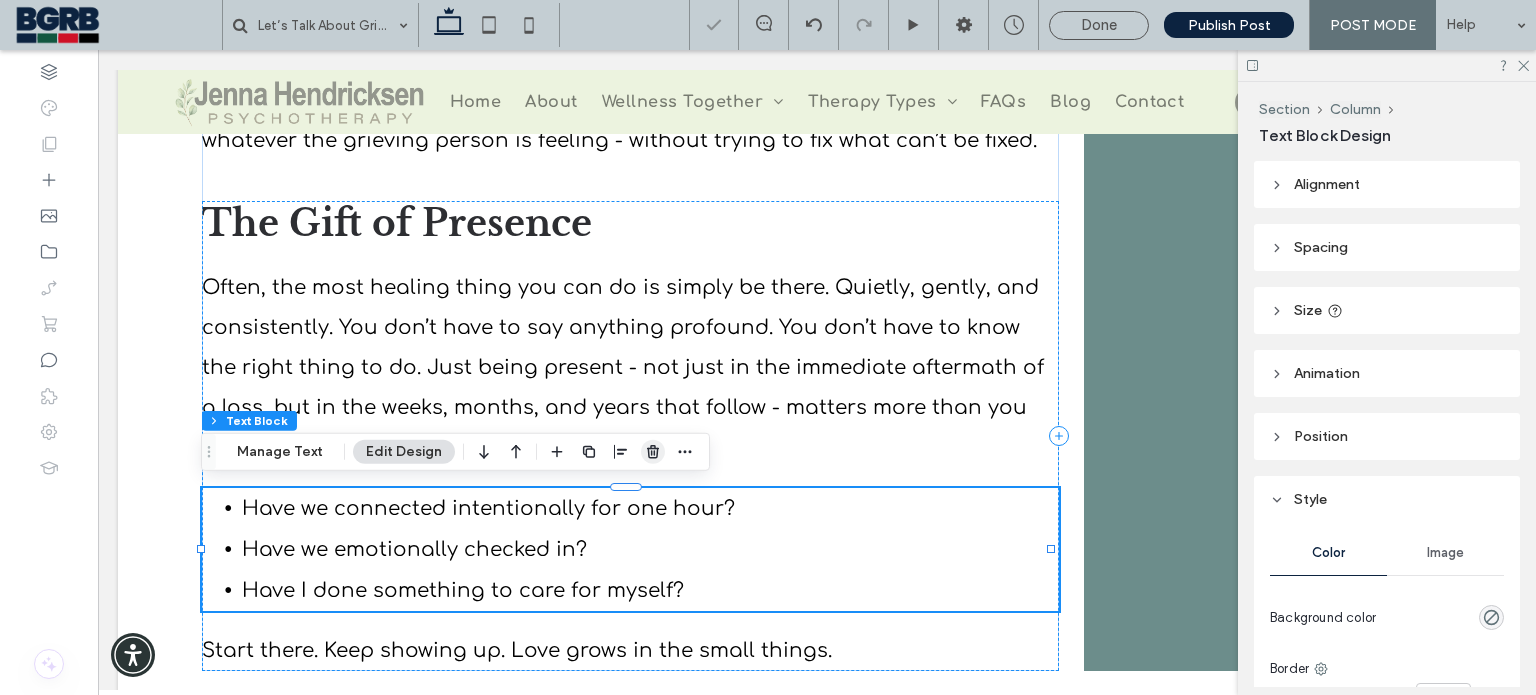 click 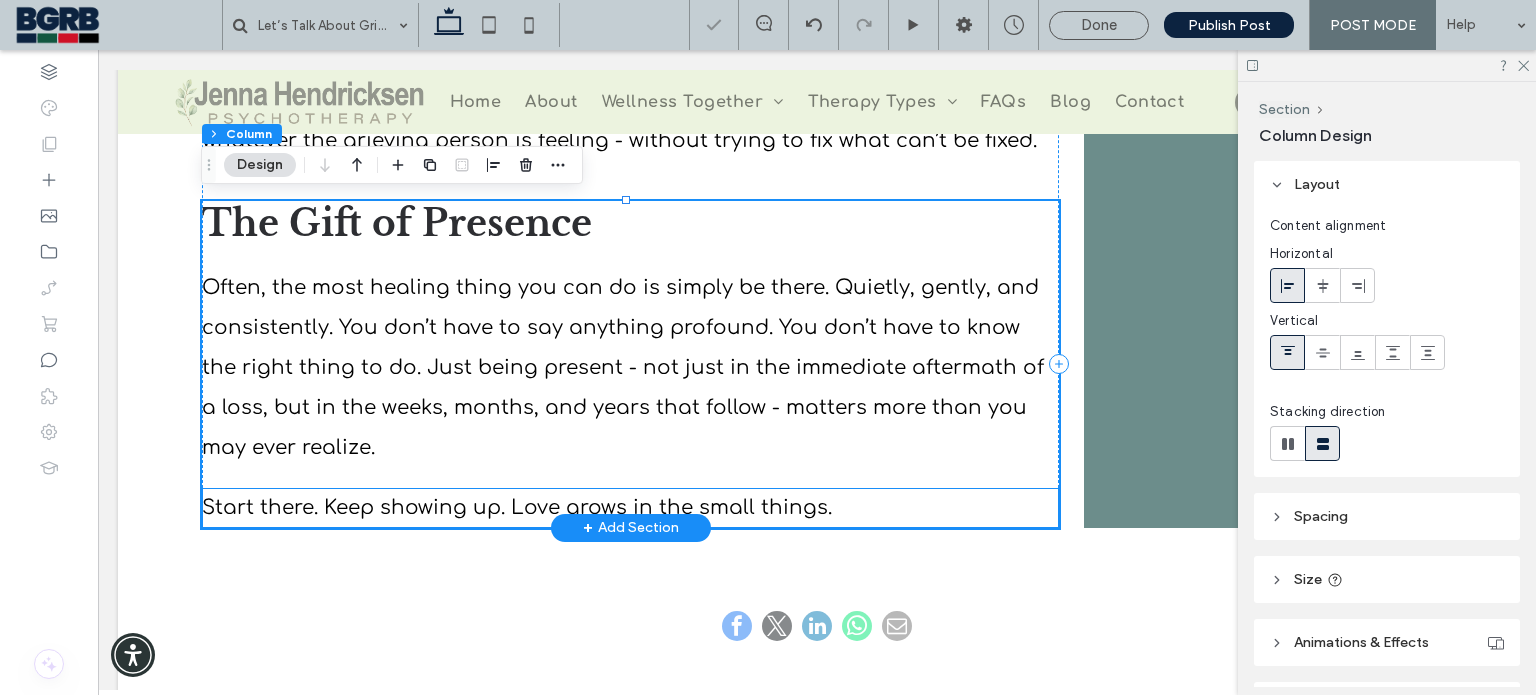 click on "Start there. Keep showing up. Love grows in the small things." at bounding box center [630, 508] 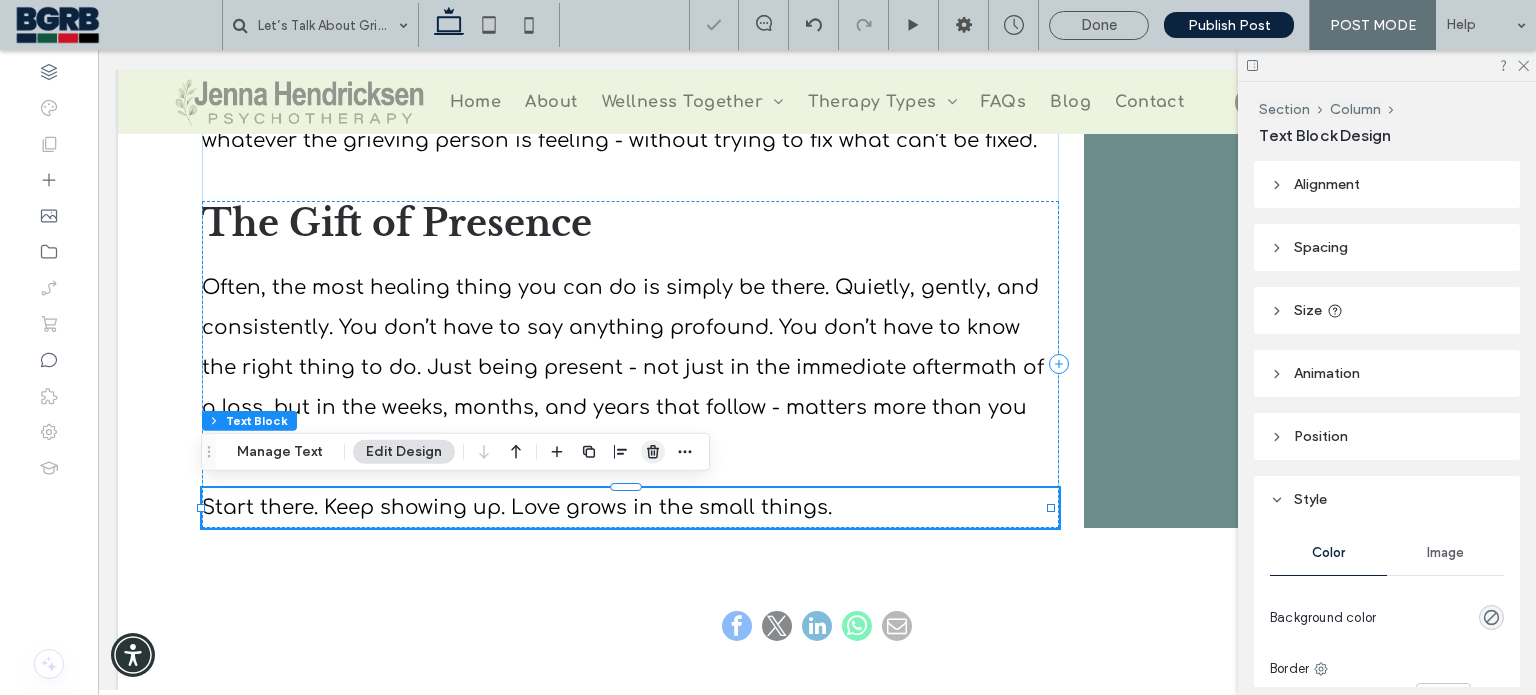 click at bounding box center [653, 452] 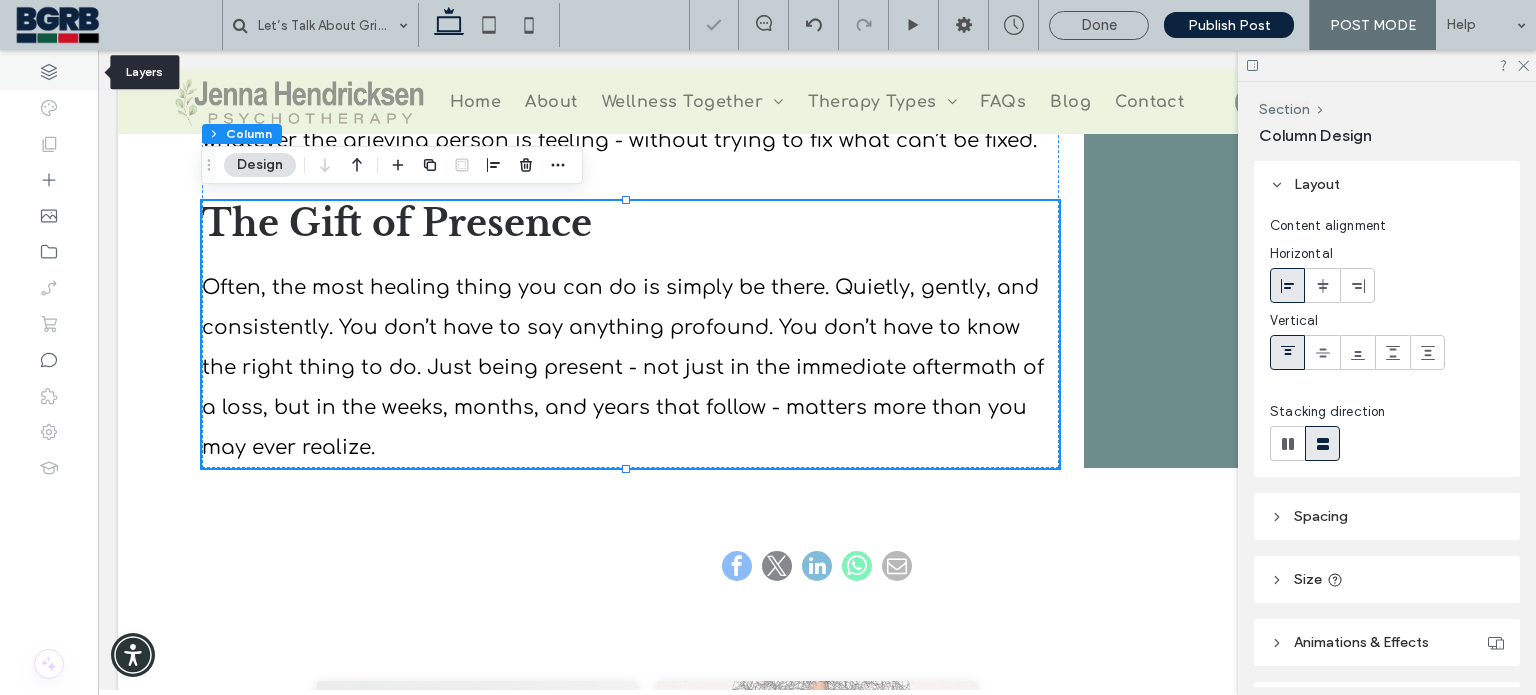 click 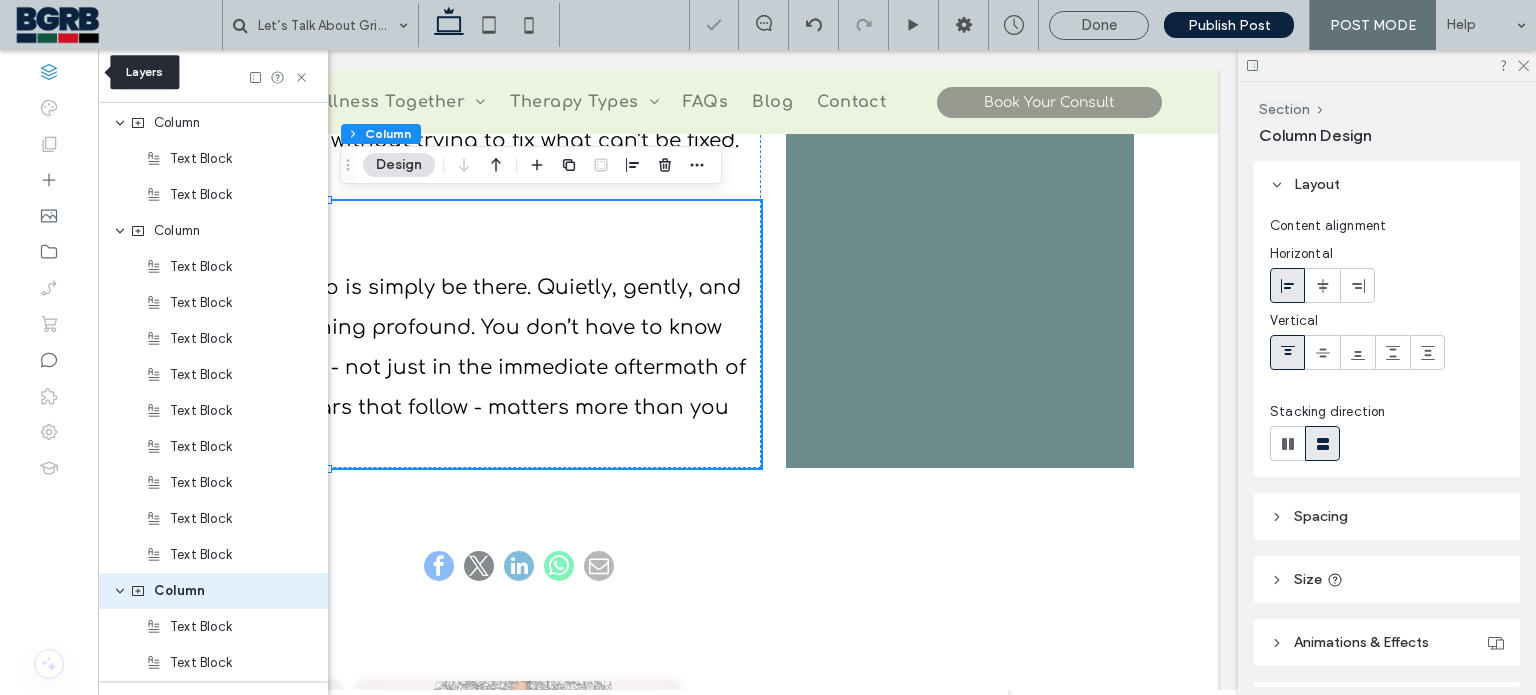 scroll, scrollTop: 639, scrollLeft: 0, axis: vertical 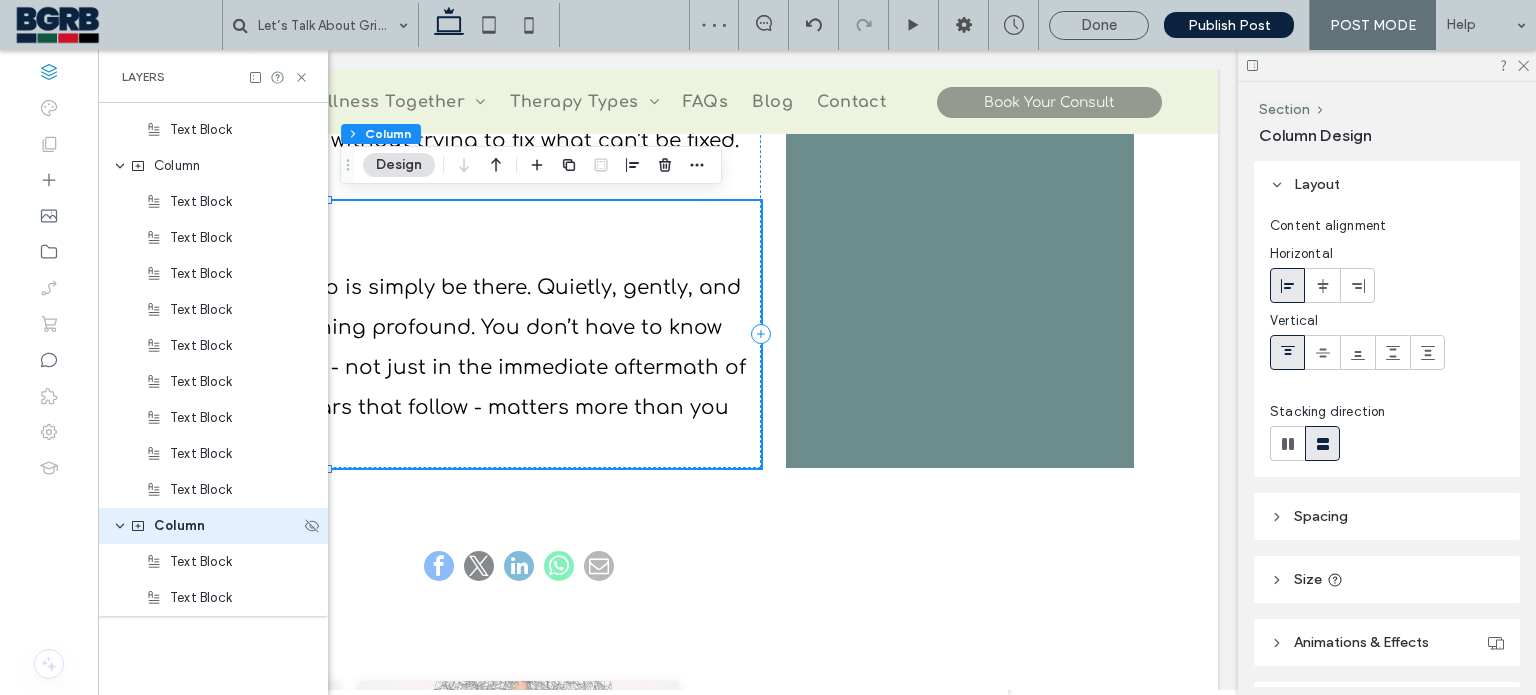 click on "Column" at bounding box center [215, 526] 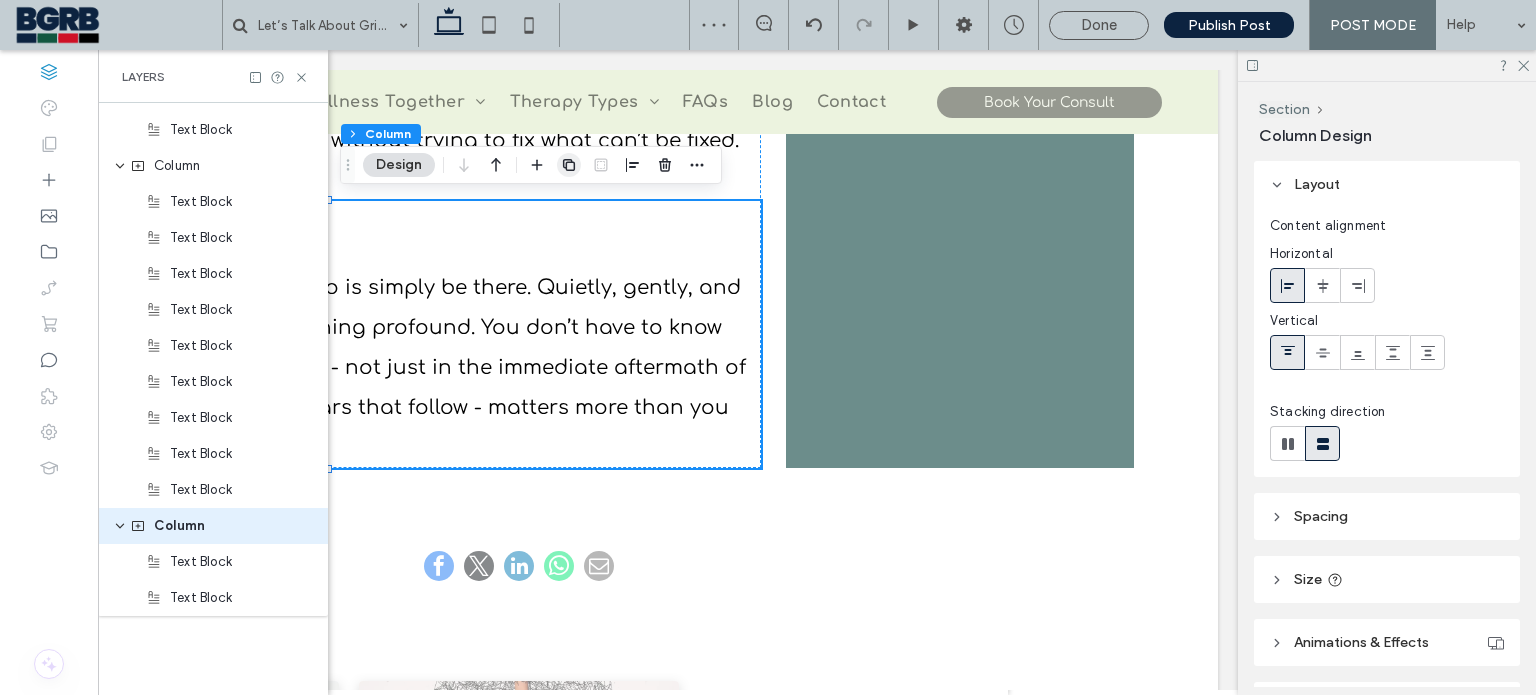 click 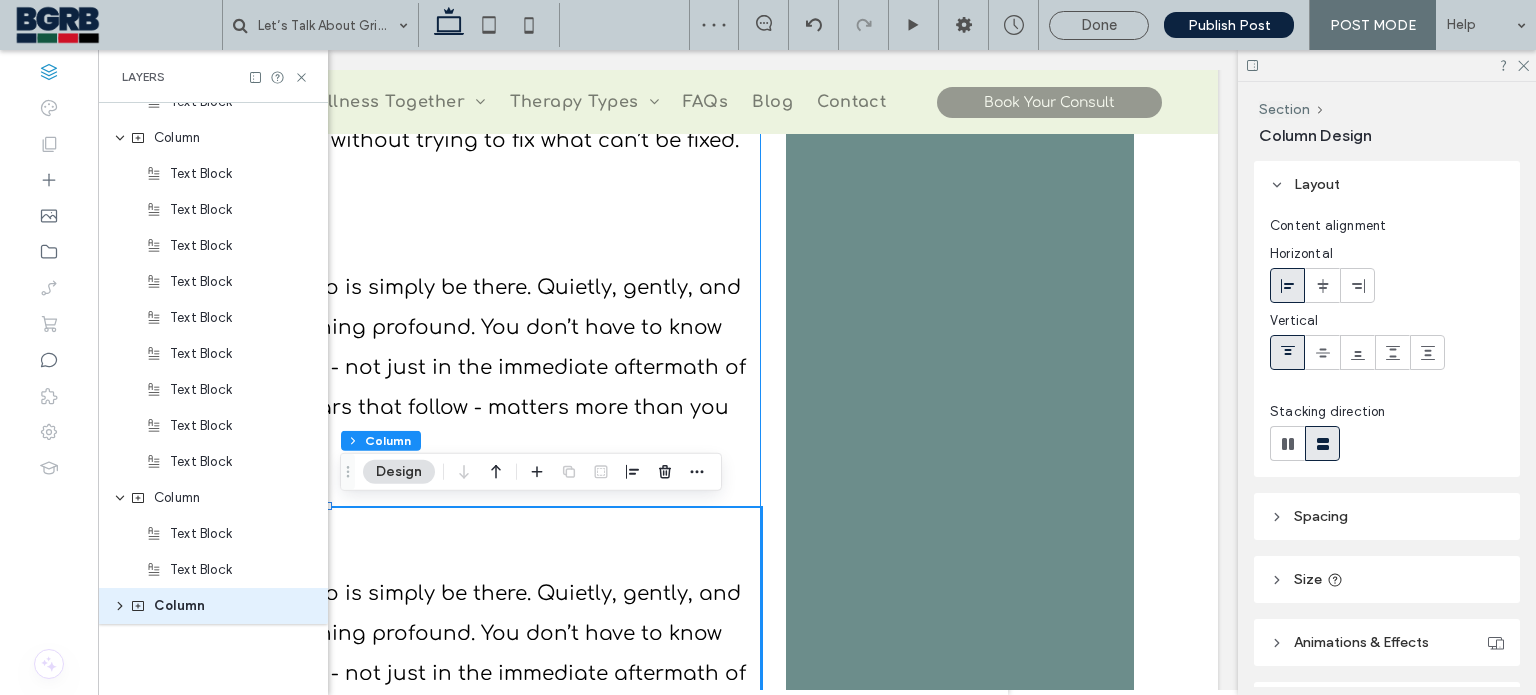 scroll, scrollTop: 675, scrollLeft: 0, axis: vertical 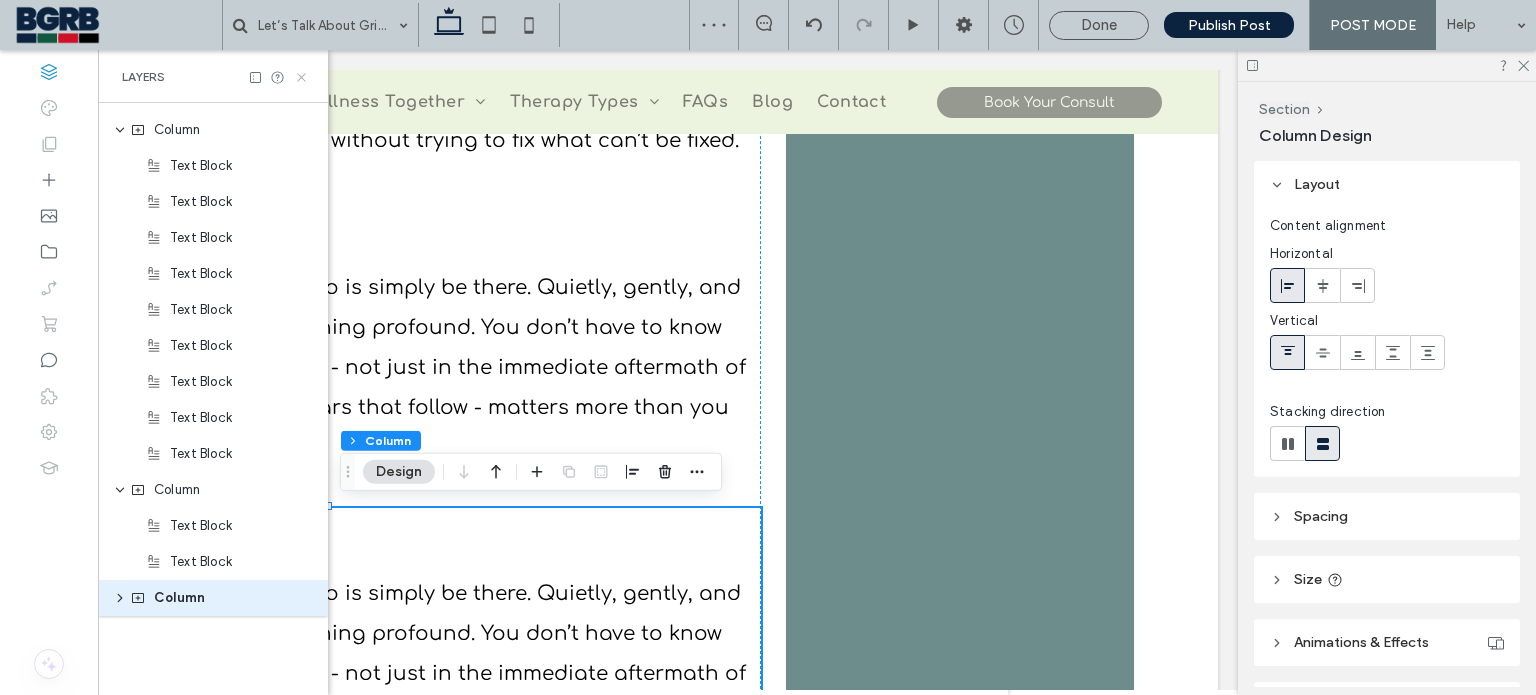 drag, startPoint x: 300, startPoint y: 83, endPoint x: 596, endPoint y: 155, distance: 304.63092 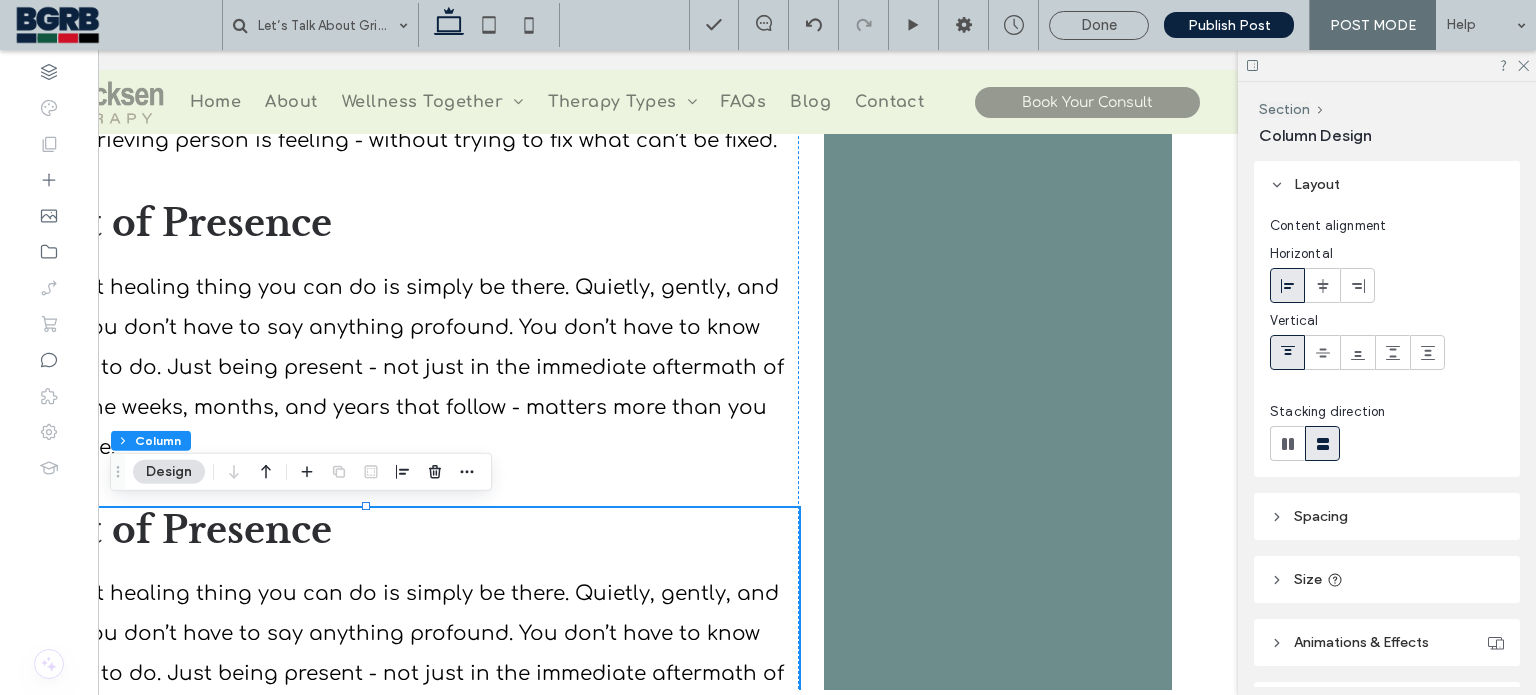 scroll, scrollTop: 0, scrollLeft: 0, axis: both 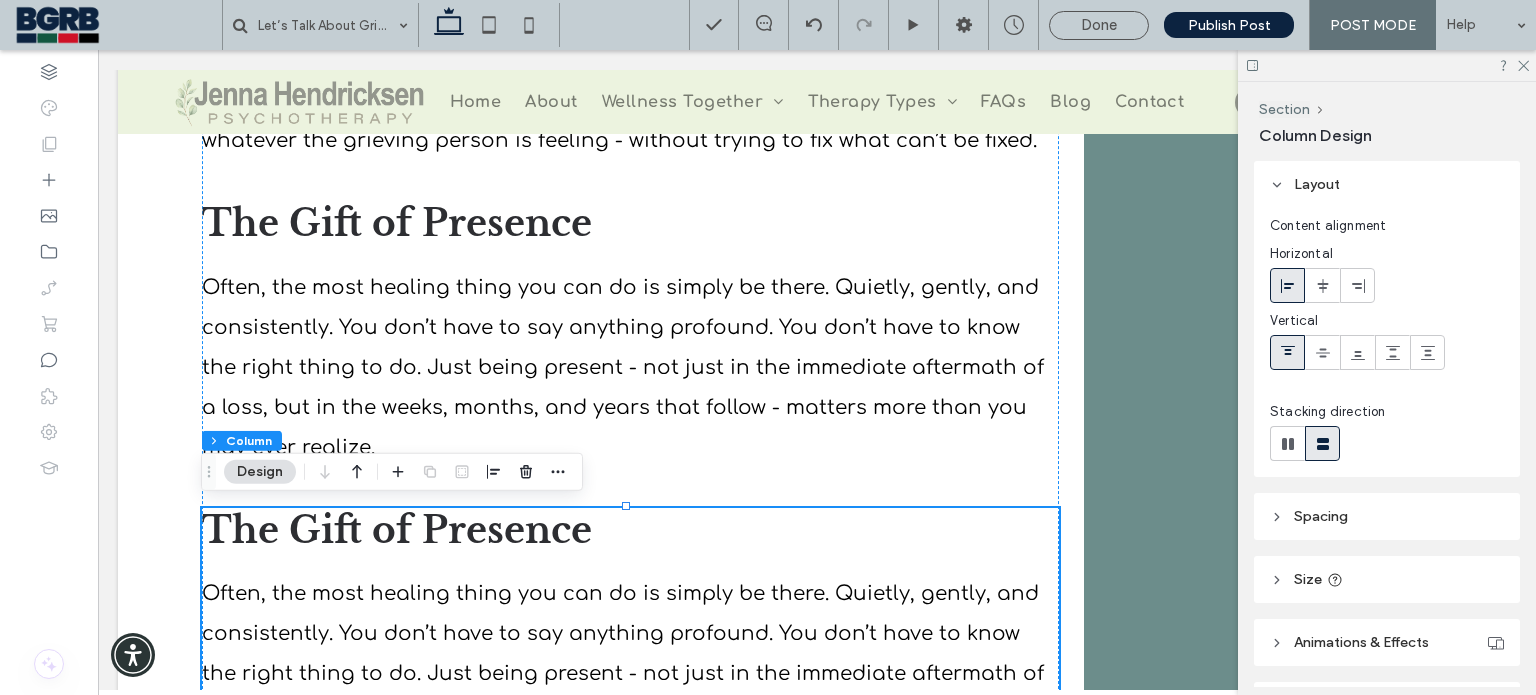 drag, startPoint x: 677, startPoint y: 682, endPoint x: 569, endPoint y: 554, distance: 167.47537 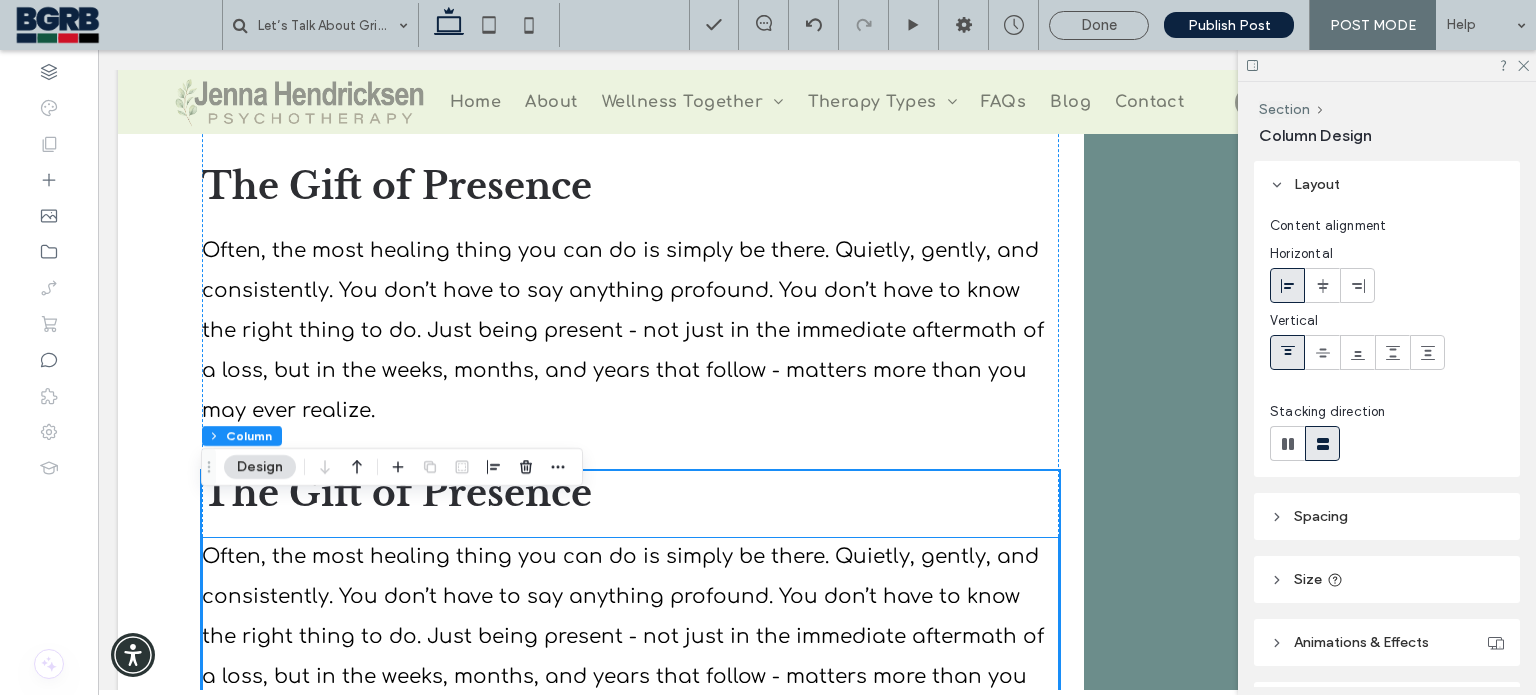 scroll, scrollTop: 4104, scrollLeft: 0, axis: vertical 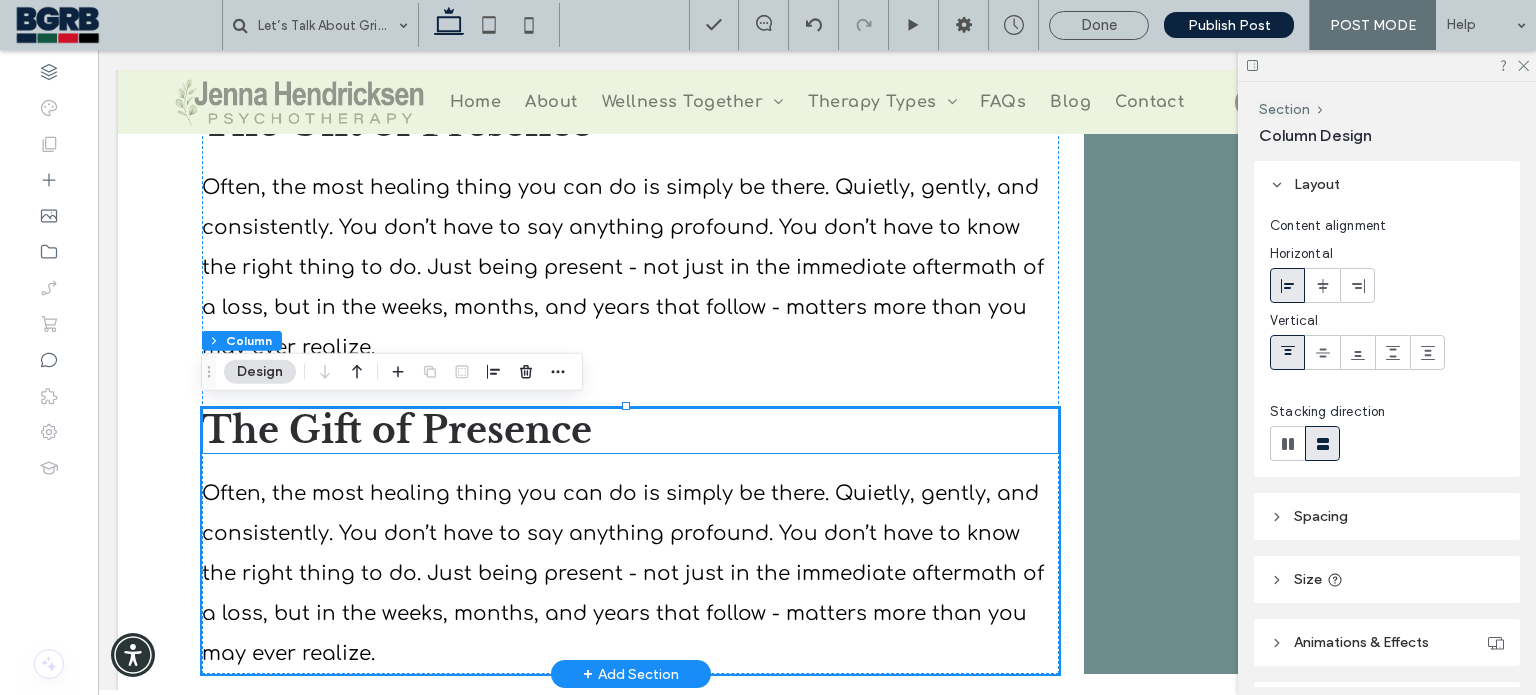 click on "The Gift of Presence" at bounding box center [397, 430] 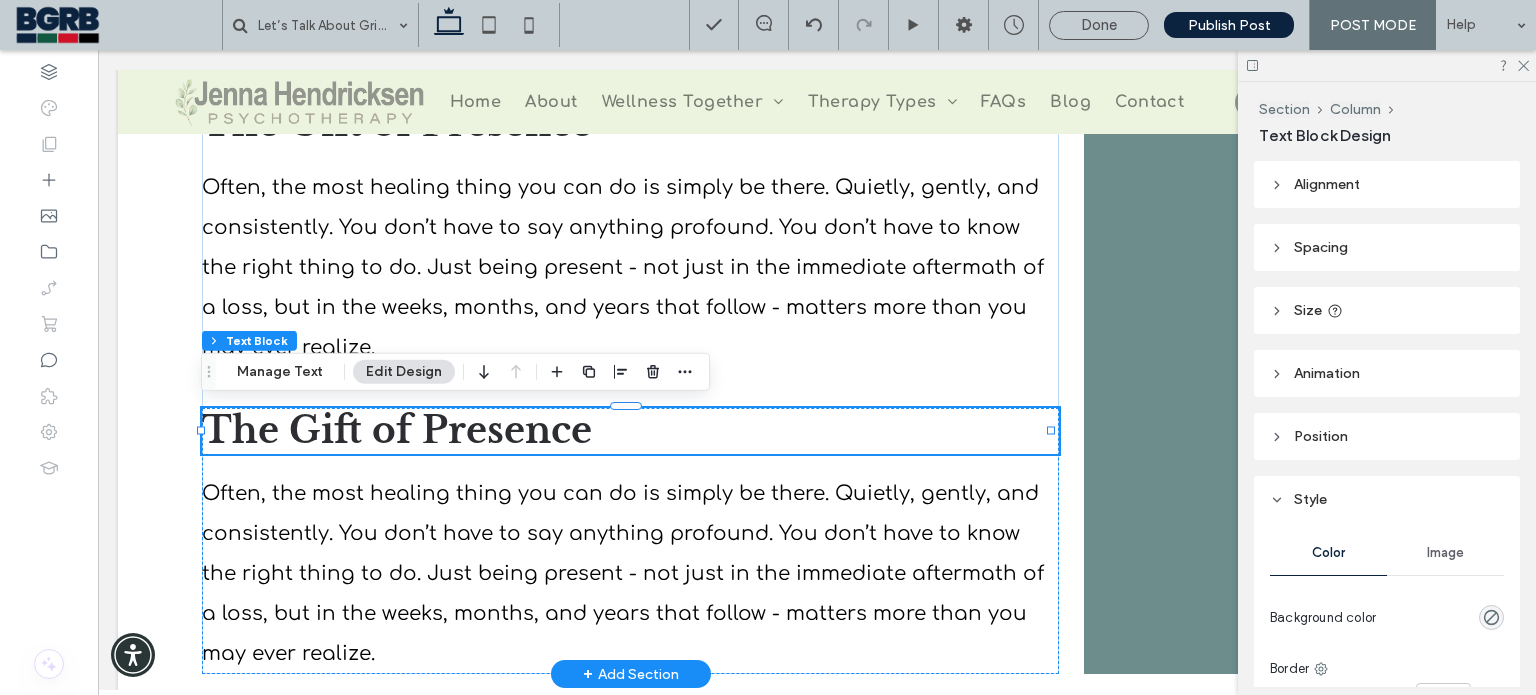 click on "The Gift of Presence" at bounding box center (397, 430) 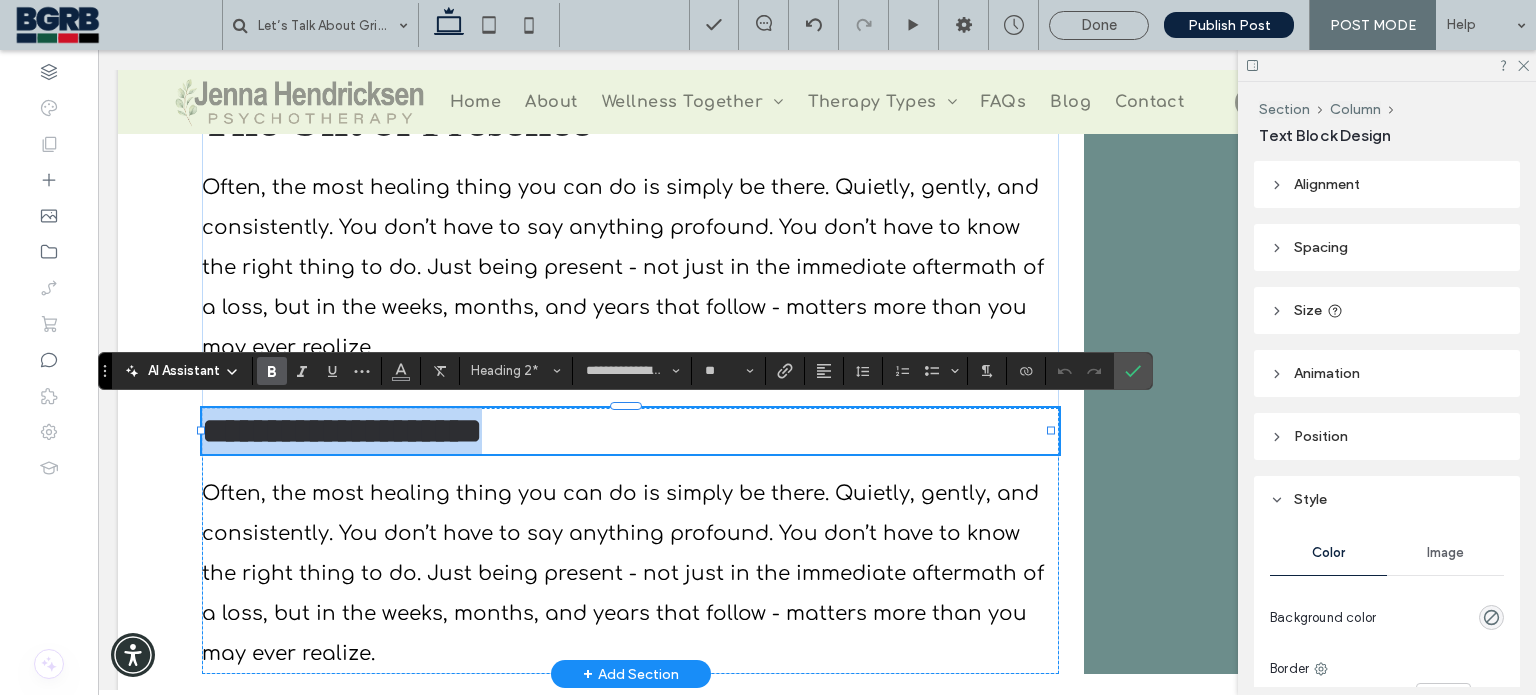click on "**********" at bounding box center (342, 431) 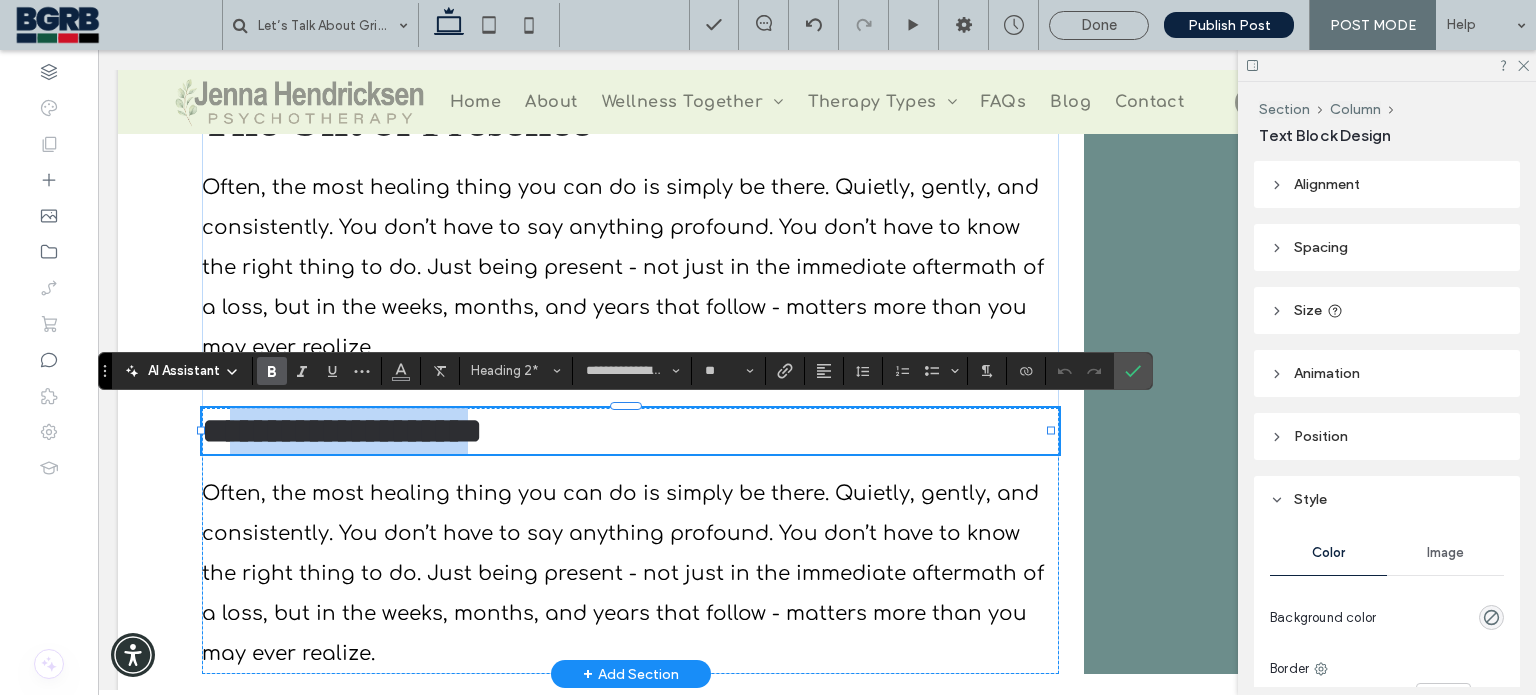 drag, startPoint x: 565, startPoint y: 435, endPoint x: 253, endPoint y: 433, distance: 312.0064 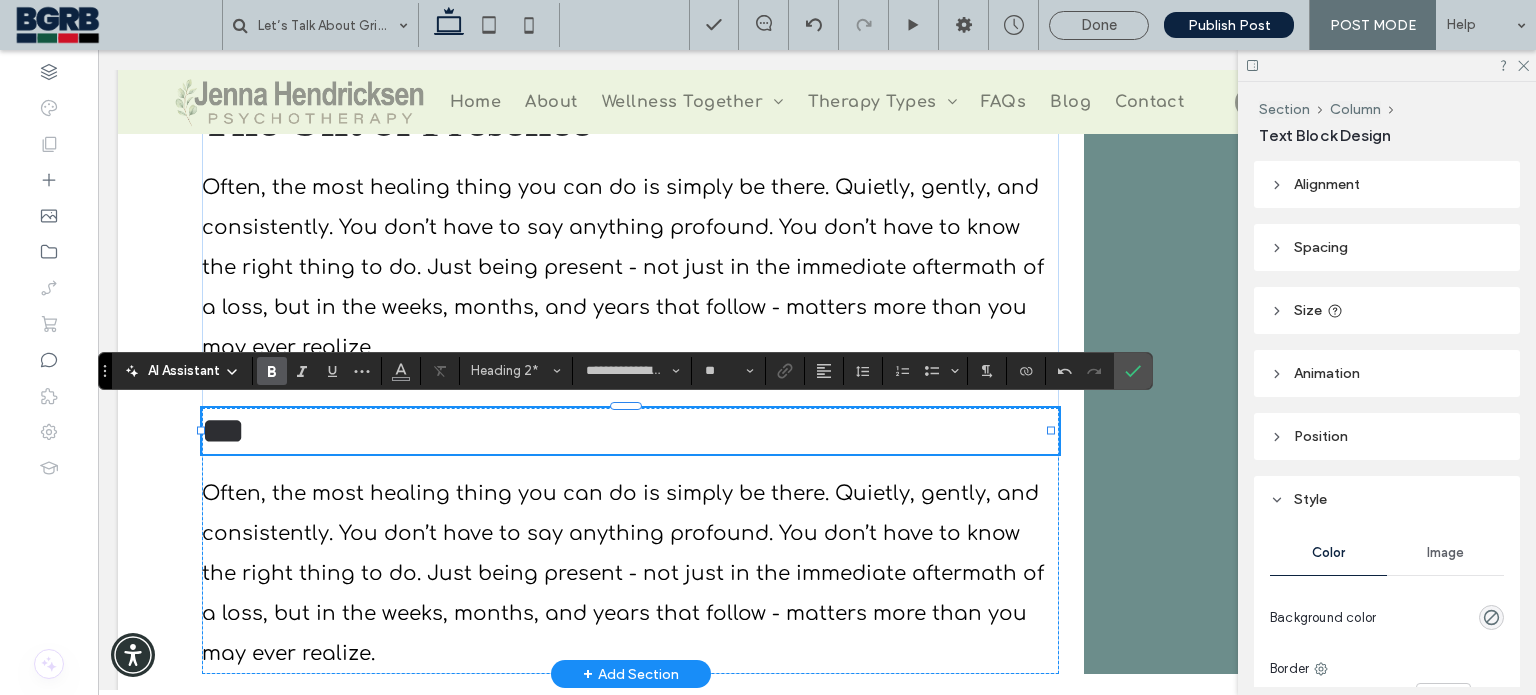 type 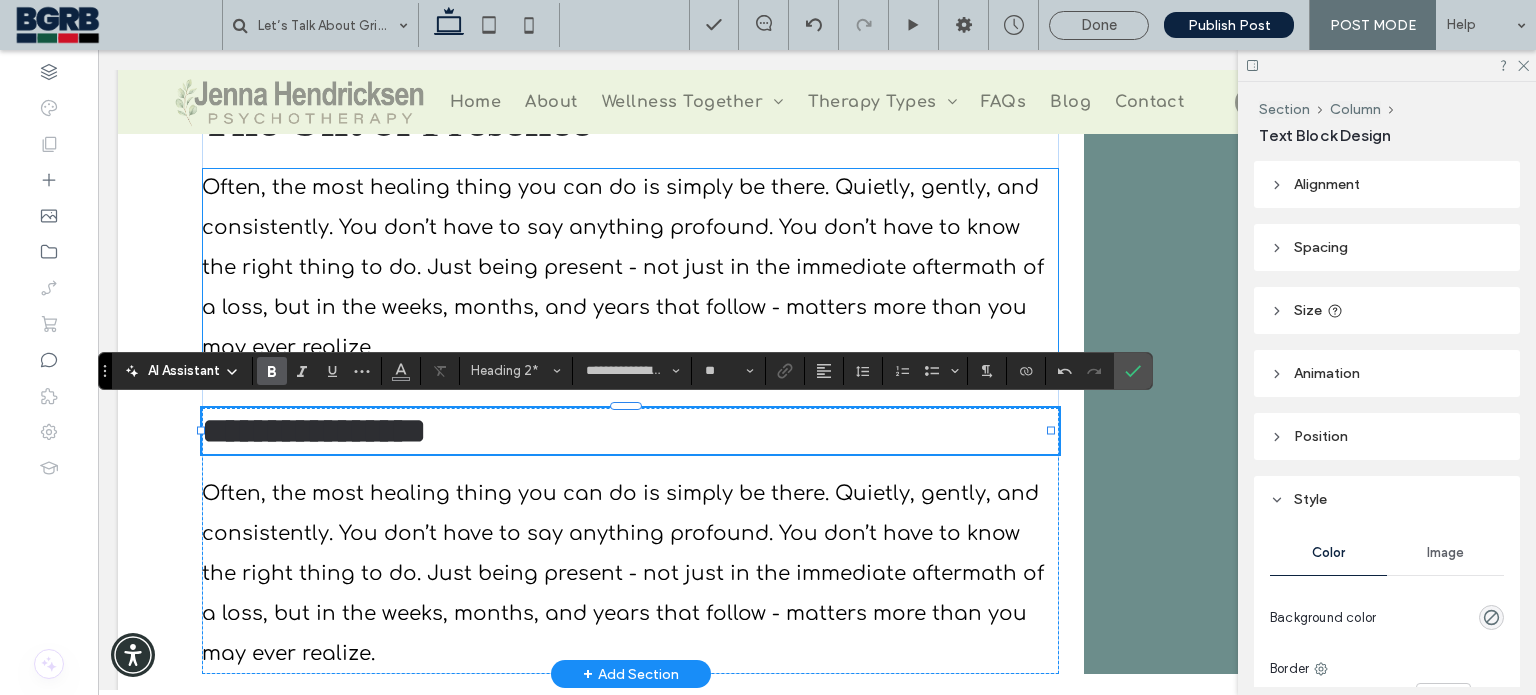 type on "*********" 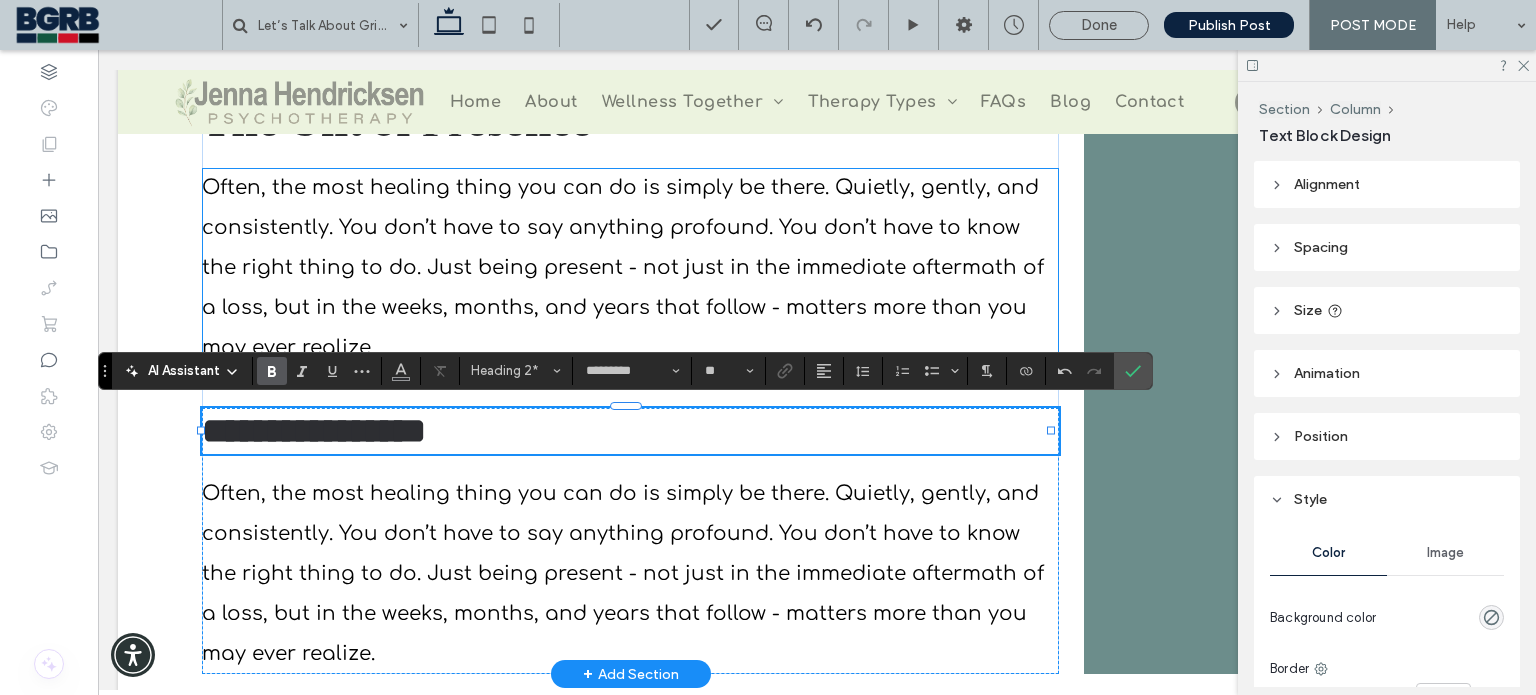 type on "**********" 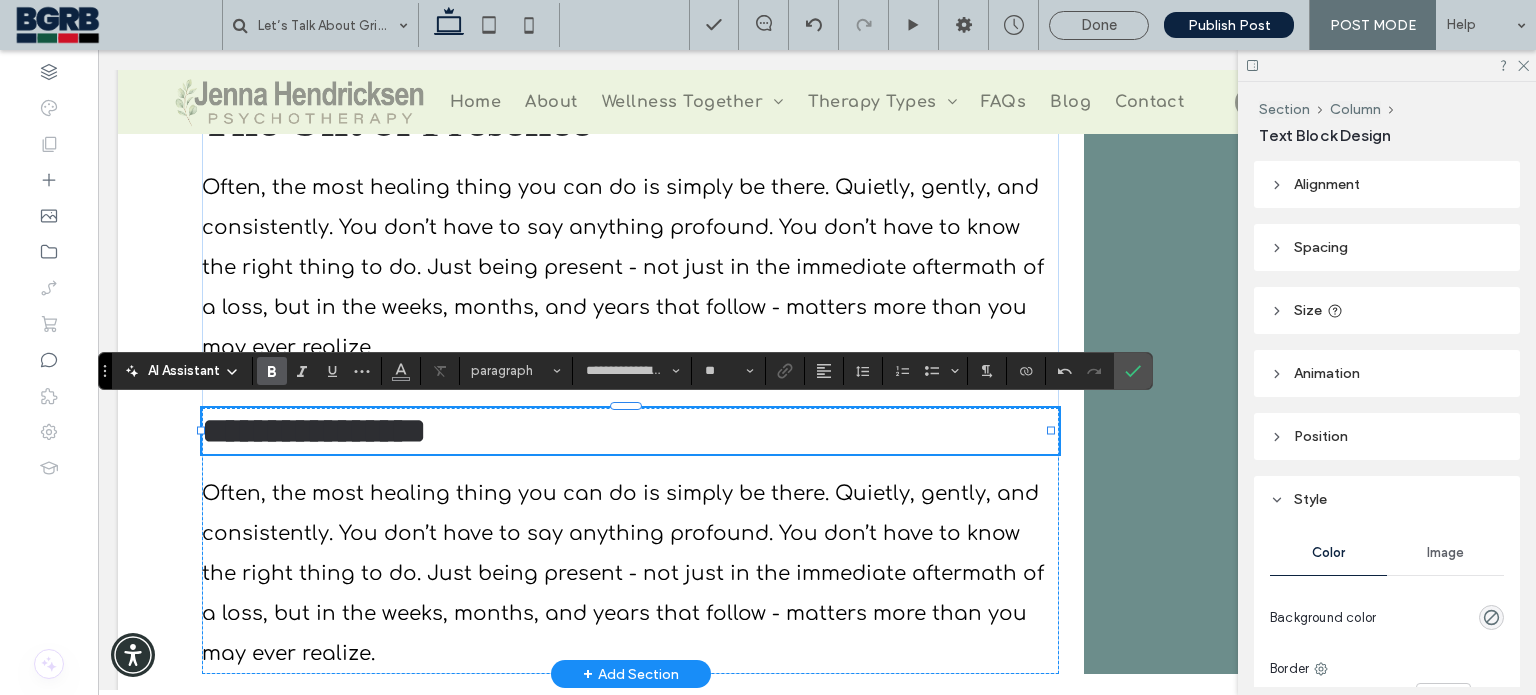 click on "**********" at bounding box center (314, 431) 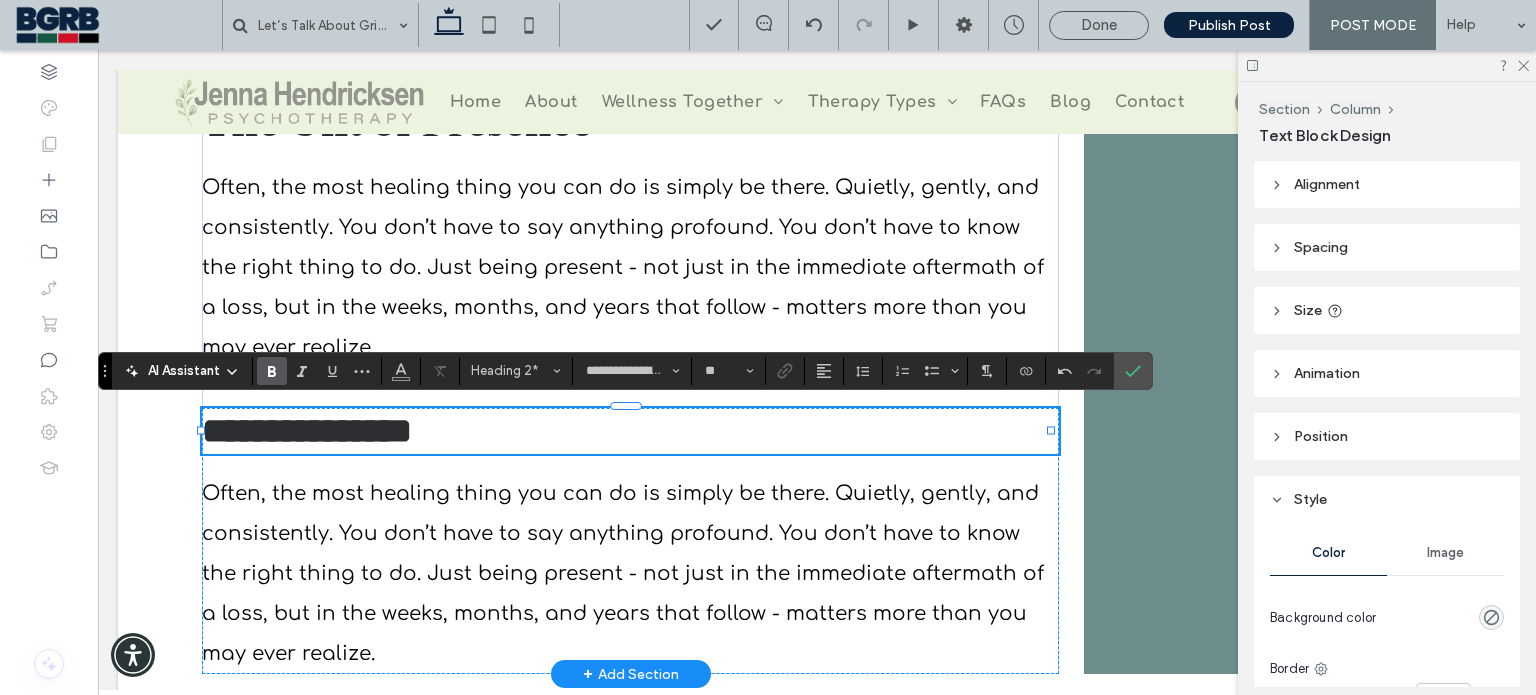 click on "**********" at bounding box center [630, 431] 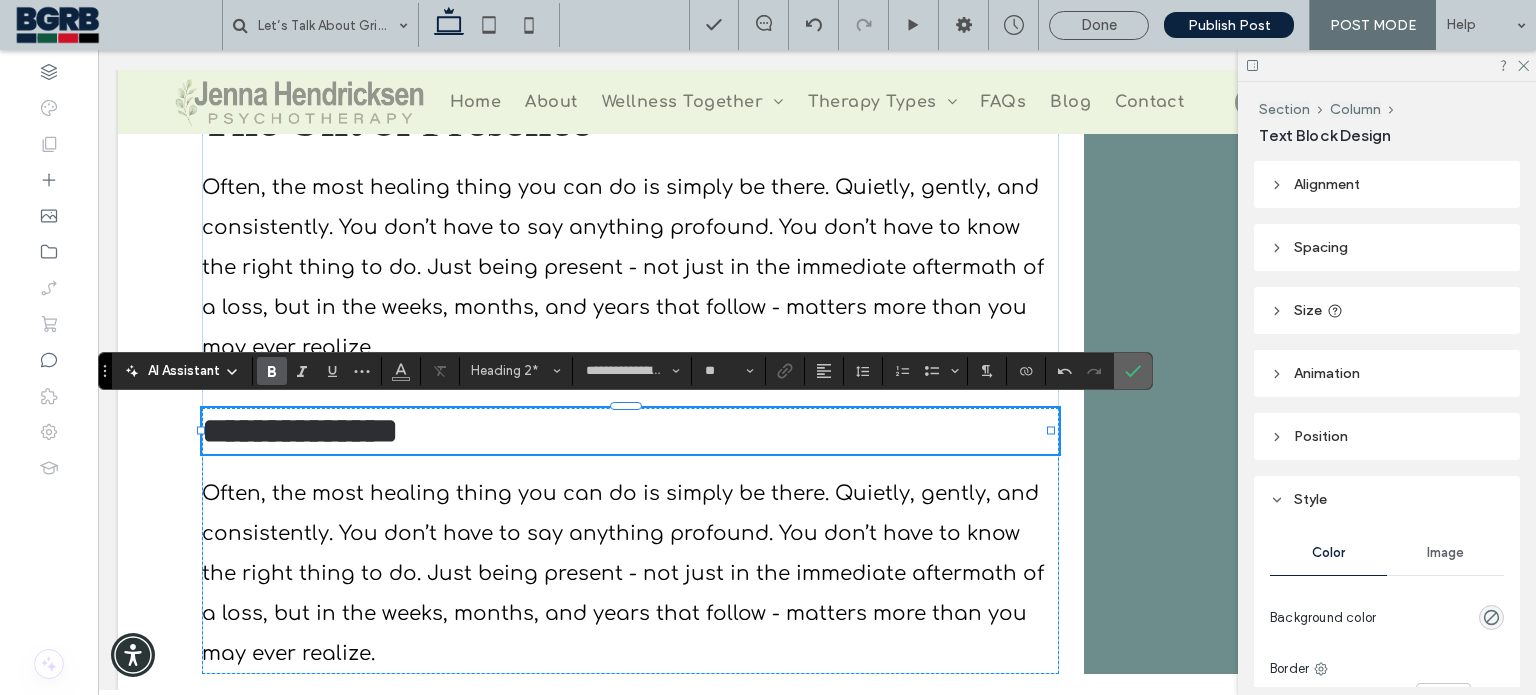 click at bounding box center (1133, 371) 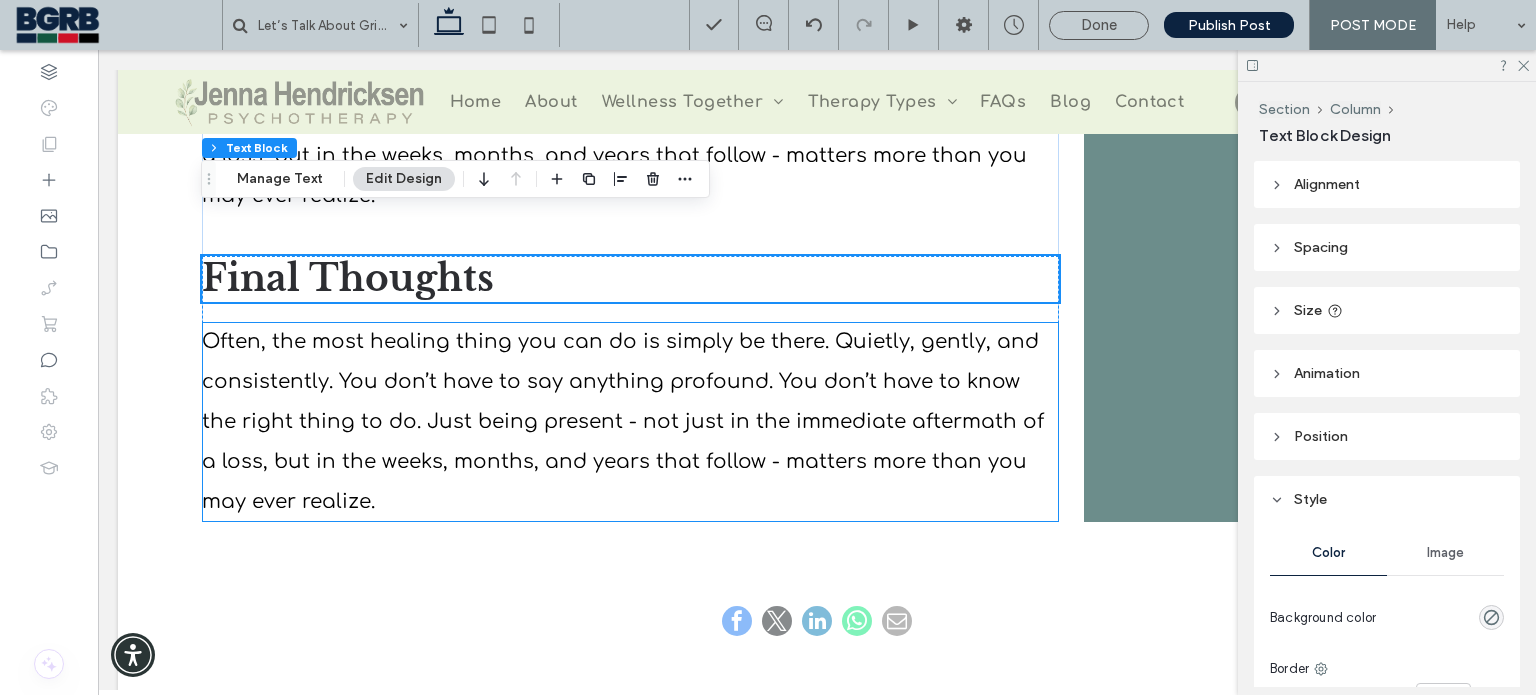 scroll, scrollTop: 4304, scrollLeft: 0, axis: vertical 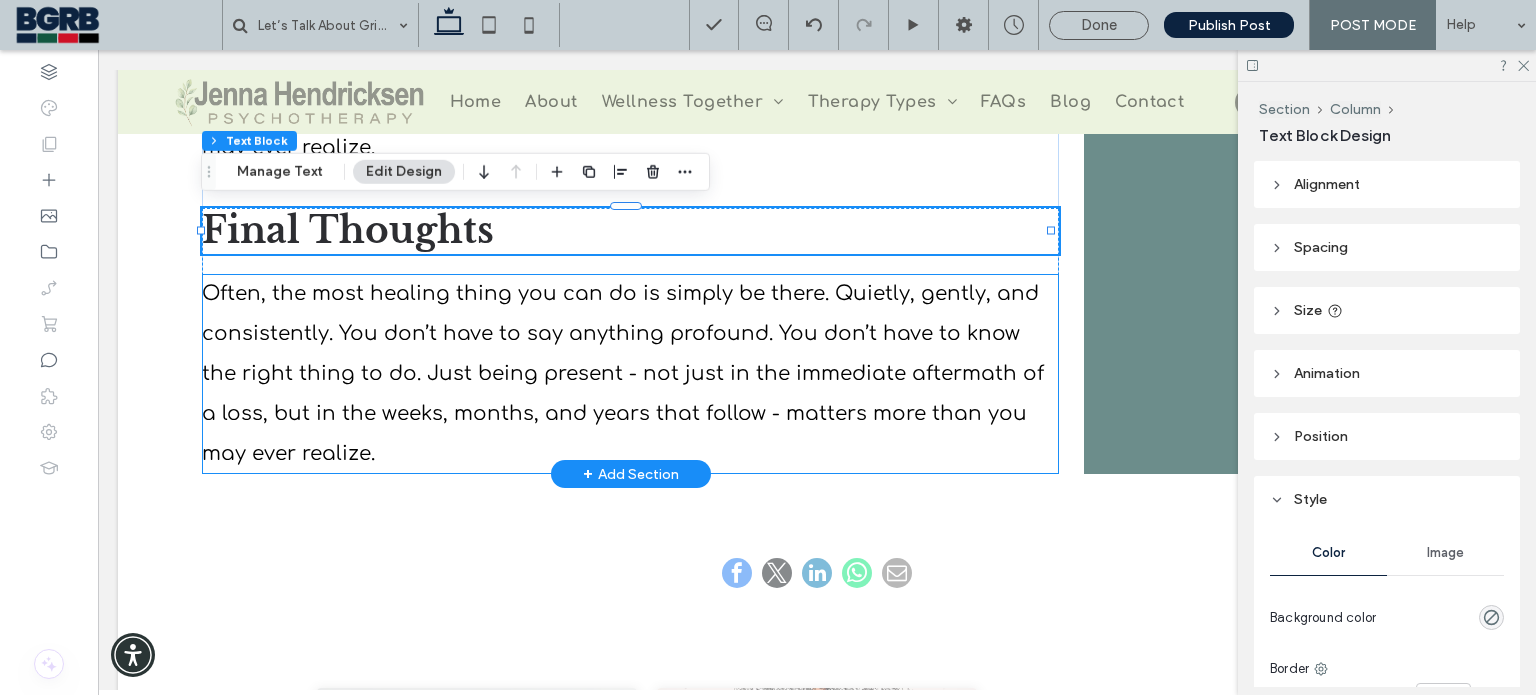 click on "Often, the most healing thing you can do is simply be there. Quietly, gently, and consistently. You don’t have to say anything profound. You don’t have to know the right thing to do. Just being present - not just in the immediate aftermath of a loss, but in the weeks, months, and years that follow - matters more than you may ever realize." at bounding box center (623, 373) 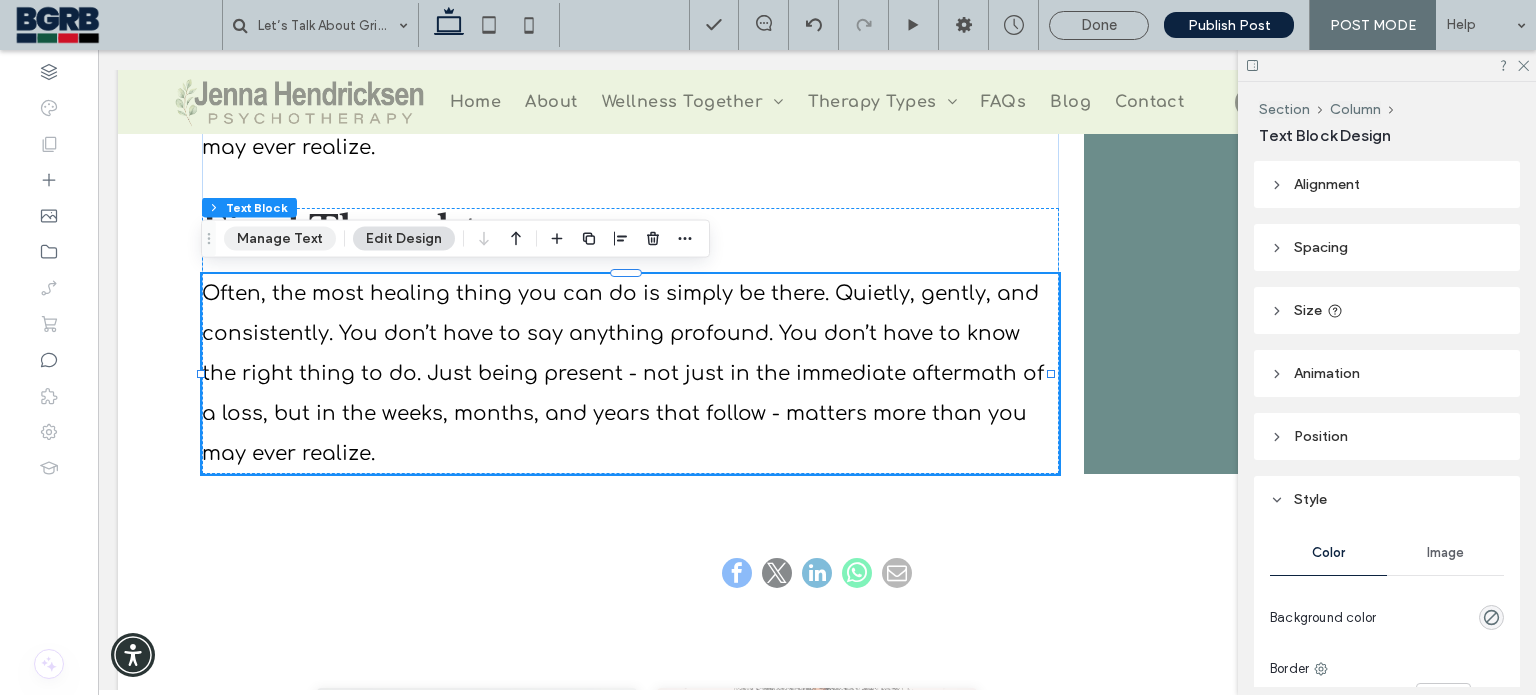 click on "Manage Text" at bounding box center (280, 239) 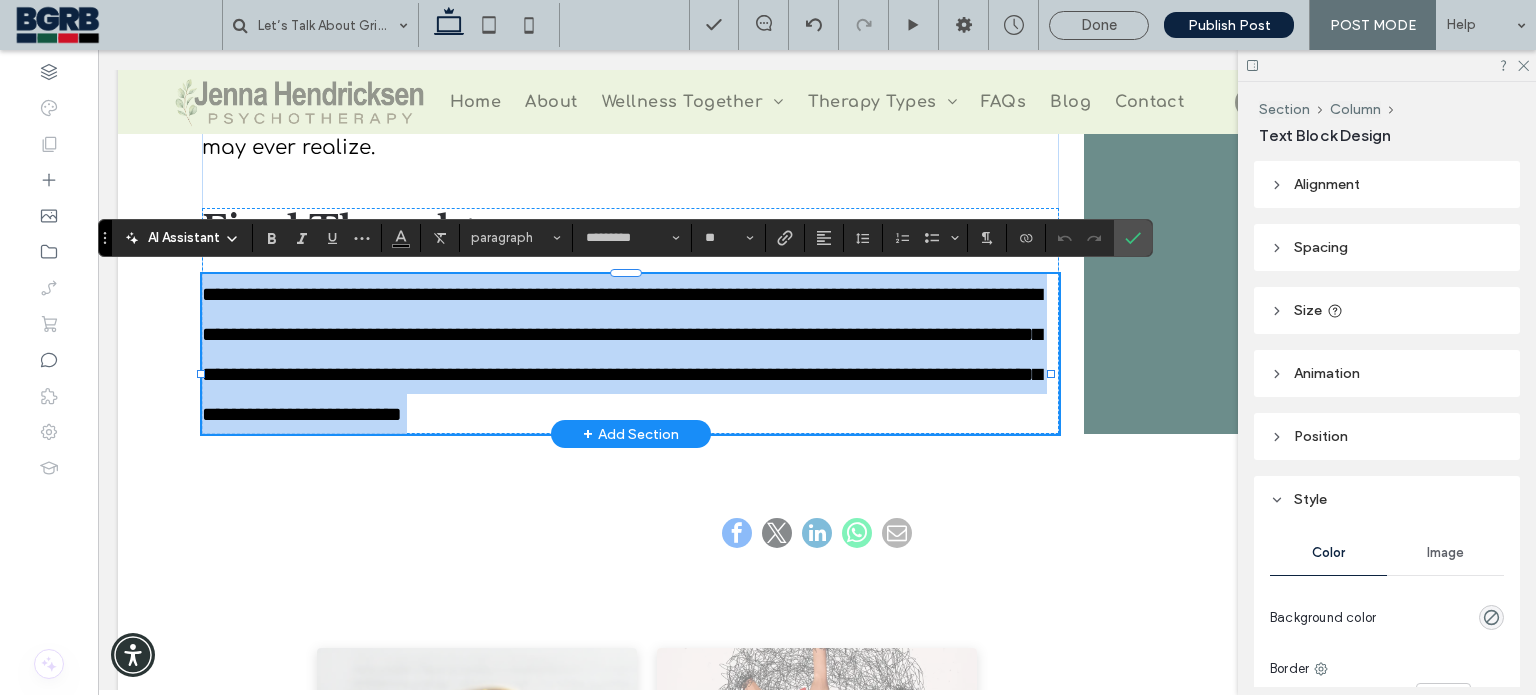 click on "**********" at bounding box center (630, 354) 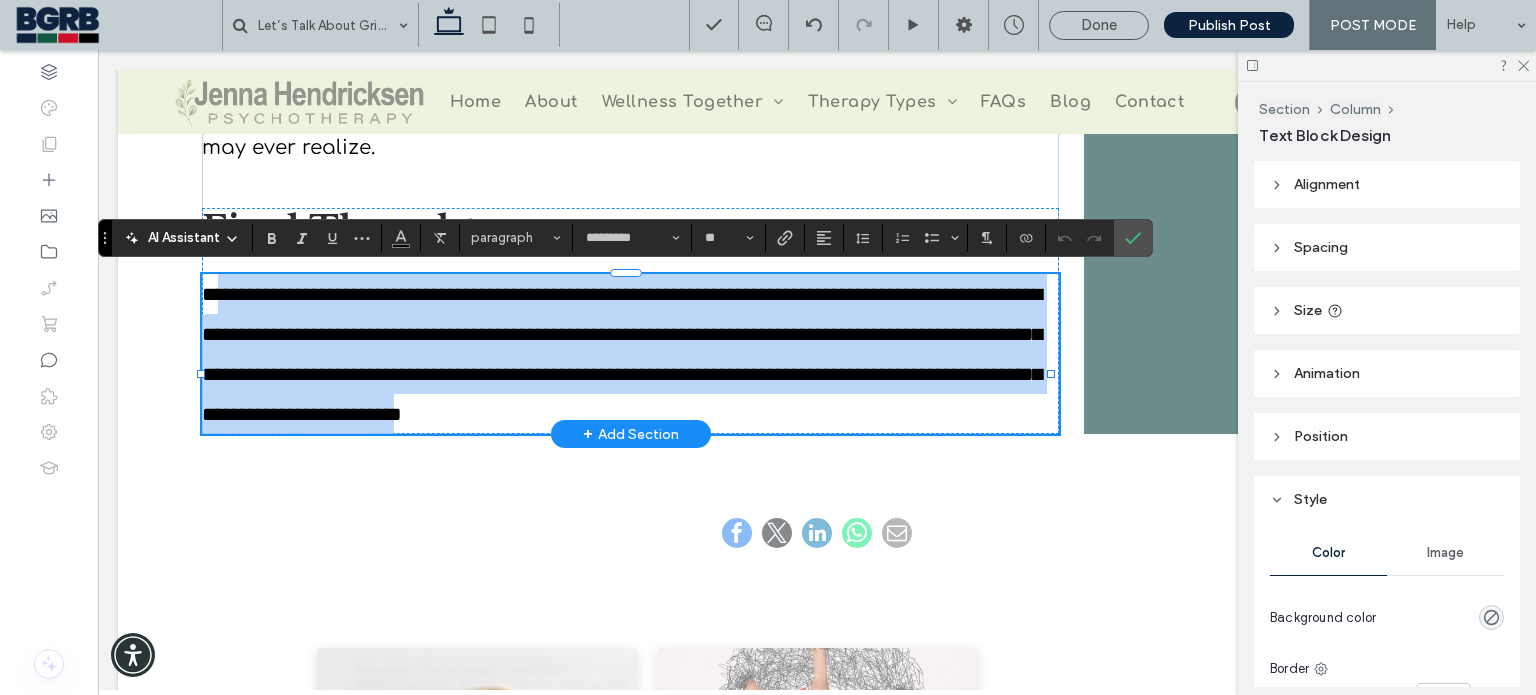 drag, startPoint x: 315, startPoint y: 454, endPoint x: 223, endPoint y: 290, distance: 188.04254 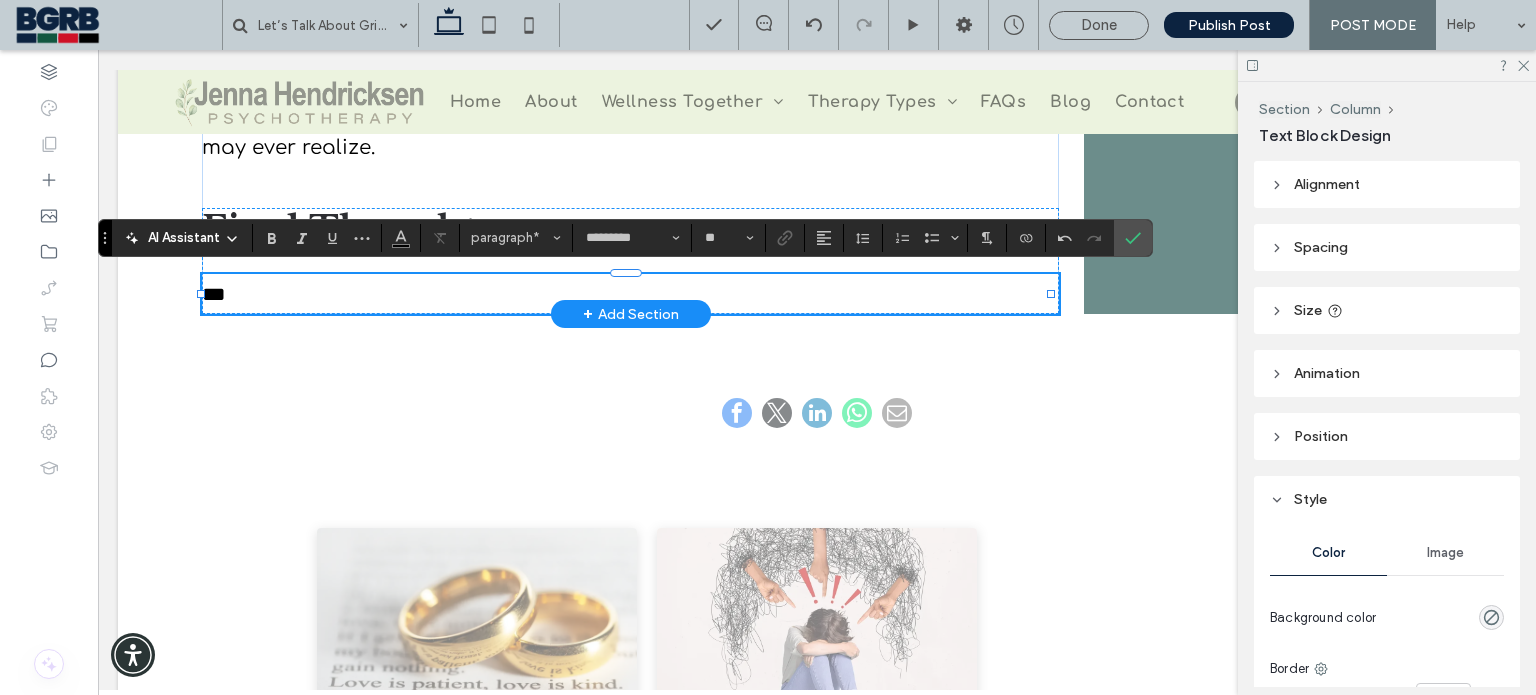 type 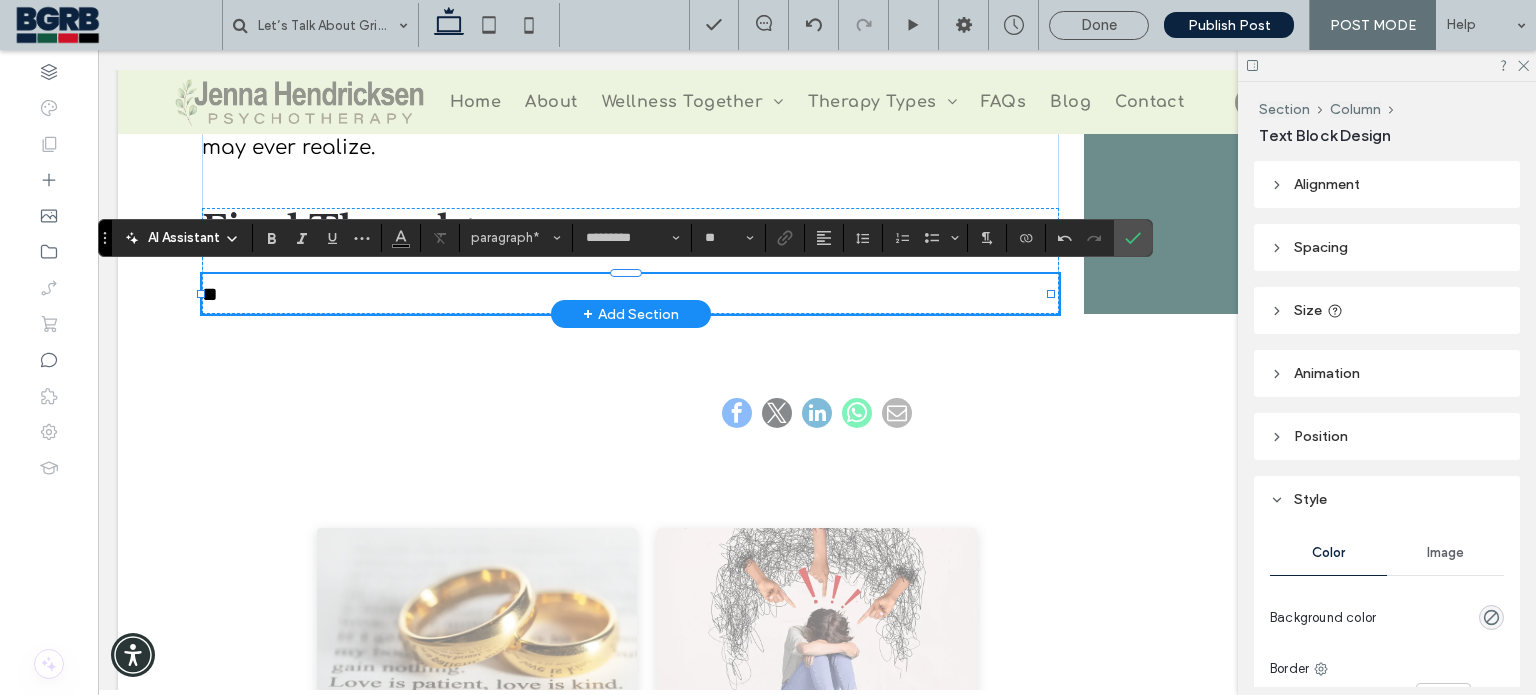 paste 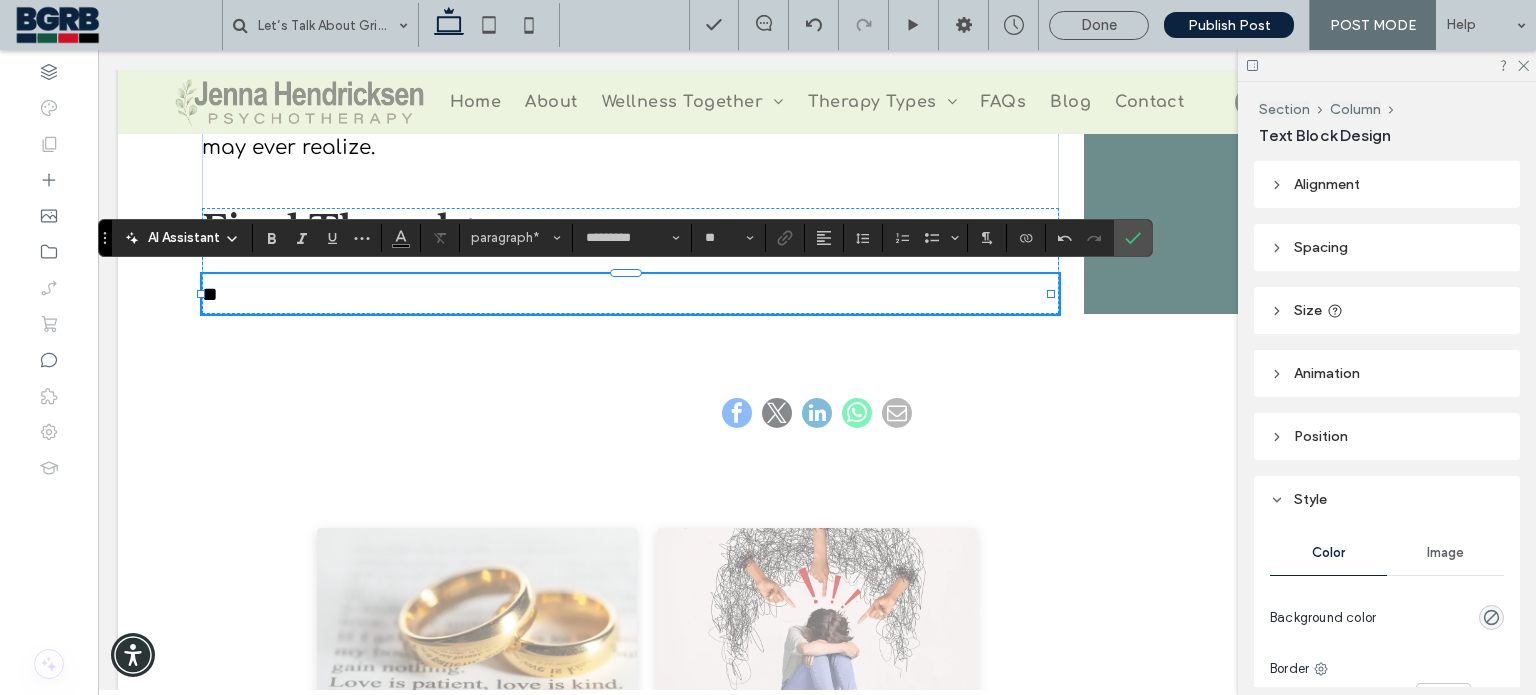 type 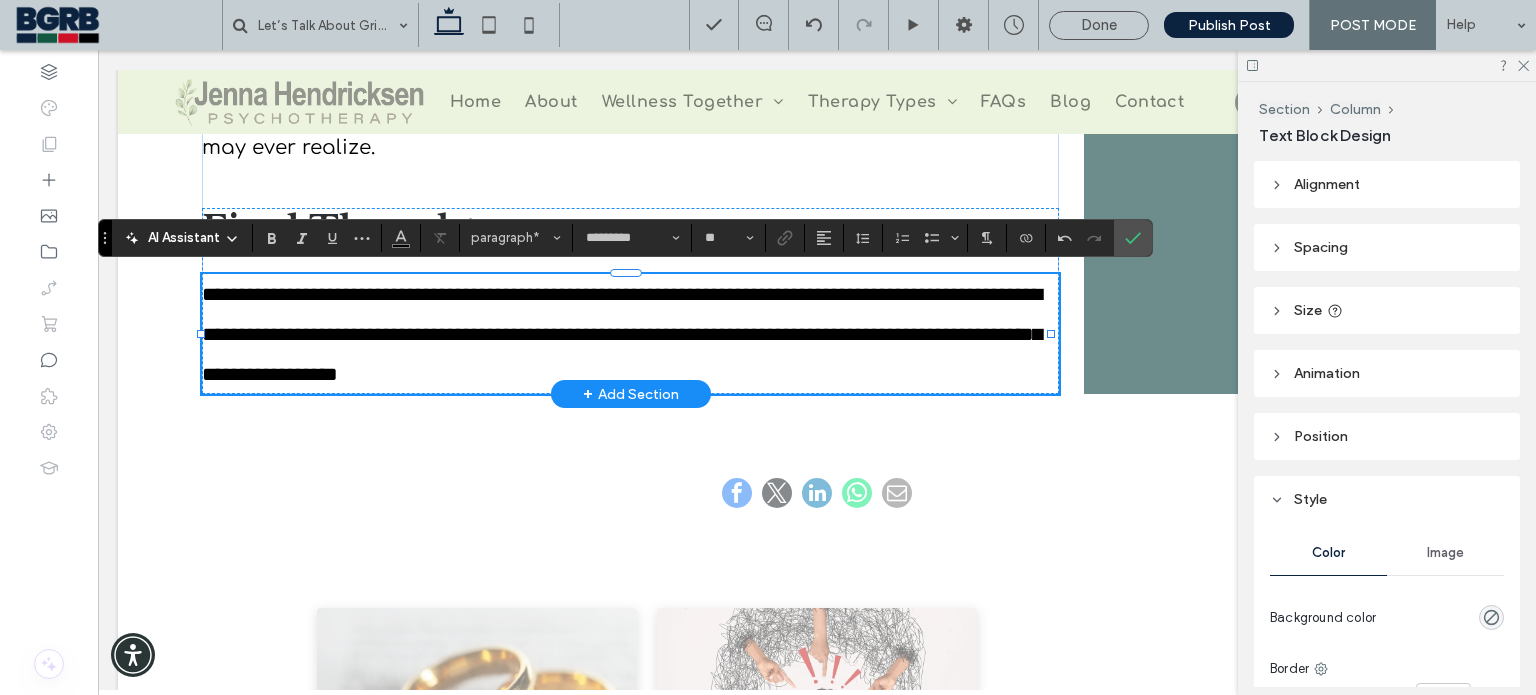 click on "**********" at bounding box center (622, 334) 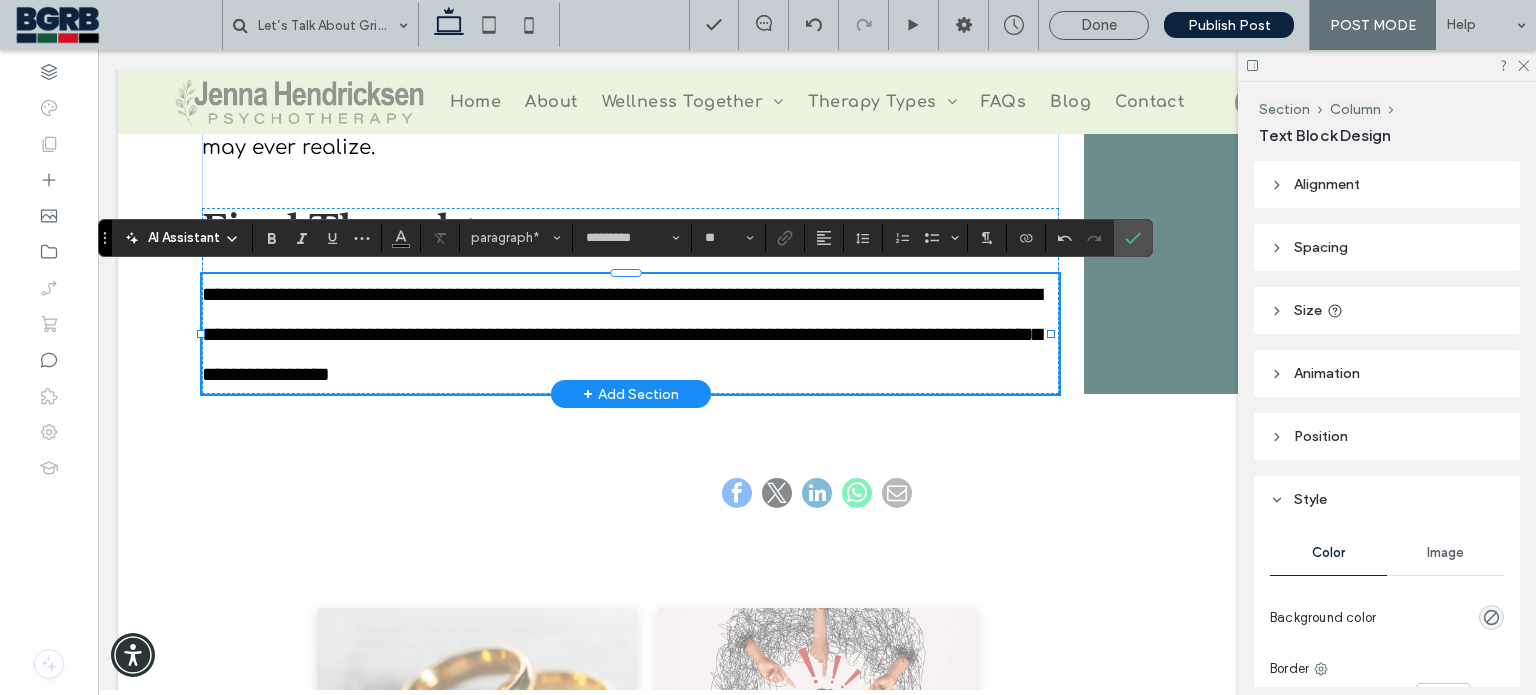 click on "**********" at bounding box center [630, 334] 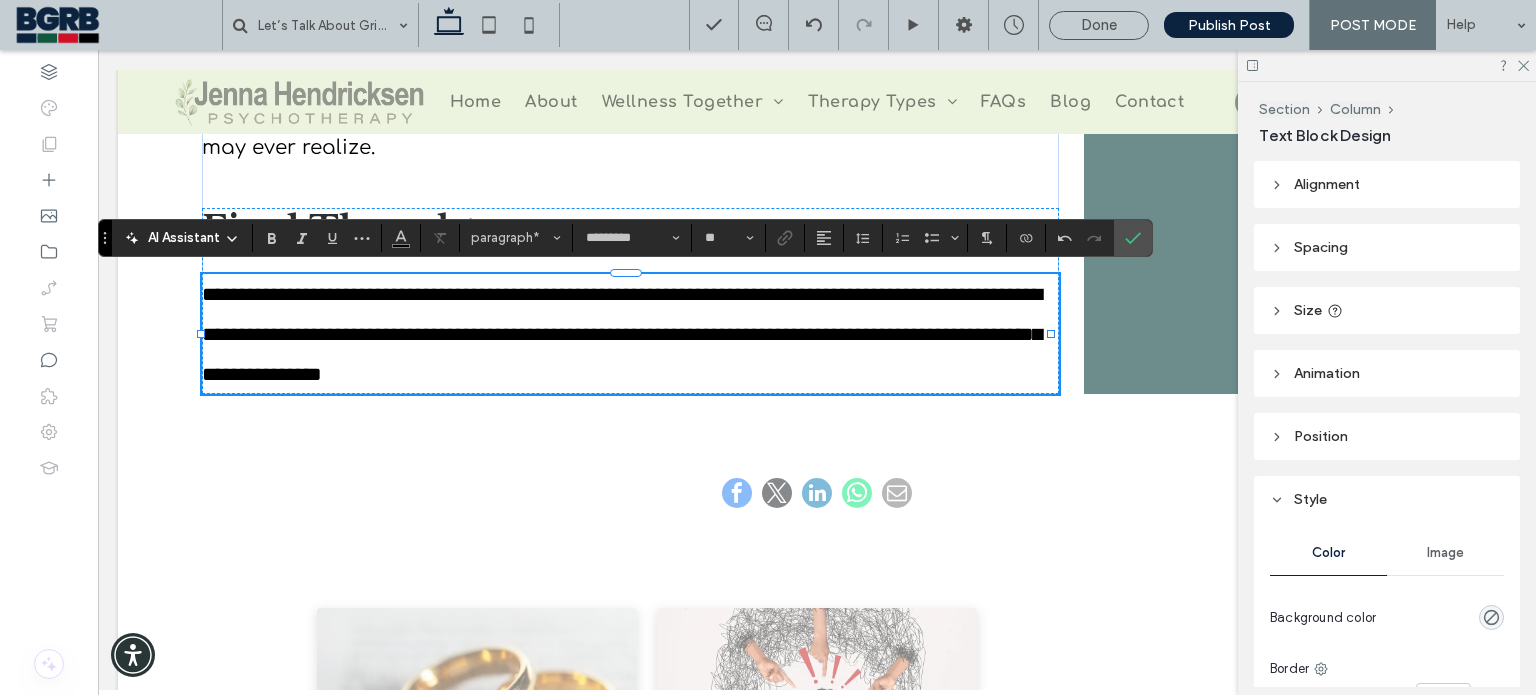 click at bounding box center [1095, 238] 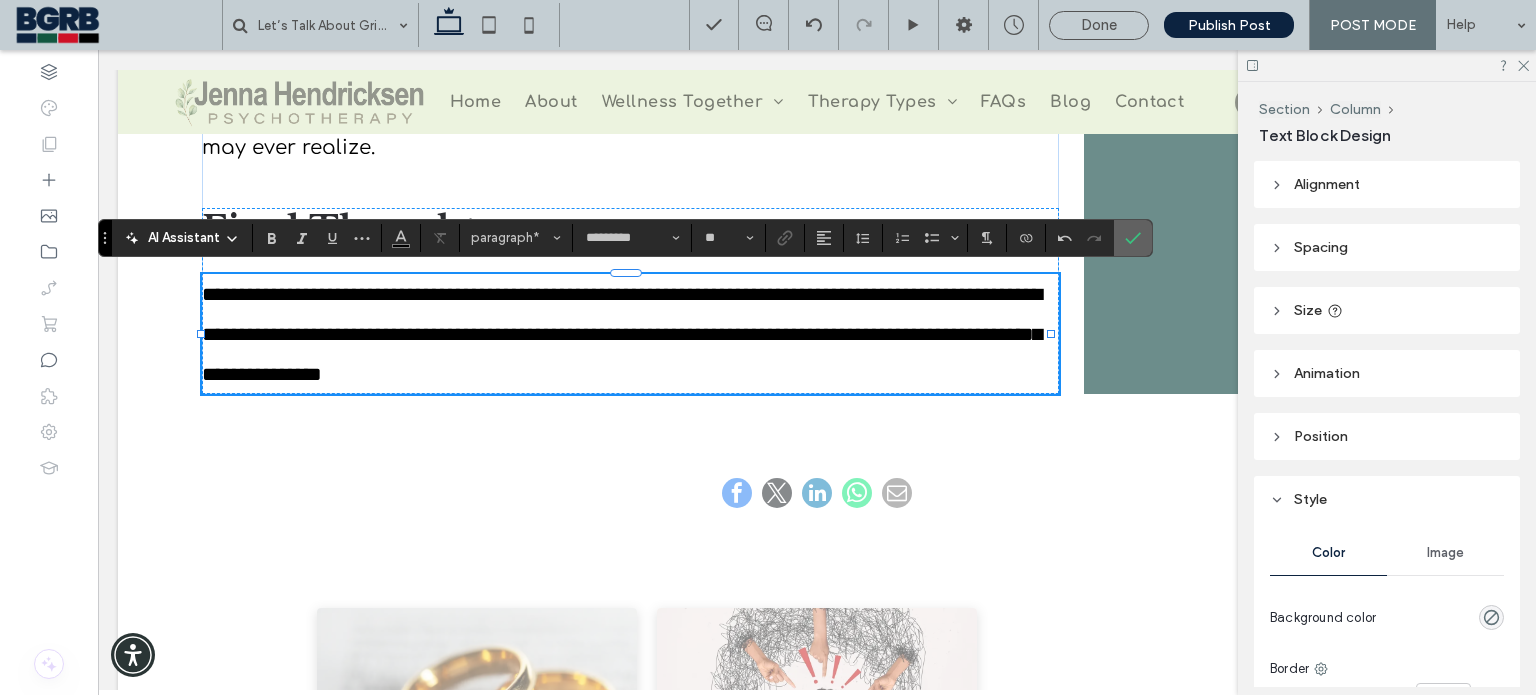 click 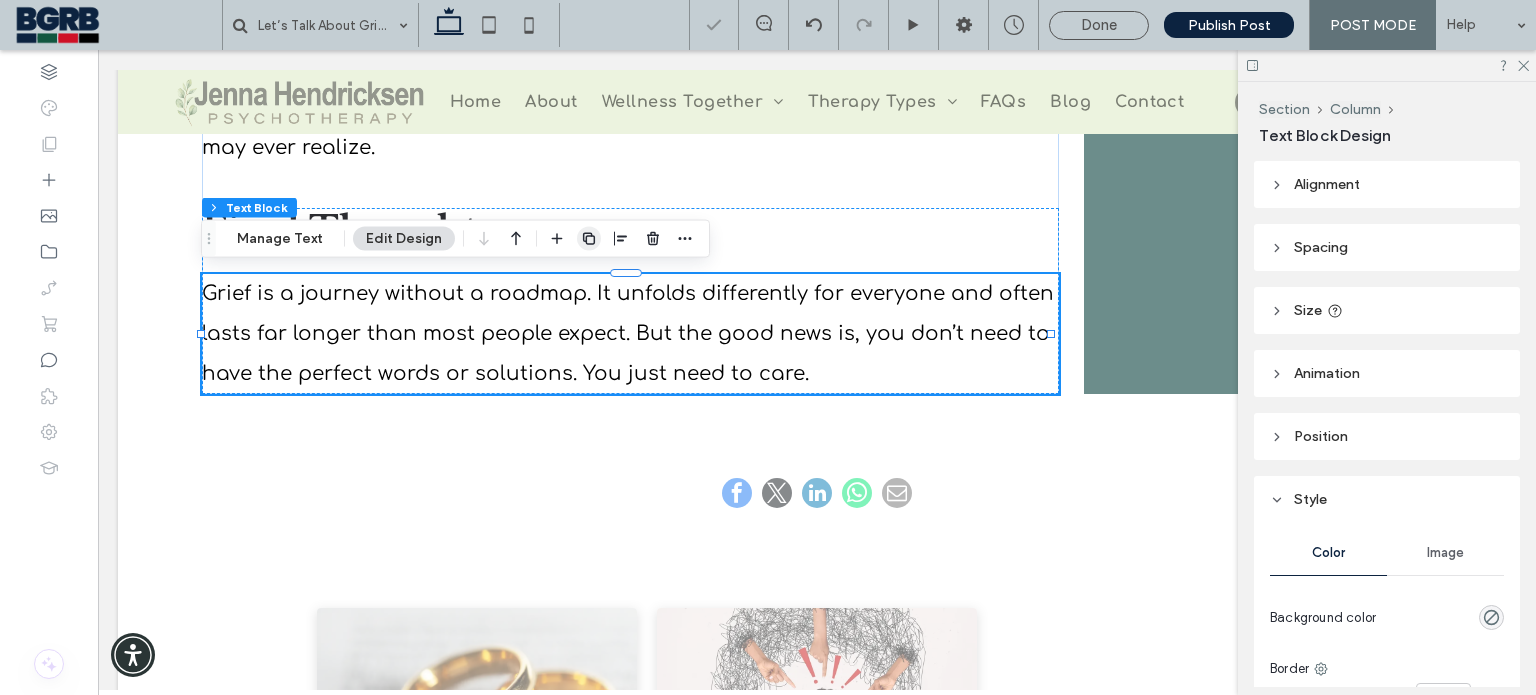 click 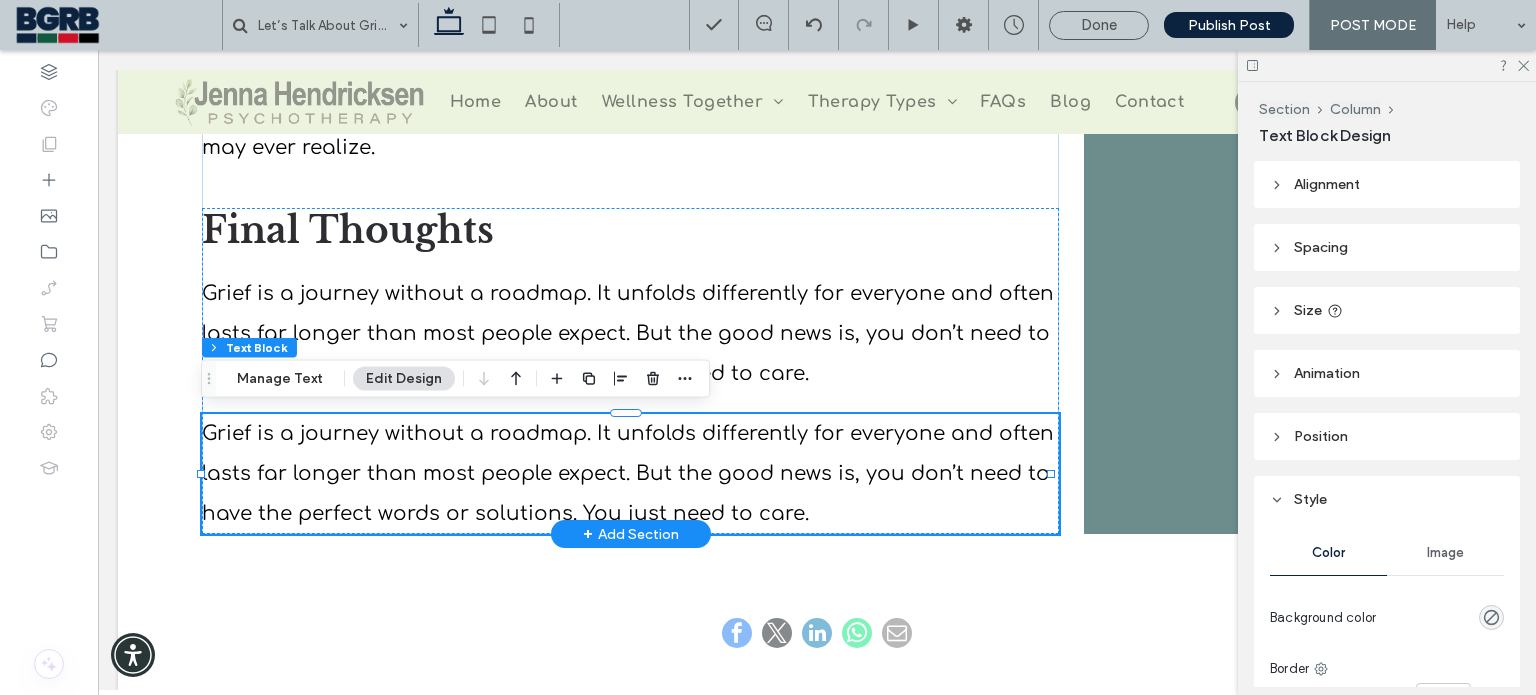 click on "Grief is a journey without a roadmap. It unfolds differently for everyone and often lasts far longer than most people expect. But the good news is, you don’t need to have the perfect words or solutions. You just need to care." at bounding box center (628, 473) 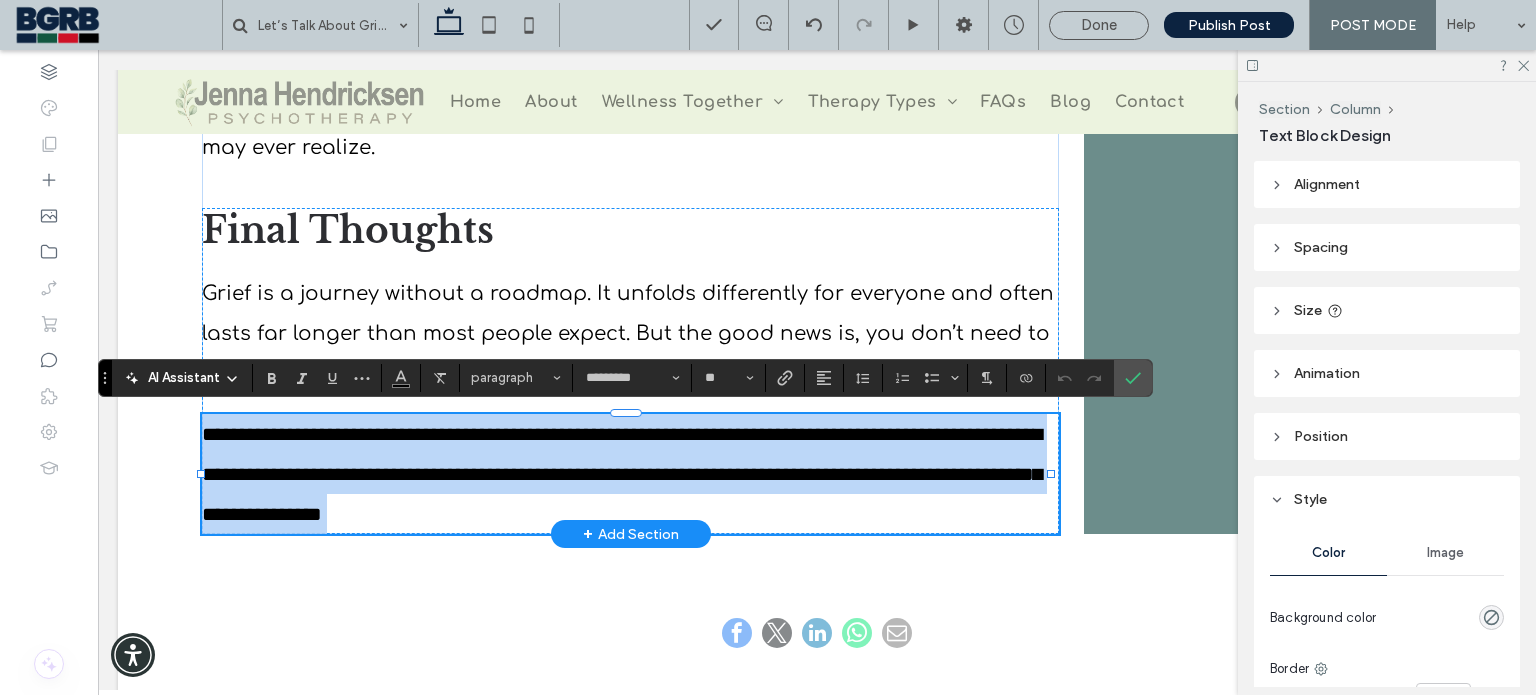 click on "**********" at bounding box center (630, 474) 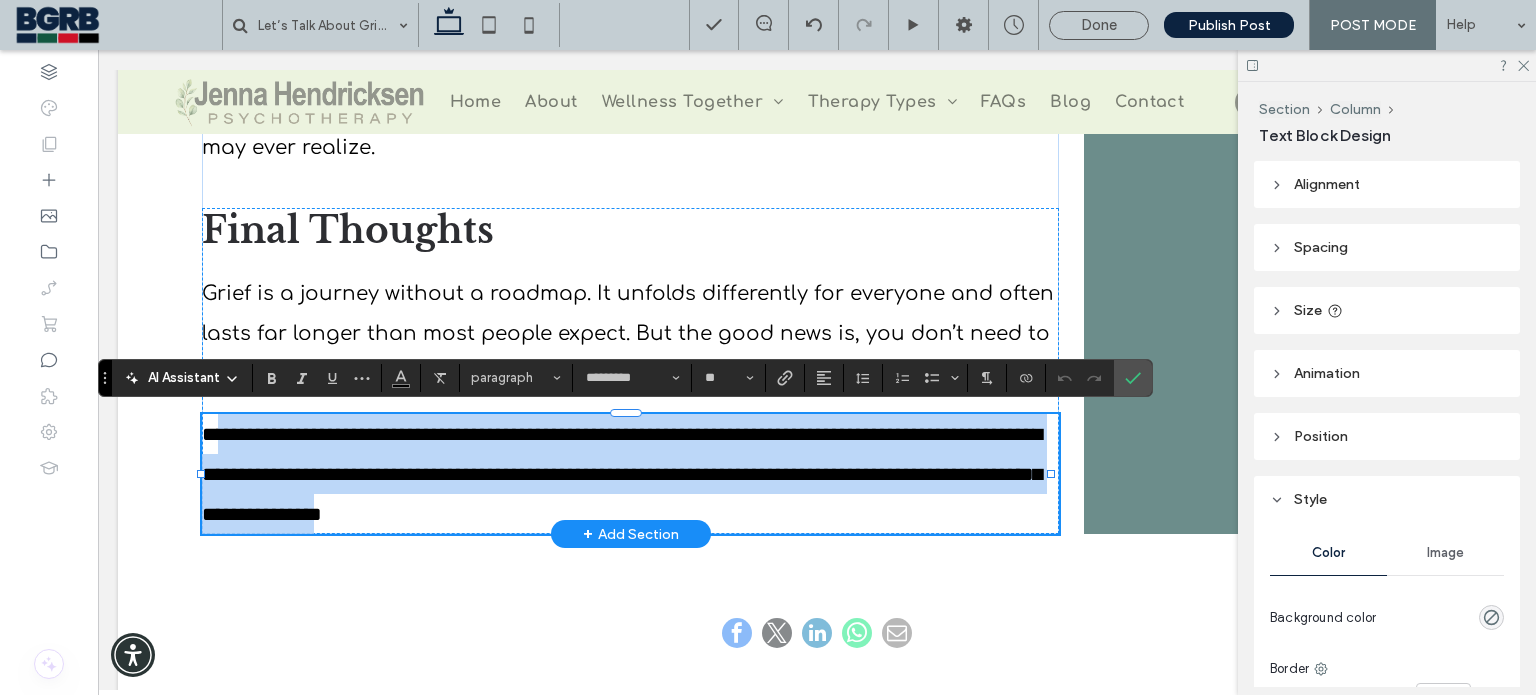 drag, startPoint x: 792, startPoint y: 510, endPoint x: 222, endPoint y: 430, distance: 575.5867 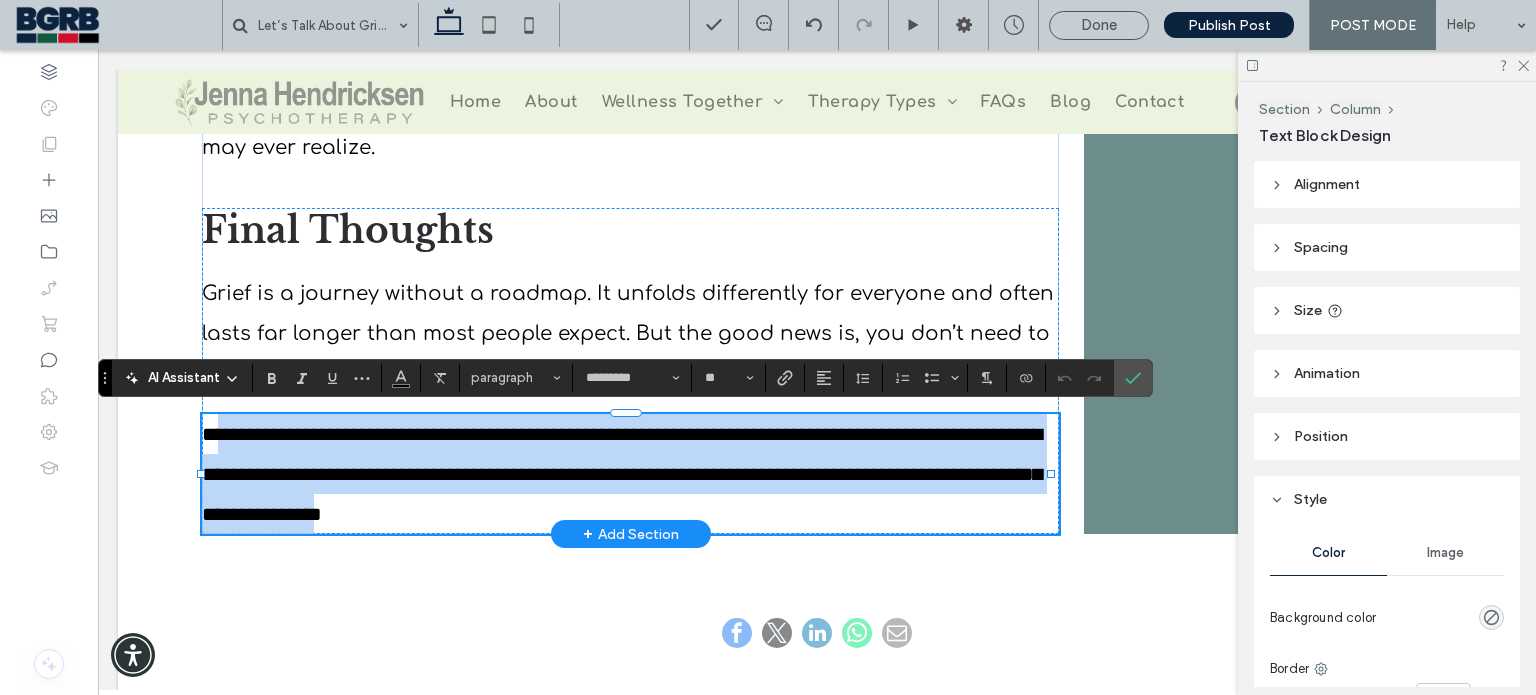 click on "**********" at bounding box center (622, 474) 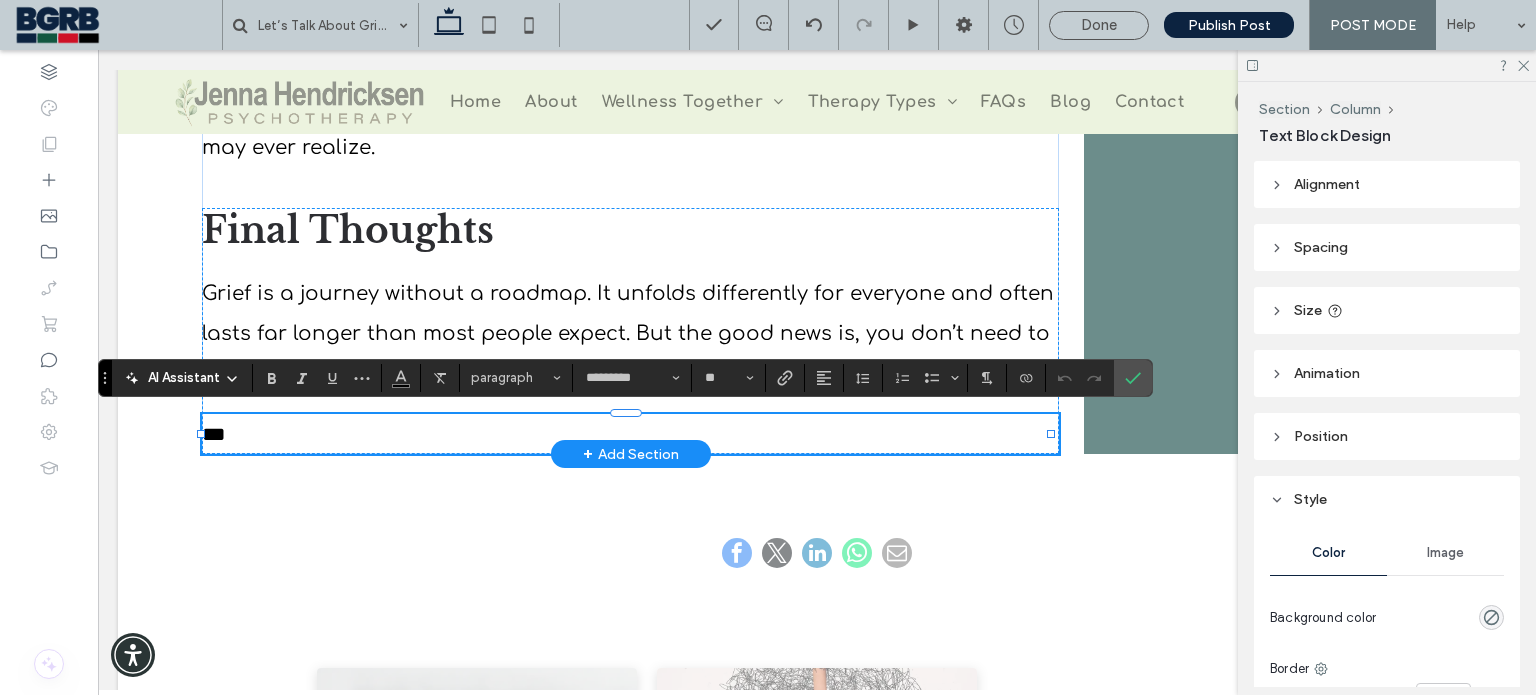 type 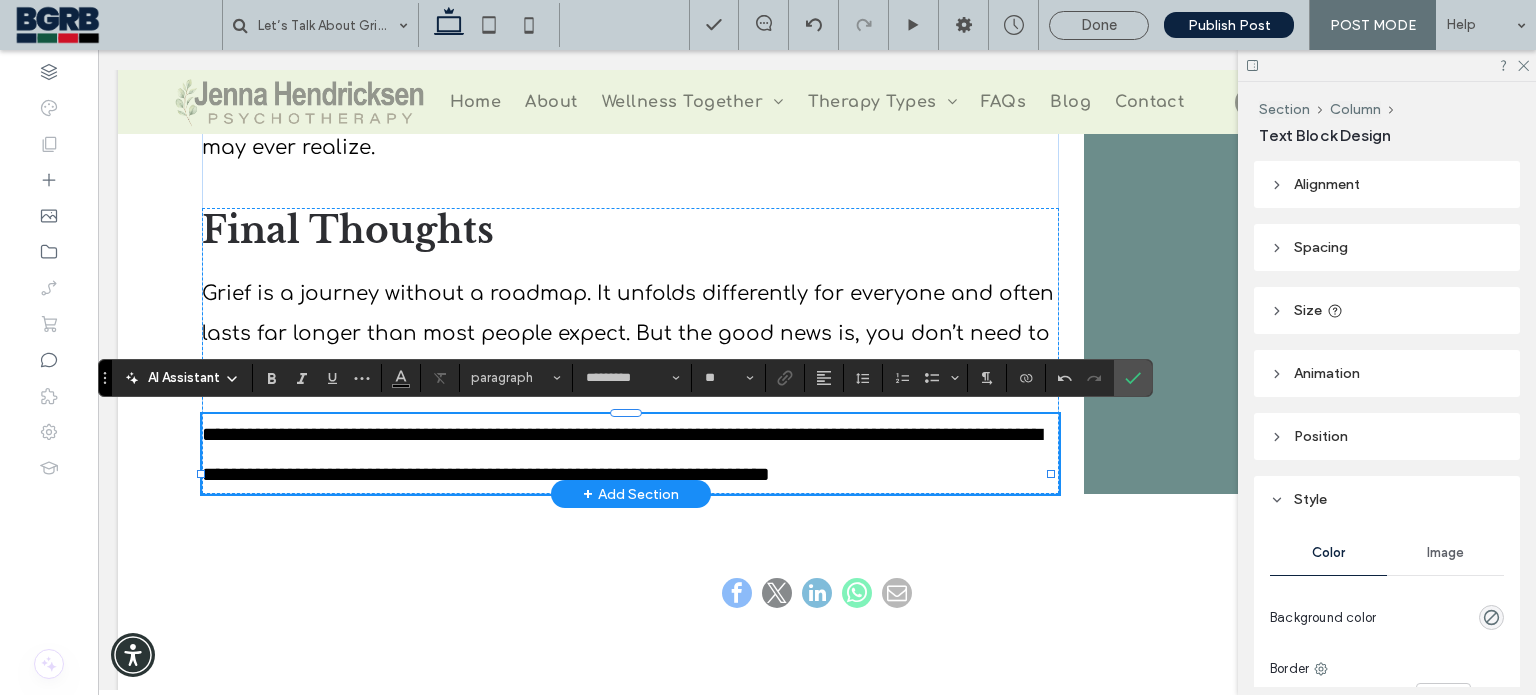 click on "**********" at bounding box center [622, 454] 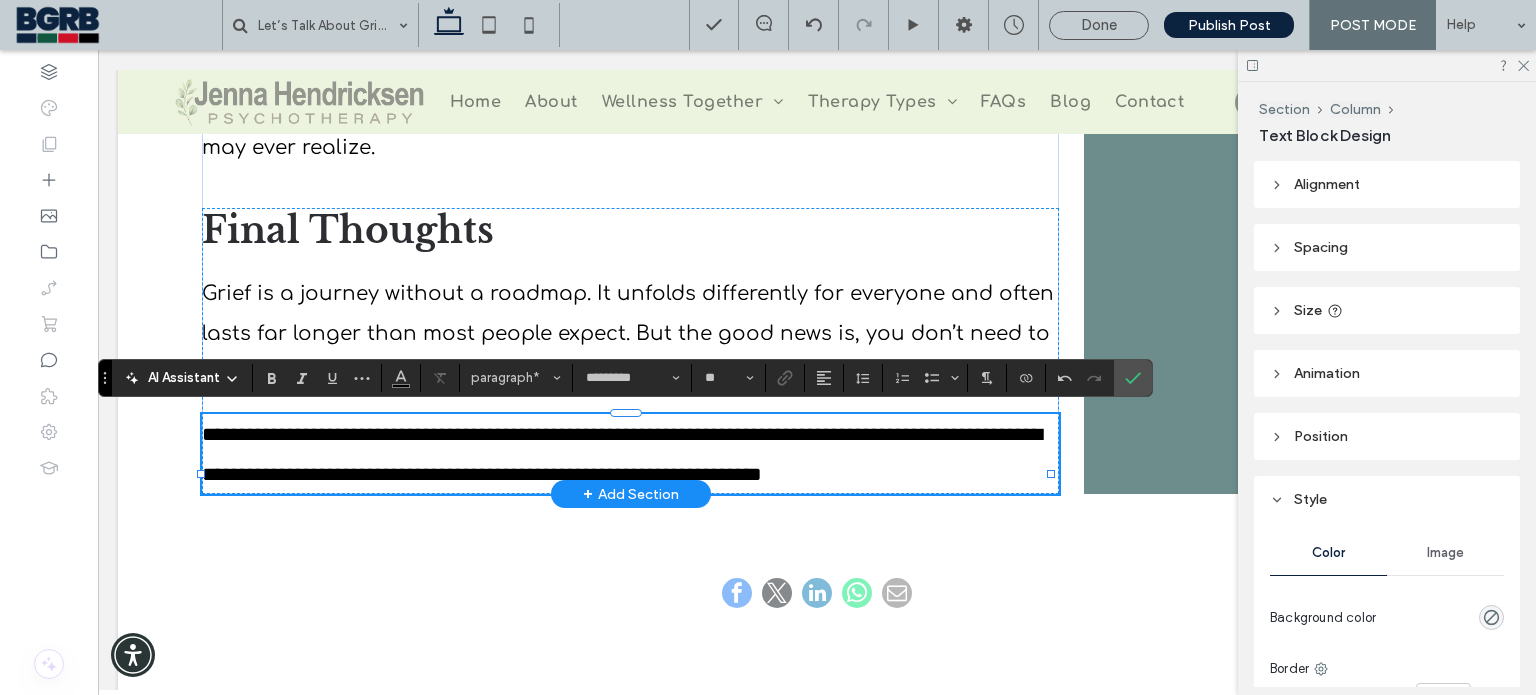 click on "**********" at bounding box center [630, 454] 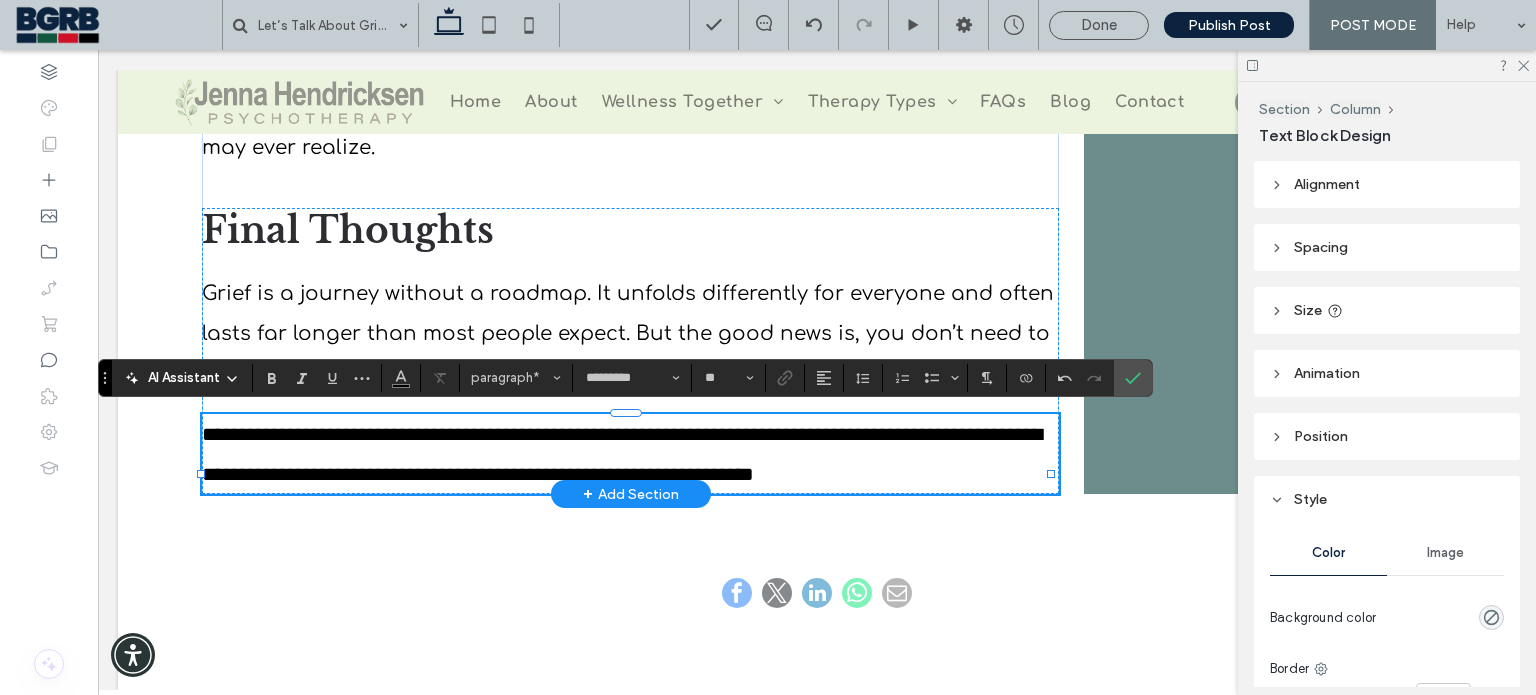 click on "**********" at bounding box center [622, 454] 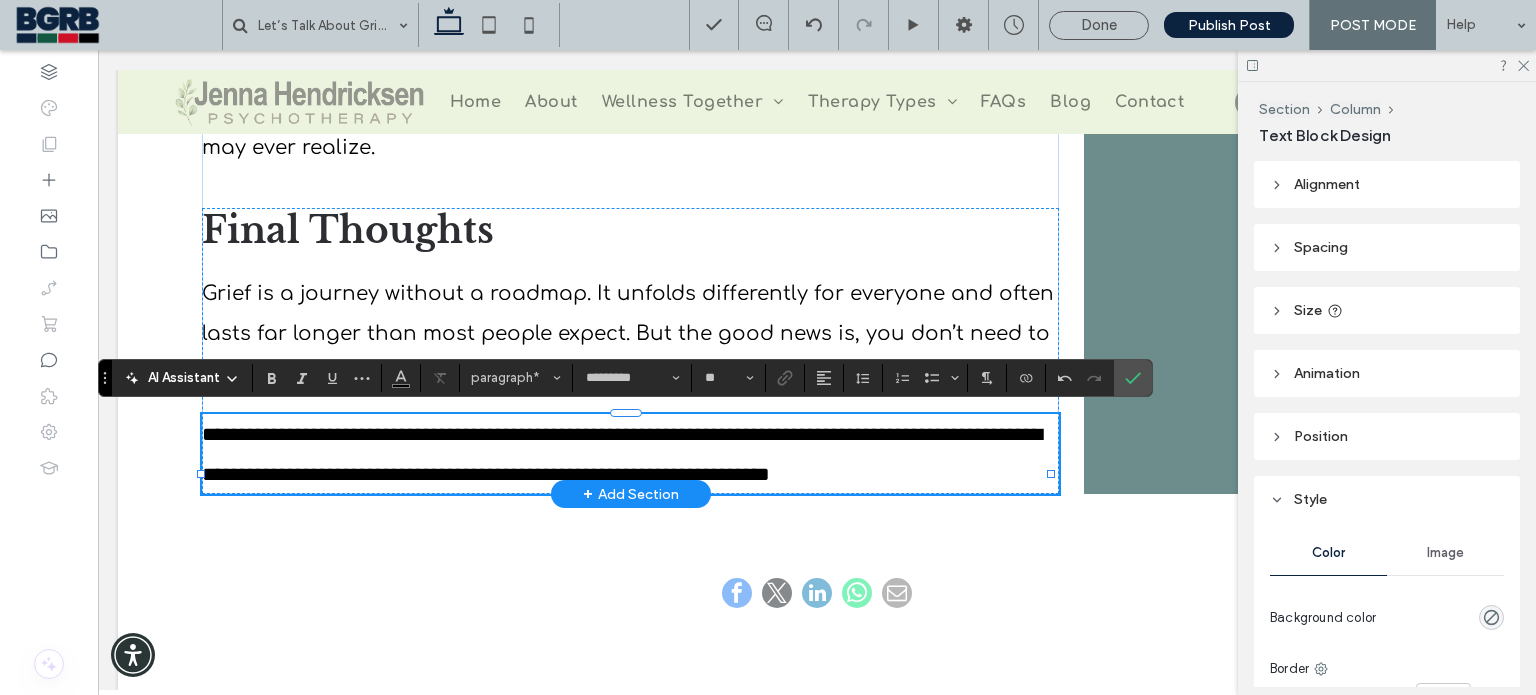 click on "**********" at bounding box center (622, 454) 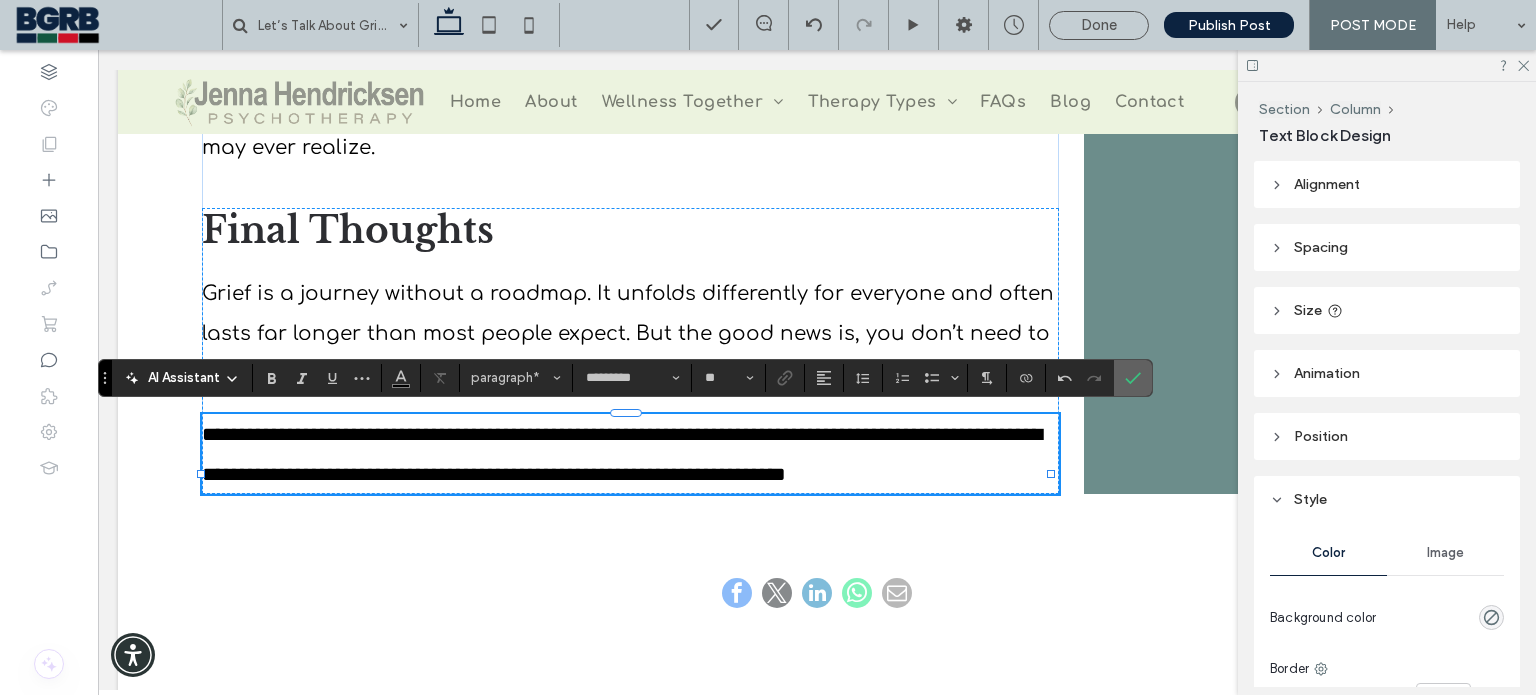 drag, startPoint x: 1129, startPoint y: 371, endPoint x: 1003, endPoint y: 365, distance: 126.14278 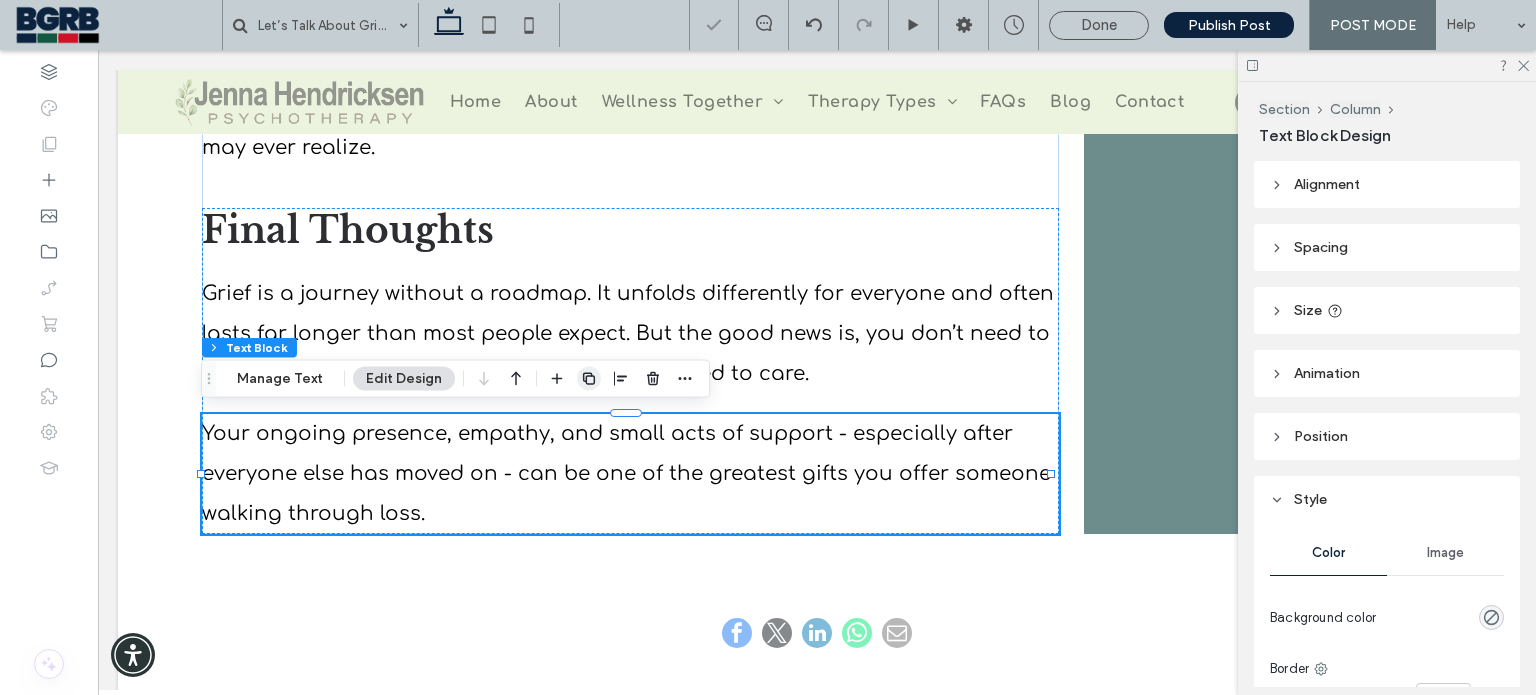 click at bounding box center [589, 379] 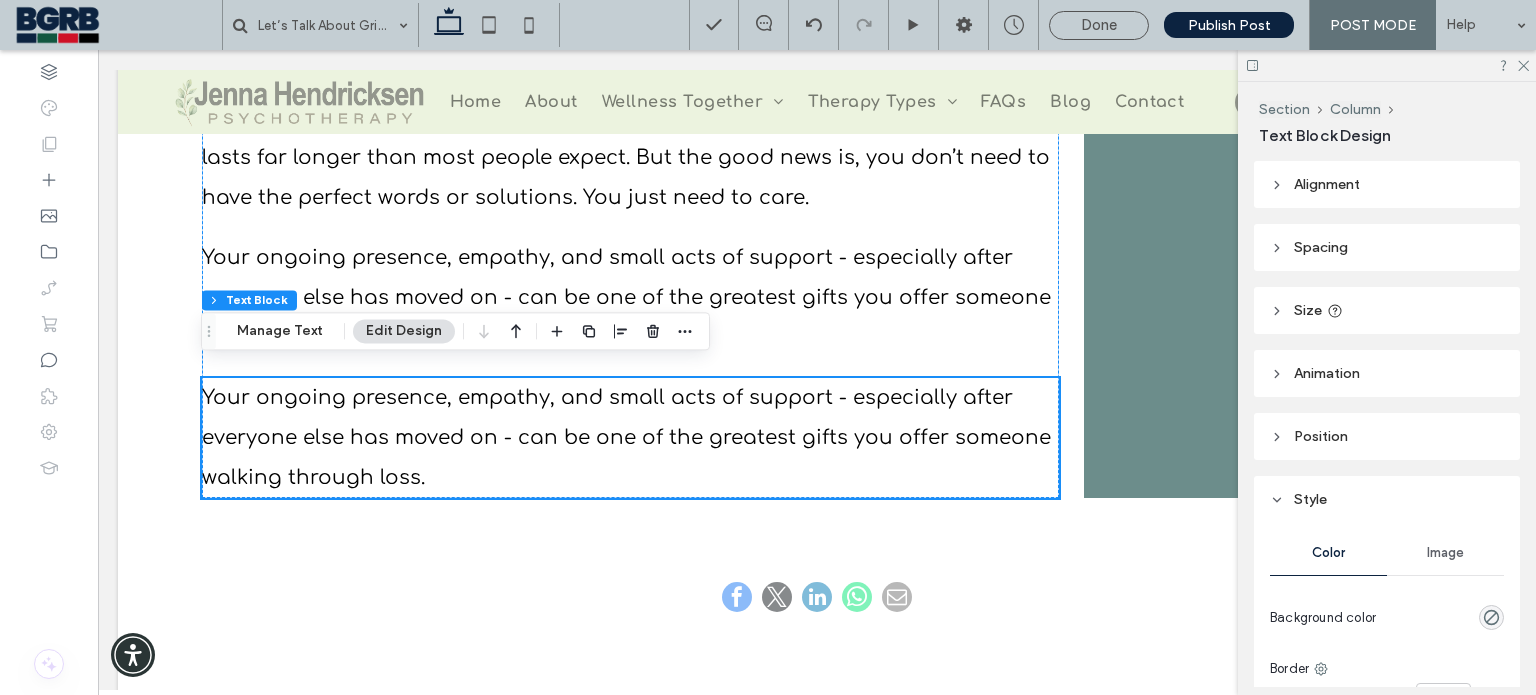 scroll, scrollTop: 4504, scrollLeft: 0, axis: vertical 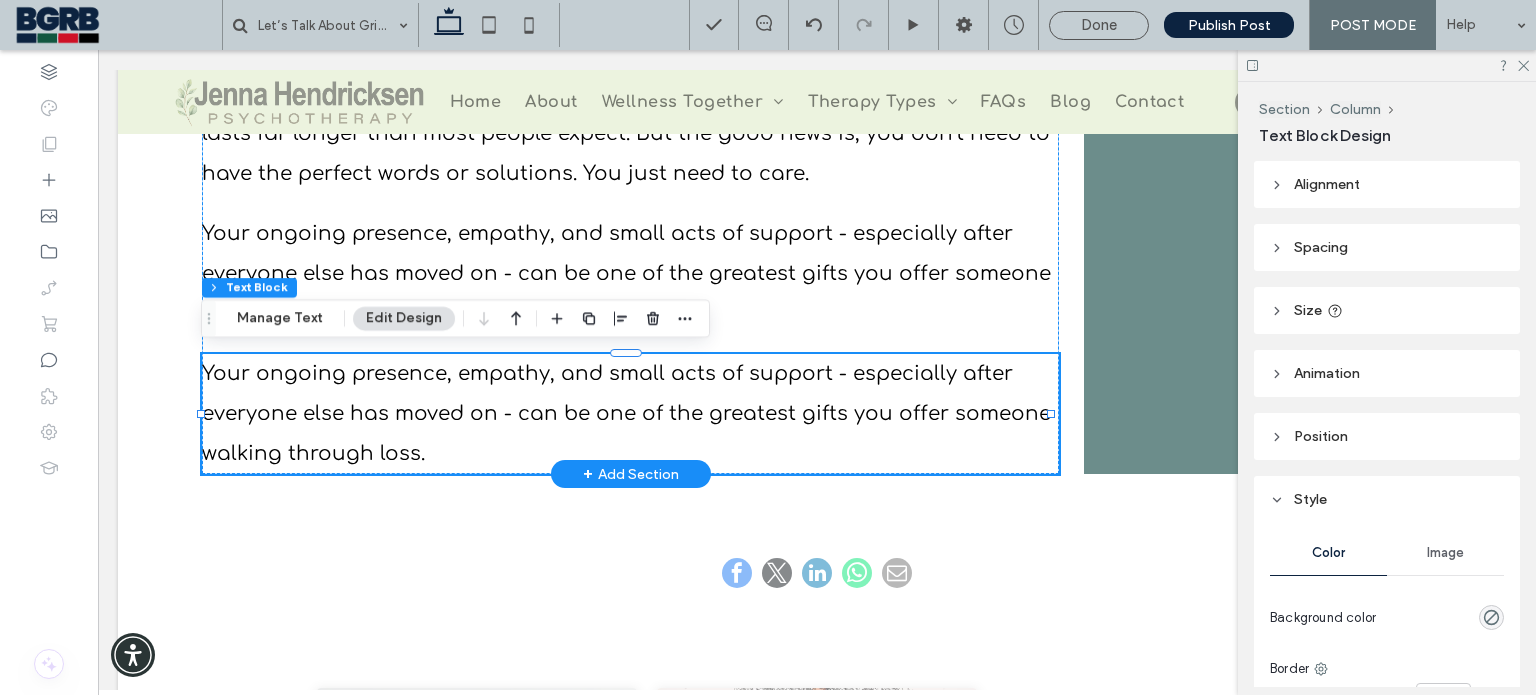 click on "Your ongoing presence, empathy, and small acts of support - especially after everyone else has moved on - can be one of the greatest gifts you offer someone walking through loss." at bounding box center (630, 414) 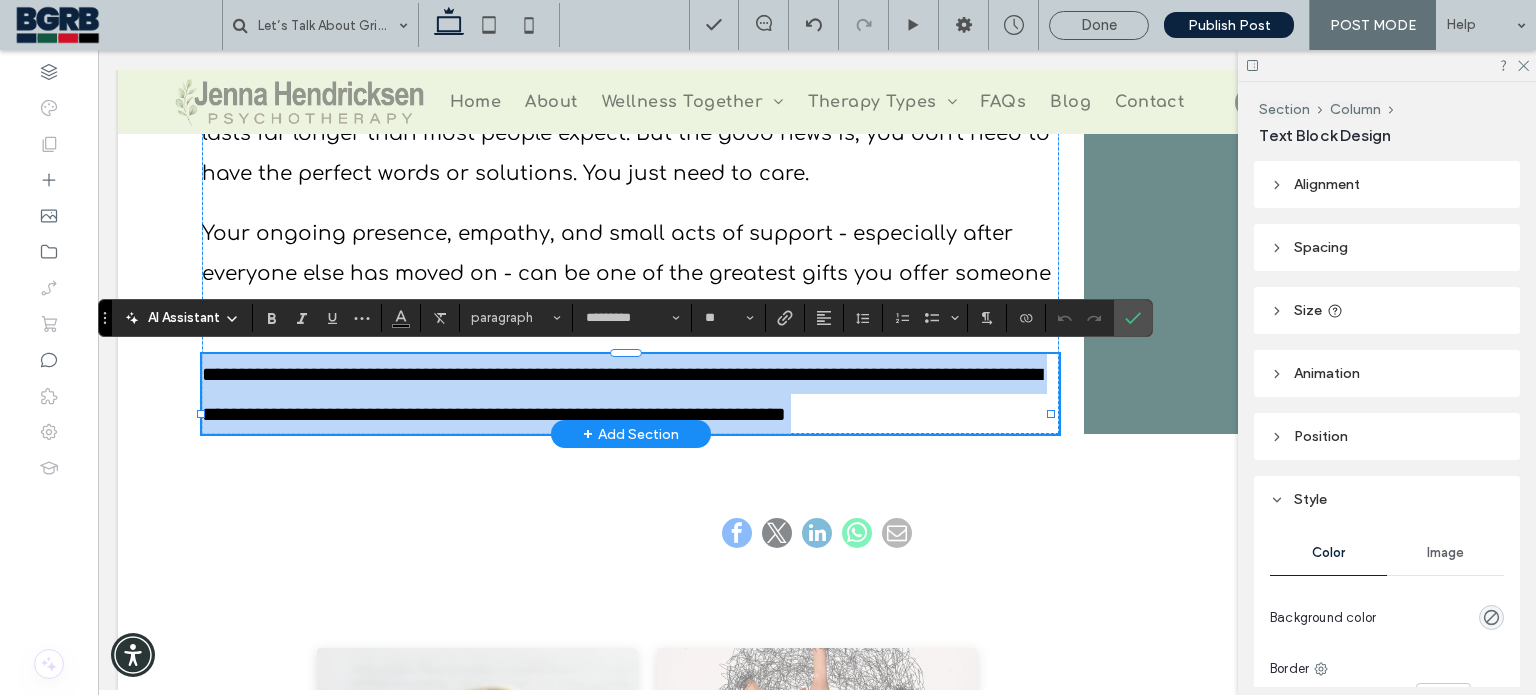 click on "**********" at bounding box center [622, 394] 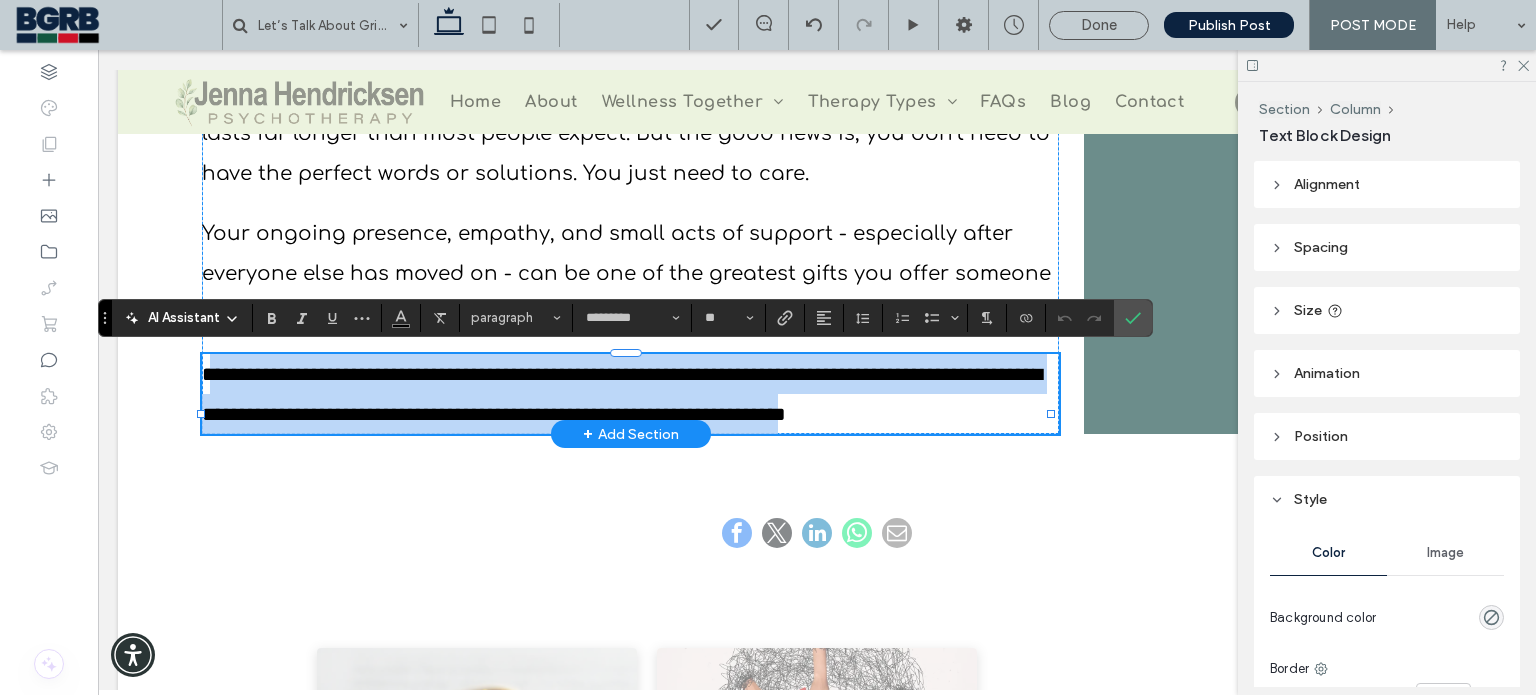 drag, startPoint x: 412, startPoint y: 454, endPoint x: 216, endPoint y: 372, distance: 212.46176 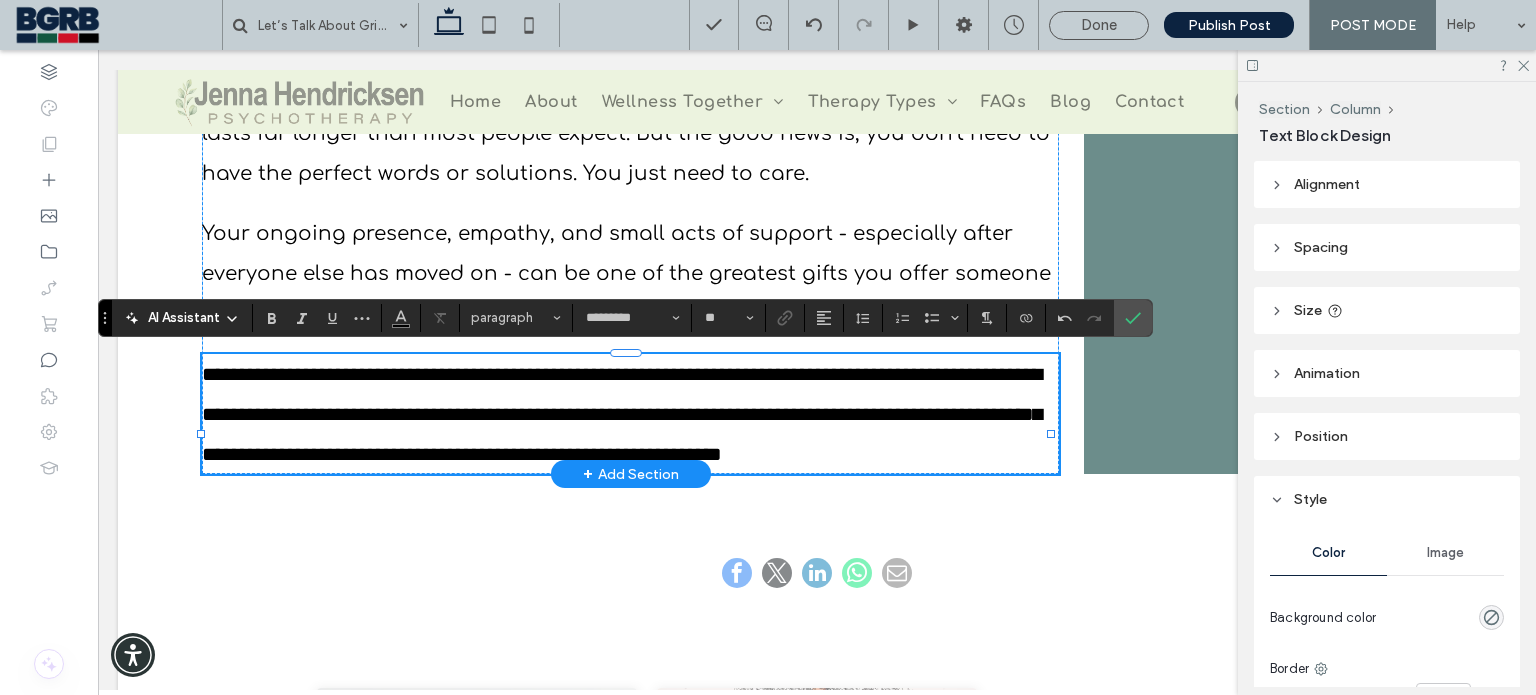 click on "**********" at bounding box center [622, 414] 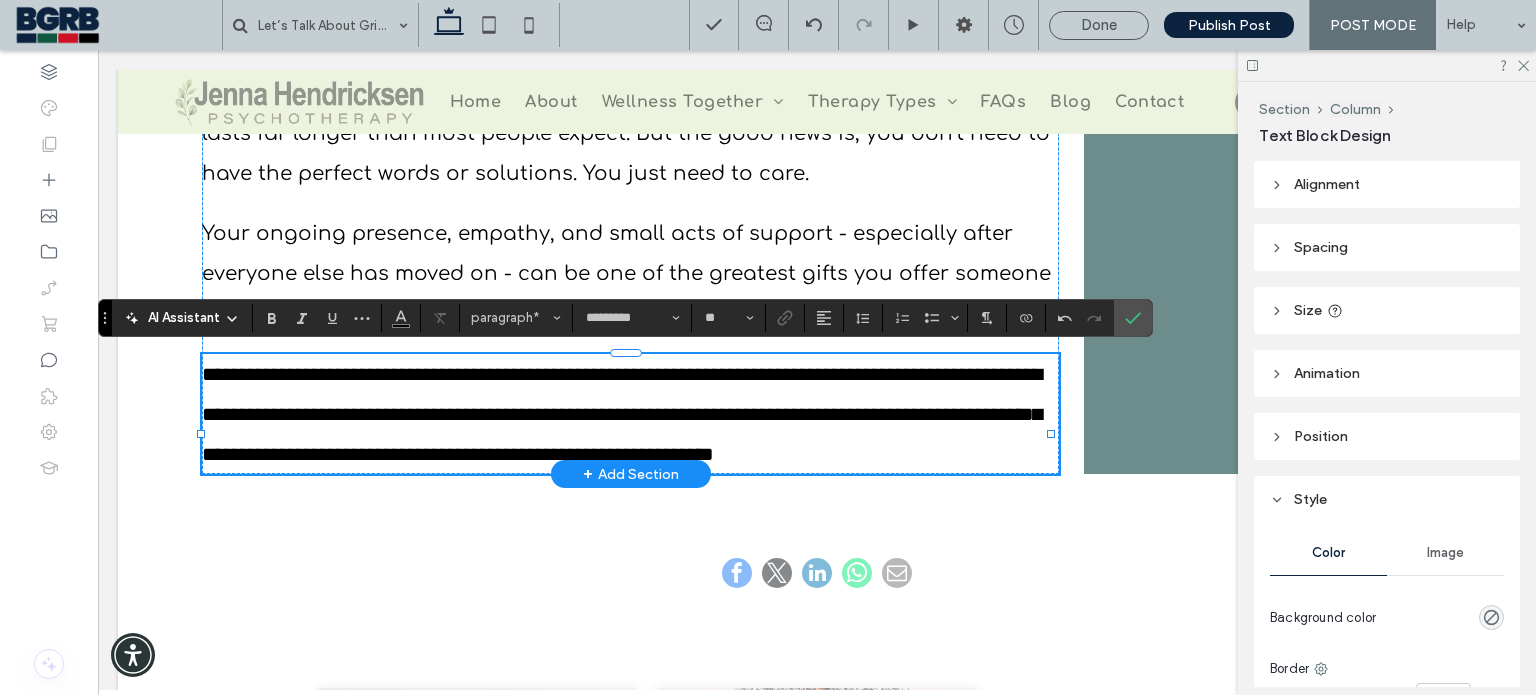 click on "**********" at bounding box center [630, 414] 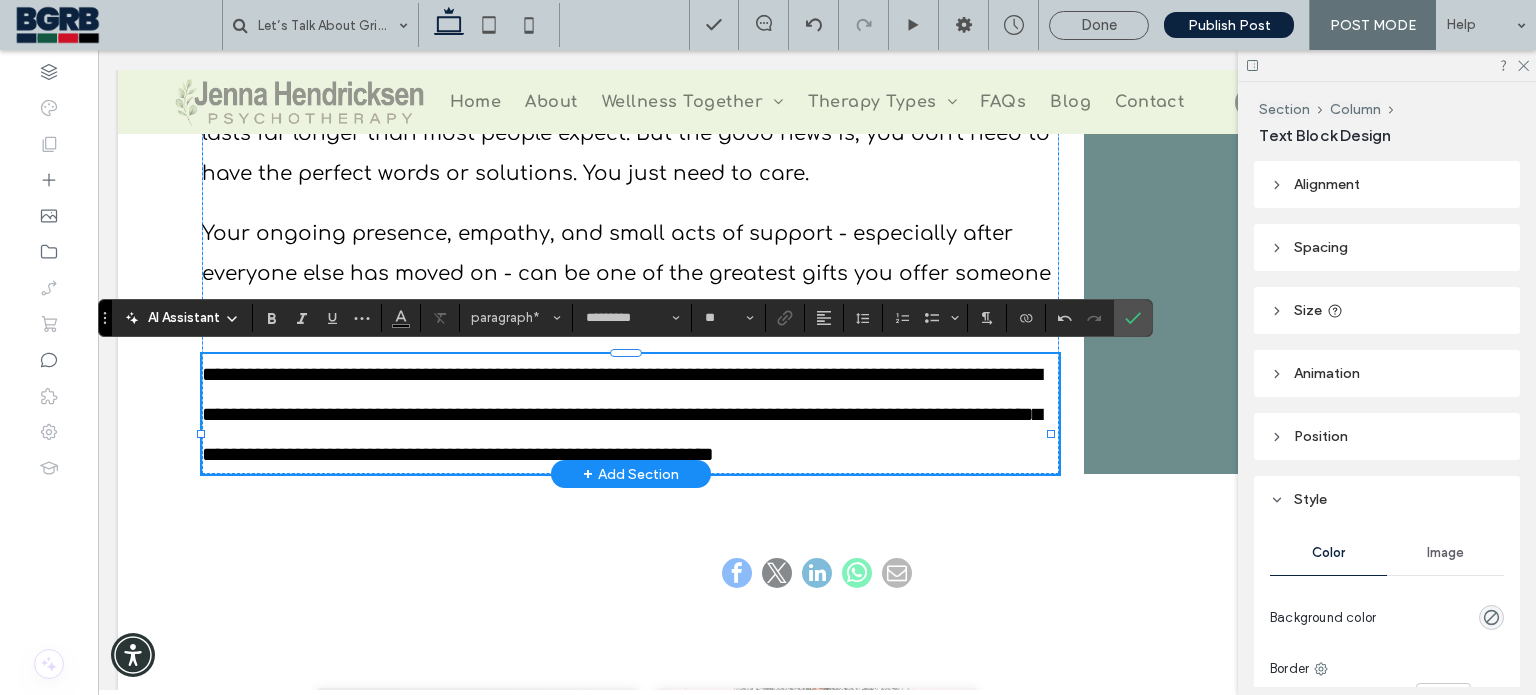 type 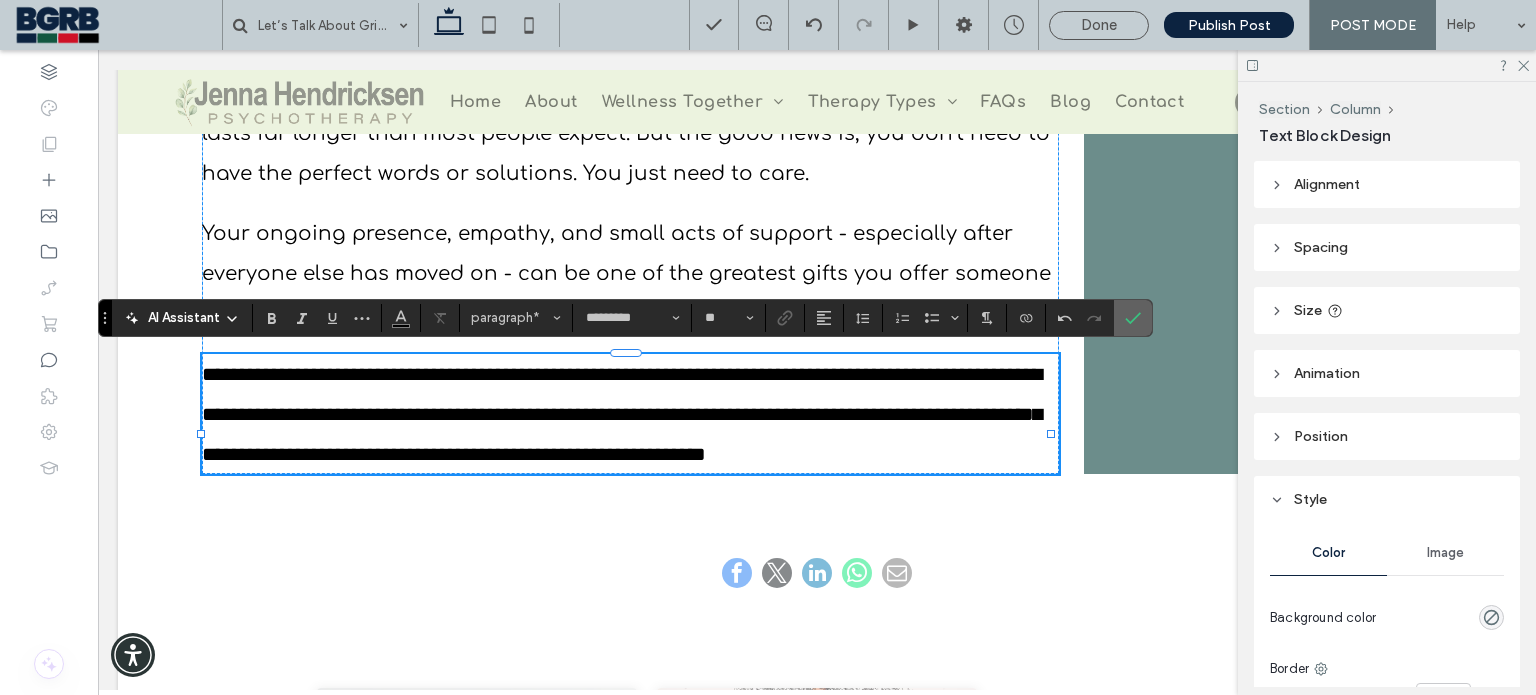 click at bounding box center (1133, 318) 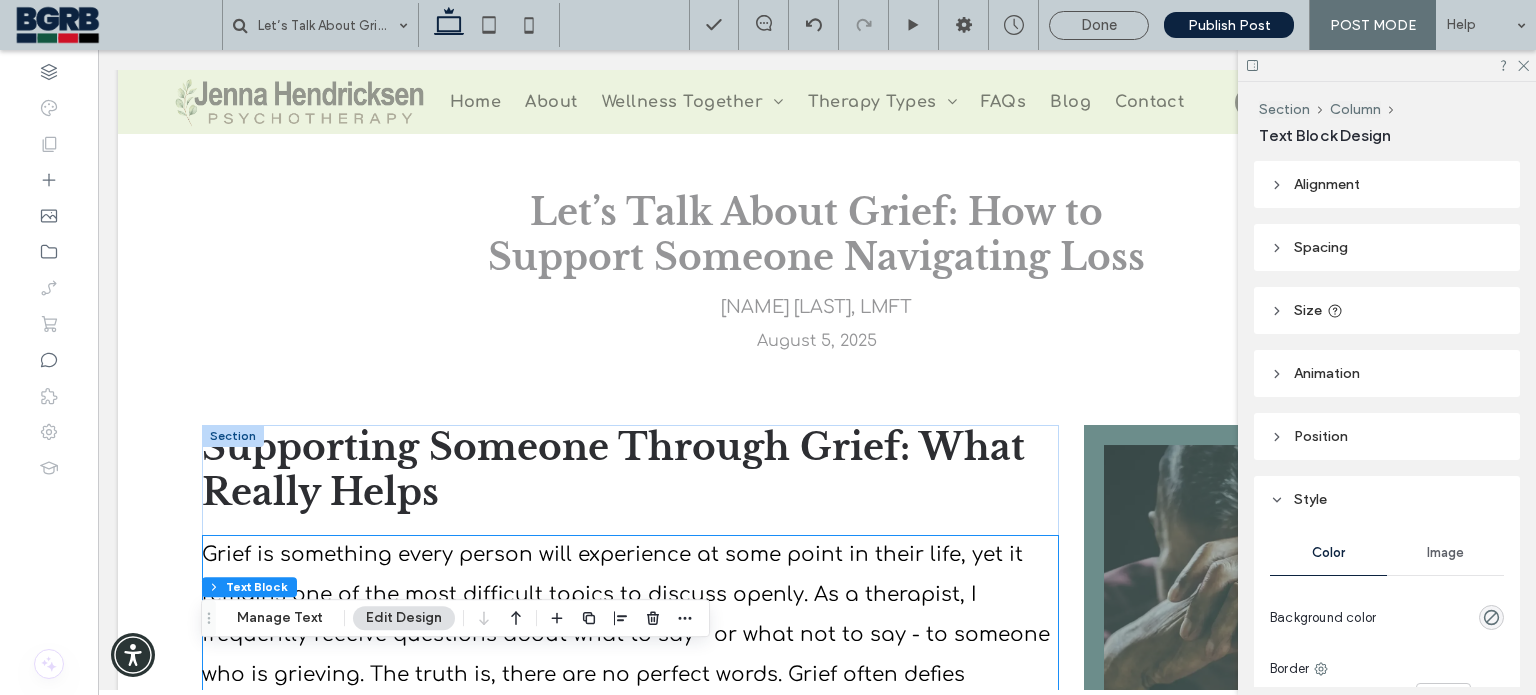 scroll, scrollTop: 0, scrollLeft: 0, axis: both 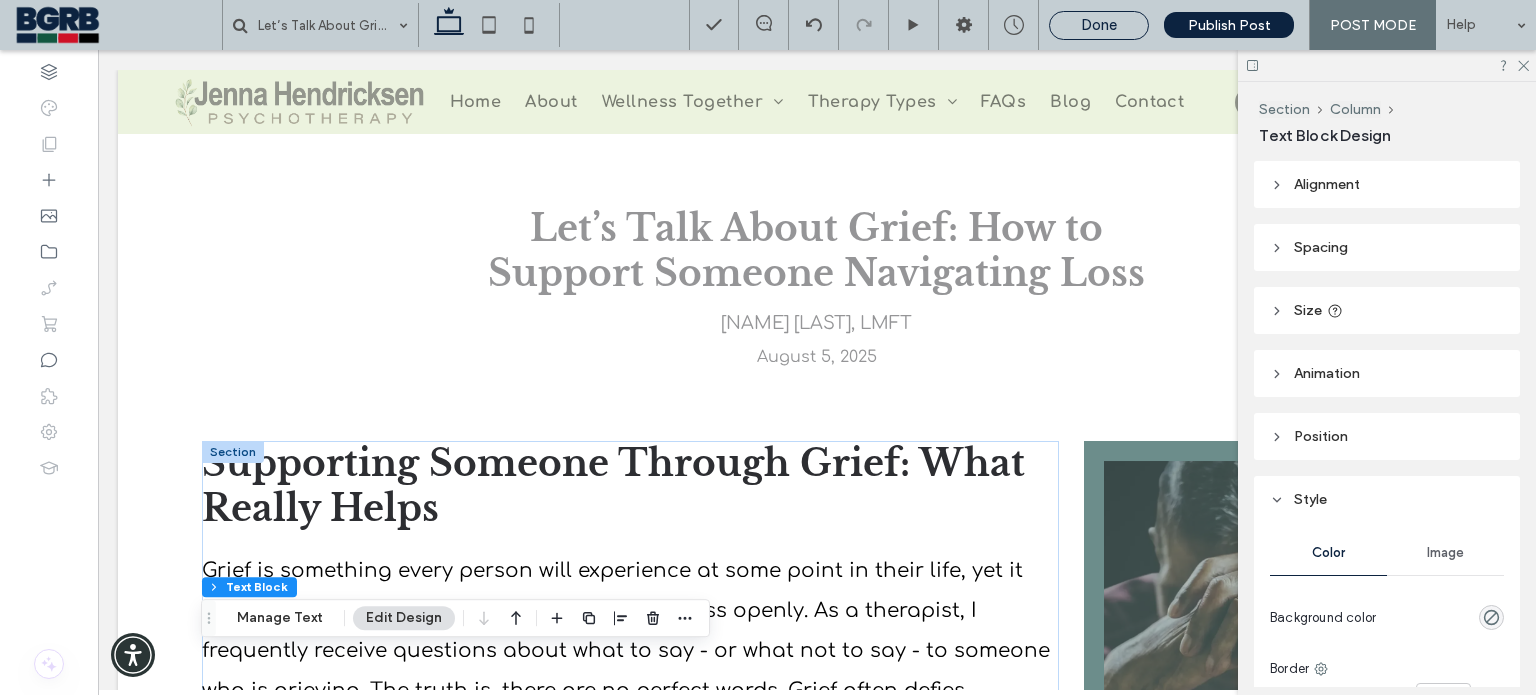 click on "Done" at bounding box center [1099, 25] 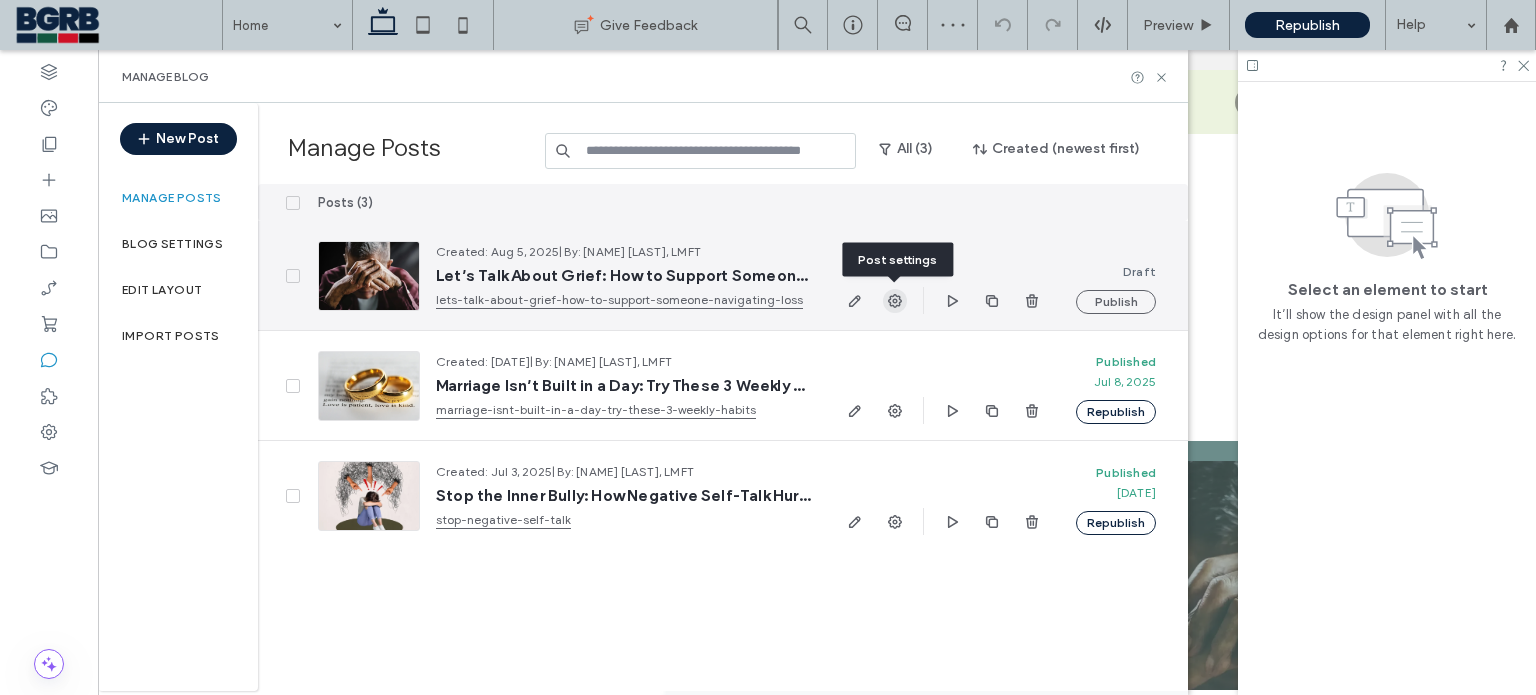 click 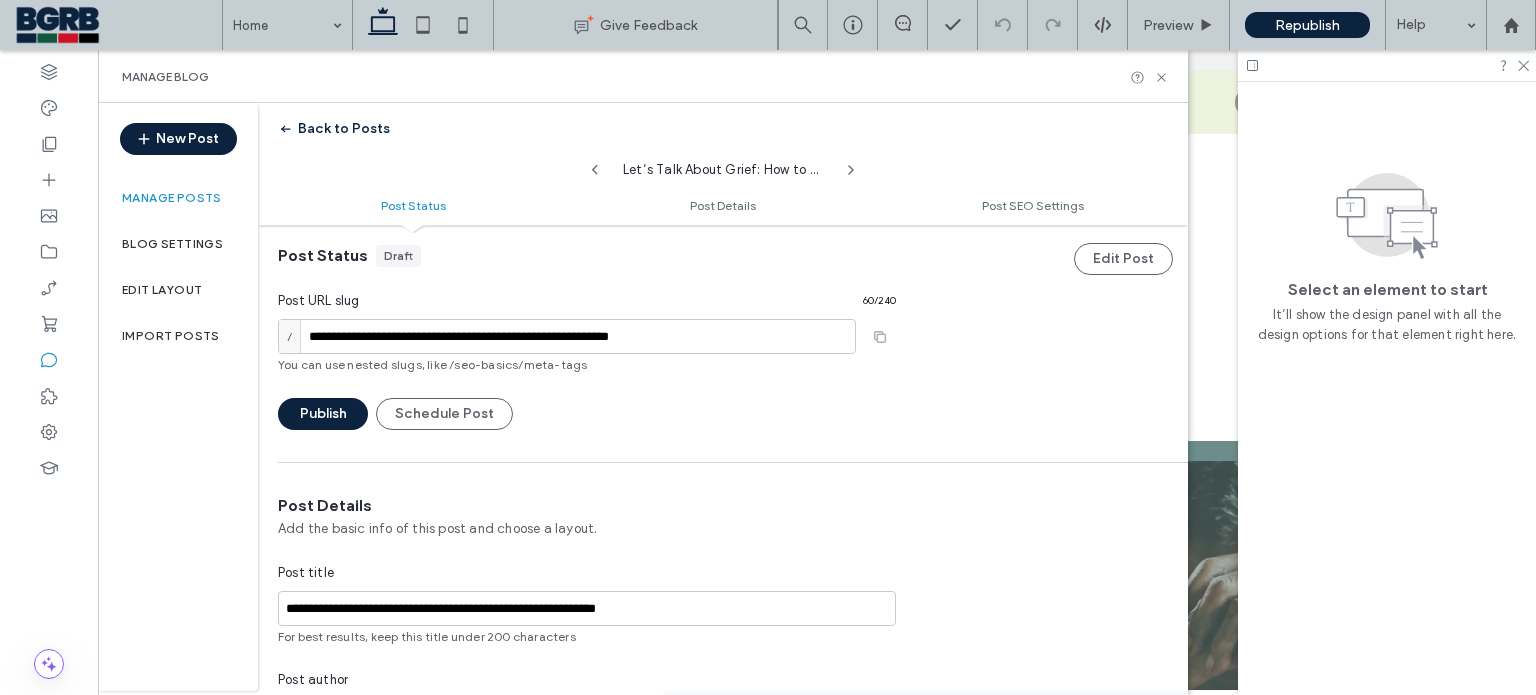 scroll, scrollTop: 0, scrollLeft: 0, axis: both 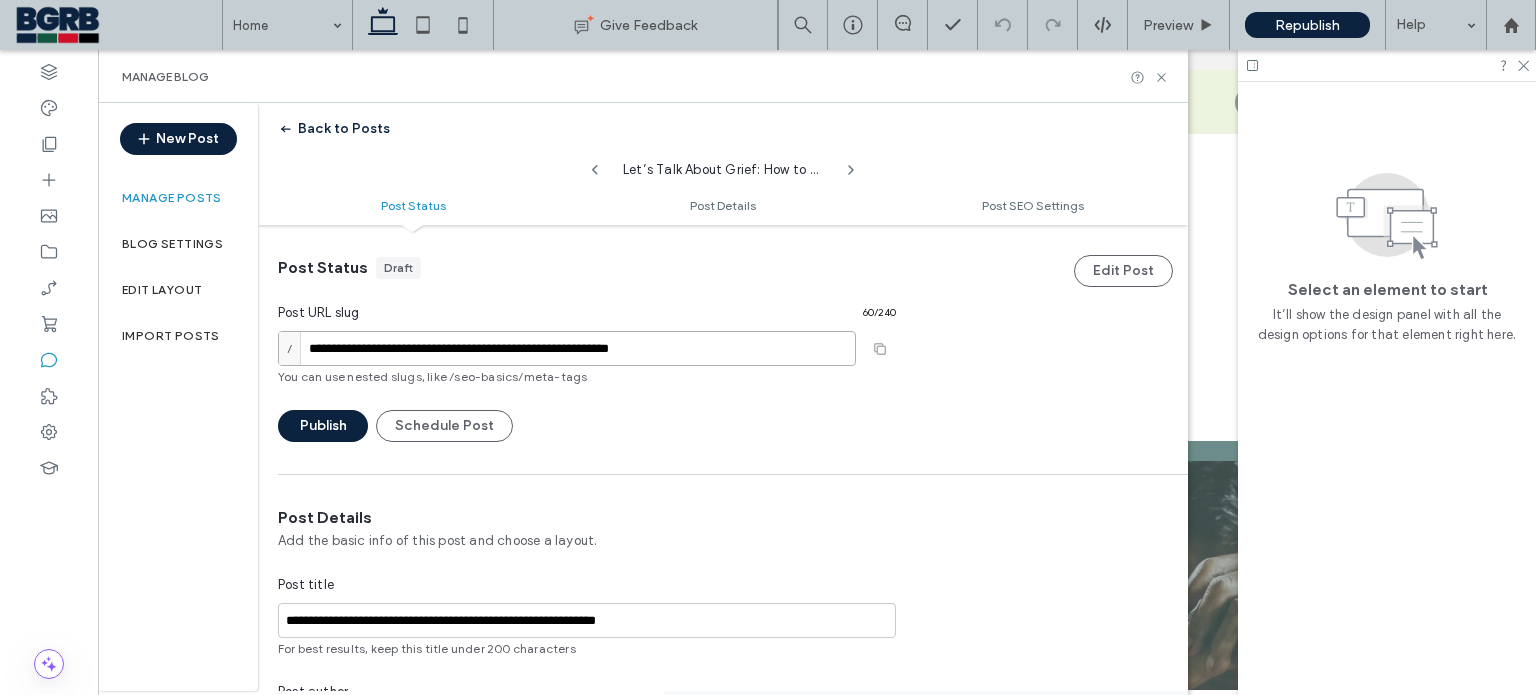 drag, startPoint x: 745, startPoint y: 344, endPoint x: 307, endPoint y: 347, distance: 438.01028 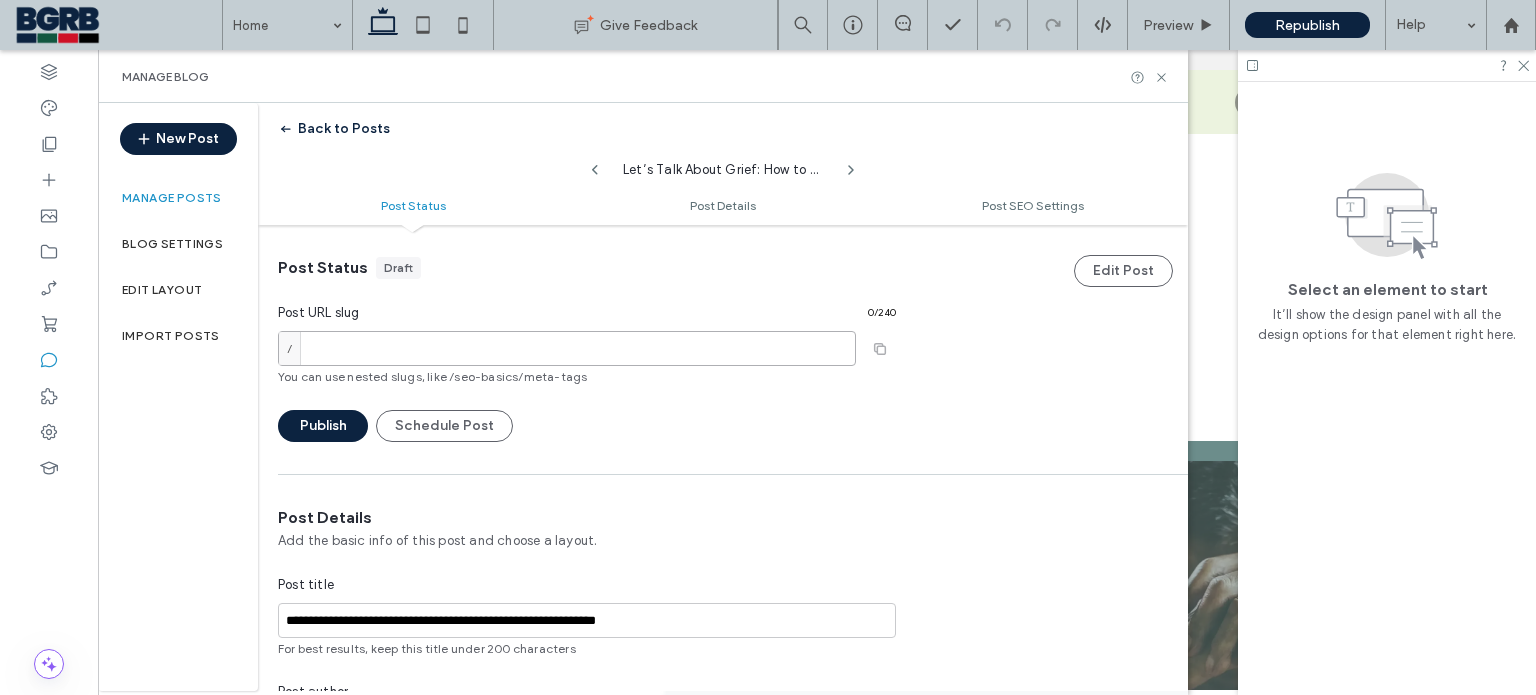 paste on "**********" 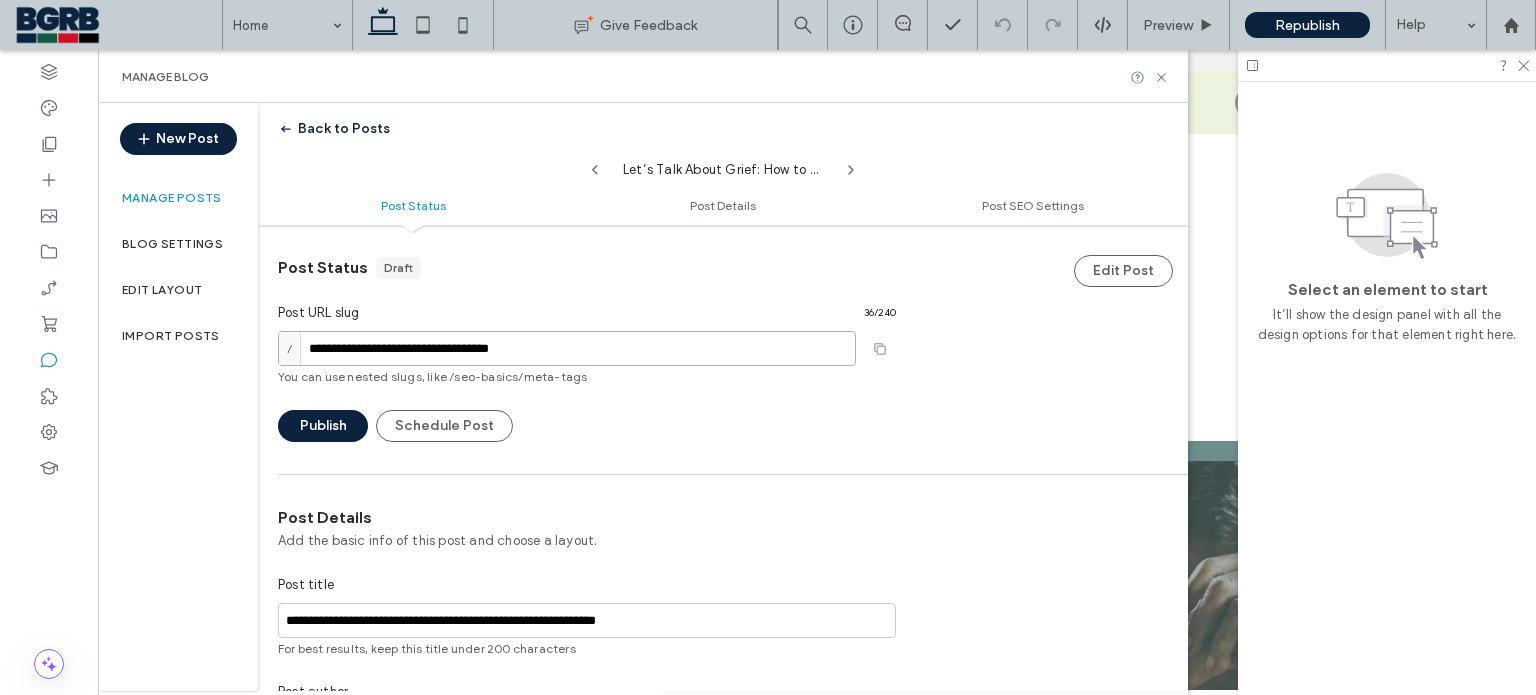 type on "**********" 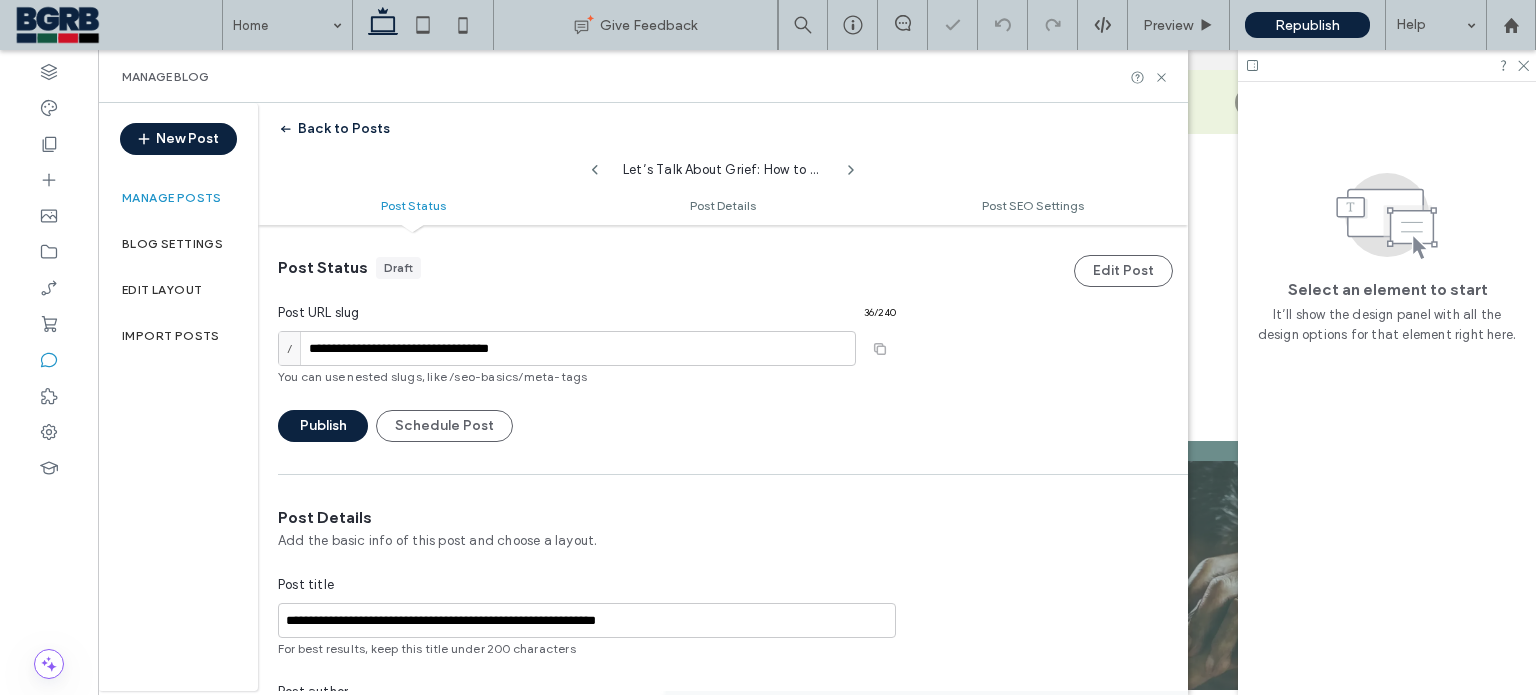 click on "Publish Schedule Post" at bounding box center [587, 426] 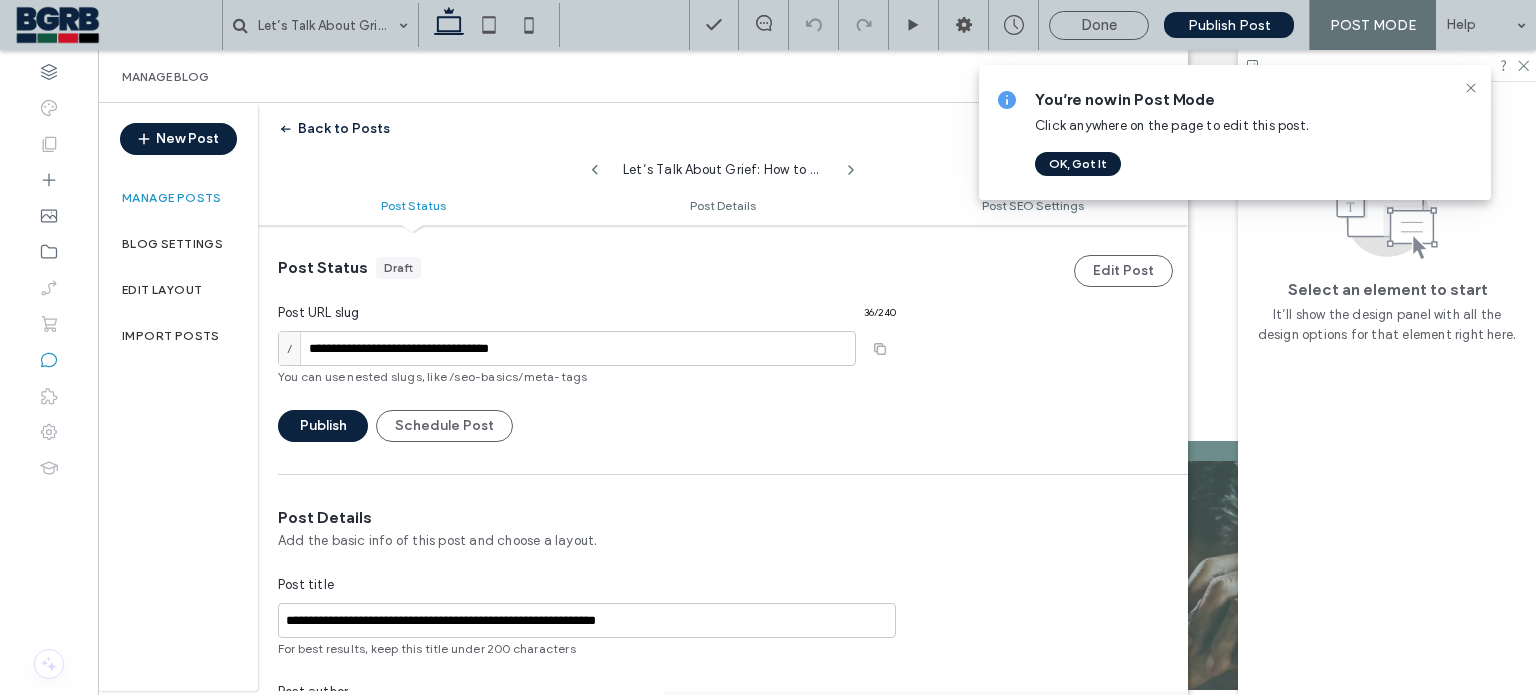click on "OK, Got It" at bounding box center [1078, 164] 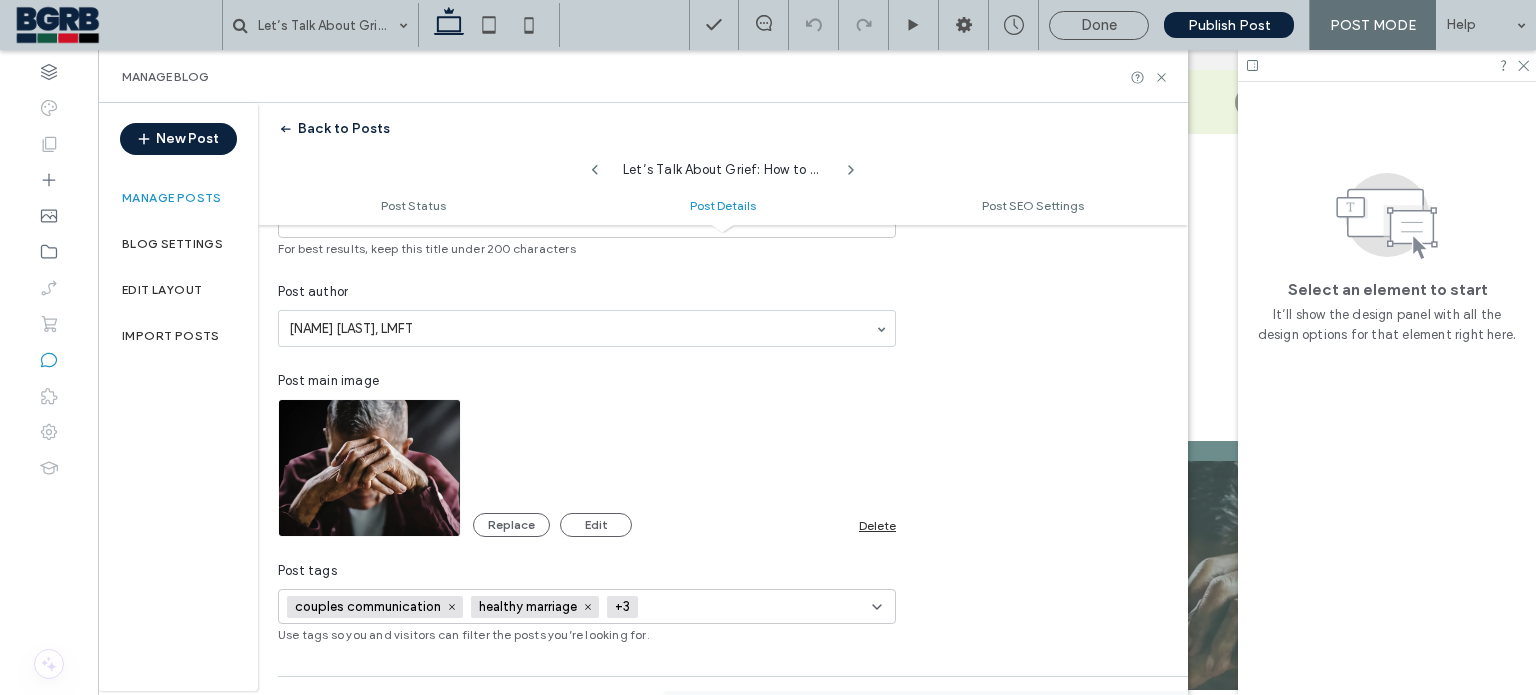 scroll, scrollTop: 600, scrollLeft: 0, axis: vertical 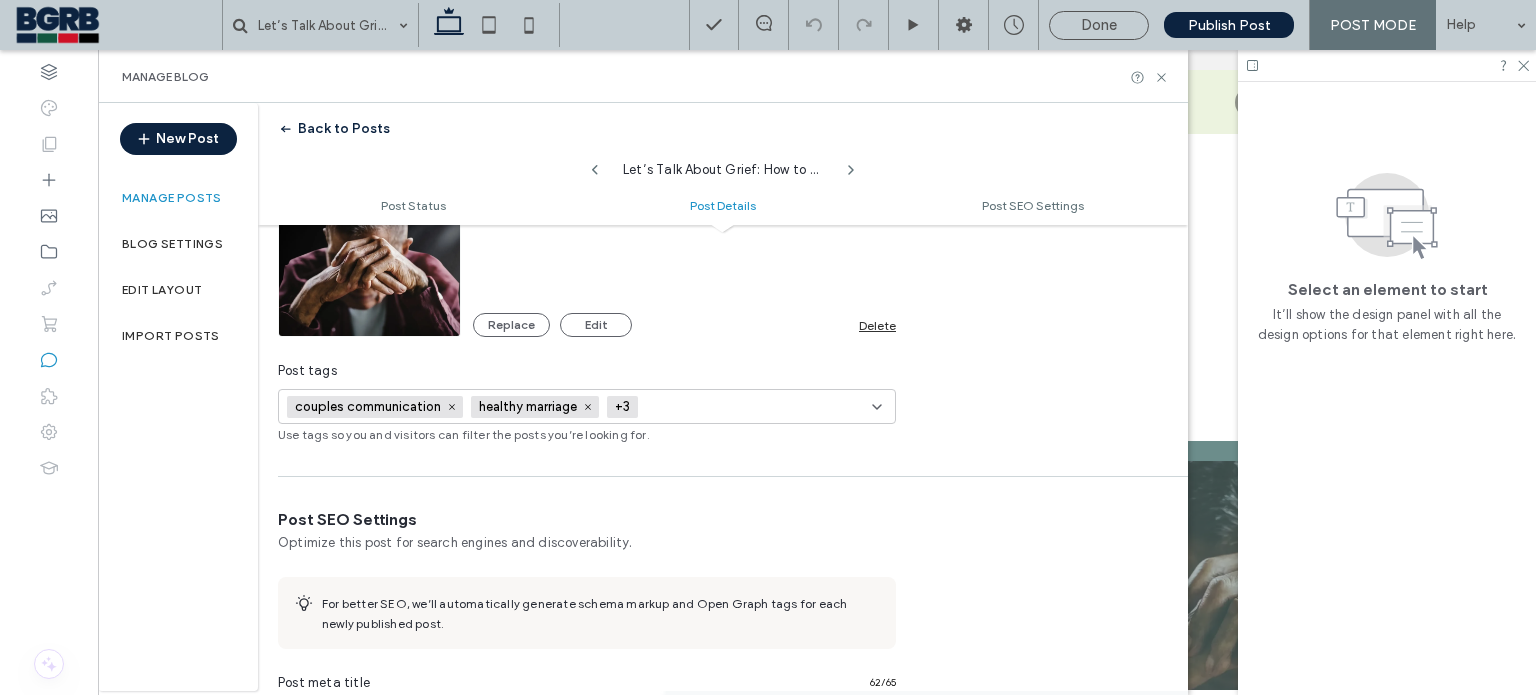 click at bounding box center [452, 407] 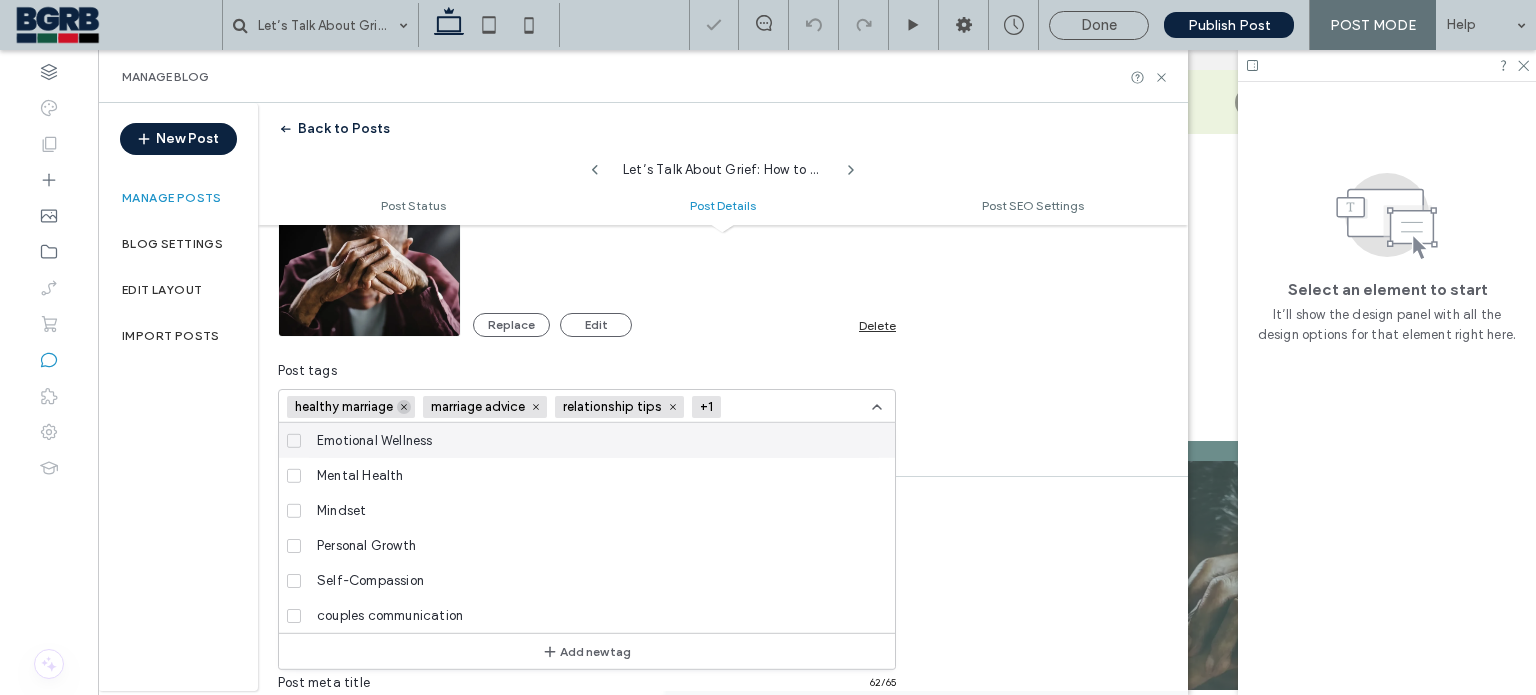 click 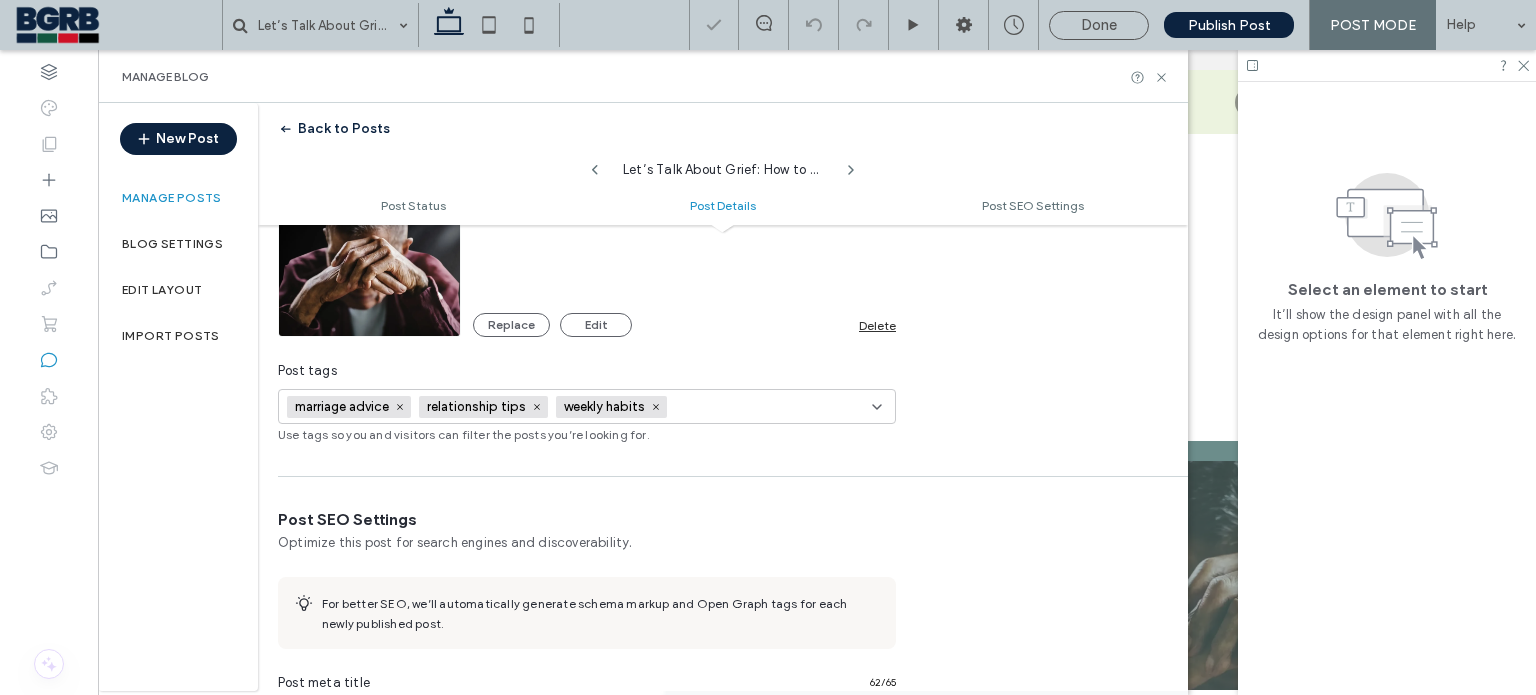 click 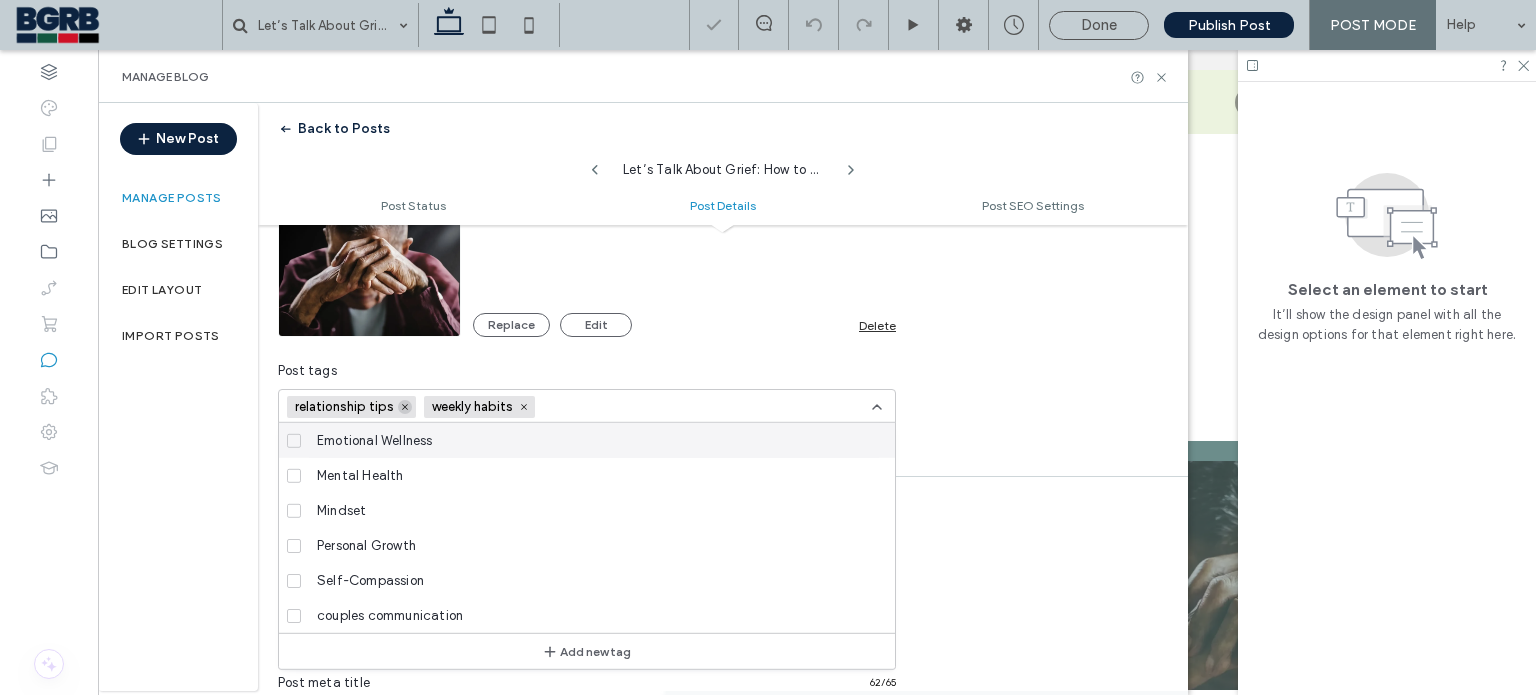 click 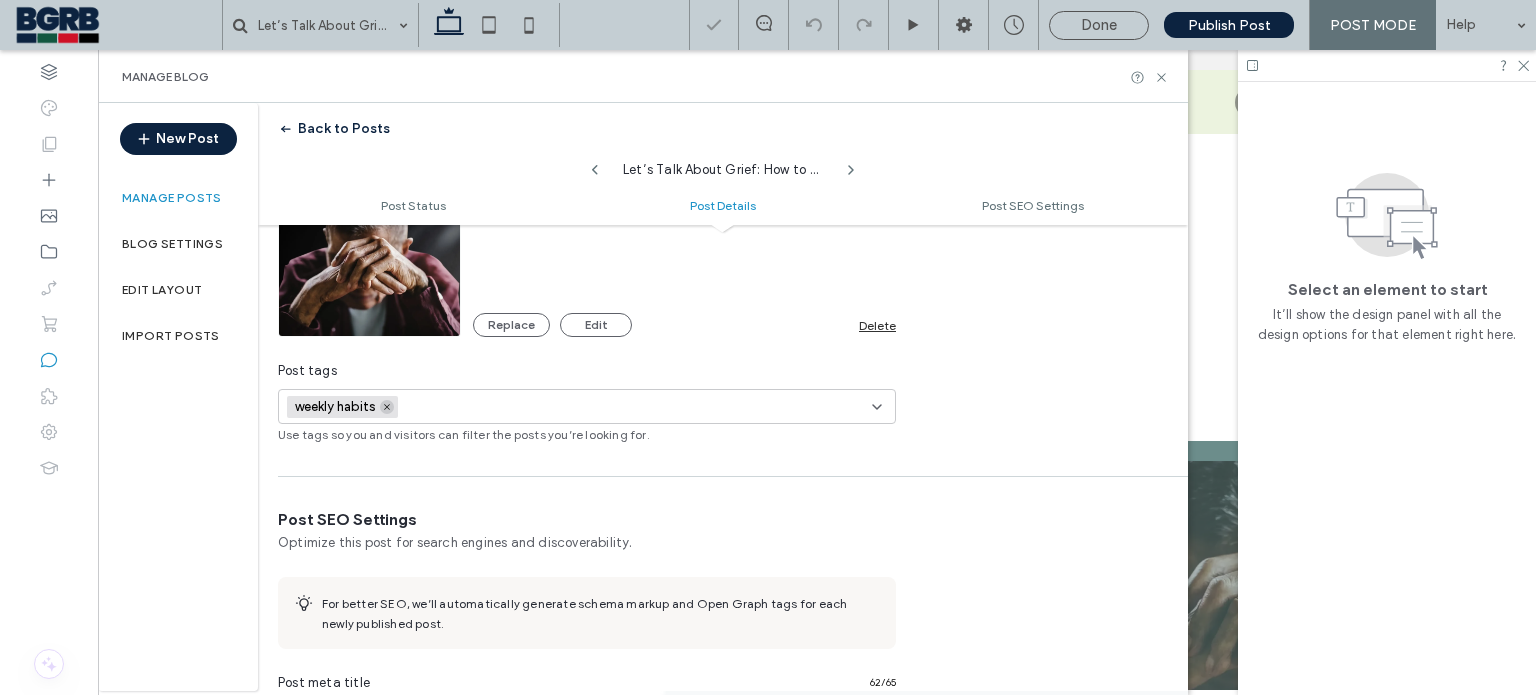 click 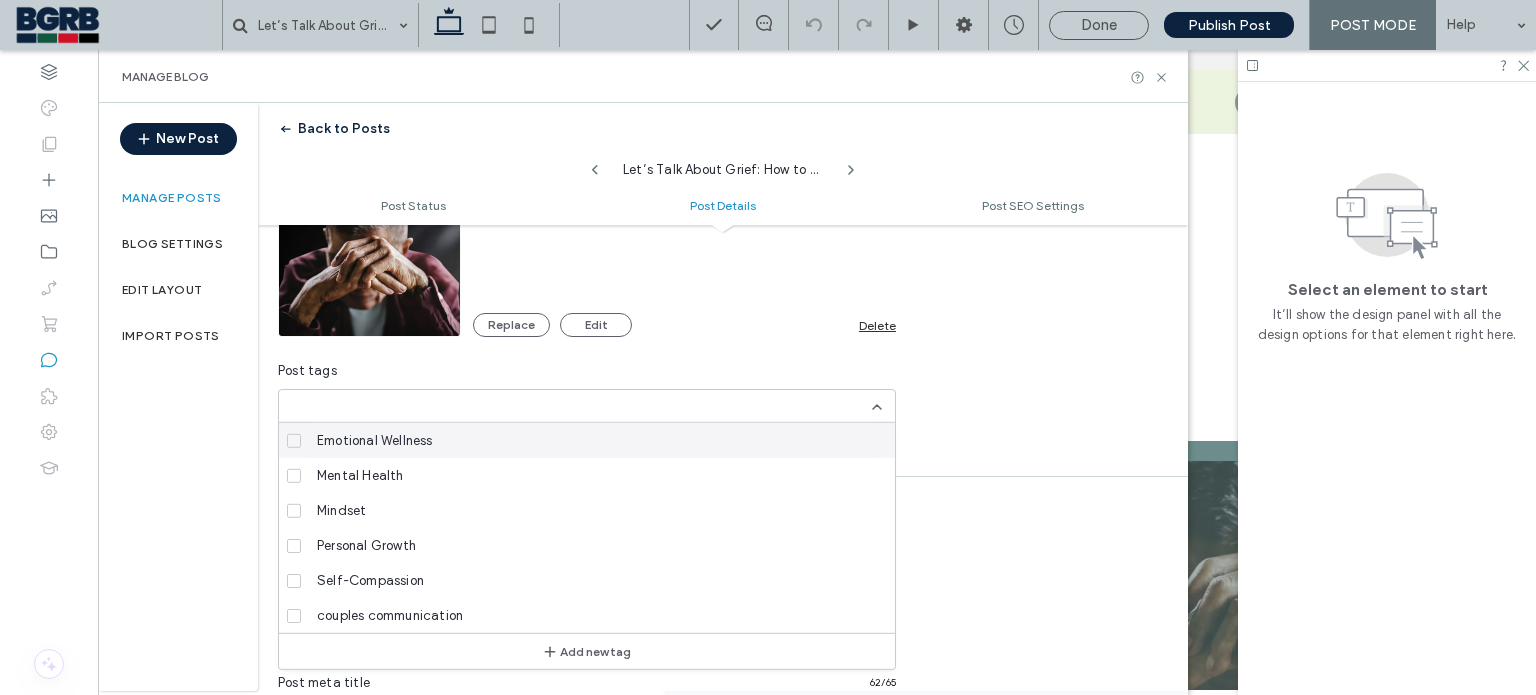 paste on "**********" 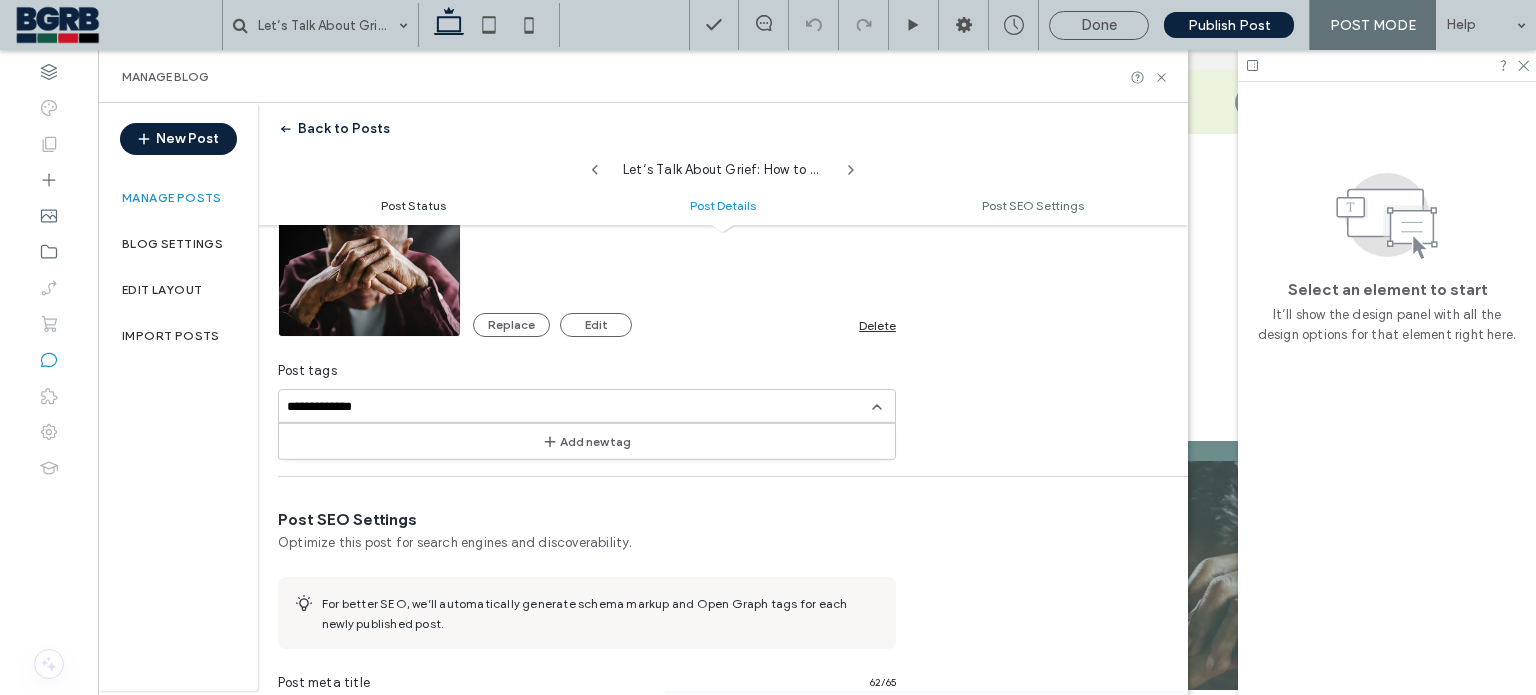 type on "**********" 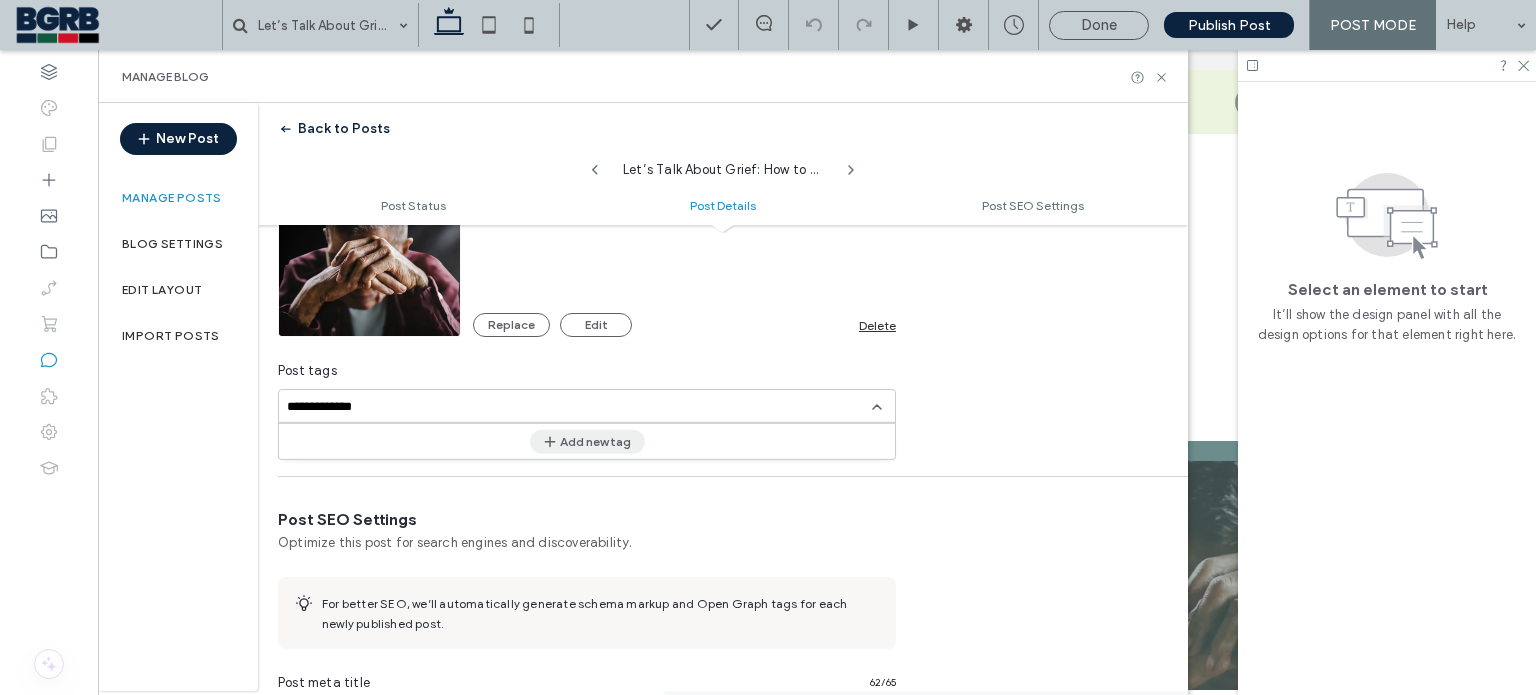 click on "Add new tag" at bounding box center [587, 441] 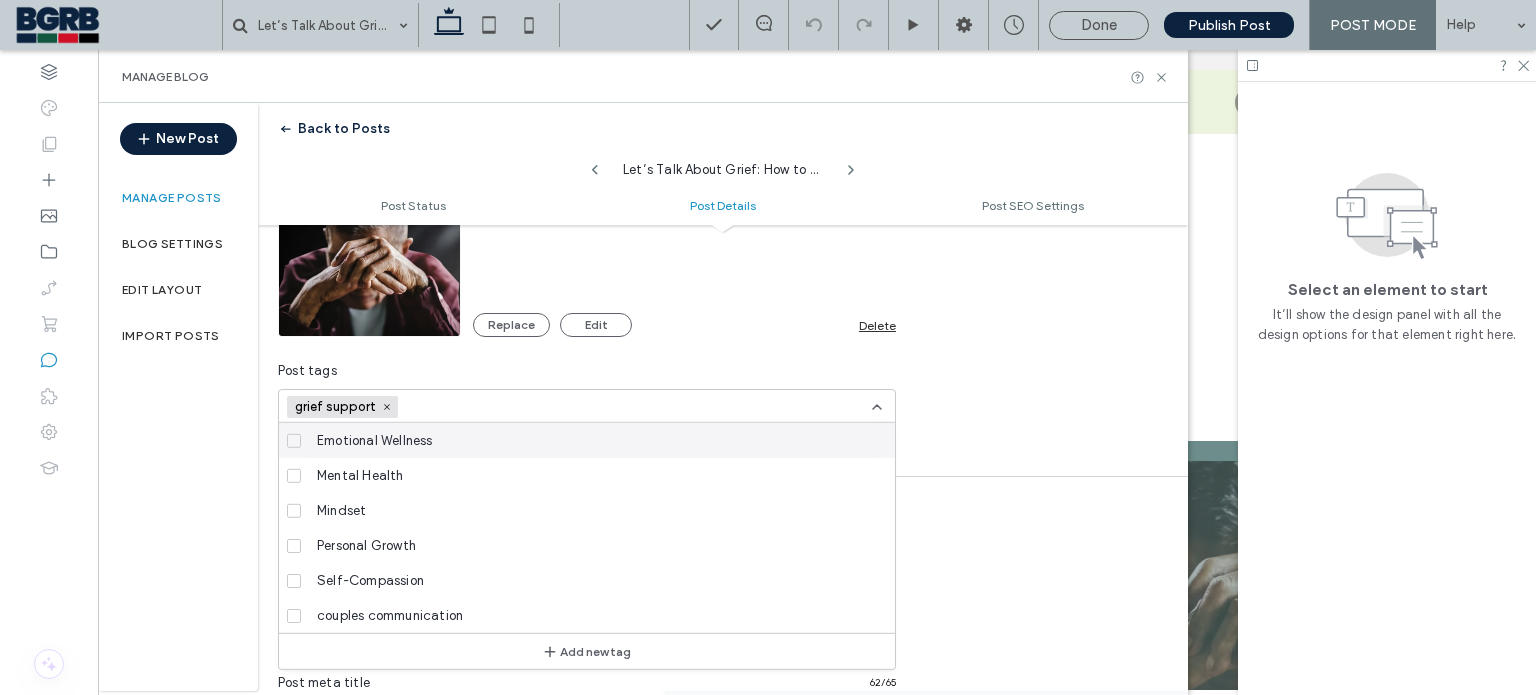 click at bounding box center [475, 407] 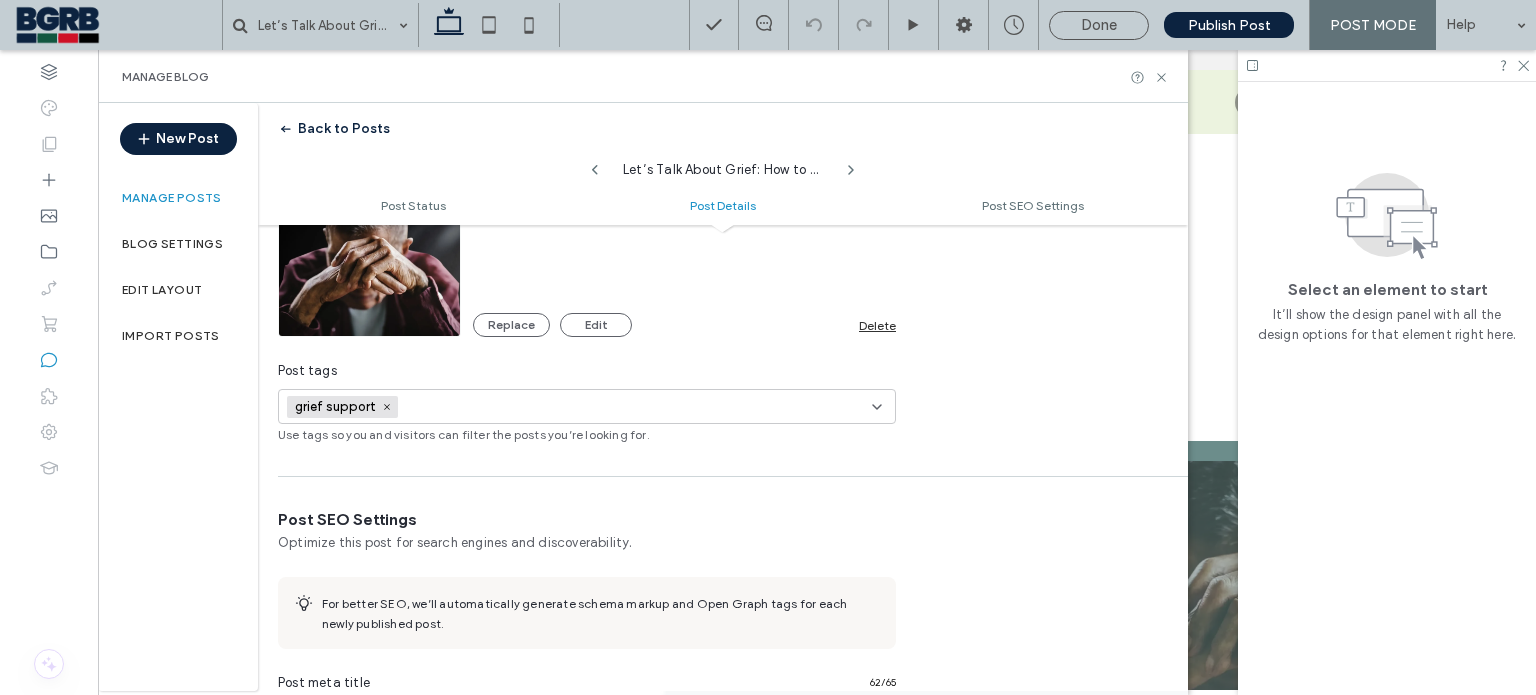 paste on "**********" 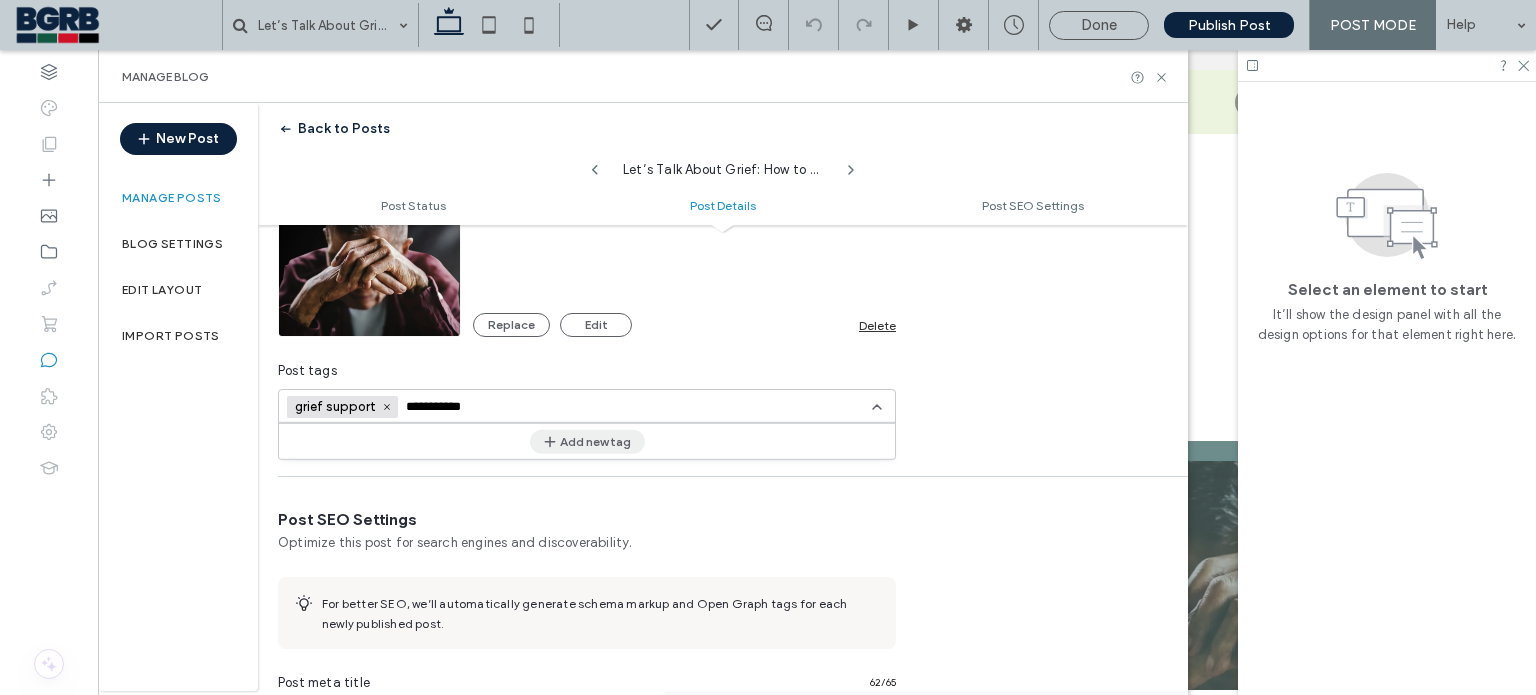 type on "**********" 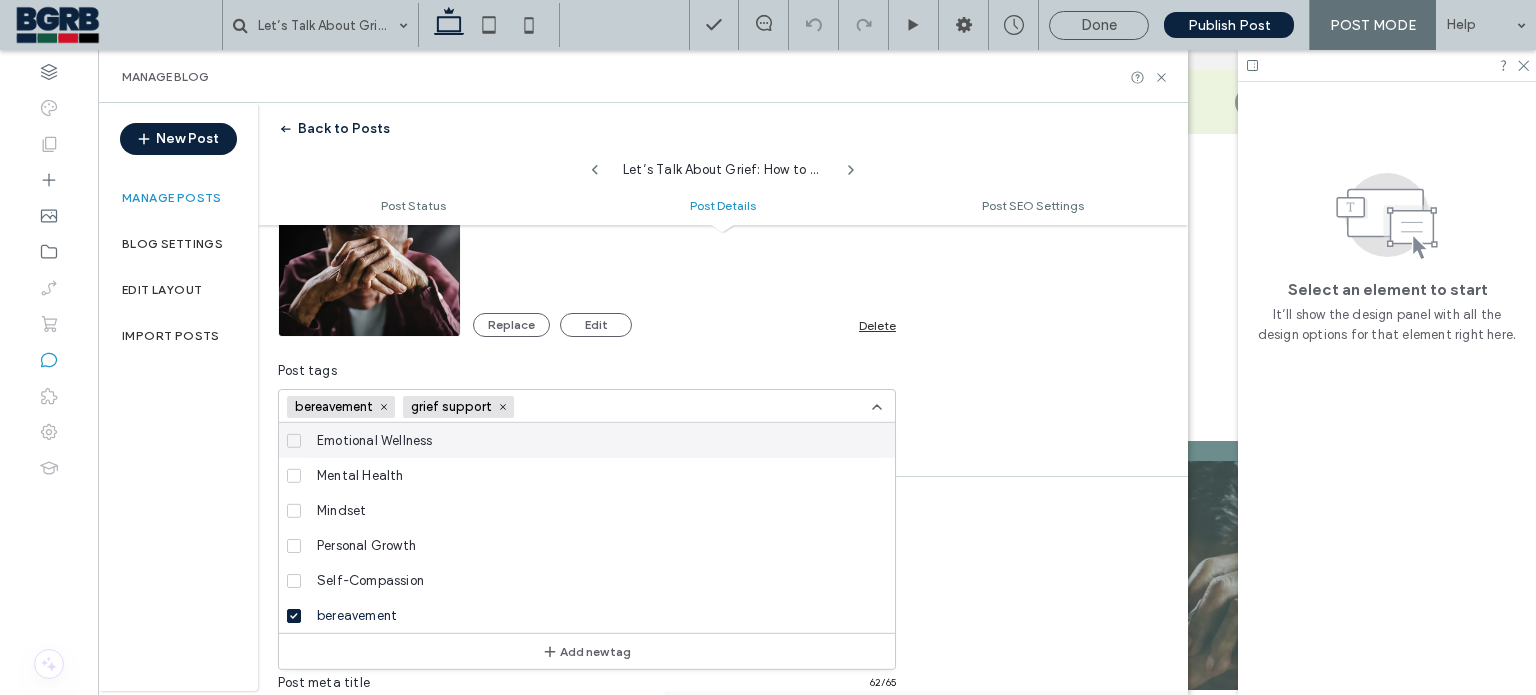 click at bounding box center (591, 407) 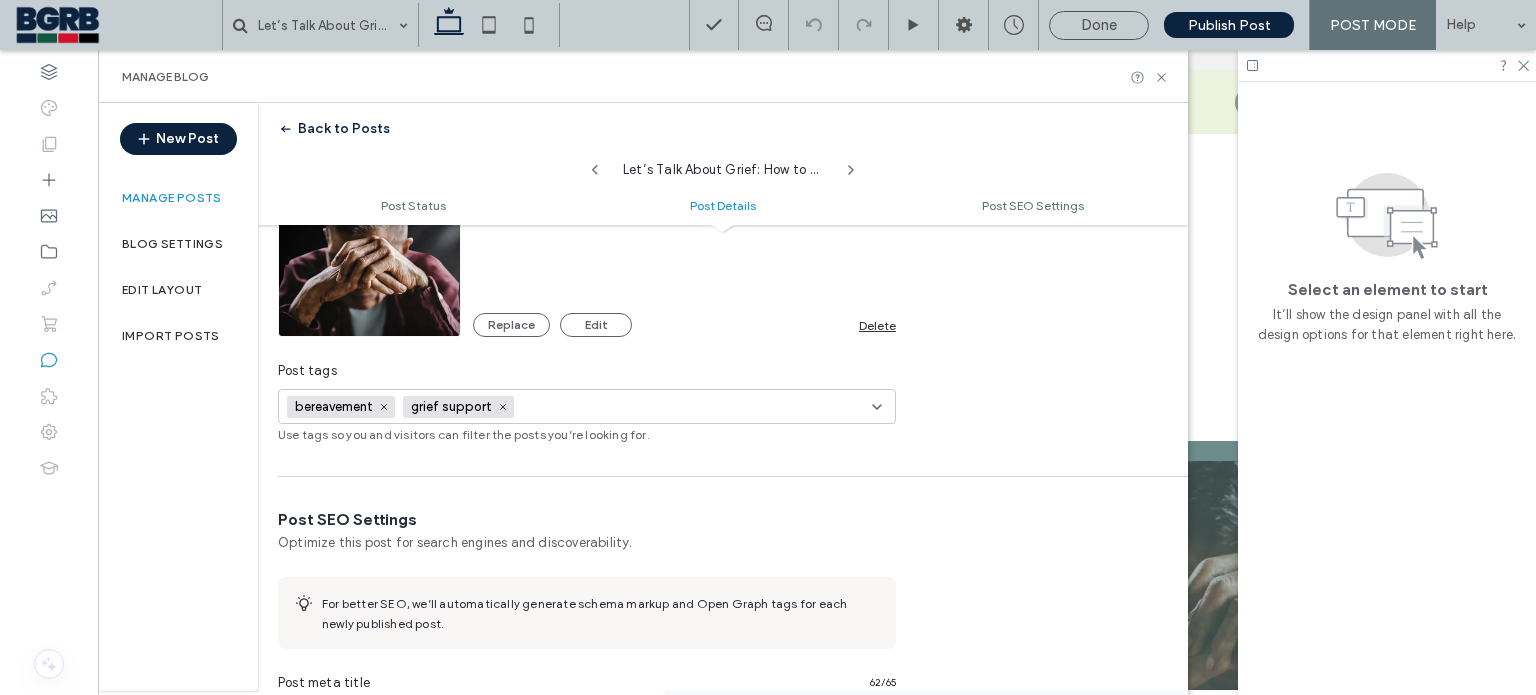 paste on "**********" 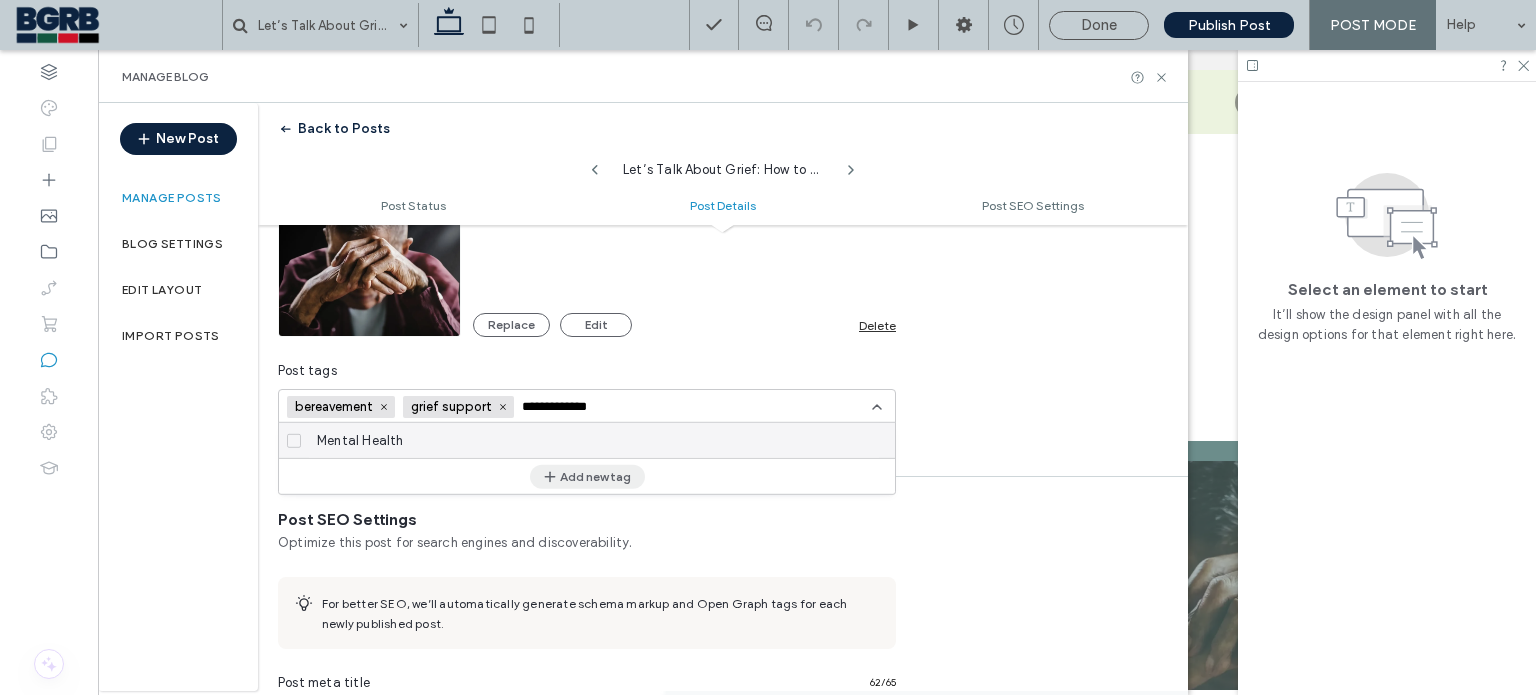 type on "**********" 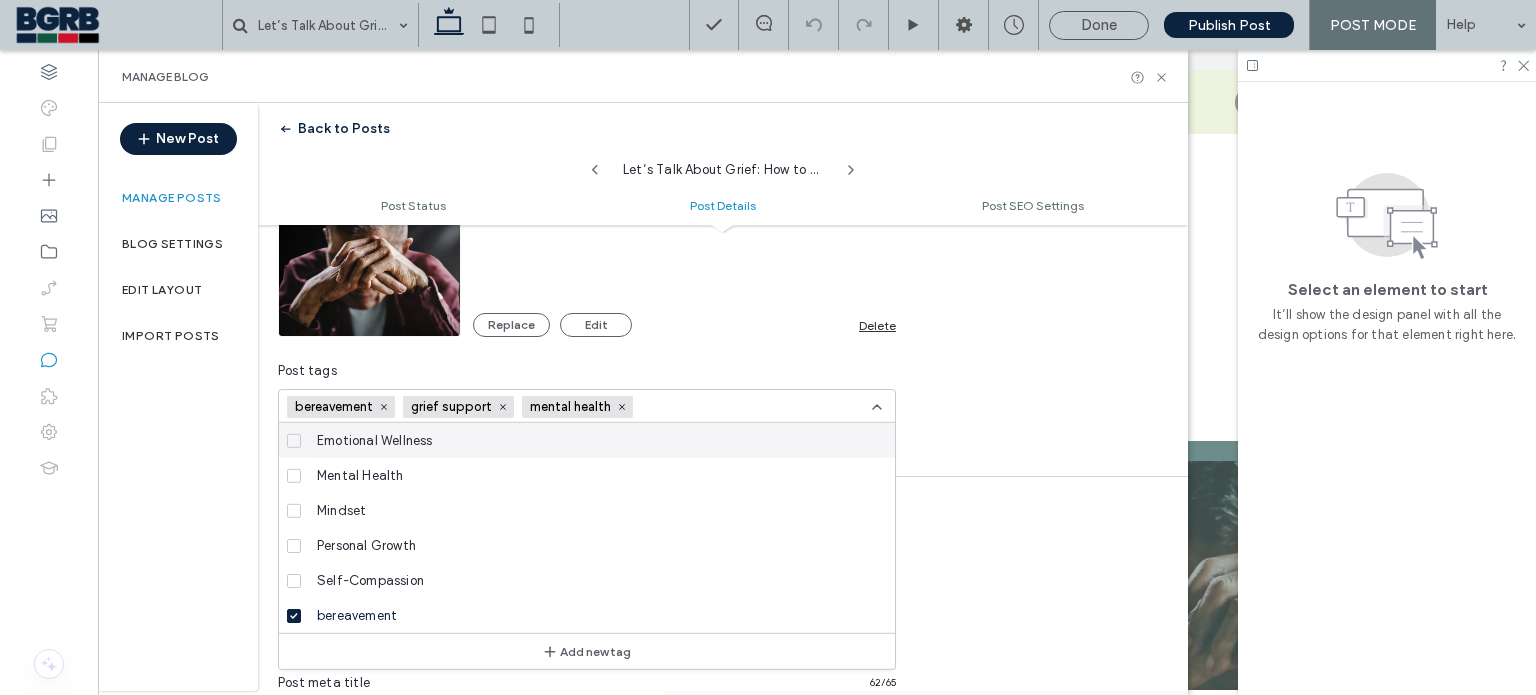click at bounding box center (710, 407) 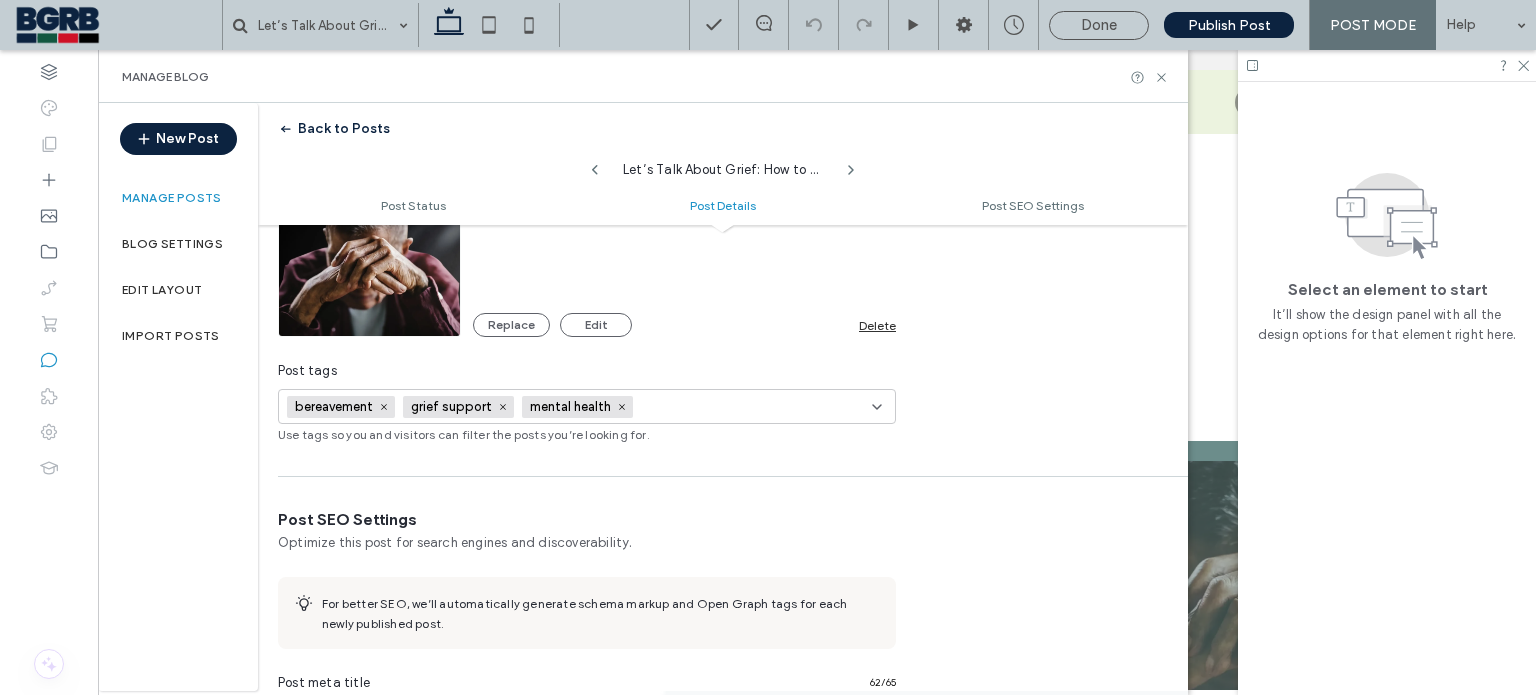 paste on "**********" 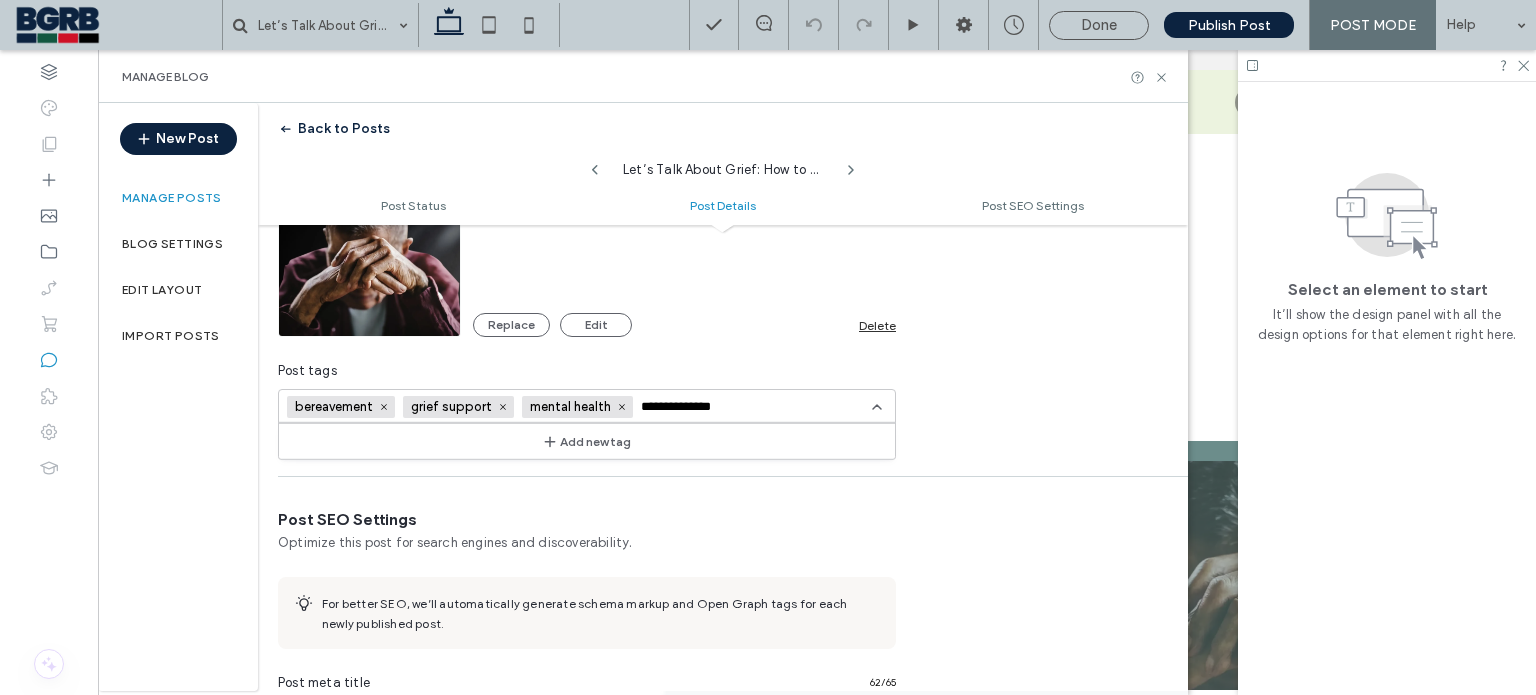 type on "**********" 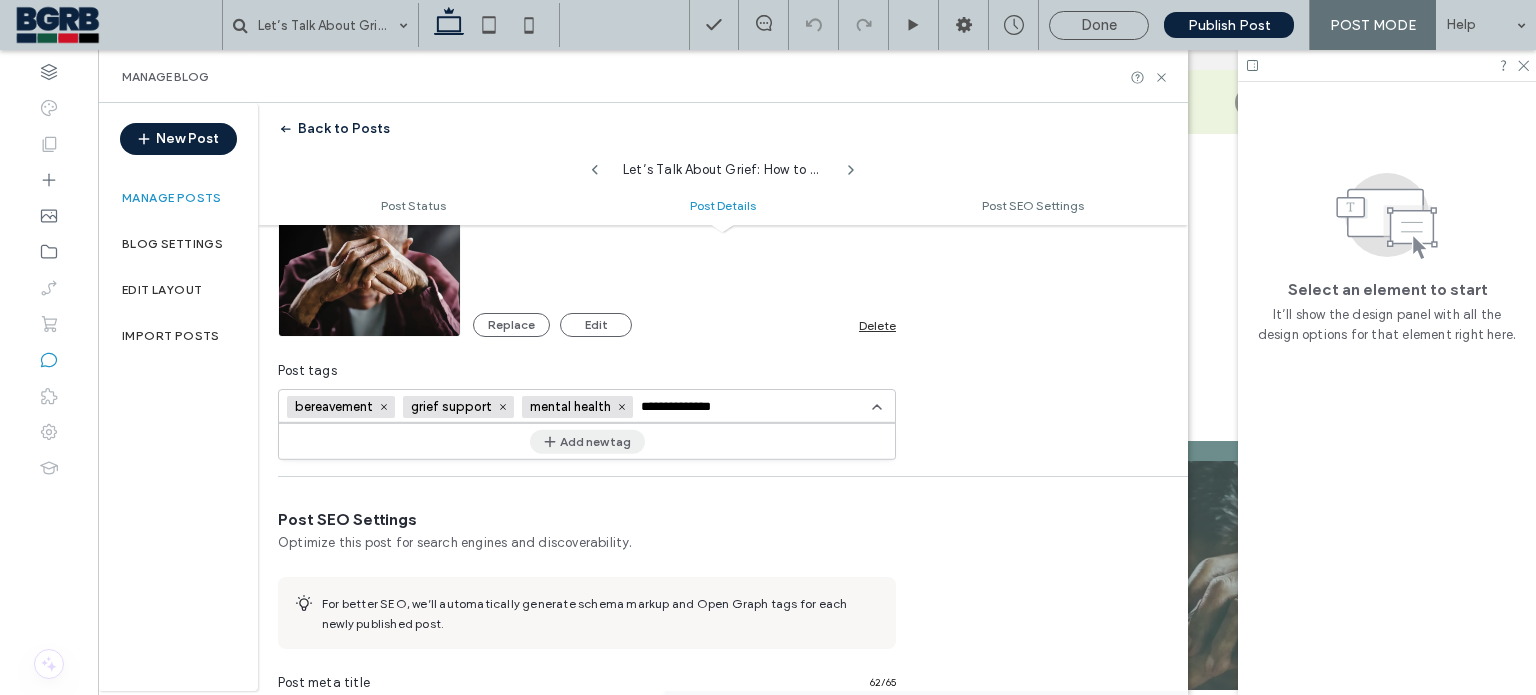 click on "Add new tag" at bounding box center (587, 441) 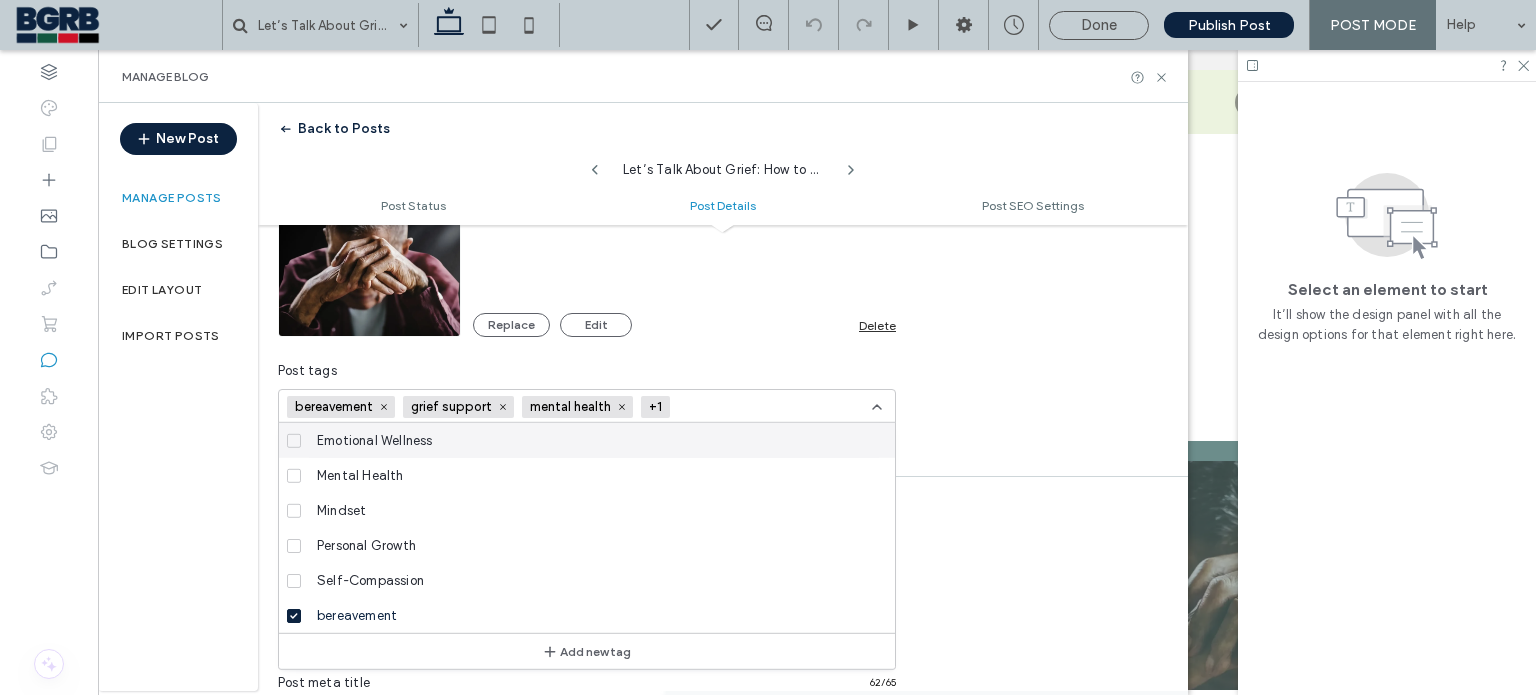 click at bounding box center (747, 407) 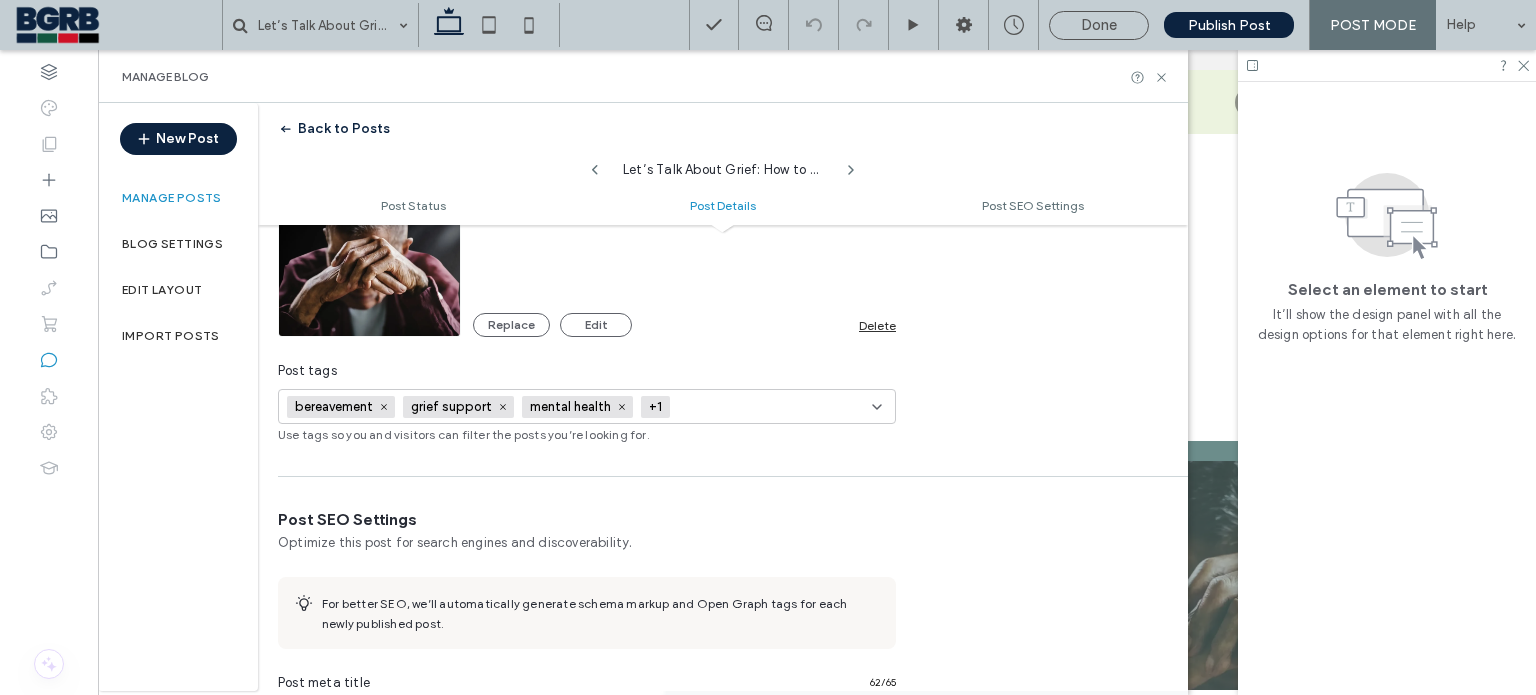 paste on "**********" 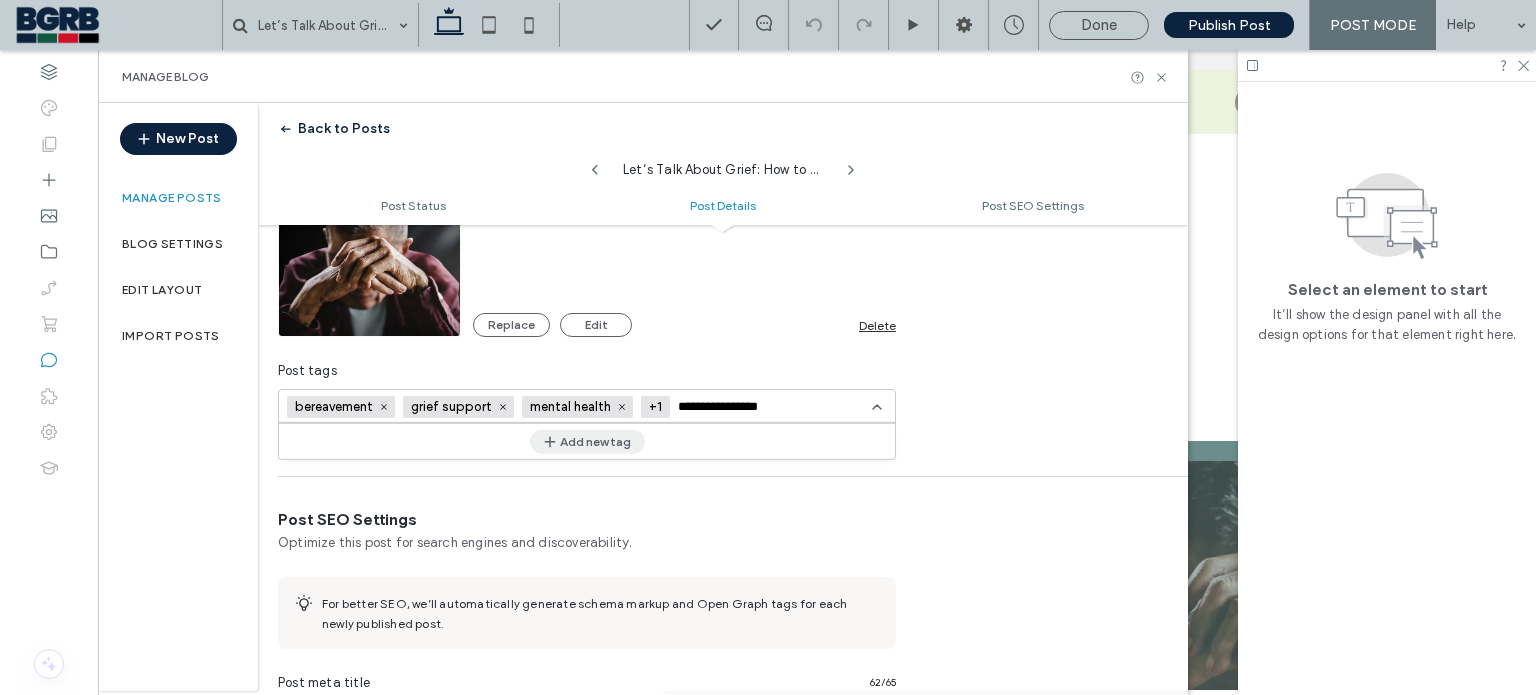 type on "**********" 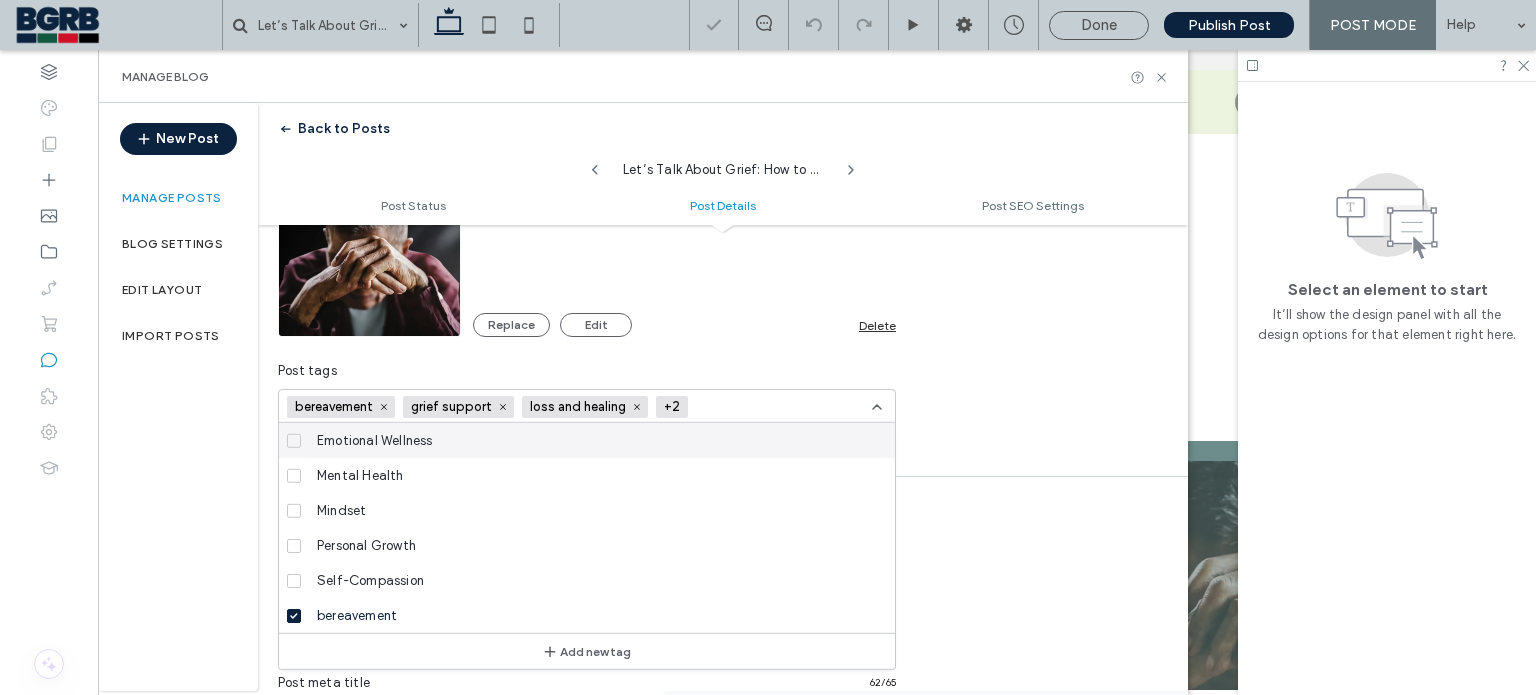 click on "**********" at bounding box center [723, 175] 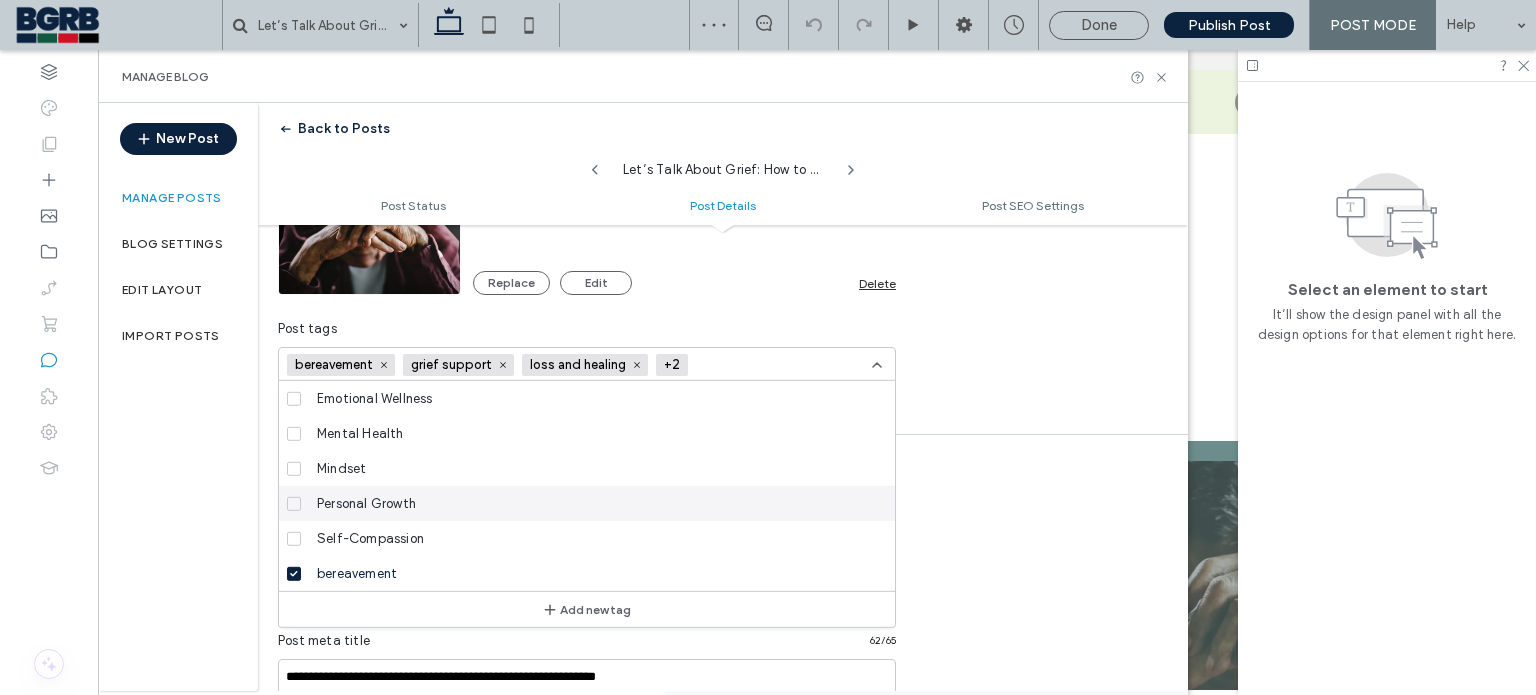 scroll, scrollTop: 600, scrollLeft: 0, axis: vertical 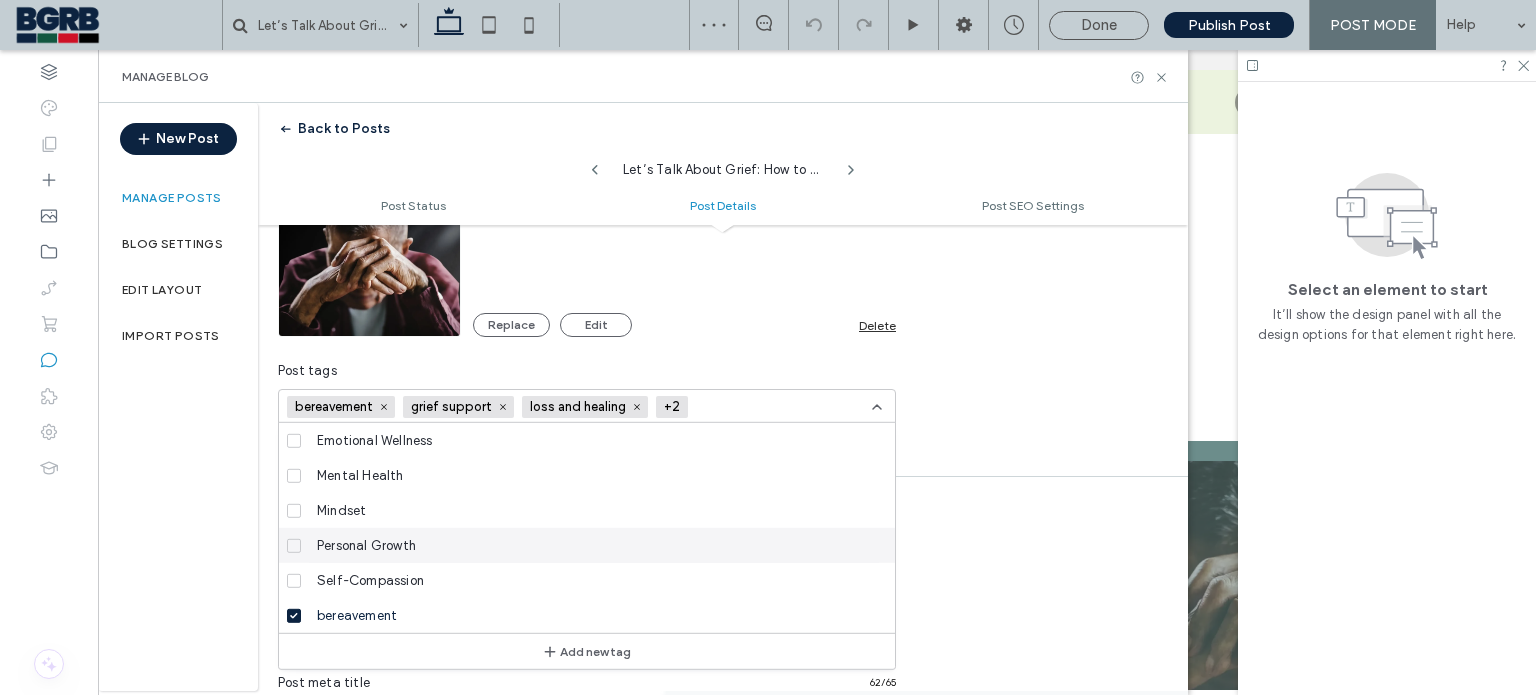 click 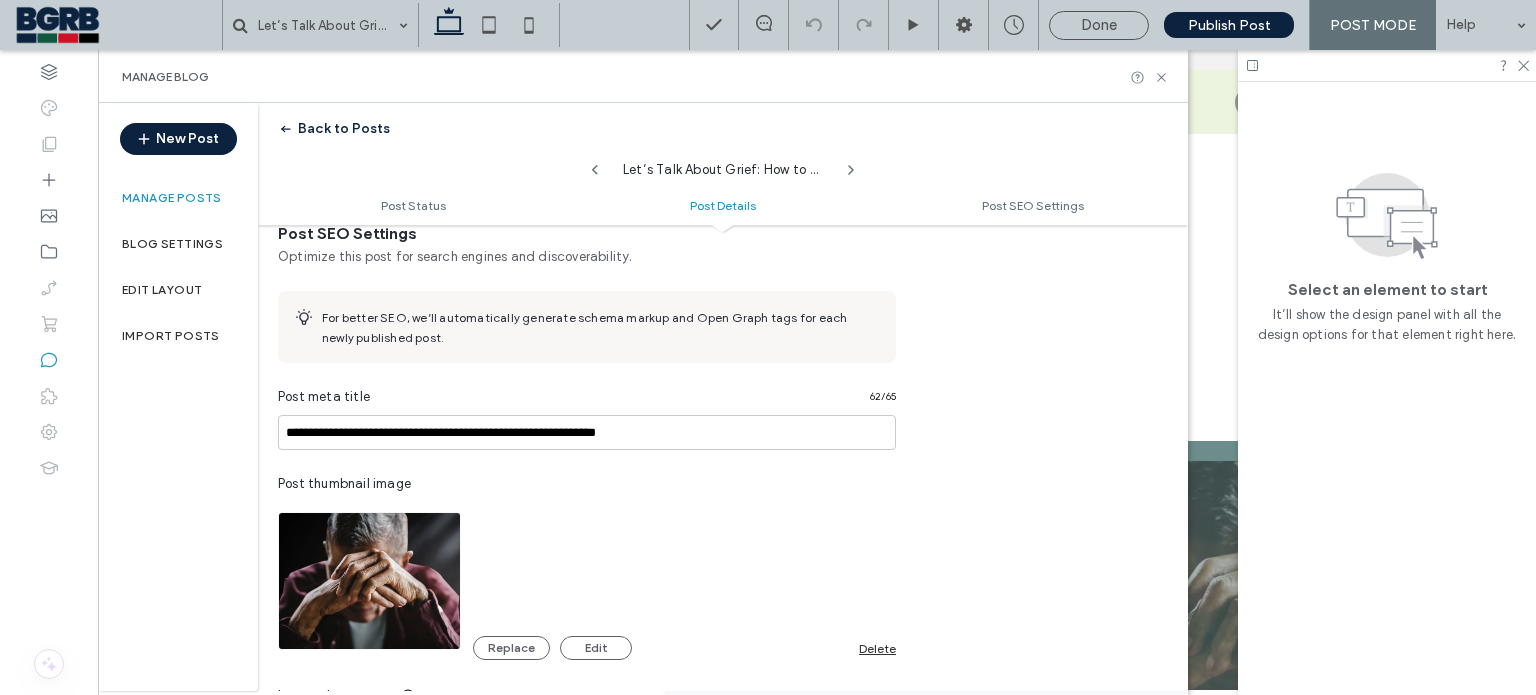 scroll, scrollTop: 900, scrollLeft: 0, axis: vertical 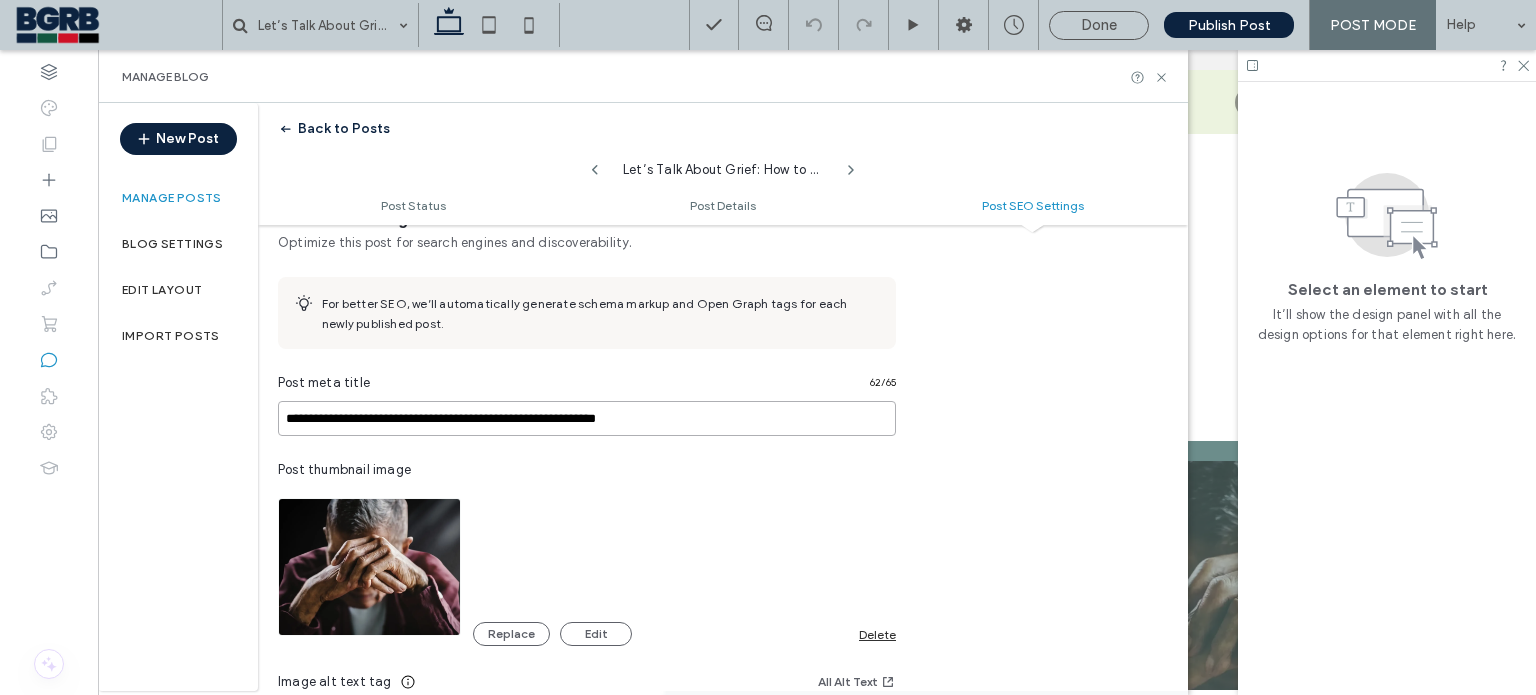 click on "**********" at bounding box center (587, 418) 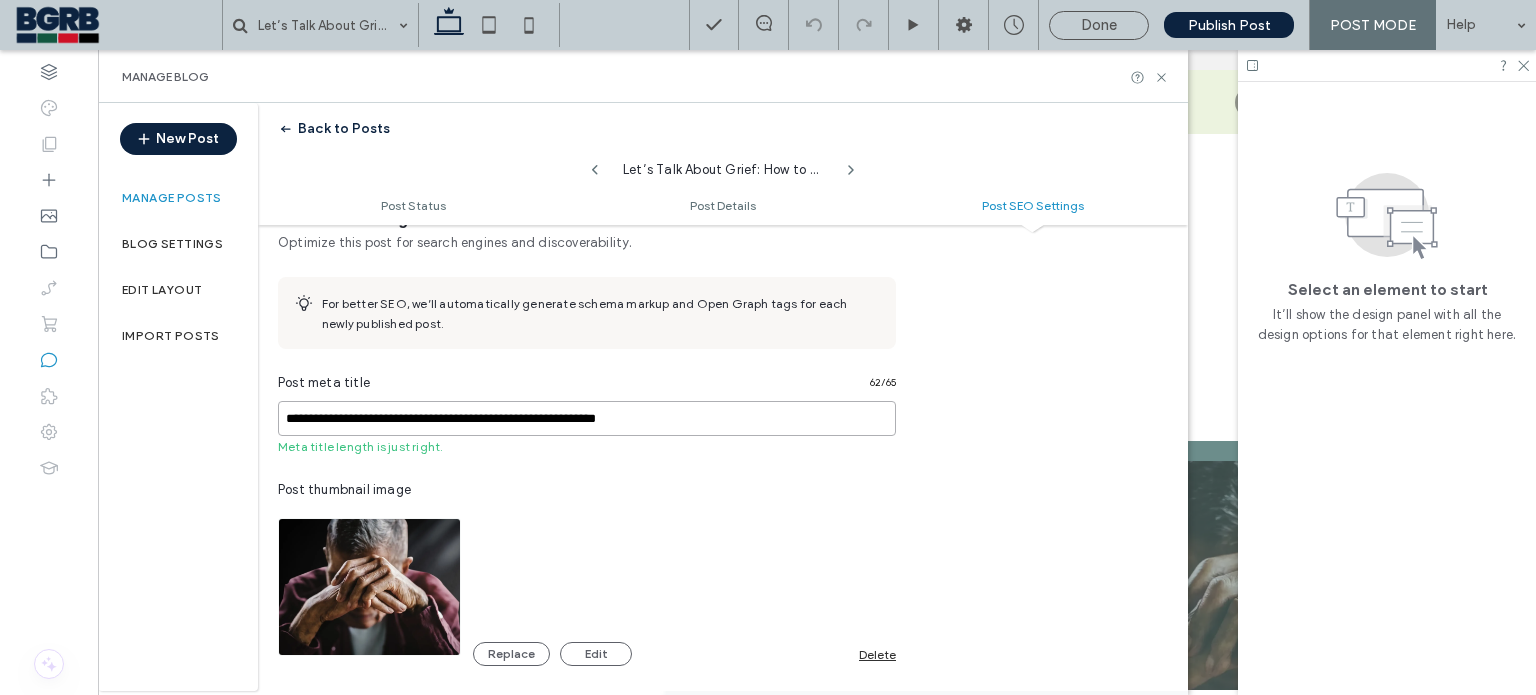 drag, startPoint x: 688, startPoint y: 416, endPoint x: 279, endPoint y: 416, distance: 409 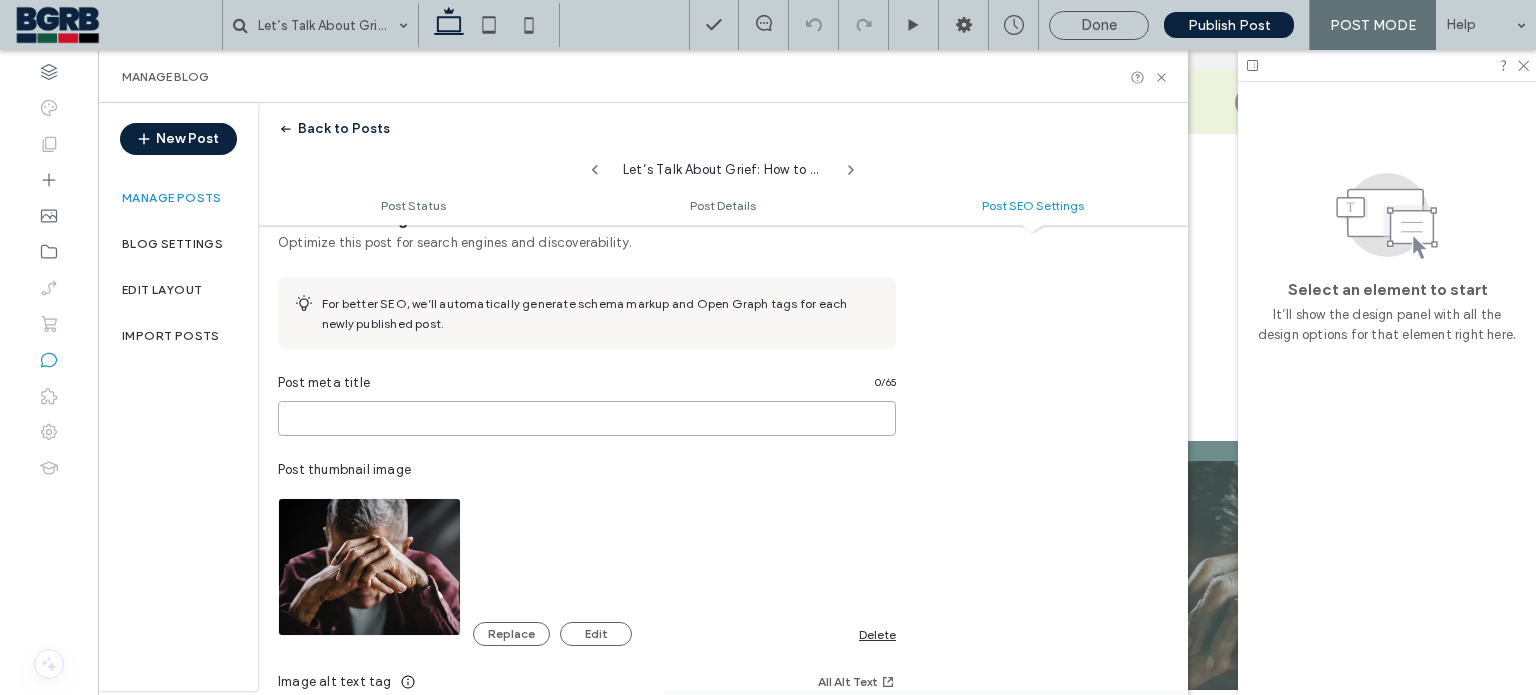paste on "**********" 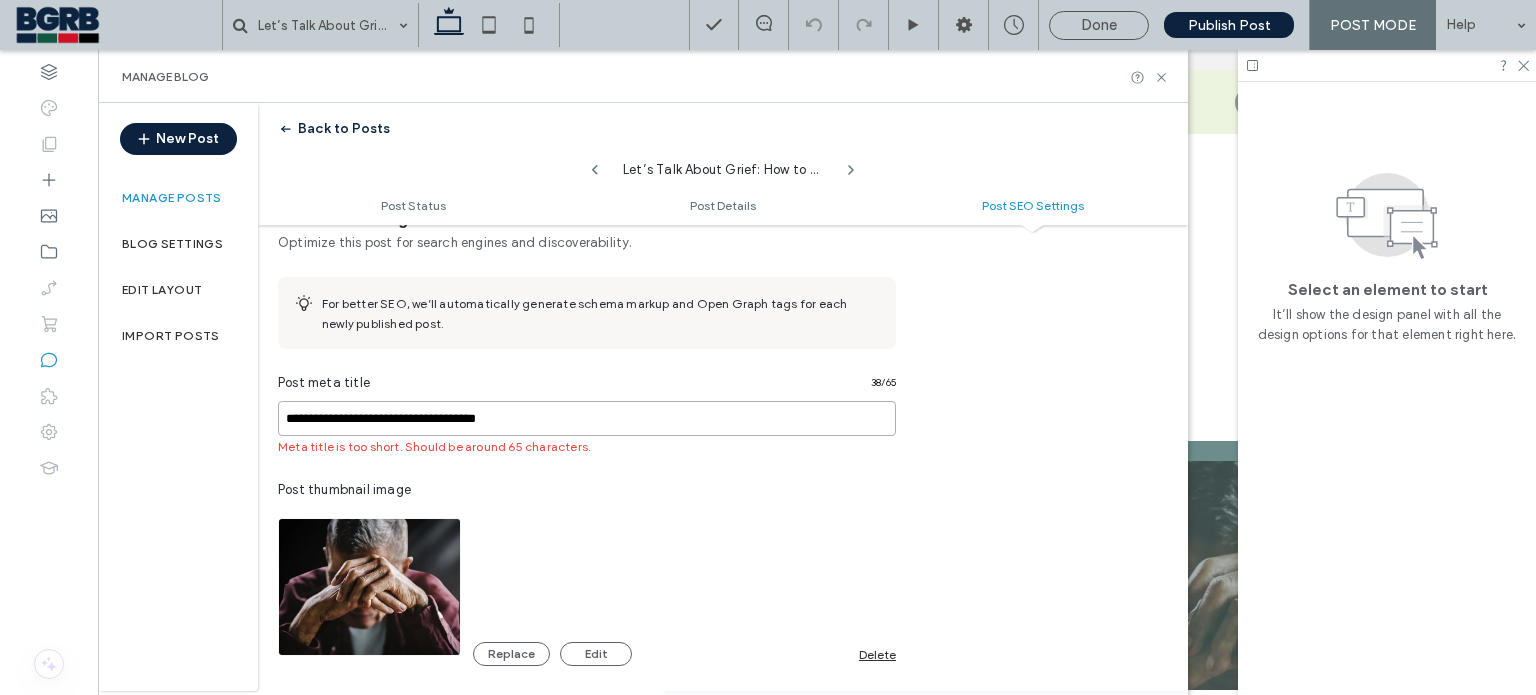 type on "**********" 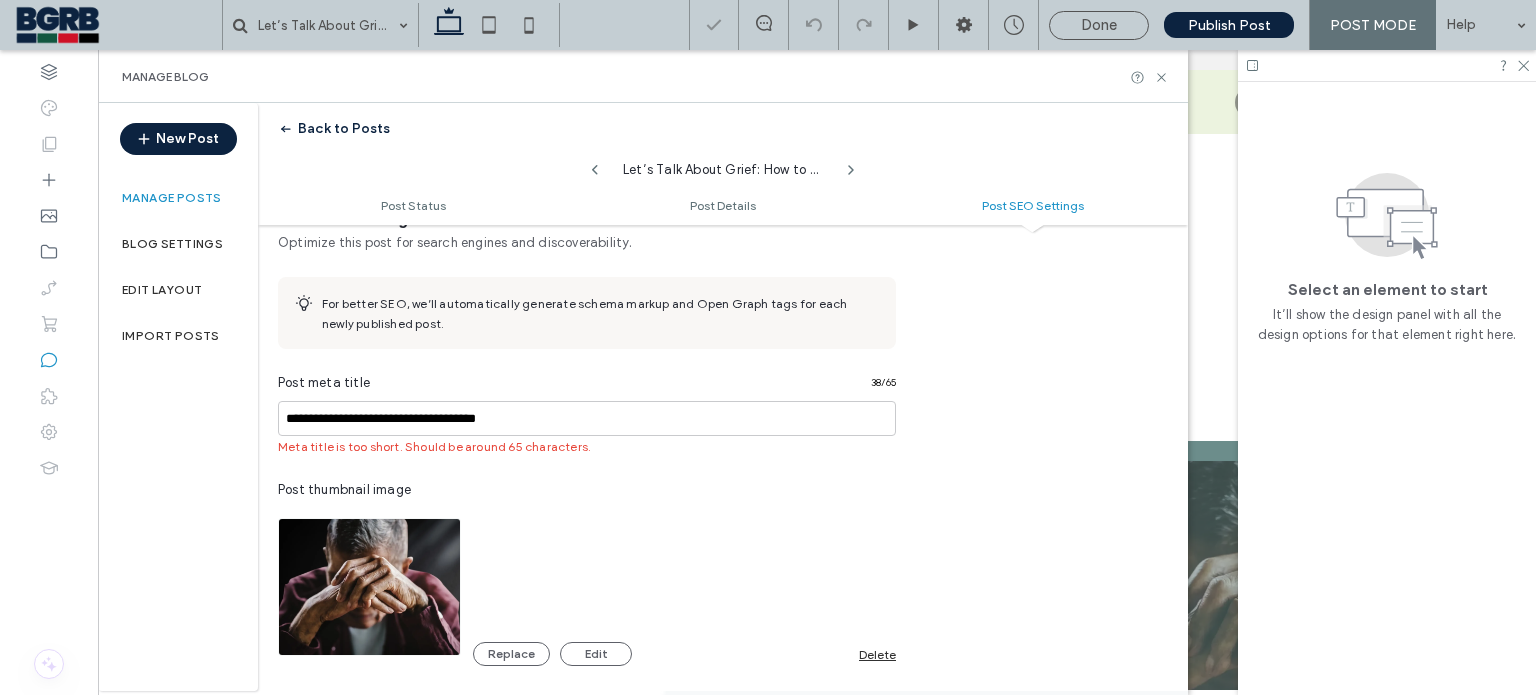 click on "**********" at bounding box center [587, 591] 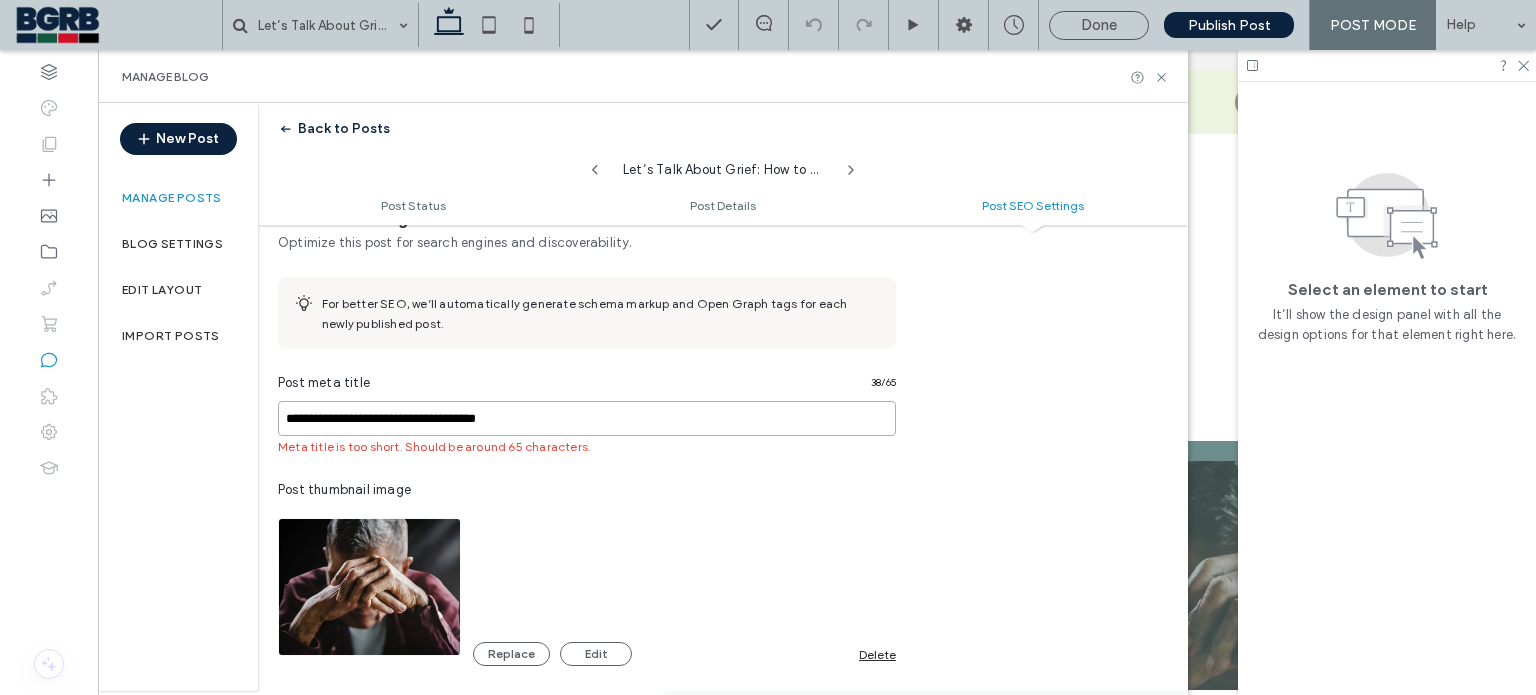 drag, startPoint x: 573, startPoint y: 419, endPoint x: 189, endPoint y: 423, distance: 384.02084 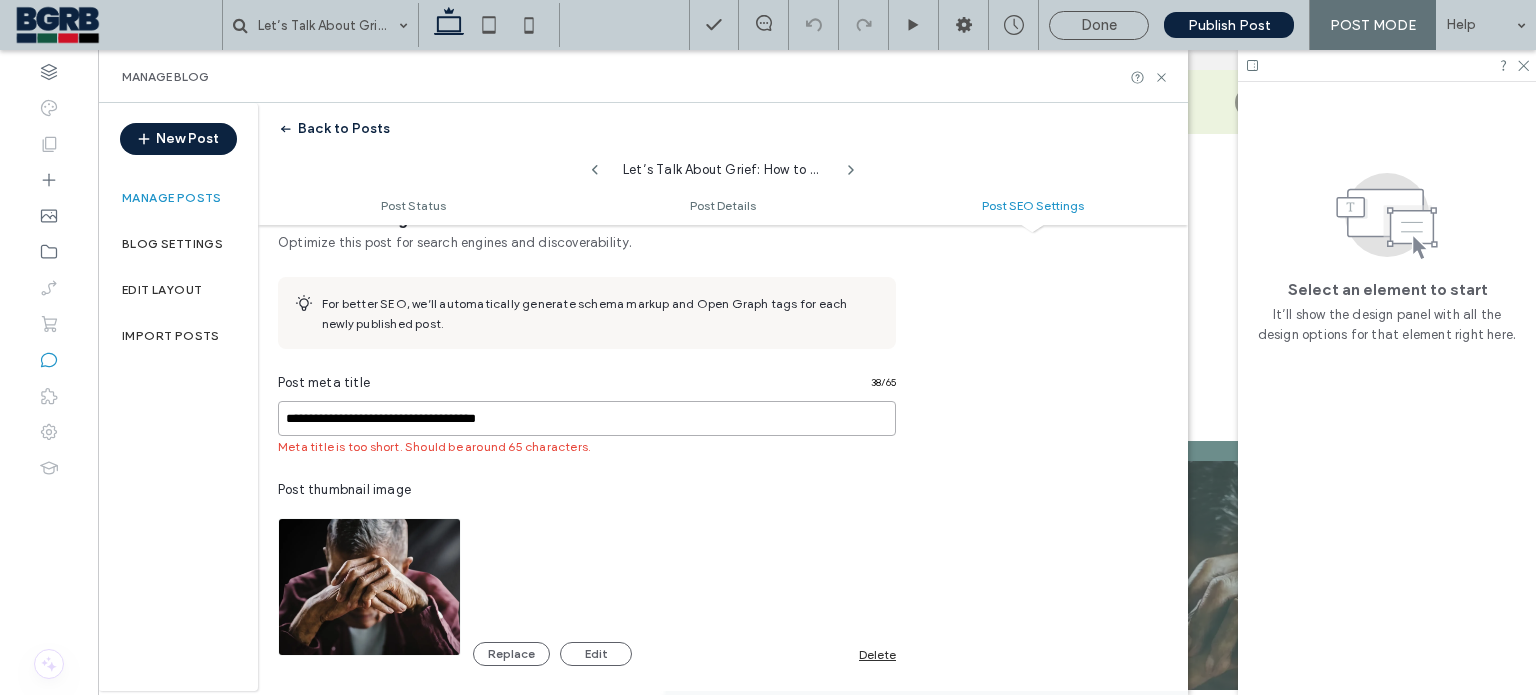 click on "**********" at bounding box center (643, 397) 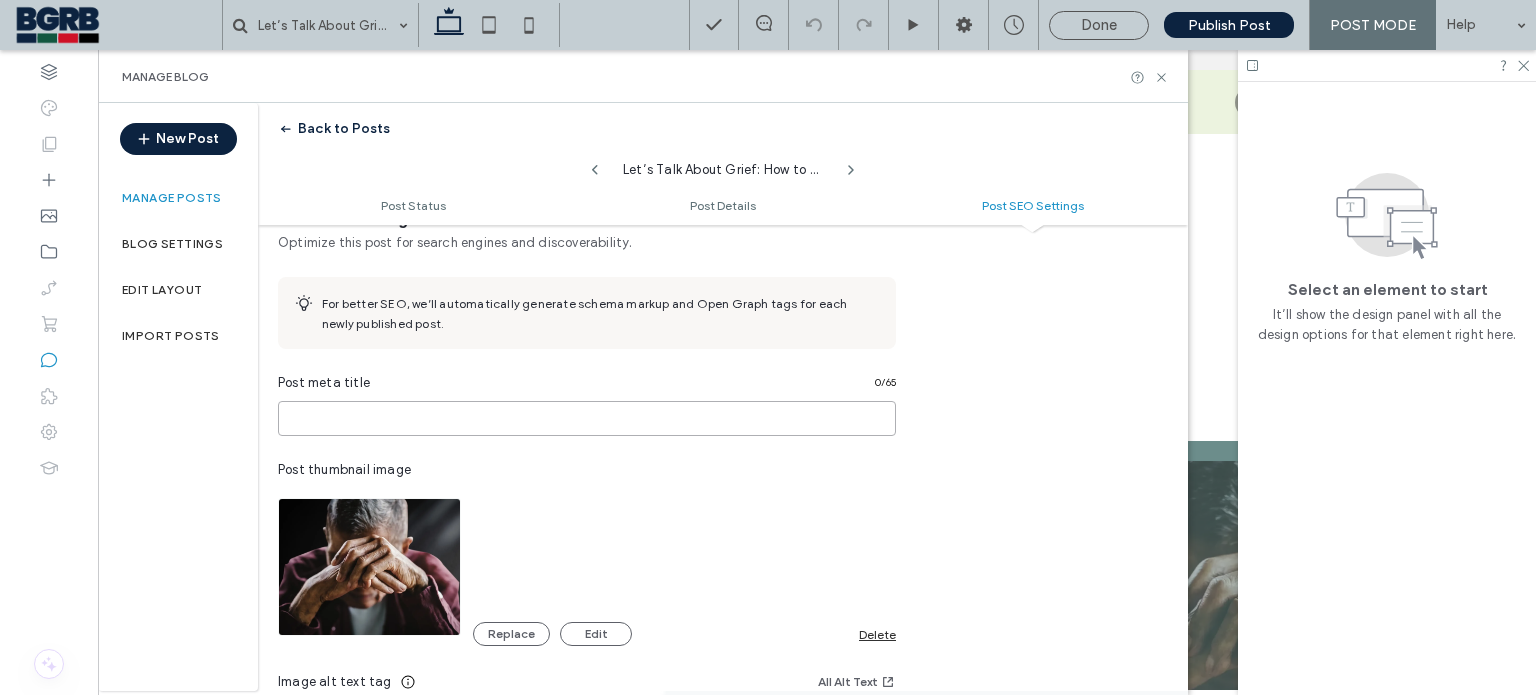 paste on "**********" 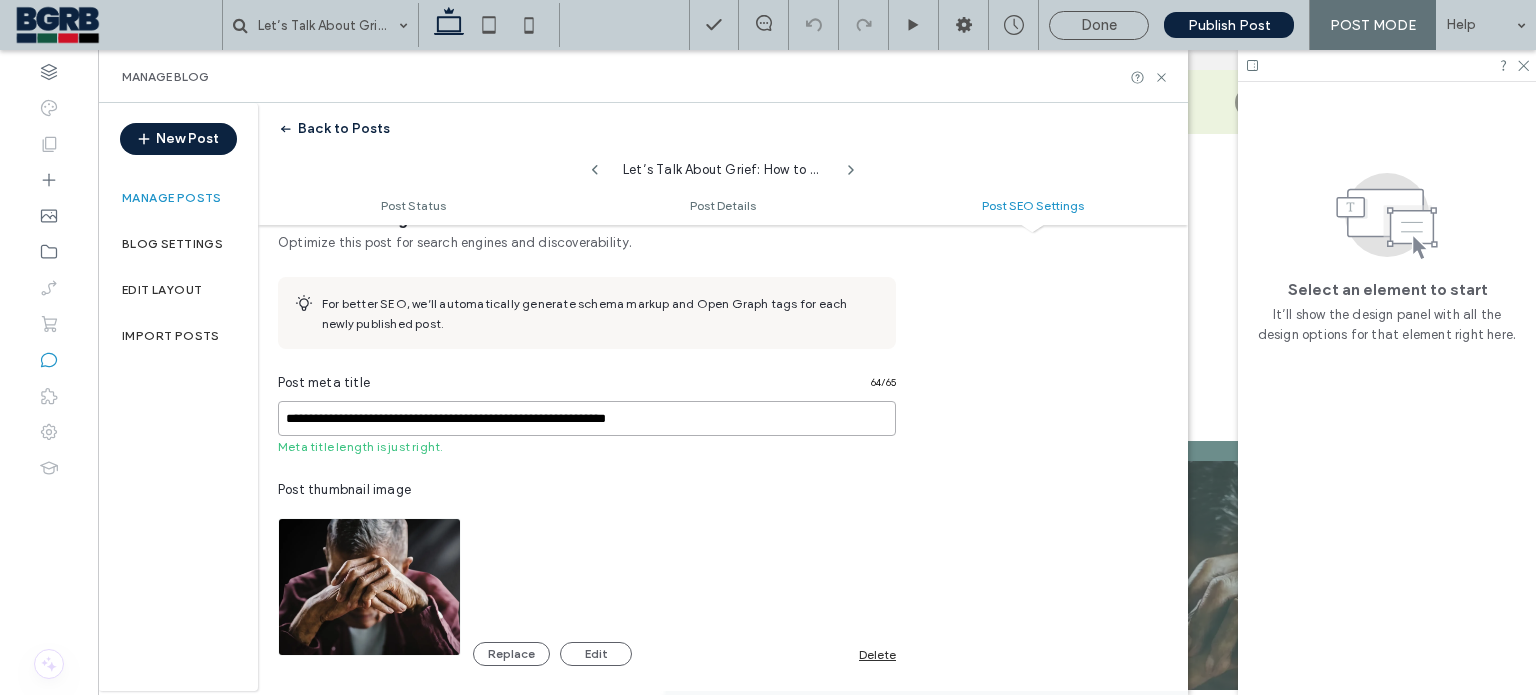 type on "**********" 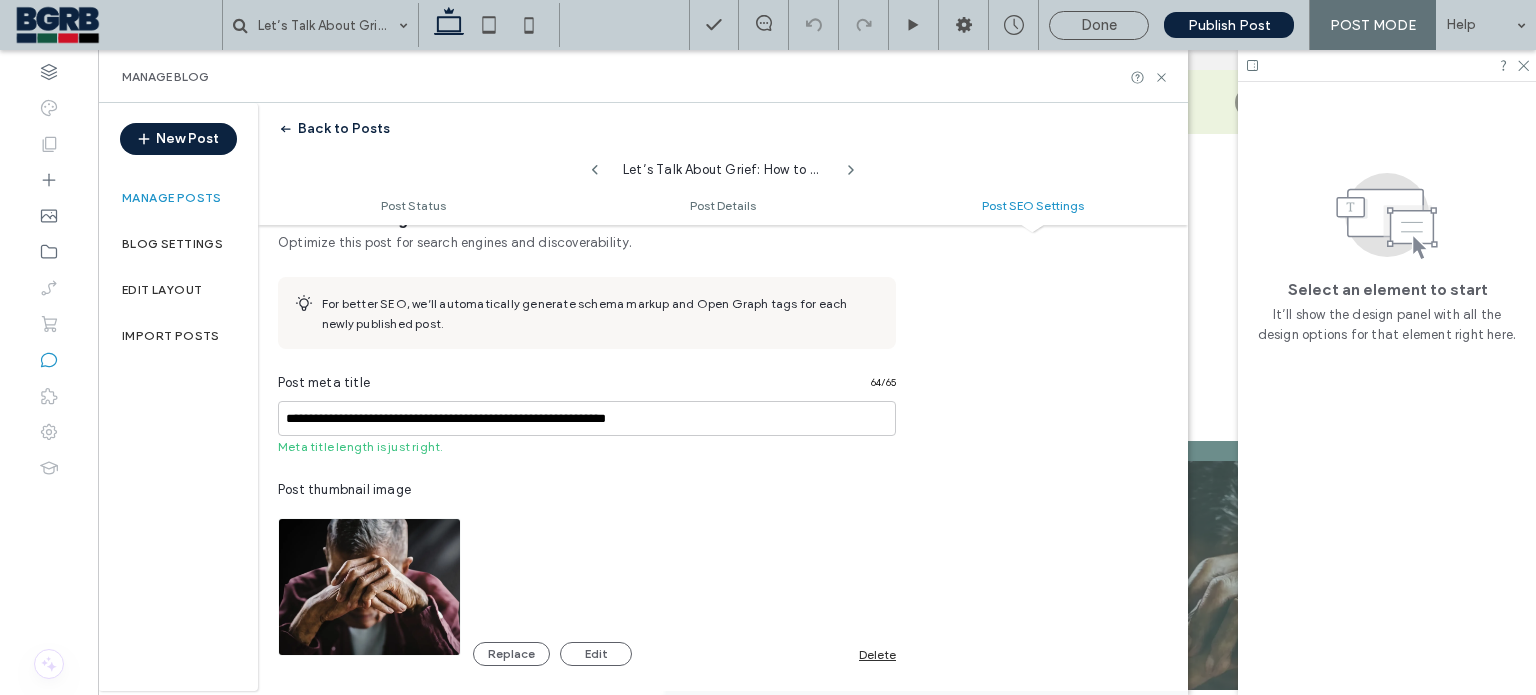 click on "**********" at bounding box center [723, 591] 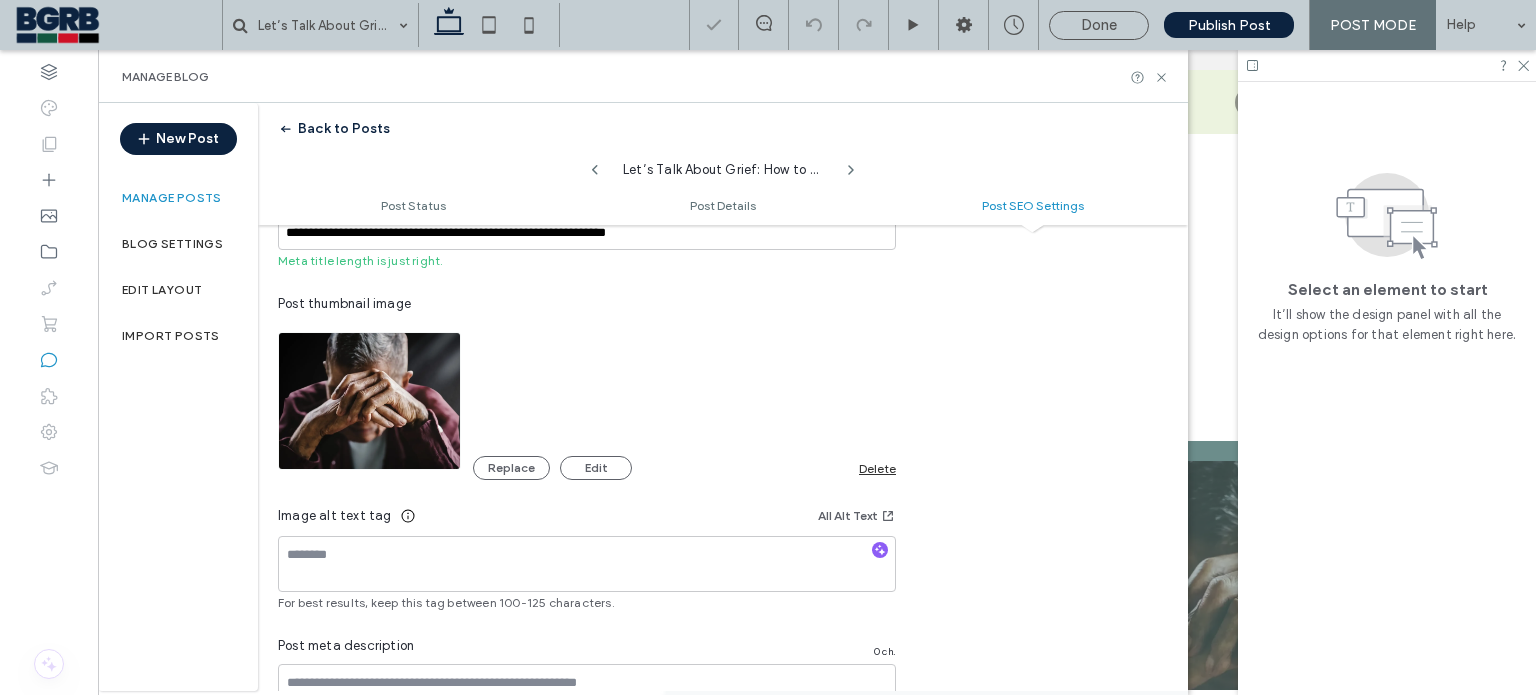 scroll, scrollTop: 1100, scrollLeft: 0, axis: vertical 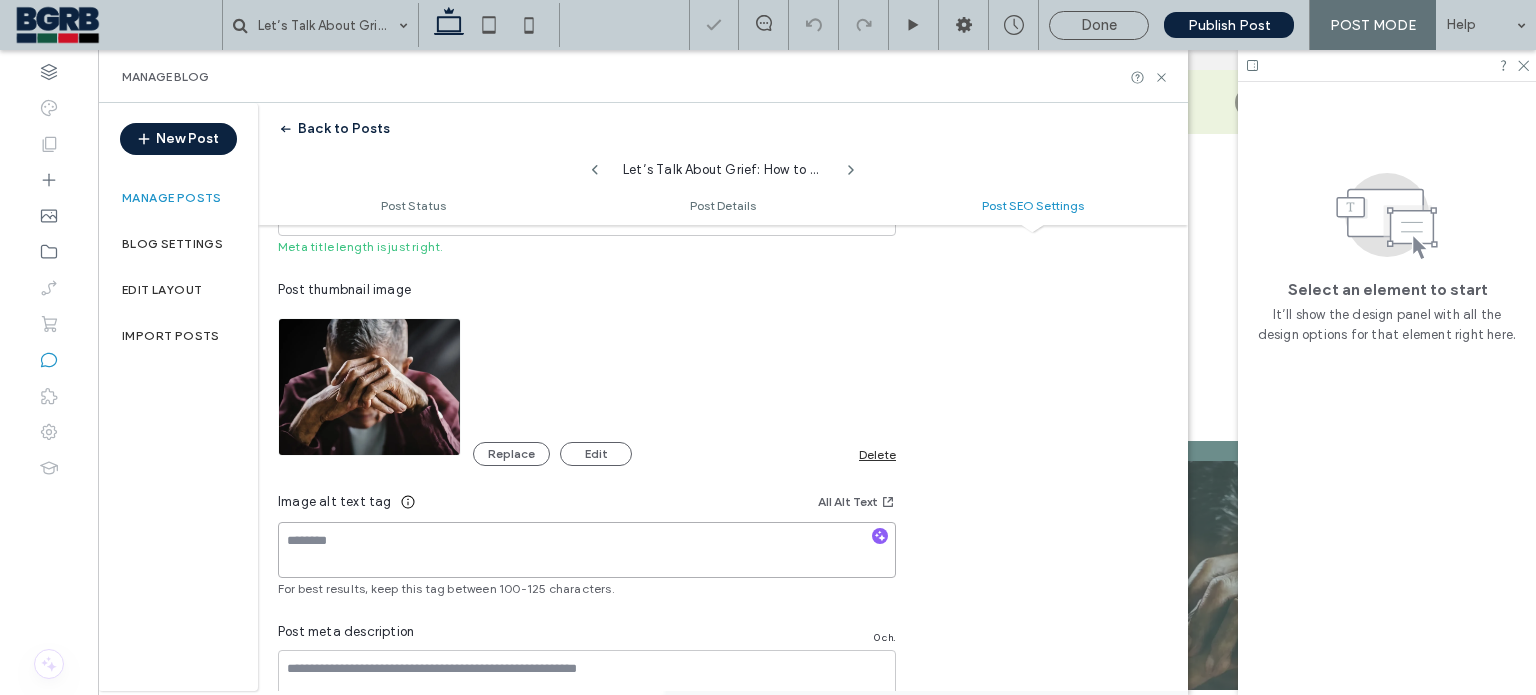 click at bounding box center (587, 550) 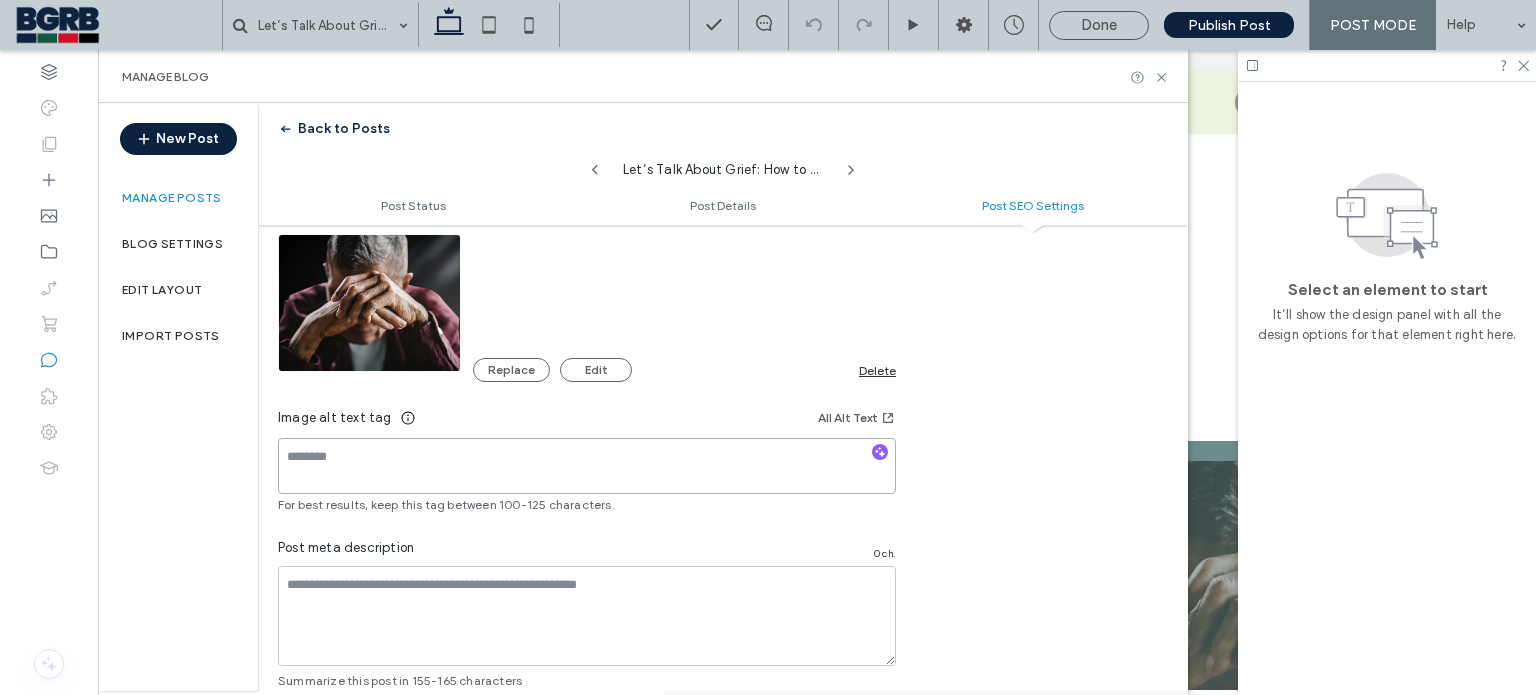 scroll, scrollTop: 1200, scrollLeft: 0, axis: vertical 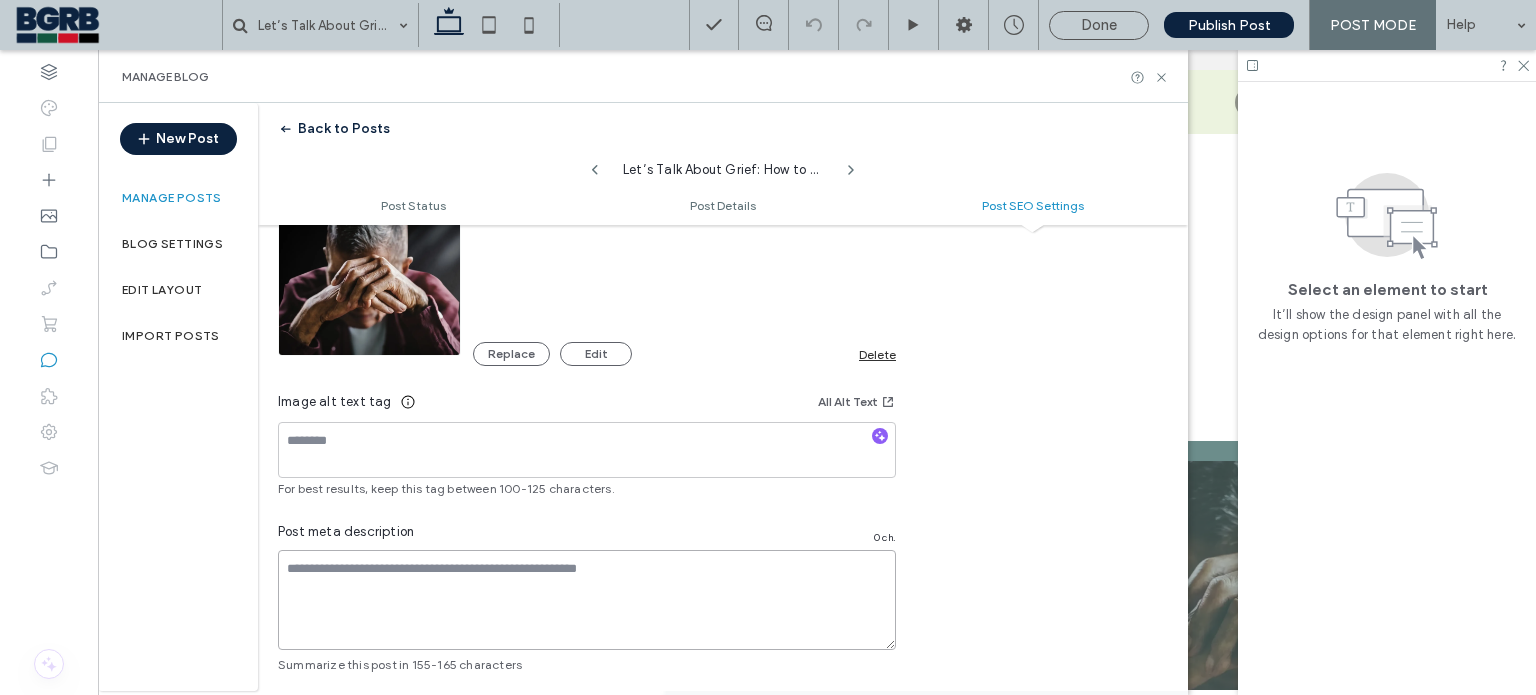 click at bounding box center (587, 600) 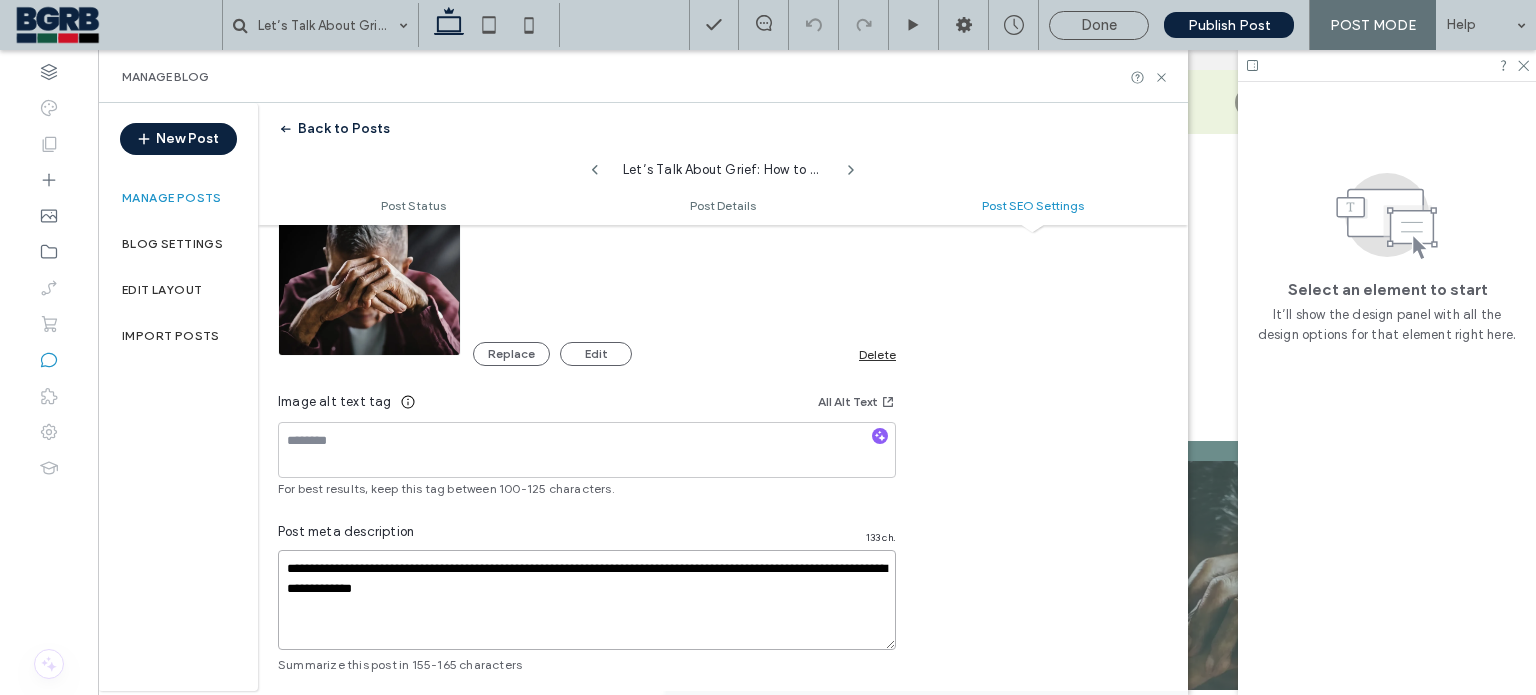click on "**********" at bounding box center (587, 600) 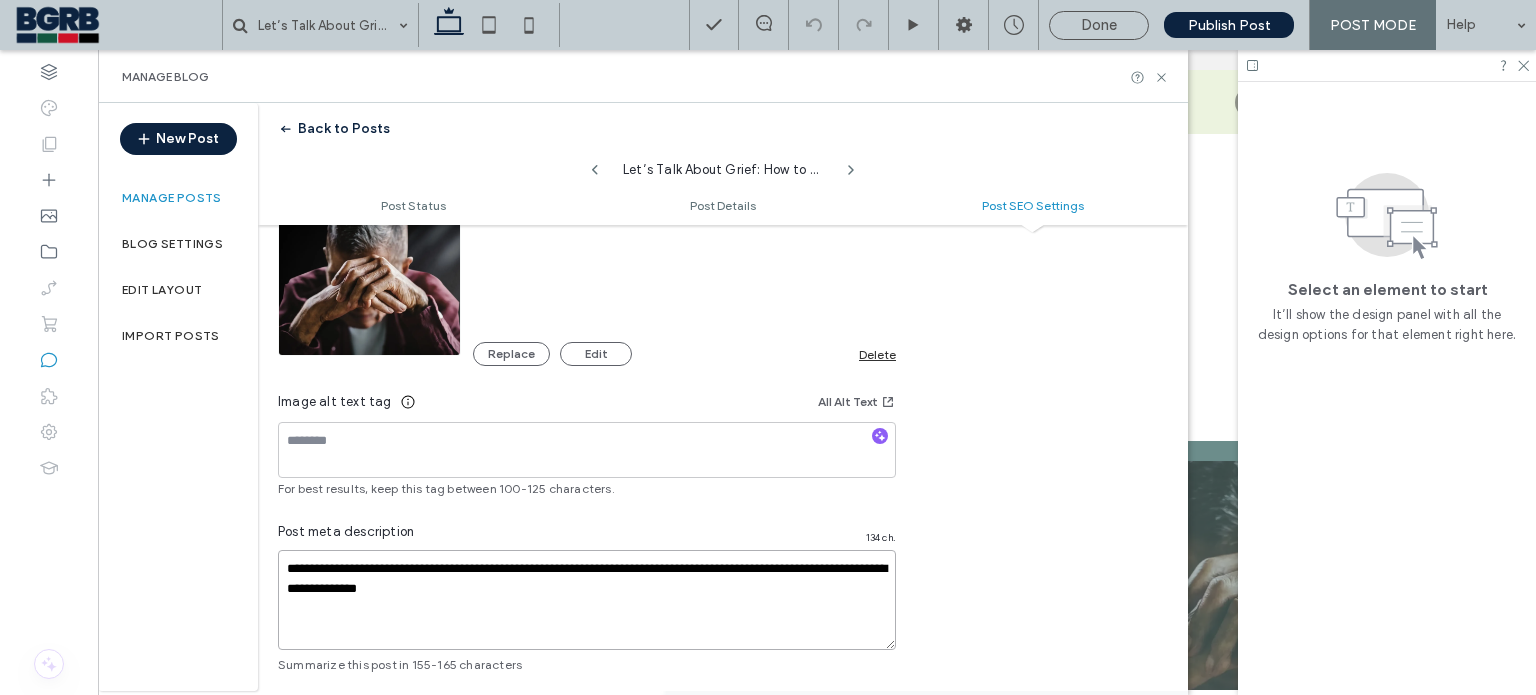 click on "**********" at bounding box center [587, 600] 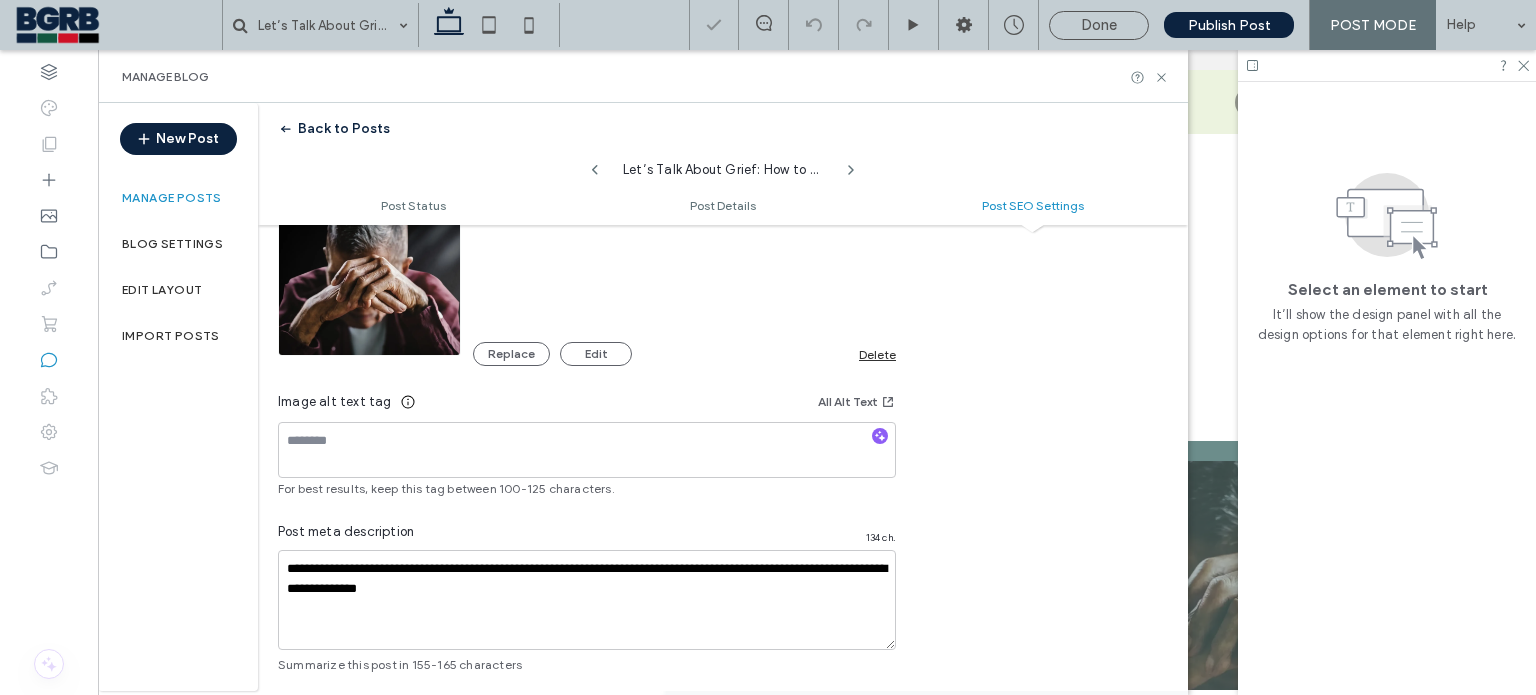 click on "**********" at bounding box center (723, 291) 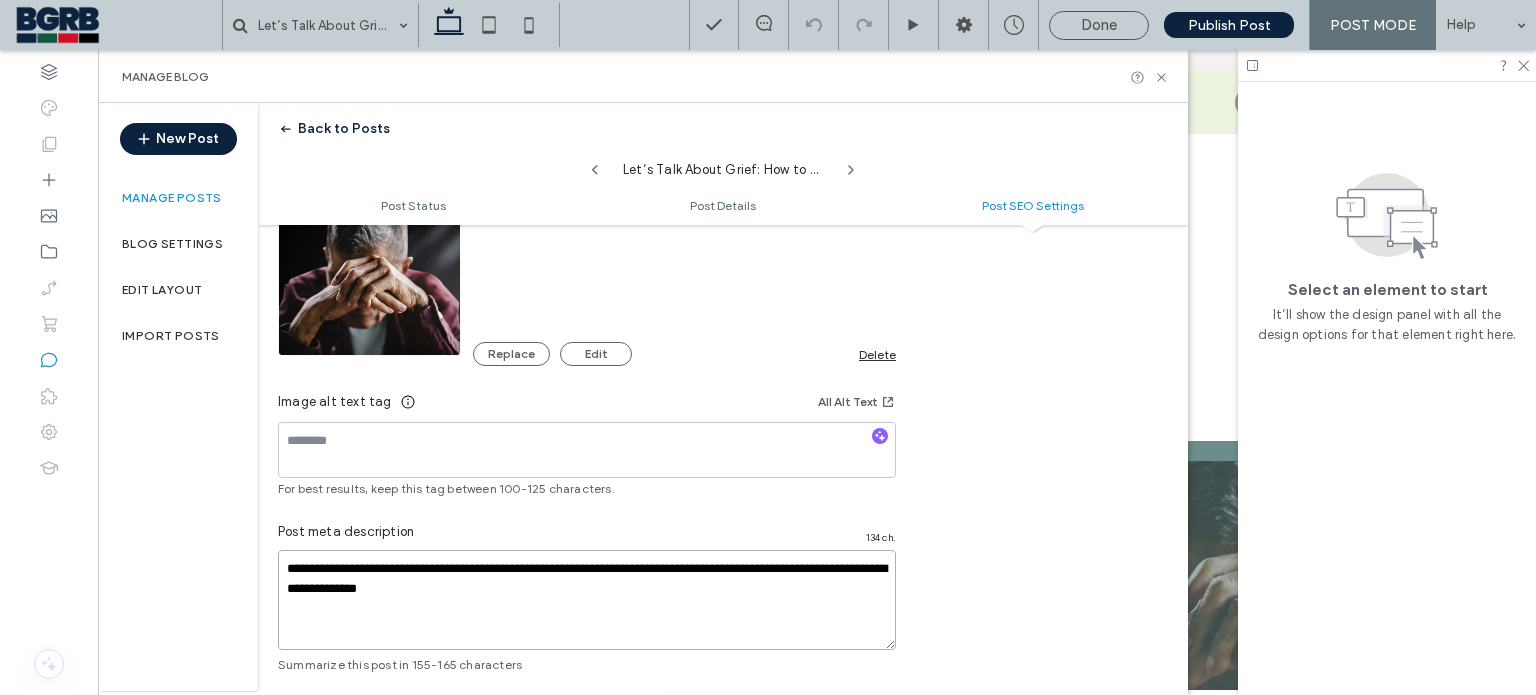 click on "**********" at bounding box center [587, 600] 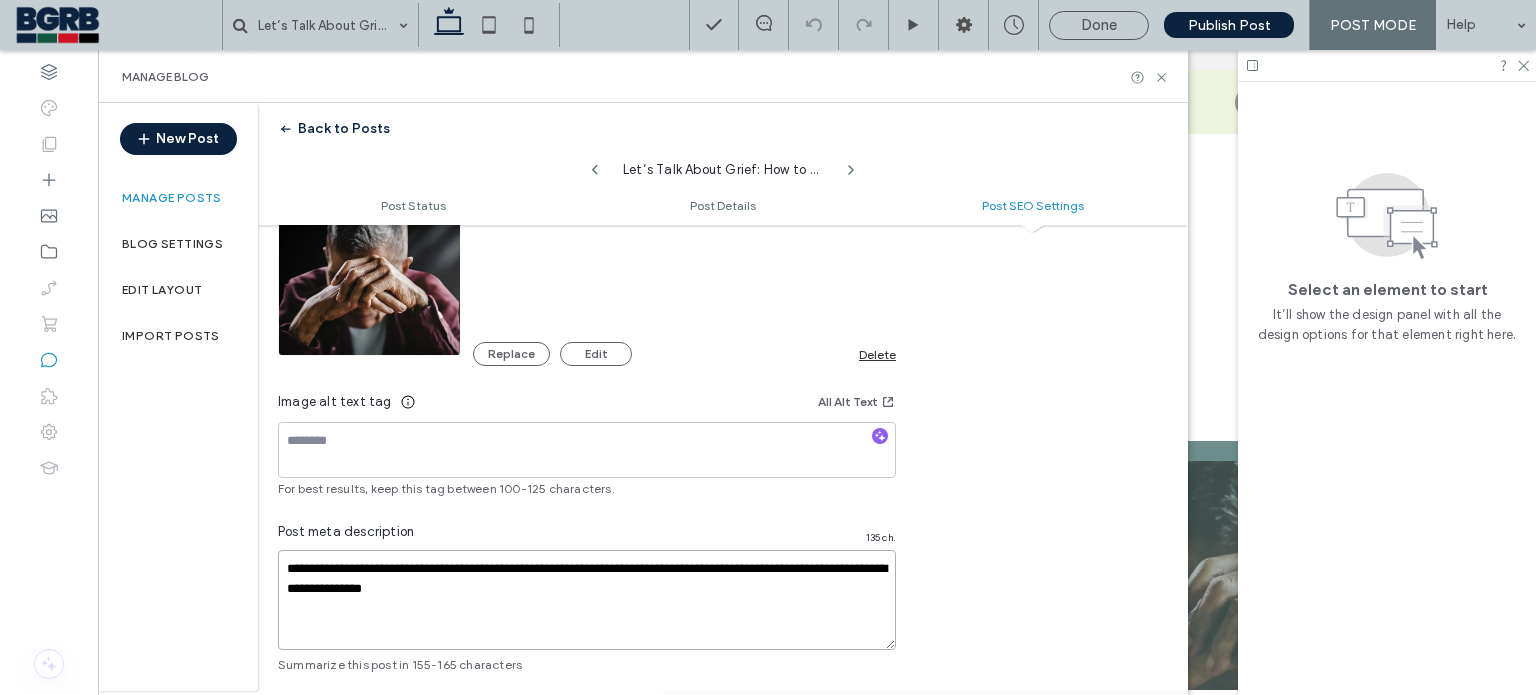 paste on "**********" 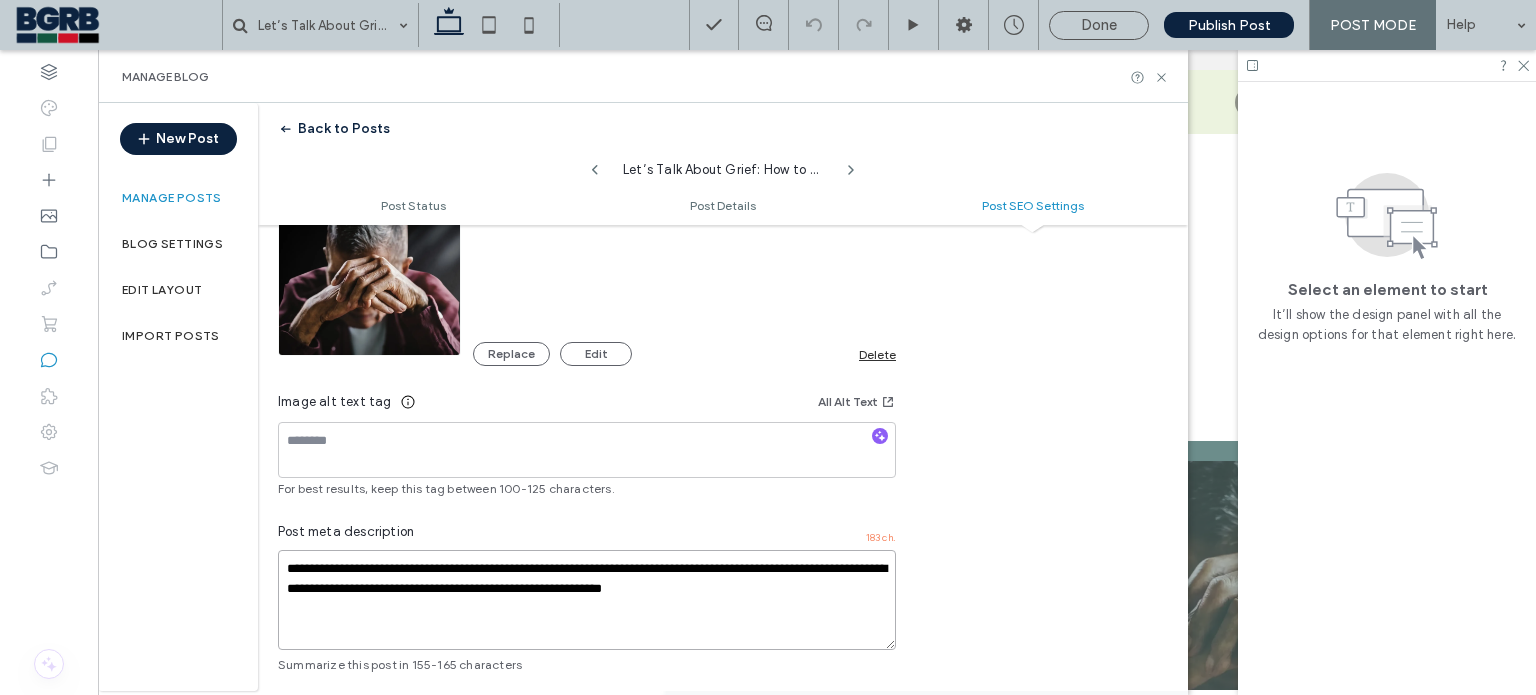 drag, startPoint x: 864, startPoint y: 582, endPoint x: 558, endPoint y: 586, distance: 306.02615 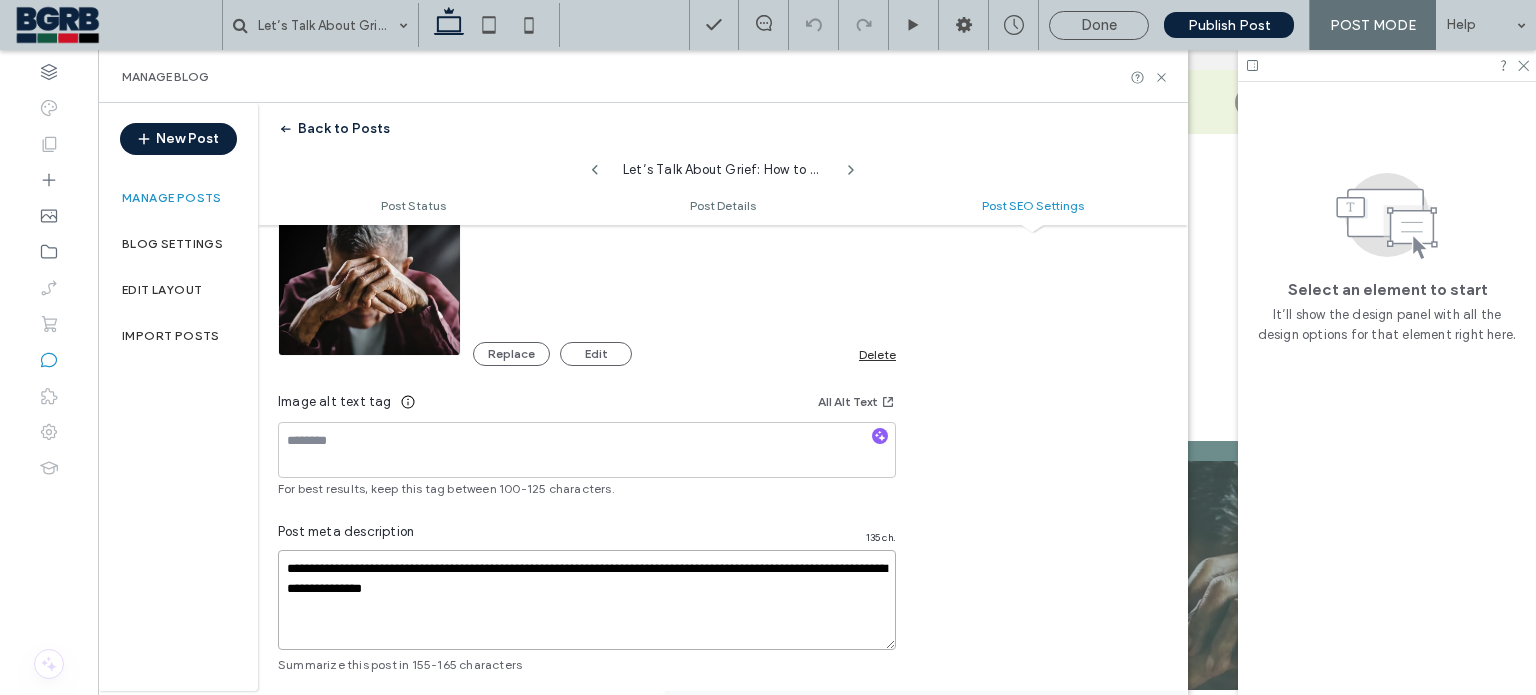 type on "**********" 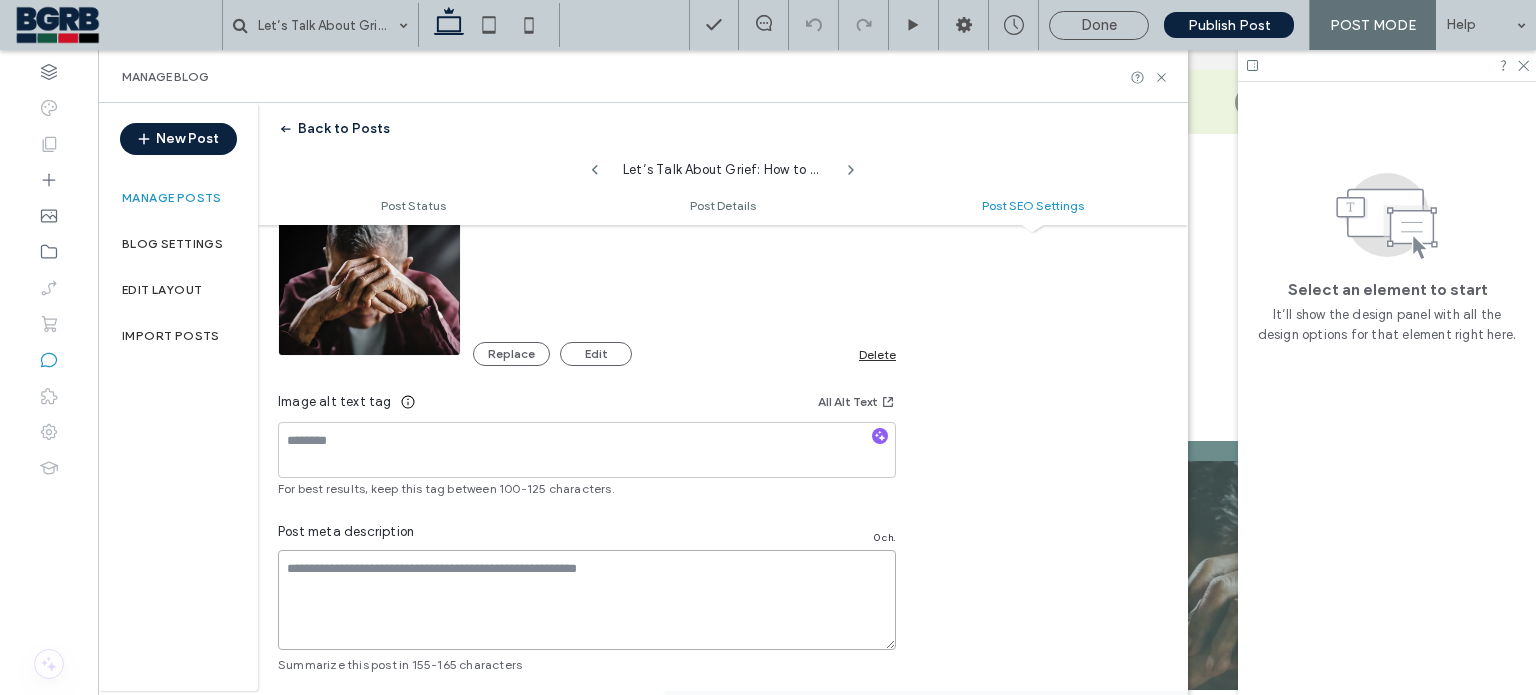 paste on "**********" 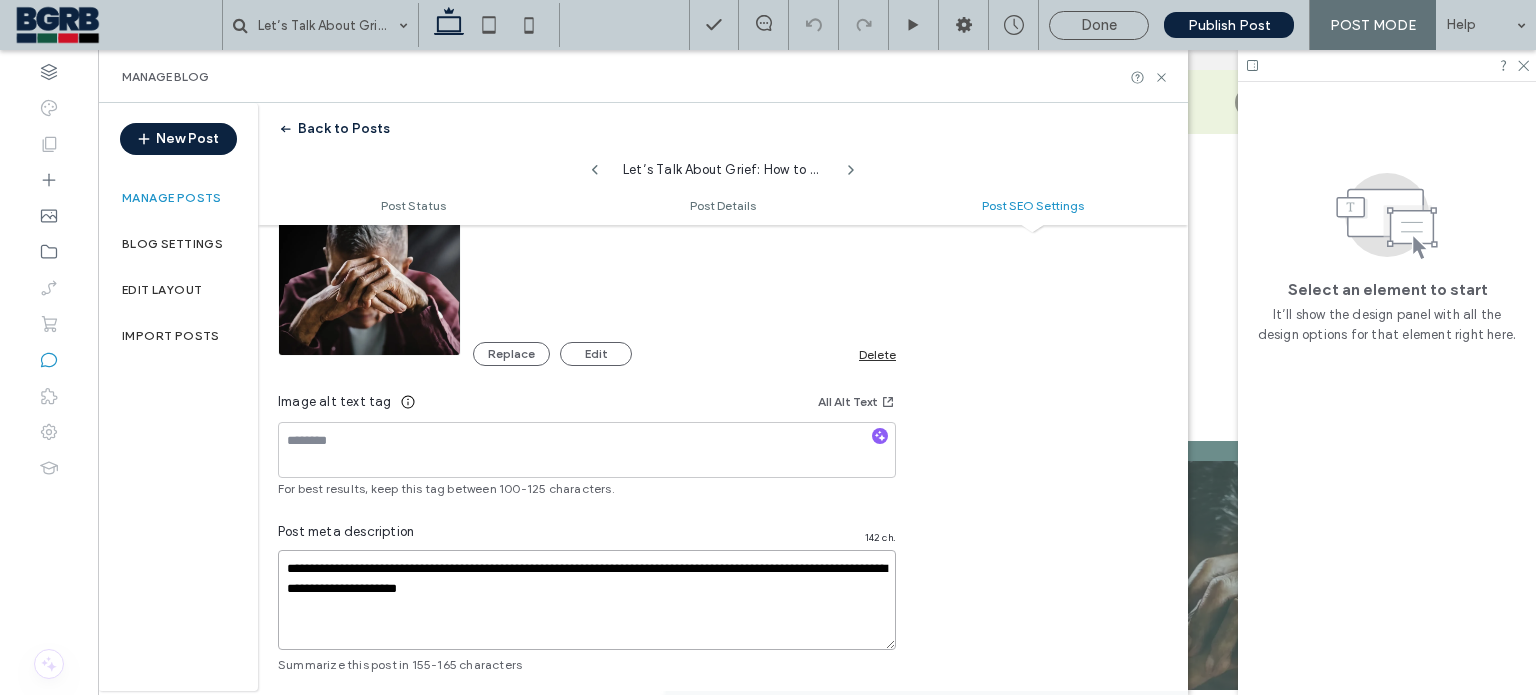 type on "**********" 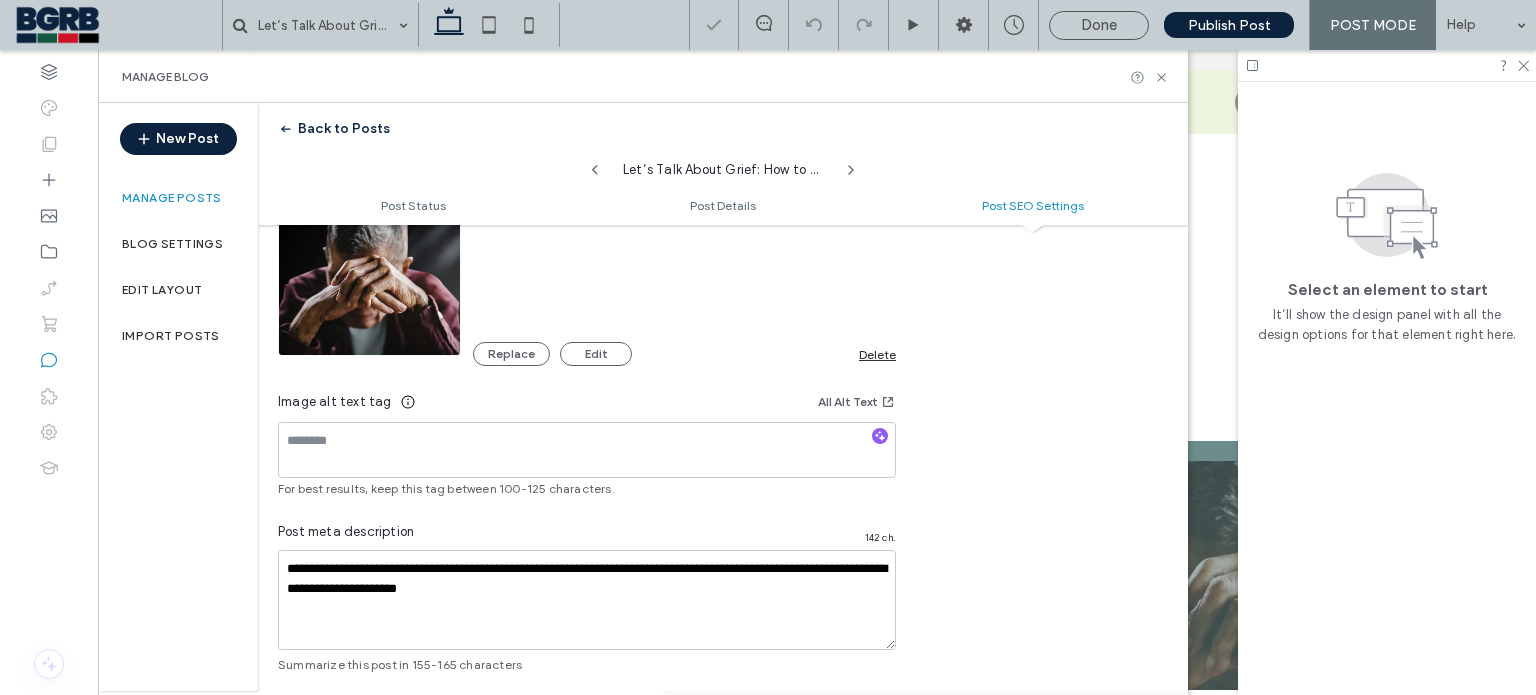 click on "**********" at bounding box center (723, 291) 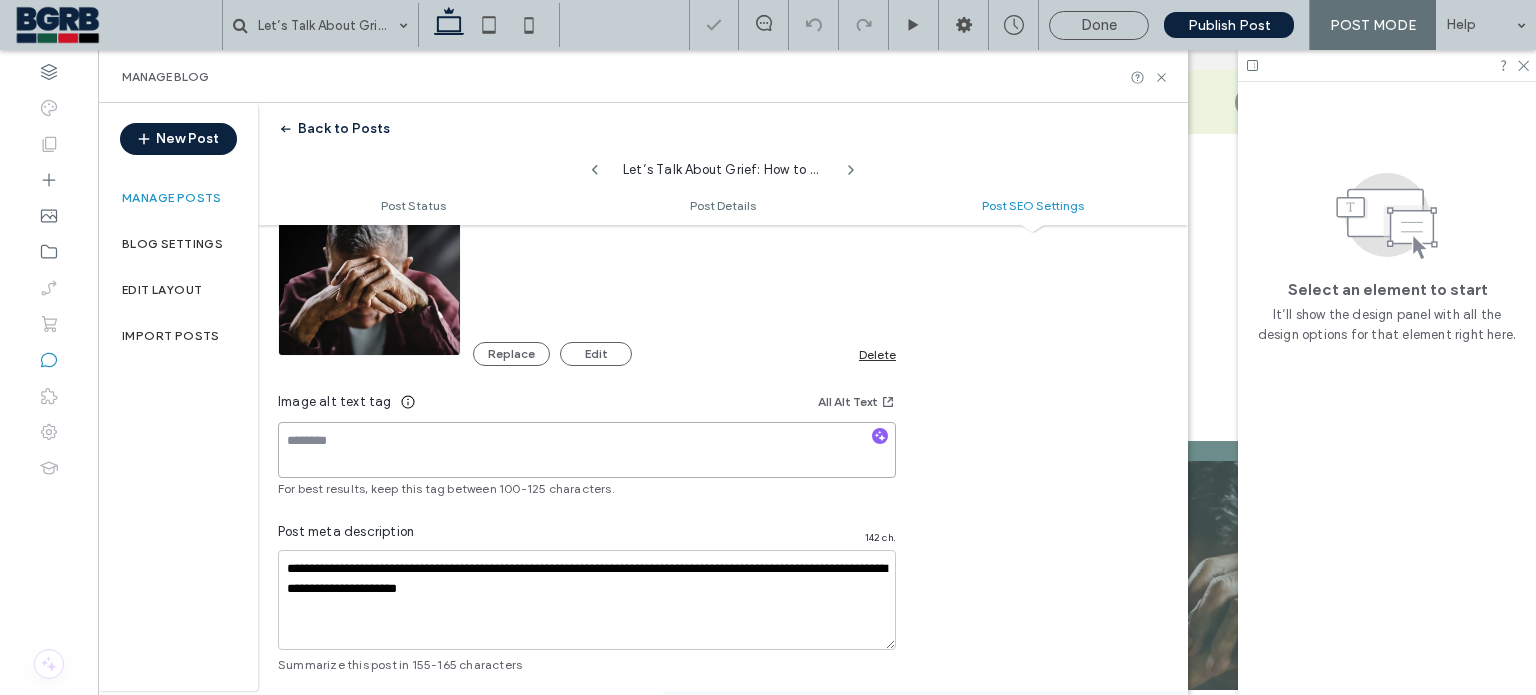 click at bounding box center (587, 450) 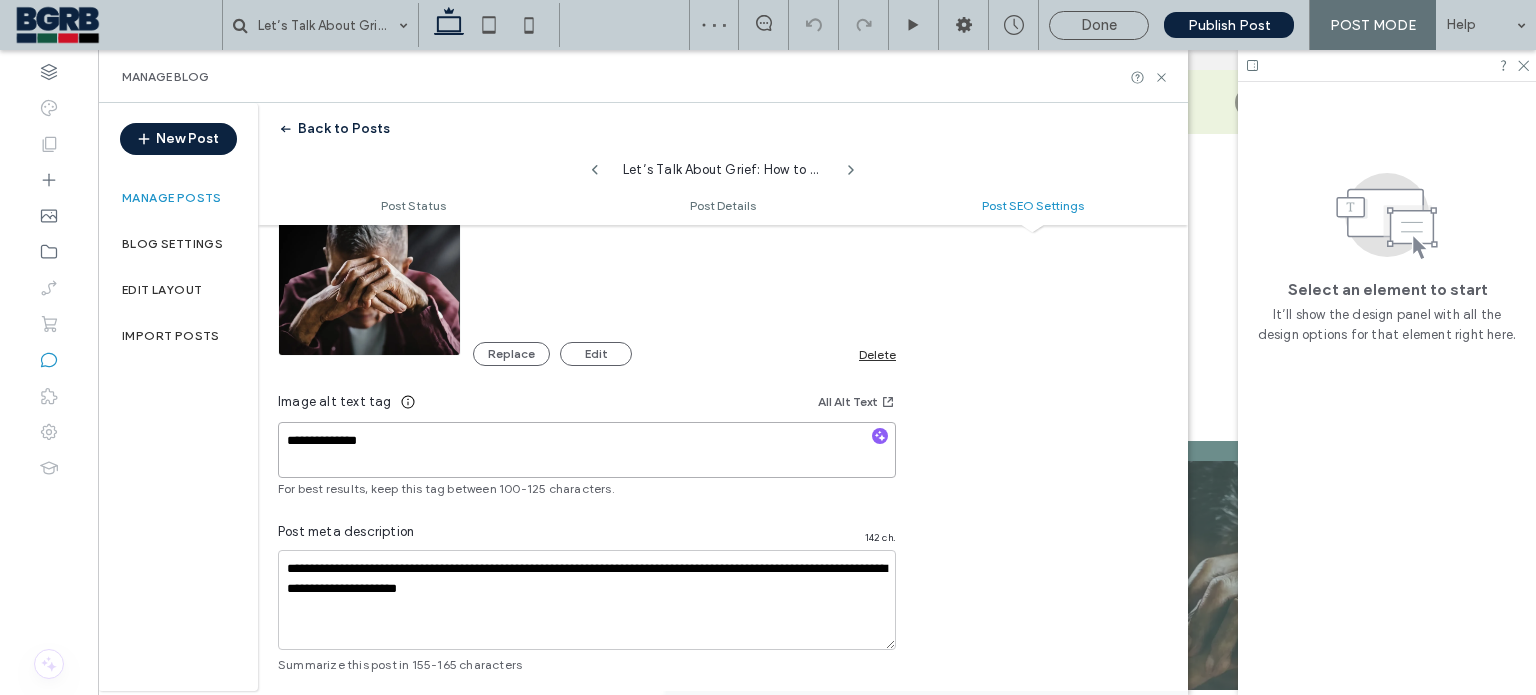 type on "**********" 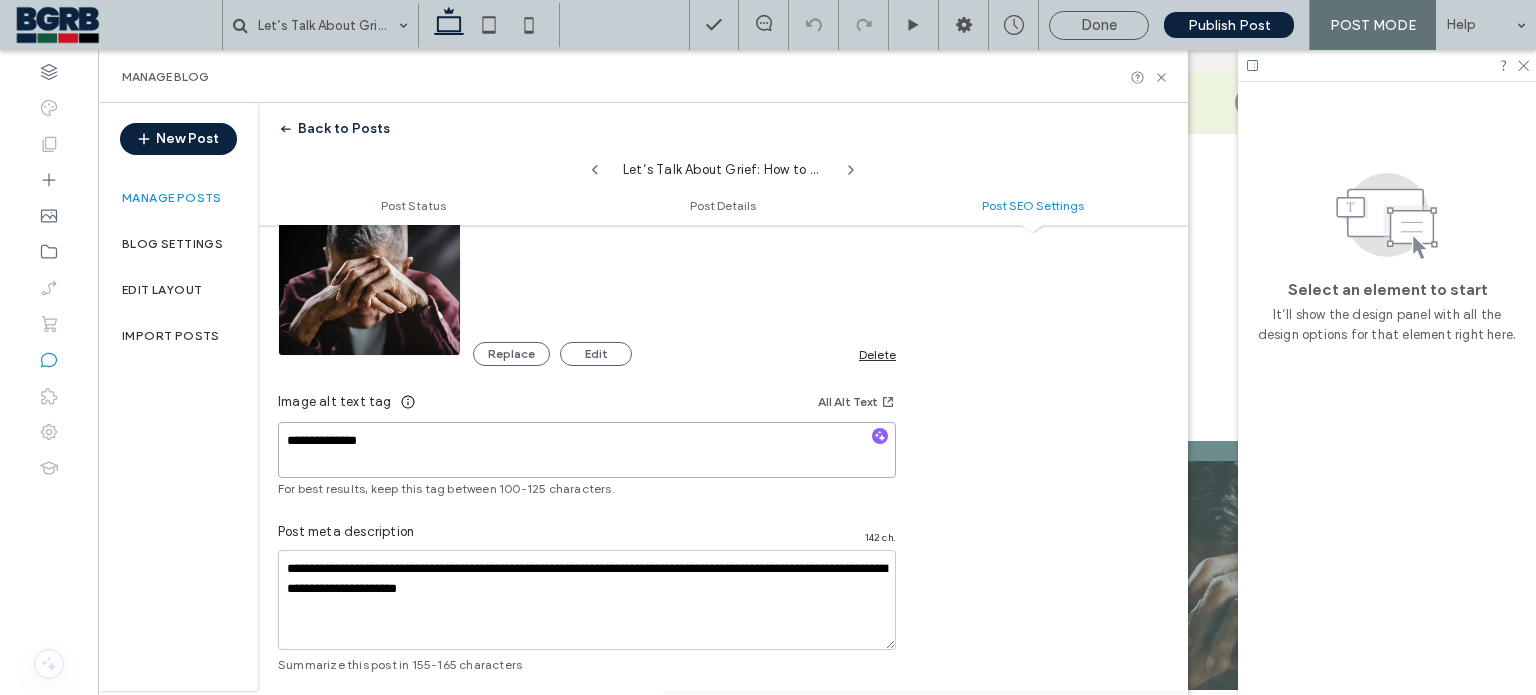 drag, startPoint x: 388, startPoint y: 435, endPoint x: 277, endPoint y: 433, distance: 111.01801 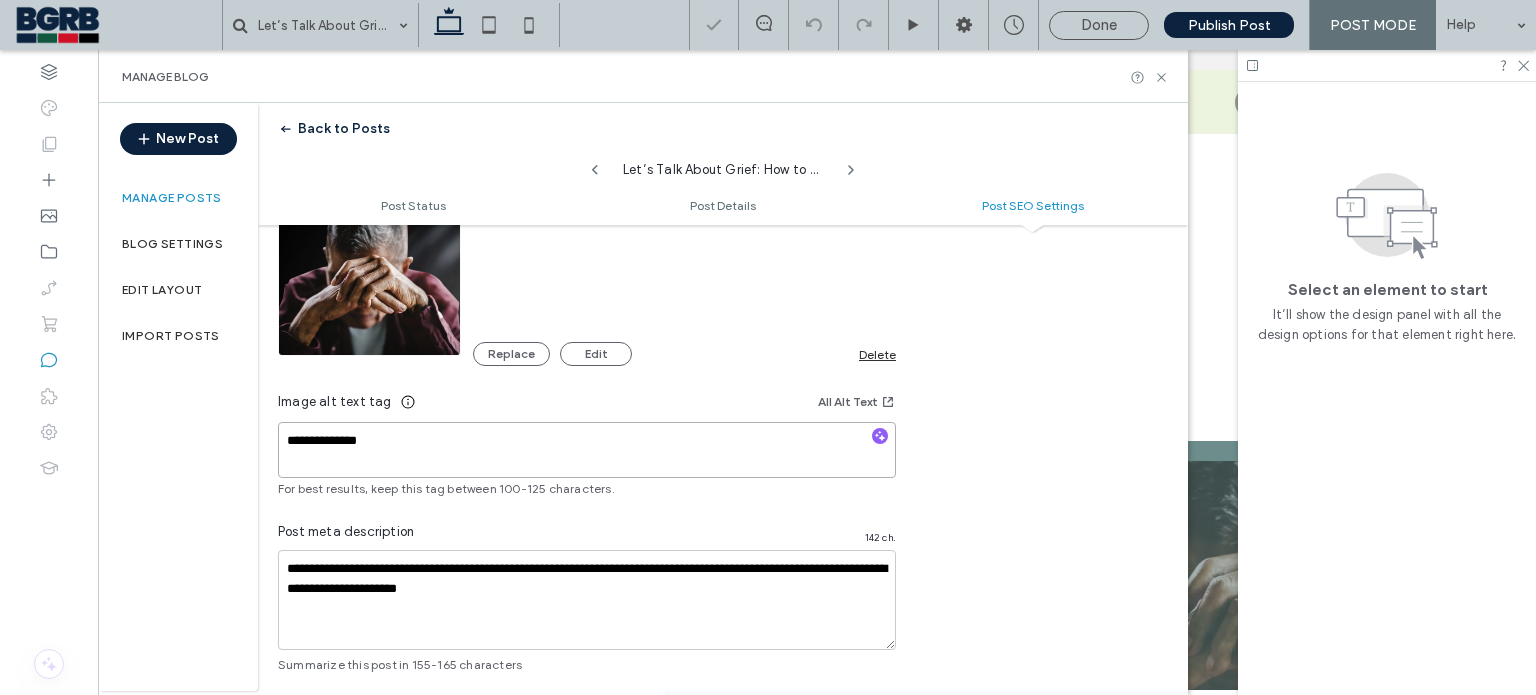 click on "**********" at bounding box center (587, 450) 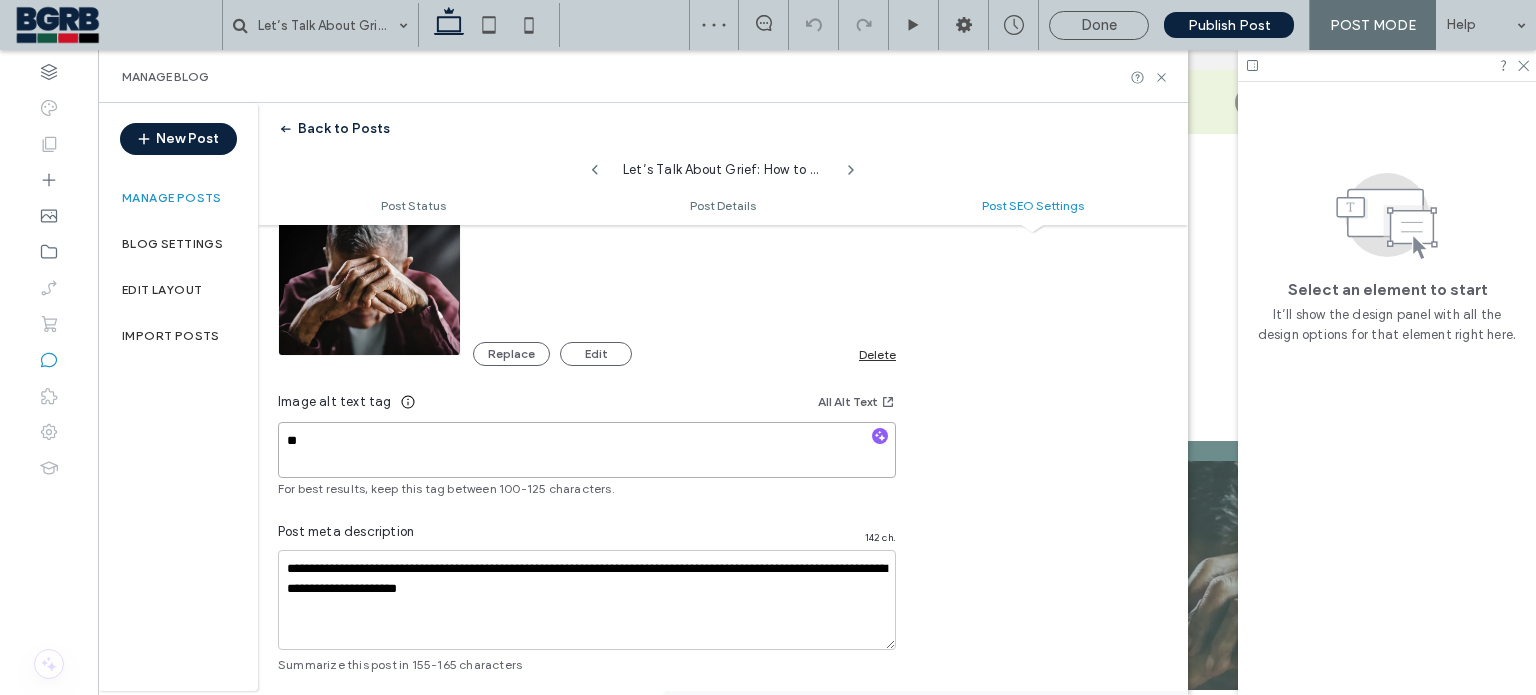 type on "*" 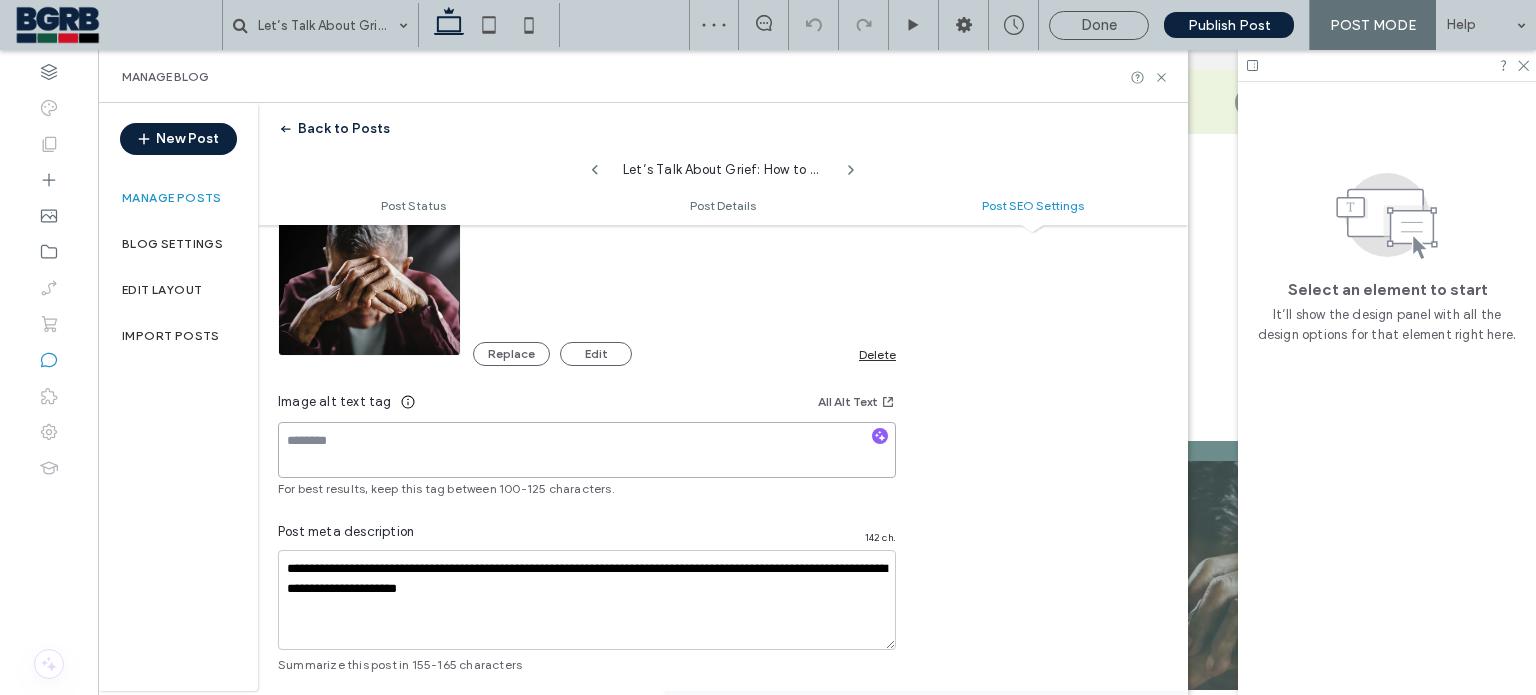 paste on "**********" 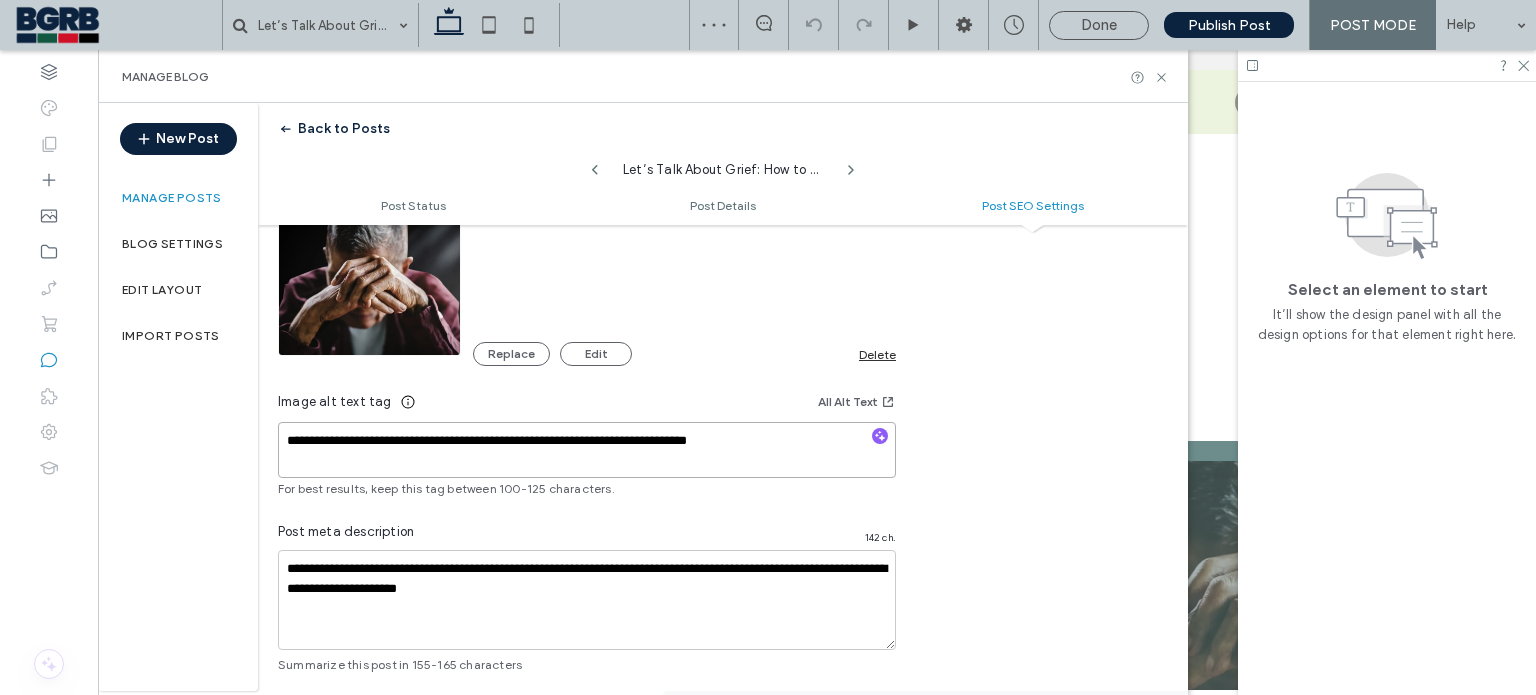 type on "**********" 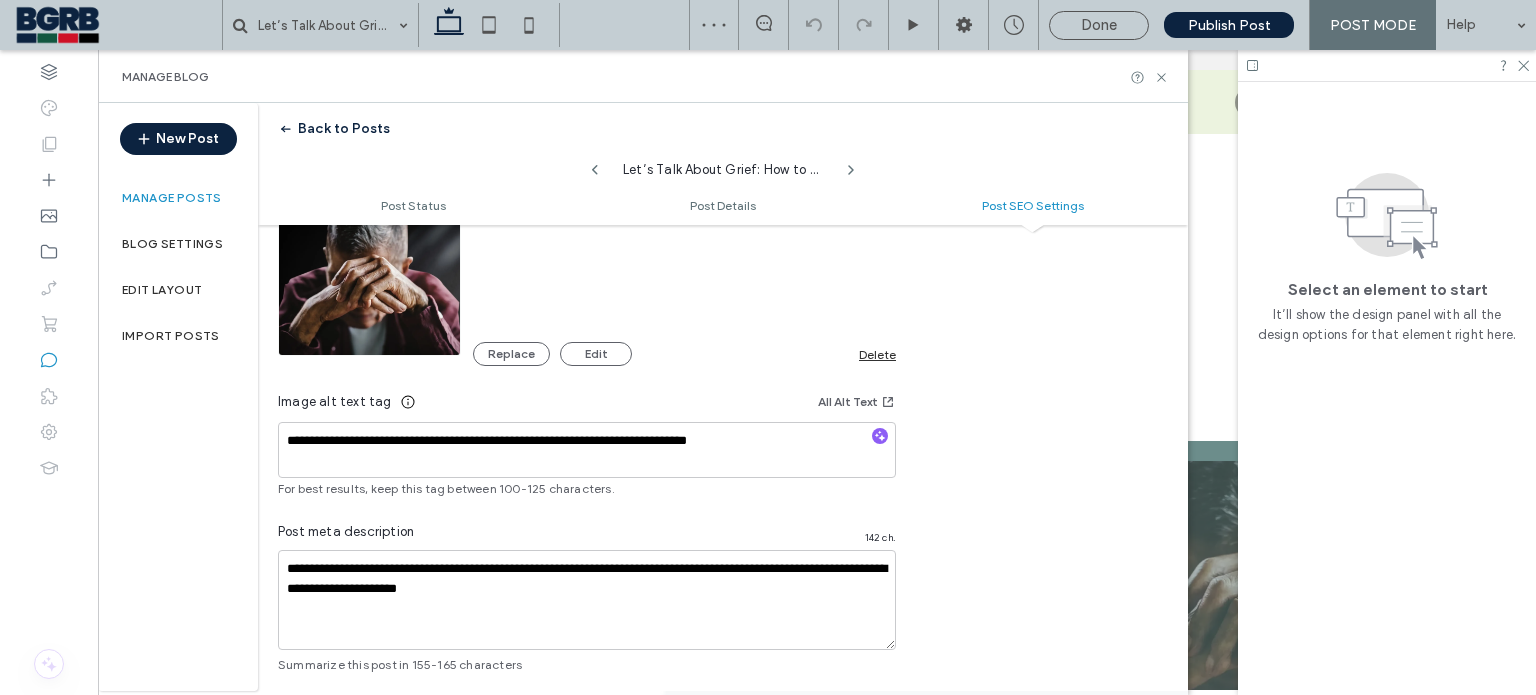 click on "**********" at bounding box center [723, 291] 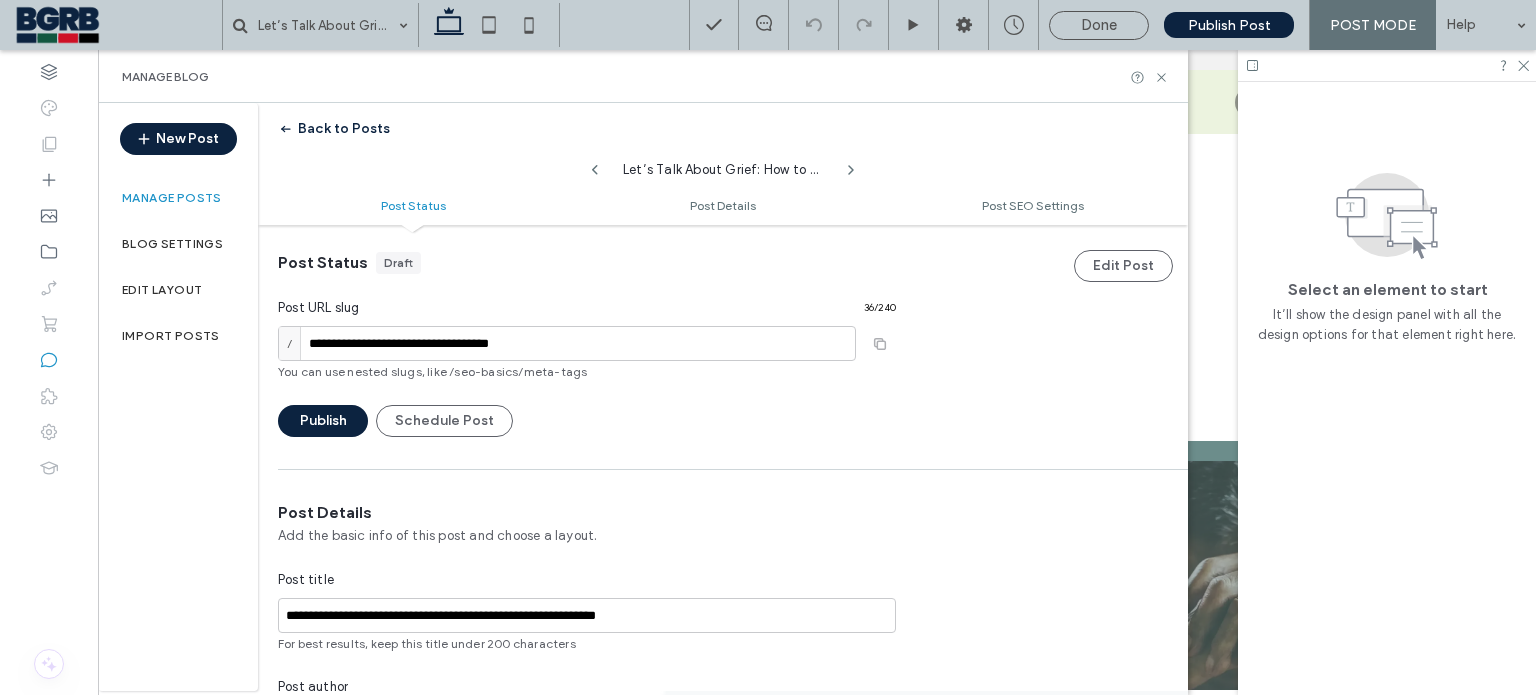 scroll, scrollTop: 0, scrollLeft: 0, axis: both 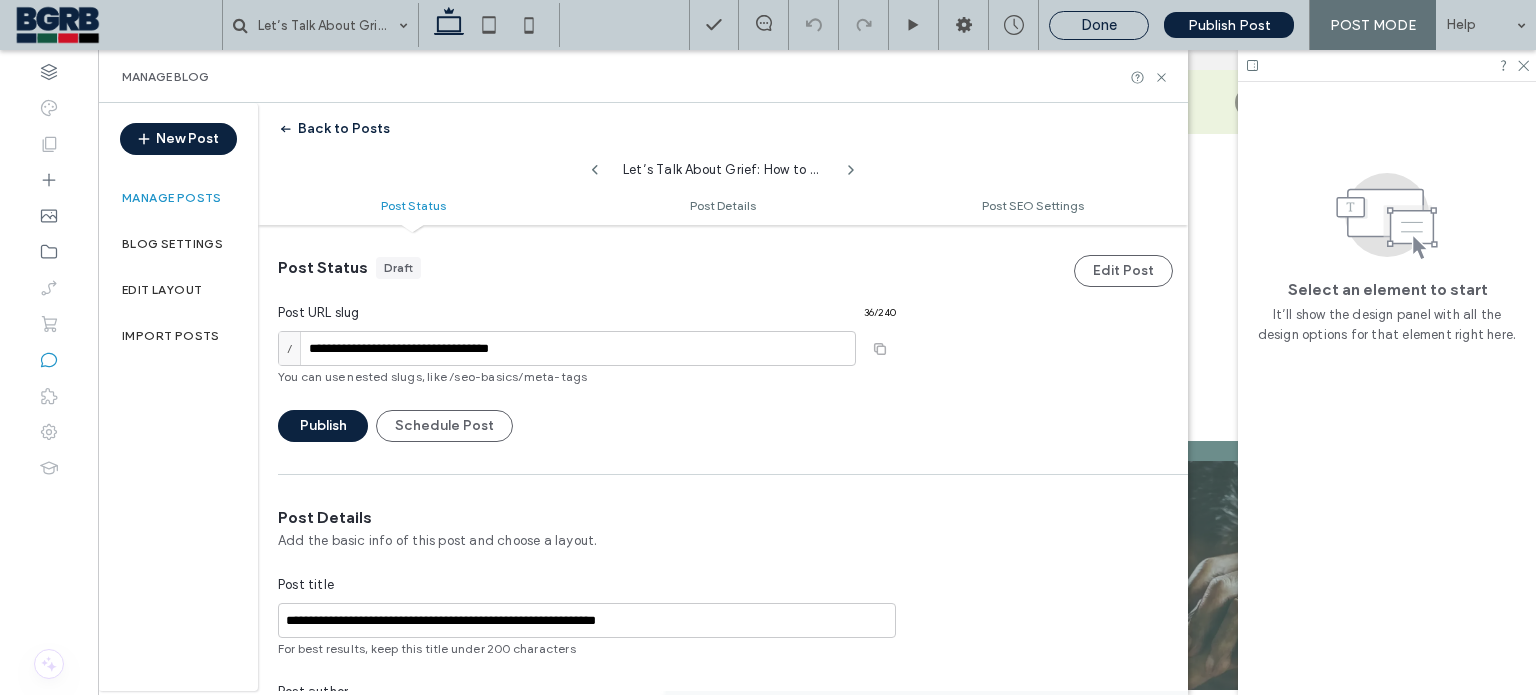 click on "Done" at bounding box center (1099, 25) 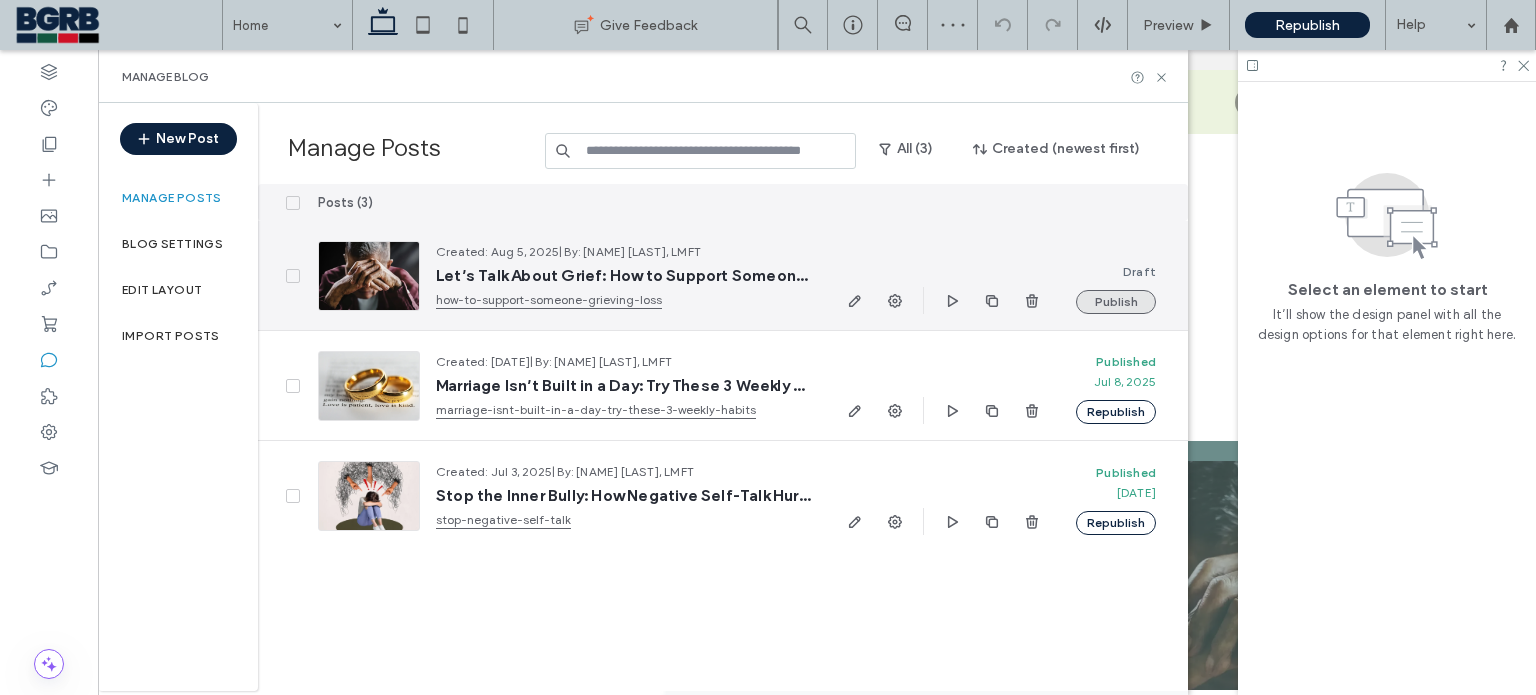 click on "Publish" at bounding box center (1116, 302) 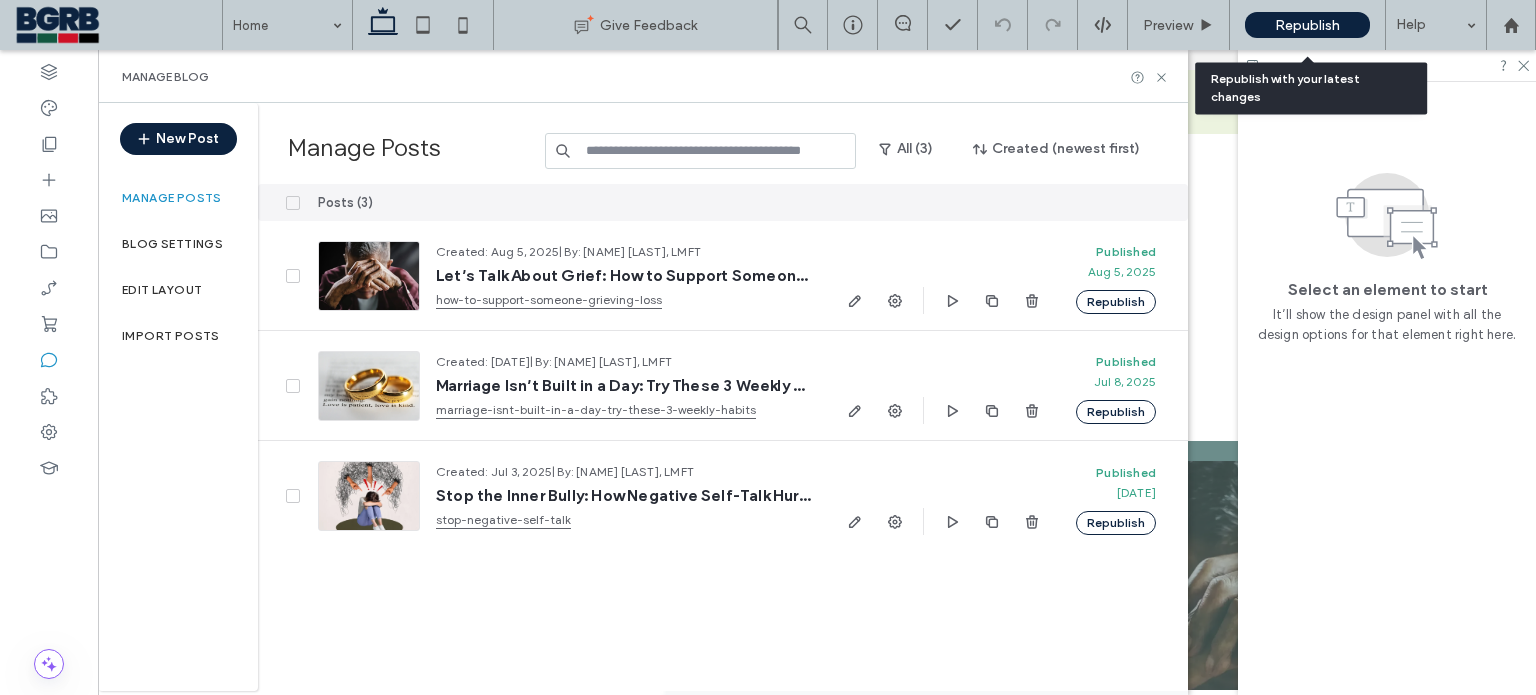 click on "Republish" at bounding box center [1307, 25] 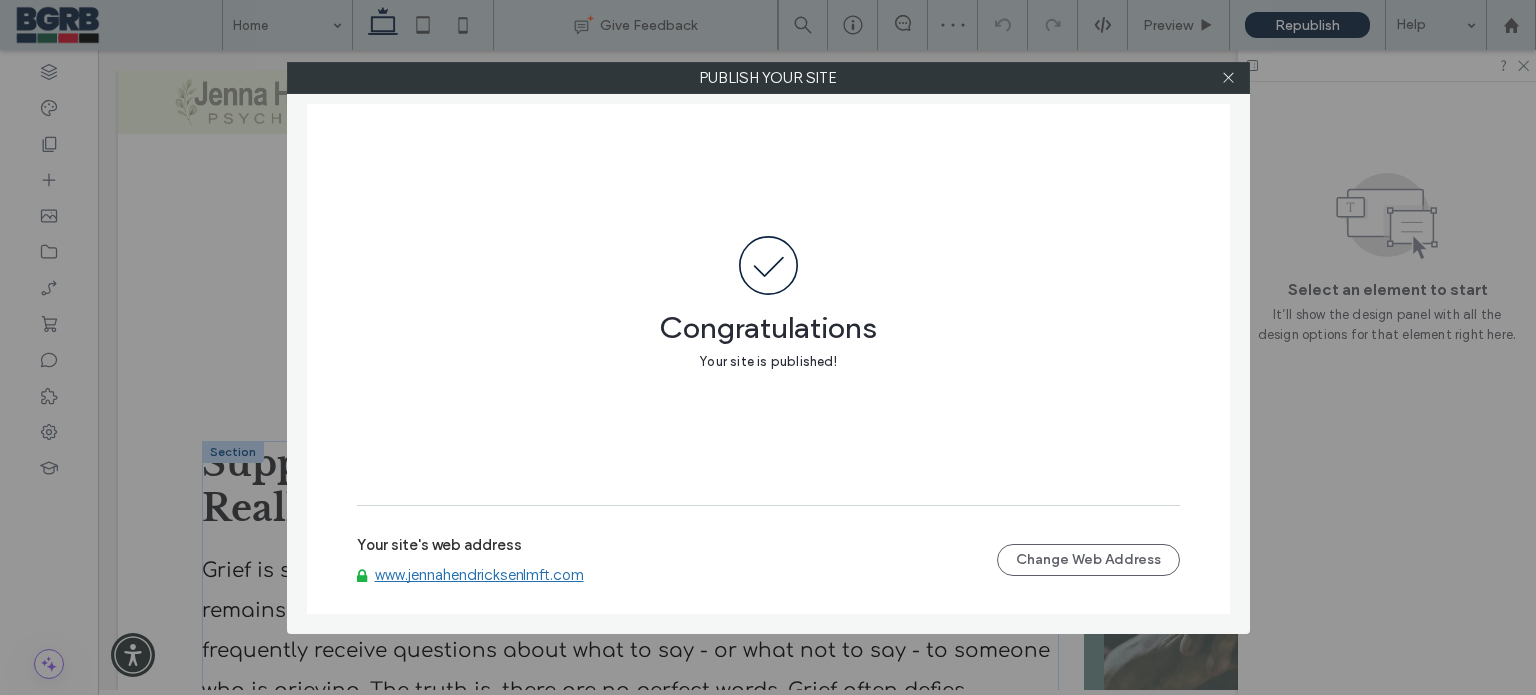 click on "www.jennahendricksenlmft.com" at bounding box center (479, 575) 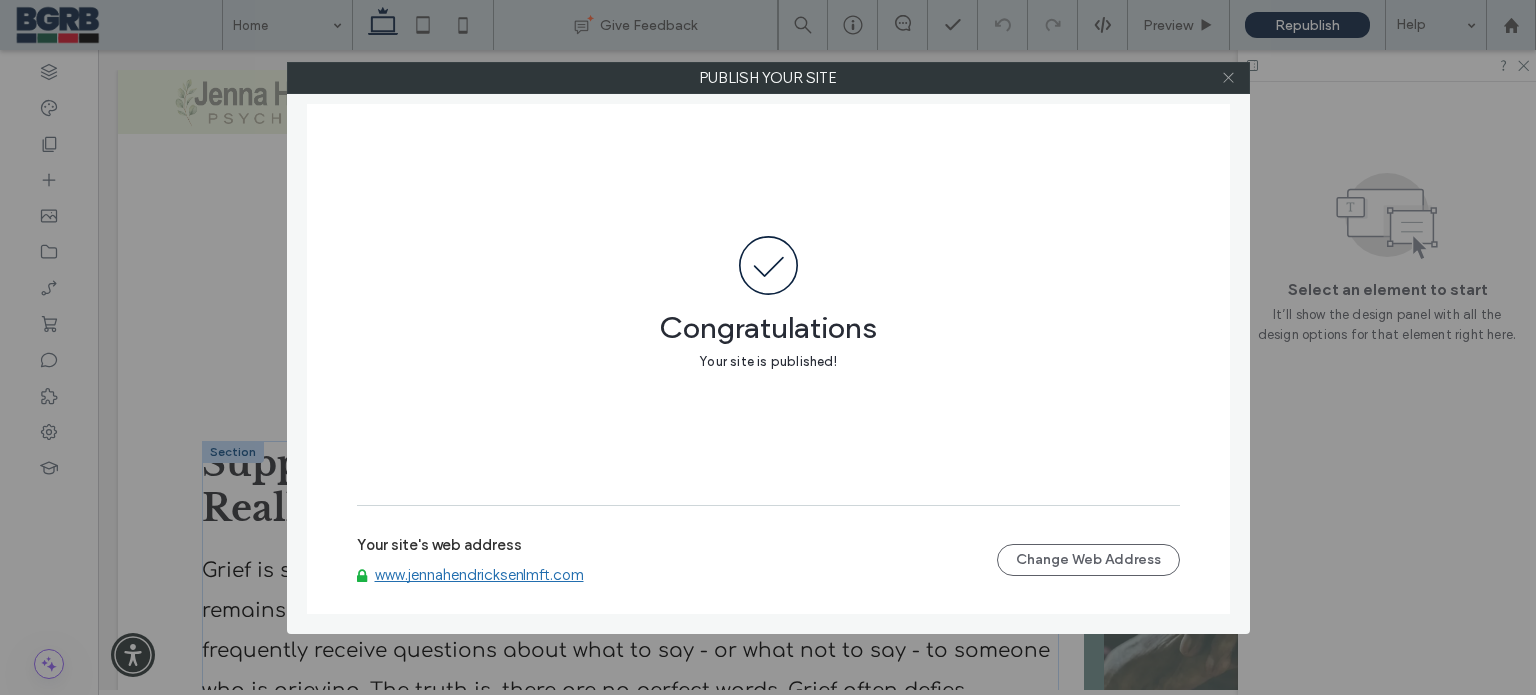 click 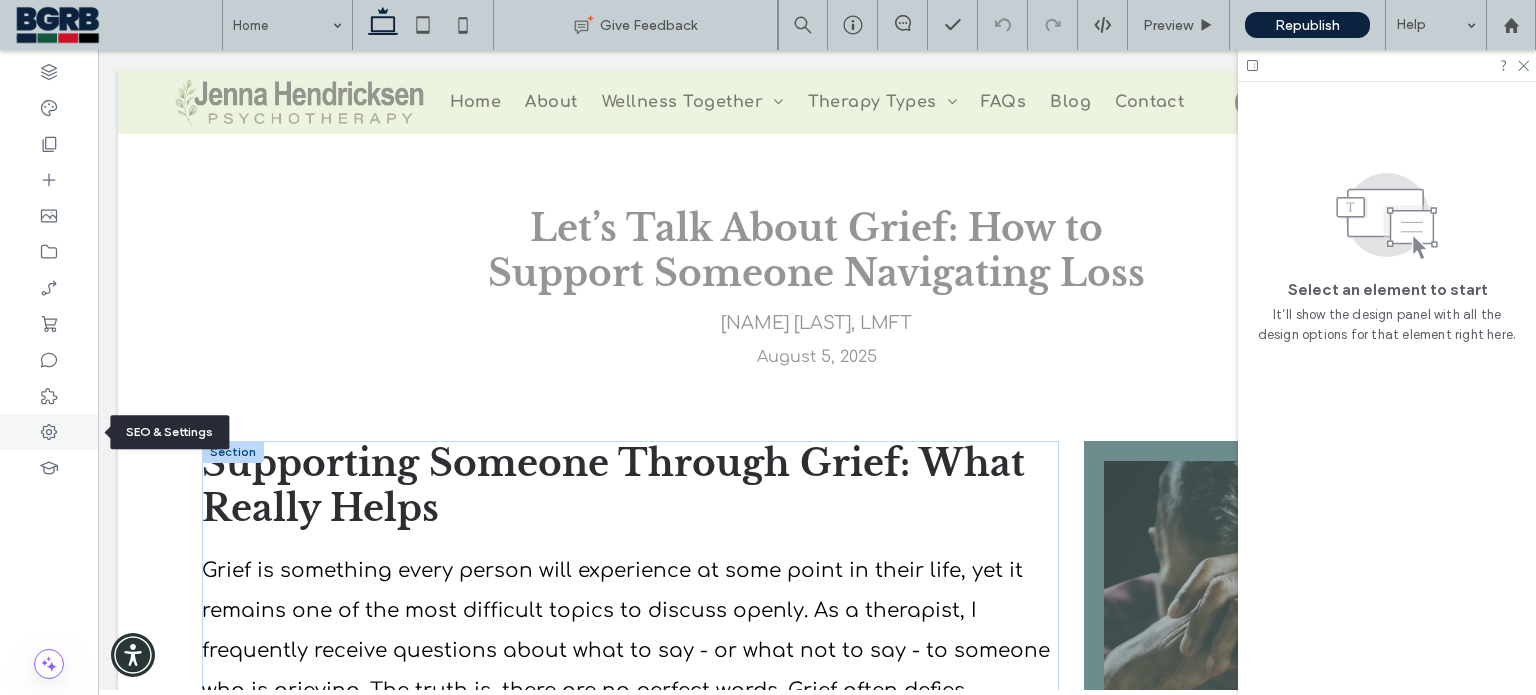 click 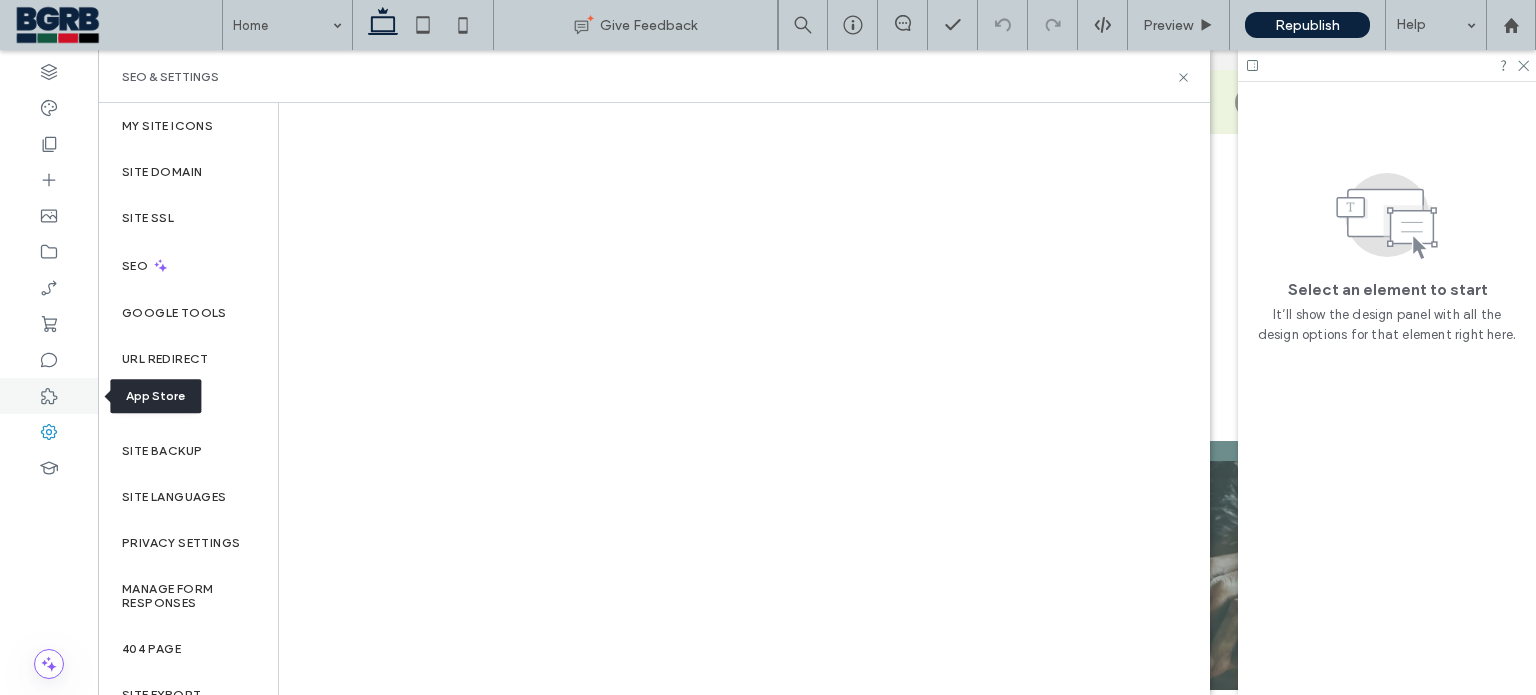 click 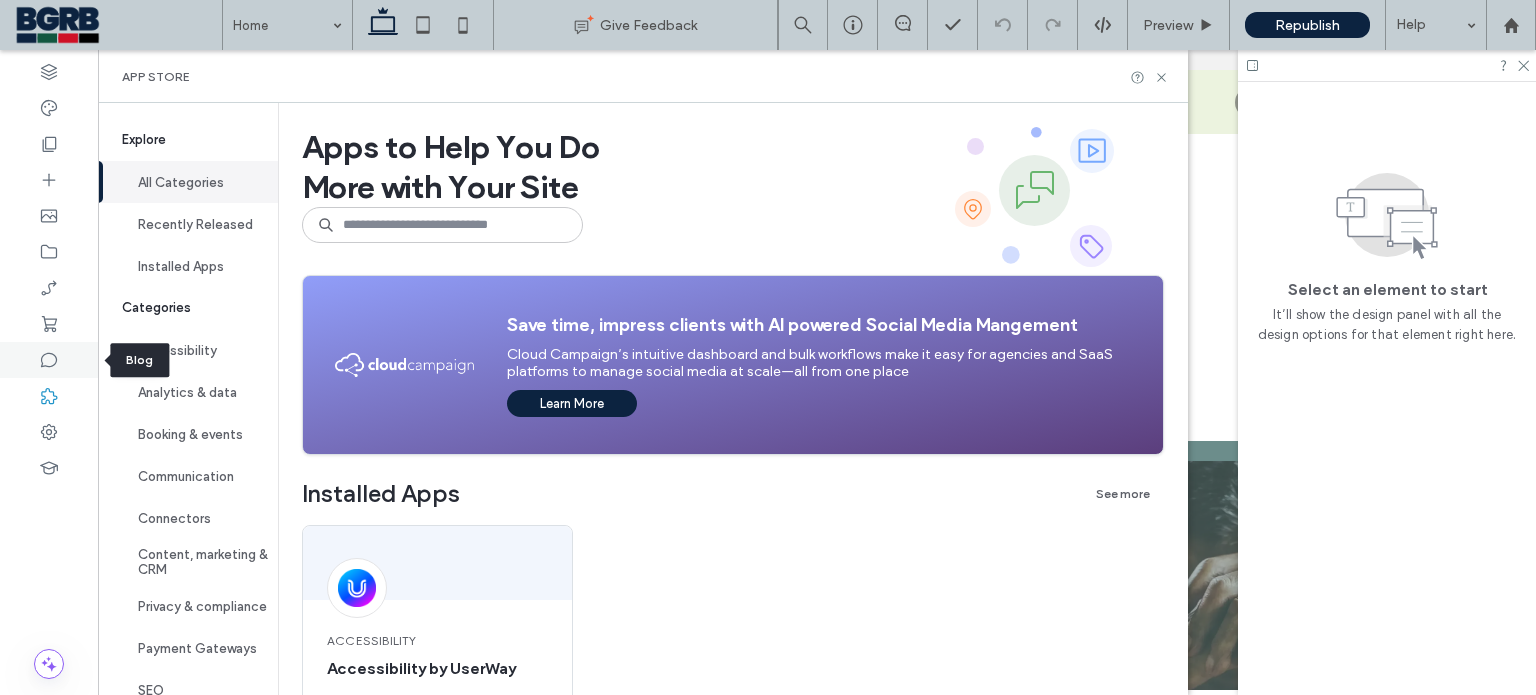 click at bounding box center [49, 360] 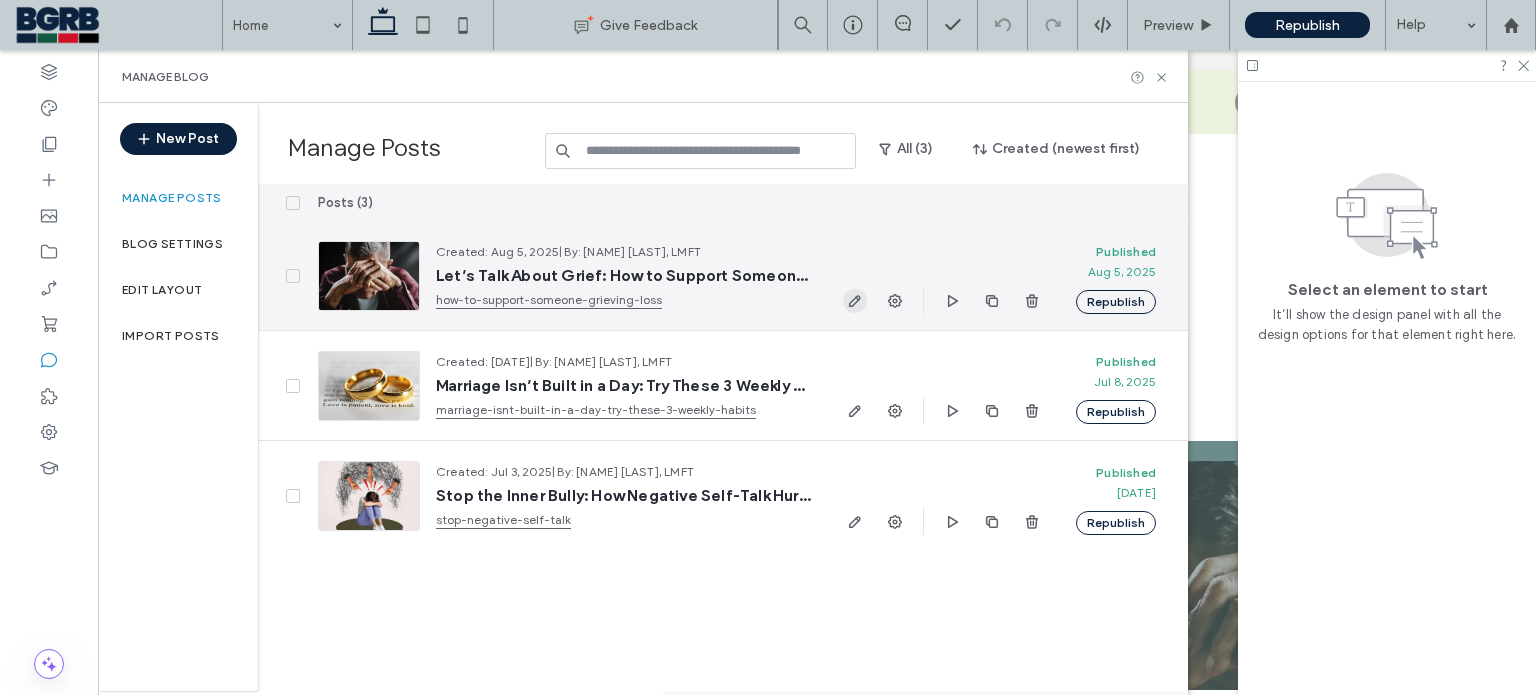 click 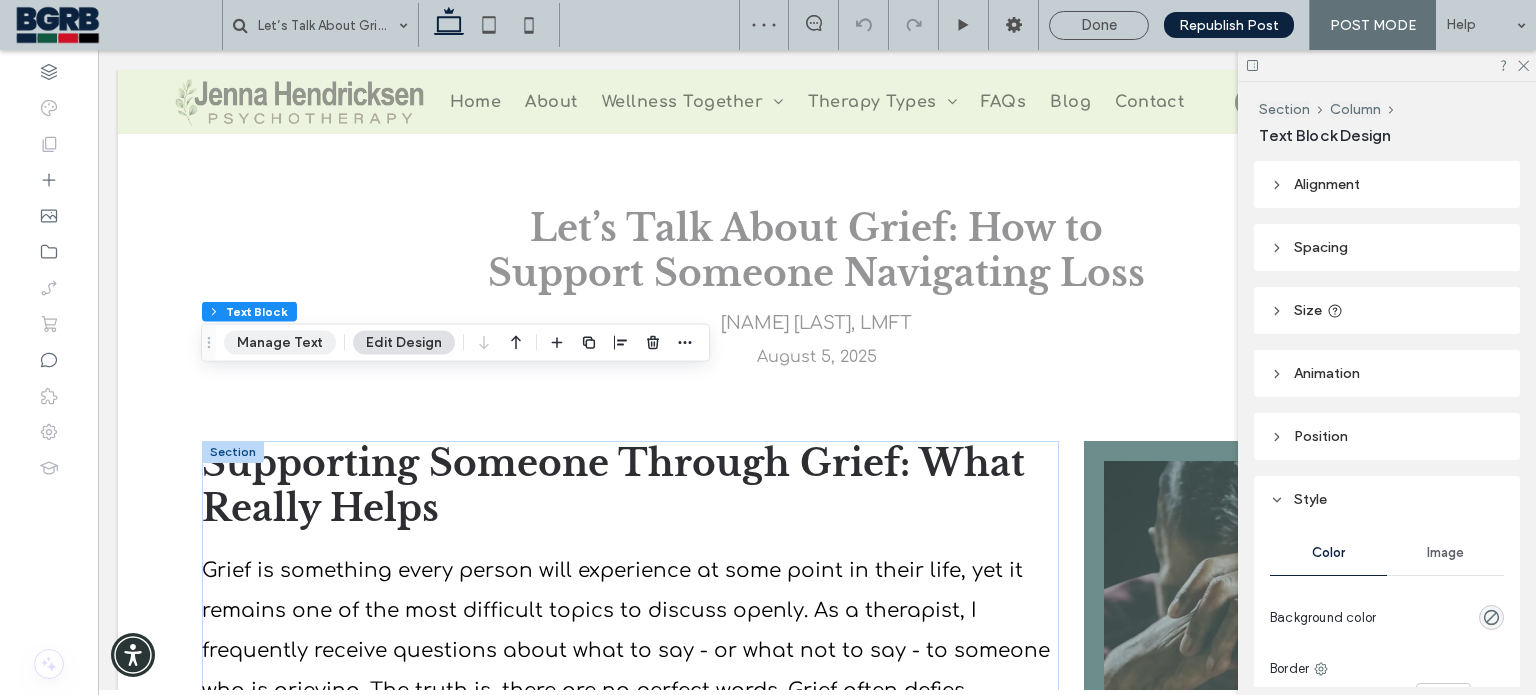 click on "Manage Text" at bounding box center (280, 343) 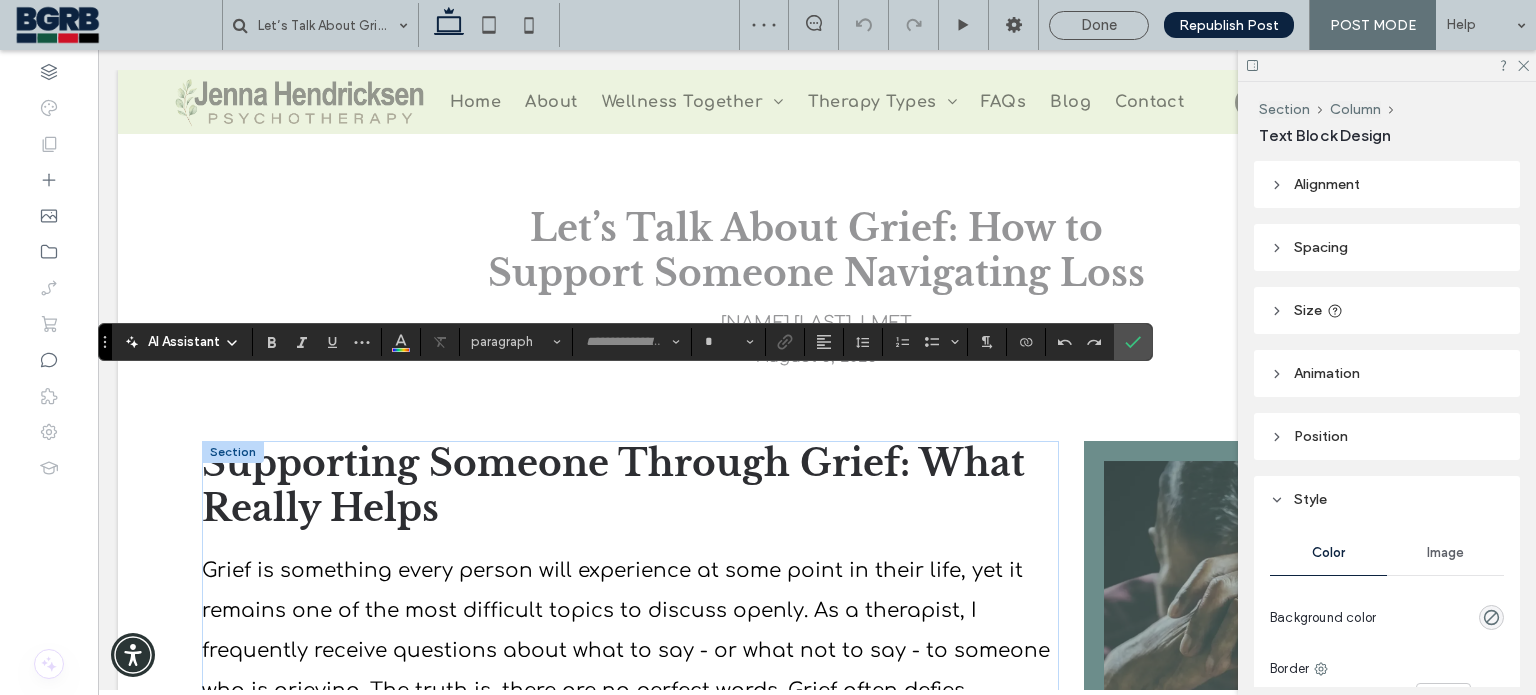 type on "*********" 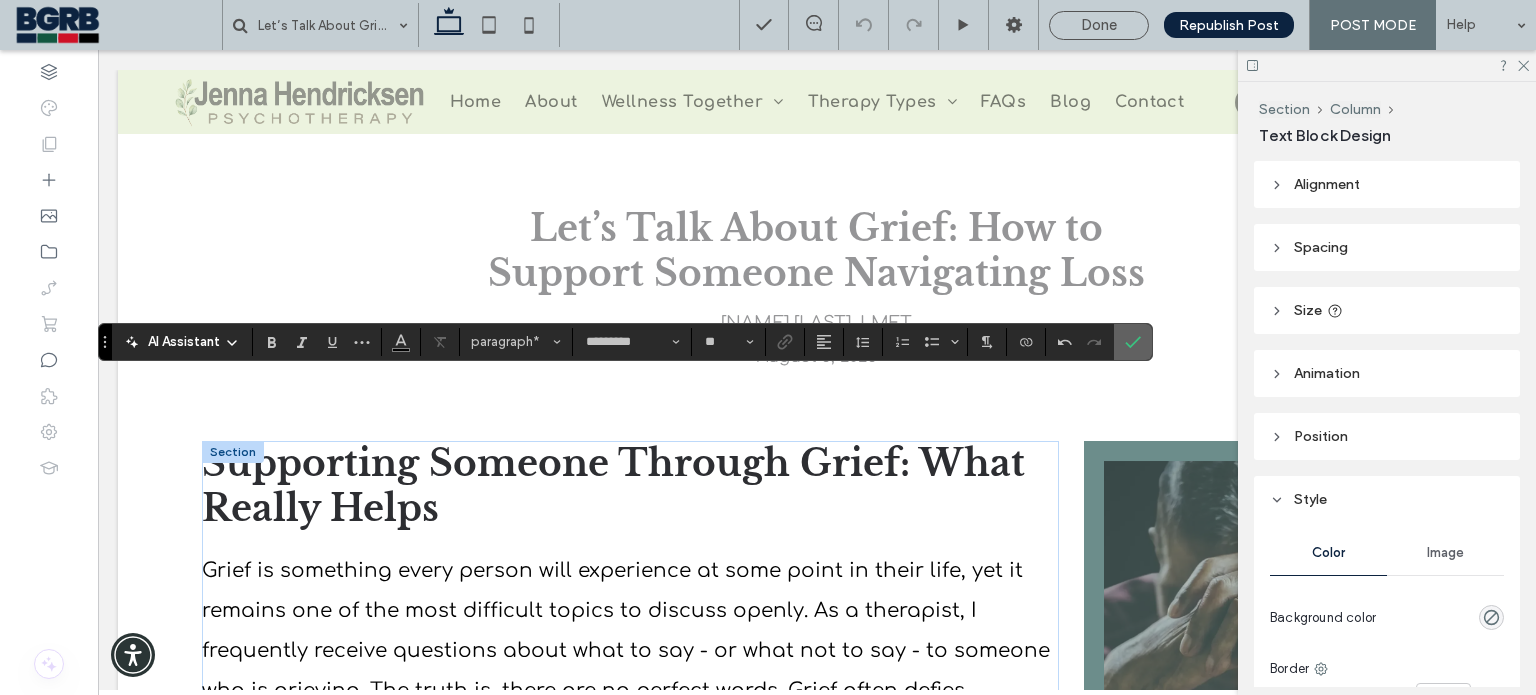click 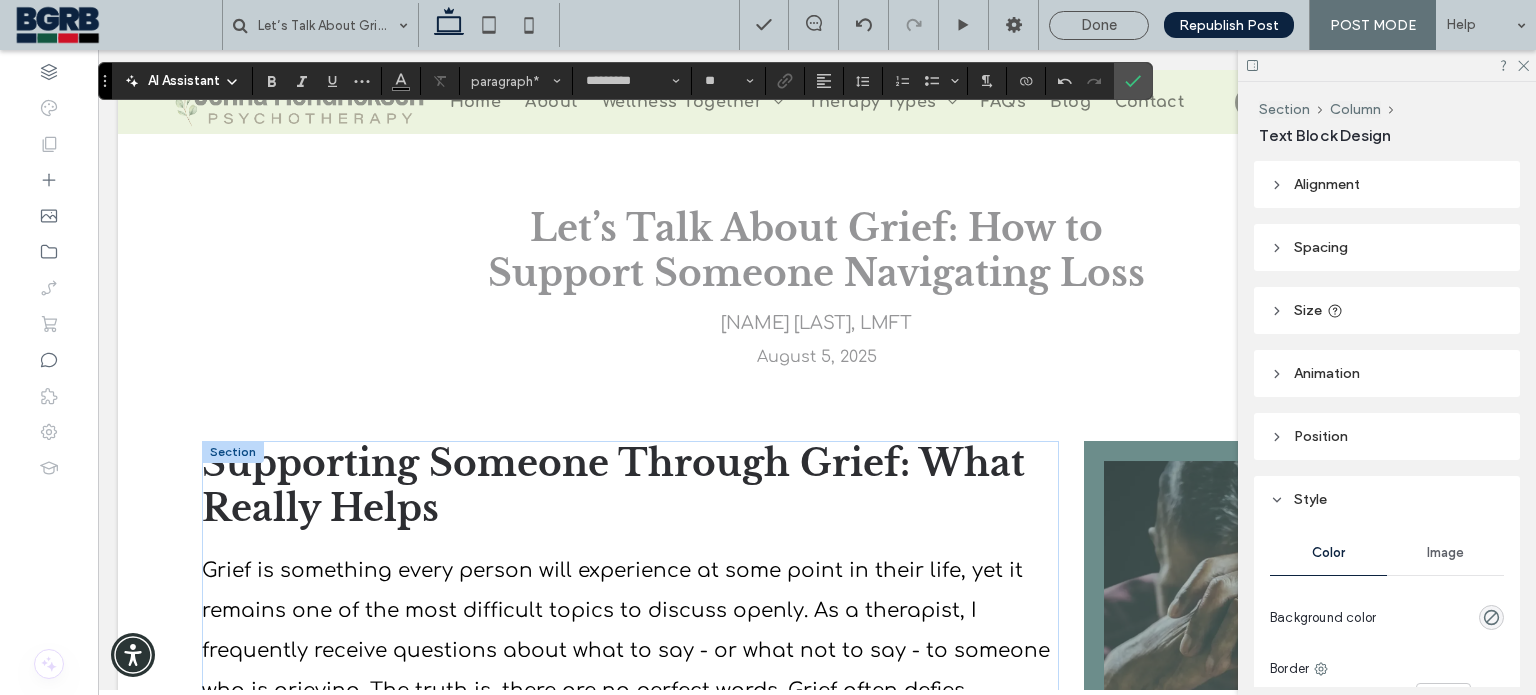 click on "Done" at bounding box center (1099, 25) 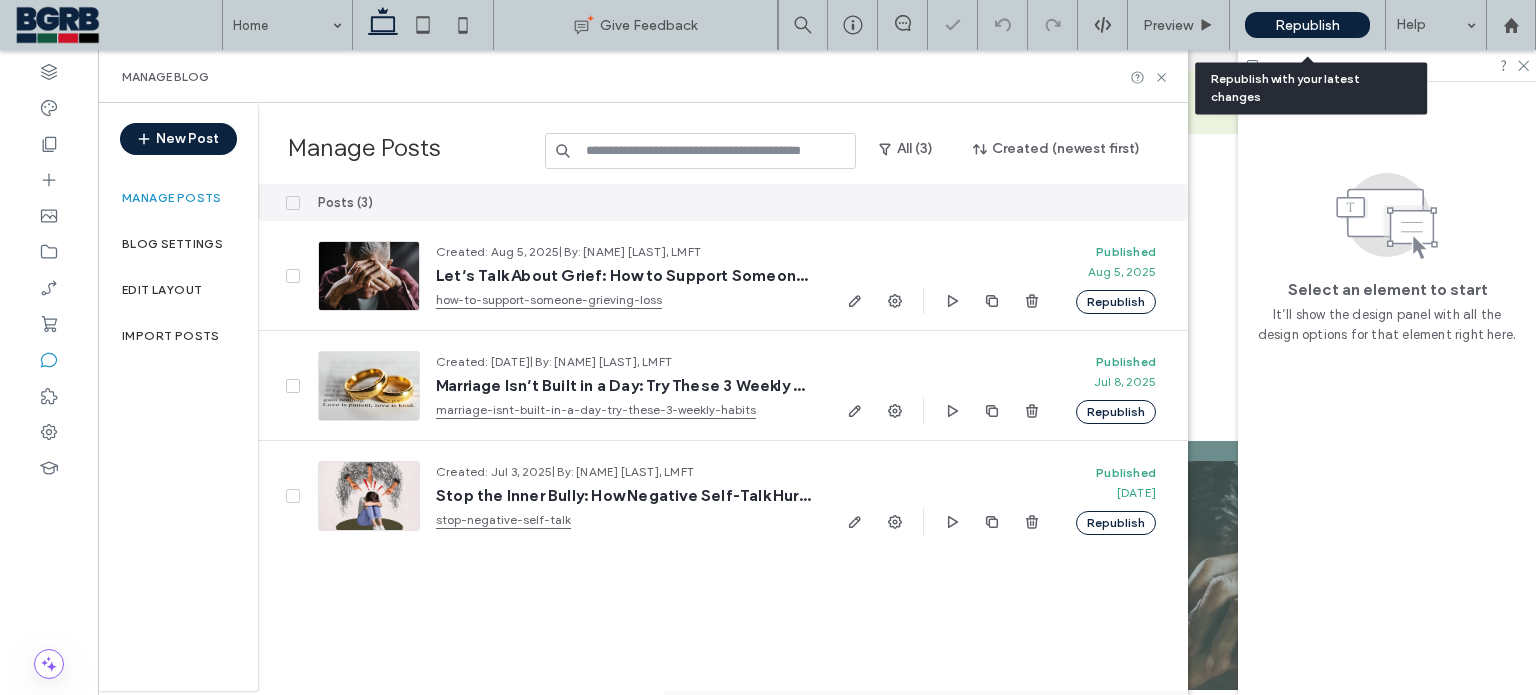 click on "Republish" at bounding box center (1307, 25) 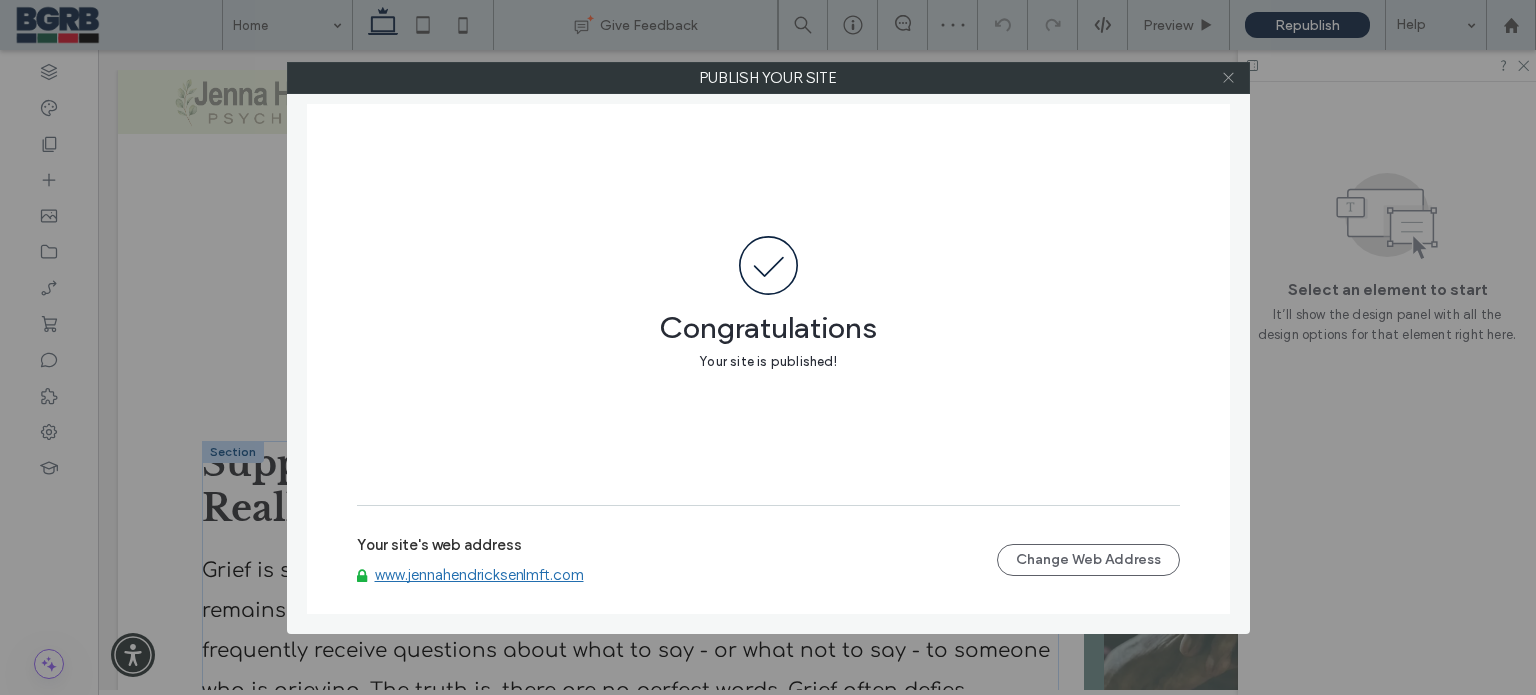 click 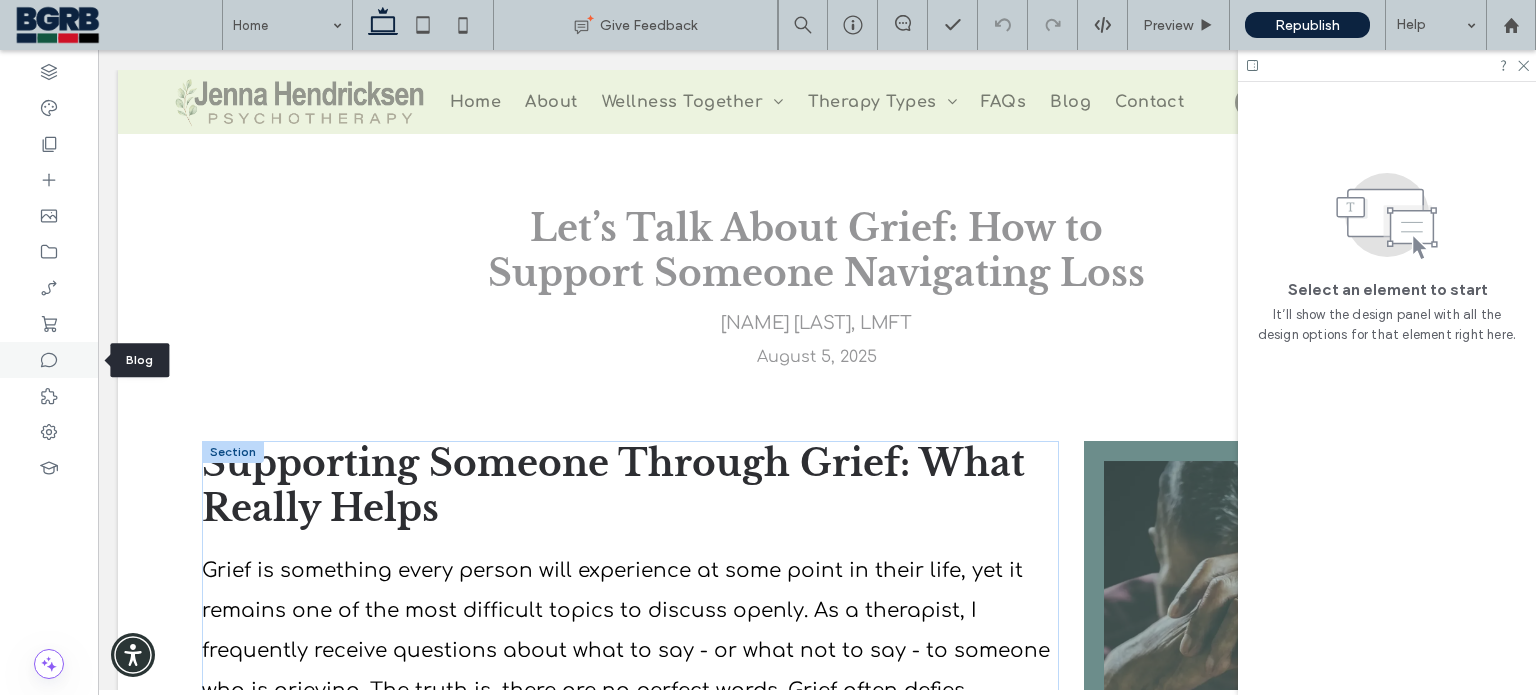 click 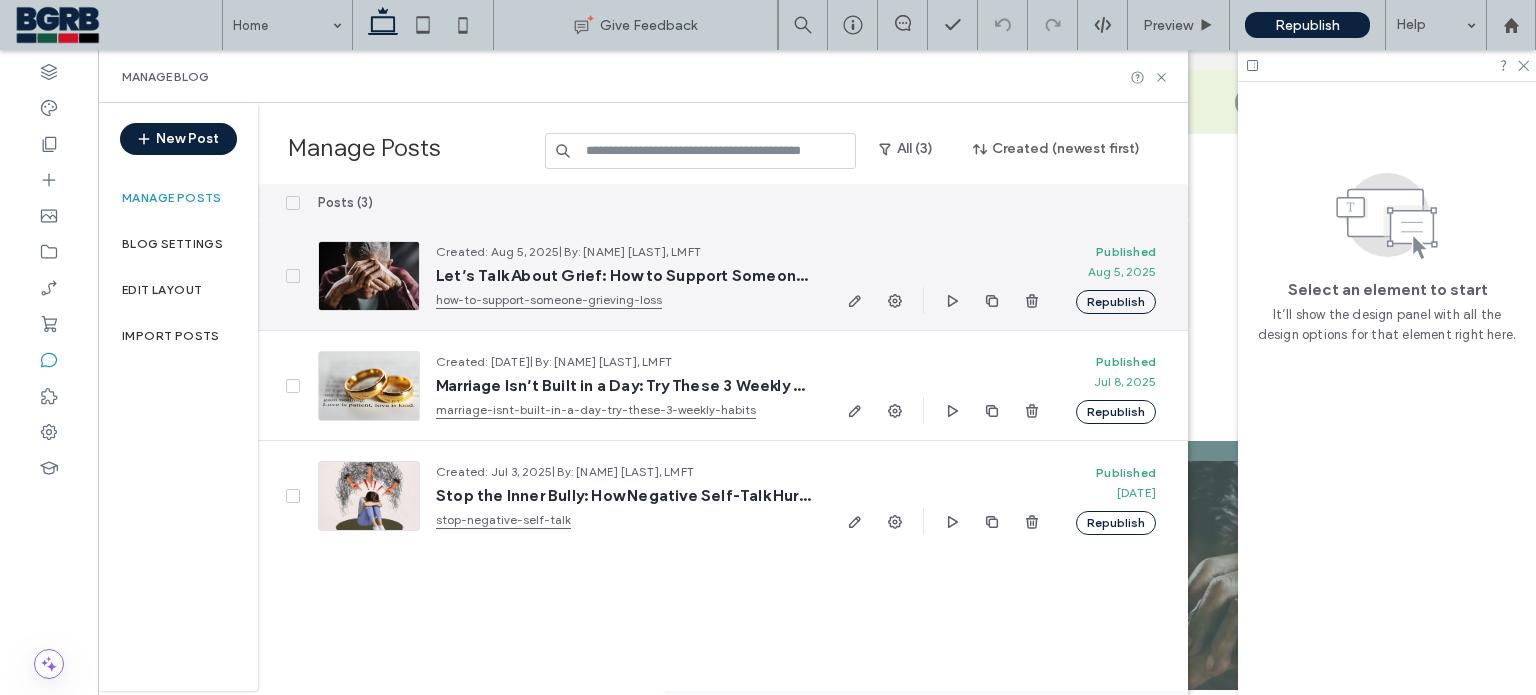 click 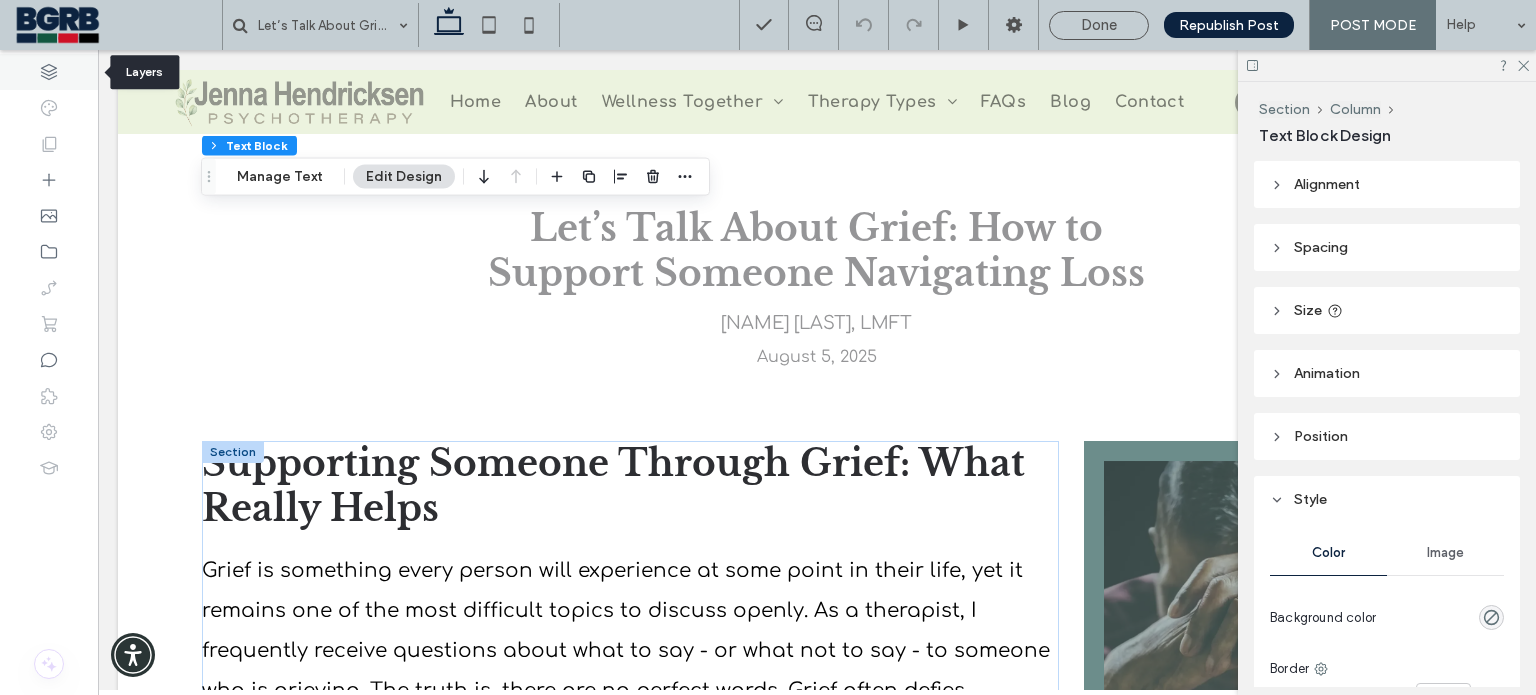 click 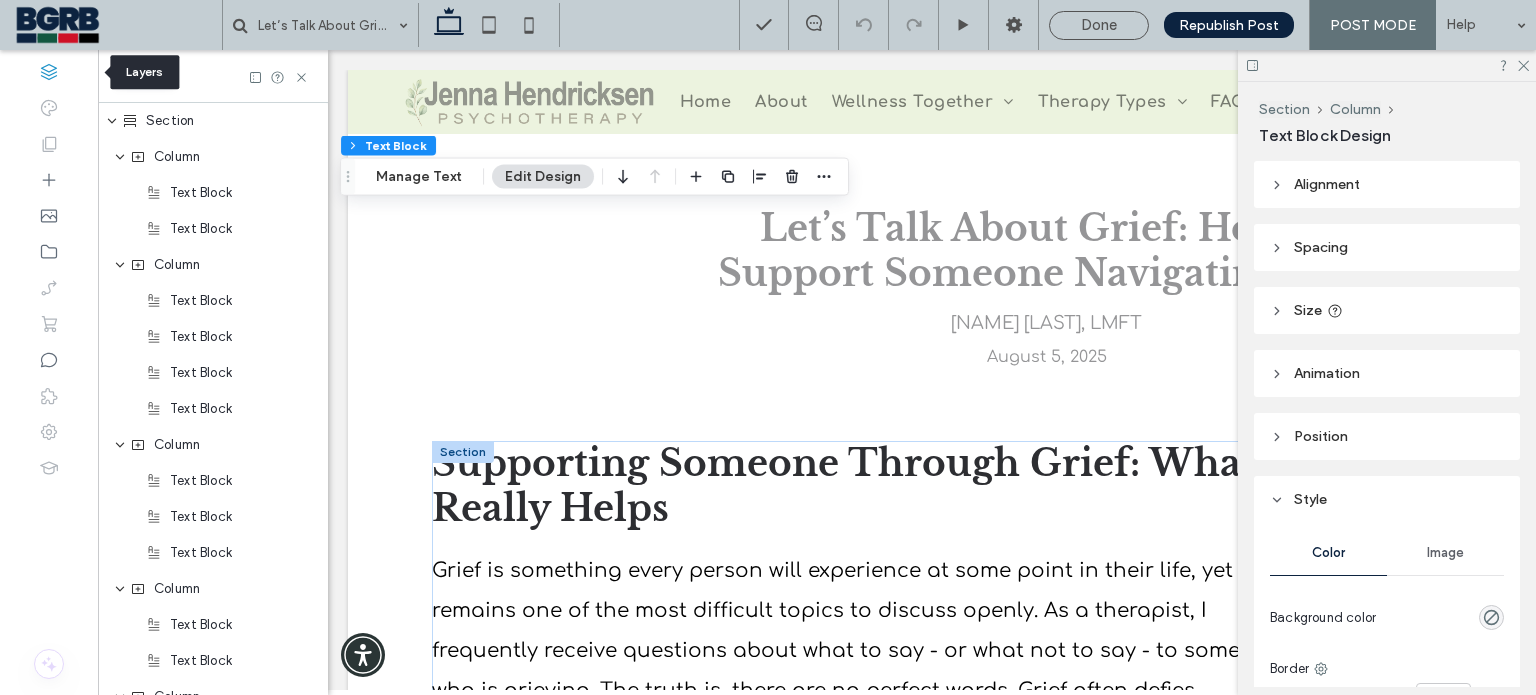 scroll, scrollTop: 0, scrollLeft: 528, axis: horizontal 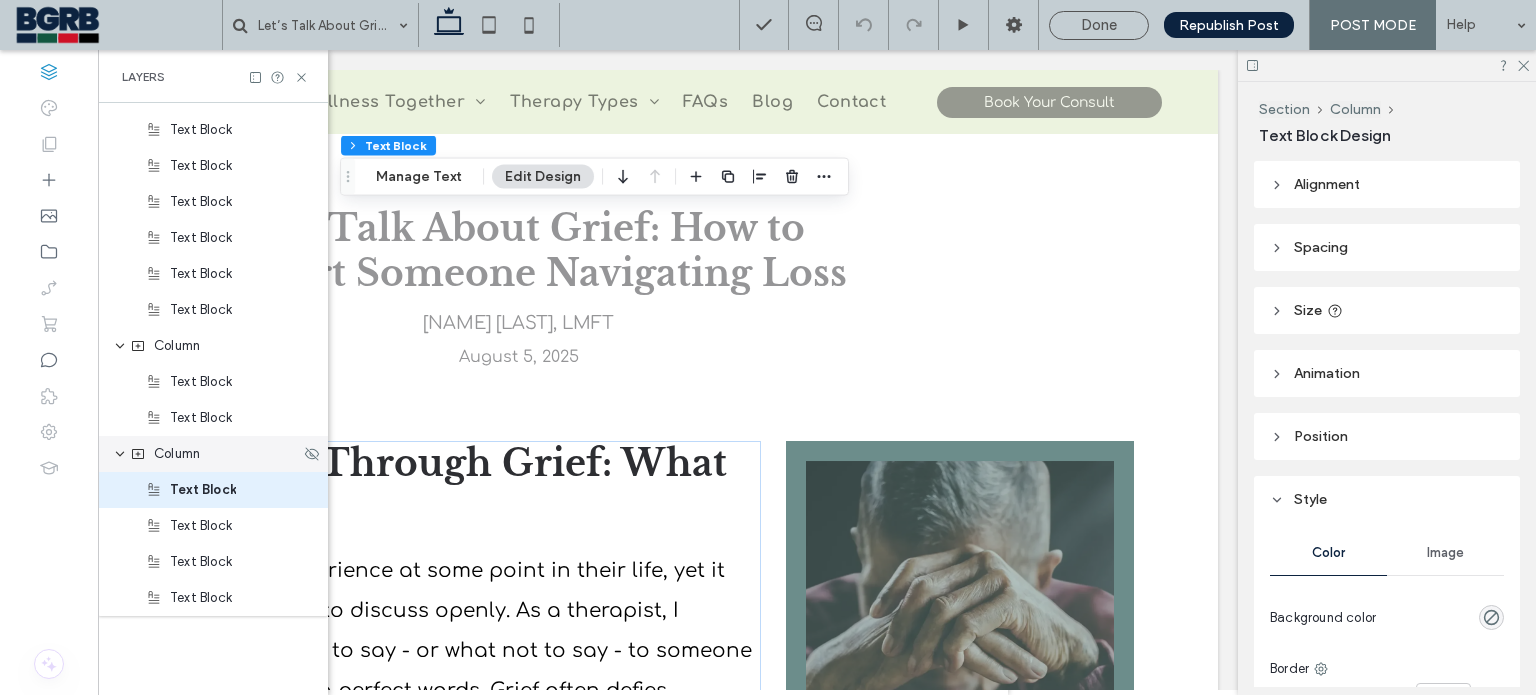 click on "Column" at bounding box center (177, 454) 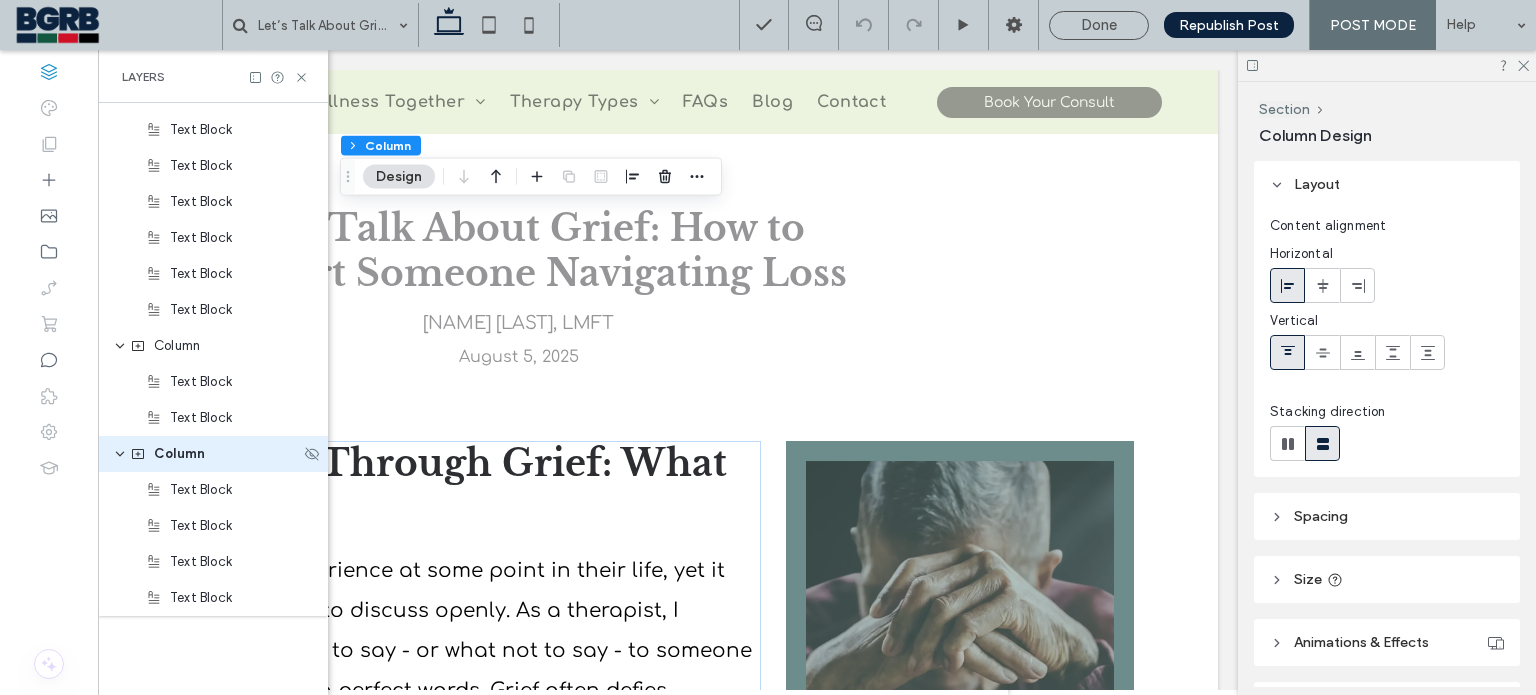 click on "Column" at bounding box center (179, 454) 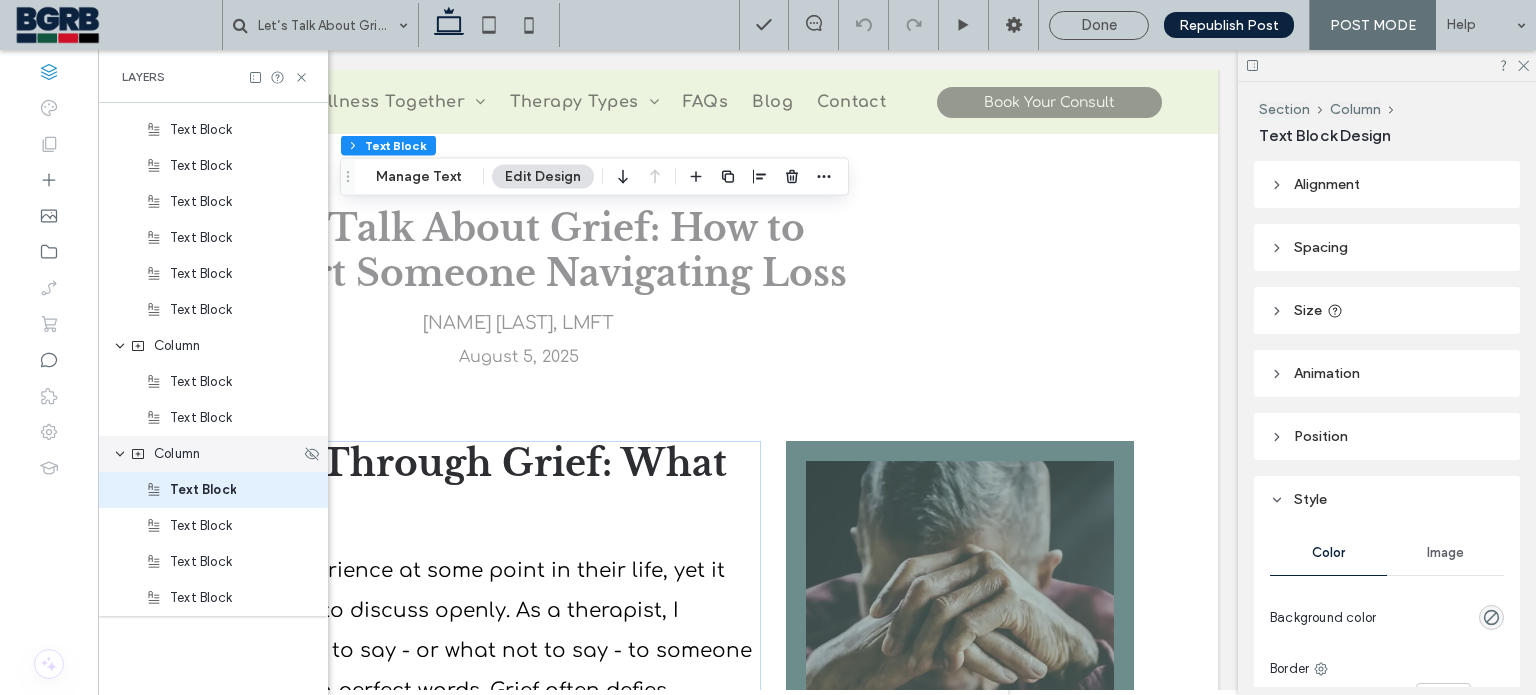 click on "Column" at bounding box center [177, 454] 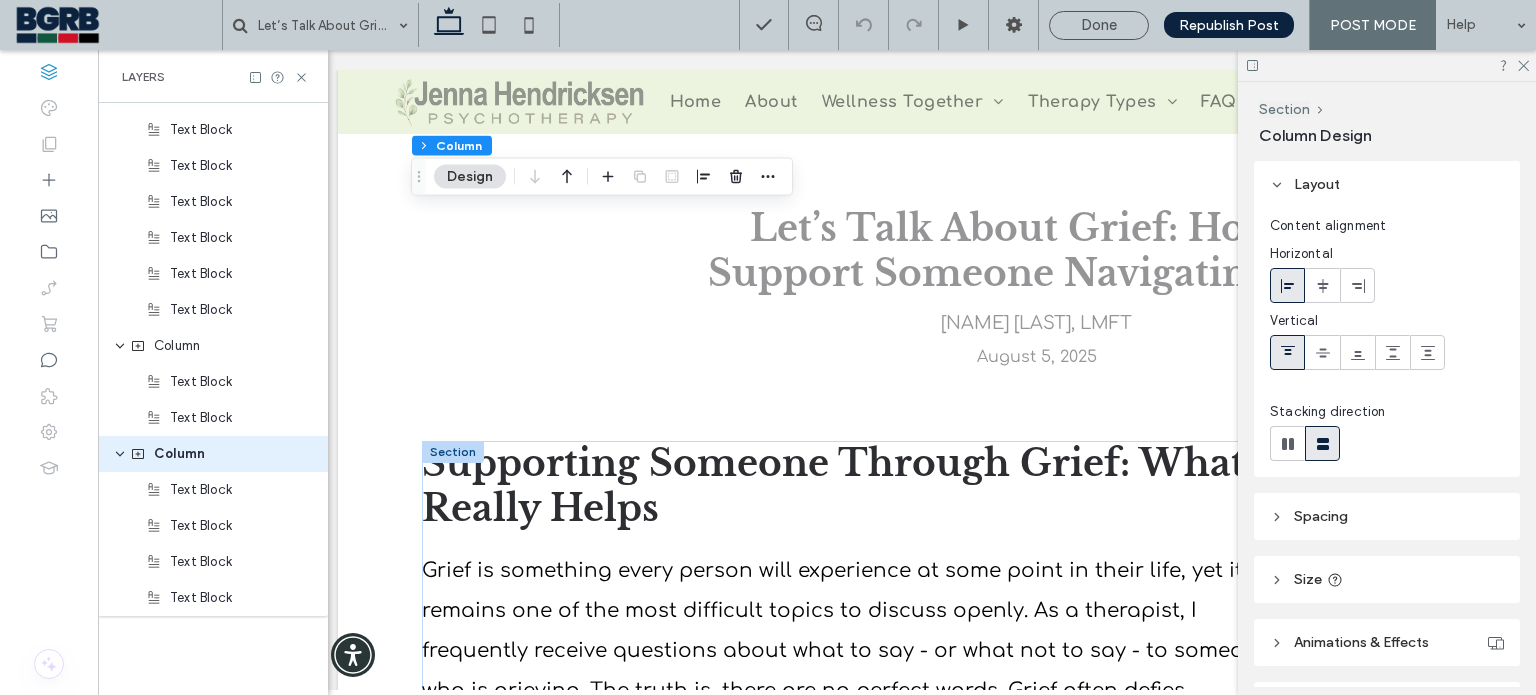 scroll, scrollTop: 0, scrollLeft: 0, axis: both 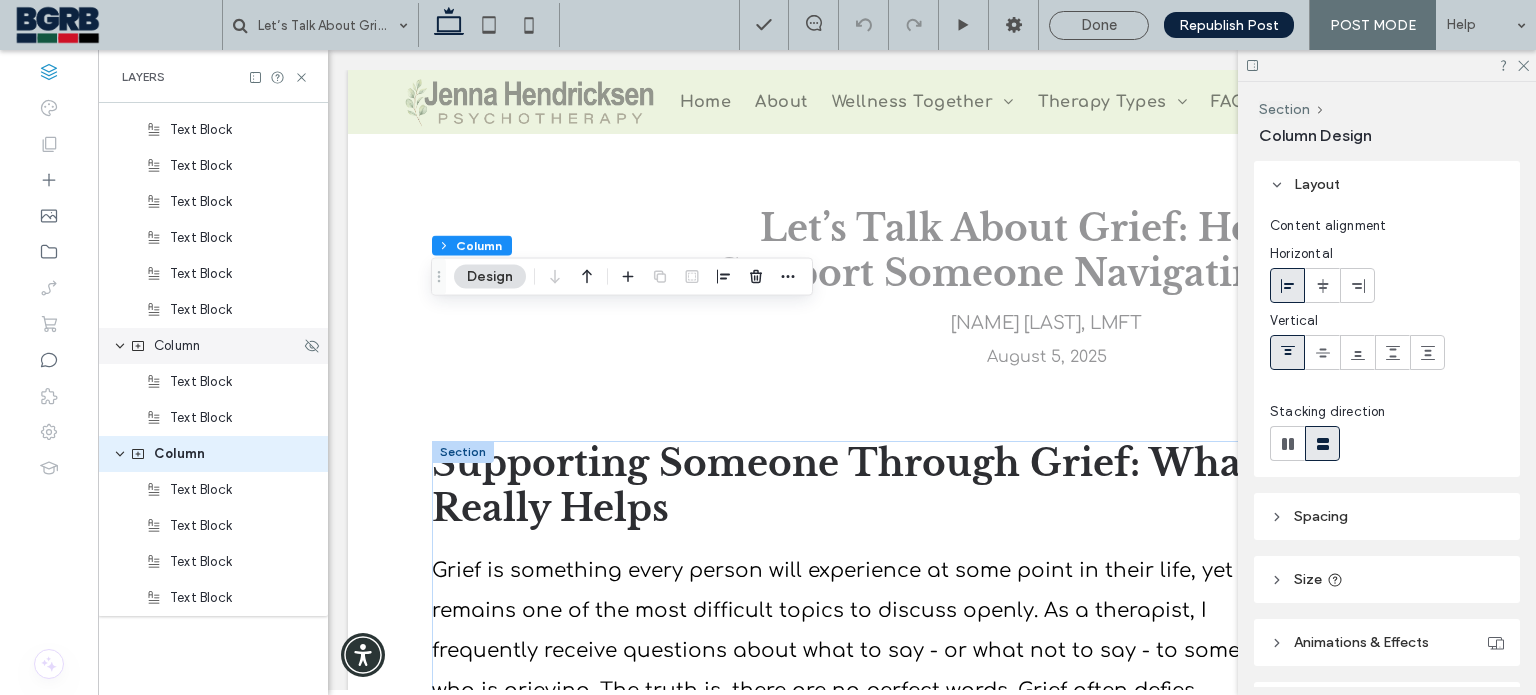 click on "Column" at bounding box center (215, 346) 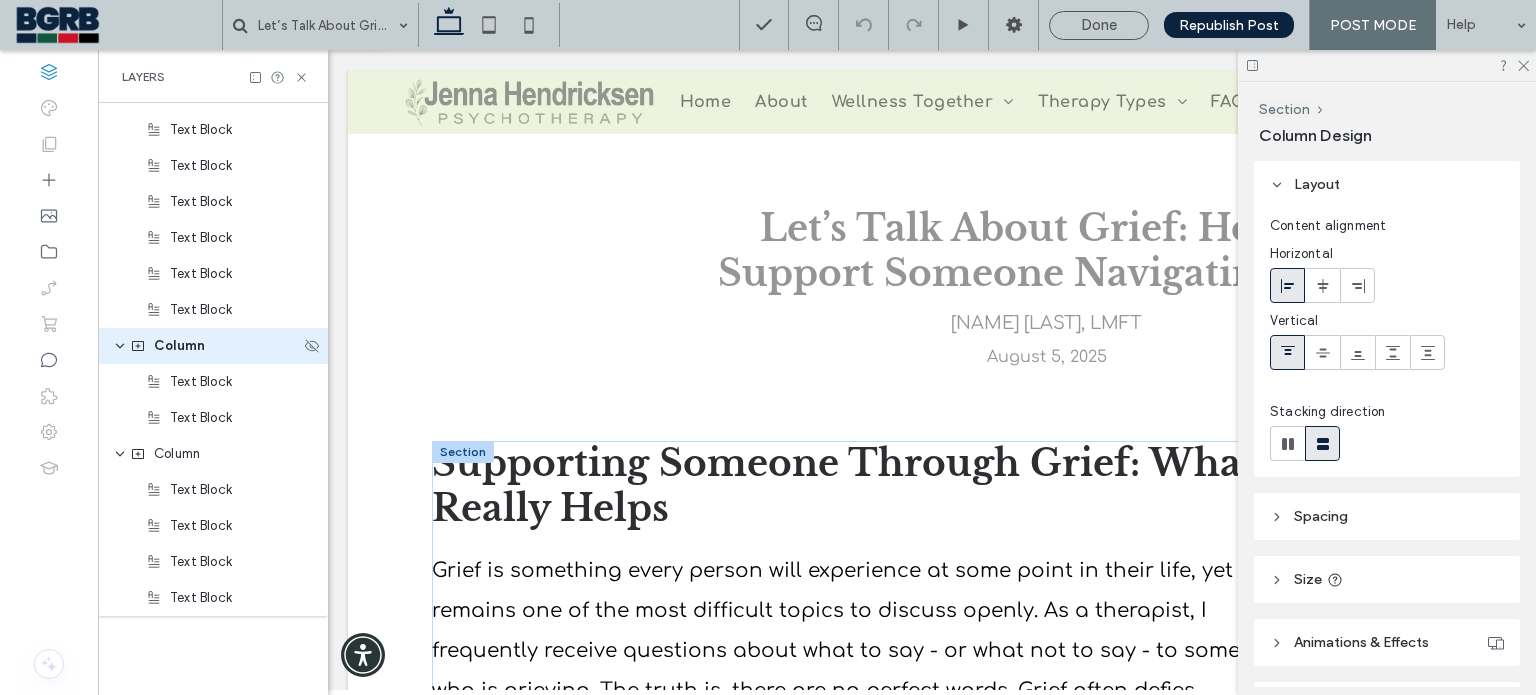 scroll, scrollTop: 765, scrollLeft: 0, axis: vertical 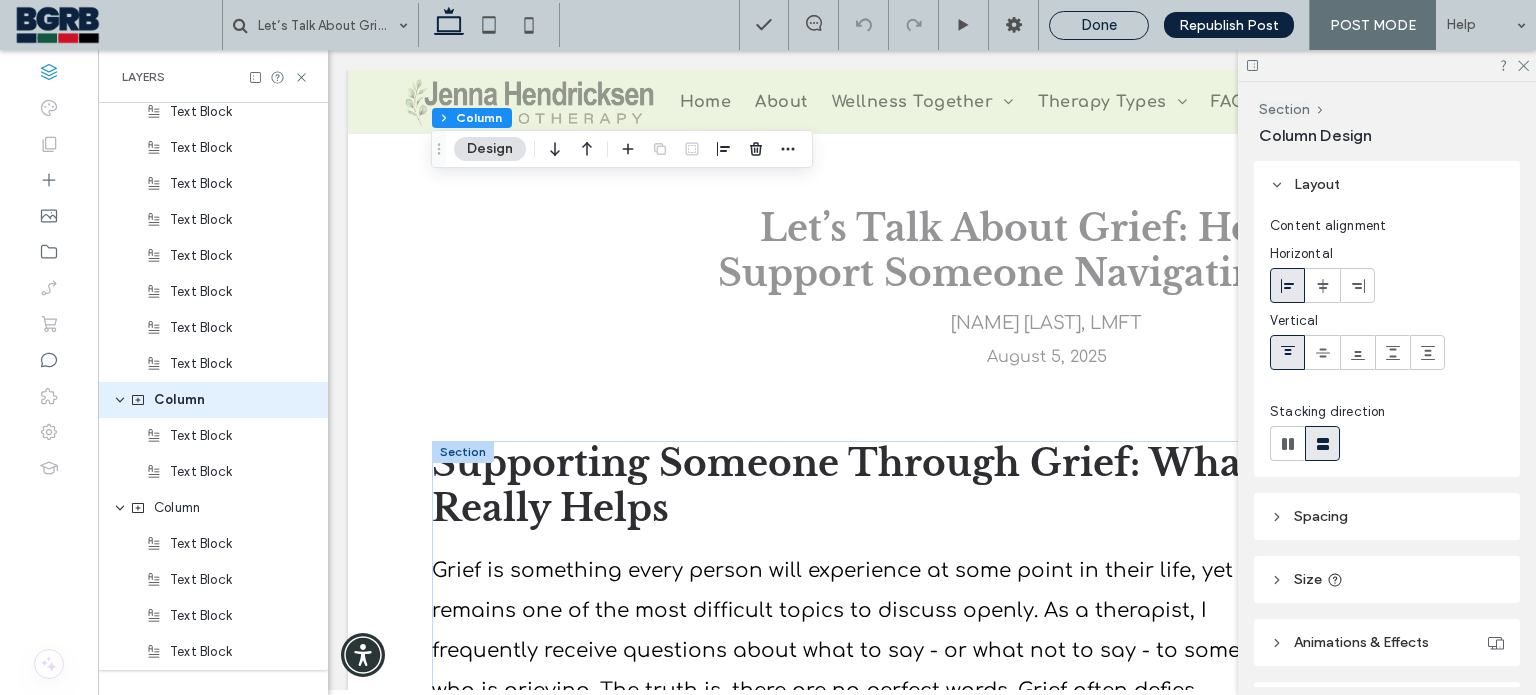 click on "Done" at bounding box center (1099, 25) 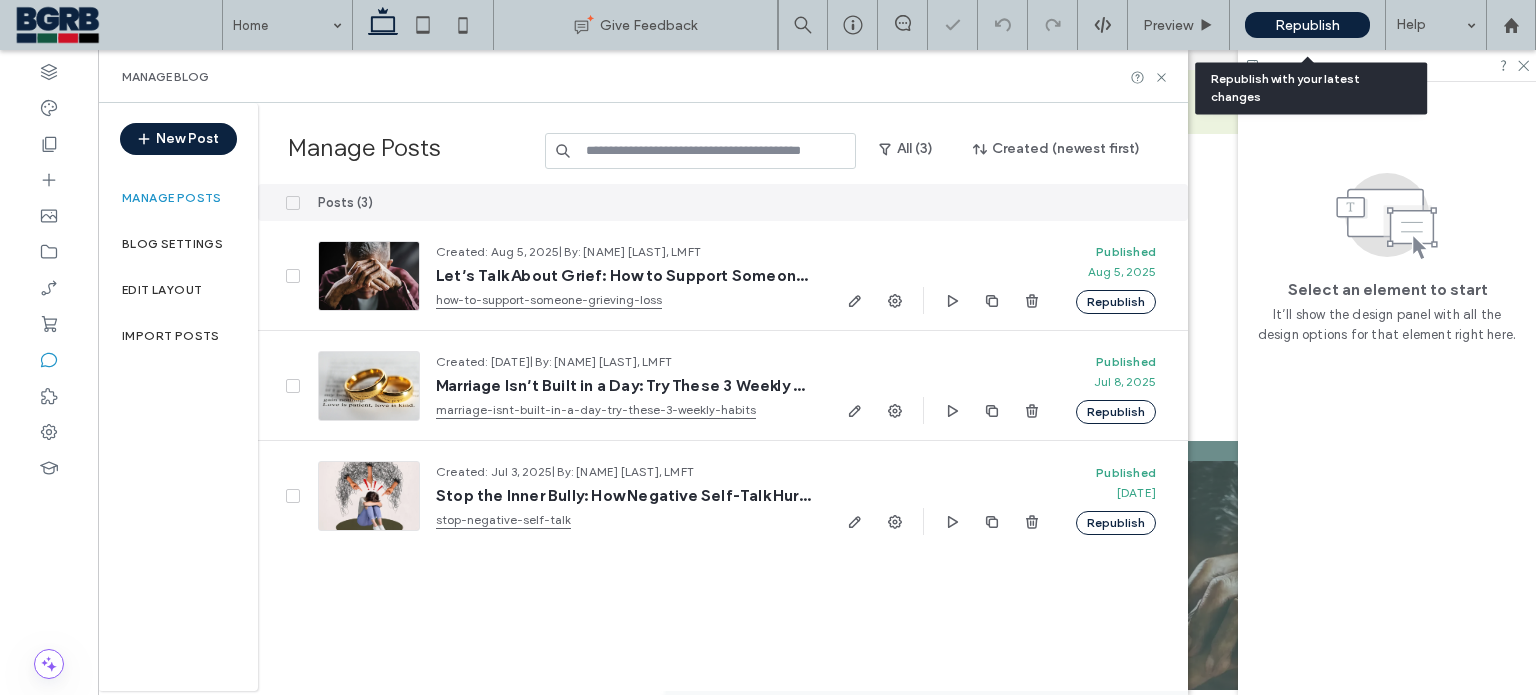 click on "Republish" at bounding box center [1307, 25] 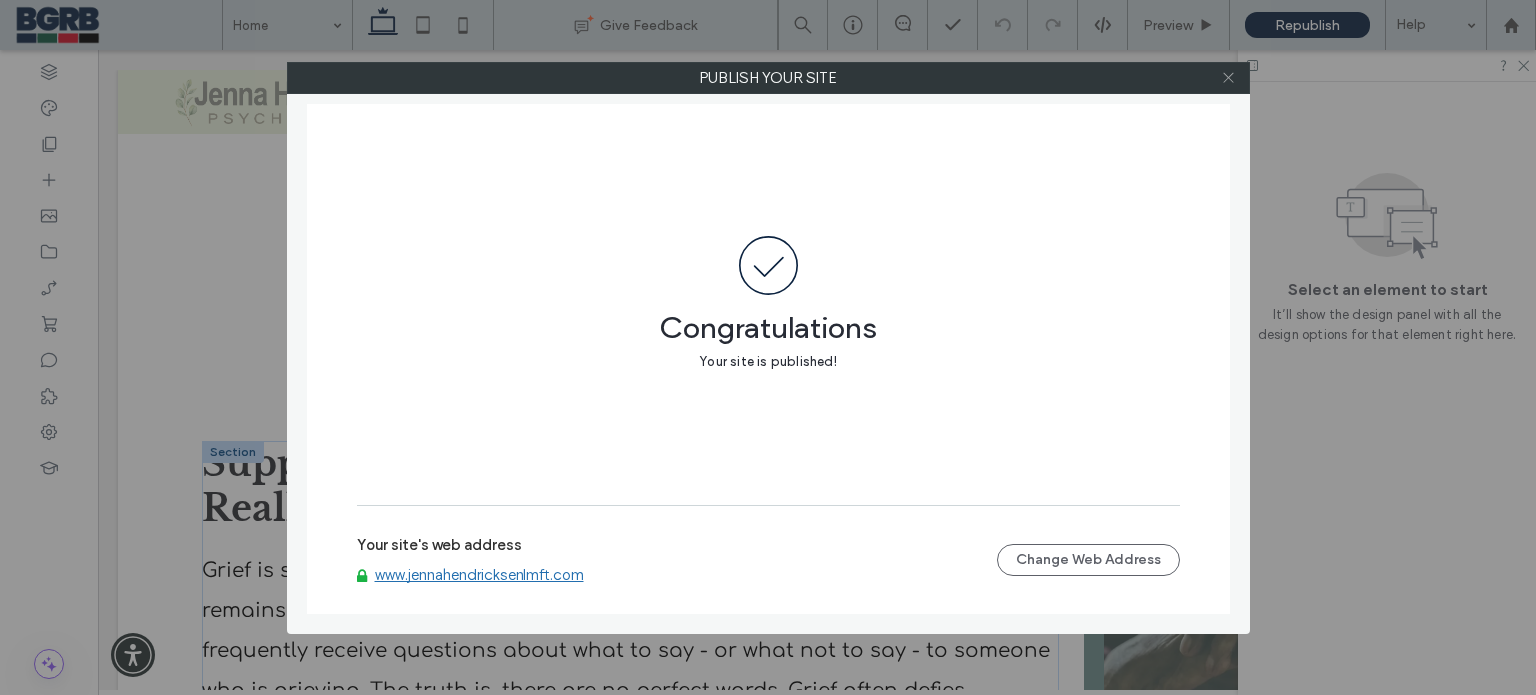 click 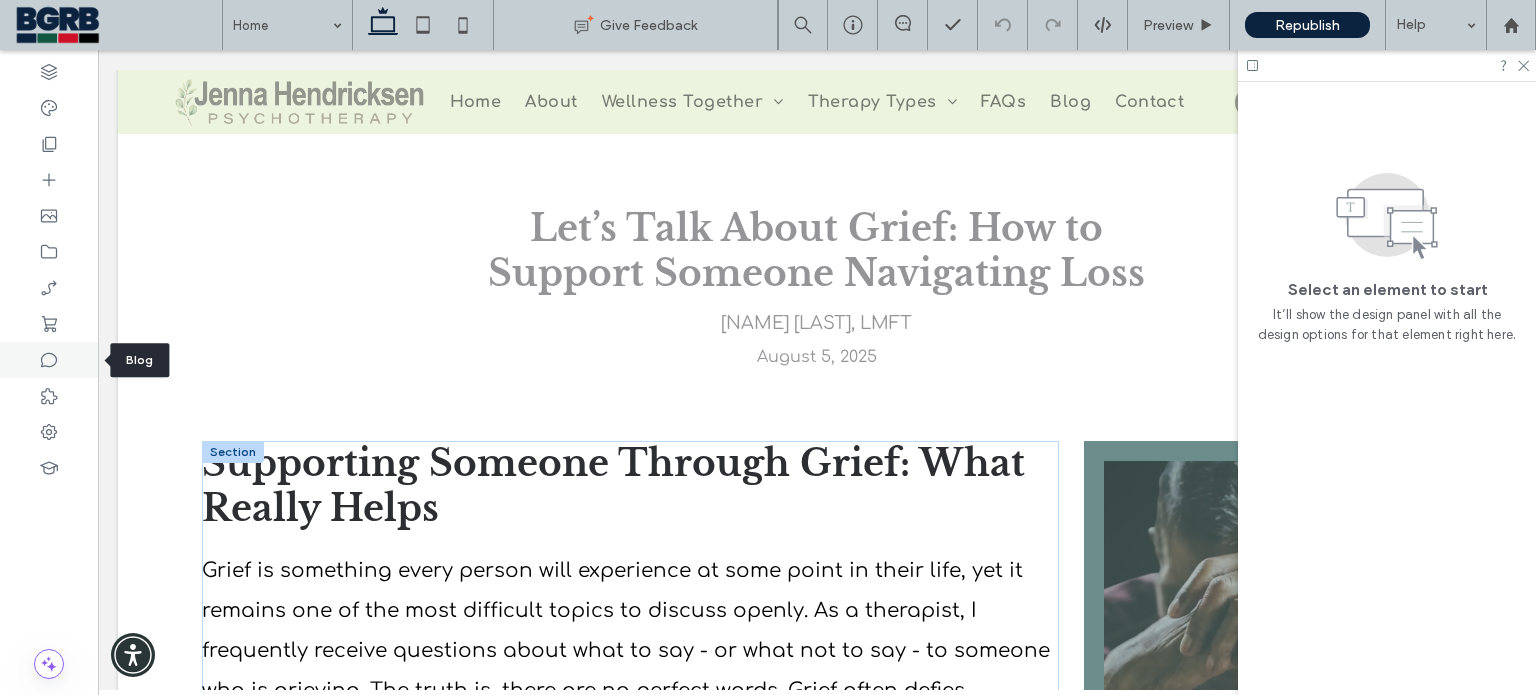click 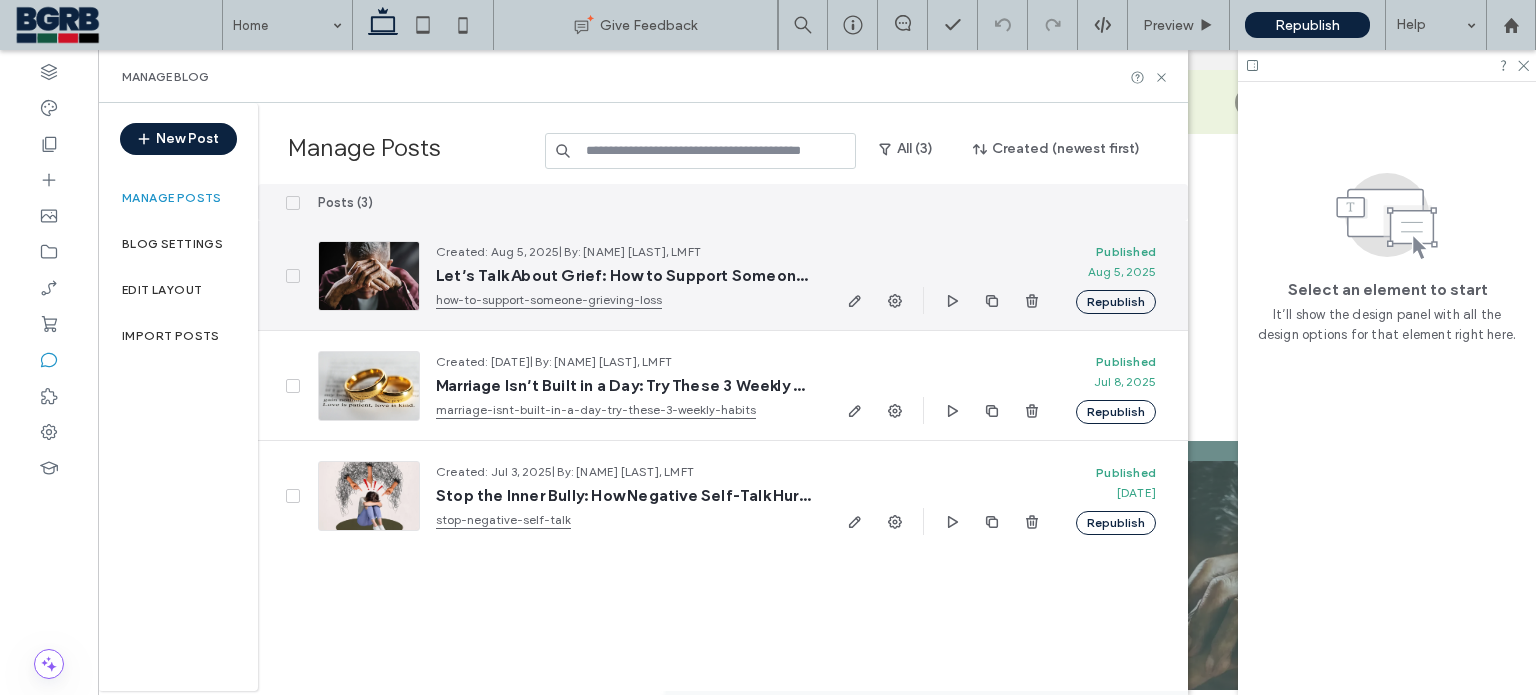 click 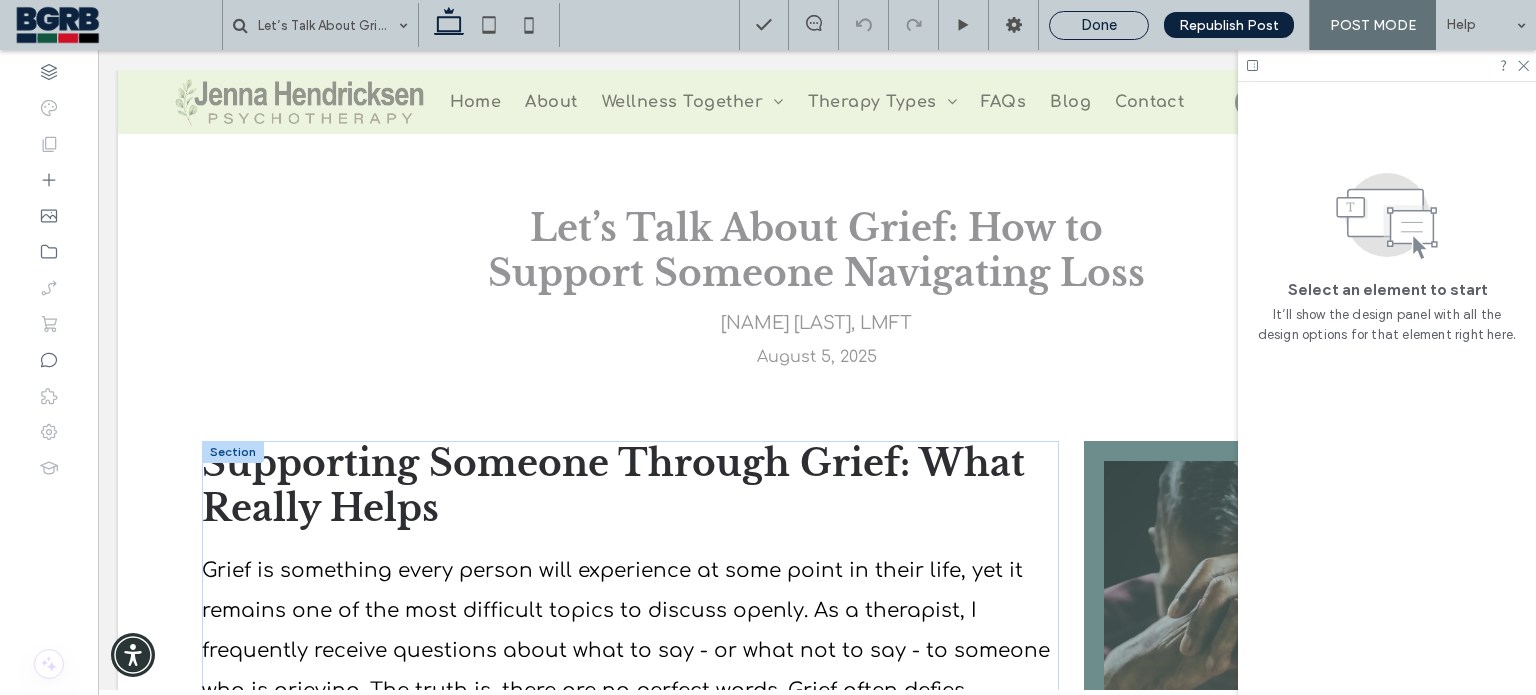 click on "Done" at bounding box center (1099, 25) 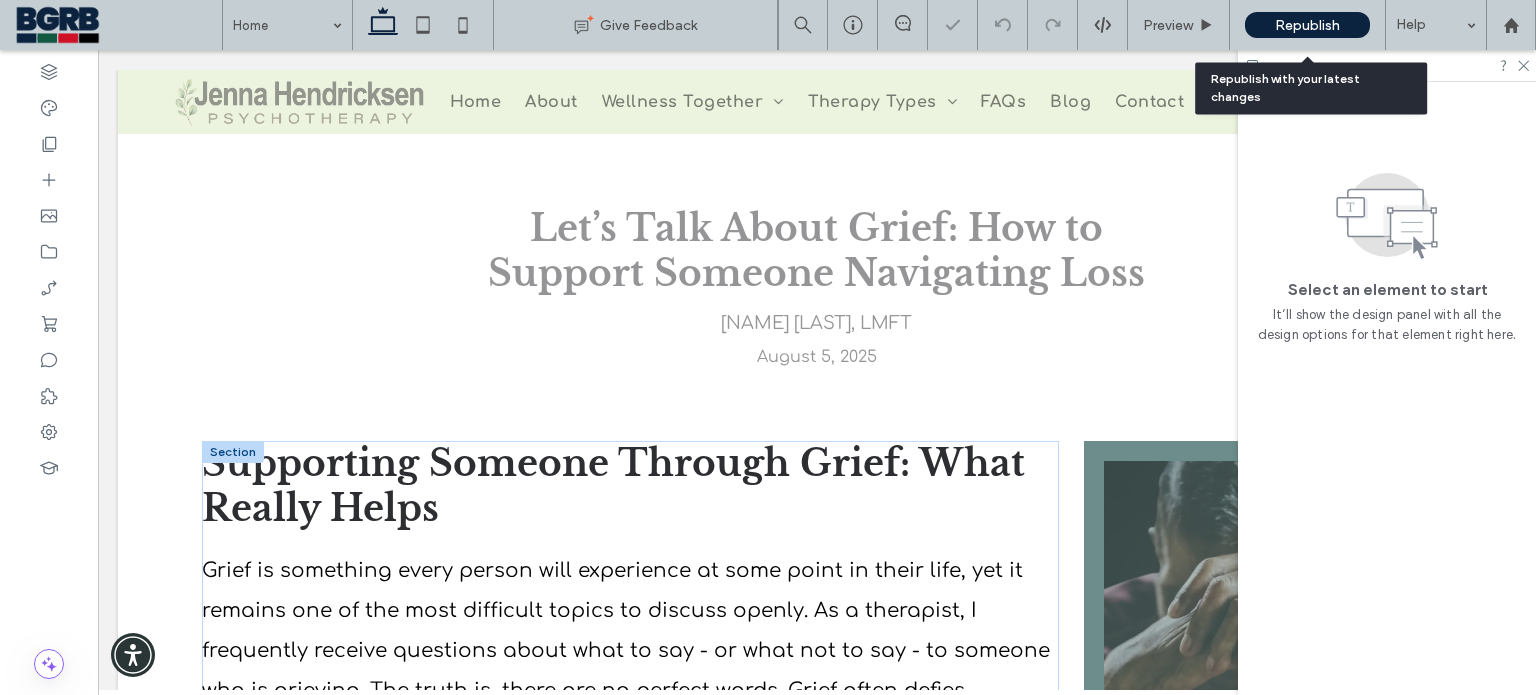 click on "Republish" at bounding box center (1307, 25) 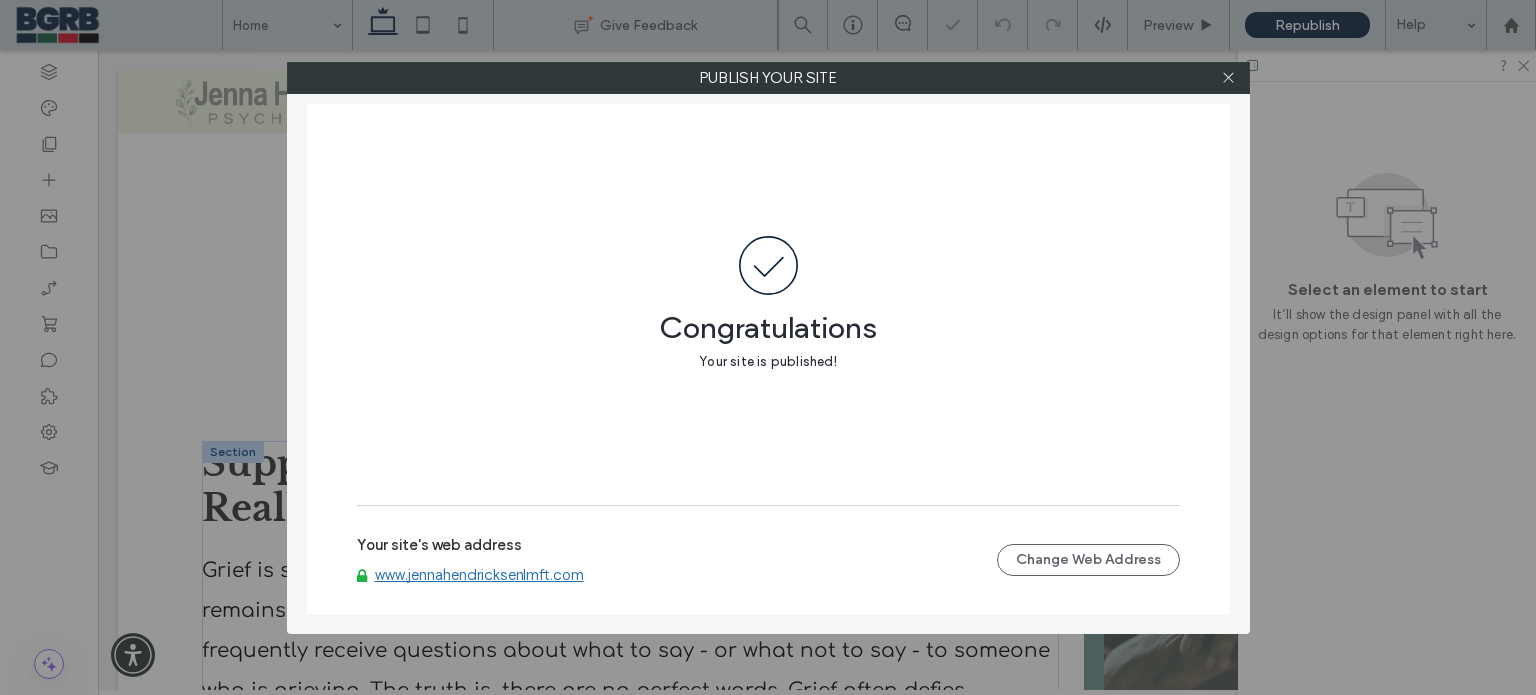 click on "www.jennahendricksenlmft.com" at bounding box center (479, 575) 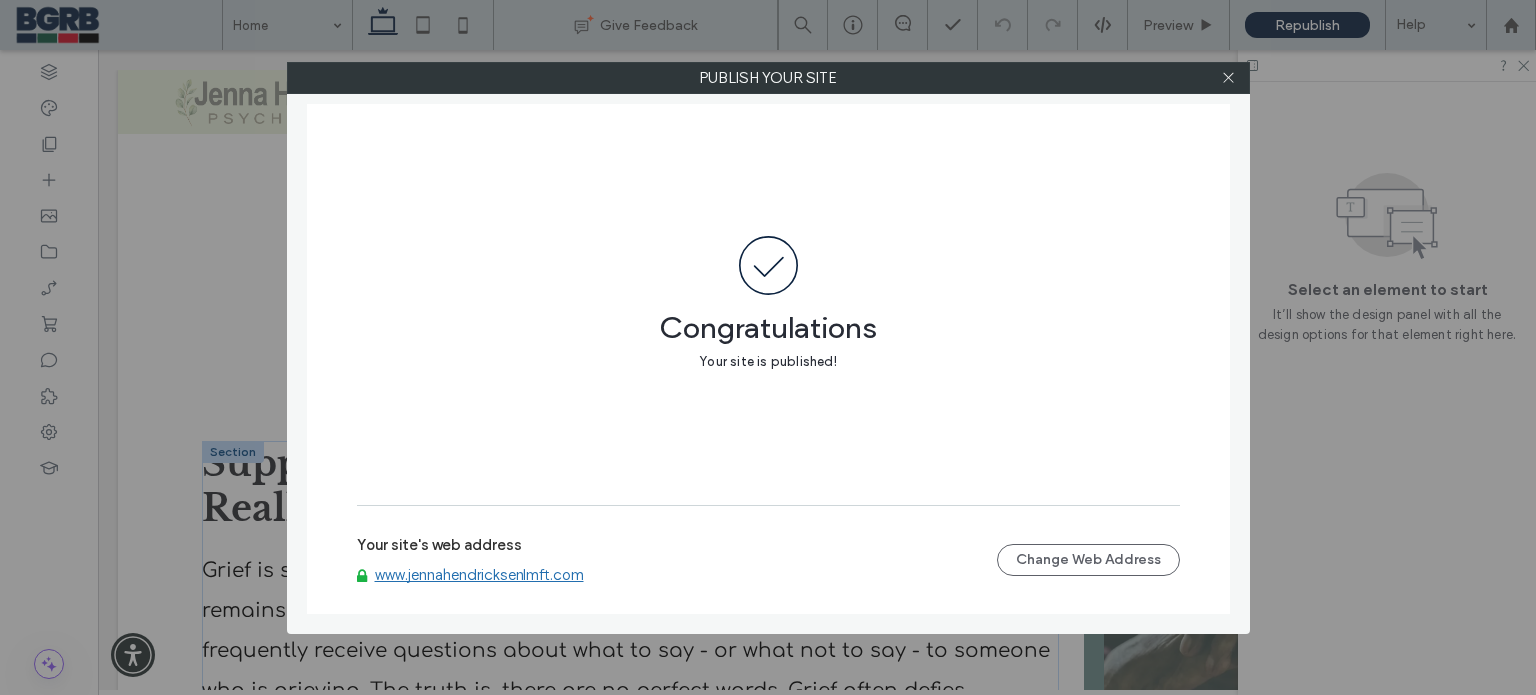 click at bounding box center [1229, 78] 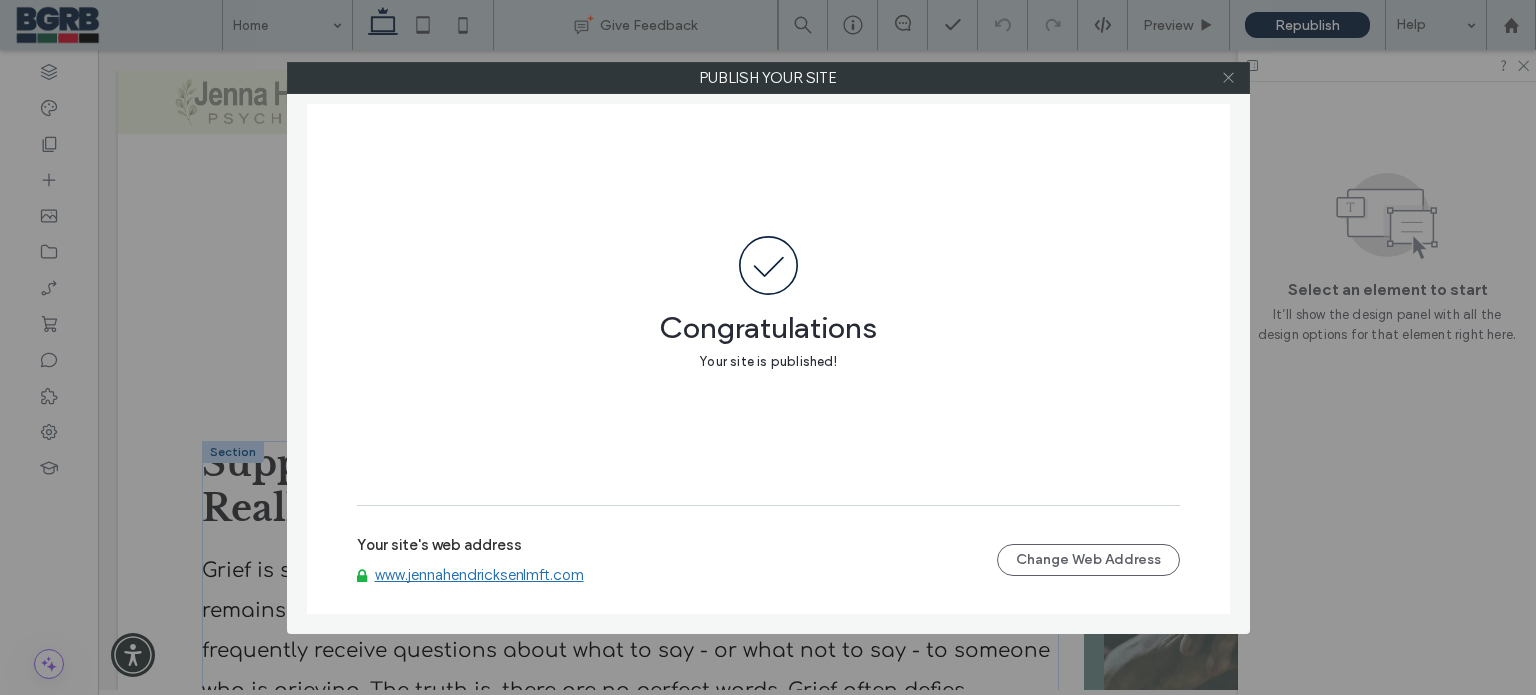 drag, startPoint x: 1229, startPoint y: 68, endPoint x: 800, endPoint y: 155, distance: 437.7328 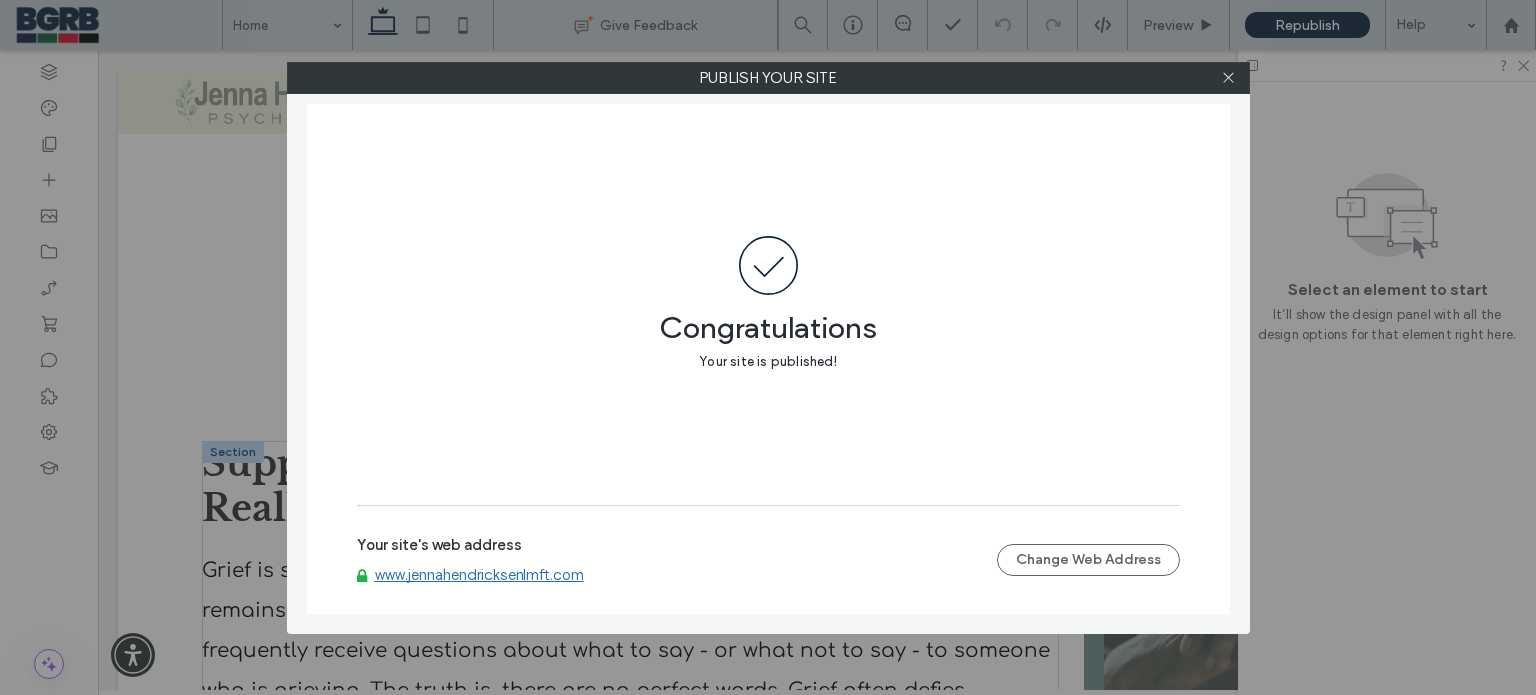 click at bounding box center [1228, 78] 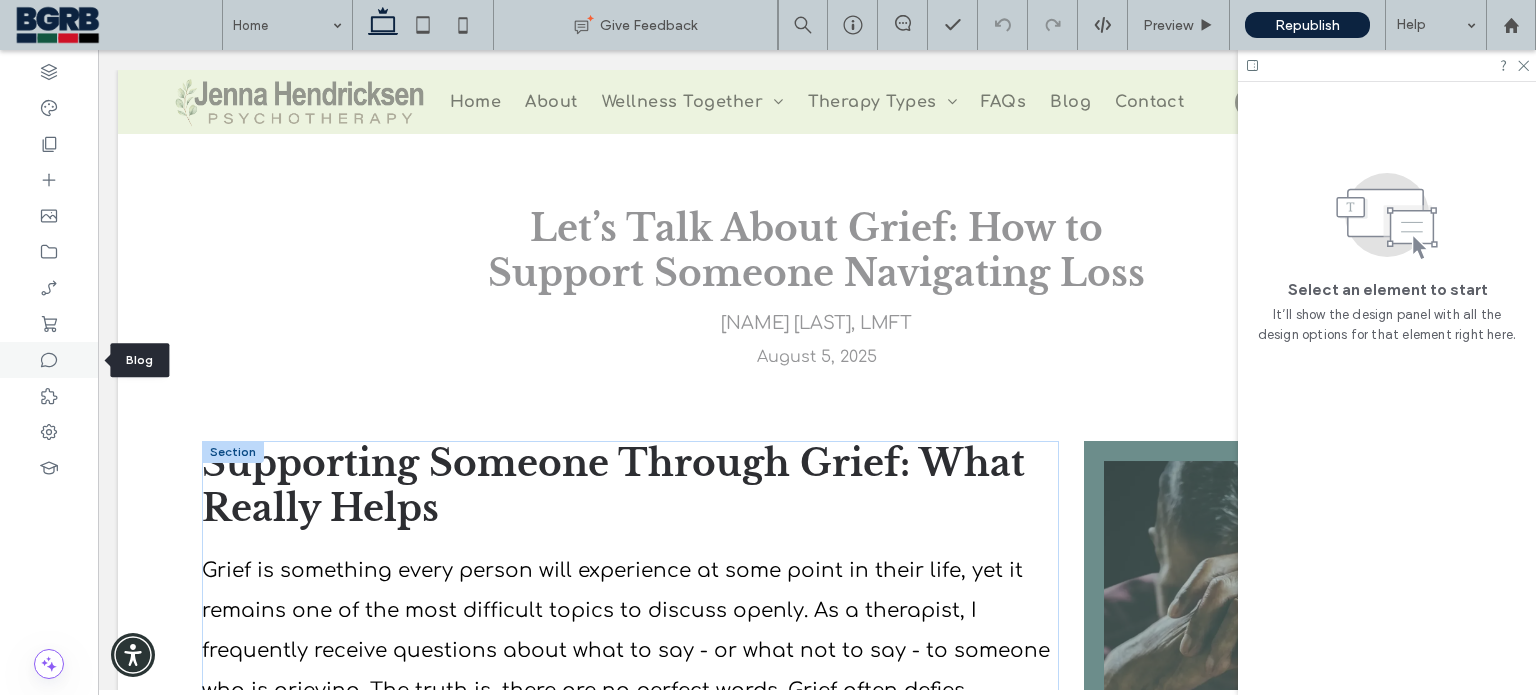 click 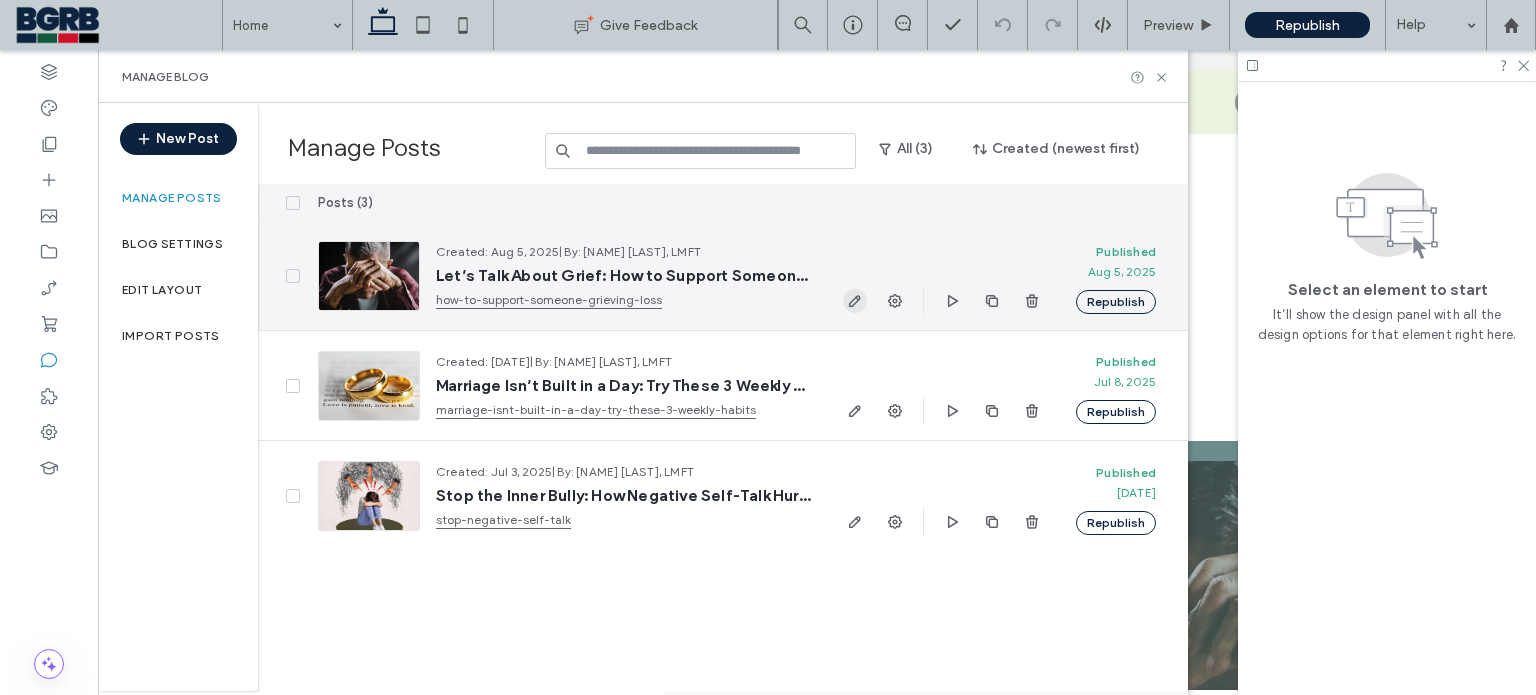 click 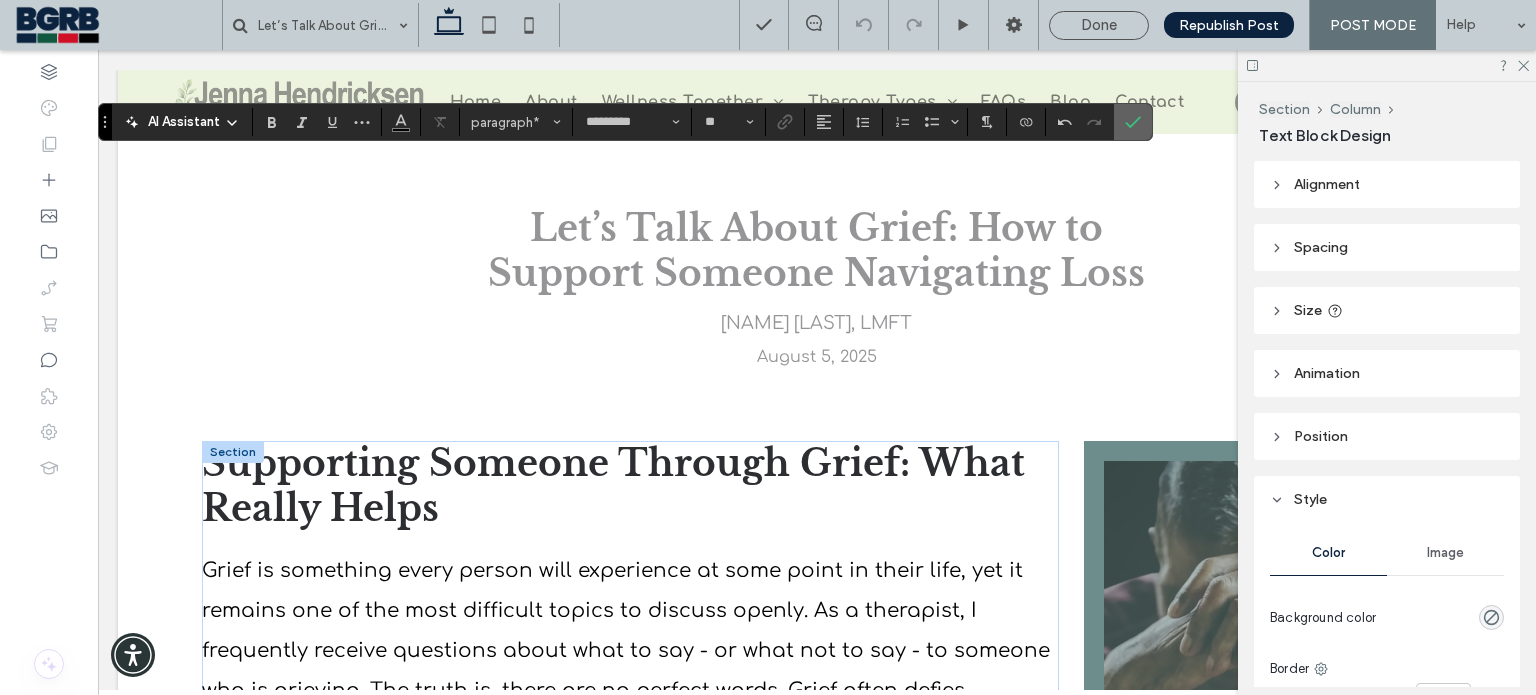 click 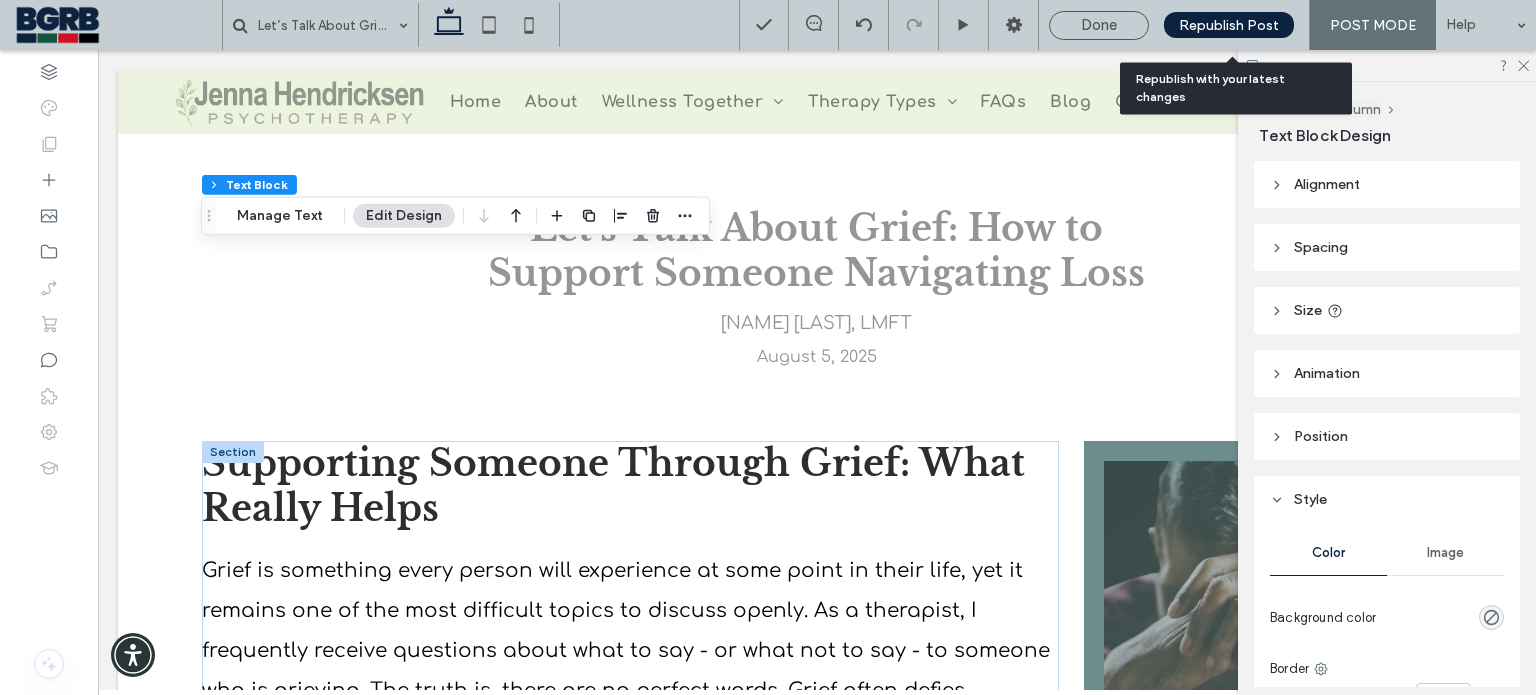 click on "Republish Post" at bounding box center [1229, 25] 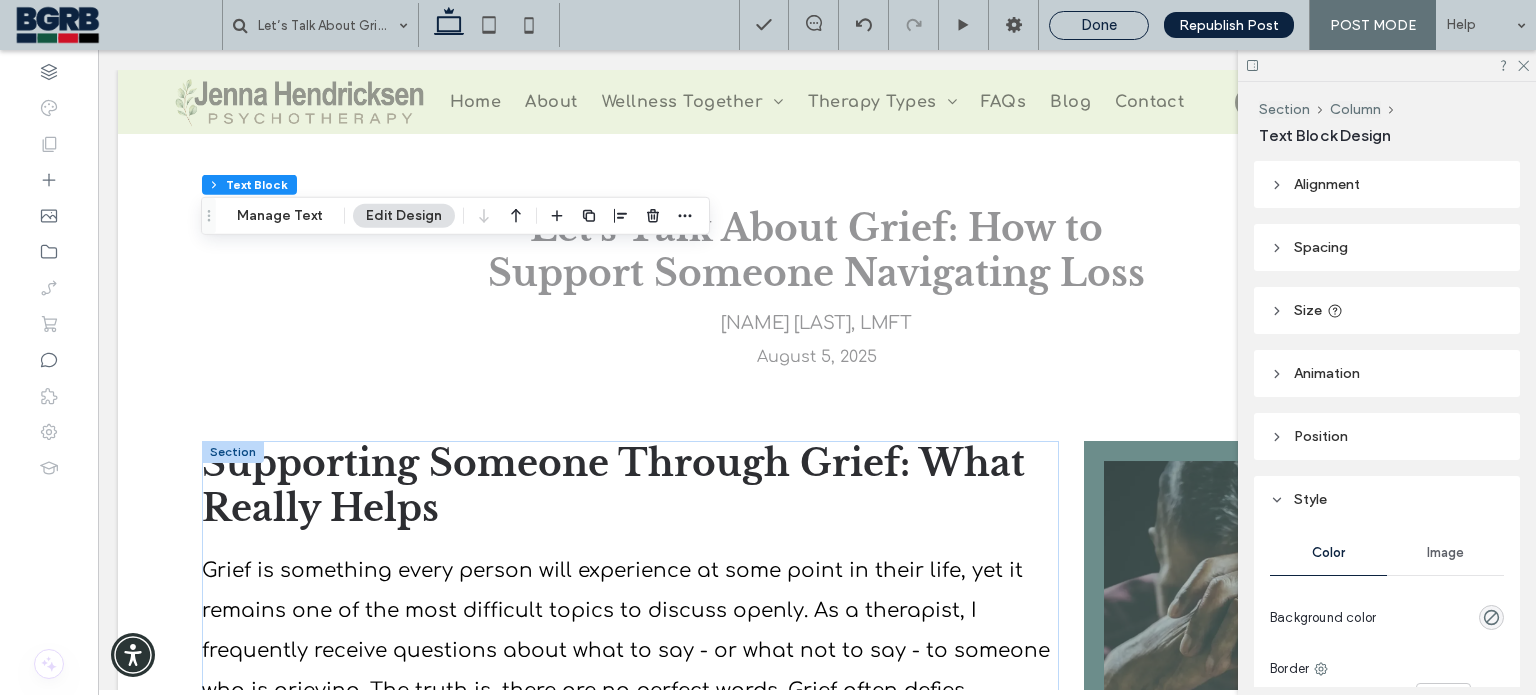 click on "Done" at bounding box center [1099, 25] 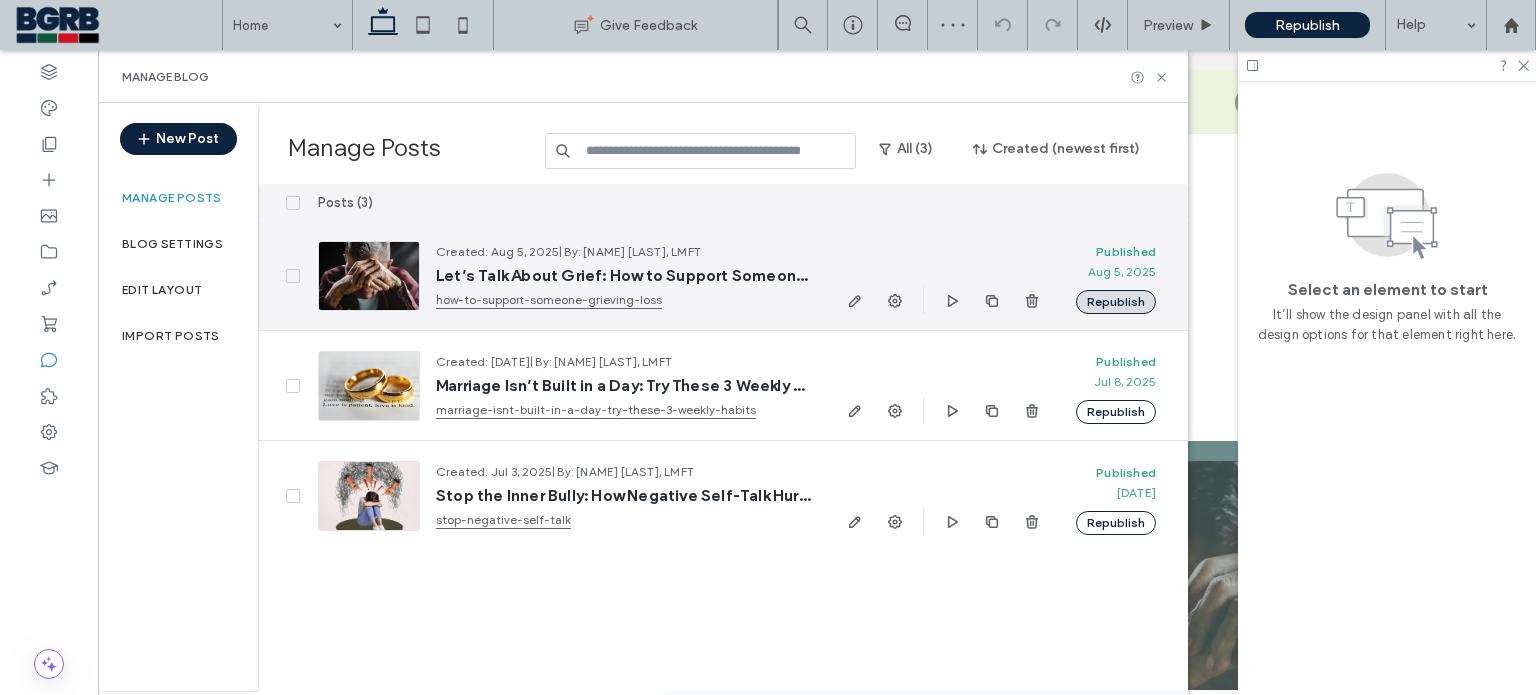 click on "Republish" at bounding box center (1116, 302) 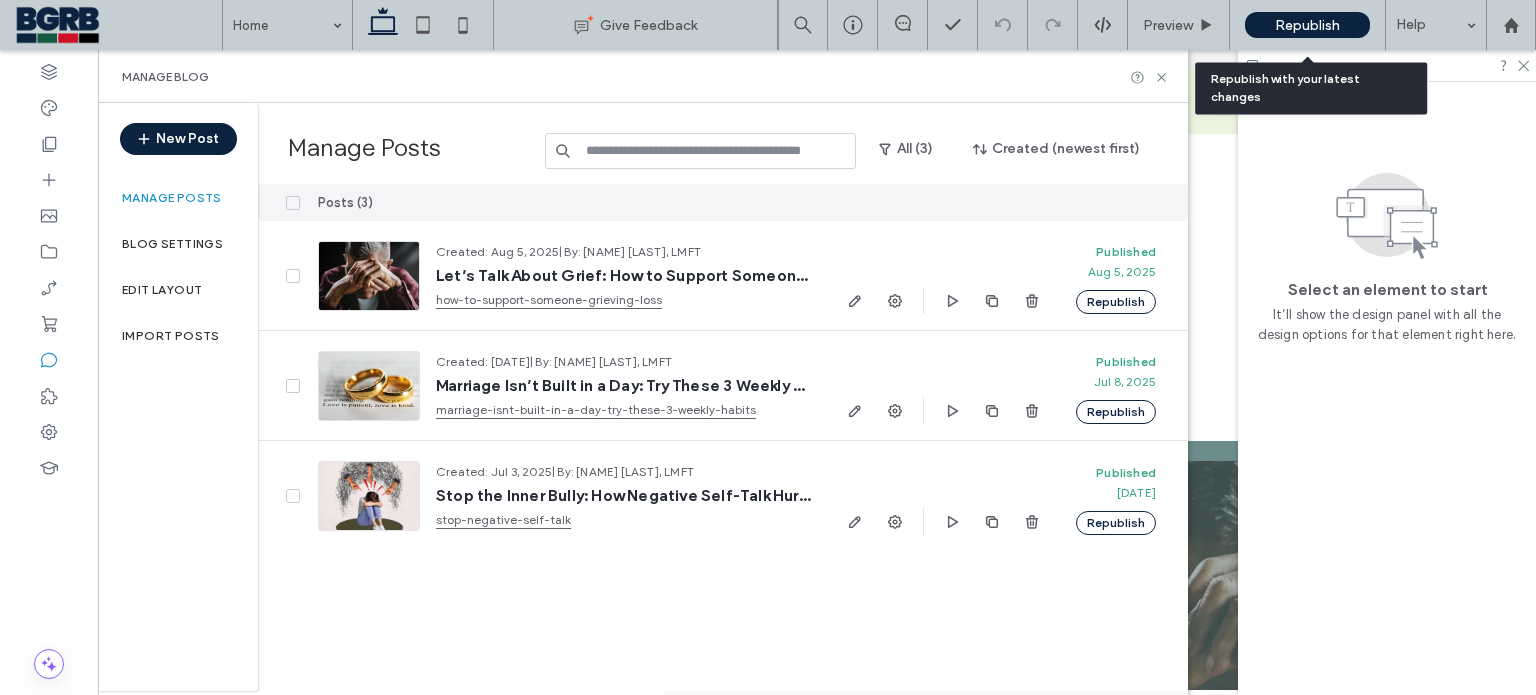 click on "Republish" at bounding box center (1307, 25) 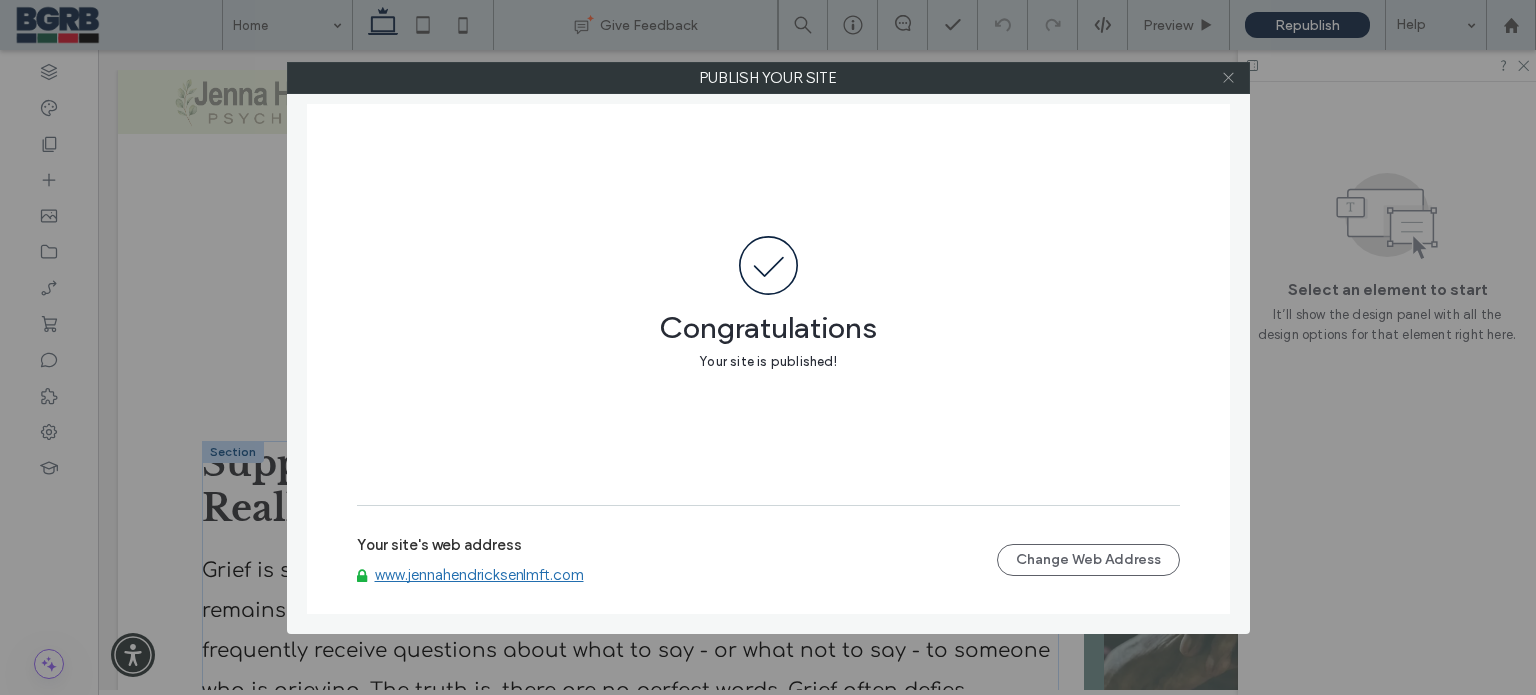 click 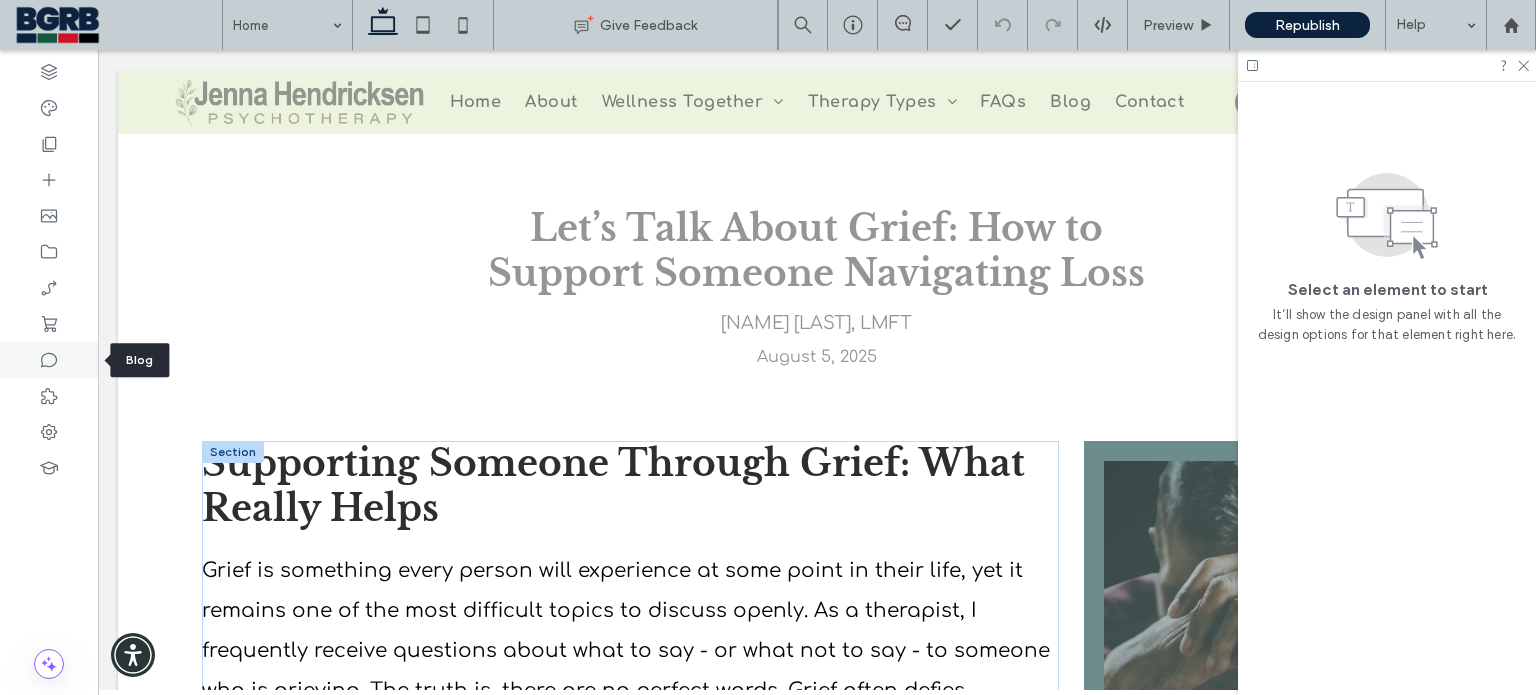 click 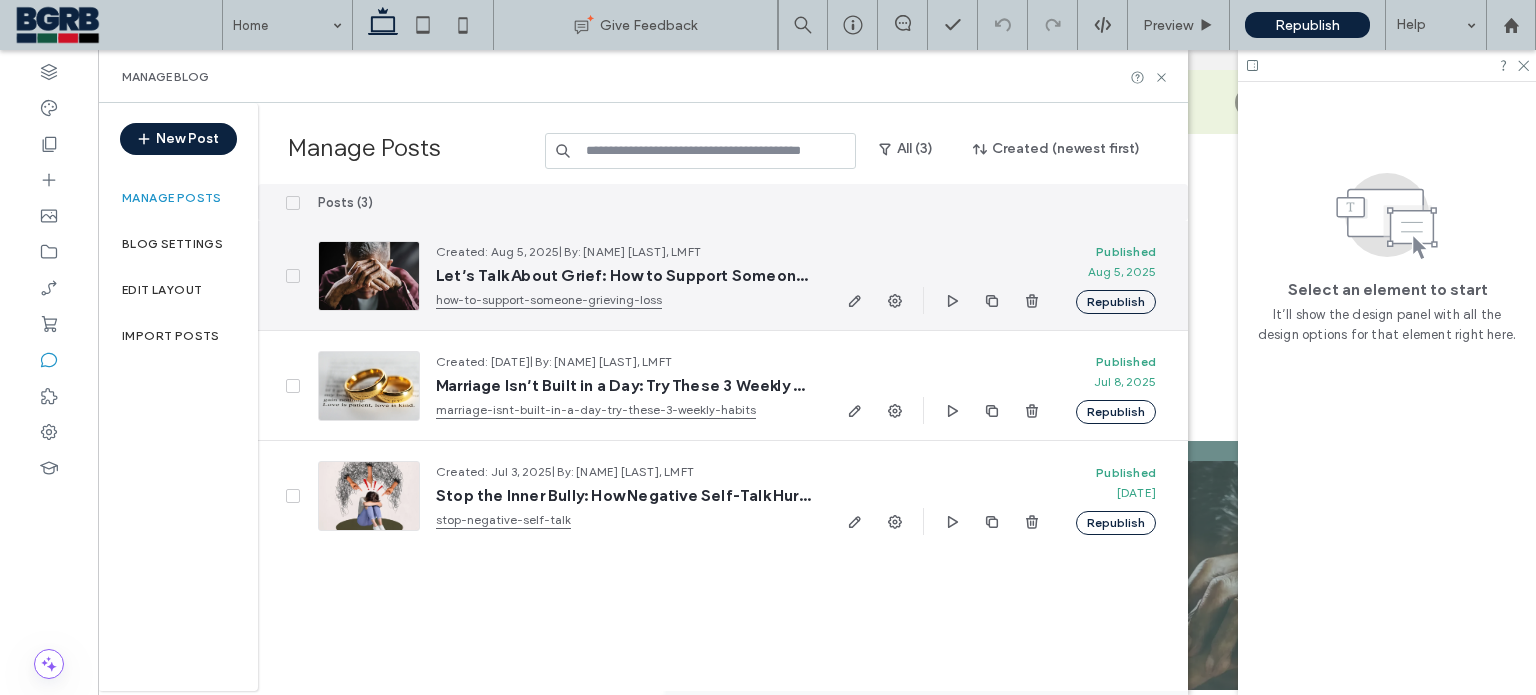 click 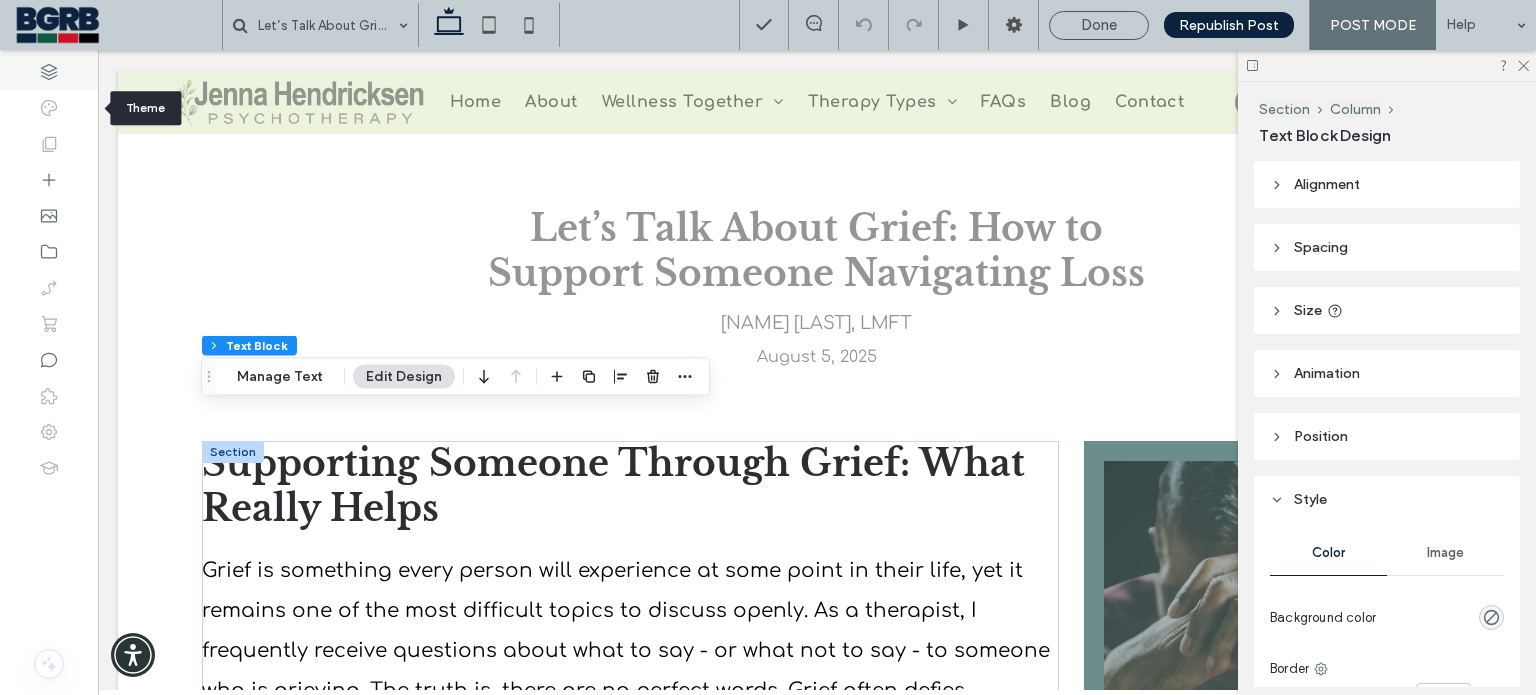 click 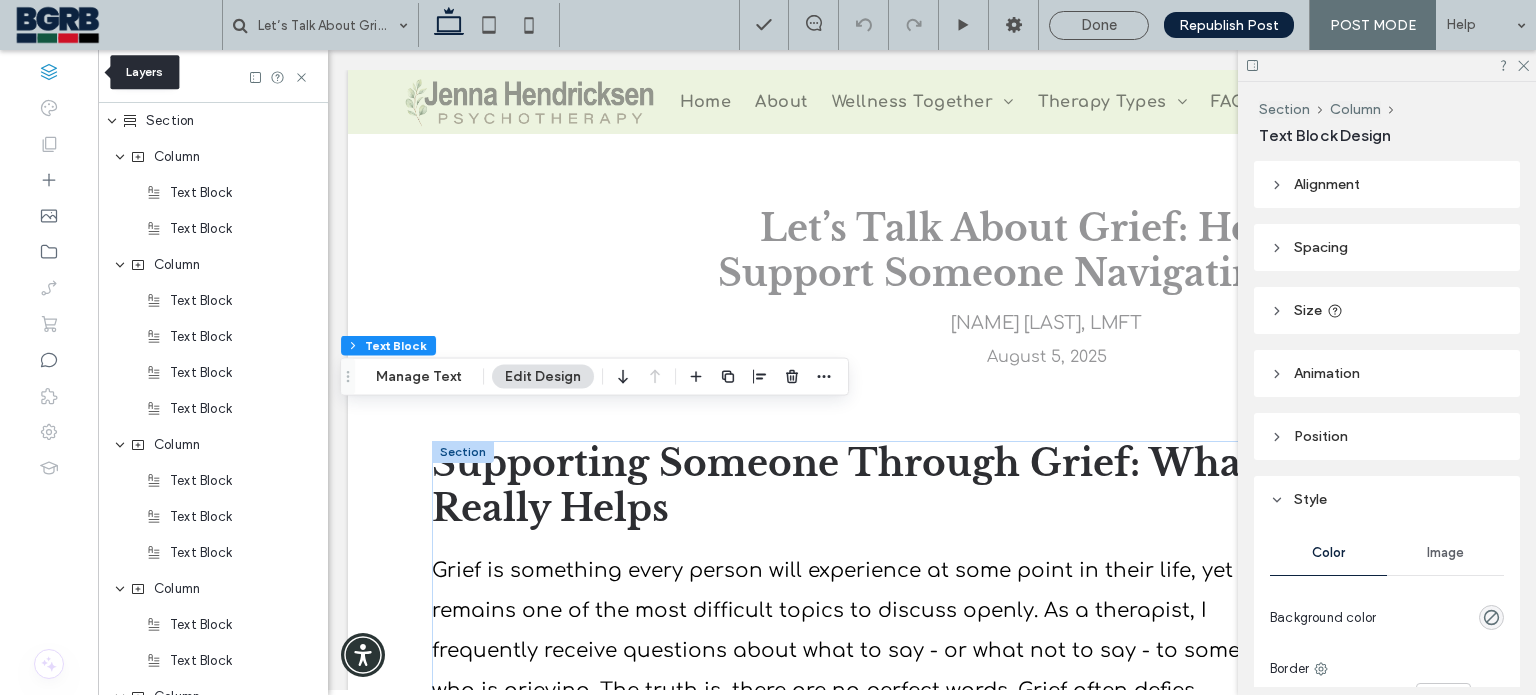 scroll, scrollTop: 0, scrollLeft: 528, axis: horizontal 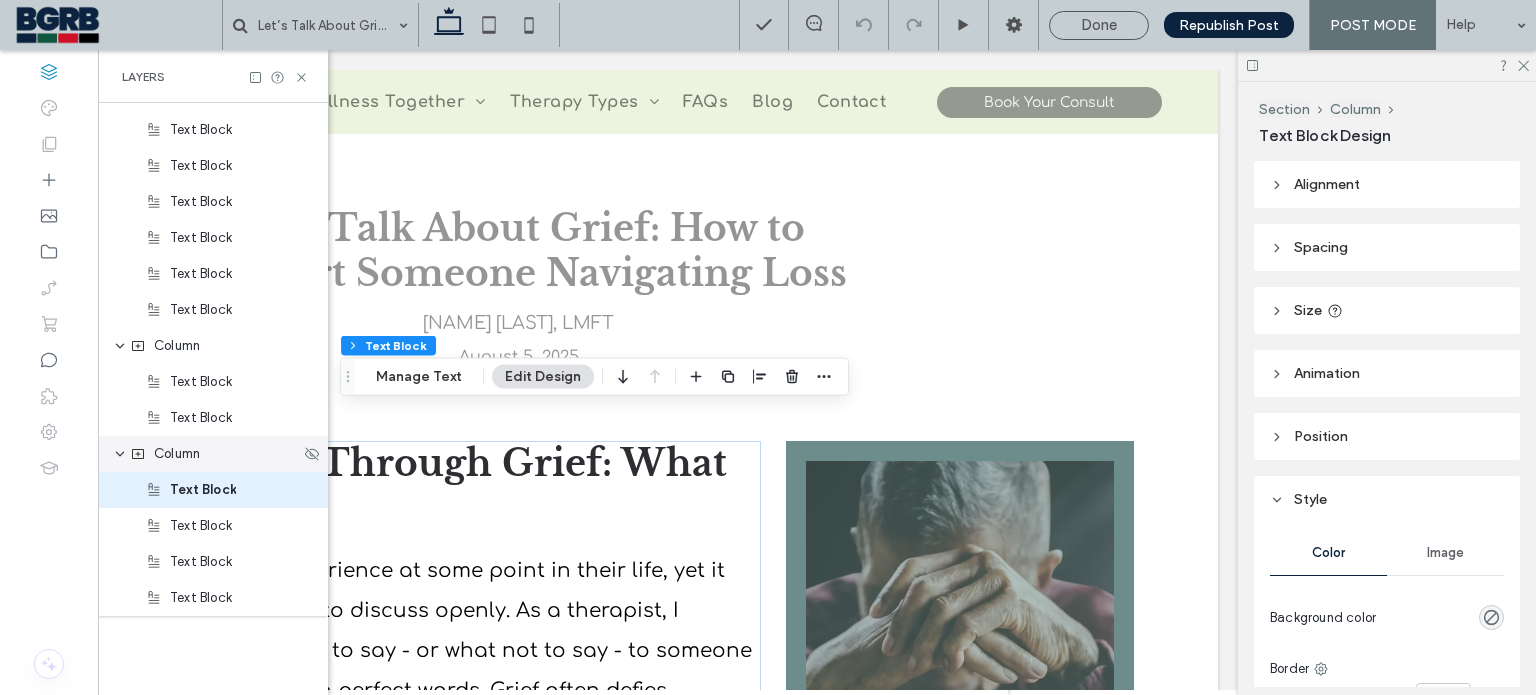 click on "Column" at bounding box center (215, 454) 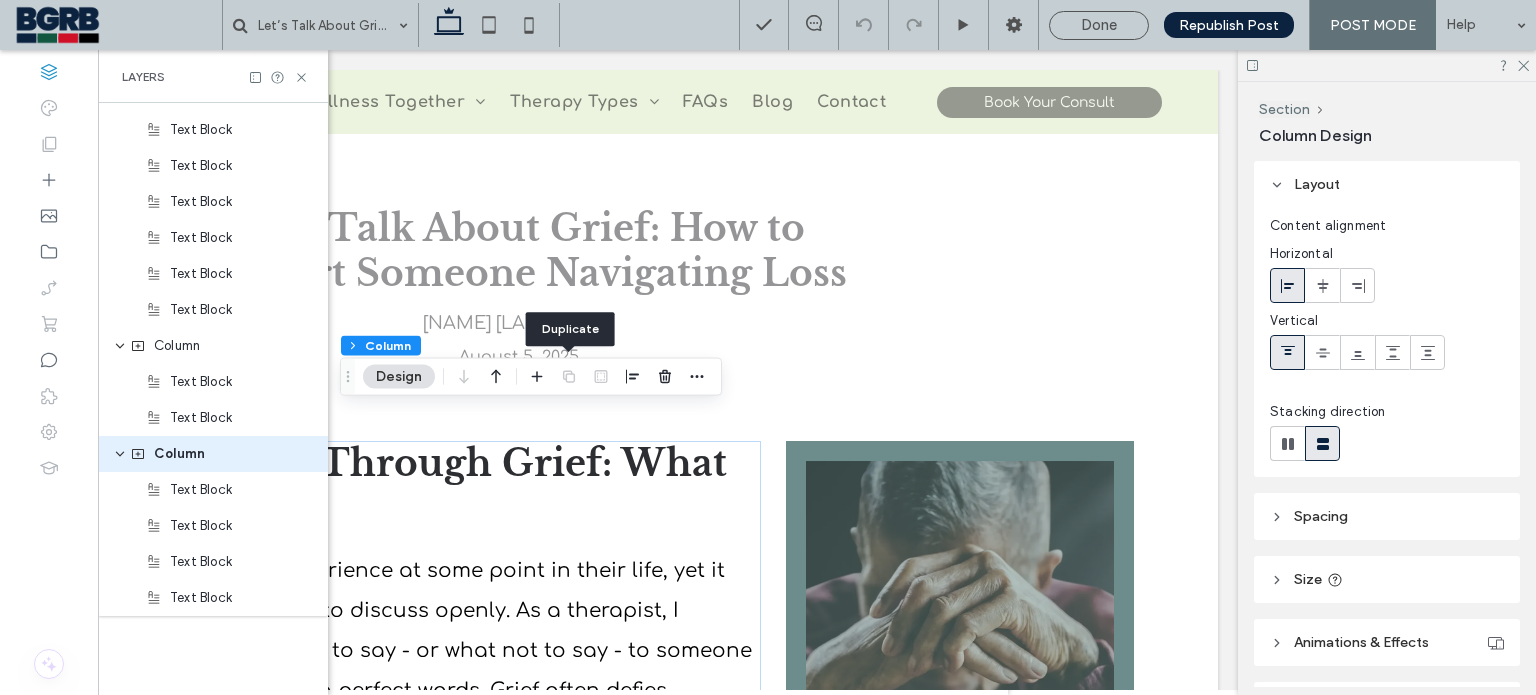 click at bounding box center (569, 377) 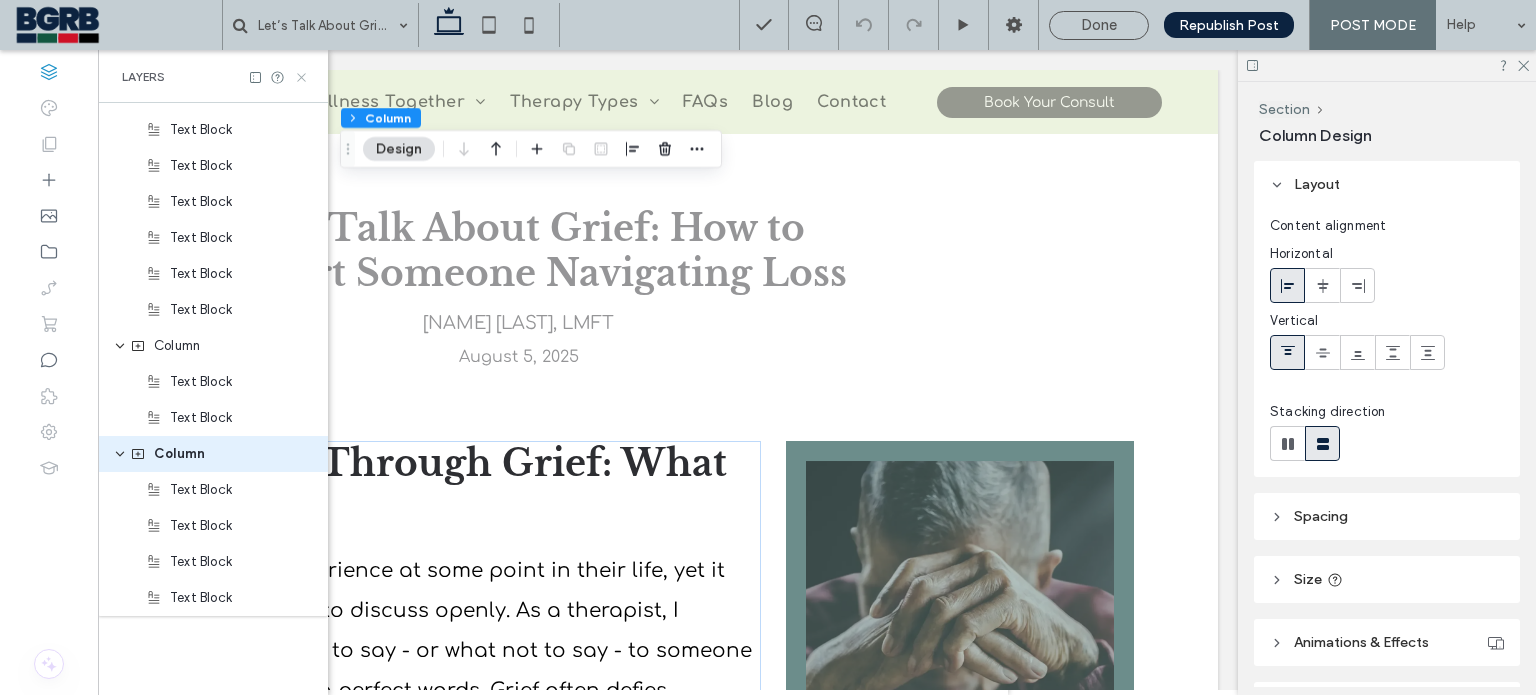 click 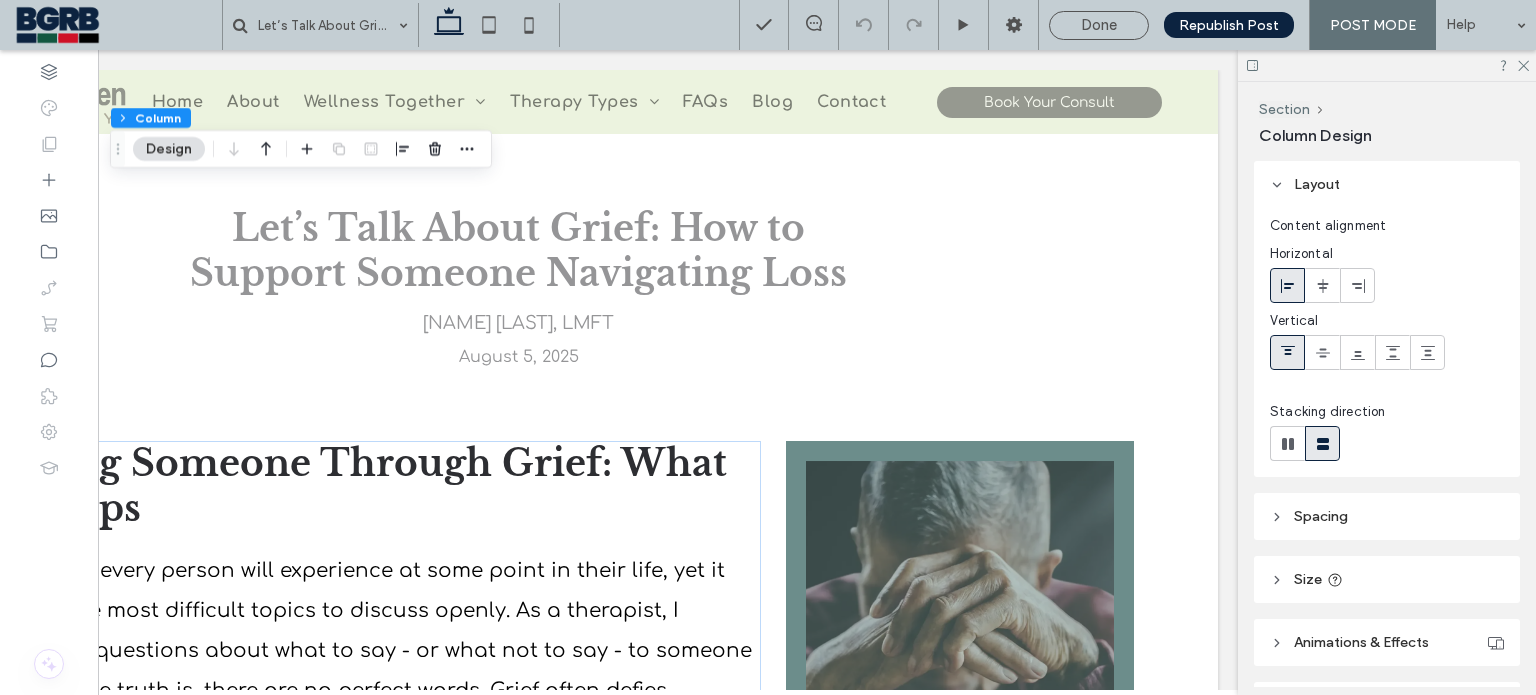 scroll, scrollTop: 0, scrollLeft: 297, axis: horizontal 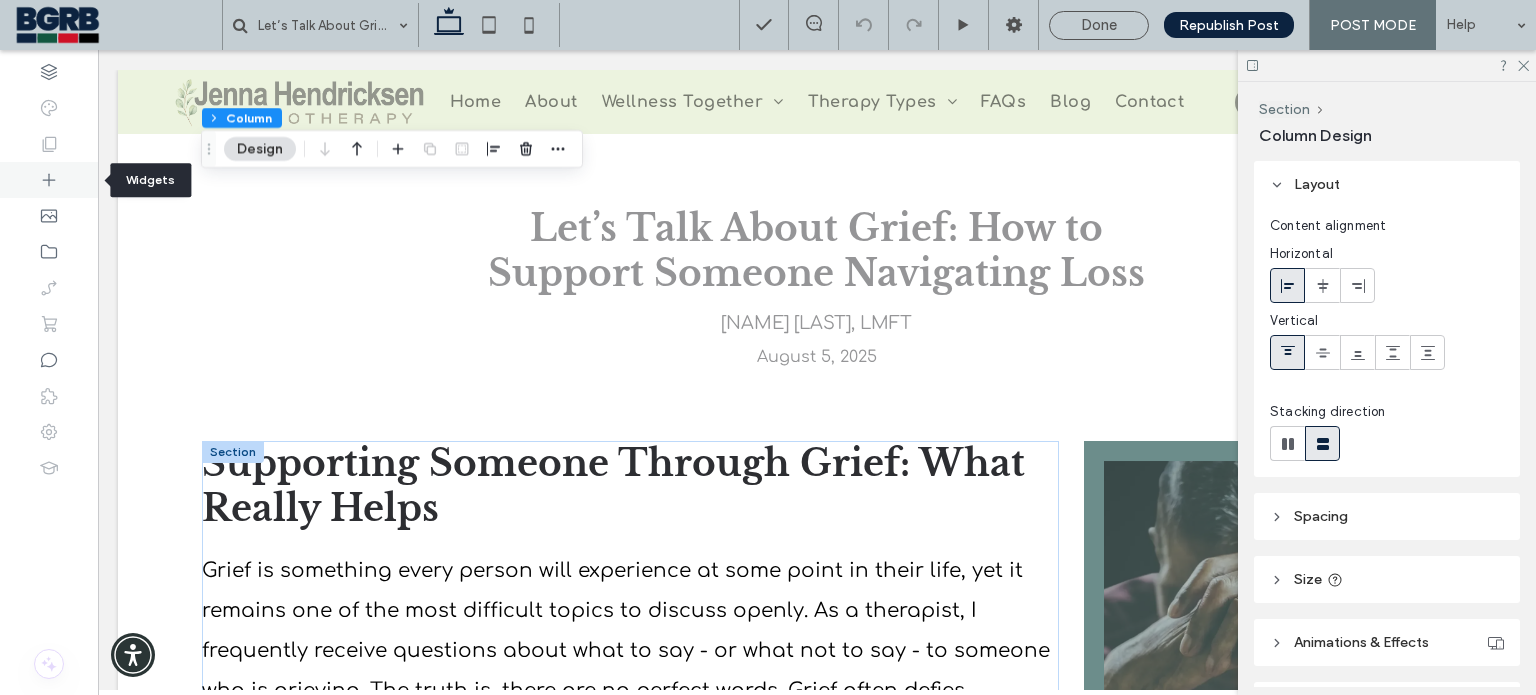 click 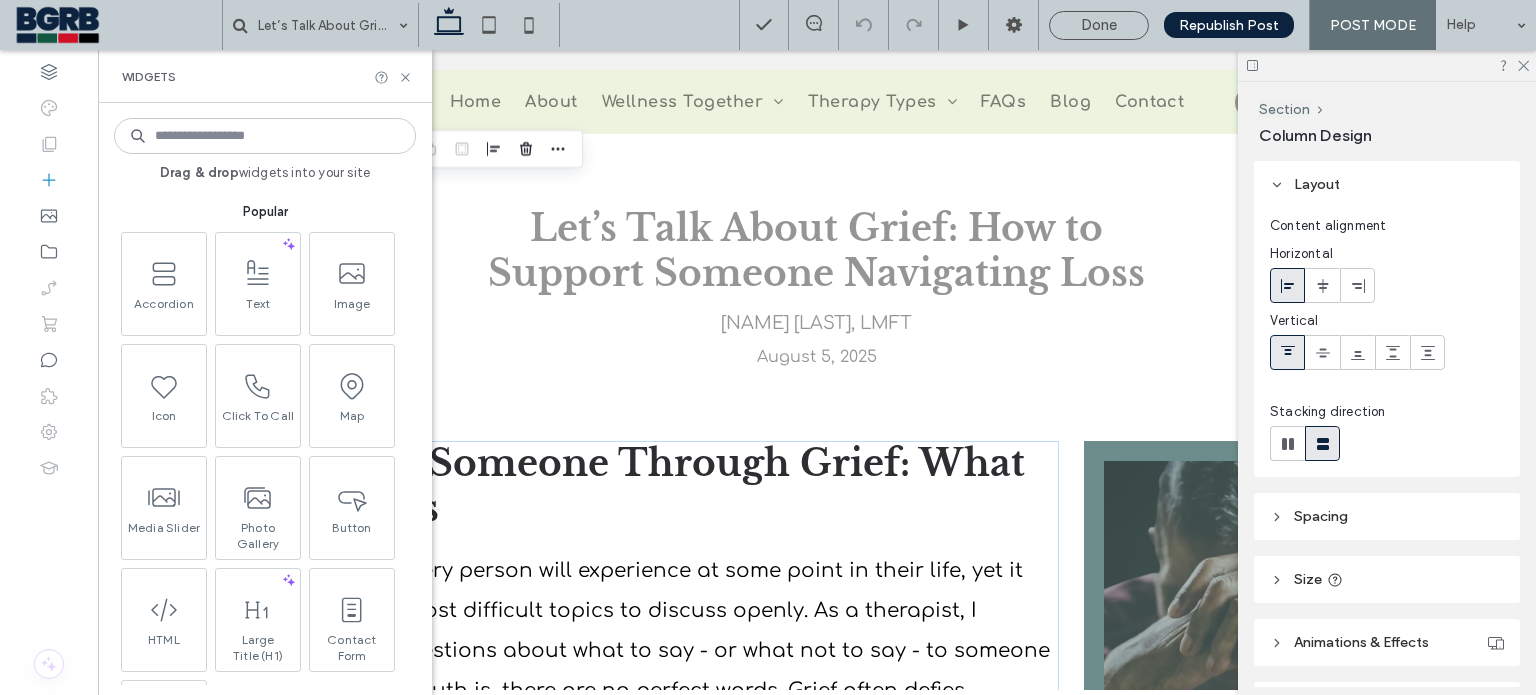 click at bounding box center (265, 136) 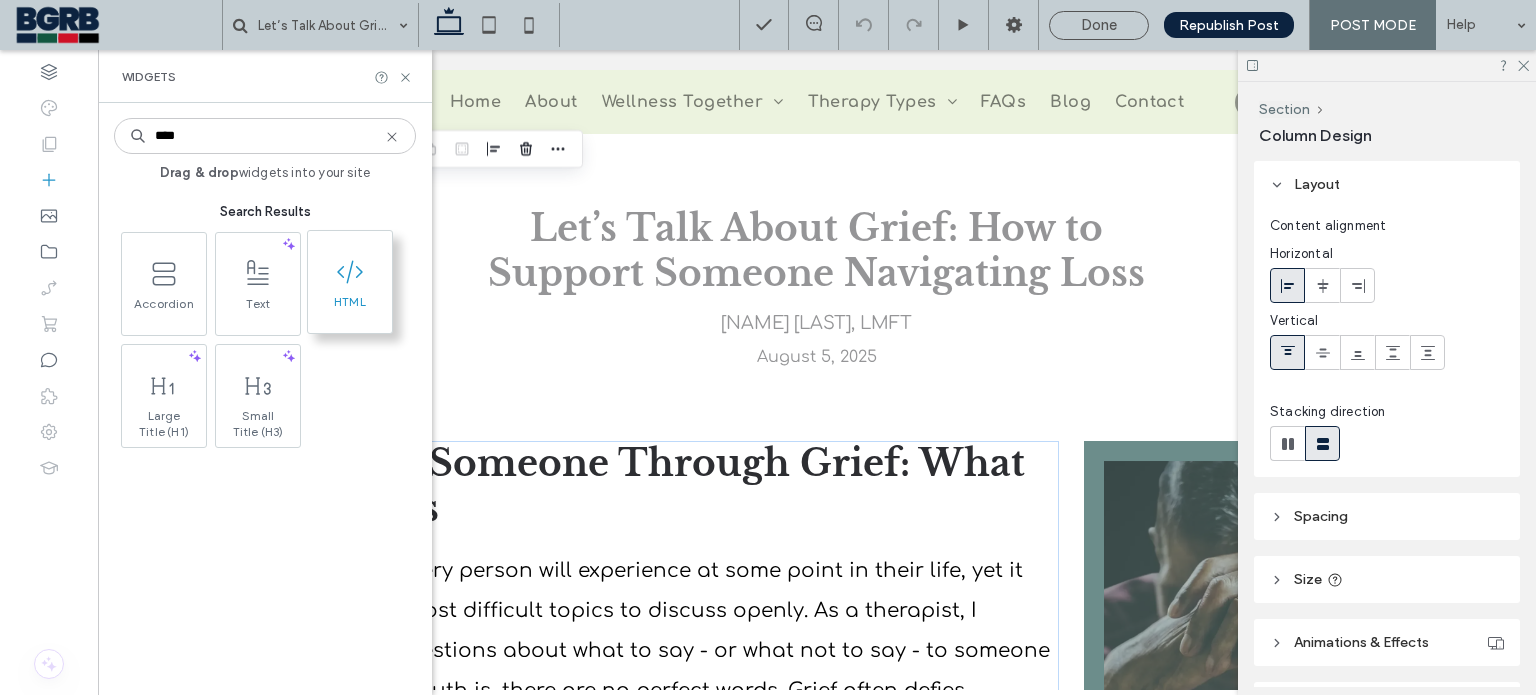 type on "****" 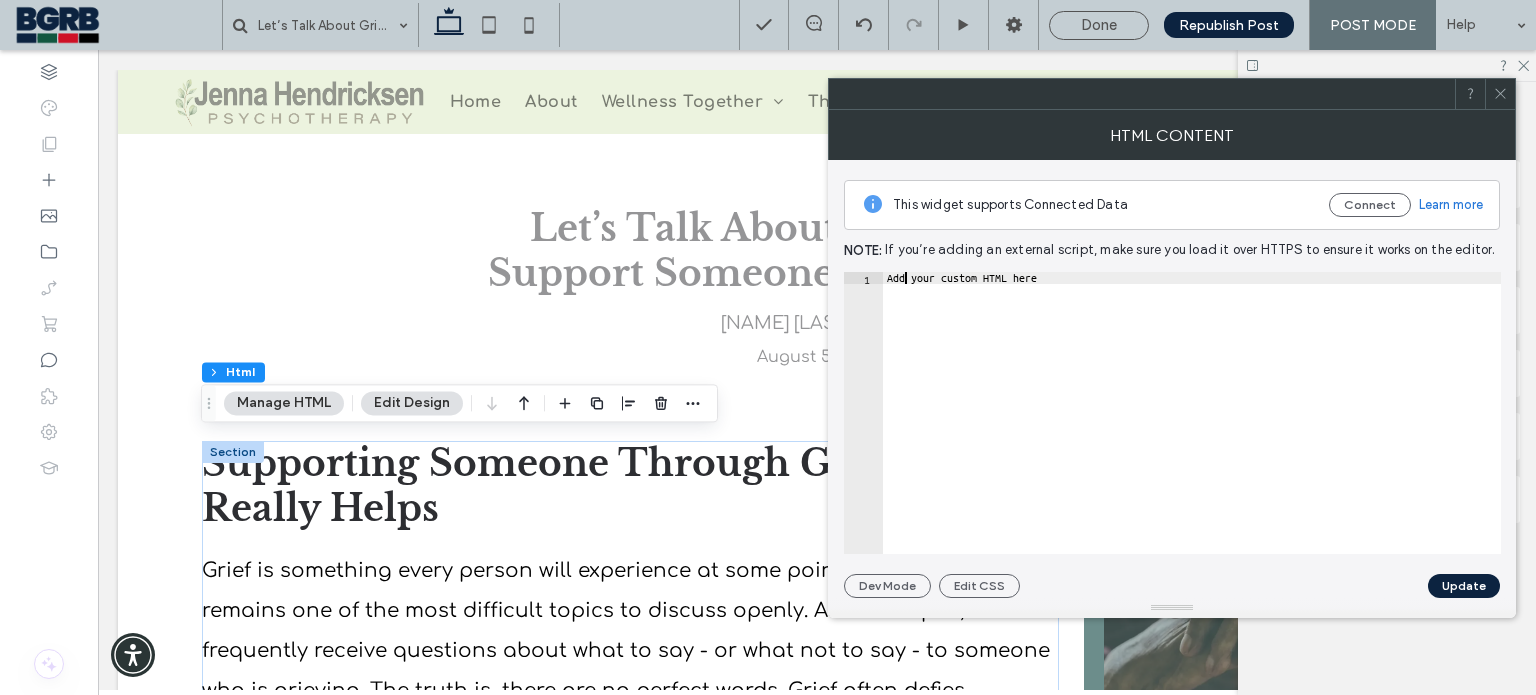 click on "Add your custom HTML here" at bounding box center [1192, 425] 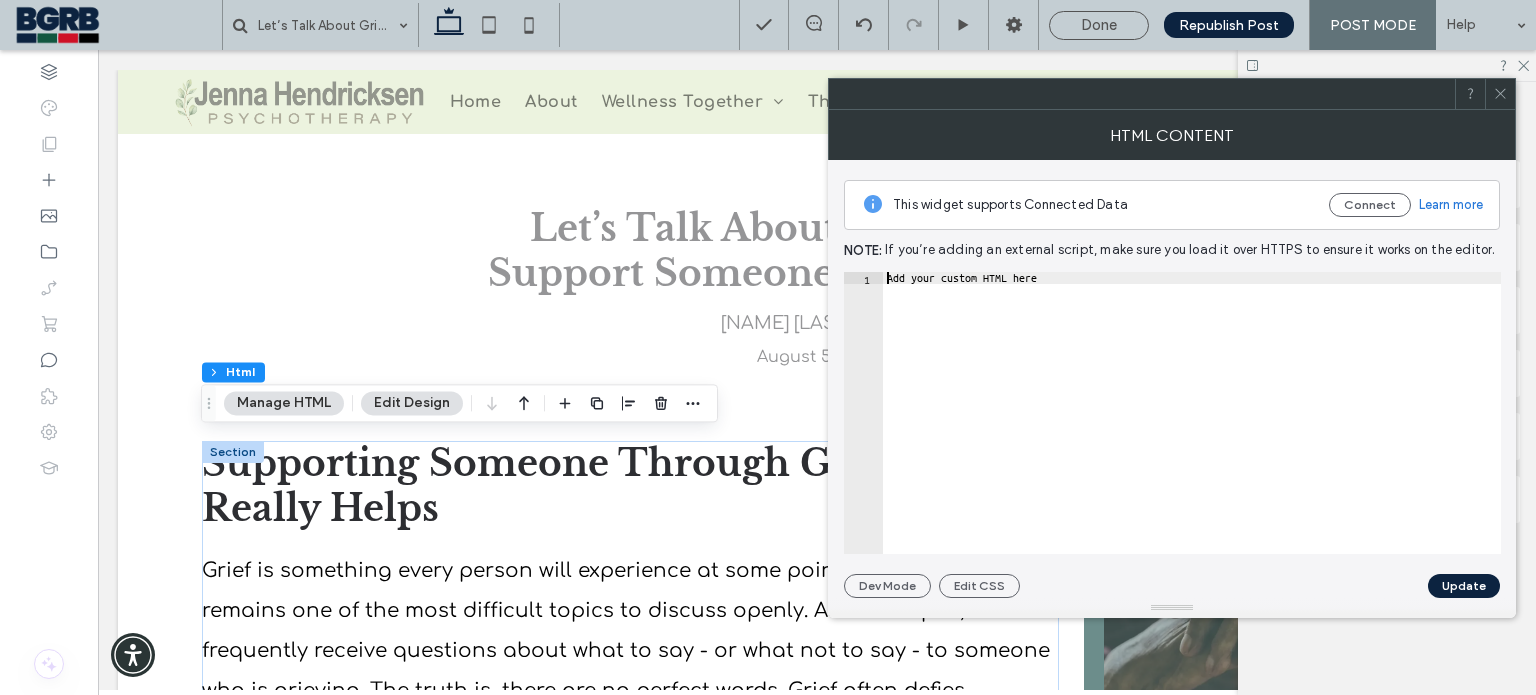 click on "Add your custom HTML here" at bounding box center [1192, 425] 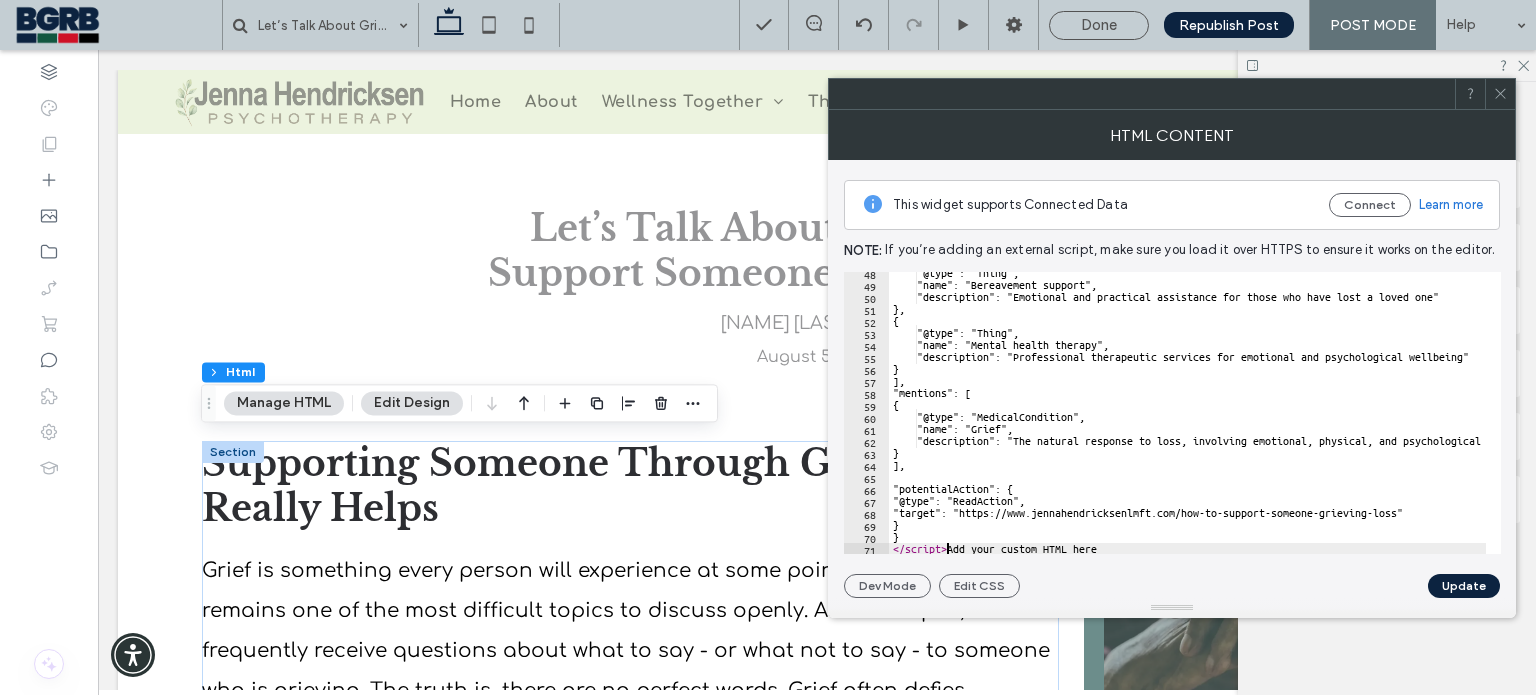 scroll, scrollTop: 568, scrollLeft: 0, axis: vertical 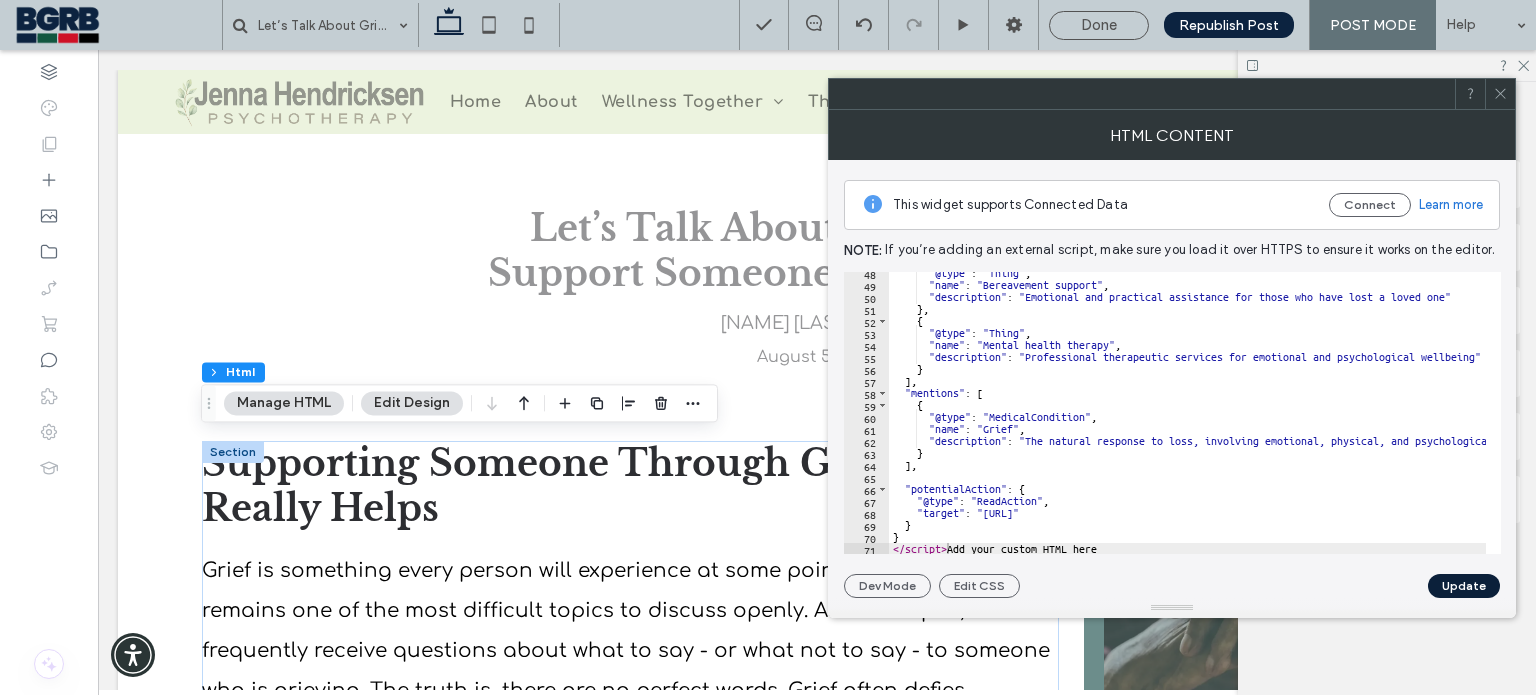 click on "Update" at bounding box center (1464, 586) 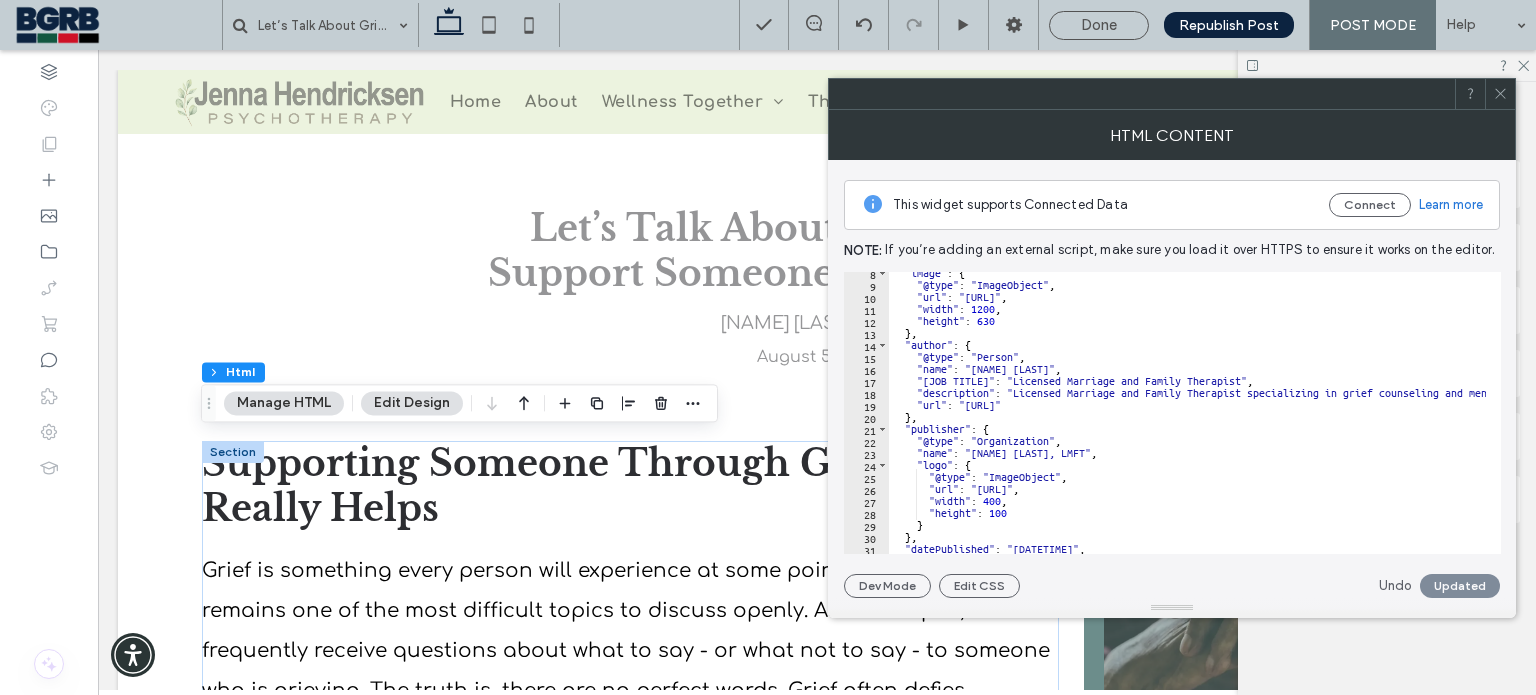 scroll, scrollTop: 0, scrollLeft: 0, axis: both 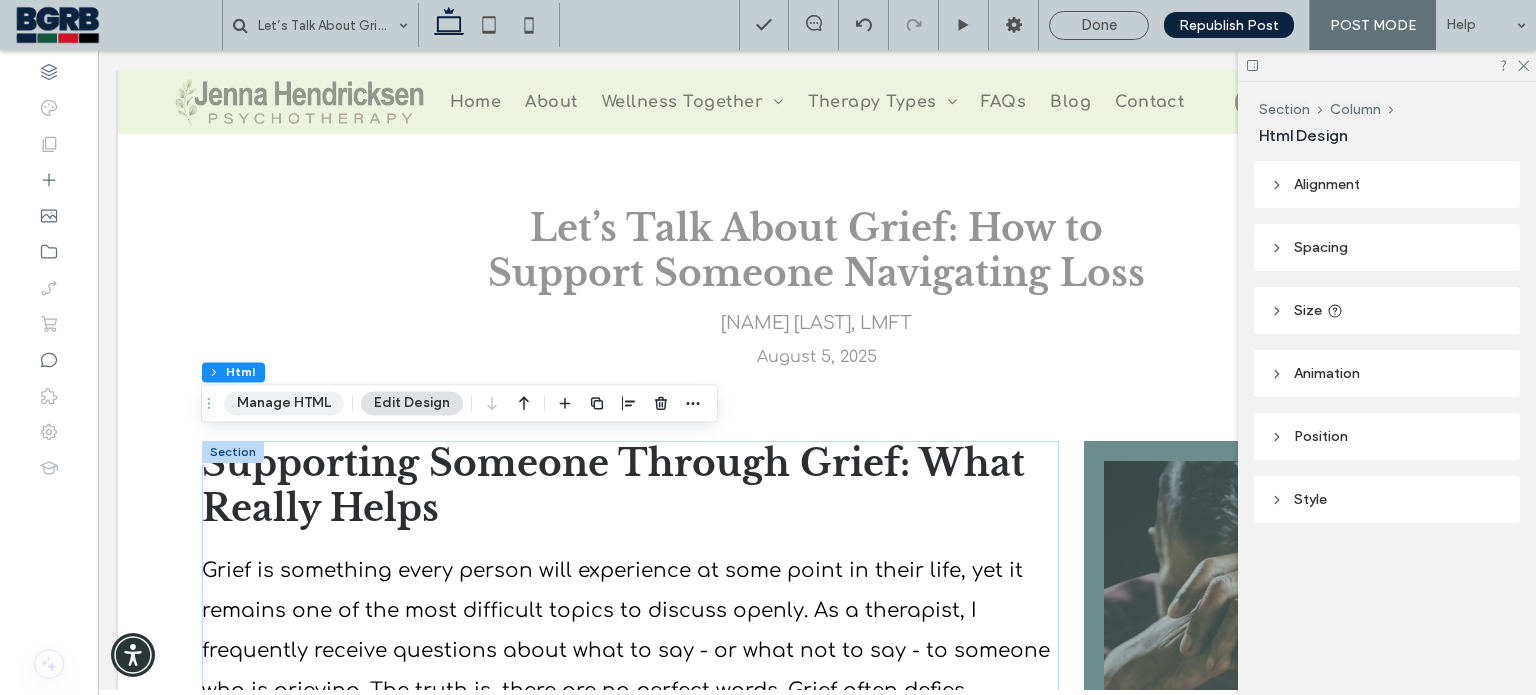 click on "Manage HTML" at bounding box center (284, 403) 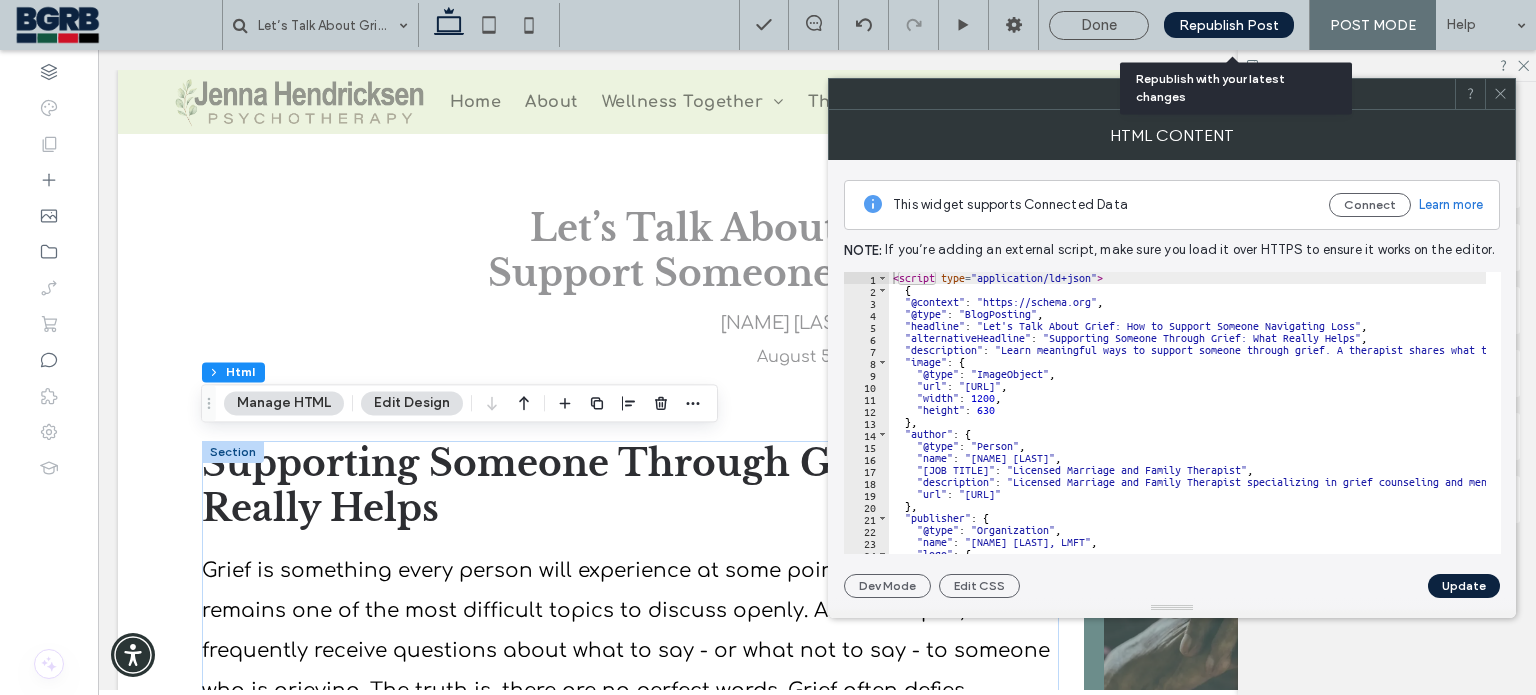click on "Republish Post" at bounding box center [1229, 25] 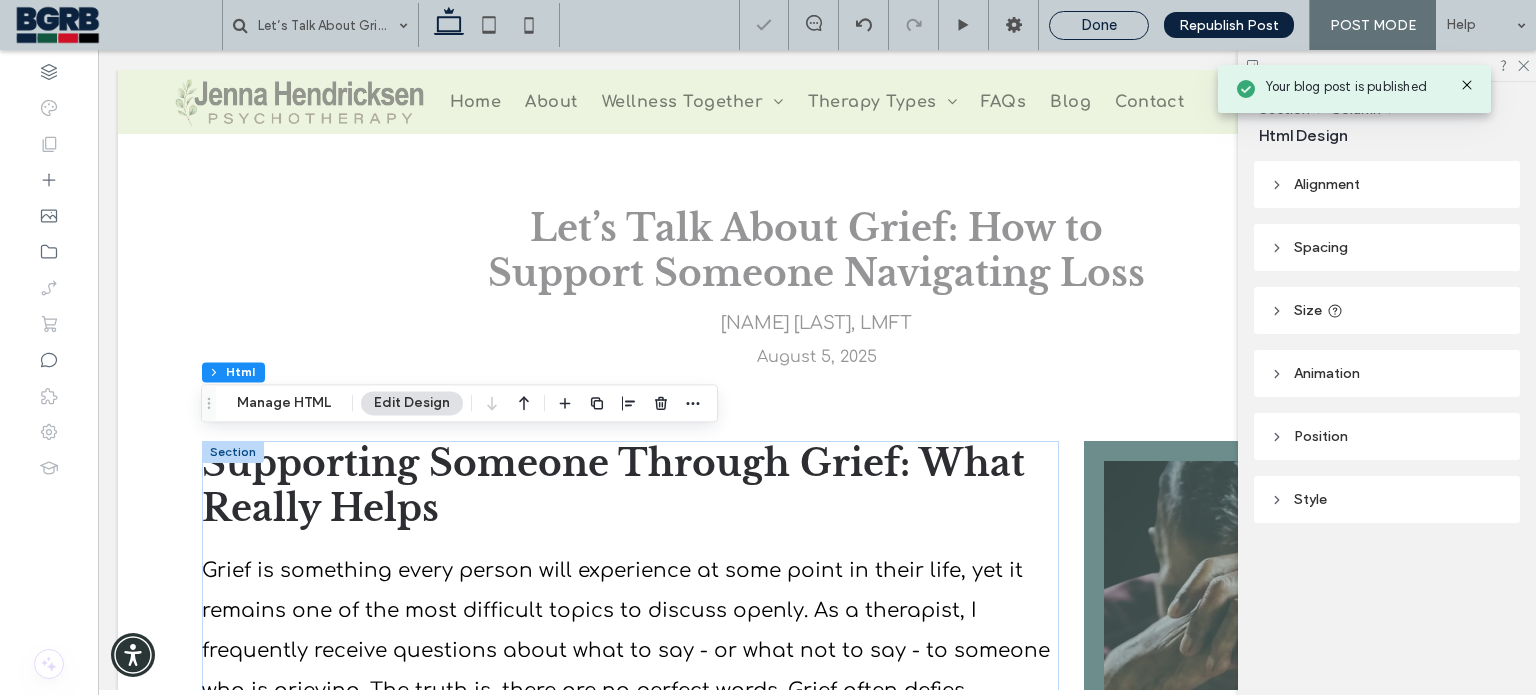 click on "Done" at bounding box center (1099, 25) 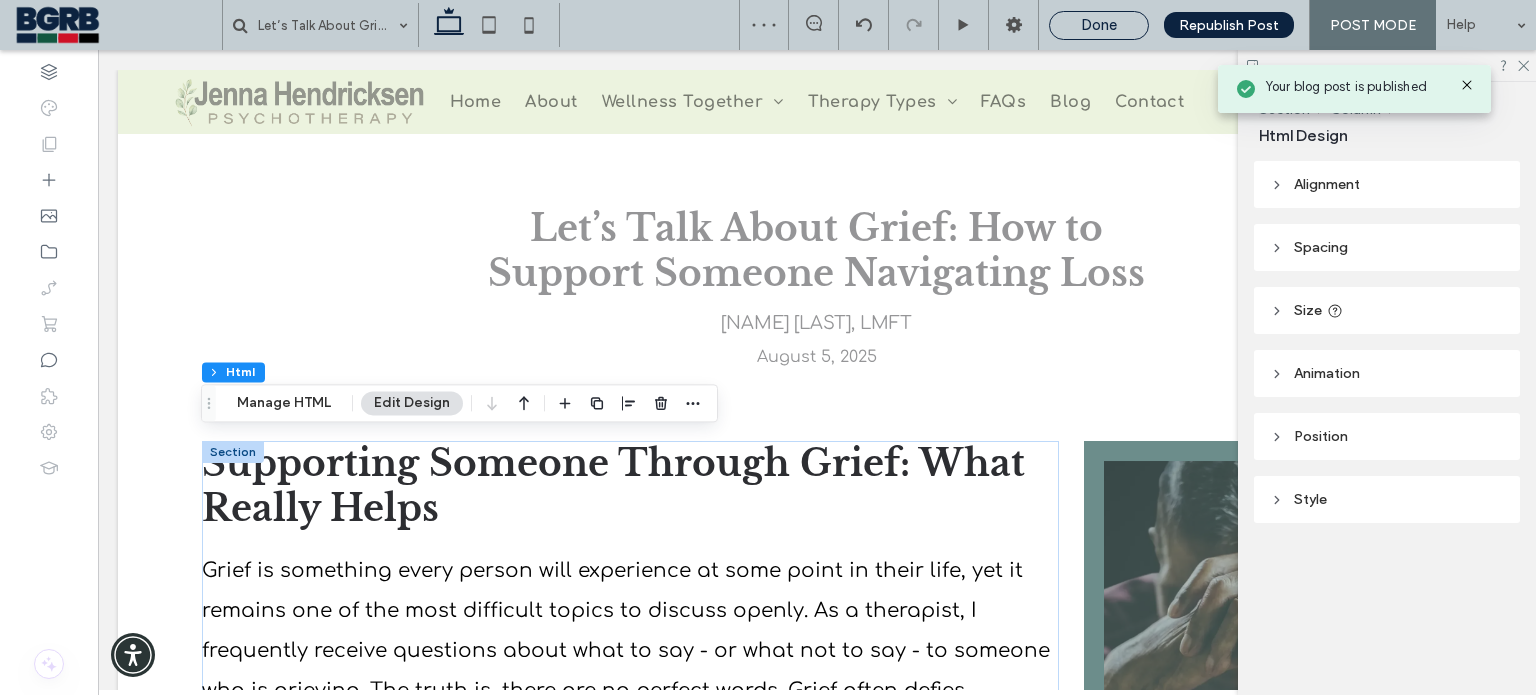 click on "Done" at bounding box center [1099, 25] 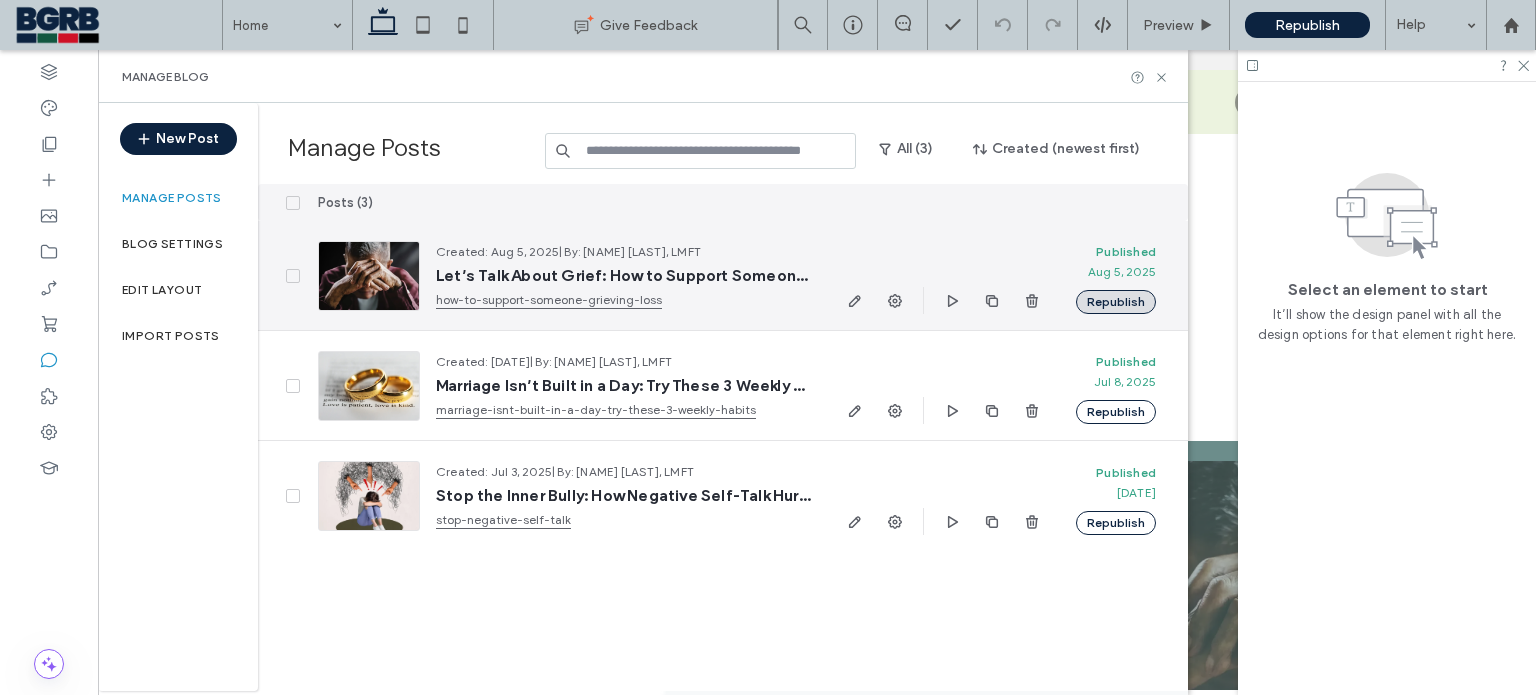 click on "Republish" at bounding box center (1116, 302) 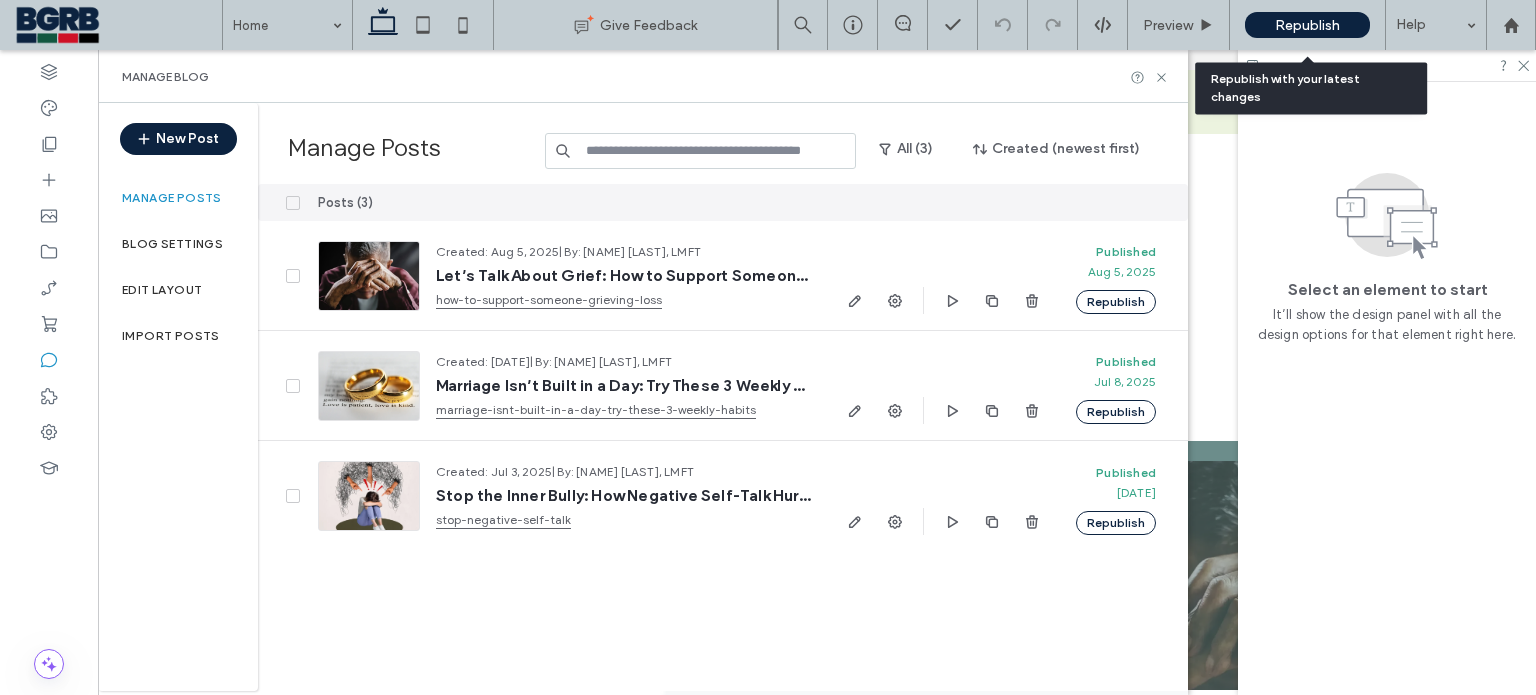 click on "Republish" at bounding box center (1307, 25) 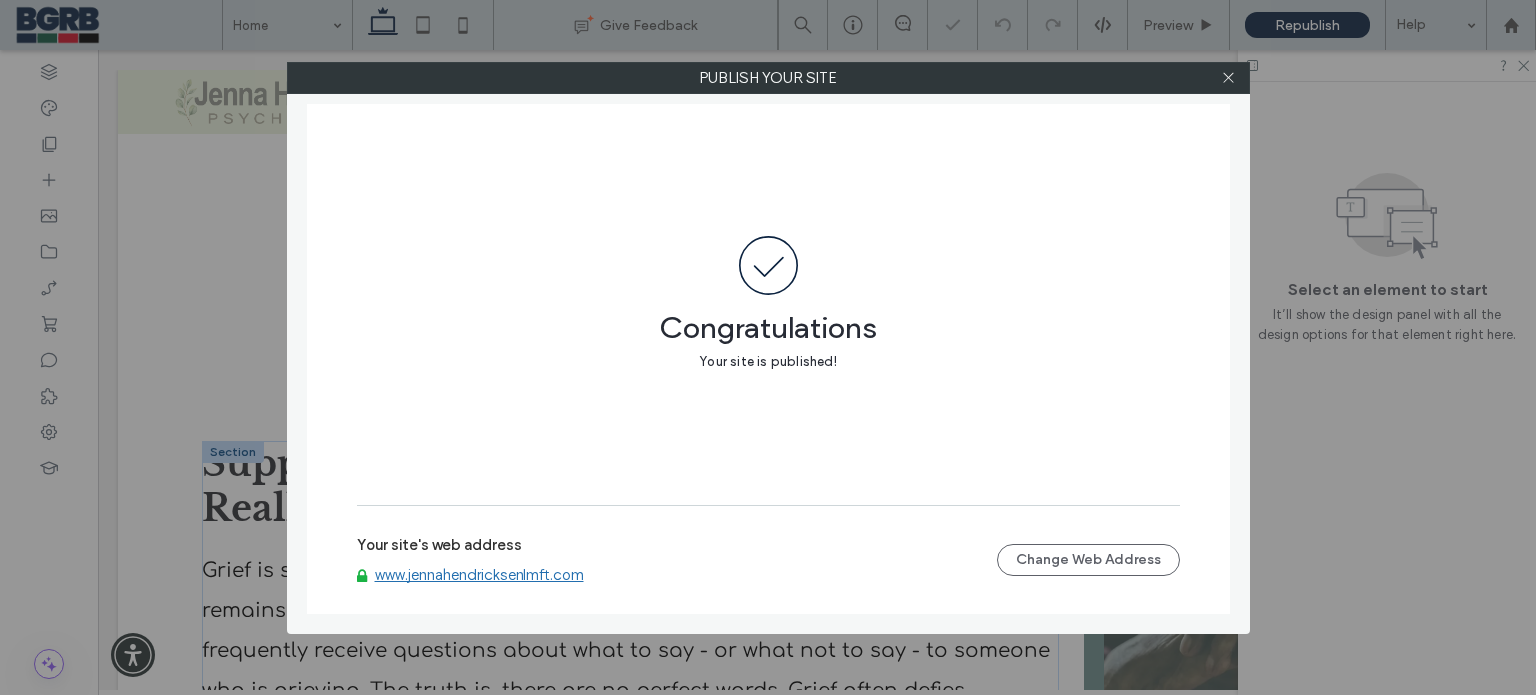 click on "www.jennahendricksenlmft.com" at bounding box center (479, 575) 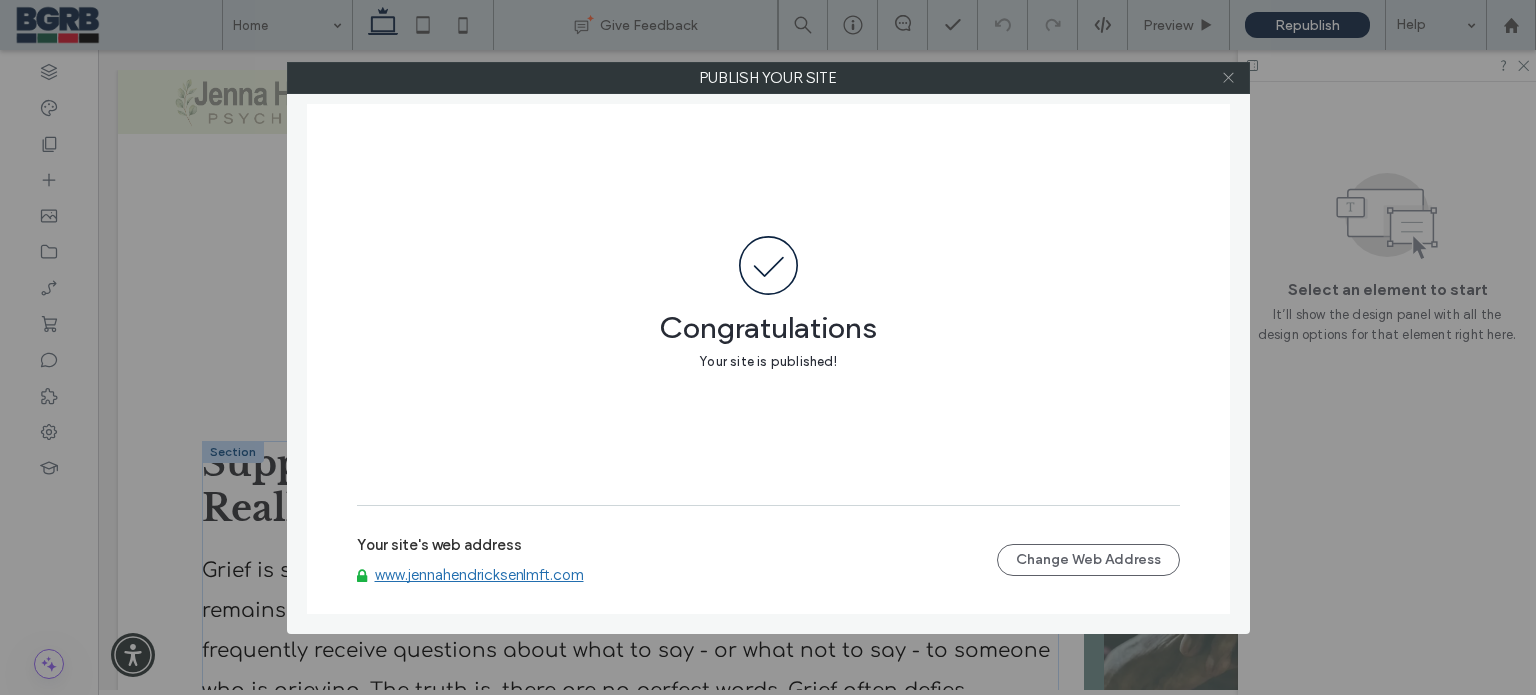 click 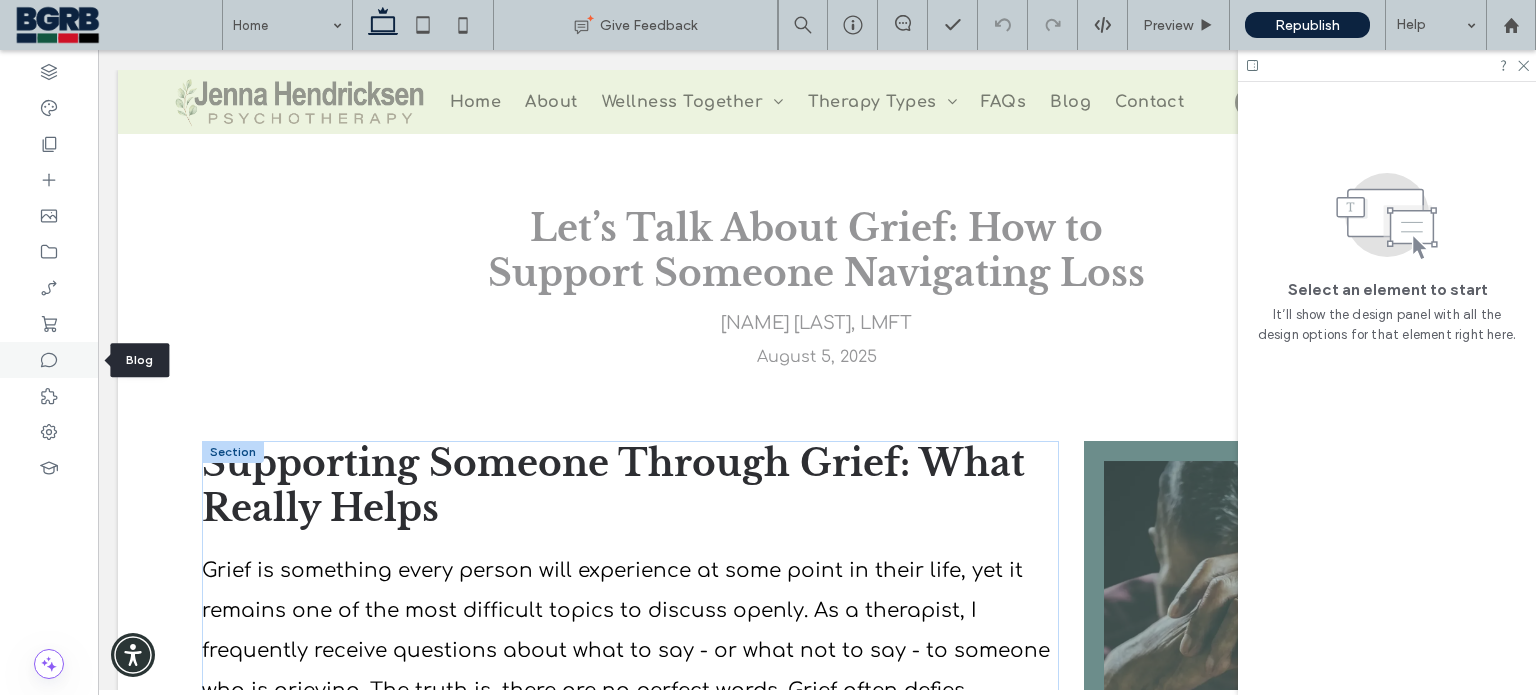 click 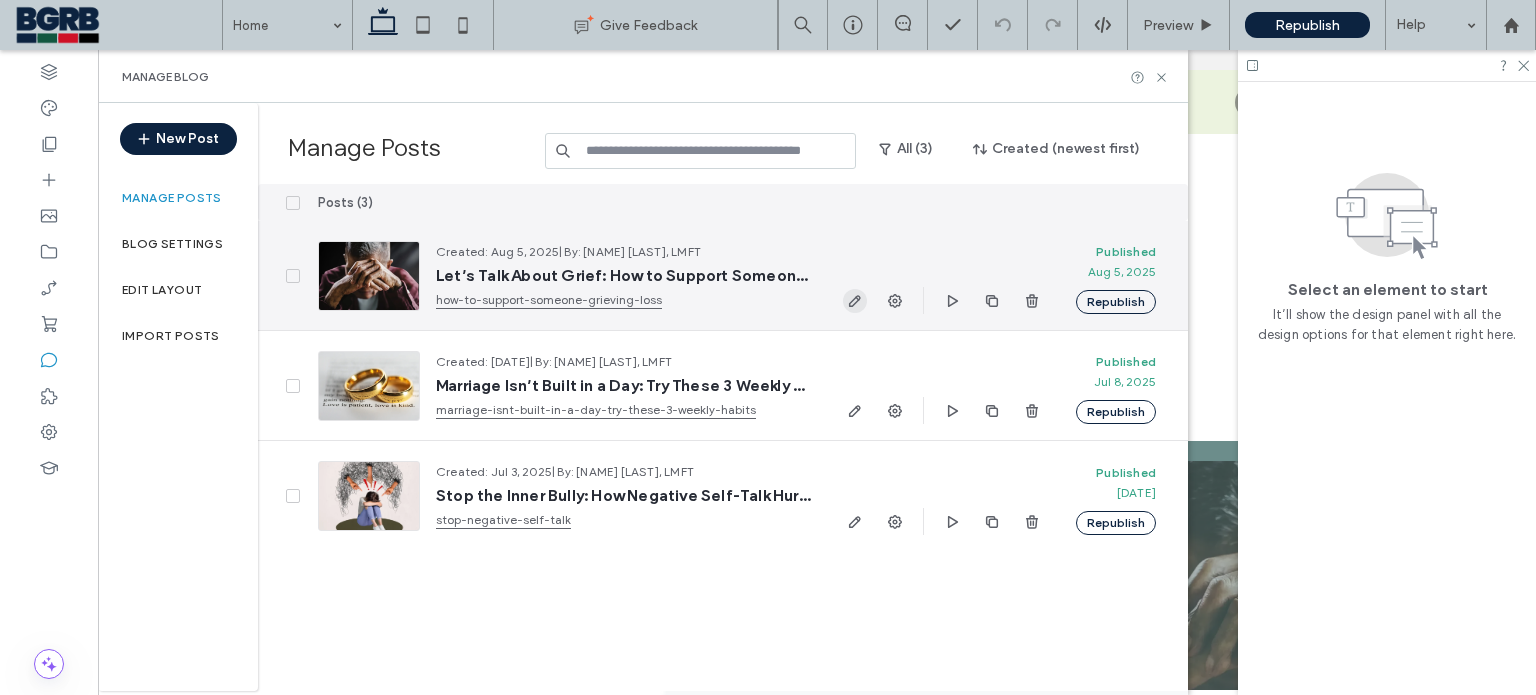 click at bounding box center [855, 301] 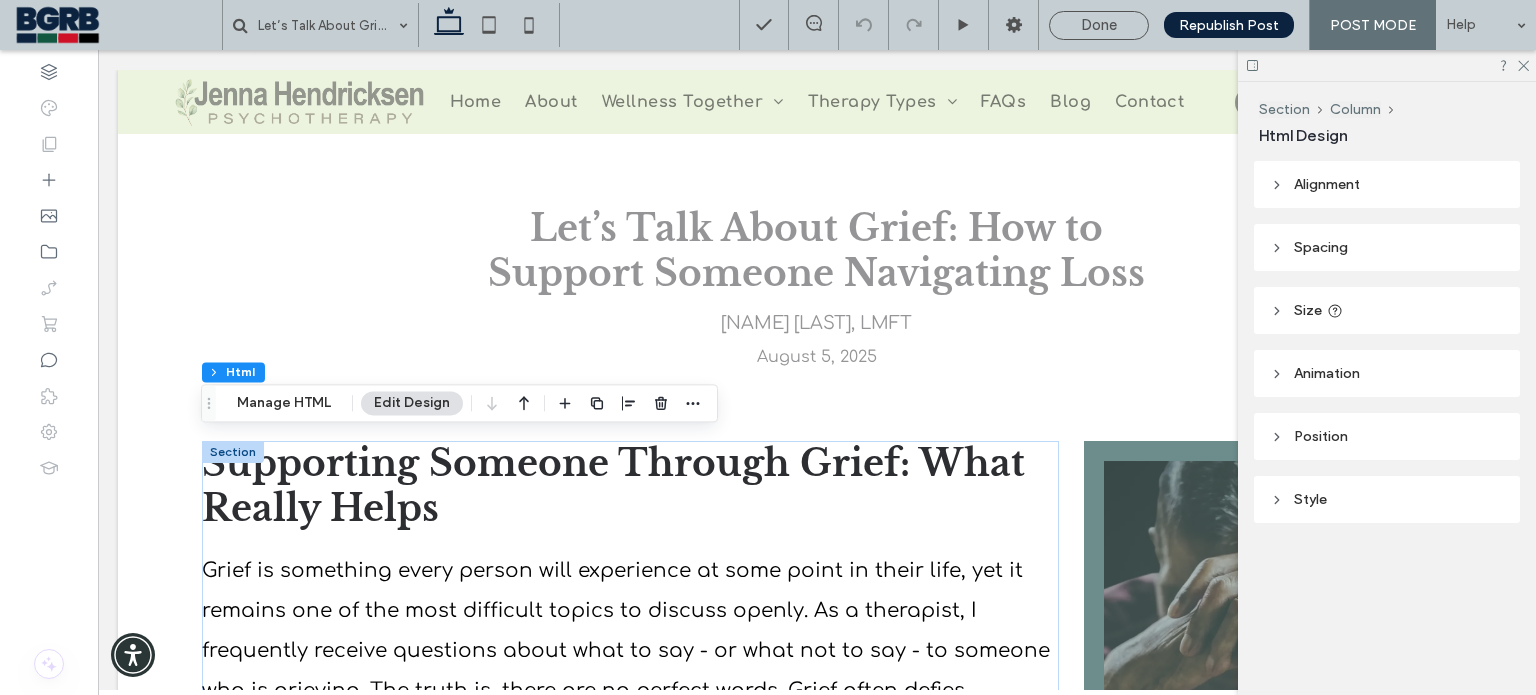 click on "Edit Design" at bounding box center (412, 403) 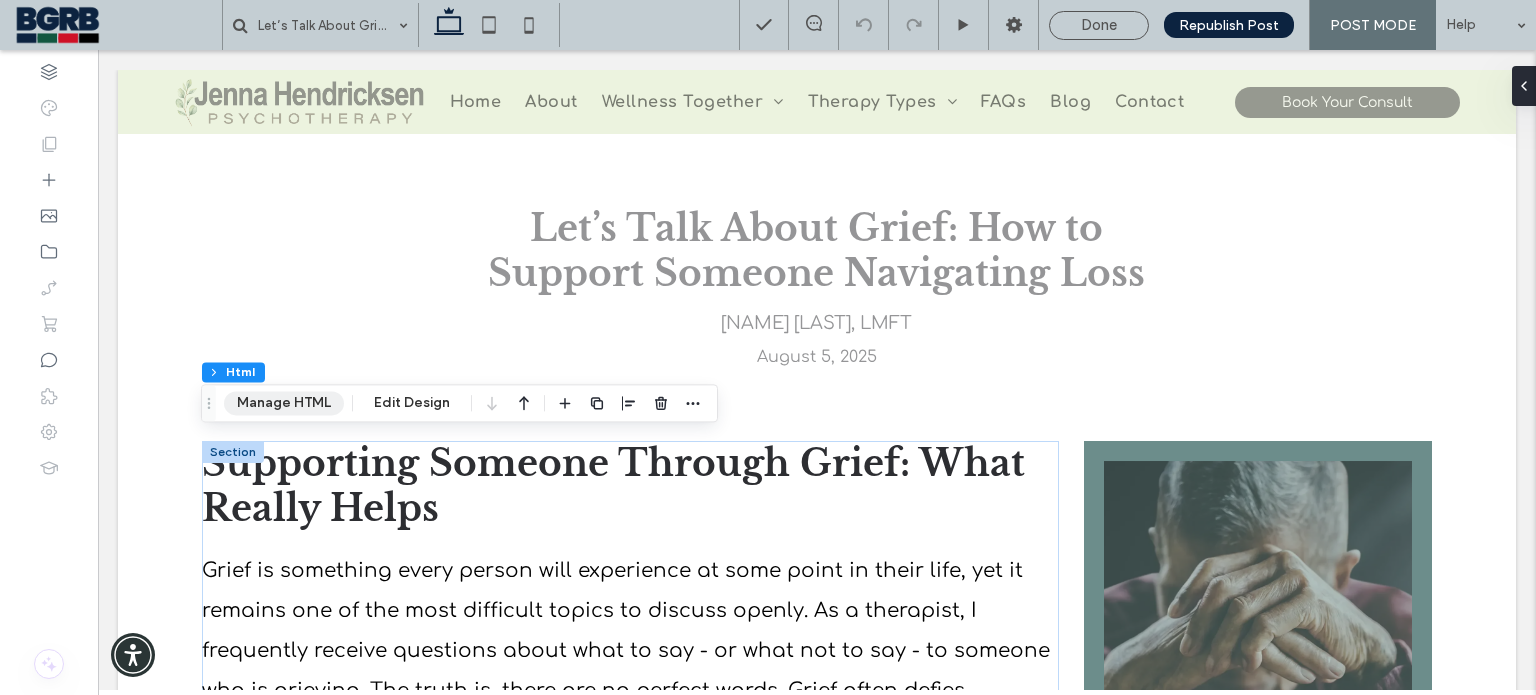 click on "Manage HTML" at bounding box center (284, 403) 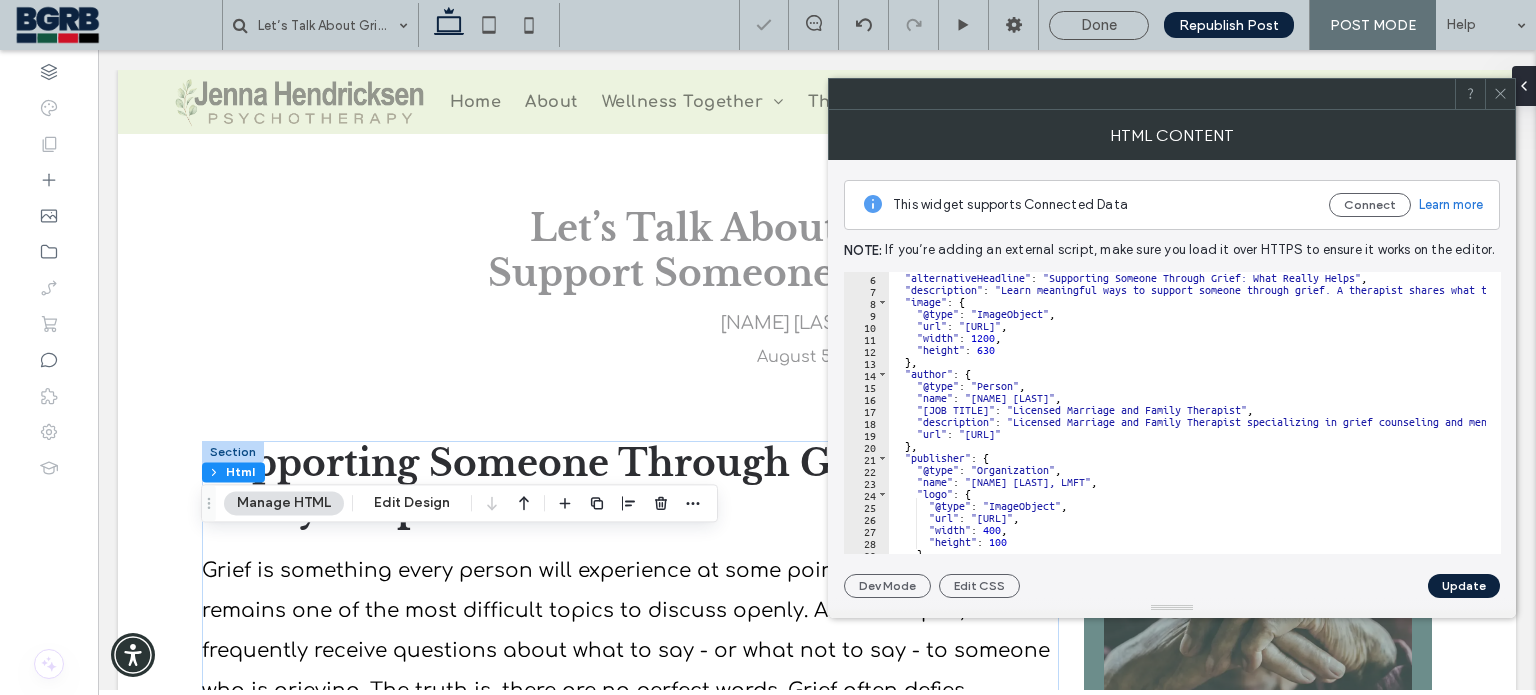 scroll, scrollTop: 0, scrollLeft: 0, axis: both 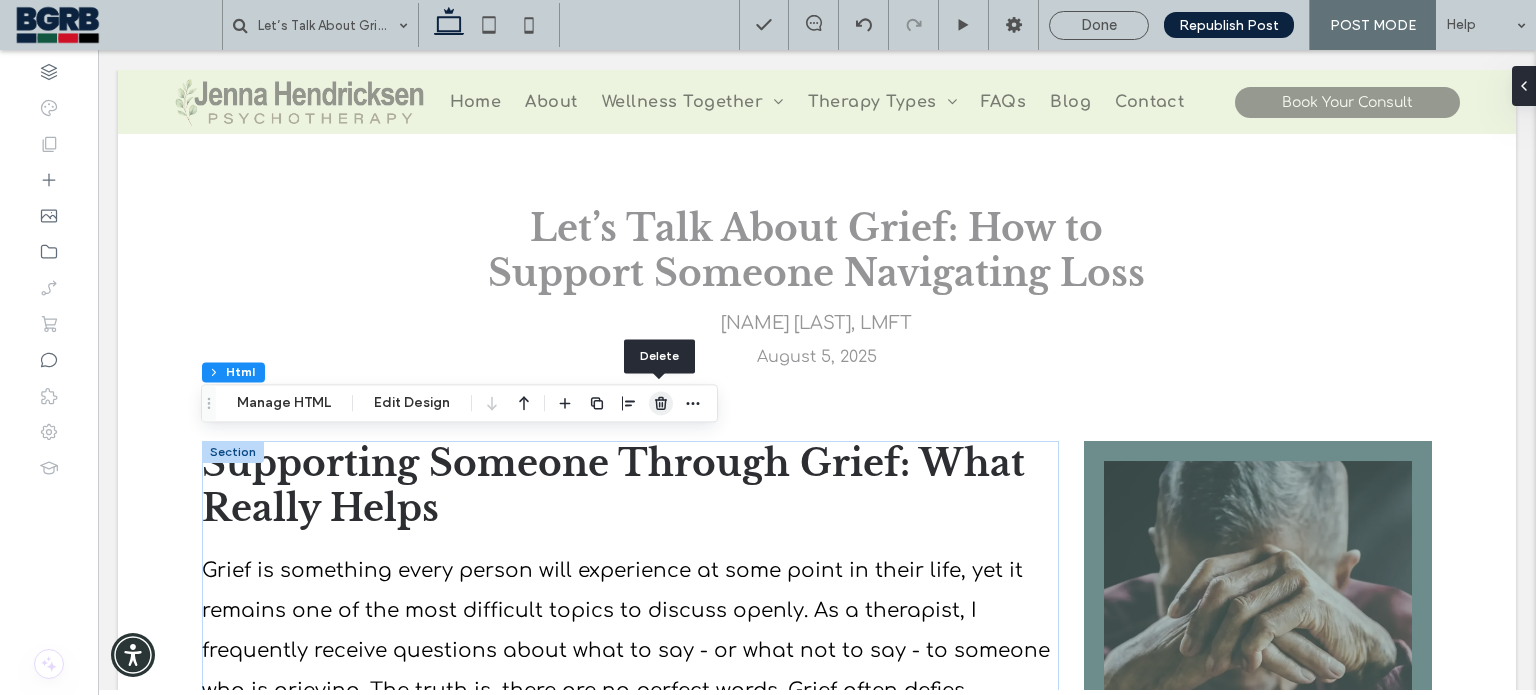 click 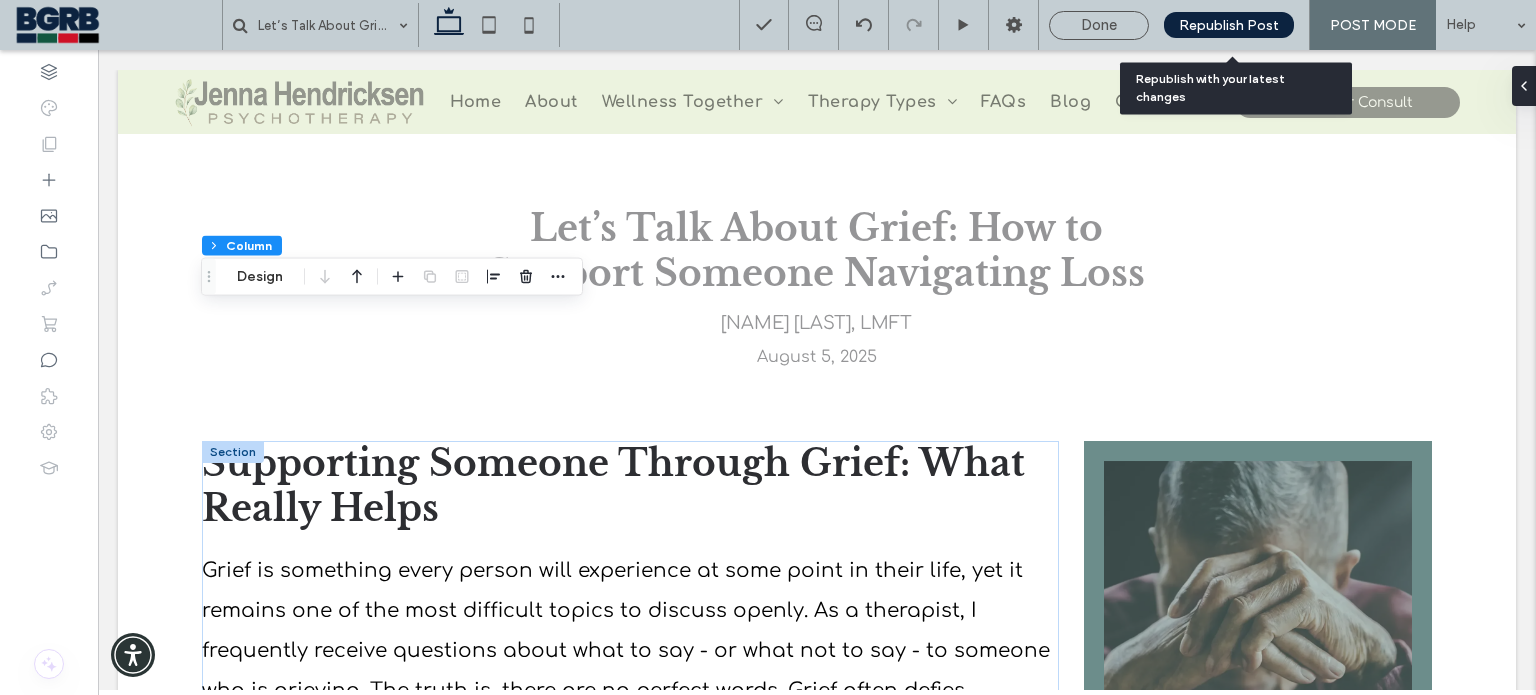 click on "Republish Post" at bounding box center (1229, 25) 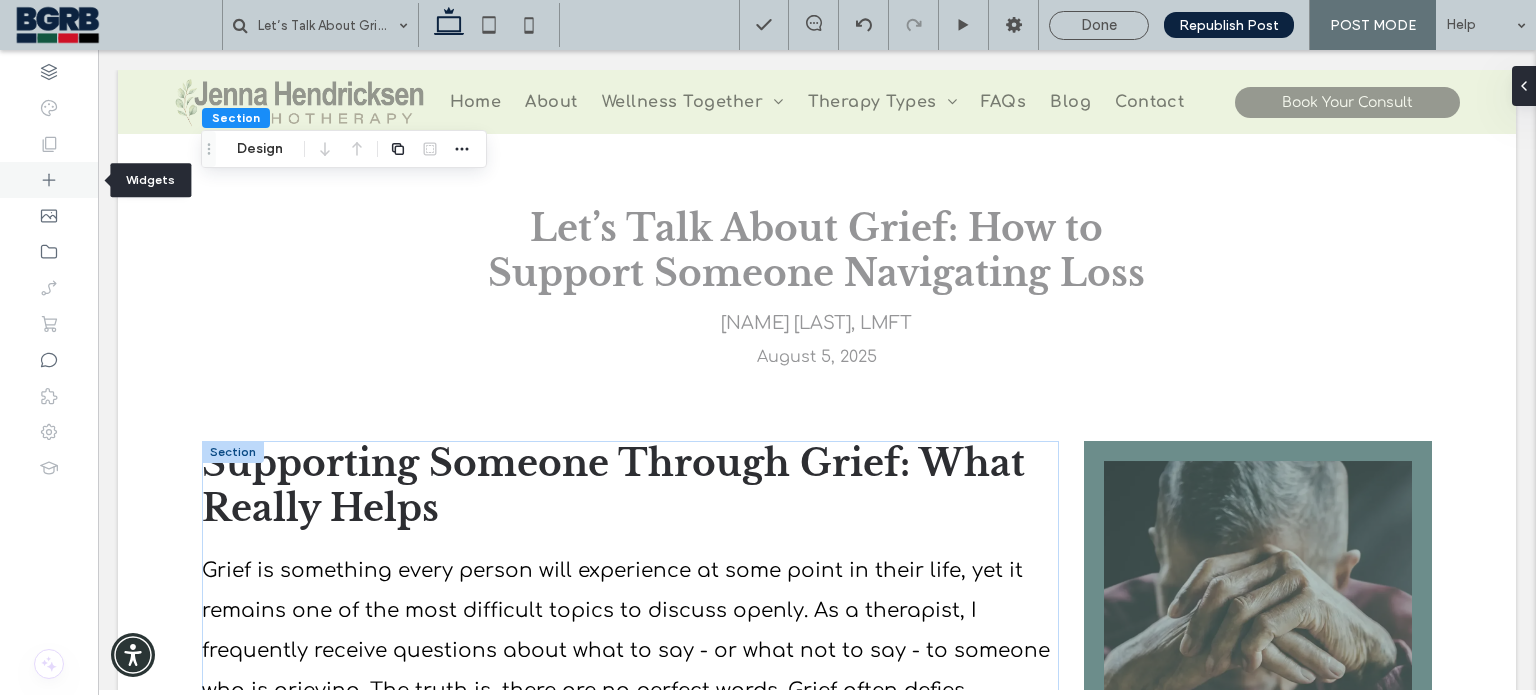 click 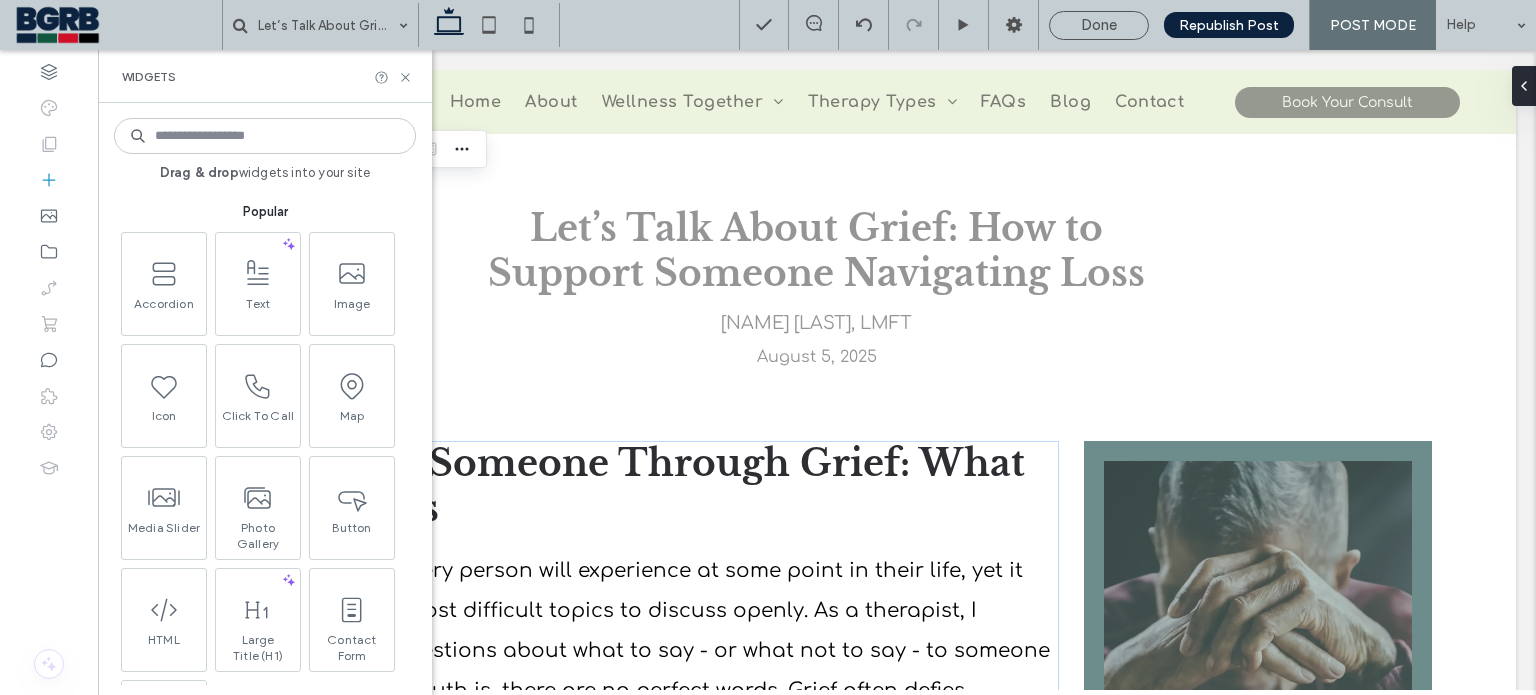 click at bounding box center (265, 136) 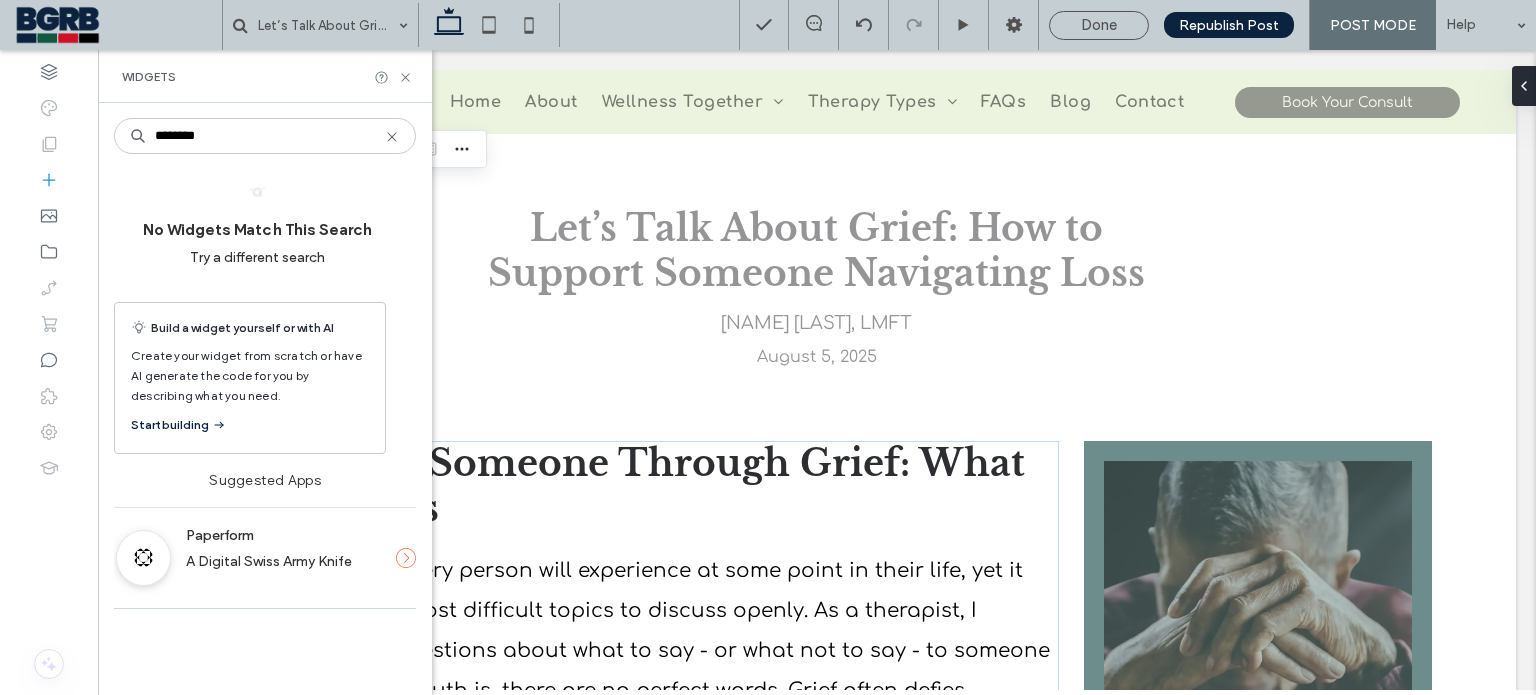 type on "*********" 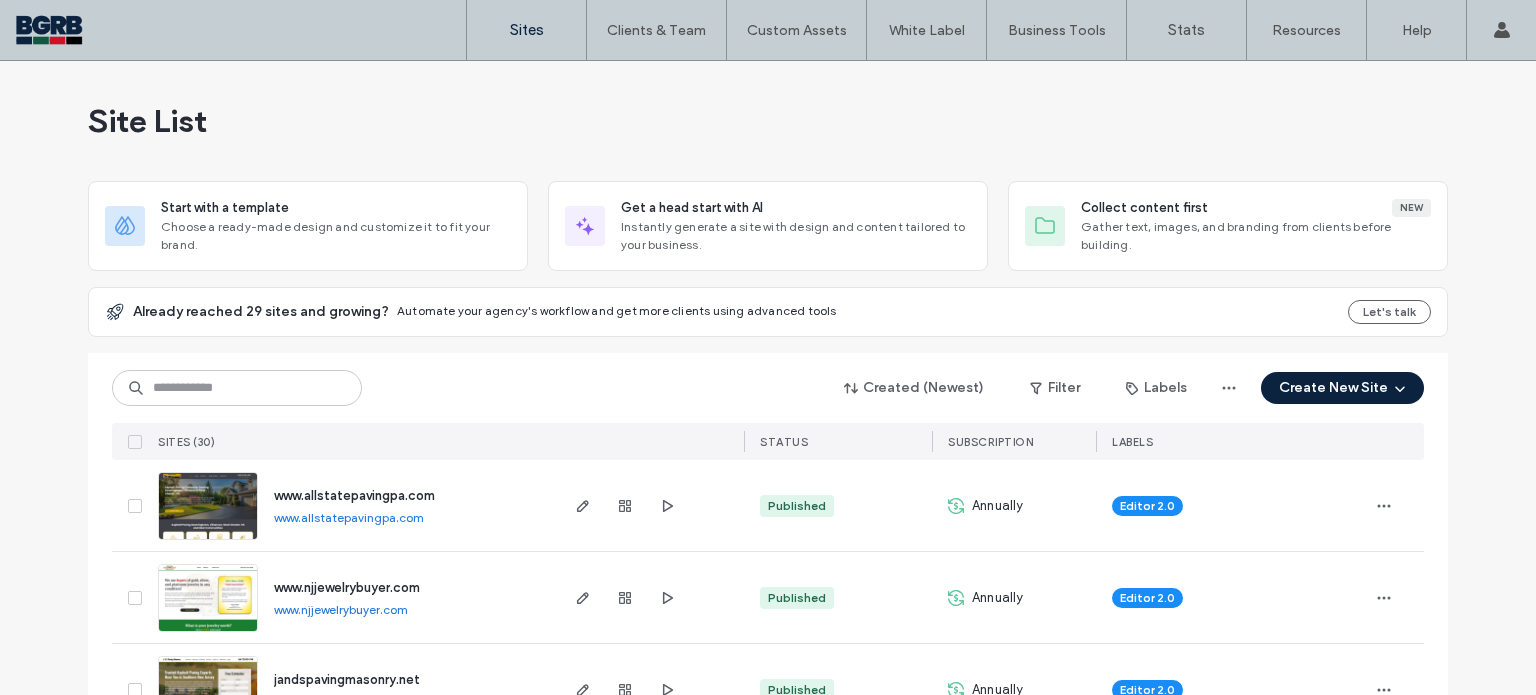scroll, scrollTop: 0, scrollLeft: 0, axis: both 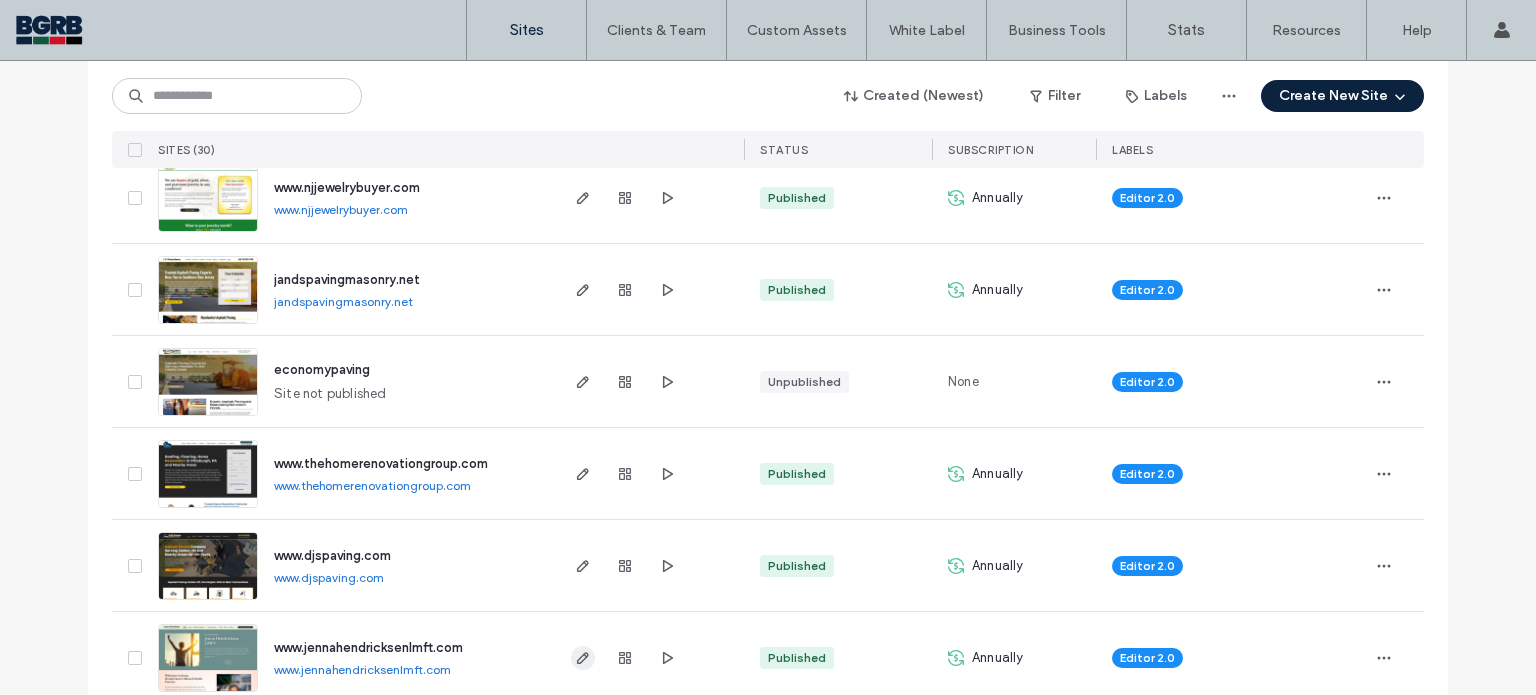 click 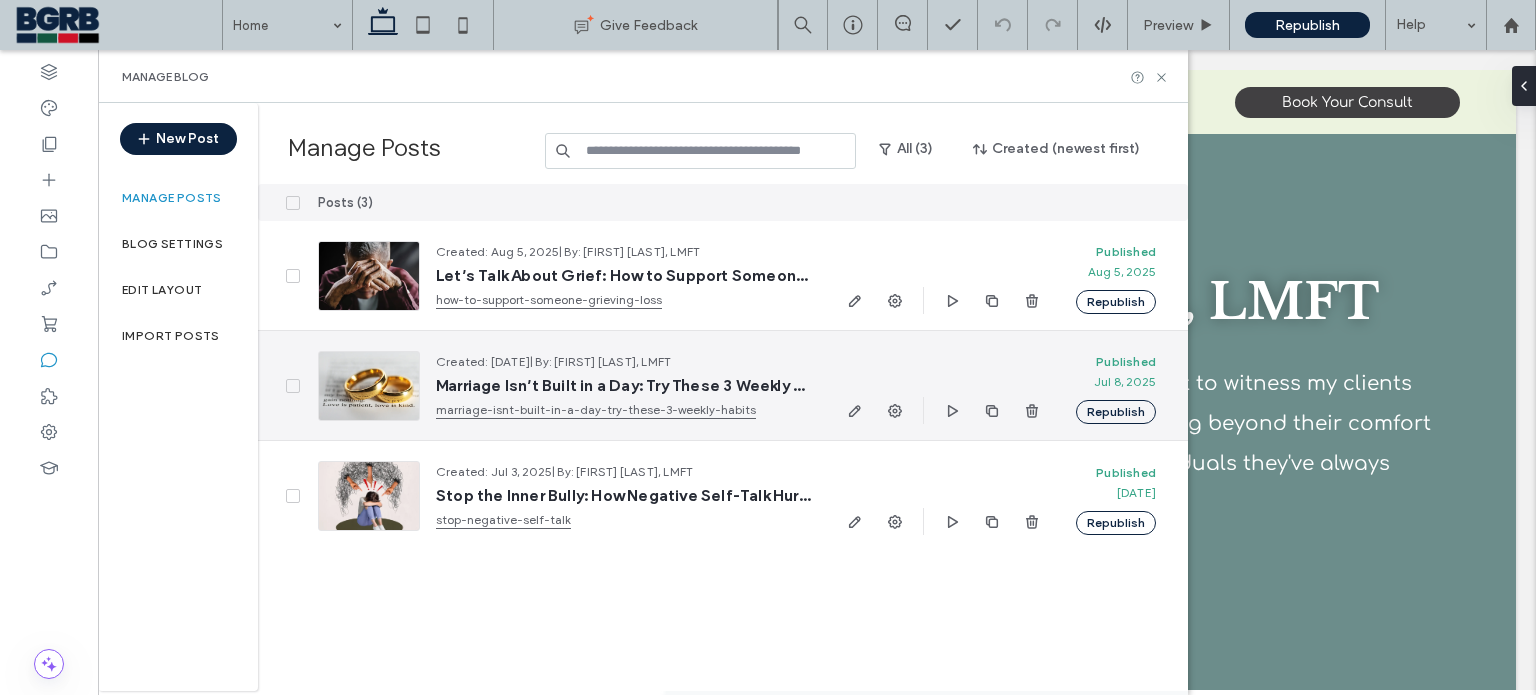 scroll, scrollTop: 0, scrollLeft: 0, axis: both 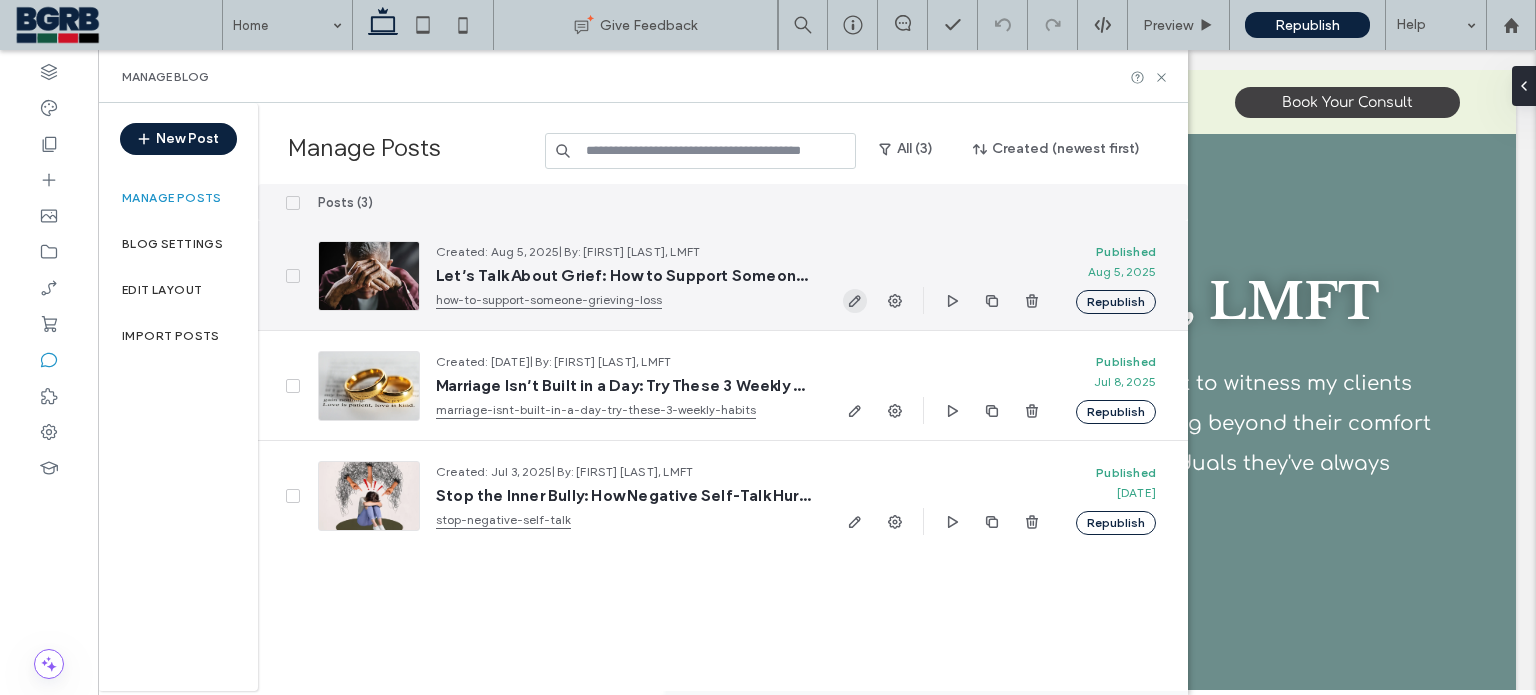 click 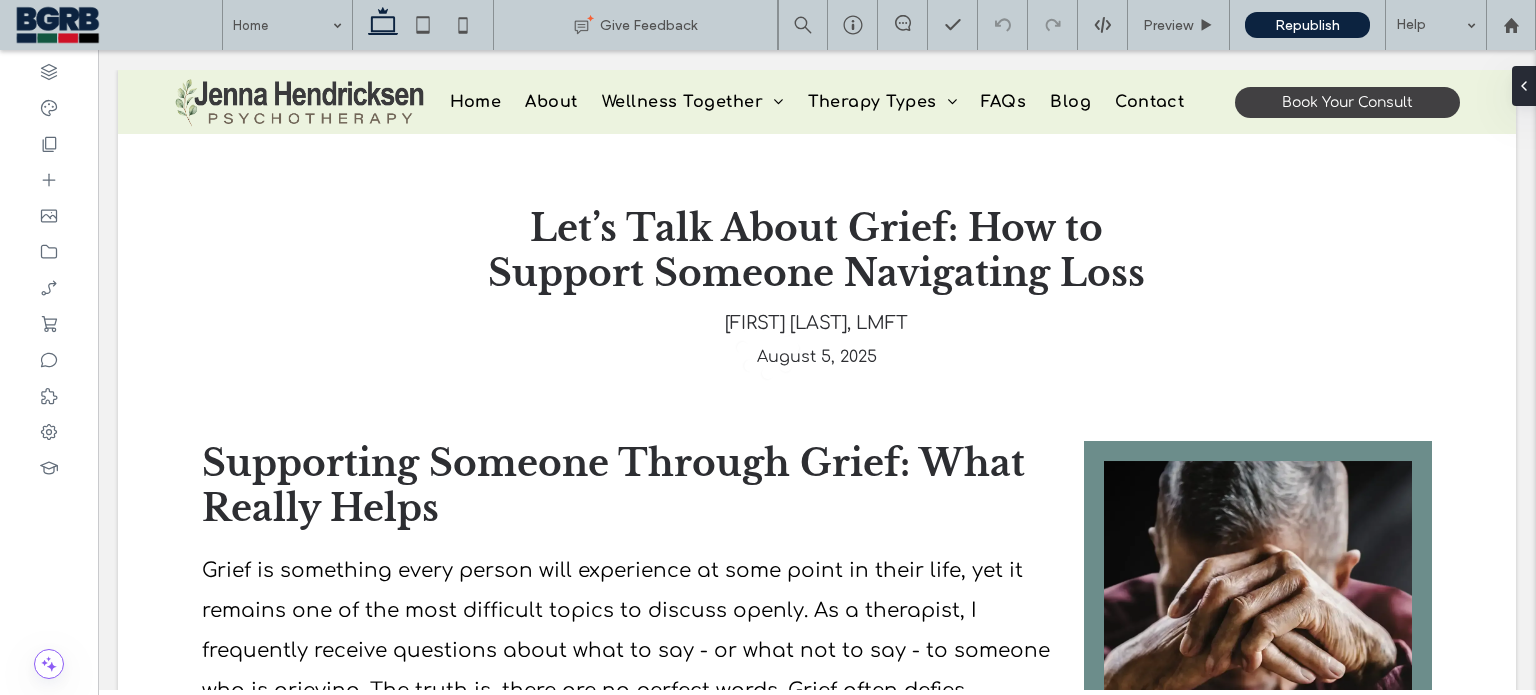 scroll, scrollTop: 0, scrollLeft: 0, axis: both 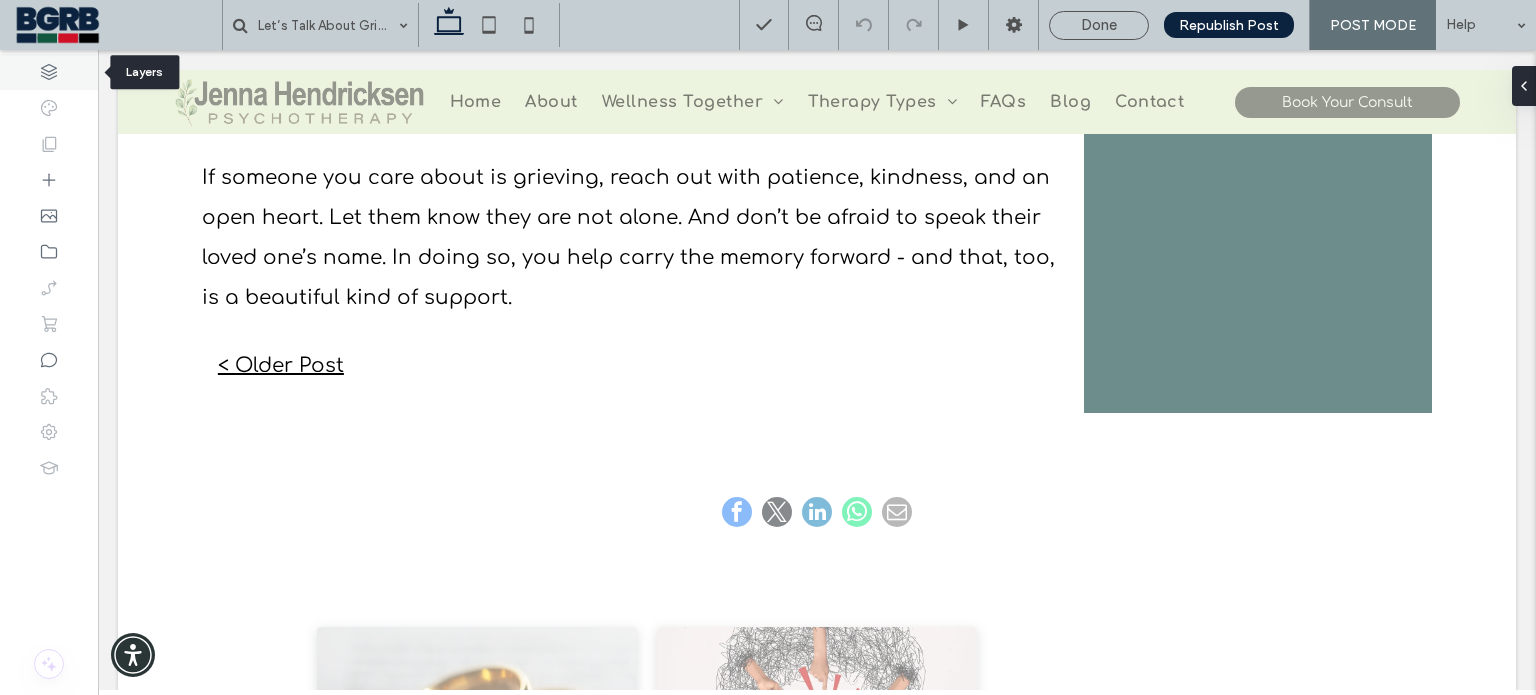 click 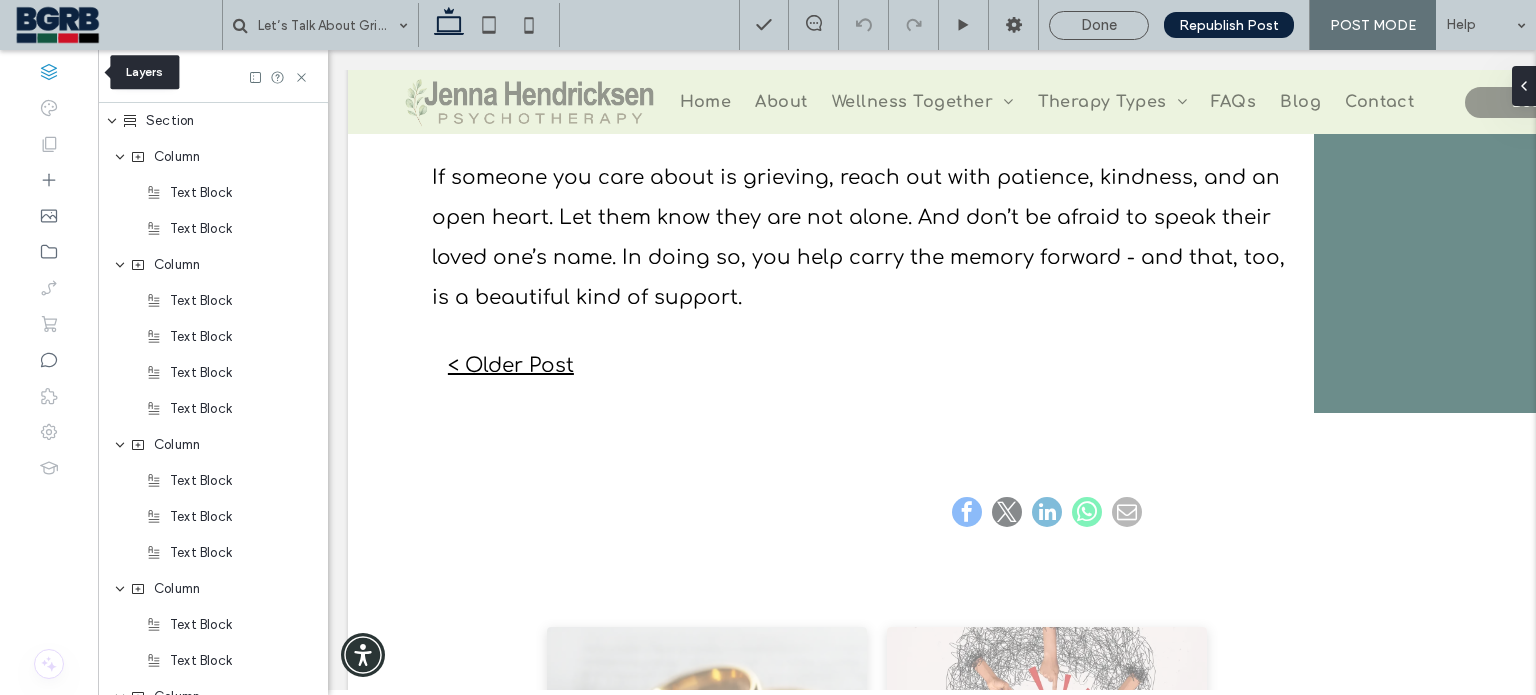 scroll, scrollTop: 0, scrollLeft: 229, axis: horizontal 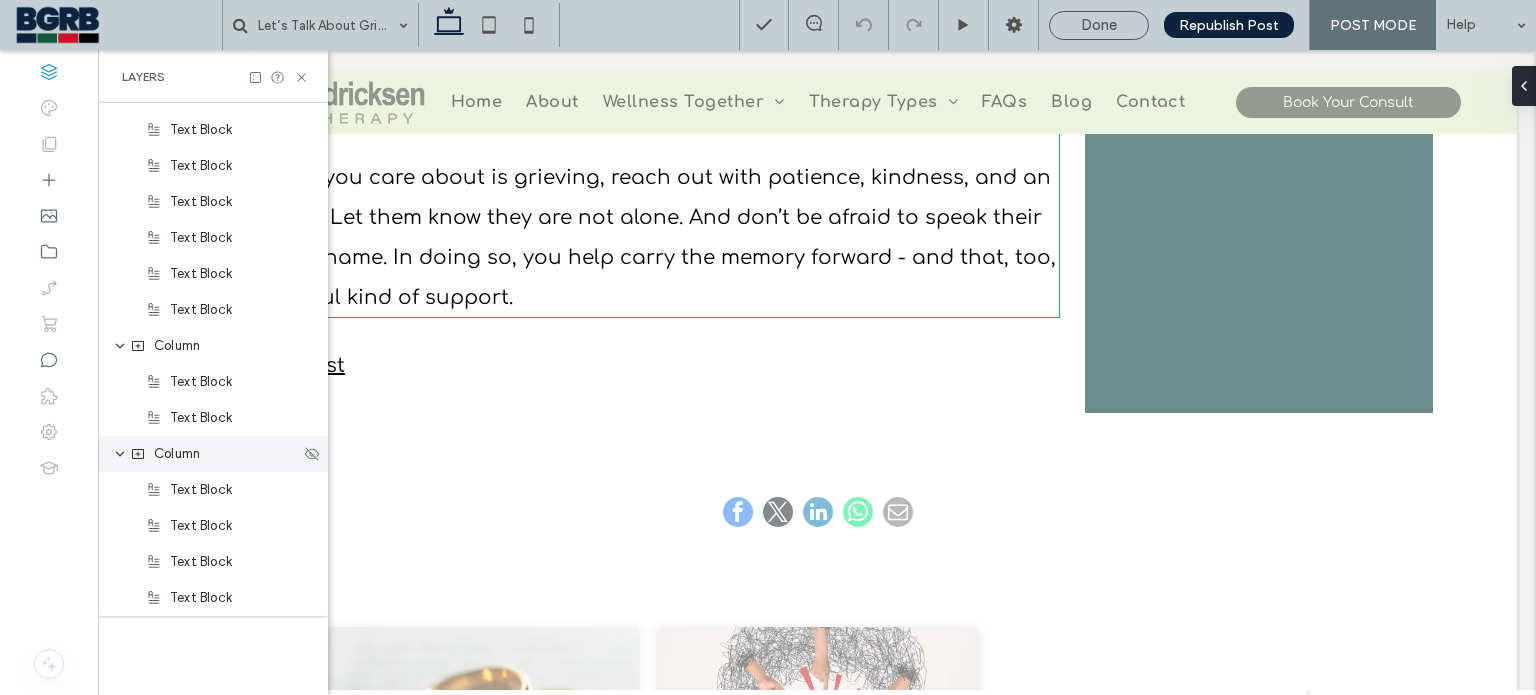 click on "Column" at bounding box center [177, 454] 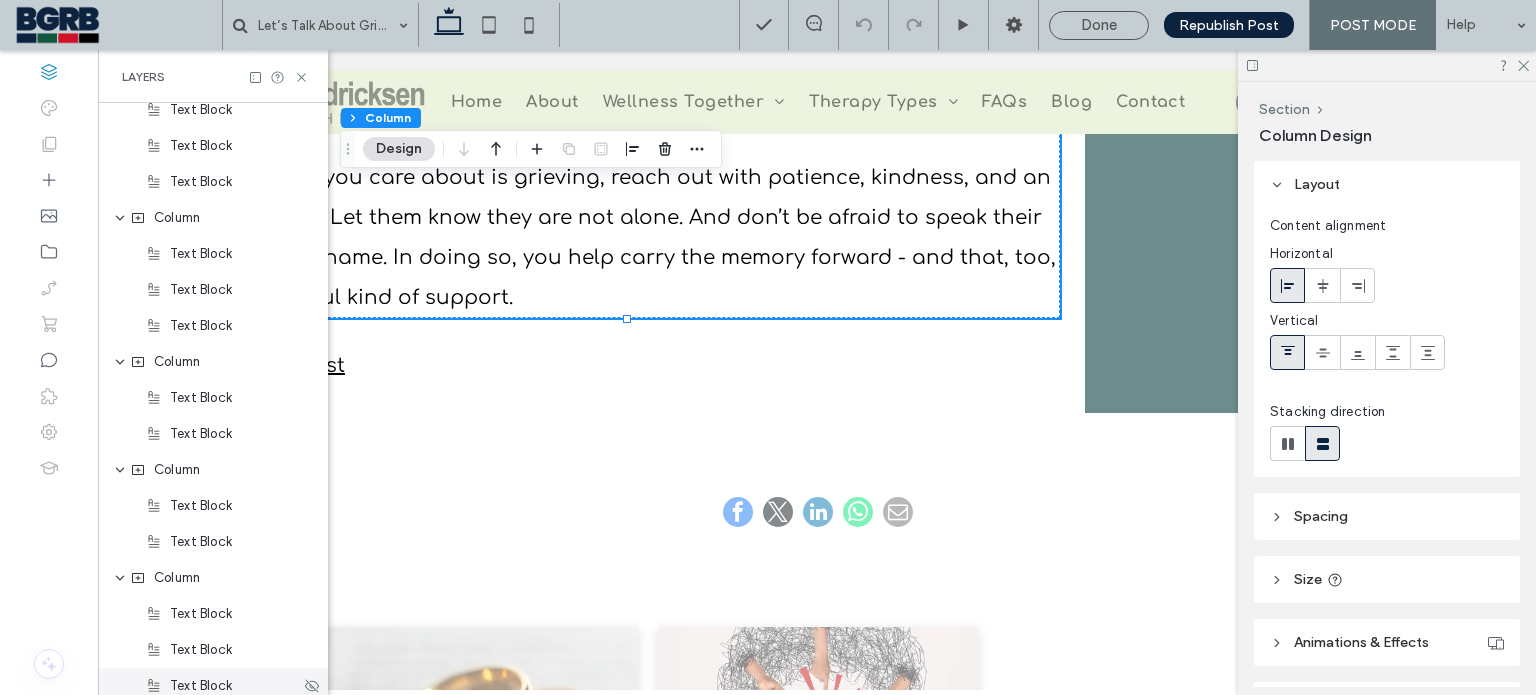 scroll, scrollTop: 0, scrollLeft: 0, axis: both 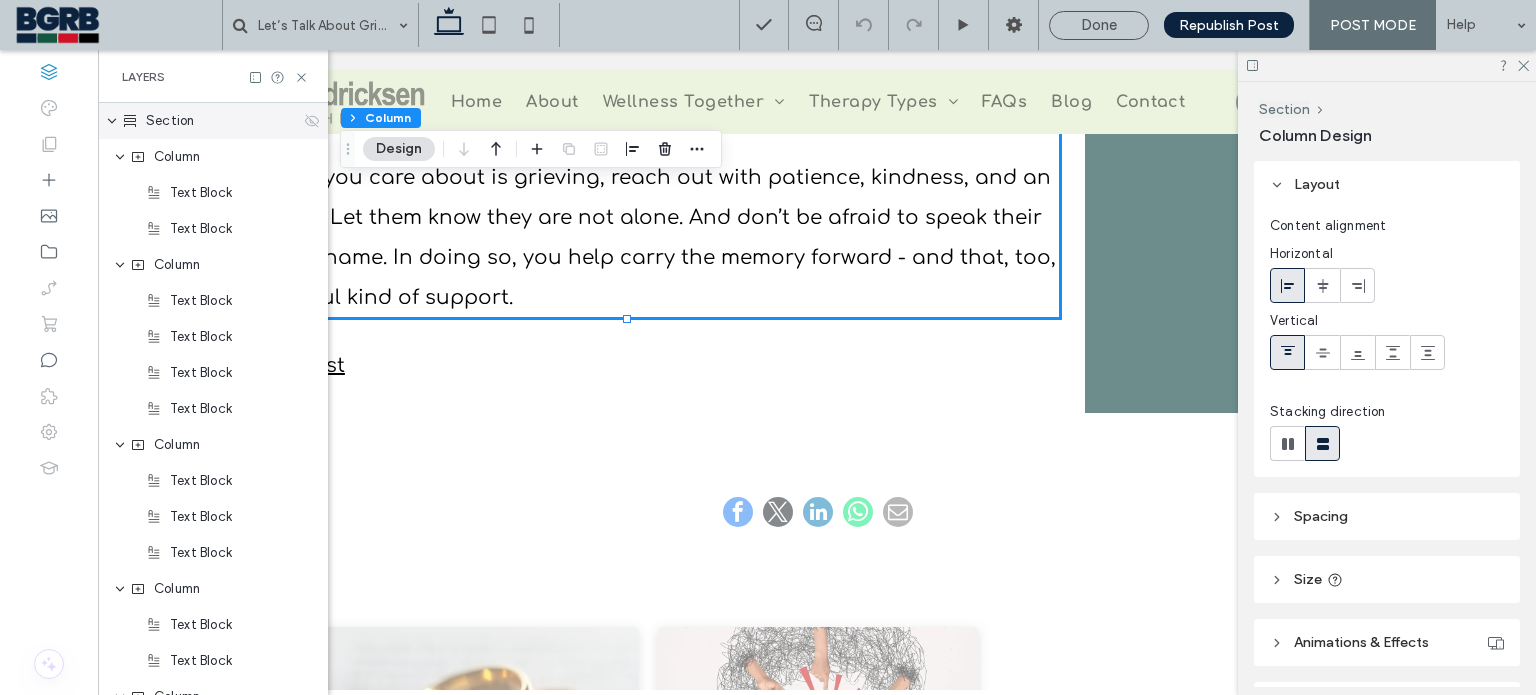 click on "Section" at bounding box center [170, 121] 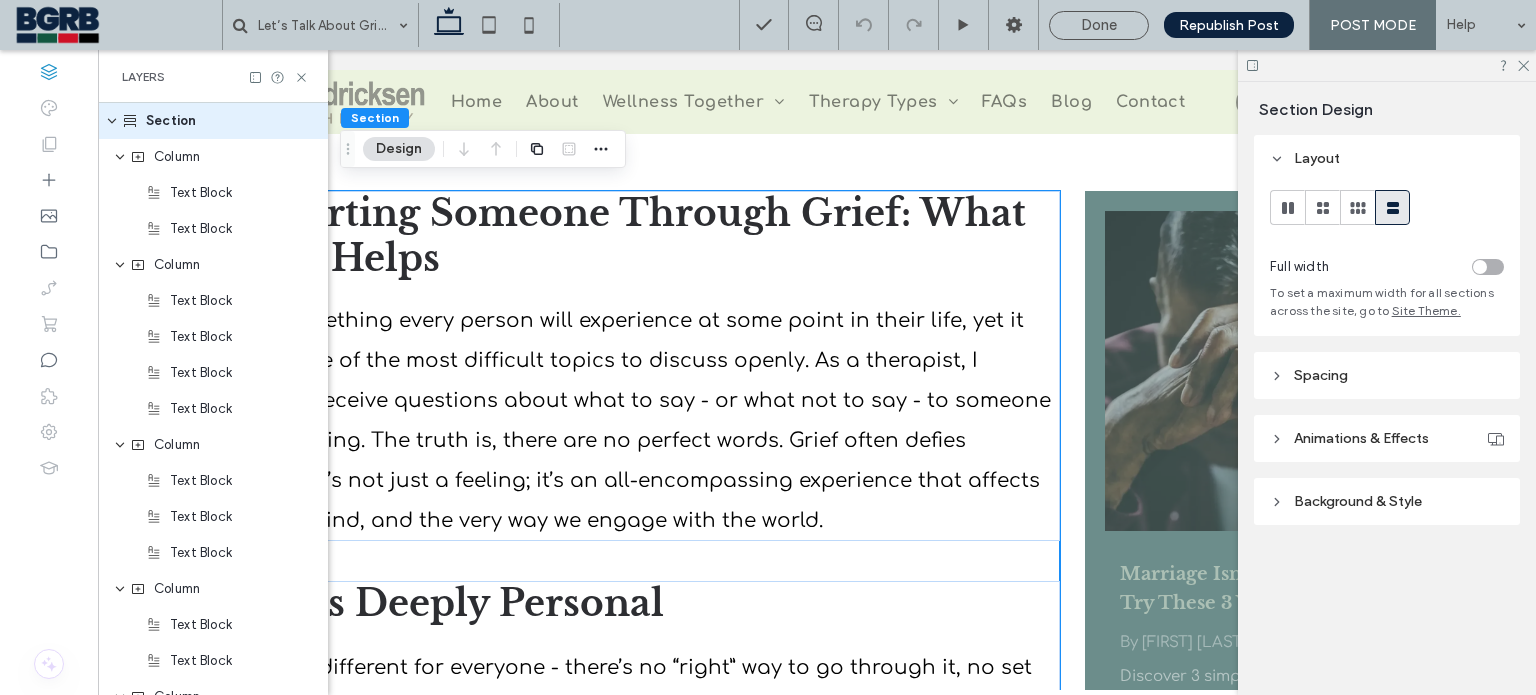 scroll, scrollTop: 0, scrollLeft: 0, axis: both 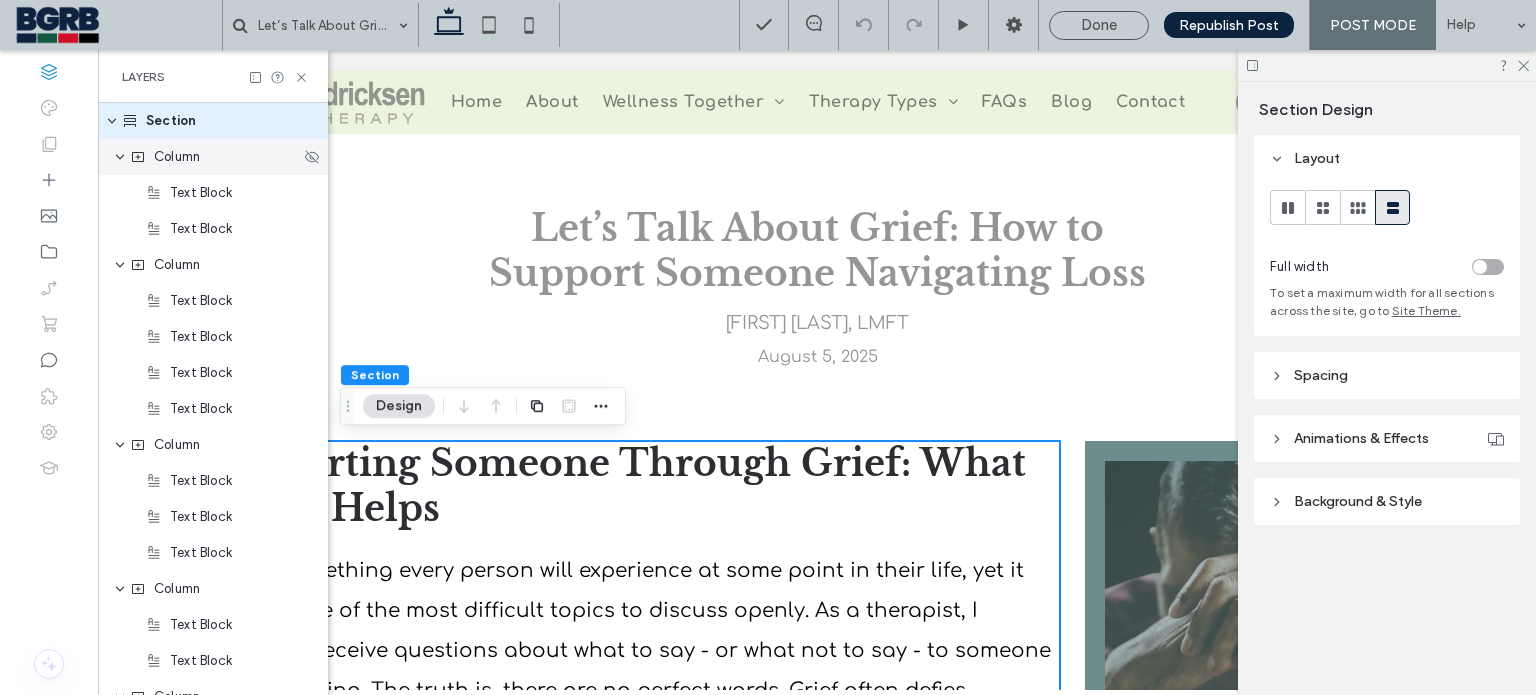 click on "Column" at bounding box center (215, 157) 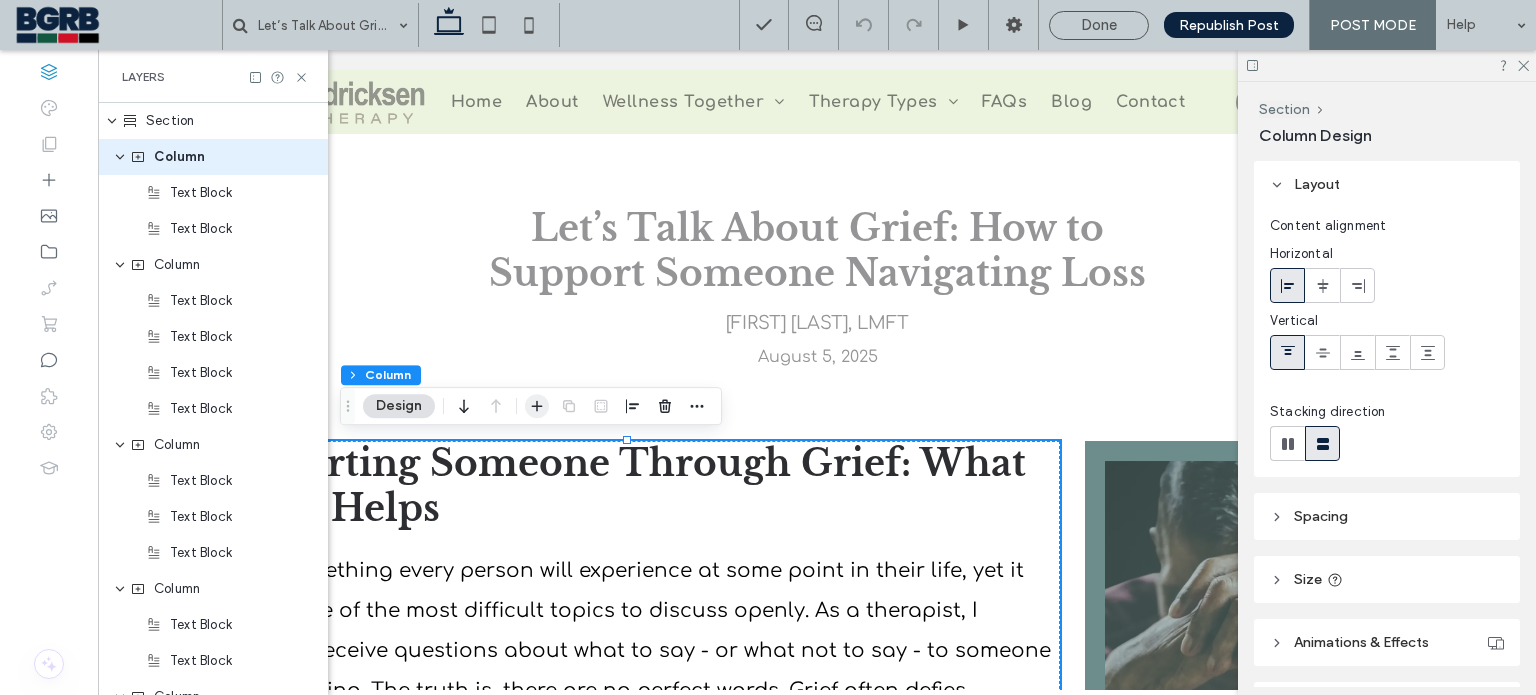 click 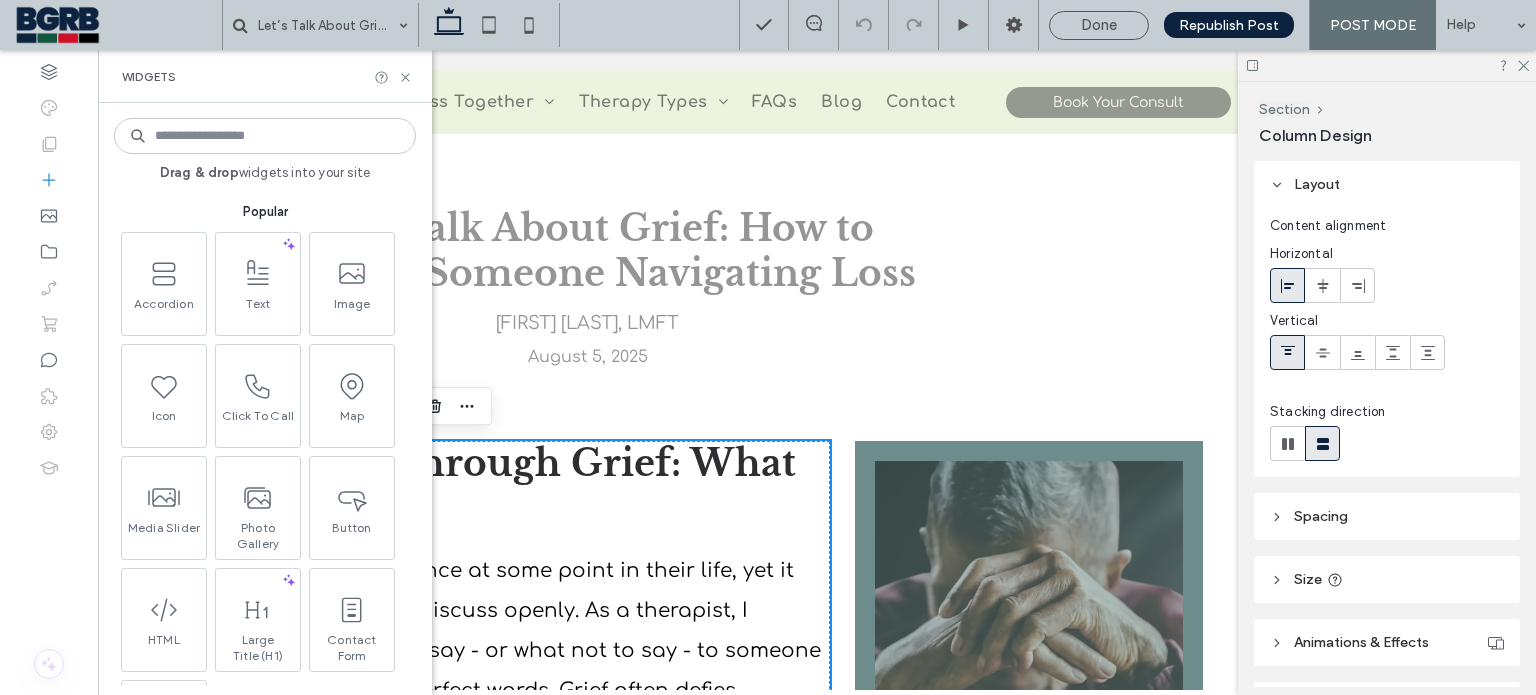 click at bounding box center (265, 136) 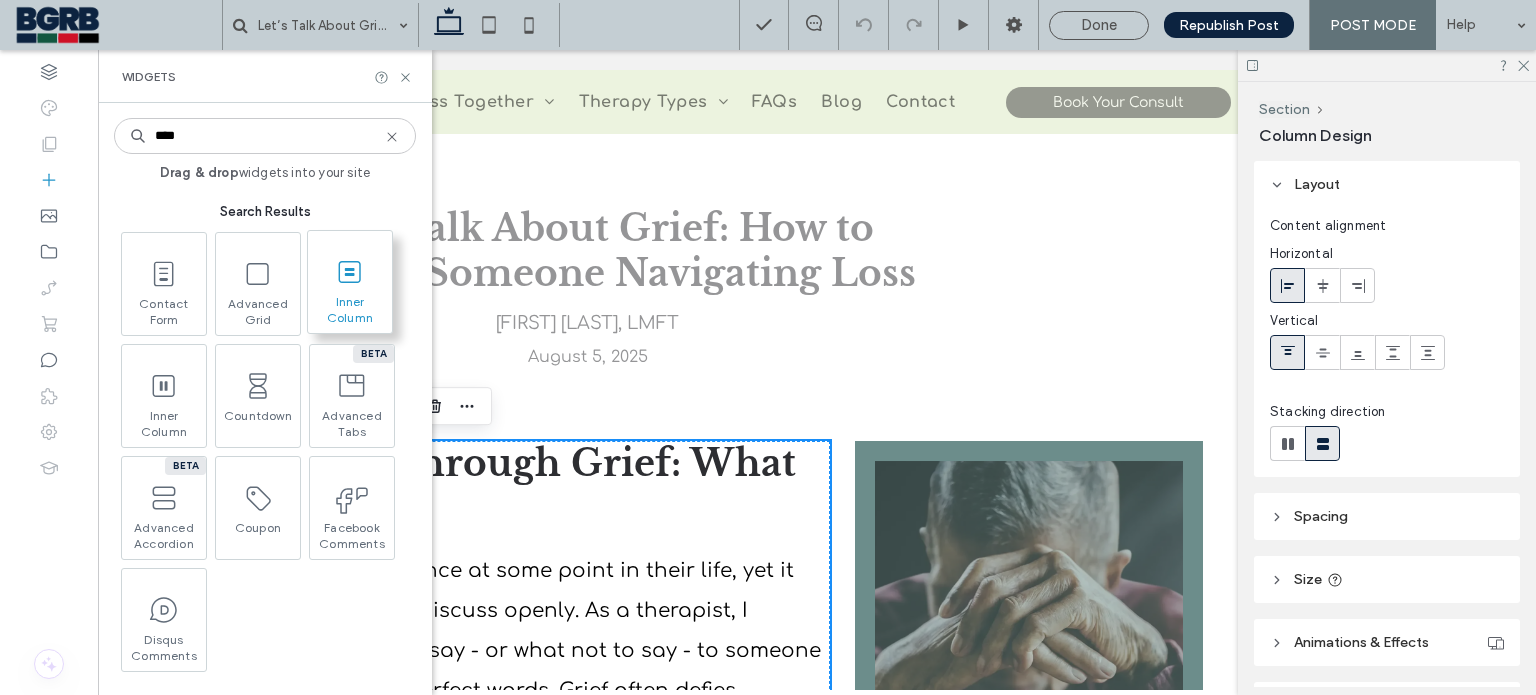 type on "****" 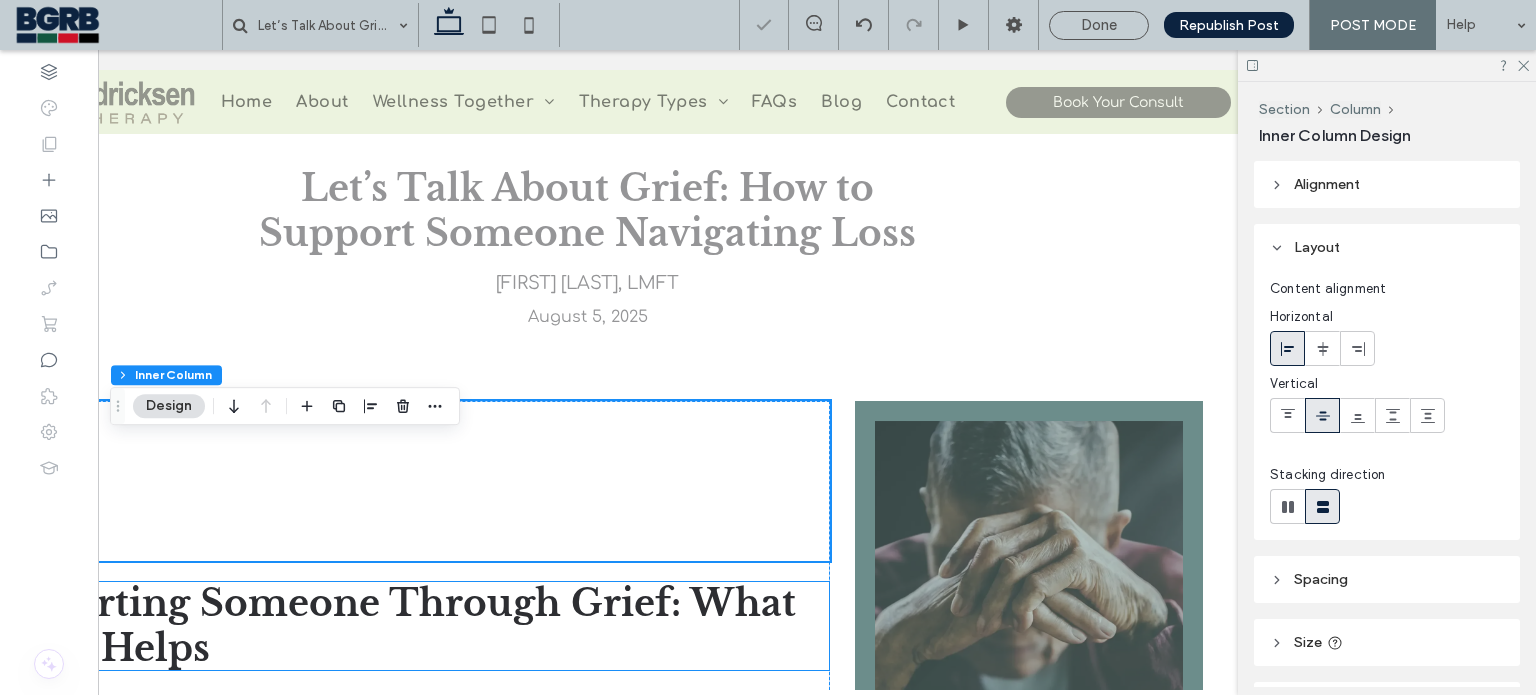 scroll, scrollTop: 100, scrollLeft: 0, axis: vertical 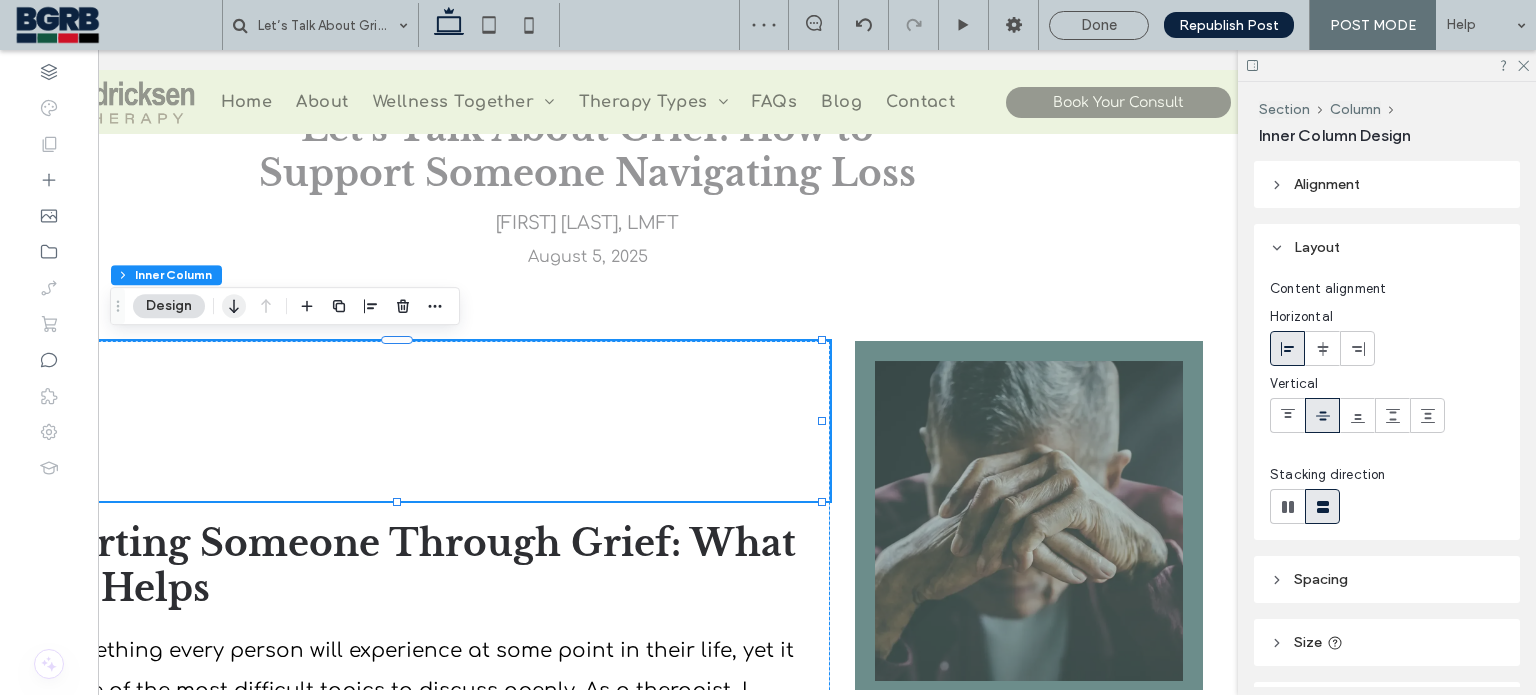 click 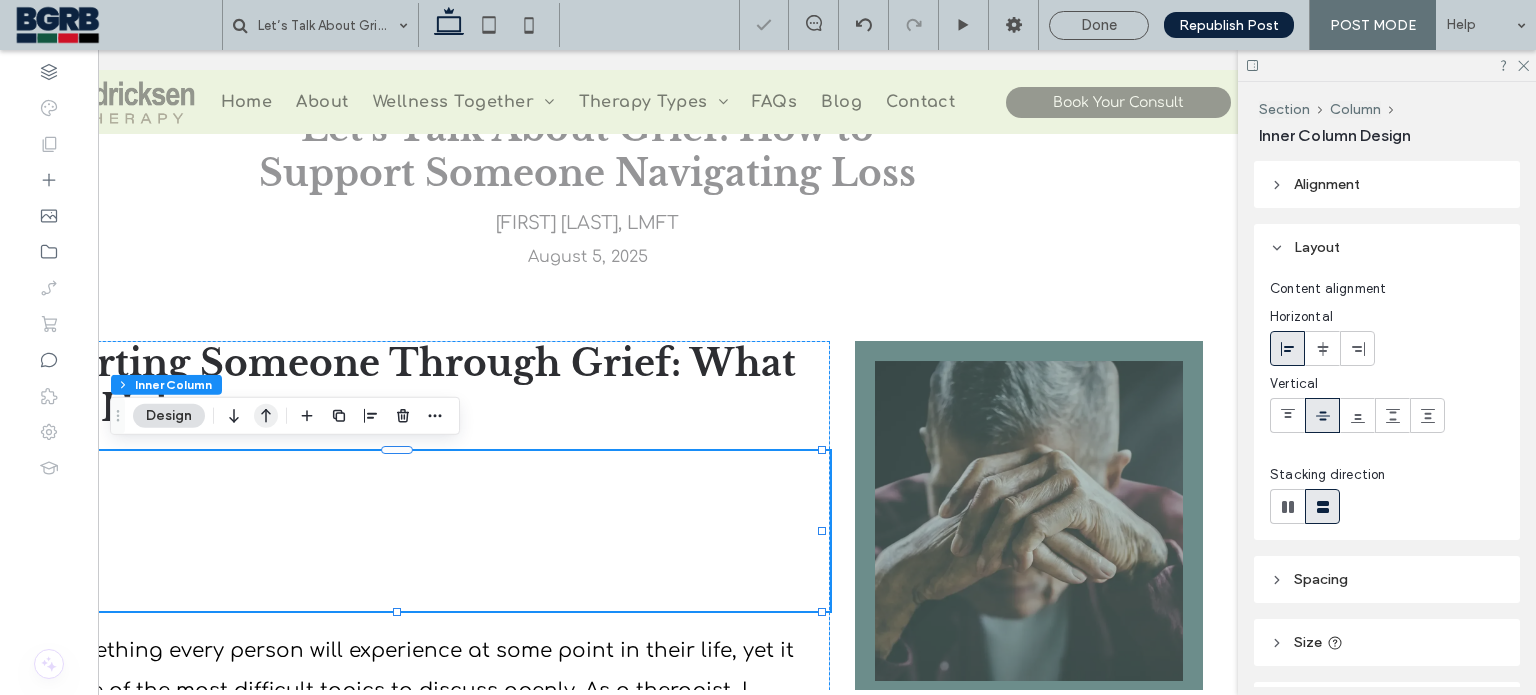 click 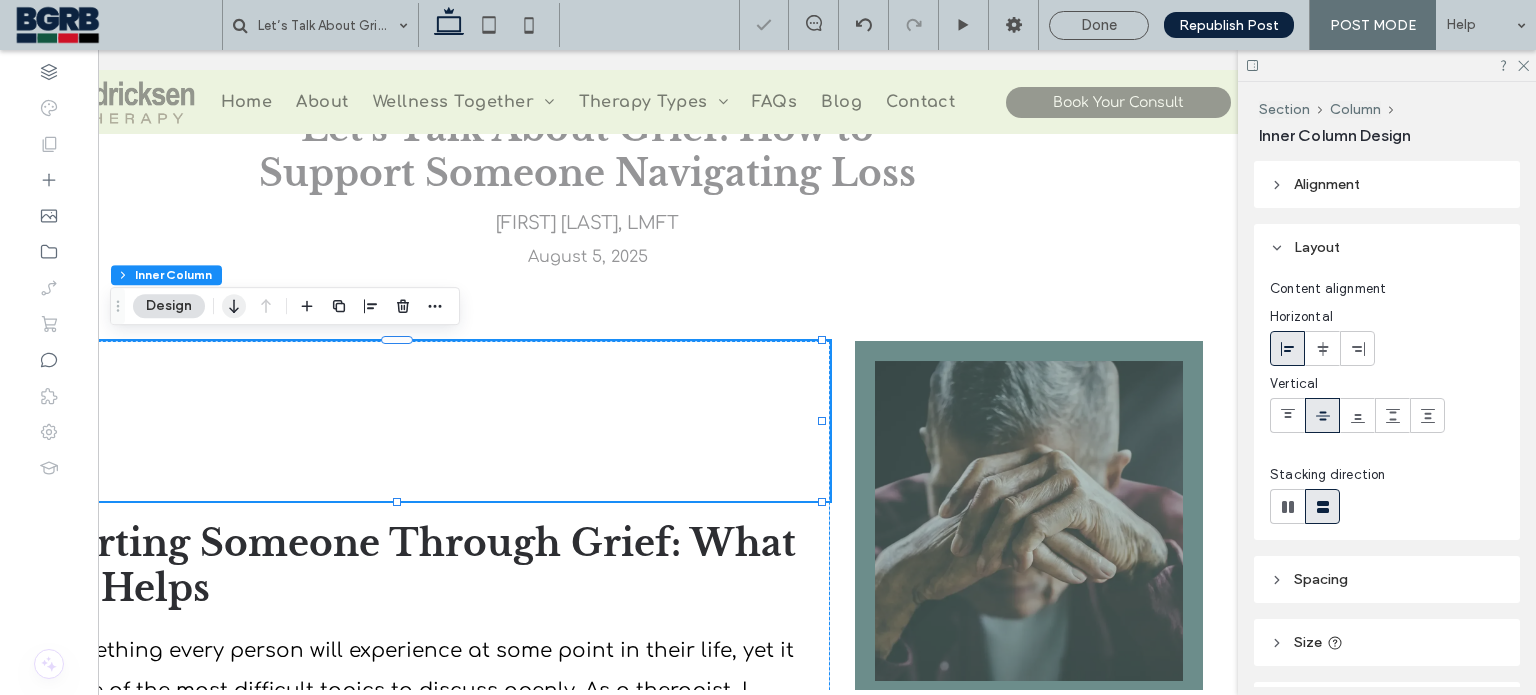 click 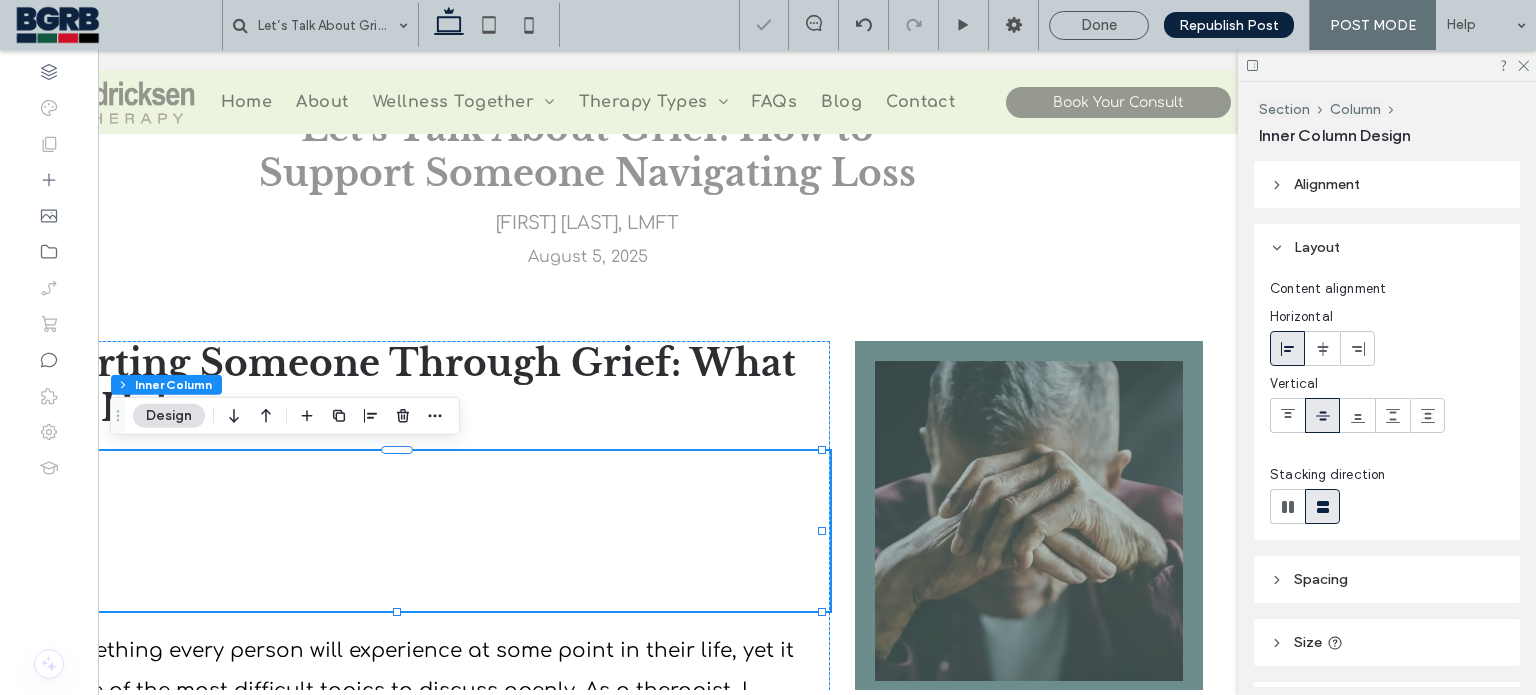 click on "Let’s Talk About Grief: How to Support Someone Navigating Loss
[FIRST] [LAST], LMFT
[DATE]
Section + Add Section
Supporting Someone Through Grief: What Really Helps
Grief is something every person will experience at some point in their life, yet it remains one of the most difficult topics to discuss openly. As a therapist, I frequently receive questions about what to say - or what not to say - to someone who is grieving. The truth is, there are no perfect words. Grief often defies language. It’s not just a feeling; it’s an all-encompassing experience that affects the body, mind, and the very way we engage with the world.
Grief Is Deeply Personal
“When I went through something similar, this helped me - but I know everyone’s grief is different.”
The Importance of Sustained Support" at bounding box center [588, 2970] 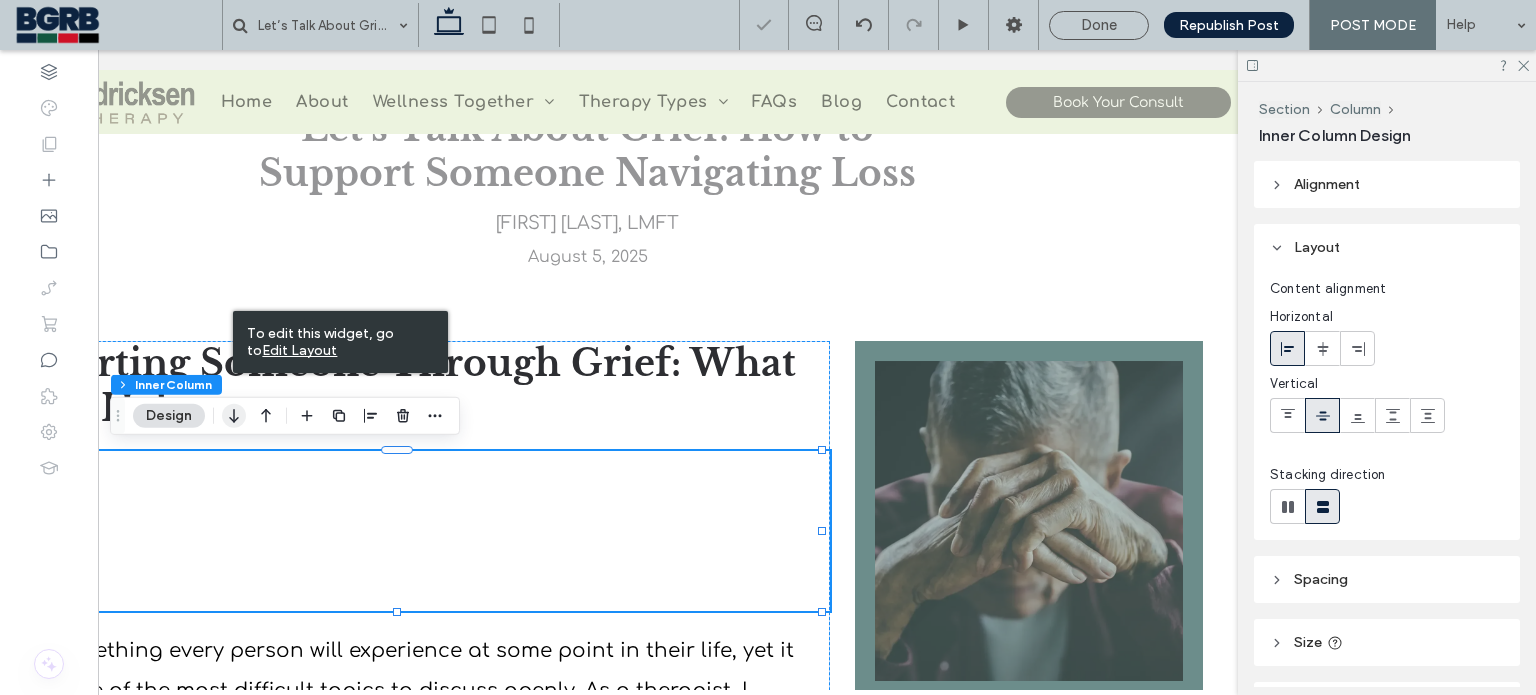 click 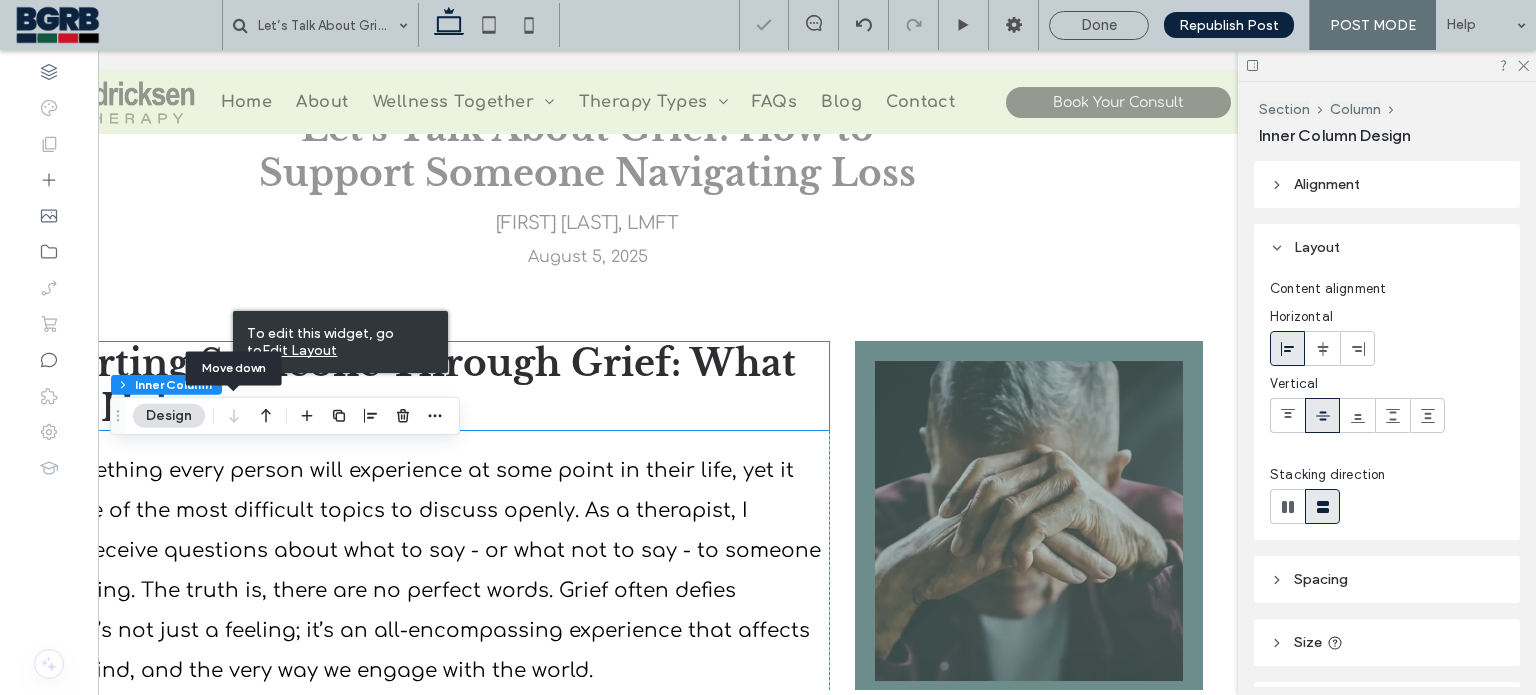 scroll, scrollTop: 0, scrollLeft: 105, axis: horizontal 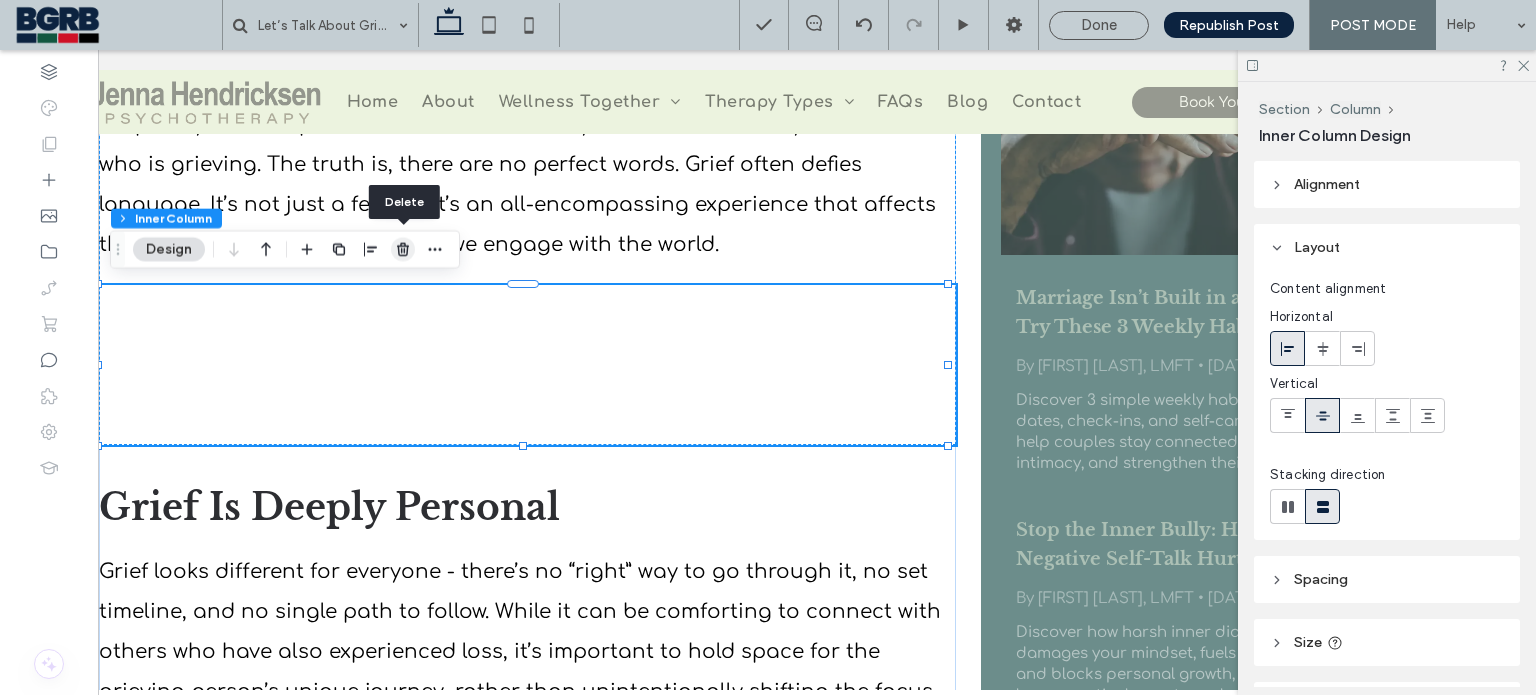 click 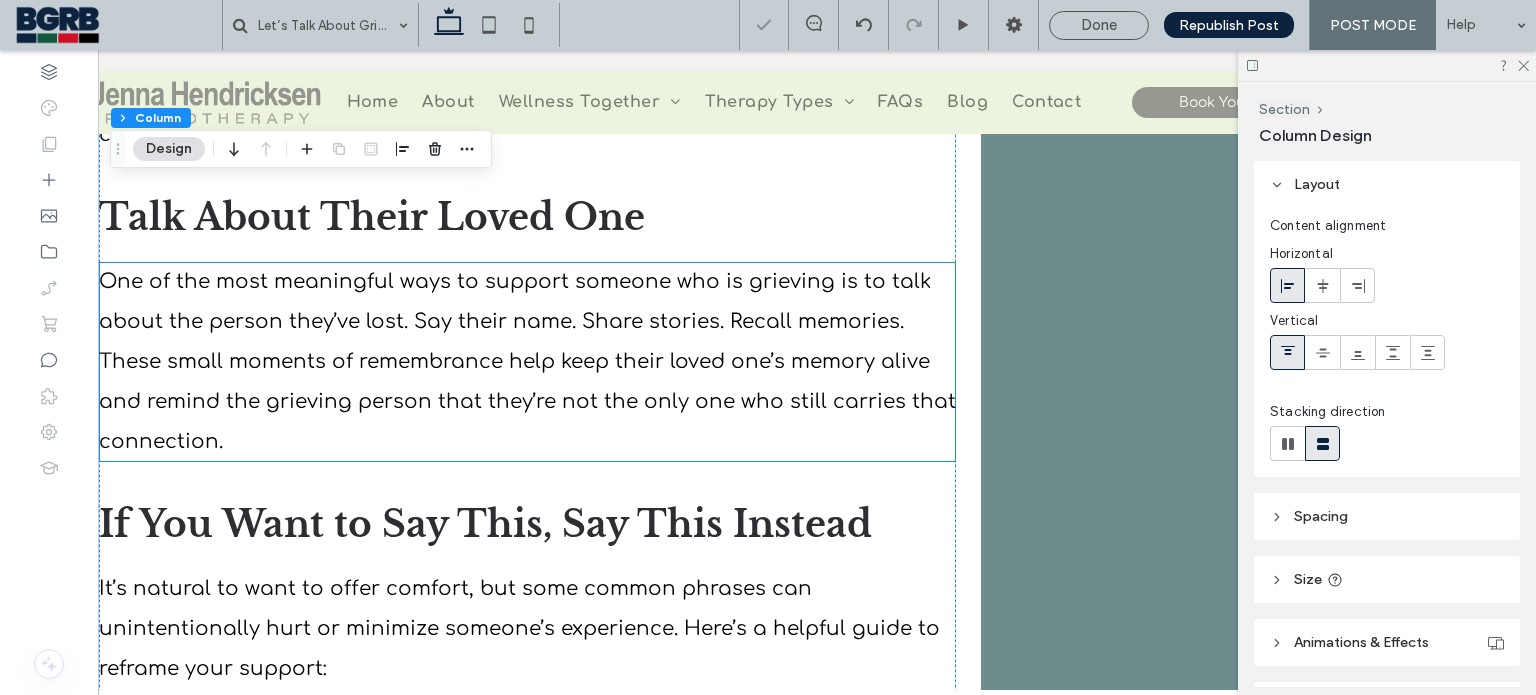 scroll, scrollTop: 2626, scrollLeft: 0, axis: vertical 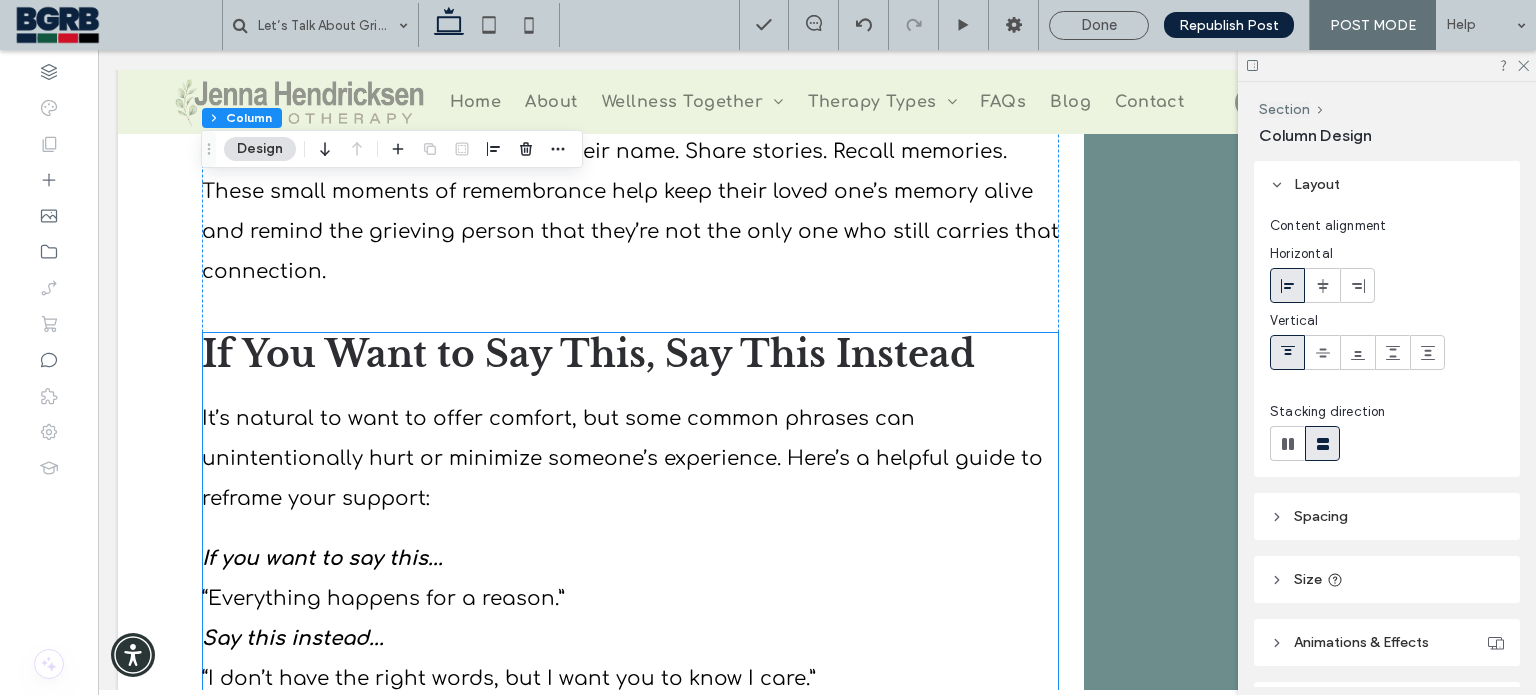 click on "If You Want to Say This, Say This Instead
It’s natural to want to offer comfort, but some common phrases can unintentionally hurt or minimize someone’s experience. Here’s a helpful guide to reframe your support:
If you want to say this...  “Everything happens for a reason.” Say this instead... “I don’t have the right words, but I want you to know I care.”
If you want to say this...  “At least they lived a long life.” Say this instead... “Please take all the time you need - there’s no timeline for grief."
If you want to say this...  “They’re in a better place now.” Say this instead... “I’m thinking of you and holding space for whatever you’re feeling.”
If you want to say this...  “You need to be strong.” Say this instead... “You don’t have to go through this alone. I’m here if and when you need me.”
If you want to say this...  “It’s time to move on.” Say this instead..." at bounding box center [630, 1035] 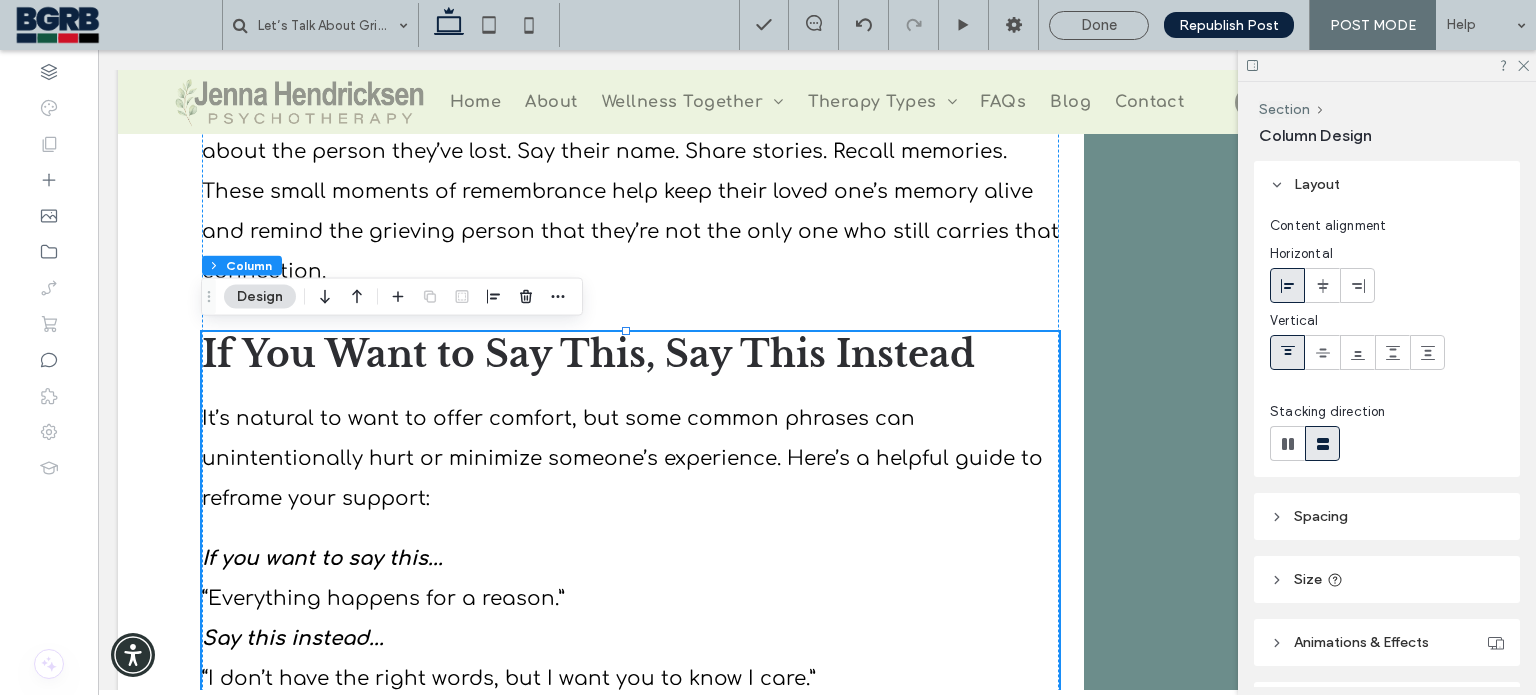 click at bounding box center (430, 297) 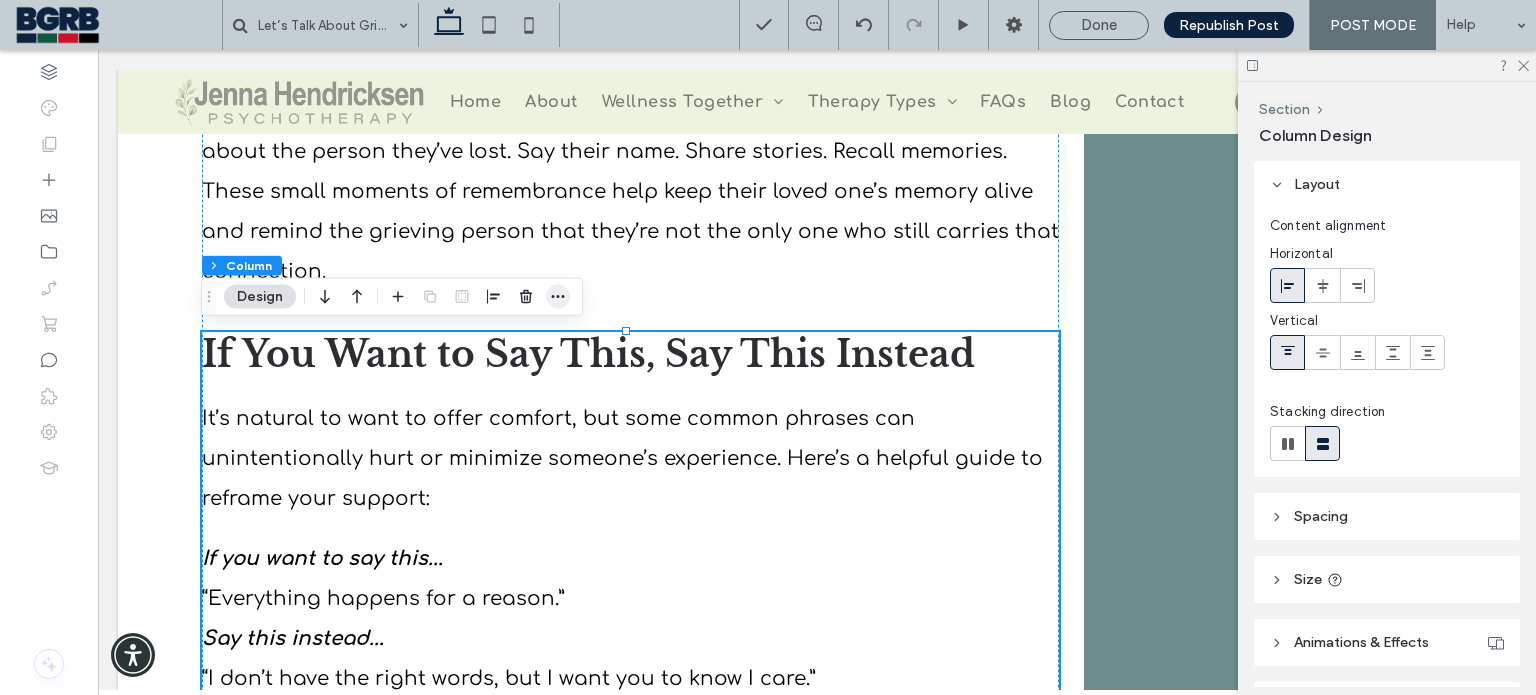 click 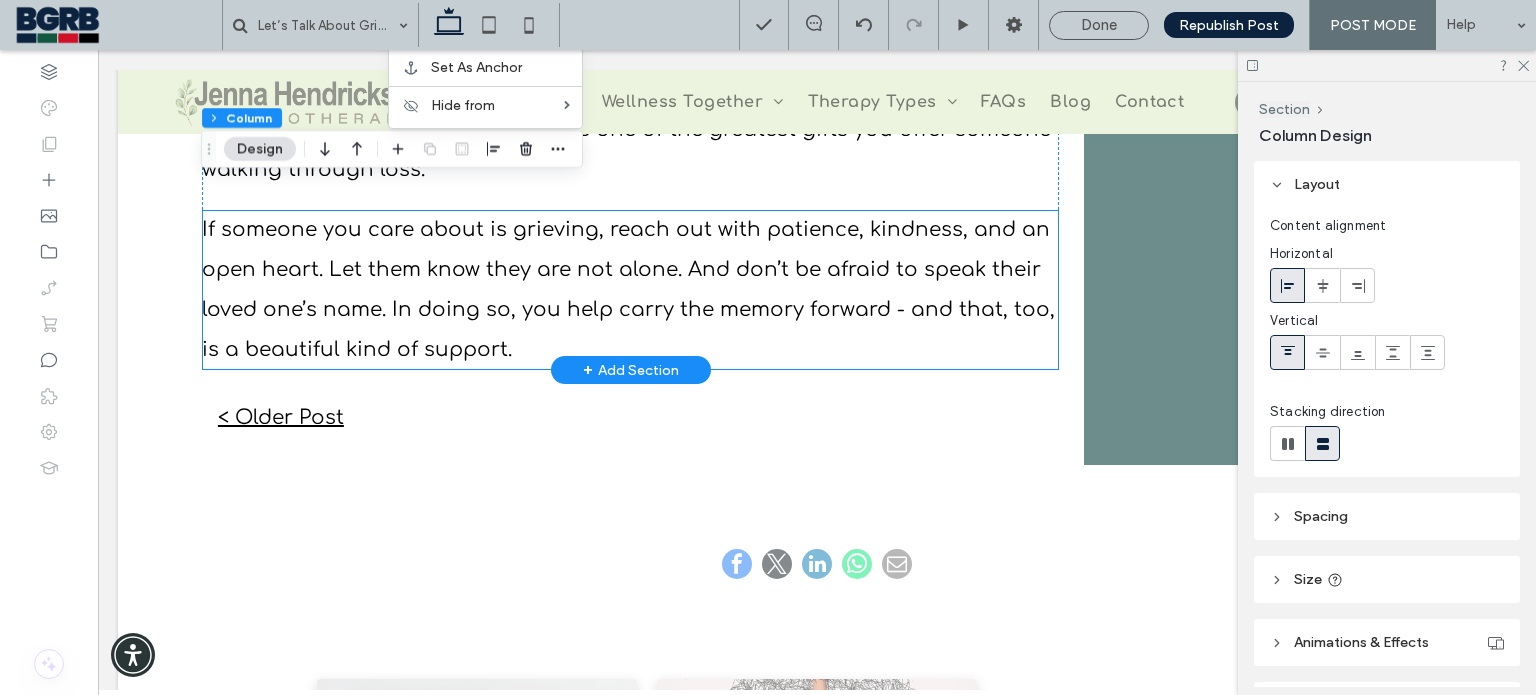scroll, scrollTop: 4626, scrollLeft: 0, axis: vertical 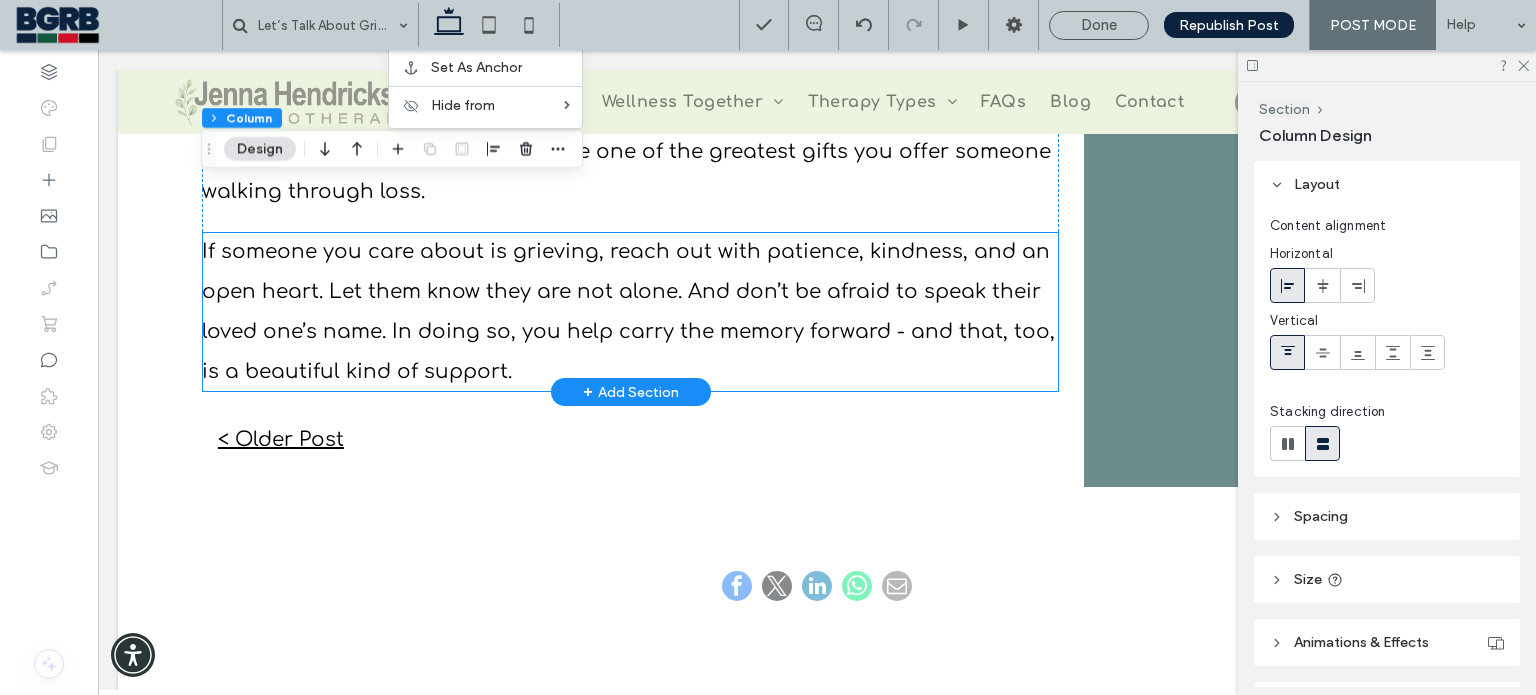 click on "If someone you care about is grieving, reach out with patience, kindness, and an open heart. Let them know they are not alone. And don’t be afraid to speak their loved one’s name. In doing so, you help carry the memory forward - and that, too, is a beautiful kind of support." at bounding box center [630, 312] 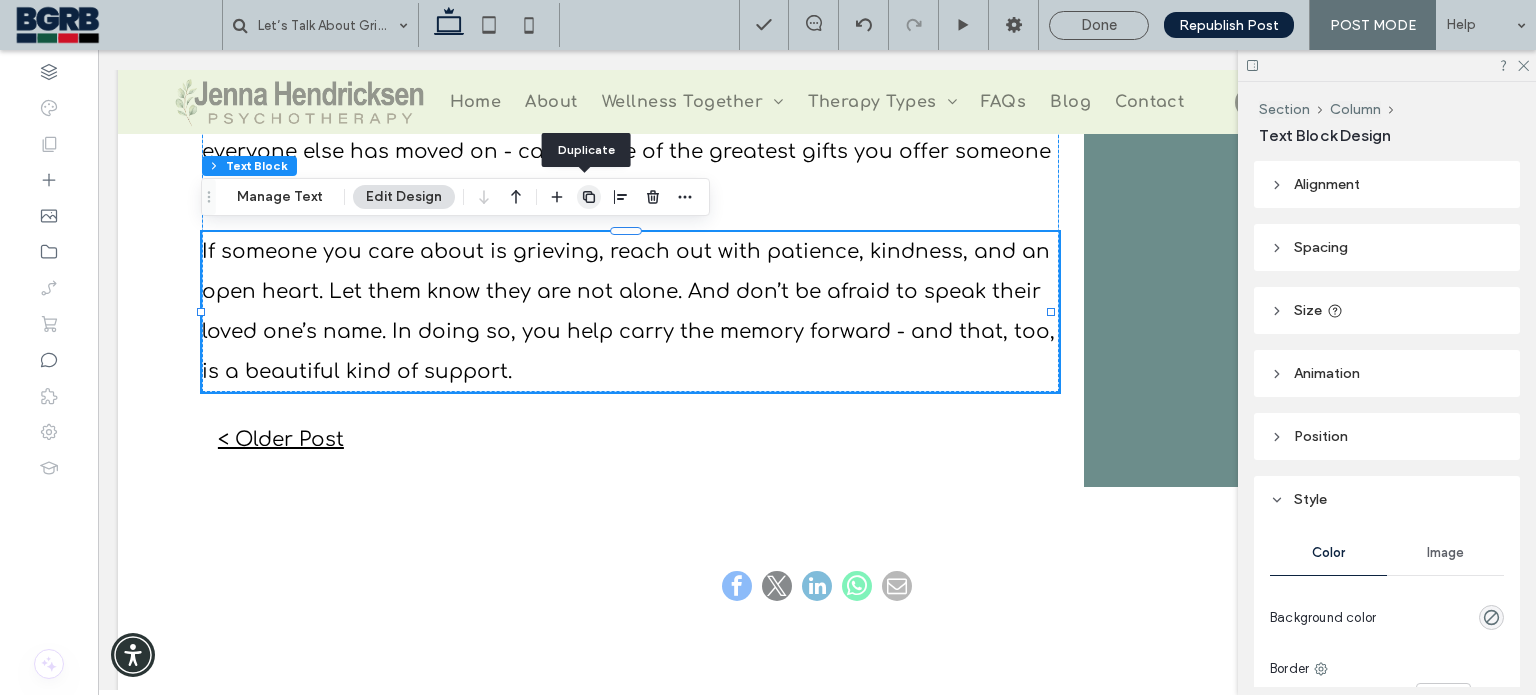 click 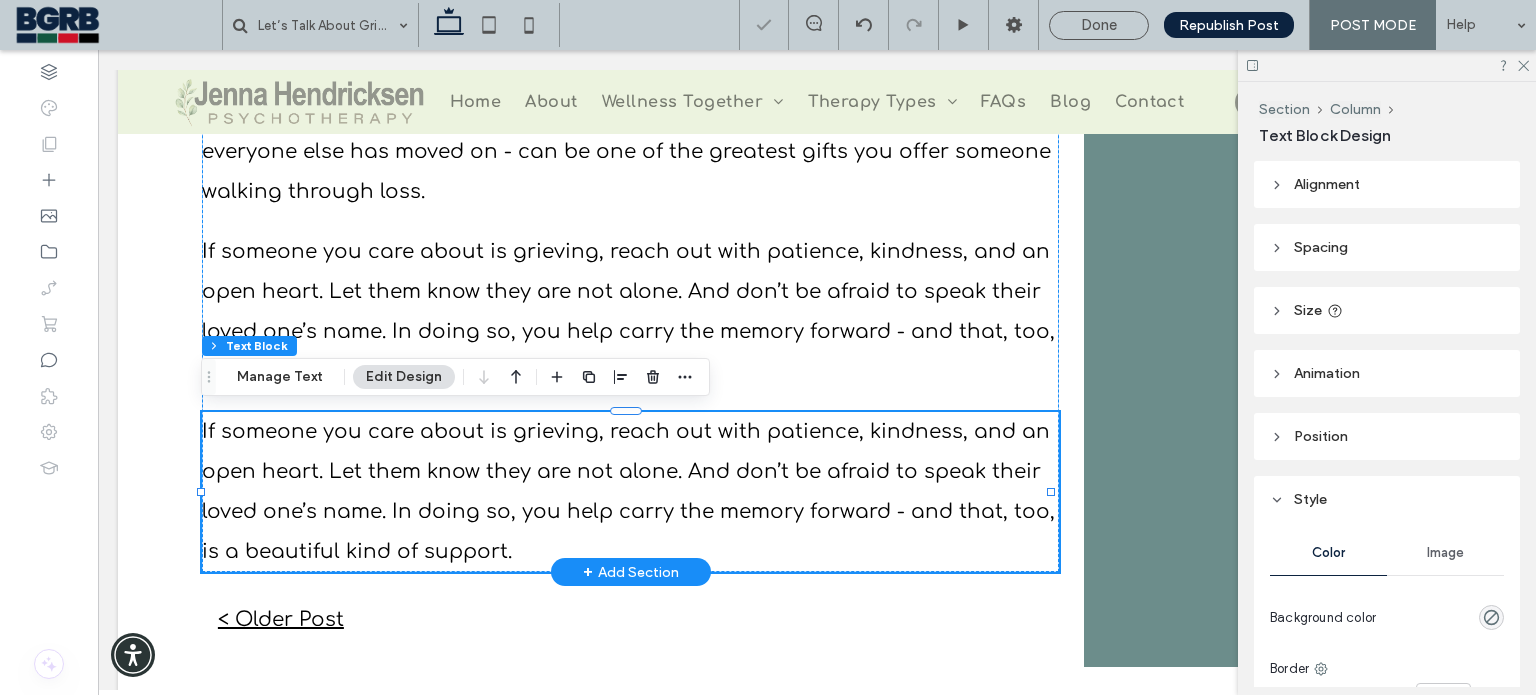 click on "If someone you care about is grieving, reach out with patience, kindness, and an open heart. Let them know they are not alone. And don’t be afraid to speak their loved one’s name. In doing so, you help carry the memory forward - and that, too, is a beautiful kind of support." at bounding box center (628, 491) 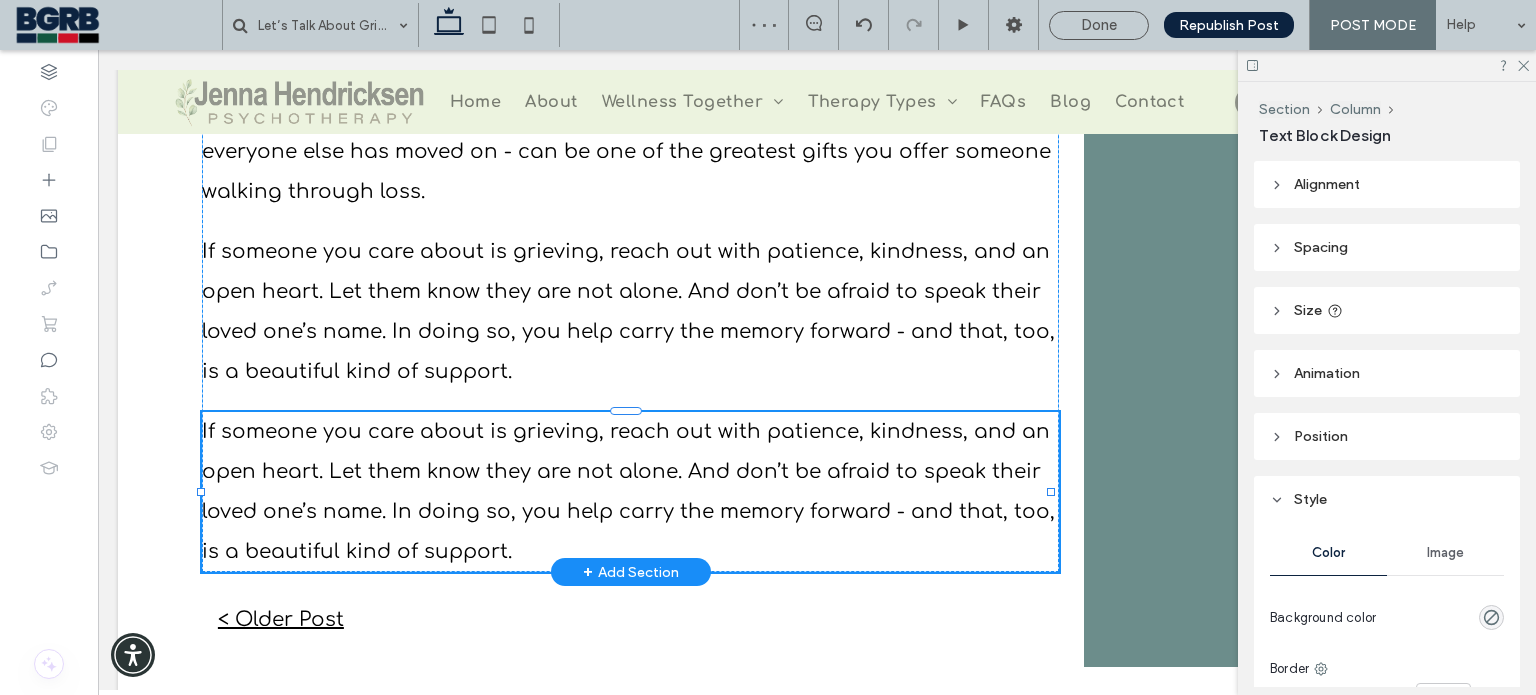 type on "*********" 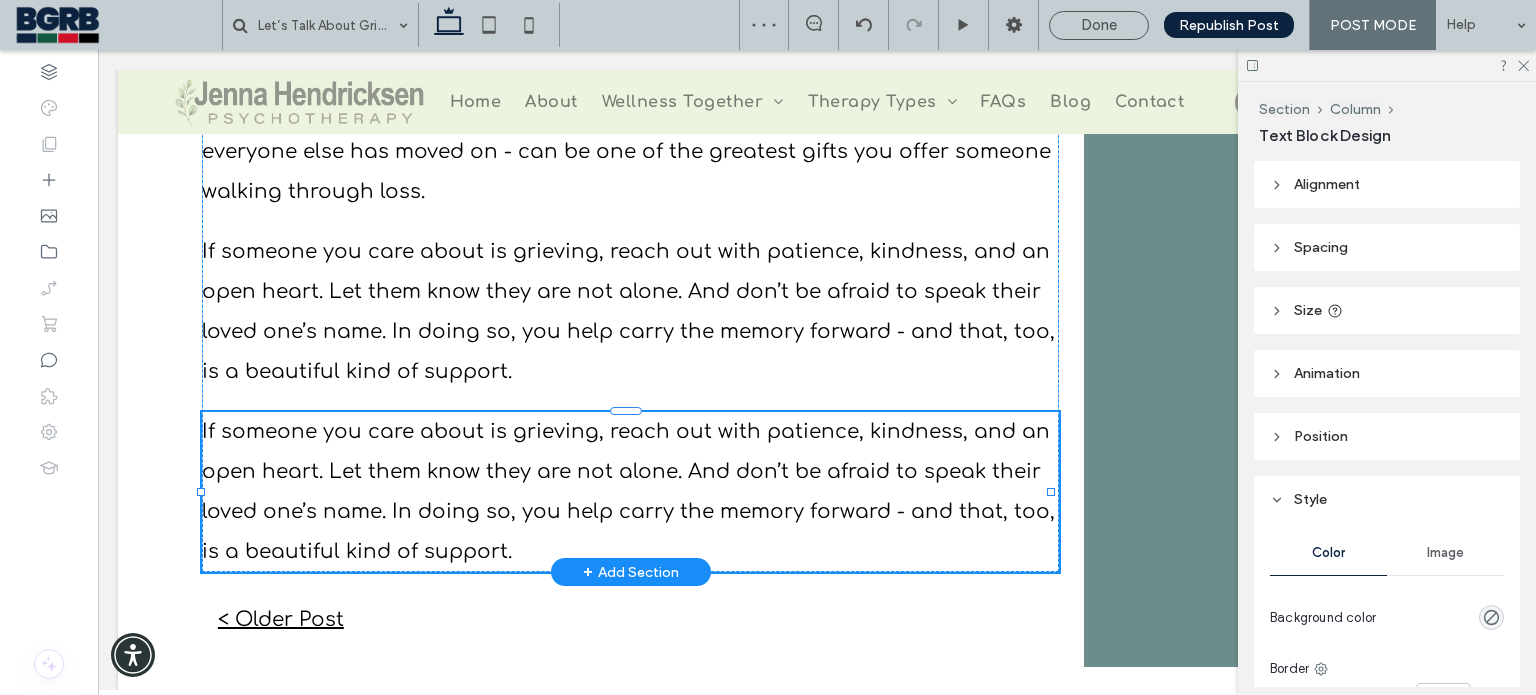 type on "**" 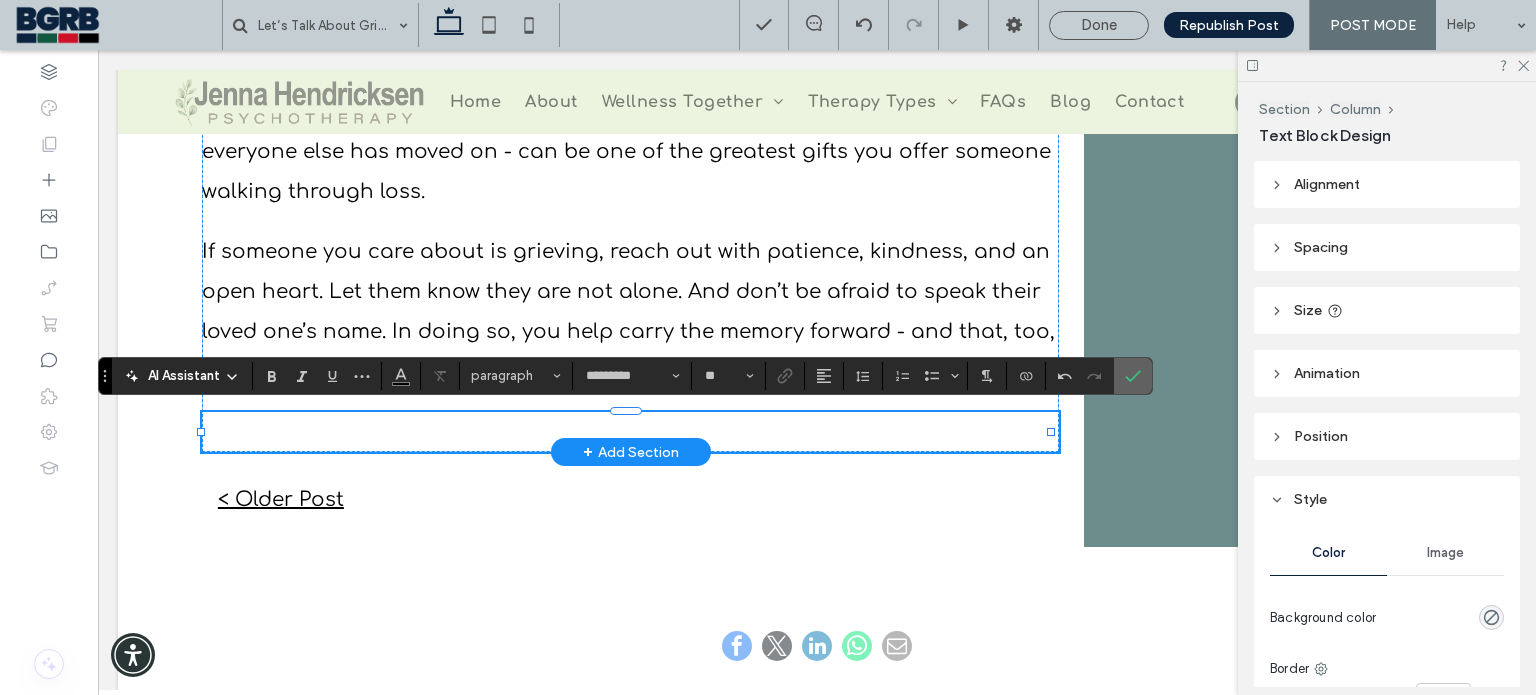 click at bounding box center (1133, 376) 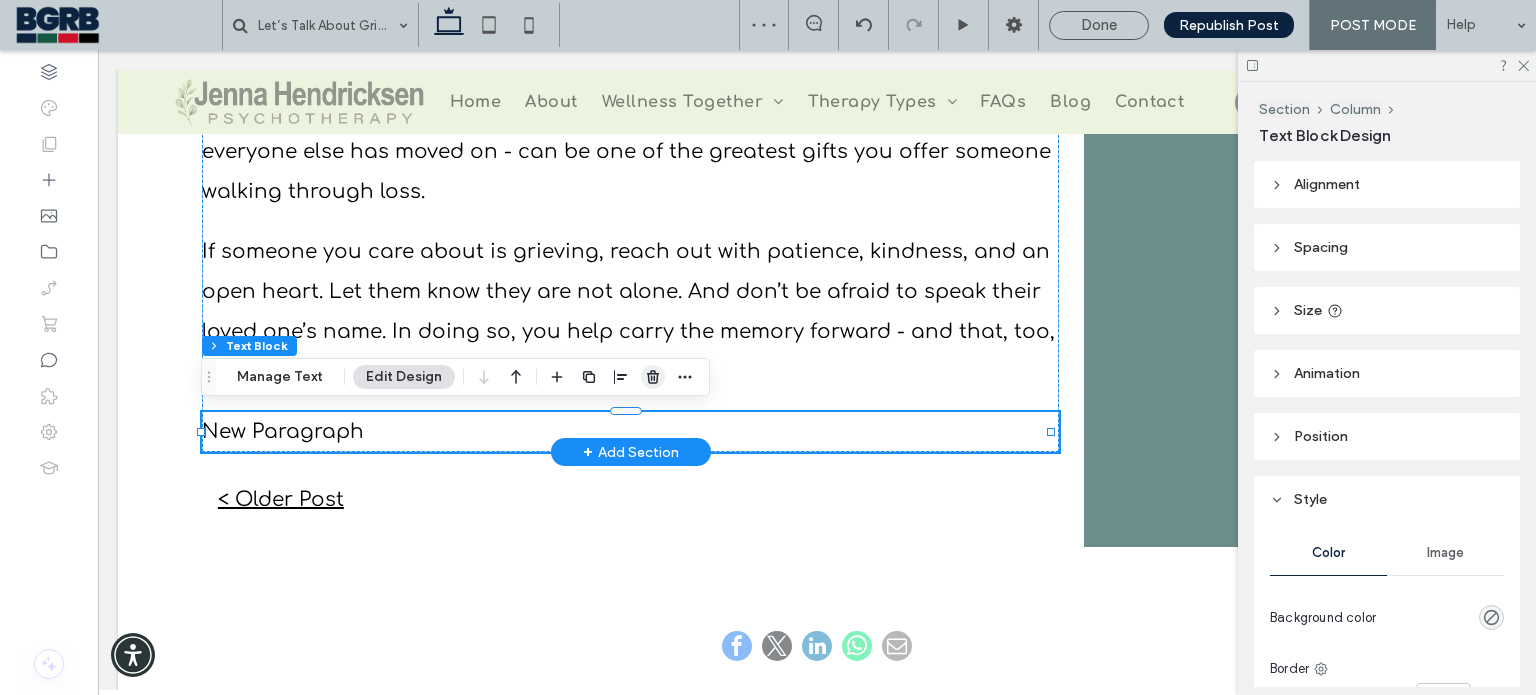 drag, startPoint x: 652, startPoint y: 383, endPoint x: 540, endPoint y: 331, distance: 123.482796 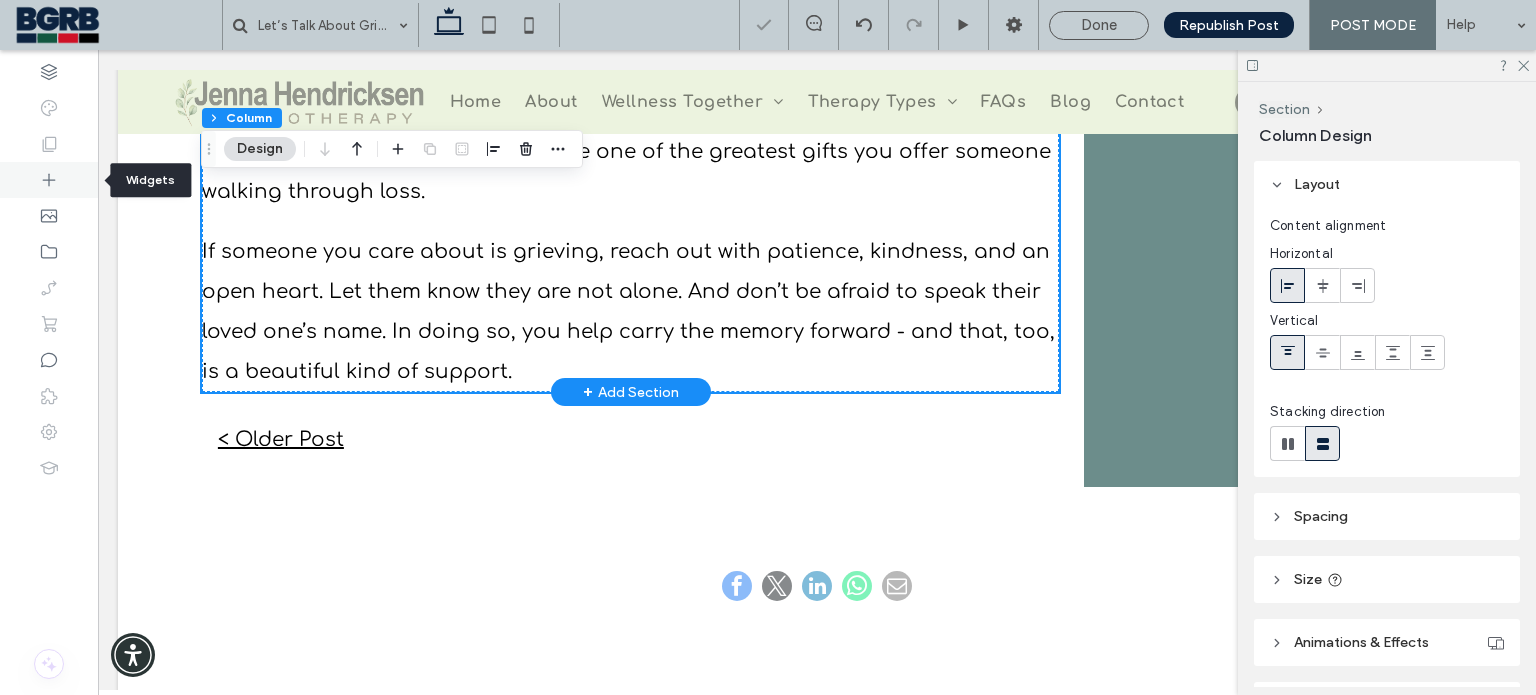 click 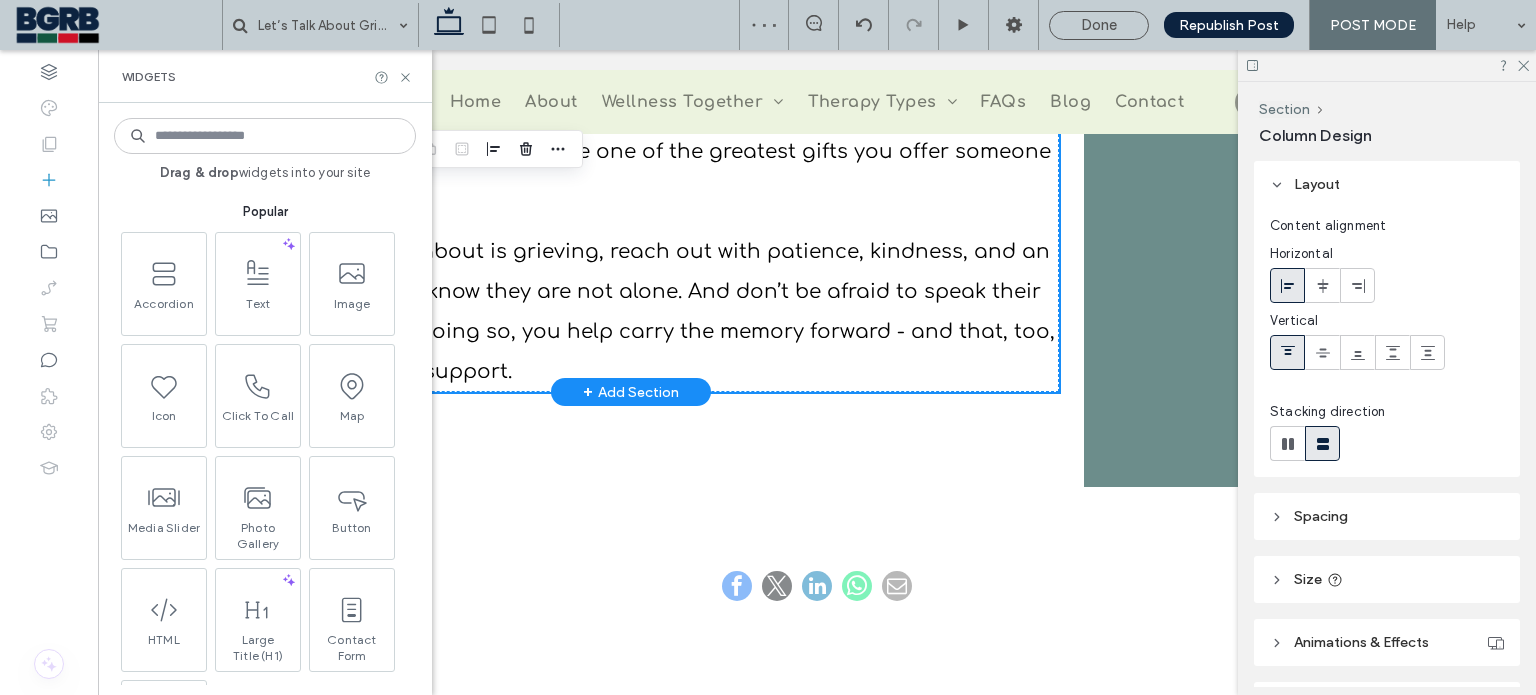 click at bounding box center [265, 136] 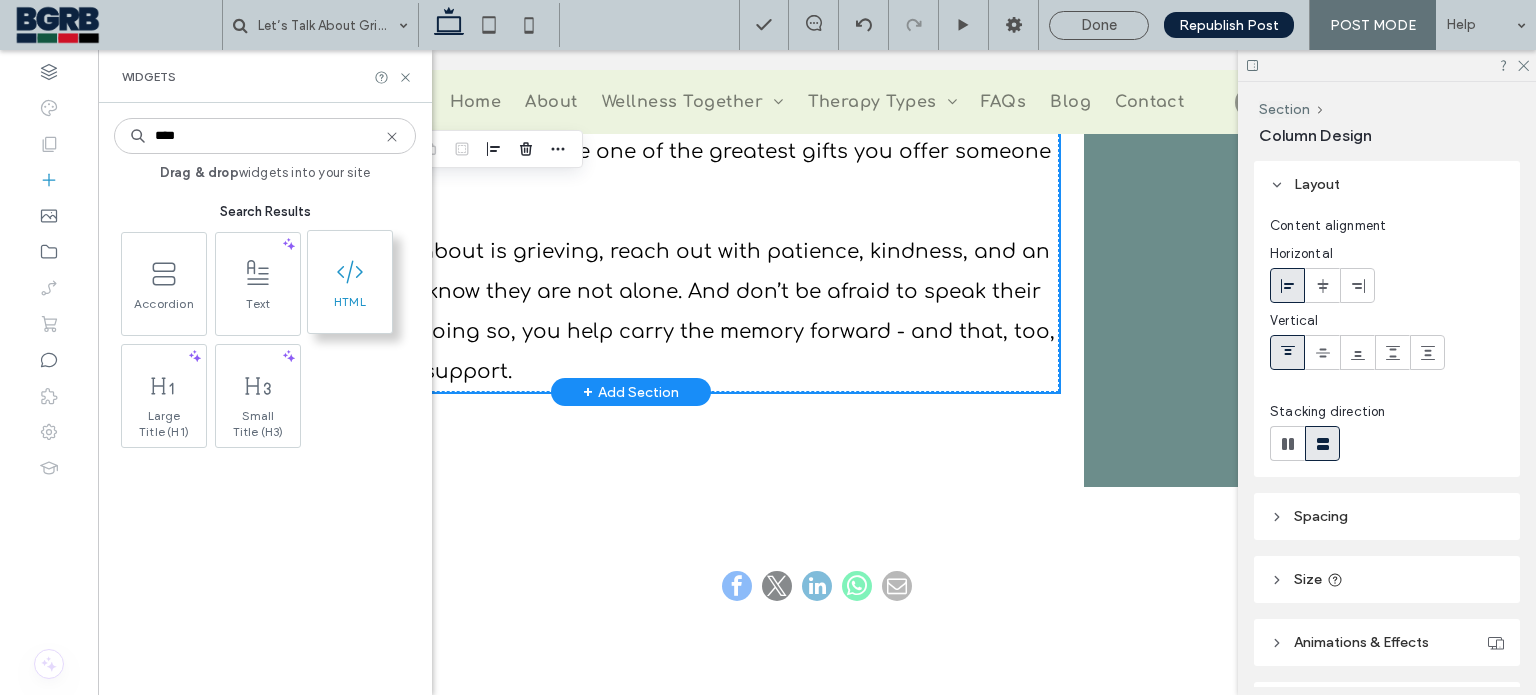 type on "****" 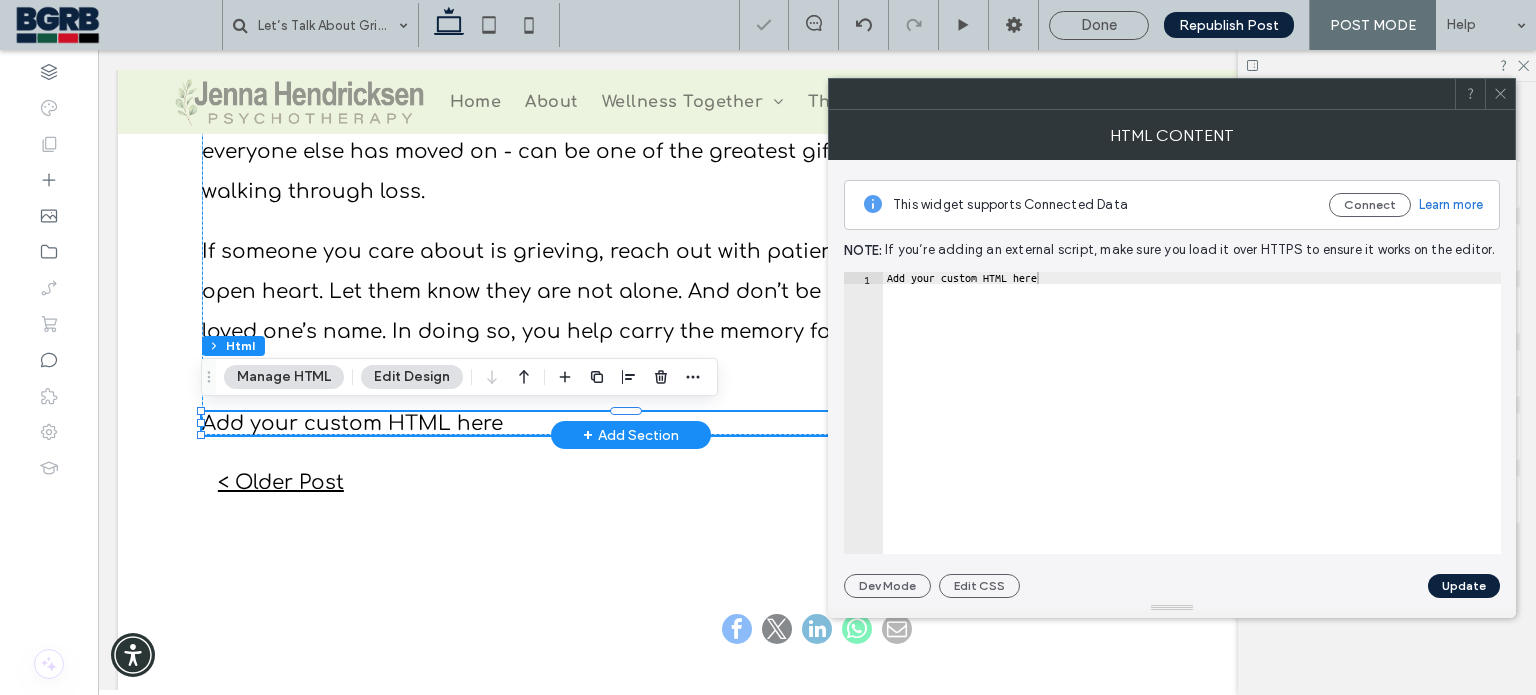 type on "**********" 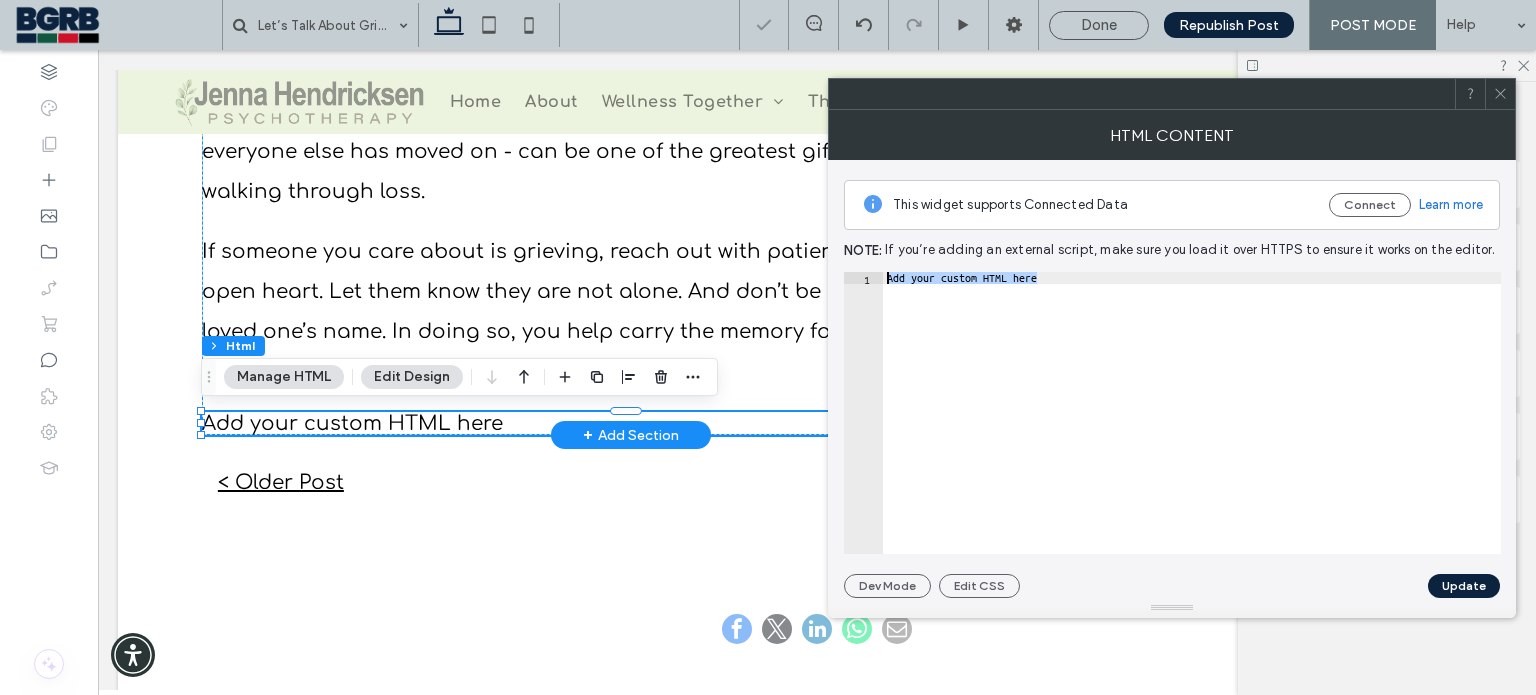 drag, startPoint x: 1018, startPoint y: 275, endPoint x: 880, endPoint y: 266, distance: 138.29317 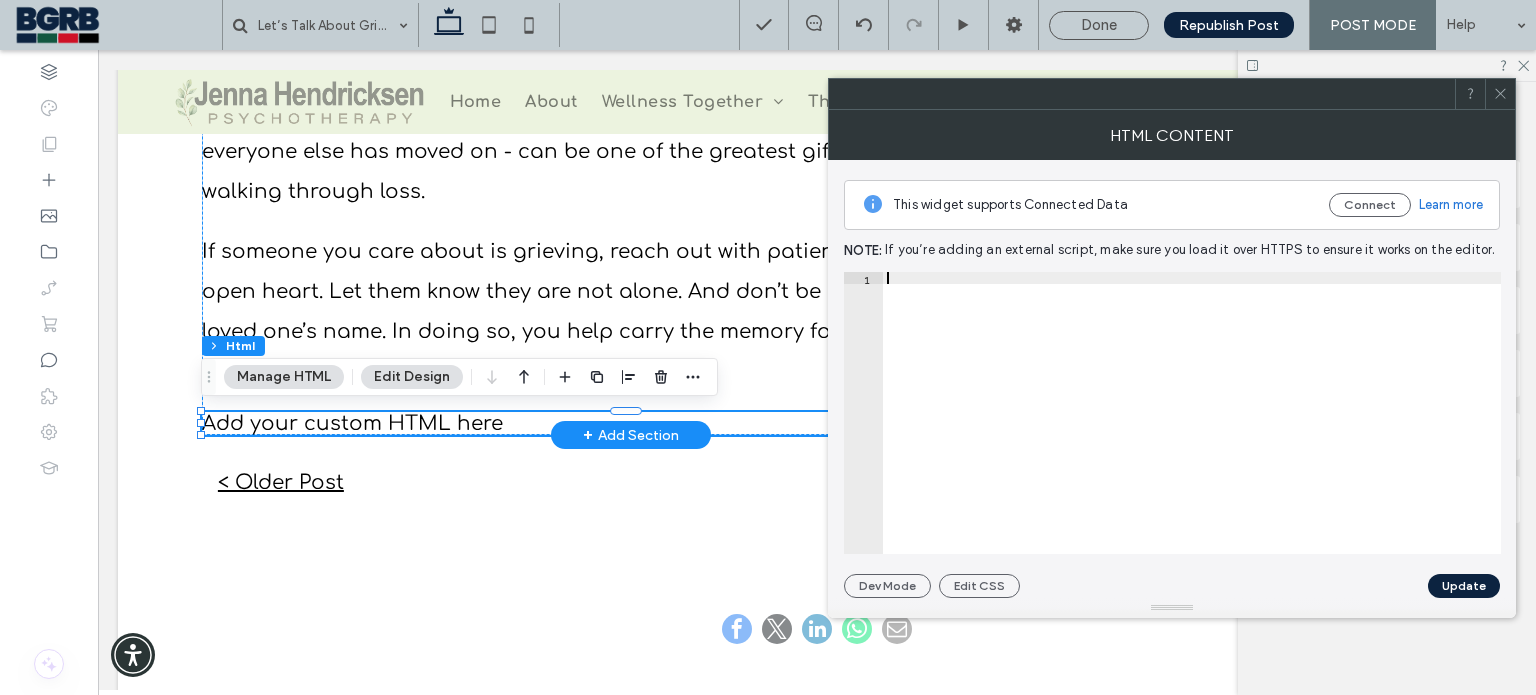 paste on "*********" 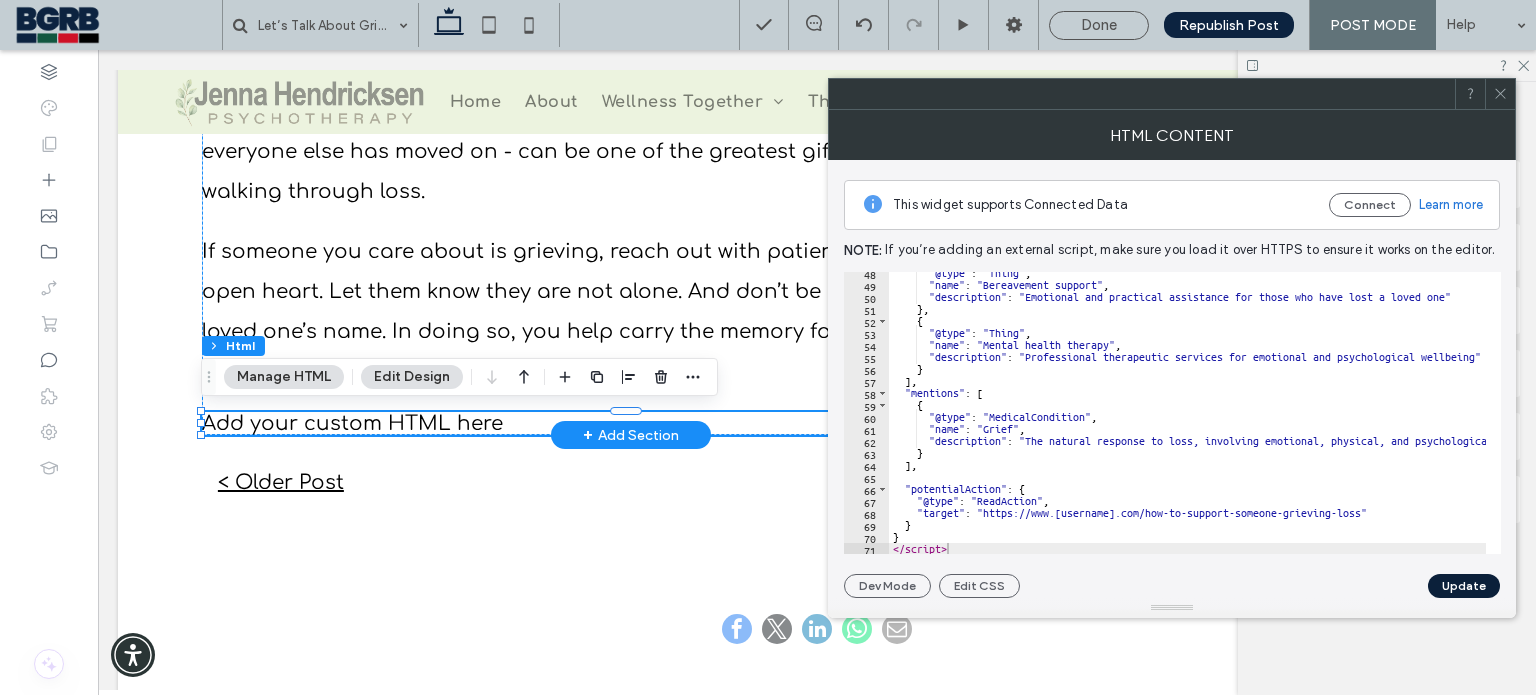 click on "Update" at bounding box center [1464, 586] 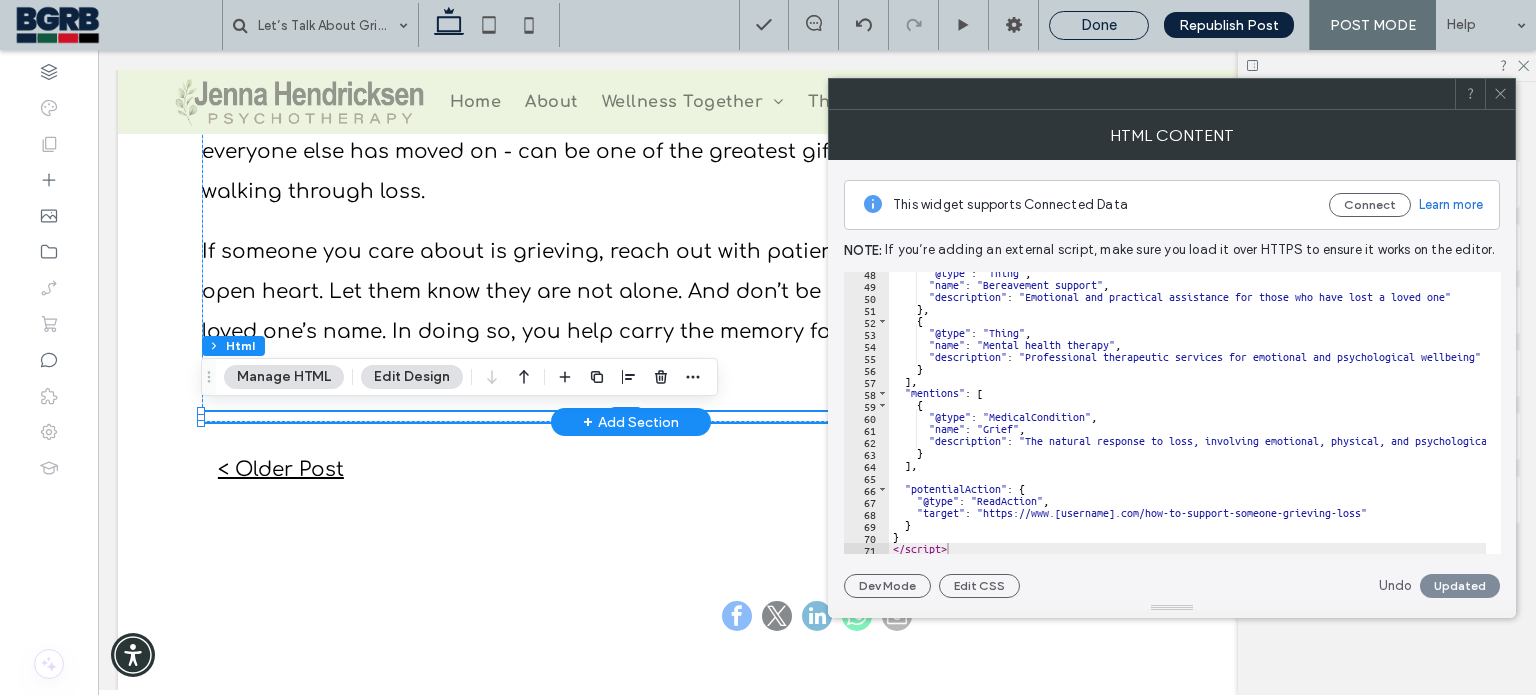 click on "Done" at bounding box center (1099, 25) 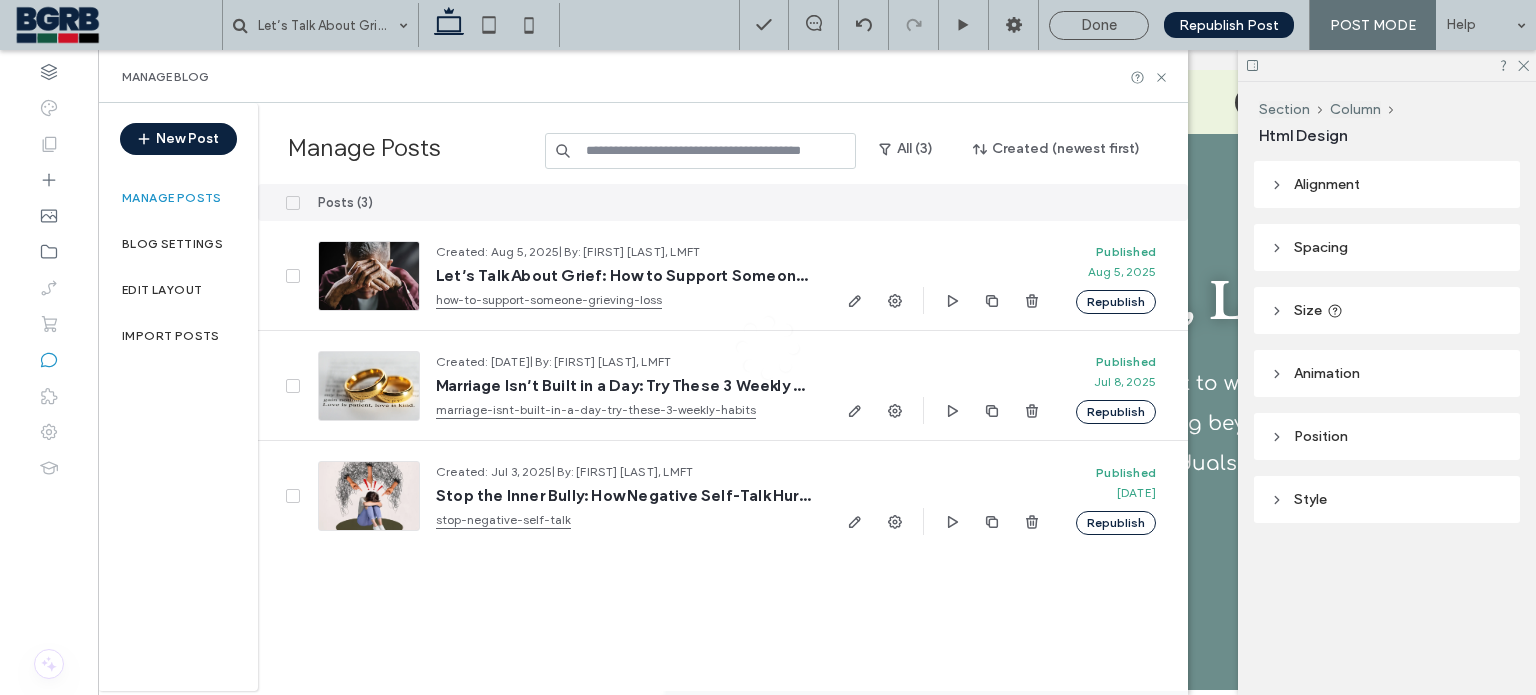 scroll, scrollTop: 0, scrollLeft: 0, axis: both 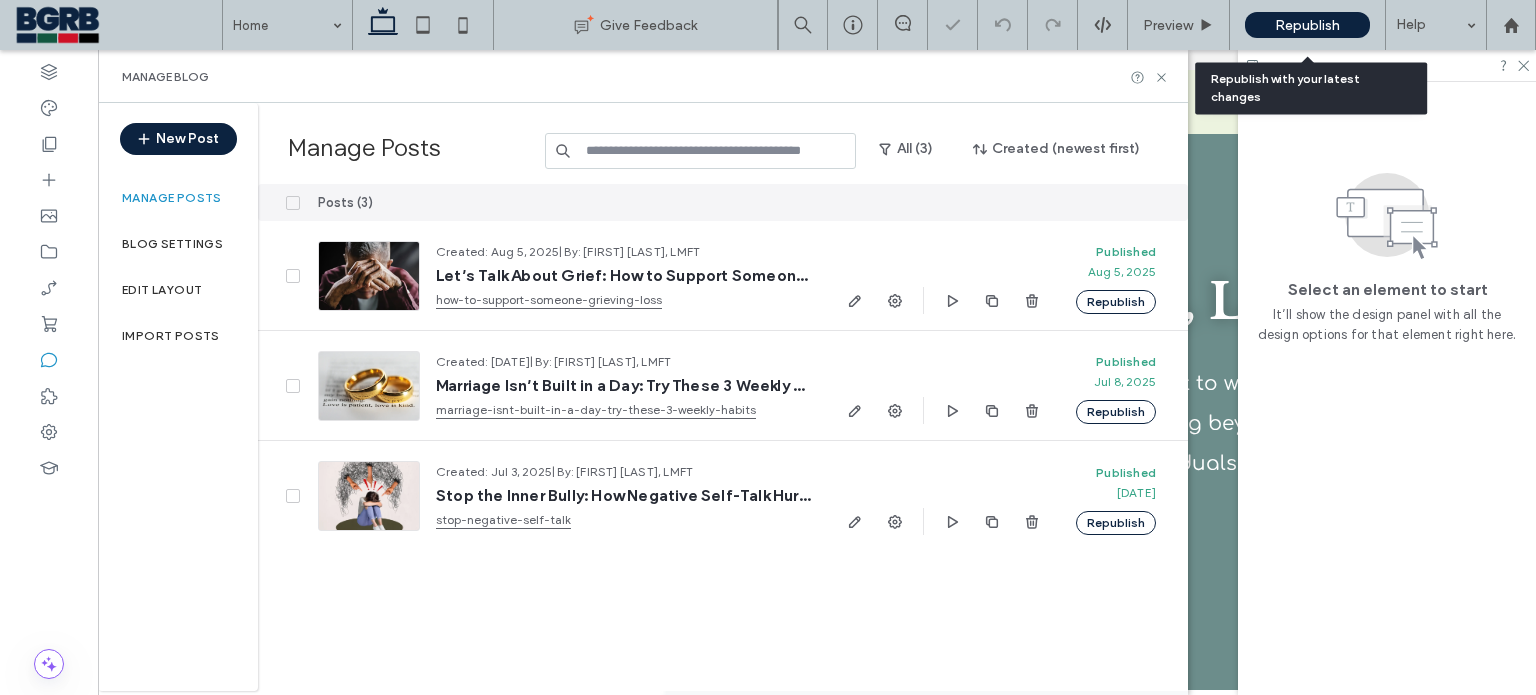 click on "Republish" at bounding box center (1307, 25) 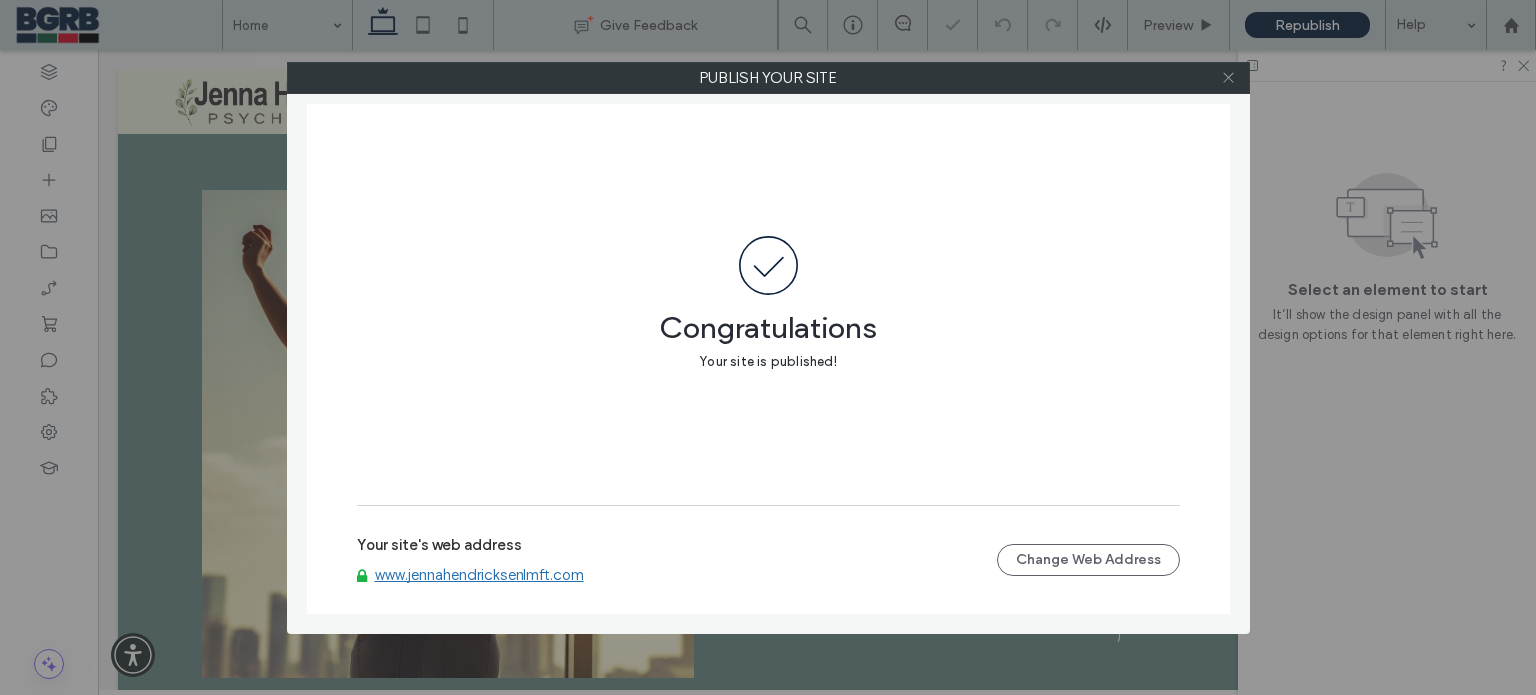 click 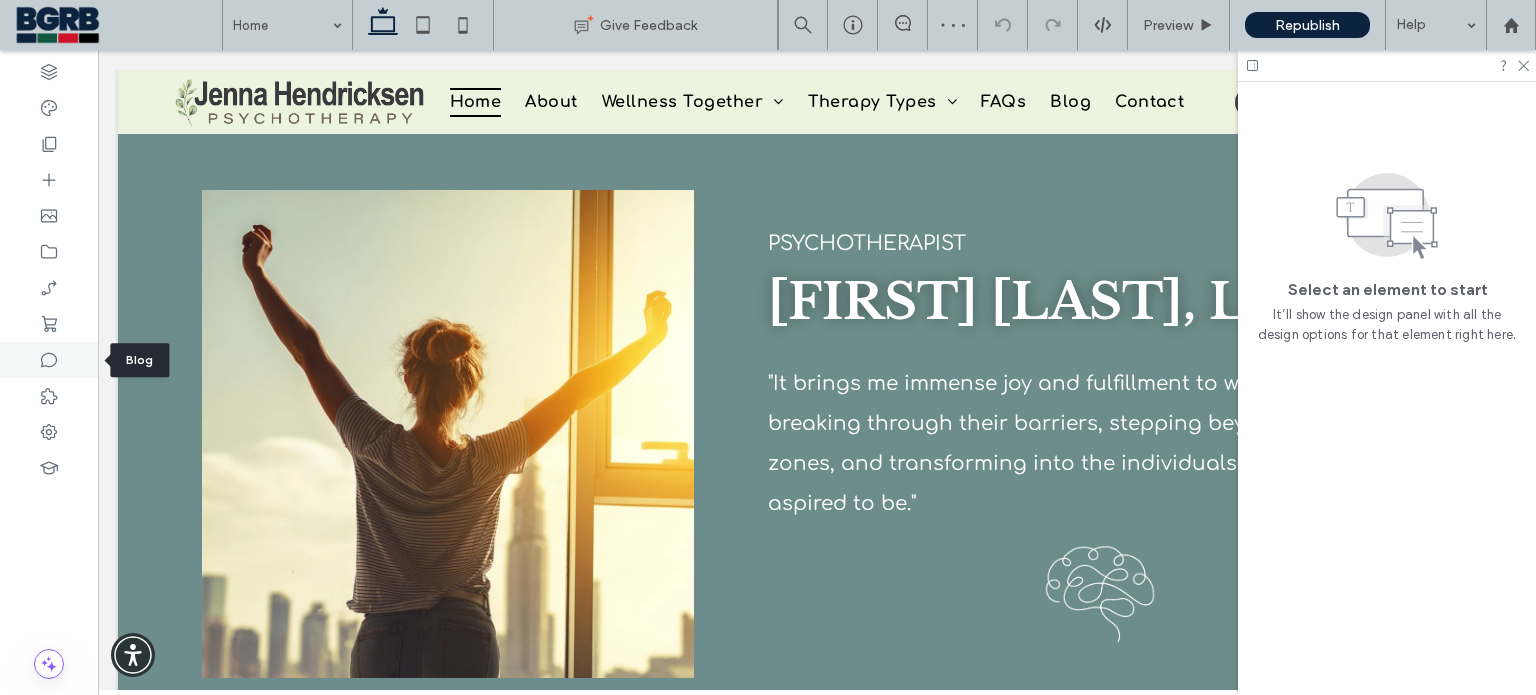 click at bounding box center (49, 360) 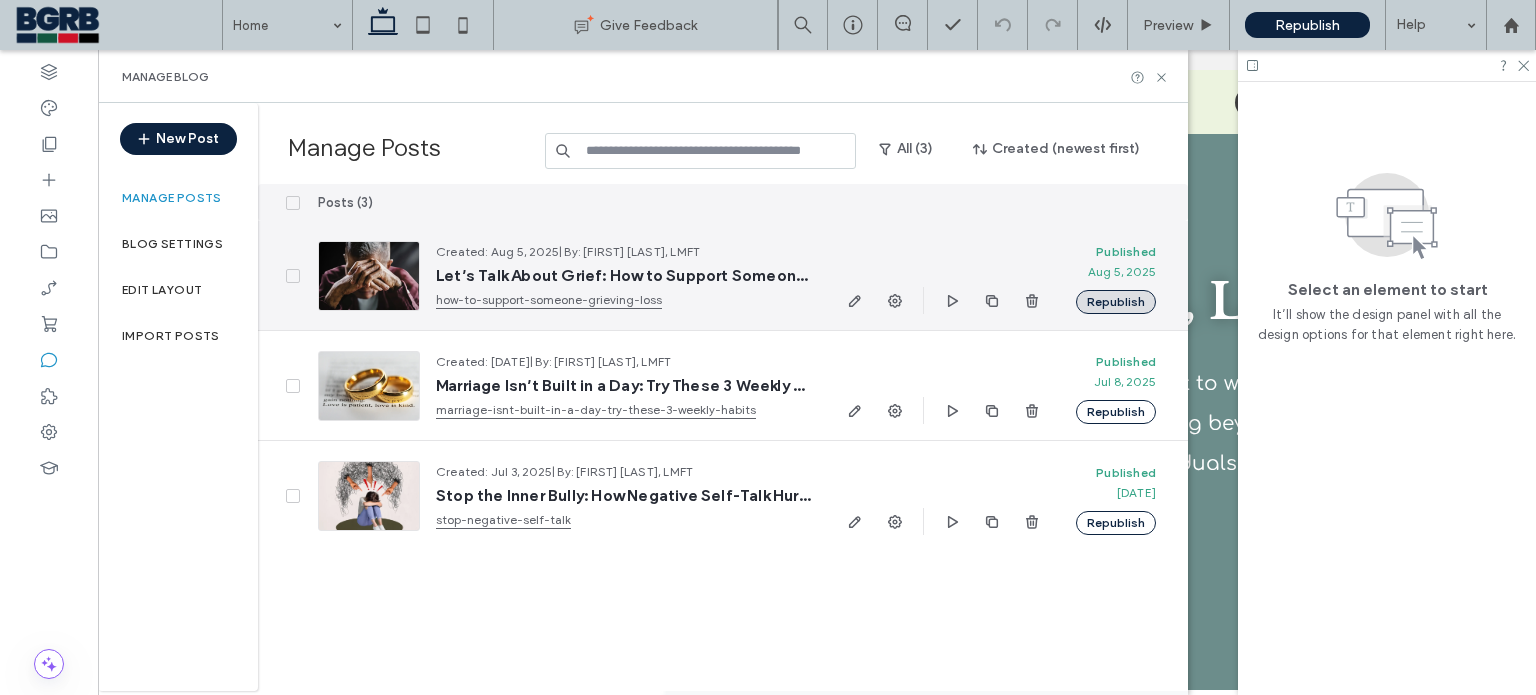 click on "Republish" at bounding box center [1116, 302] 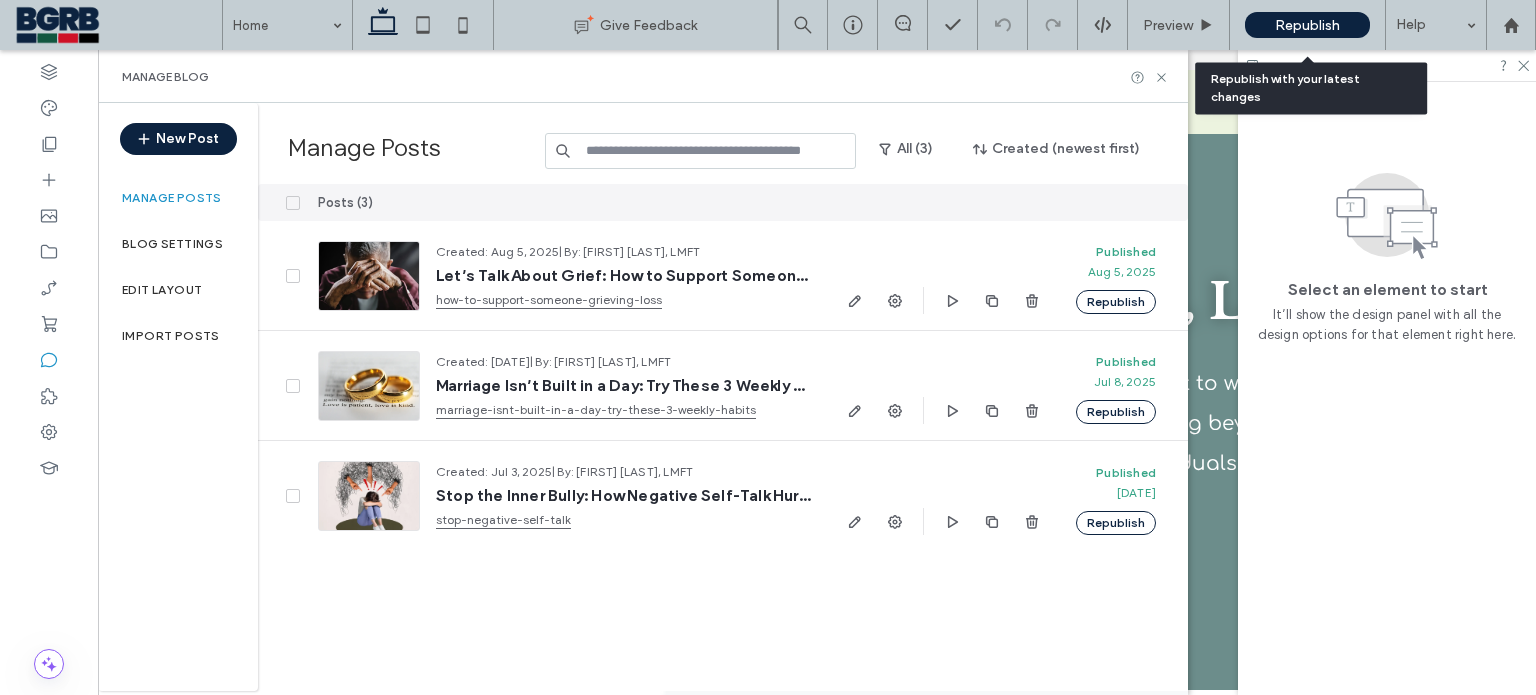 click on "Republish" at bounding box center [1307, 25] 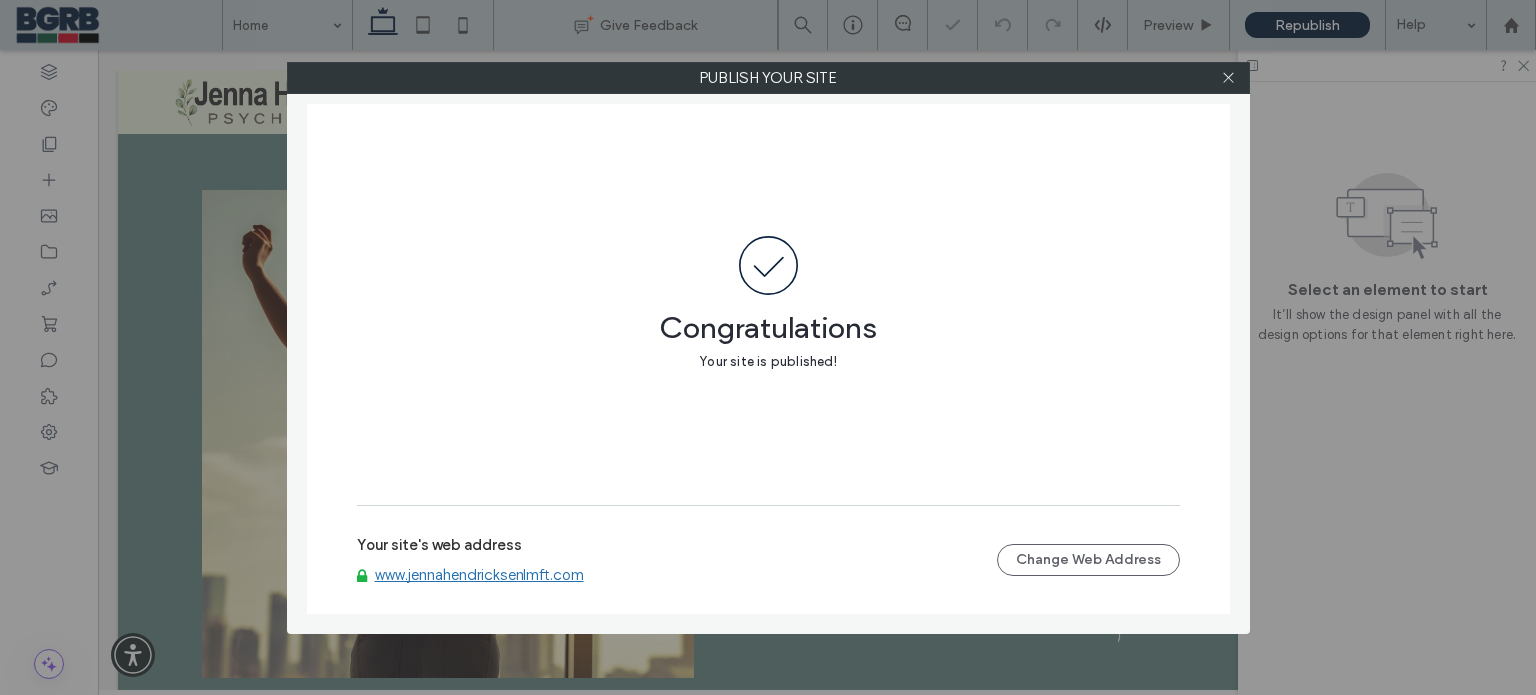 click on "www.jennahendricksenlmft.com" at bounding box center [479, 575] 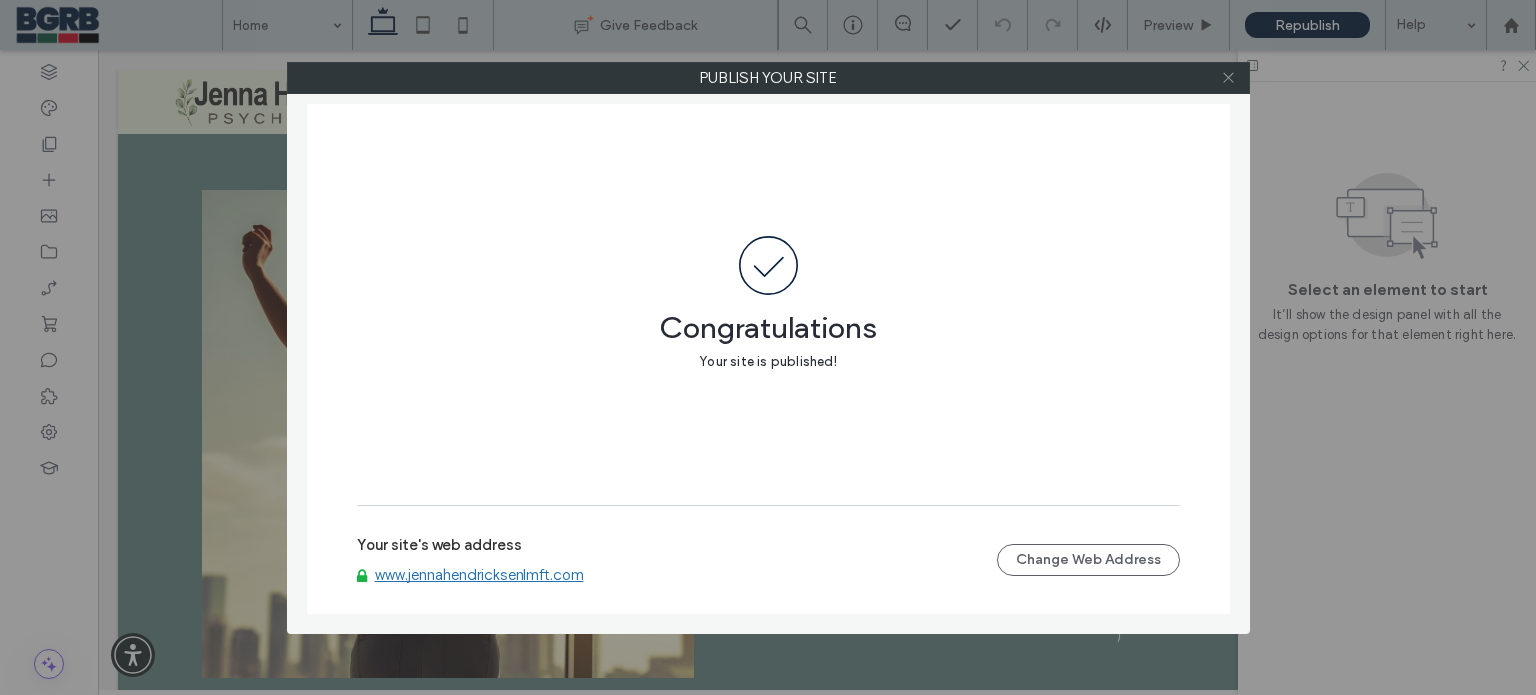 click 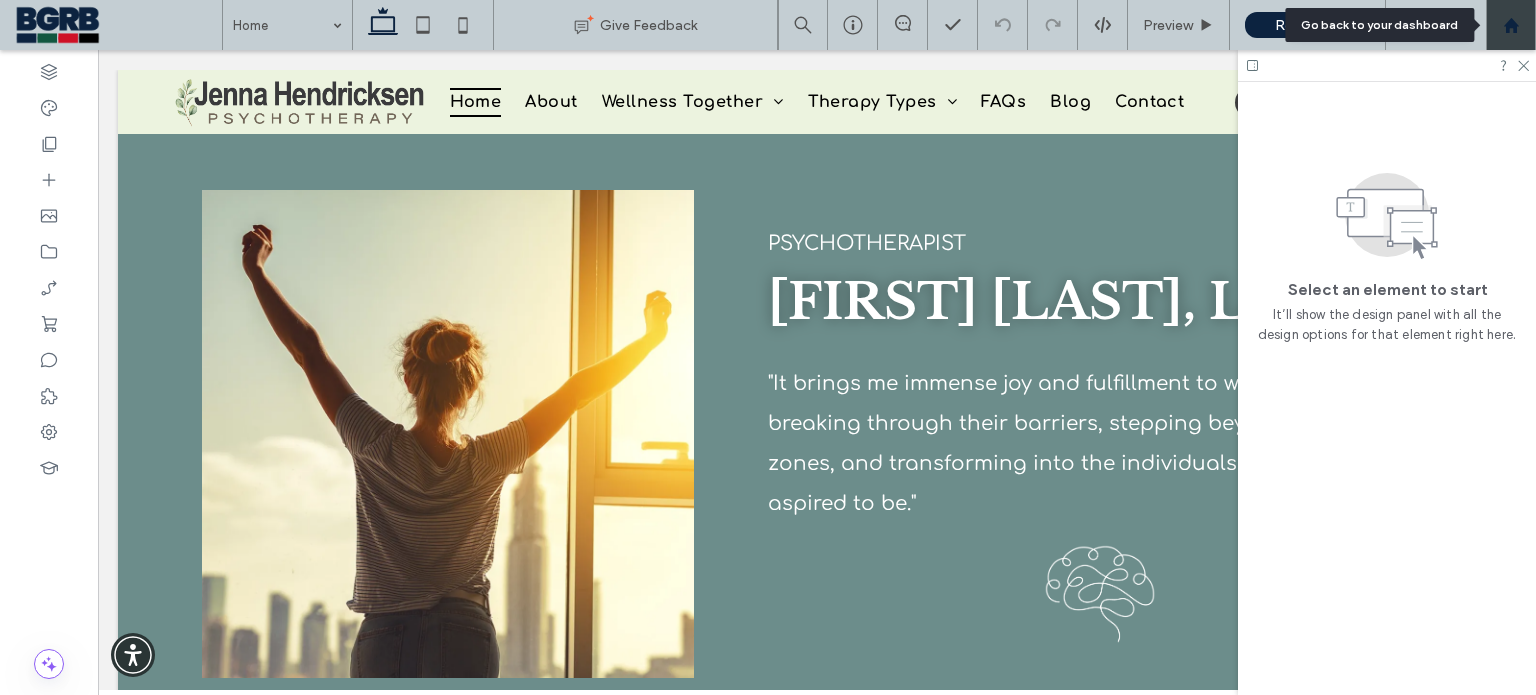 click at bounding box center (1511, 25) 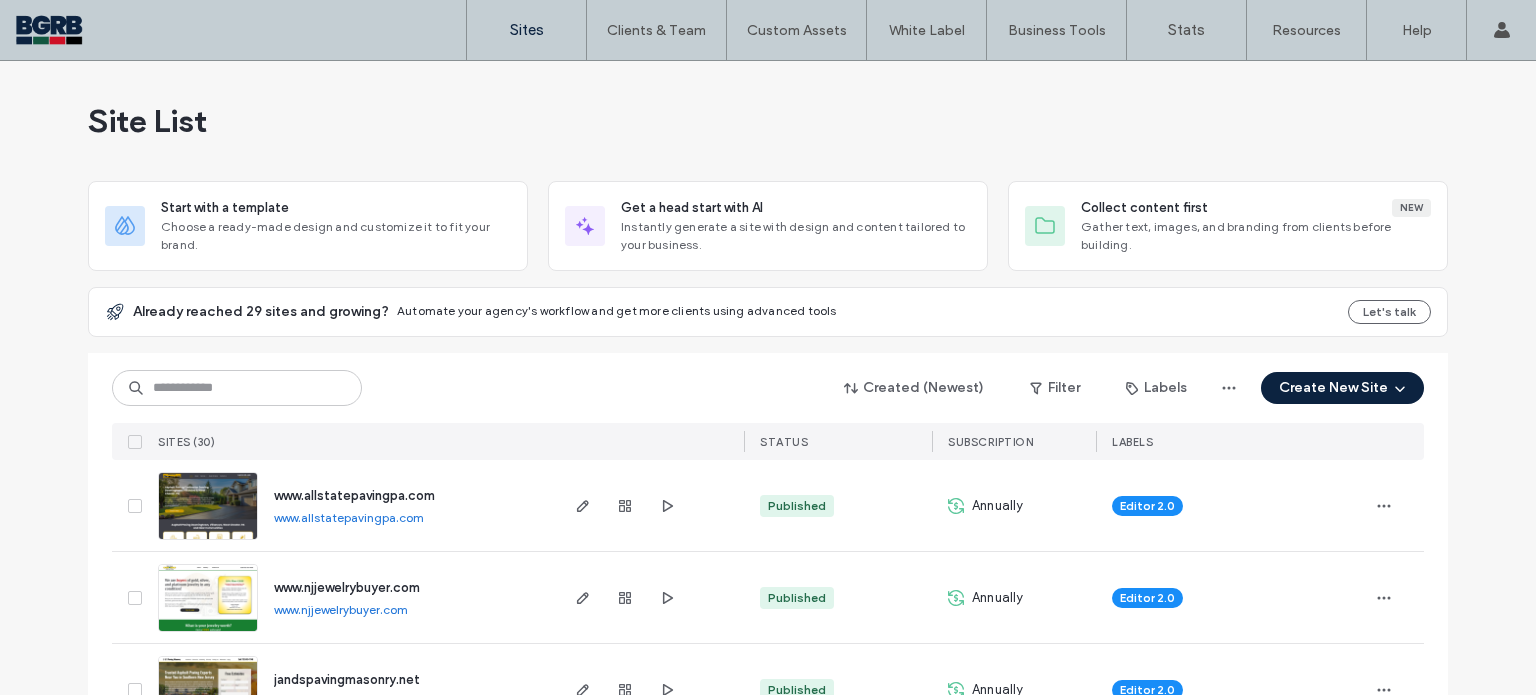 scroll, scrollTop: 0, scrollLeft: 0, axis: both 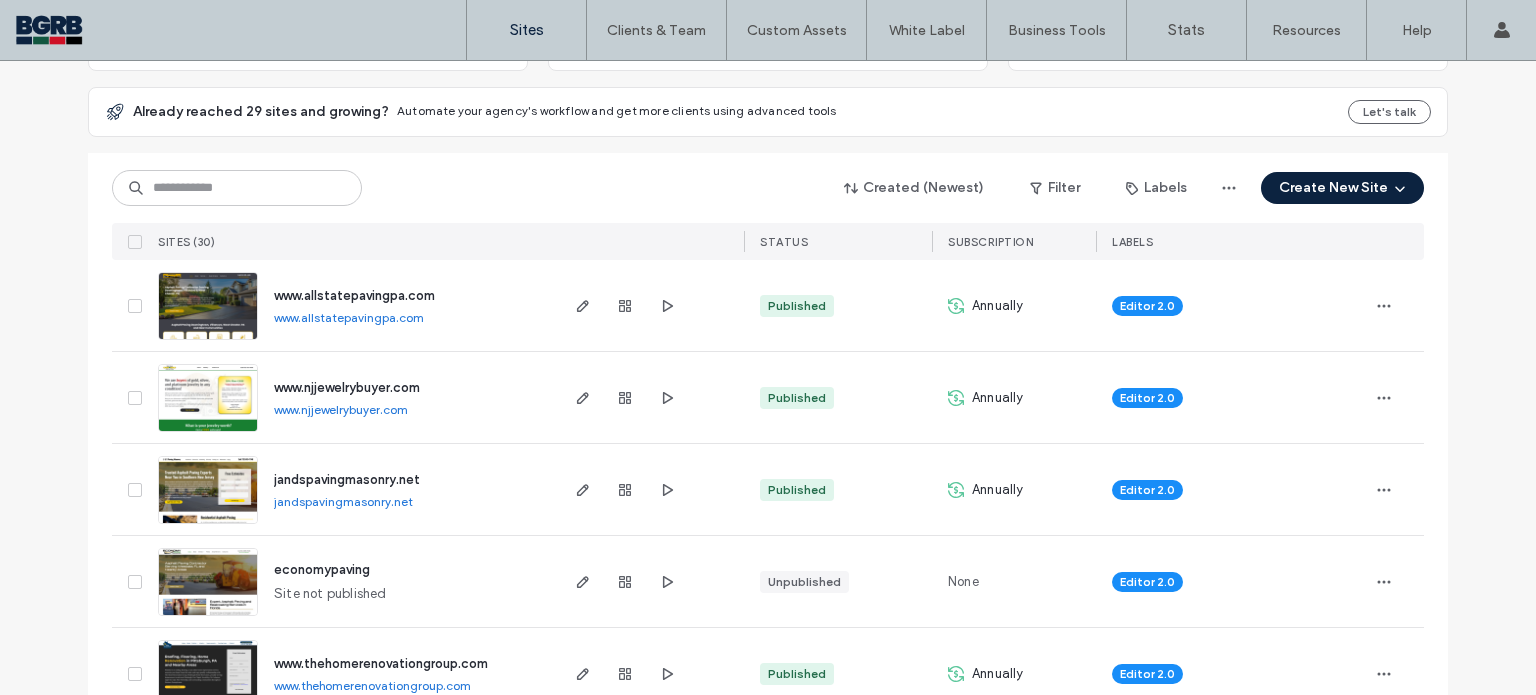 click on "www.njjewelrybuyer.com" at bounding box center (341, 409) 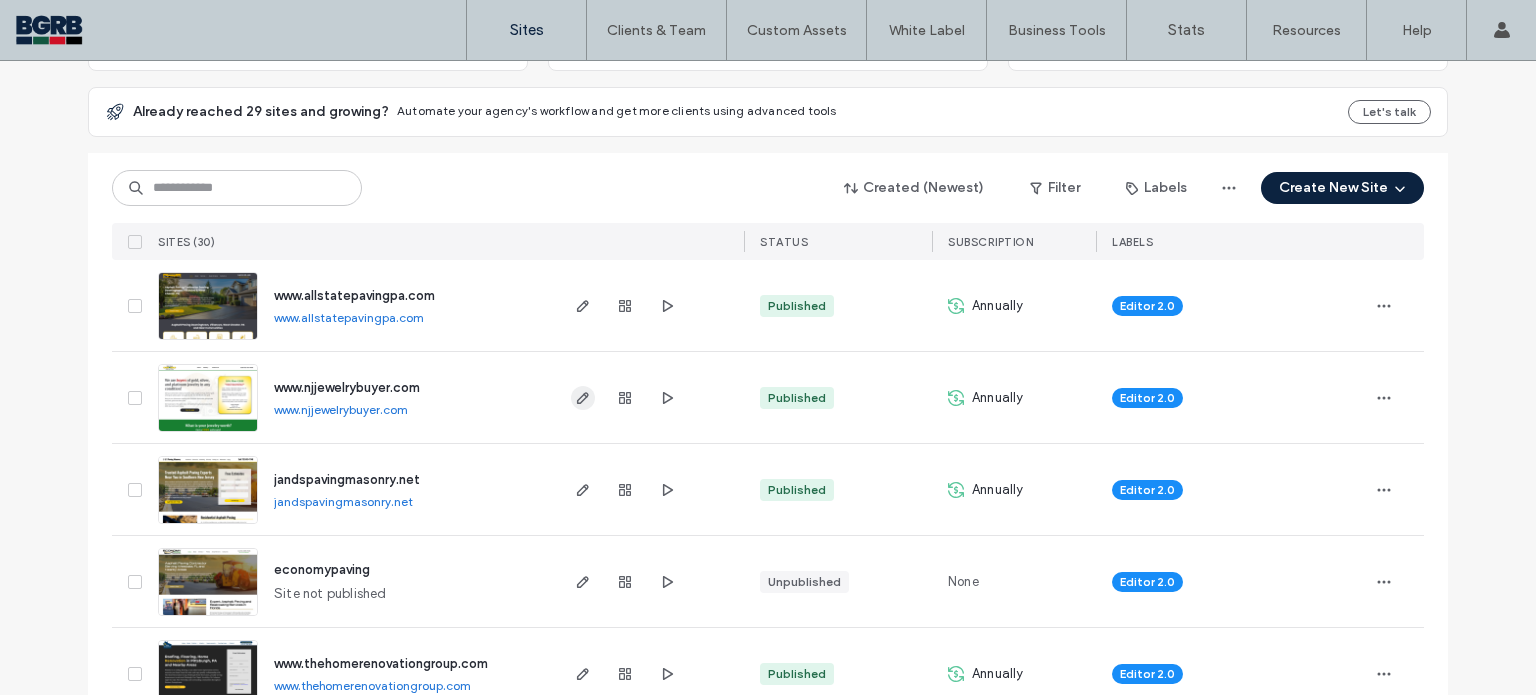 click 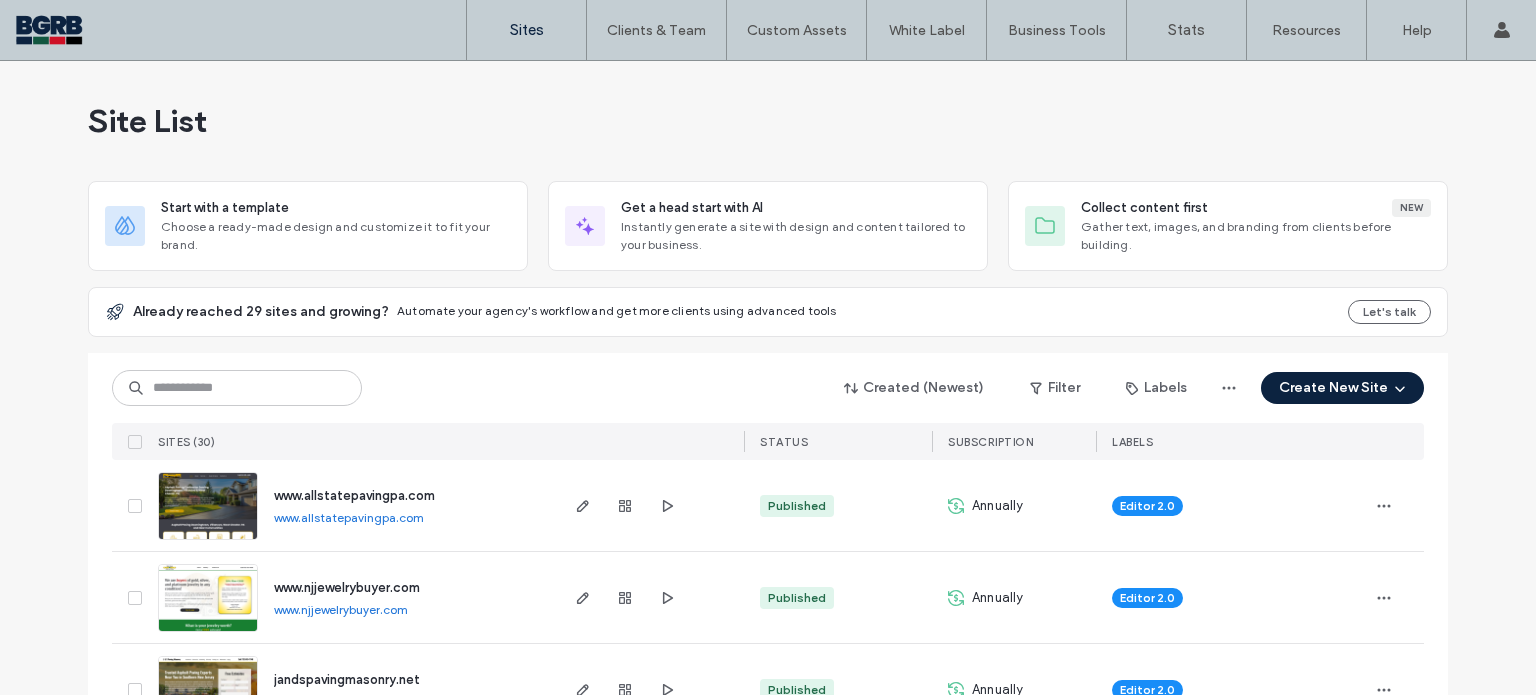 scroll, scrollTop: 0, scrollLeft: 0, axis: both 